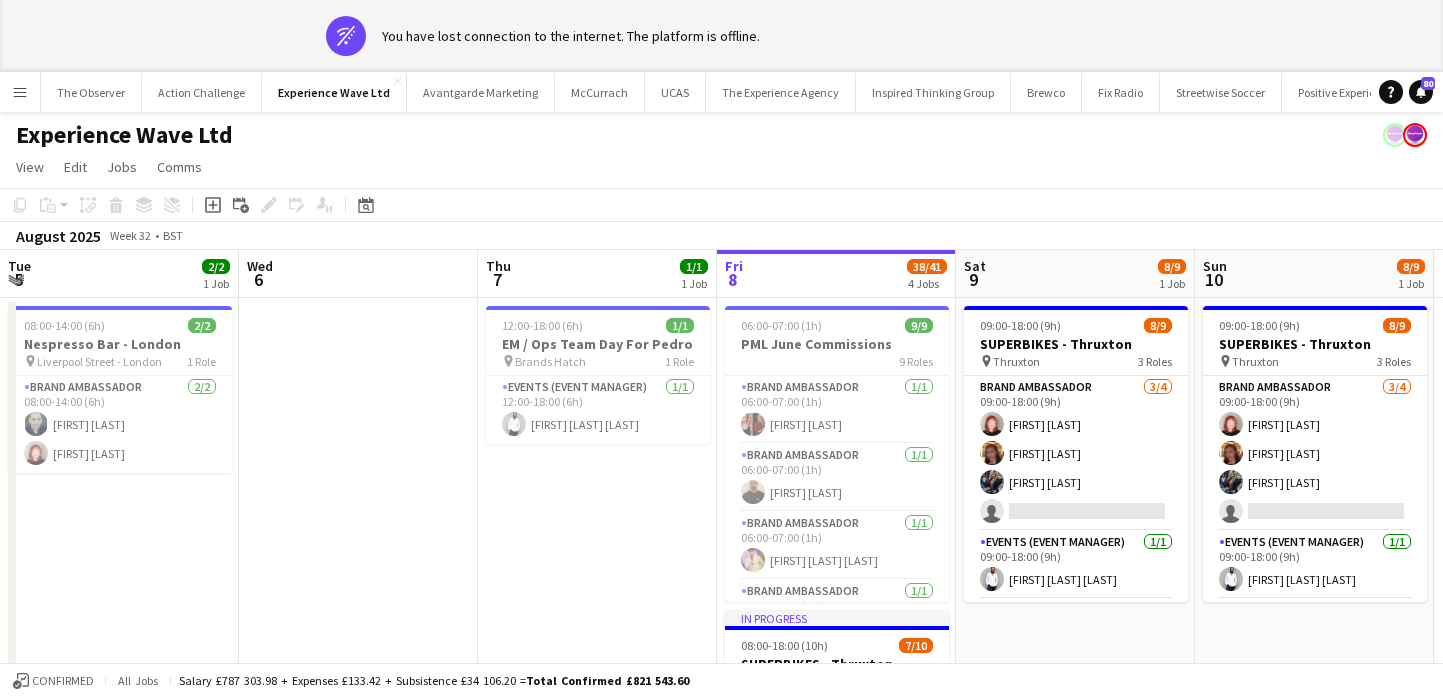 scroll, scrollTop: 0, scrollLeft: 0, axis: both 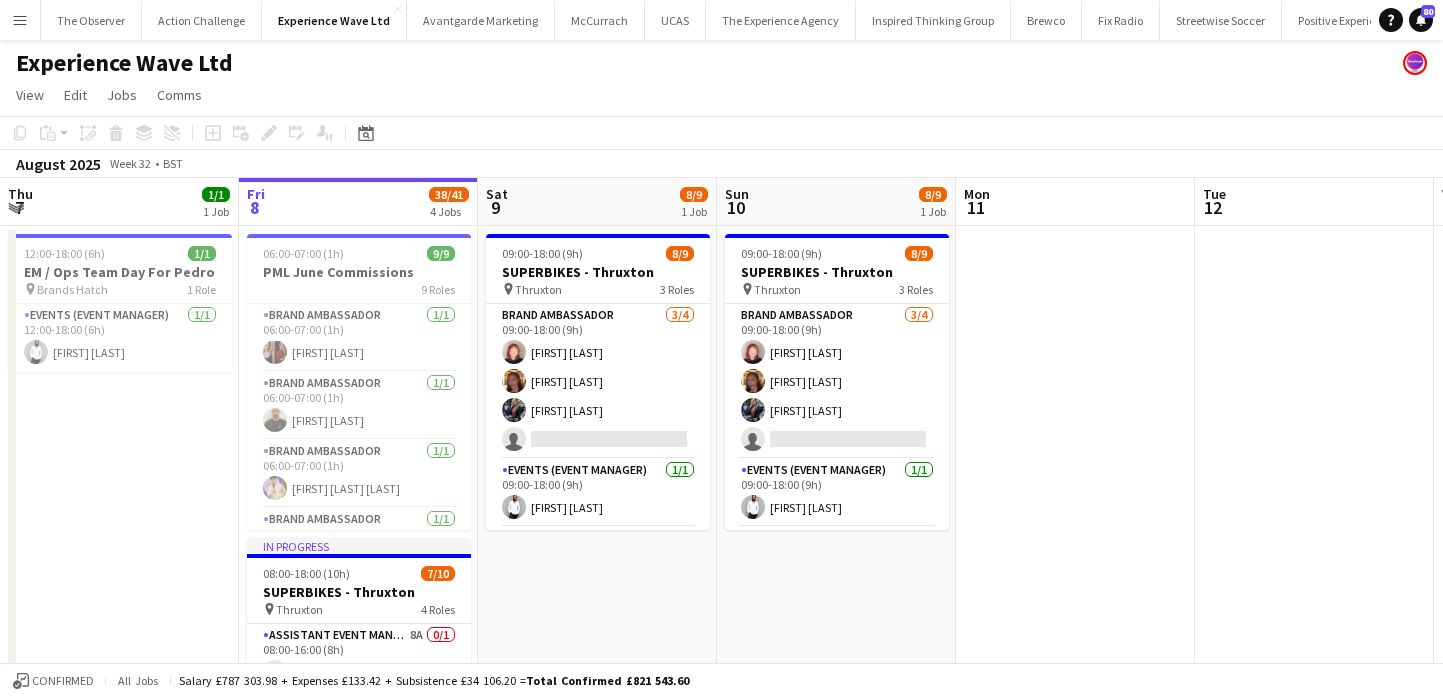 click on "Experience Wave Ltd" 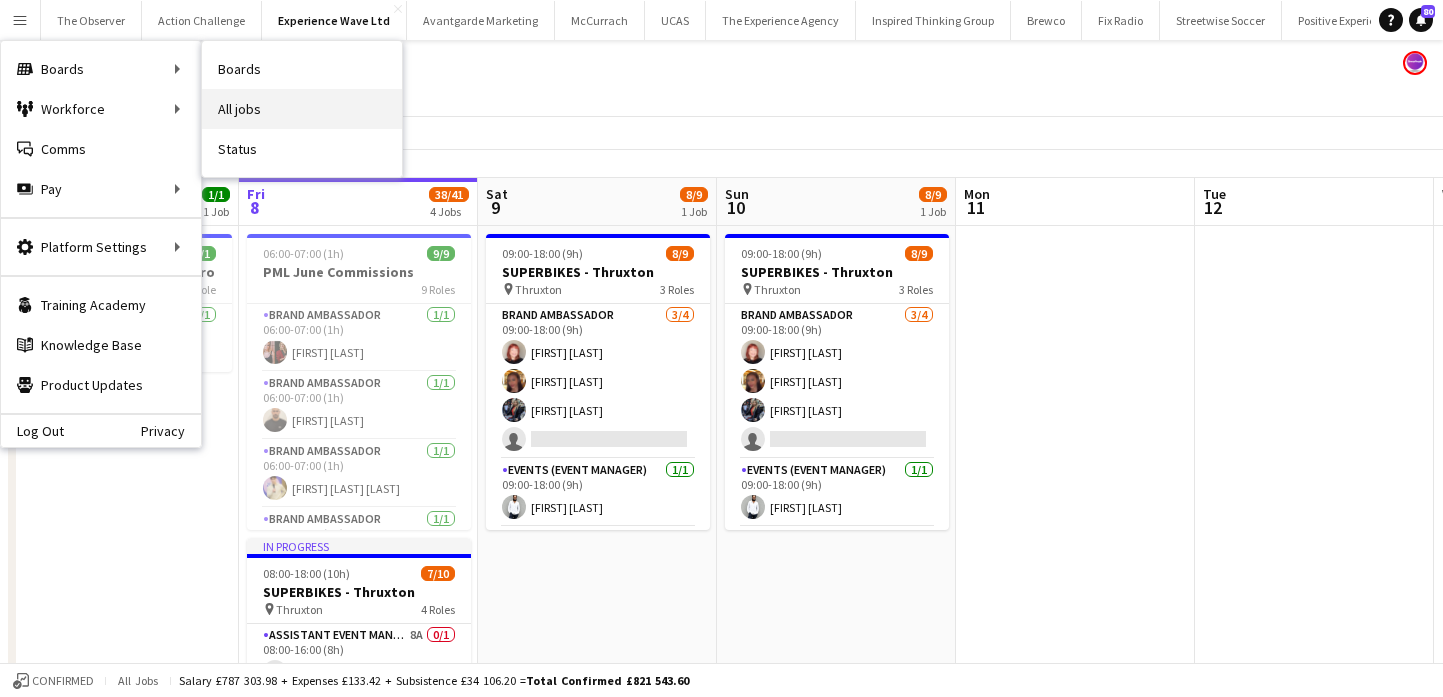 click on "All jobs" at bounding box center (302, 109) 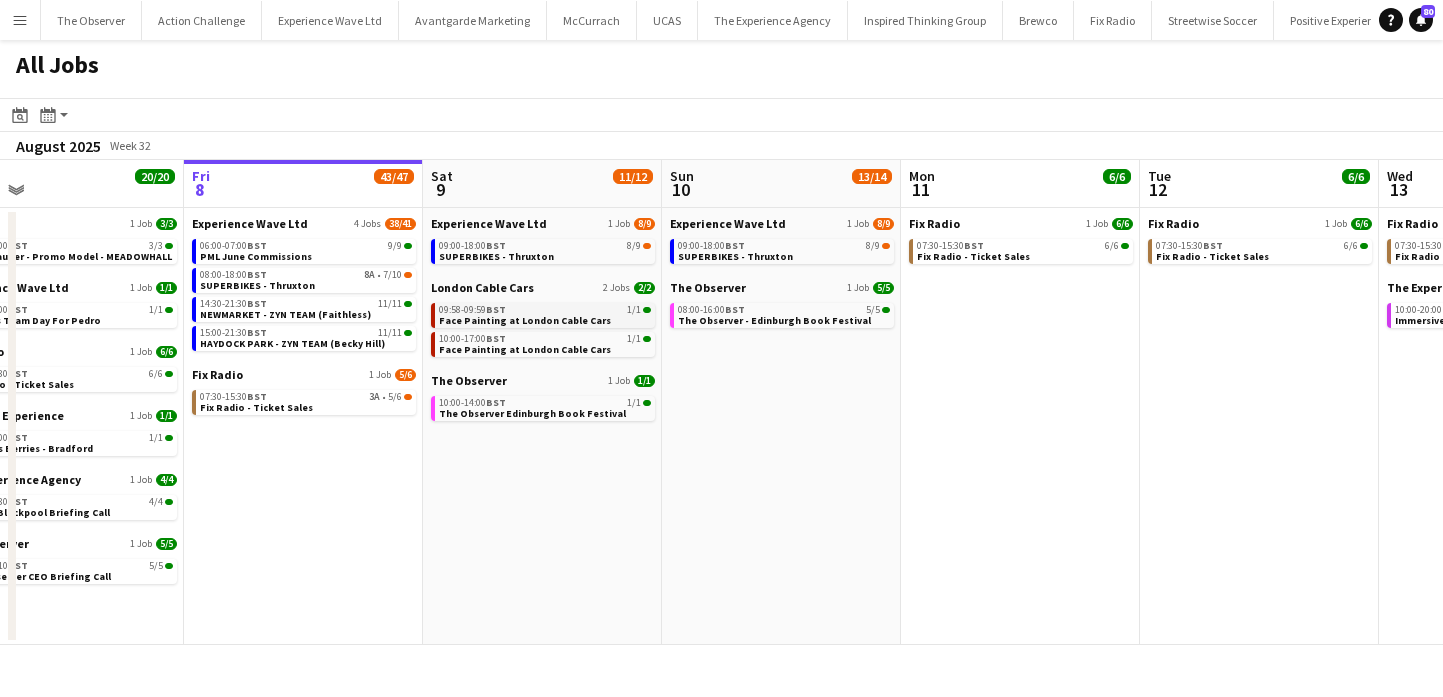 scroll, scrollTop: 0, scrollLeft: 512, axis: horizontal 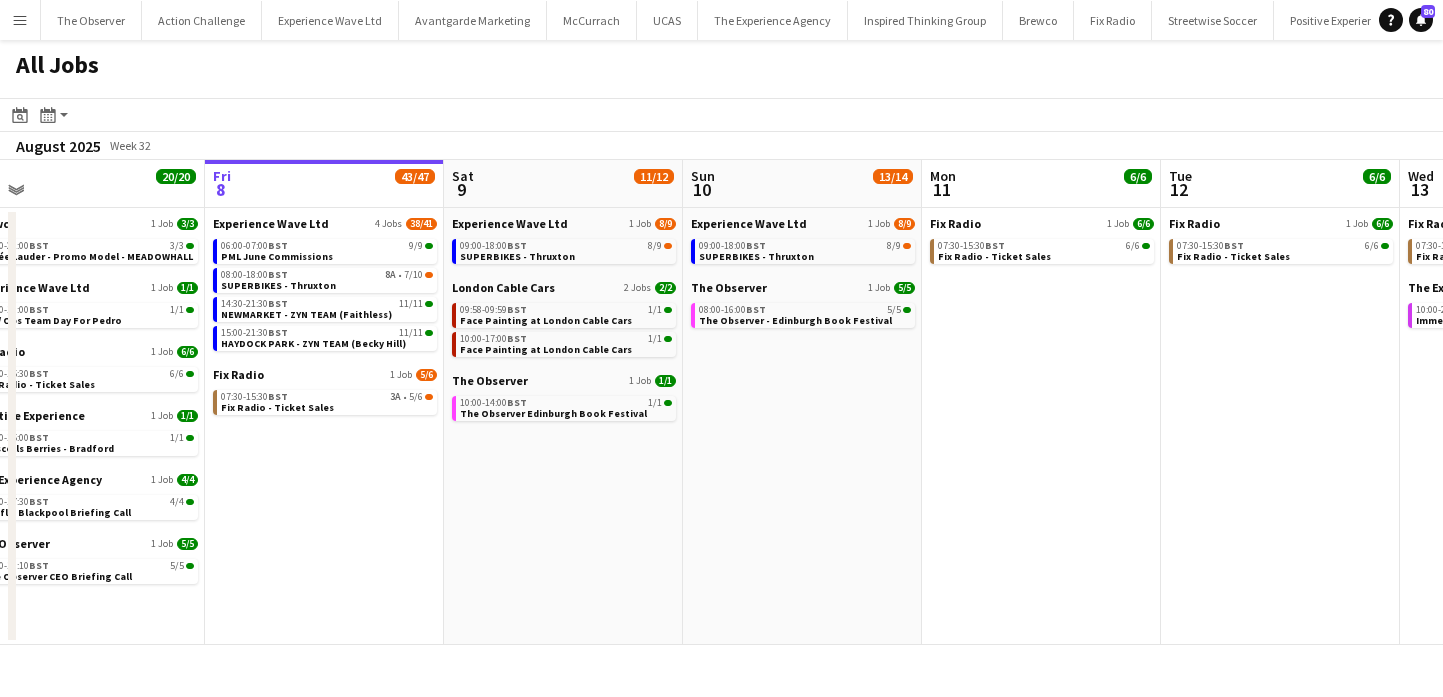 click on "Menu" at bounding box center (20, 20) 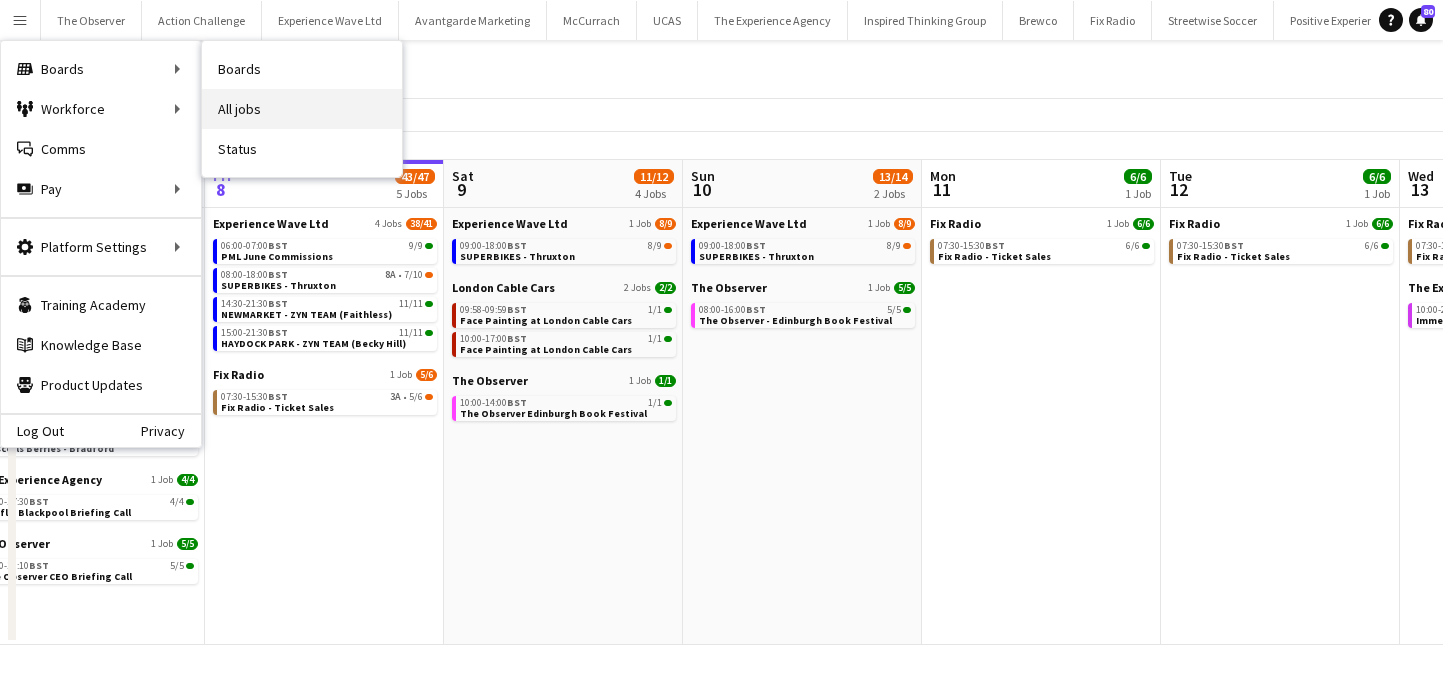 click on "All jobs" at bounding box center [302, 109] 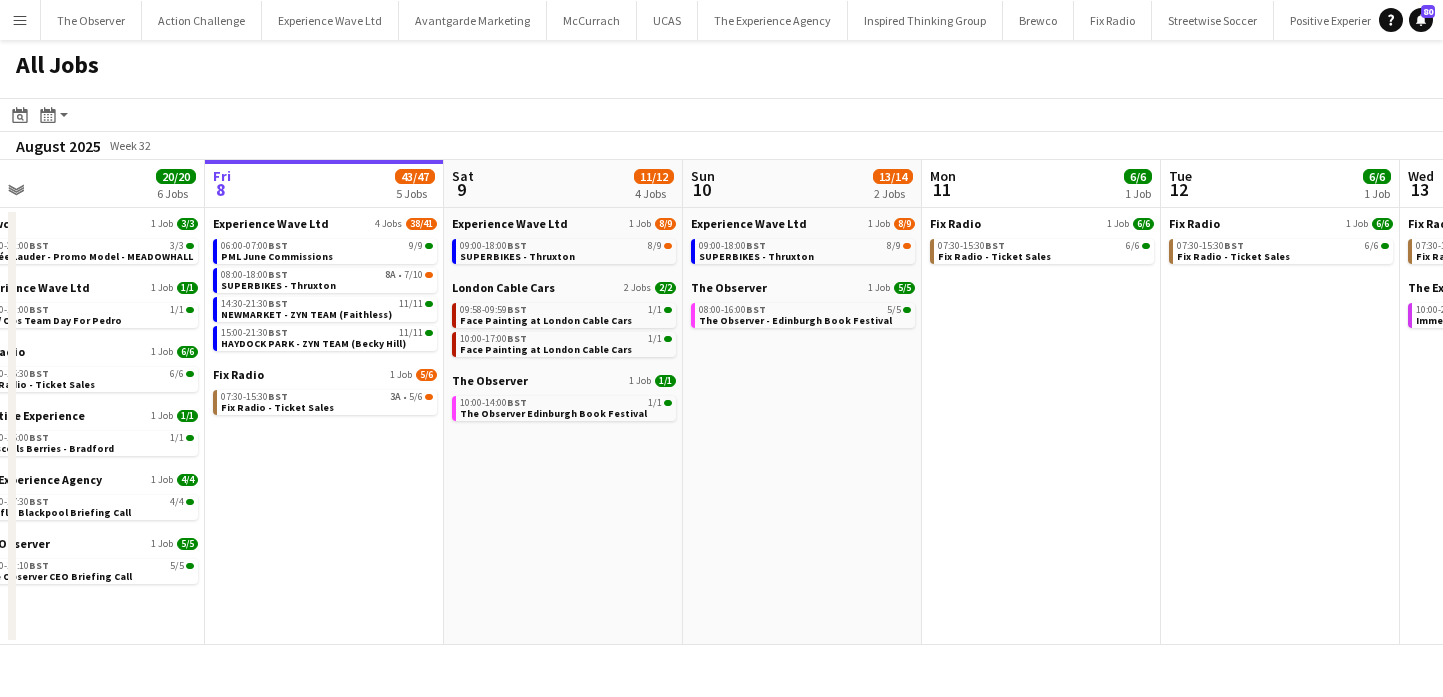 click on "Menu" at bounding box center (20, 20) 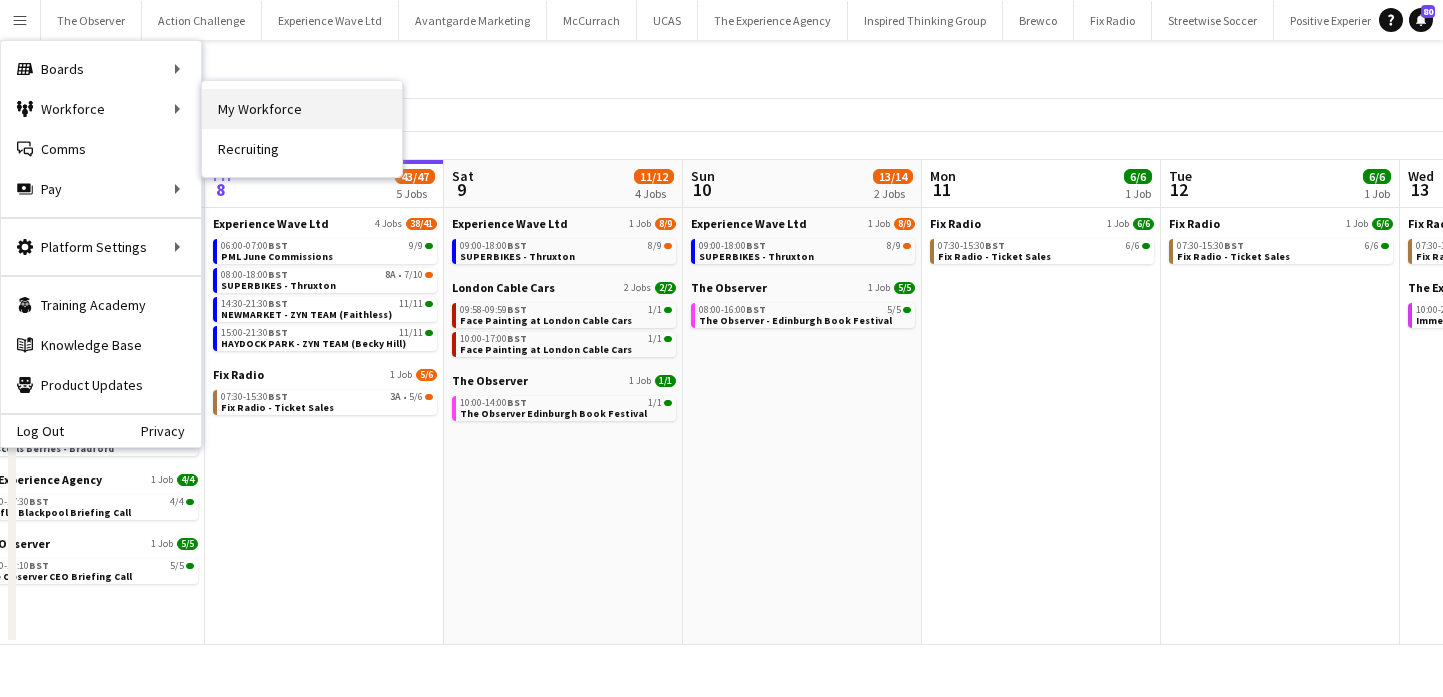 click on "My Workforce" at bounding box center [302, 109] 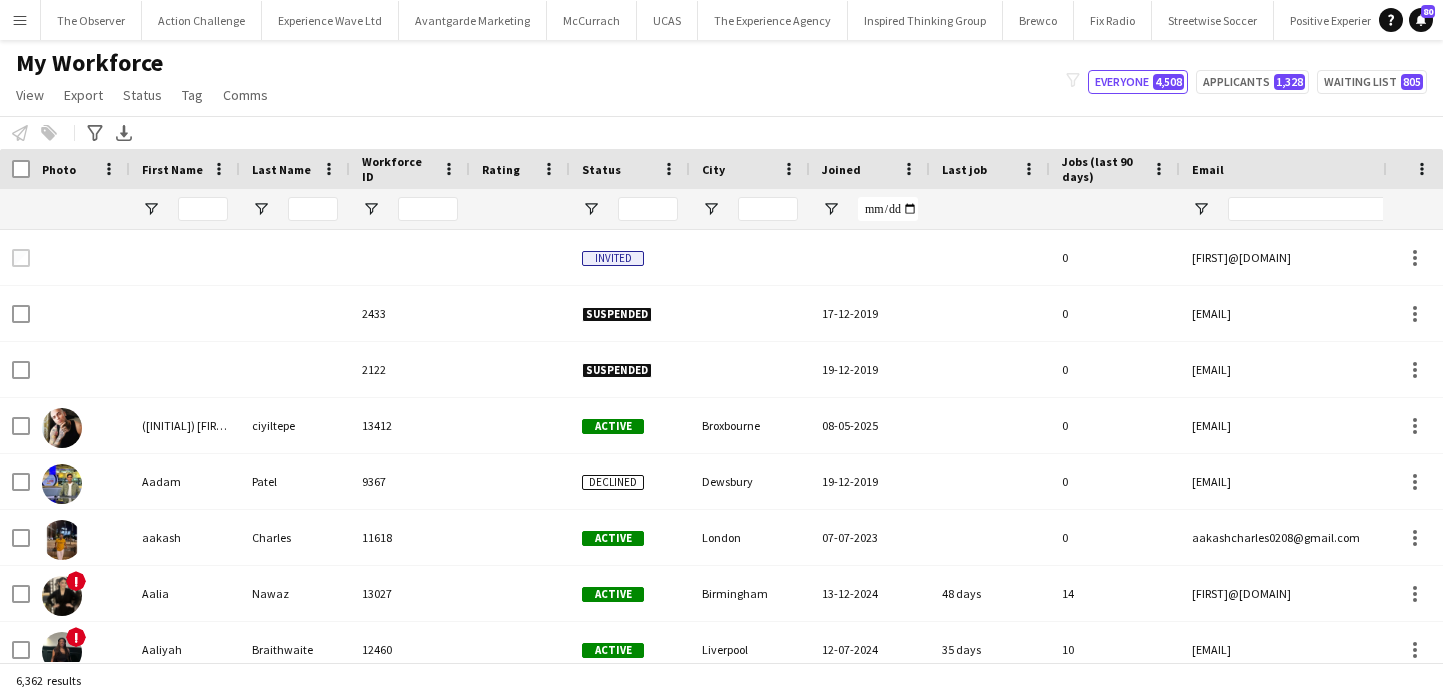 type on "******" 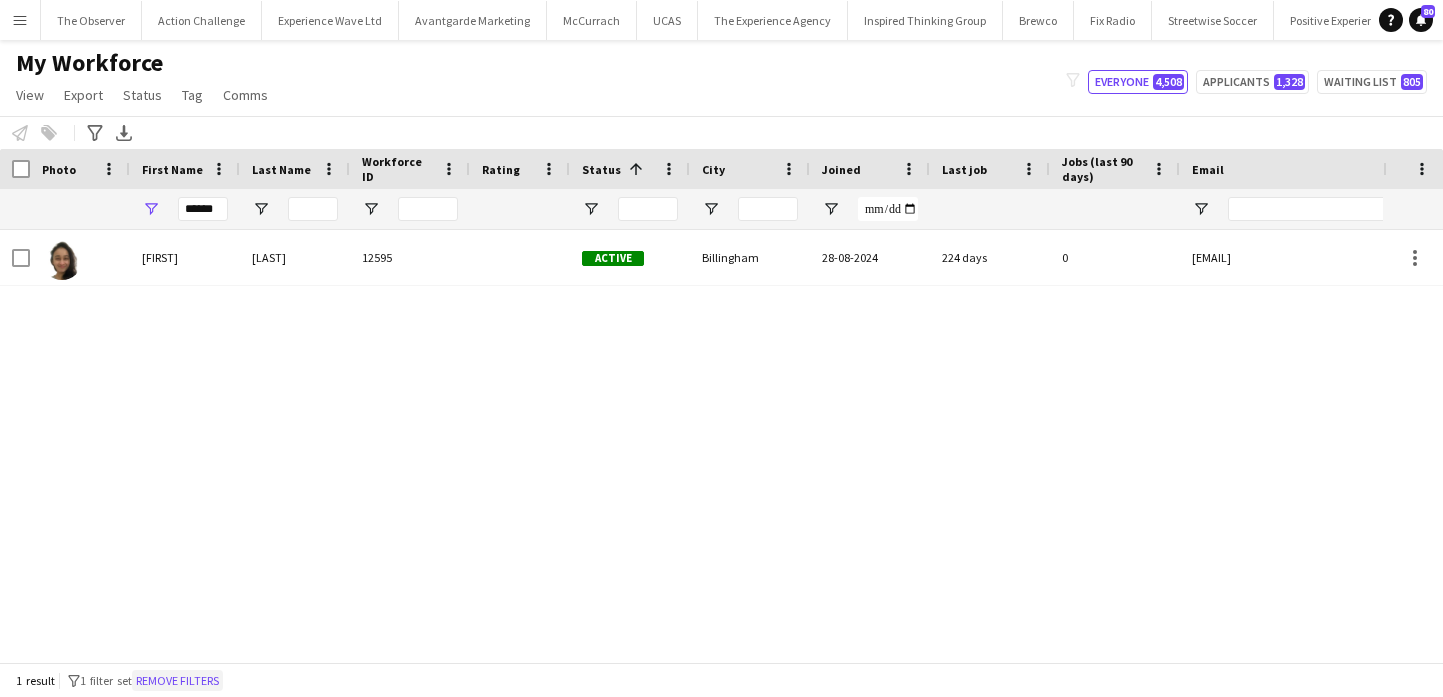 click on "Remove filters" 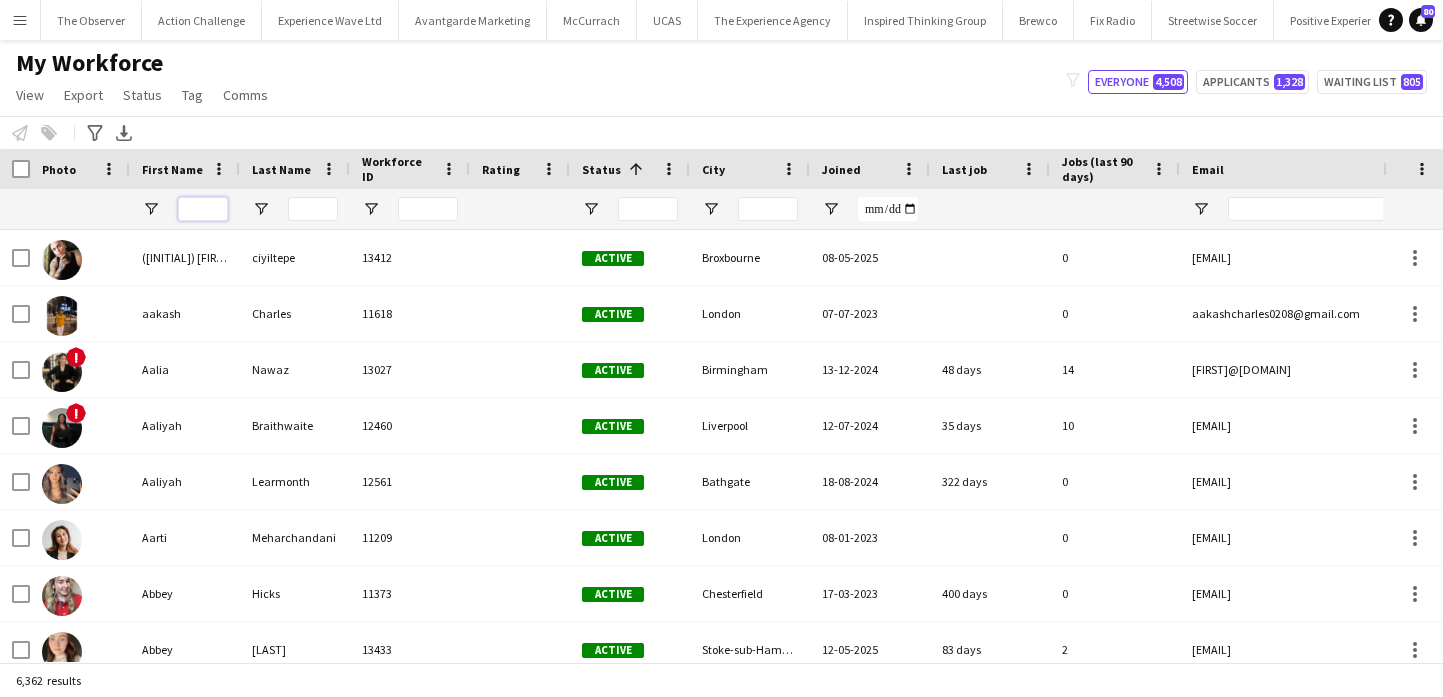 click at bounding box center (203, 209) 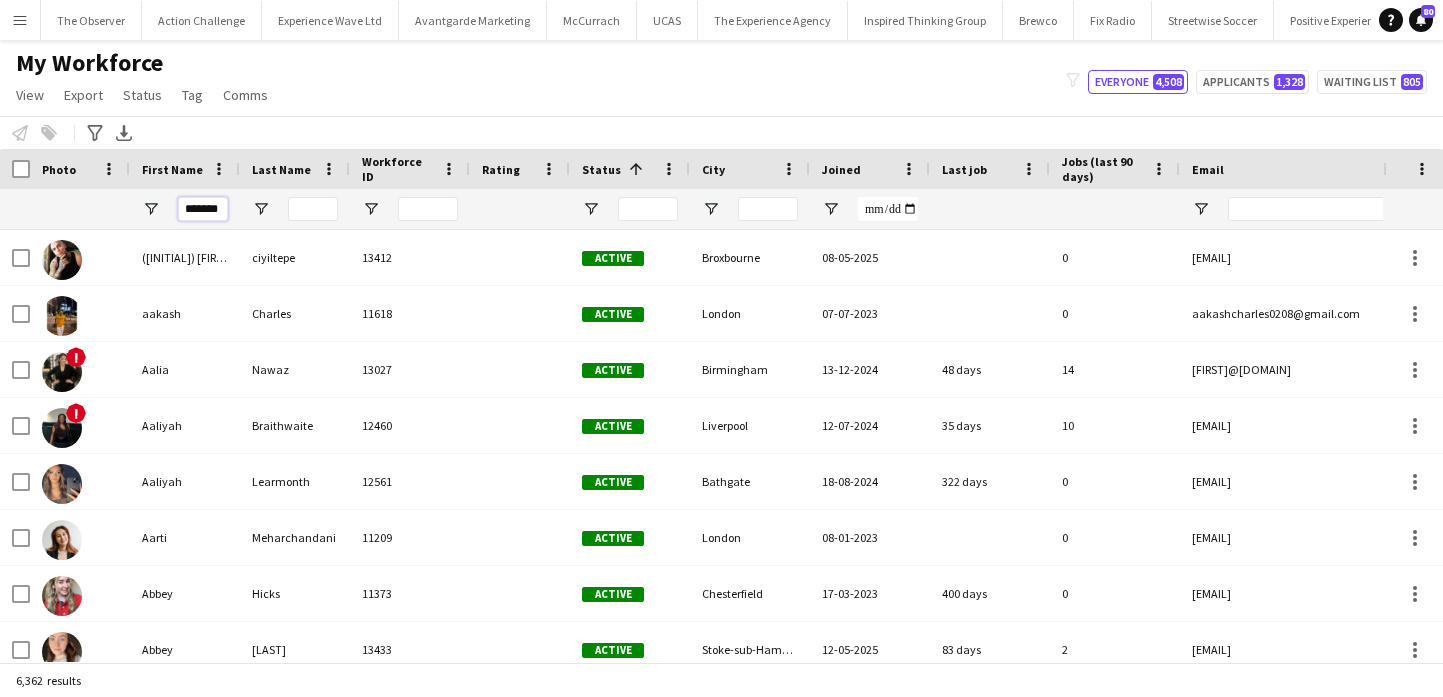 scroll, scrollTop: 0, scrollLeft: 3, axis: horizontal 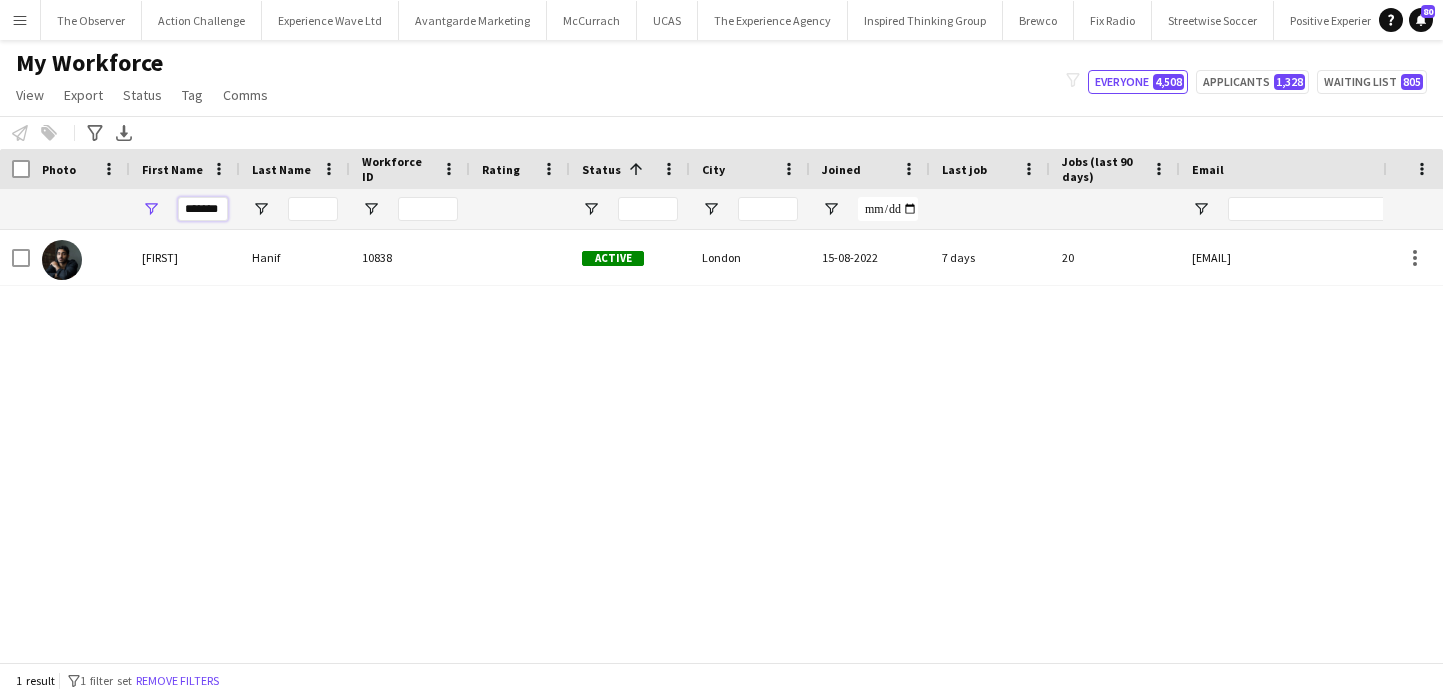 type on "*******" 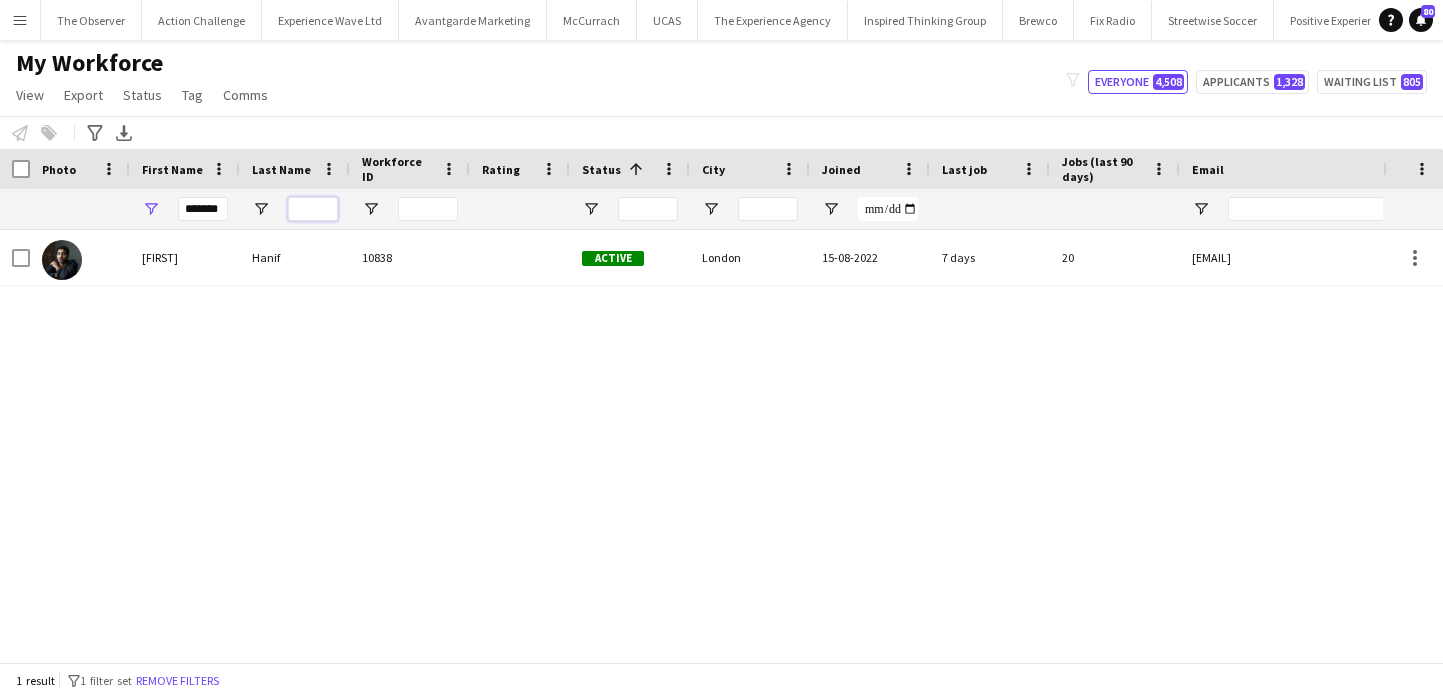 scroll, scrollTop: 0, scrollLeft: 0, axis: both 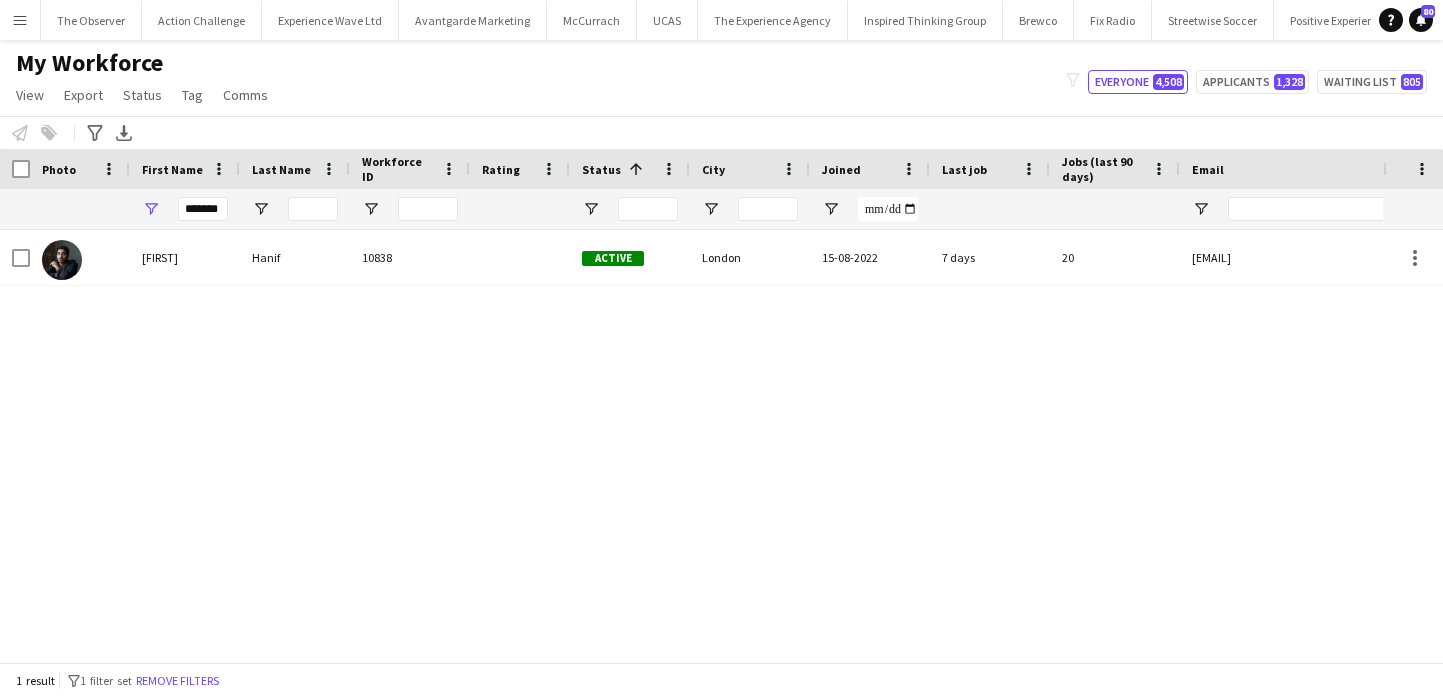 click on "Hanif" at bounding box center [295, 257] 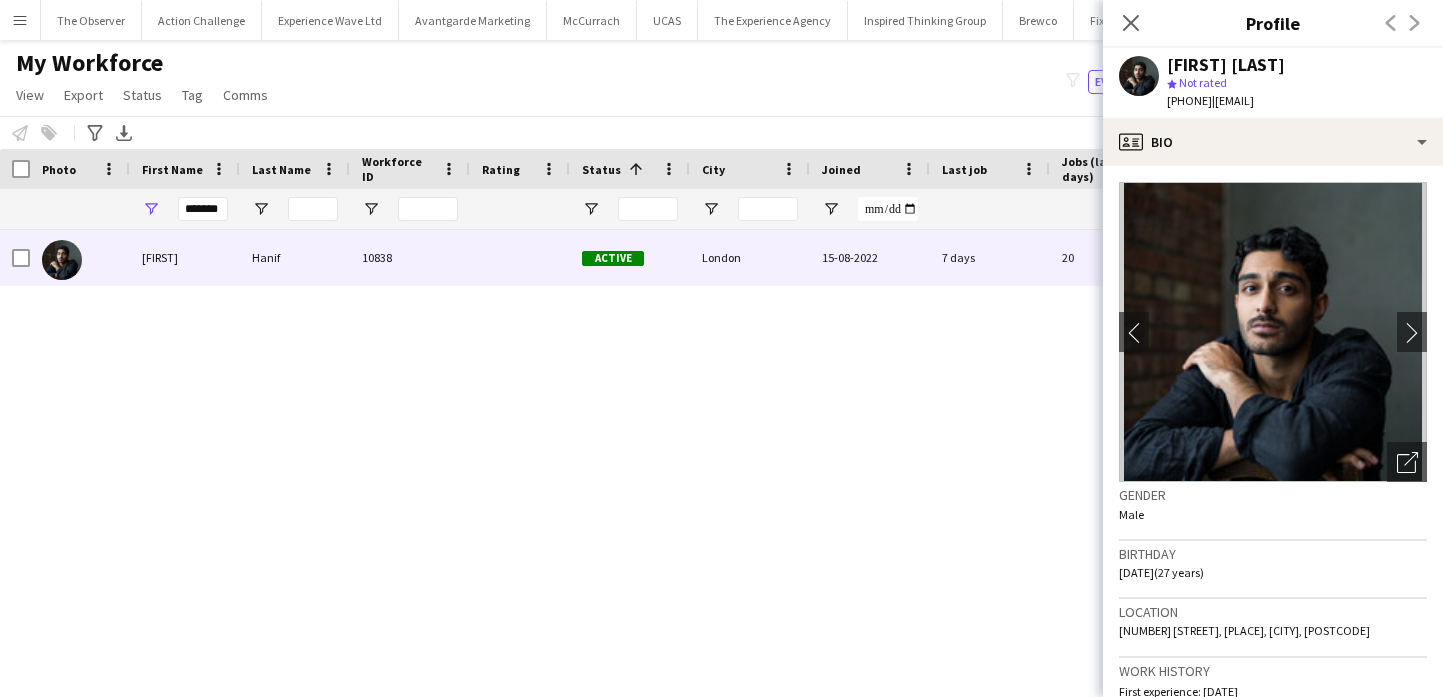click on "Channan Hanif" 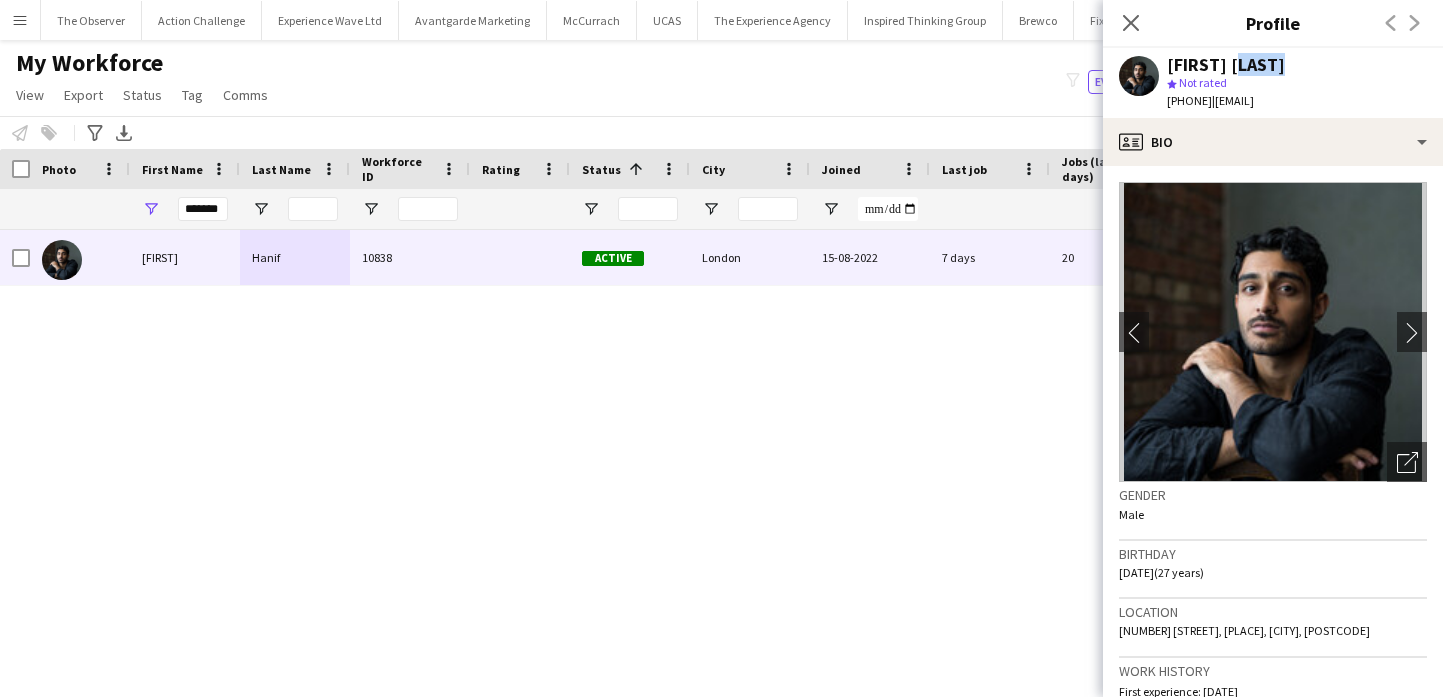 click on "Channan Hanif" 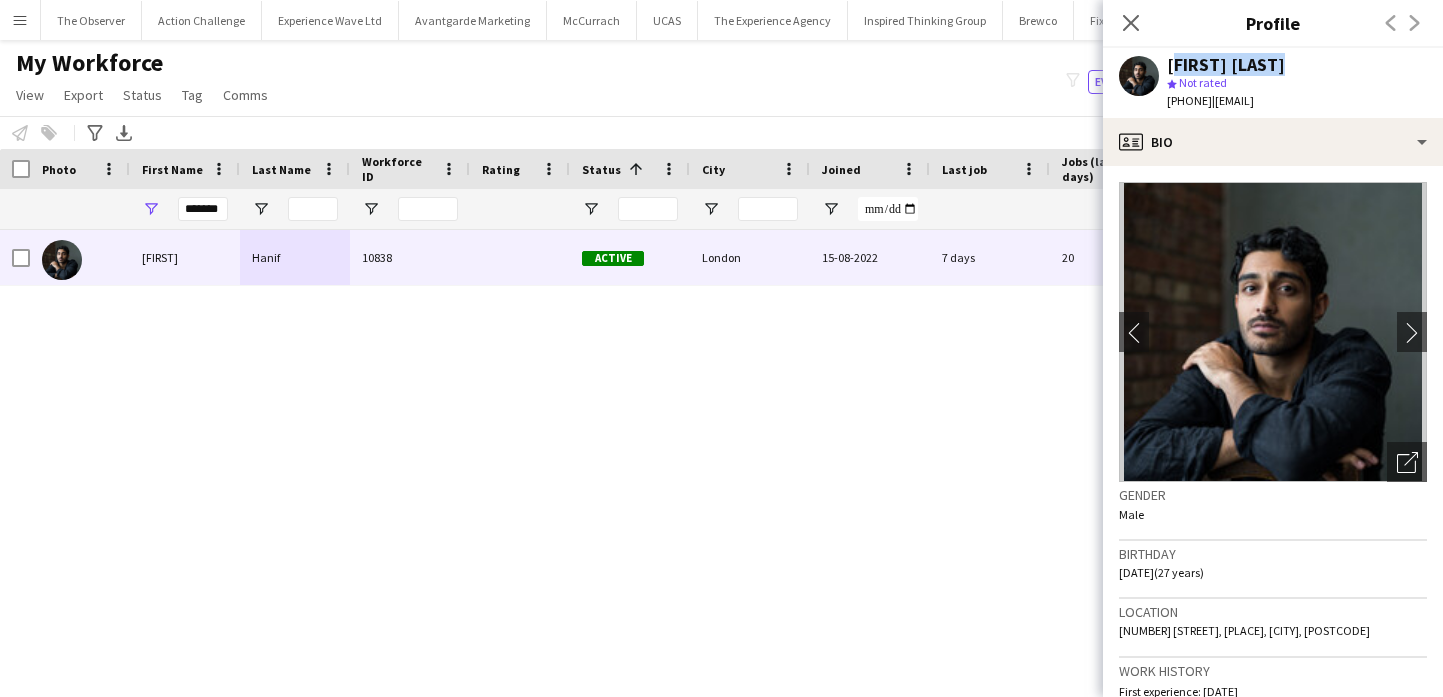 click on "Channan Hanif" 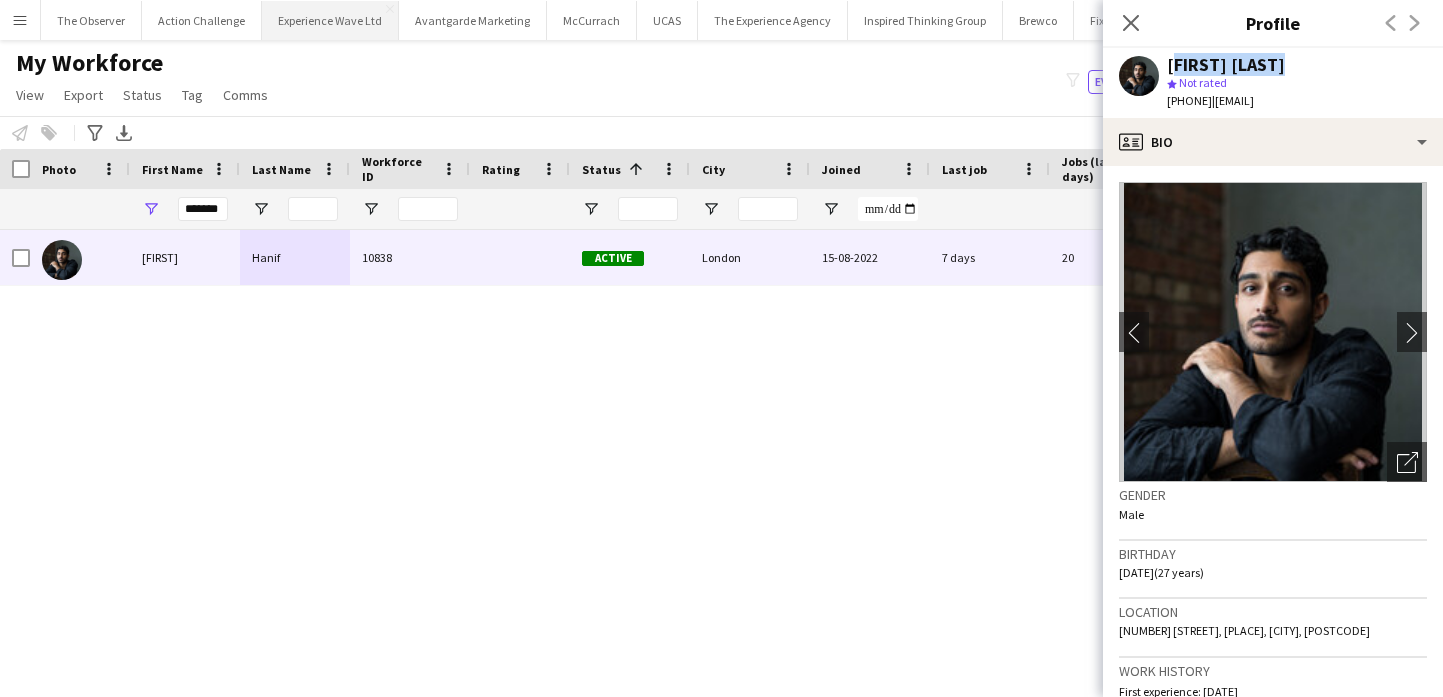 click on "Experience Wave Ltd
Close" at bounding box center [330, 20] 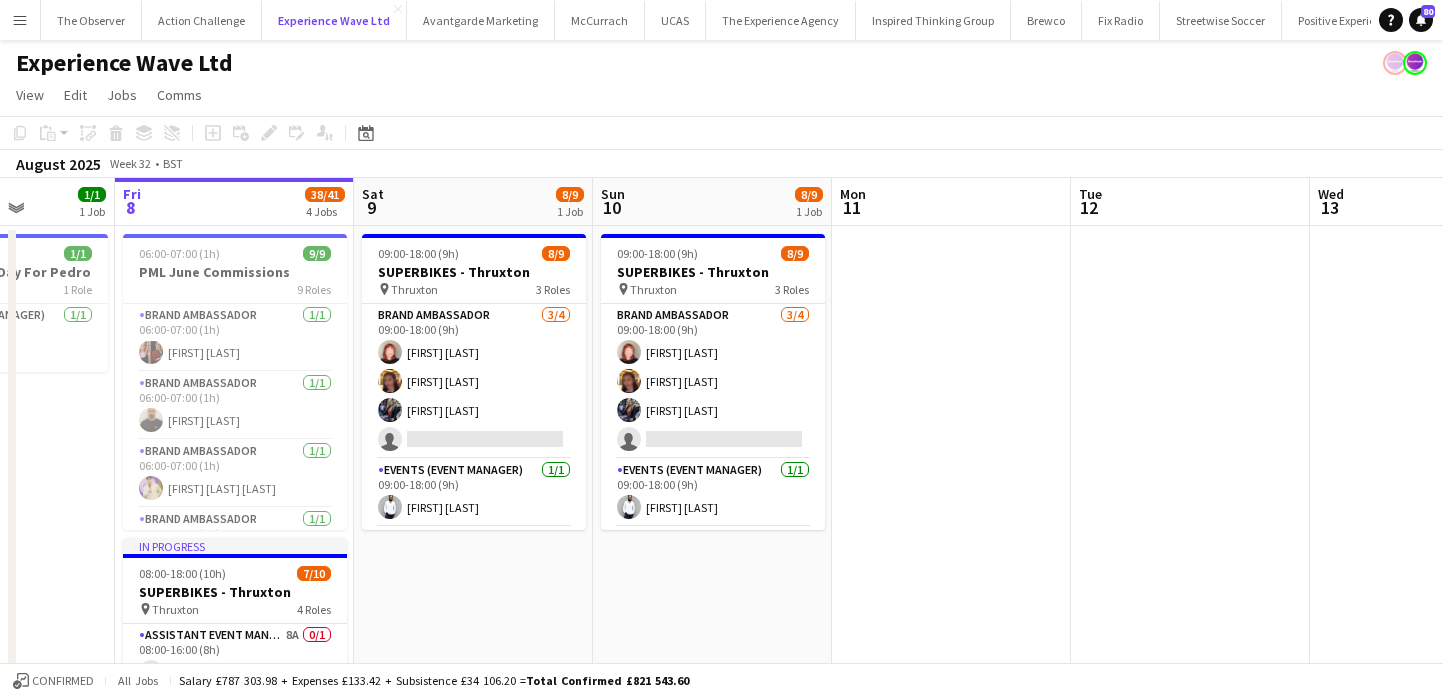 scroll, scrollTop: 0, scrollLeft: 580, axis: horizontal 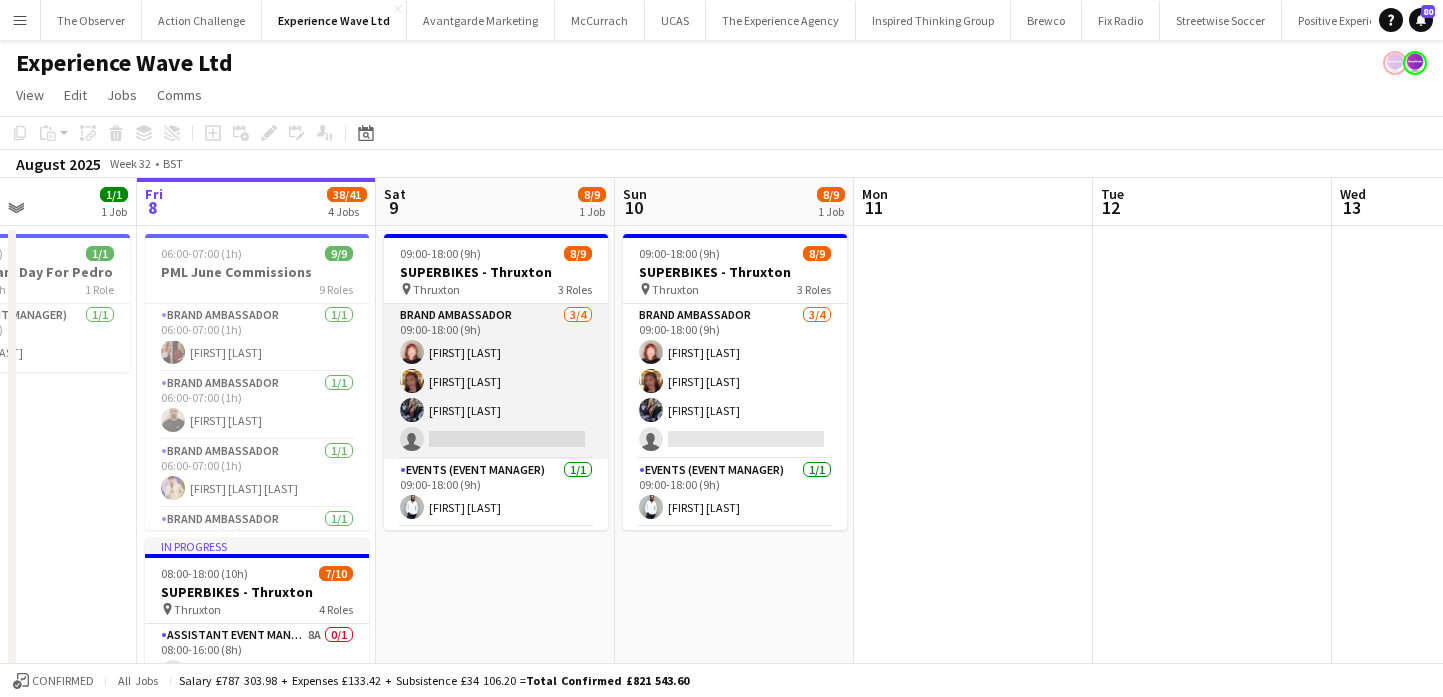 click on "Brand Ambassador   3/4   09:00-18:00 (9h)
Lily Exall Mollie NJOKU Chantelle Keung
single-neutral-actions" at bounding box center (496, 381) 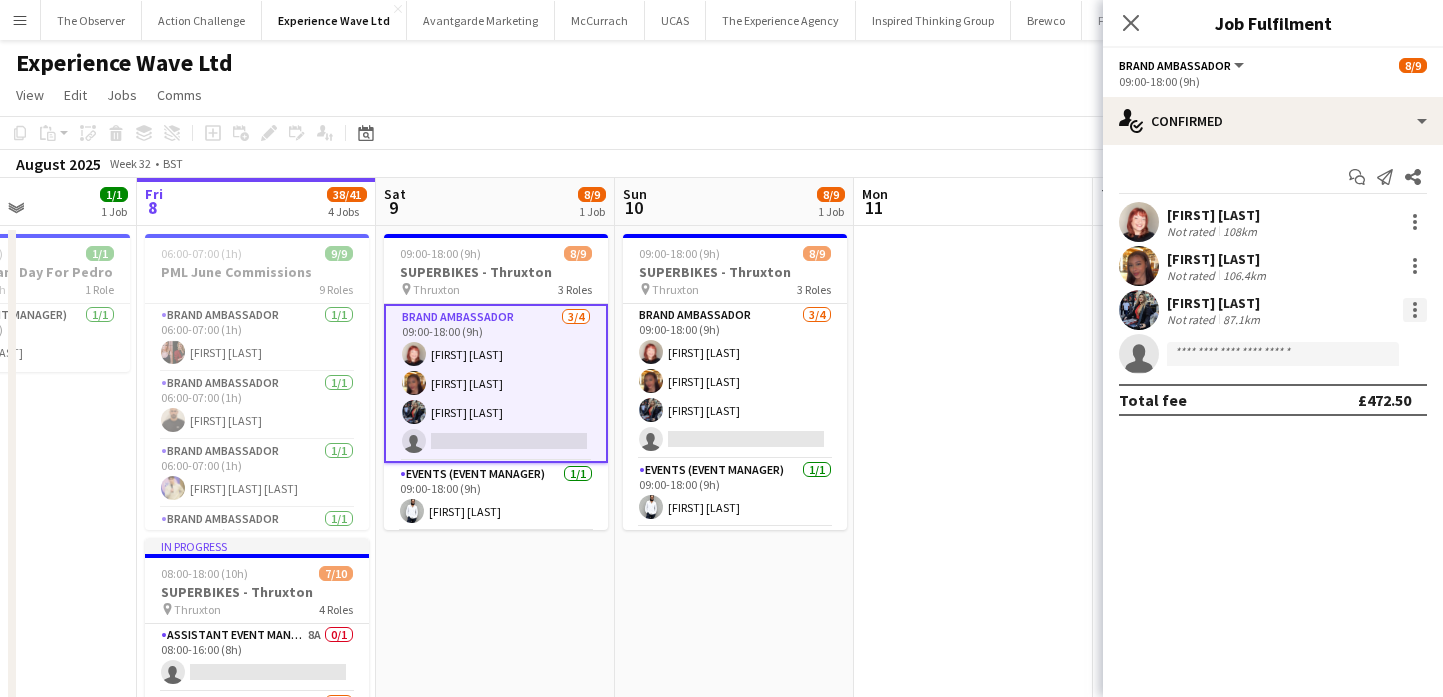 click at bounding box center (1415, 310) 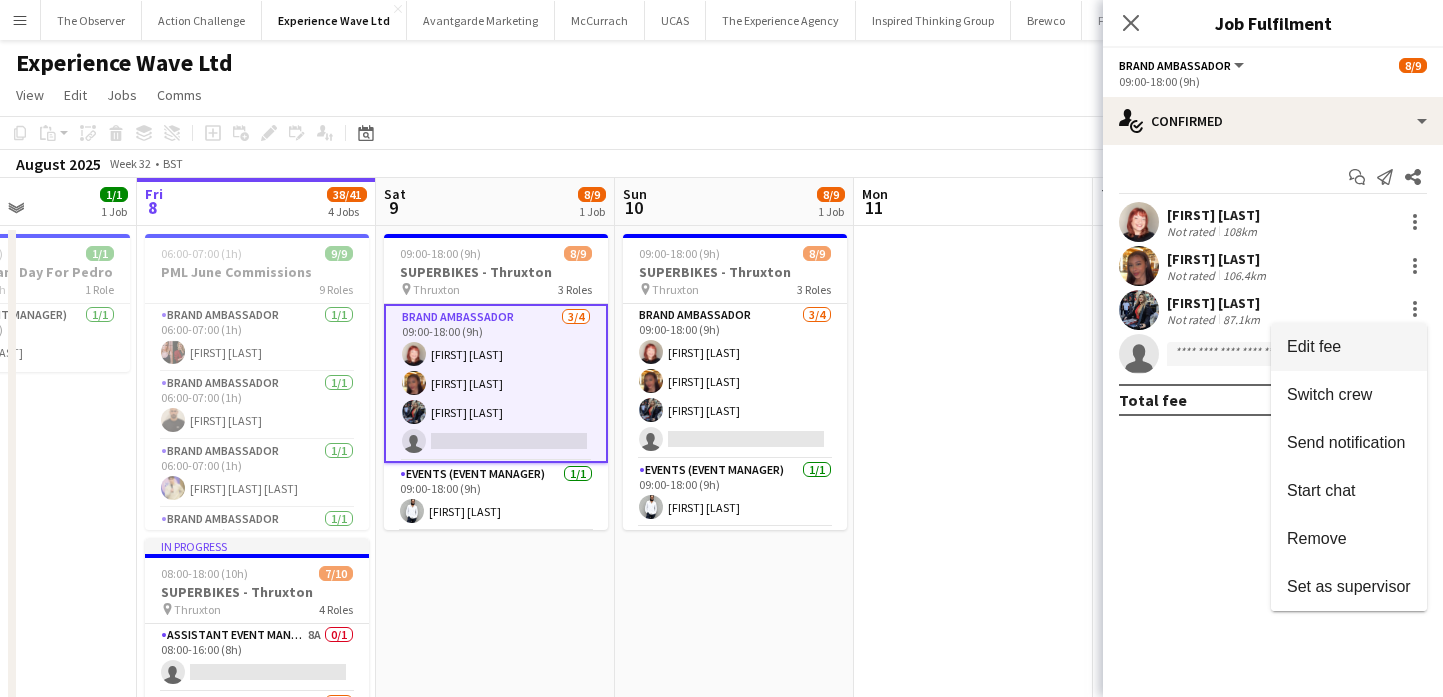 click on "Edit fee" at bounding box center [1349, 347] 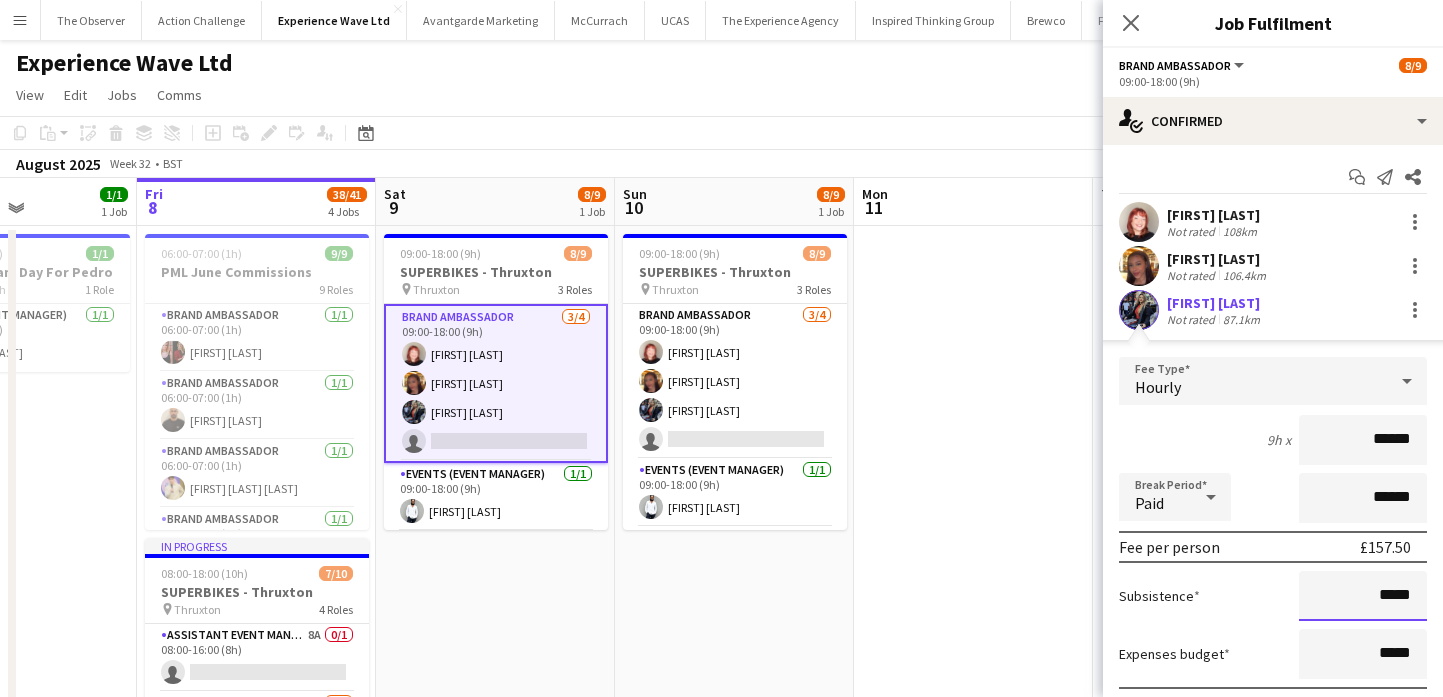 click on "*****" at bounding box center [1363, 596] 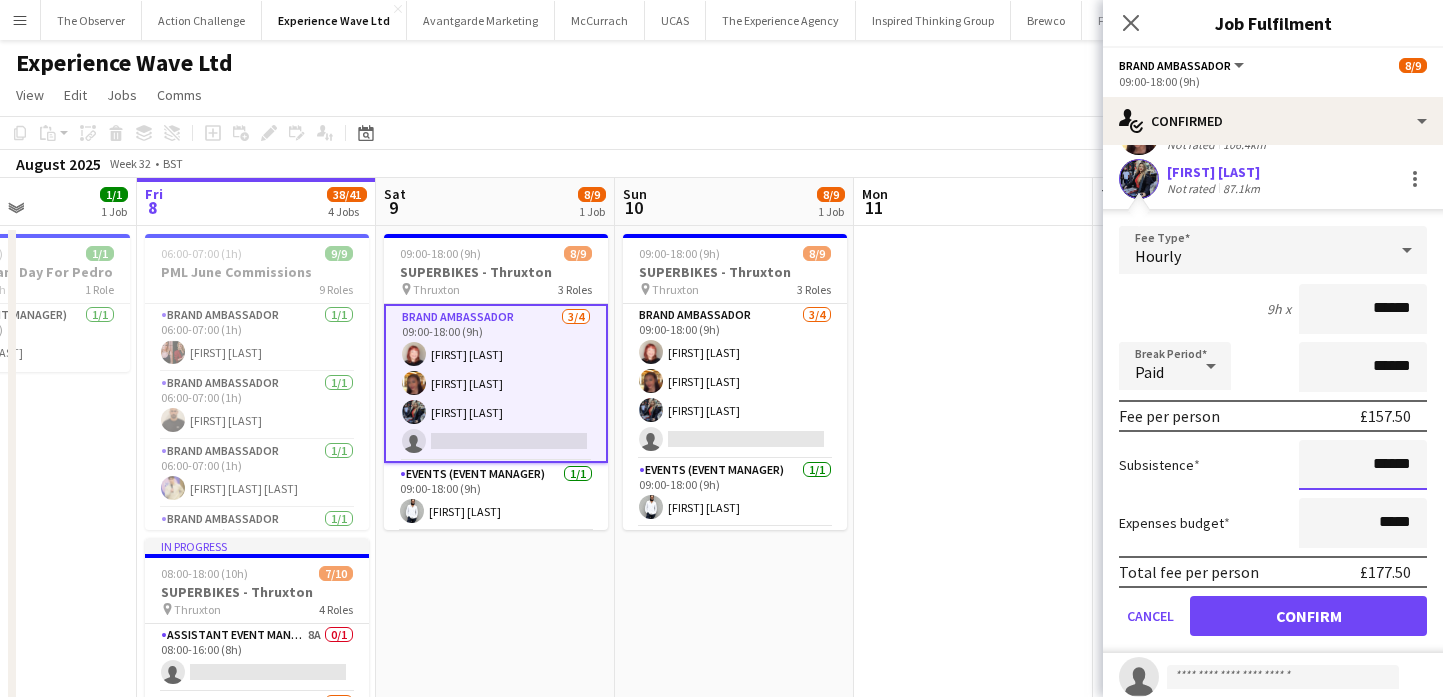 scroll, scrollTop: 189, scrollLeft: 0, axis: vertical 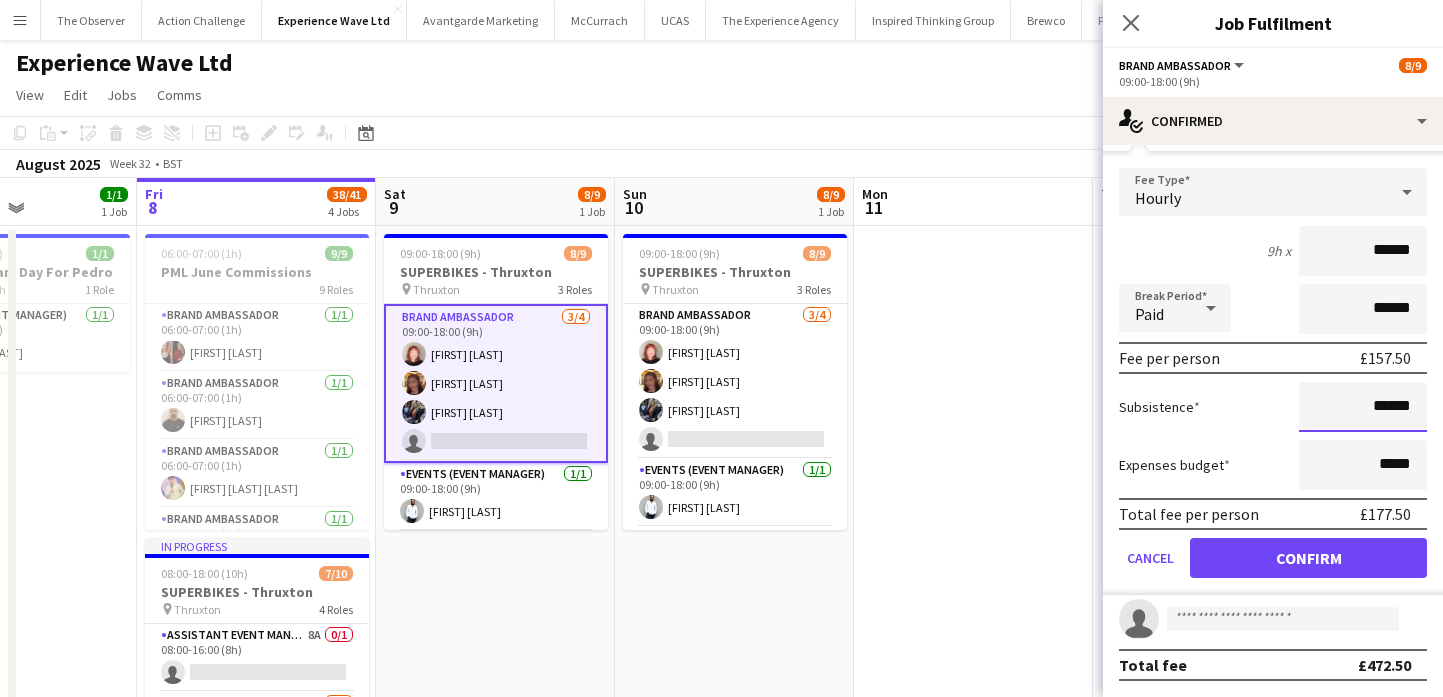 type on "******" 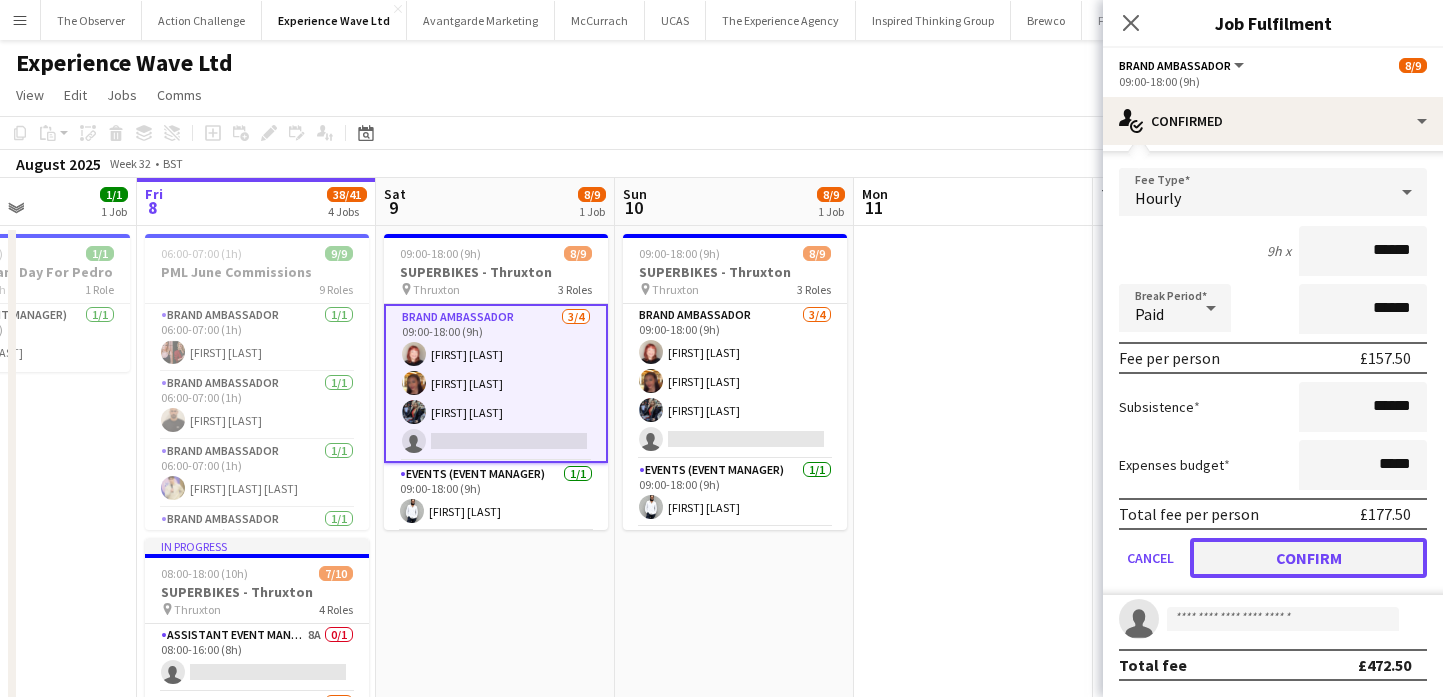 click on "Confirm" at bounding box center (1308, 558) 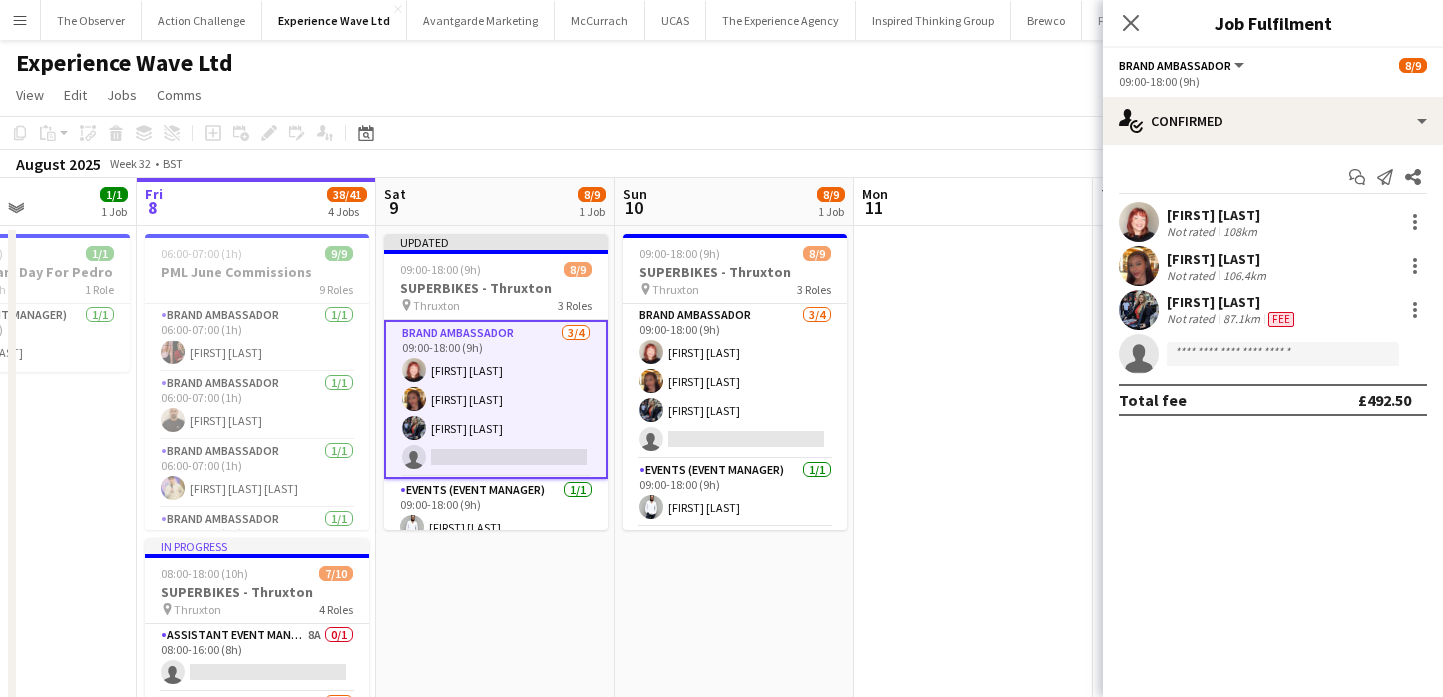 scroll, scrollTop: 0, scrollLeft: 0, axis: both 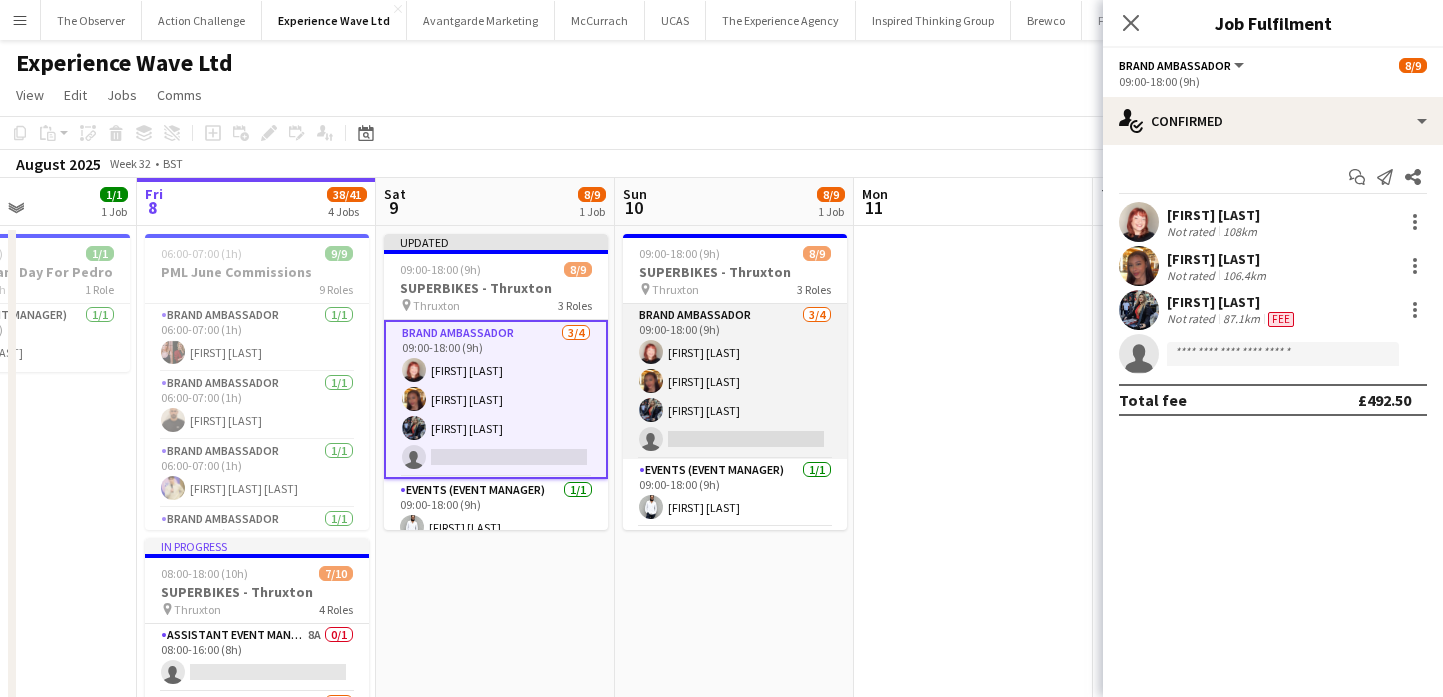 click on "Brand Ambassador   3/4   09:00-18:00 (9h)
Lily Exall Mollie NJOKU Chantelle Keung
single-neutral-actions" at bounding box center (735, 381) 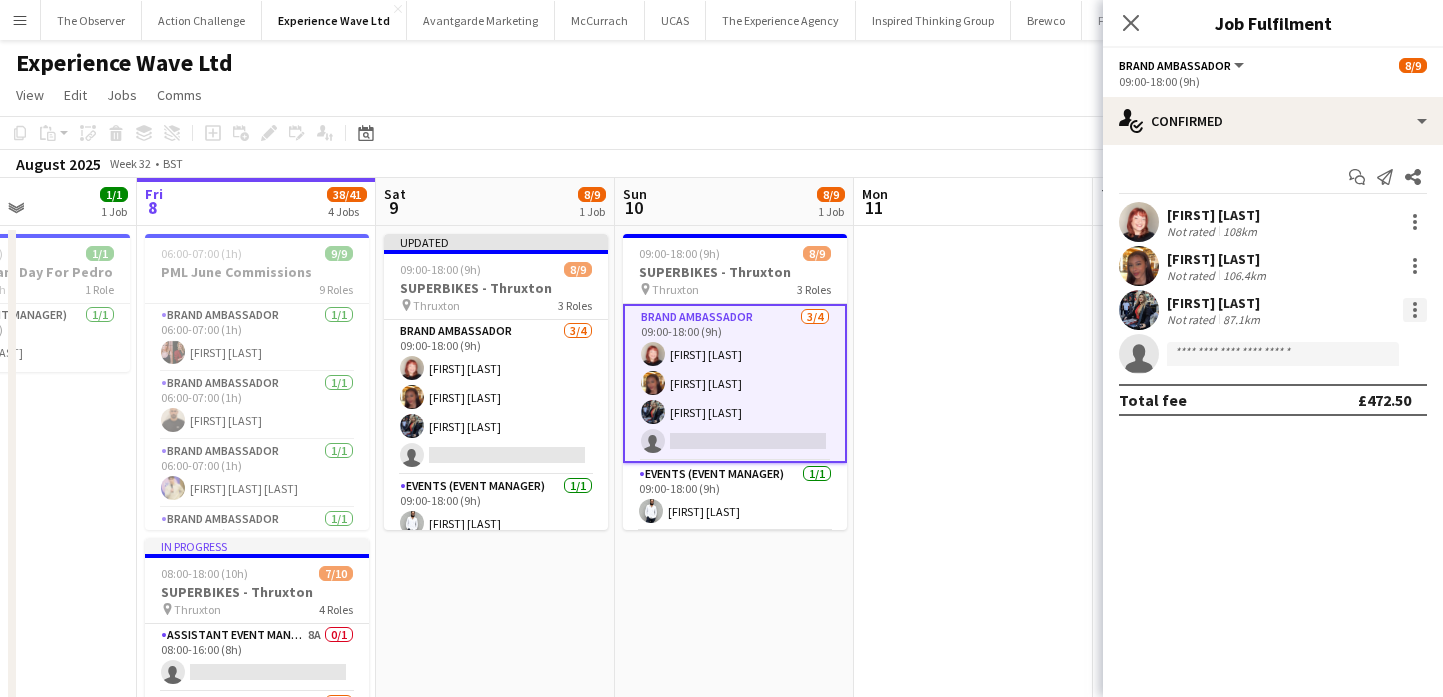 click at bounding box center [1415, 310] 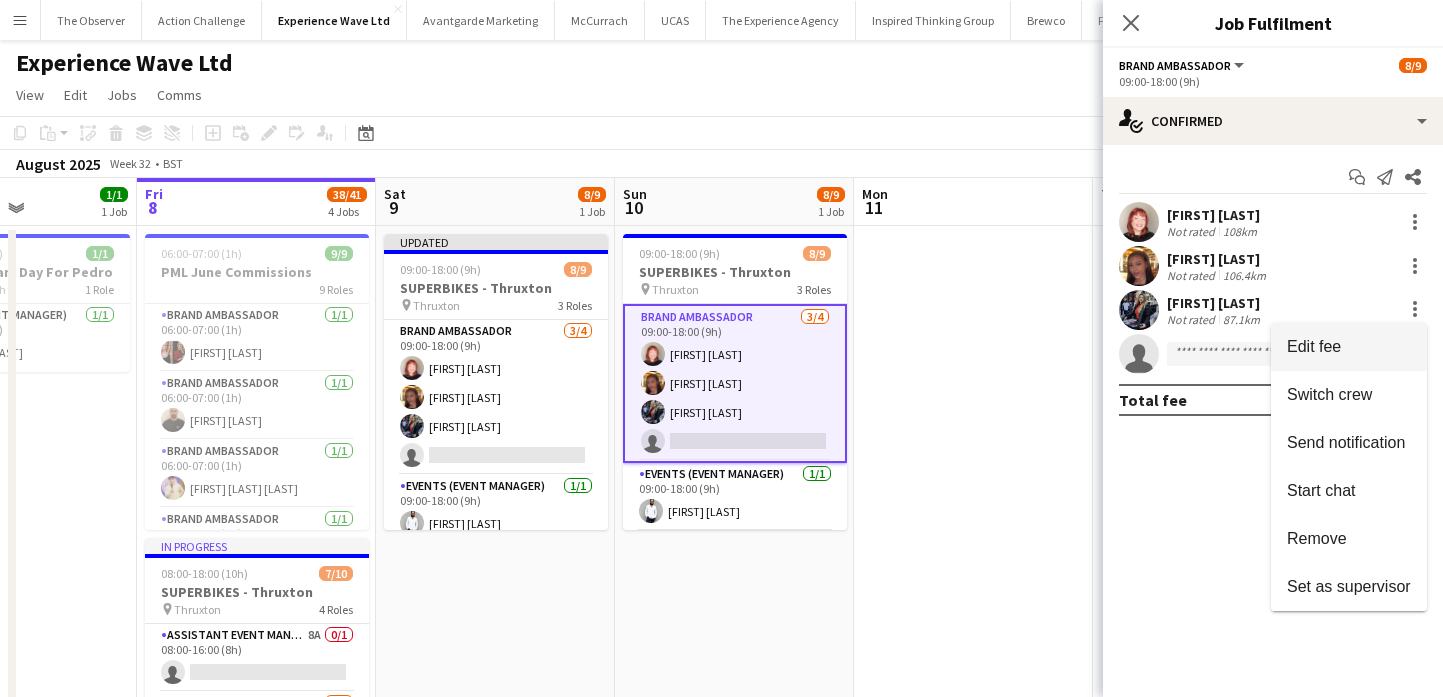 click on "Edit fee" at bounding box center [1349, 347] 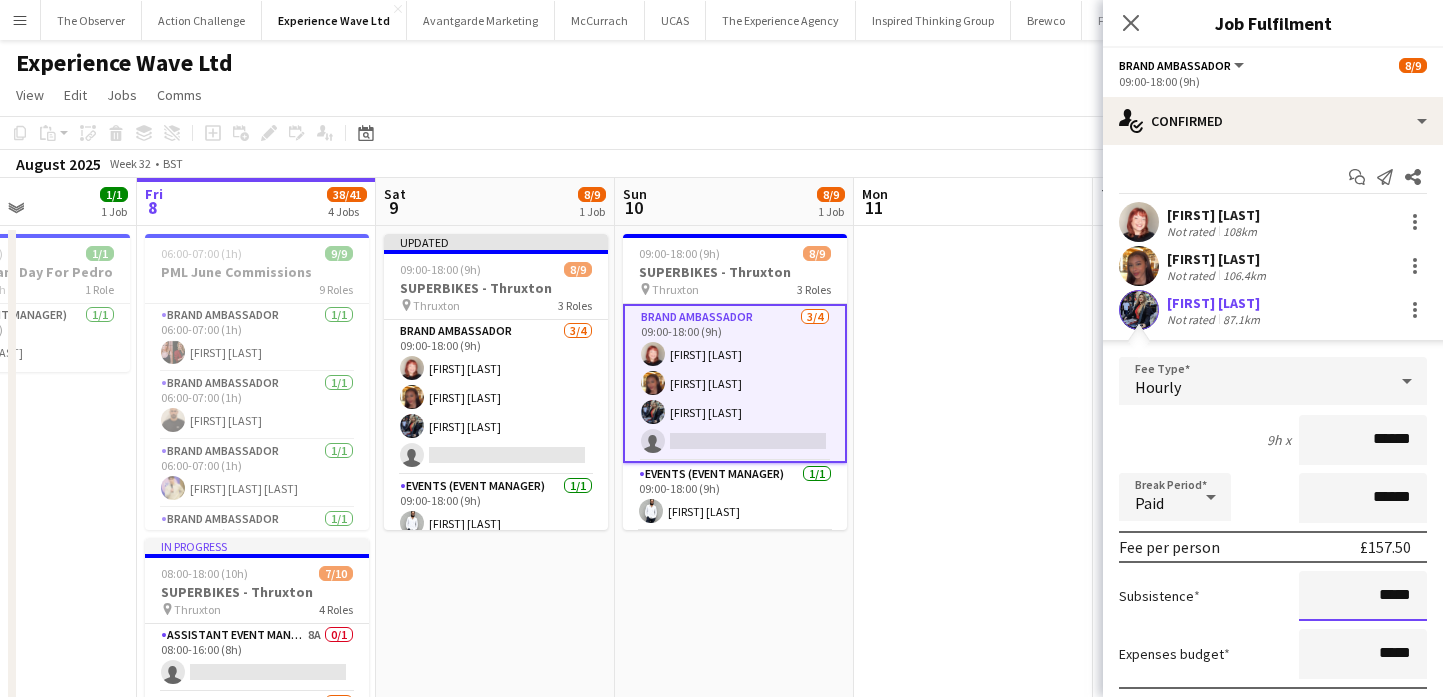 click on "*****" at bounding box center (1363, 596) 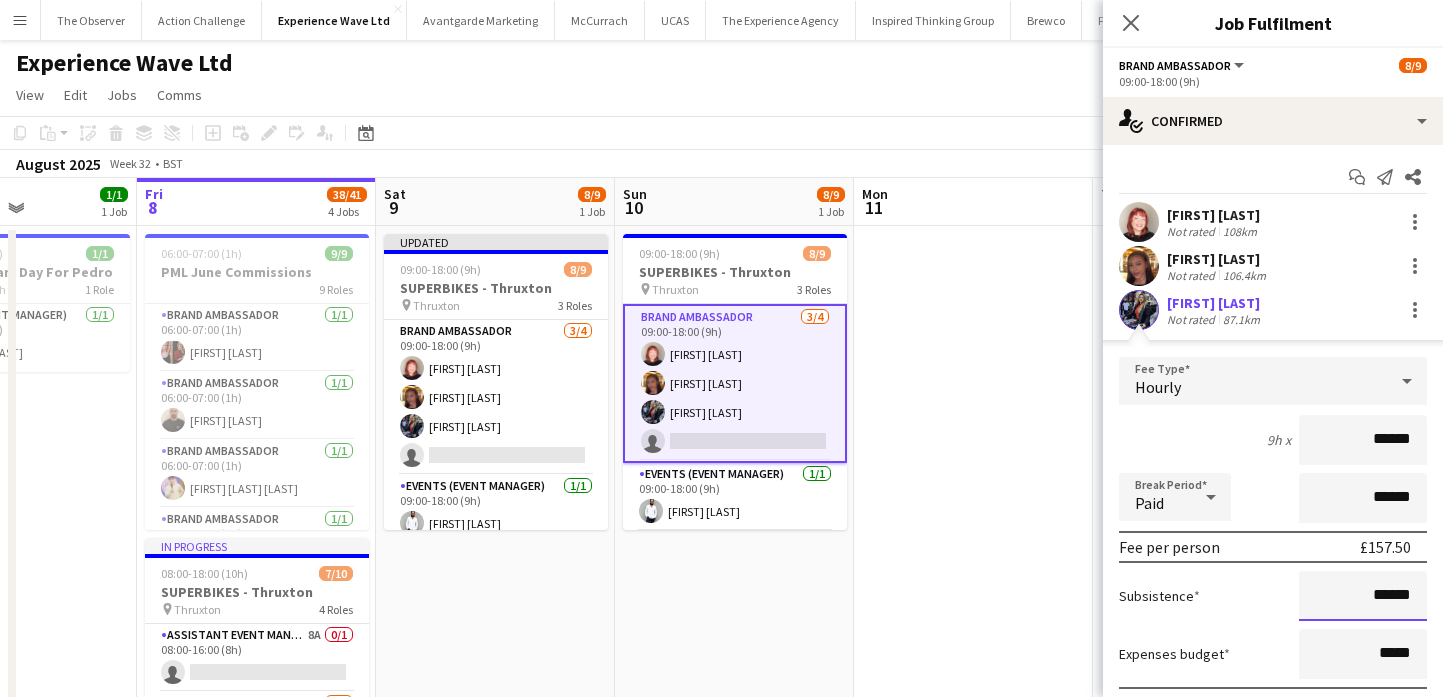 scroll, scrollTop: 183, scrollLeft: 0, axis: vertical 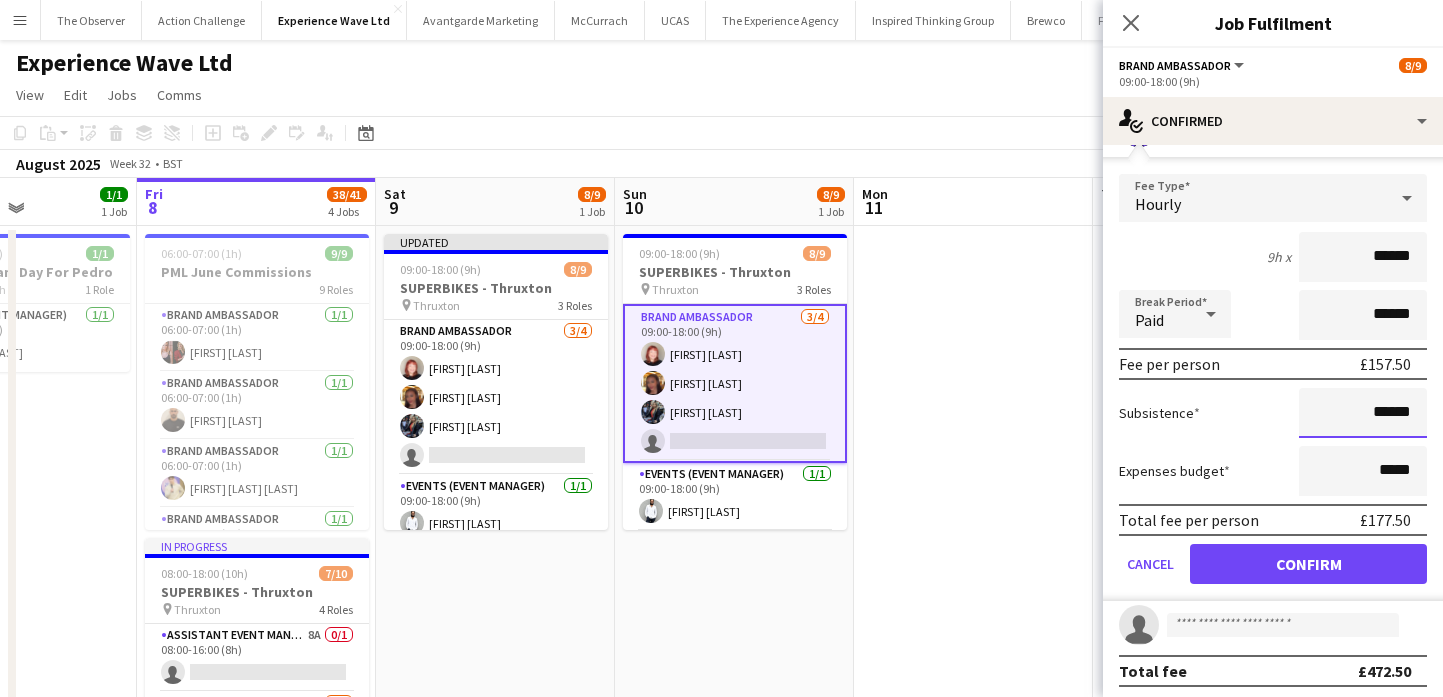 type on "******" 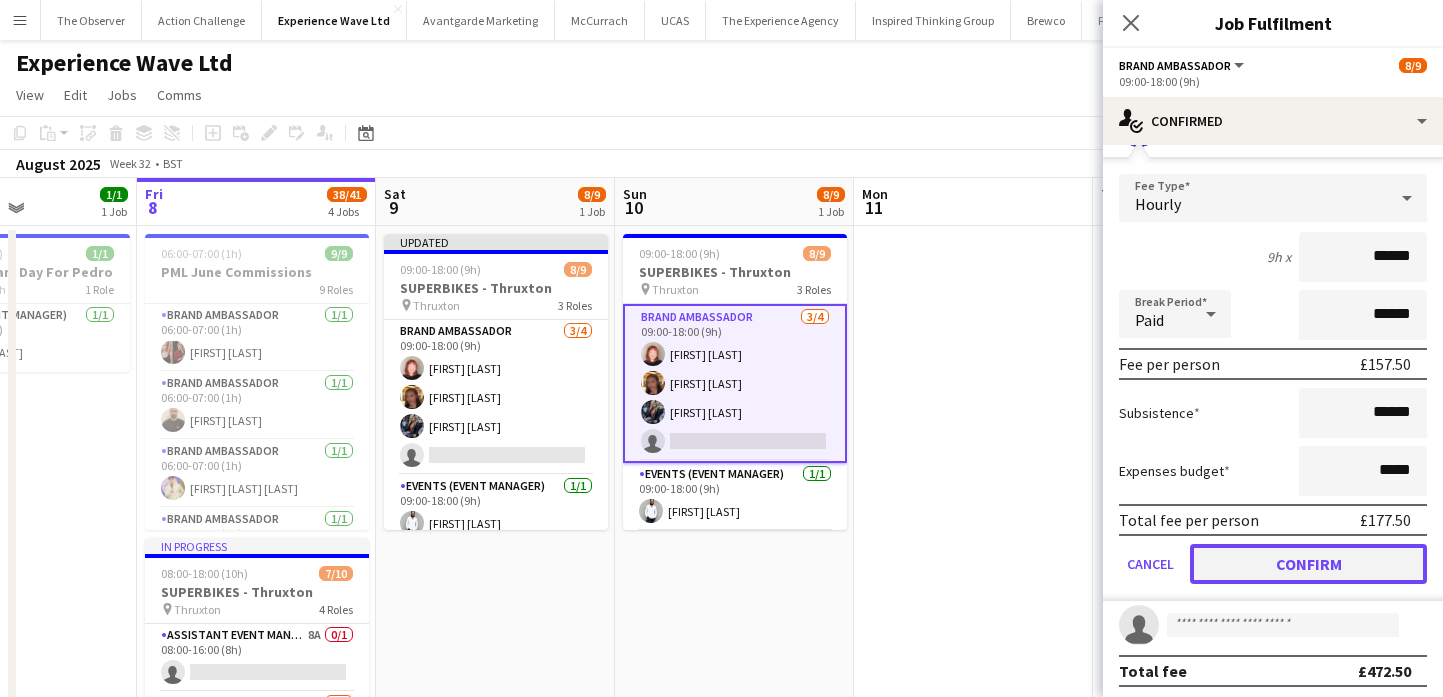 click on "Confirm" at bounding box center [1308, 564] 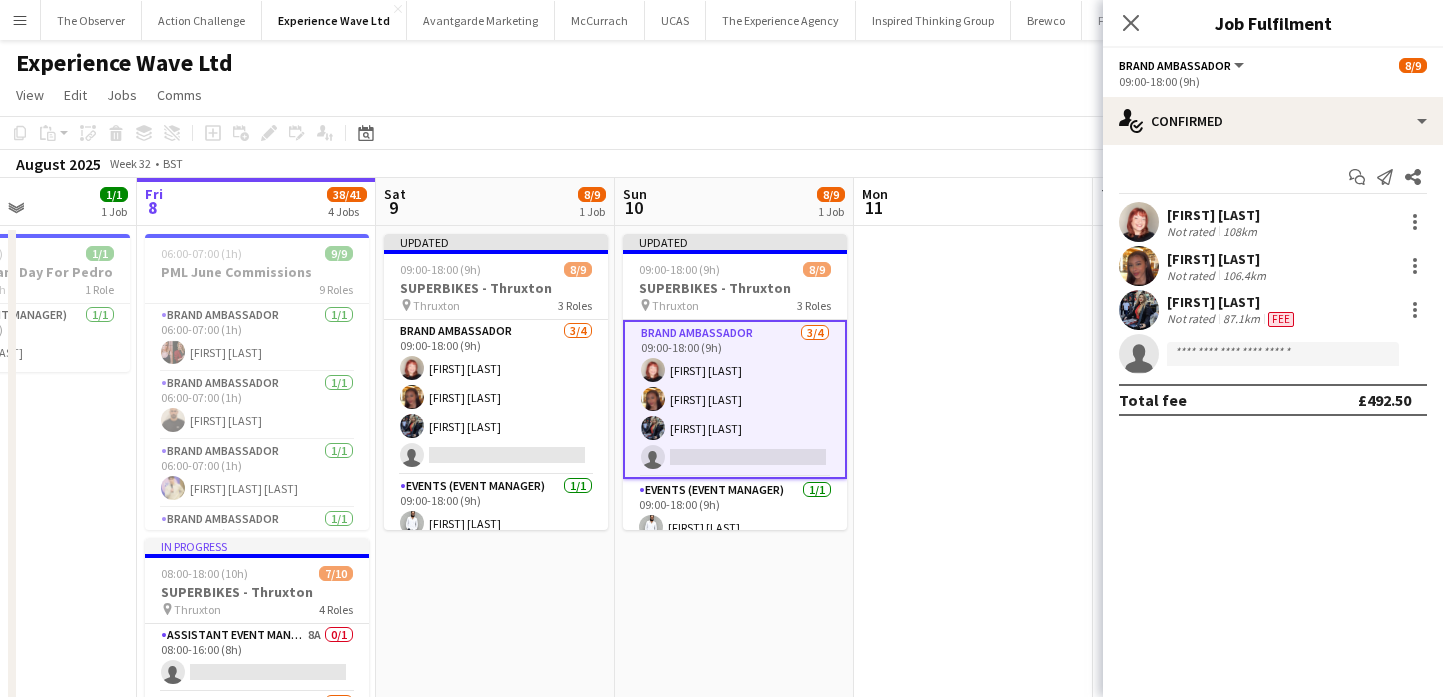 scroll, scrollTop: 0, scrollLeft: 0, axis: both 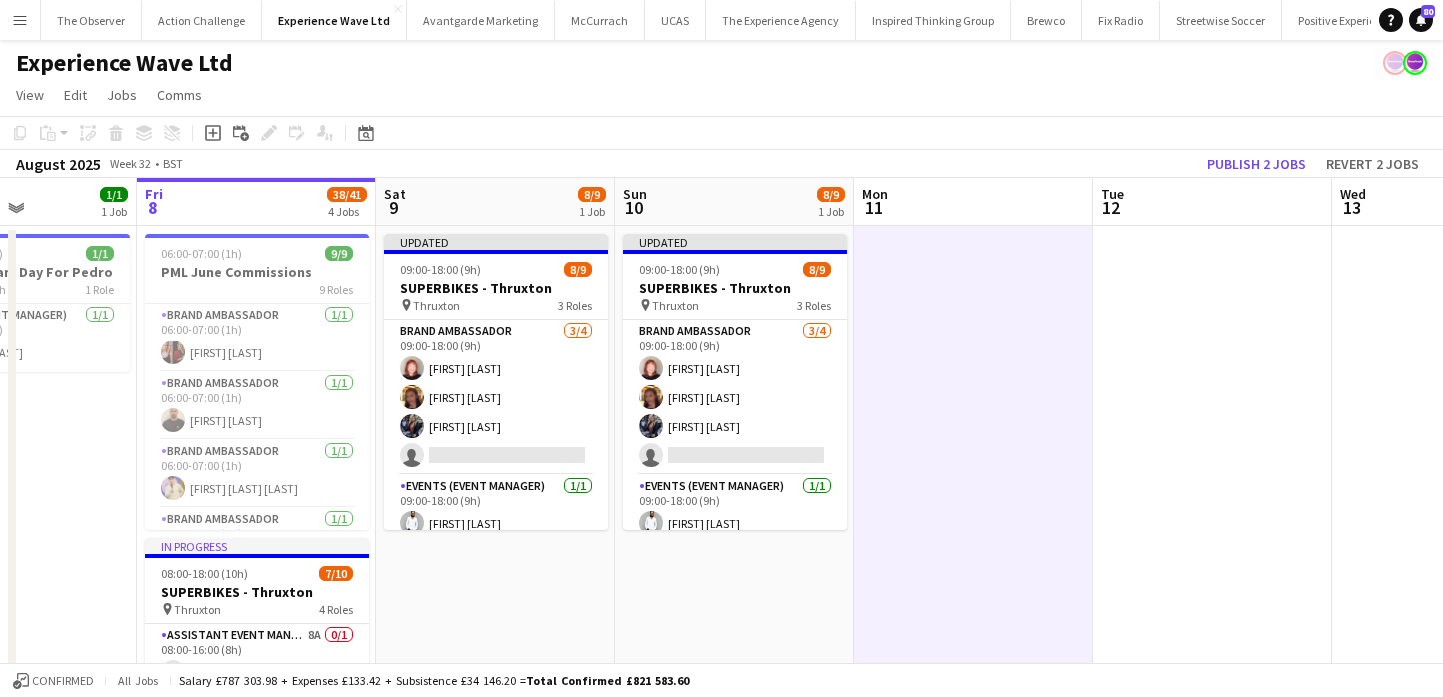 click on "Copy
Paste
Paste
Command
V Paste with crew
Command
Shift
V
Paste linked Job
Delete
Group
Ungroup
Add job
Add linked Job
Edit
Edit linked Job
Applicants
Date picker
AUG 2025 AUG 2025 Monday M Tuesday T Wednesday W Thursday T Friday F Saturday S Sunday S  AUG   1   2   3   4   5   6   7   8   9   10   11   12   13   14   15   16   17   18   19   20   21   22   23   24   25" 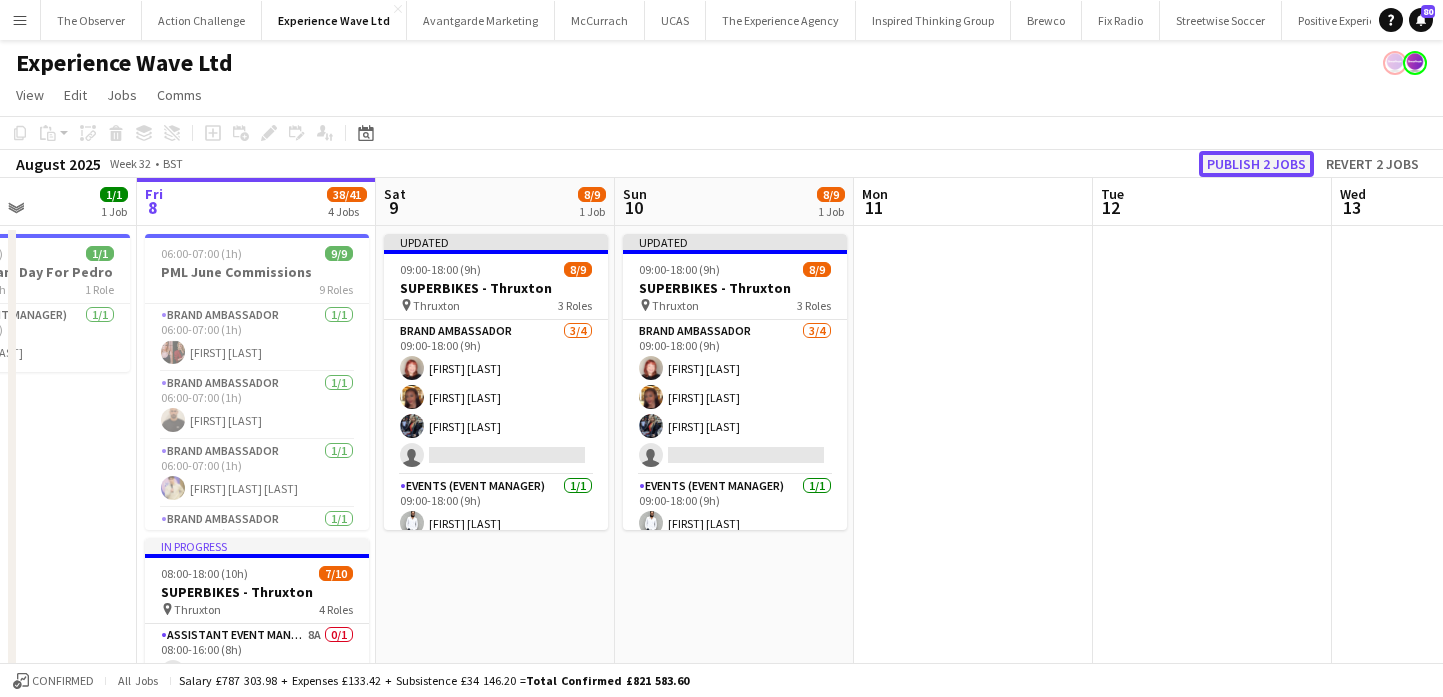 click on "Publish 2 jobs" 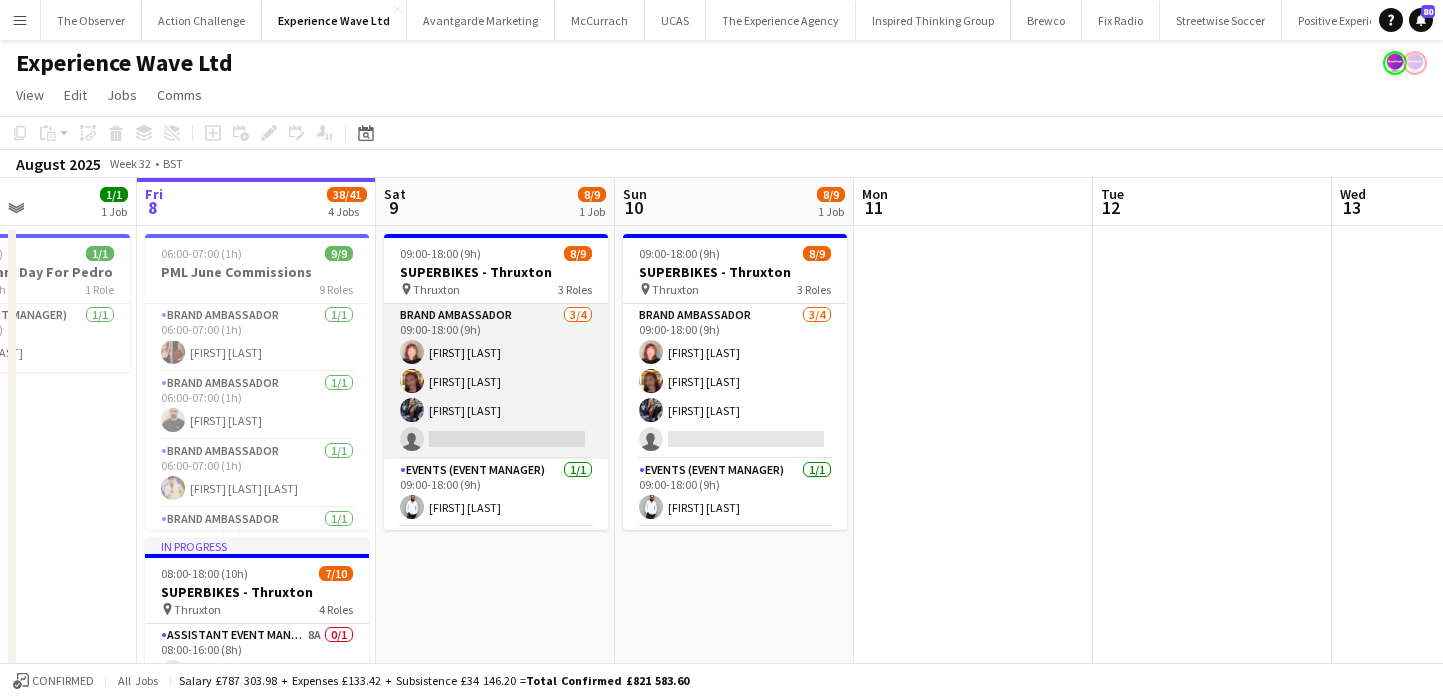 click on "Brand Ambassador   3/4   09:00-18:00 (9h)
Lily Exall Mollie NJOKU Chantelle Keung
single-neutral-actions" at bounding box center (496, 381) 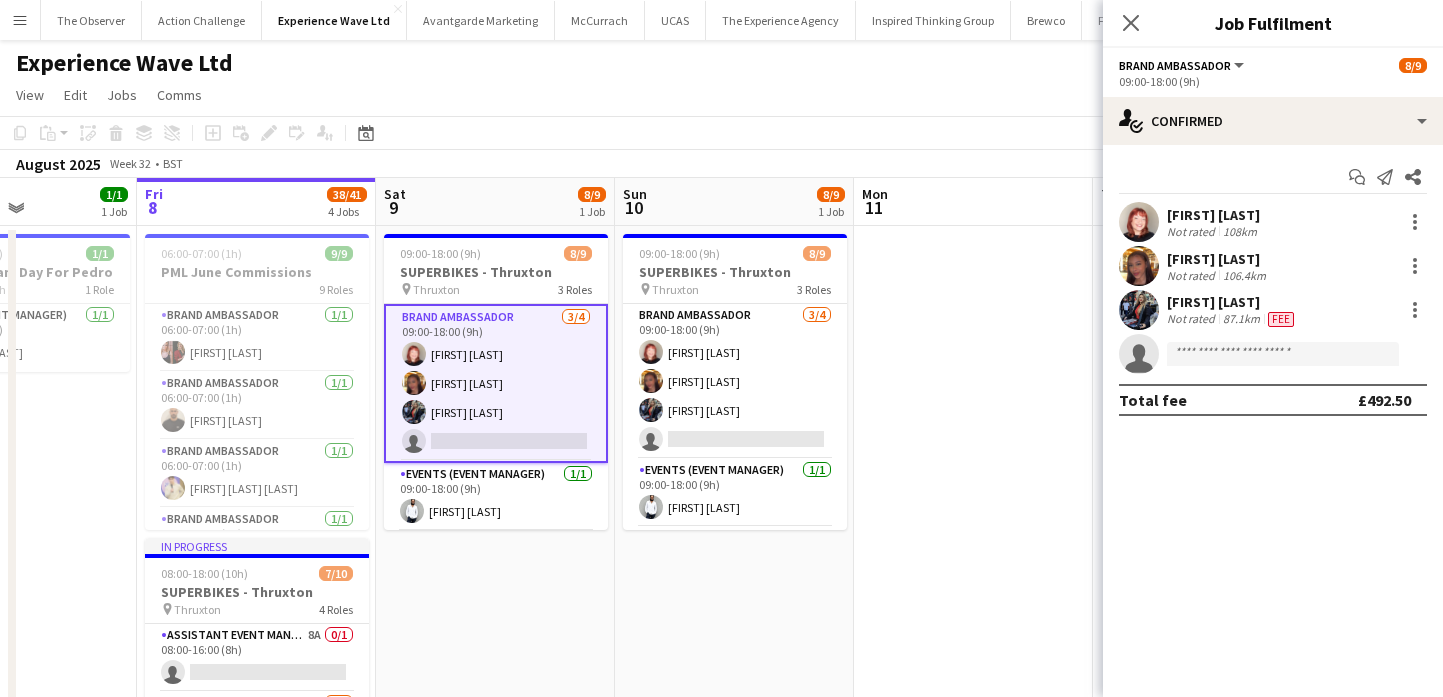 click on "Chantelle Keung   Not rated   87.1km   Fee" at bounding box center (1273, 310) 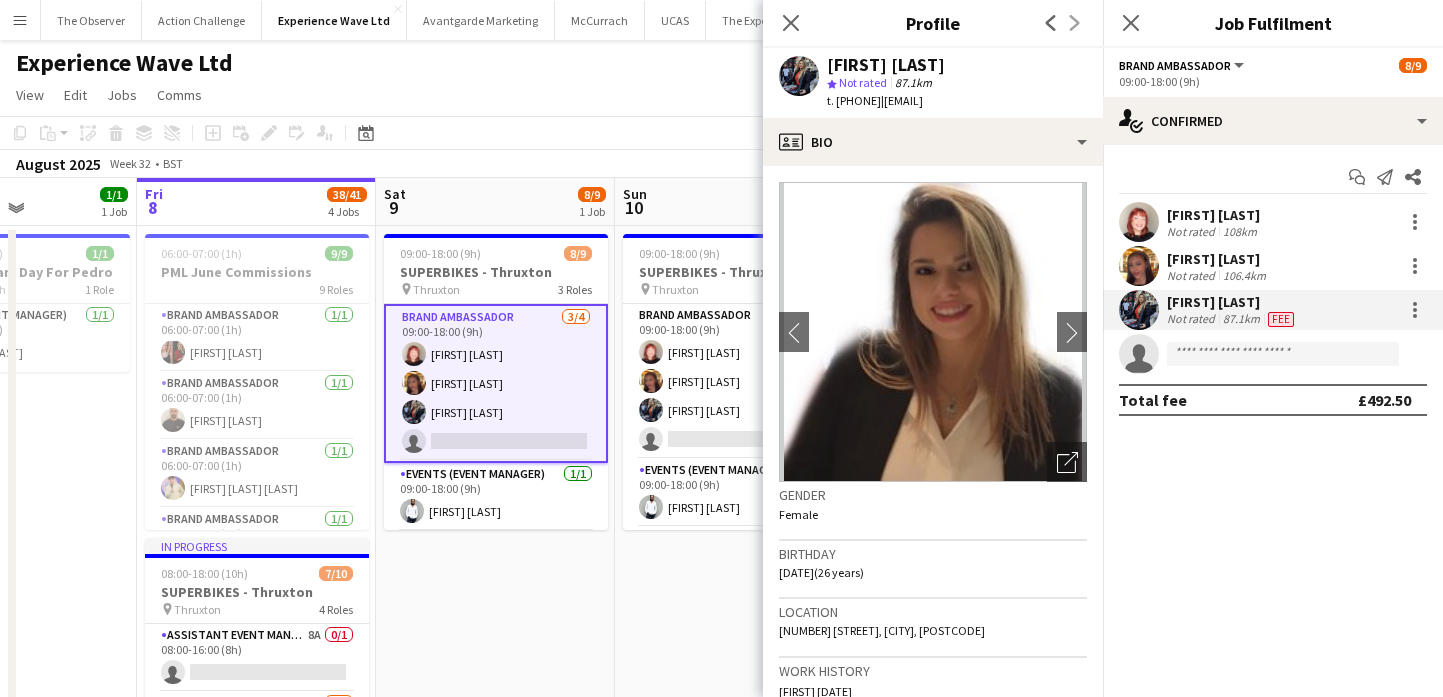 click at bounding box center [1139, 222] 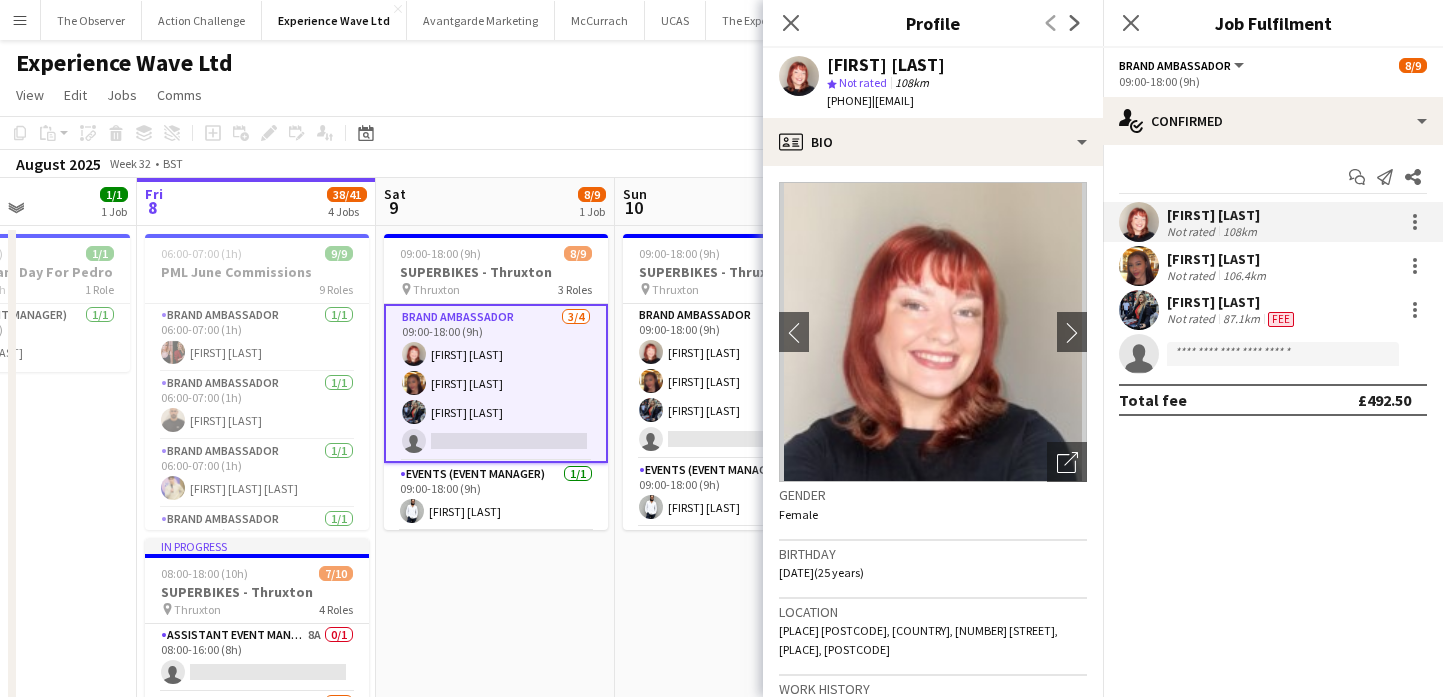 click on "View  Day view expanded Day view collapsed Month view Date picker Jump to today Expand Linked Jobs Collapse Linked Jobs  Edit  Copy
Command
C  Paste  Without Crew
Command
V With Crew
Command
Shift
V Paste as linked job  Group  Group Ungroup  Jobs  New Job Edit Job Delete Job New Linked Job Edit Linked Jobs Job fulfilment Promote Role Copy Role URL  Comms  Notify confirmed crew Create chat" 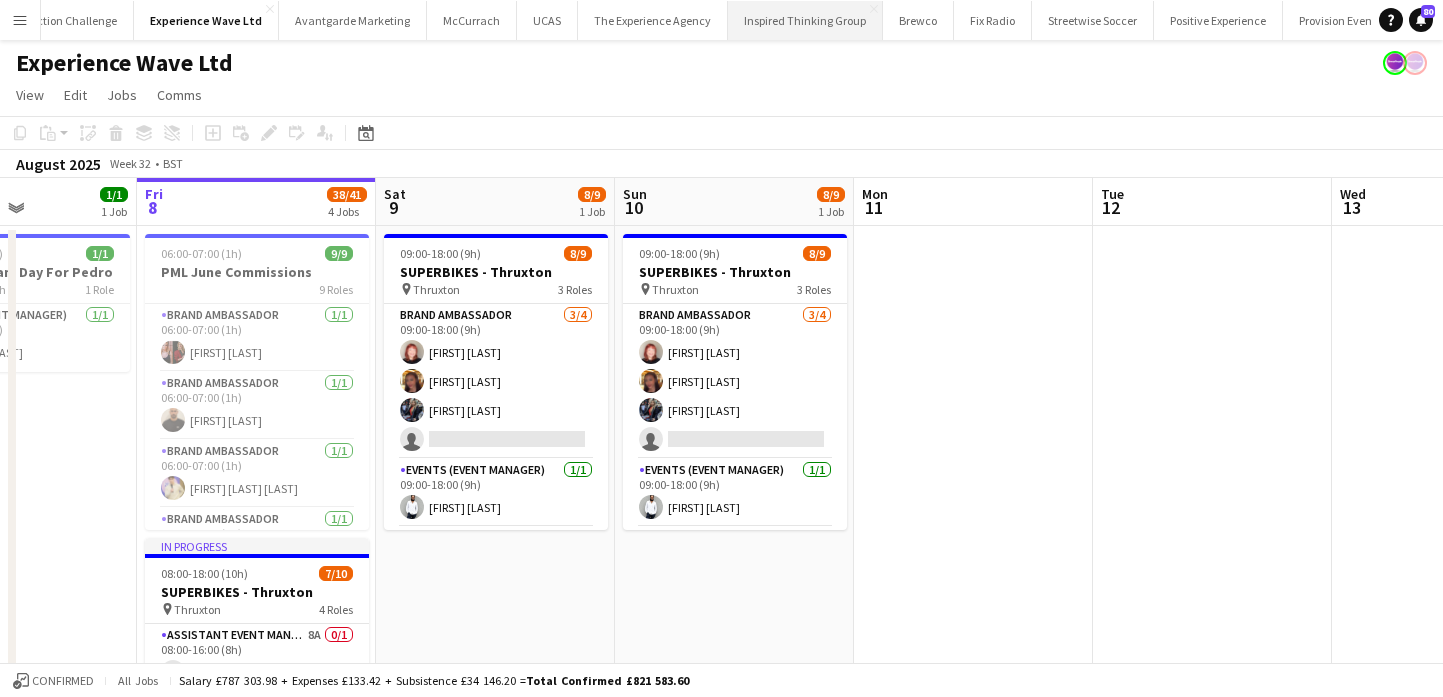 scroll, scrollTop: 0, scrollLeft: 474, axis: horizontal 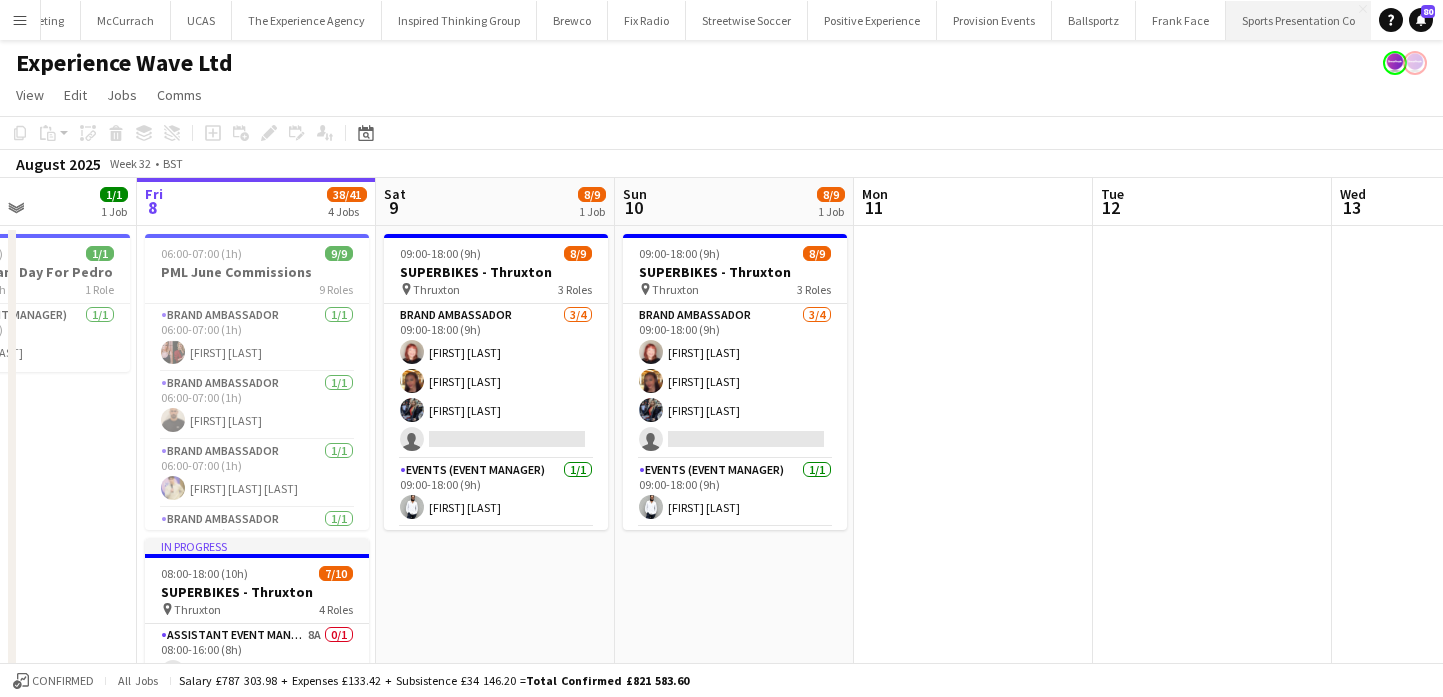 click on "Sports Presentation Co
Close" at bounding box center (1299, 20) 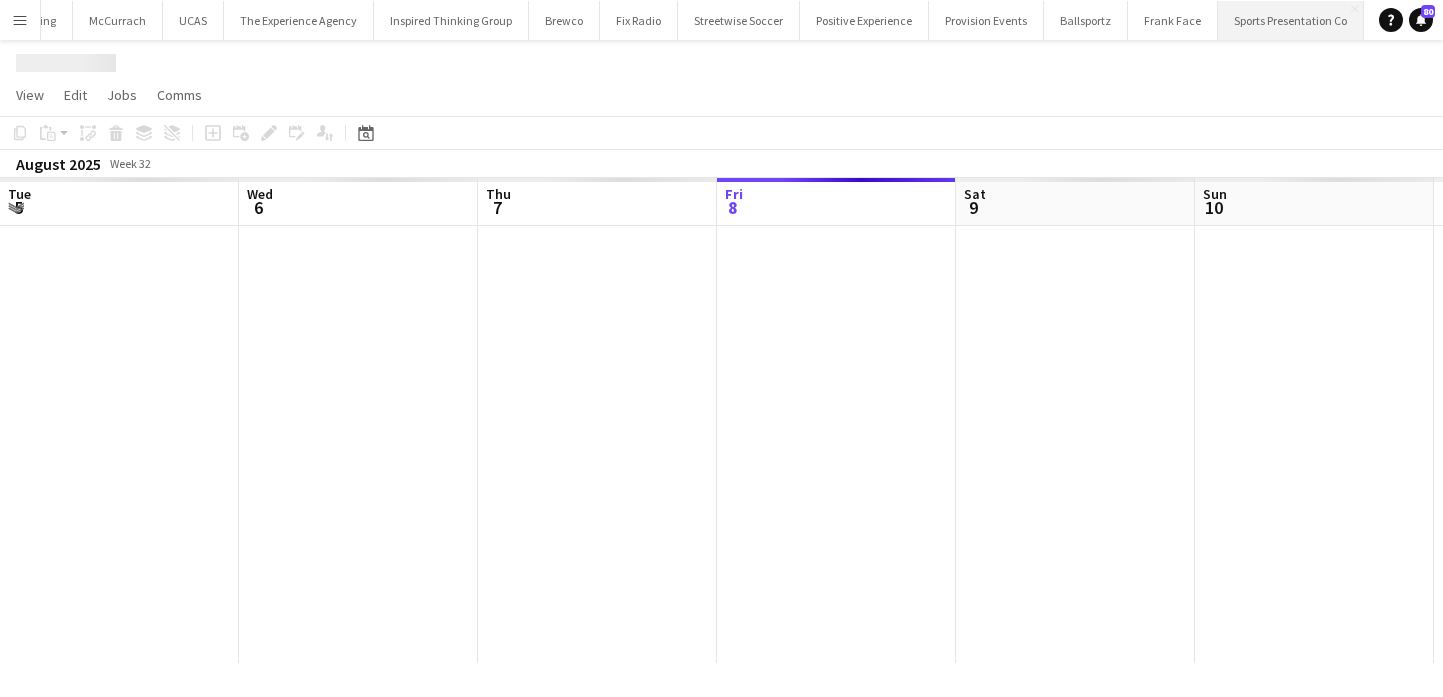 scroll, scrollTop: 0, scrollLeft: 471, axis: horizontal 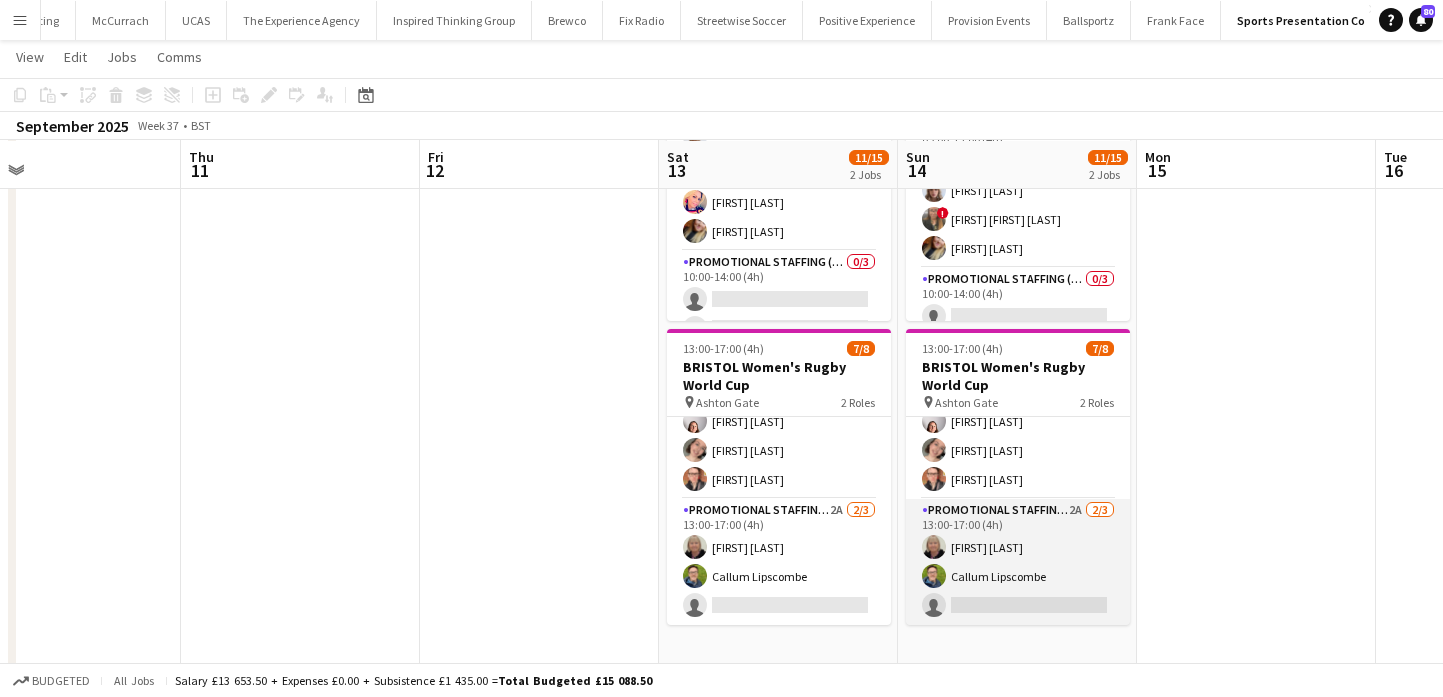 click on "Promotional Staffing (Brand Ambassadors)   2A   2/3   13:00-17:00 (4h)
Christine Watkinson Callum Lipscombe
single-neutral-actions" at bounding box center [1018, 562] 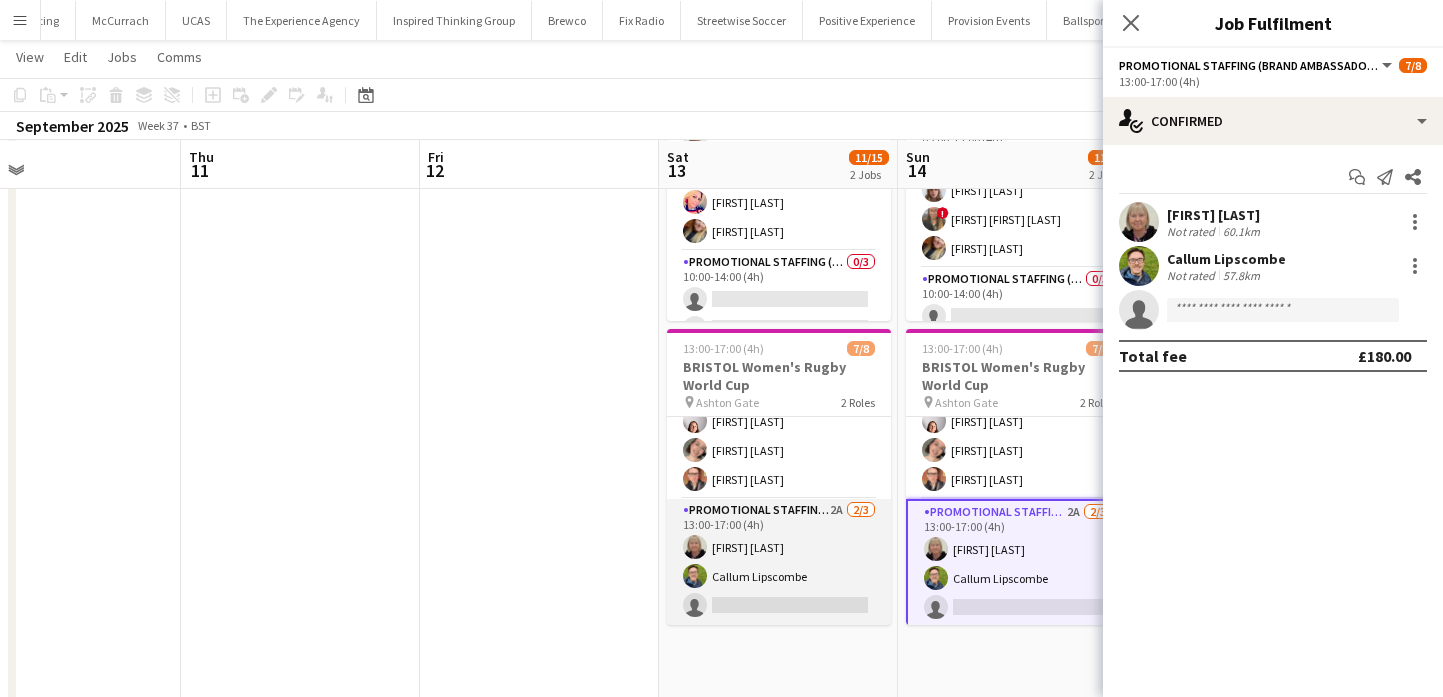 click on "Promotional Staffing (Brand Ambassadors)   2A   2/3   13:00-17:00 (4h)
Christine Watkinson Callum Lipscombe
single-neutral-actions" at bounding box center [779, 562] 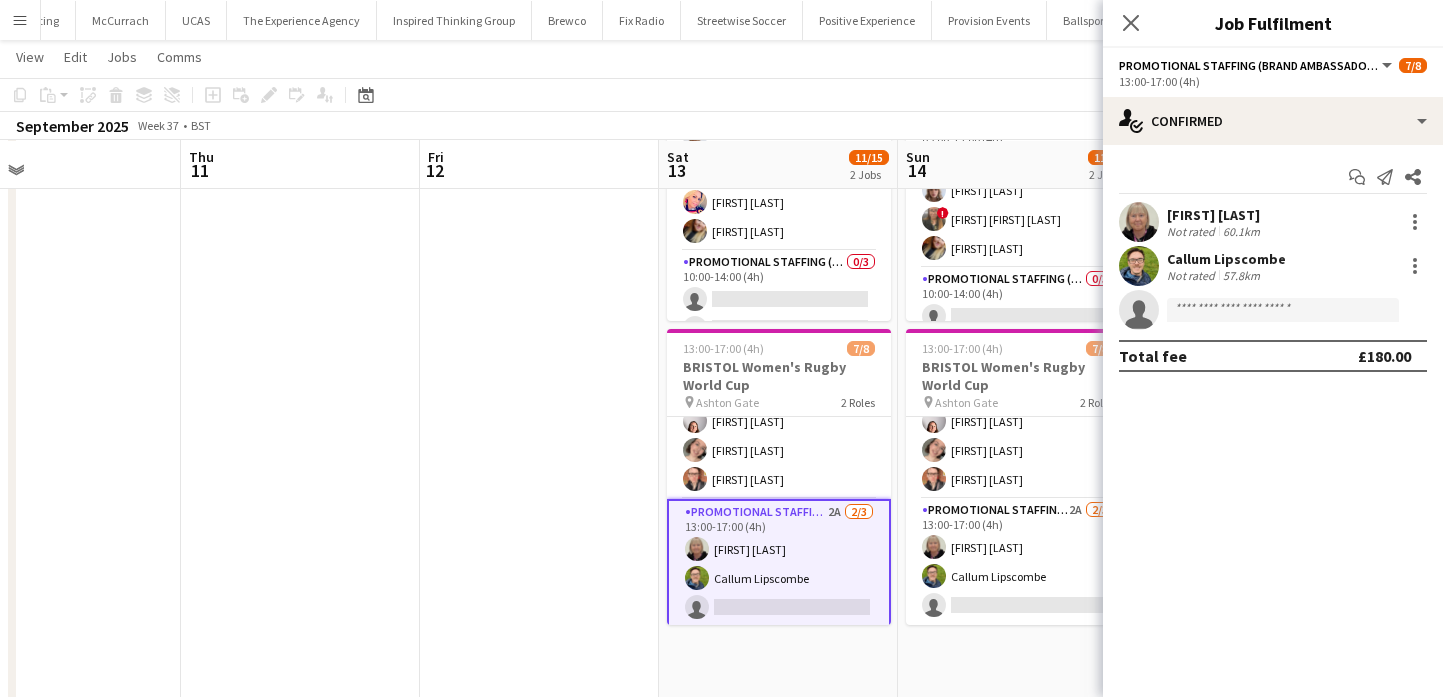 scroll, scrollTop: 0, scrollLeft: 0, axis: both 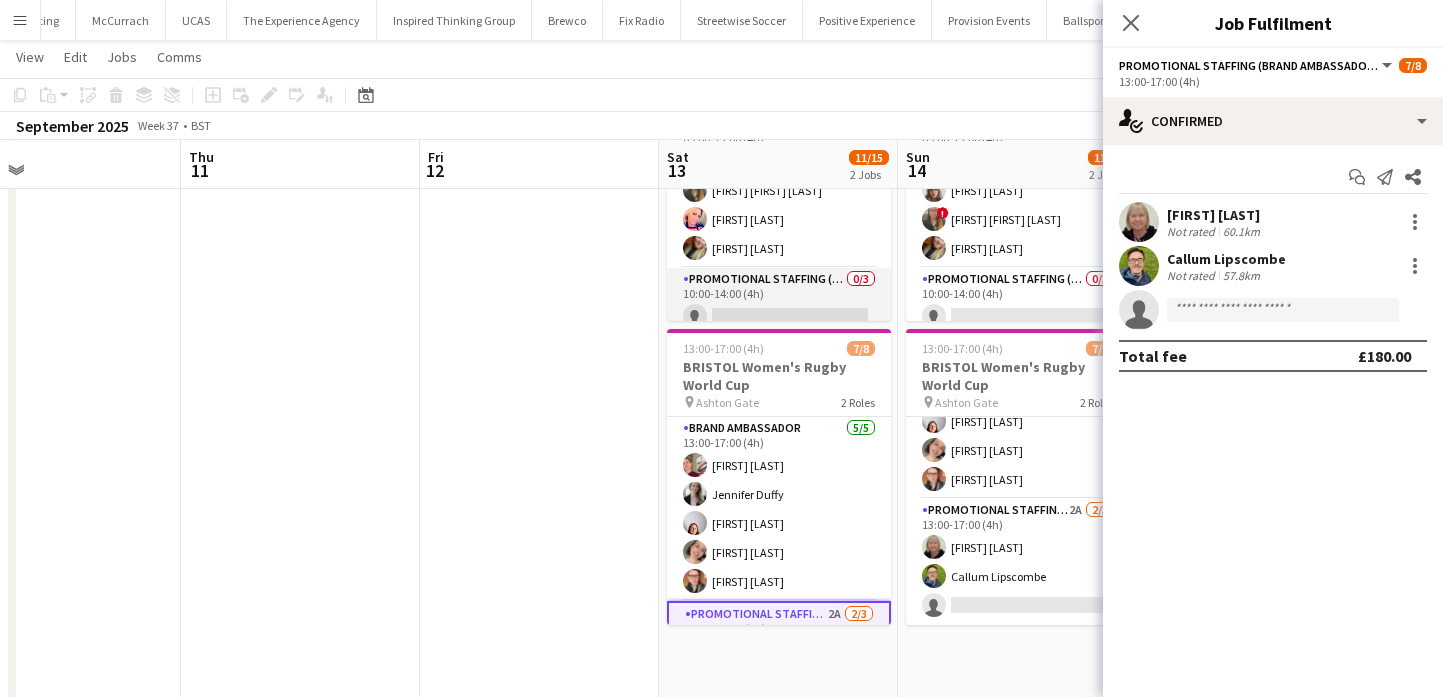 click on "Promotional Staffing (Brand Ambassadors)   0/3   10:00-14:00 (4h)
single-neutral-actions
single-neutral-actions
single-neutral-actions" at bounding box center [779, 331] 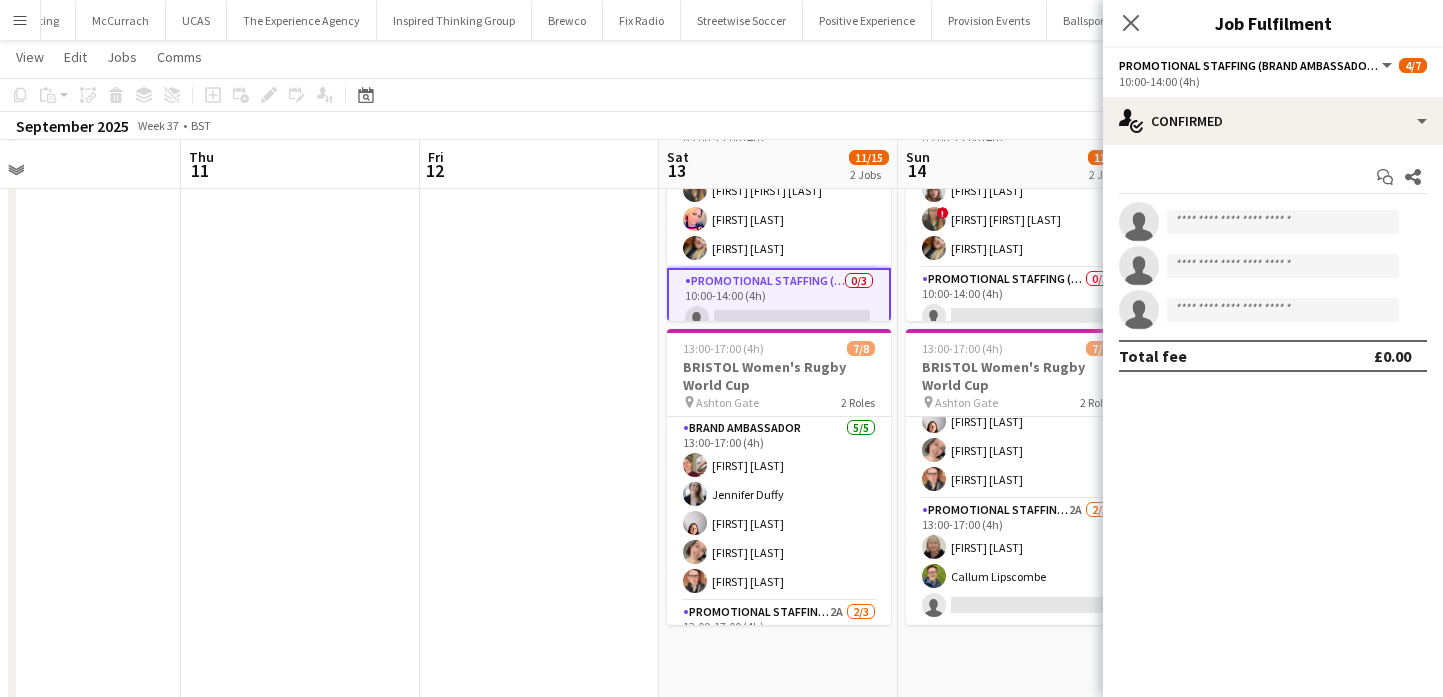 click at bounding box center (539, 539) 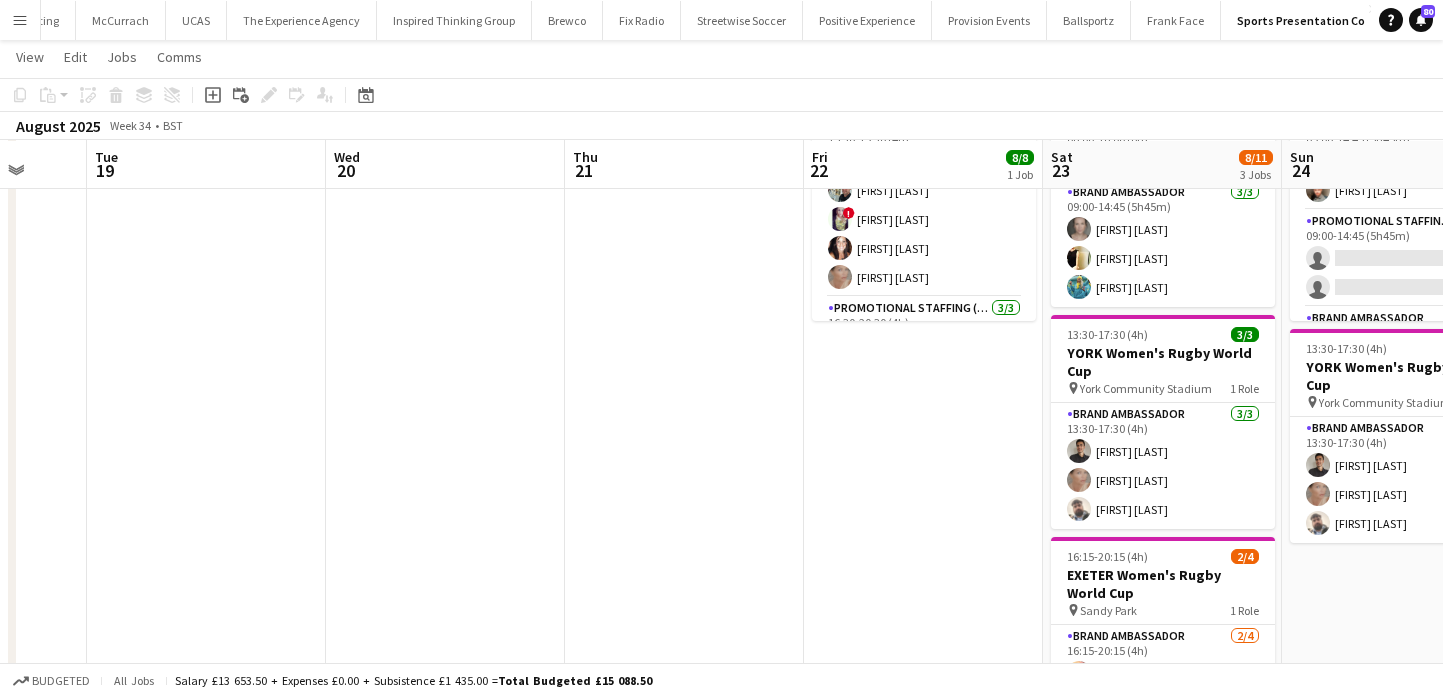 scroll, scrollTop: 0, scrollLeft: 630, axis: horizontal 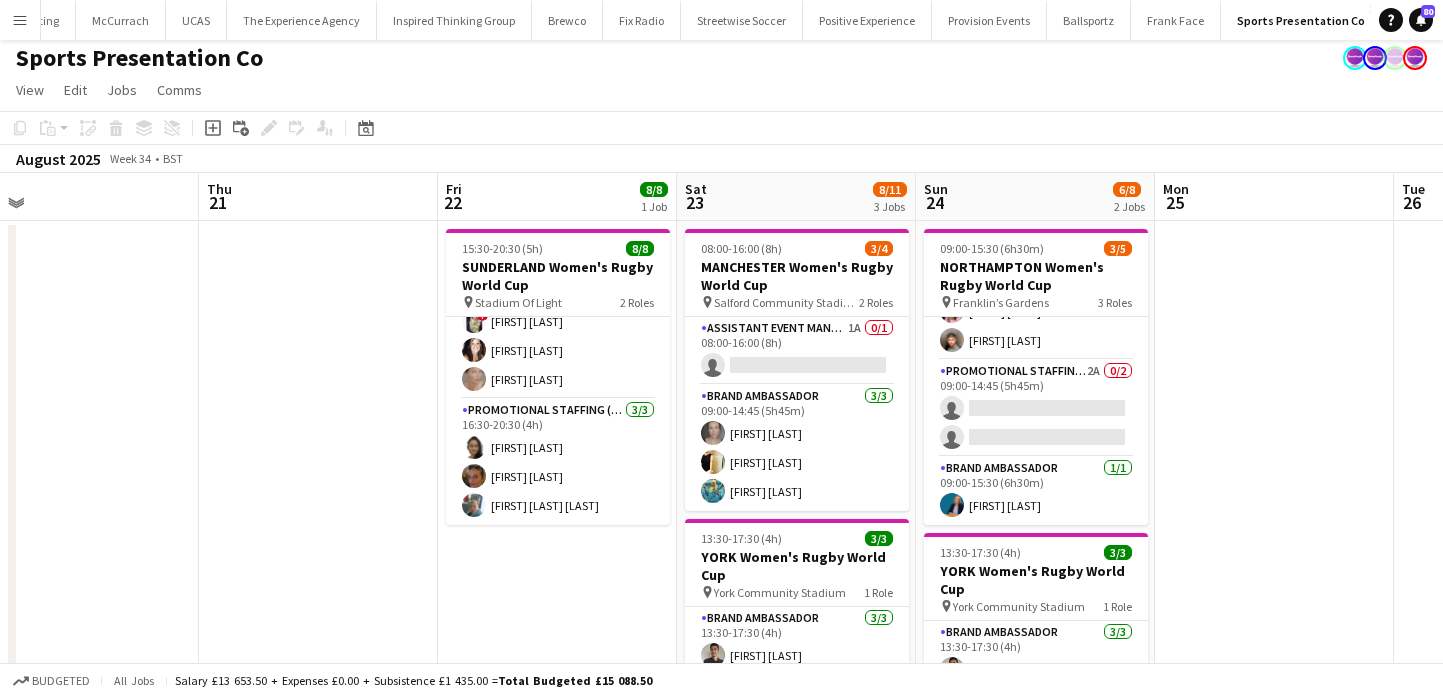 click on "Menu" at bounding box center [20, 20] 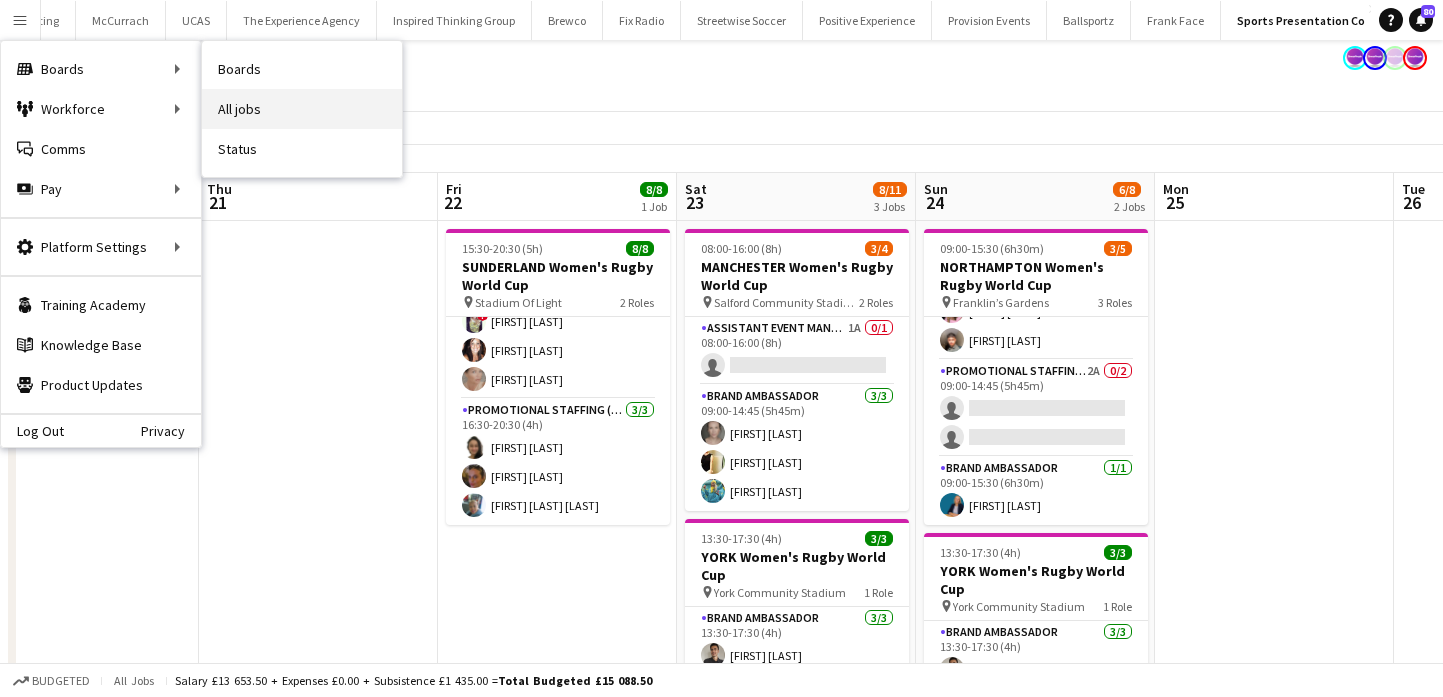 click on "All jobs" at bounding box center [302, 109] 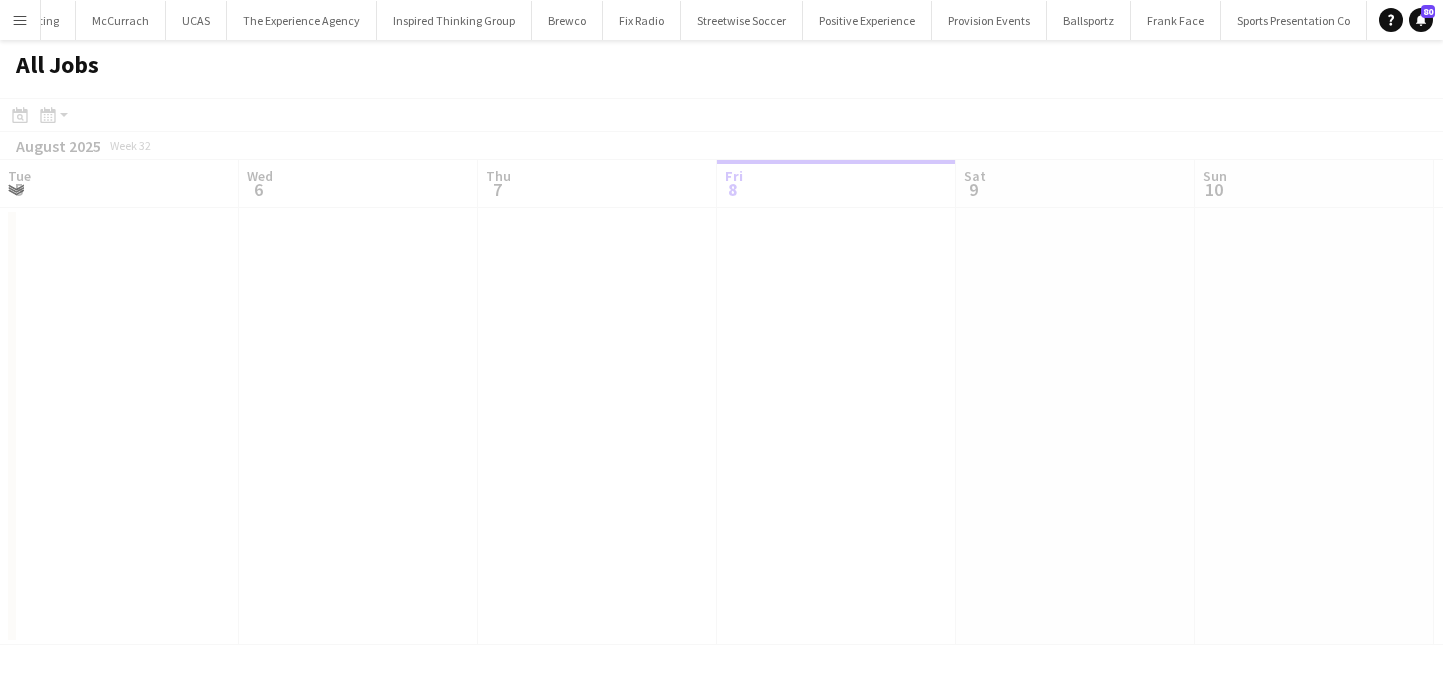 scroll, scrollTop: 0, scrollLeft: 0, axis: both 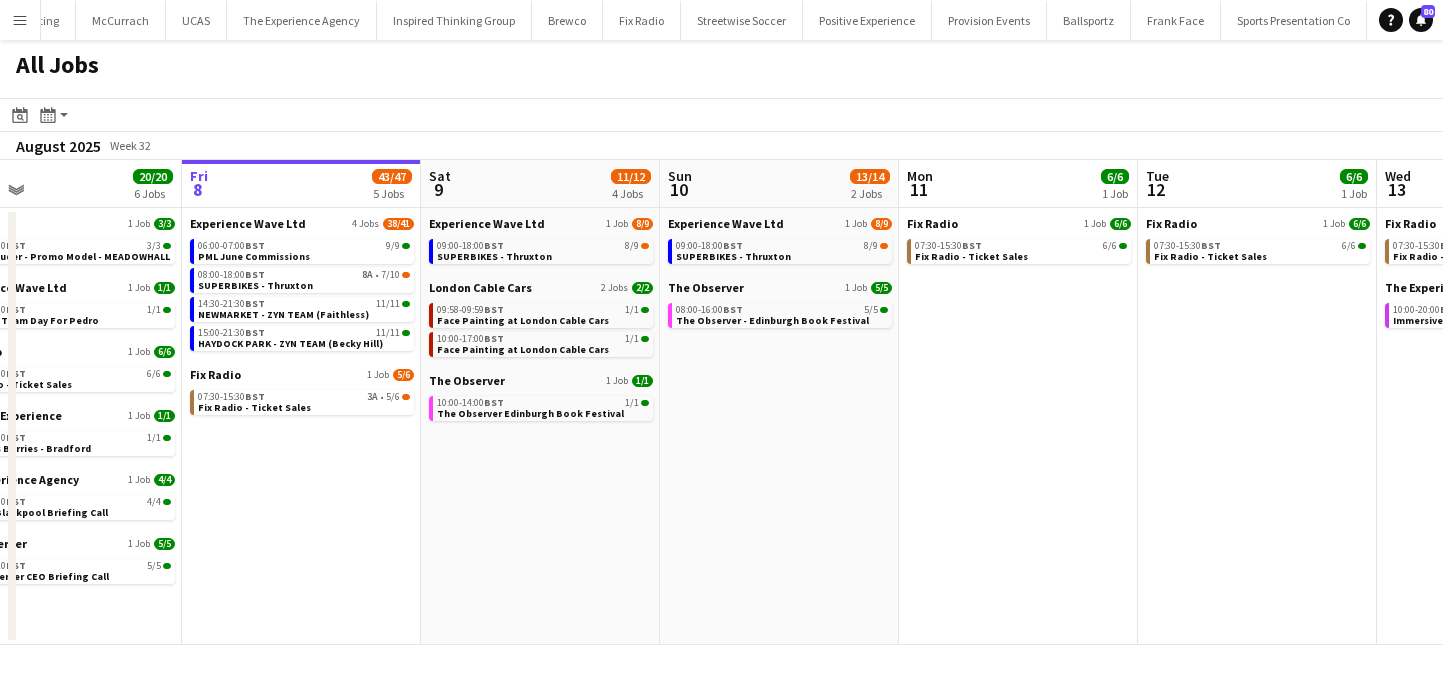 click on "Add" at bounding box center [1379, 20] 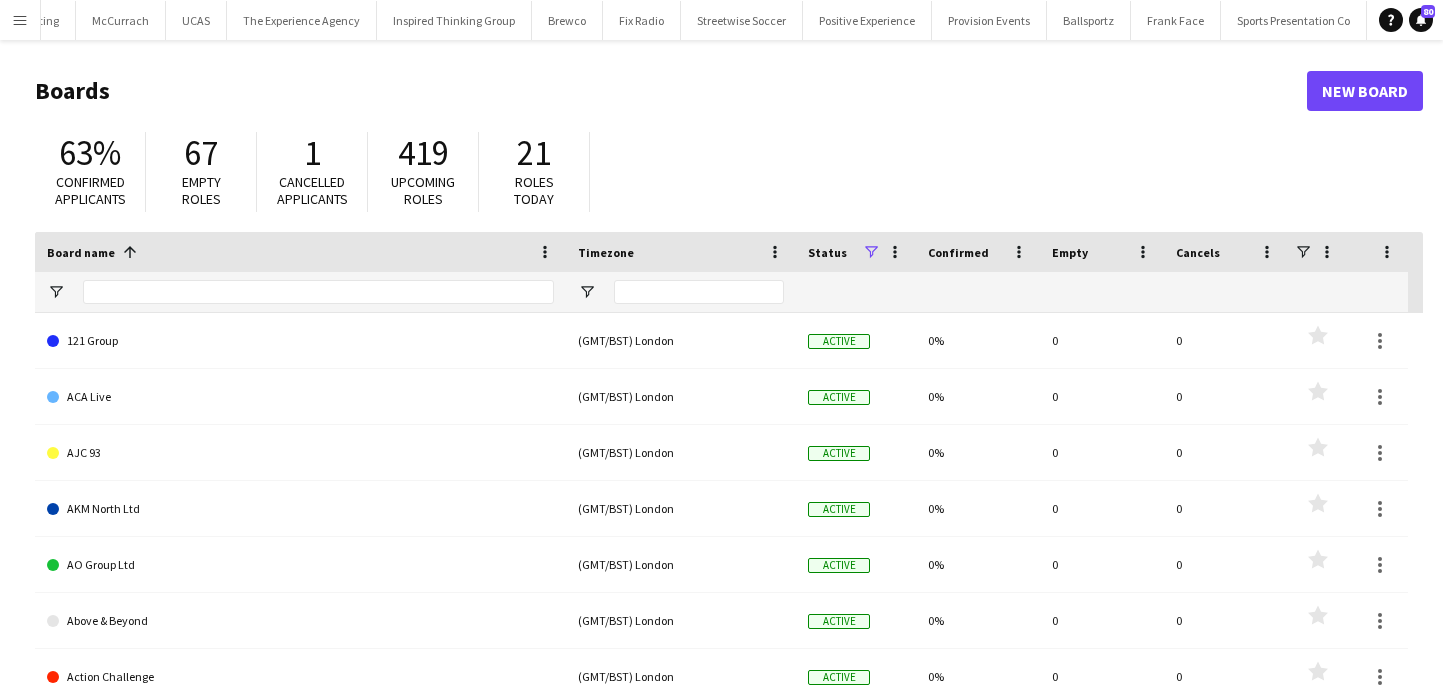 click 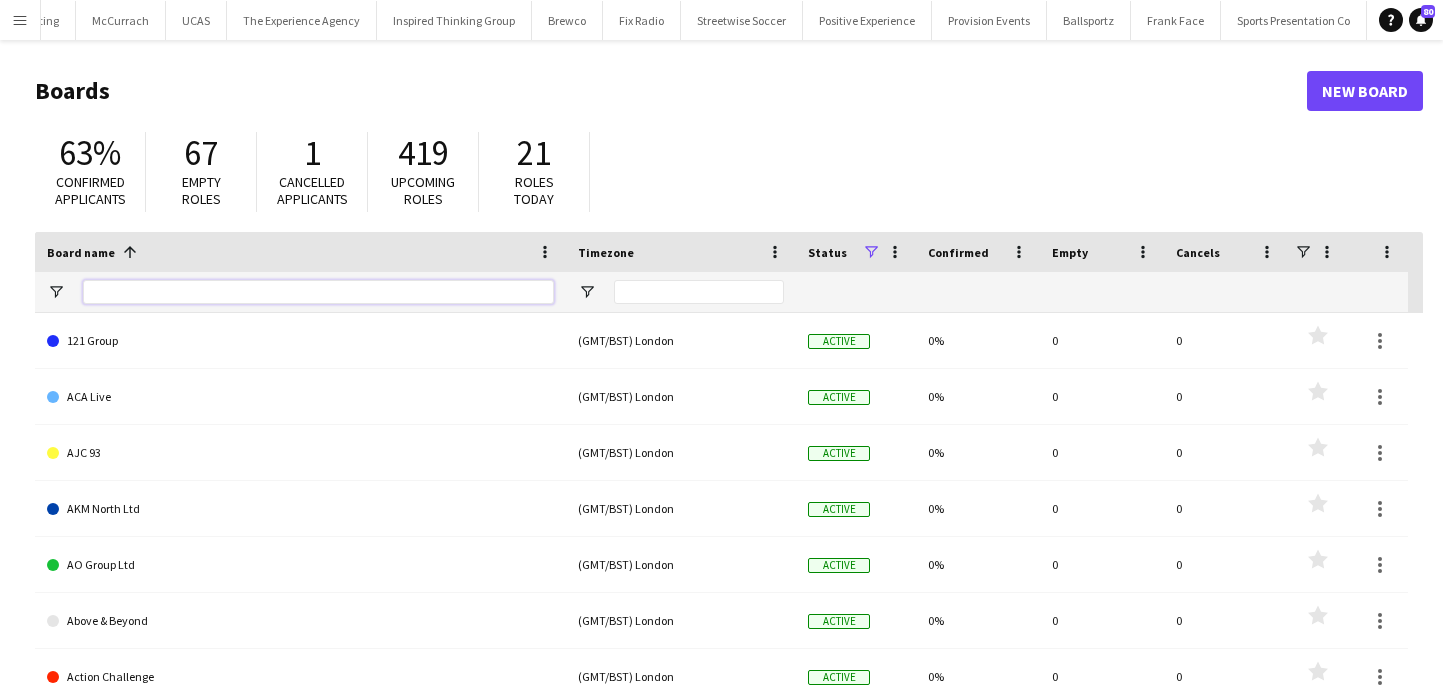 click at bounding box center (318, 292) 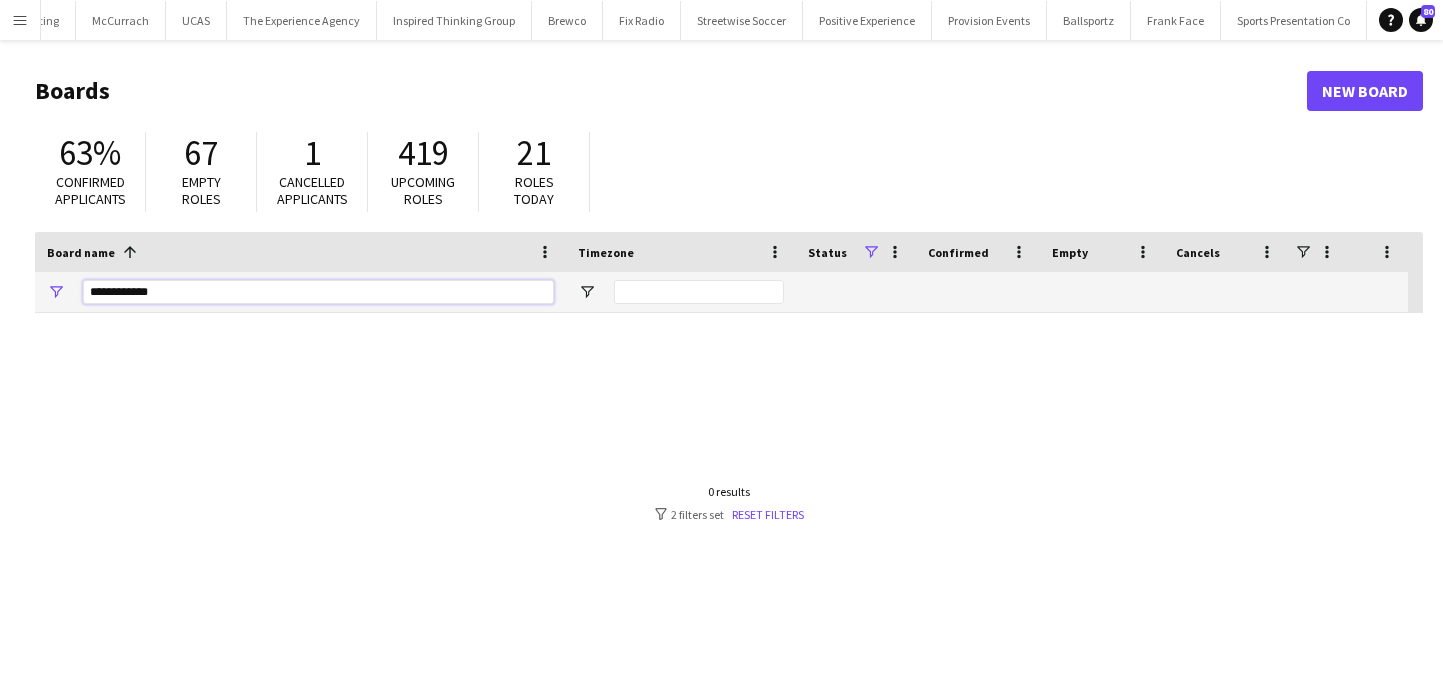 type on "**********" 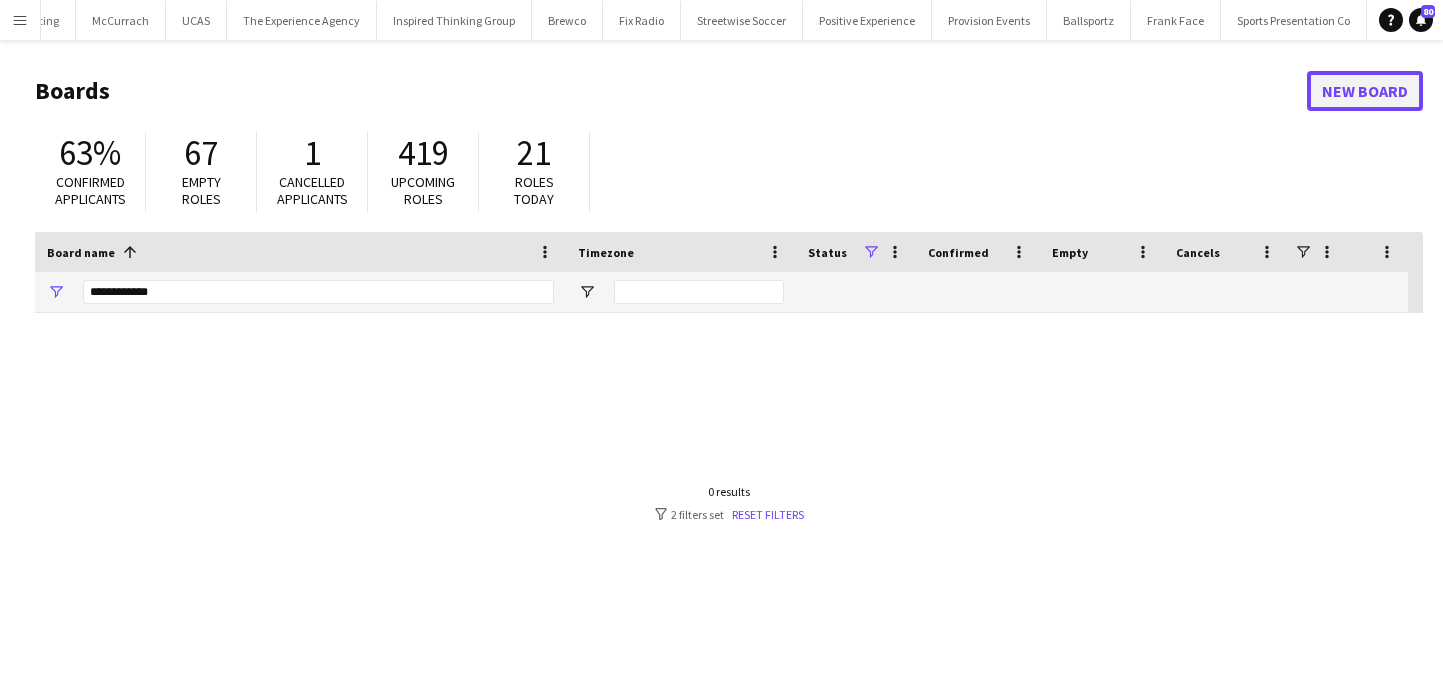 click on "New Board" 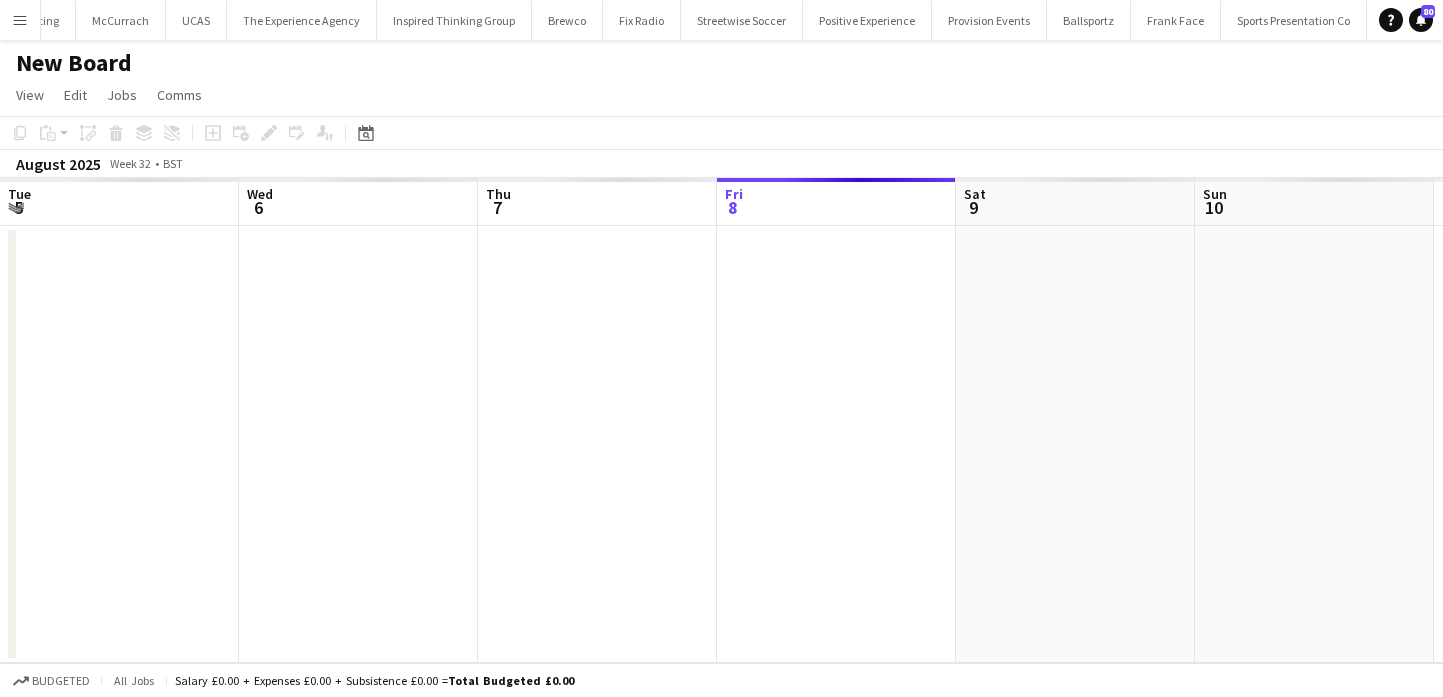 scroll, scrollTop: 0, scrollLeft: 560, axis: horizontal 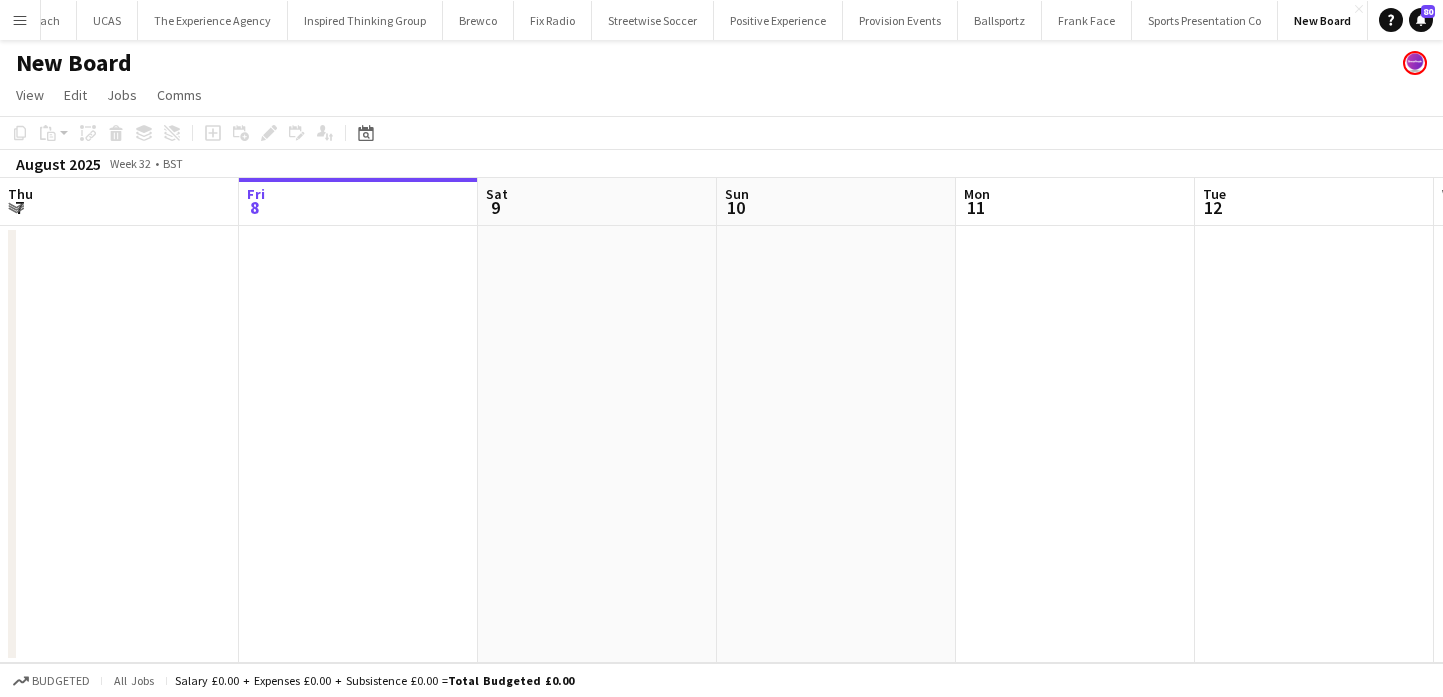 click on "New Board" 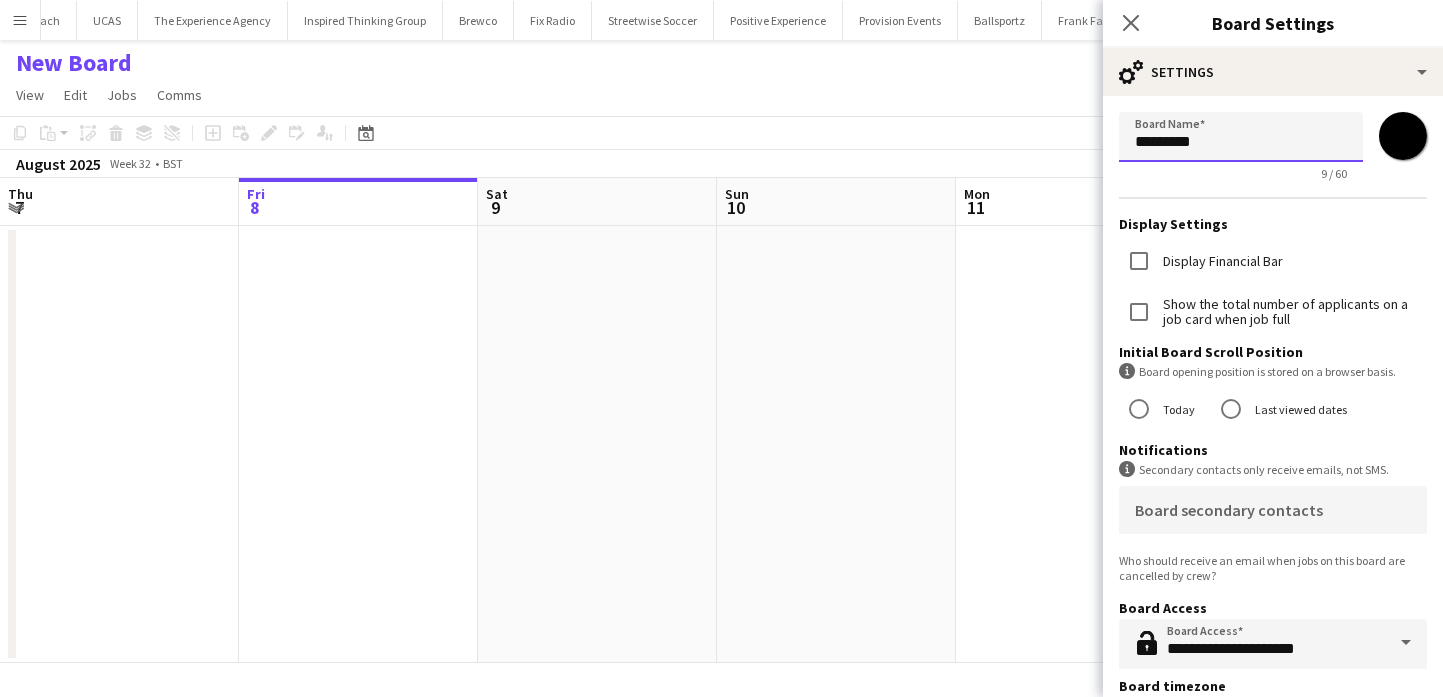 click on "*********" at bounding box center [1241, 137] 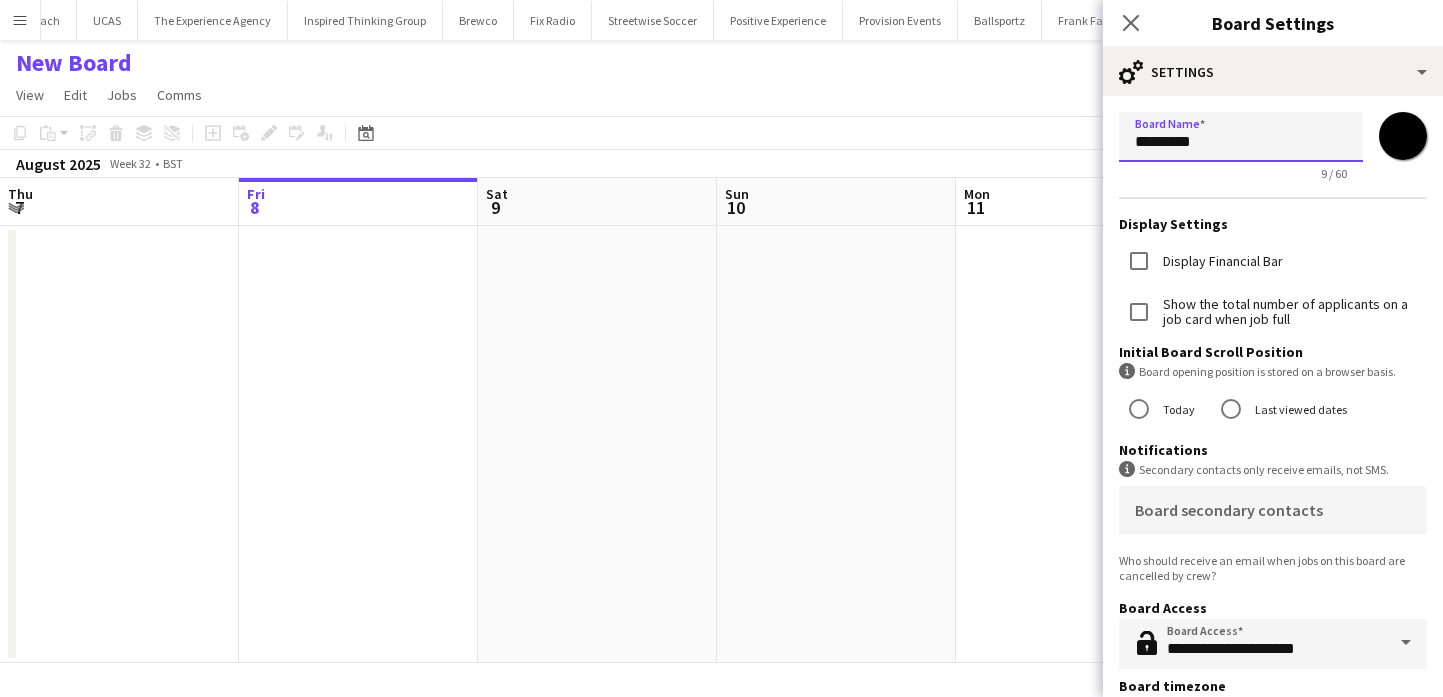 click on "*********" at bounding box center [1241, 137] 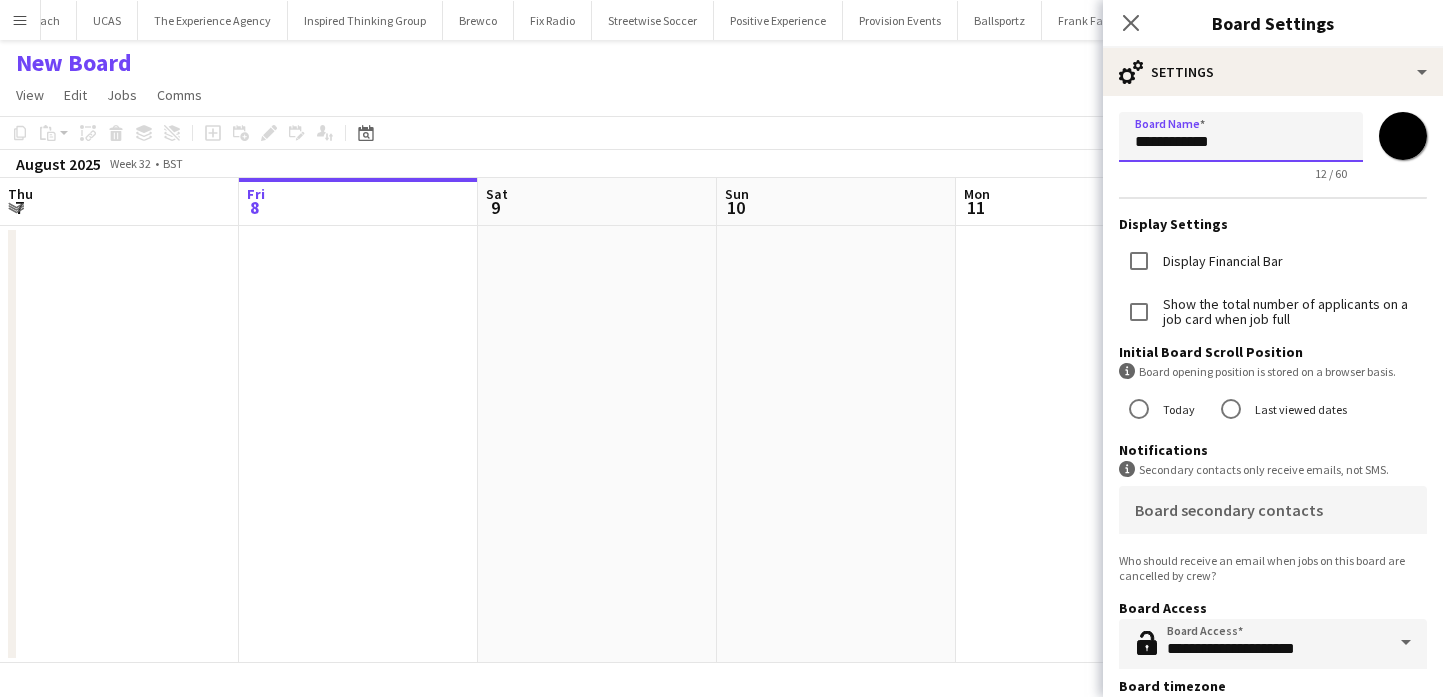type on "**********" 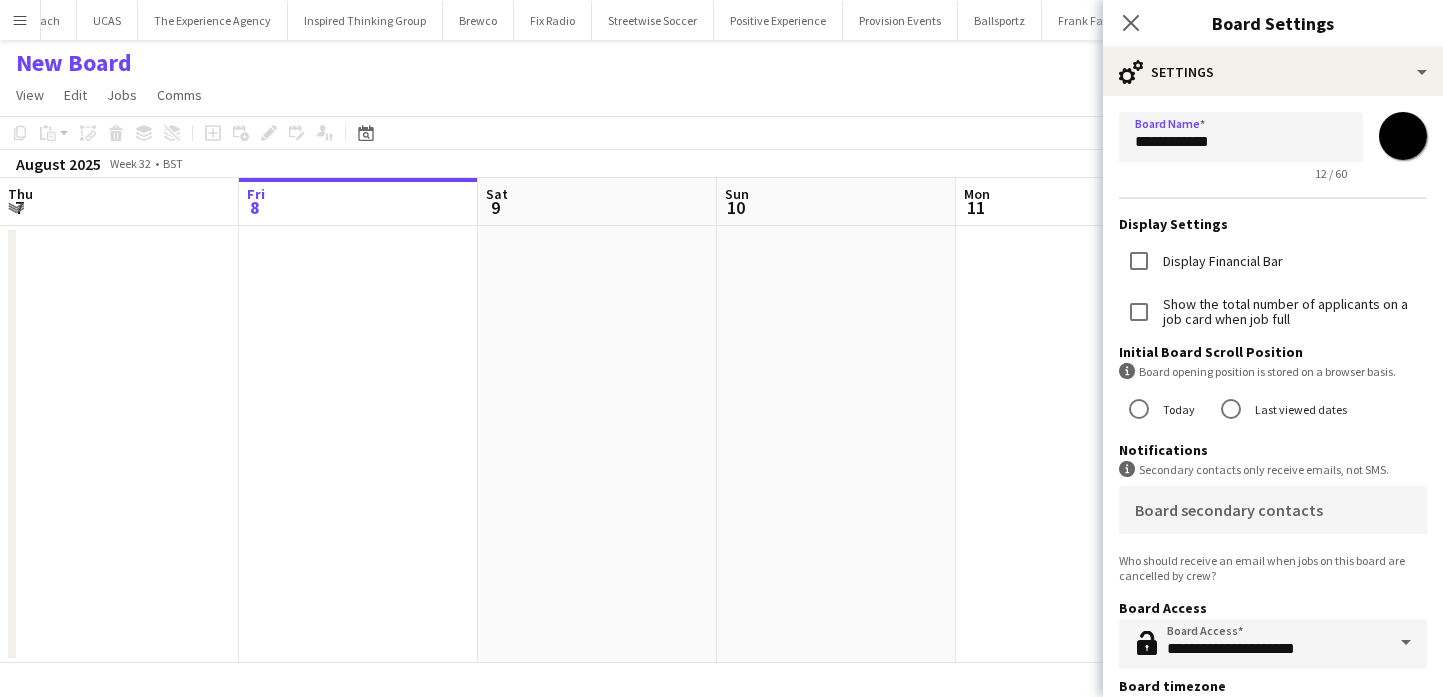 click on "*******" at bounding box center (1403, 136) 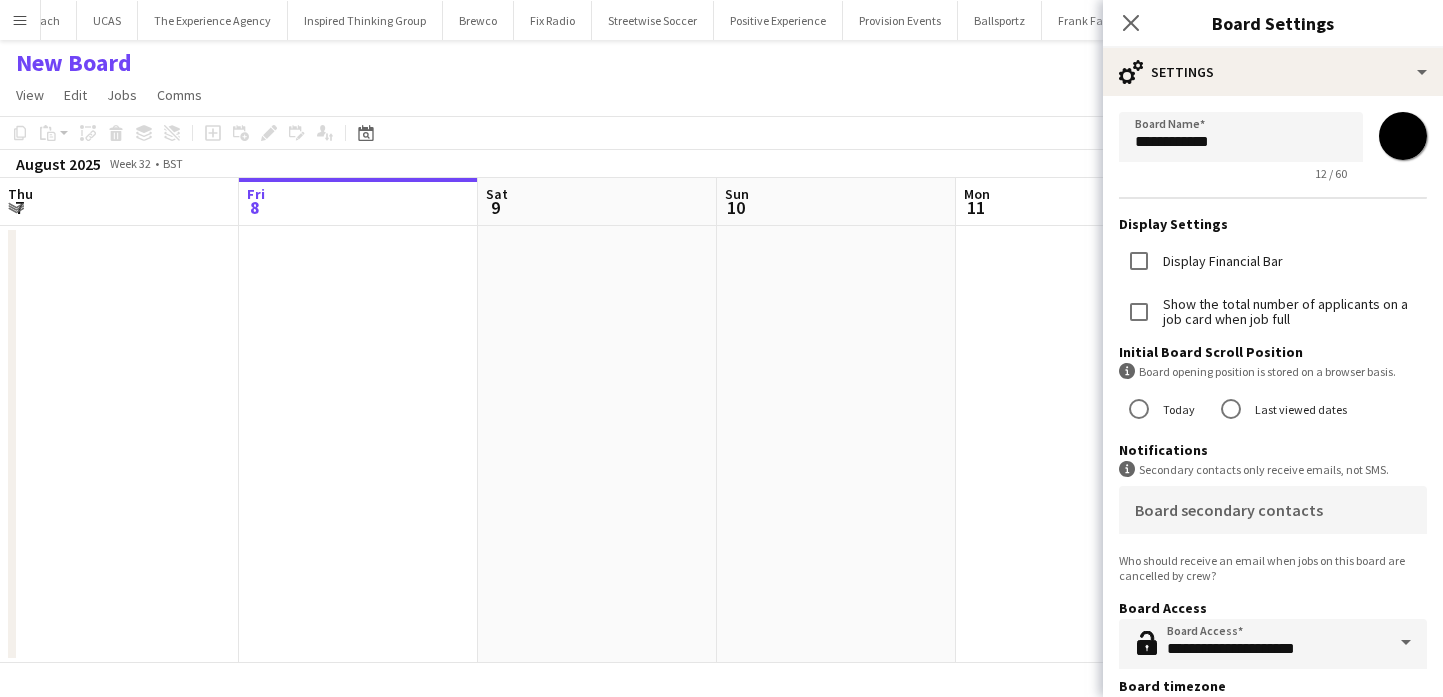 type on "*******" 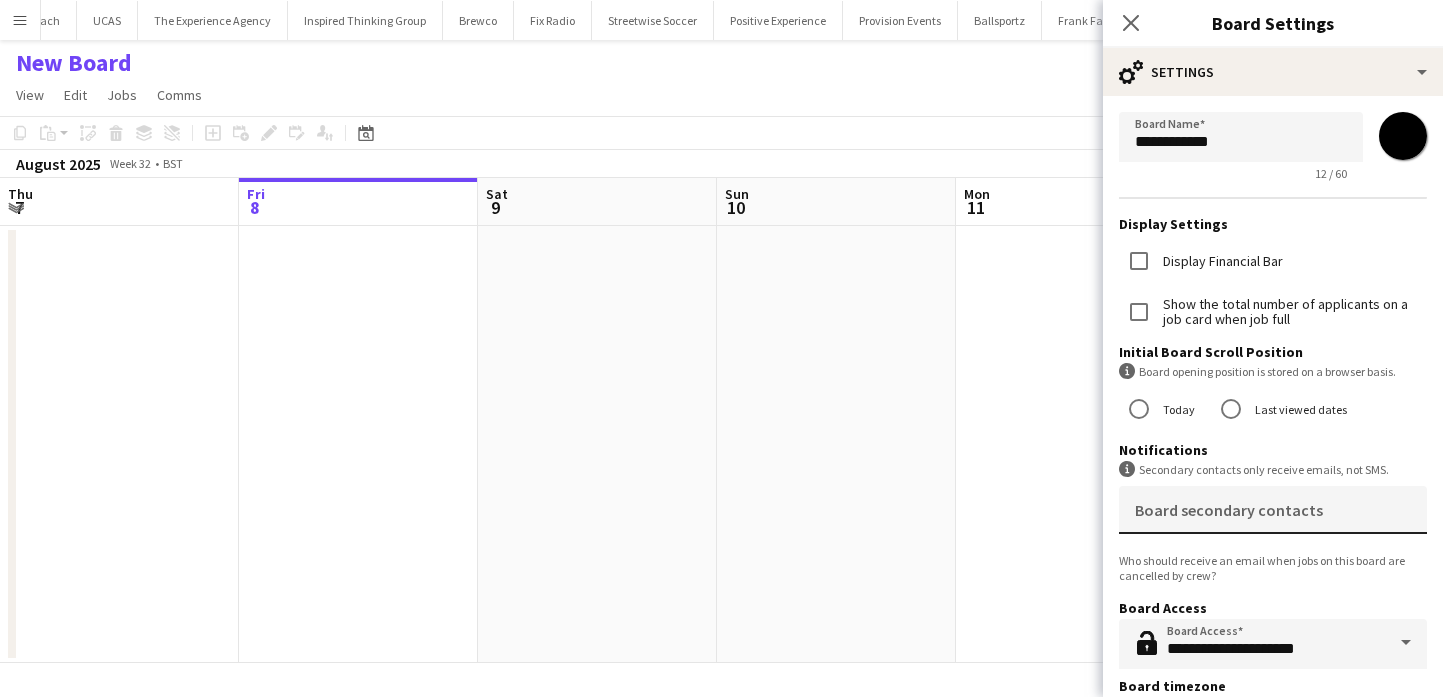 scroll, scrollTop: 98, scrollLeft: 0, axis: vertical 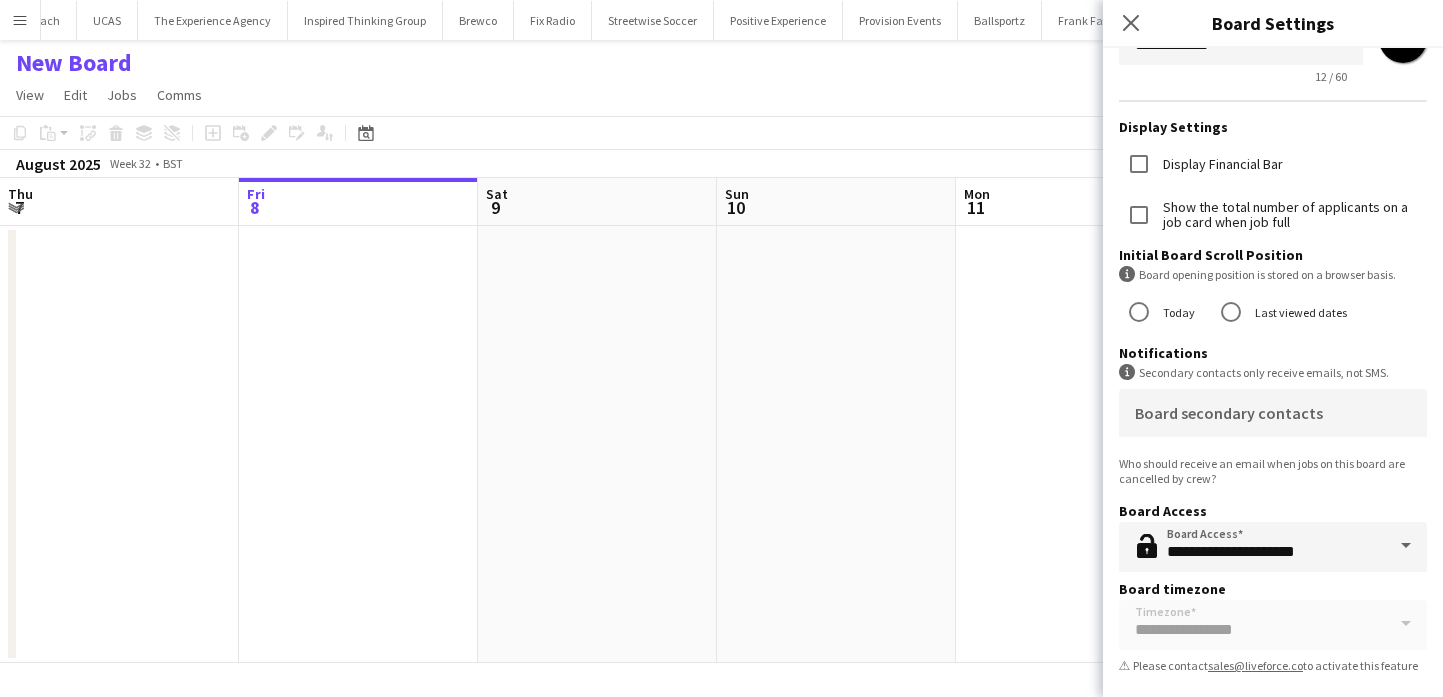 click at bounding box center [836, 444] 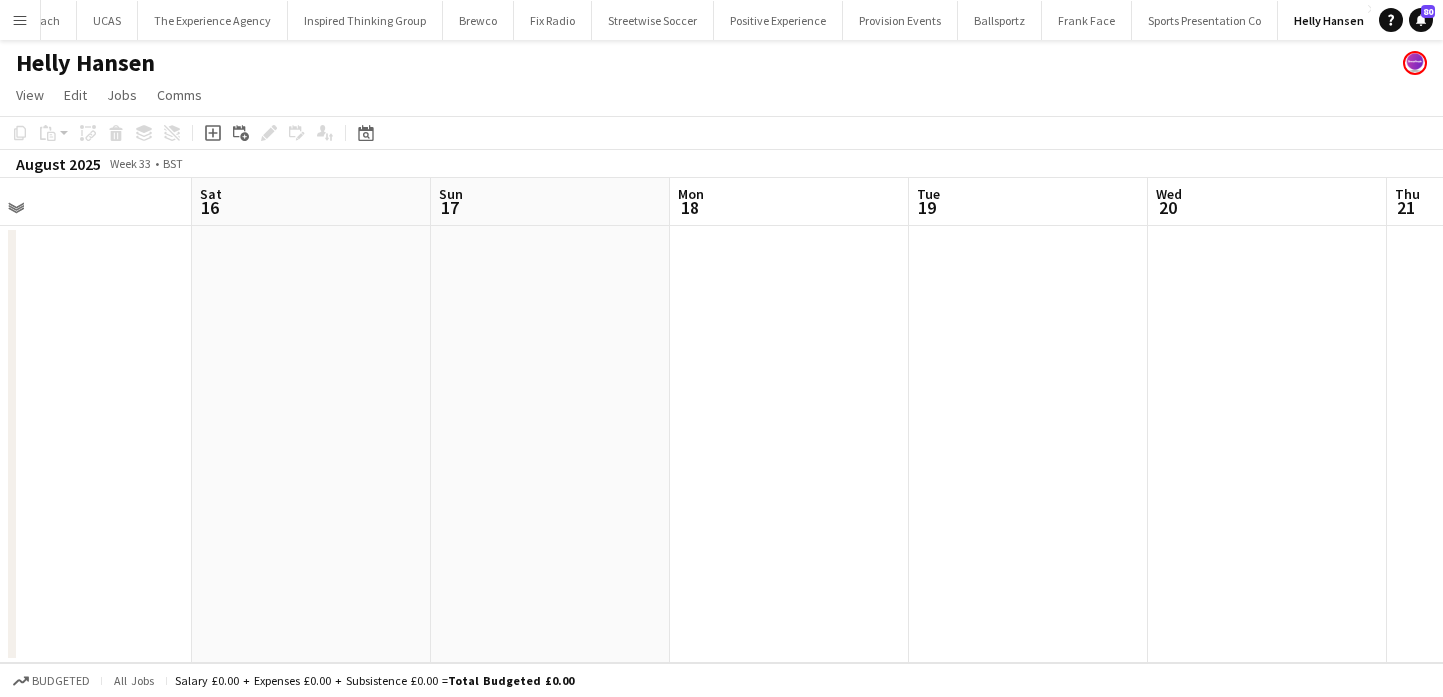 scroll, scrollTop: 0, scrollLeft: 596, axis: horizontal 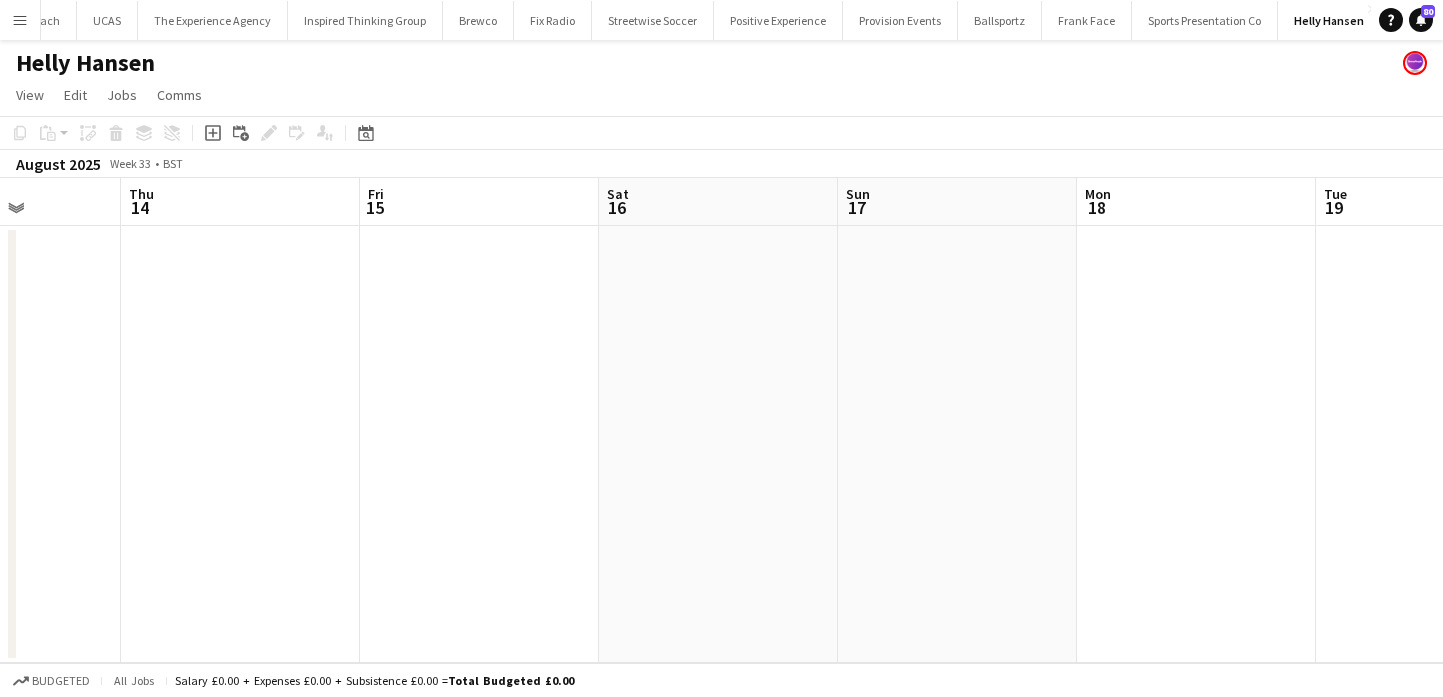click at bounding box center (479, 444) 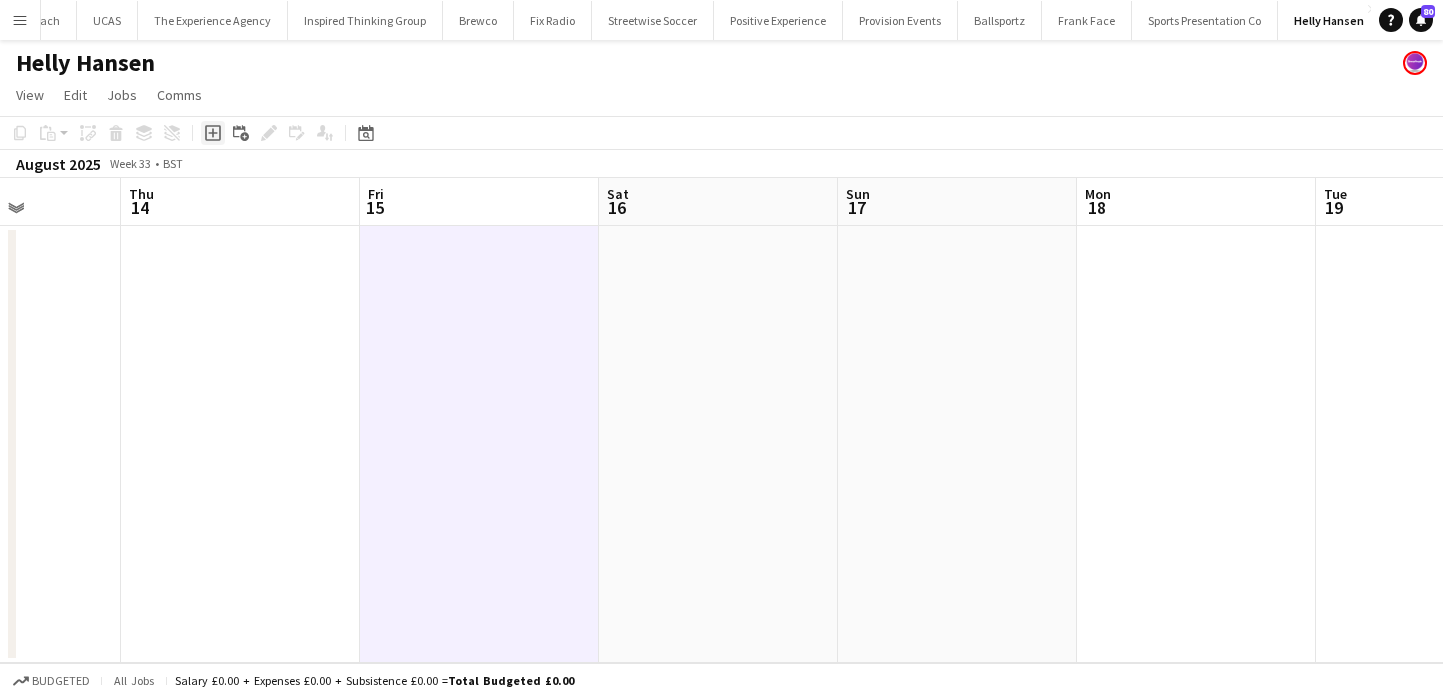 click on "Add job" 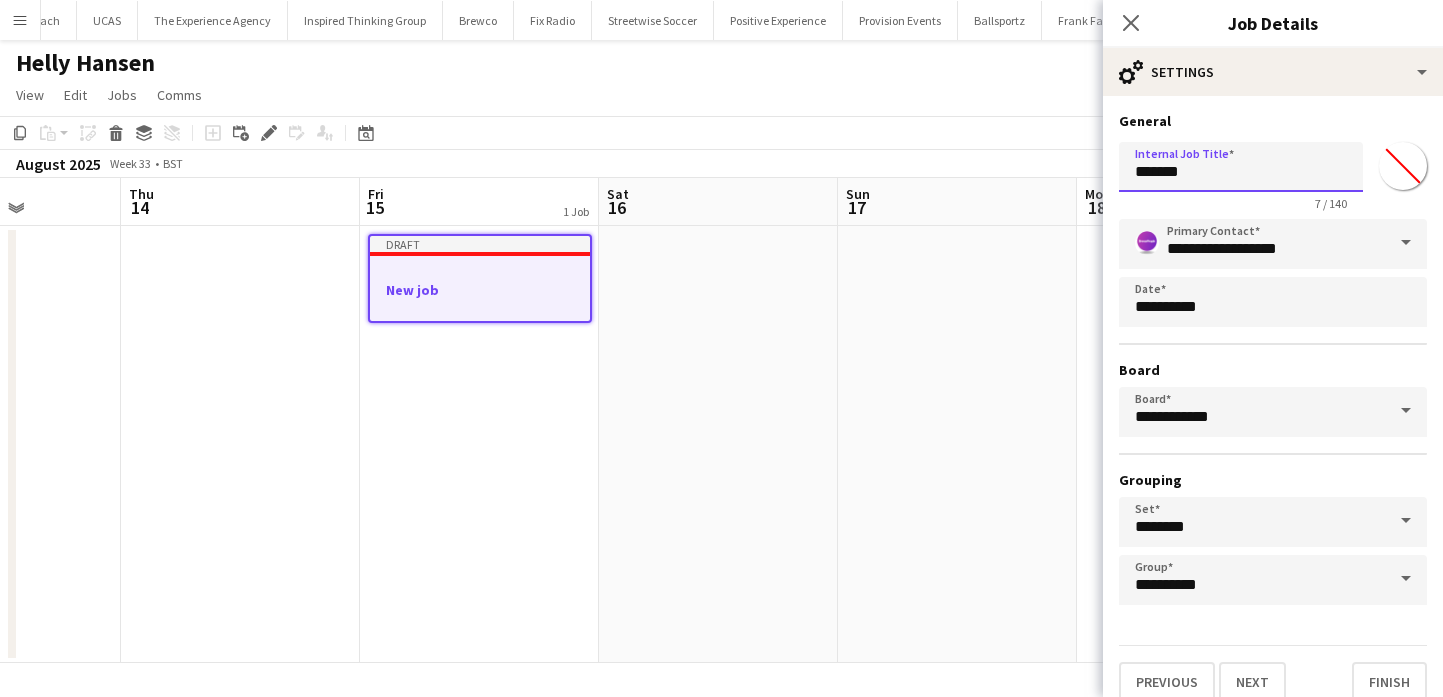click on "*******" at bounding box center [1241, 167] 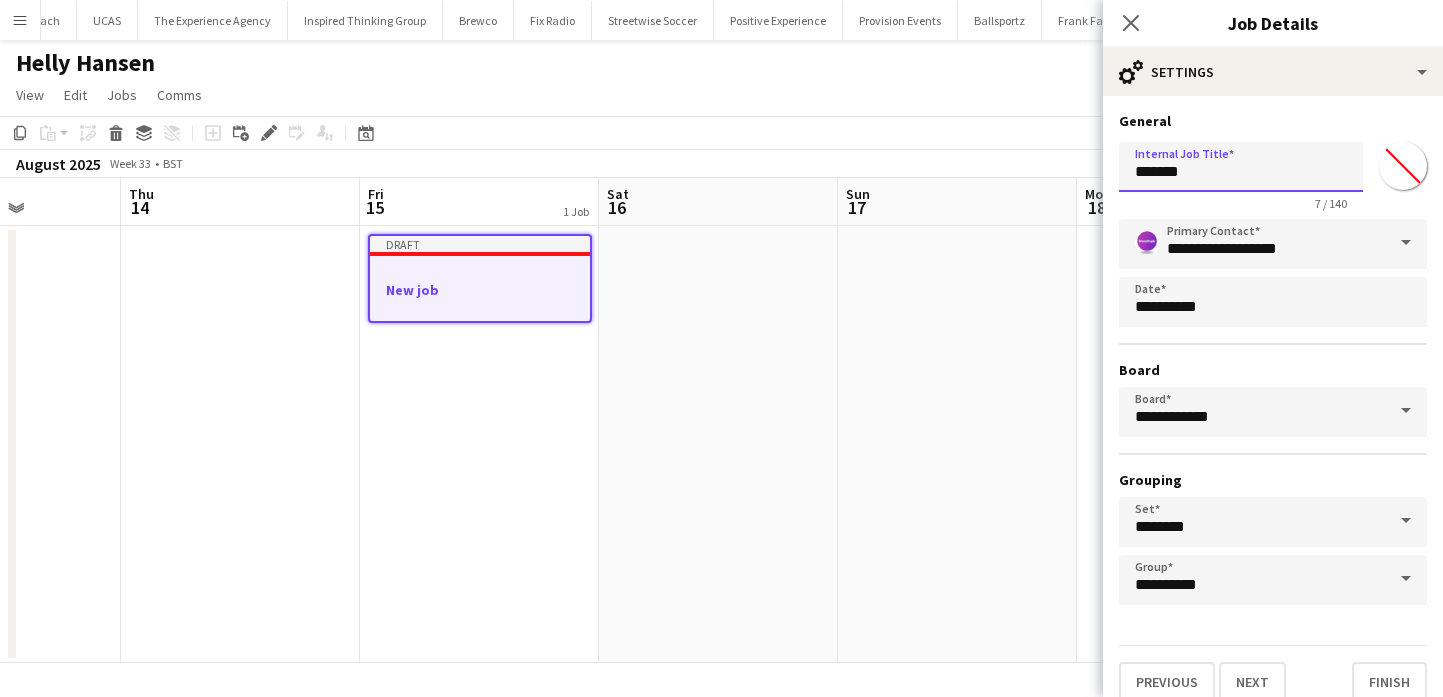 paste on "*****" 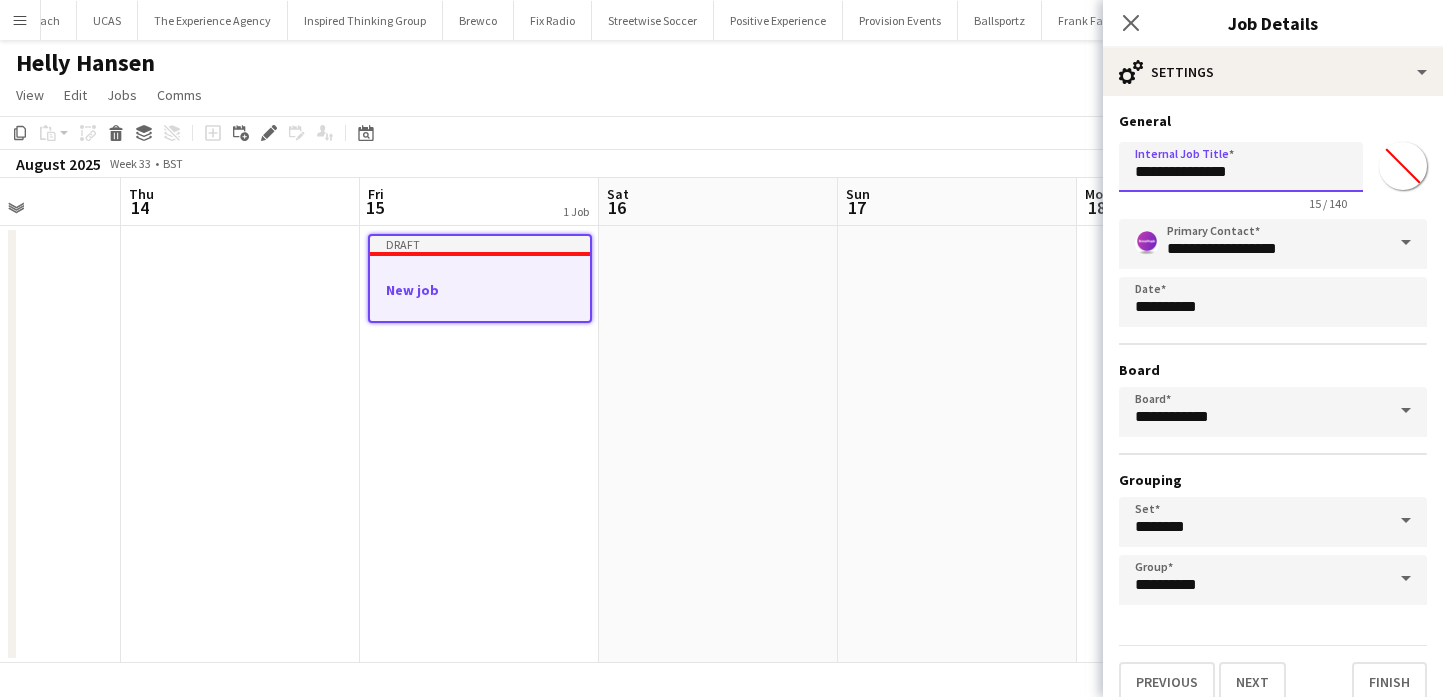 paste on "**********" 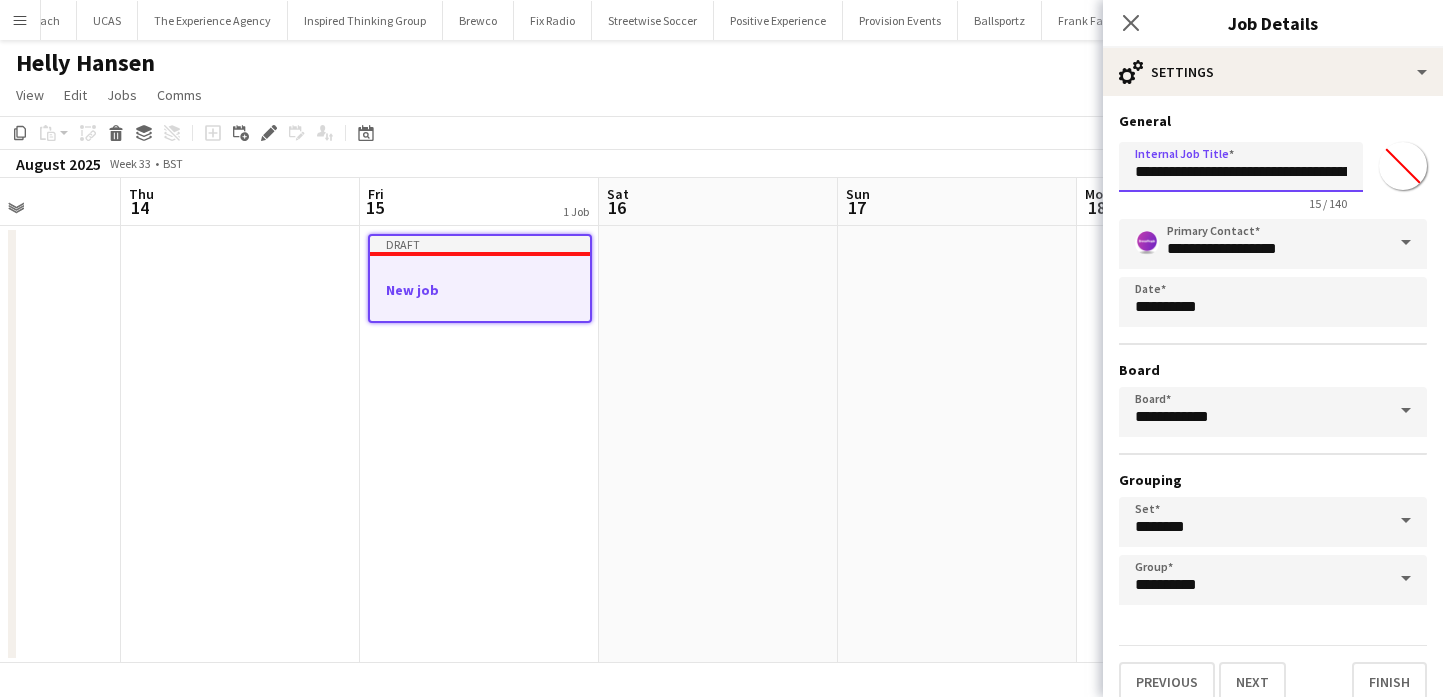 scroll, scrollTop: 0, scrollLeft: 126, axis: horizontal 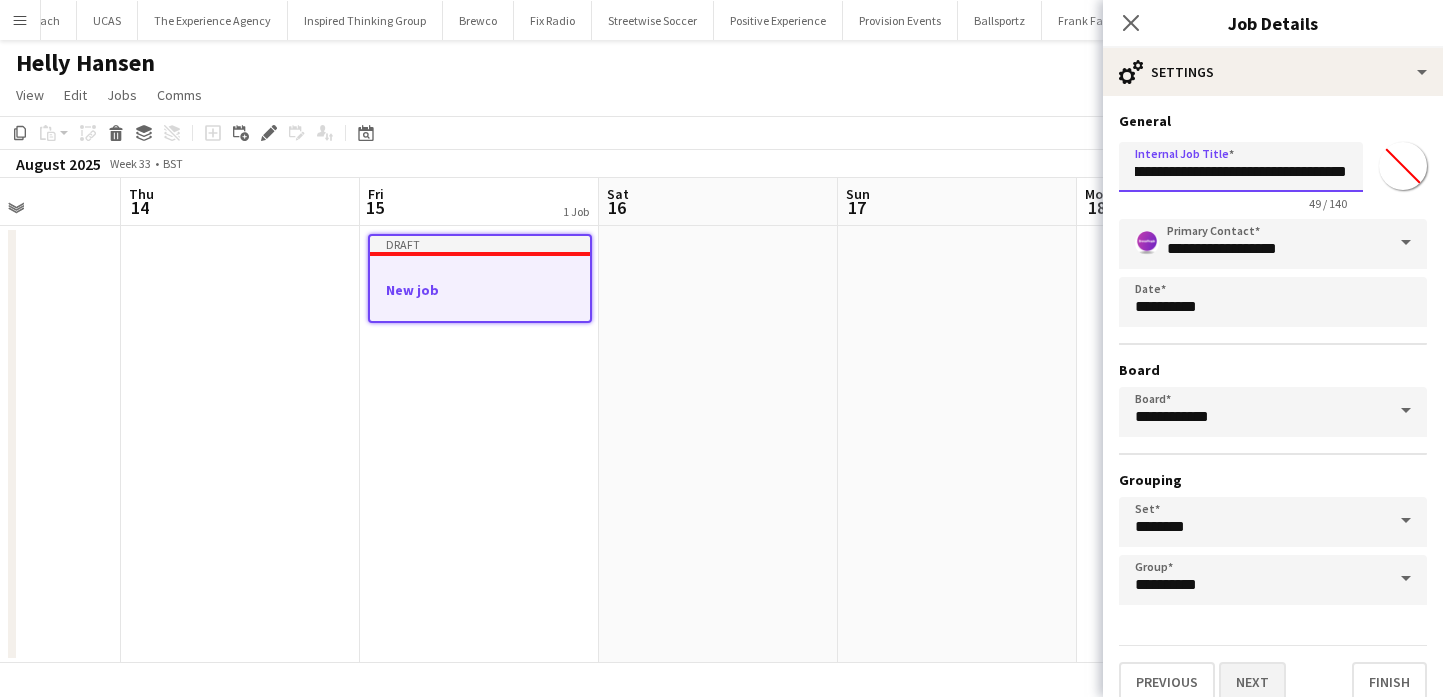 type on "**********" 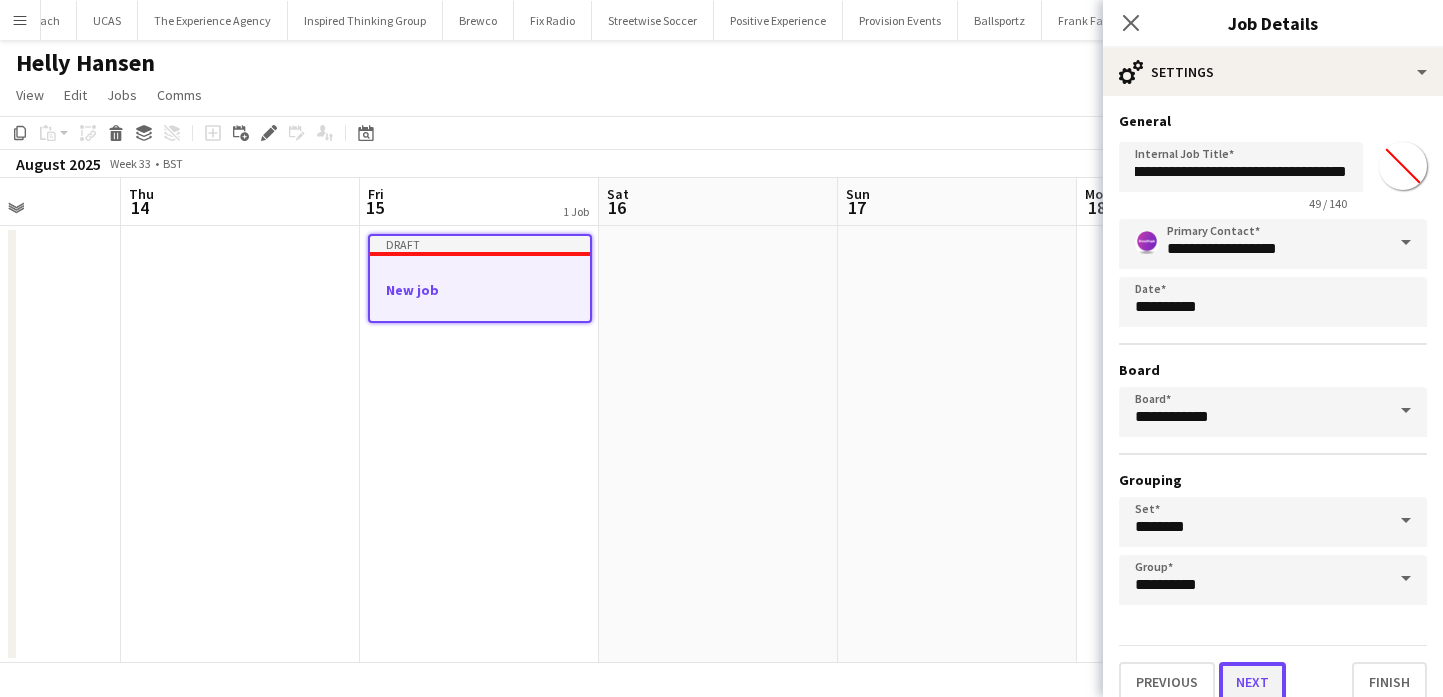 scroll, scrollTop: 0, scrollLeft: 0, axis: both 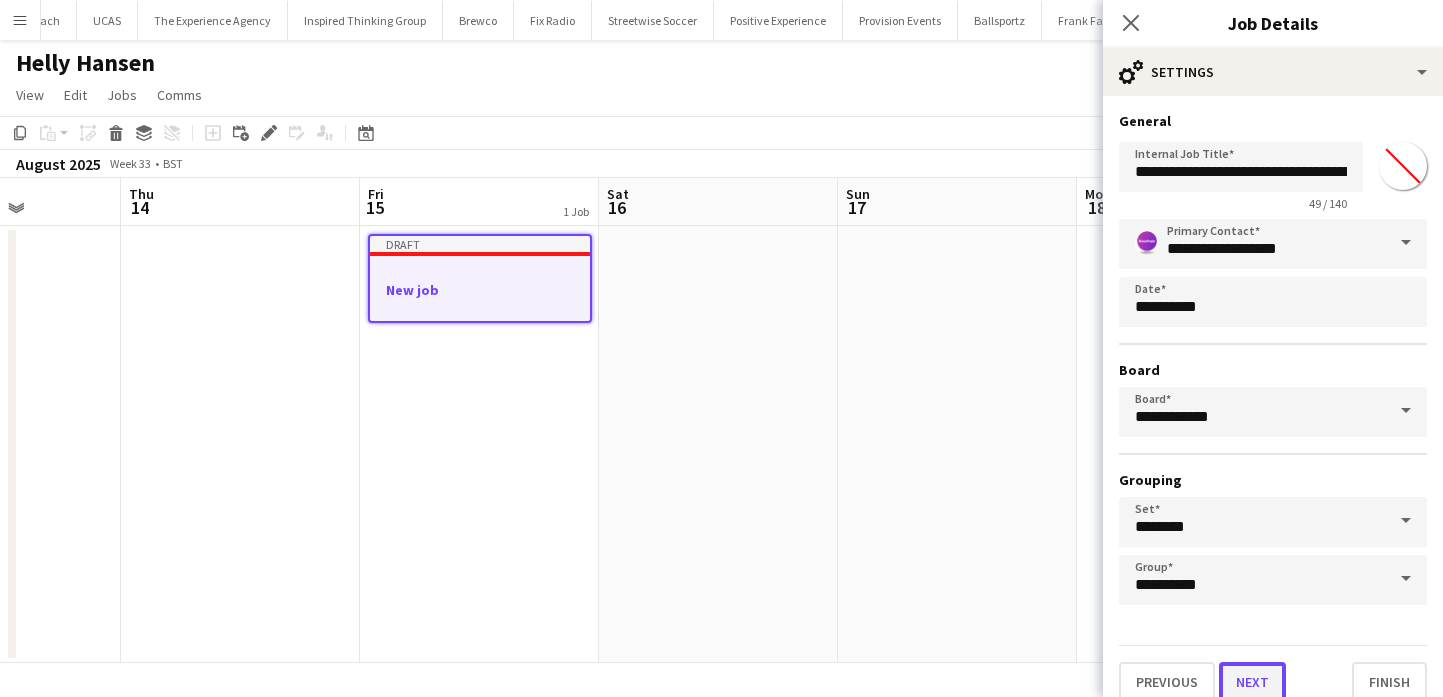 click on "Next" at bounding box center (1252, 682) 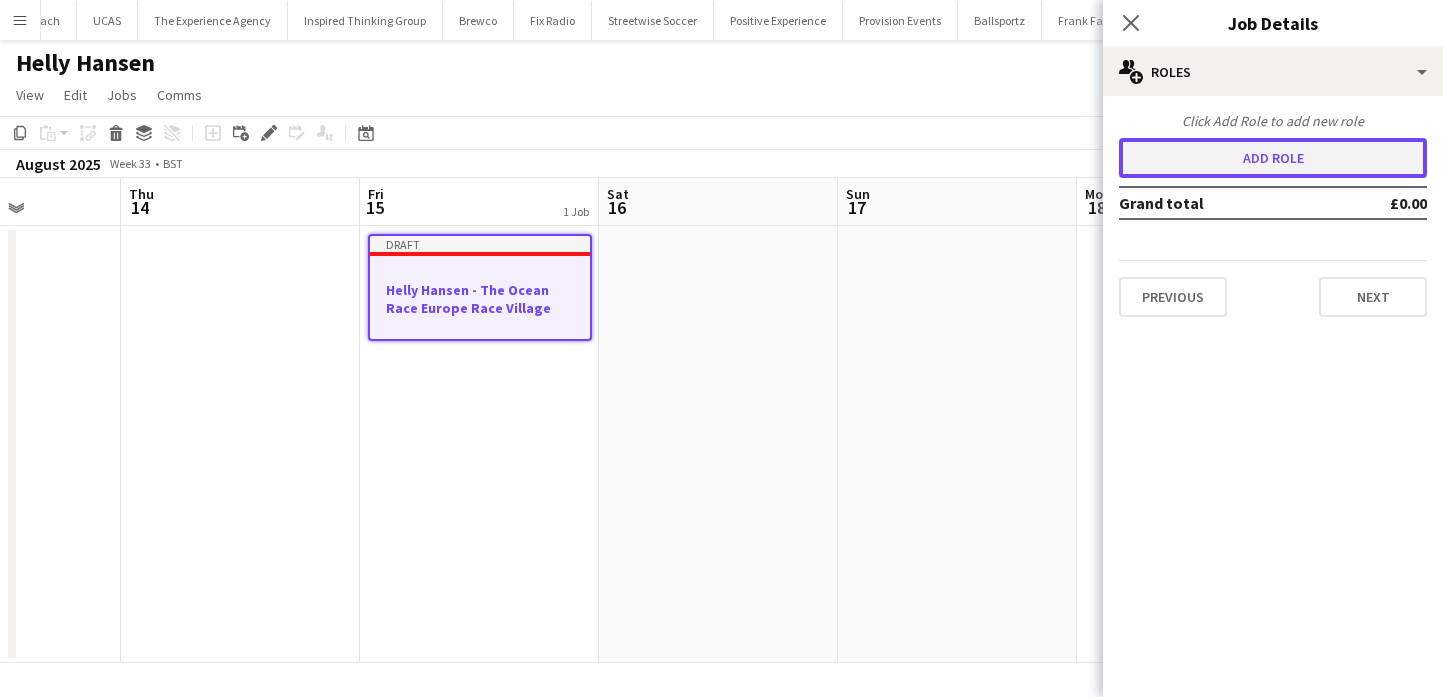 click on "Add role" at bounding box center [1273, 158] 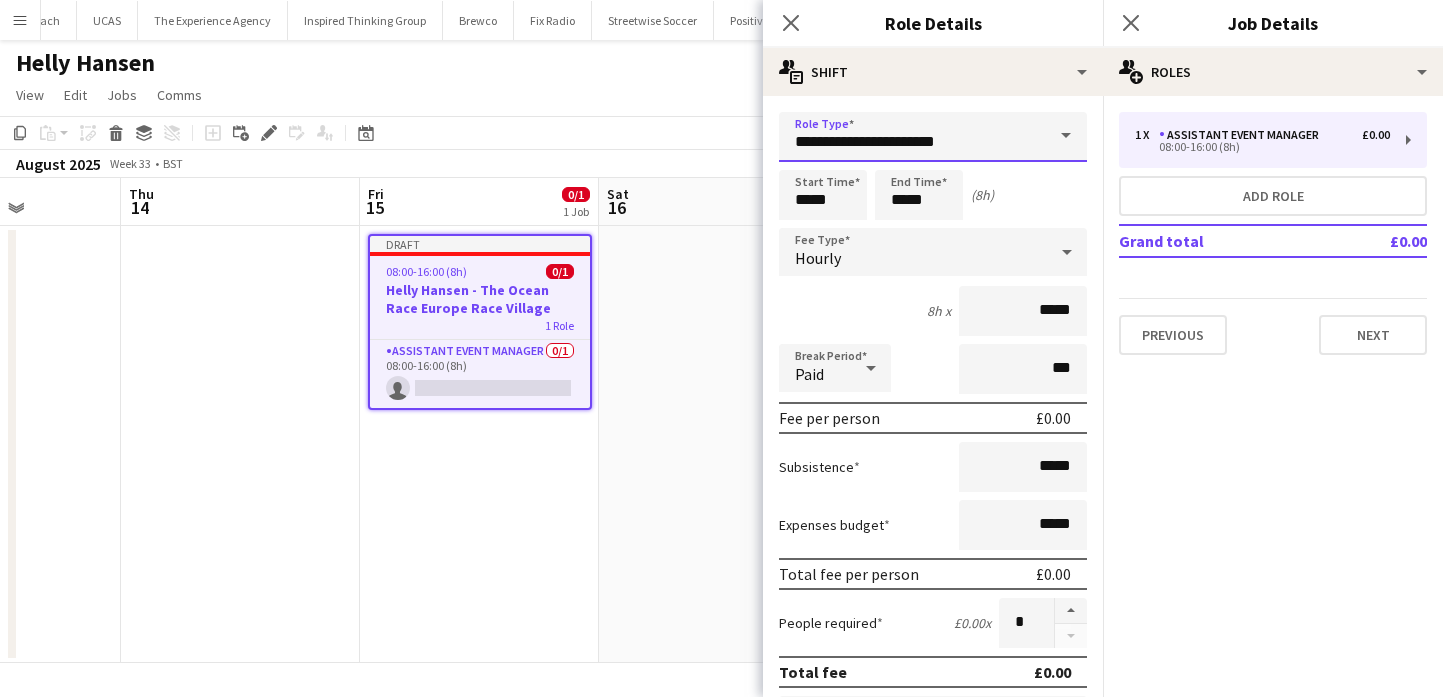 click on "**********" at bounding box center (933, 137) 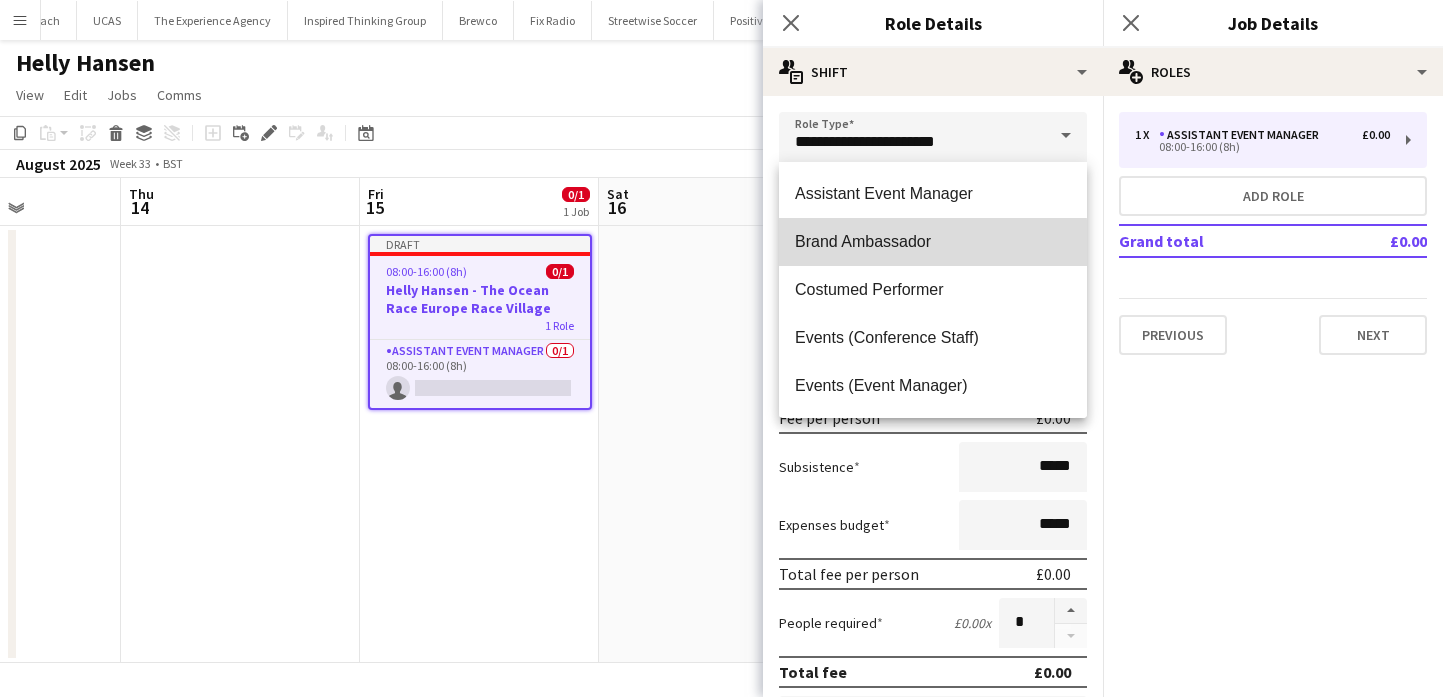 click on "Brand Ambassador" at bounding box center (933, 242) 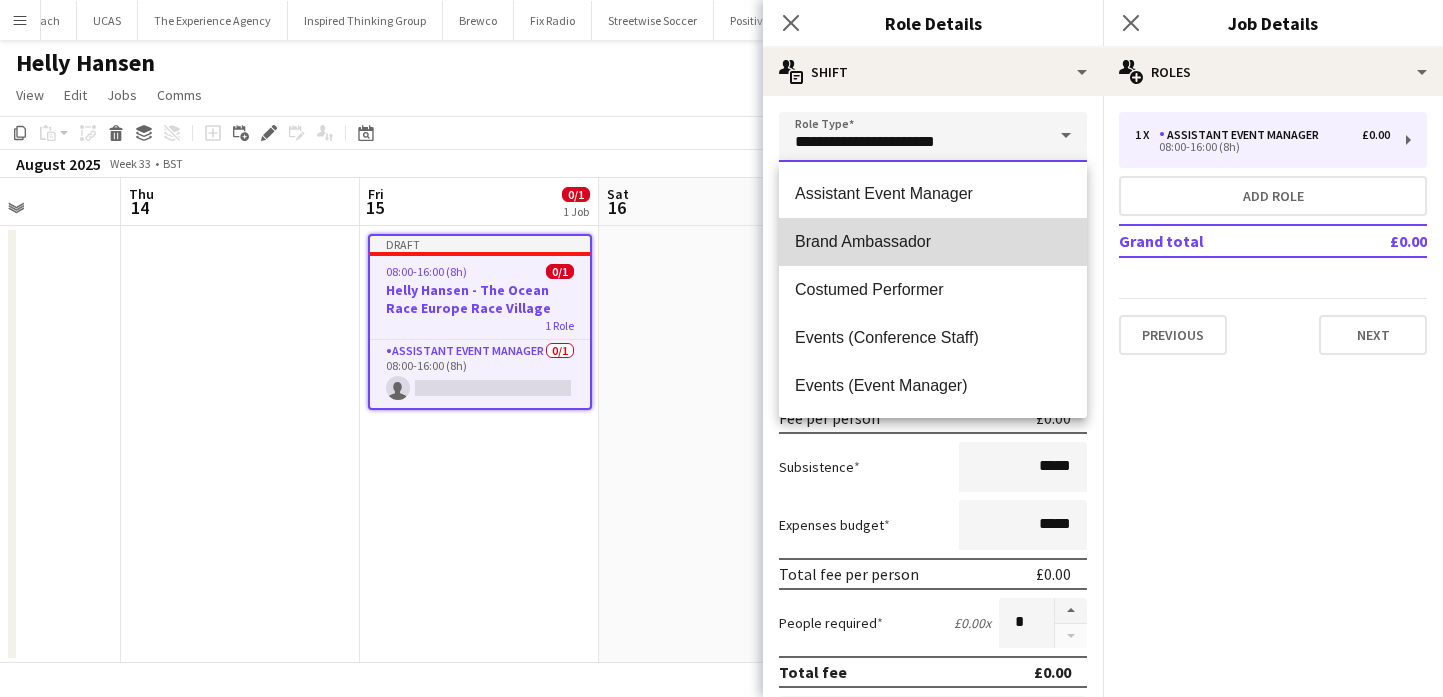type on "**********" 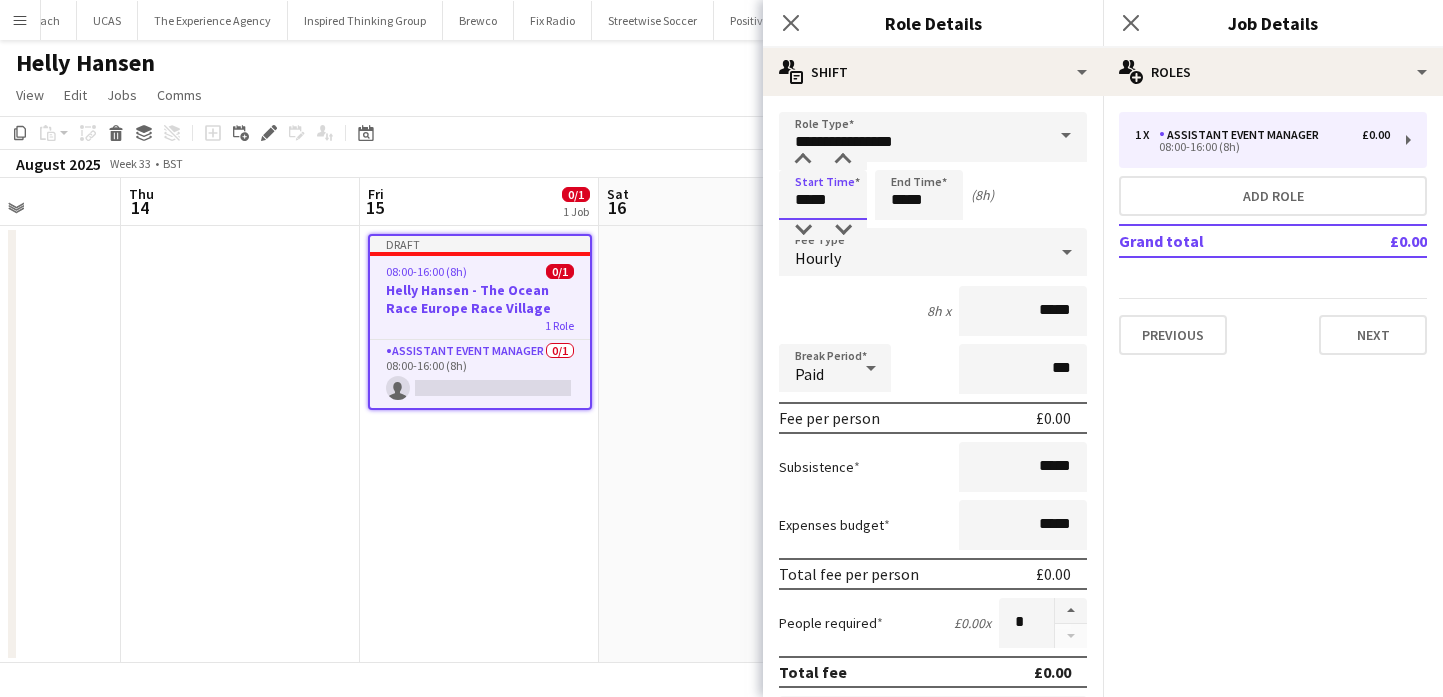 click on "*****" at bounding box center (823, 195) 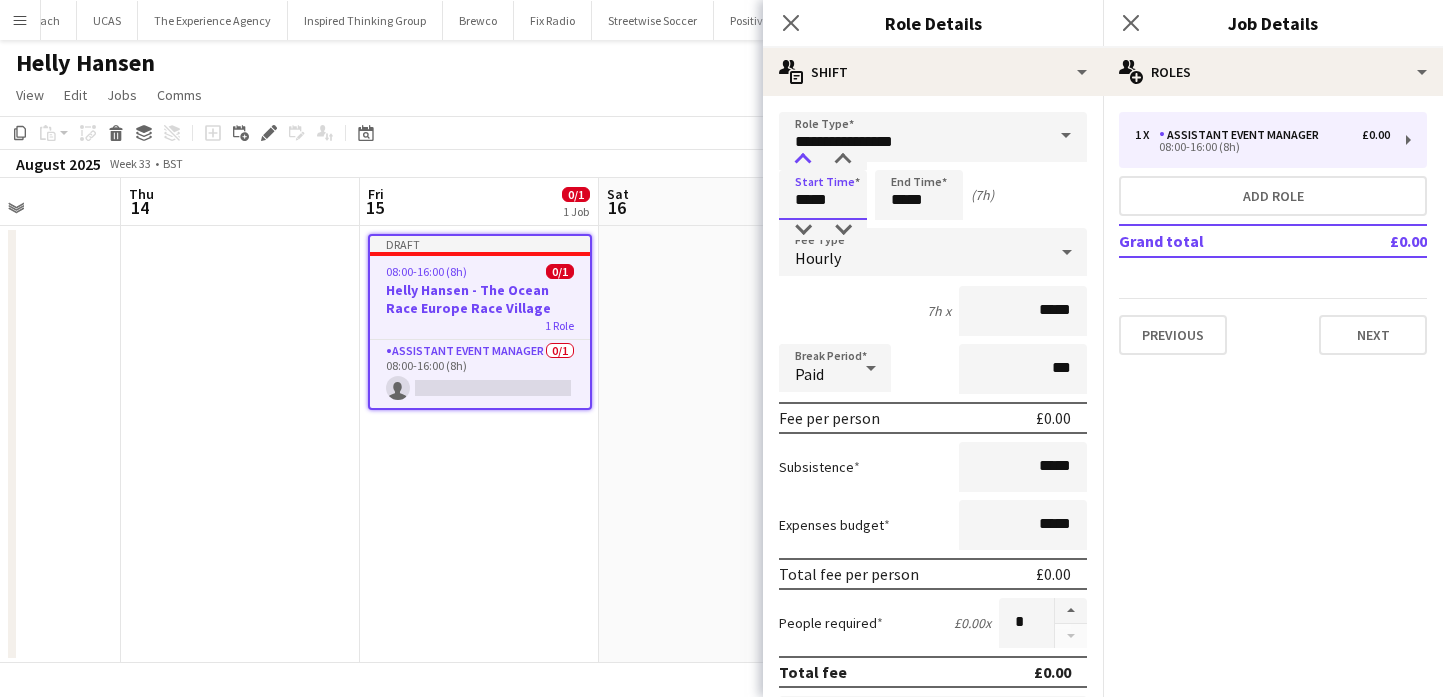 click at bounding box center (803, 160) 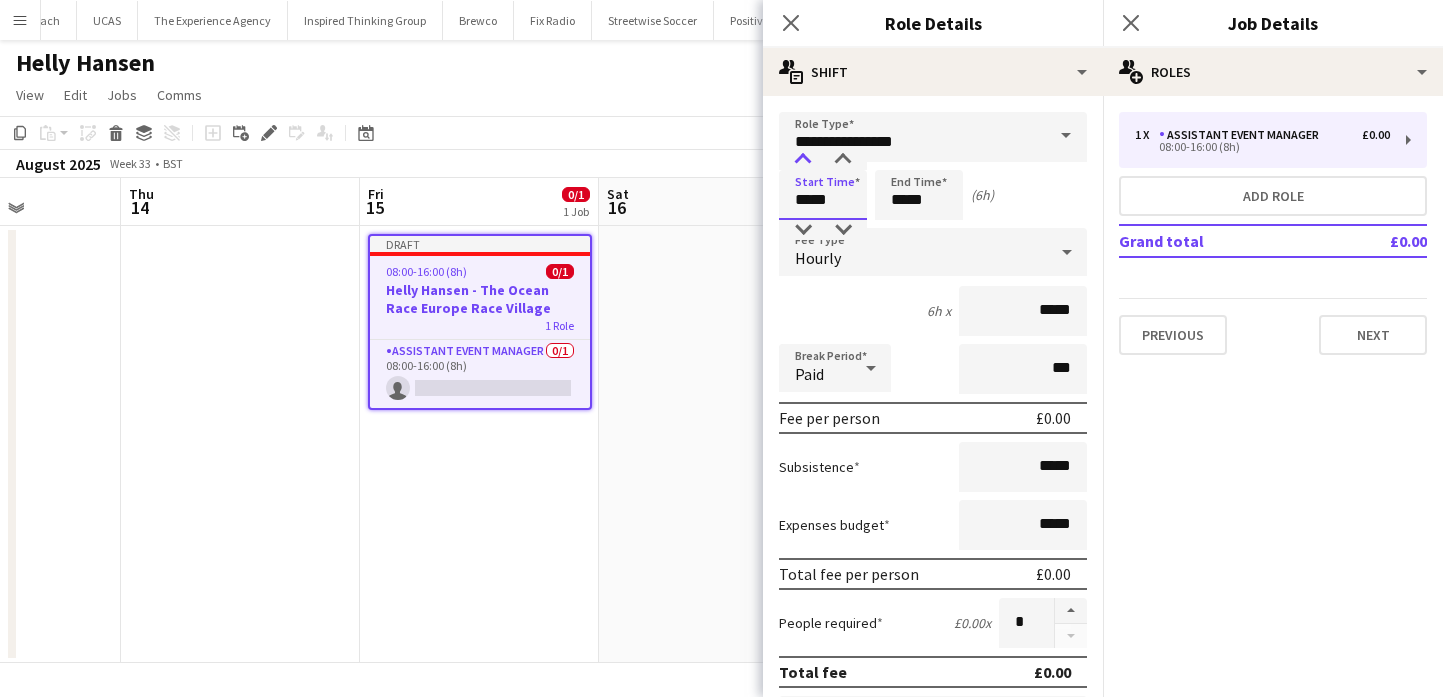 click at bounding box center [803, 160] 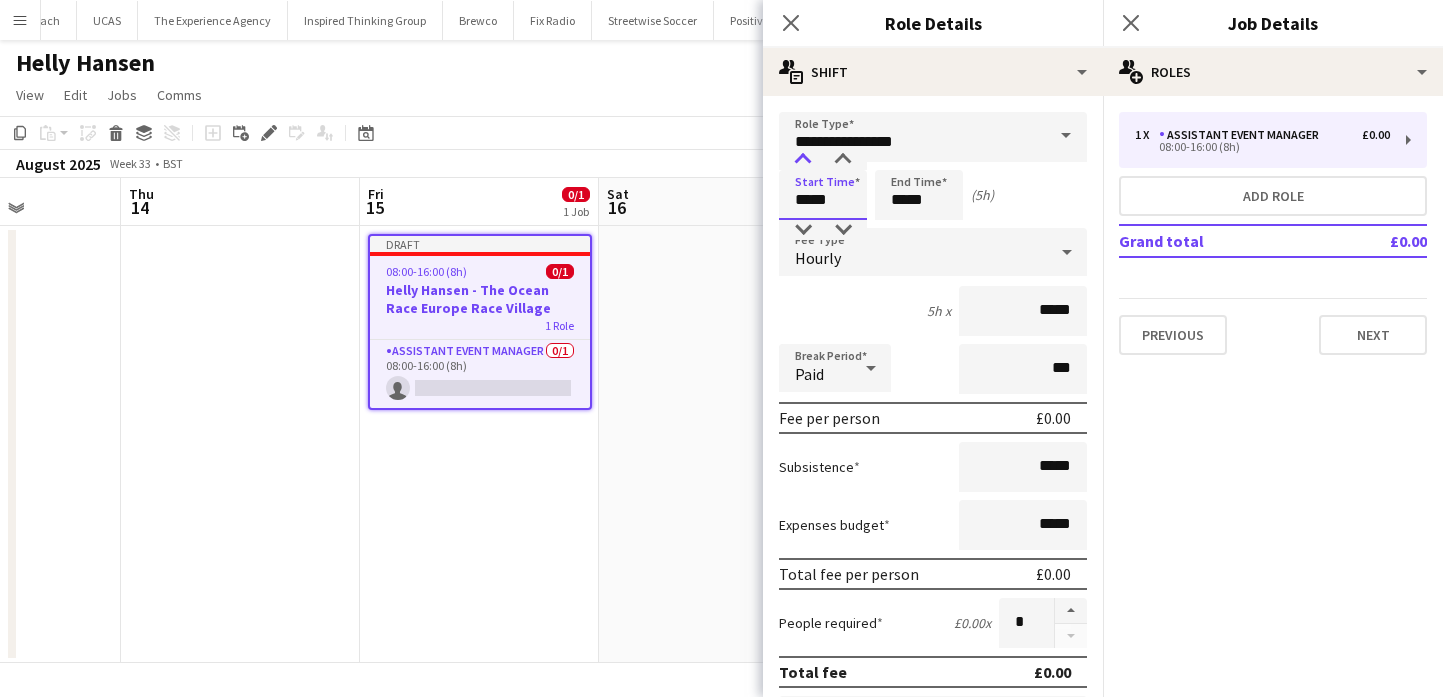 click at bounding box center [803, 160] 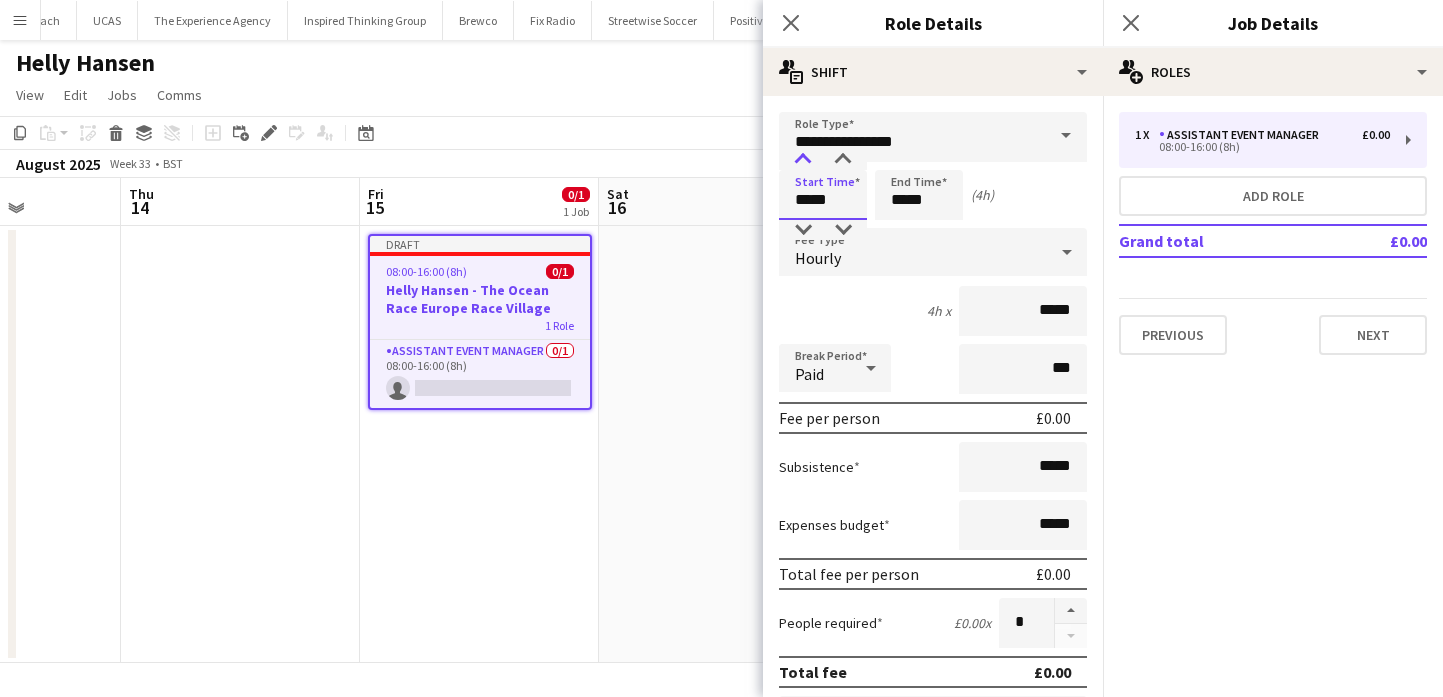 click at bounding box center [803, 160] 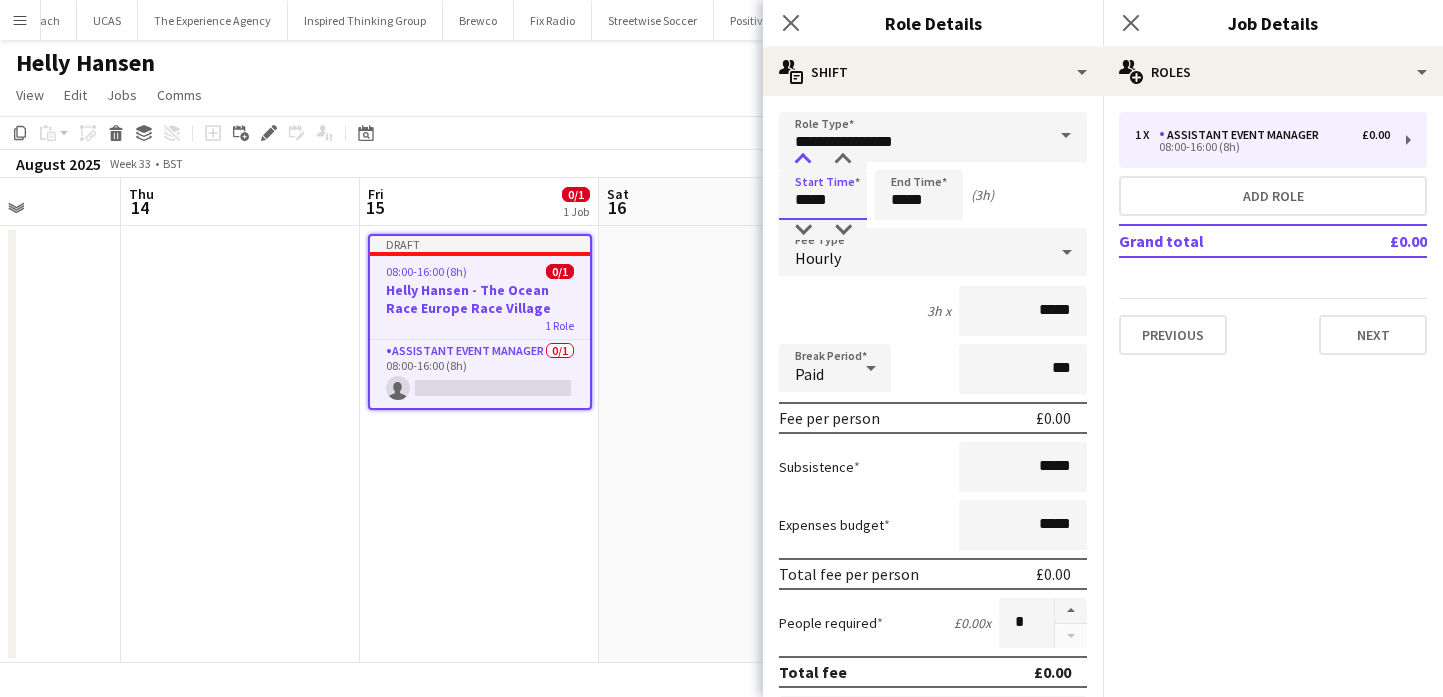type on "*****" 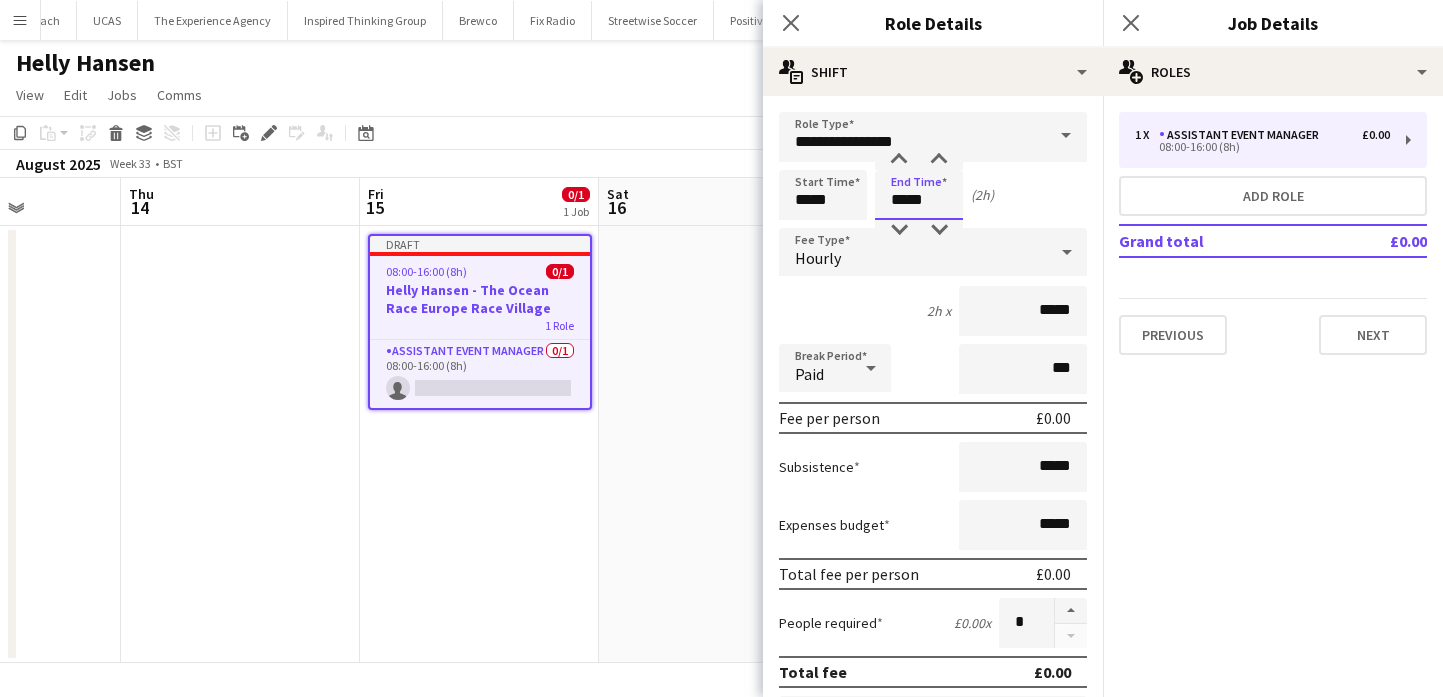 click on "*****" at bounding box center (919, 195) 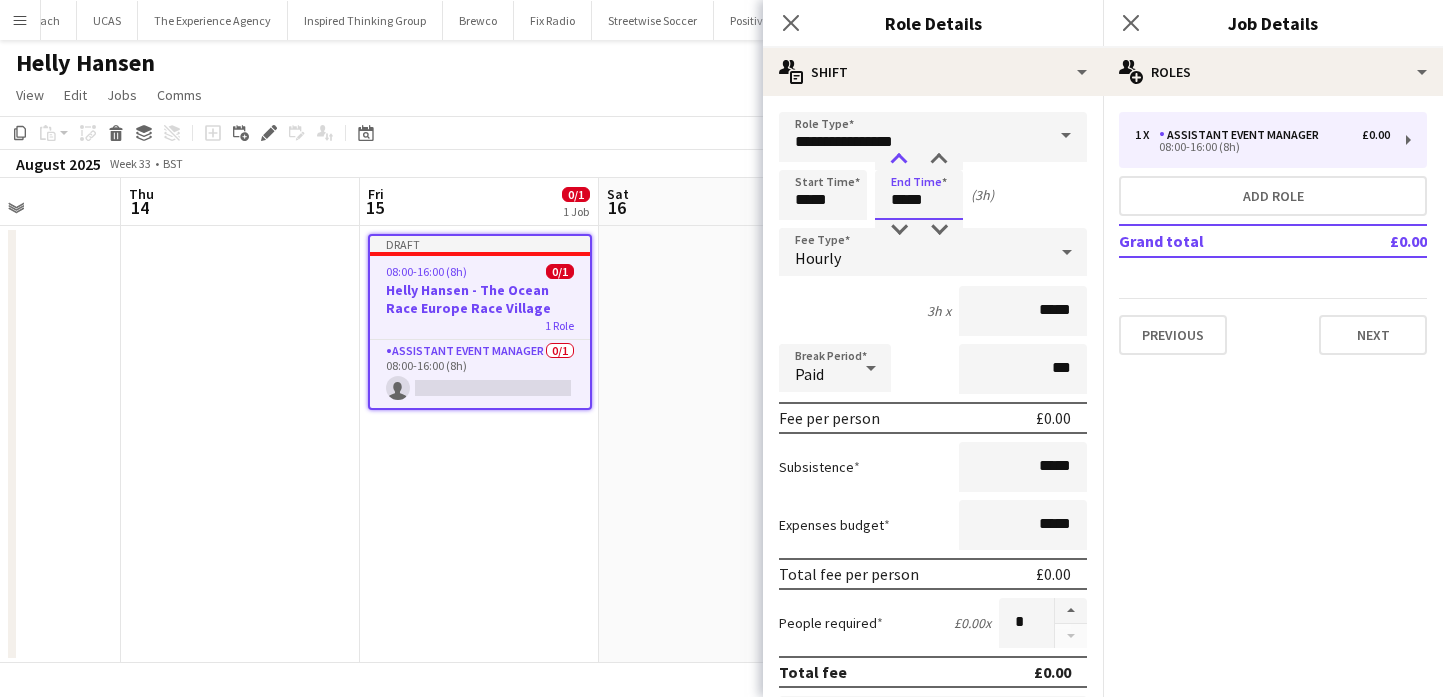 click at bounding box center [899, 160] 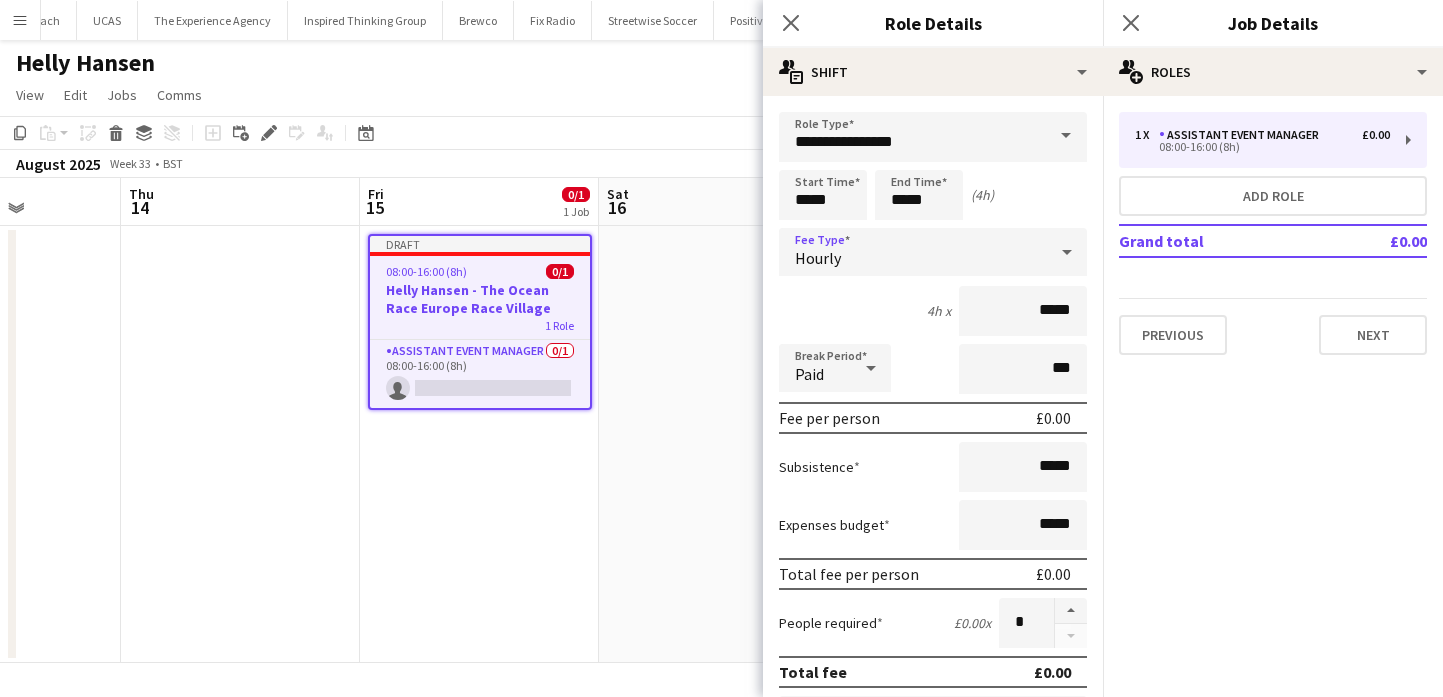 click on "Hourly" at bounding box center [913, 252] 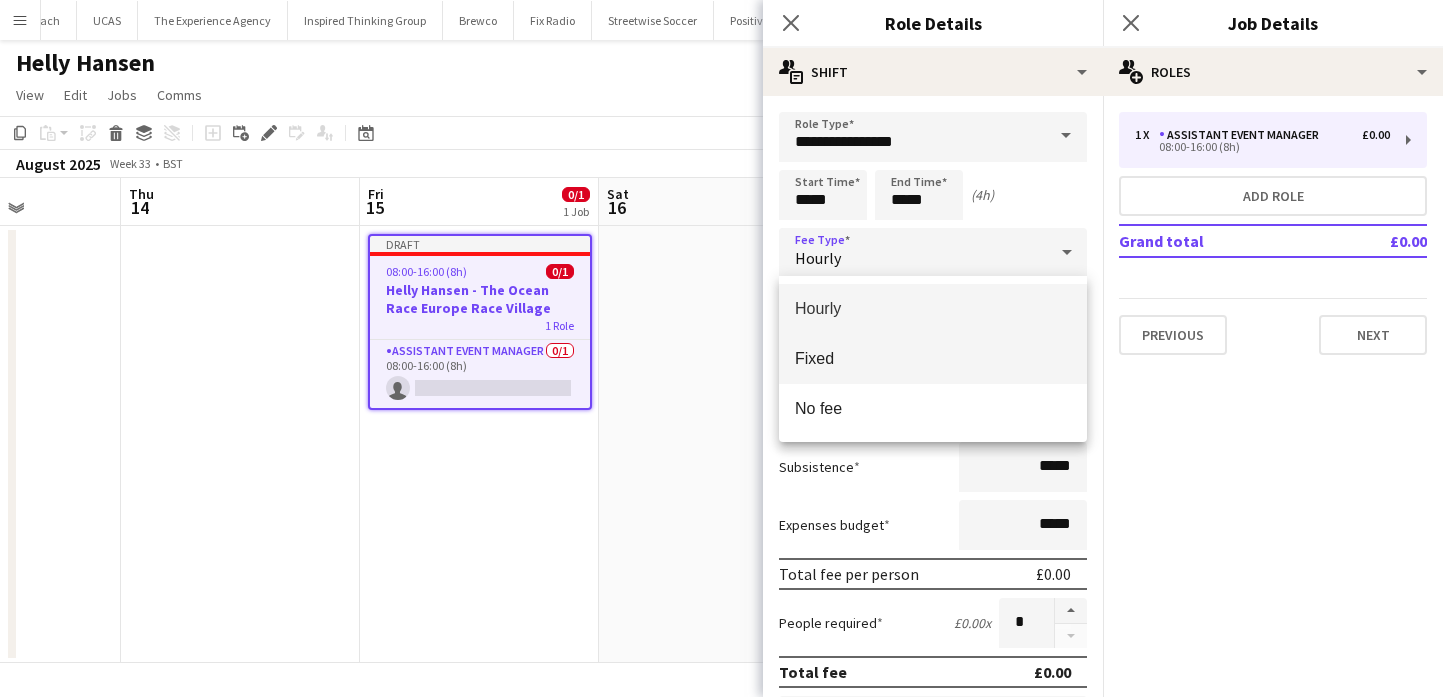click on "Fixed" at bounding box center (933, 359) 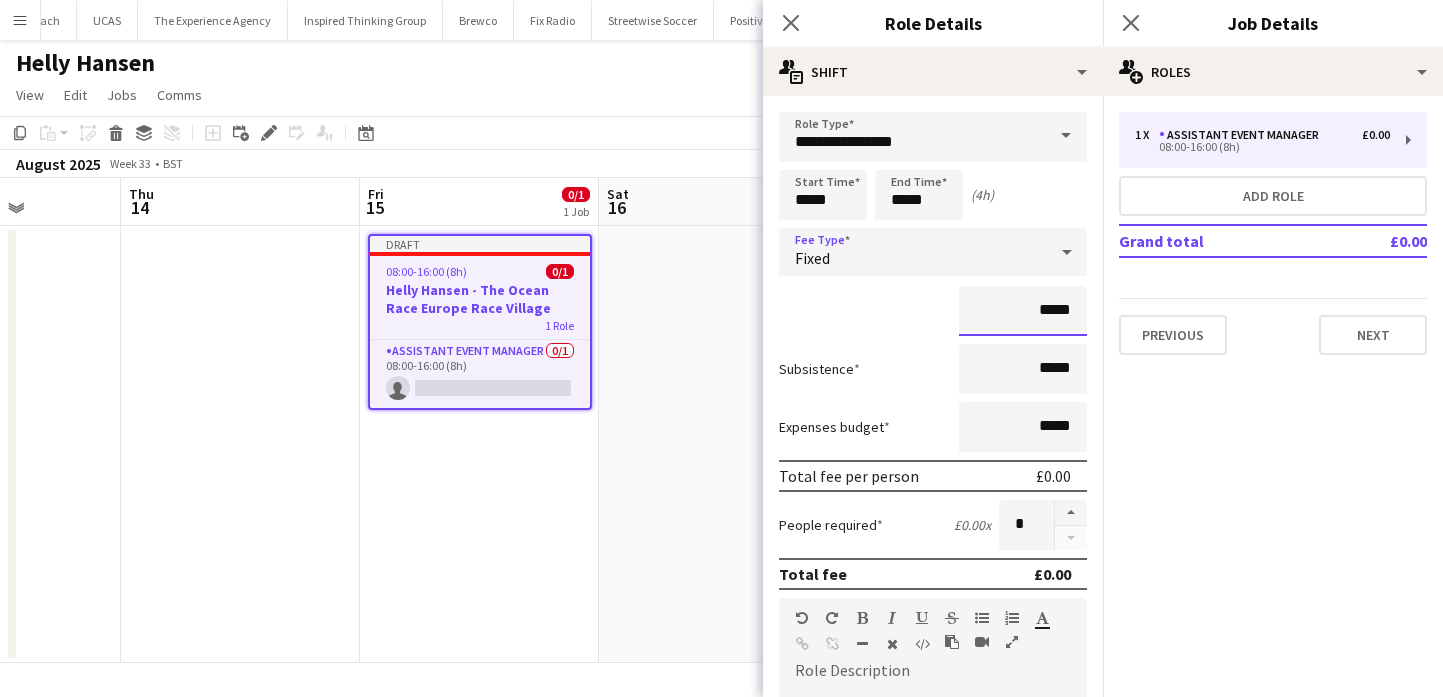 click on "*****" at bounding box center [1023, 311] 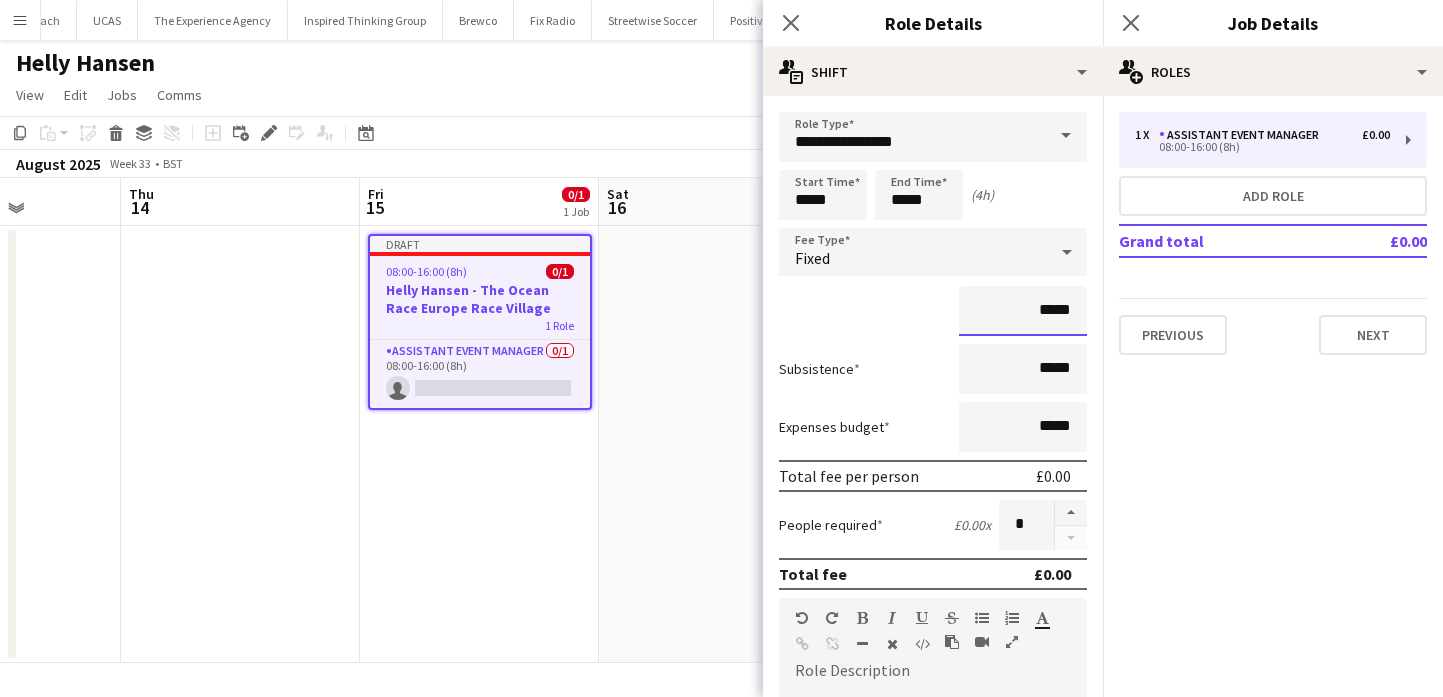 click on "*****" at bounding box center [1023, 311] 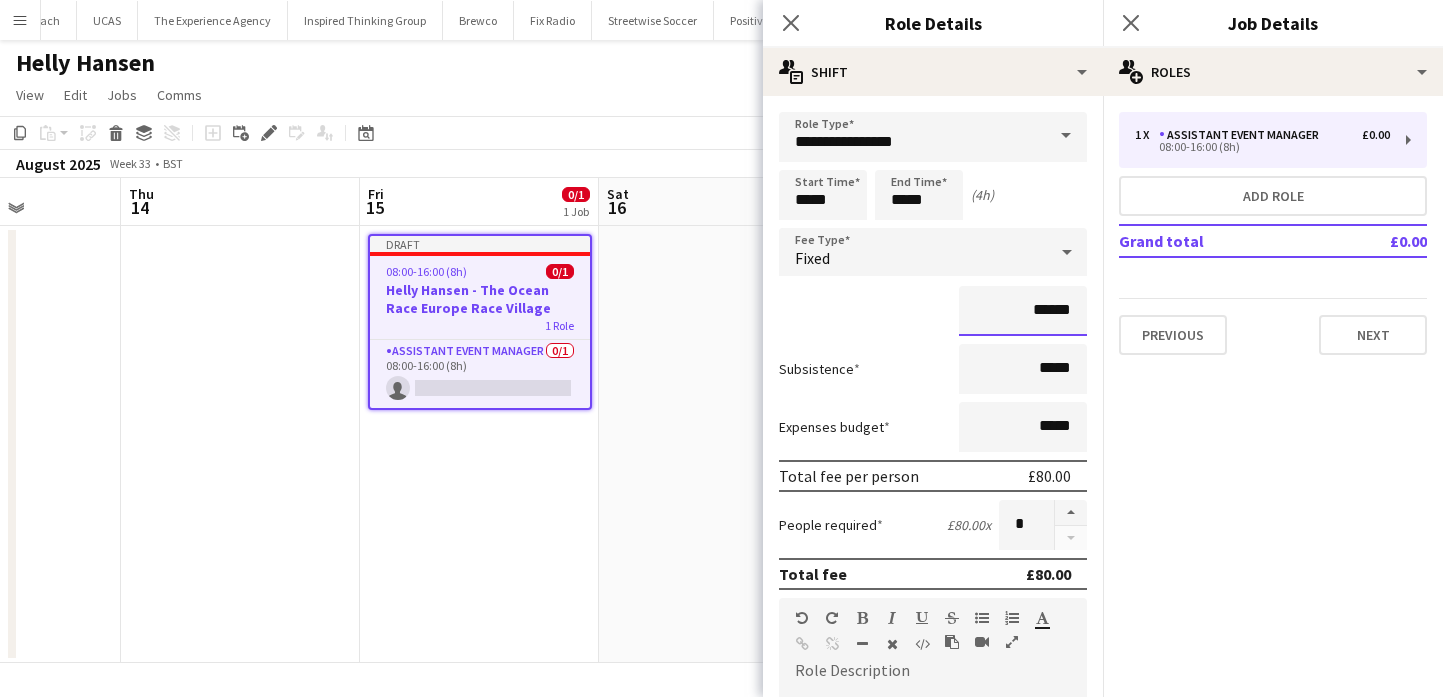 type on "******" 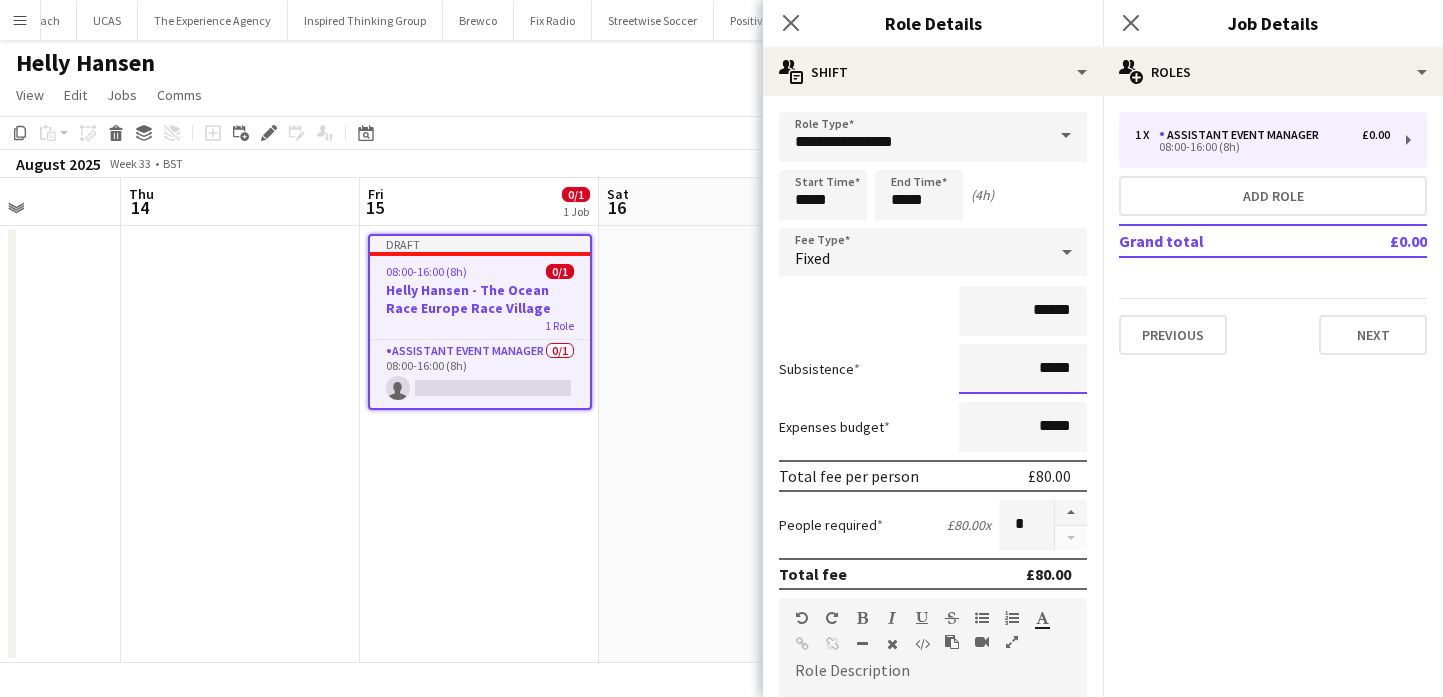 click on "*****" at bounding box center (1023, 369) 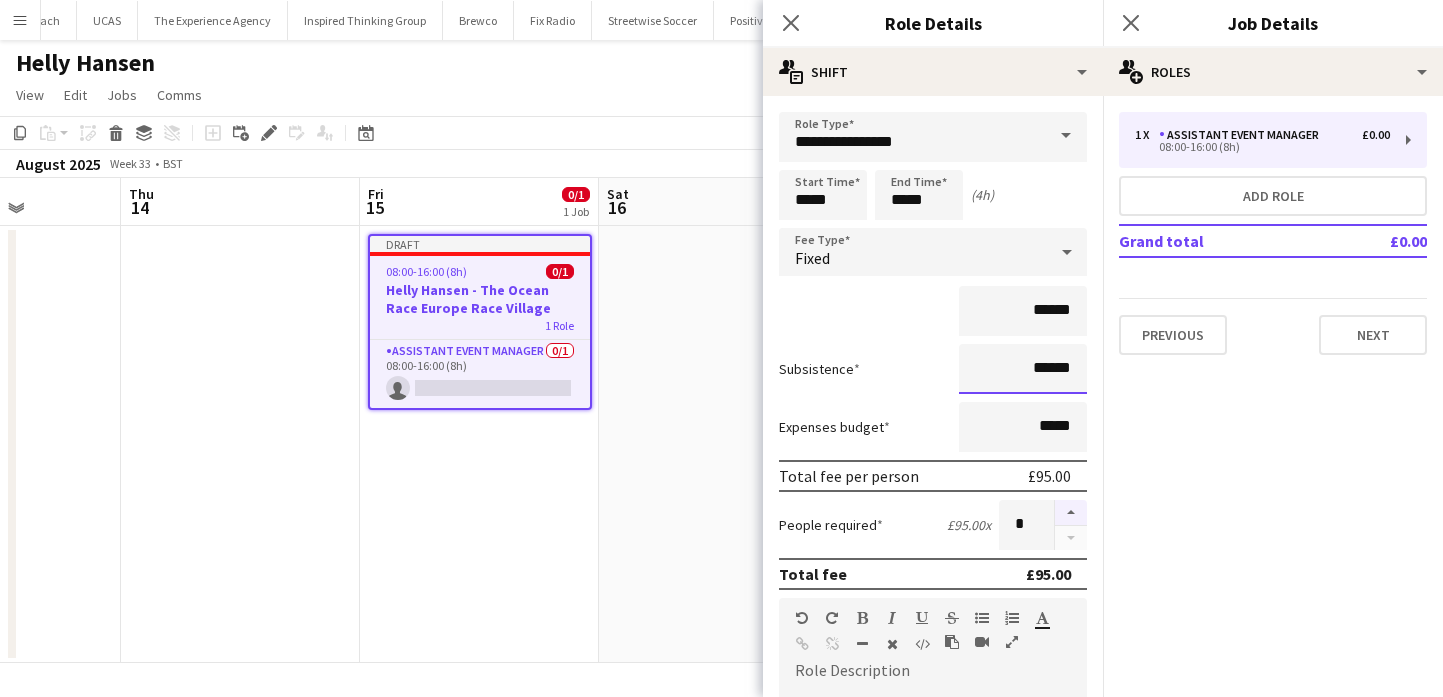type on "******" 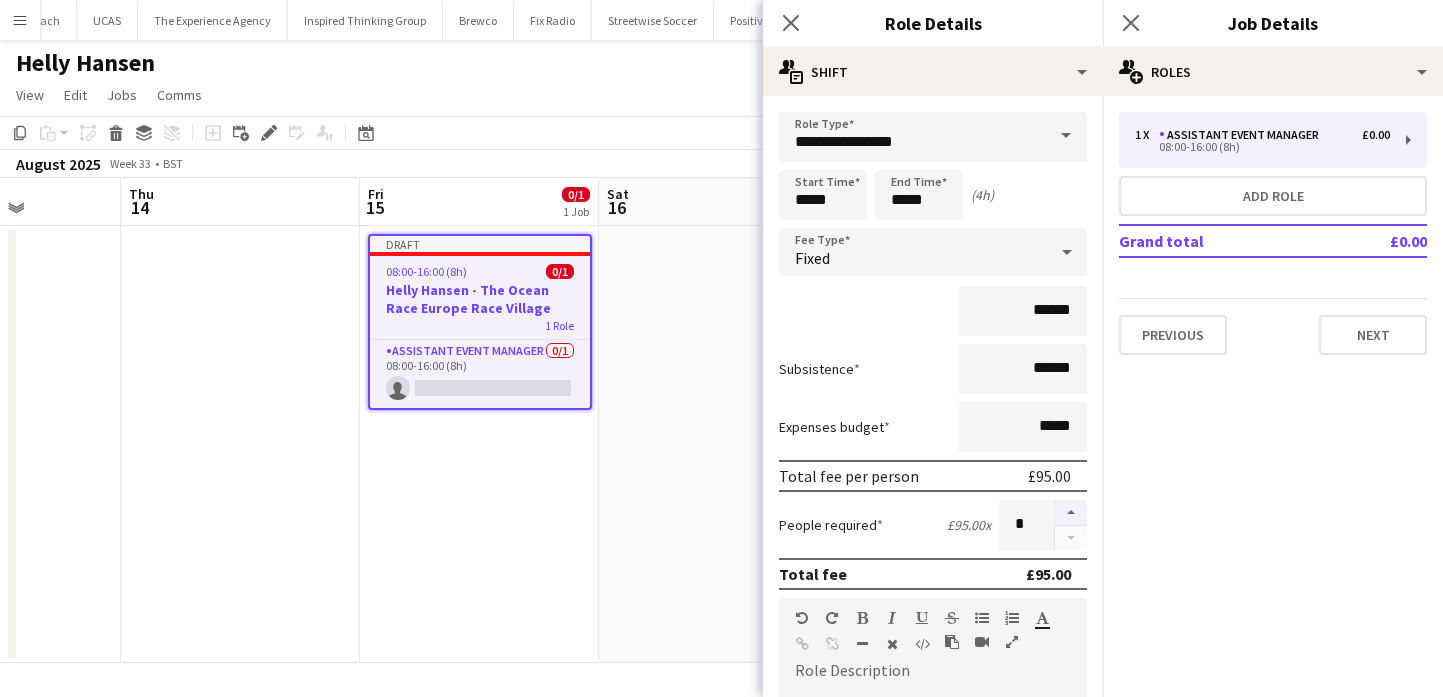 click at bounding box center (1071, 513) 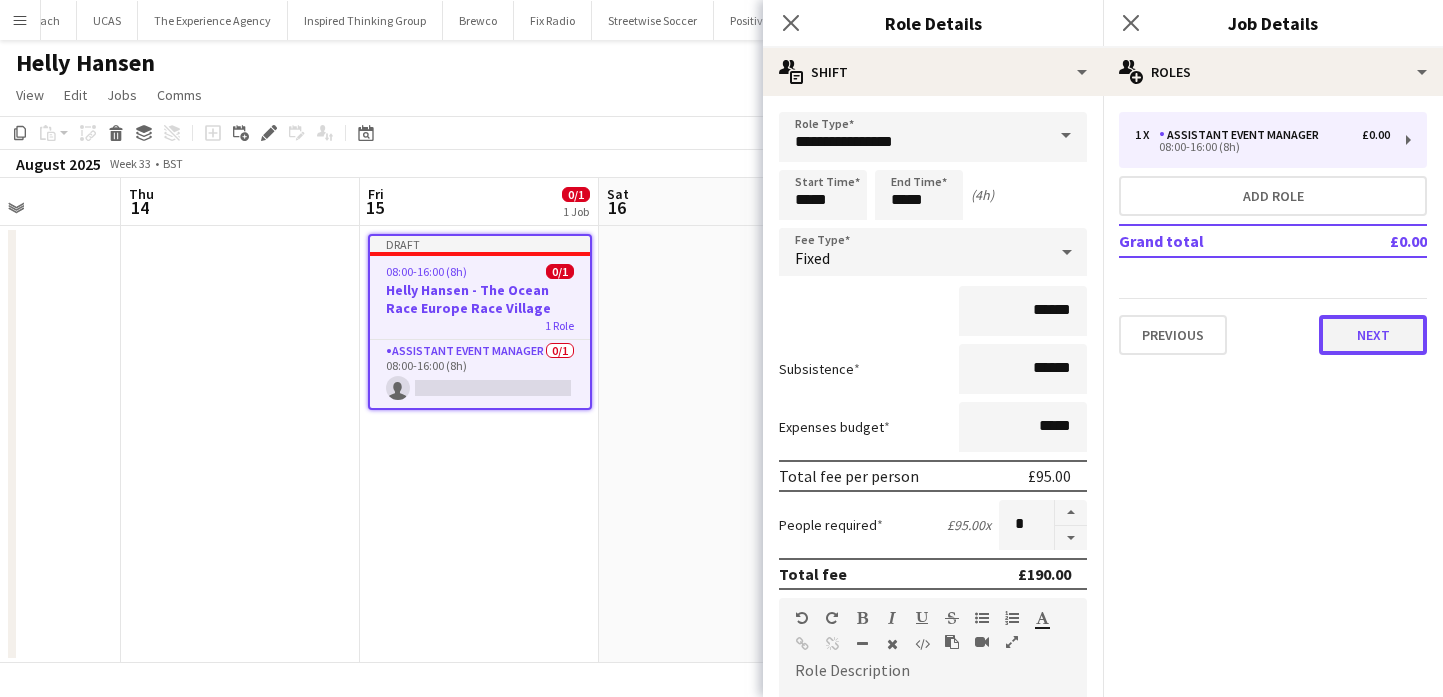 click on "Next" at bounding box center [1373, 335] 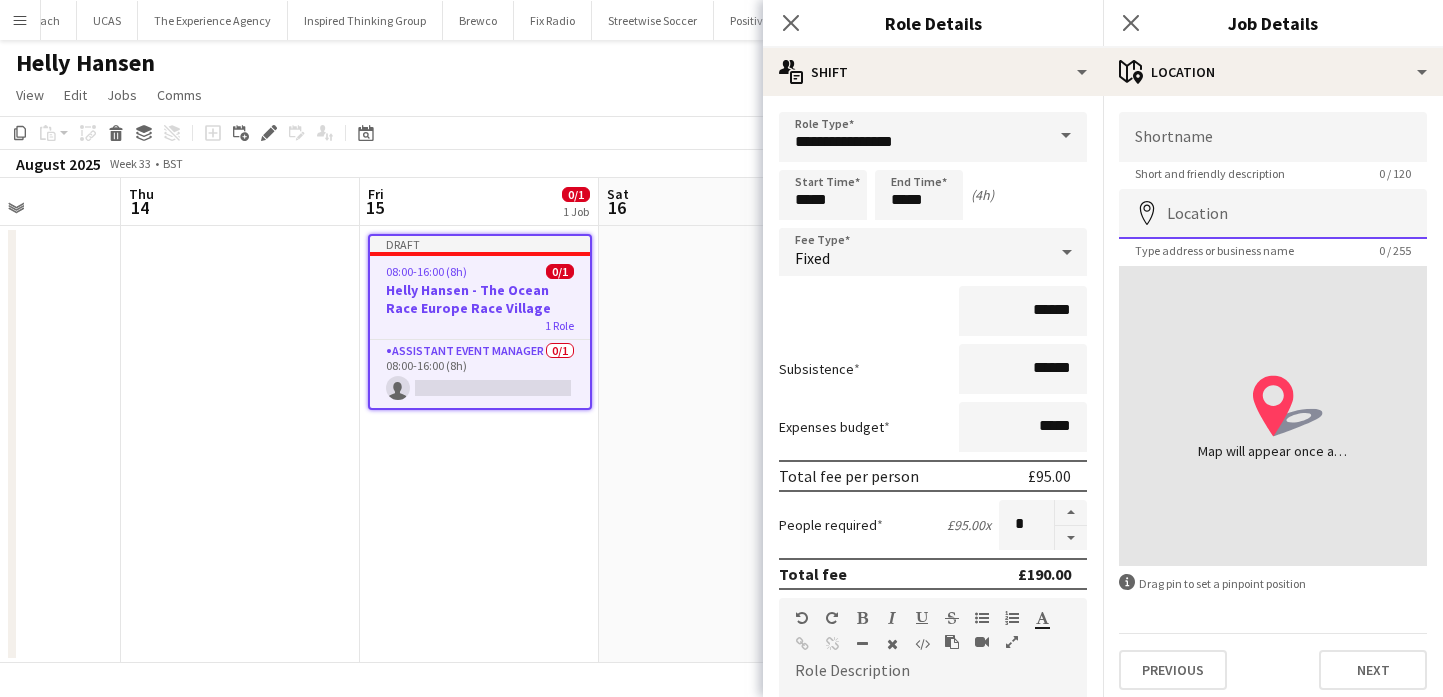click on "Location" at bounding box center (1273, 214) 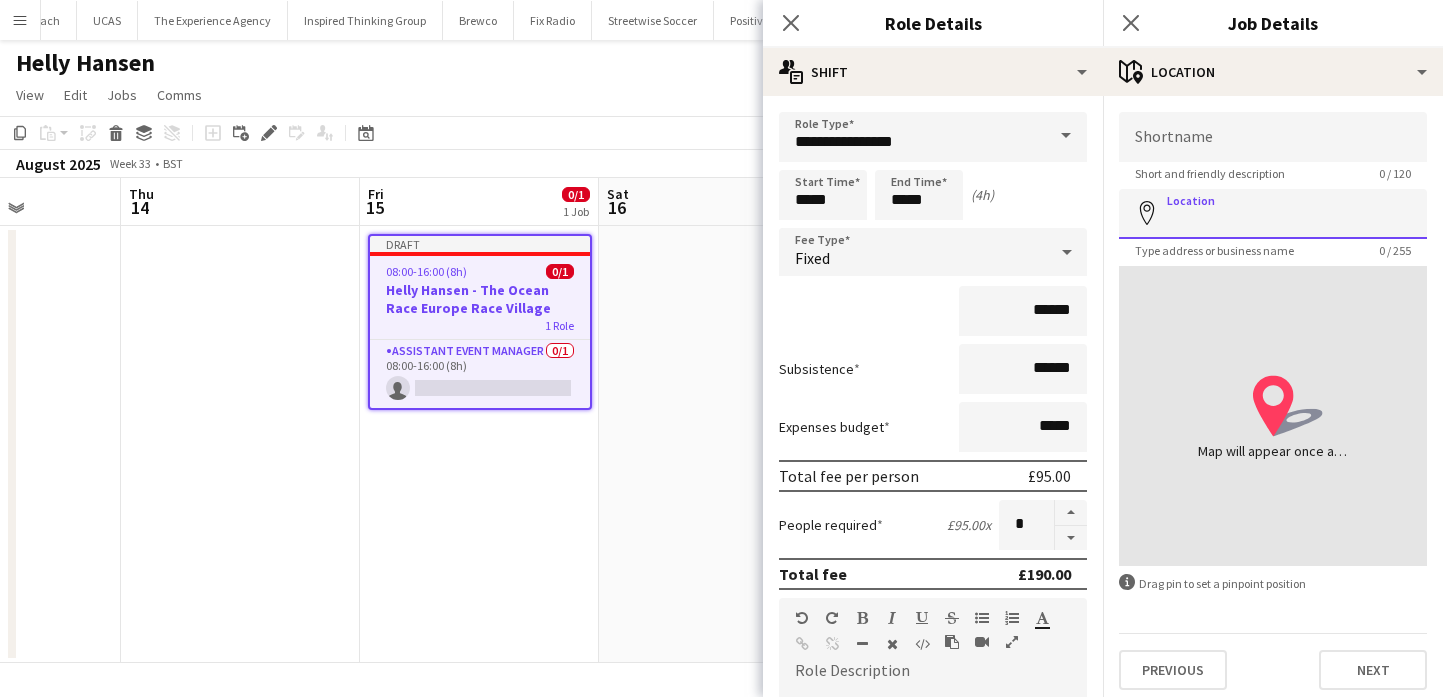 paste on "**********" 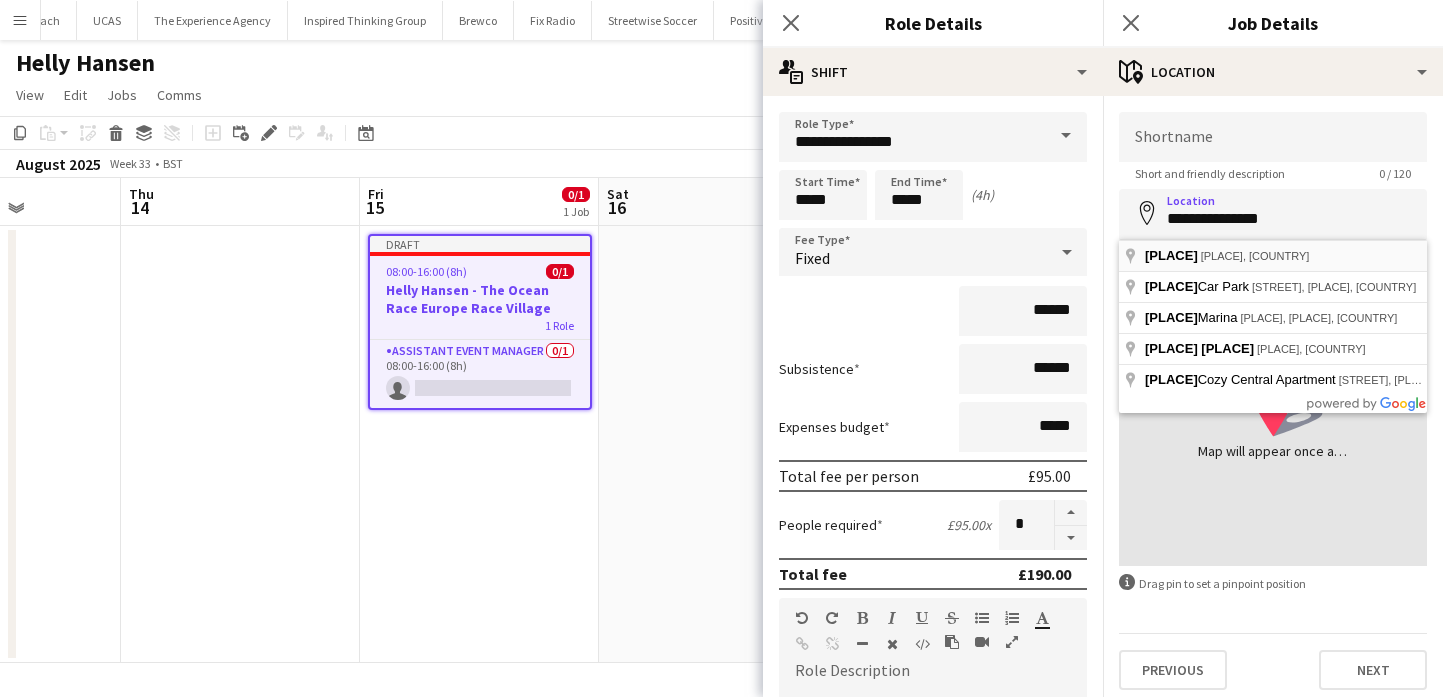type on "**********" 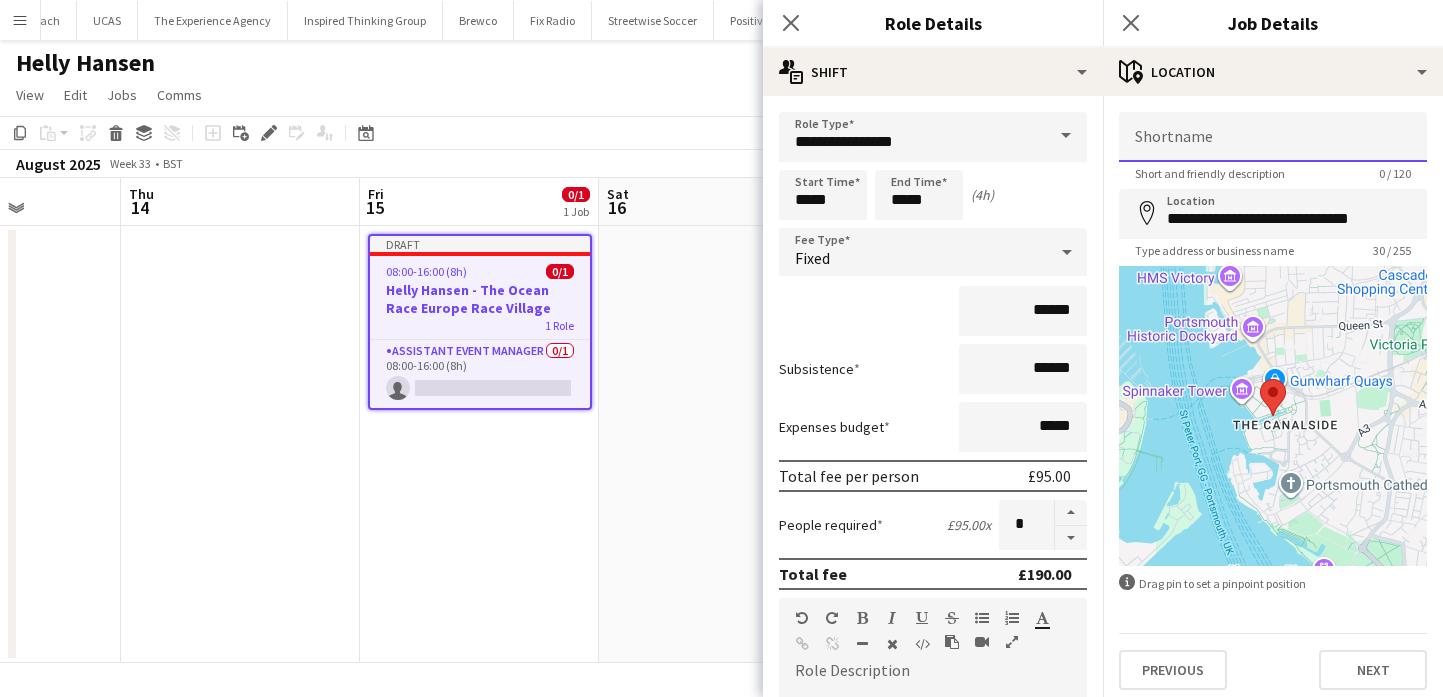 click on "Shortname" at bounding box center (1273, 137) 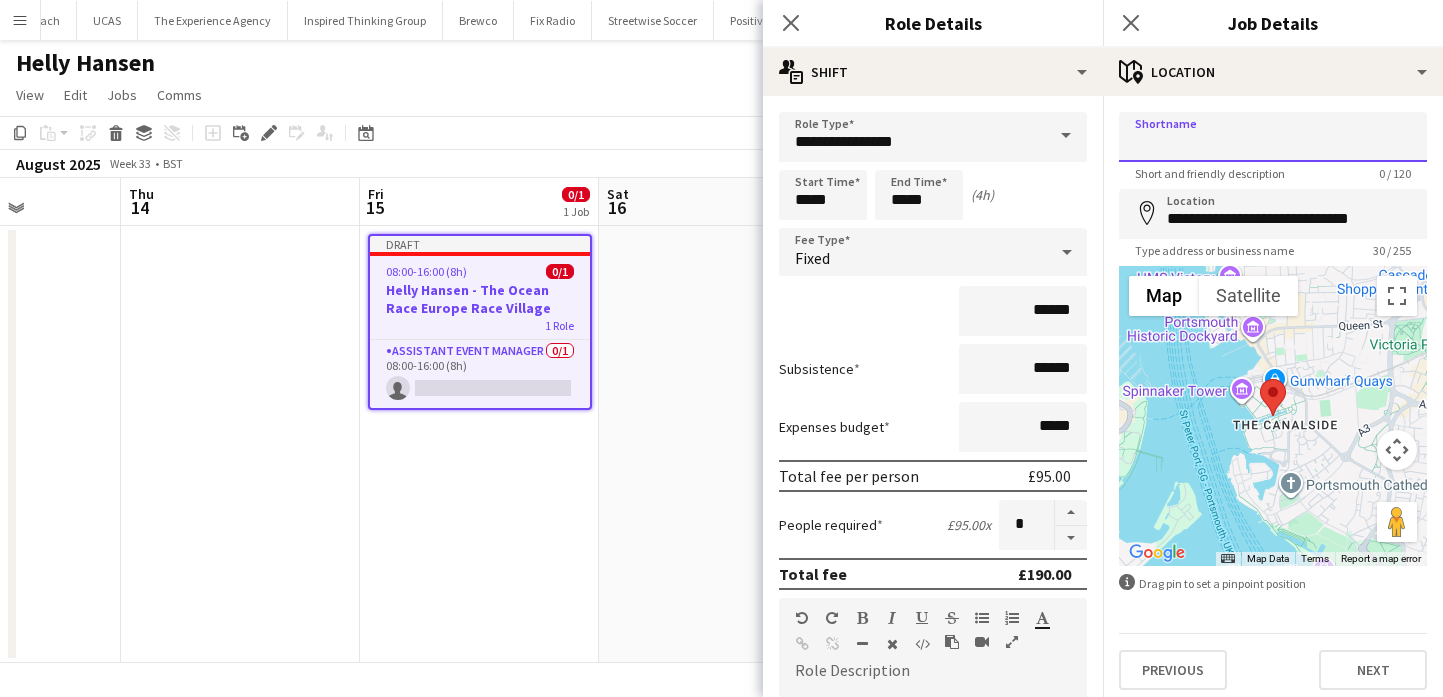 paste on "**********" 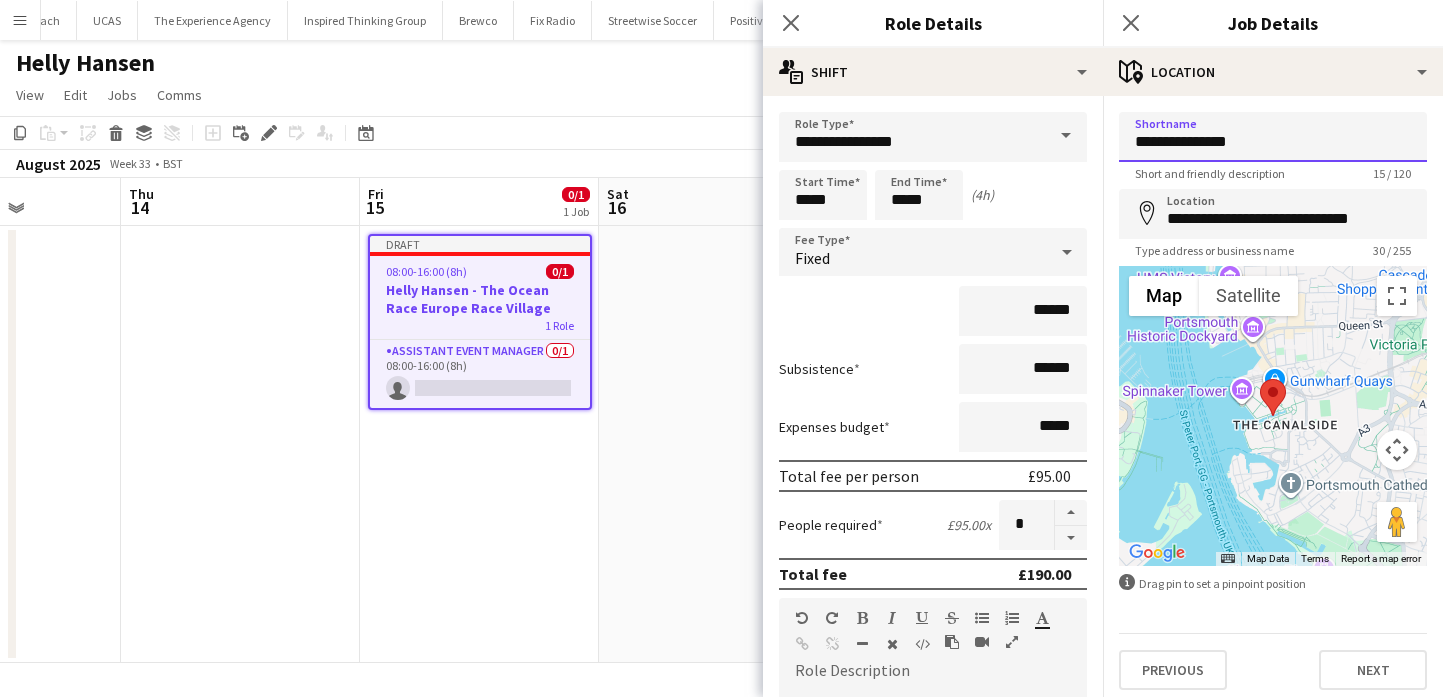 type on "**********" 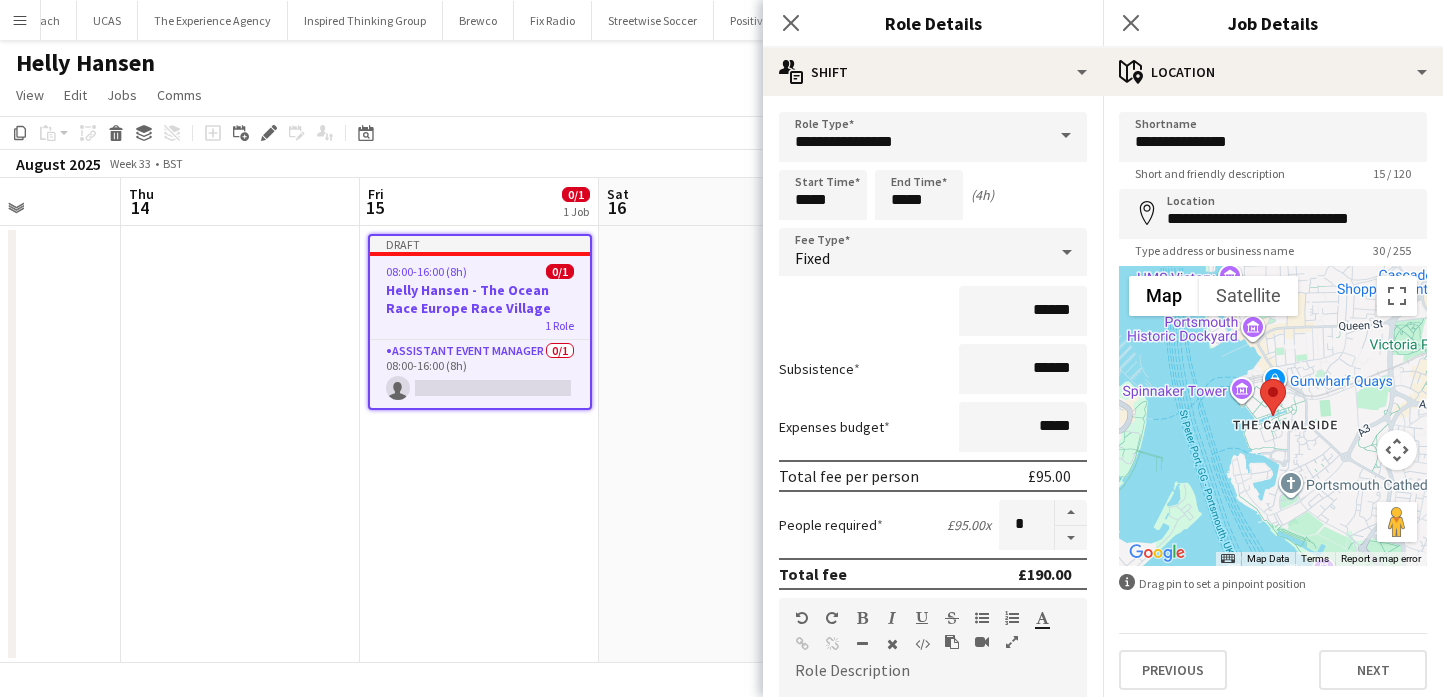 click at bounding box center (1397, 450) 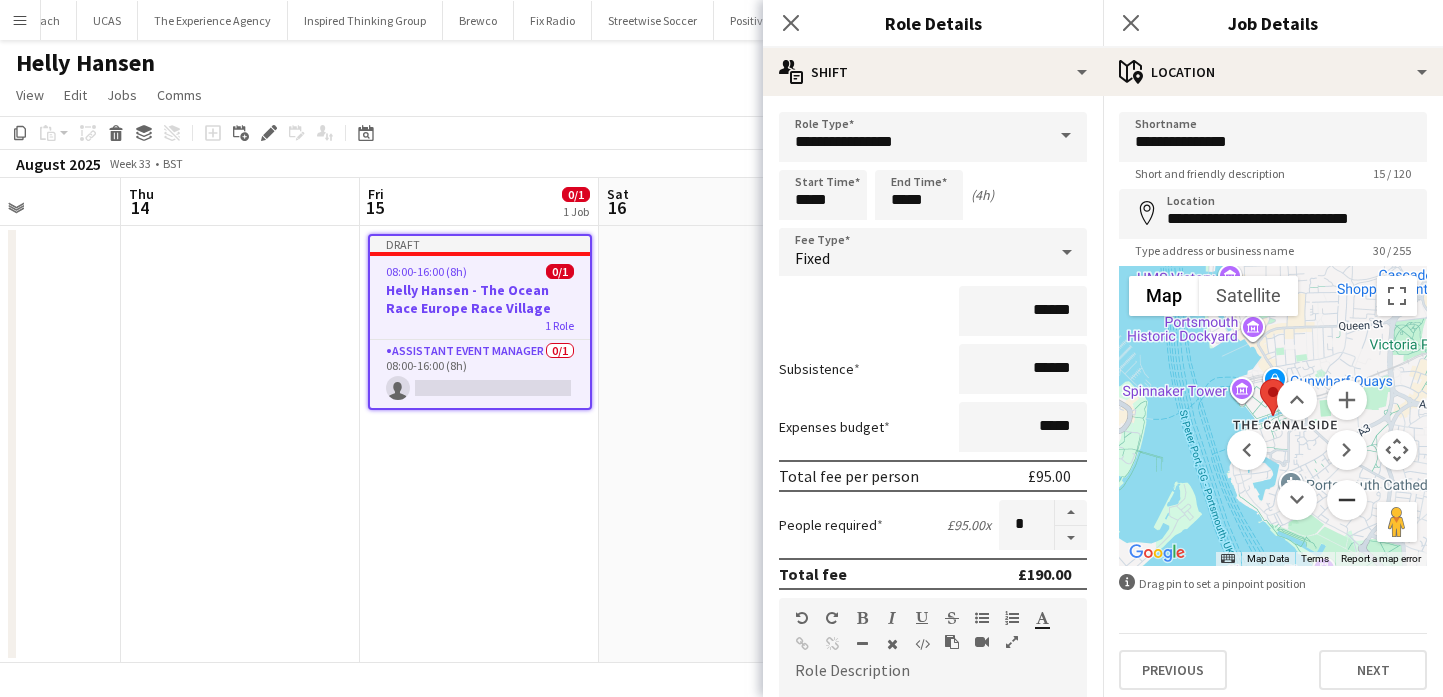 click at bounding box center (1347, 500) 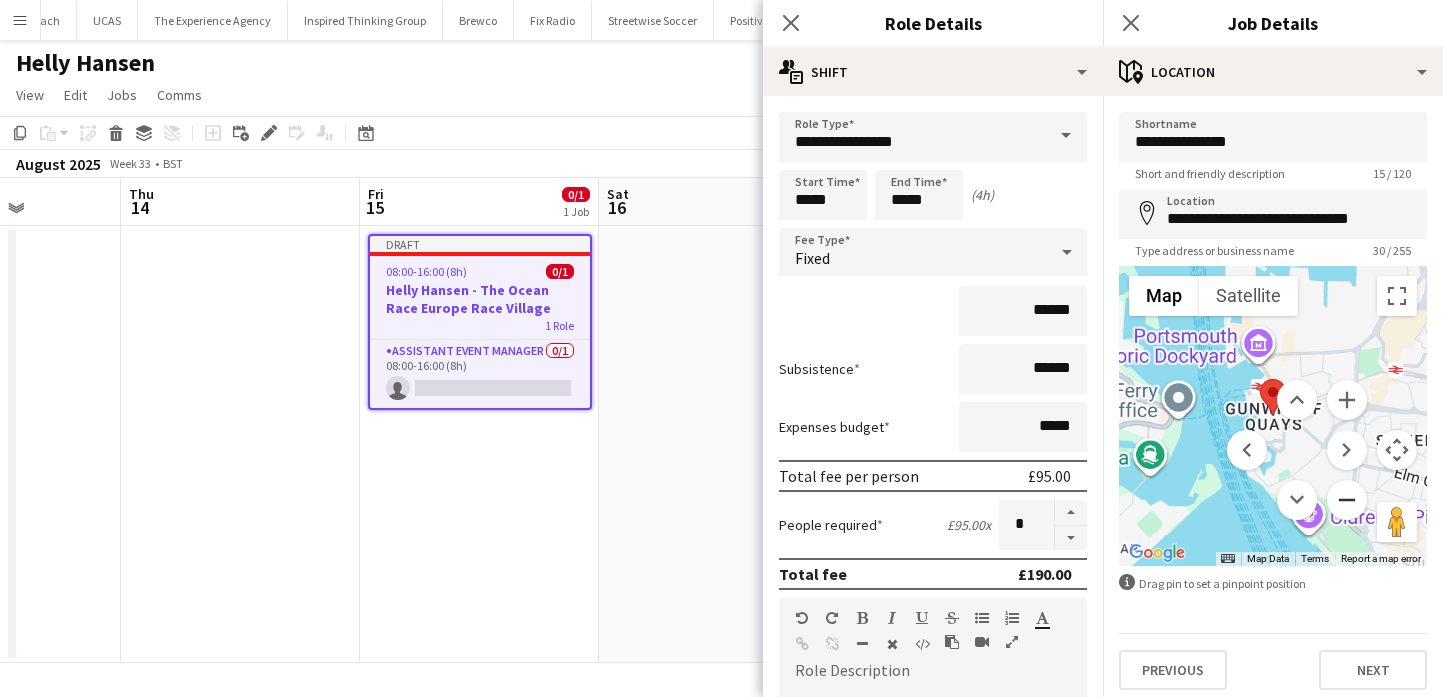 click at bounding box center (1347, 500) 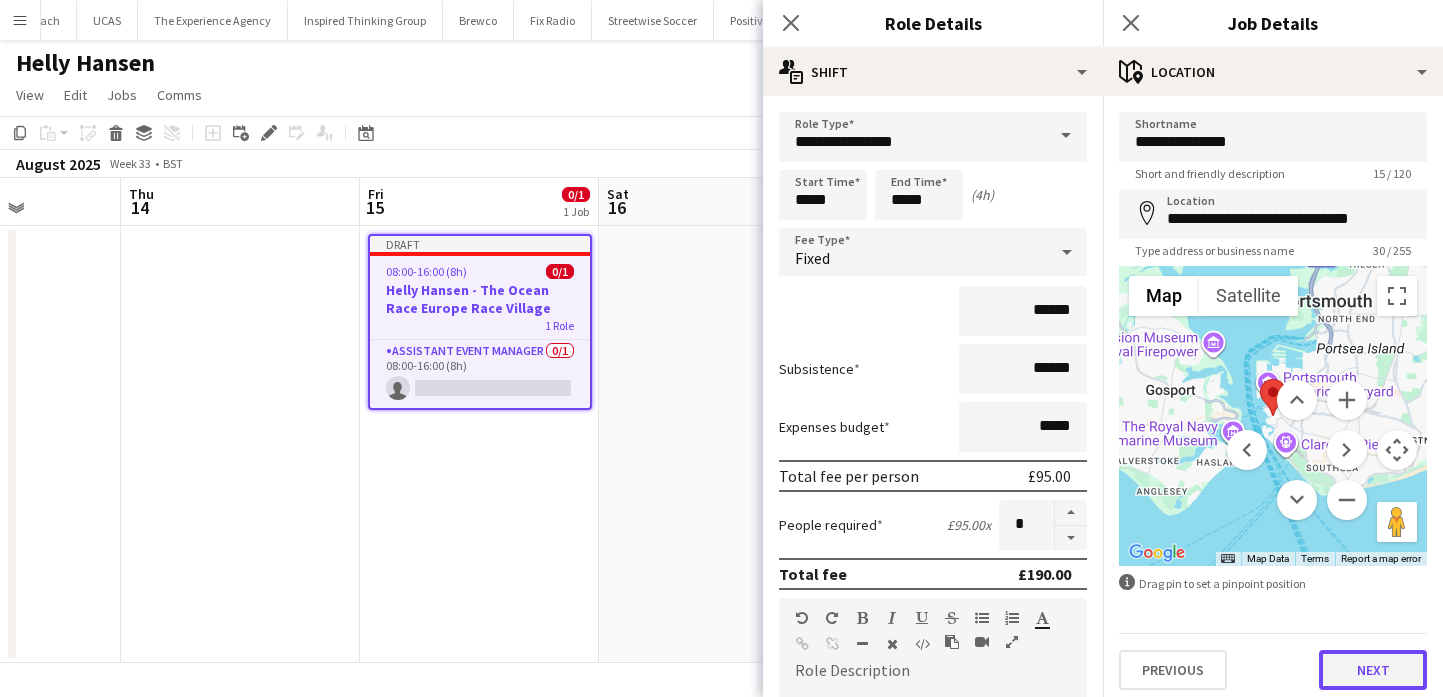 click on "Next" at bounding box center [1373, 670] 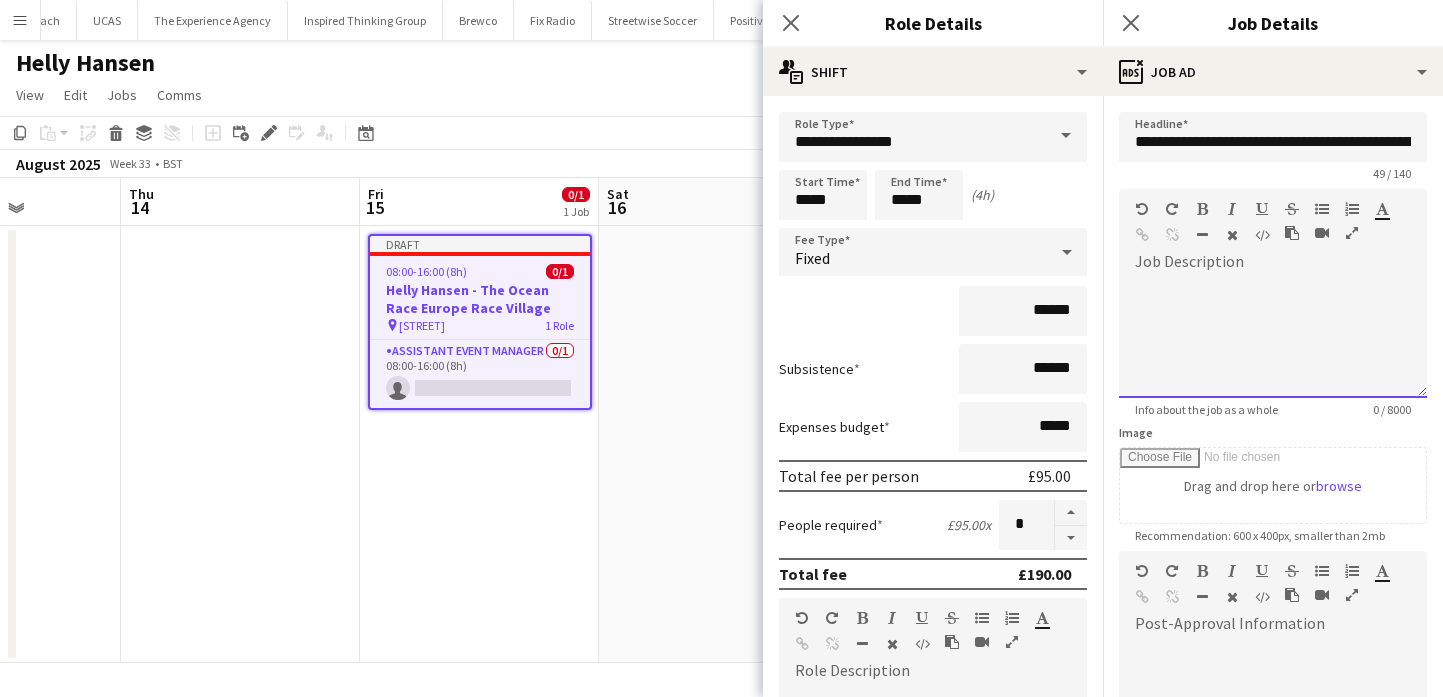 click at bounding box center (1273, 338) 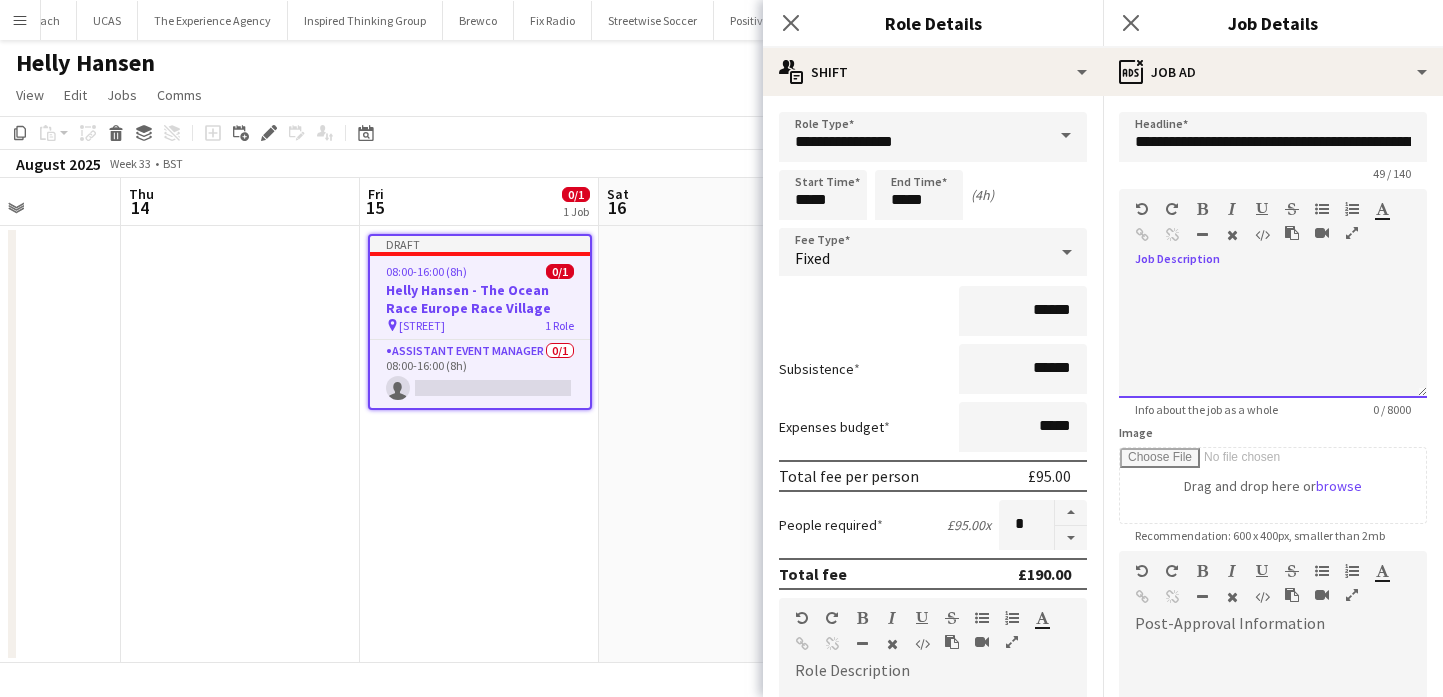 paste 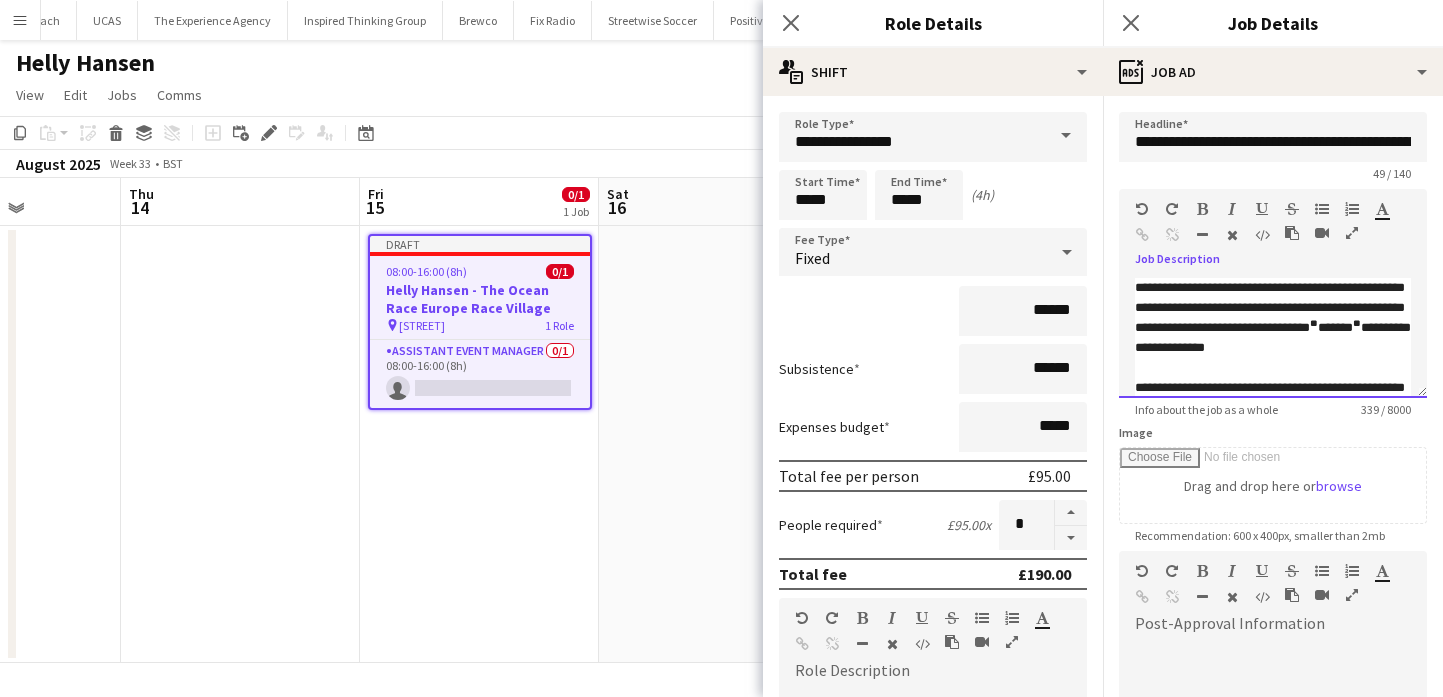 scroll, scrollTop: 96, scrollLeft: 0, axis: vertical 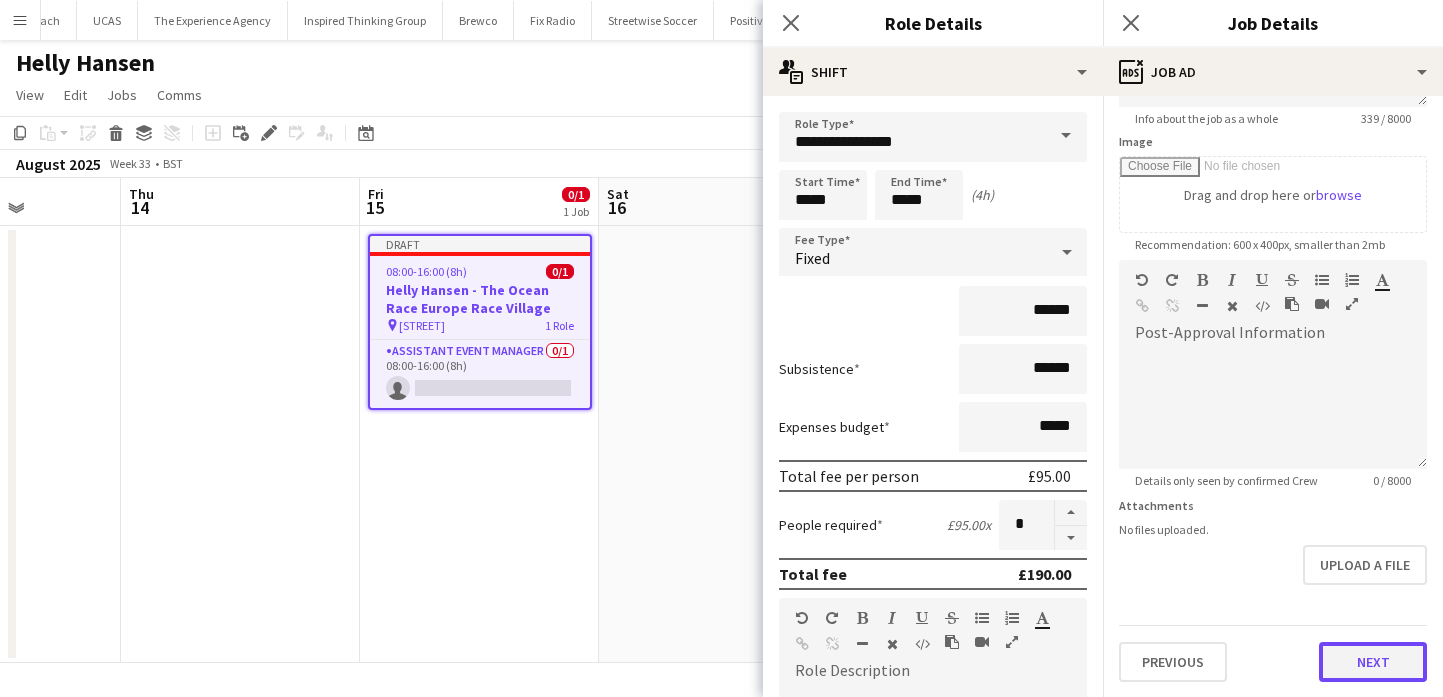 click on "Next" at bounding box center (1373, 662) 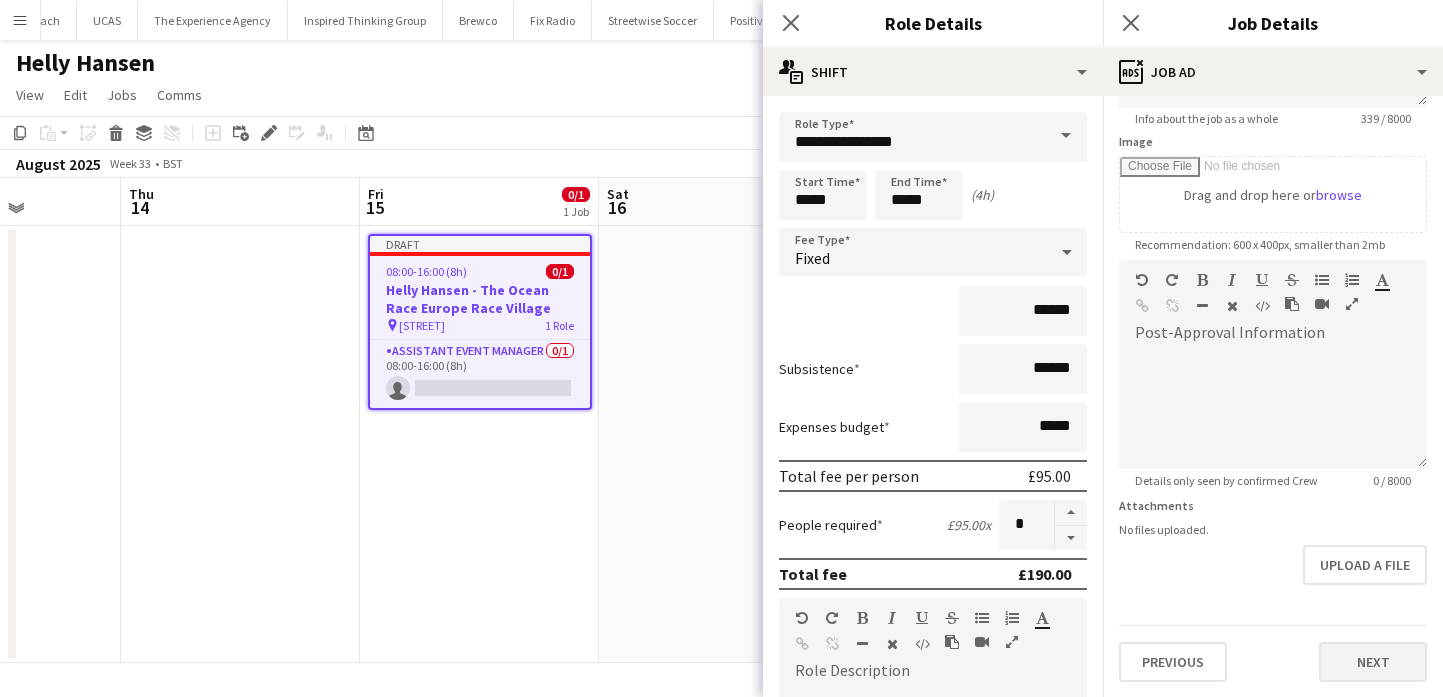 scroll, scrollTop: 0, scrollLeft: 0, axis: both 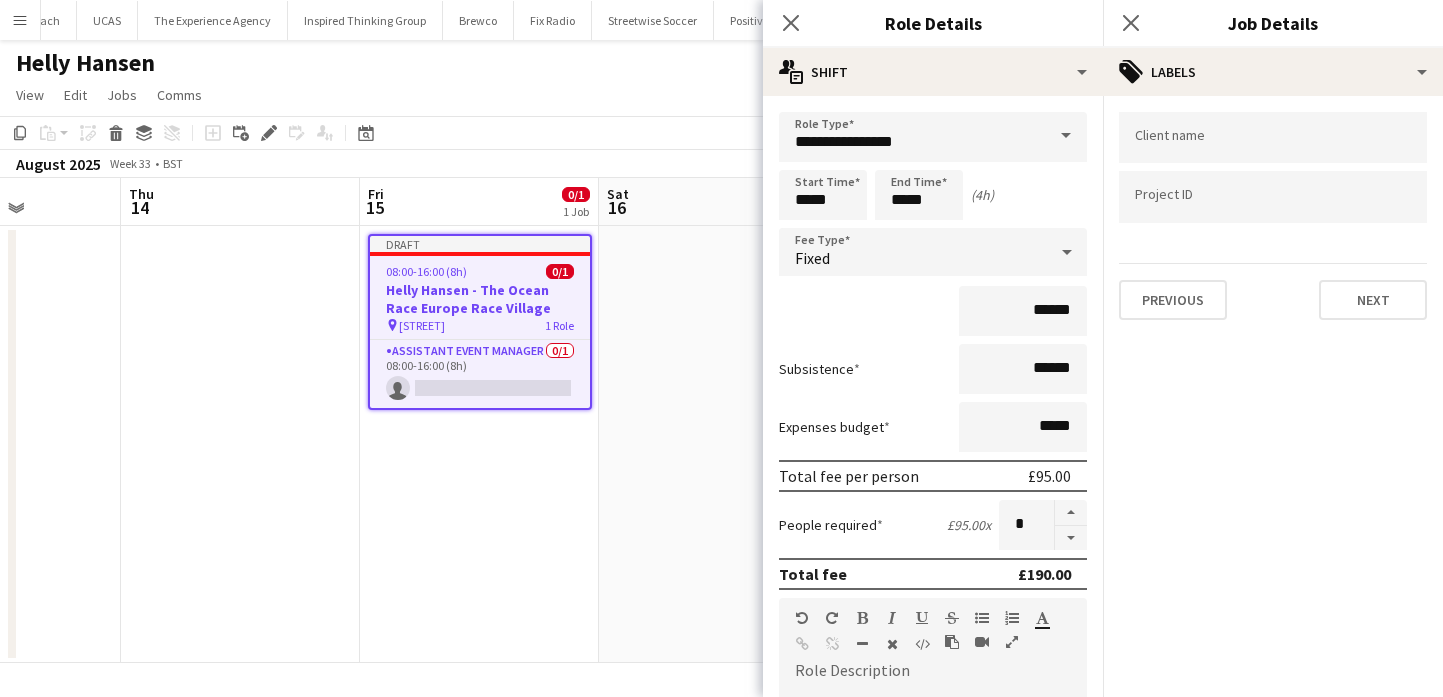 click at bounding box center [718, 444] 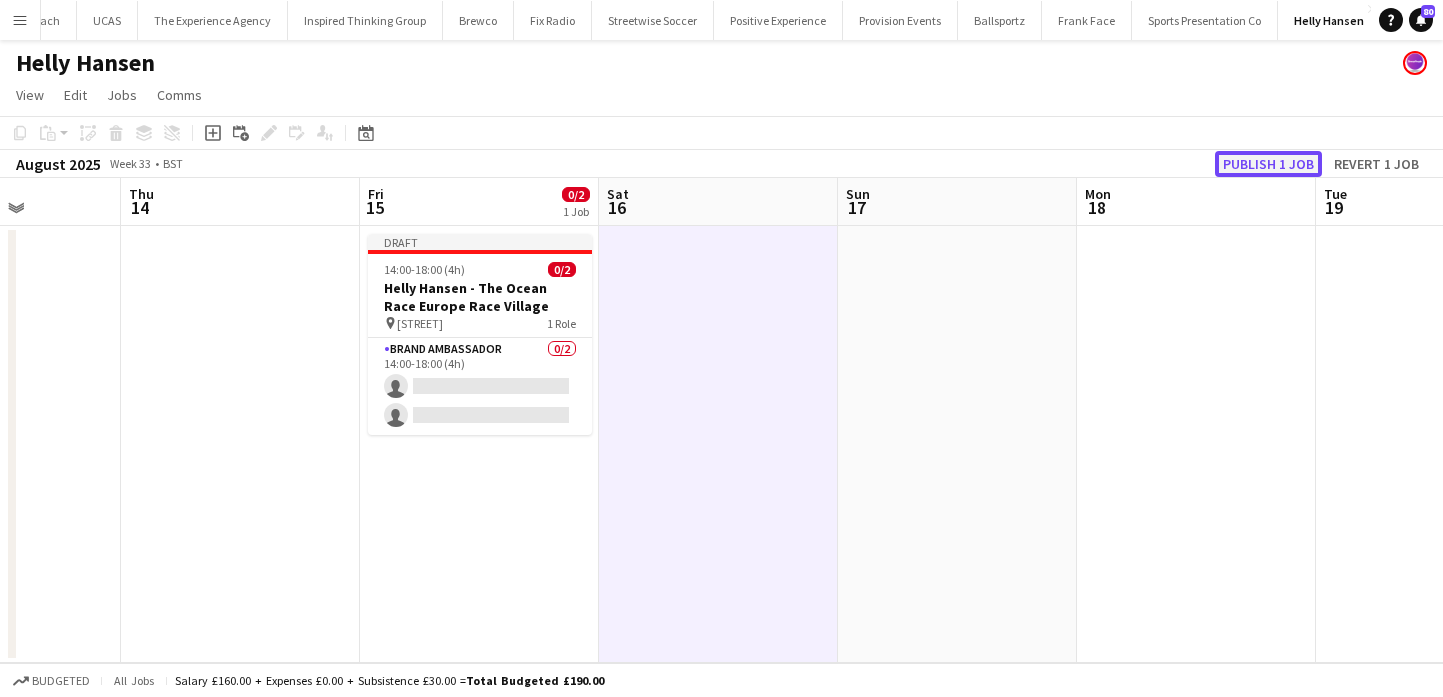 click on "Publish 1 job" 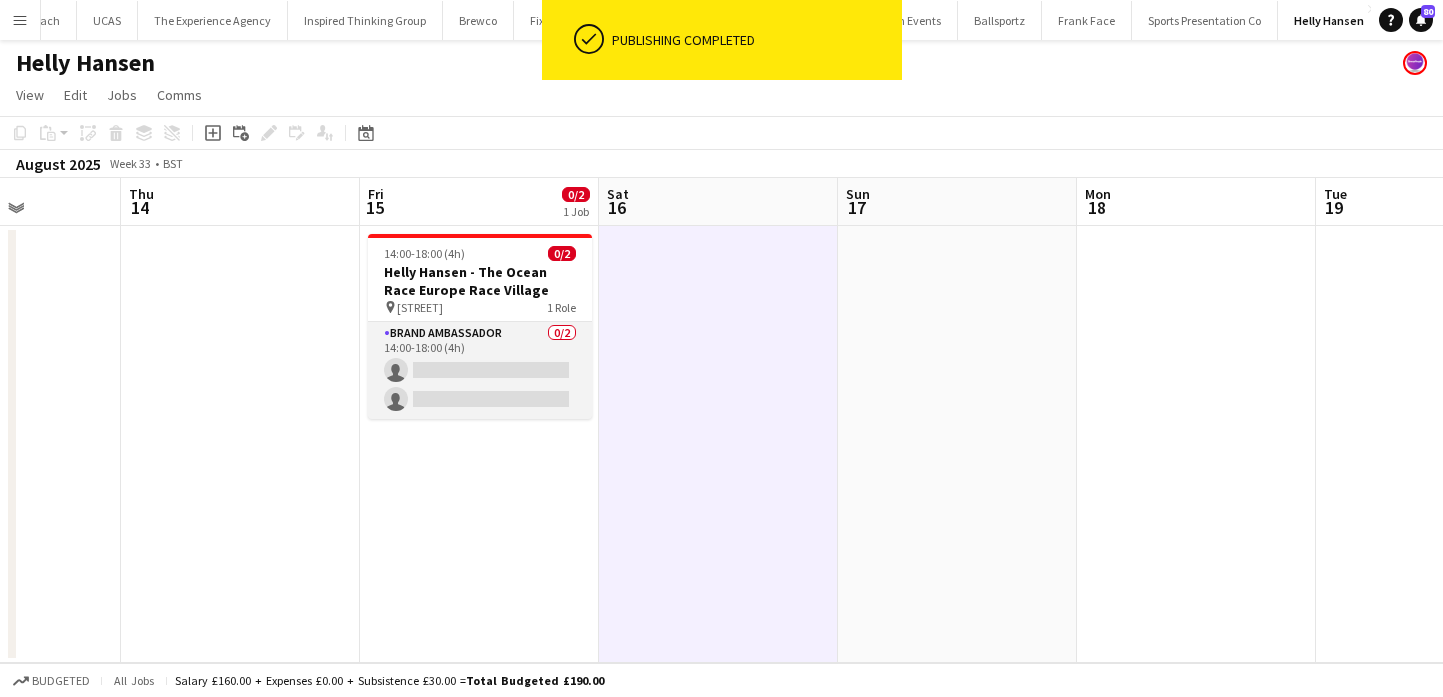 click on "Brand Ambassador   0/2   14:00-18:00 (4h)
single-neutral-actions
single-neutral-actions" at bounding box center (480, 370) 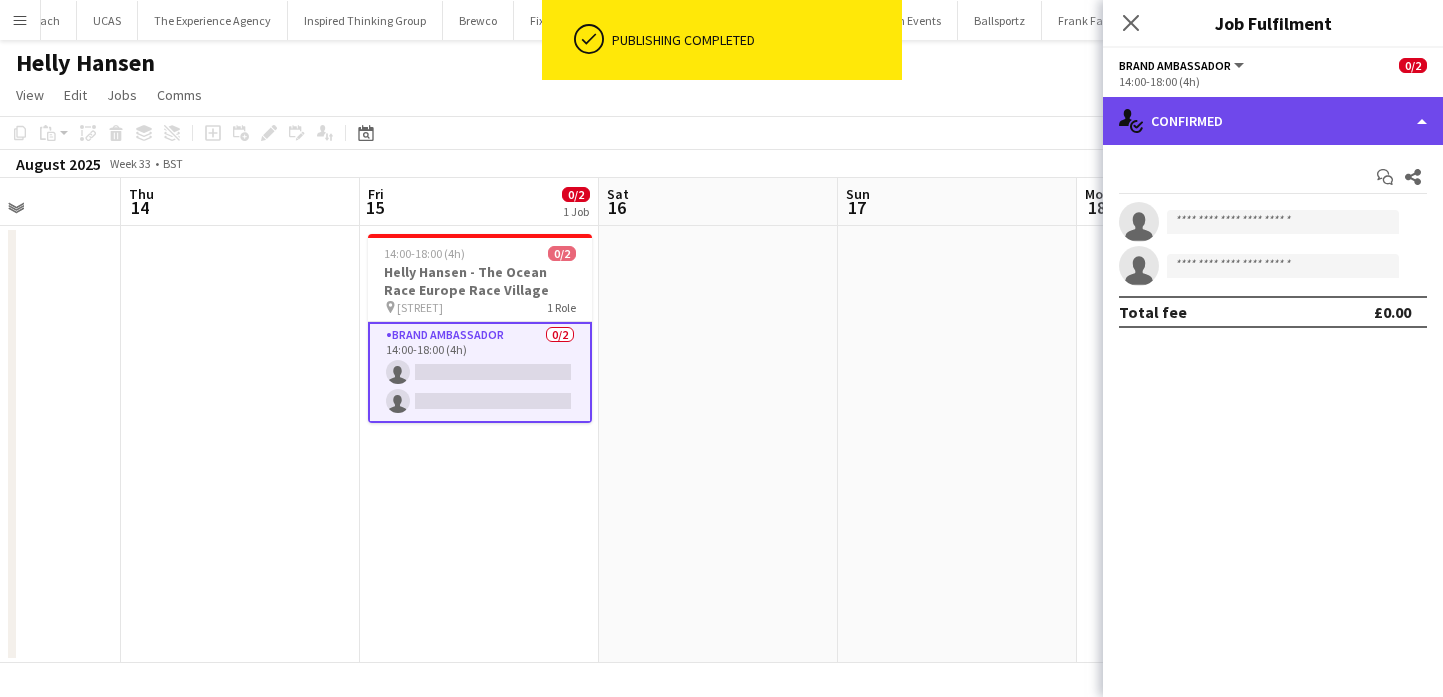 click on "single-neutral-actions-check-2
Confirmed" 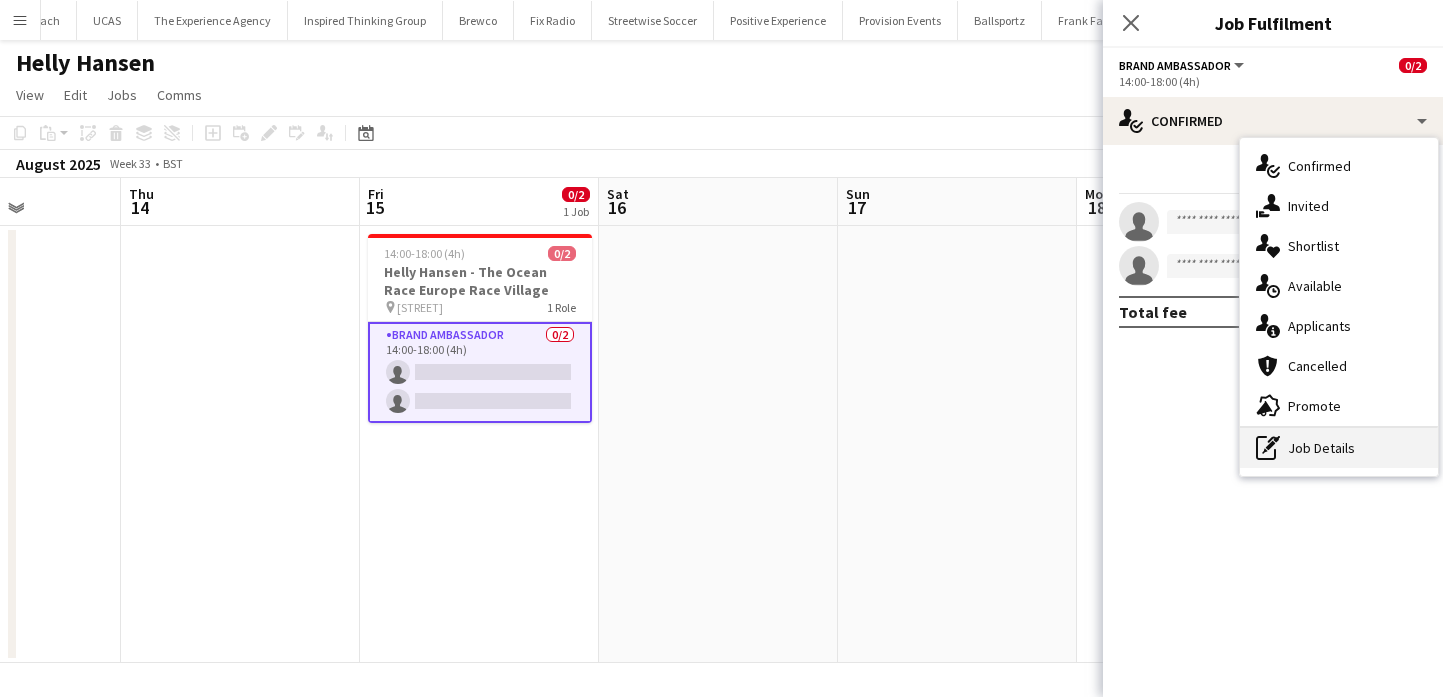 click on "pen-write
Job Details" at bounding box center (1339, 448) 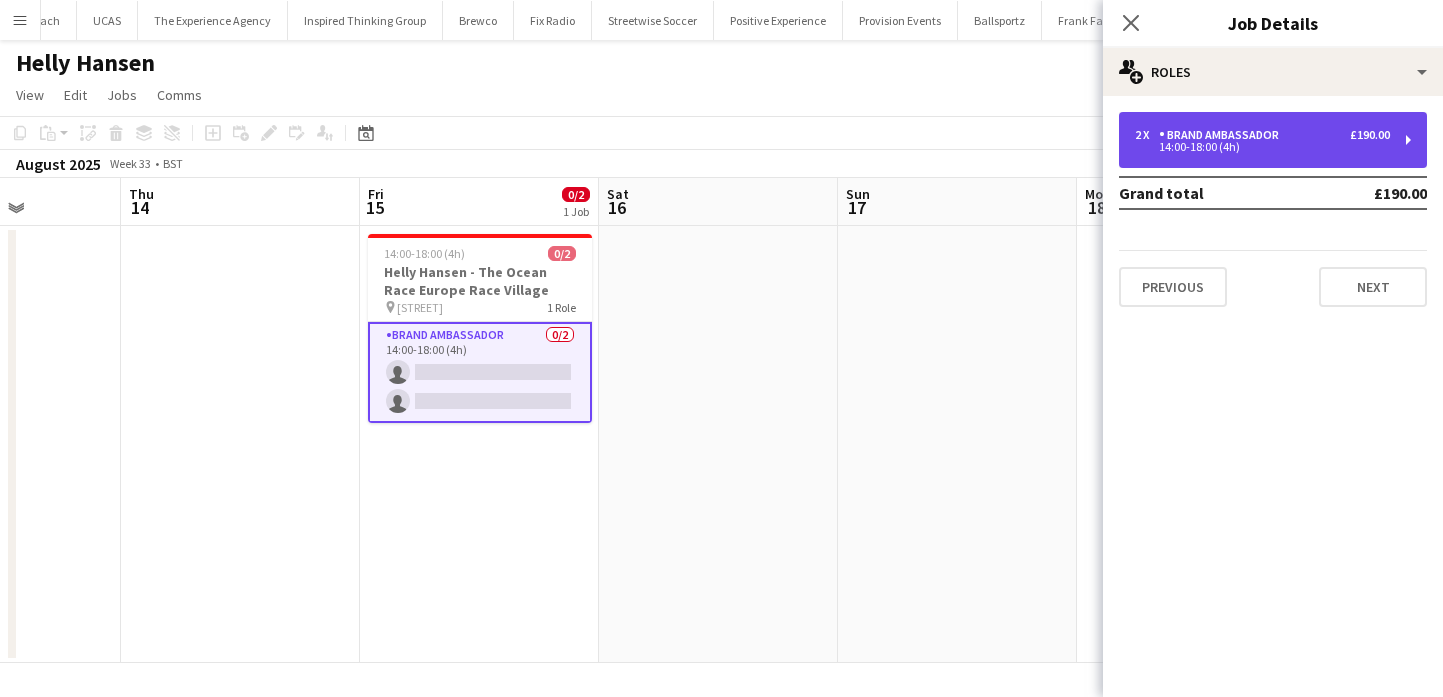 click on "2 x   Brand Ambassador   £190.00" at bounding box center (1262, 135) 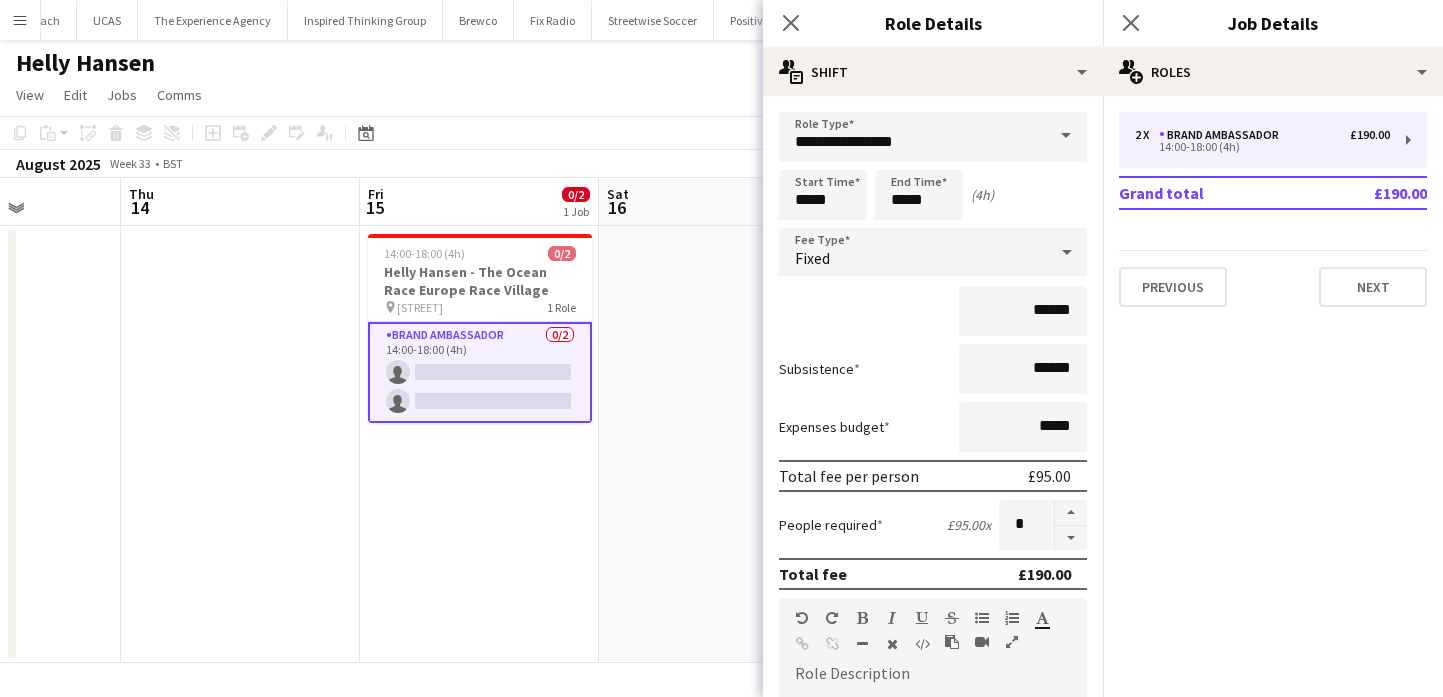 click at bounding box center [718, 444] 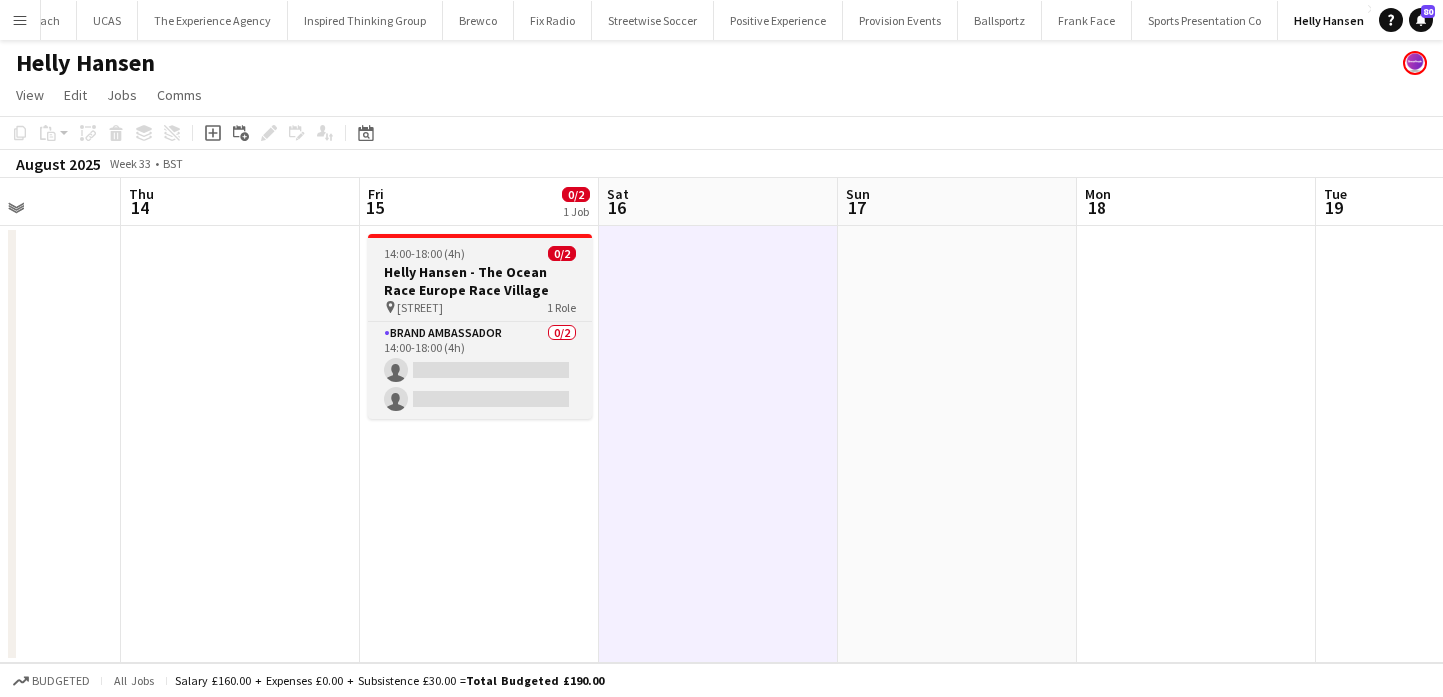 click on "Helly Hansen - The Ocean Race Europe Race Village" at bounding box center [480, 281] 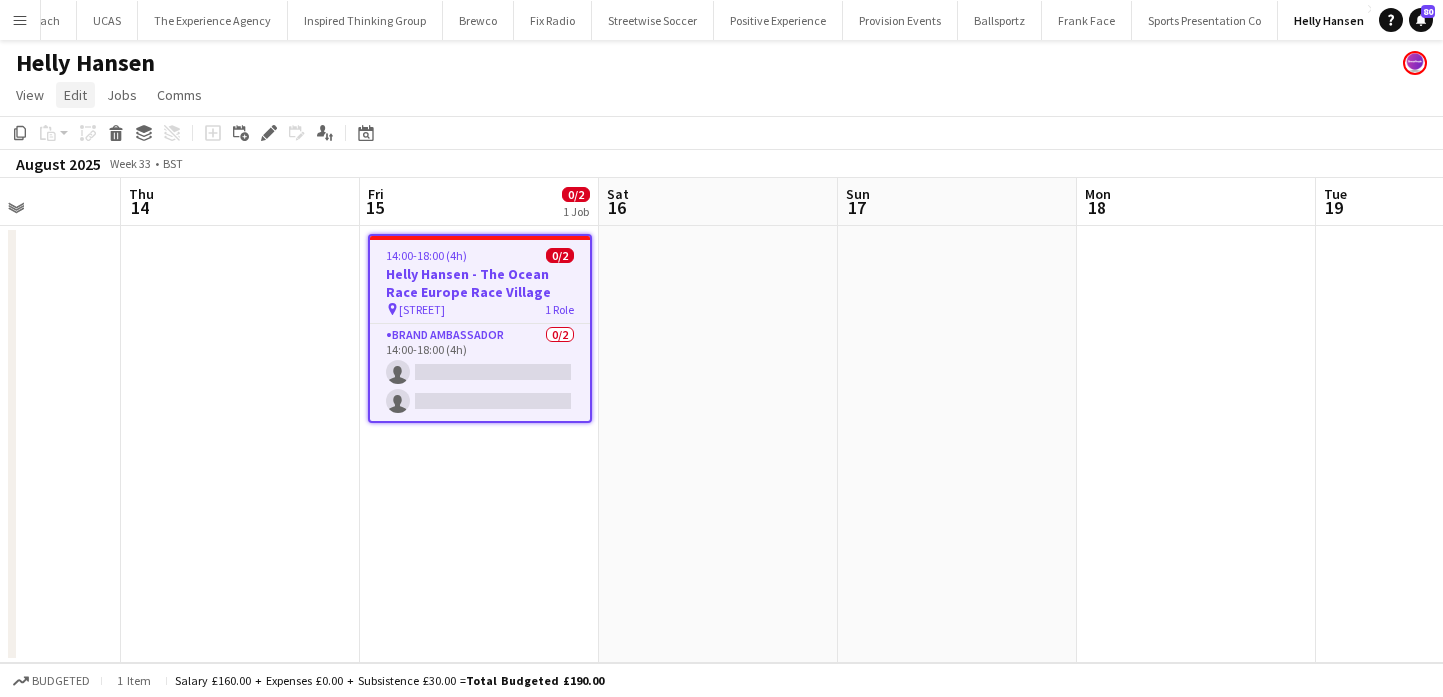 click on "Edit" 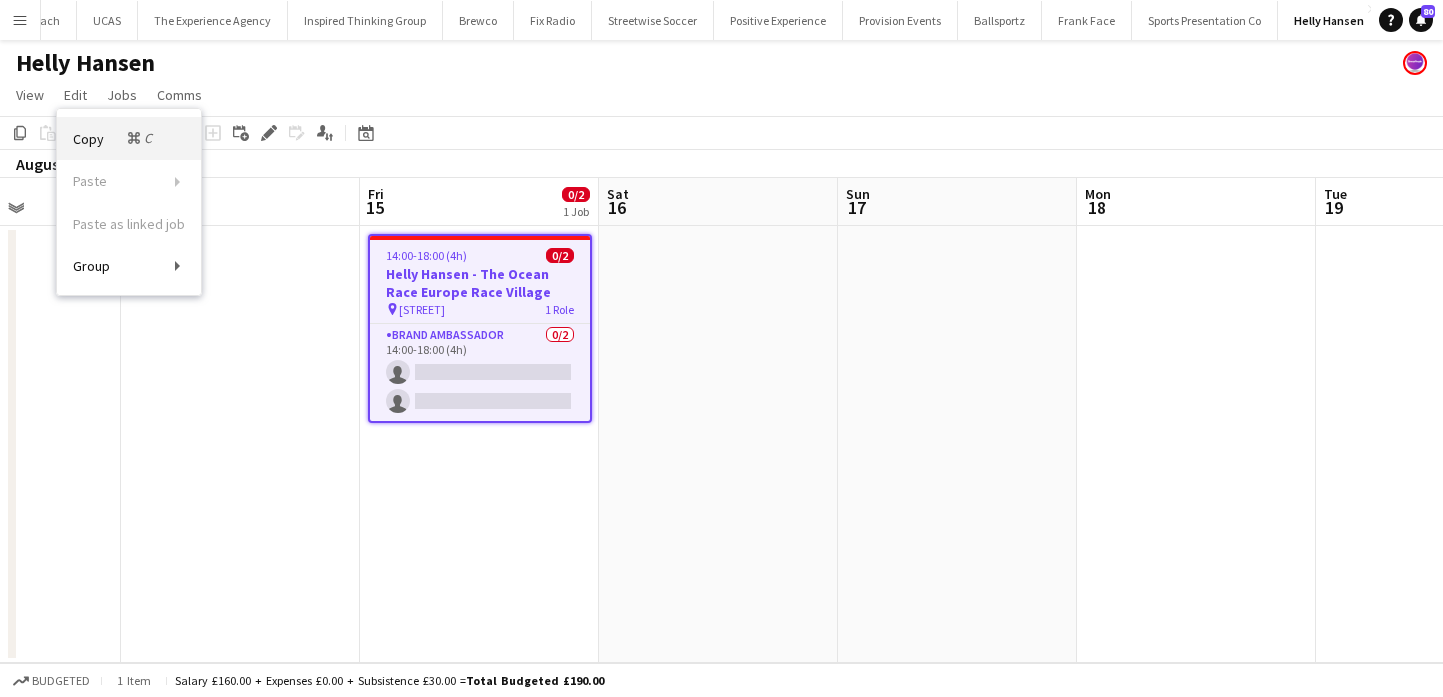 click on "Copy
Command
C" at bounding box center (114, 138) 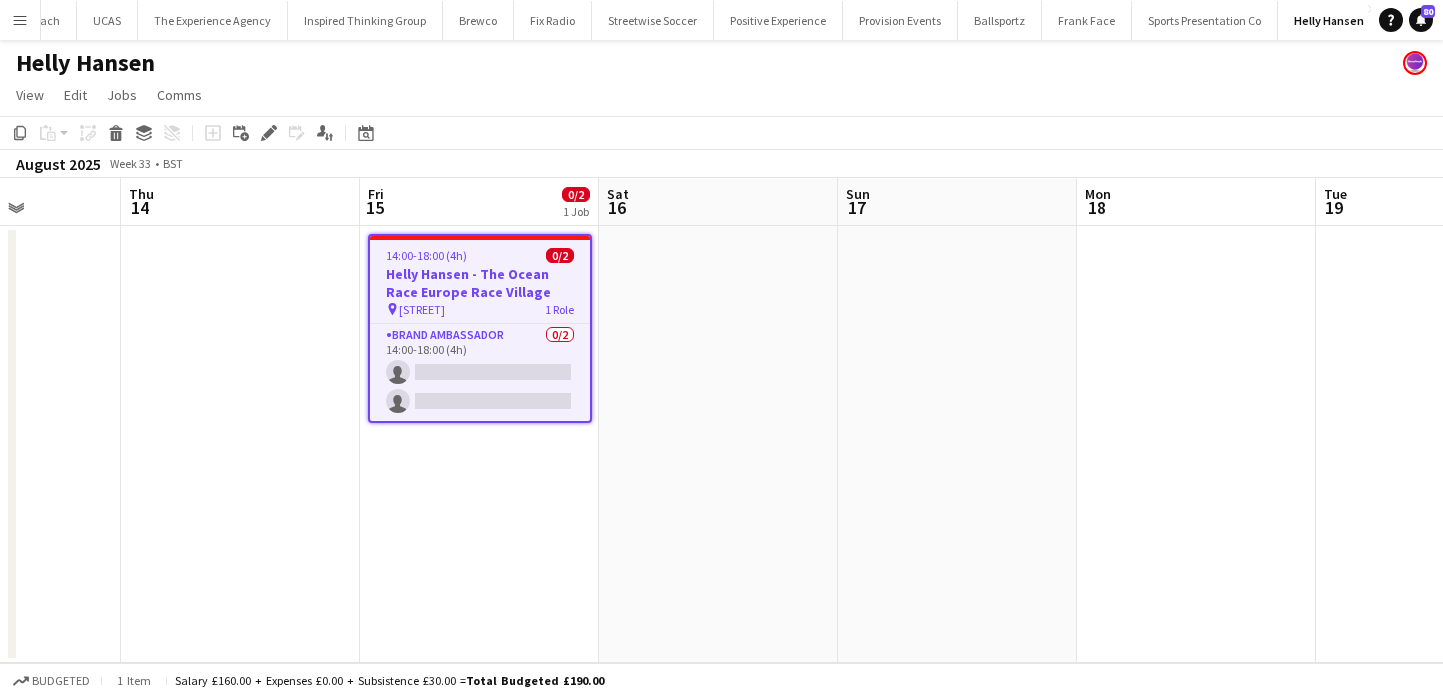 click at bounding box center [718, 444] 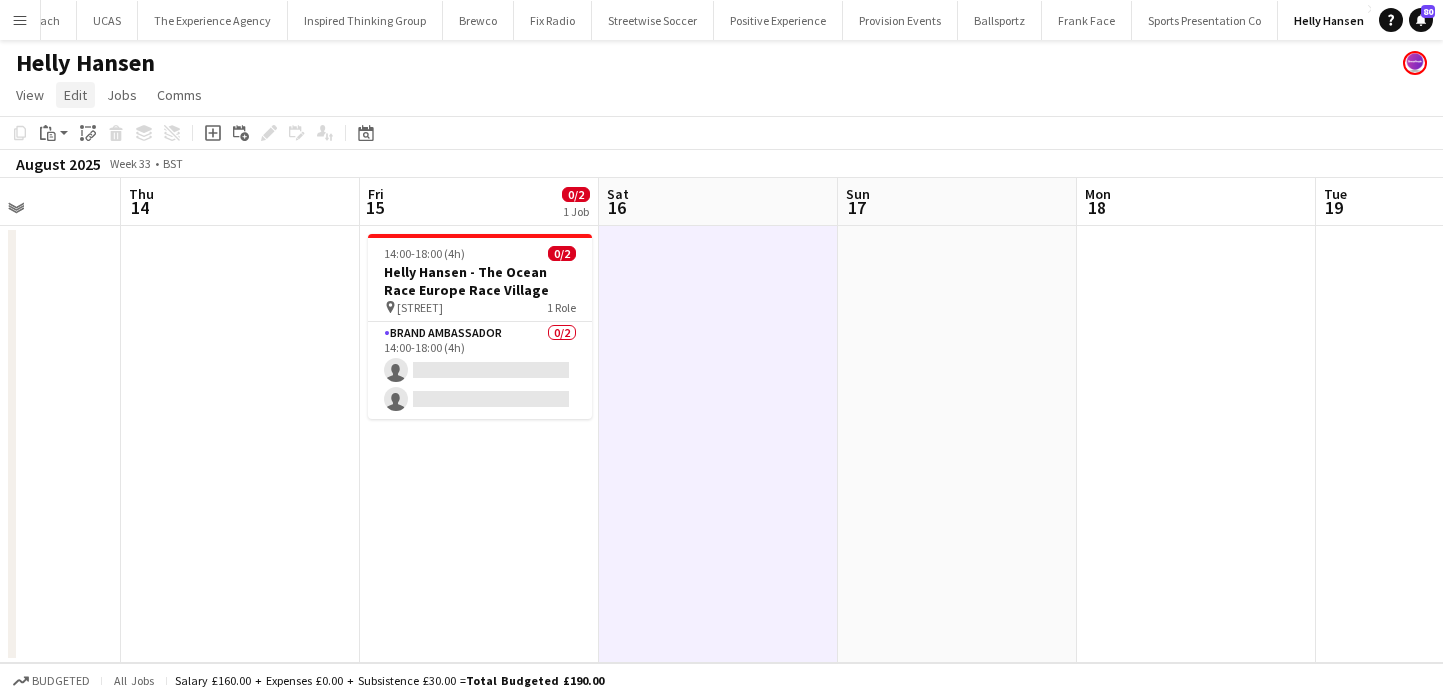 click on "Edit" 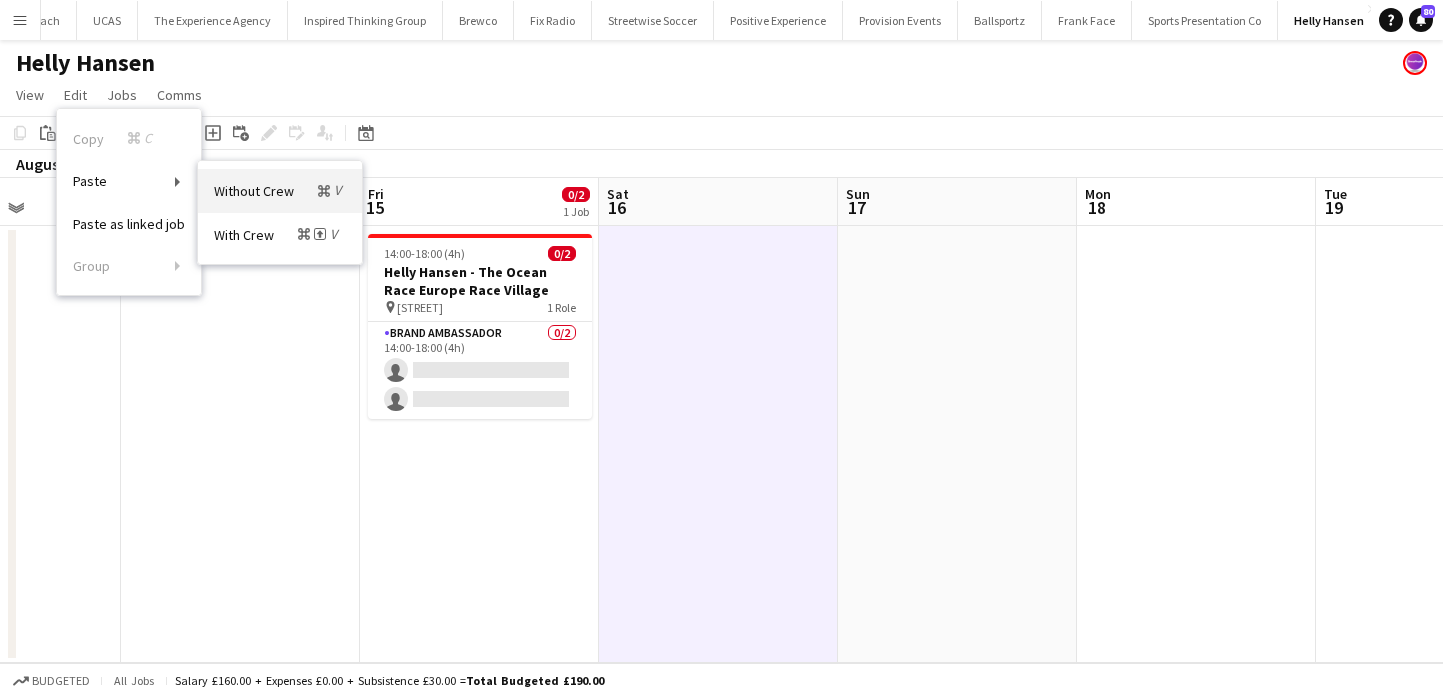 click on "Without Crew
Command
V" at bounding box center [280, 190] 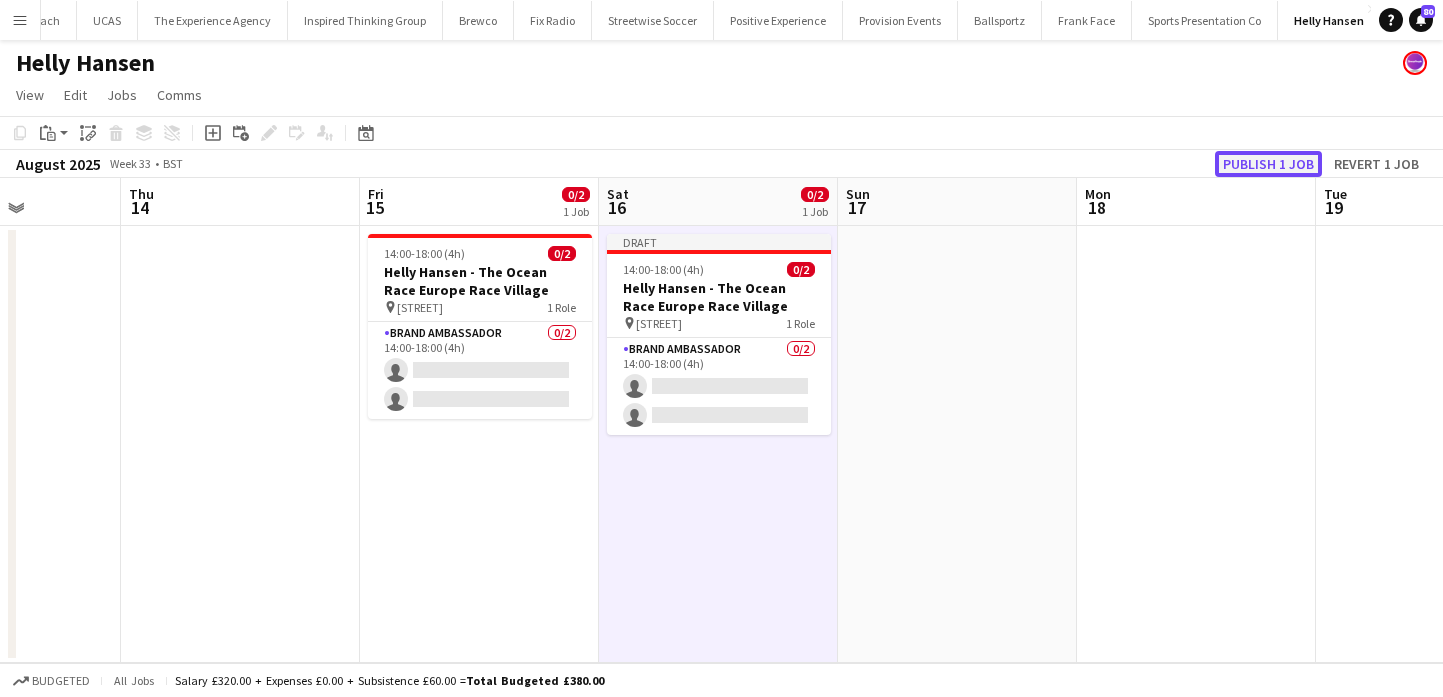 click on "Publish 1 job" 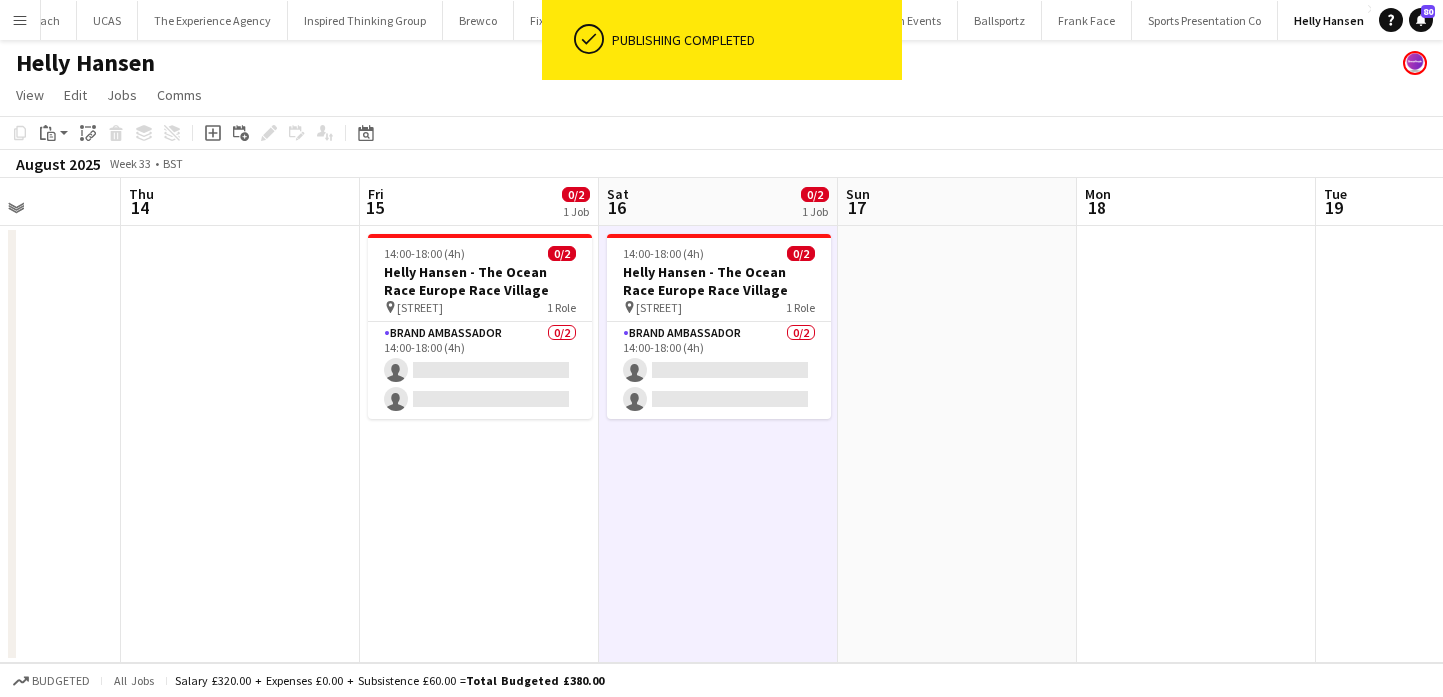 click on "Brand Ambassador   0/2   14:00-18:00 (4h)
single-neutral-actions
single-neutral-actions" at bounding box center [719, 370] 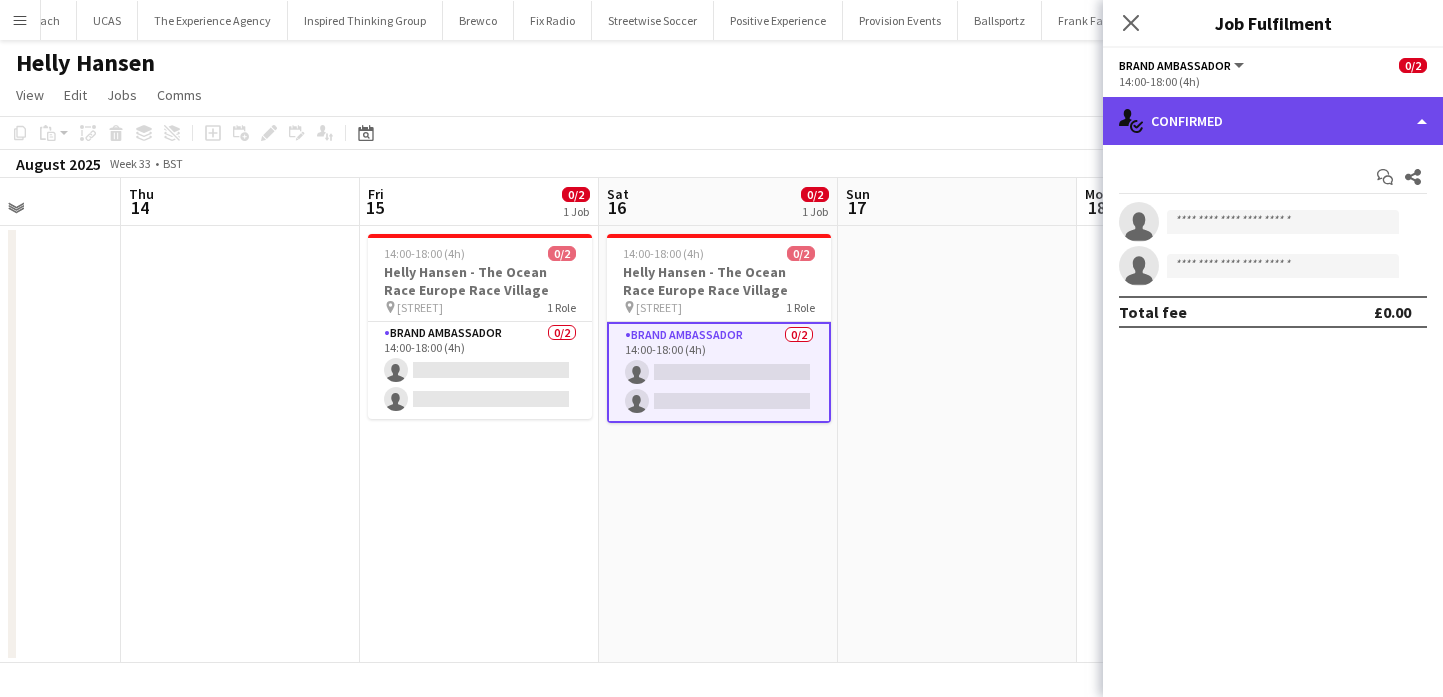 click on "single-neutral-actions-check-2
Confirmed" 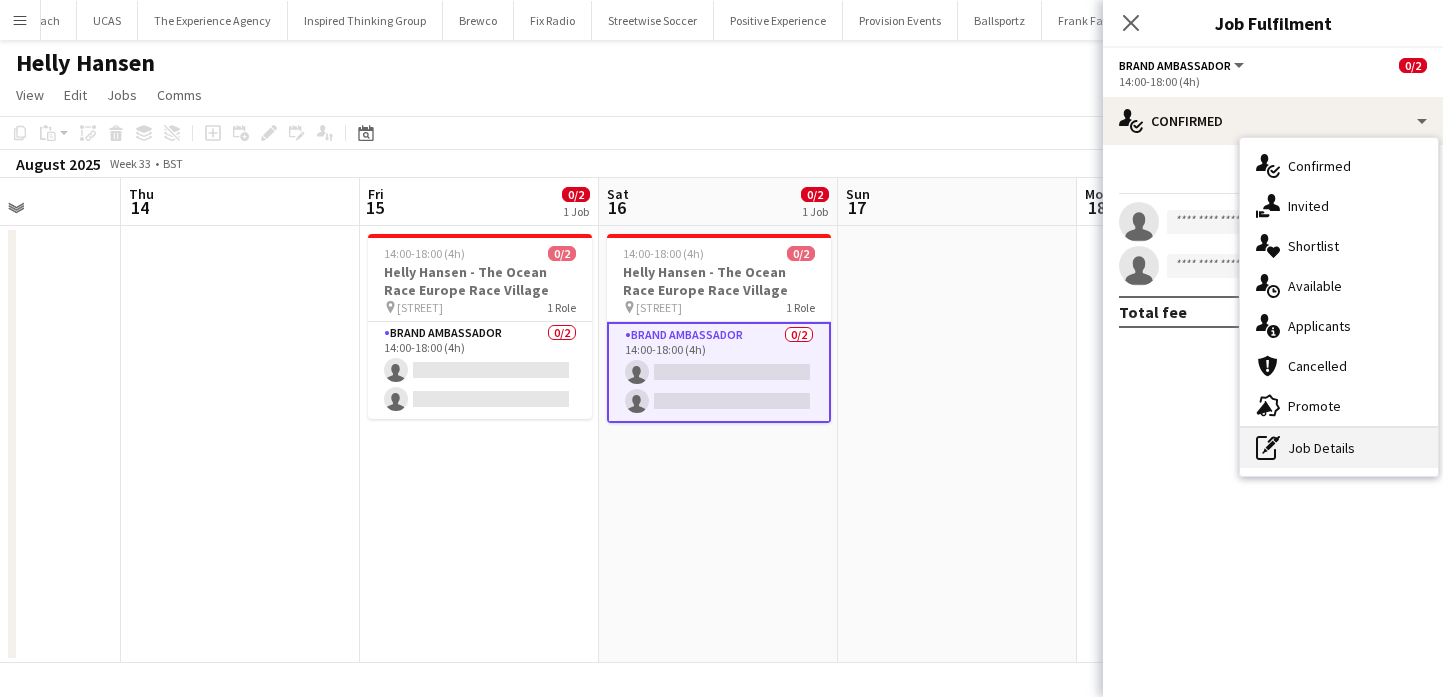 click on "pen-write" 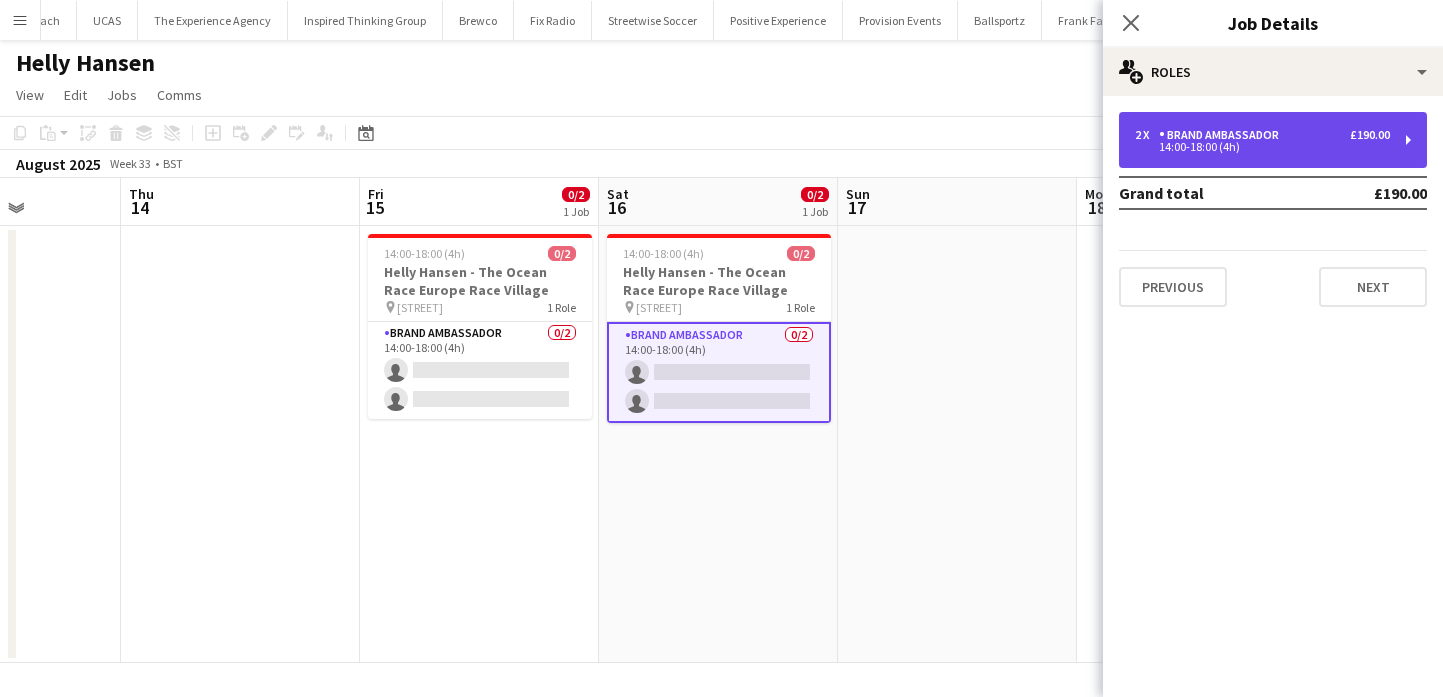click on "Brand Ambassador" at bounding box center [1223, 135] 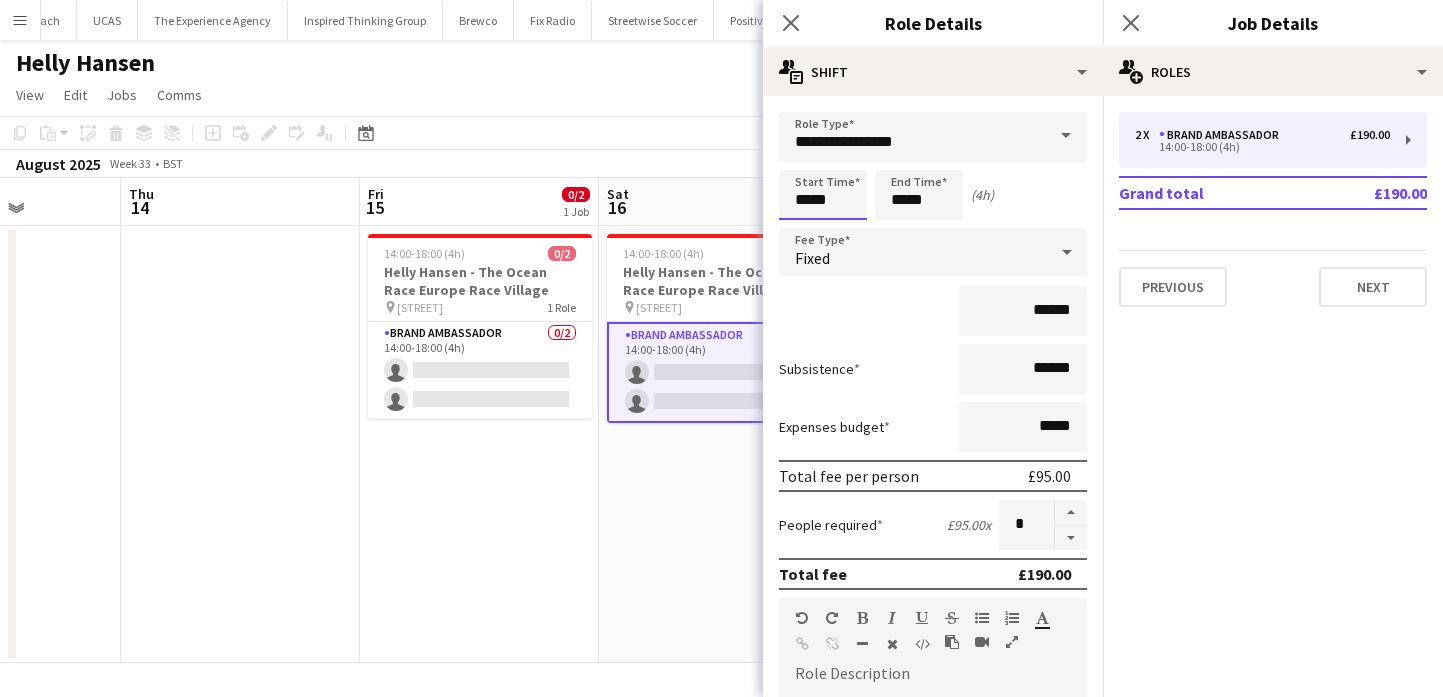 click on "*****" at bounding box center [823, 195] 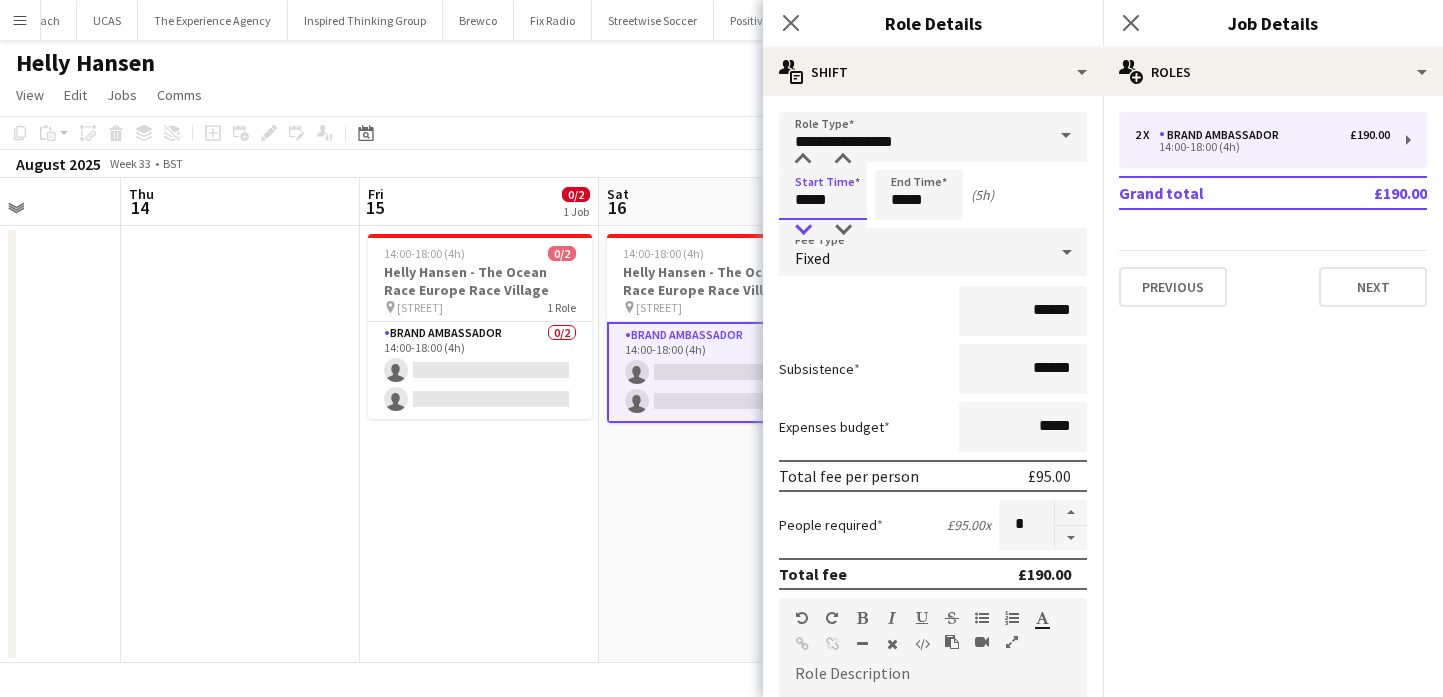 click at bounding box center [803, 230] 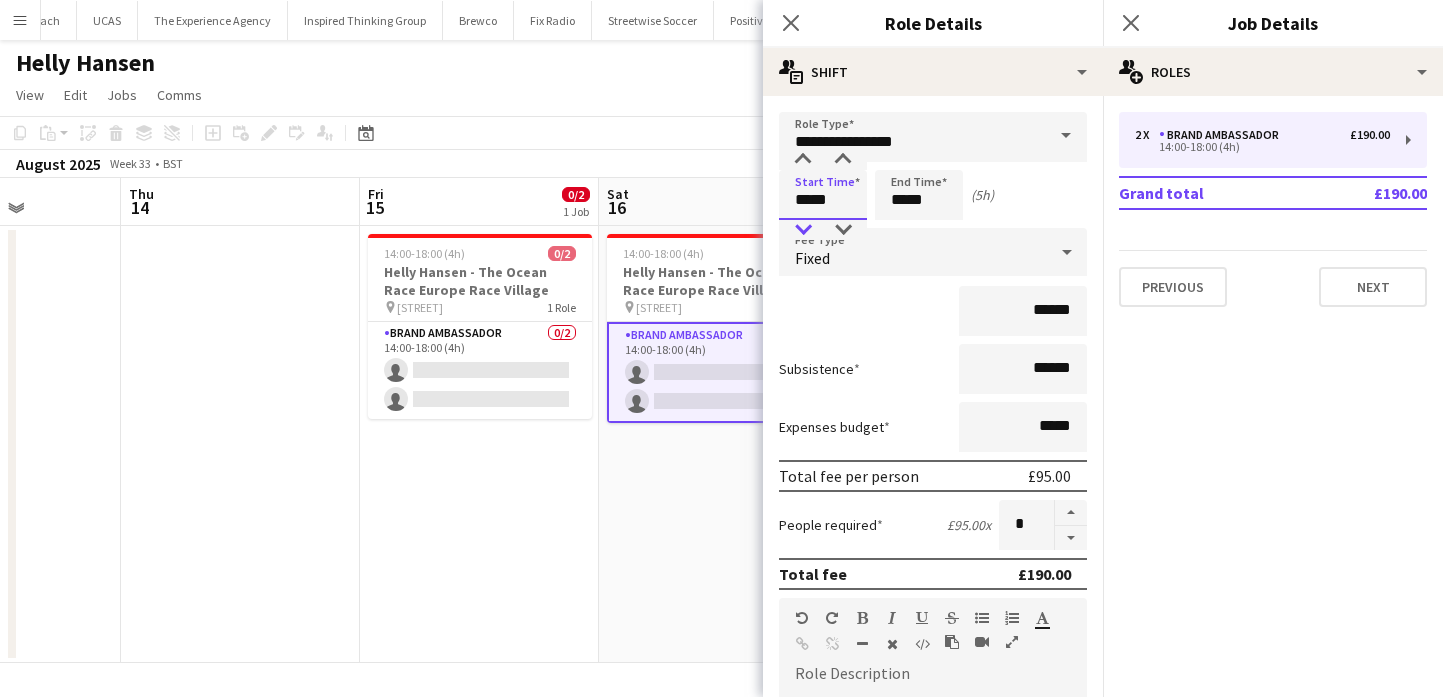 type on "*****" 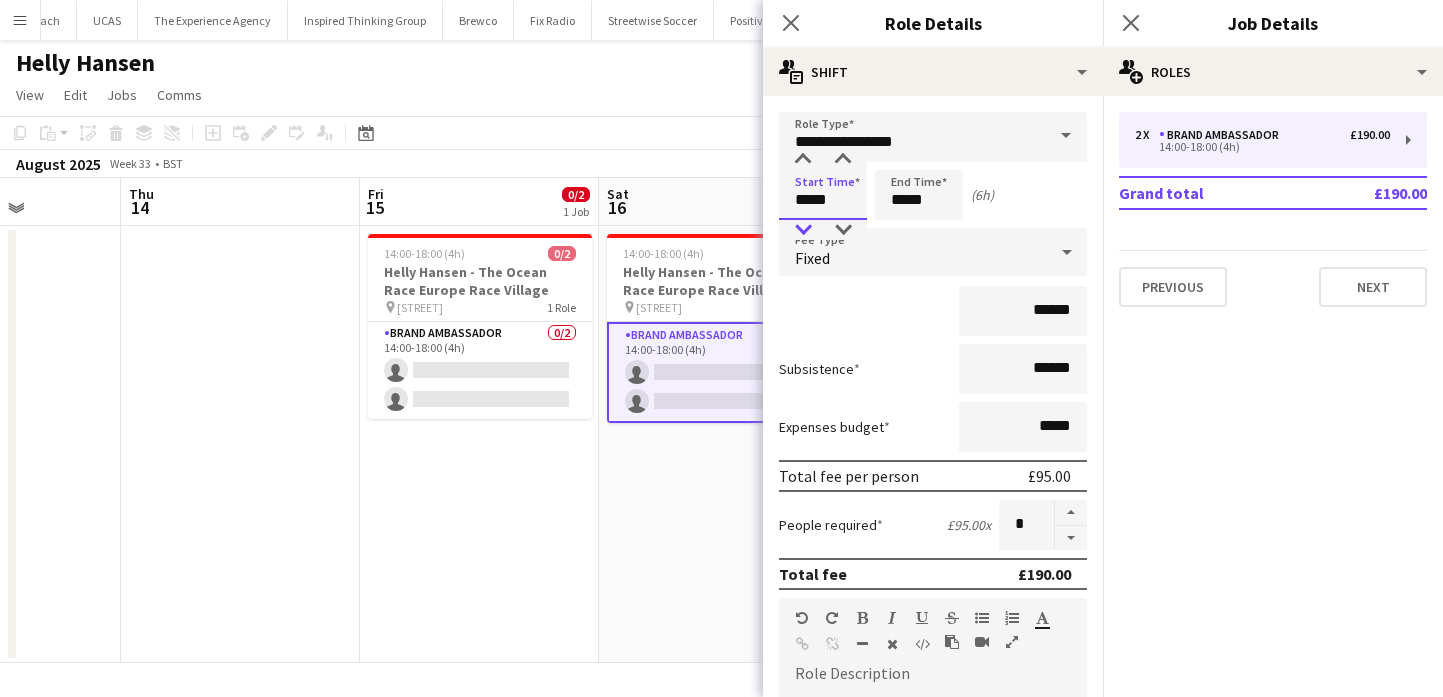 click at bounding box center [803, 230] 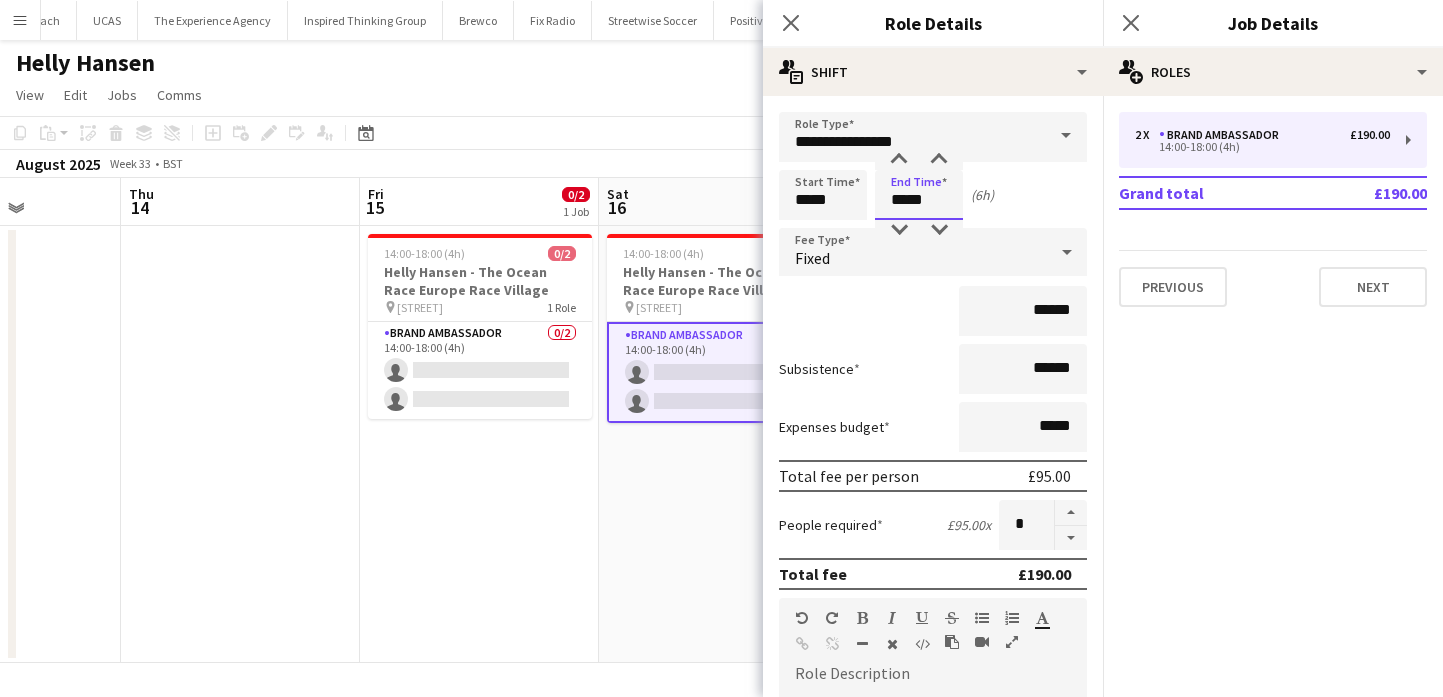 click on "*****" at bounding box center (919, 195) 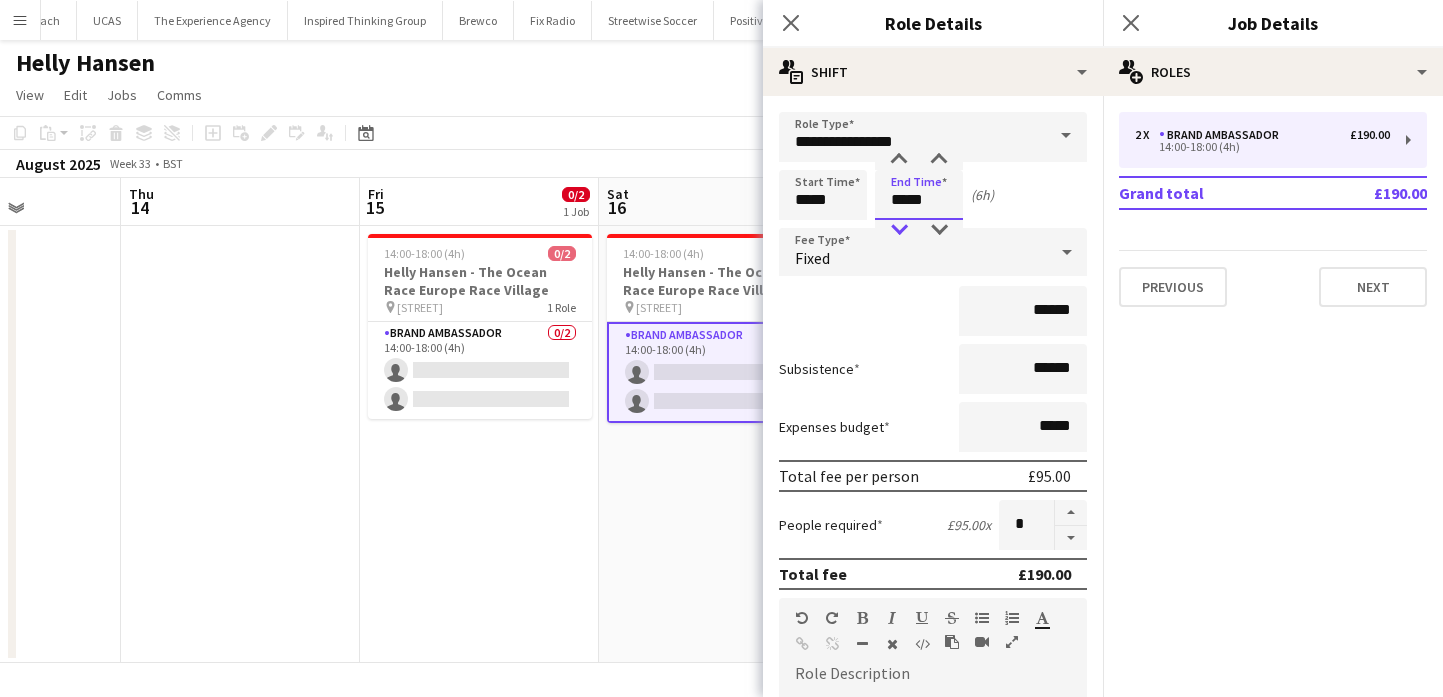 click at bounding box center [899, 230] 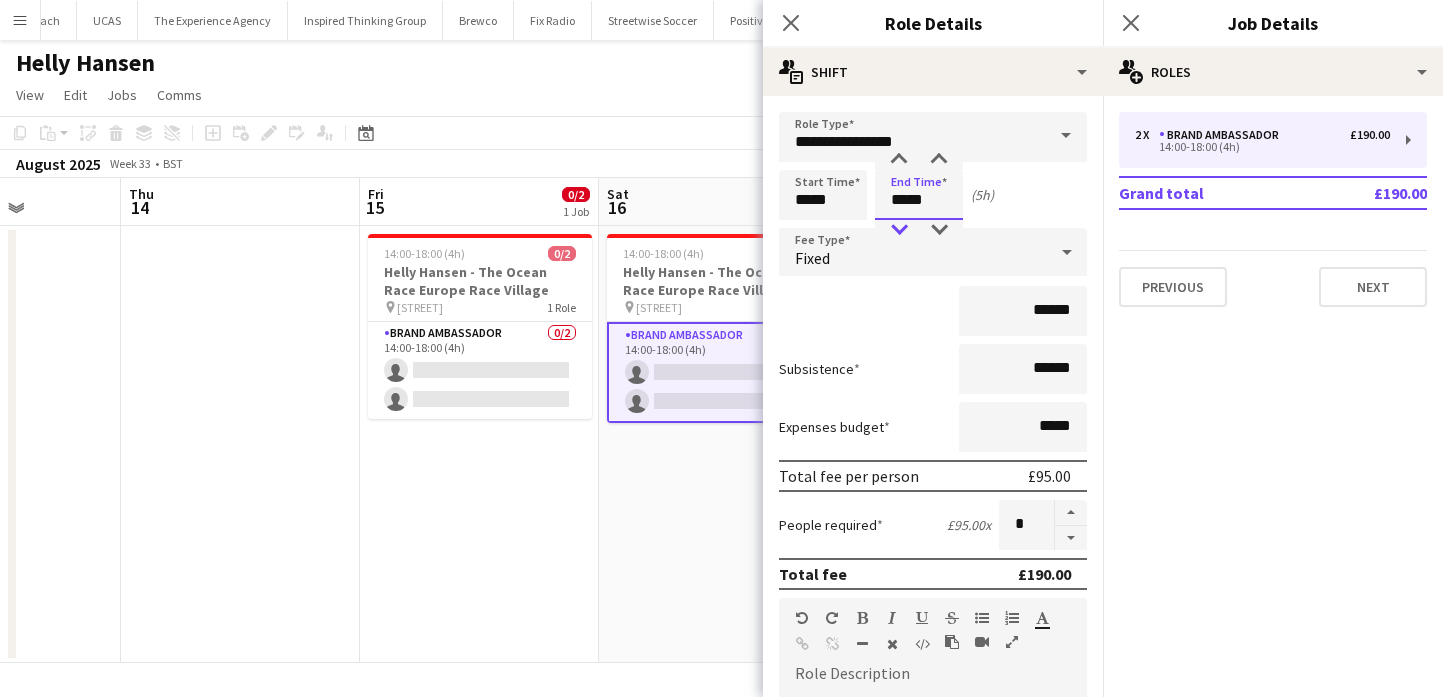 type on "*****" 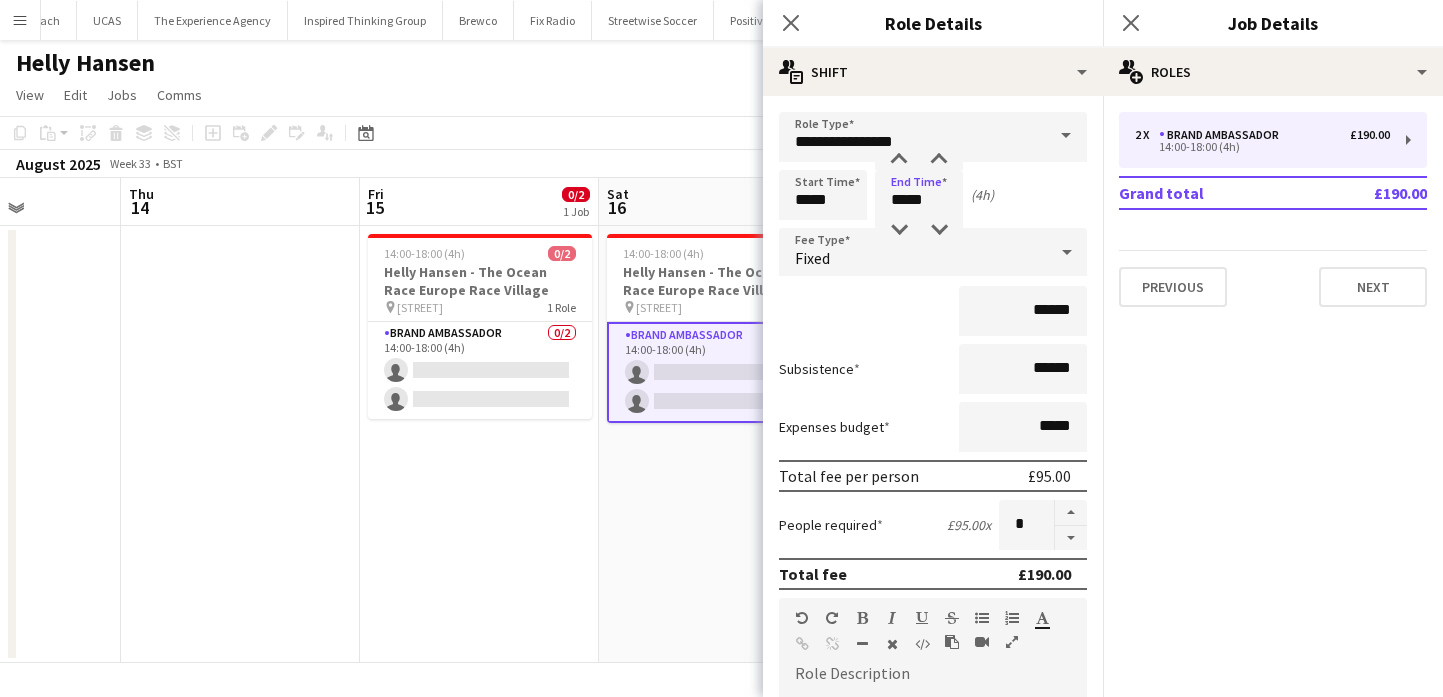 click on "14:00-18:00 (4h)    0/2   Helly Hansen - The Ocean Race Europe Race Village
pin
Gun Wharf Quays   1 Role   Brand Ambassador   0/2   14:00-18:00 (4h)
single-neutral-actions
single-neutral-actions" at bounding box center [718, 444] 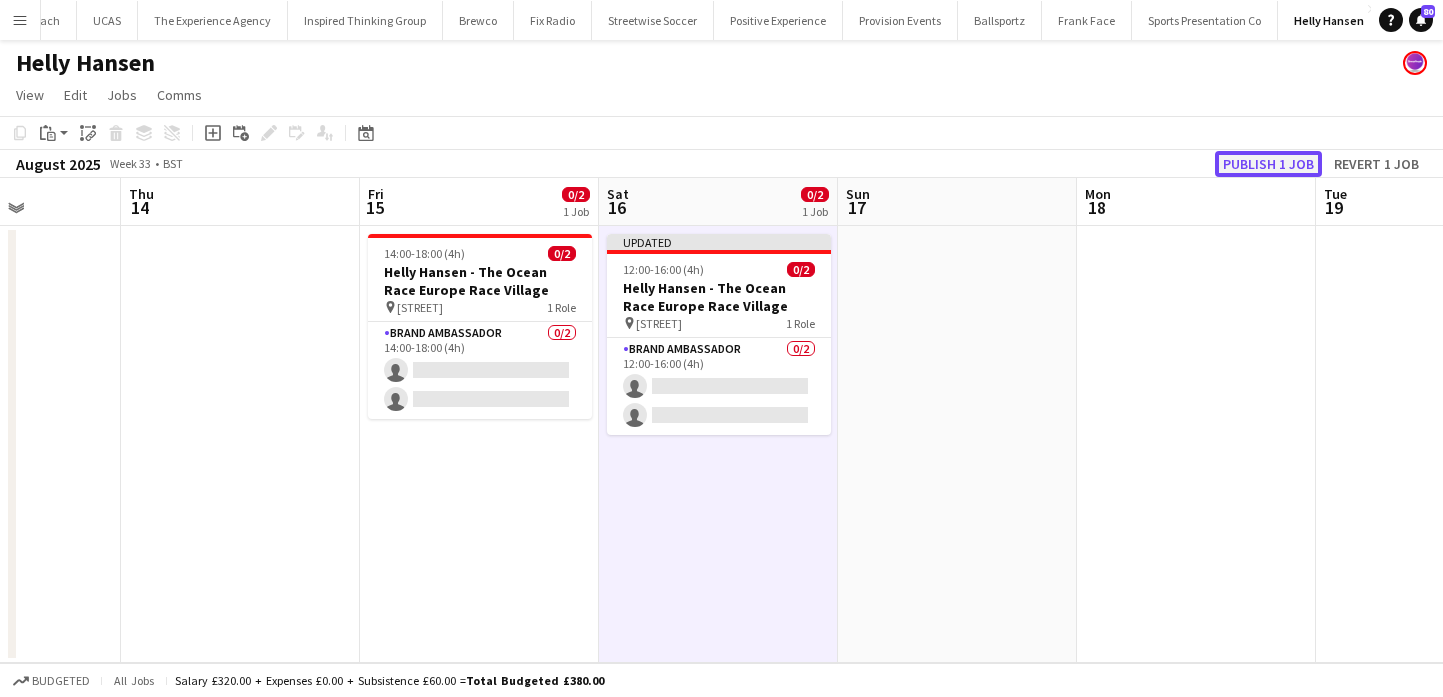 click on "Publish 1 job" 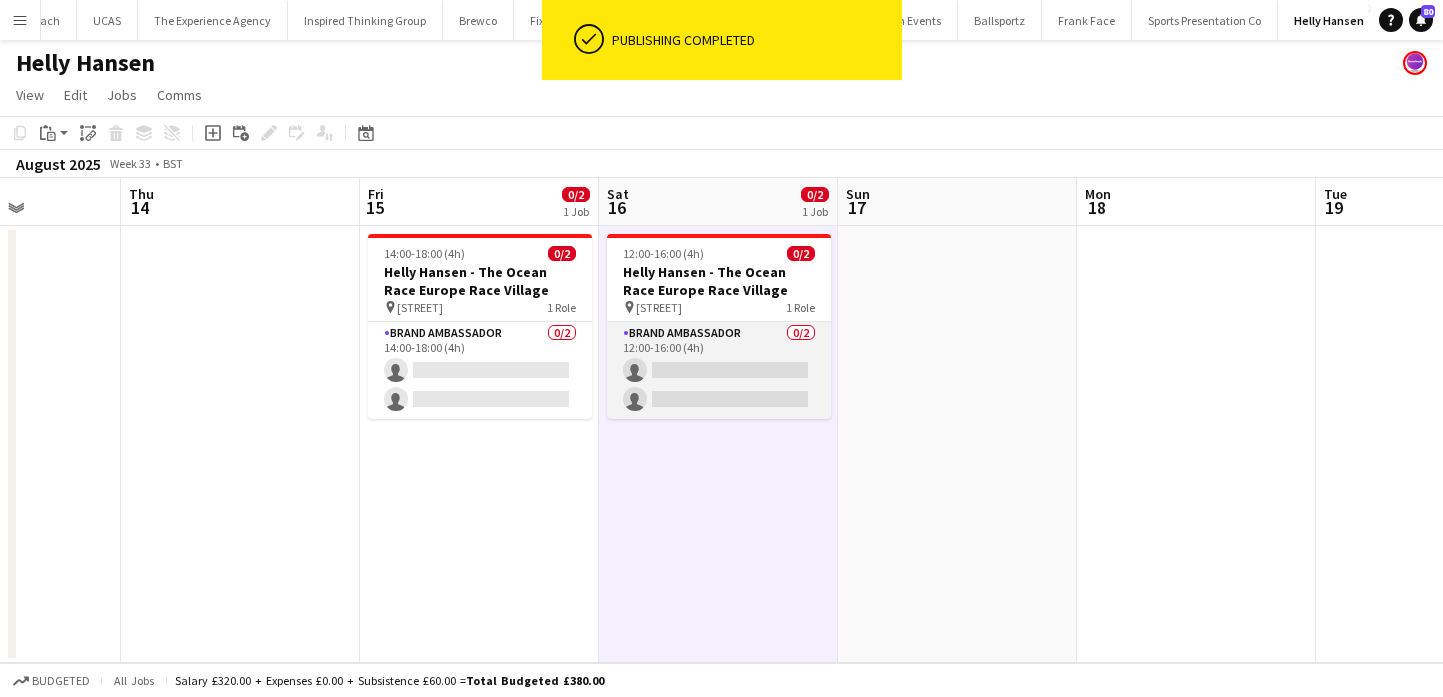 click on "Brand Ambassador   0/2   12:00-16:00 (4h)
single-neutral-actions
single-neutral-actions" at bounding box center [719, 370] 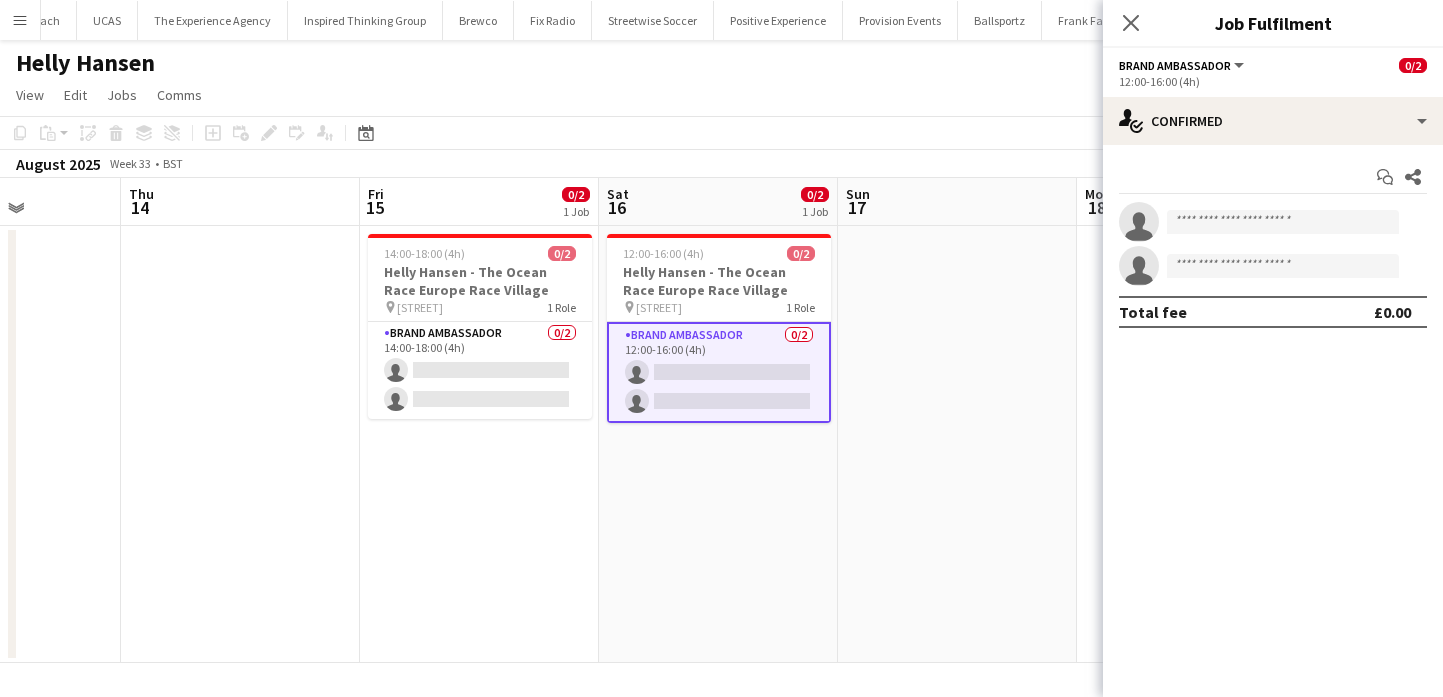 click on "12:00-16:00 (4h)    0/2   Helly Hansen - The Ocean Race Europe Race Village
pin
Gun Wharf Quays   1 Role   Brand Ambassador   0/2   12:00-16:00 (4h)
single-neutral-actions
single-neutral-actions" at bounding box center (718, 444) 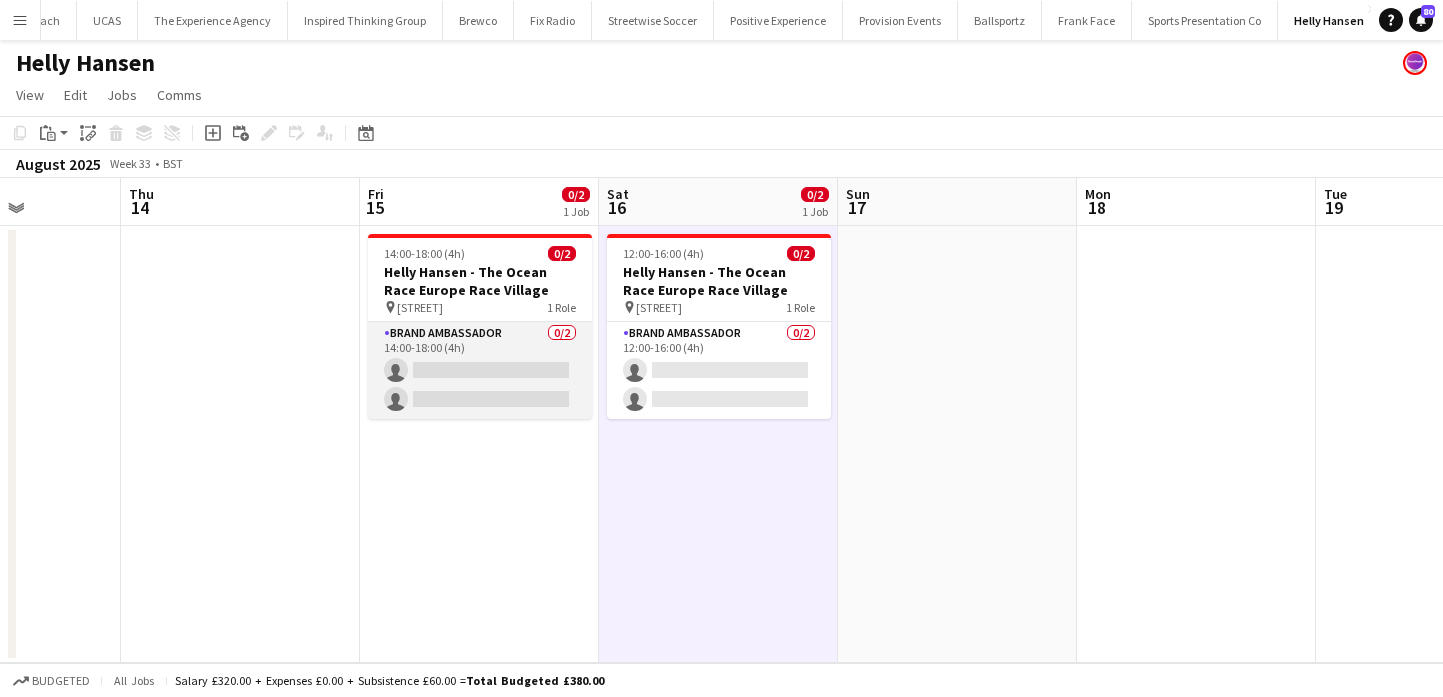click on "Brand Ambassador   0/2   14:00-18:00 (4h)
single-neutral-actions
single-neutral-actions" at bounding box center [480, 370] 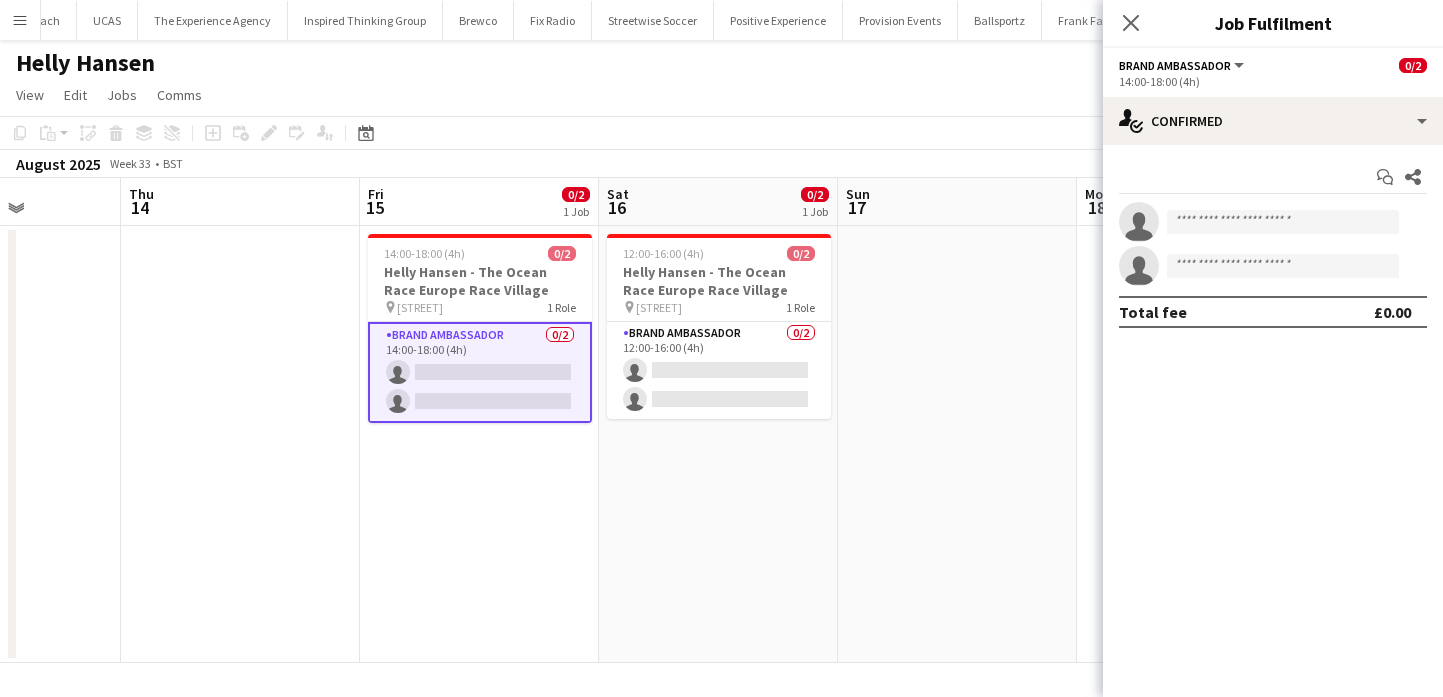 click at bounding box center (957, 444) 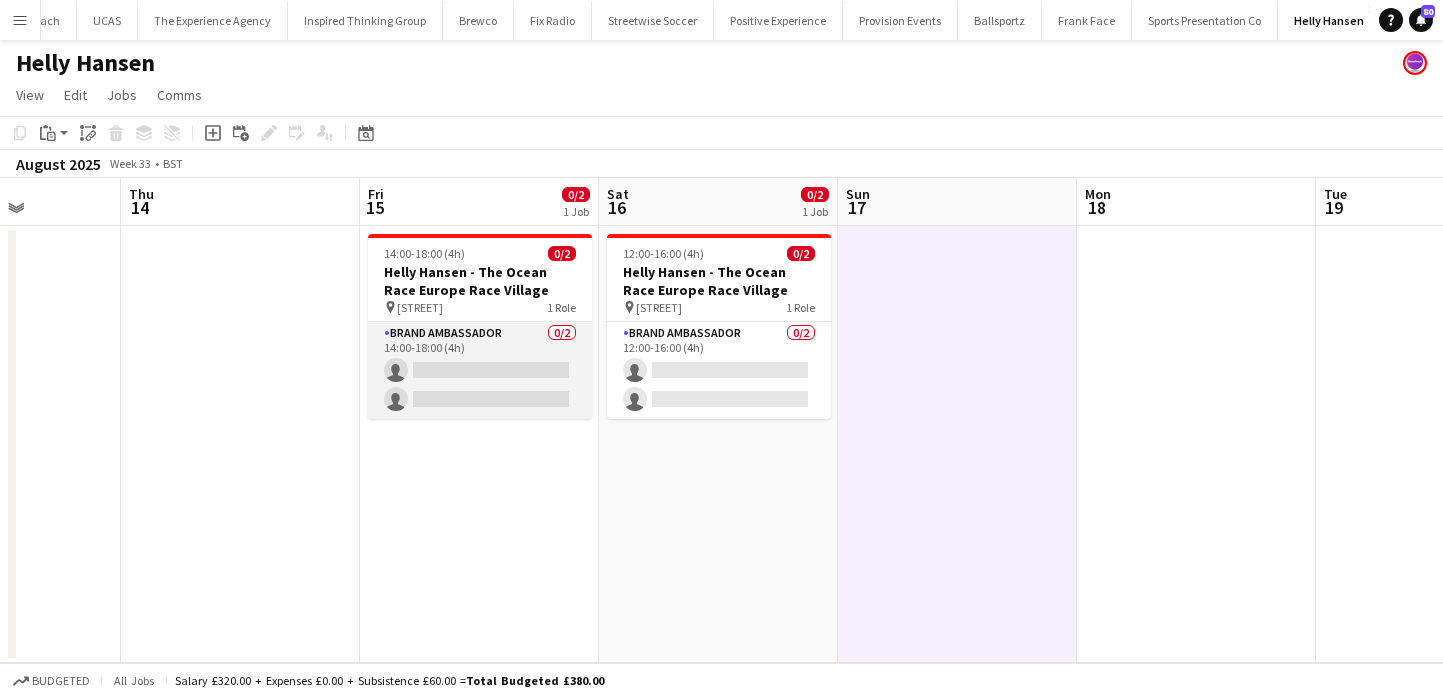 click on "Brand Ambassador   0/2   14:00-18:00 (4h)
single-neutral-actions
single-neutral-actions" at bounding box center (480, 370) 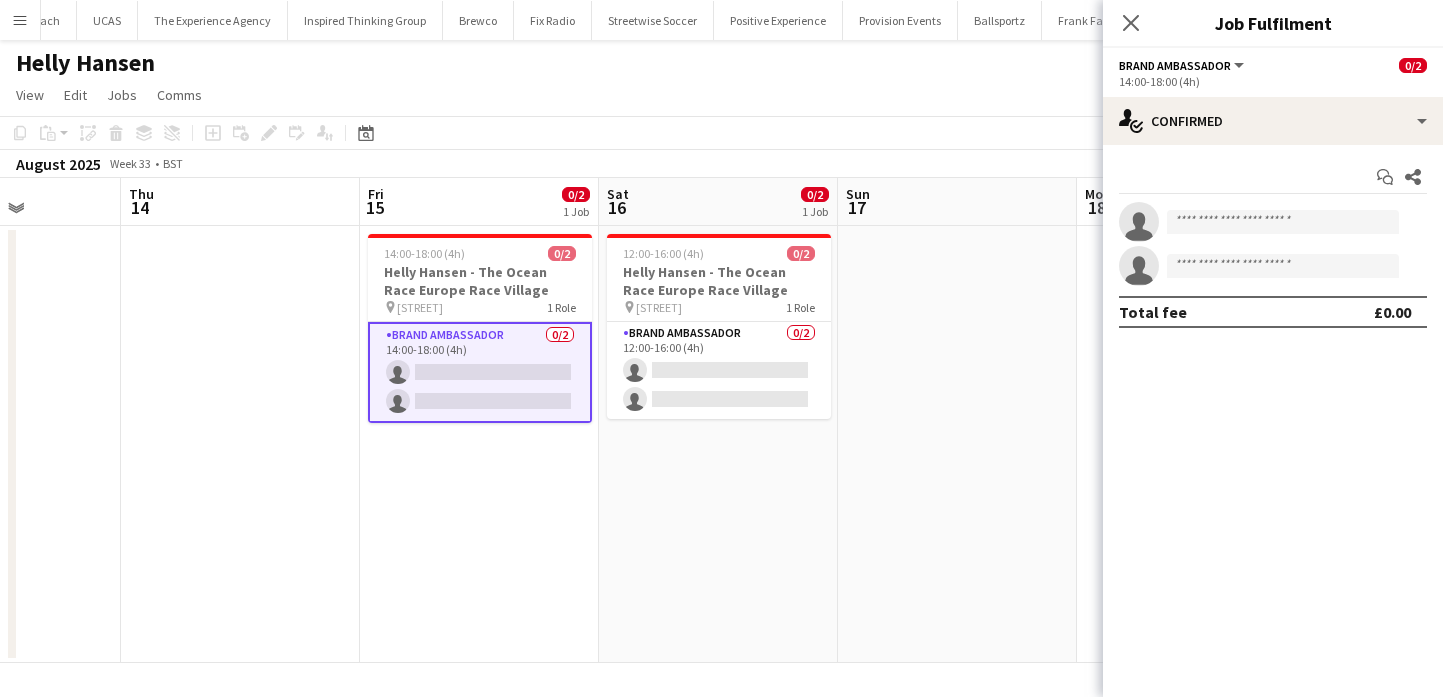 click on "14:00-18:00 (4h)    0/2   Helly Hansen - The Ocean Race Europe Race Village
pin
Gun Wharf Quays   1 Role   Brand Ambassador   0/2   14:00-18:00 (4h)
single-neutral-actions
single-neutral-actions" at bounding box center (479, 444) 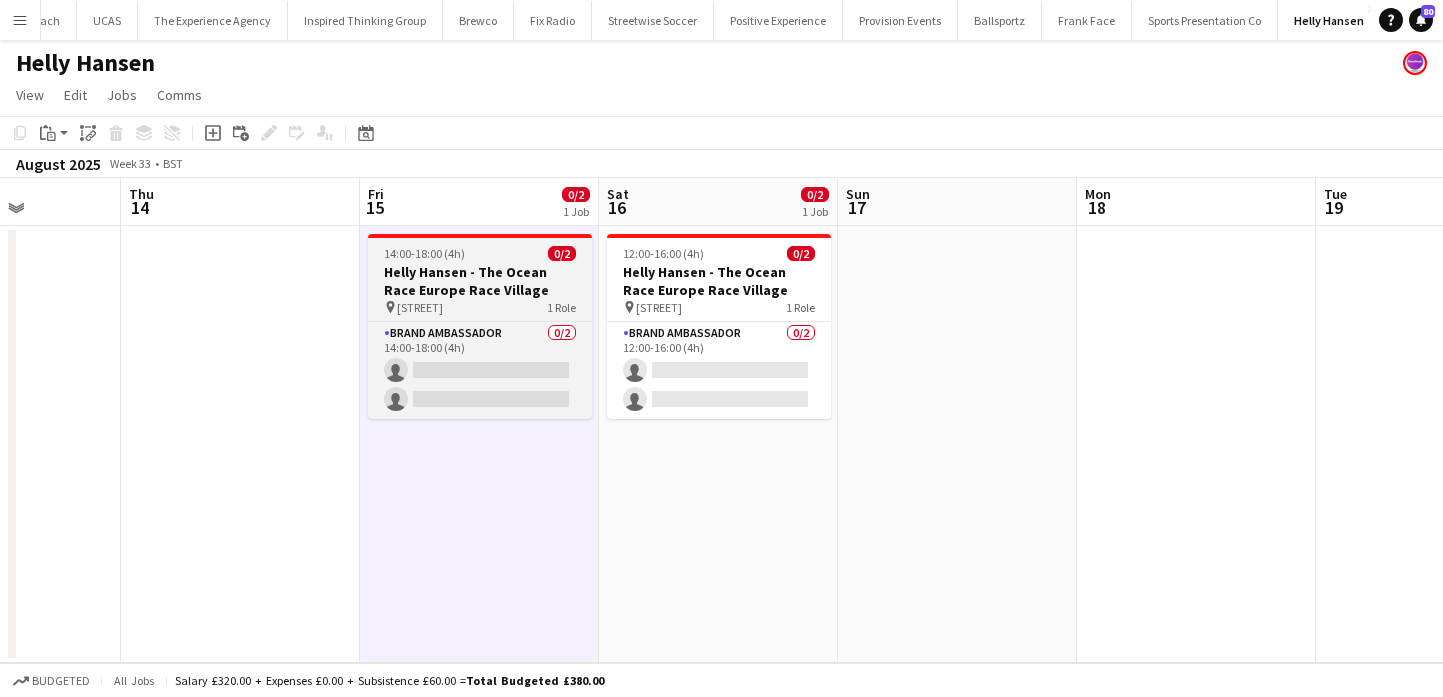 click on "pin
Gun Wharf Quays   1 Role" at bounding box center [480, 307] 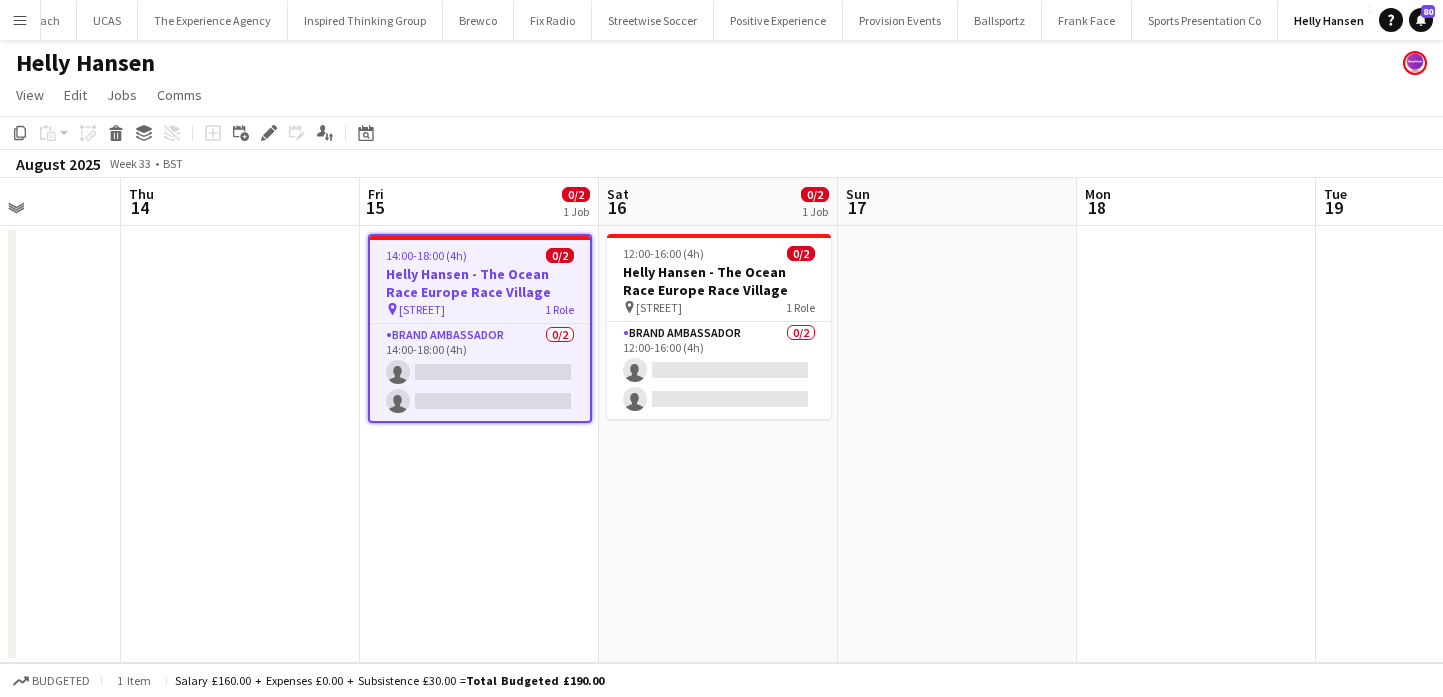 click on "Menu" at bounding box center [20, 20] 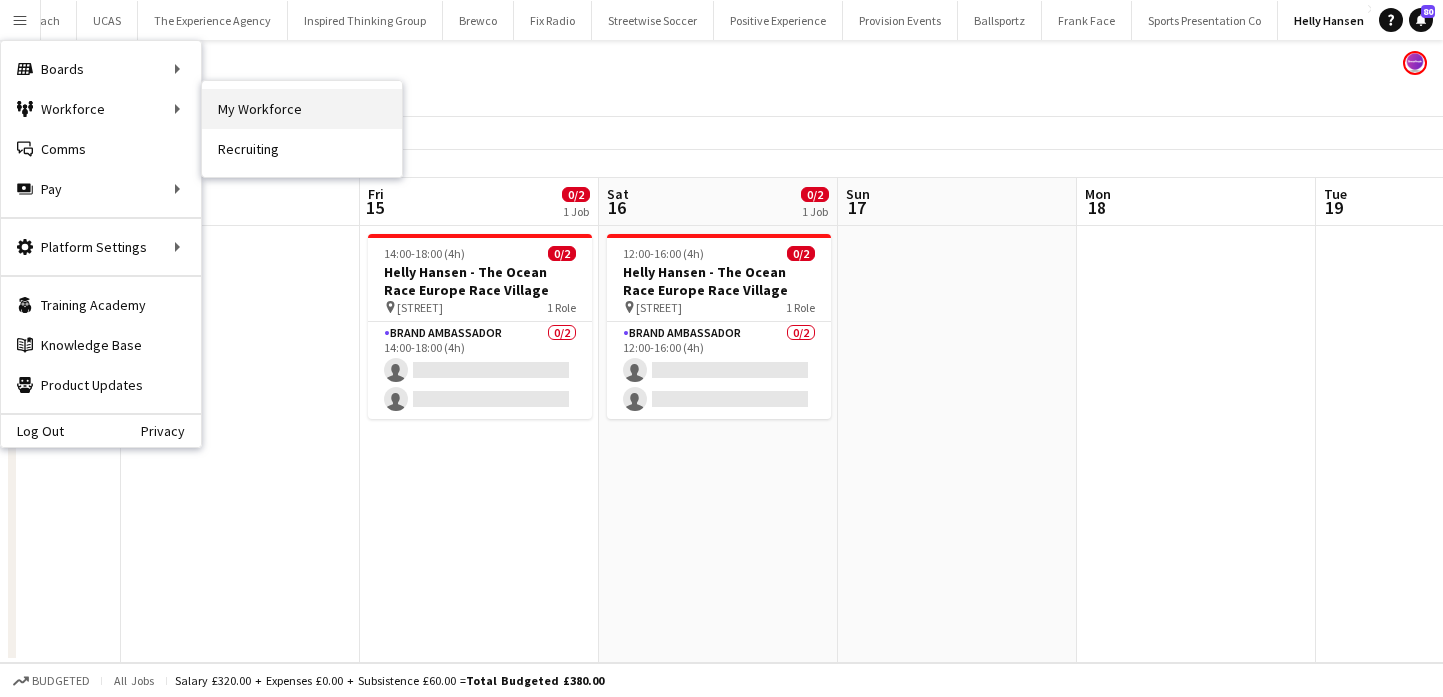 click on "My Workforce" at bounding box center (302, 109) 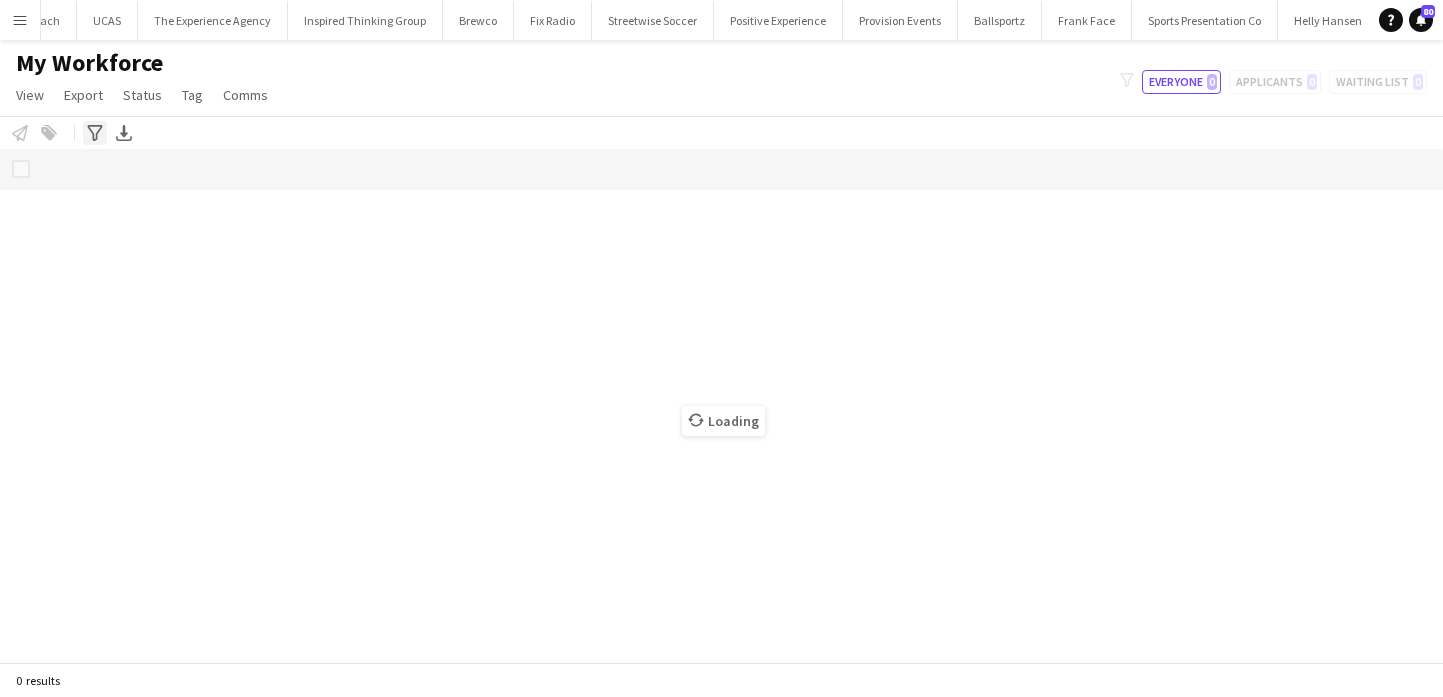 click 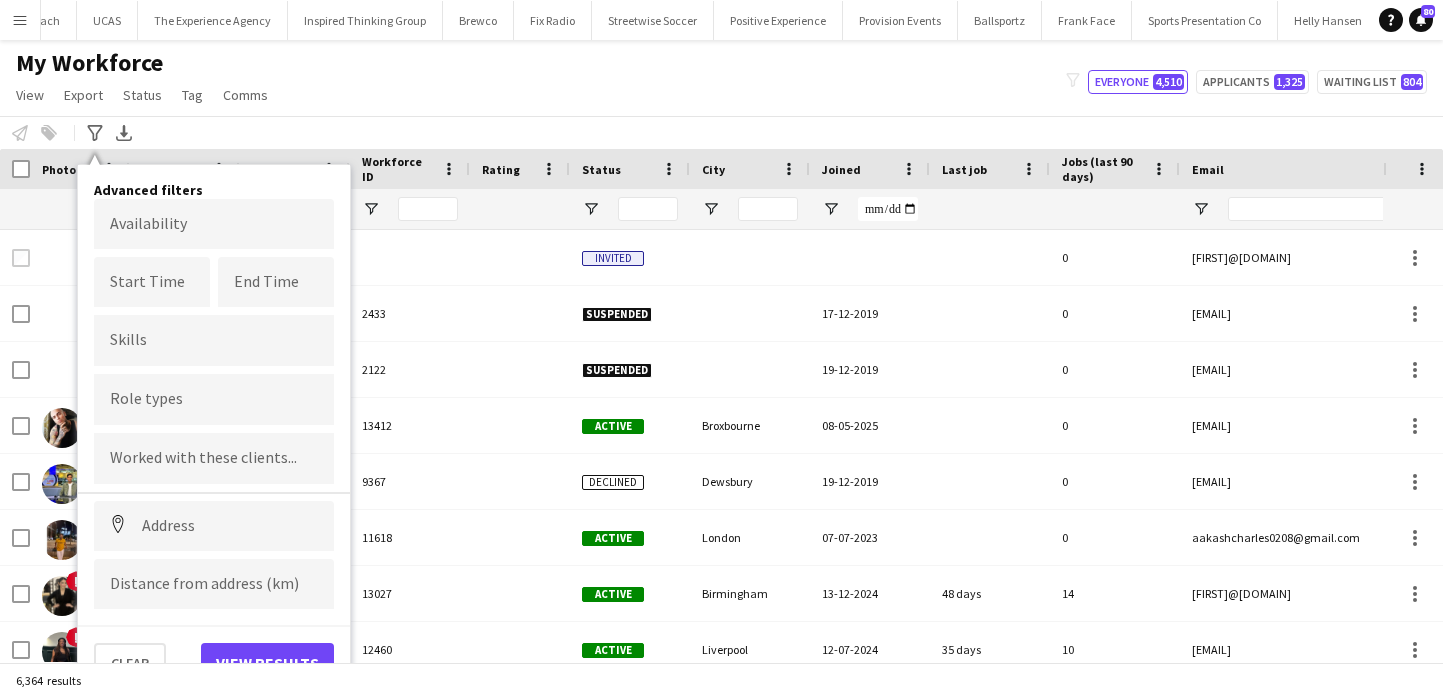 type on "*******" 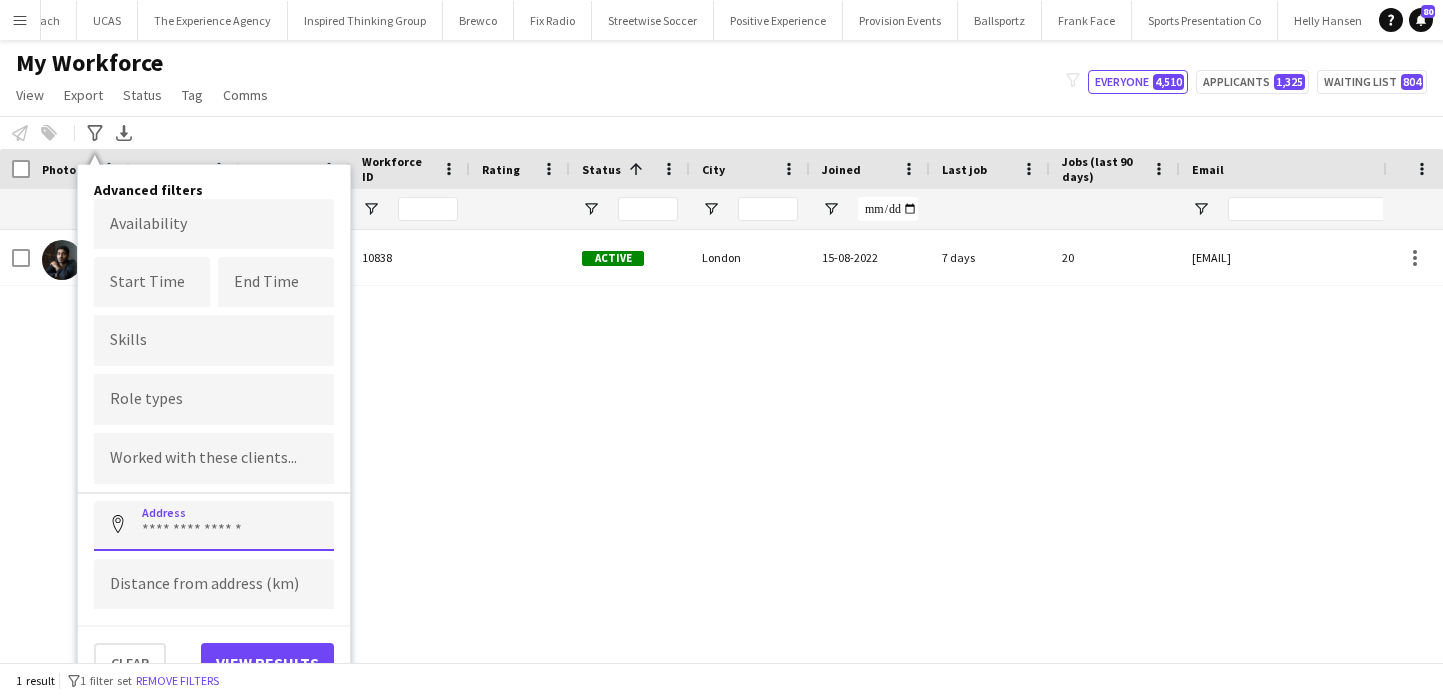 click at bounding box center (214, 526) 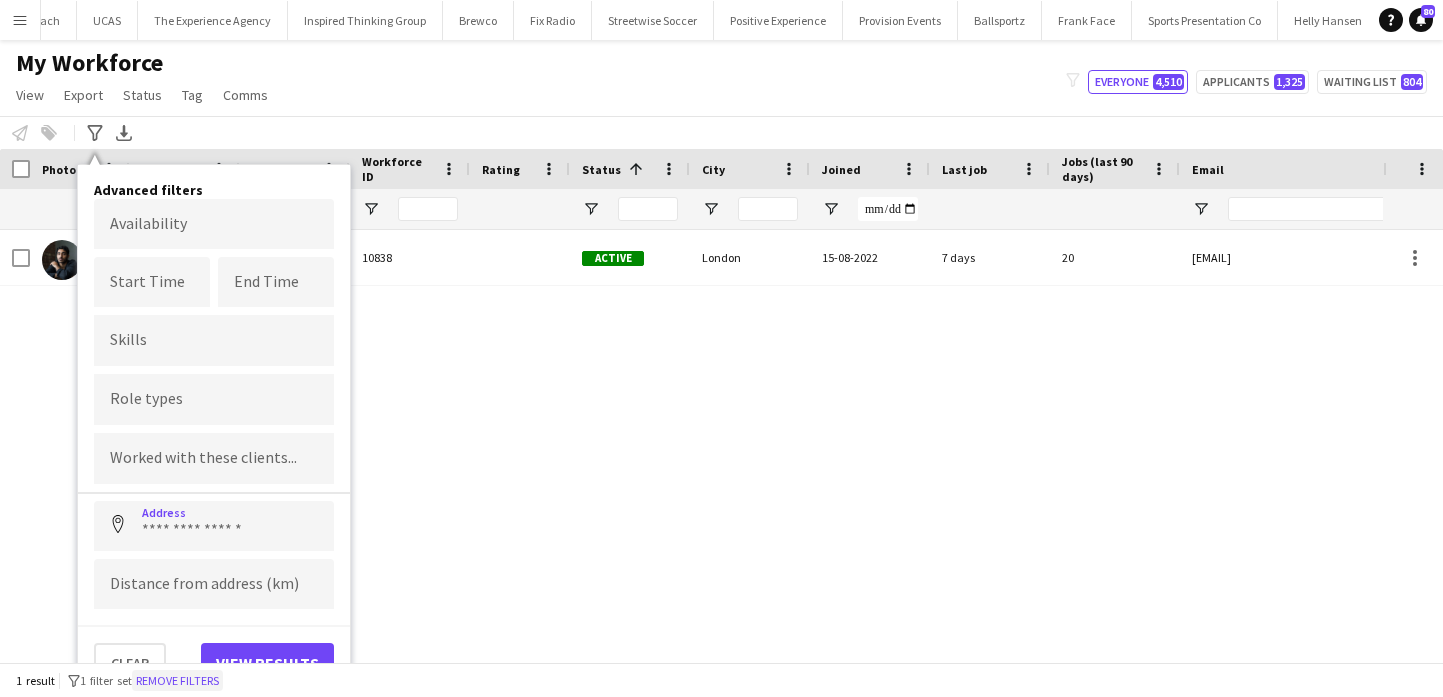 click on "Remove filters" 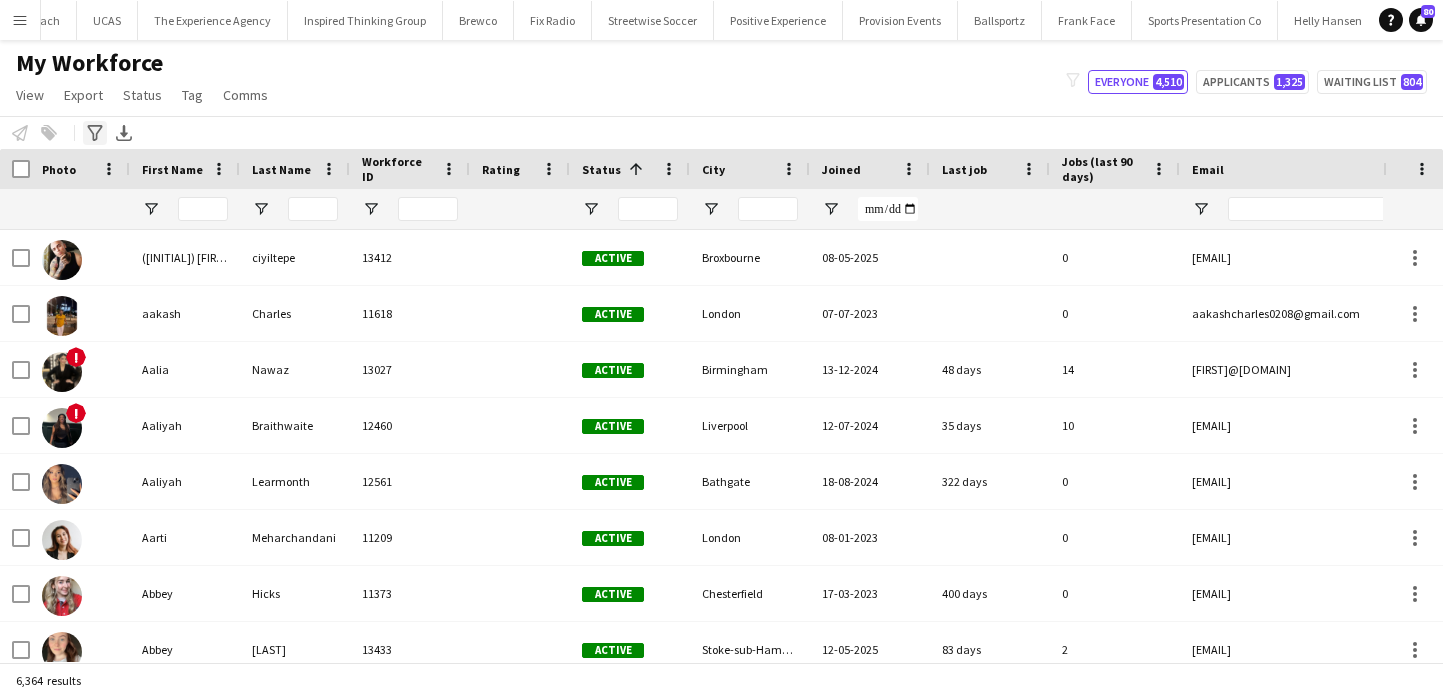click on "Advanced filters" 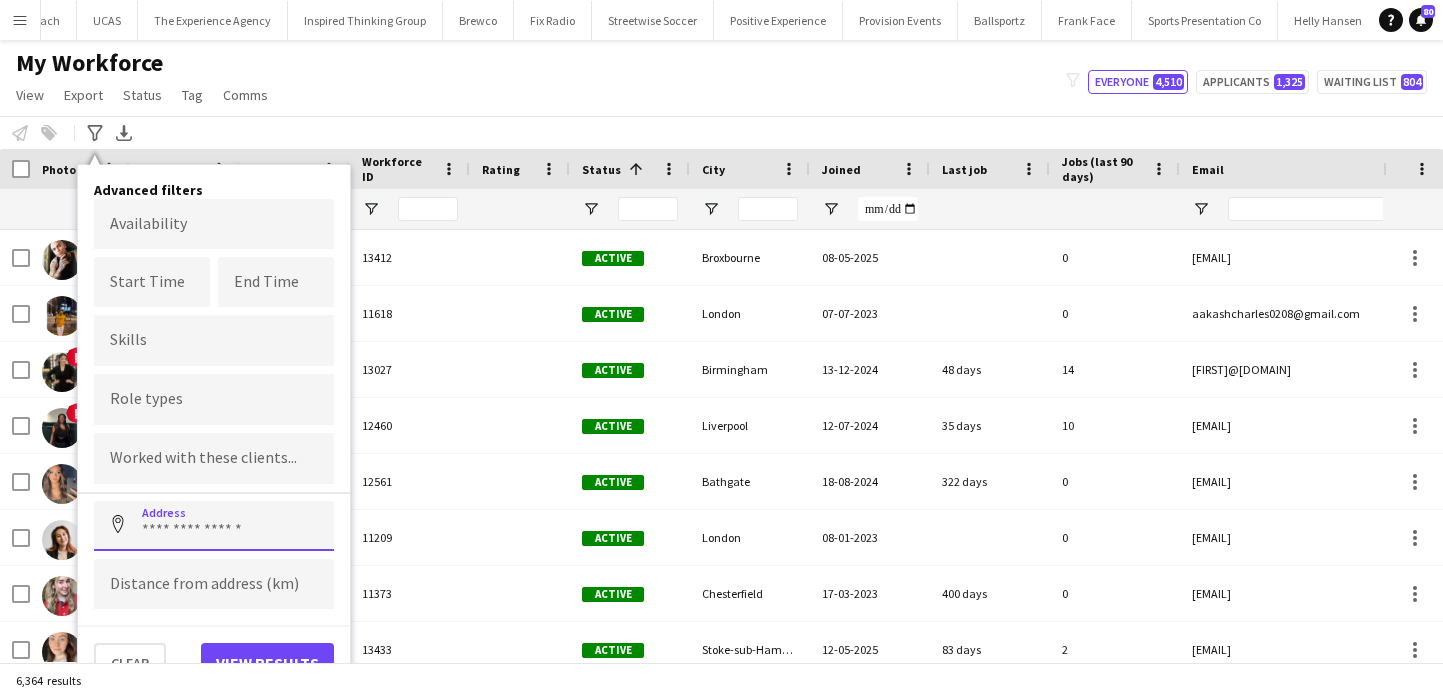 click at bounding box center [214, 526] 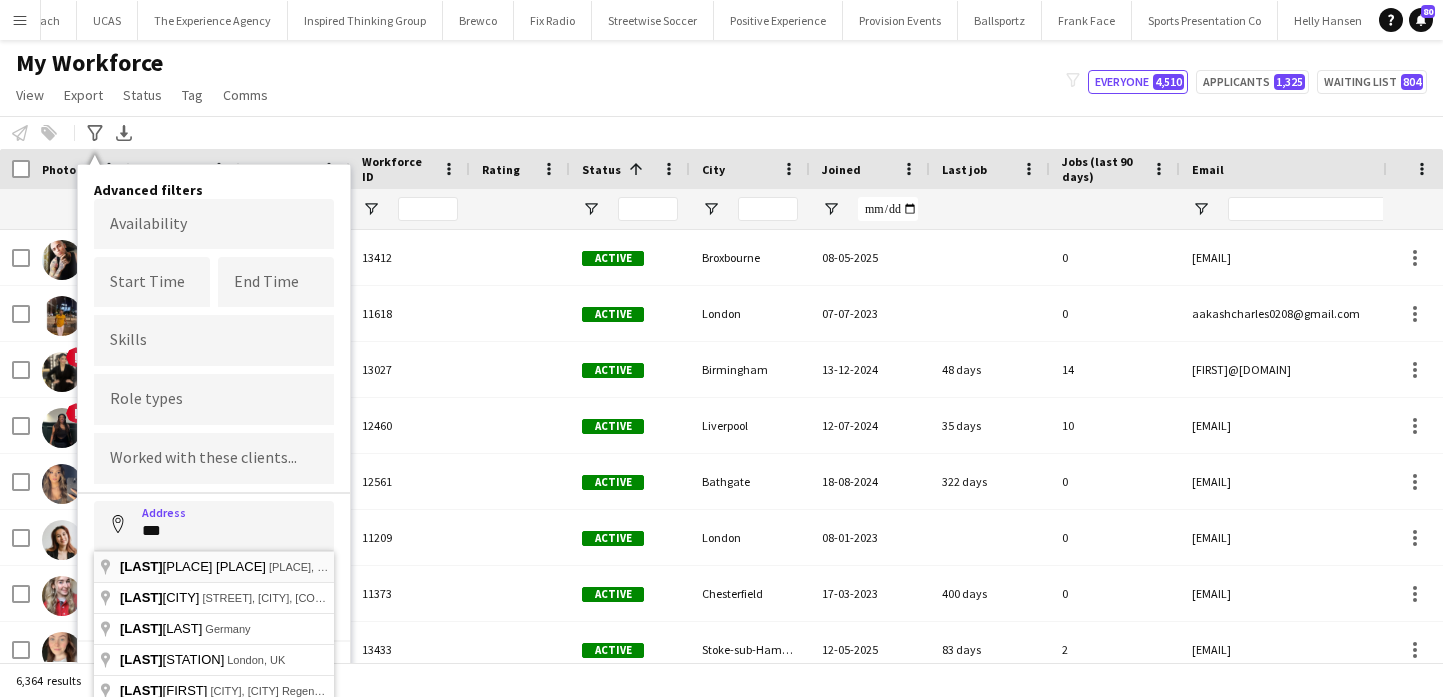 type on "**********" 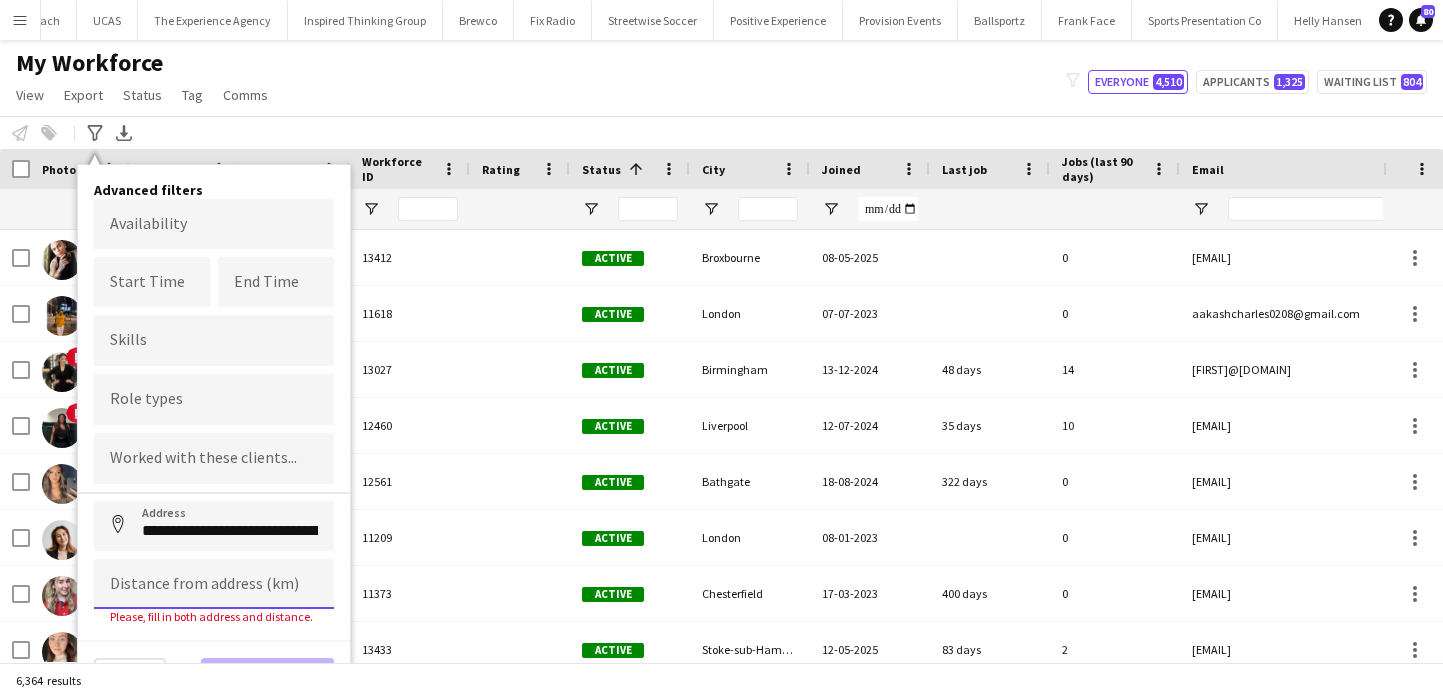 click at bounding box center (214, 584) 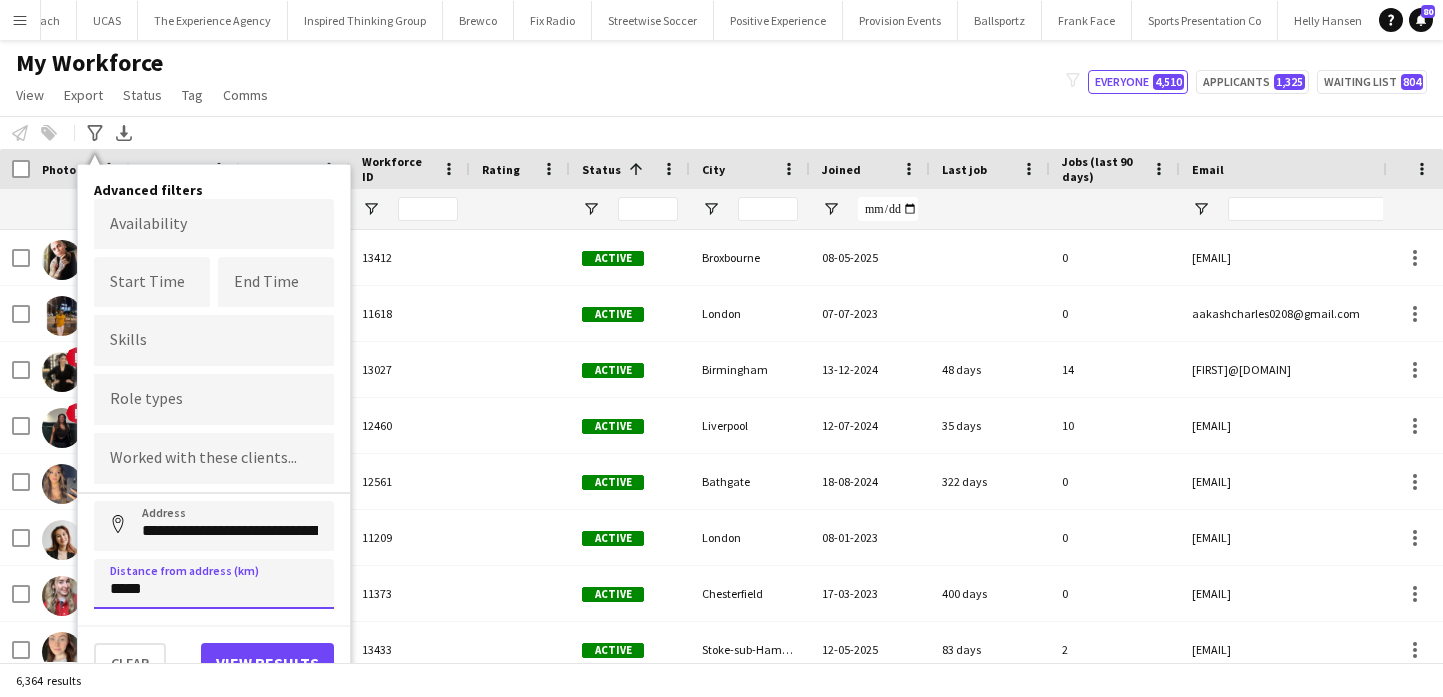 type on "*****" 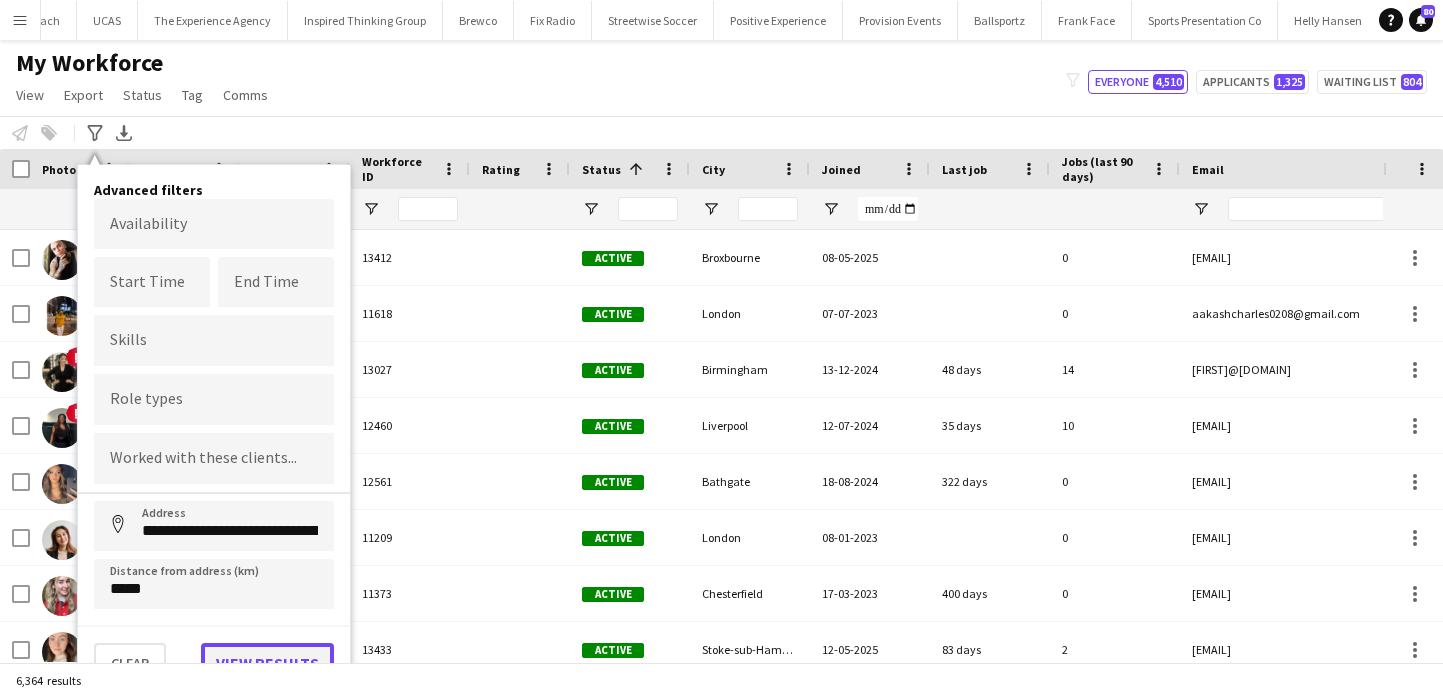 click on "View results" at bounding box center (267, 663) 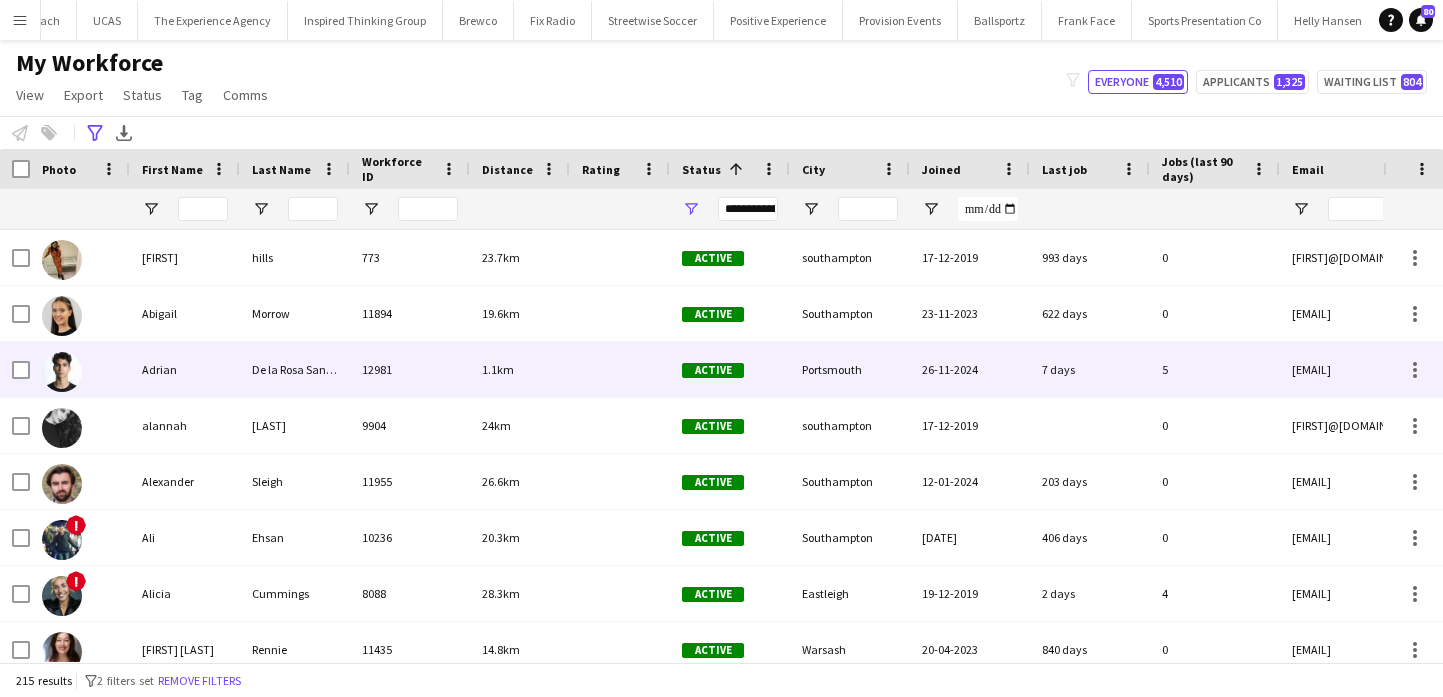 scroll, scrollTop: 47, scrollLeft: 0, axis: vertical 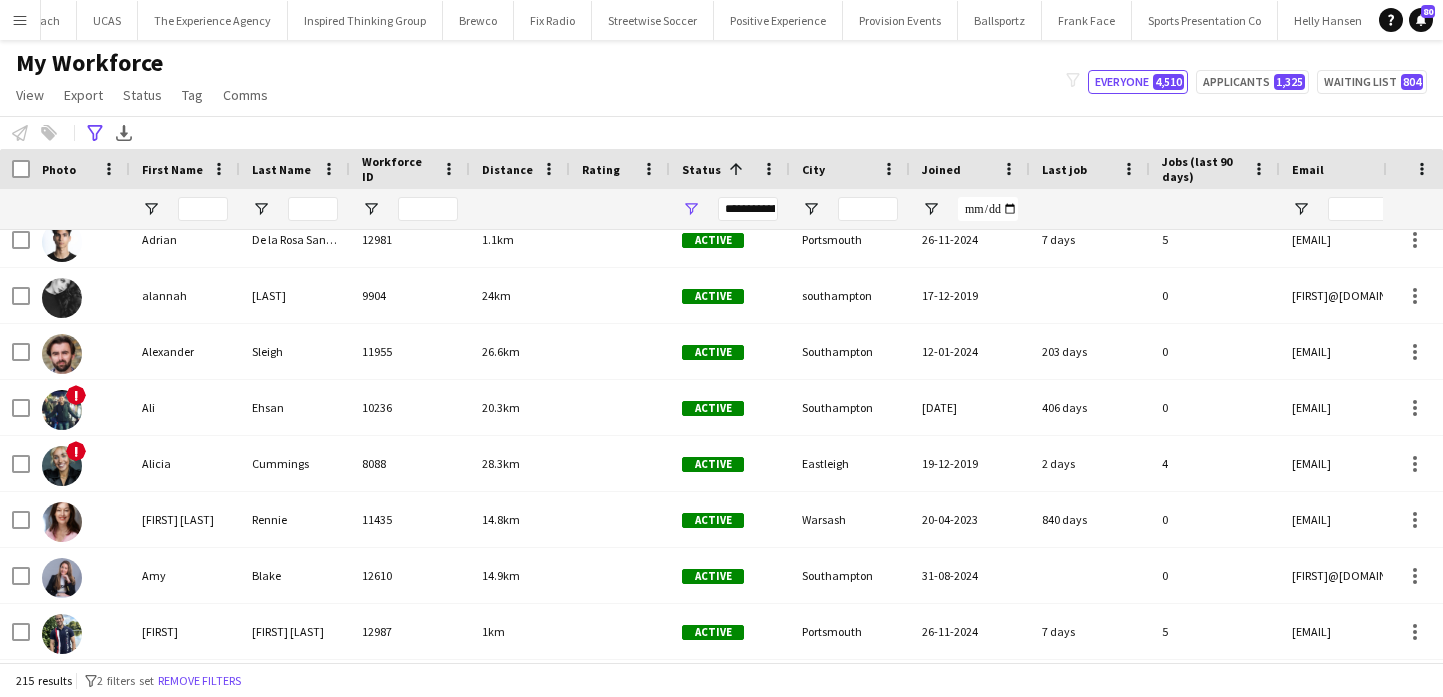 click on "**********" at bounding box center [748, 209] 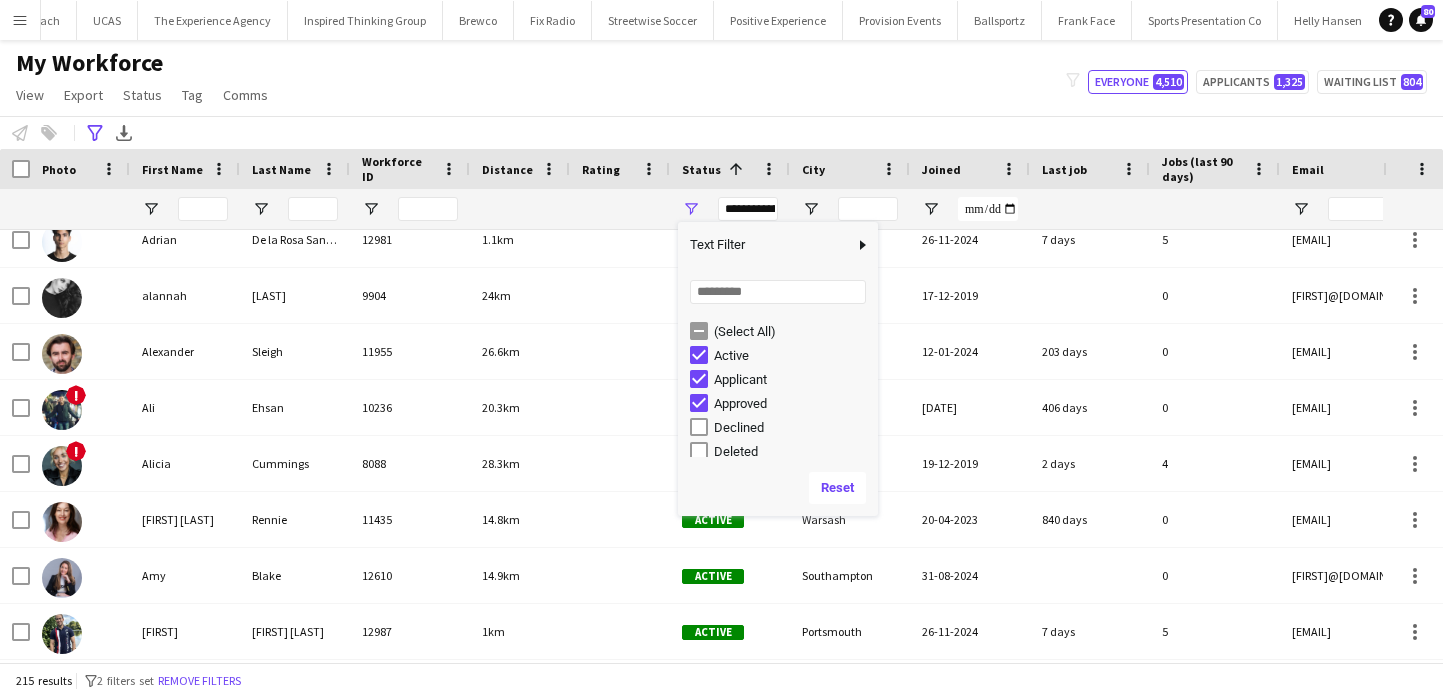 scroll, scrollTop: 126, scrollLeft: 0, axis: vertical 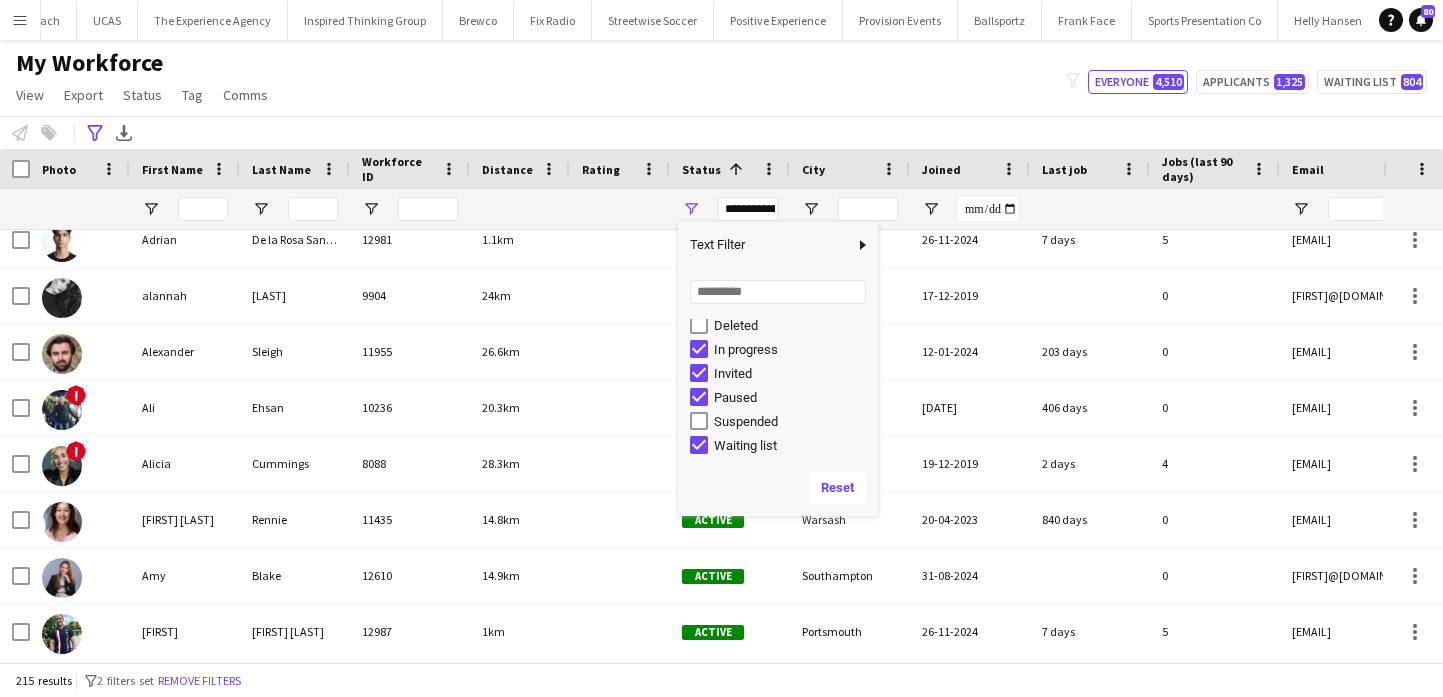 click on "Invited" at bounding box center [793, 373] 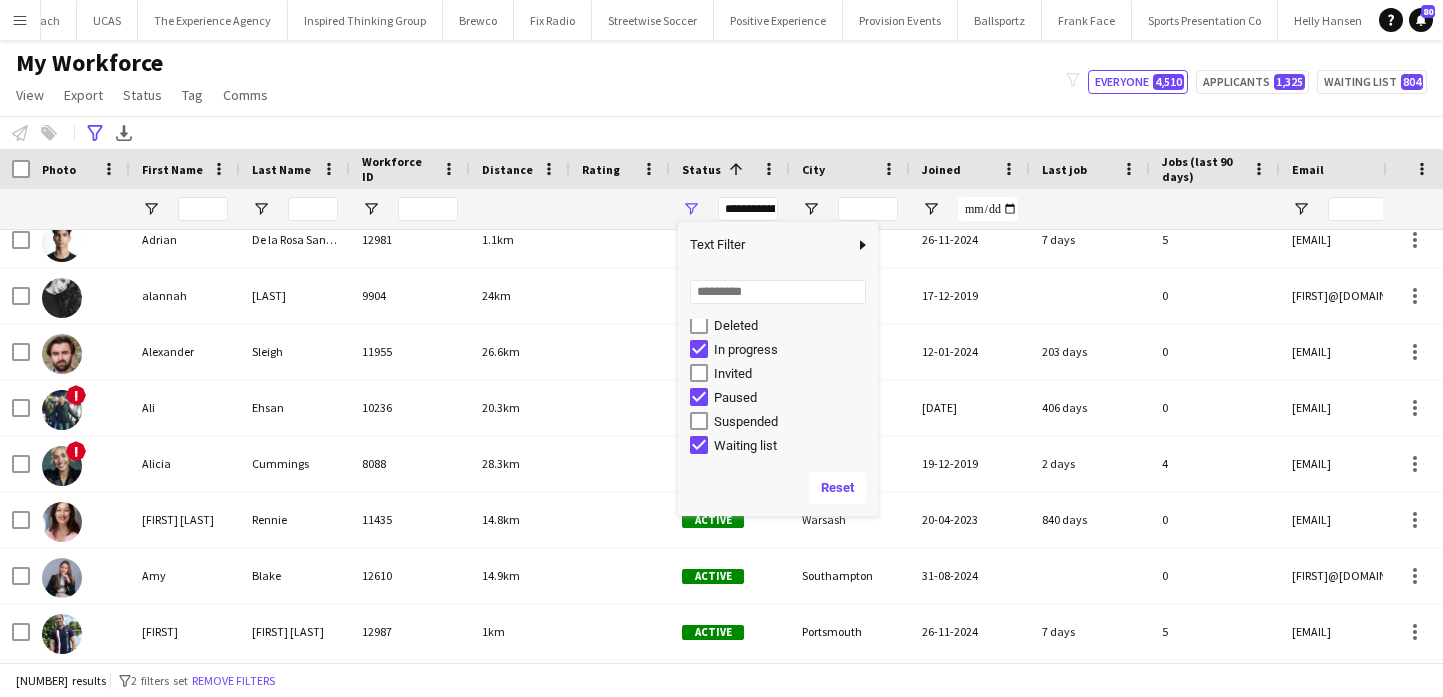 click on "Paused" at bounding box center [793, 397] 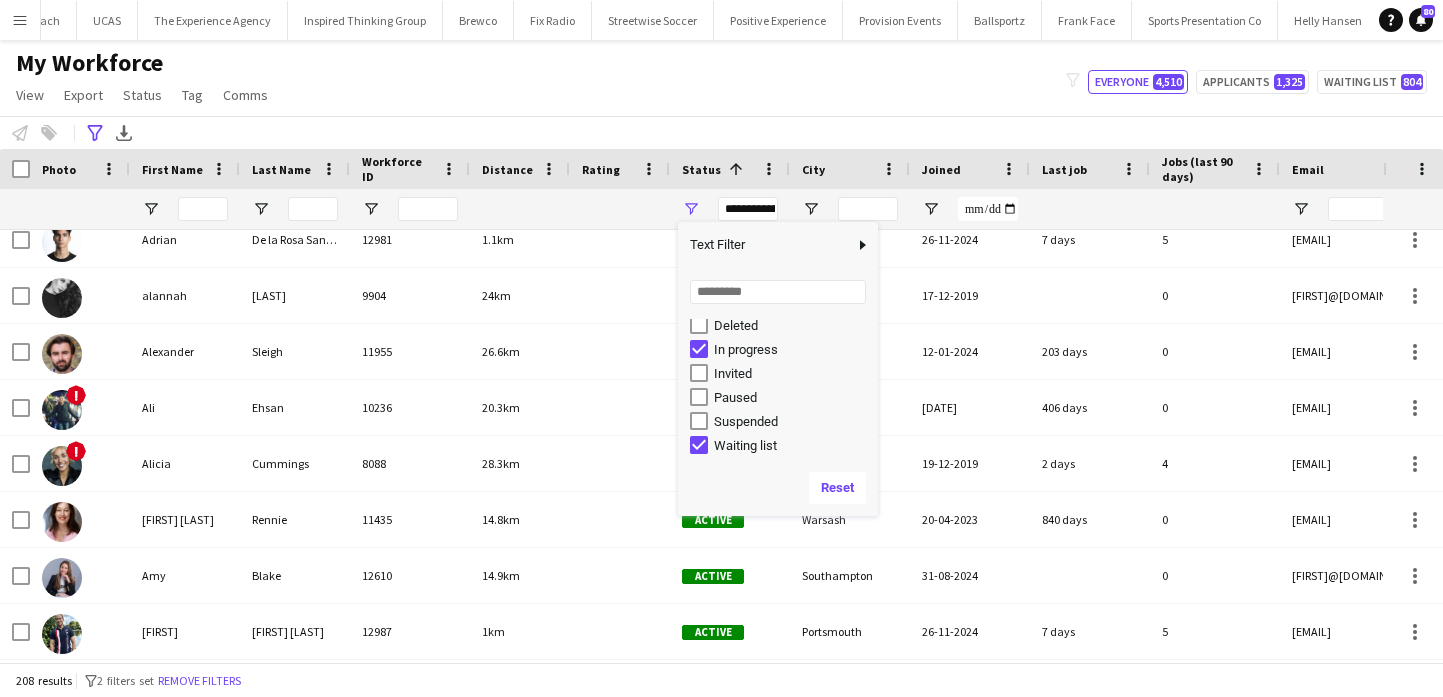 click on "Waiting list" at bounding box center [793, 445] 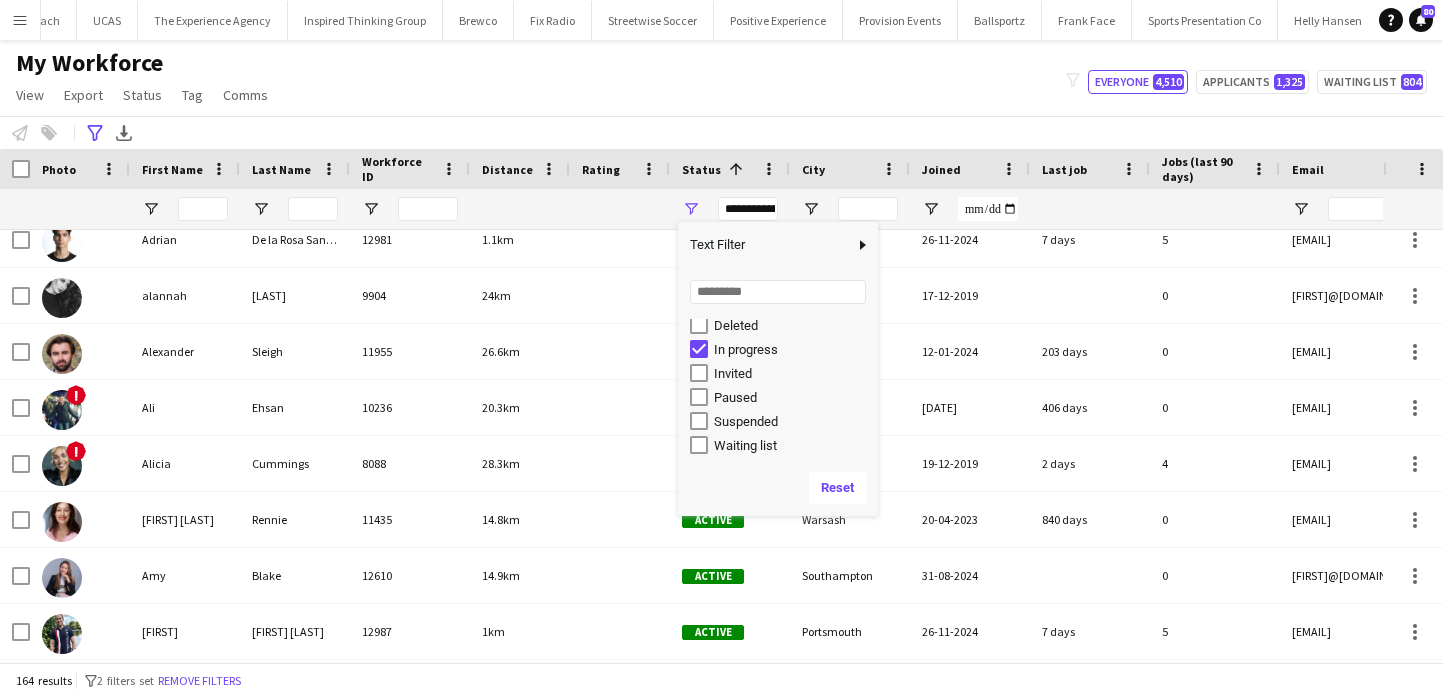 click on "My Workforce   View   Views  Default view New view Update view Delete view Edit name Customise view Customise filters Reset Filters Reset View Reset All  Export  New starters report Export as XLSX Export as PDF  Status  Edit  Tag  New tag  Edit tag  2025 Specalist Talent (7) Bestival (31st July - 1st August) (14) BLUEWATER - Brewco - Promo Model (7) Bold Bean - Paddington Station (2) Bold Bean - Victoria Station (3) BP Pulse - Carfest 2025 (4) Brands Hatch - local BA's (4) Cadwell Park - local BA's (4) Car Fest 2025 (10) CarFest - Armor All  (3) Circio - Waitrose (4) Cloakroom - Summer in the Square (1) Core Staff - 5 Star Feedback (14) Core Staff - 5 Star Feedback London (12) Core Staff - Birmingham (33) Core Staff - Bristol (2) Core Staff - Glasgow (14) Core Staff - Liverpool (5) Core Staff - London (90) Core Staff - Manchester (31) Core Staff - Newcastle (3) CREATISAN - Event Managers (4) Donnington Park - local BA's (4) Driscolls Berries - Bradford (1) Event Managers - Yorkshire Tea (5) FixFest (4)" 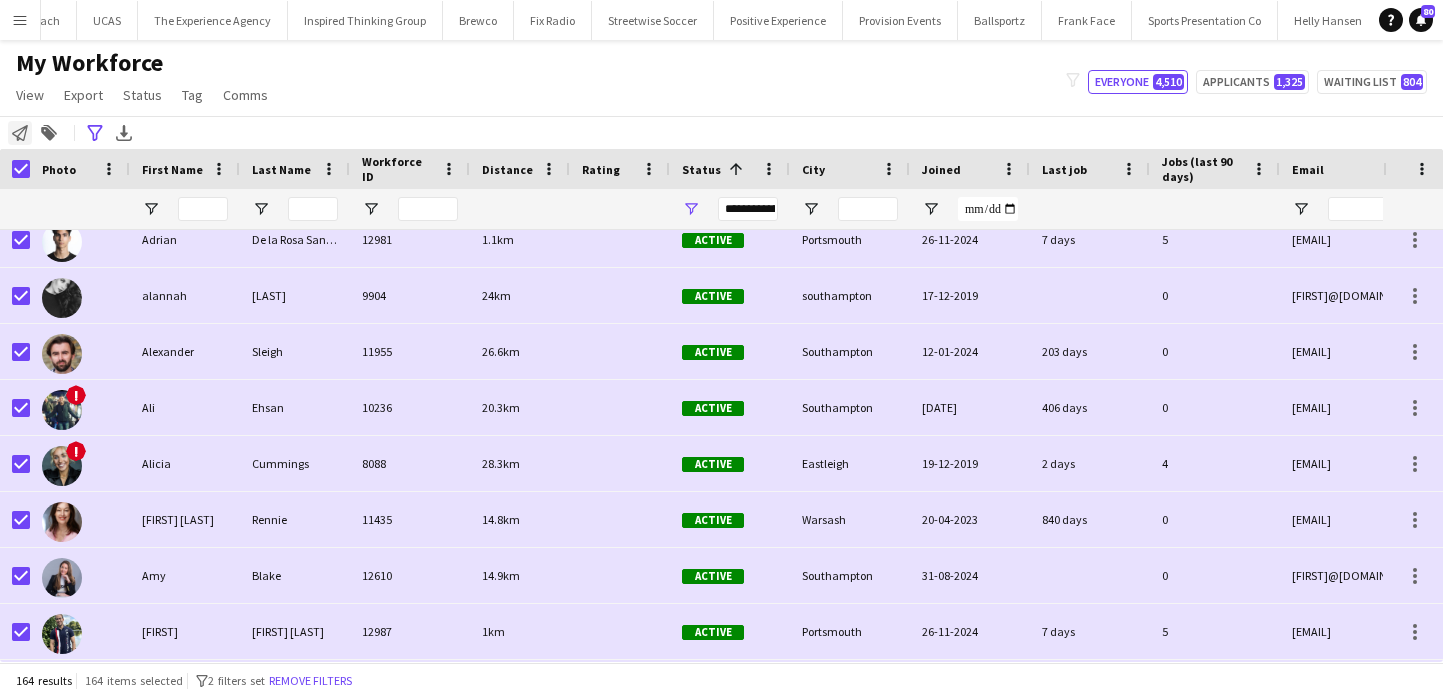 click on "Notify workforce" 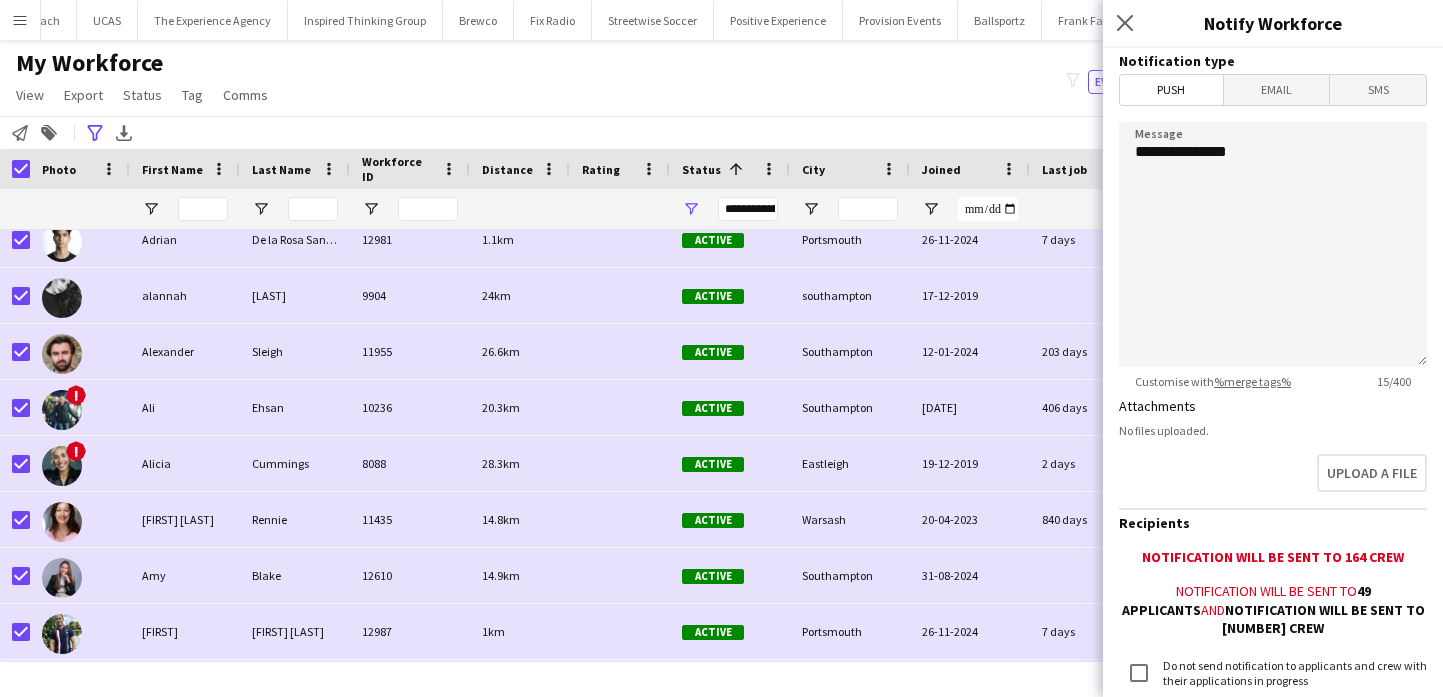 click on "Email" at bounding box center [1277, 90] 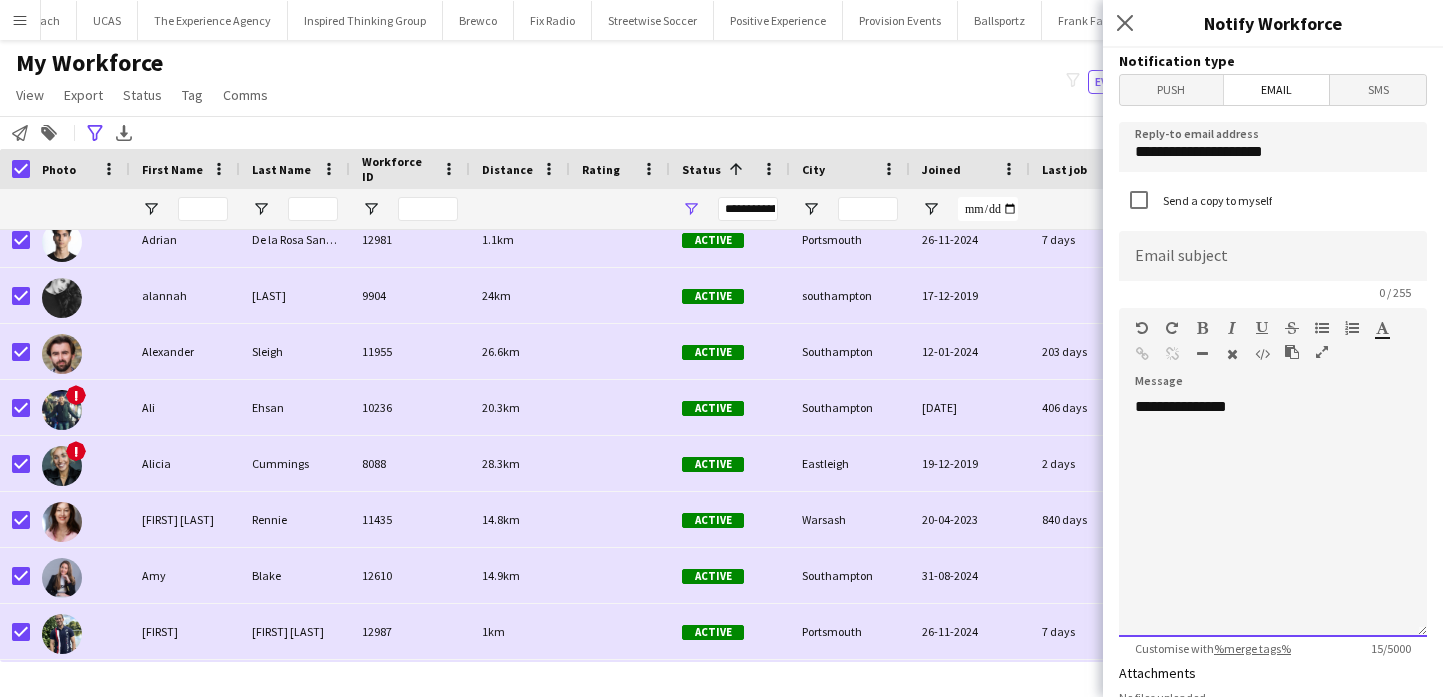 click on "**********" 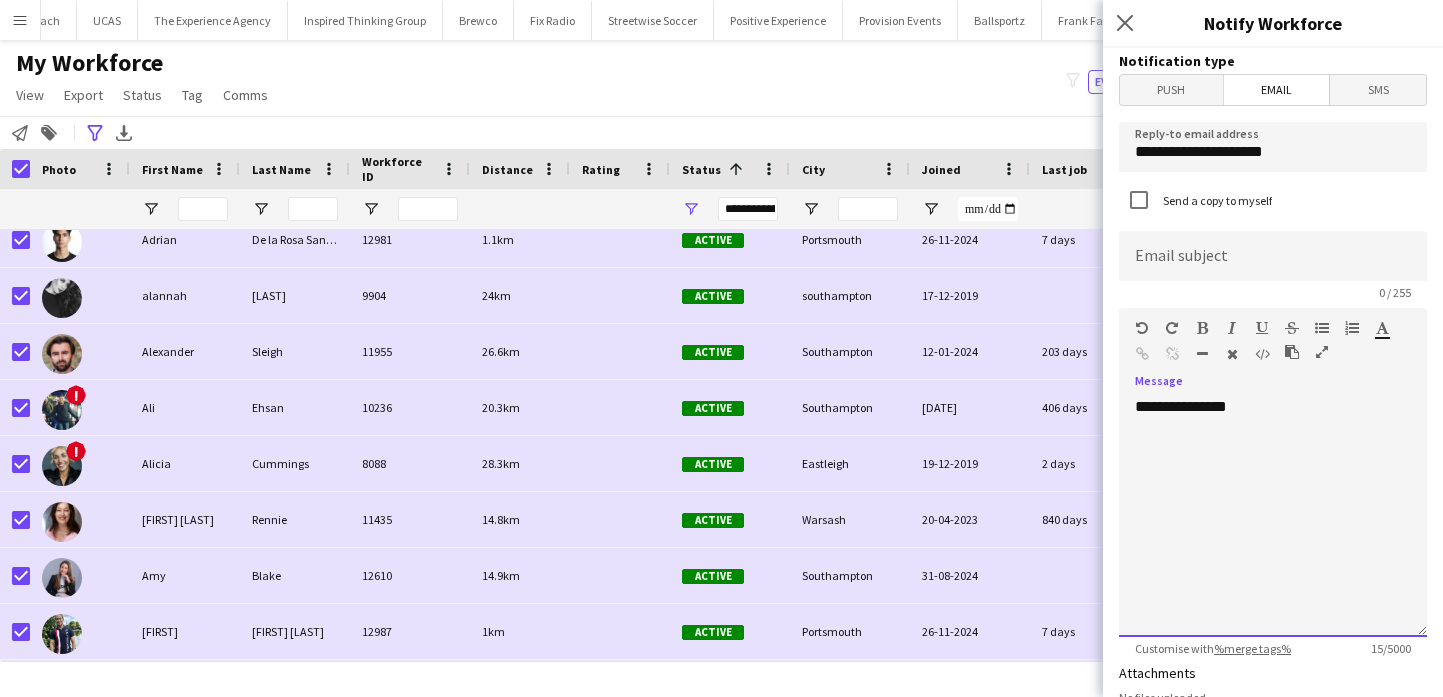 type 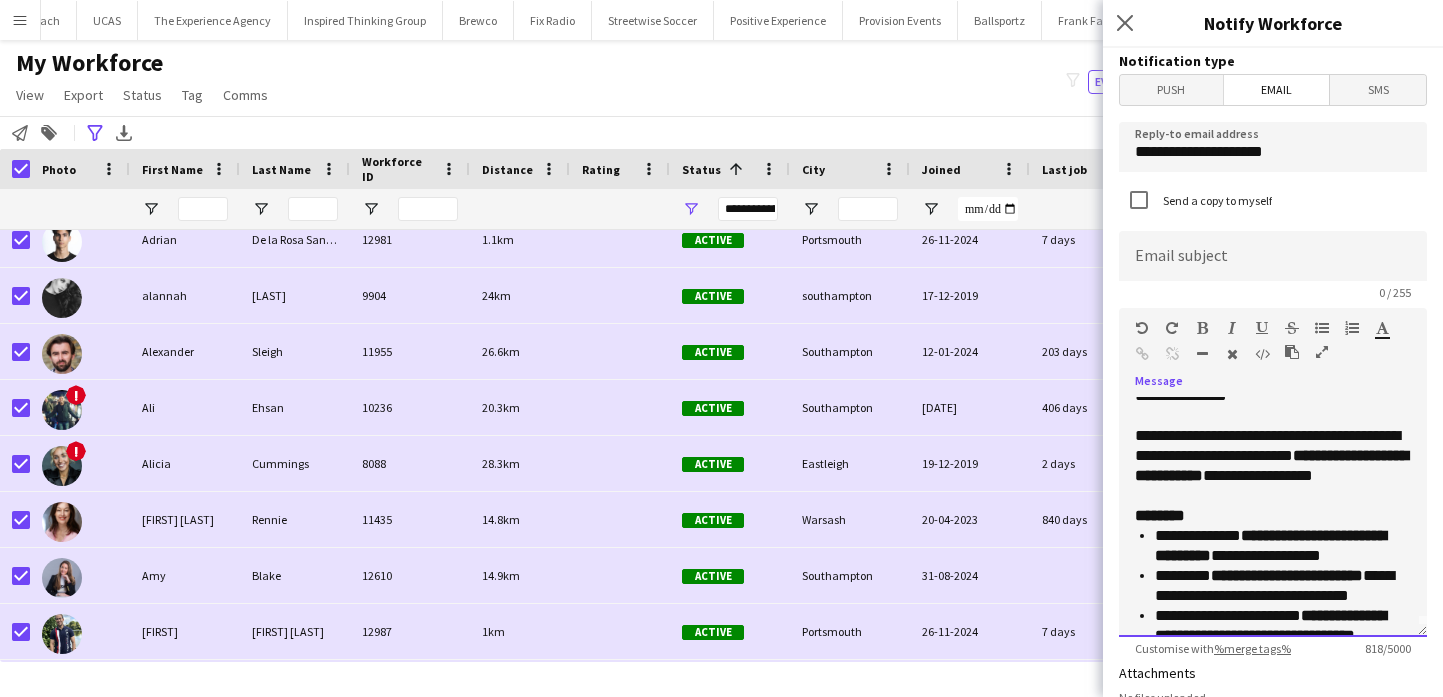 scroll, scrollTop: 0, scrollLeft: 0, axis: both 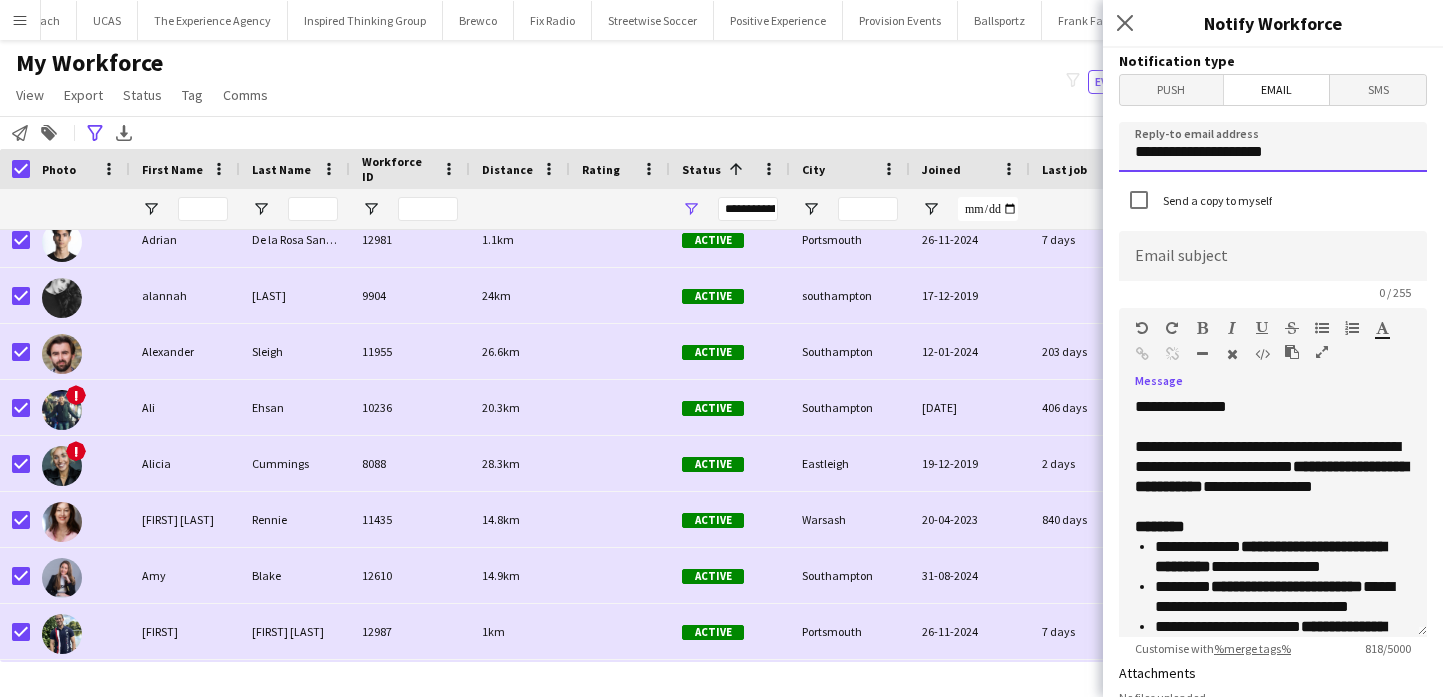 click on "**********" 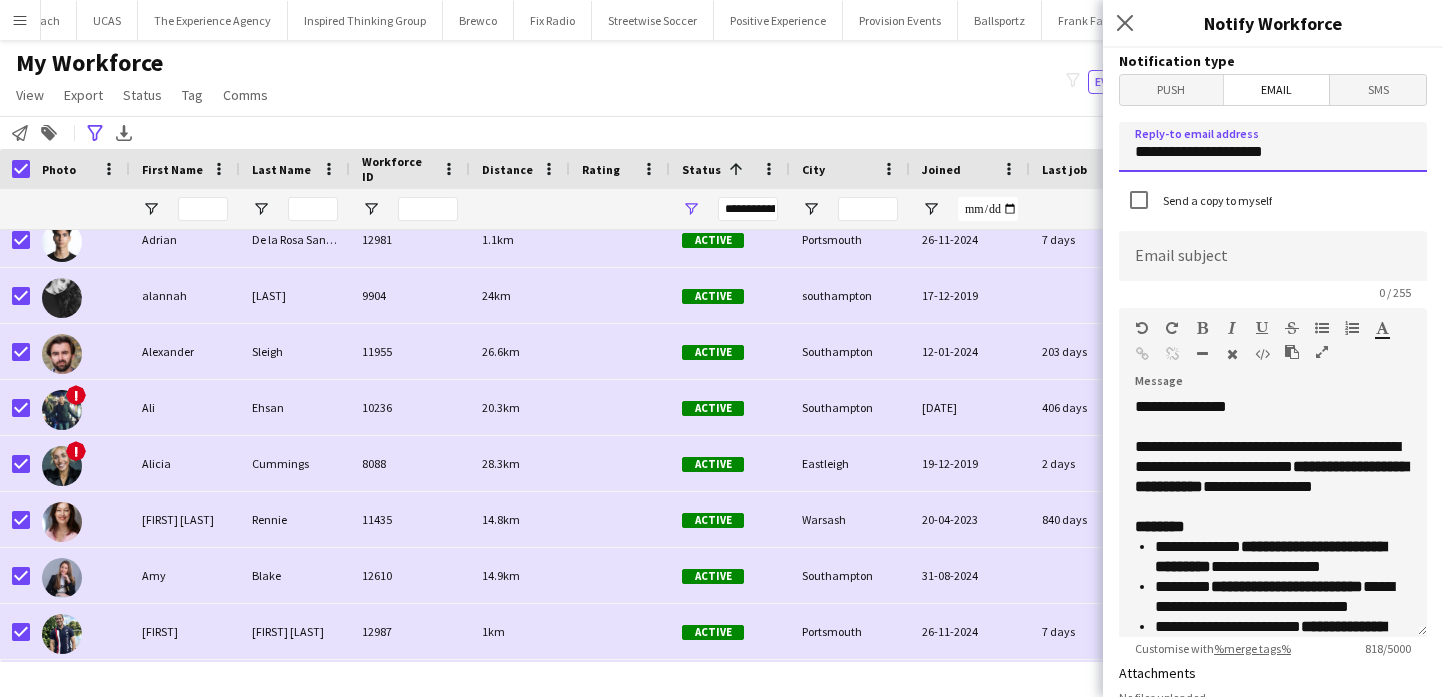 click on "**********" 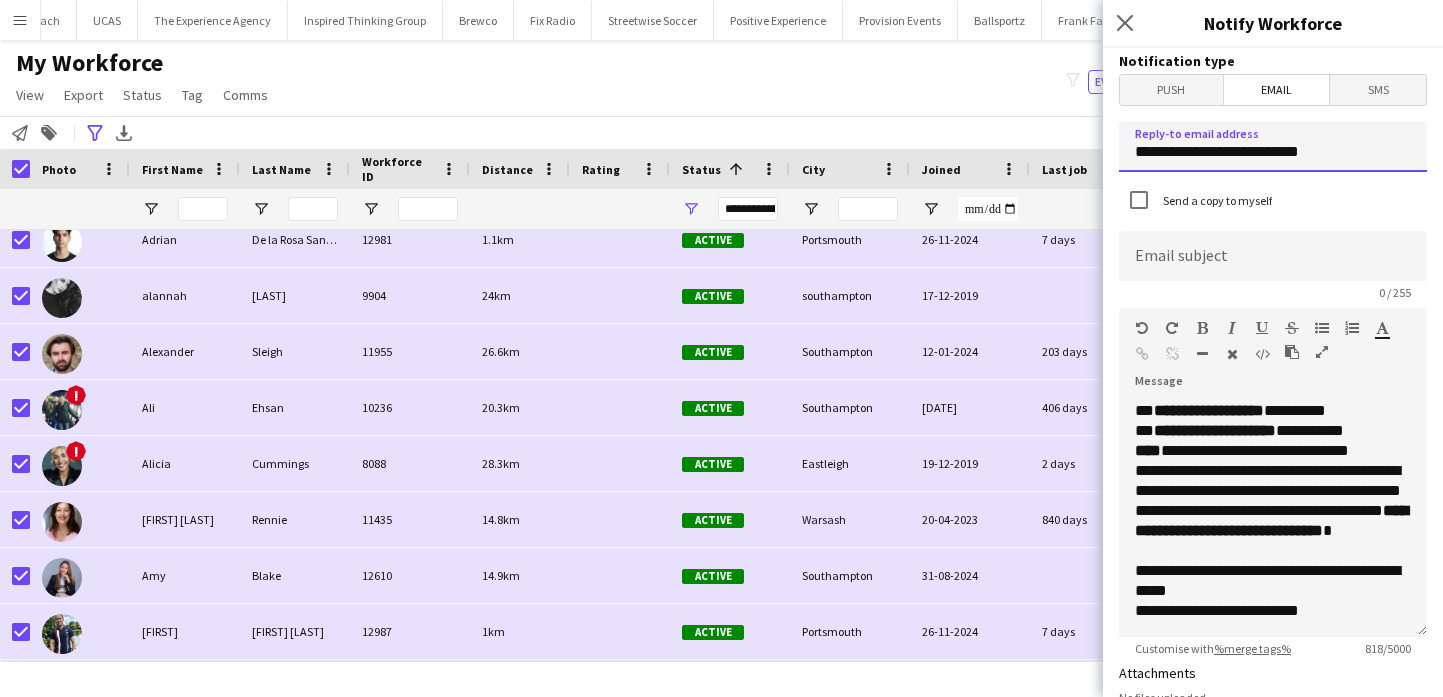 scroll, scrollTop: 0, scrollLeft: 0, axis: both 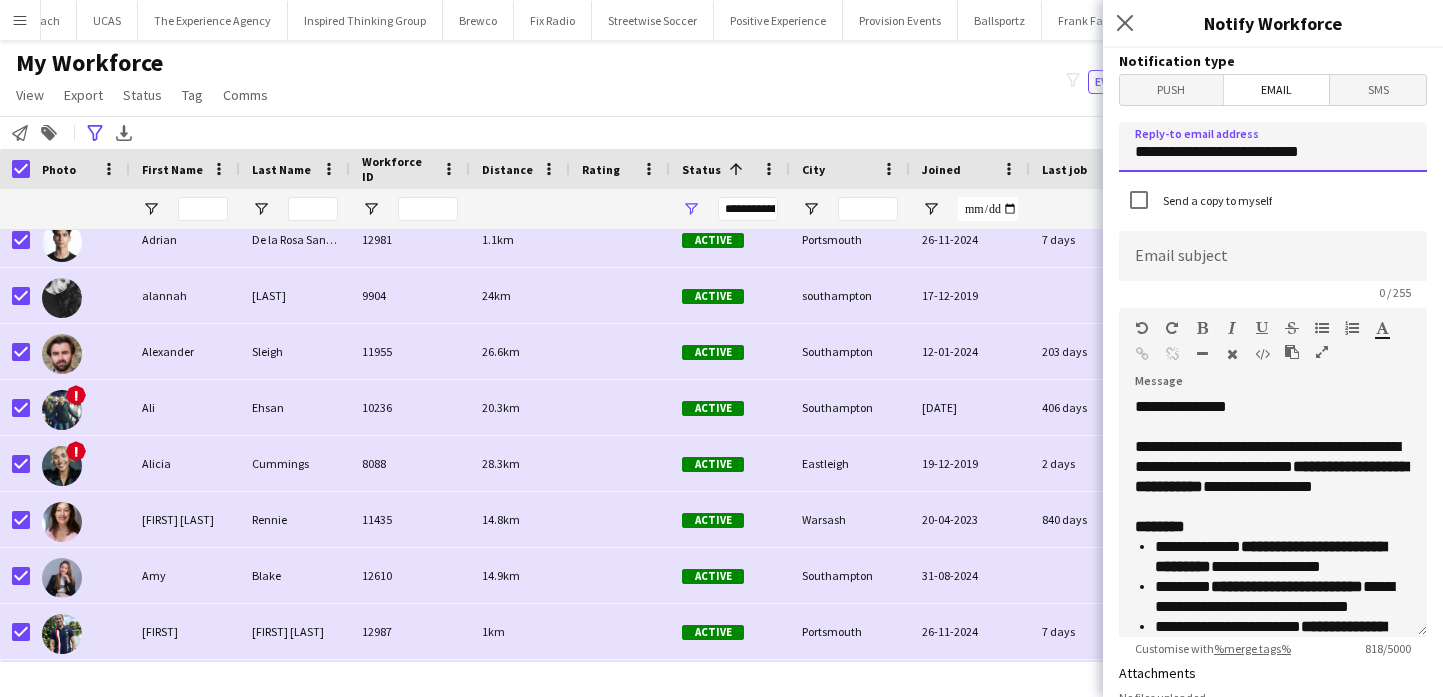type on "**********" 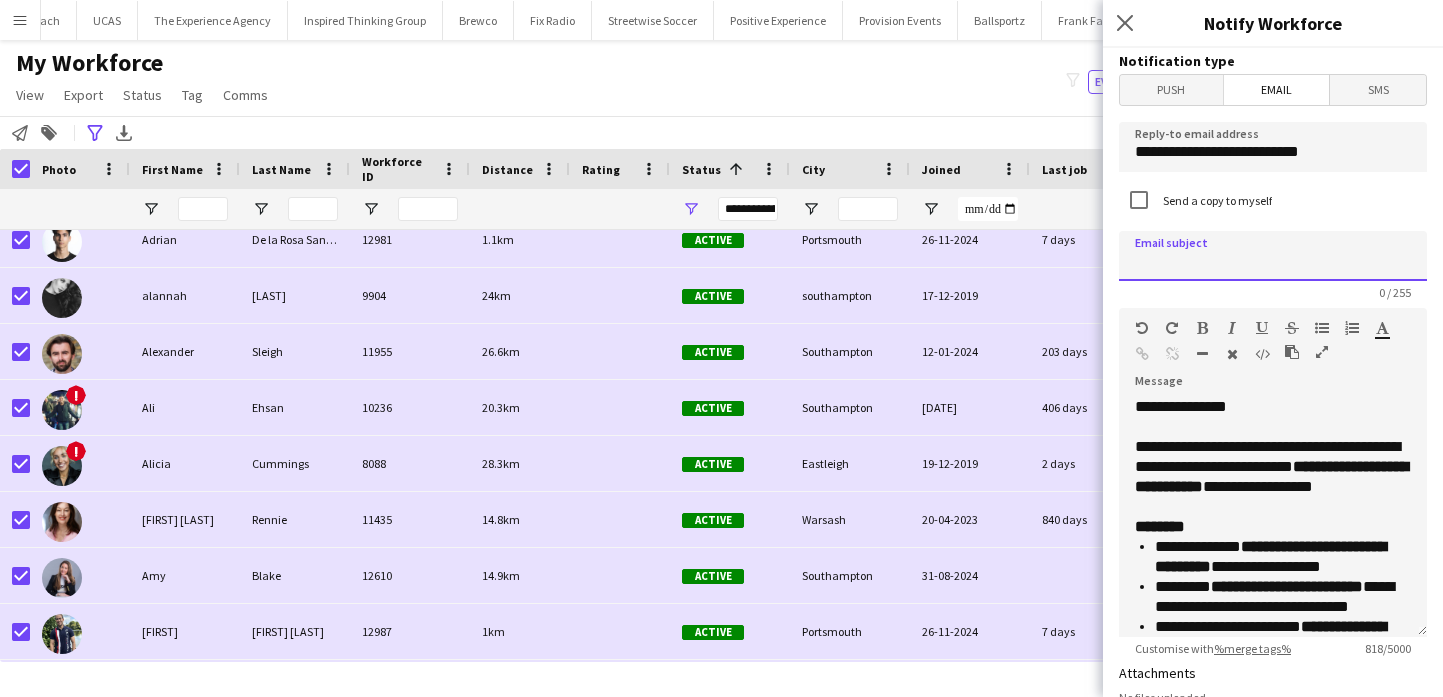 click 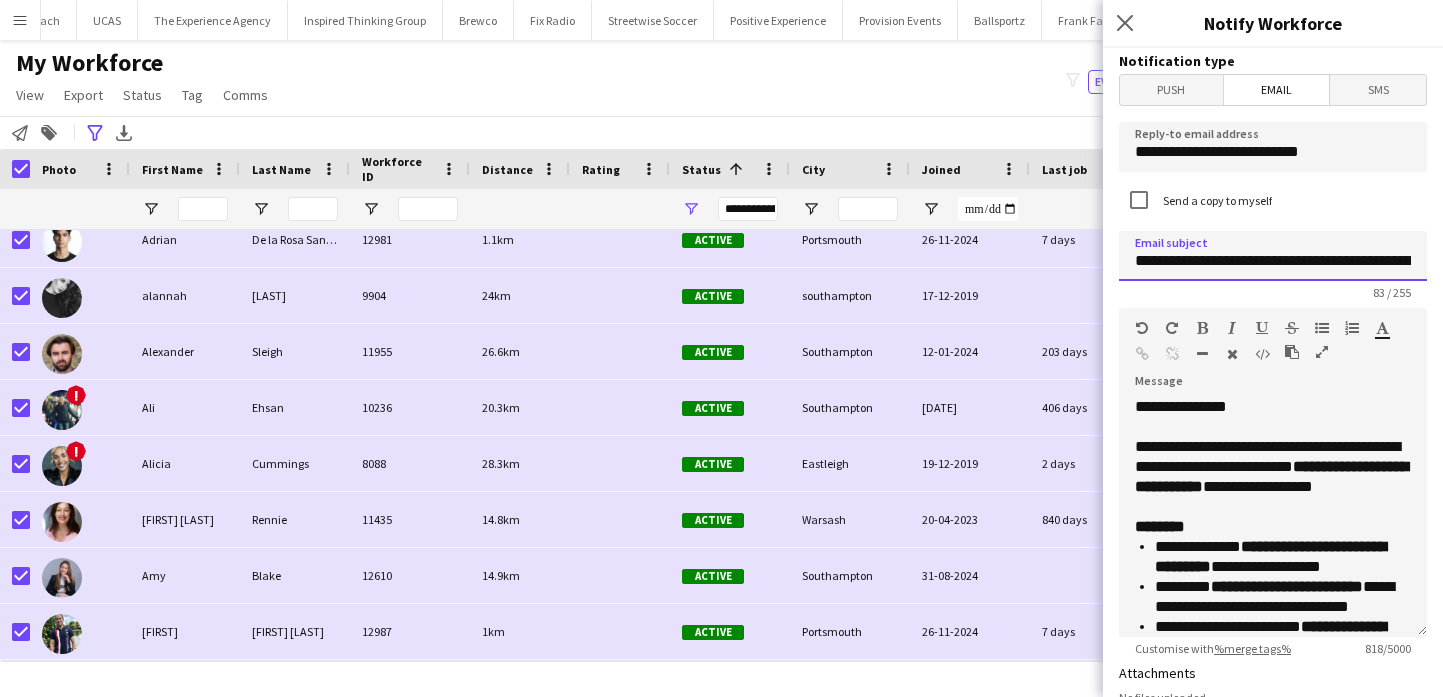 scroll, scrollTop: 0, scrollLeft: 145, axis: horizontal 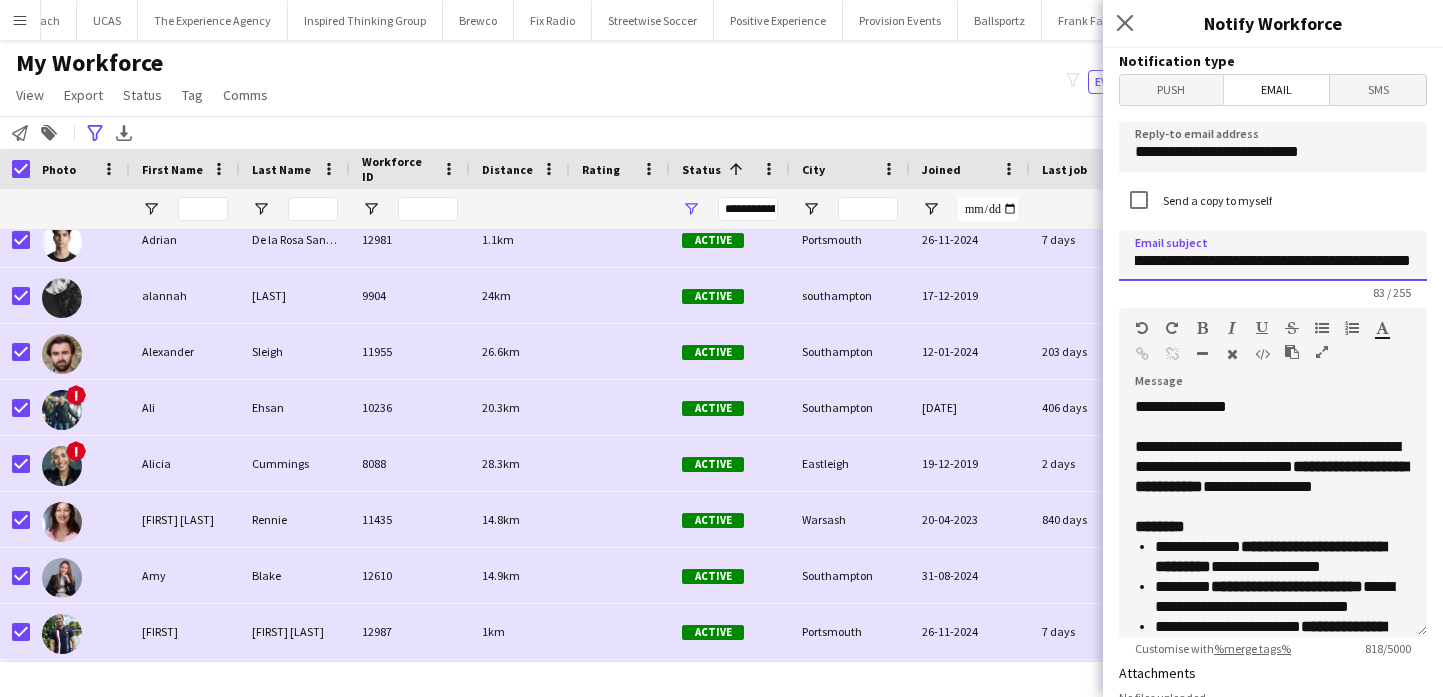 drag, startPoint x: 1360, startPoint y: 263, endPoint x: 1387, endPoint y: 267, distance: 27.294687 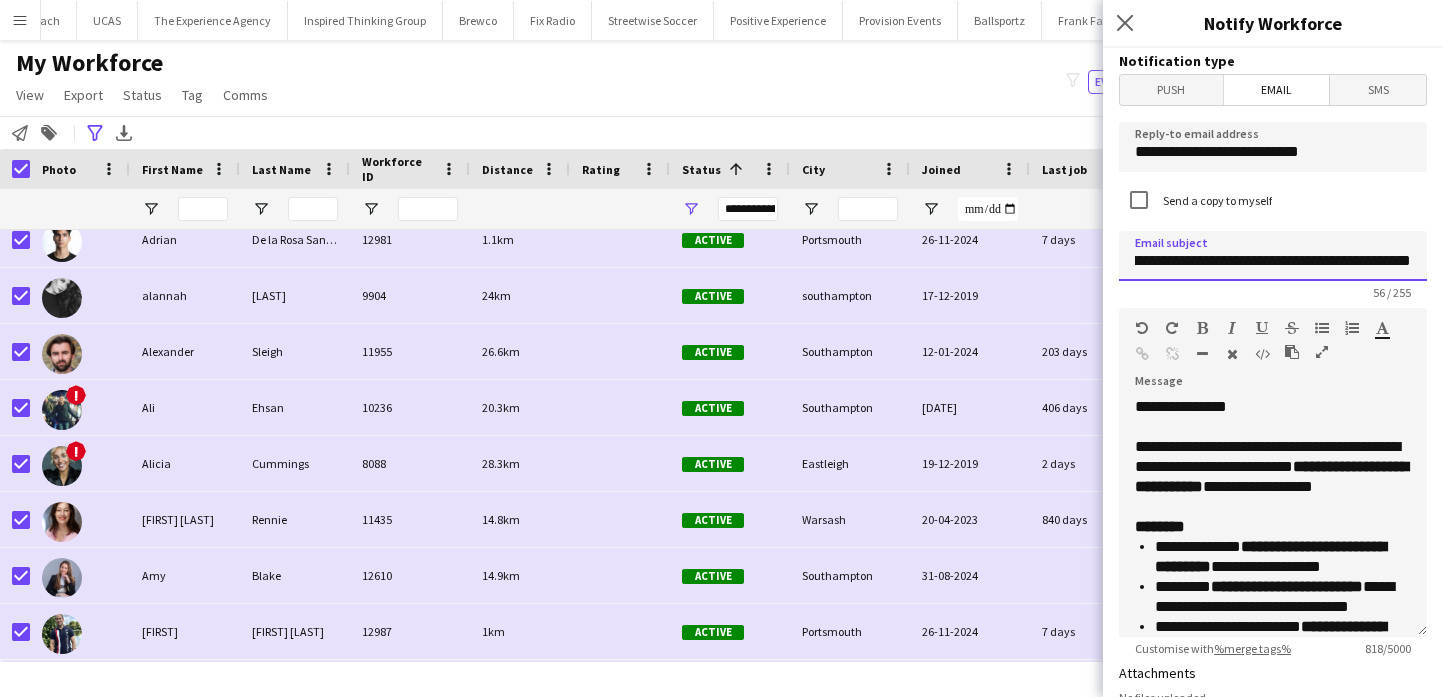 scroll, scrollTop: 0, scrollLeft: 0, axis: both 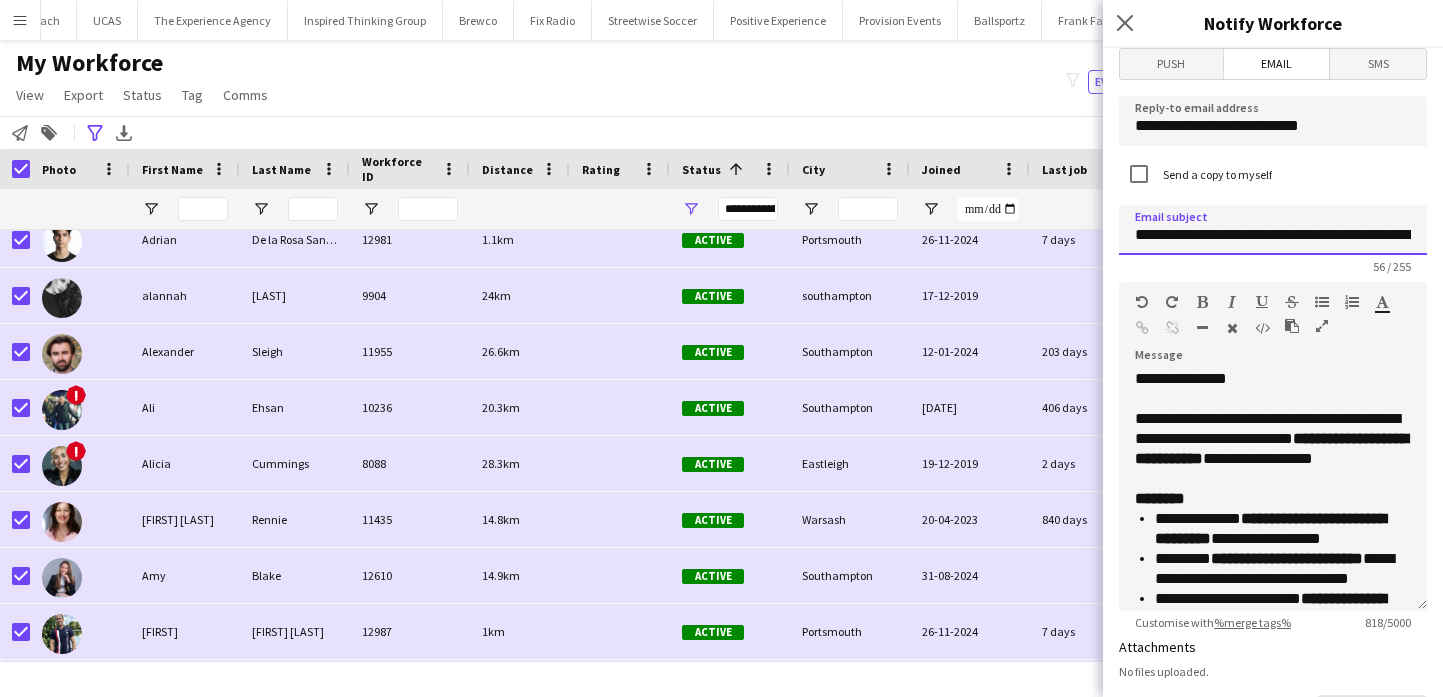 click on "**********" 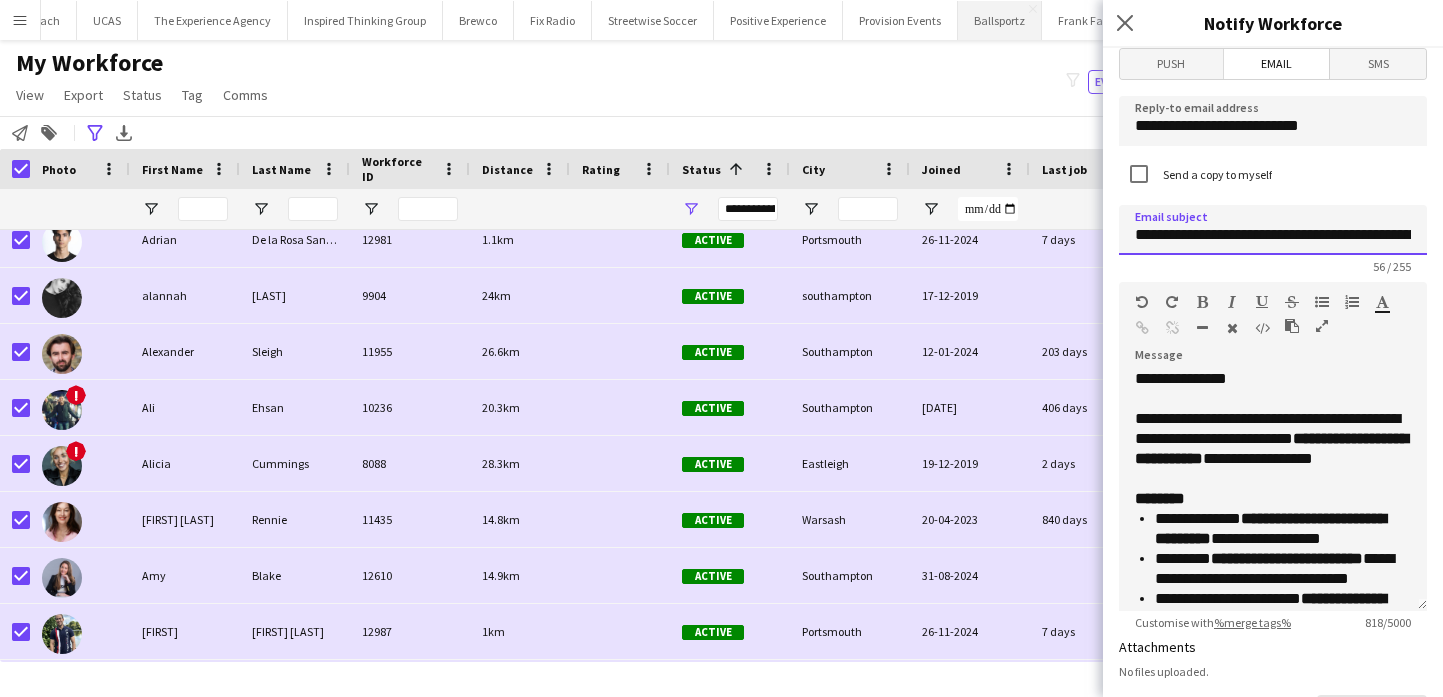 type on "**********" 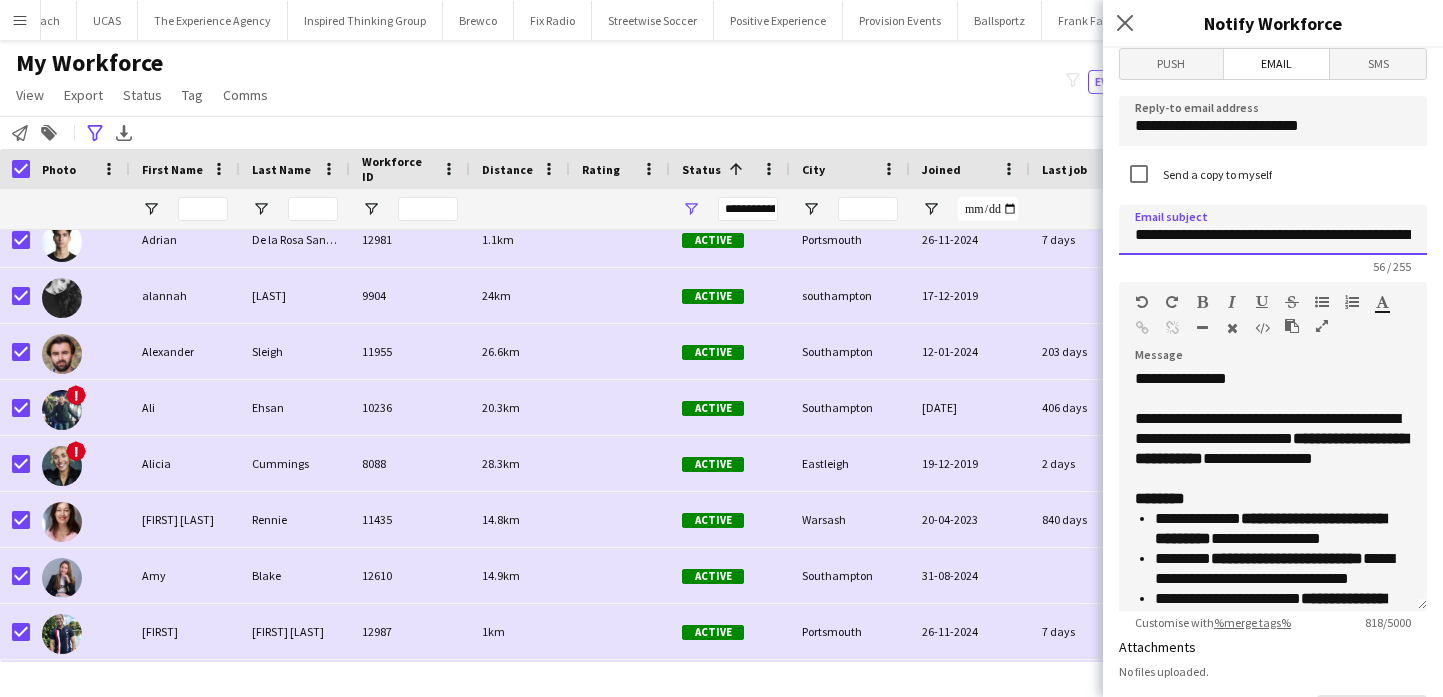 scroll, scrollTop: 0, scrollLeft: 112, axis: horizontal 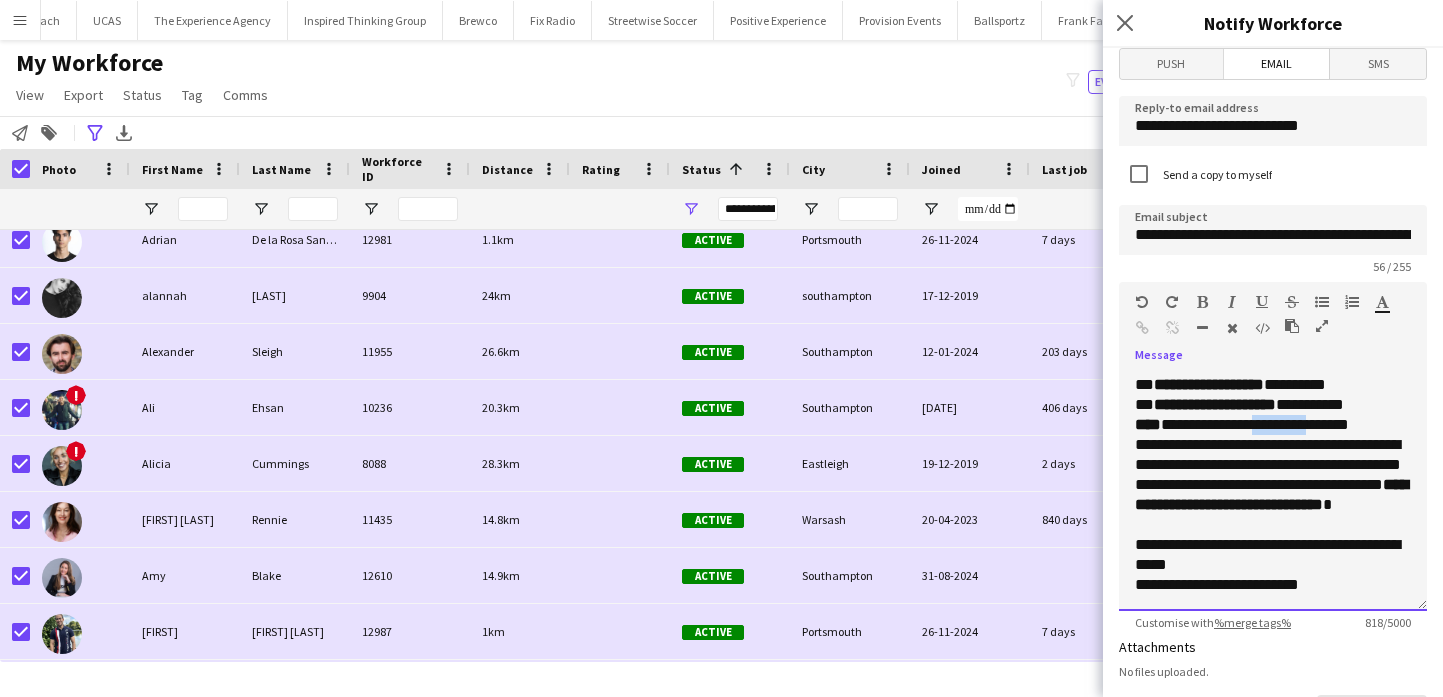 drag, startPoint x: 1322, startPoint y: 425, endPoint x: 1264, endPoint y: 425, distance: 58 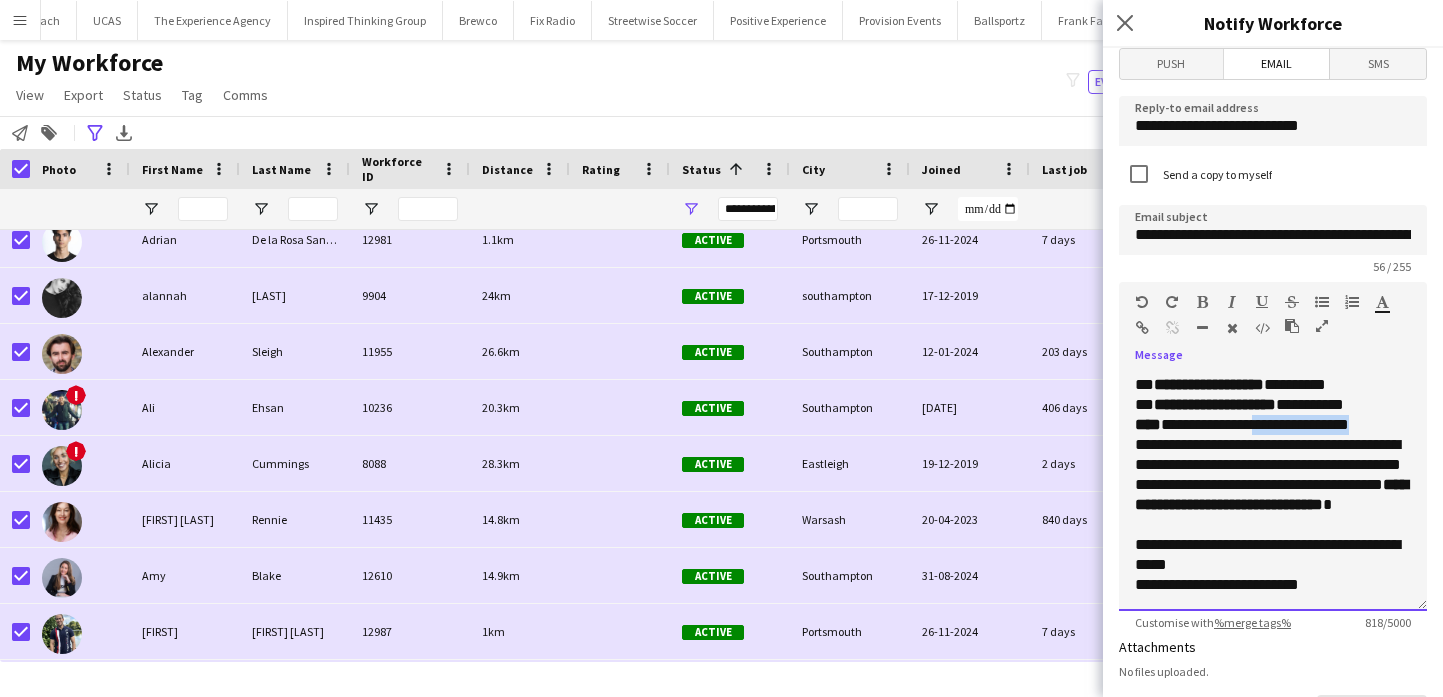 drag, startPoint x: 1264, startPoint y: 425, endPoint x: 1333, endPoint y: 425, distance: 69 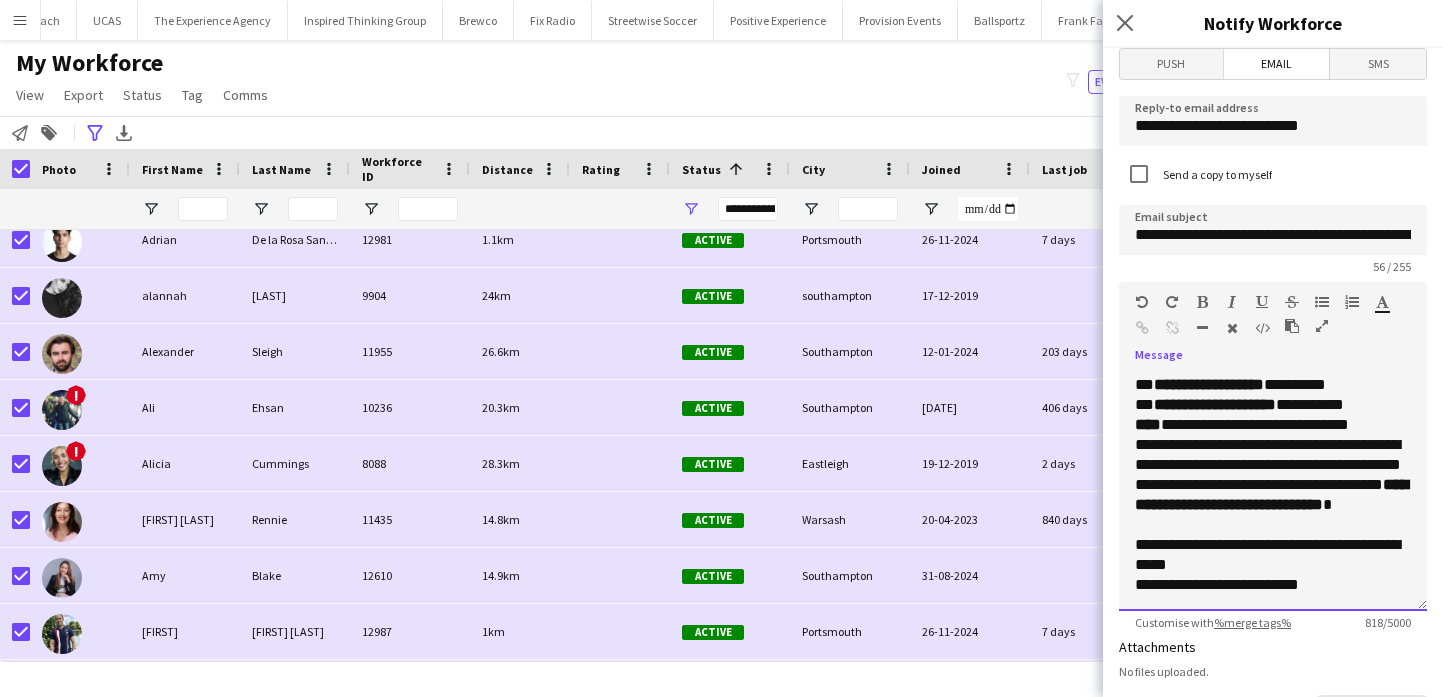 scroll, scrollTop: 32, scrollLeft: 0, axis: vertical 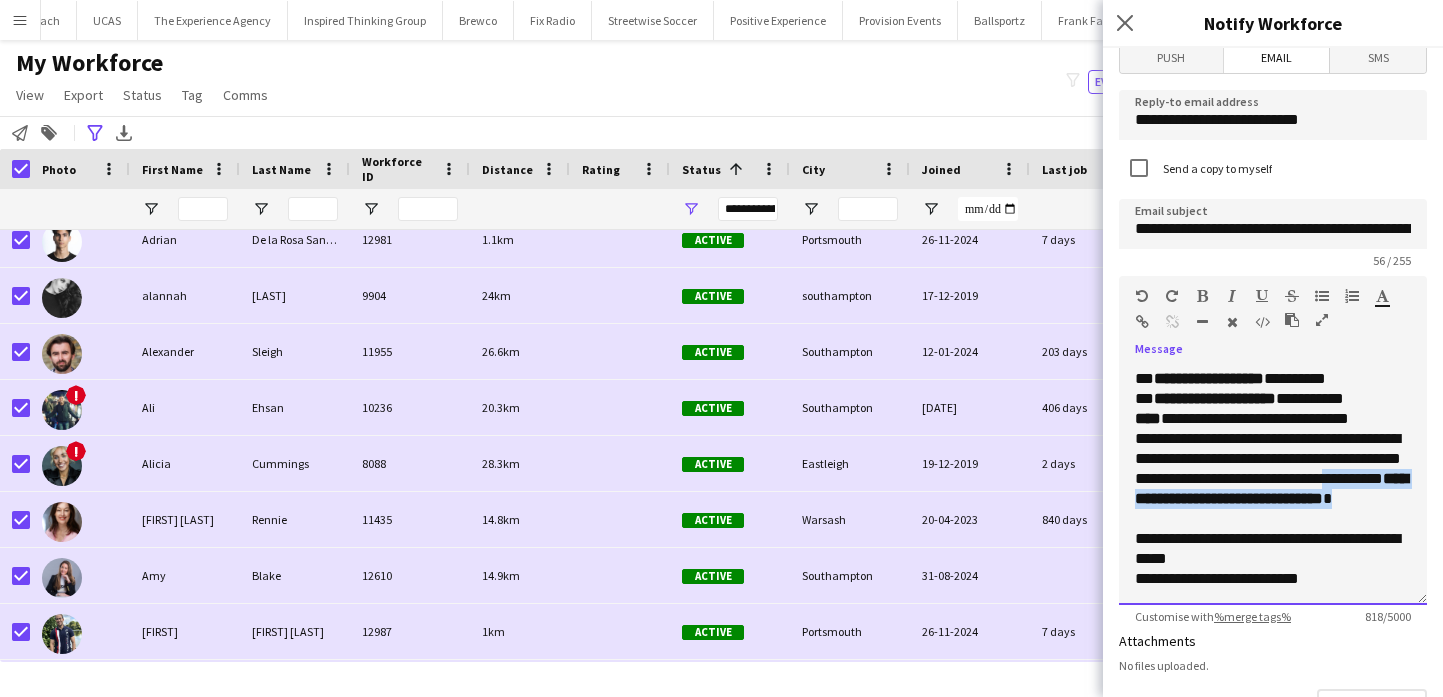 drag, startPoint x: 1262, startPoint y: 514, endPoint x: 1171, endPoint y: 501, distance: 91.92388 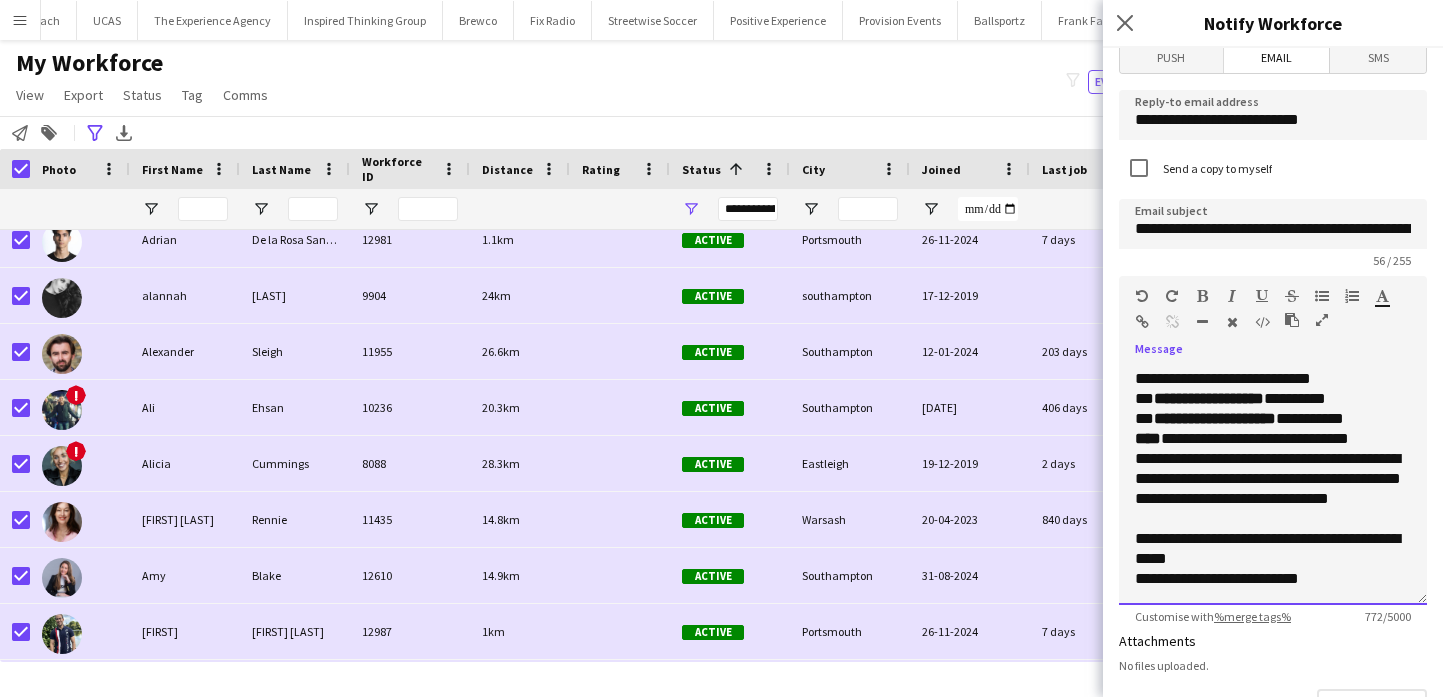 scroll, scrollTop: 336, scrollLeft: 0, axis: vertical 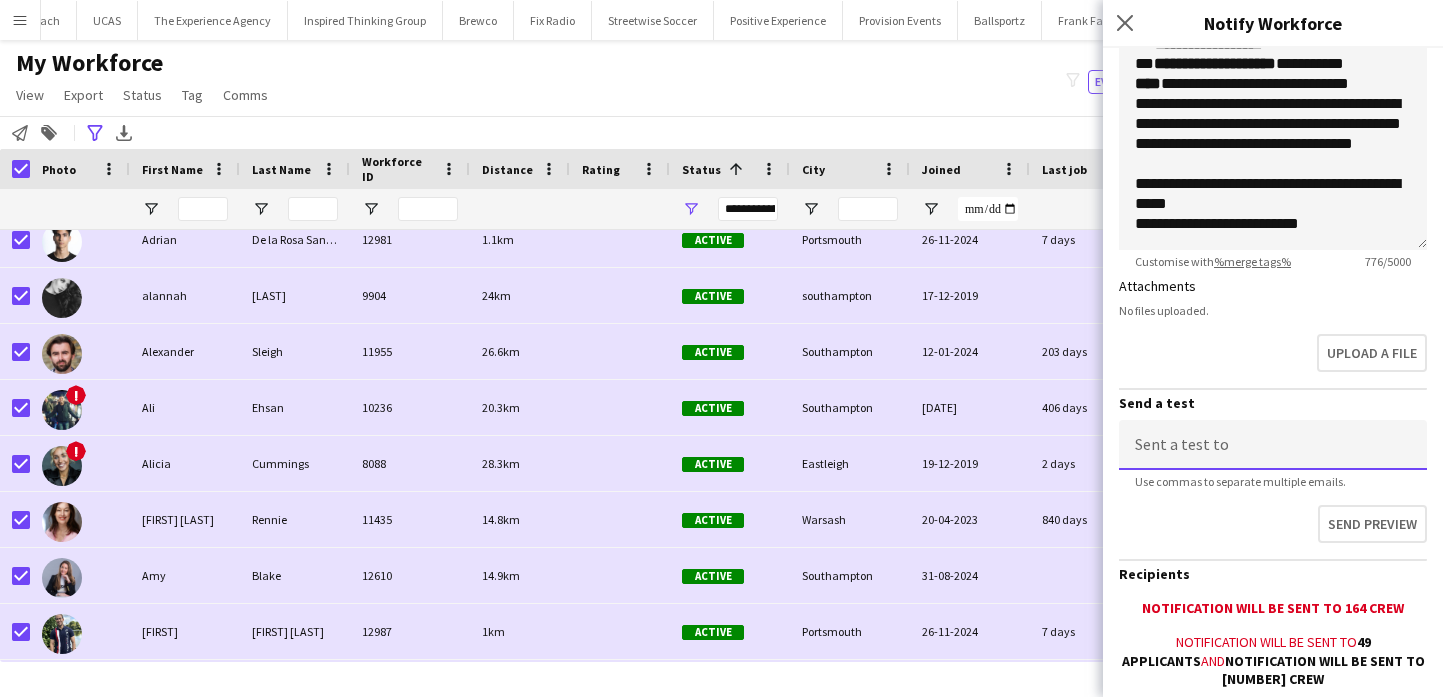click 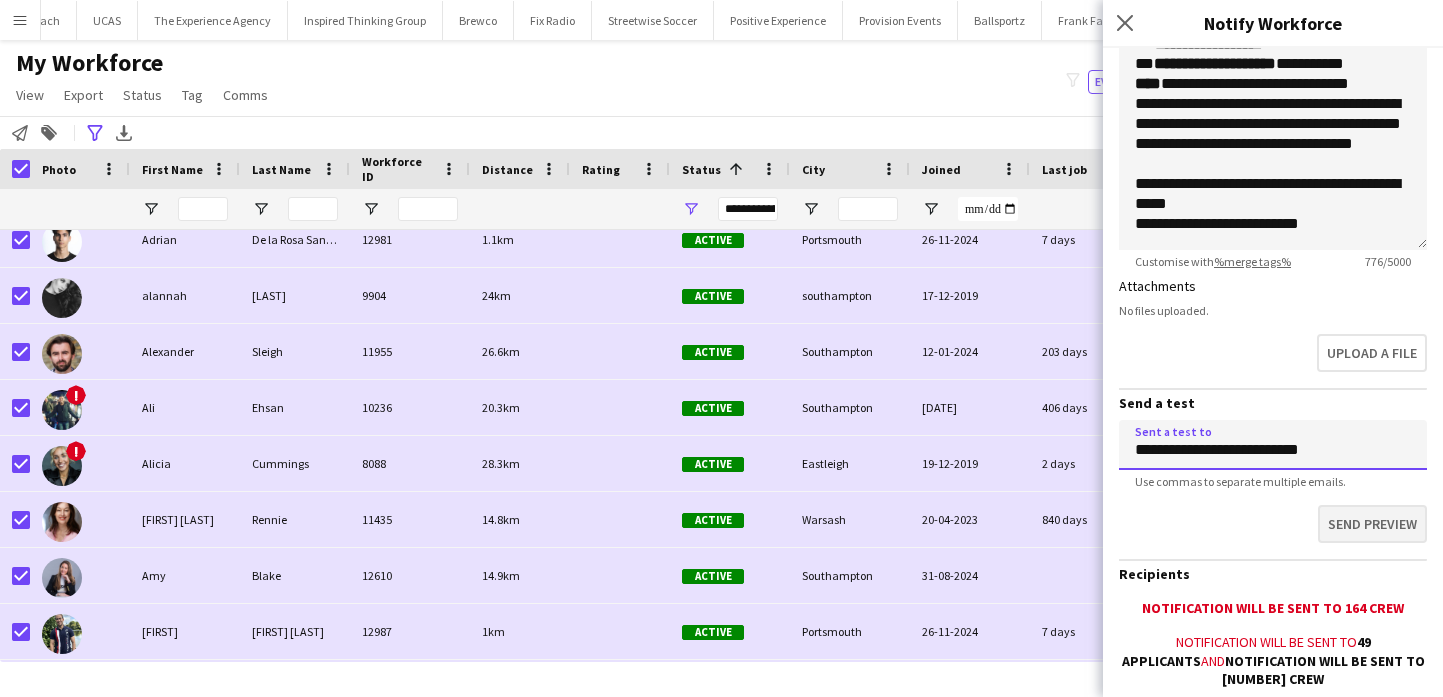 type on "**********" 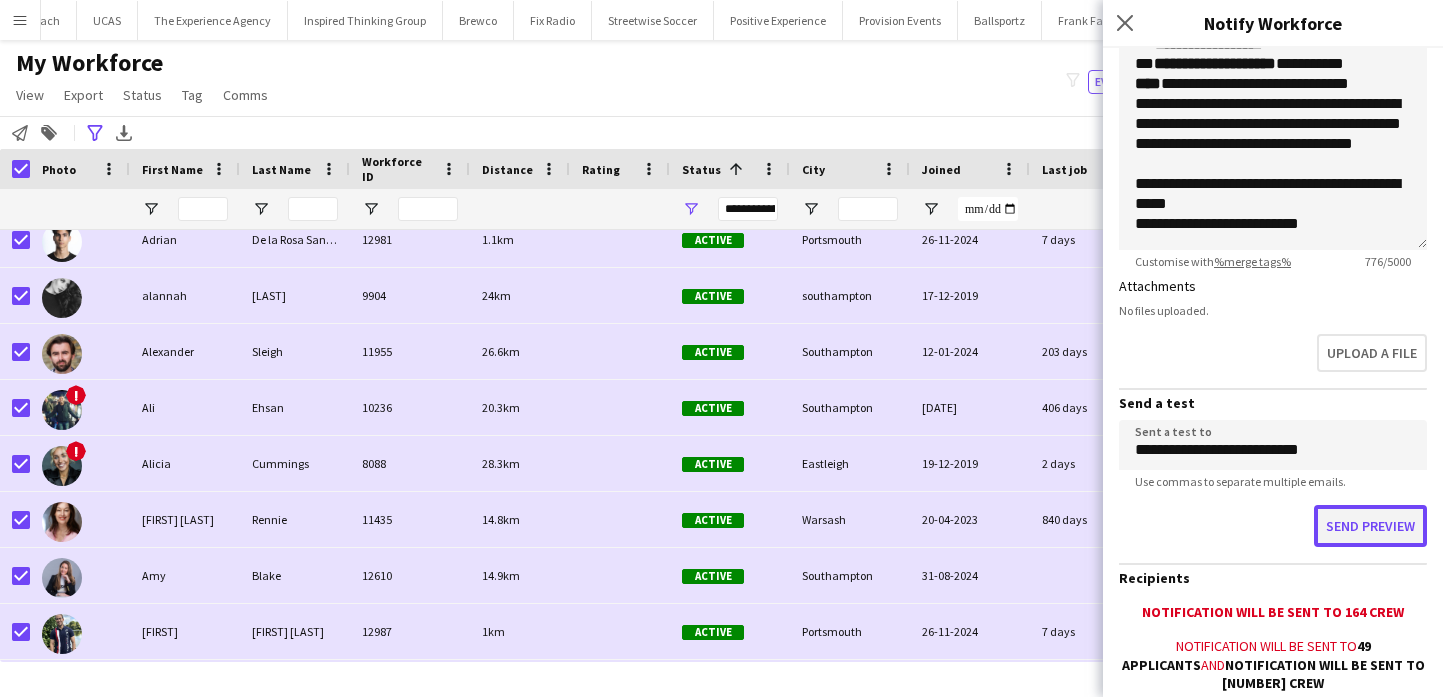 click on "Send preview" 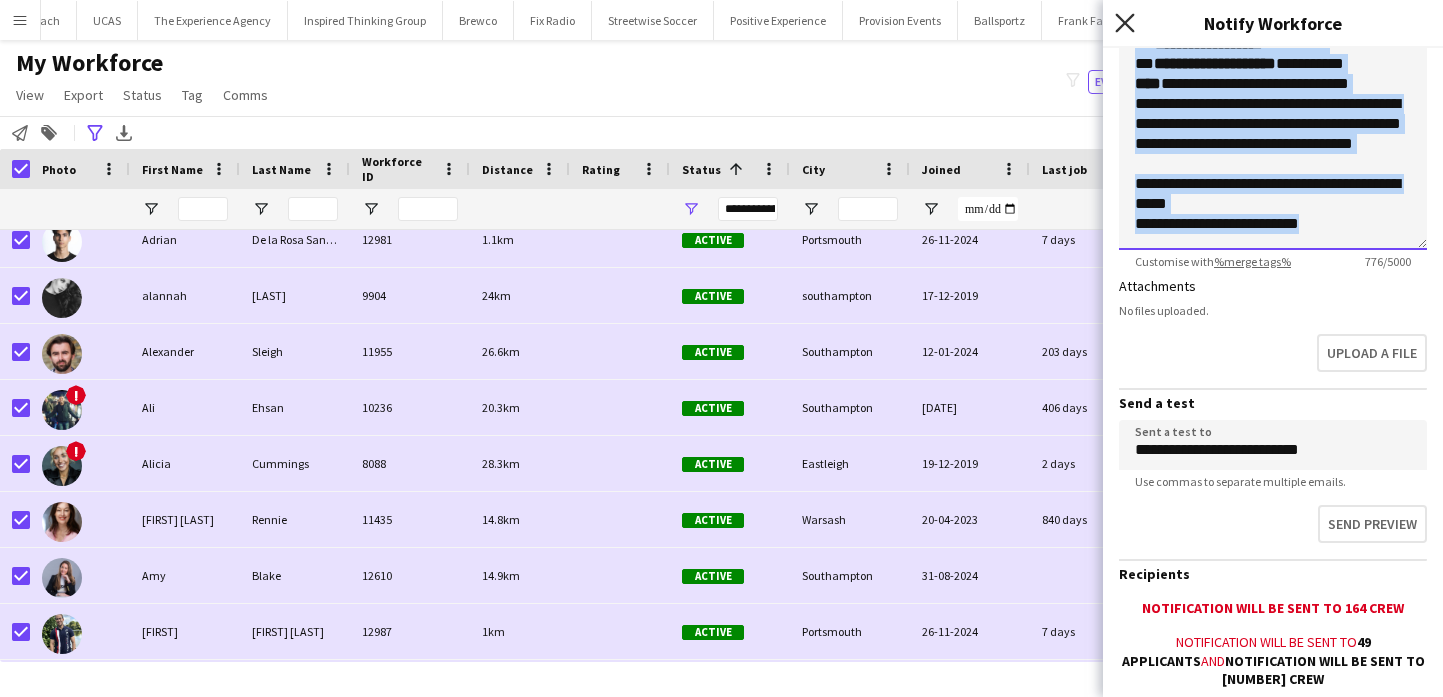 scroll, scrollTop: 349, scrollLeft: 0, axis: vertical 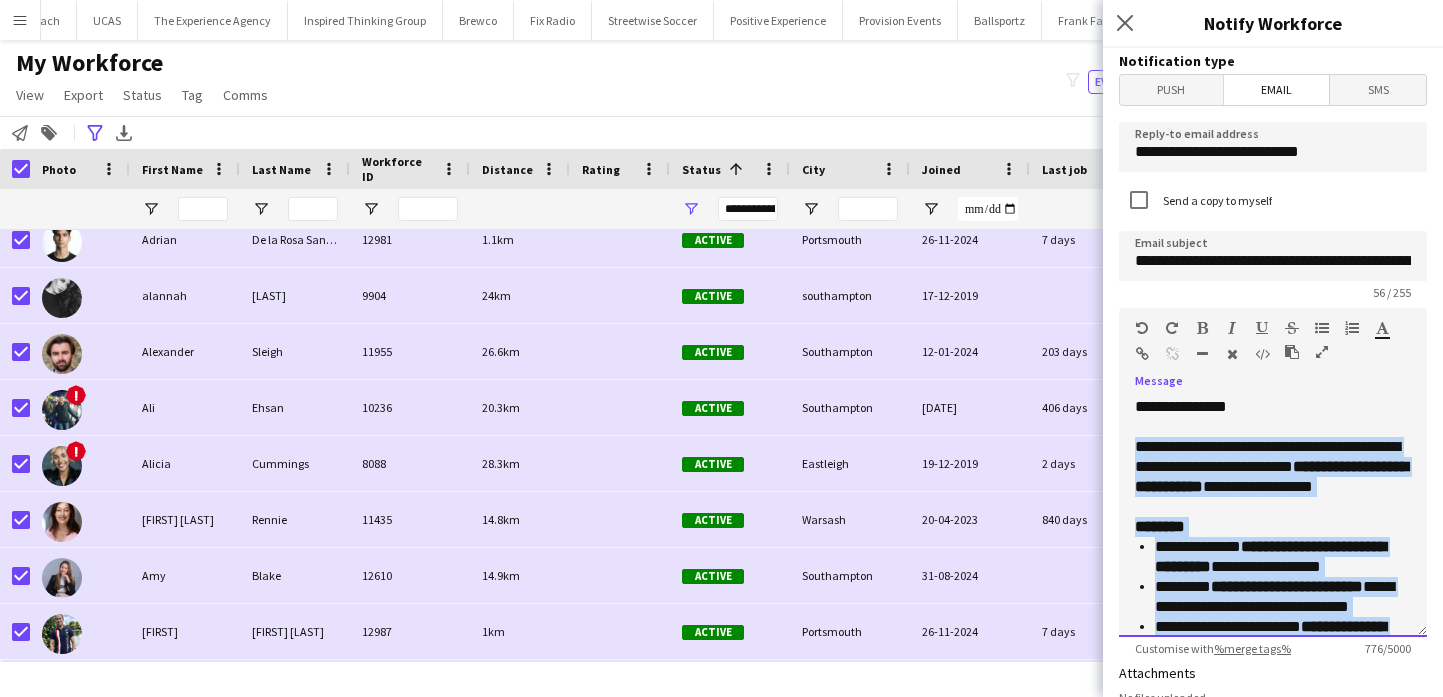 drag, startPoint x: 1356, startPoint y: 229, endPoint x: 1112, endPoint y: 451, distance: 329.87875 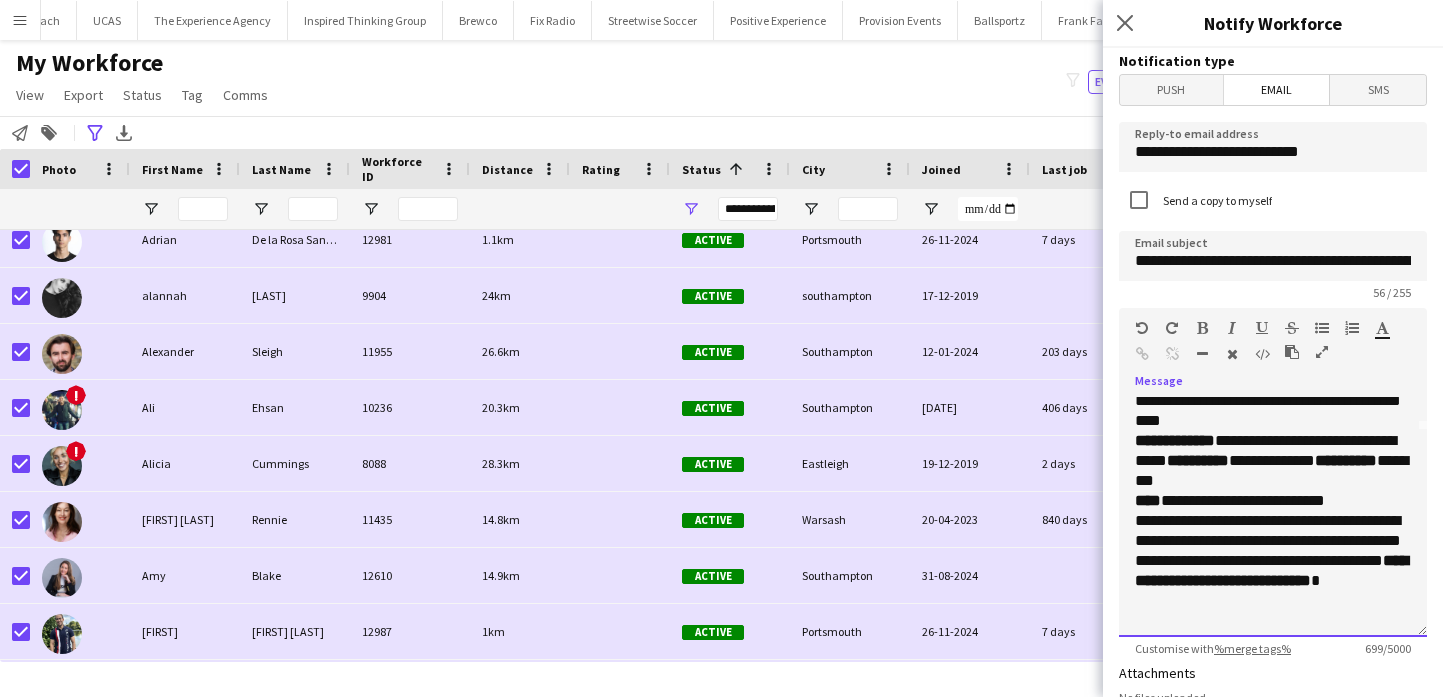 scroll, scrollTop: 216, scrollLeft: 0, axis: vertical 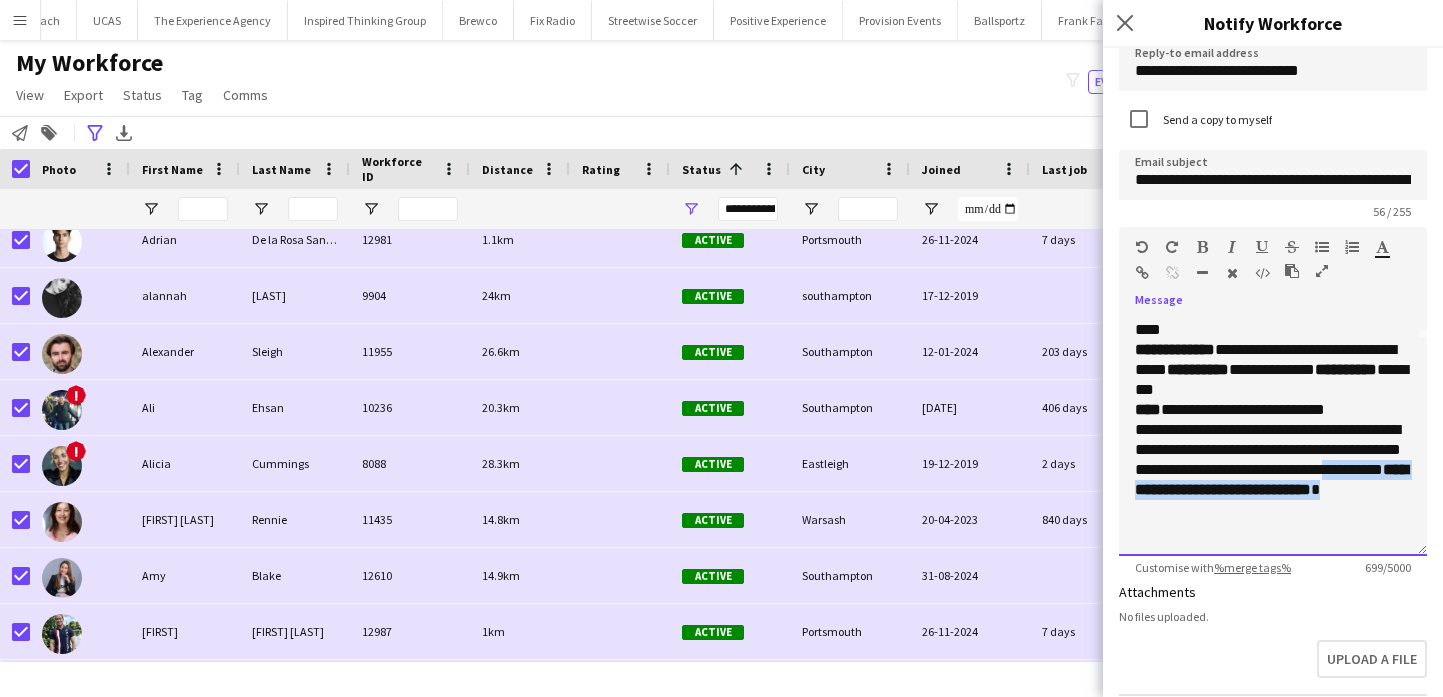 drag, startPoint x: 1252, startPoint y: 520, endPoint x: 1135, endPoint y: 509, distance: 117.51595 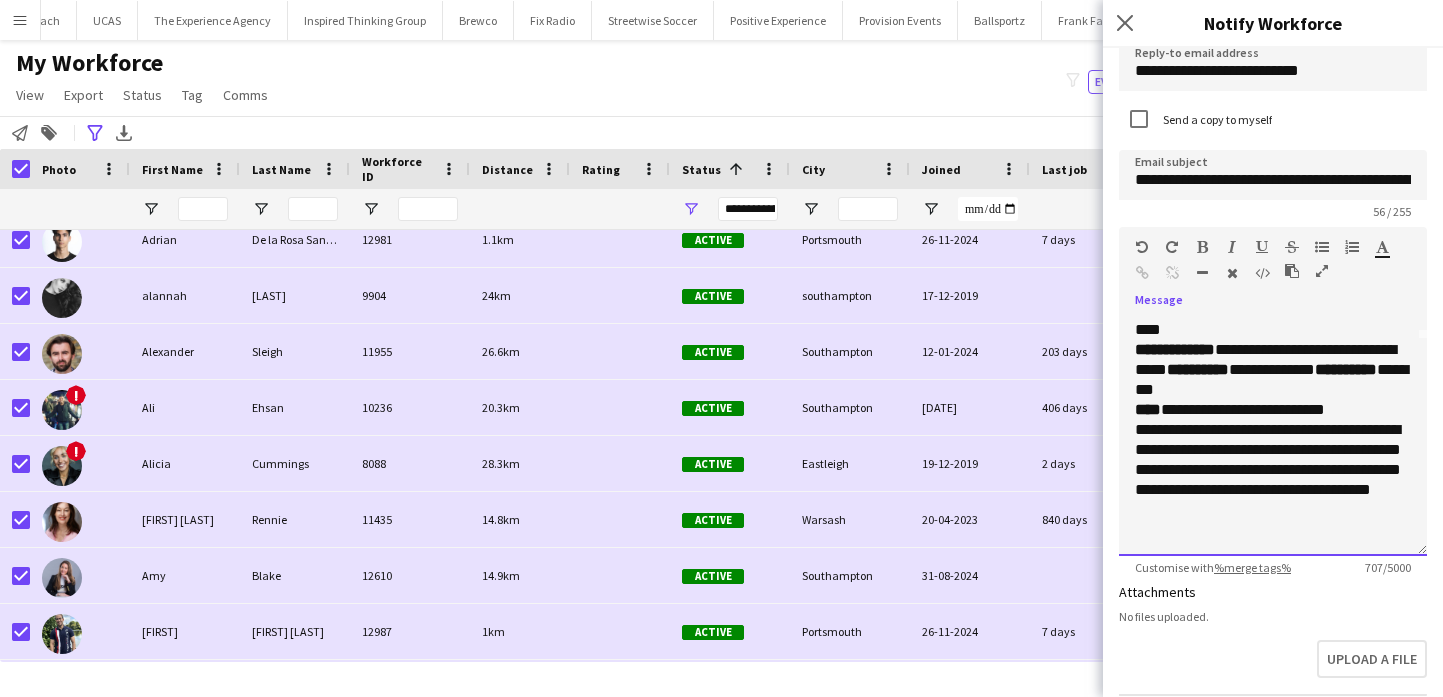 scroll, scrollTop: 222, scrollLeft: 0, axis: vertical 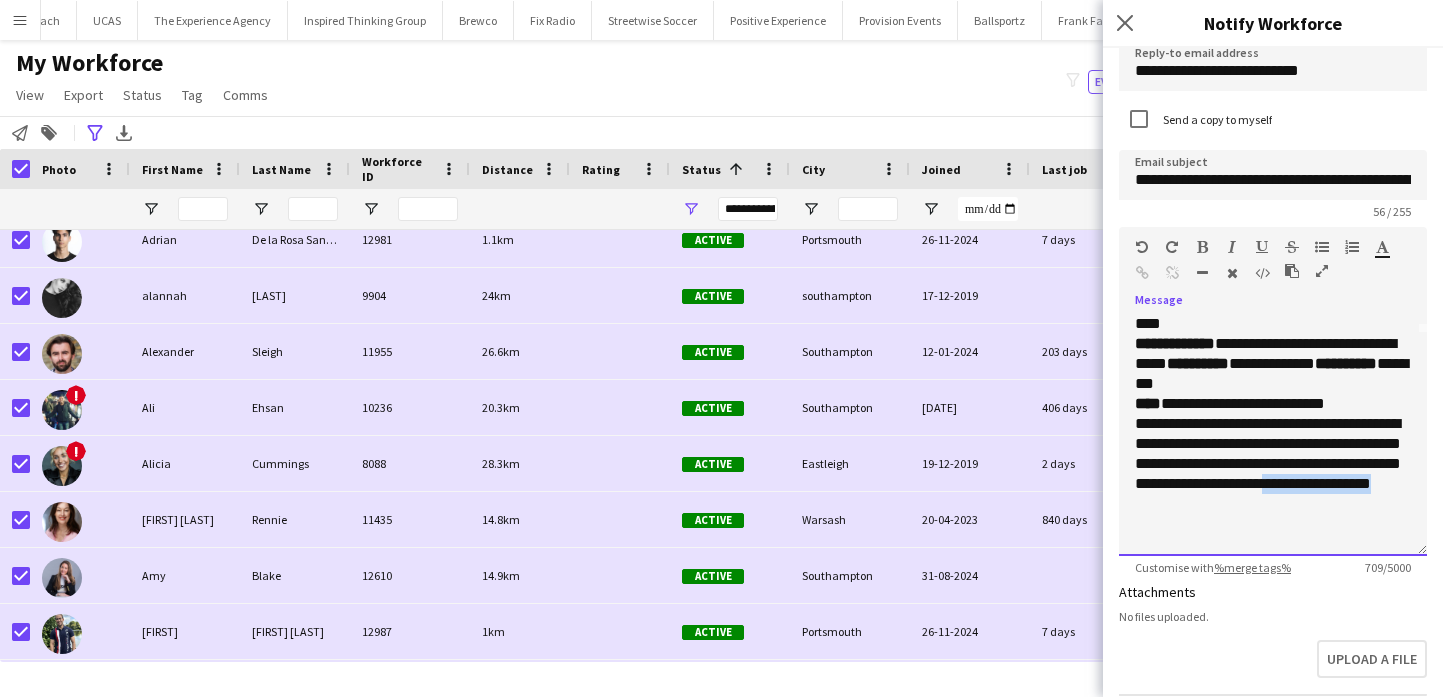 drag, startPoint x: 1306, startPoint y: 522, endPoint x: 1361, endPoint y: 496, distance: 60.835846 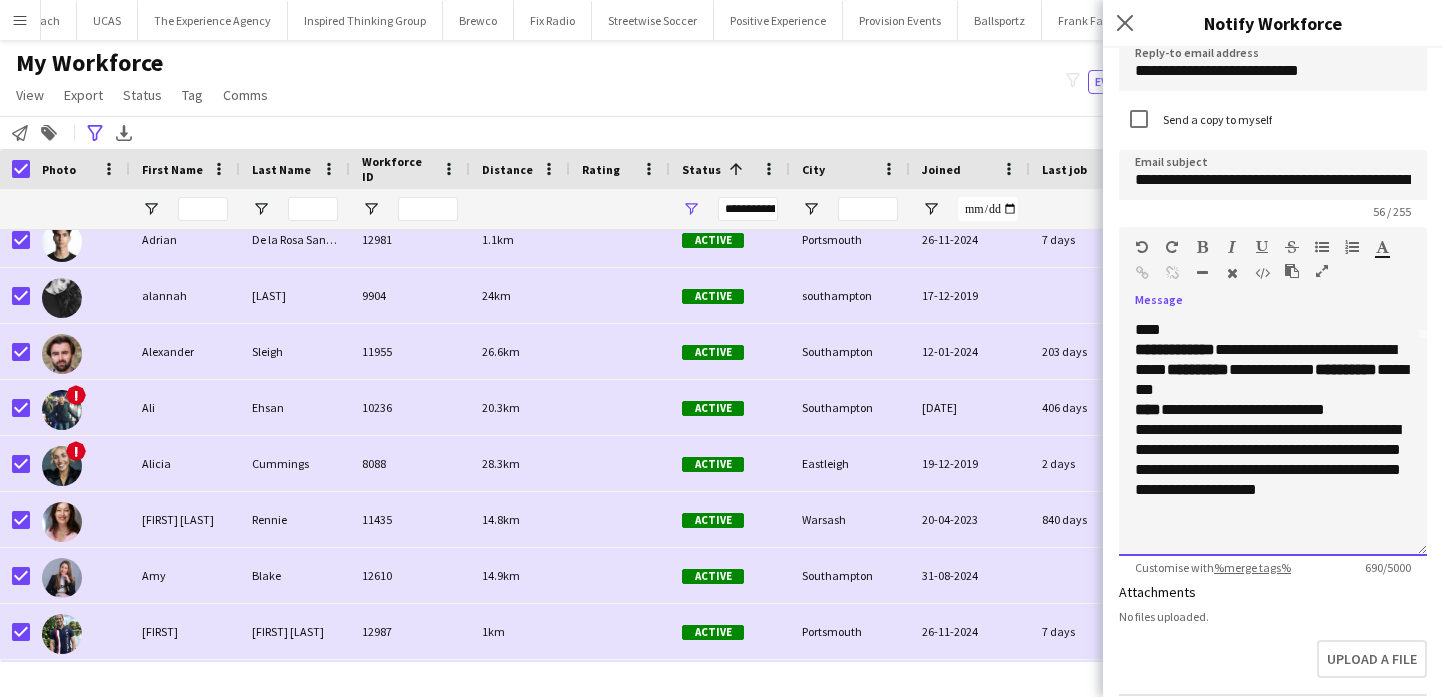 scroll, scrollTop: 222, scrollLeft: 0, axis: vertical 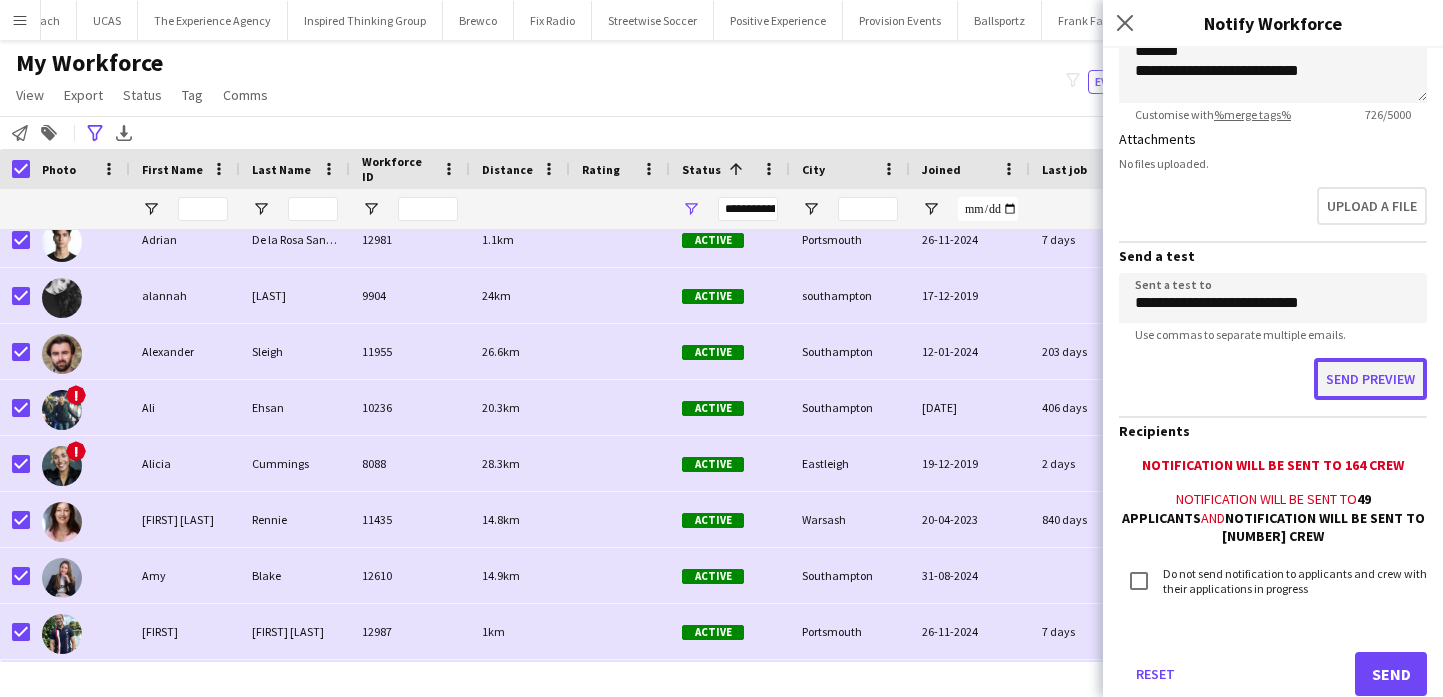 click on "Send preview" 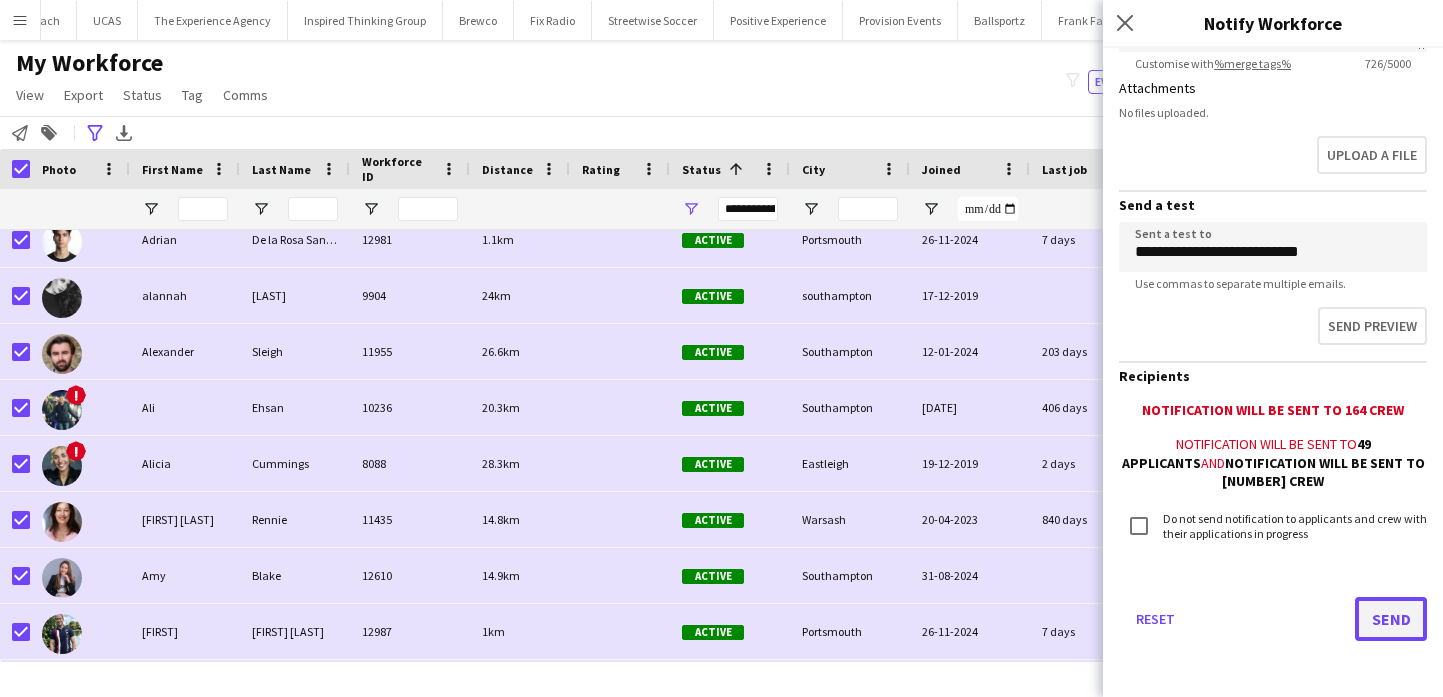 scroll, scrollTop: 585, scrollLeft: 0, axis: vertical 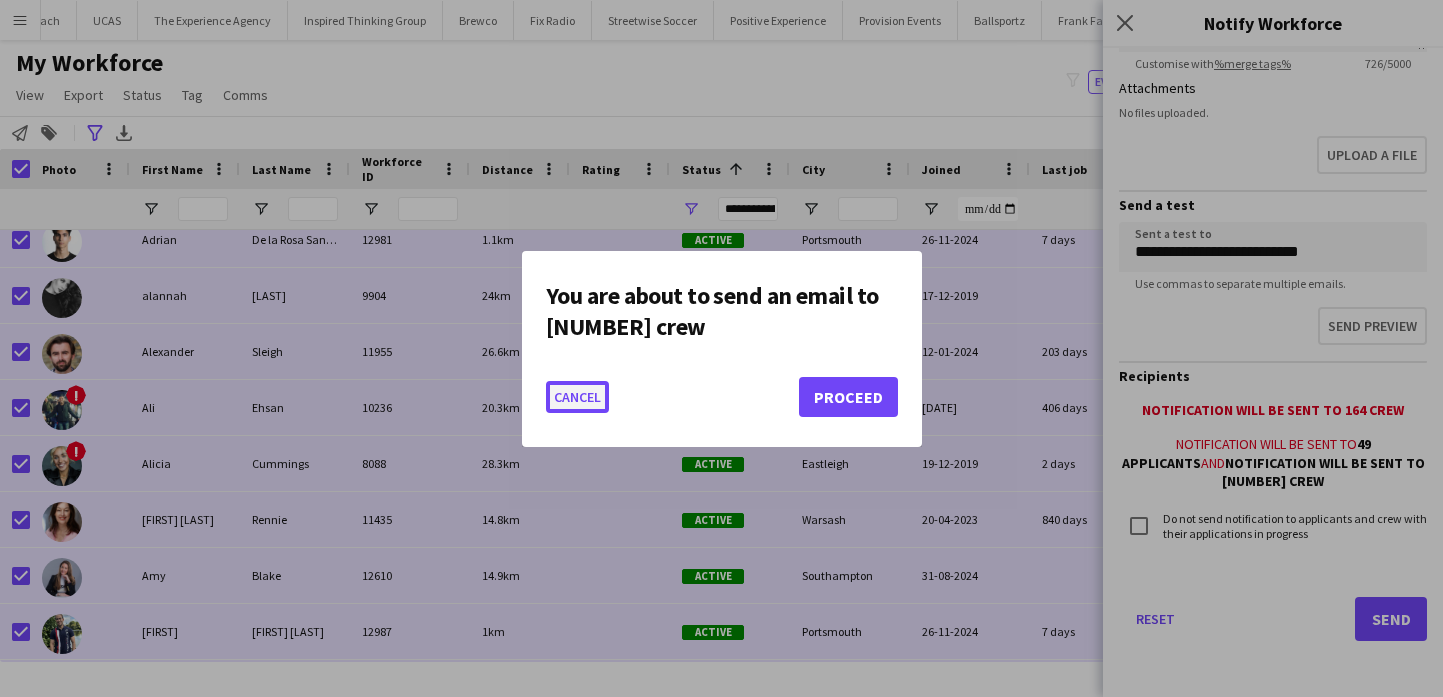 click on "Cancel" 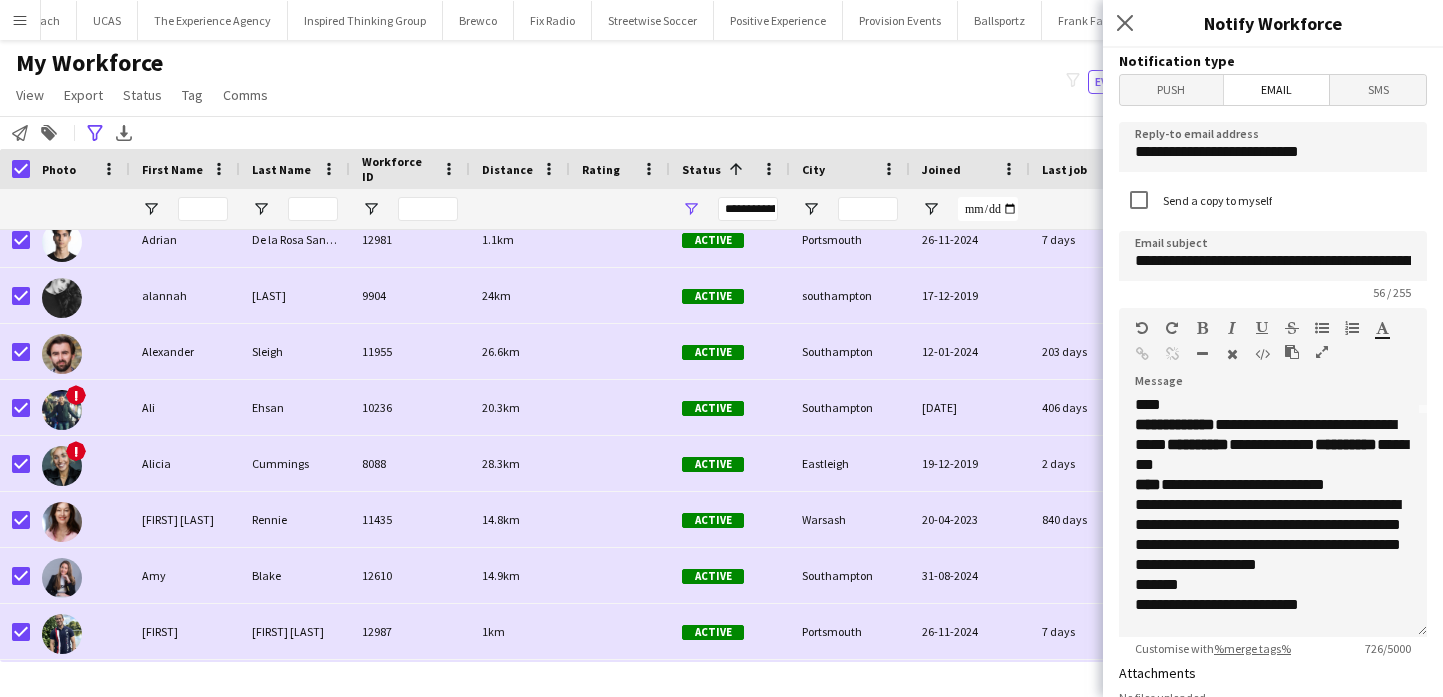 scroll, scrollTop: 585, scrollLeft: 0, axis: vertical 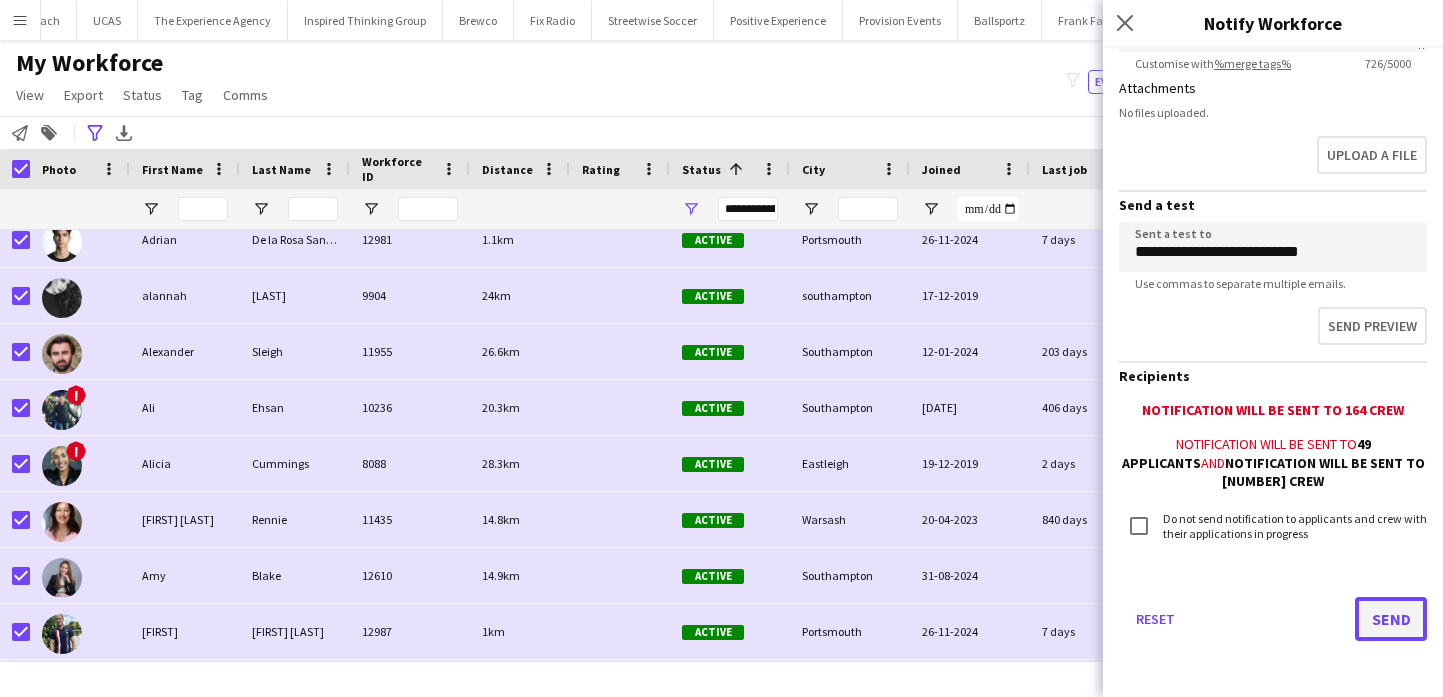 click on "Send" 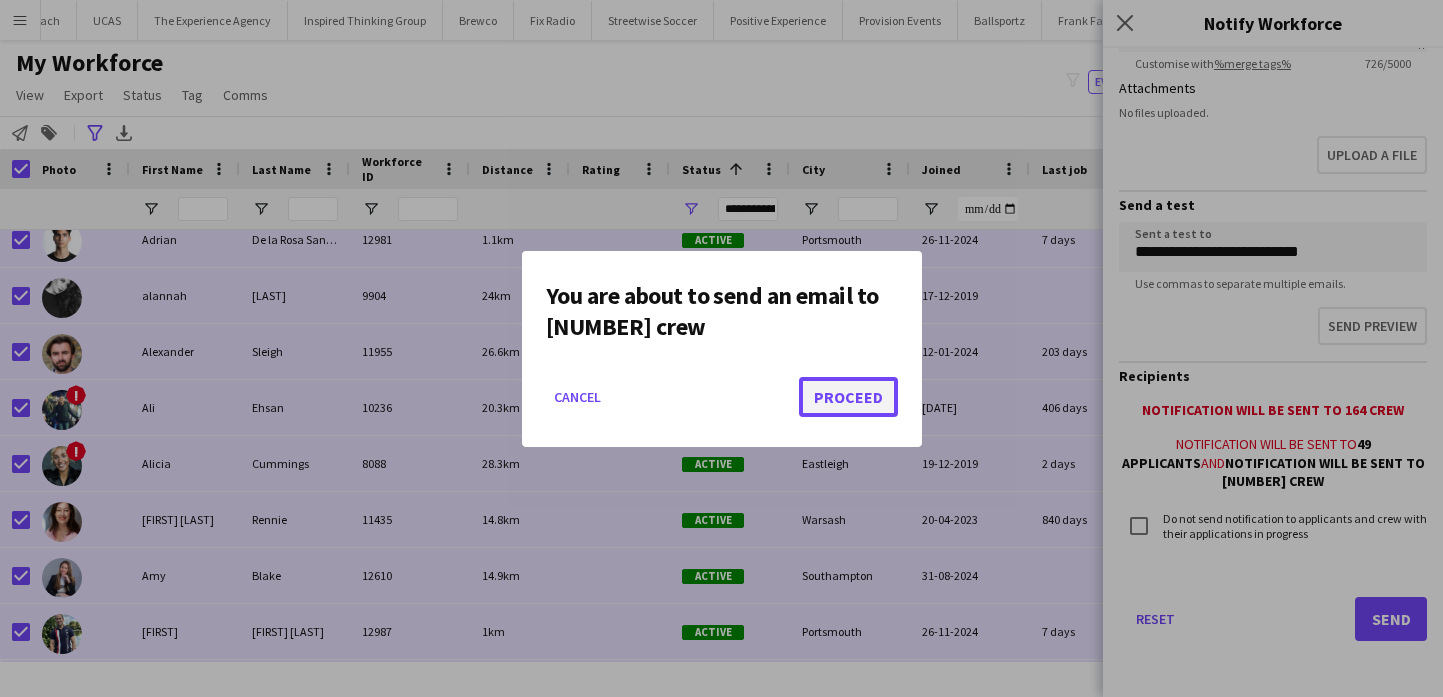click on "Proceed" 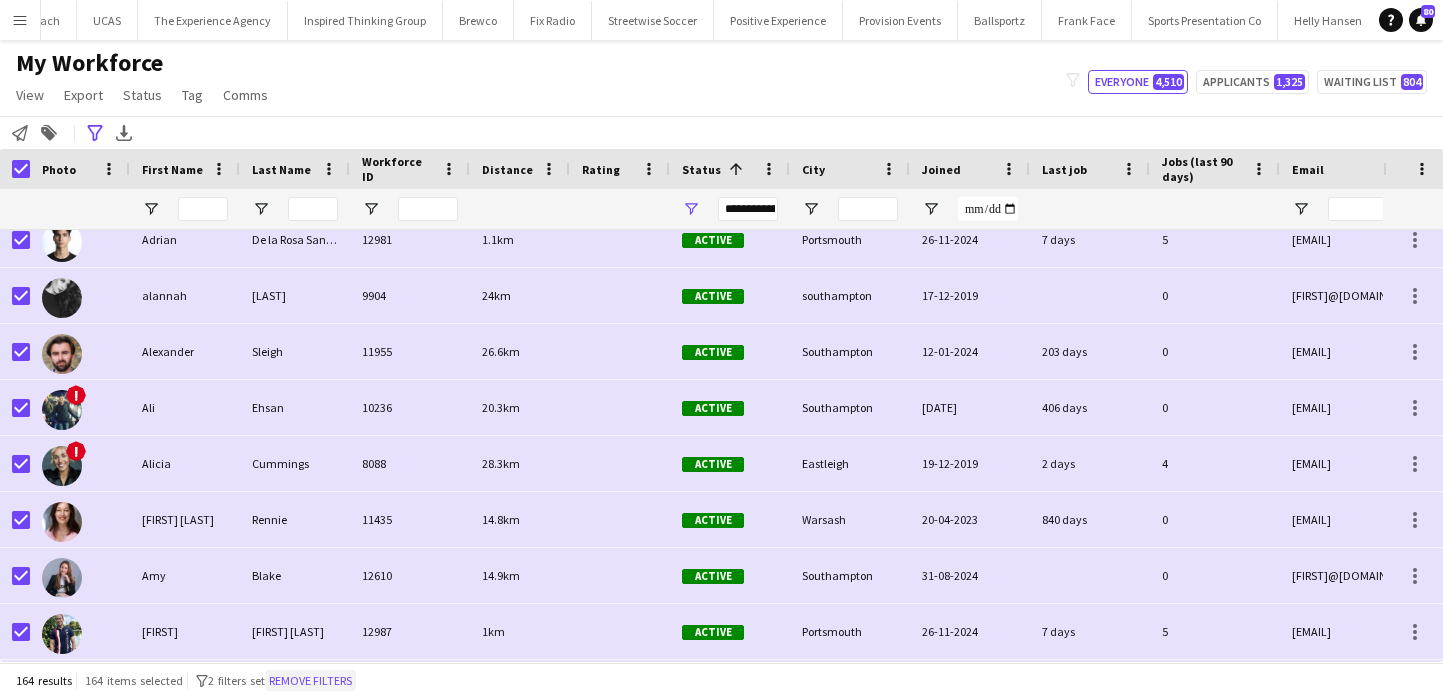 click on "Remove filters" 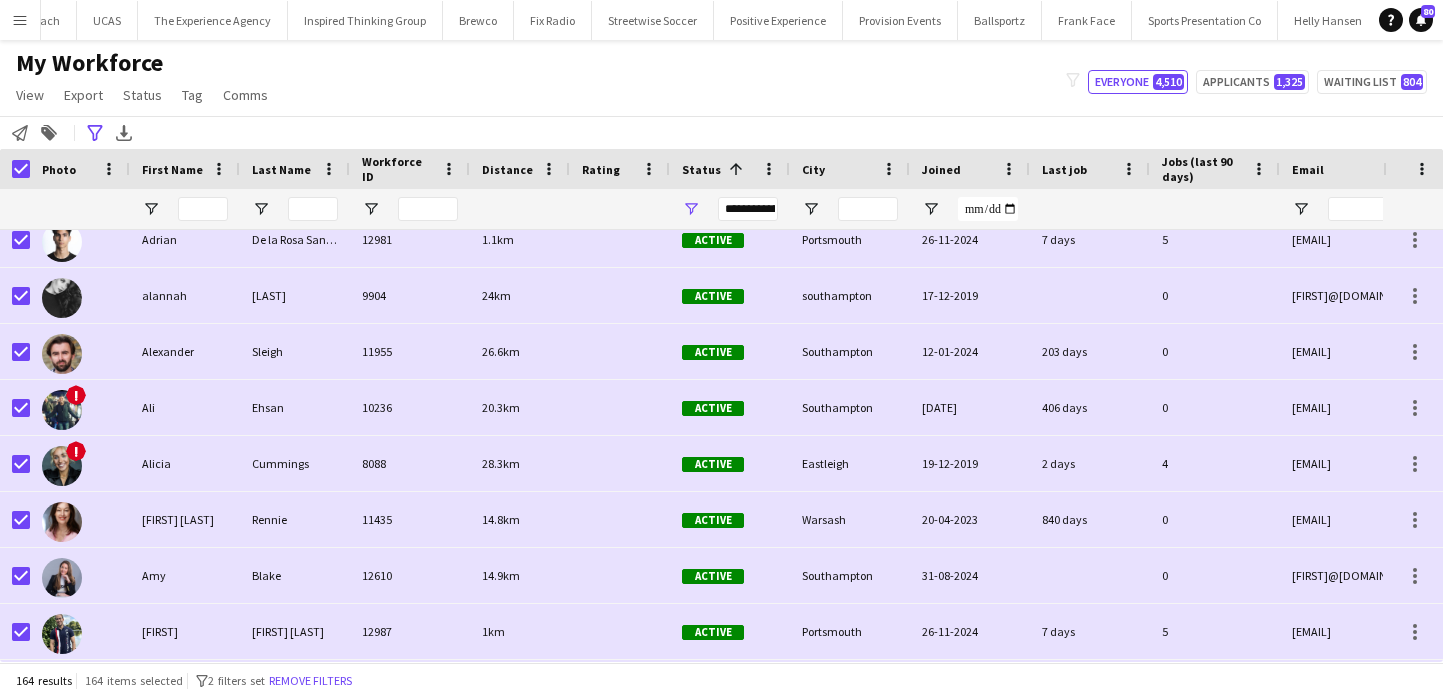 type 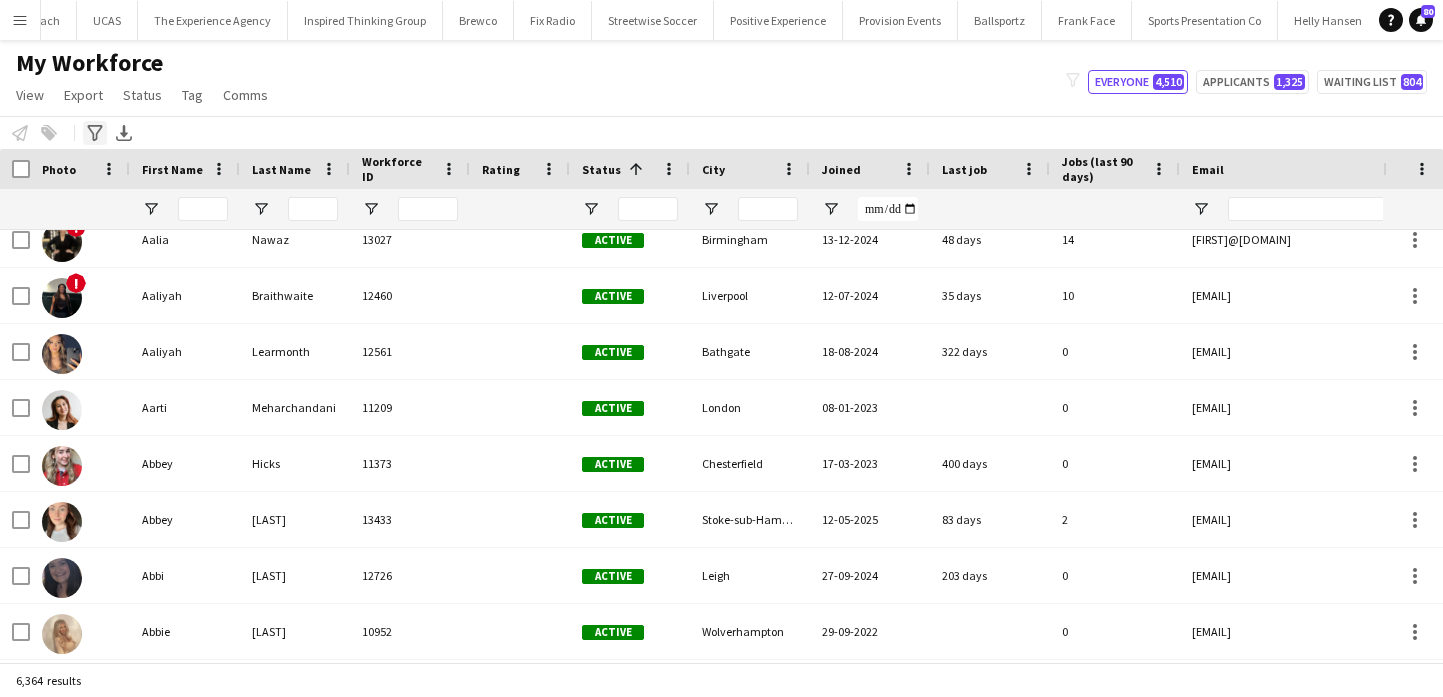 click on "Advanced filters" 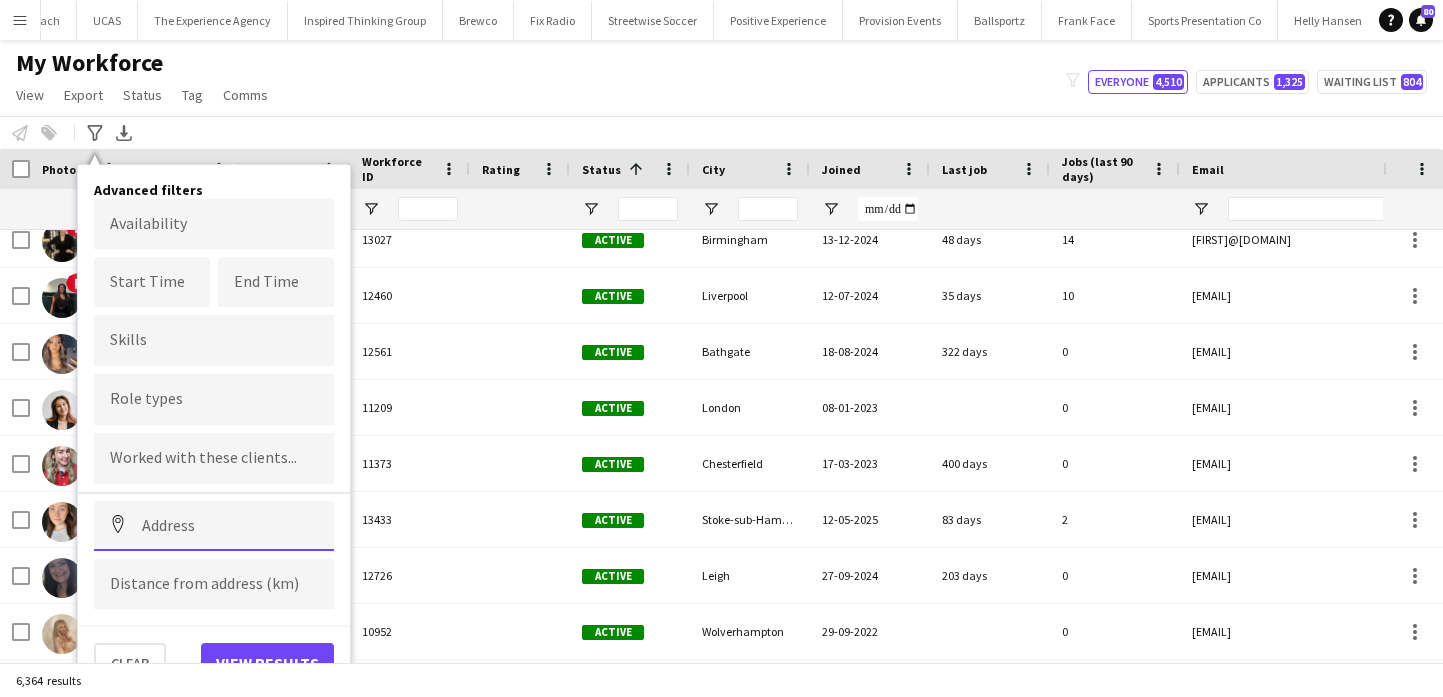 click at bounding box center (214, 526) 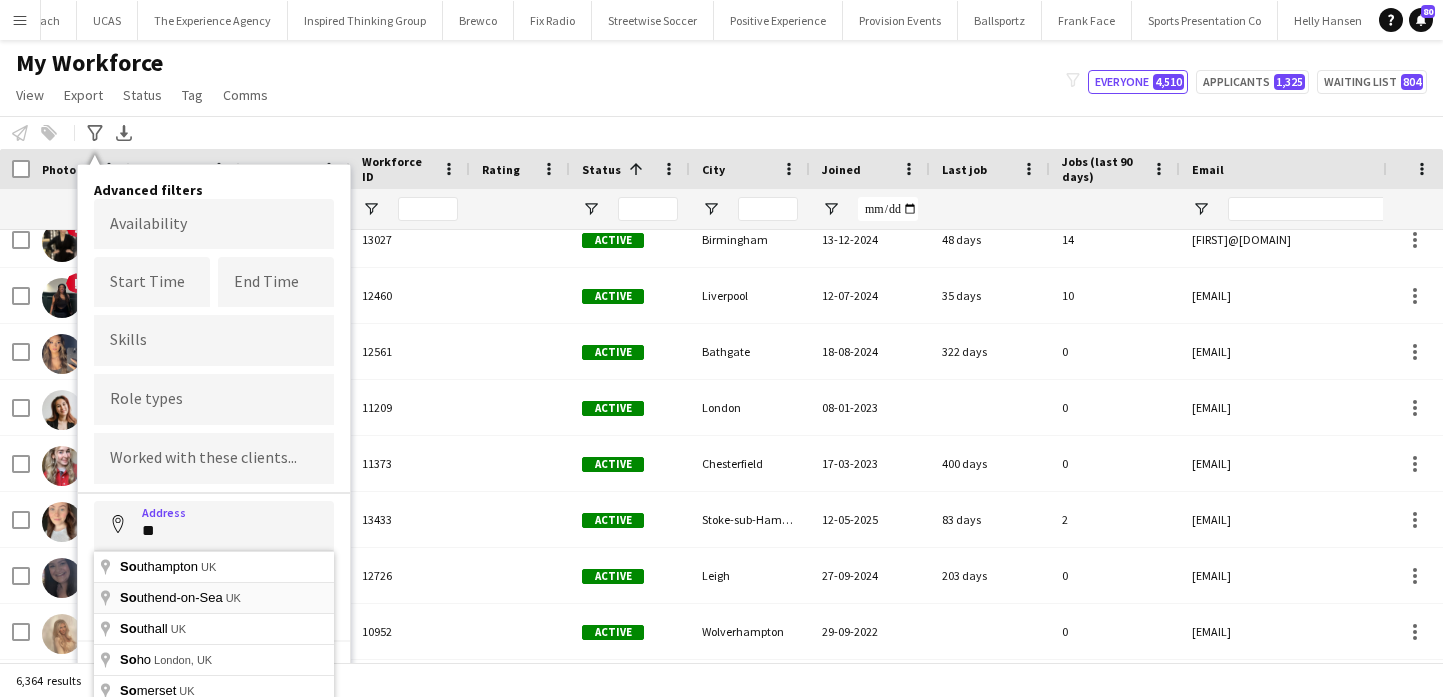 type on "**********" 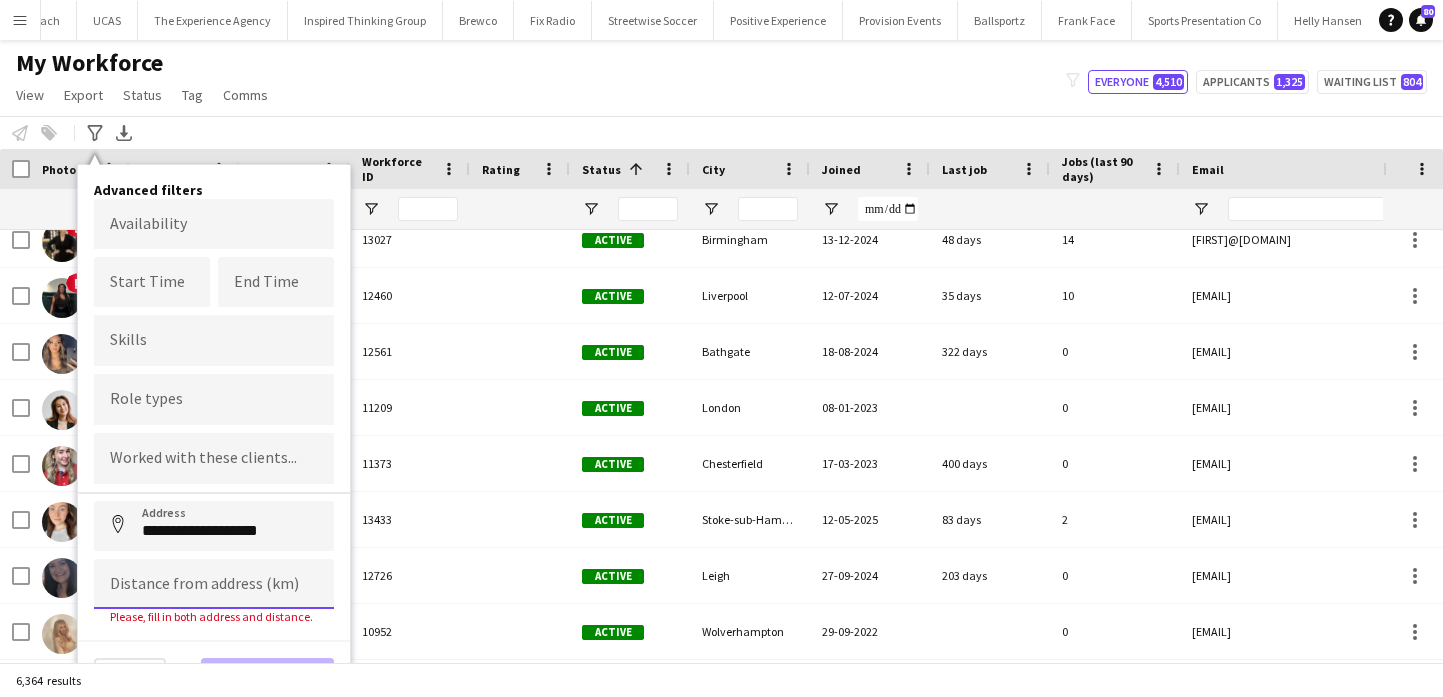 click at bounding box center (214, 584) 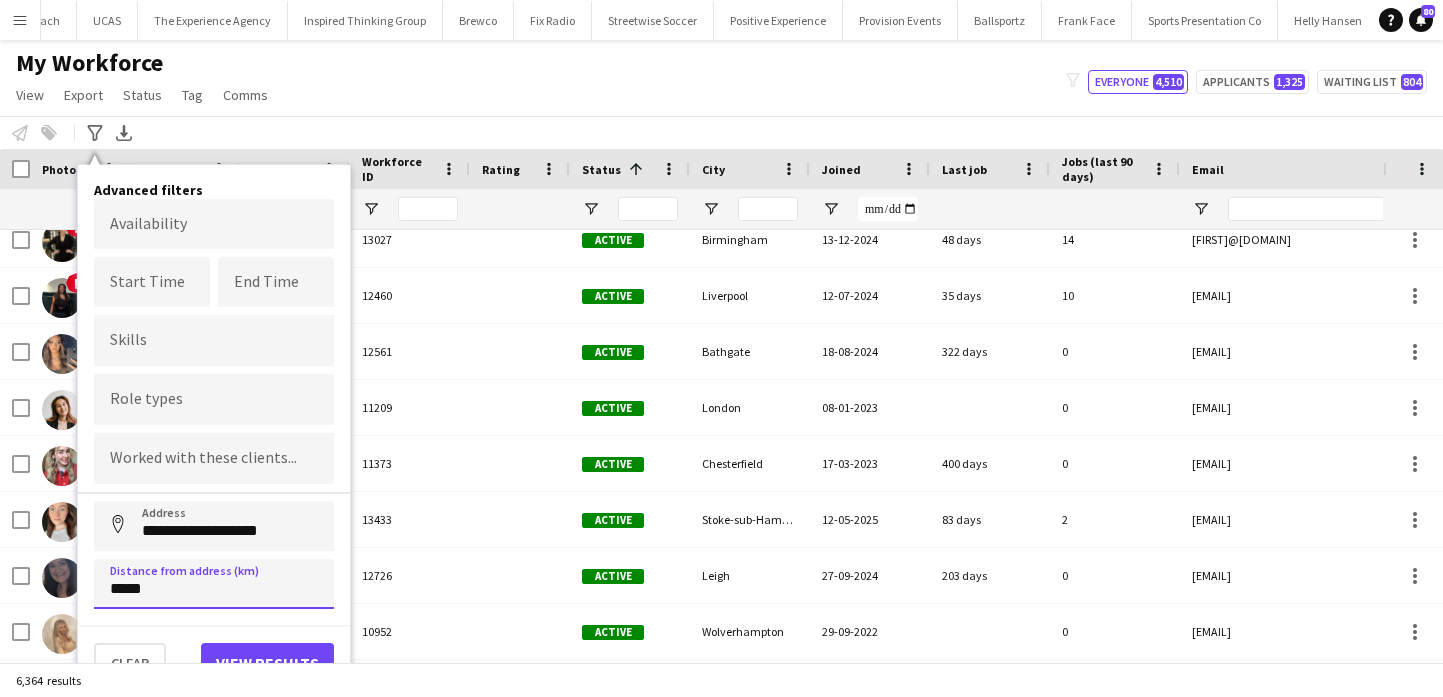 type on "*****" 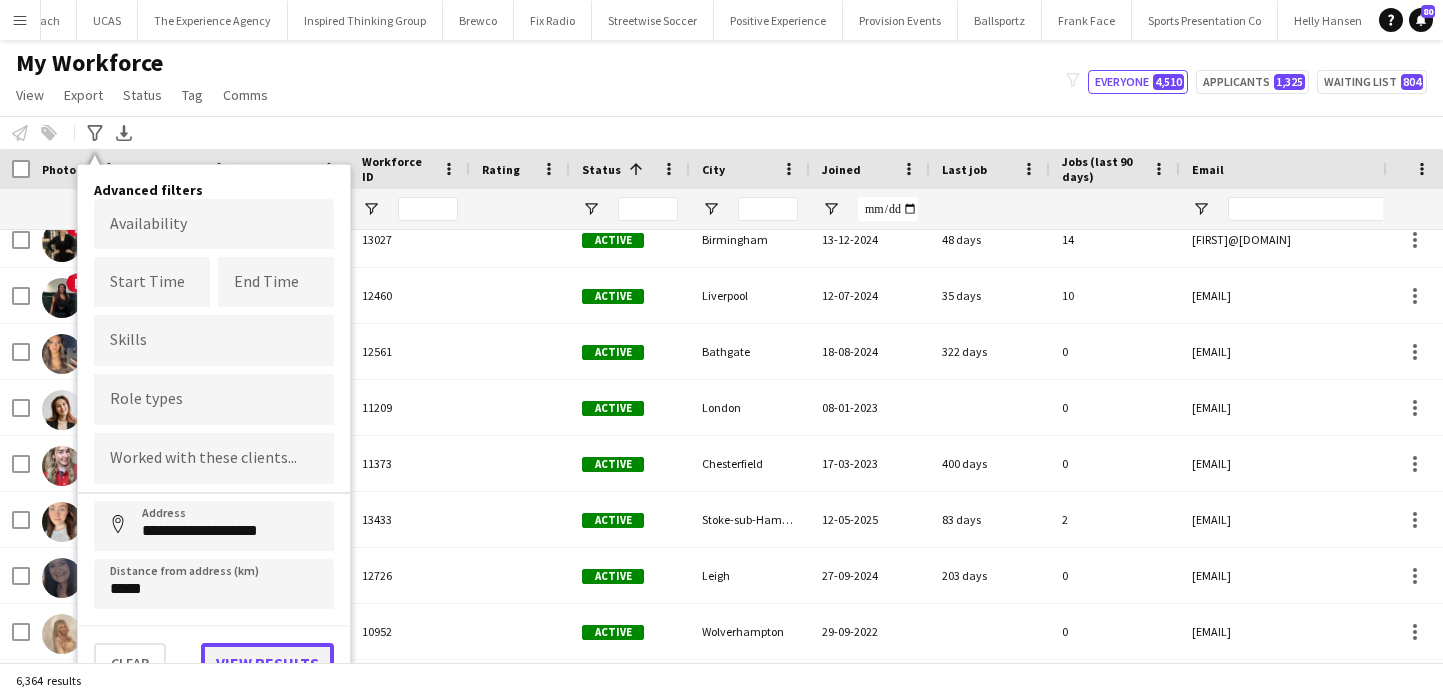 click on "View results" at bounding box center (267, 663) 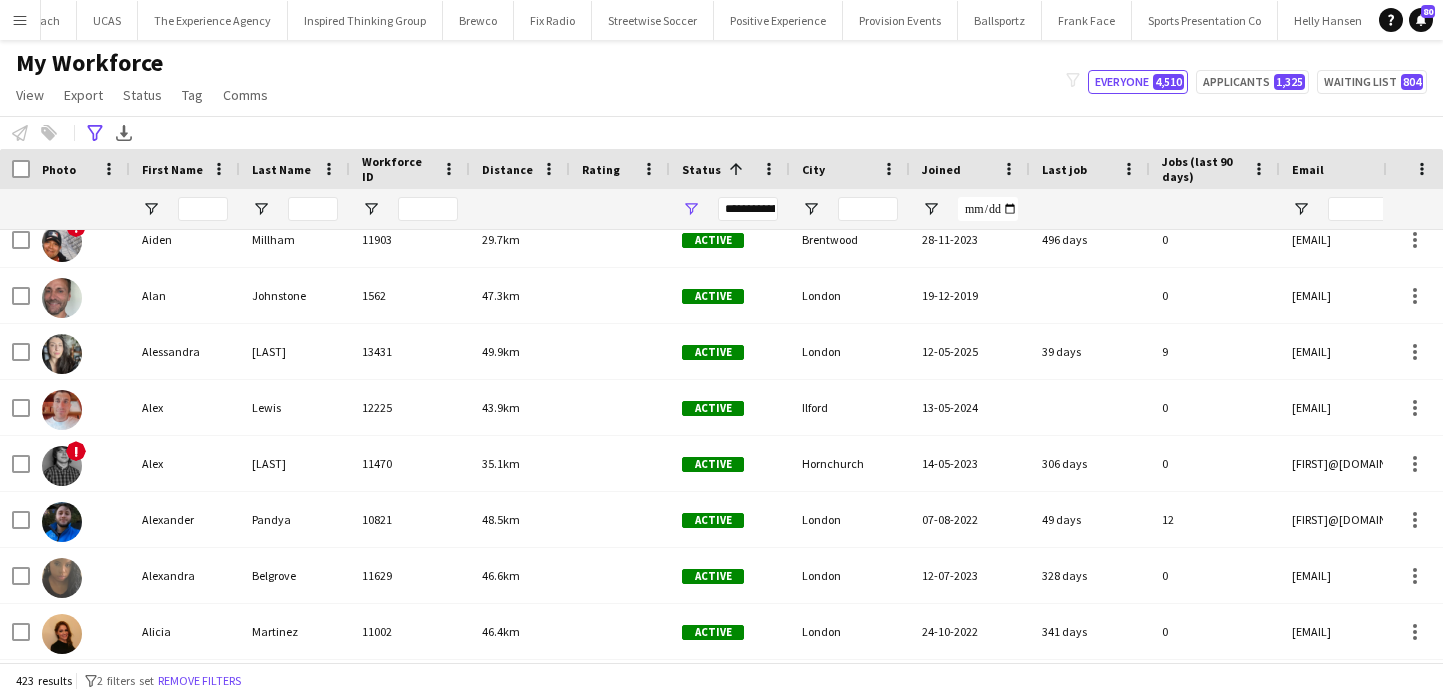 click on "**********" 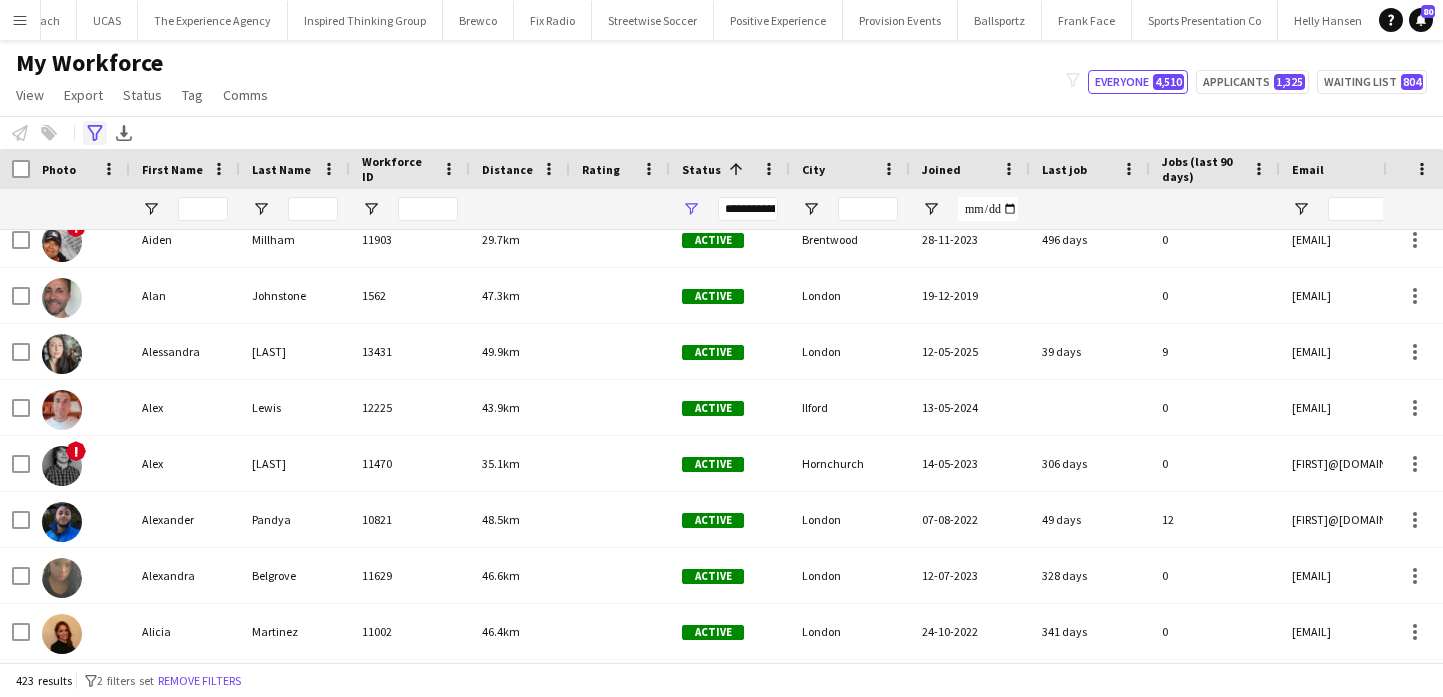 click on "Advanced filters" 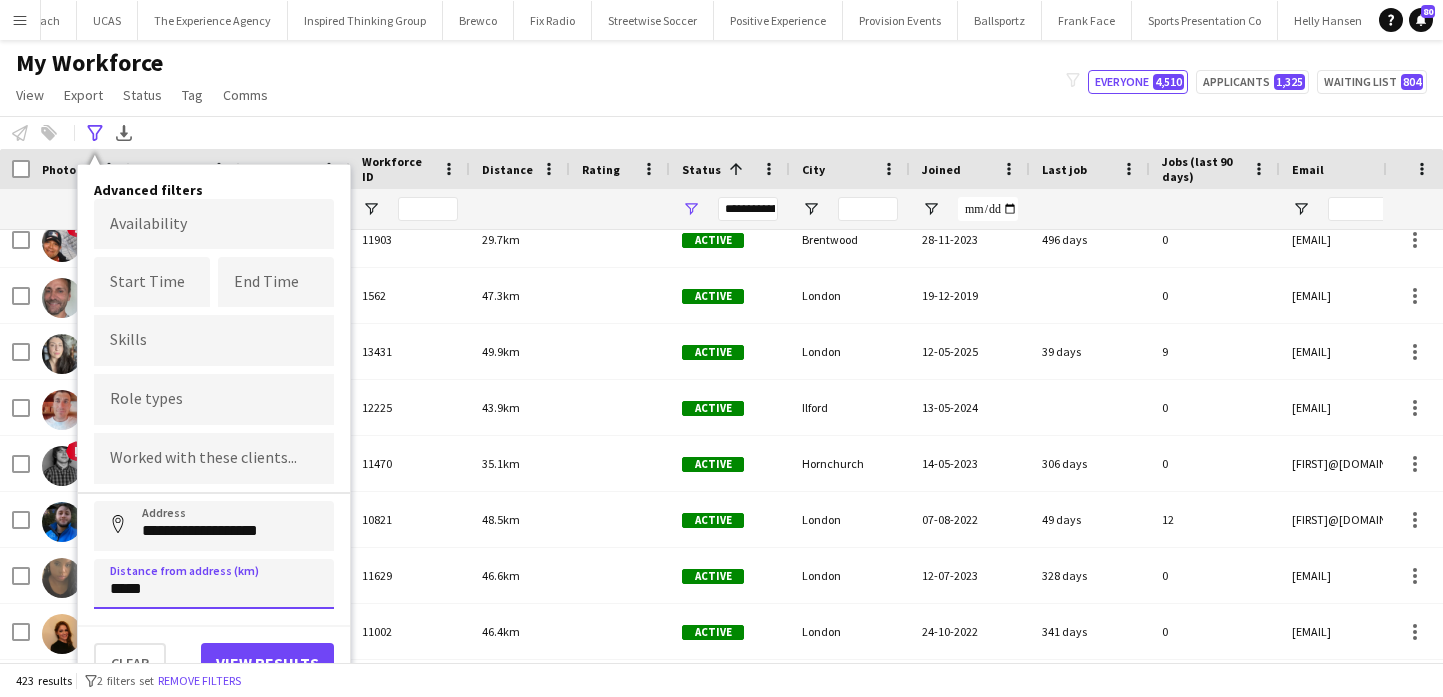 drag, startPoint x: 117, startPoint y: 589, endPoint x: 103, endPoint y: 589, distance: 14 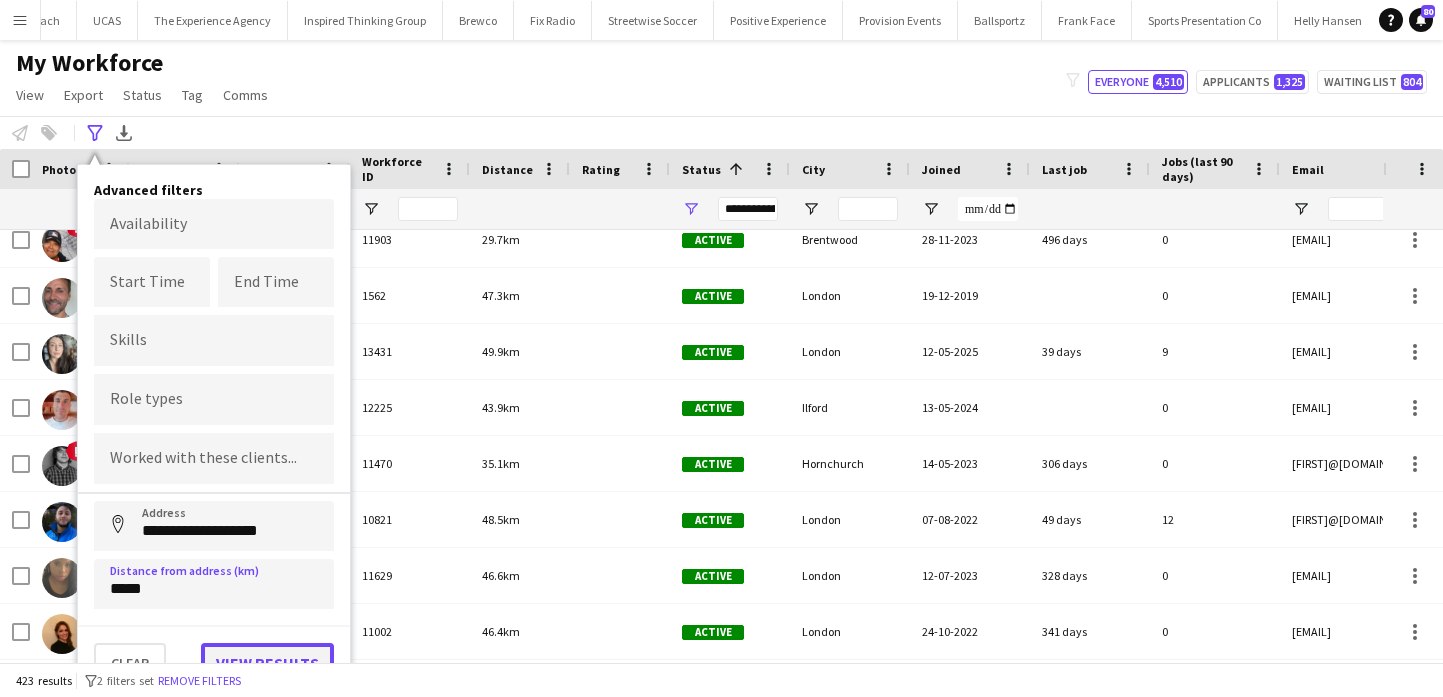 click on "View results" at bounding box center [267, 663] 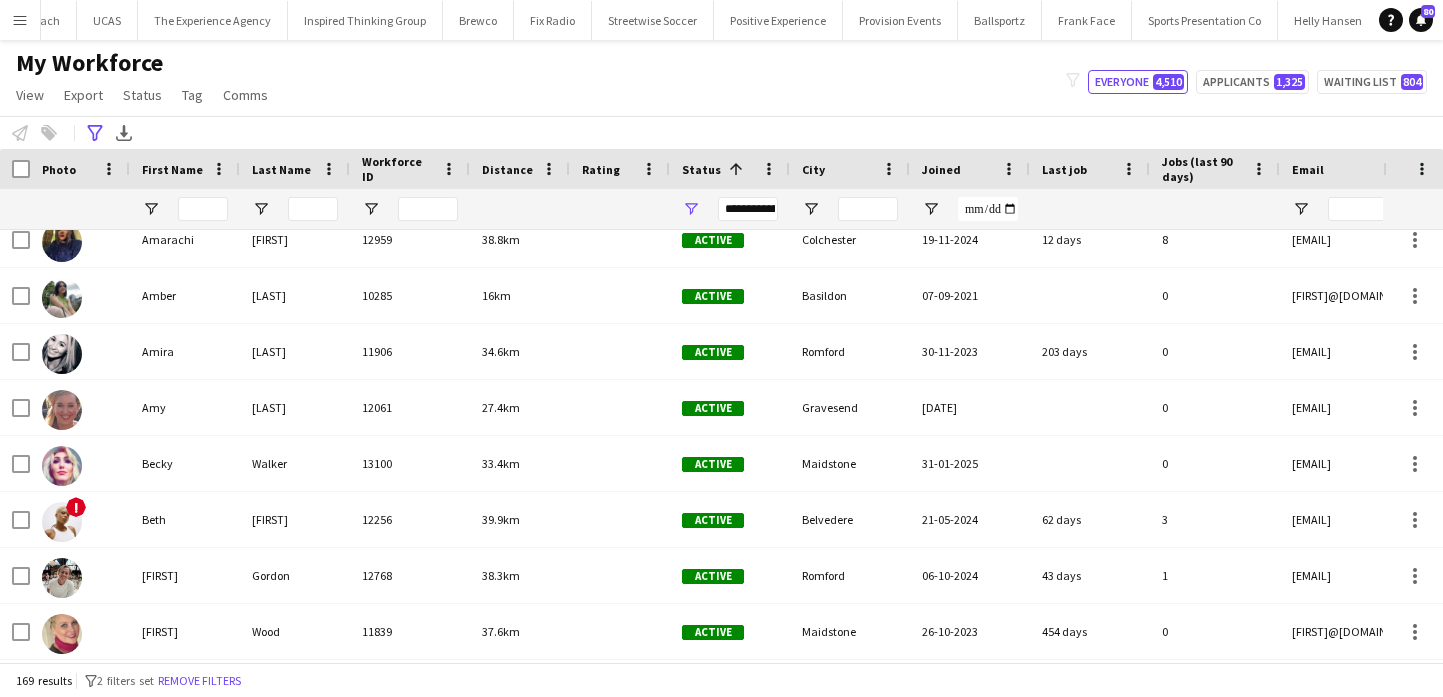 scroll, scrollTop: 1619, scrollLeft: 0, axis: vertical 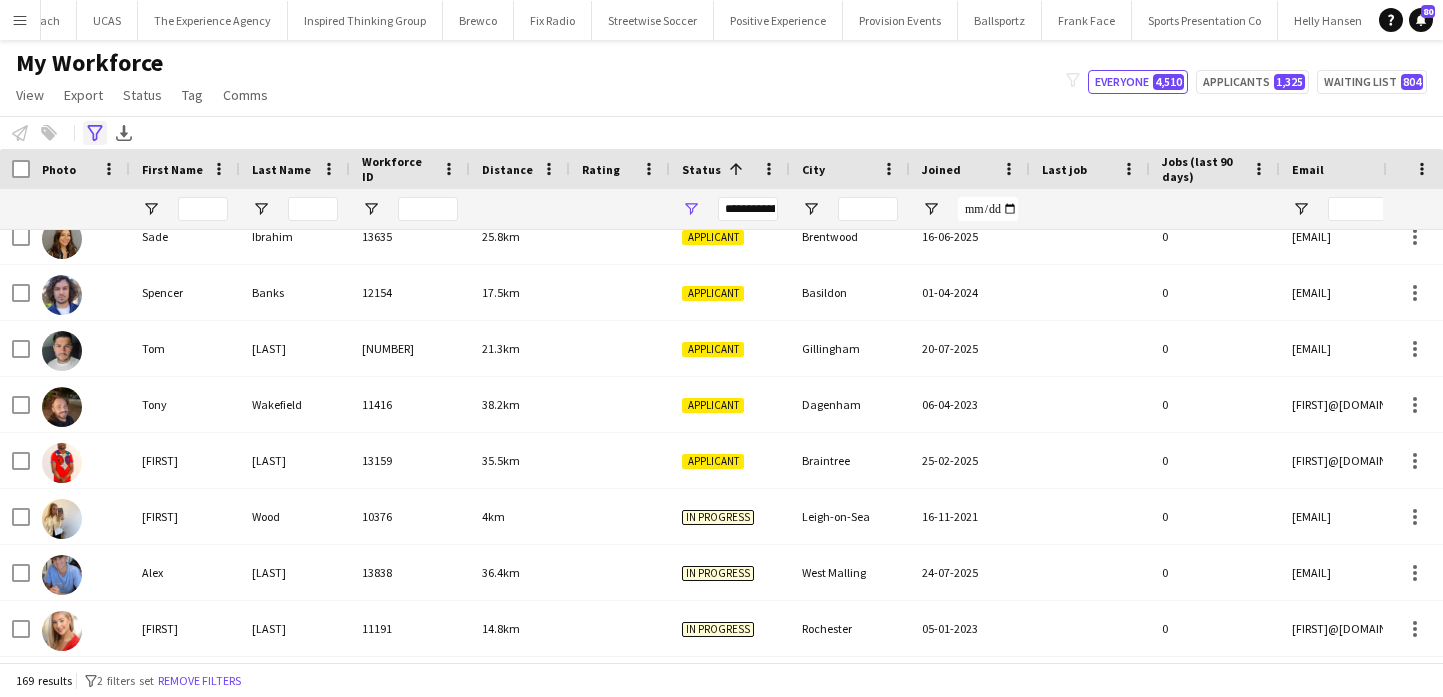 click on "Advanced filters" 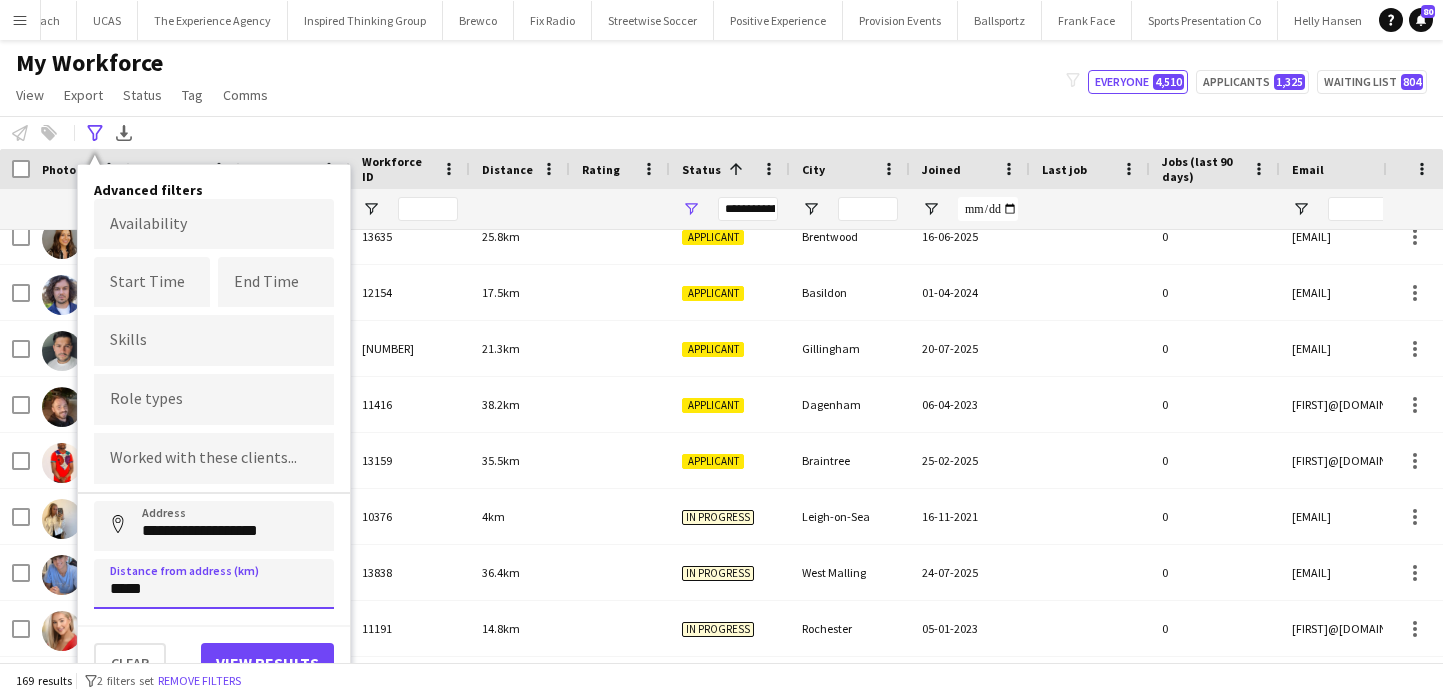 drag, startPoint x: 118, startPoint y: 594, endPoint x: 106, endPoint y: 594, distance: 12 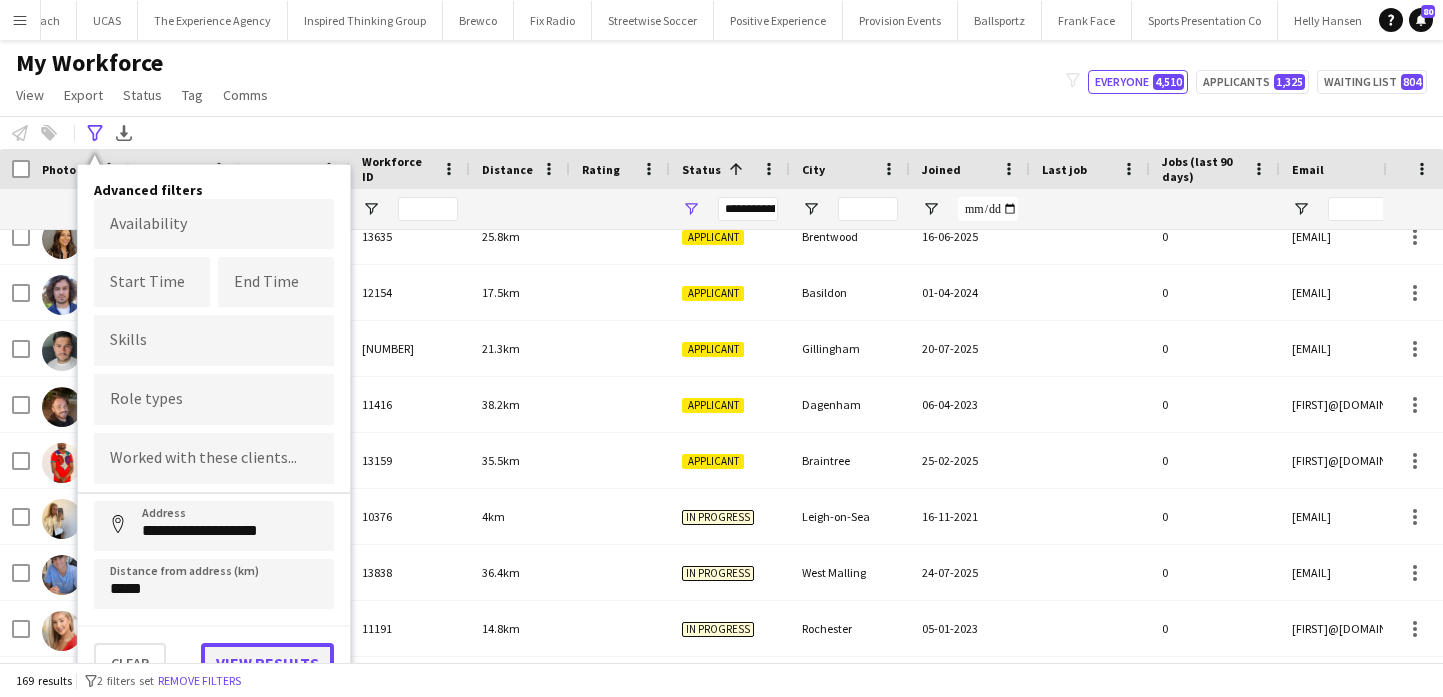 click on "View results" at bounding box center [267, 663] 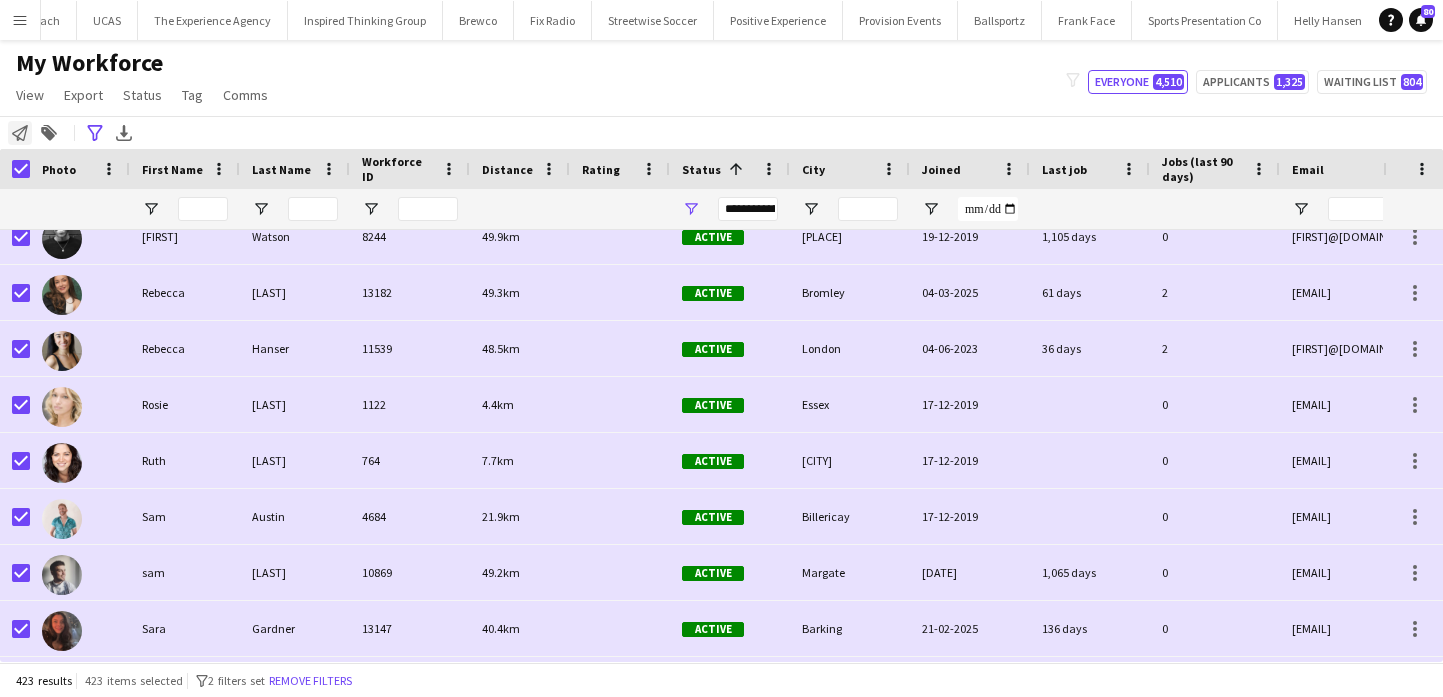 click 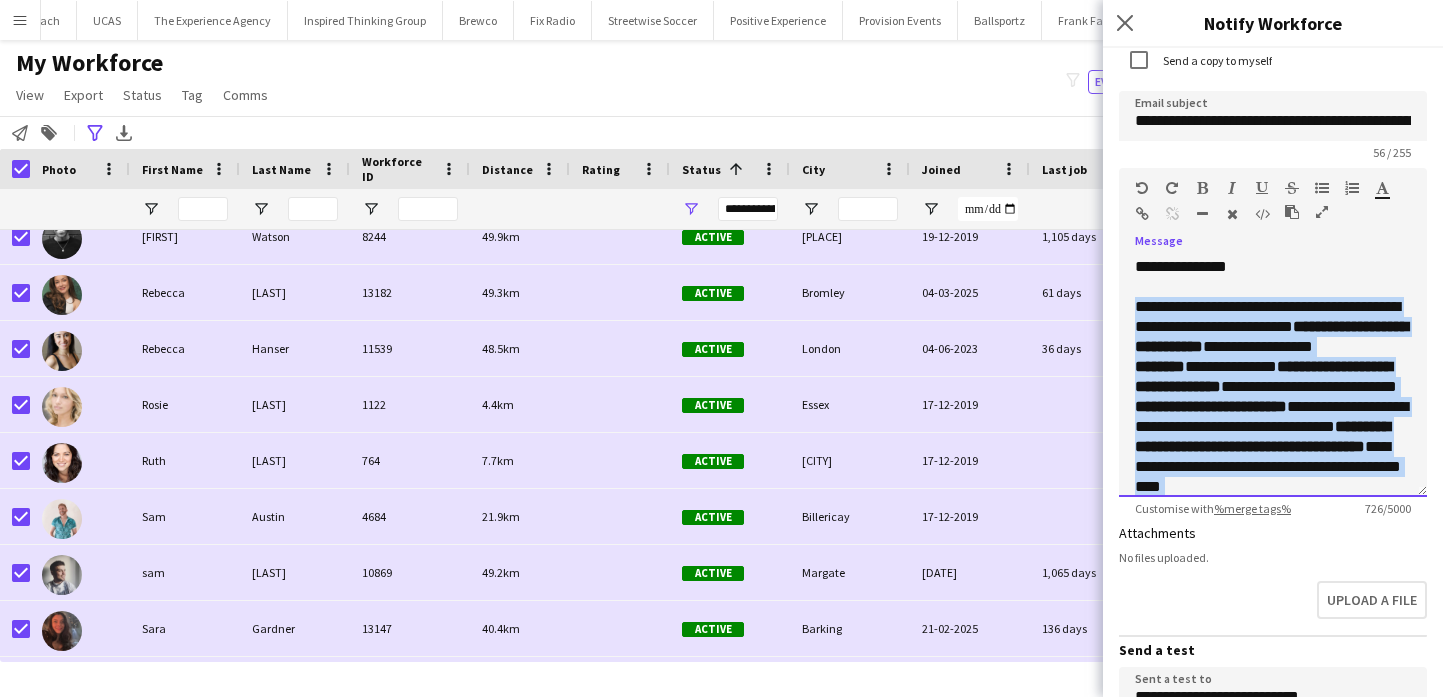 drag, startPoint x: 1237, startPoint y: 425, endPoint x: 1124, endPoint y: 310, distance: 161.22655 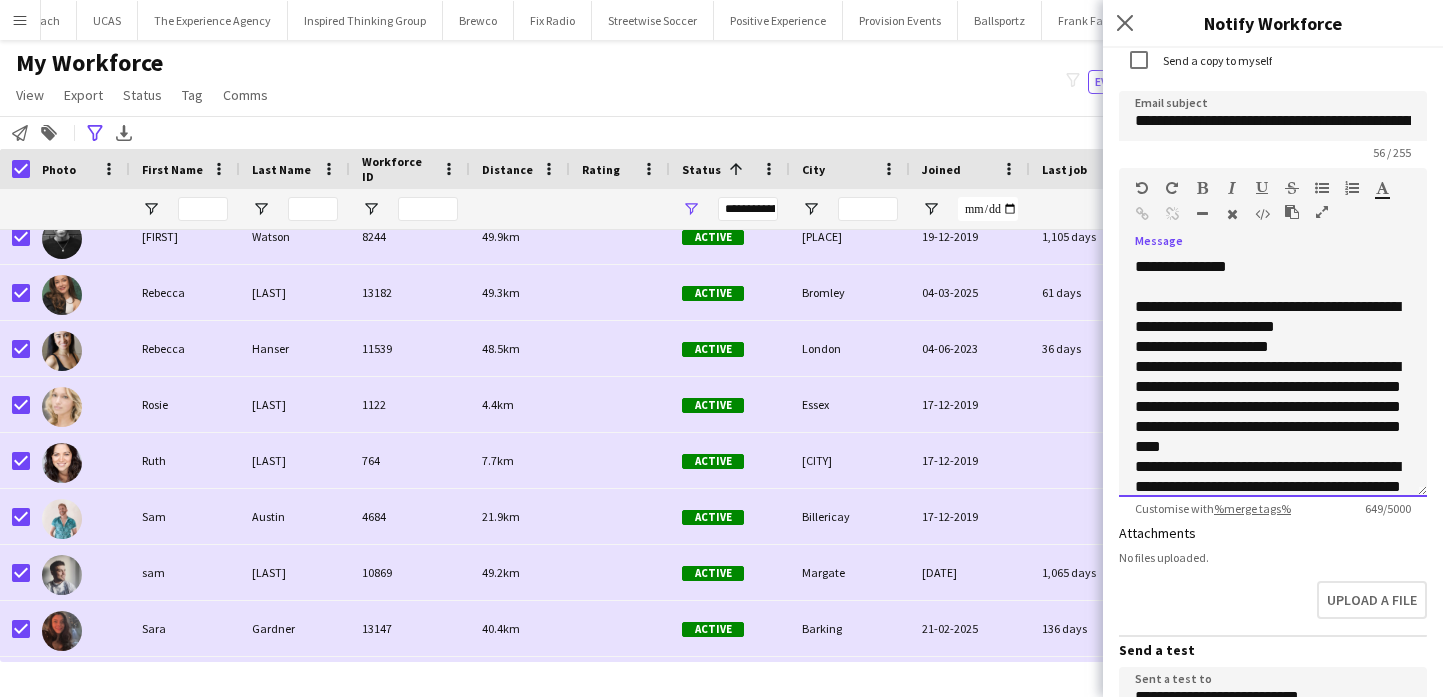 click on "**********" 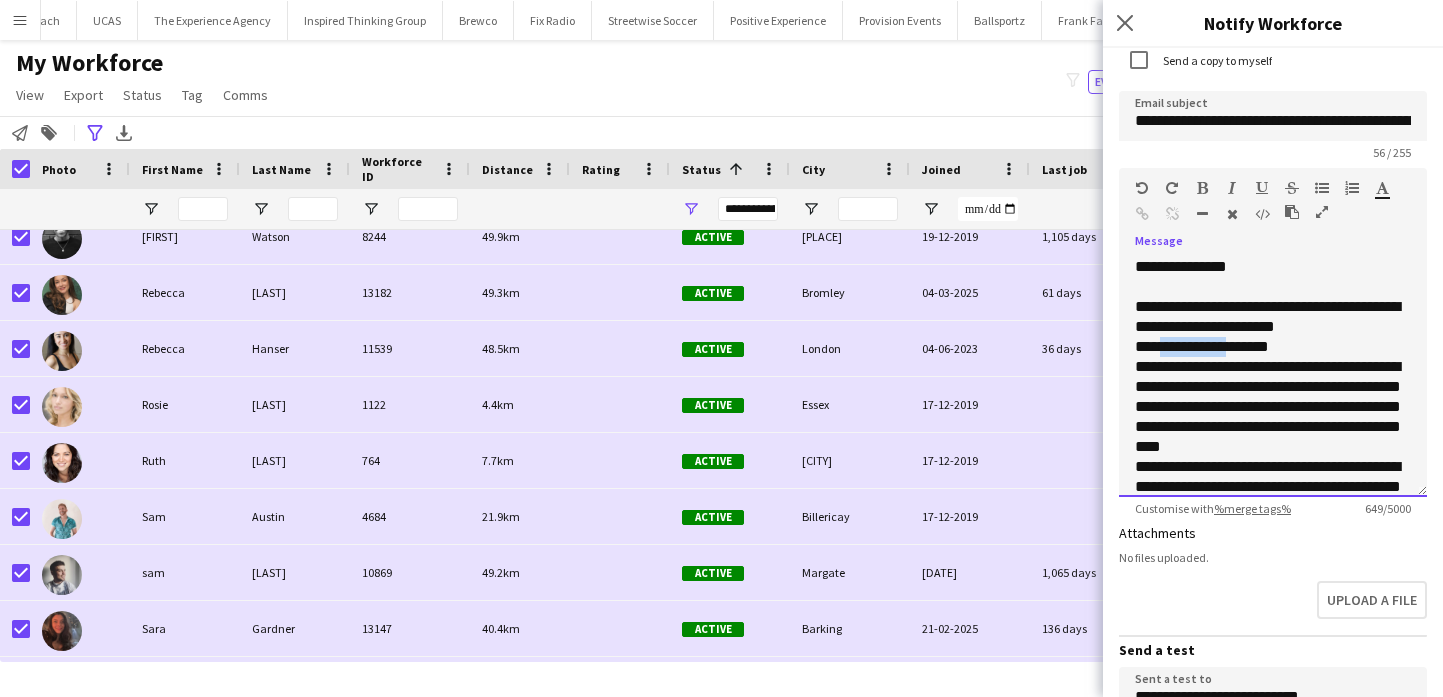 click on "**********" 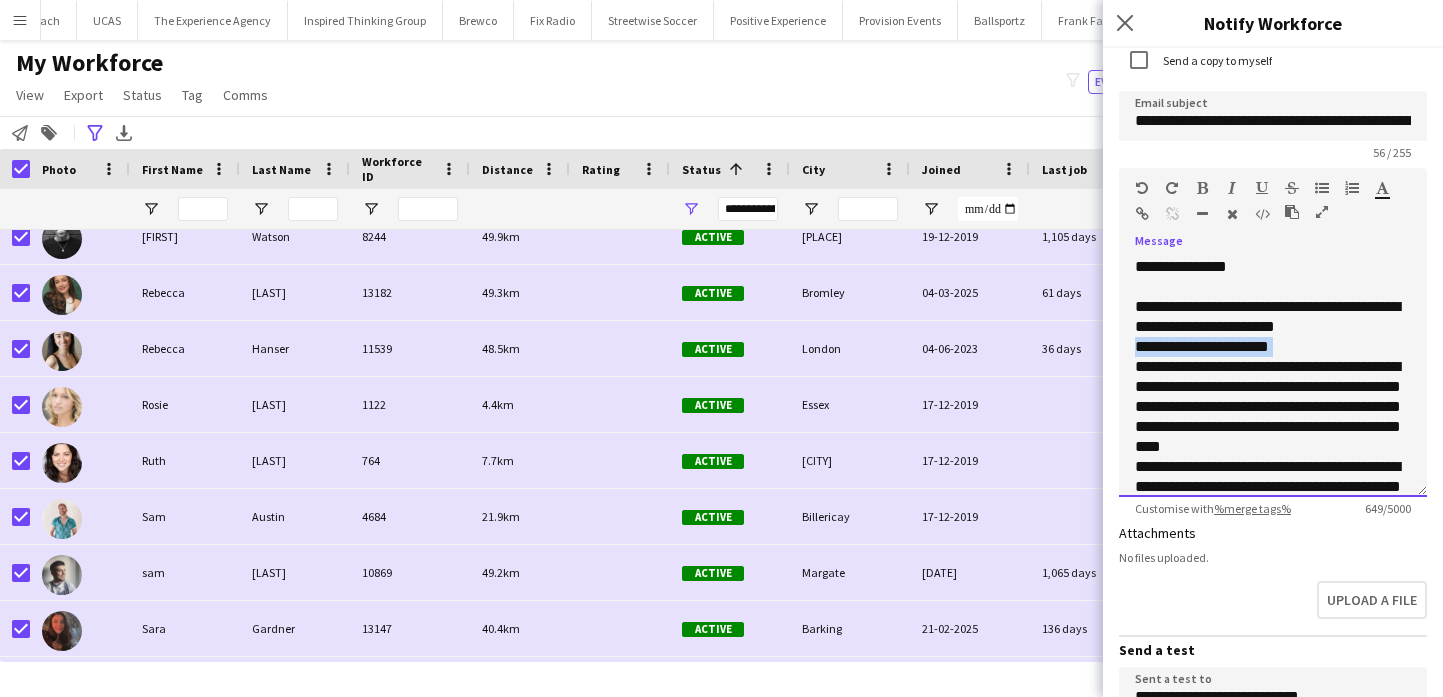 click on "**********" 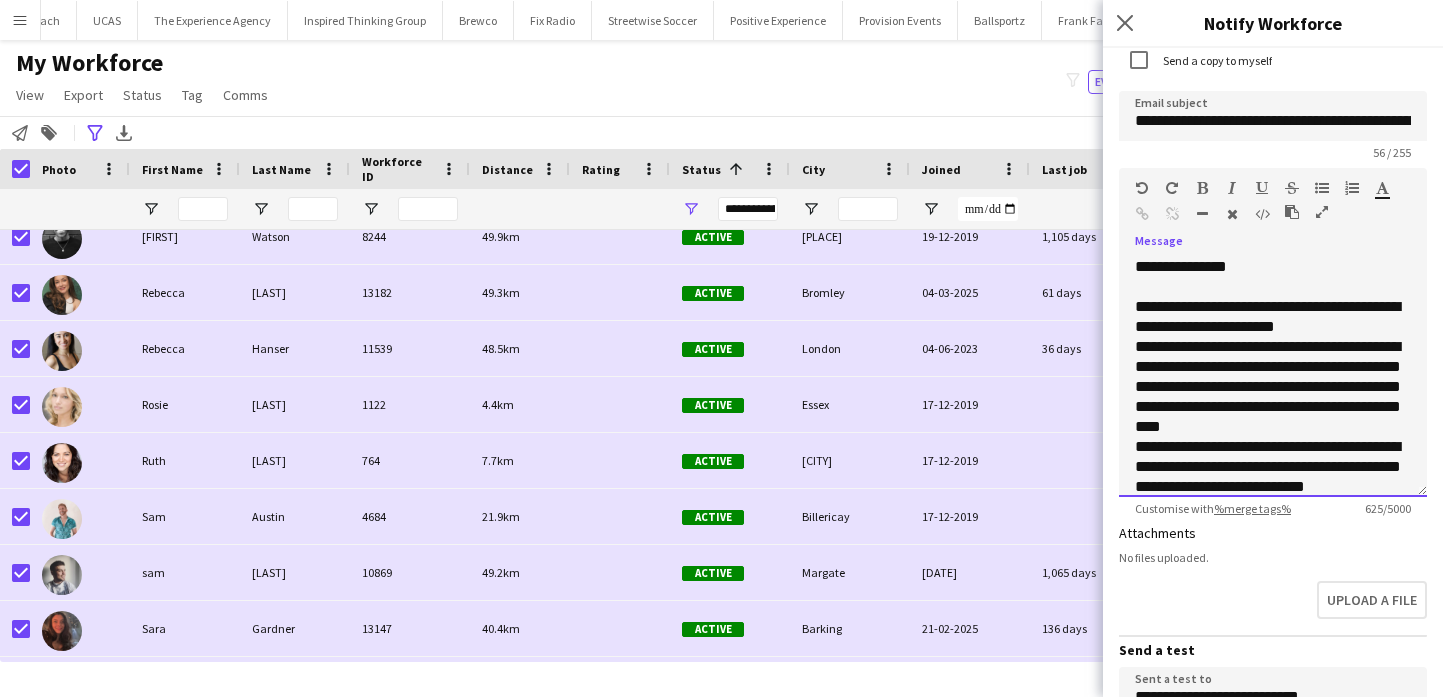 click on "**********" 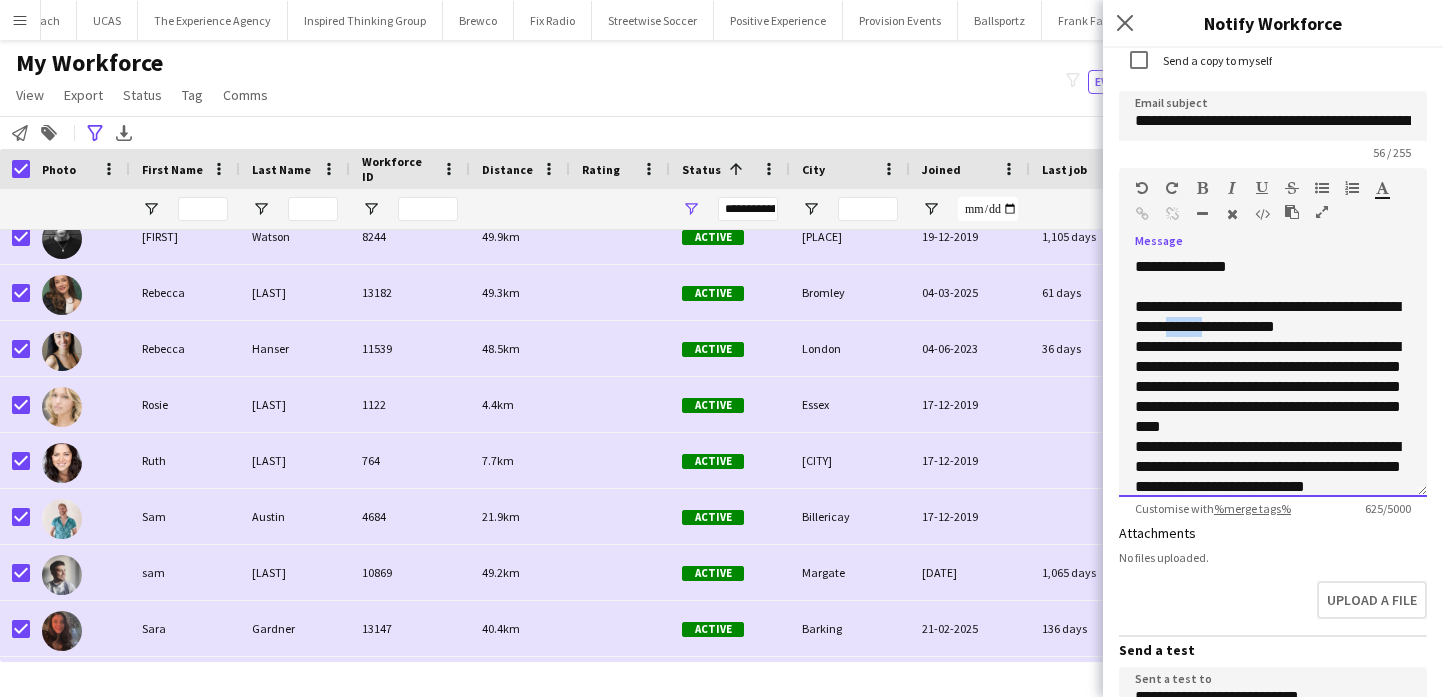 click on "**********" 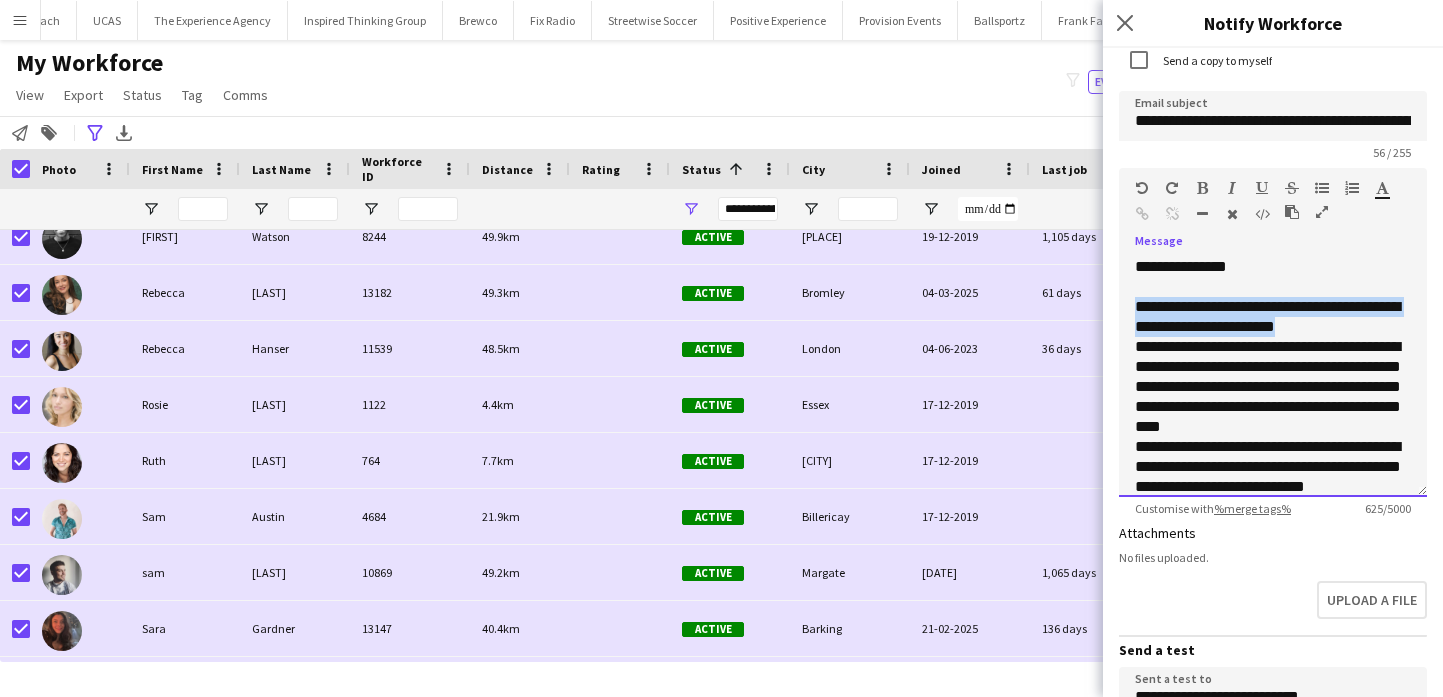 click on "**********" 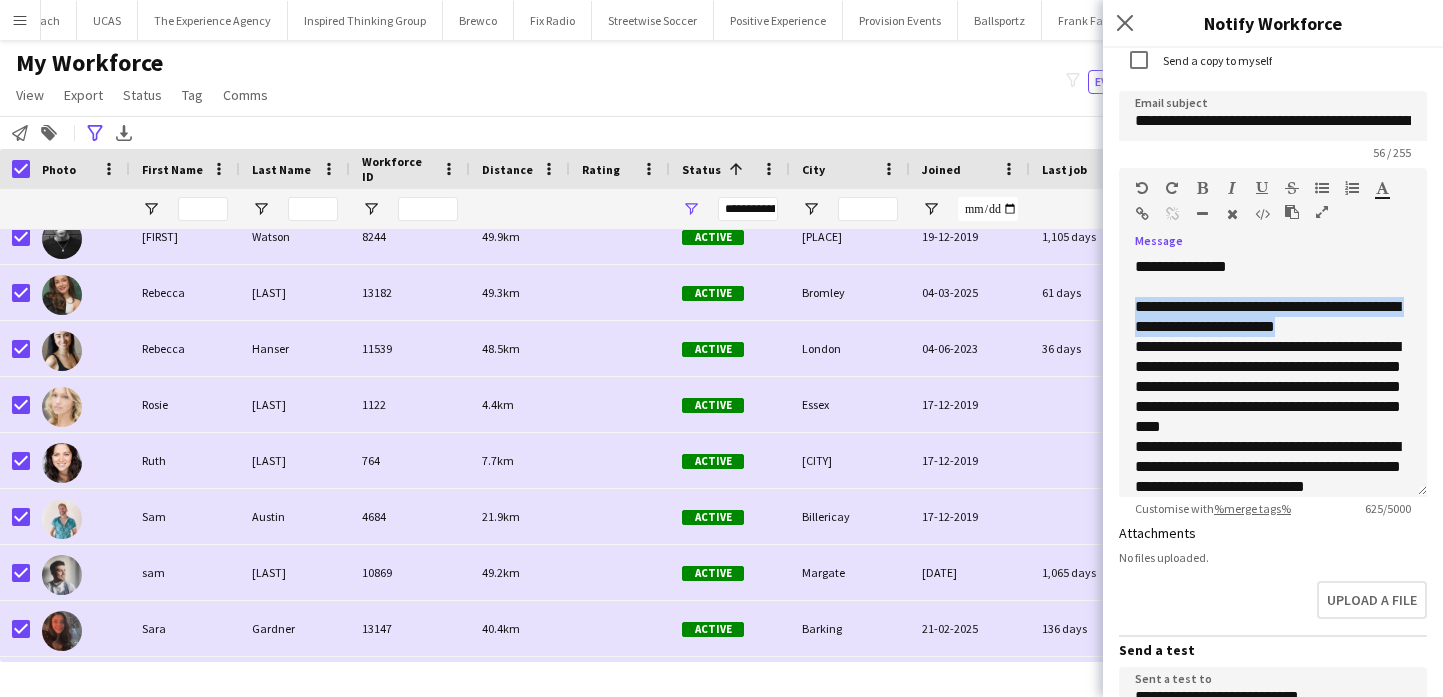 click at bounding box center [1202, 188] 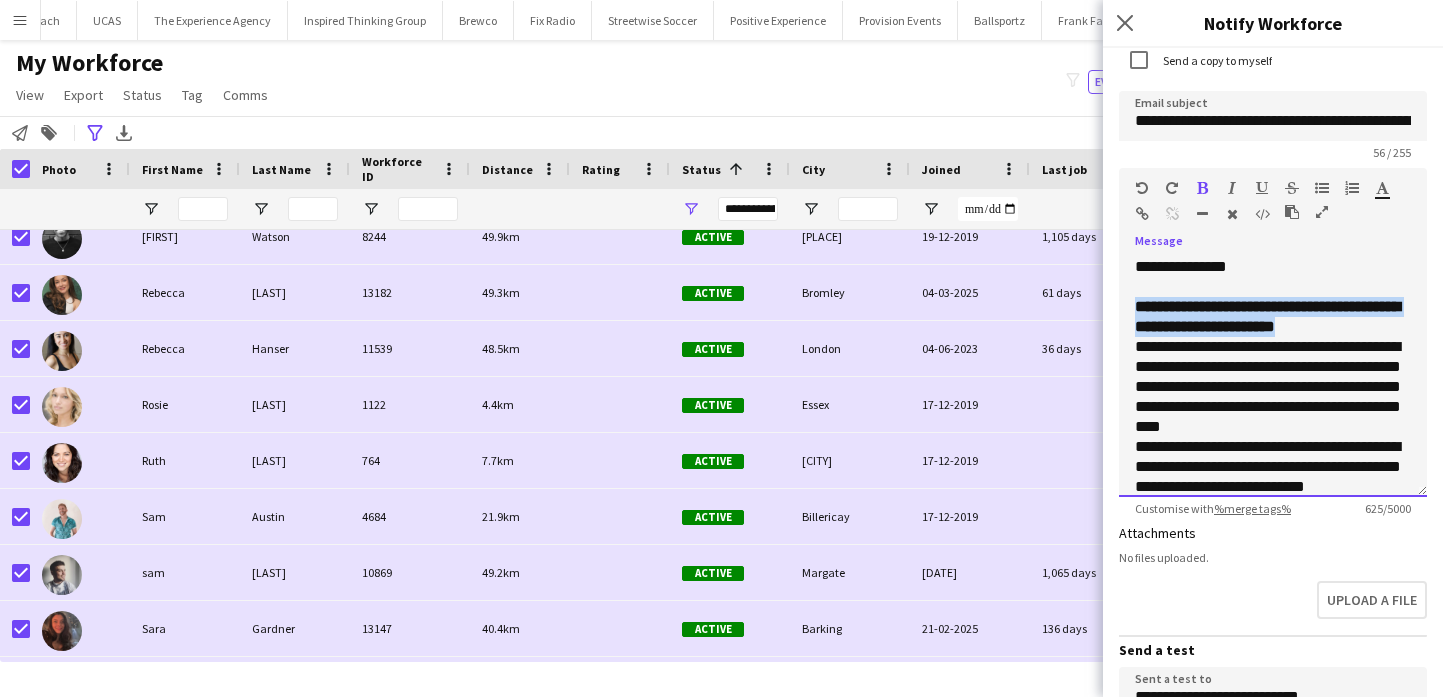 click on "**********" 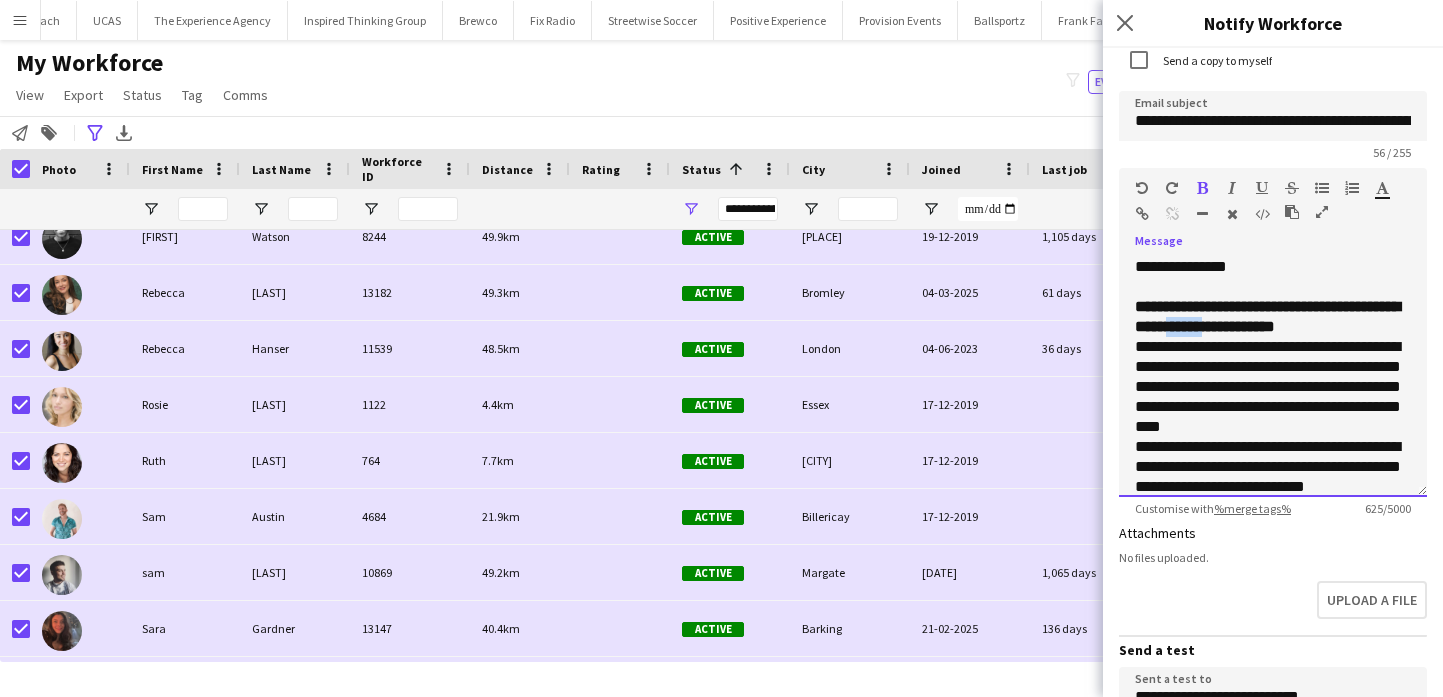 click on "**********" 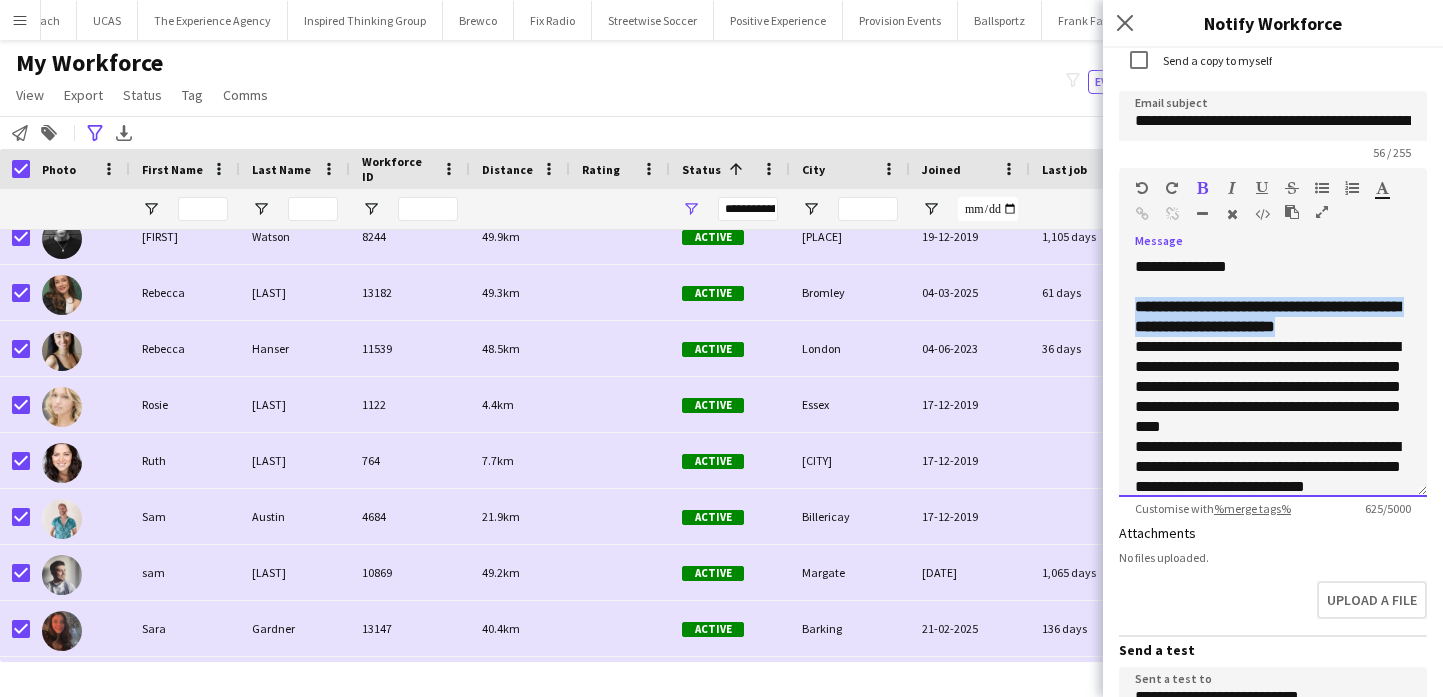 click on "**********" 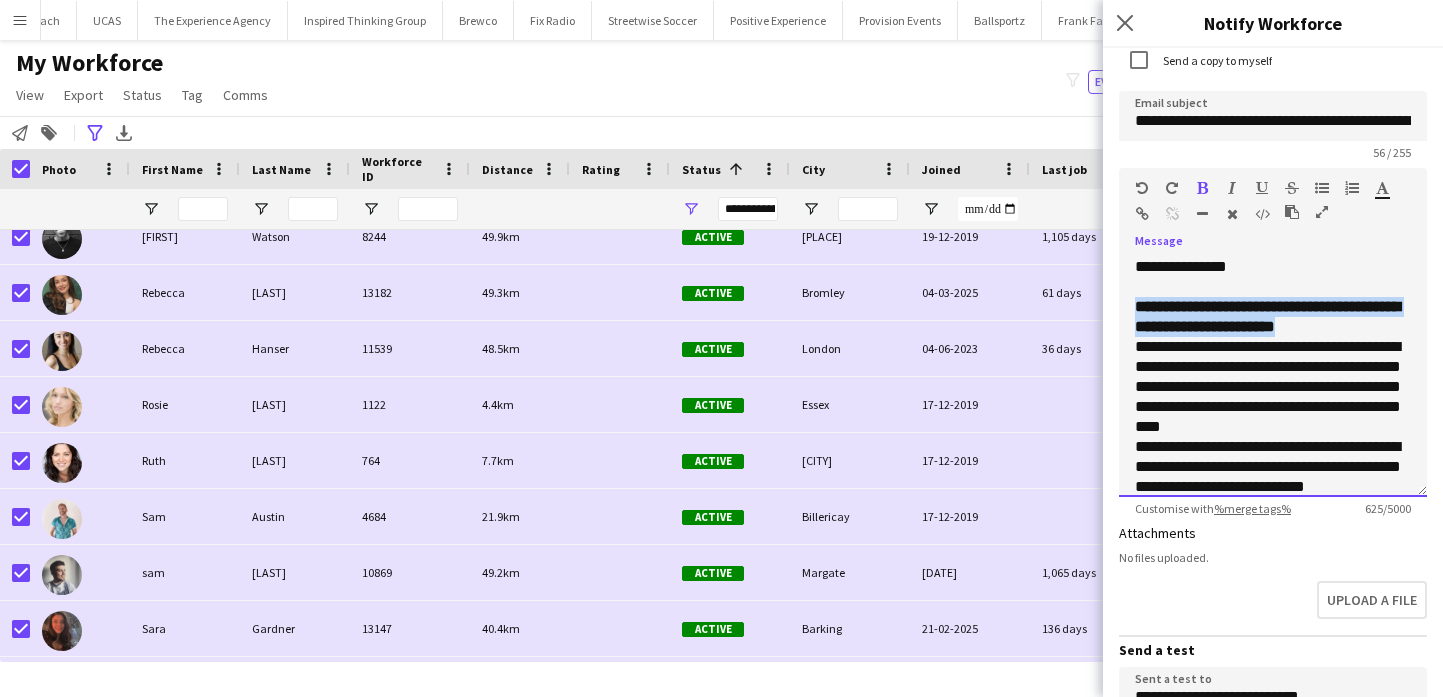 copy on "**********" 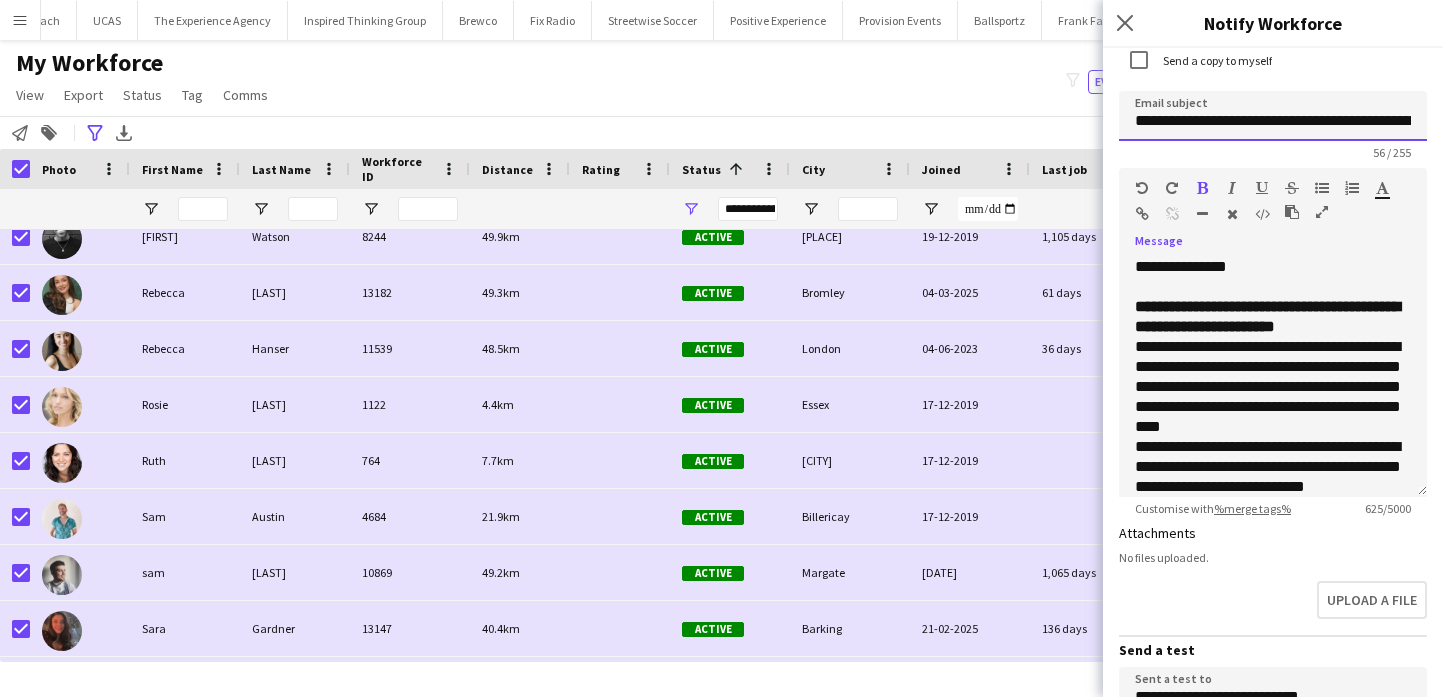 click on "**********" 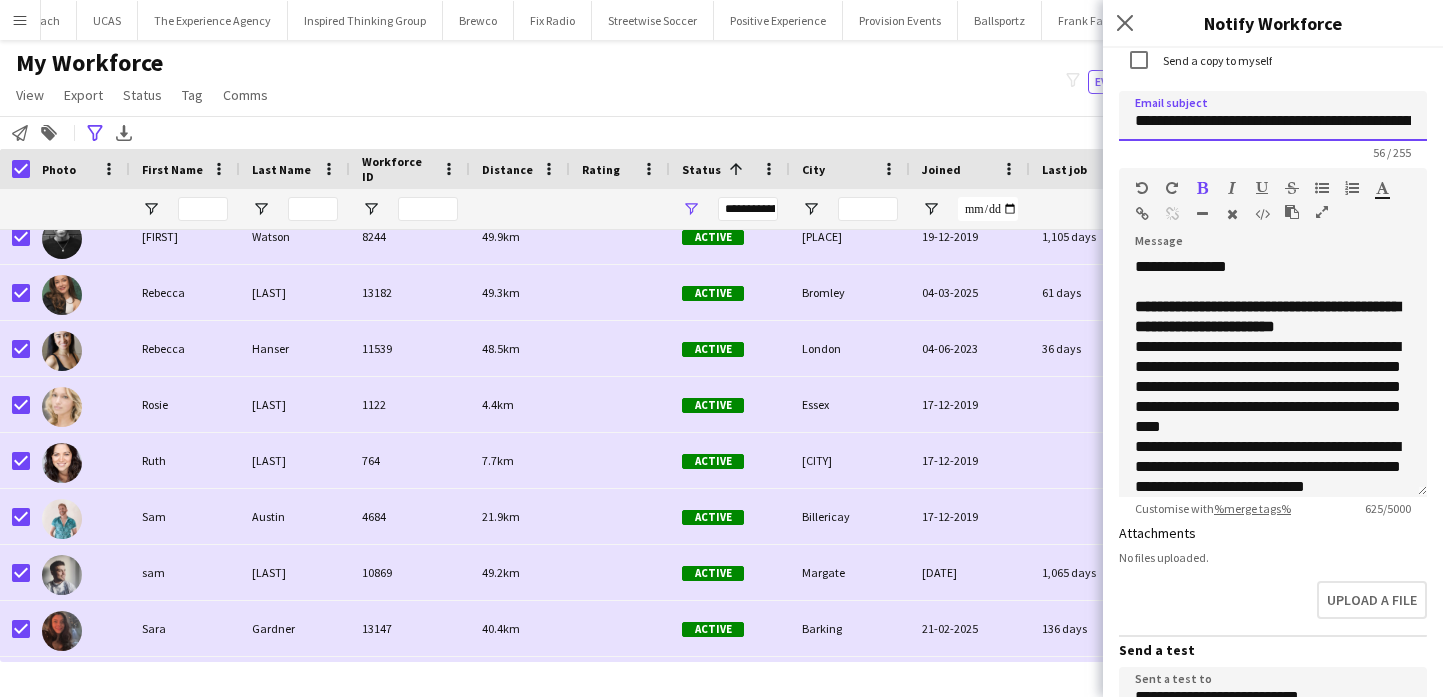click on "**********" 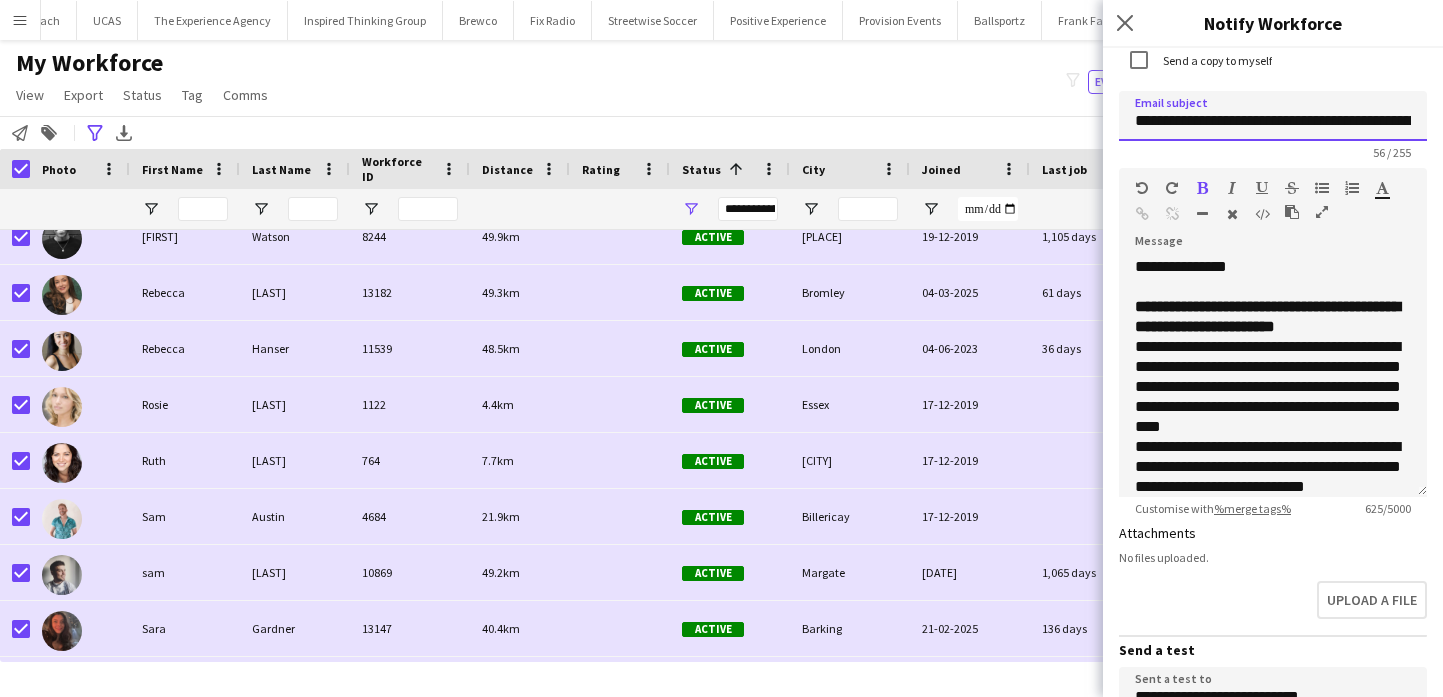 paste on "**********" 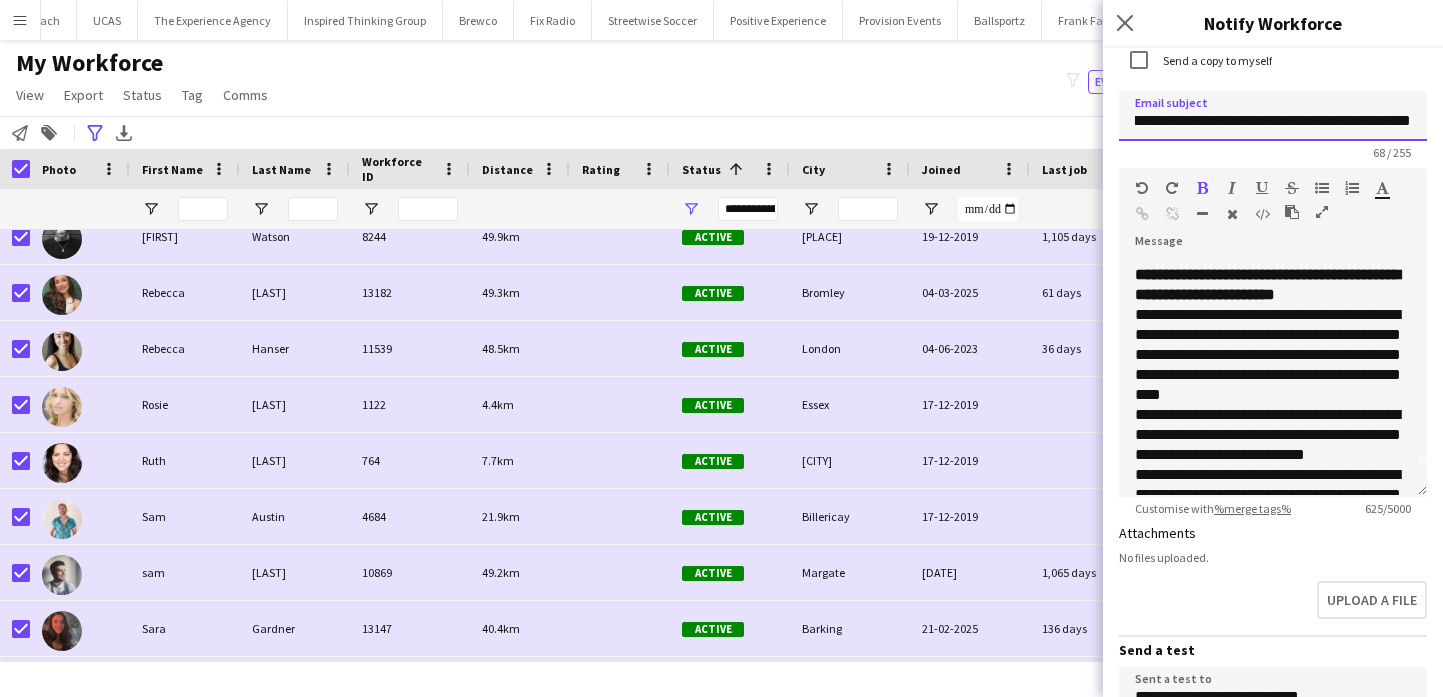type on "**********" 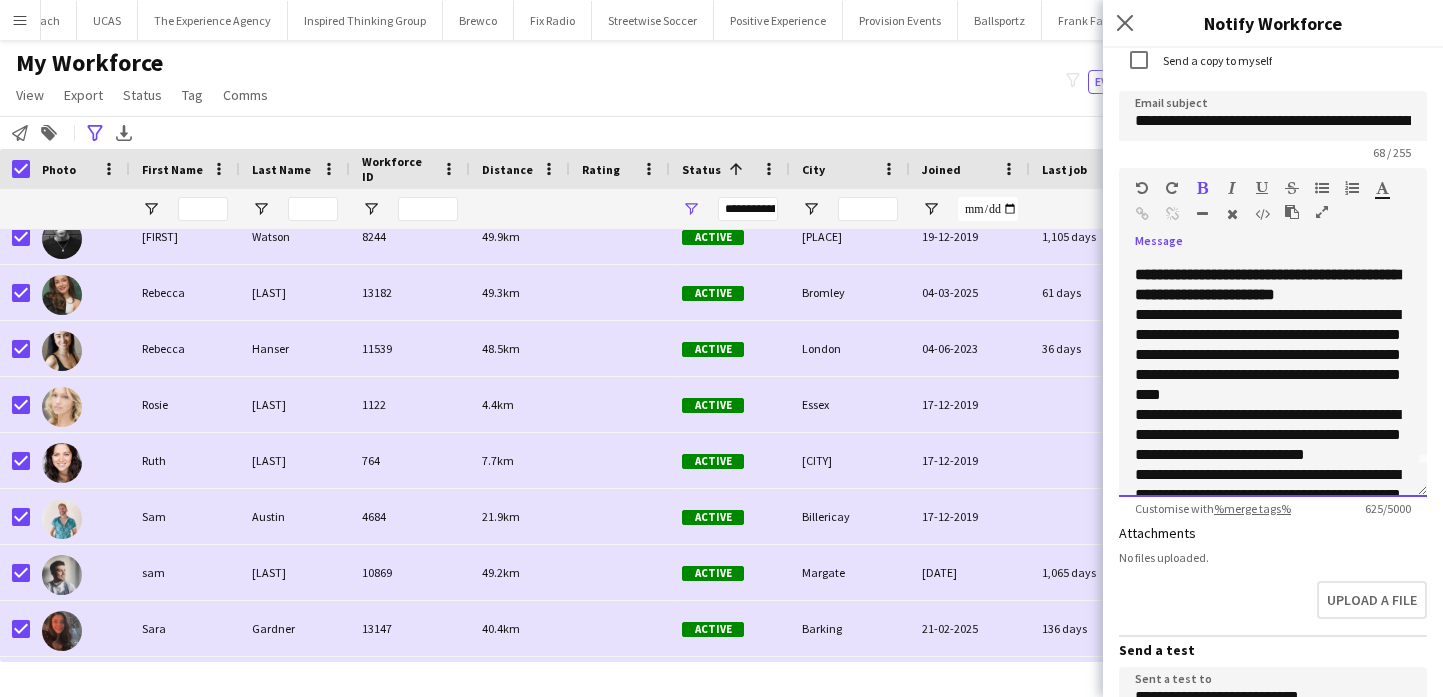click on "**********" 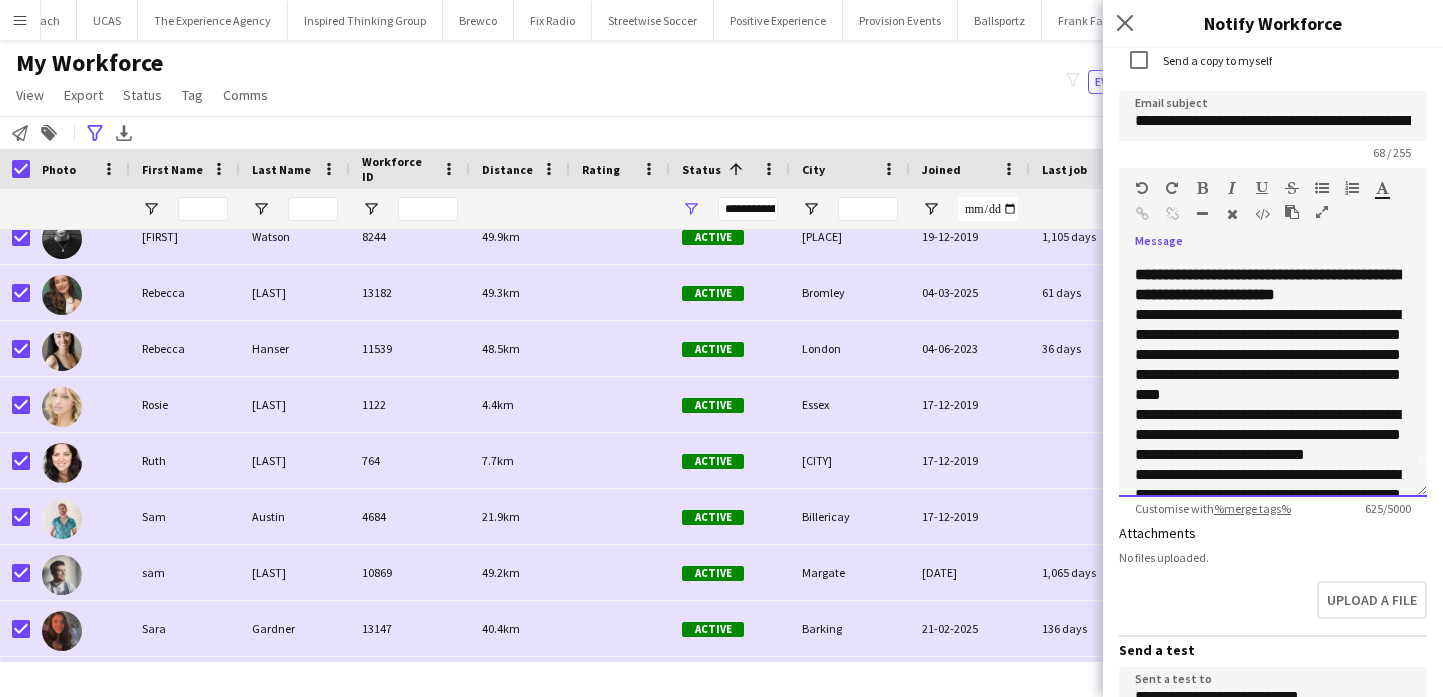 click on "**********" 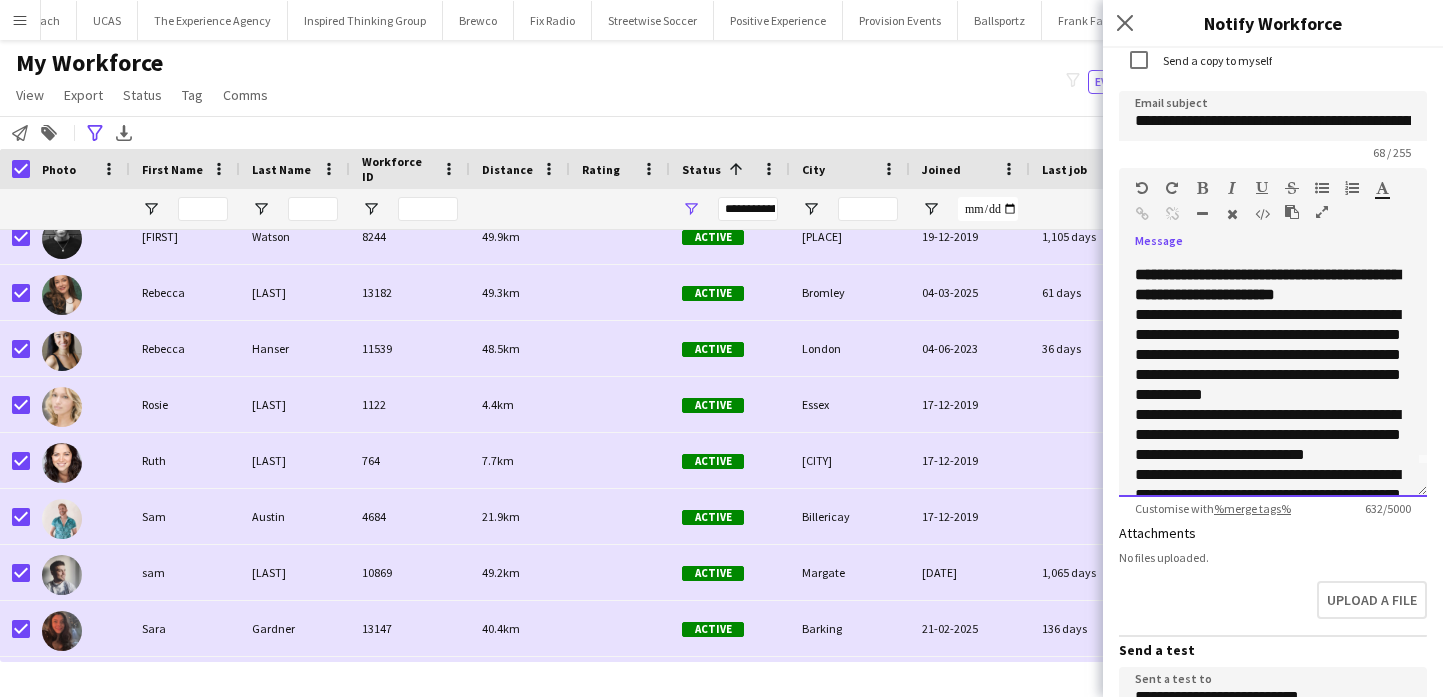 click on "**********" 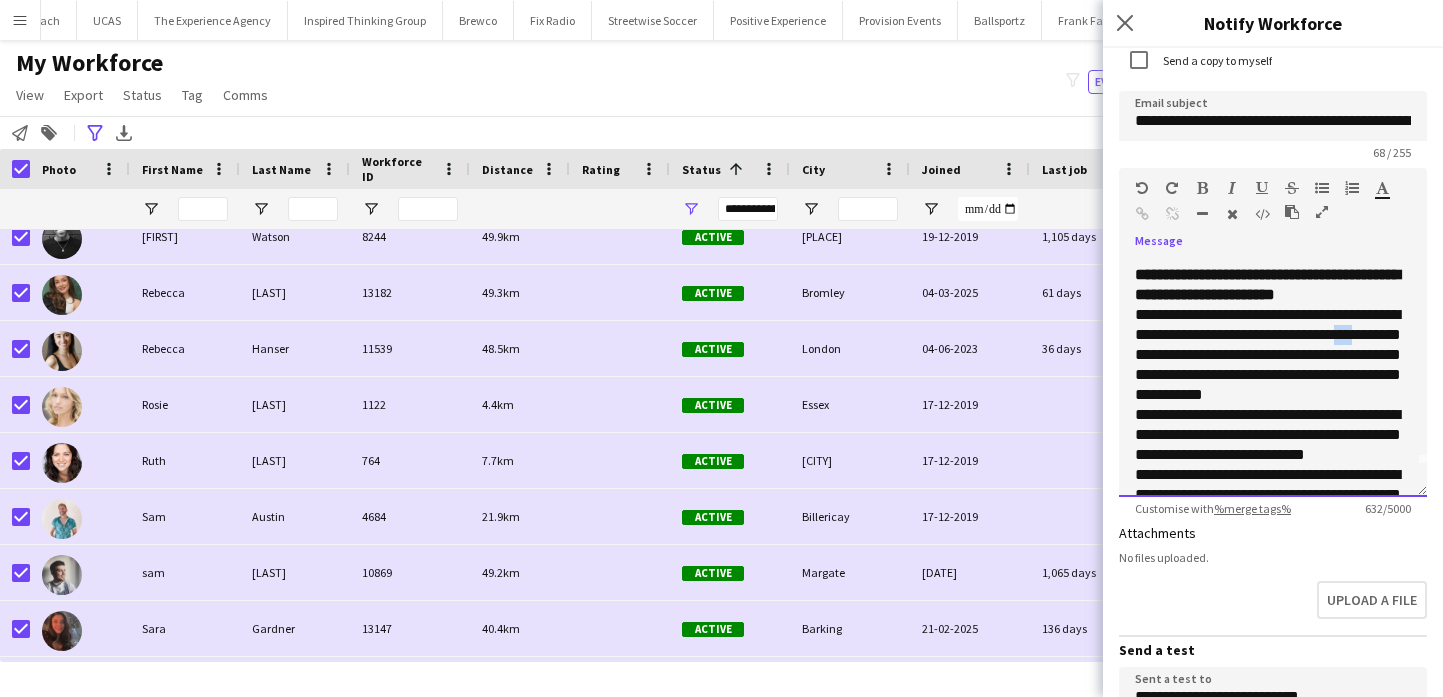 click on "**********" 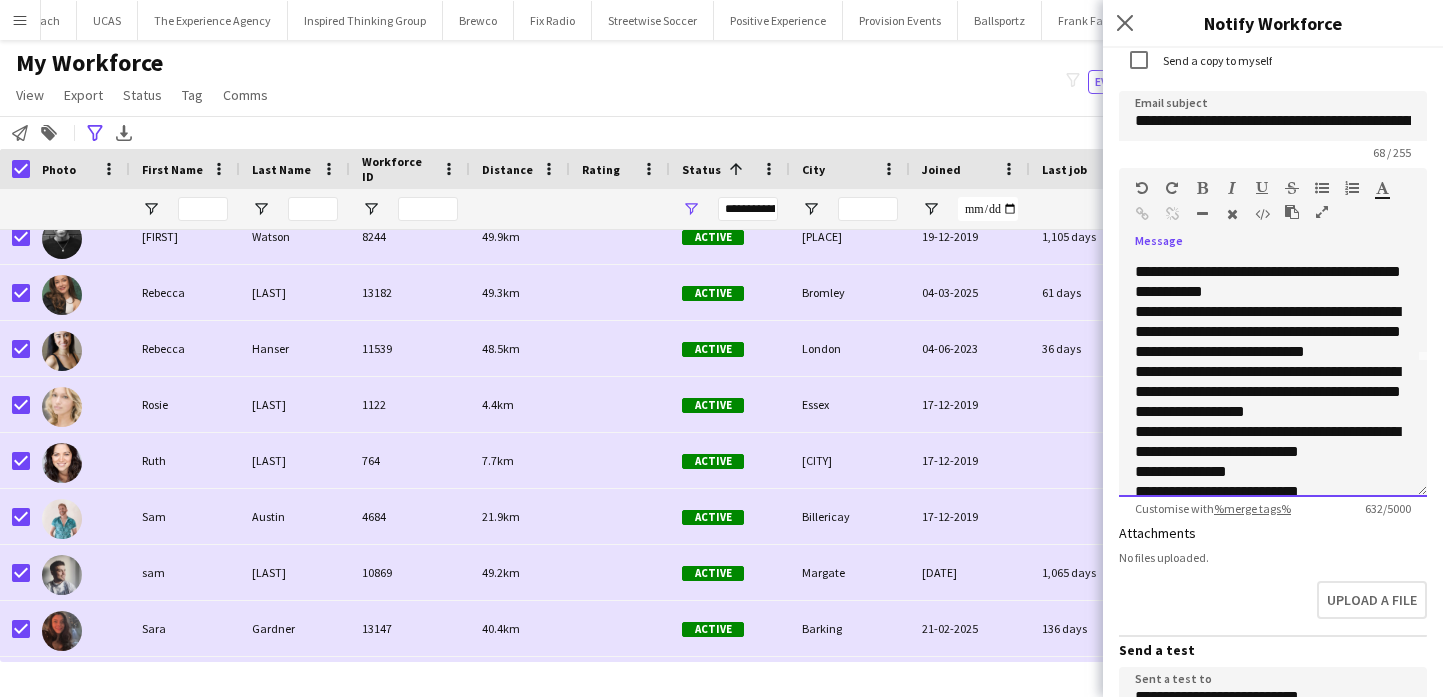 click on "**********" 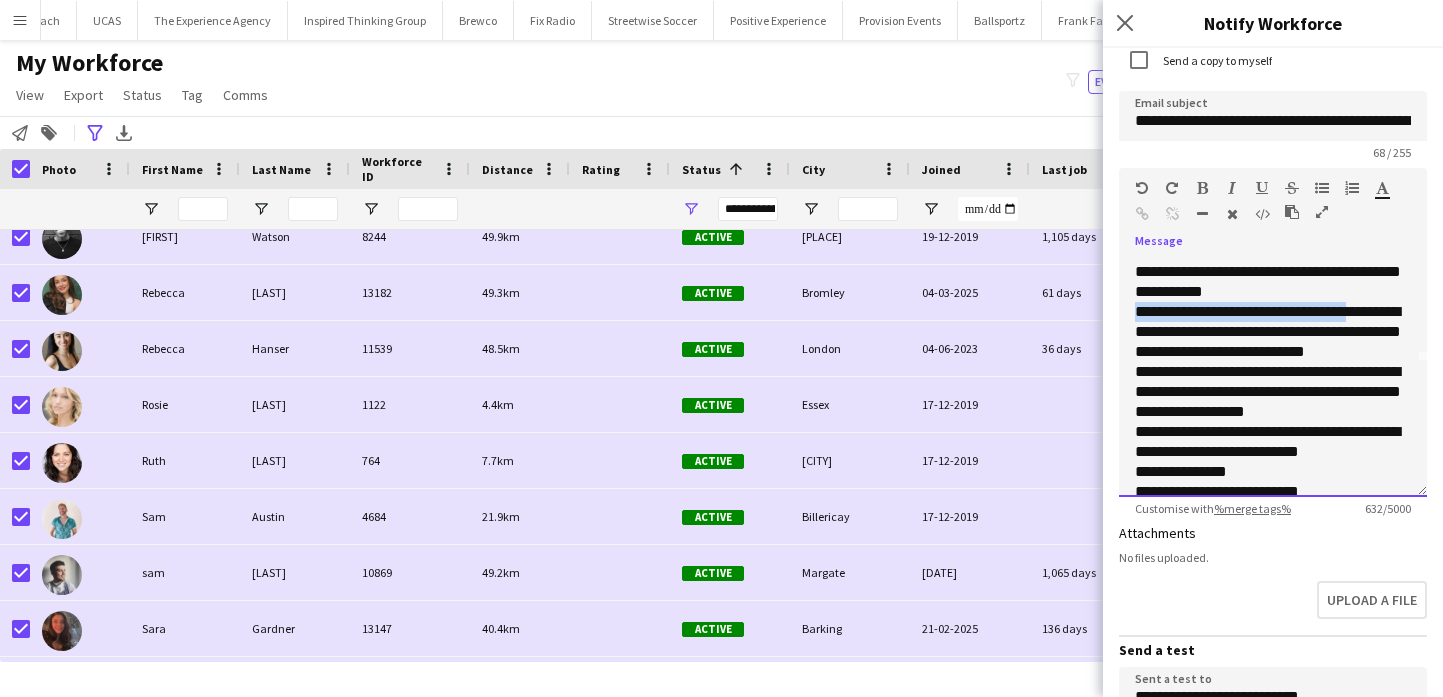 drag, startPoint x: 1146, startPoint y: 311, endPoint x: 1356, endPoint y: 312, distance: 210.00238 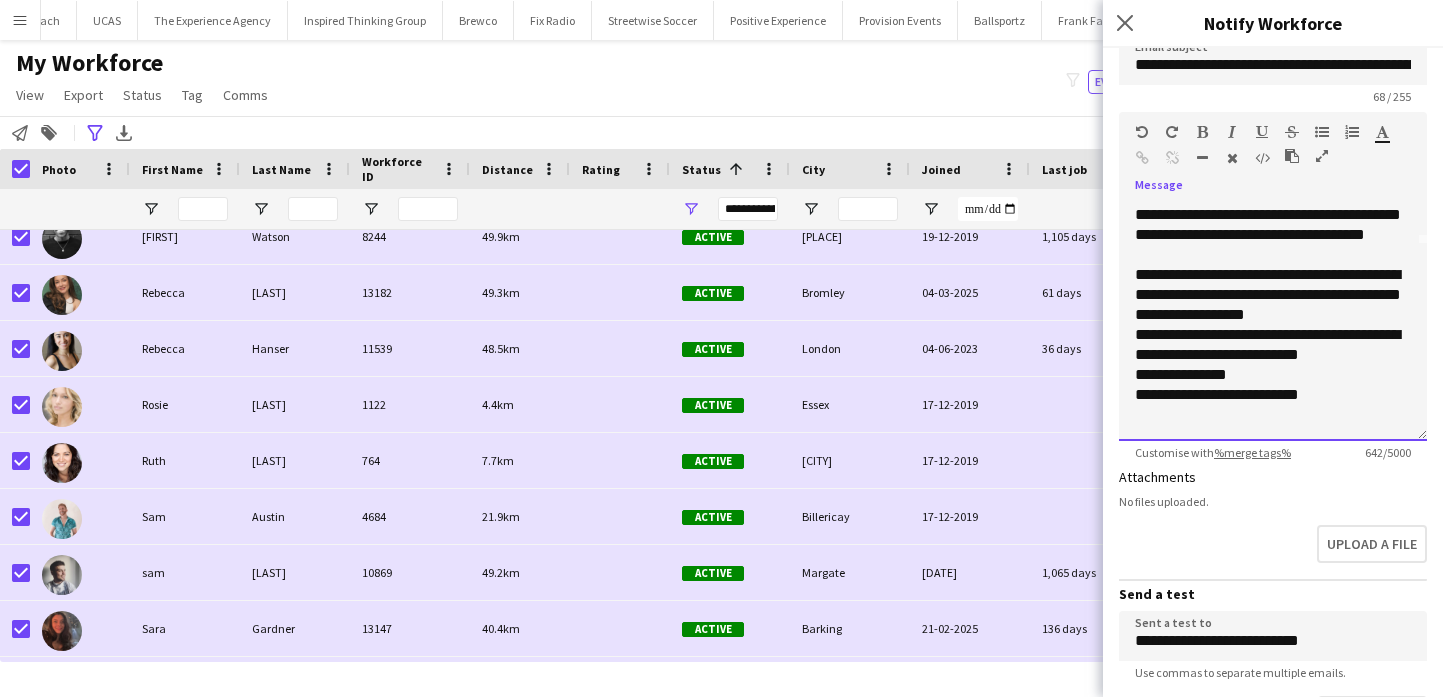 scroll, scrollTop: 198, scrollLeft: 0, axis: vertical 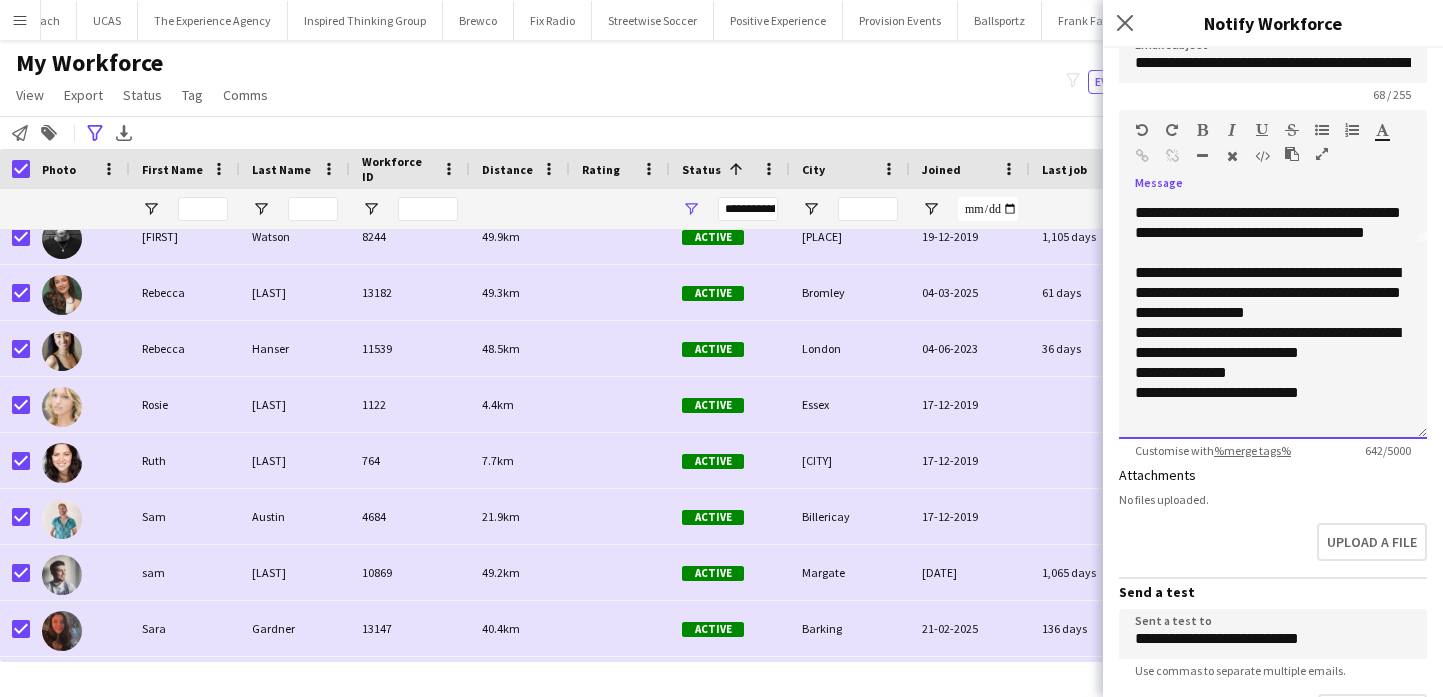 click on "**********" 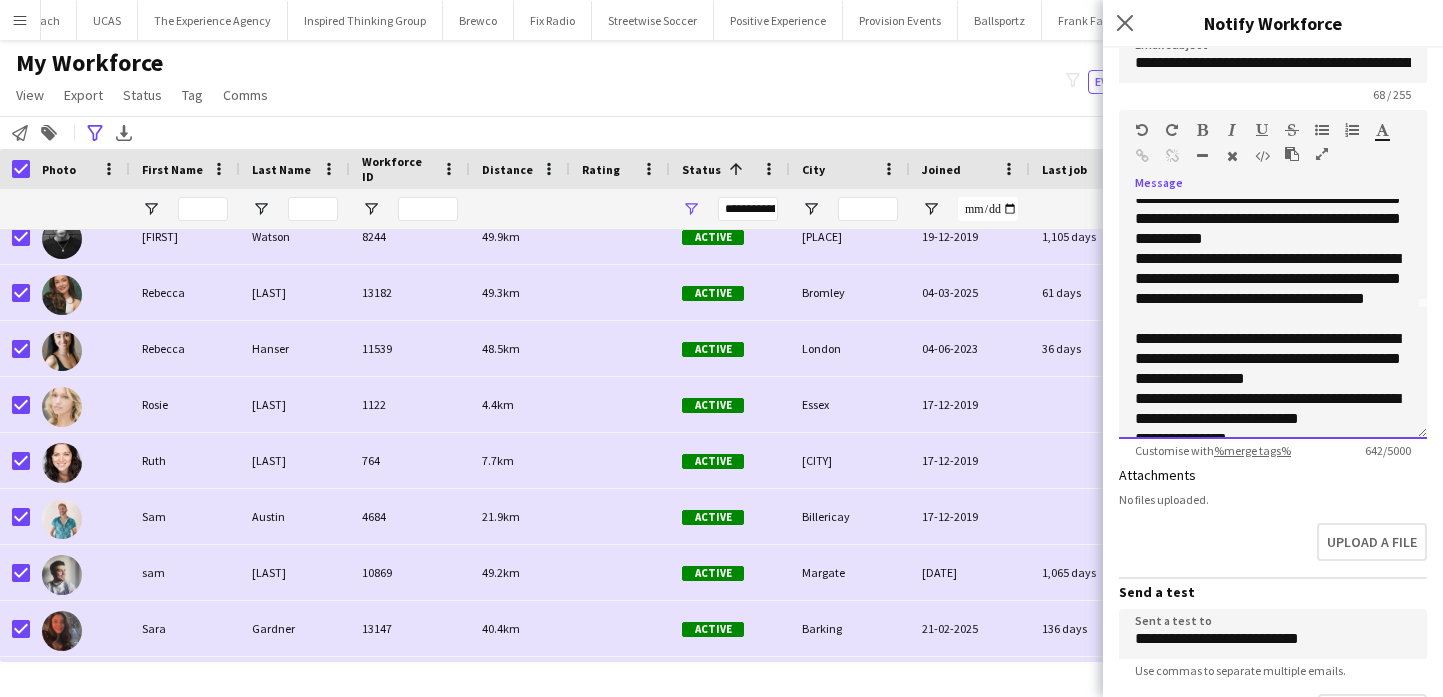 scroll, scrollTop: 196, scrollLeft: 0, axis: vertical 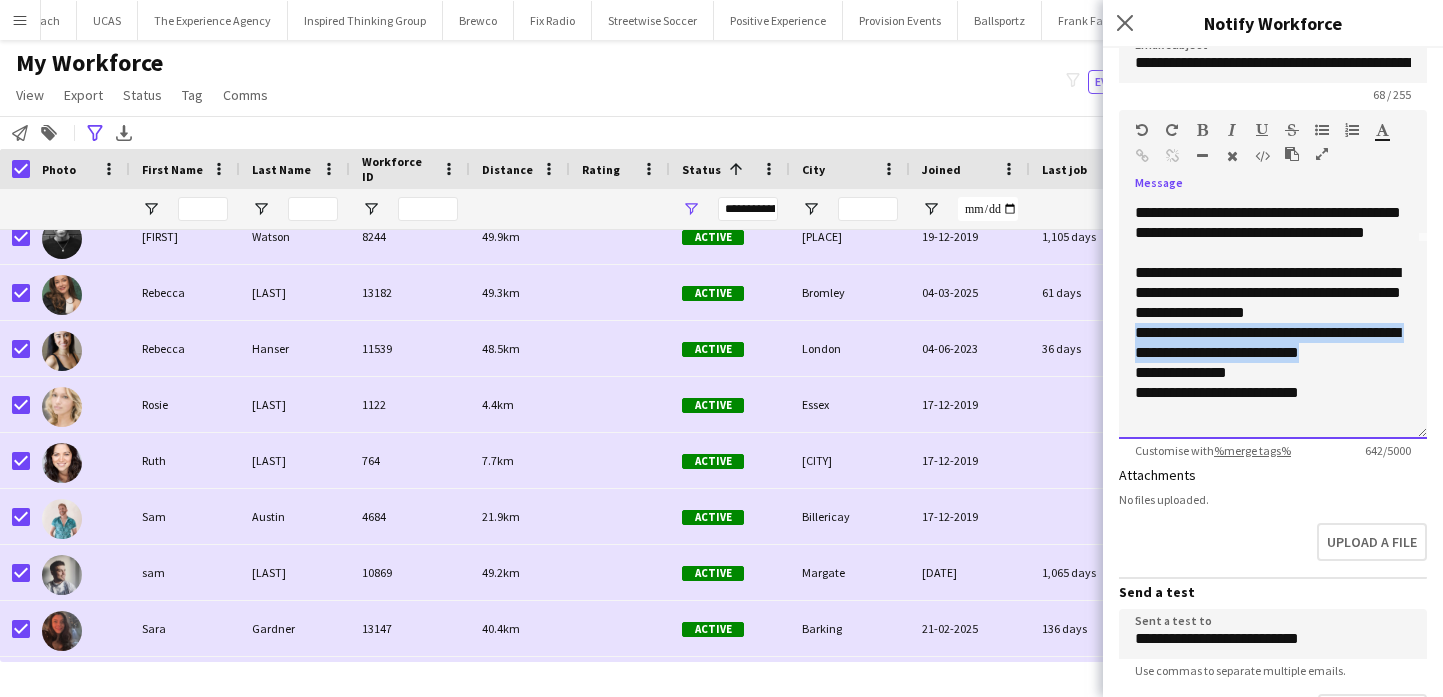 drag, startPoint x: 1363, startPoint y: 358, endPoint x: 1134, endPoint y: 334, distance: 230.25421 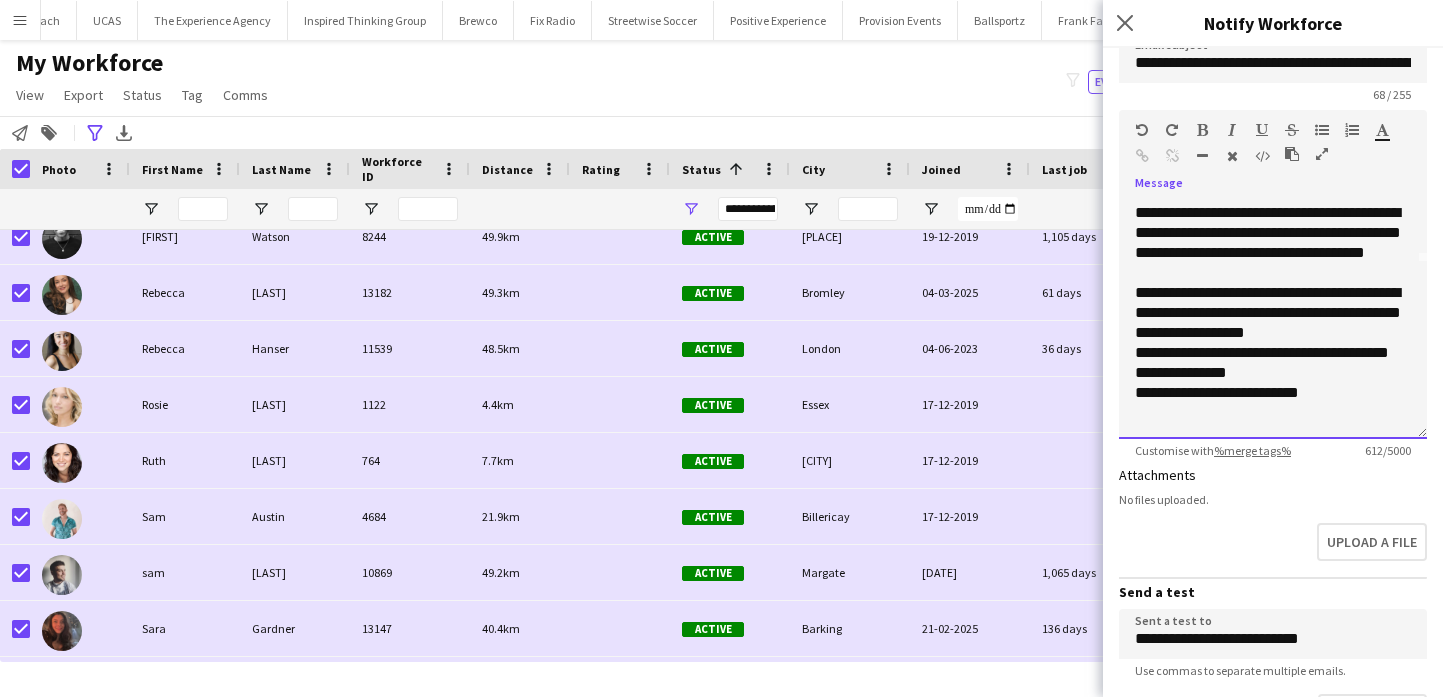 scroll, scrollTop: 196, scrollLeft: 0, axis: vertical 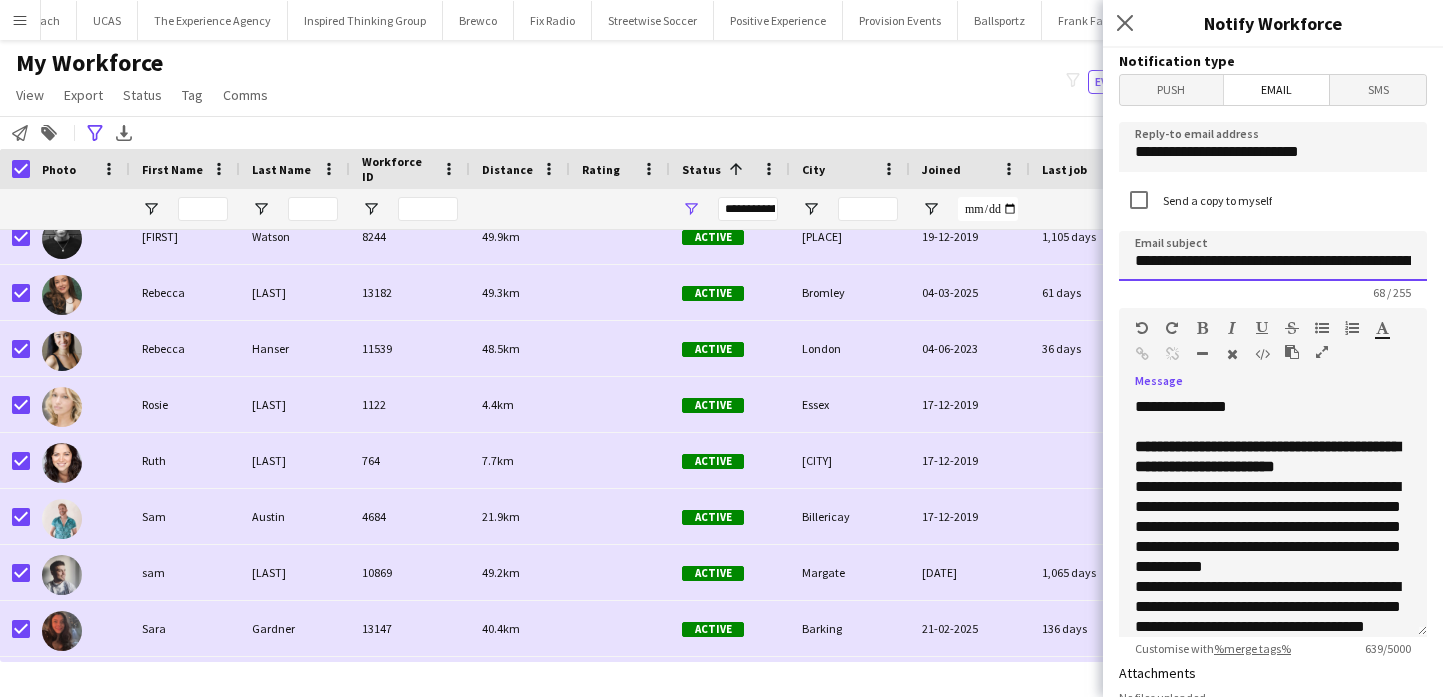 click on "**********" 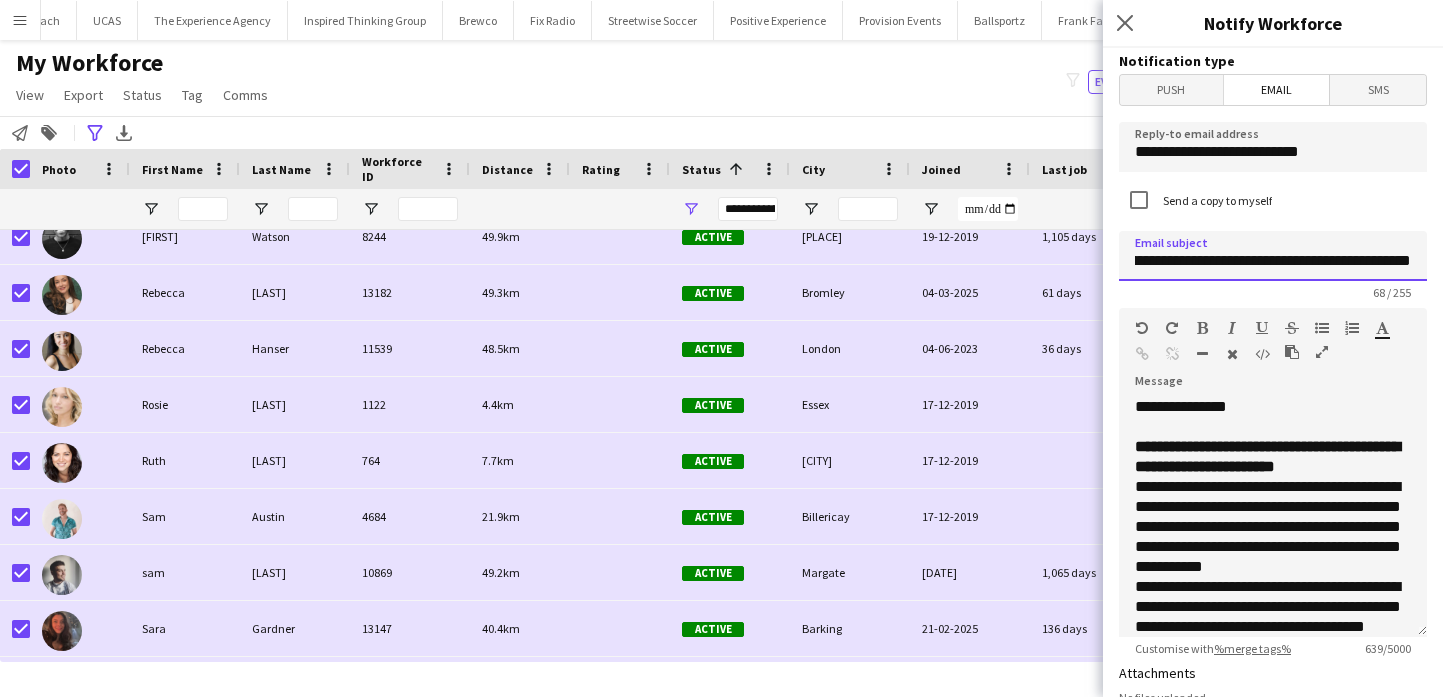 scroll, scrollTop: 0, scrollLeft: 182, axis: horizontal 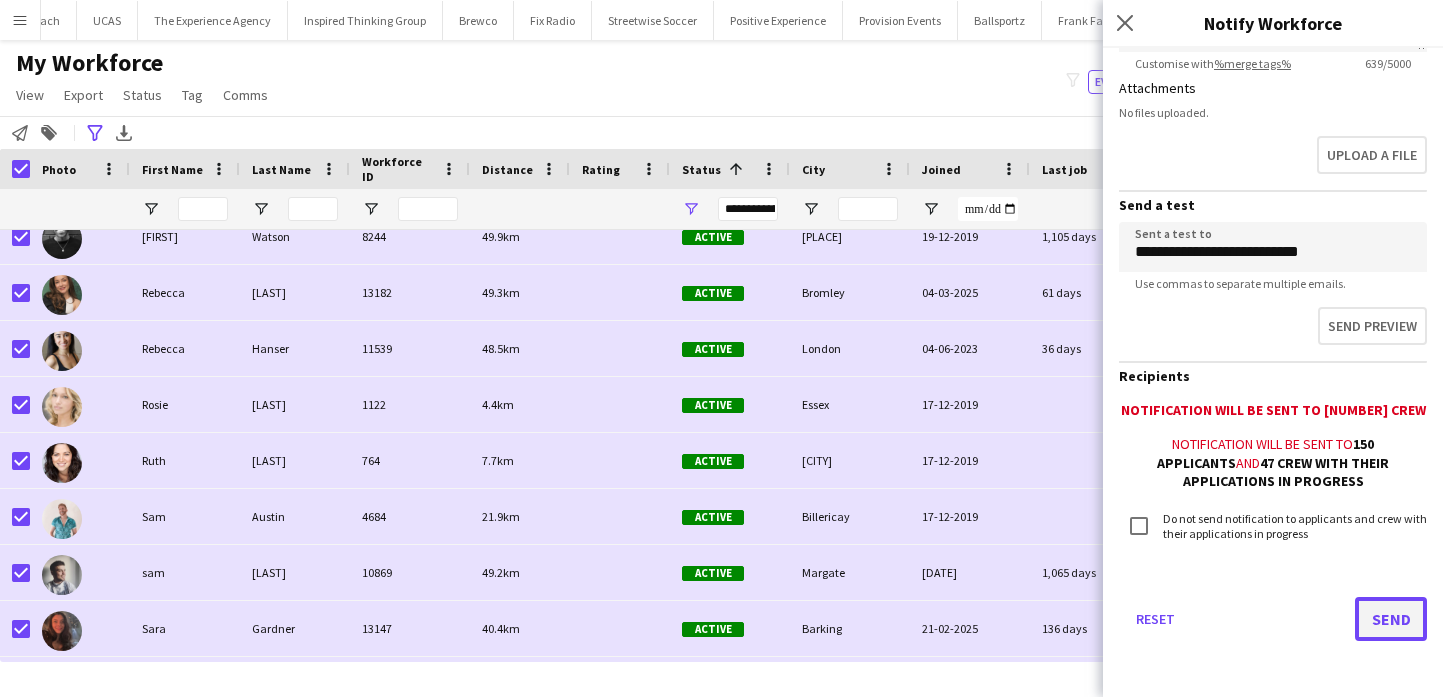 click on "Send" 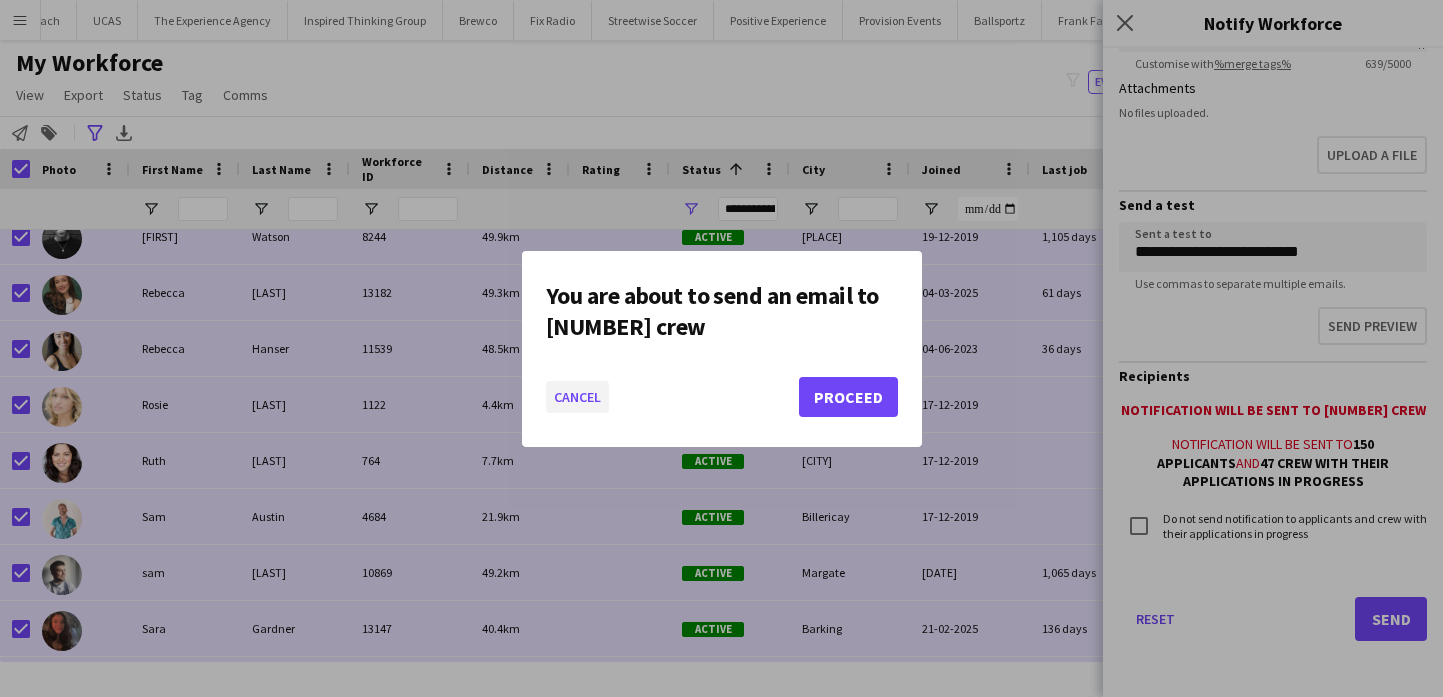 click on "Cancel" 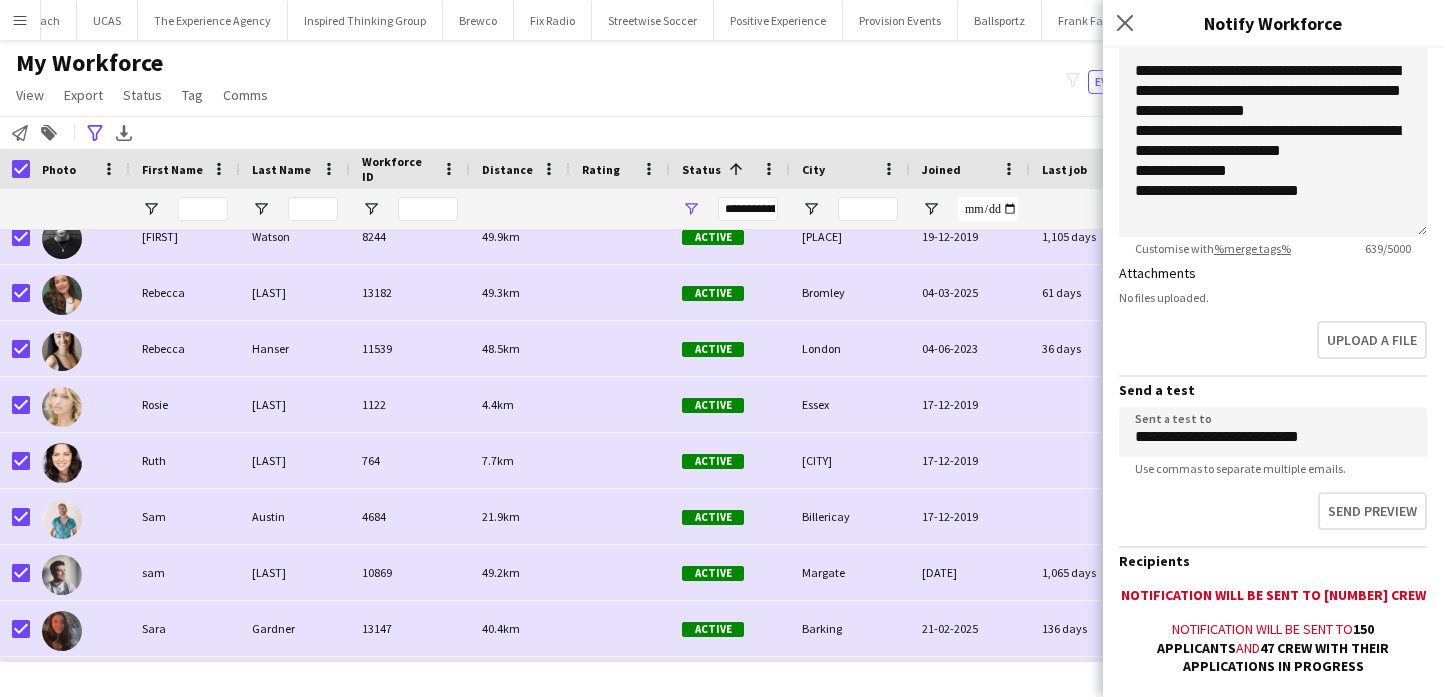 scroll, scrollTop: 585, scrollLeft: 0, axis: vertical 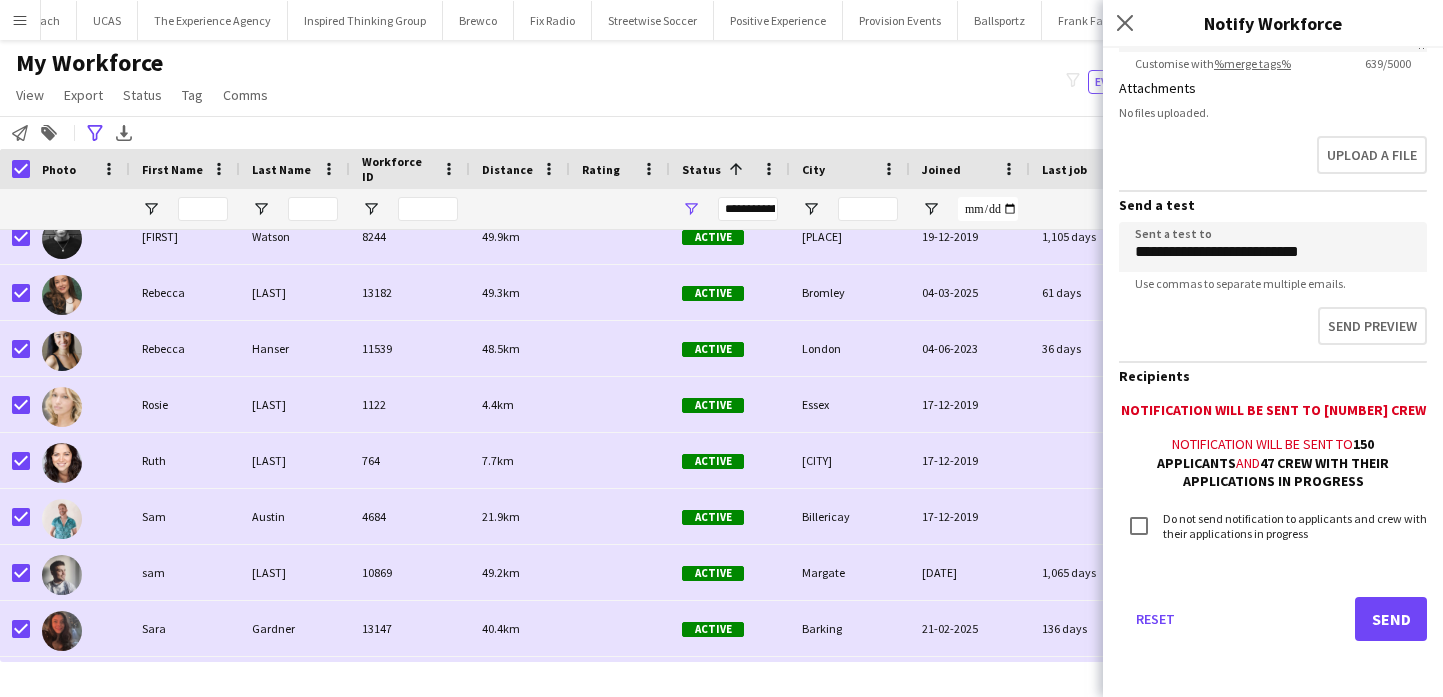 click on "Reset   Send" 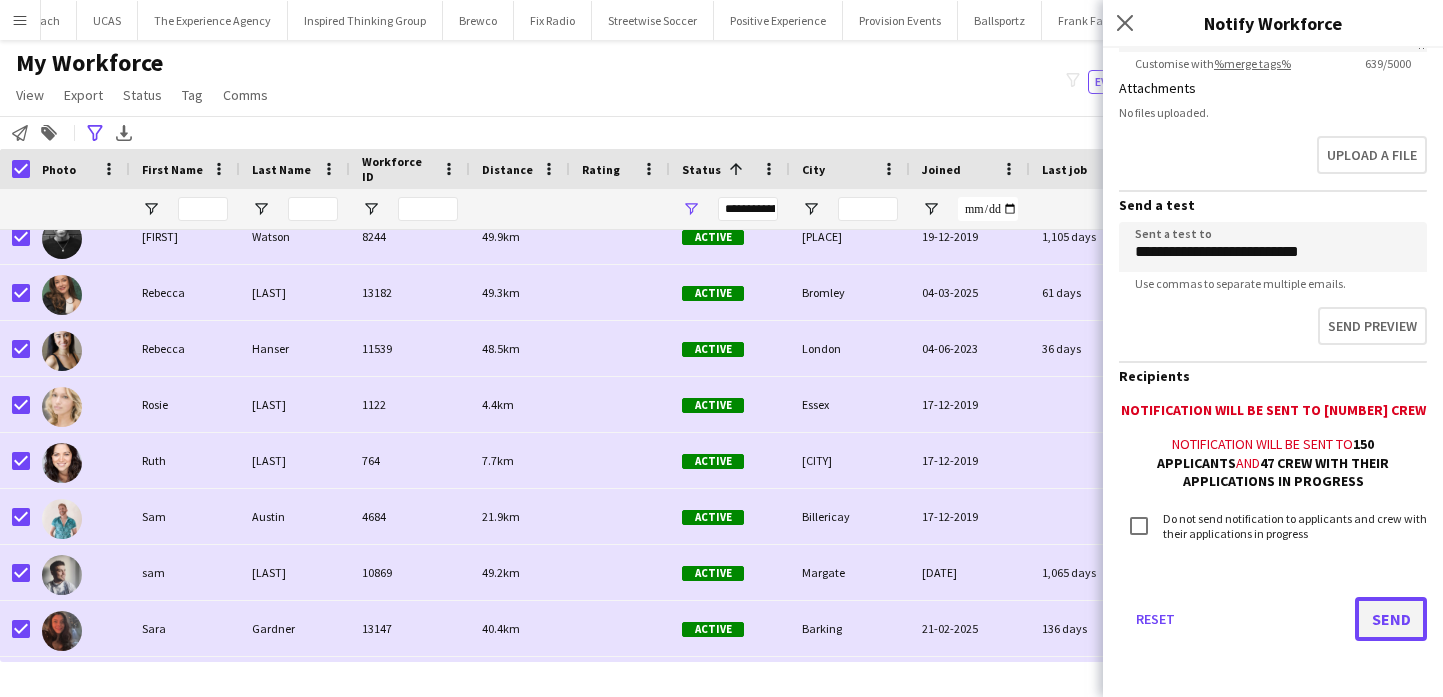 click on "Send" 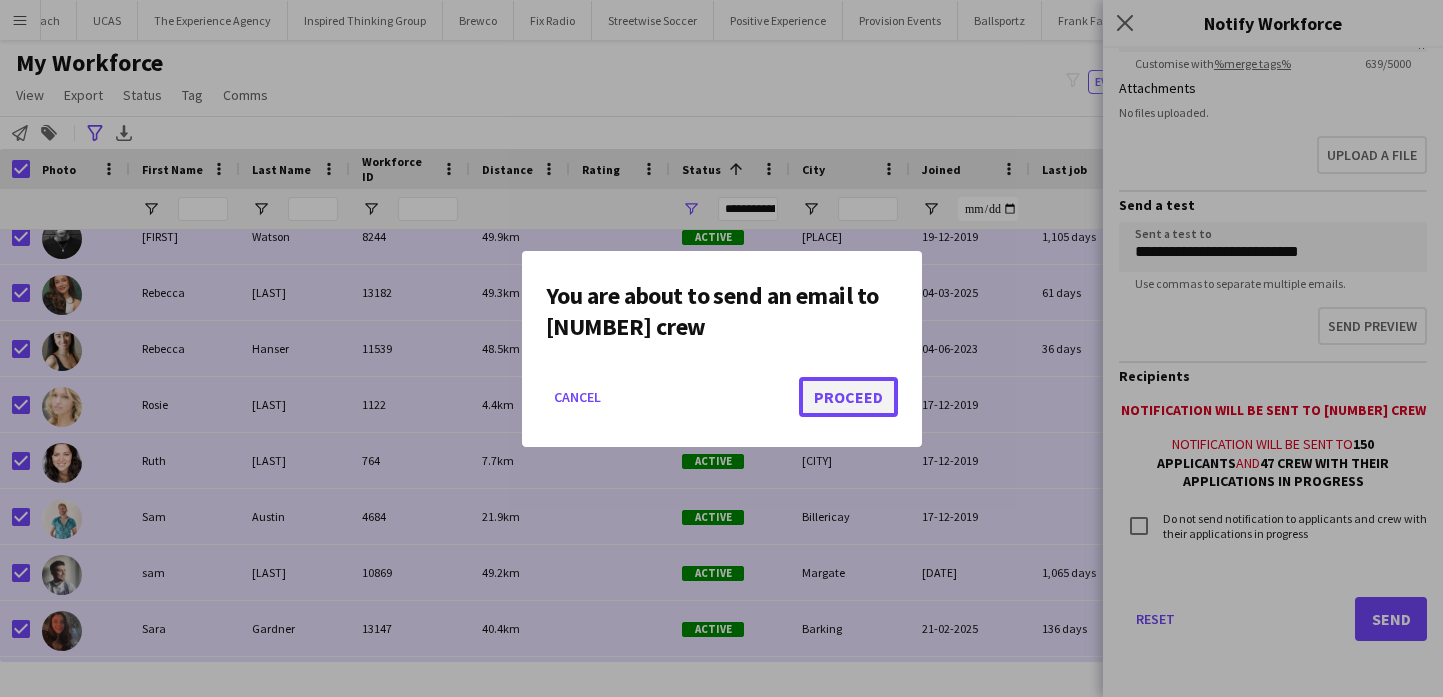 click on "Proceed" 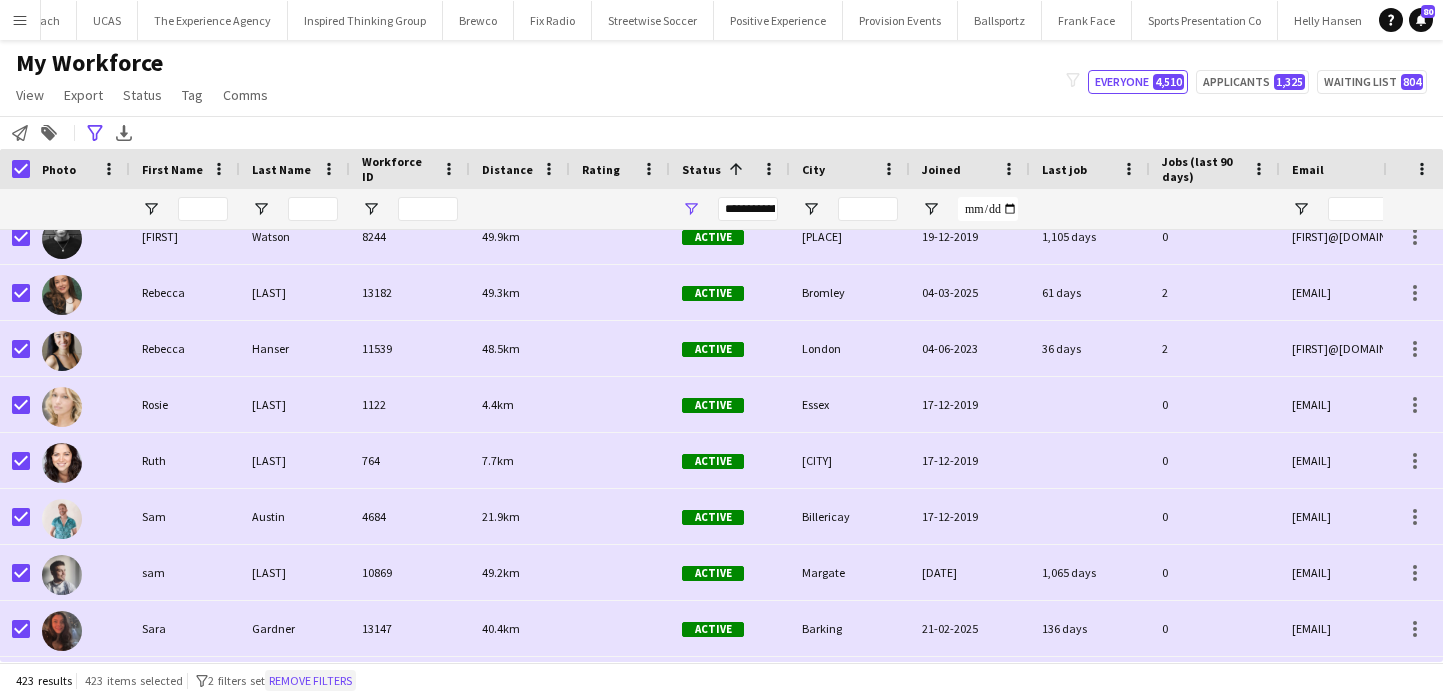 click on "Remove filters" 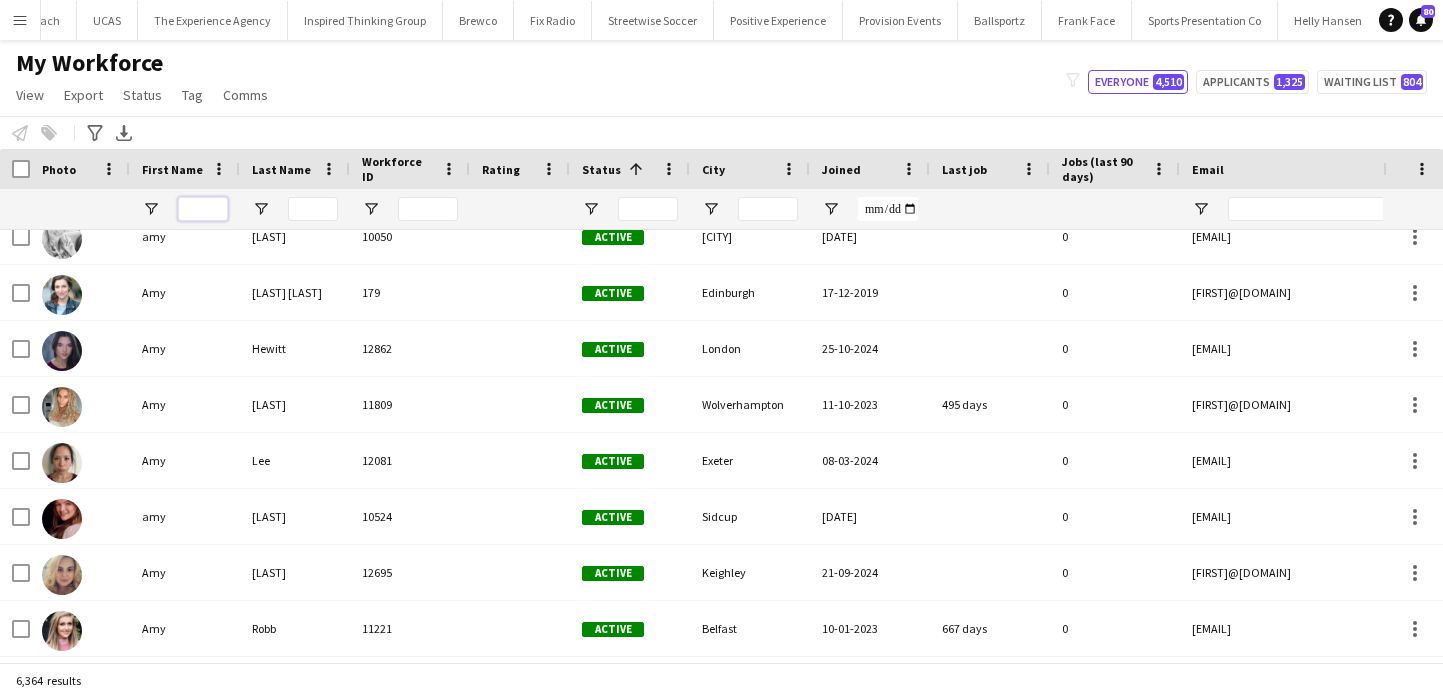 click at bounding box center [203, 209] 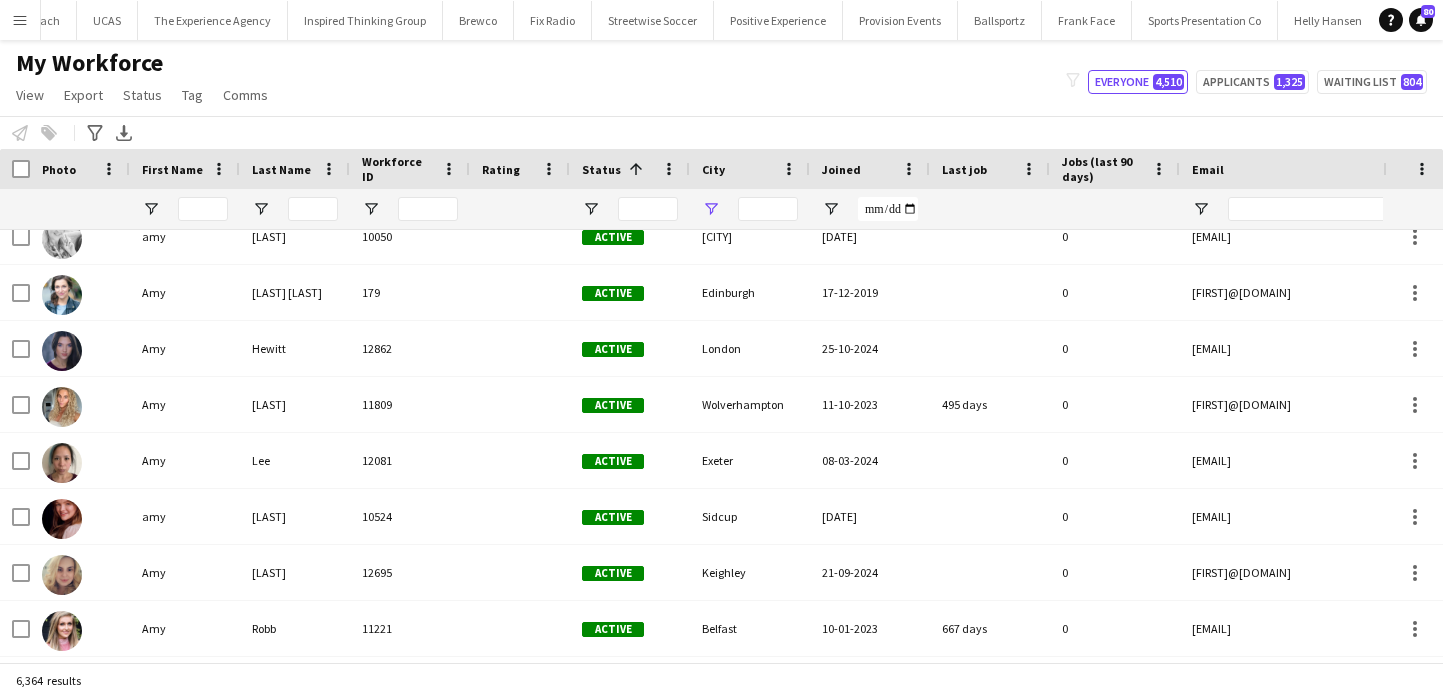 click at bounding box center (750, 209) 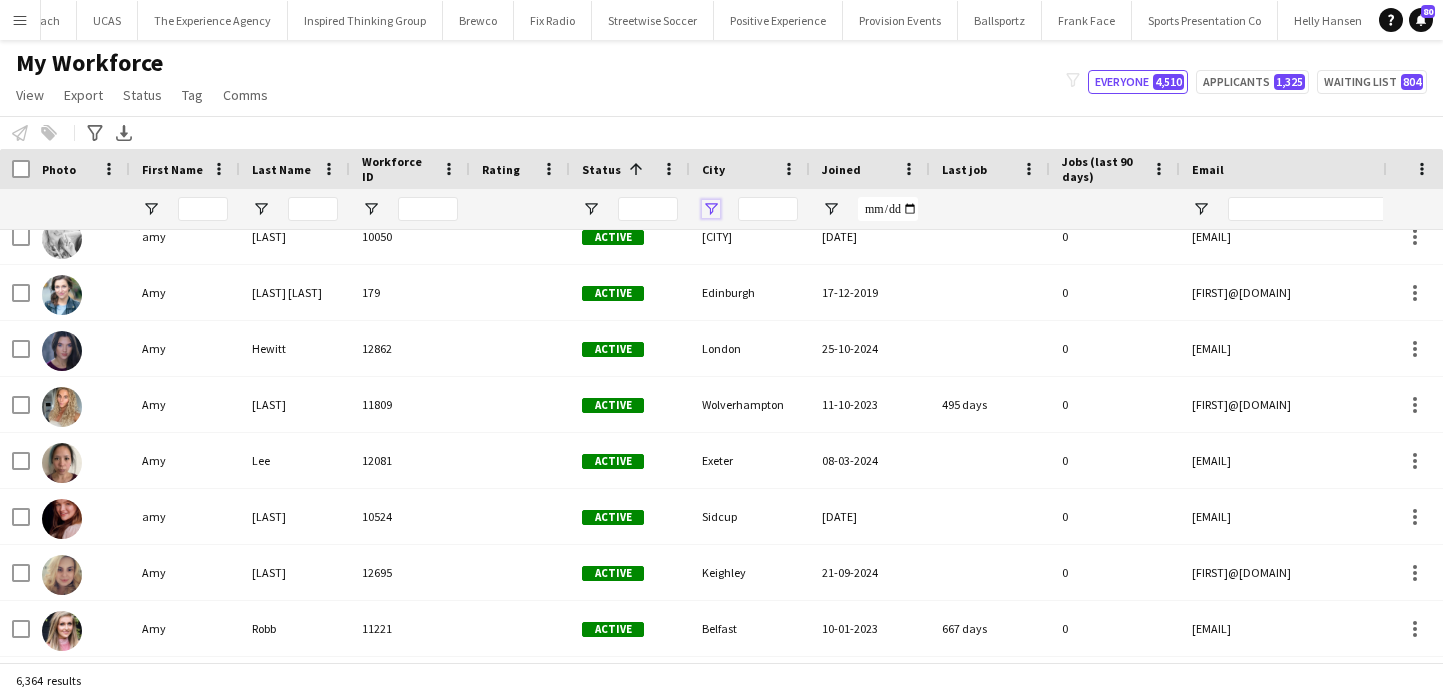 click at bounding box center (711, 209) 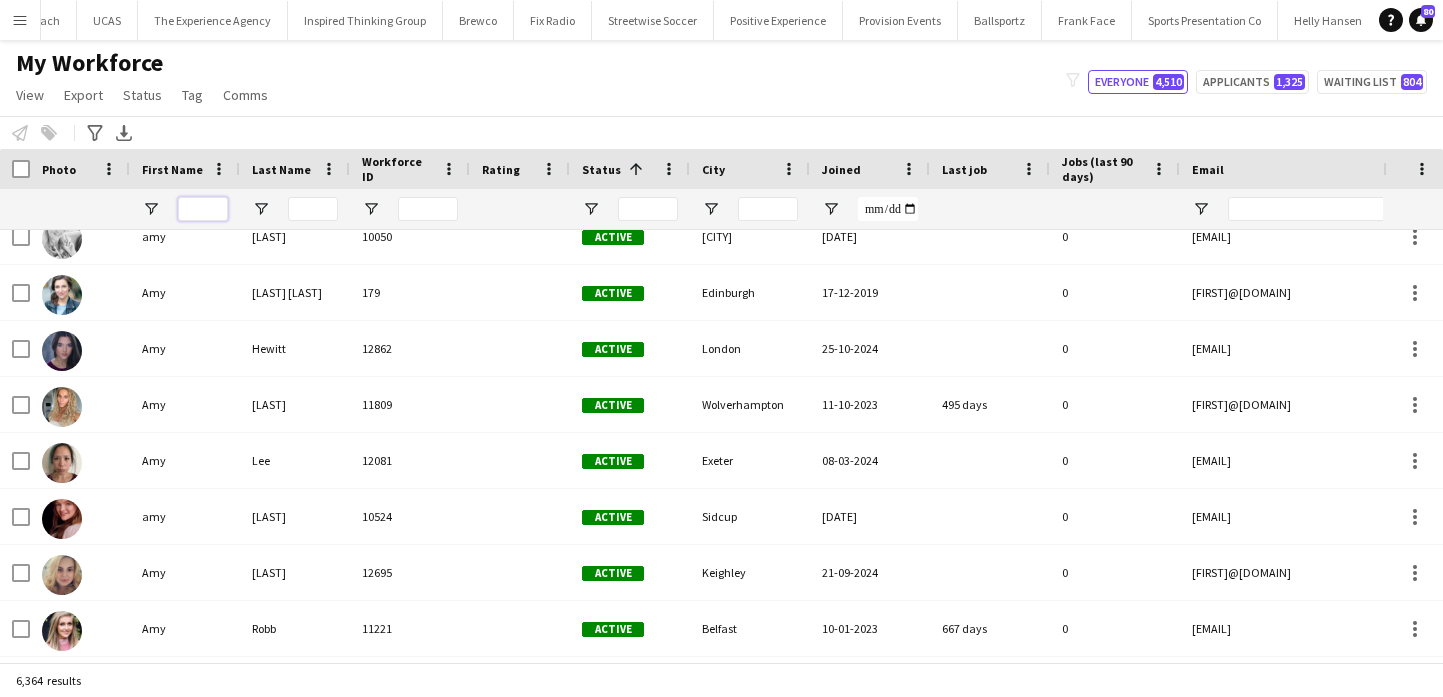 click at bounding box center (203, 209) 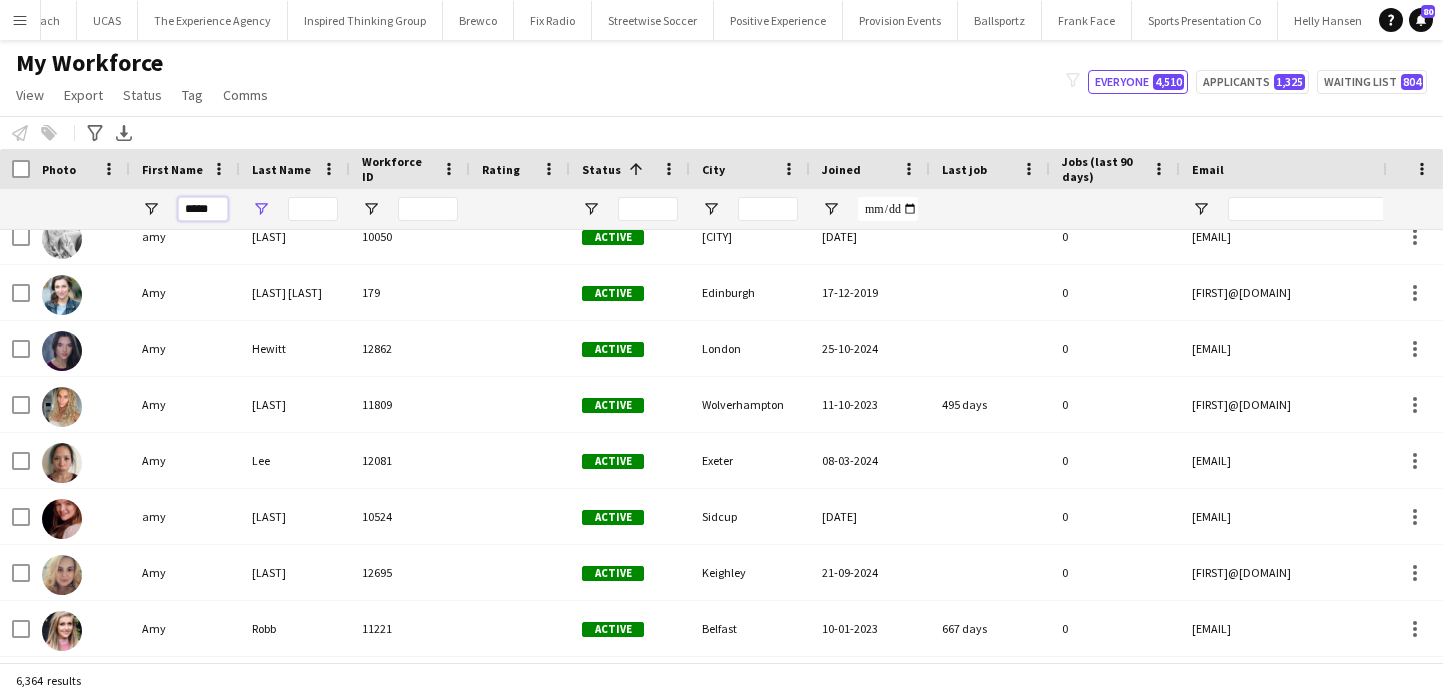scroll, scrollTop: 352, scrollLeft: 0, axis: vertical 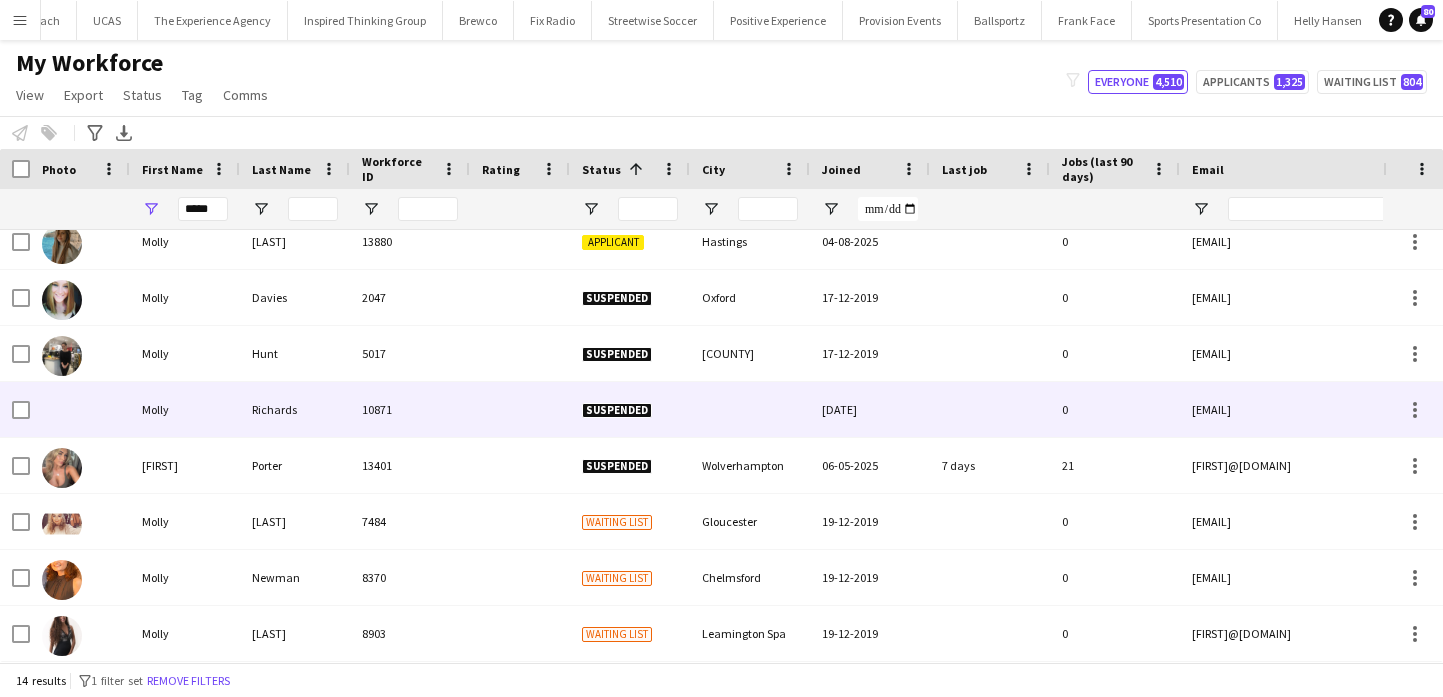 click on "Porter" at bounding box center (295, 465) 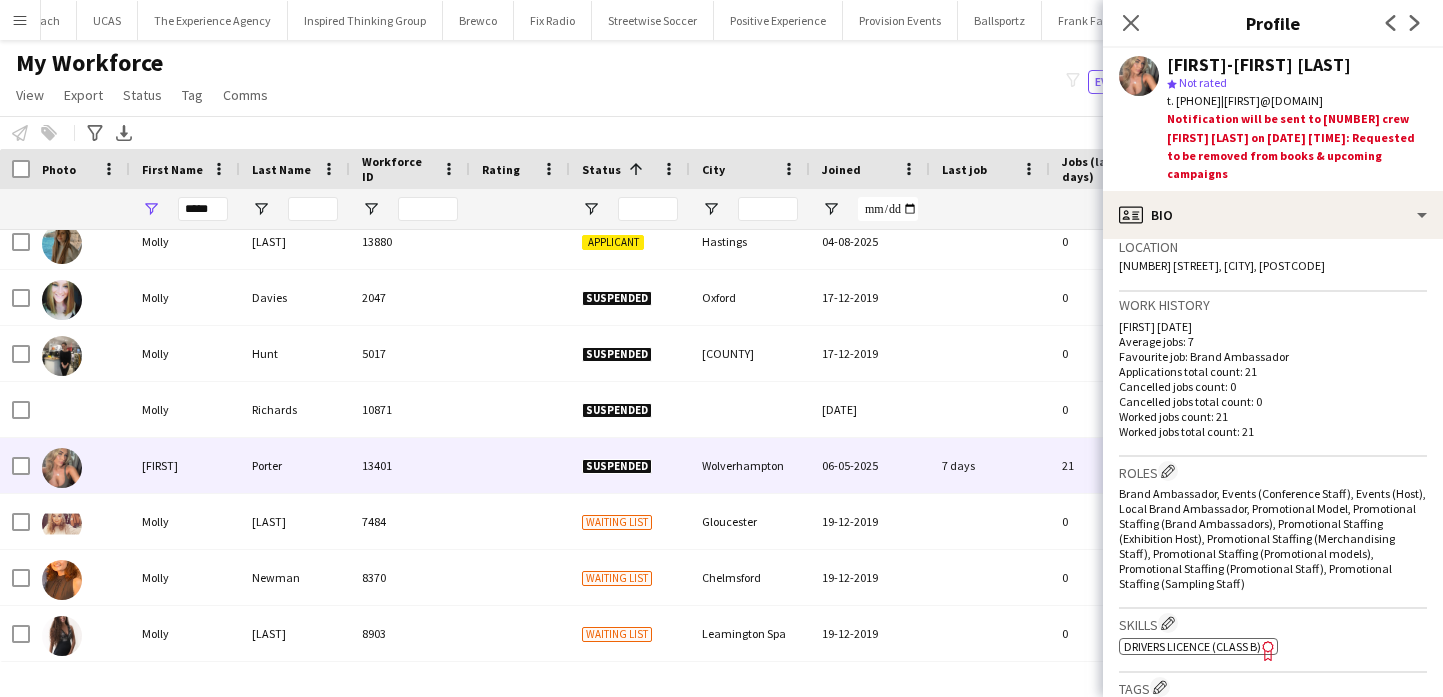 scroll, scrollTop: 421, scrollLeft: 0, axis: vertical 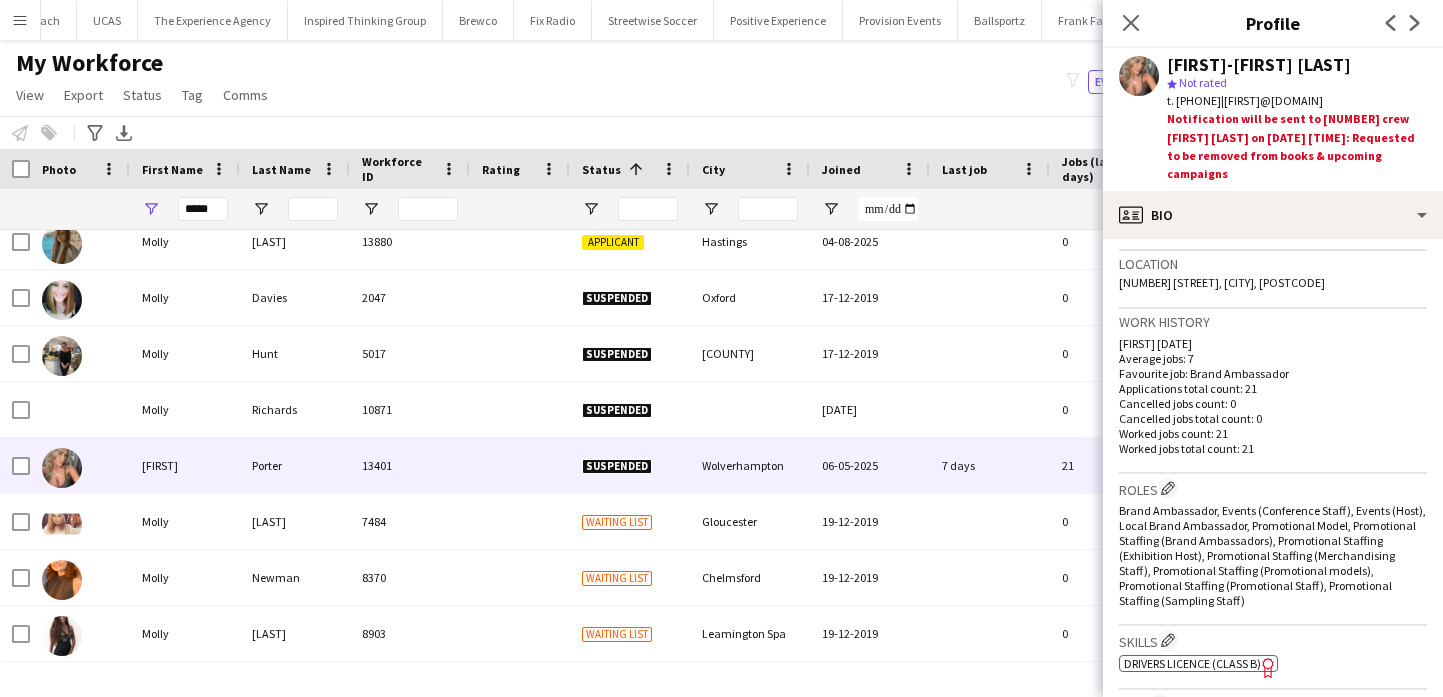 click on "27 Florence Avenue, Wolverhampton, WV4 6DB" 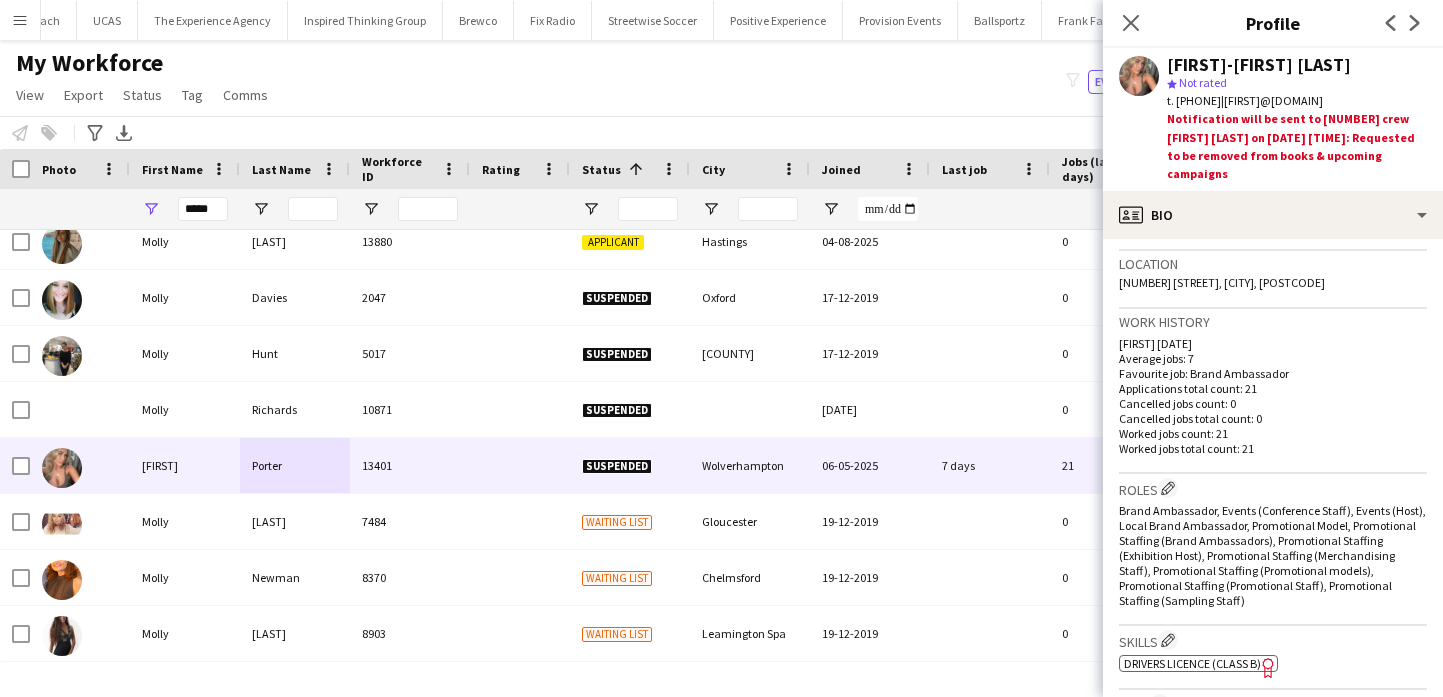 drag, startPoint x: 1318, startPoint y: 264, endPoint x: 1339, endPoint y: 264, distance: 21 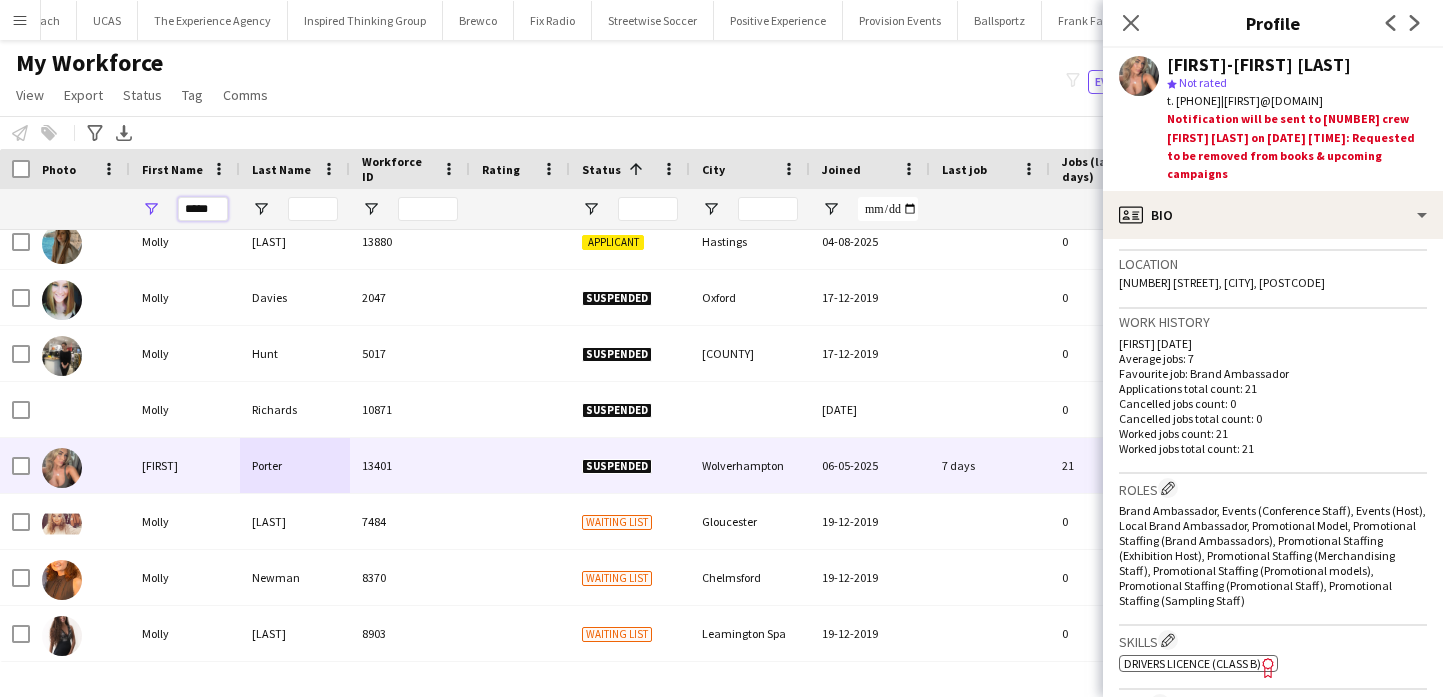 click on "*****" at bounding box center (203, 209) 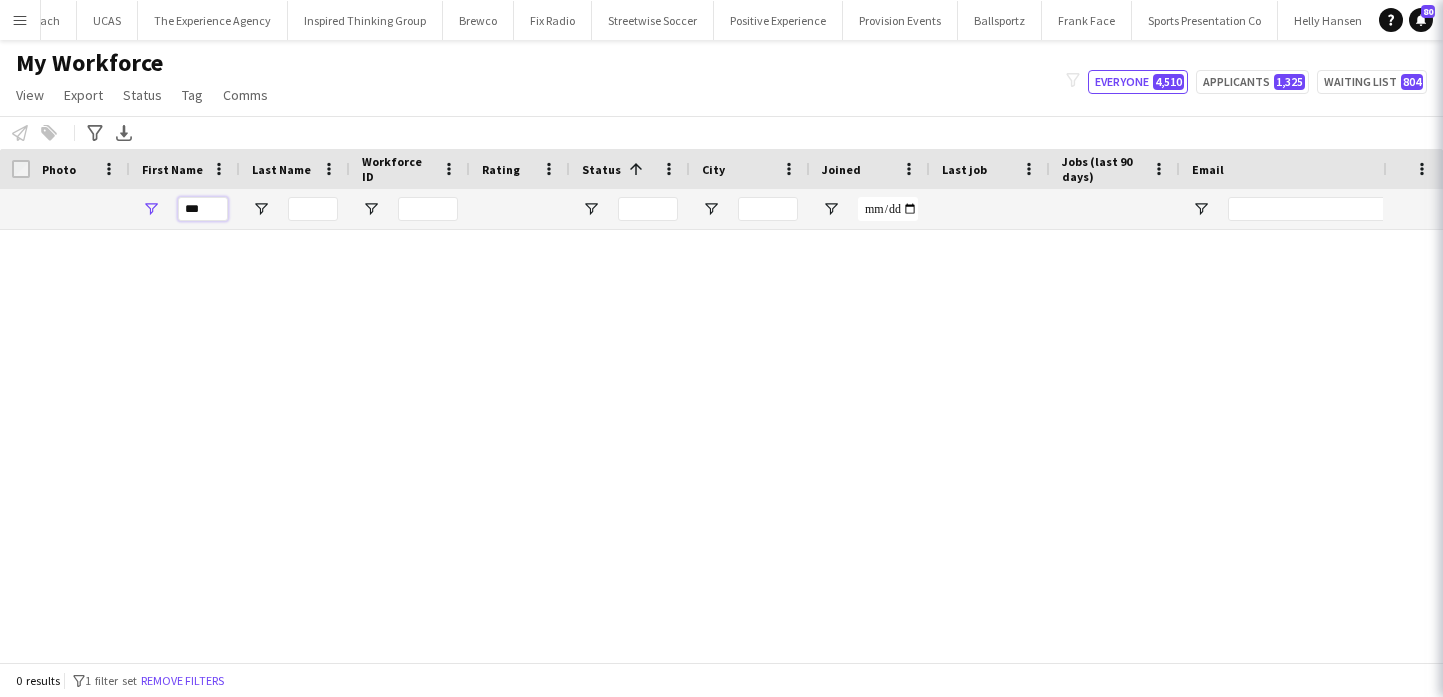 scroll, scrollTop: 0, scrollLeft: 0, axis: both 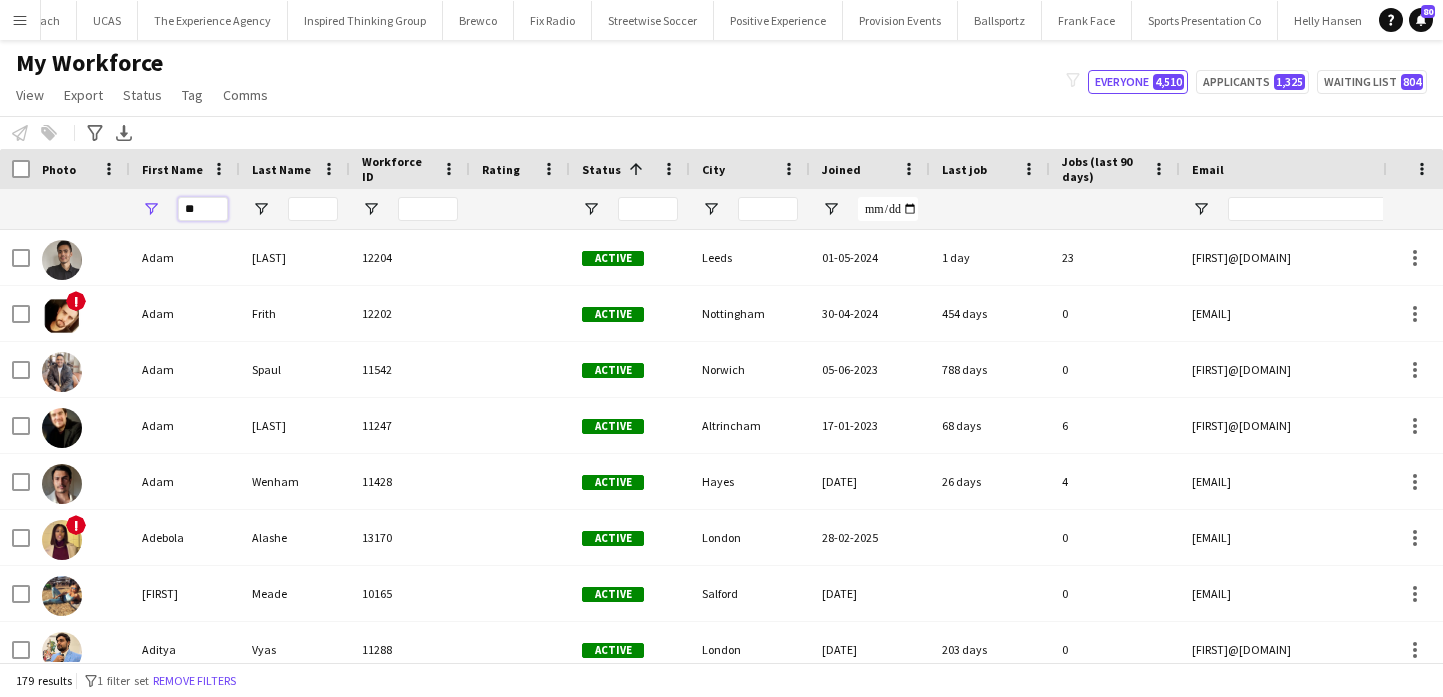 type on "**" 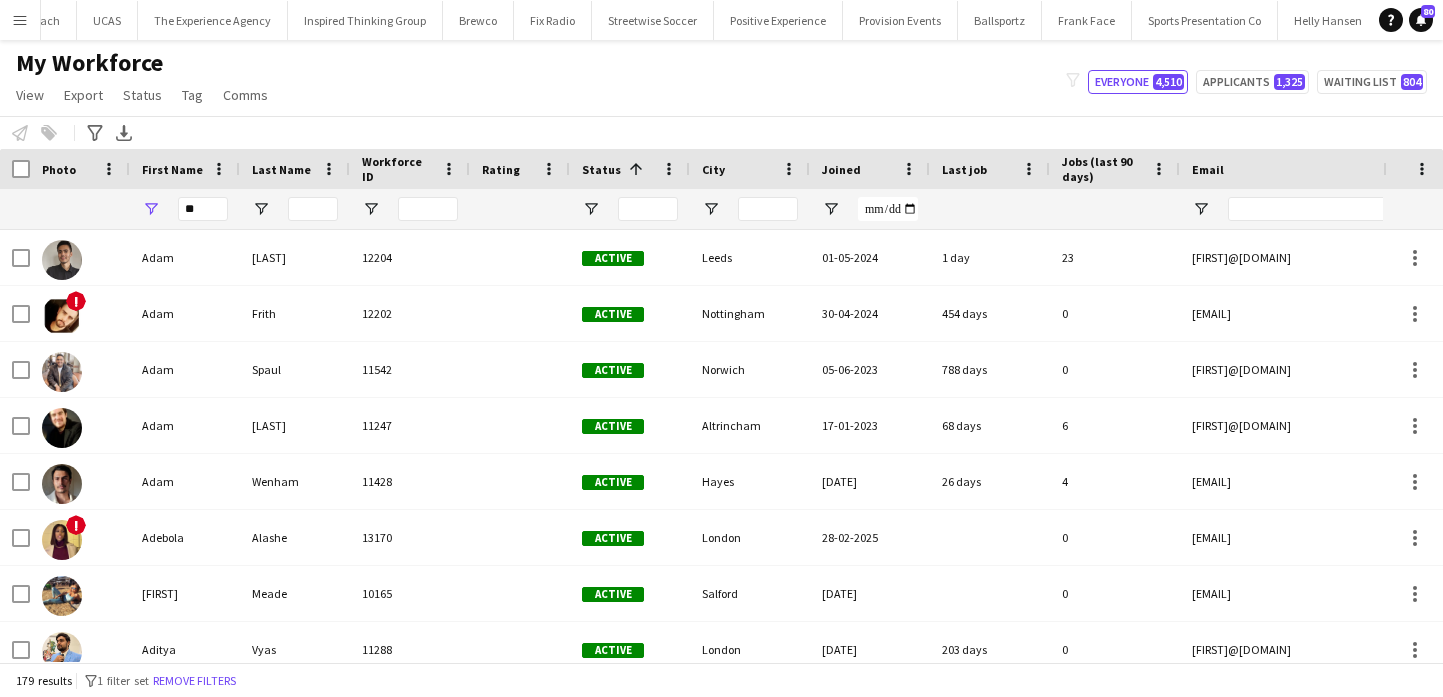 click on "Notify workforce
Add to tag
Select at least one crew to tag him or her.
Advanced filters
Advanced filters   Availability   Start Time   End Time   Skills   Role types   Worked with these clients...   Address
Address
Distance from address (km)   Clear   View results
Export XLSX" 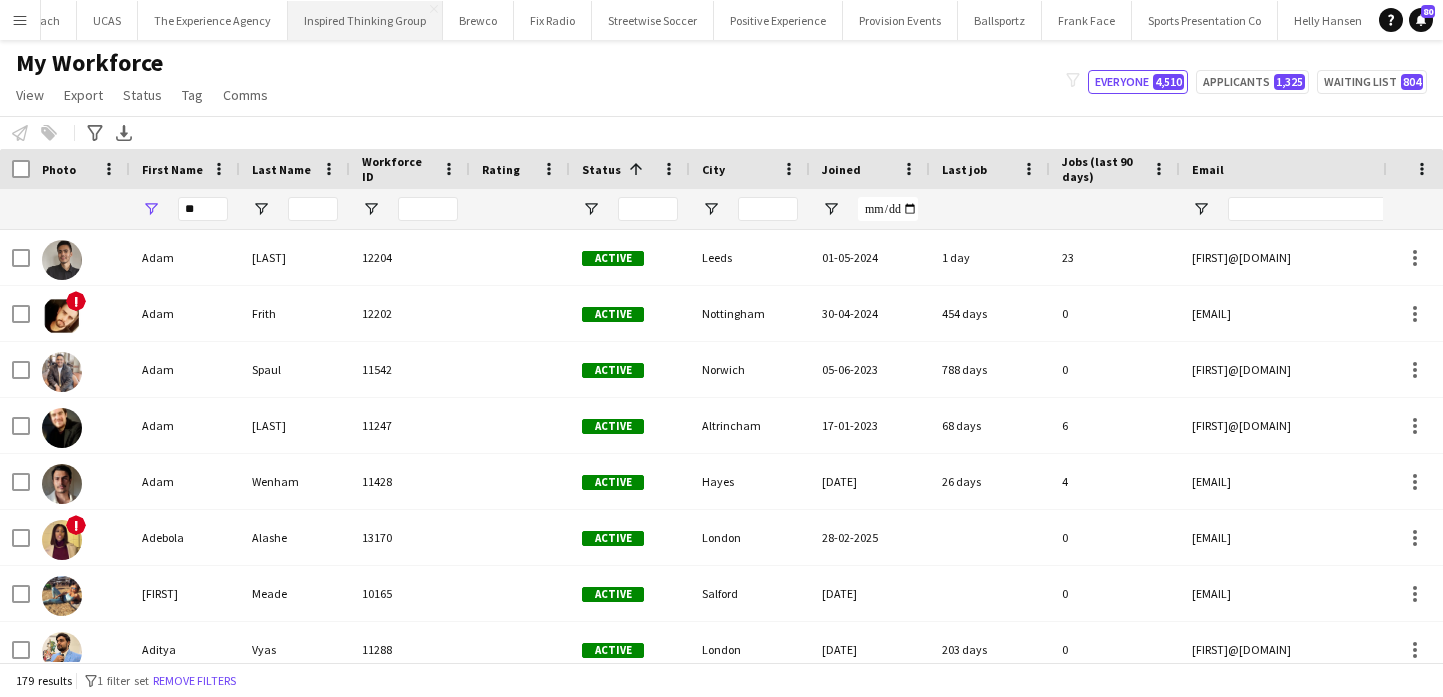 scroll, scrollTop: 0, scrollLeft: 570, axis: horizontal 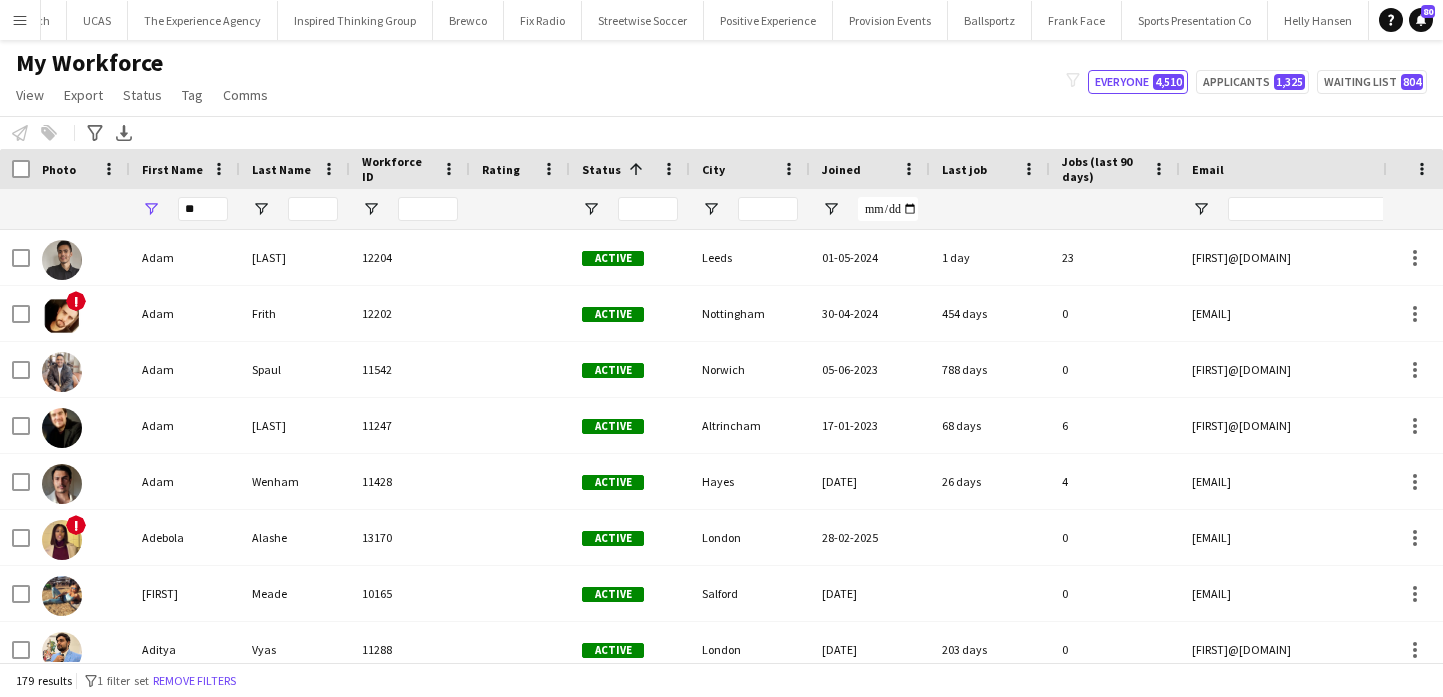 click on "Add" at bounding box center [1381, 20] 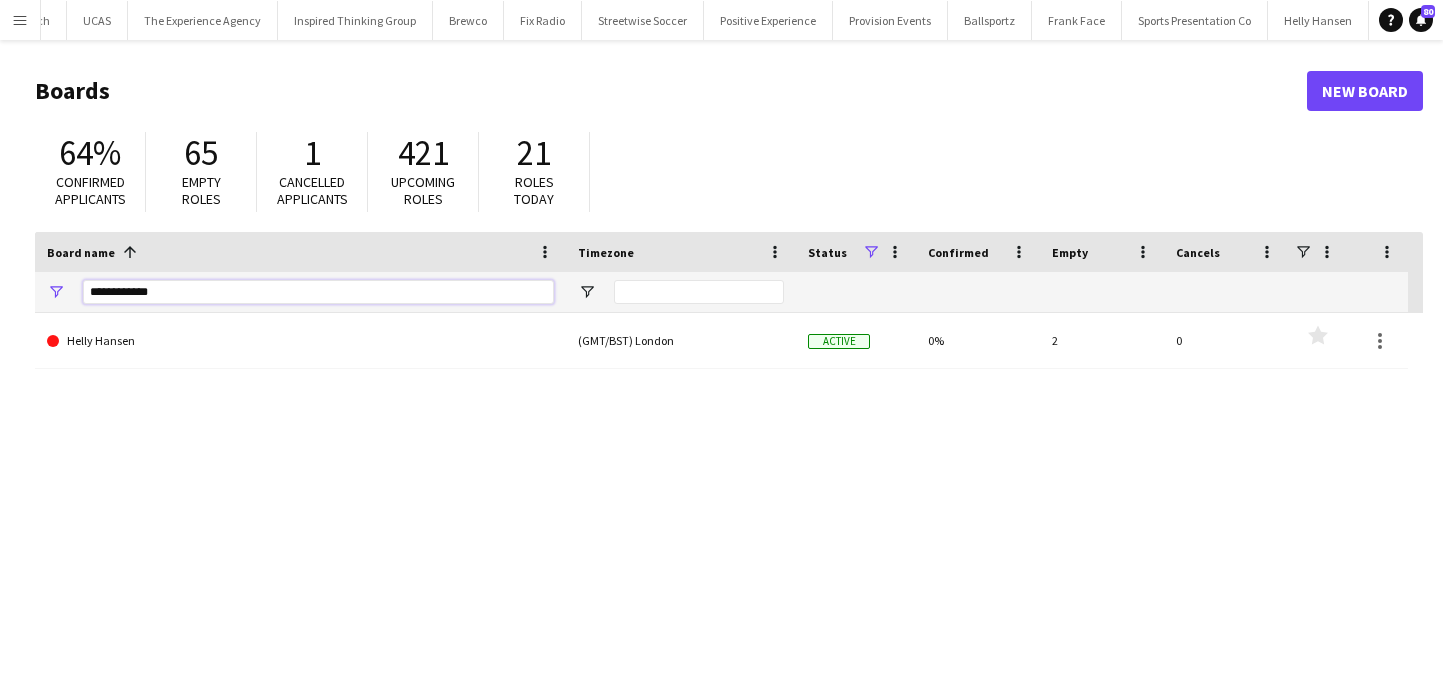 click on "**********" at bounding box center (318, 292) 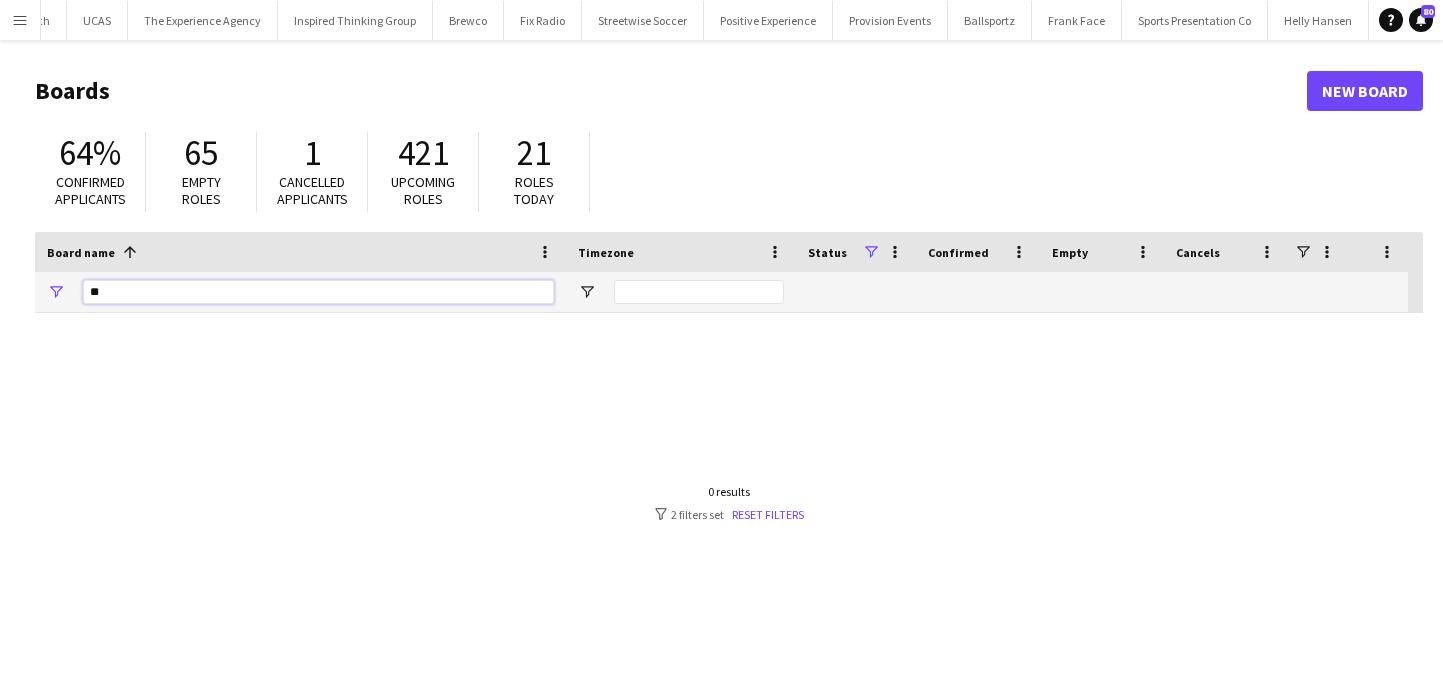 type on "*" 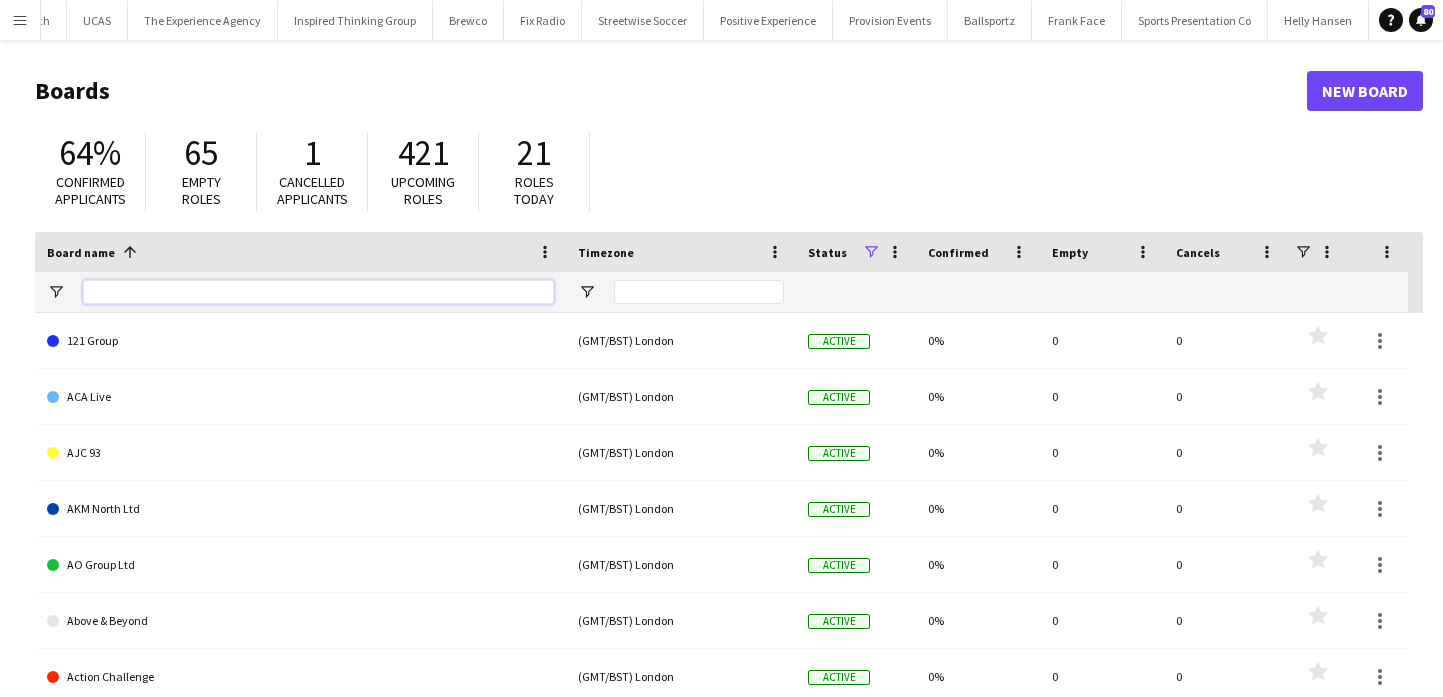 type 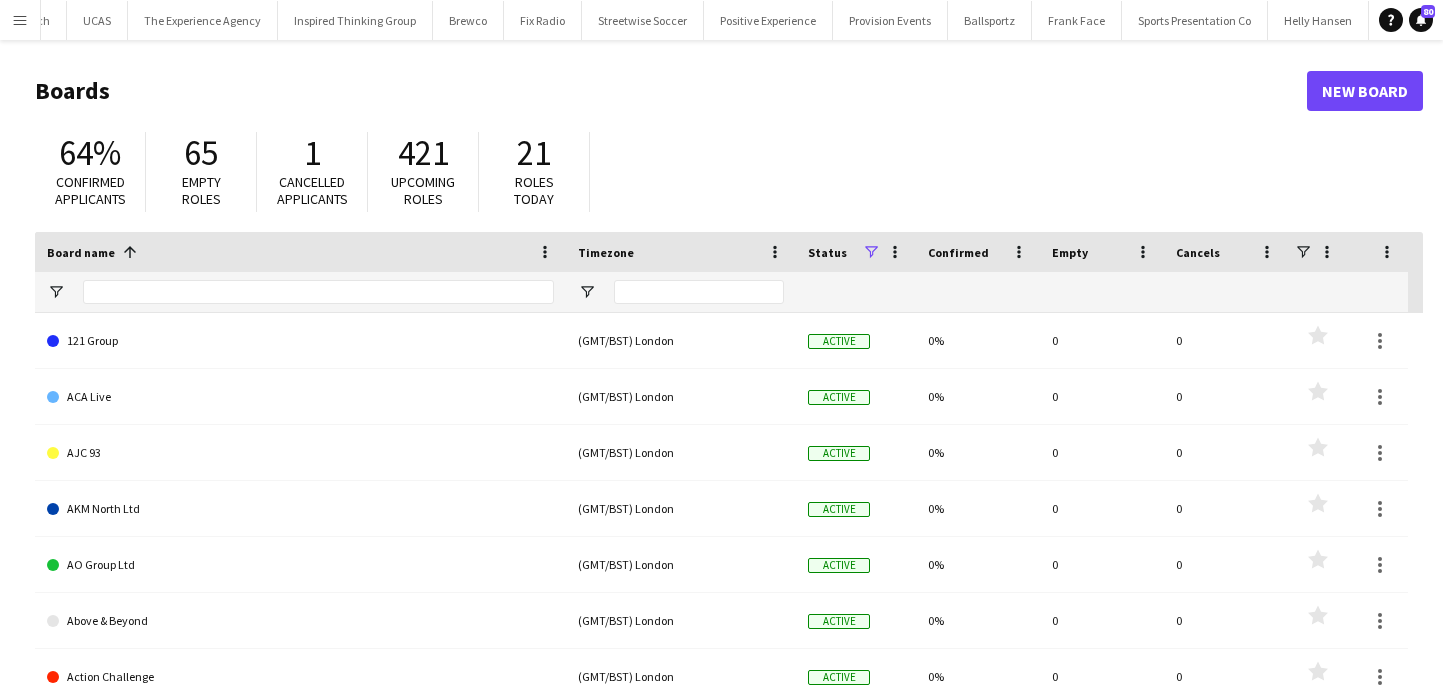 click on "Menu" at bounding box center [20, 20] 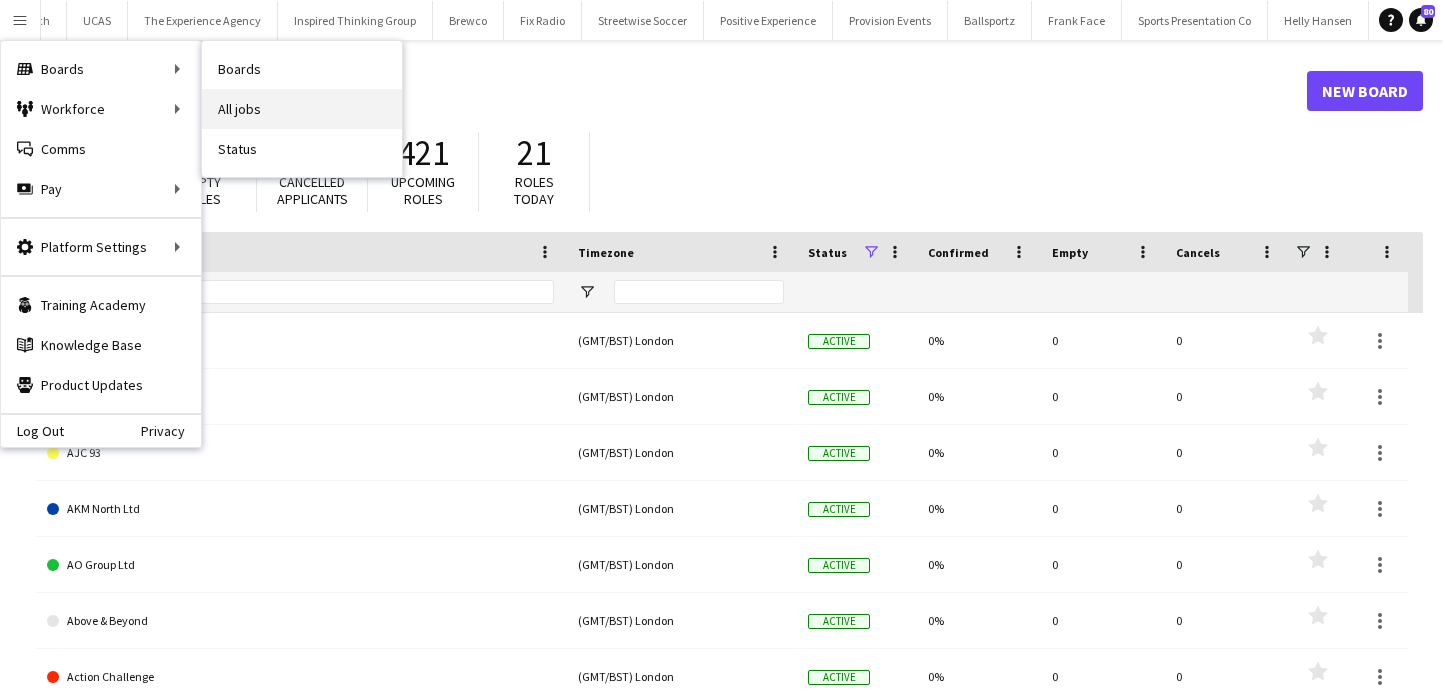 click on "All jobs" at bounding box center [302, 109] 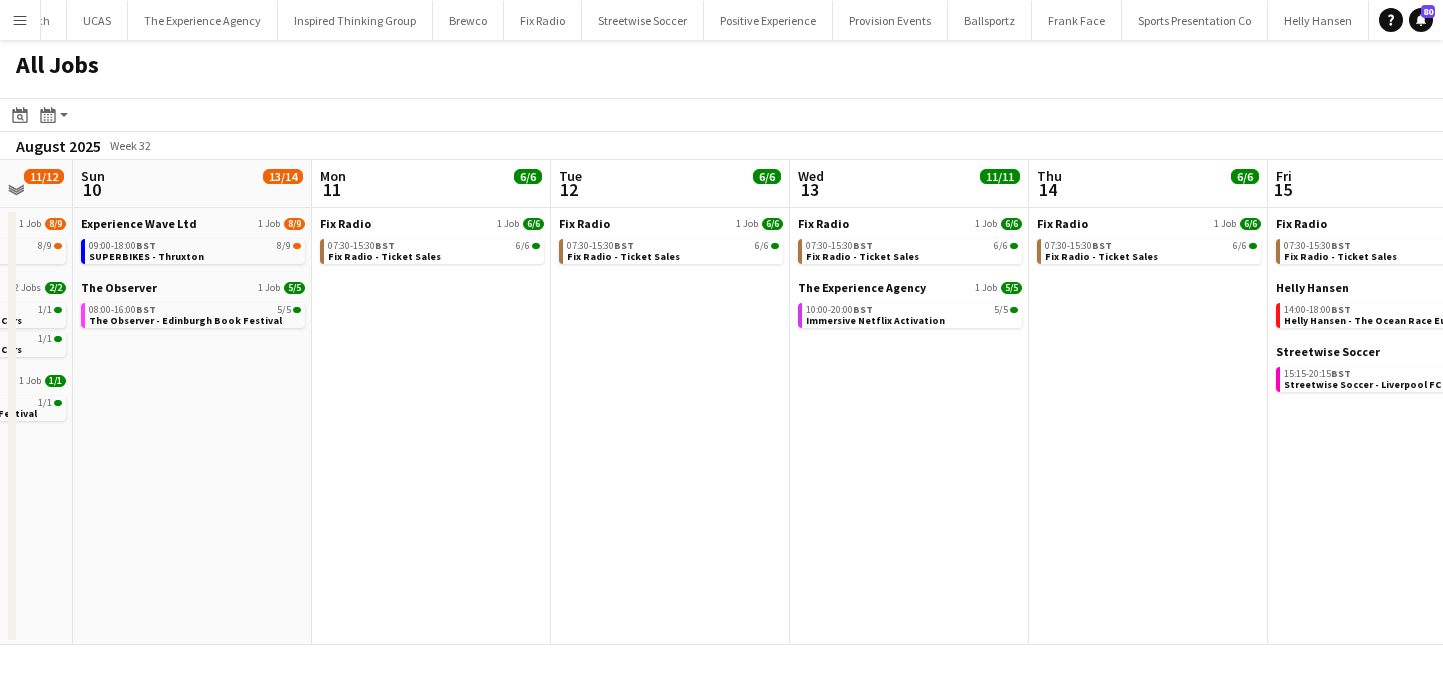 scroll, scrollTop: 0, scrollLeft: 891, axis: horizontal 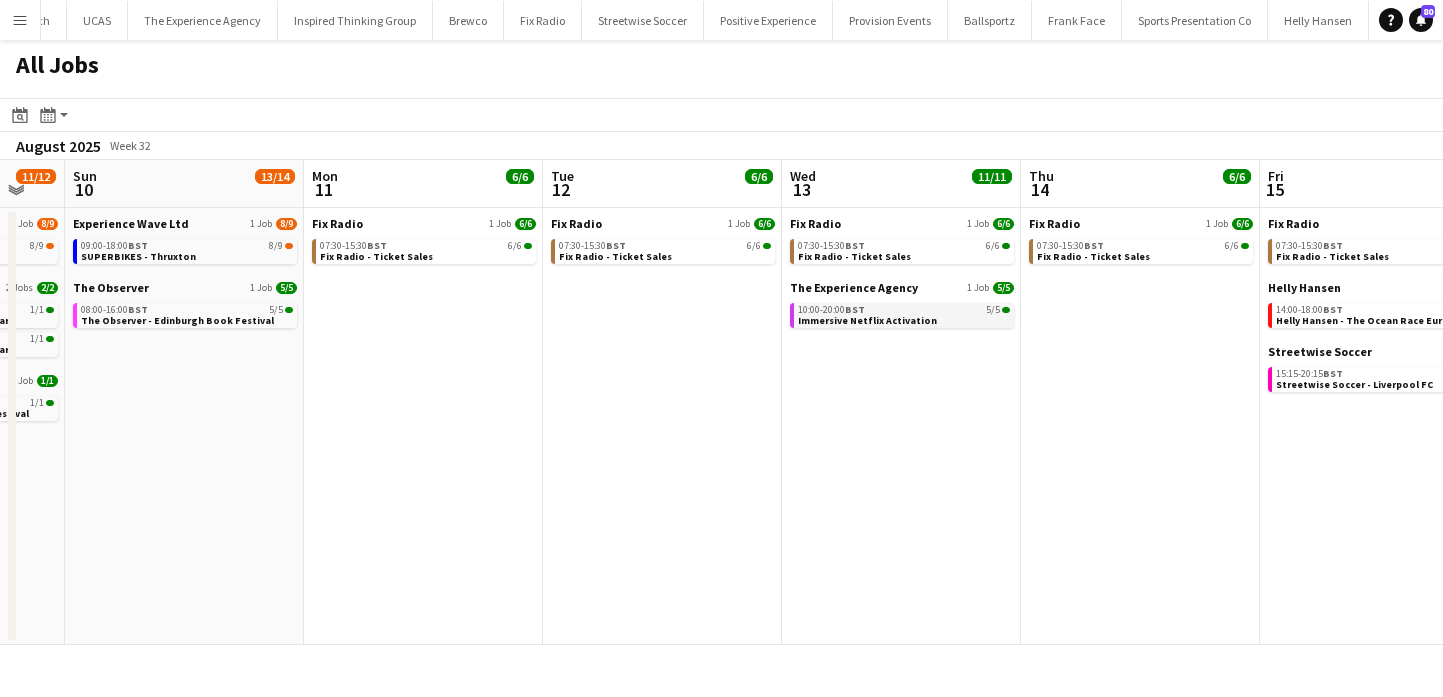 click on "10:00-20:00    BST   5/5   Immersive Netflix Activation" at bounding box center [904, 314] 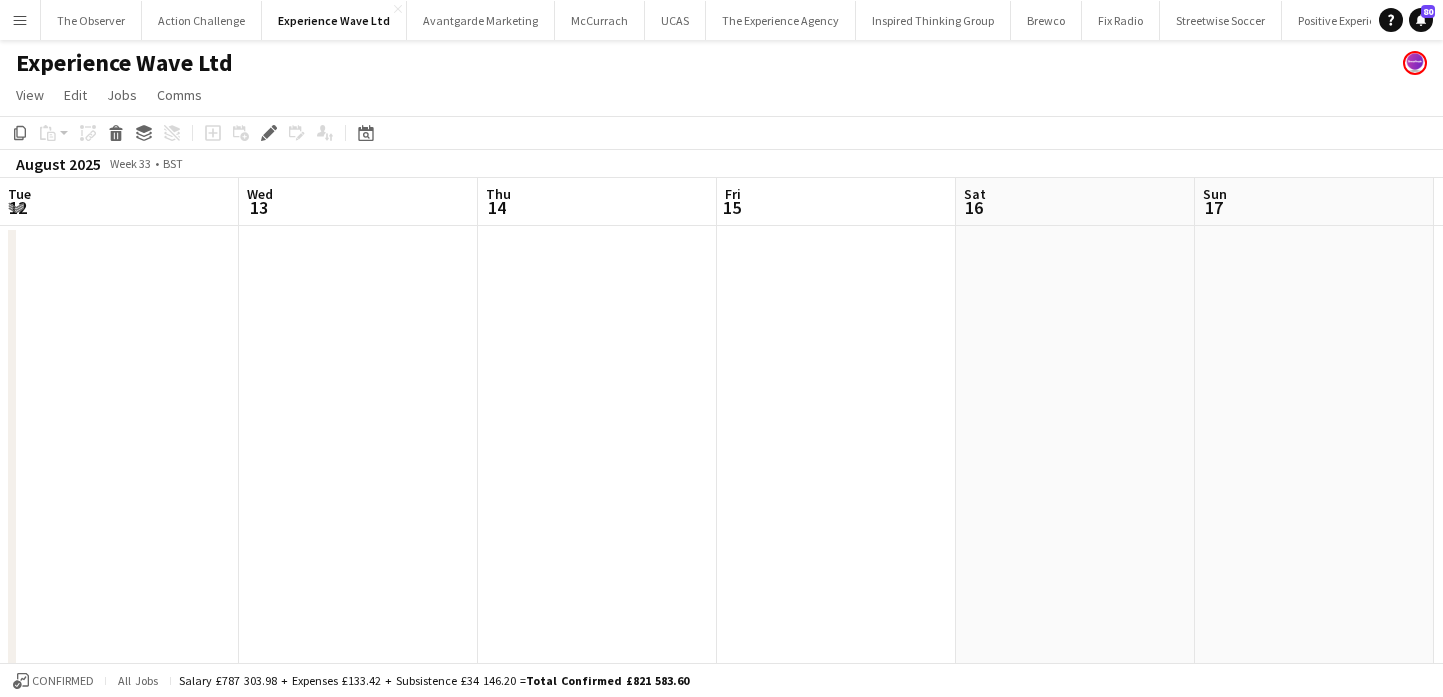 scroll, scrollTop: 0, scrollLeft: 0, axis: both 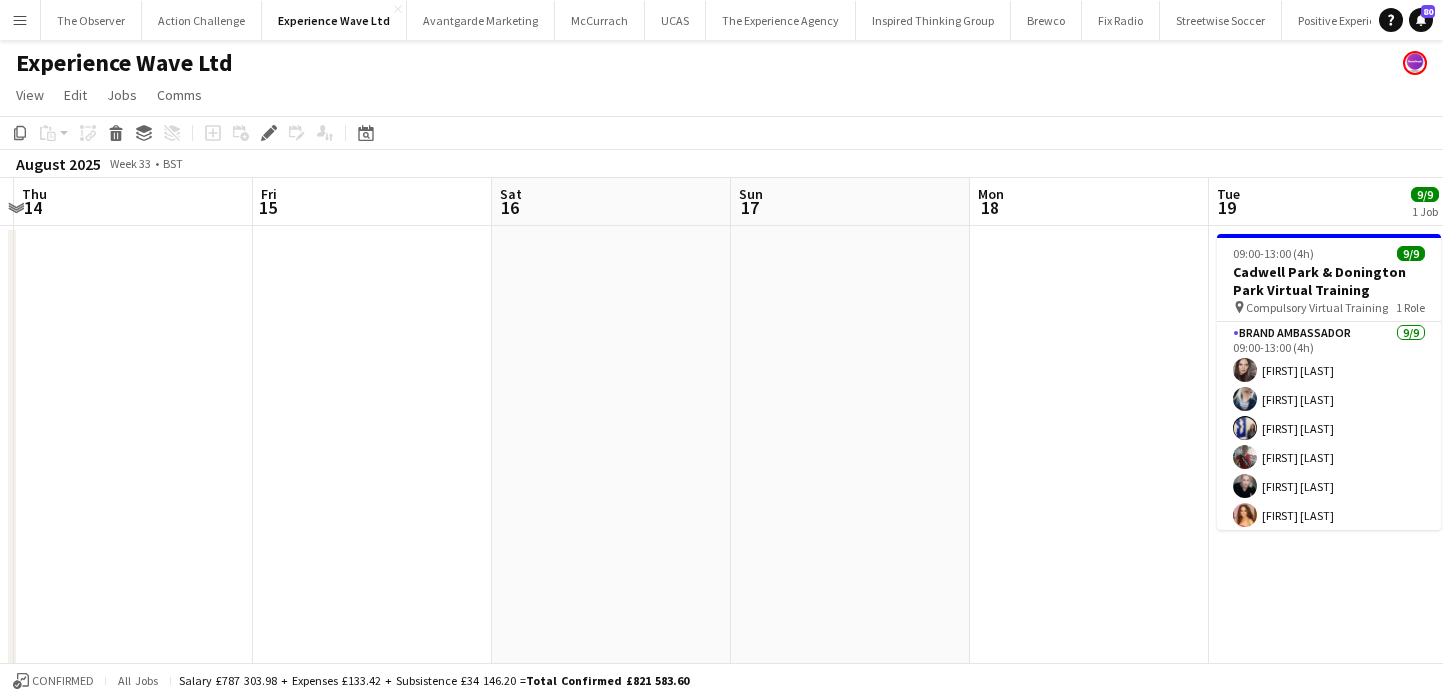 click on "Menu" at bounding box center (20, 20) 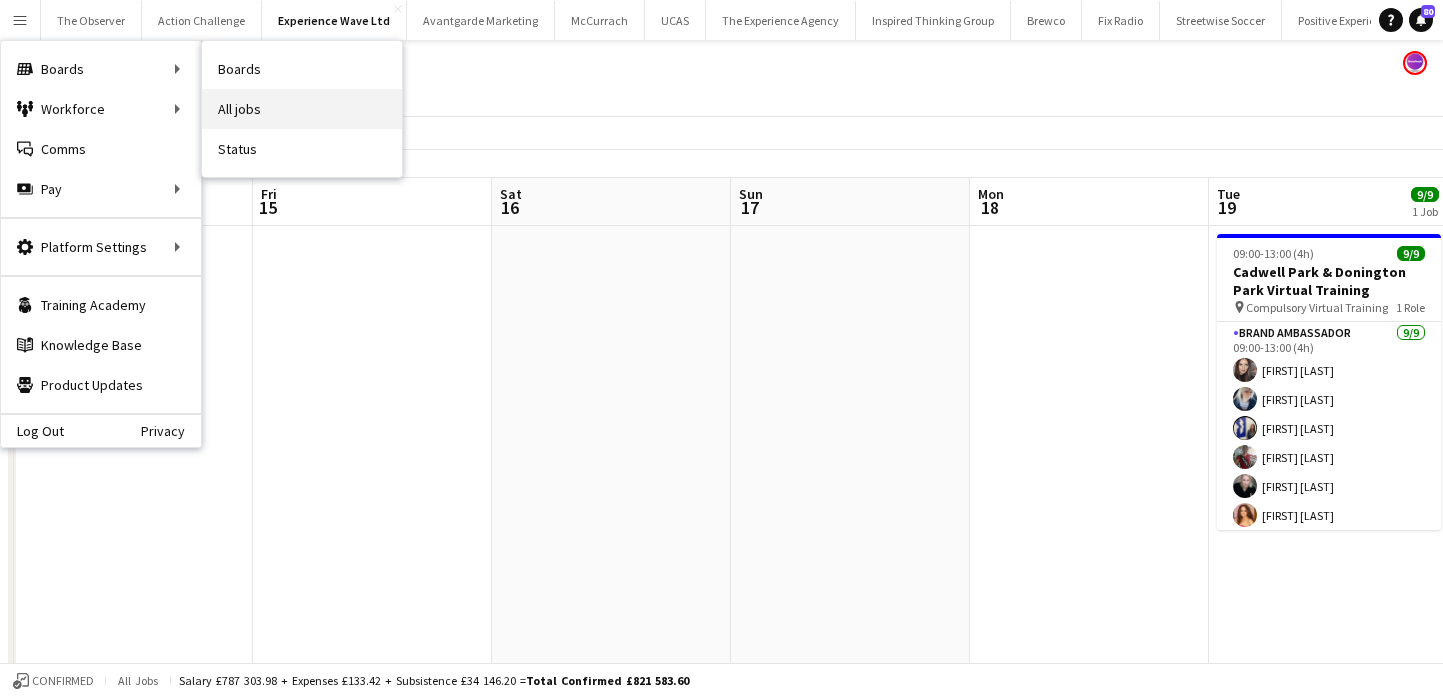 click on "All jobs" at bounding box center (302, 109) 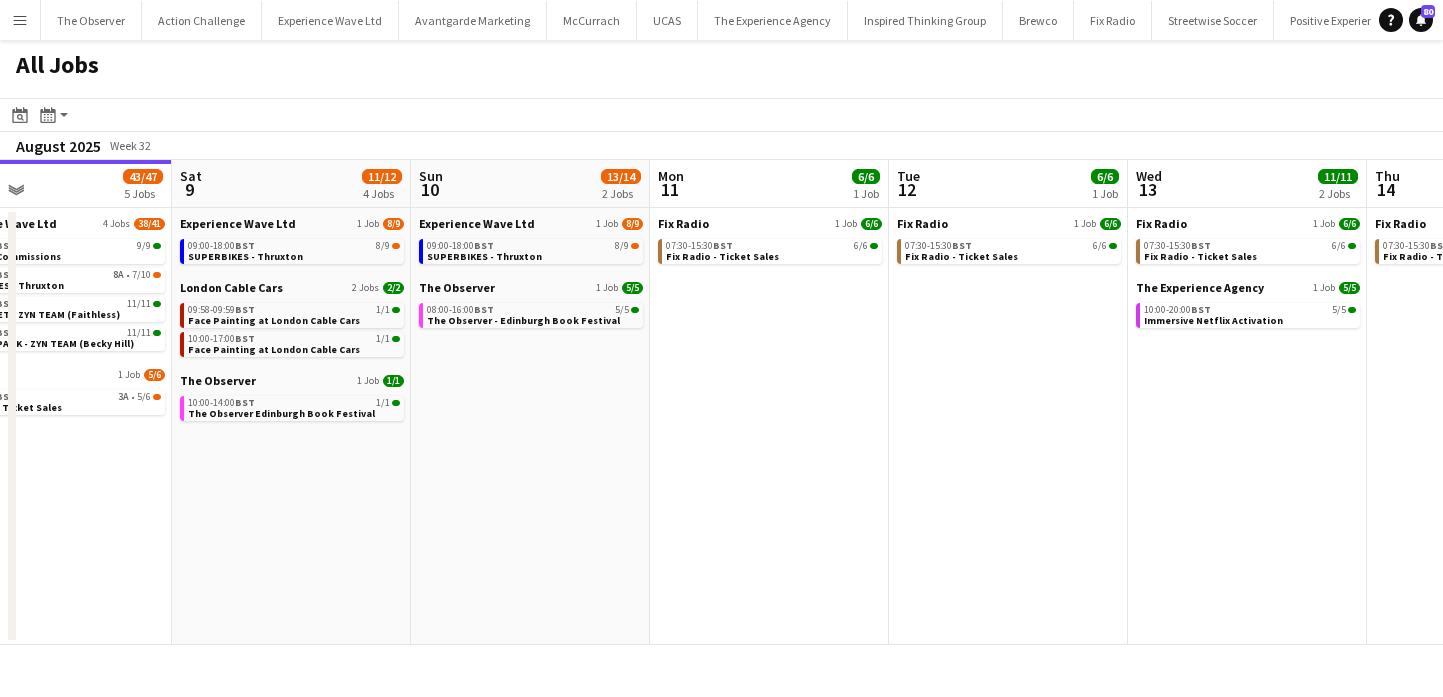 scroll, scrollTop: 0, scrollLeft: 795, axis: horizontal 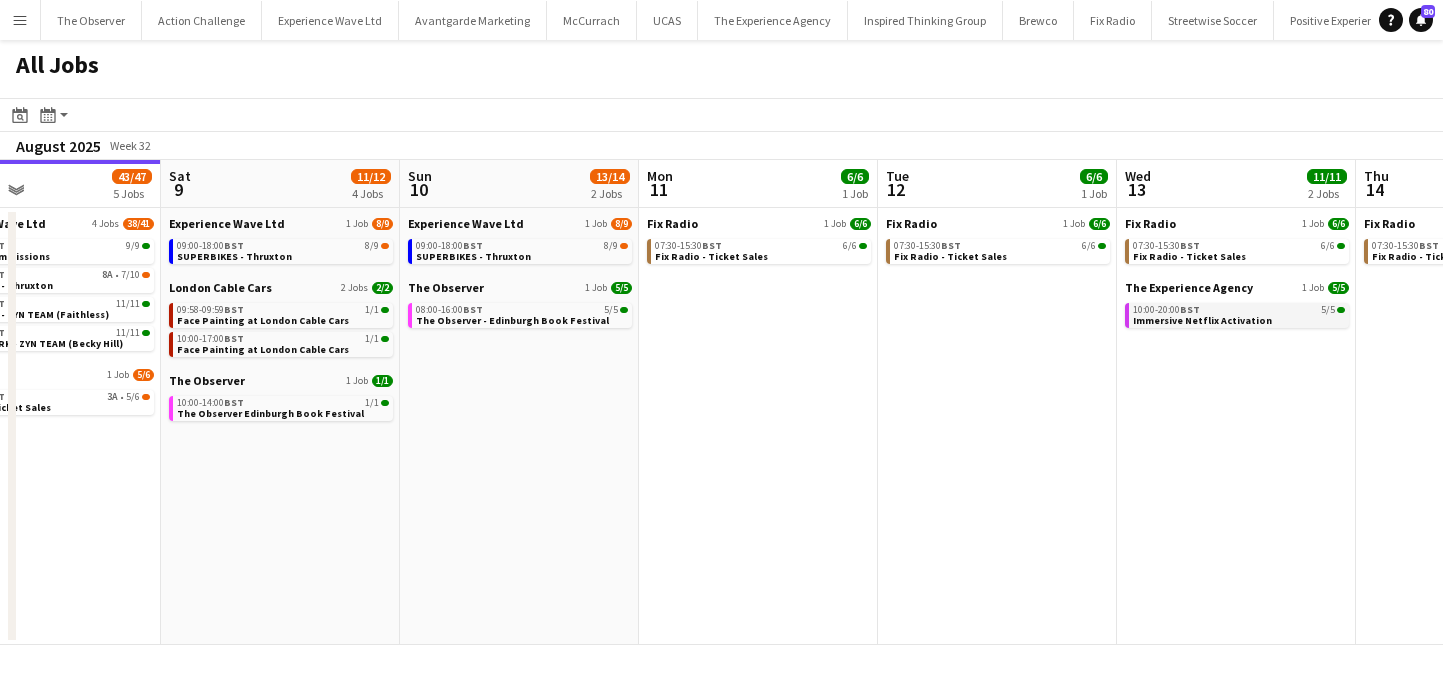click on "Immersive Netflix Activation" at bounding box center [1202, 320] 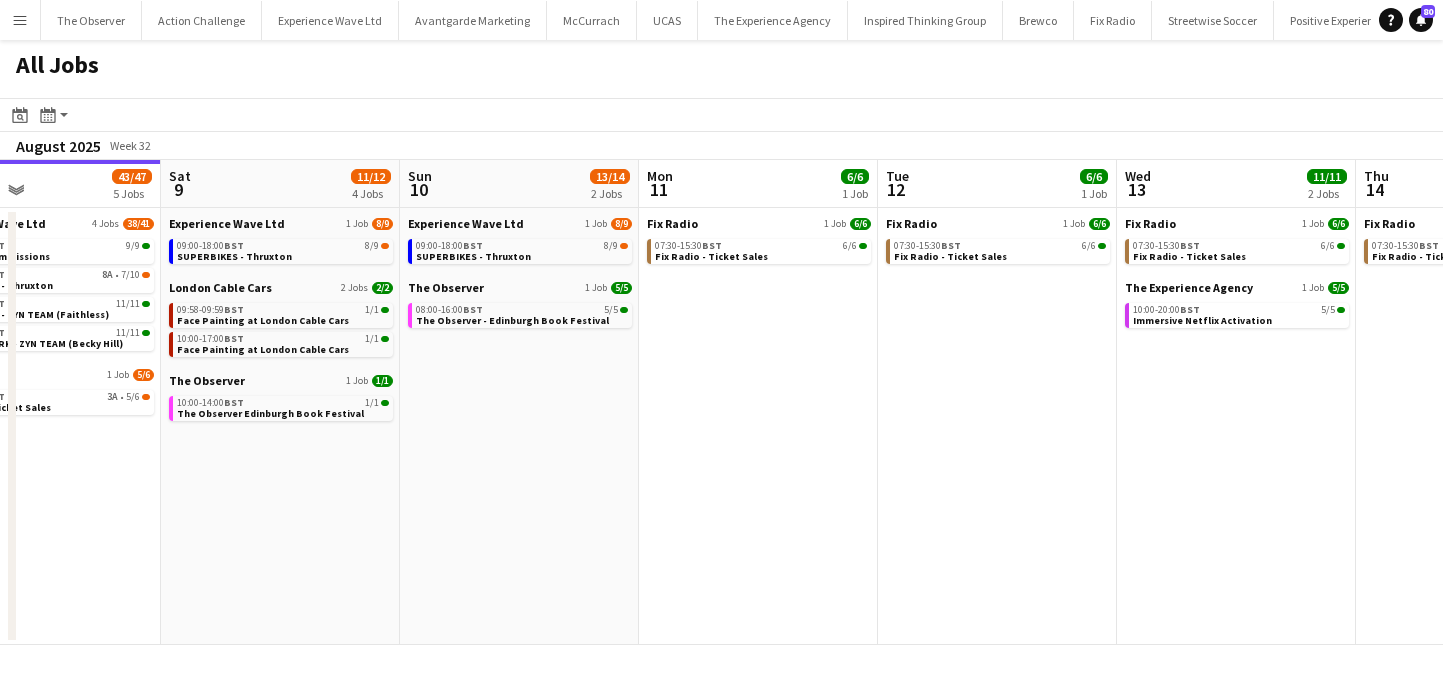 click on "Menu" at bounding box center [20, 20] 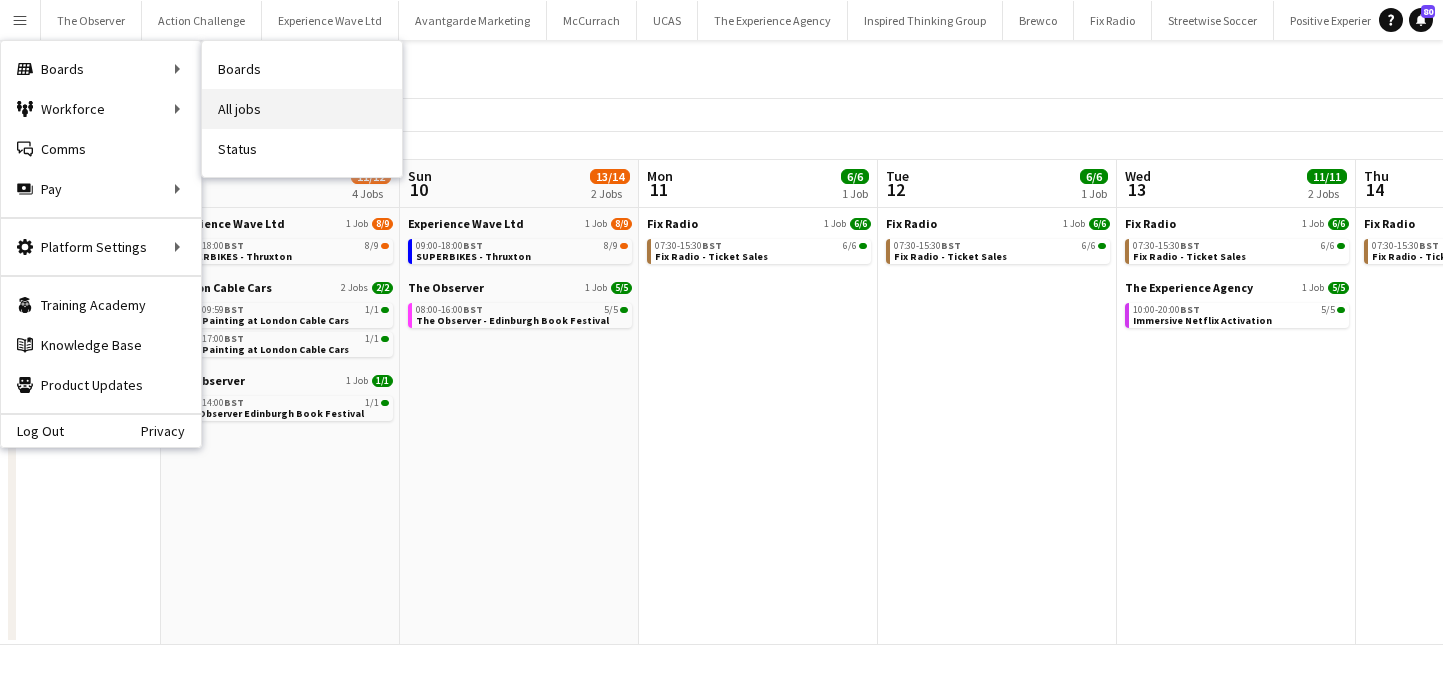 click on "All jobs" at bounding box center [302, 109] 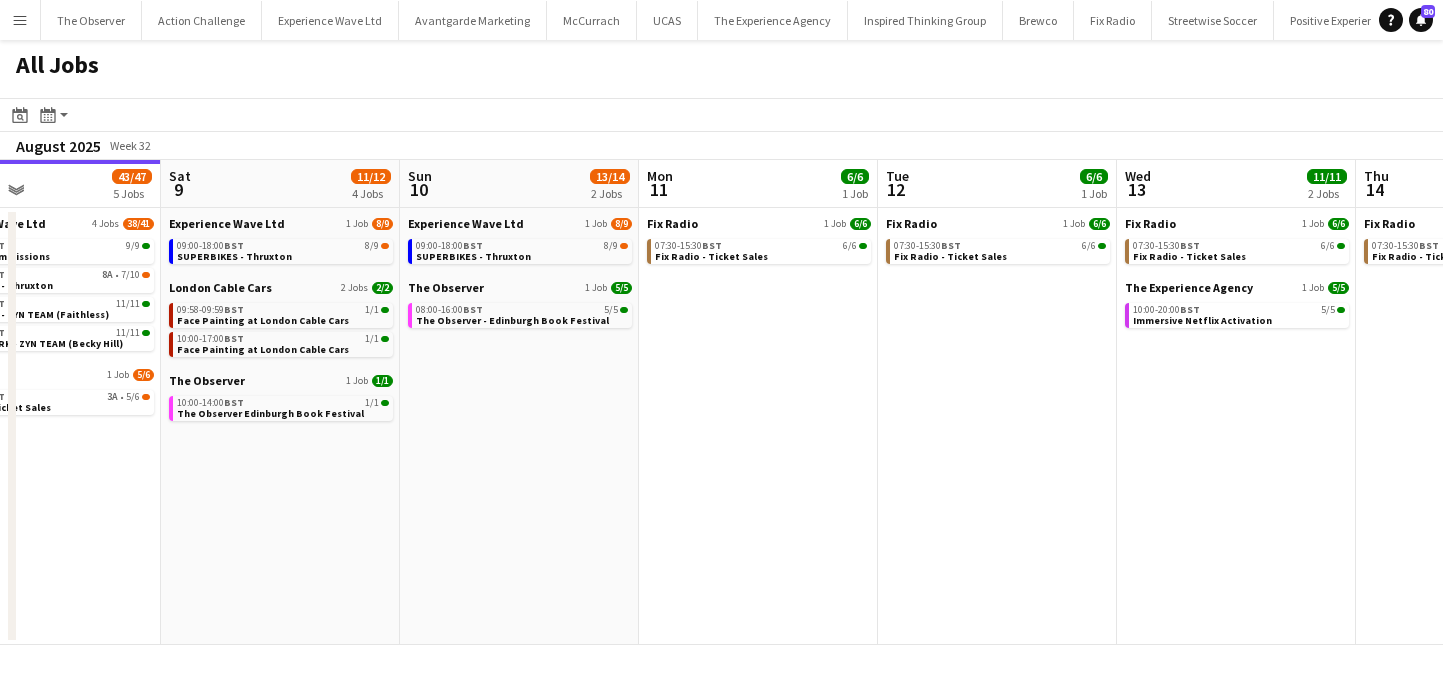 click on "Menu" at bounding box center [20, 20] 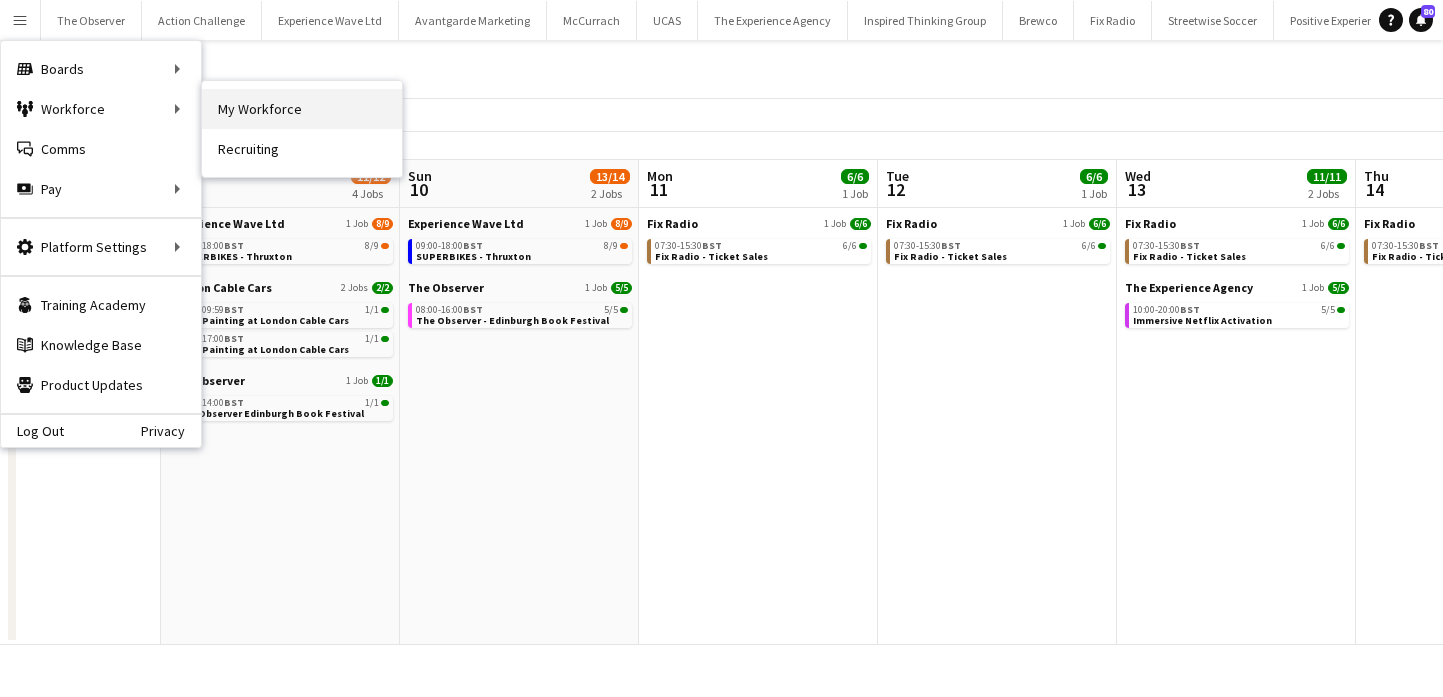 click on "My Workforce" at bounding box center (302, 109) 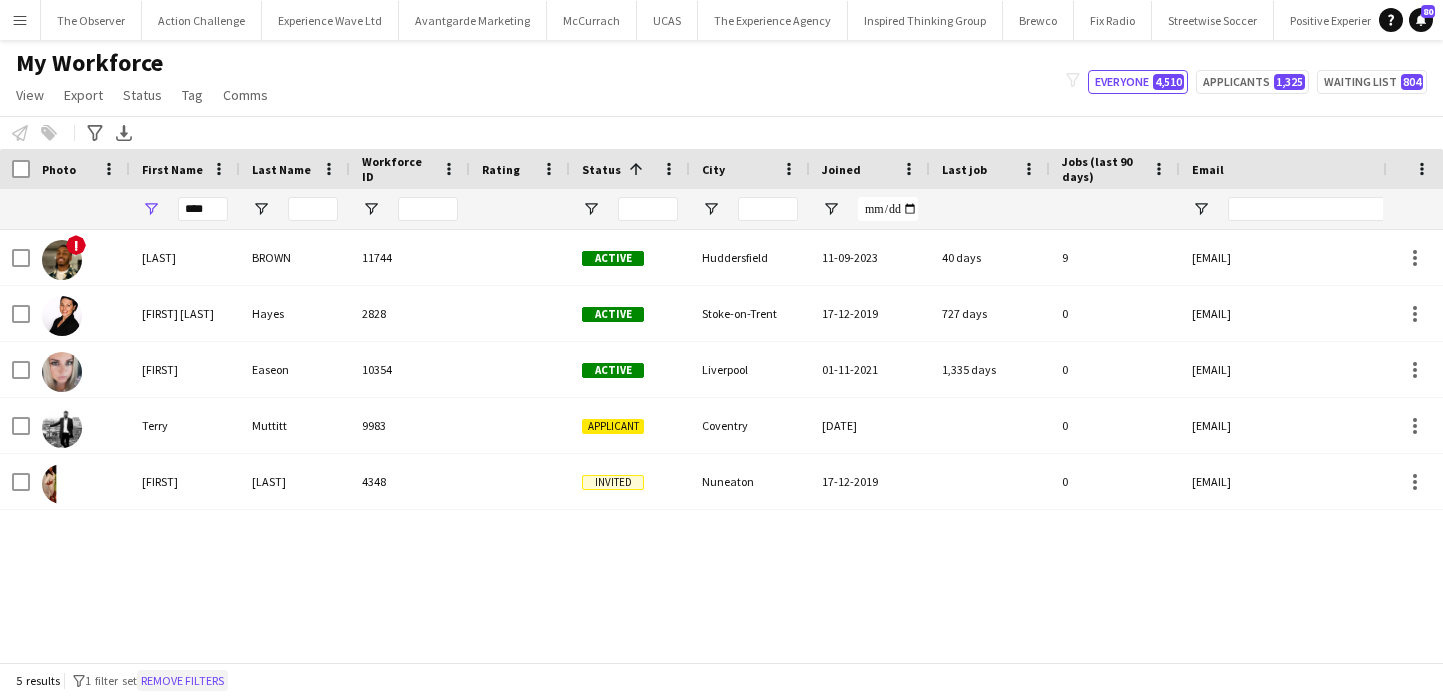 click on "Remove filters" 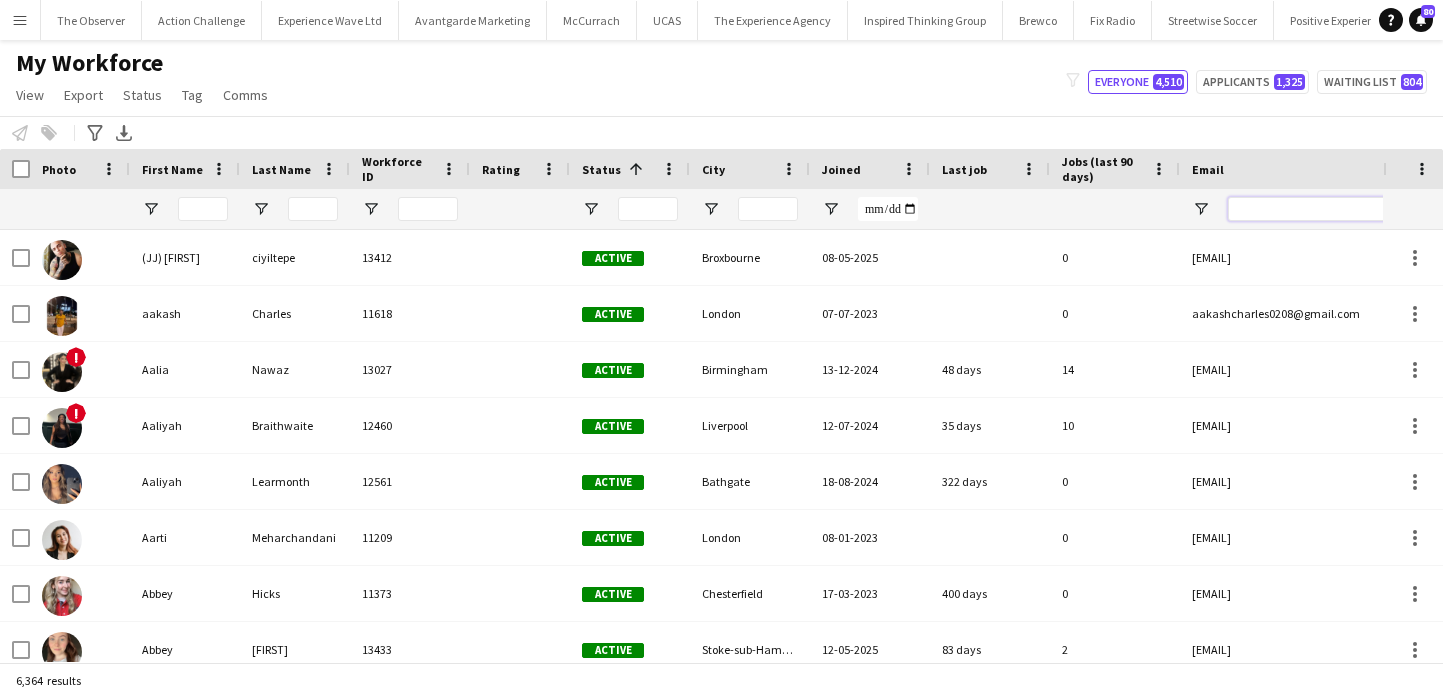 click at bounding box center (1398, 209) 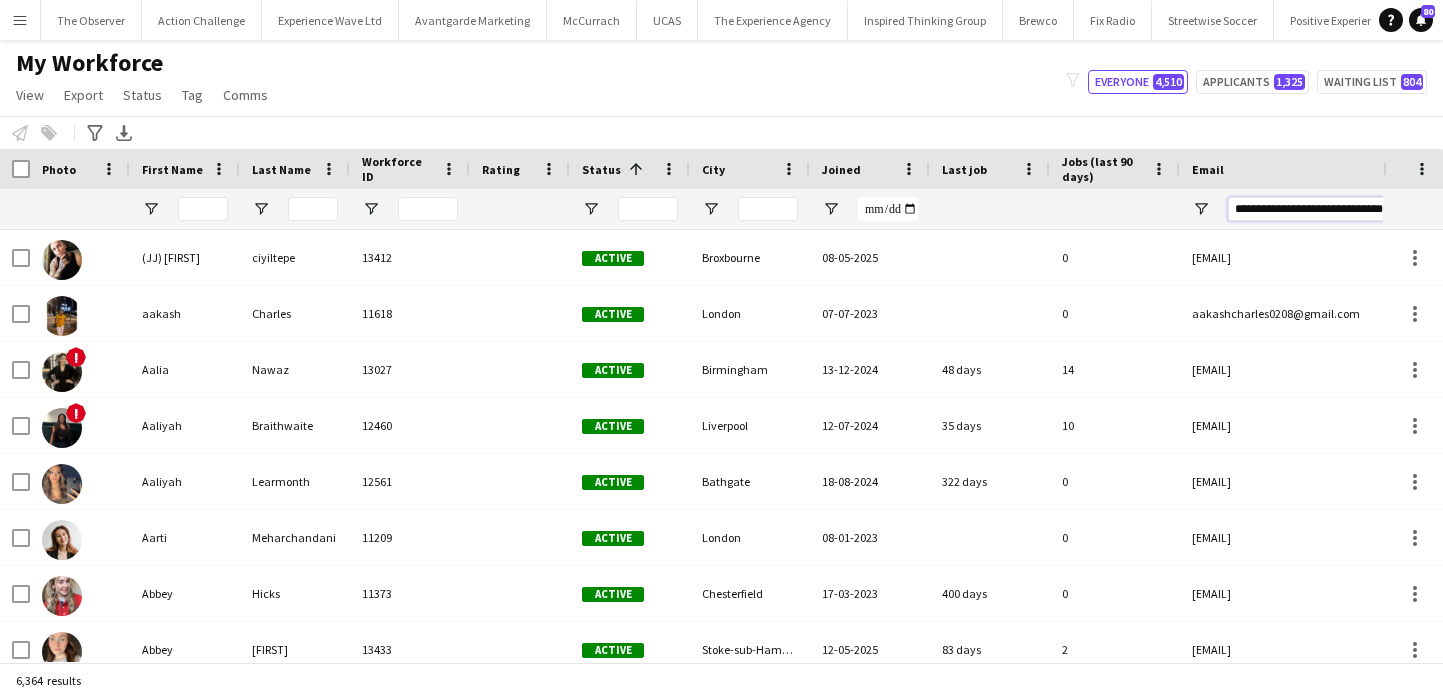 scroll, scrollTop: 0, scrollLeft: 23, axis: horizontal 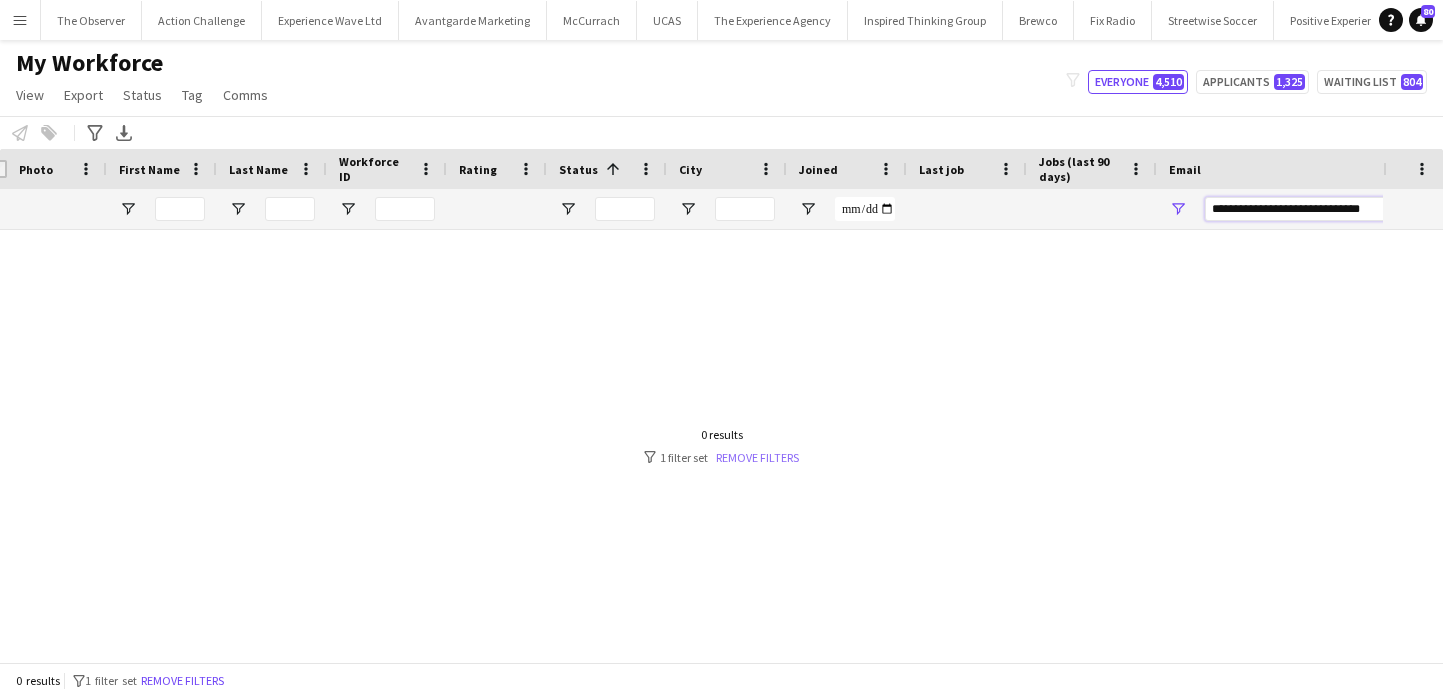 type on "**********" 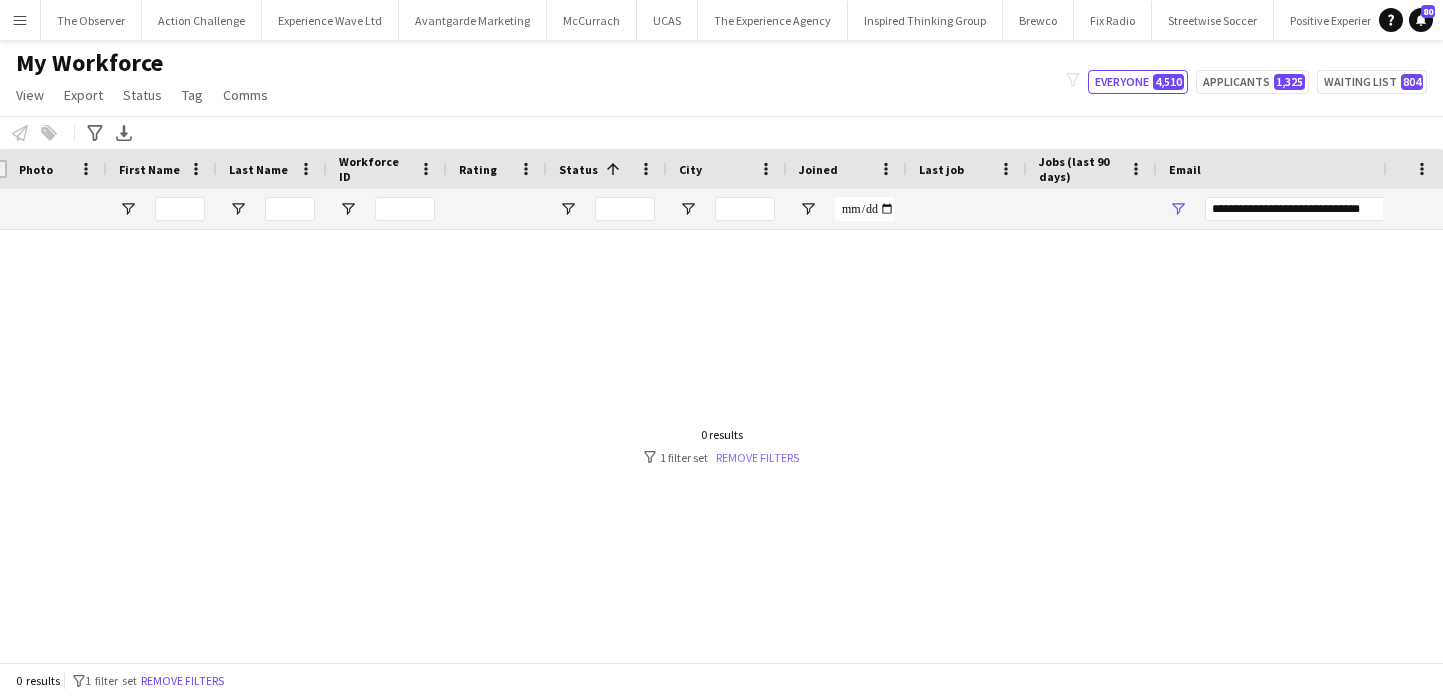 click on "Remove filters" at bounding box center (757, 457) 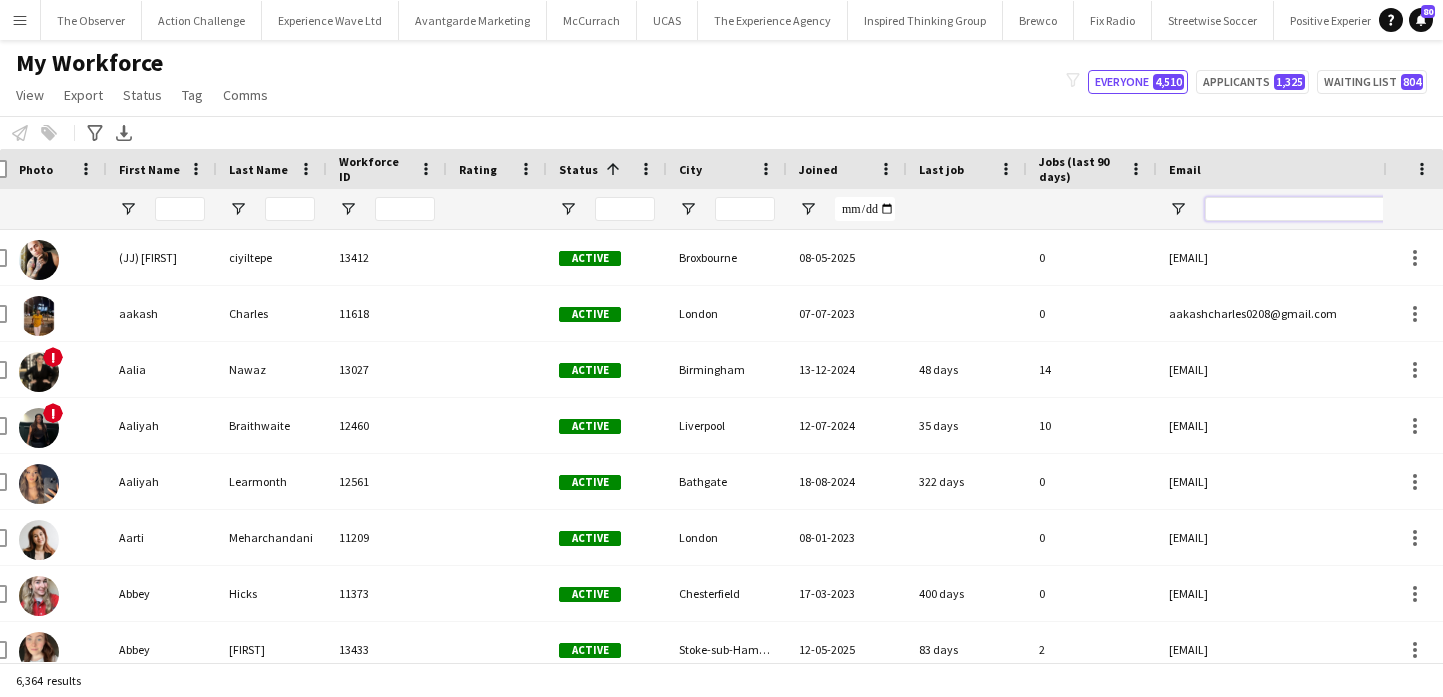 click at bounding box center [1375, 209] 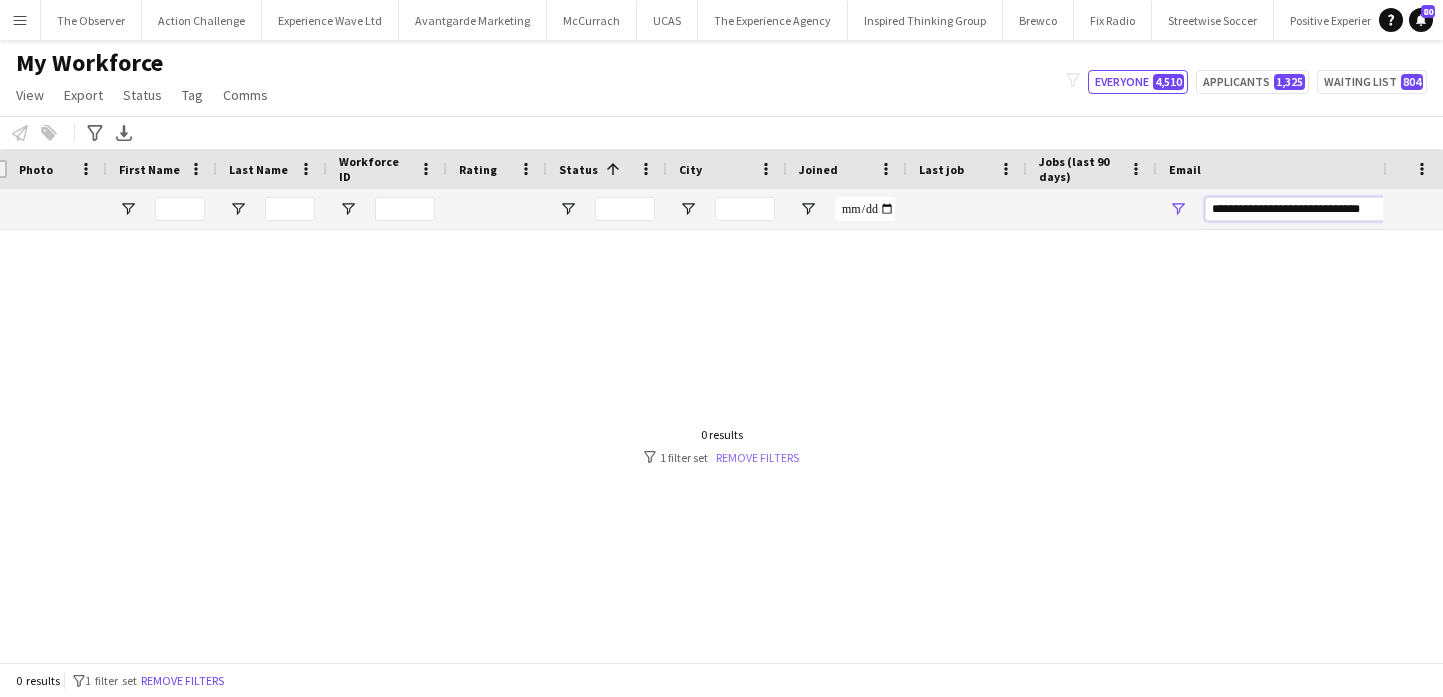 type on "**********" 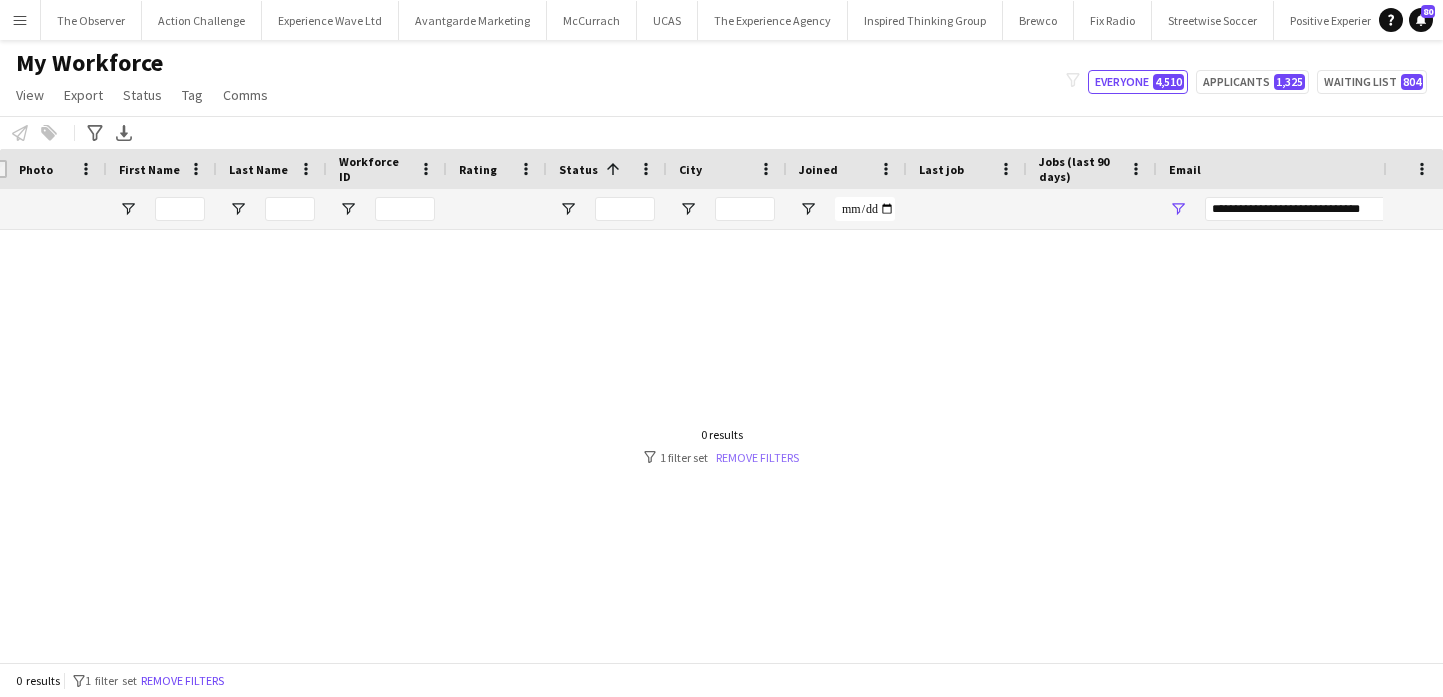 click on "Remove filters" at bounding box center (757, 457) 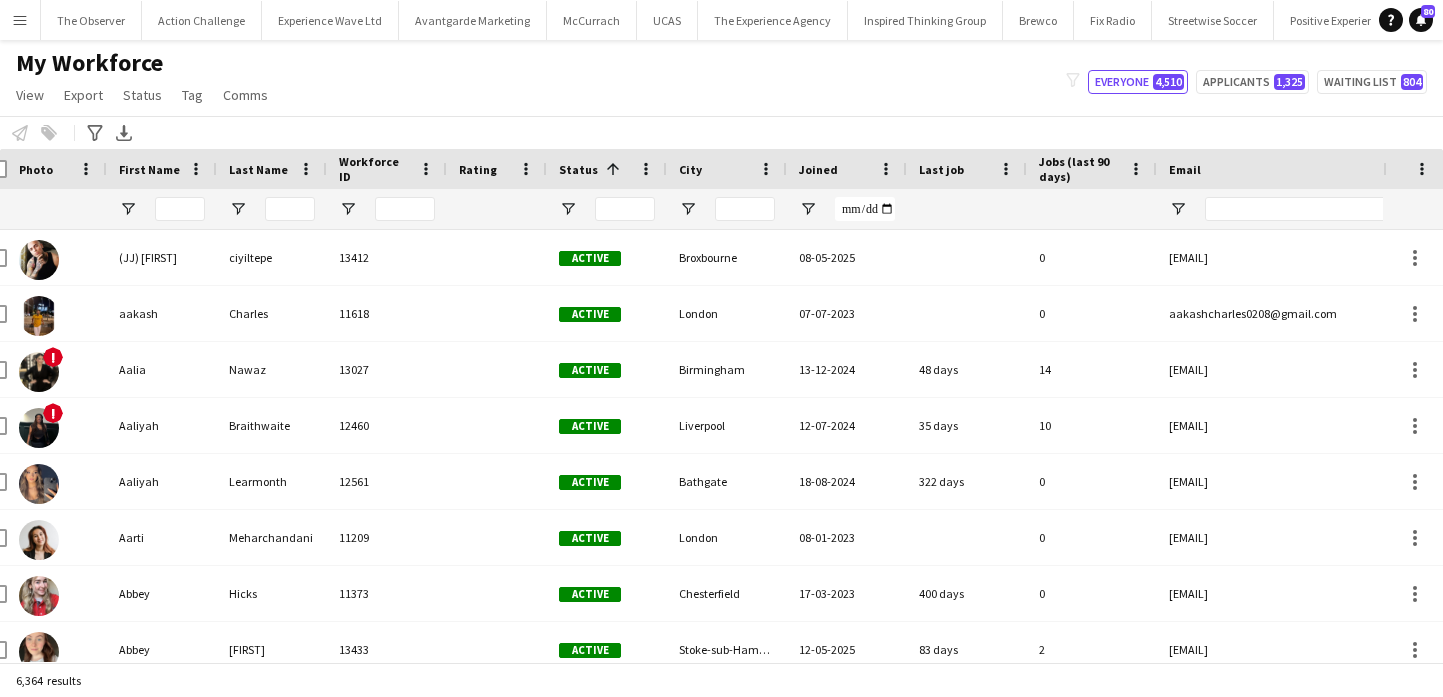 scroll, scrollTop: 0, scrollLeft: 0, axis: both 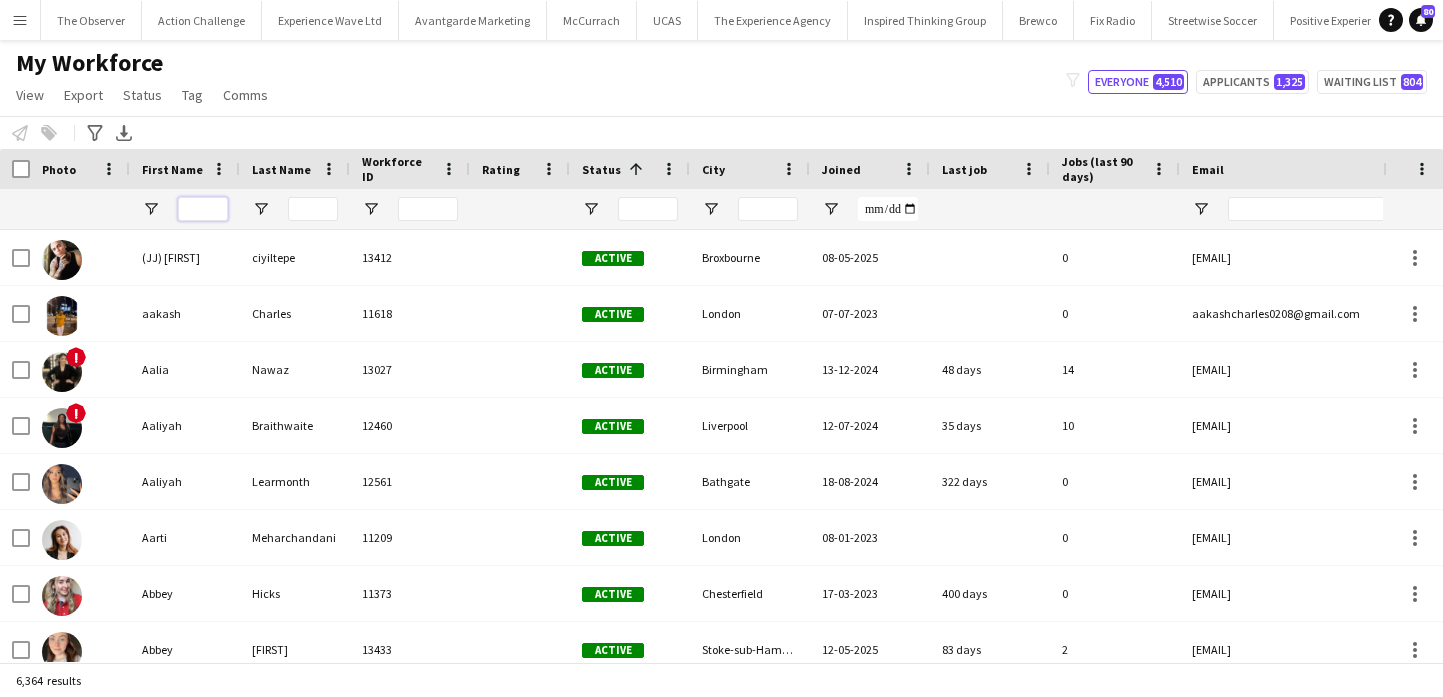 click at bounding box center [203, 209] 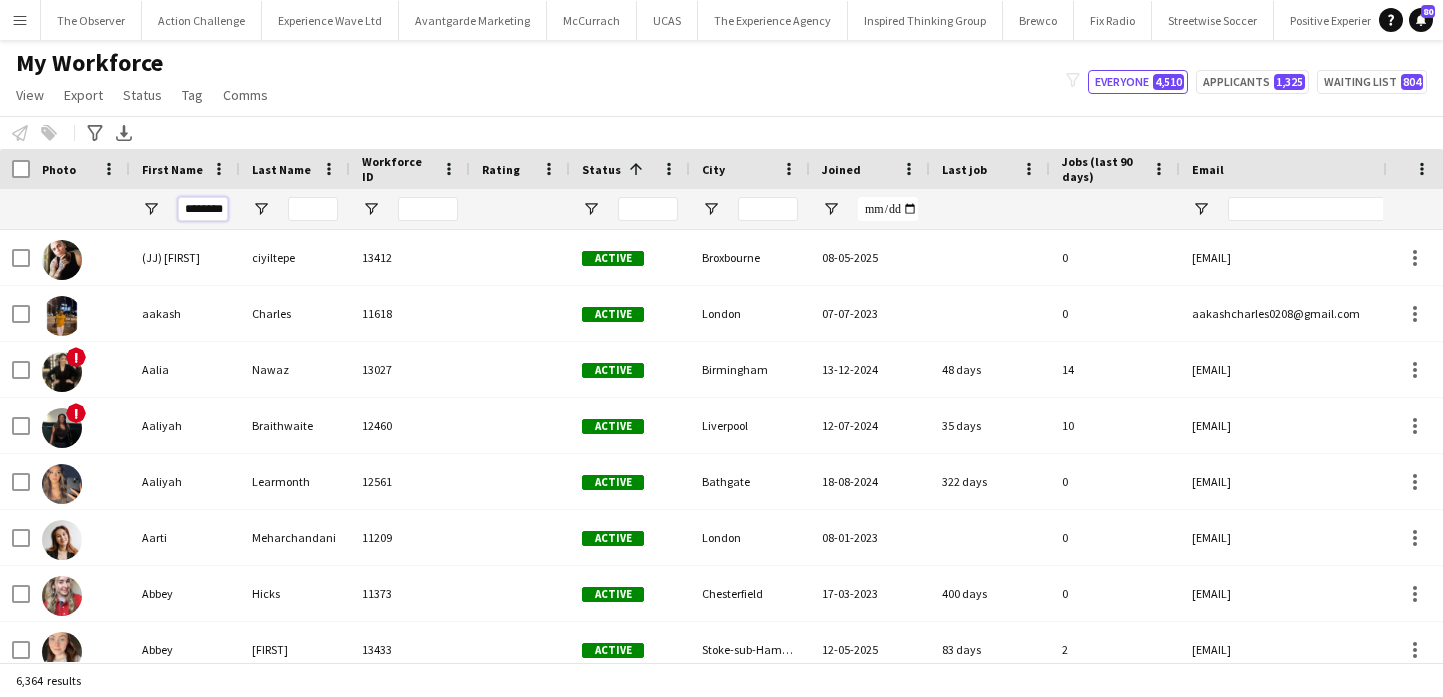 scroll, scrollTop: 0, scrollLeft: 4, axis: horizontal 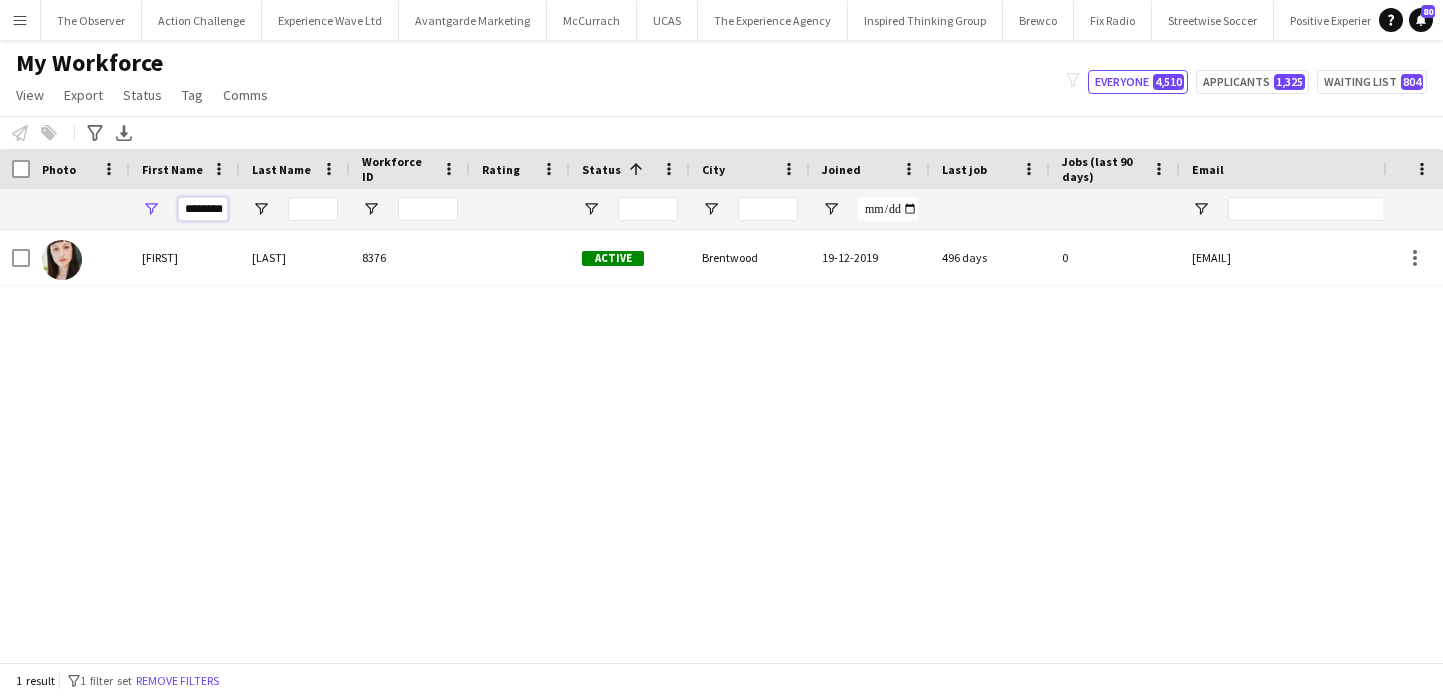 type on "********" 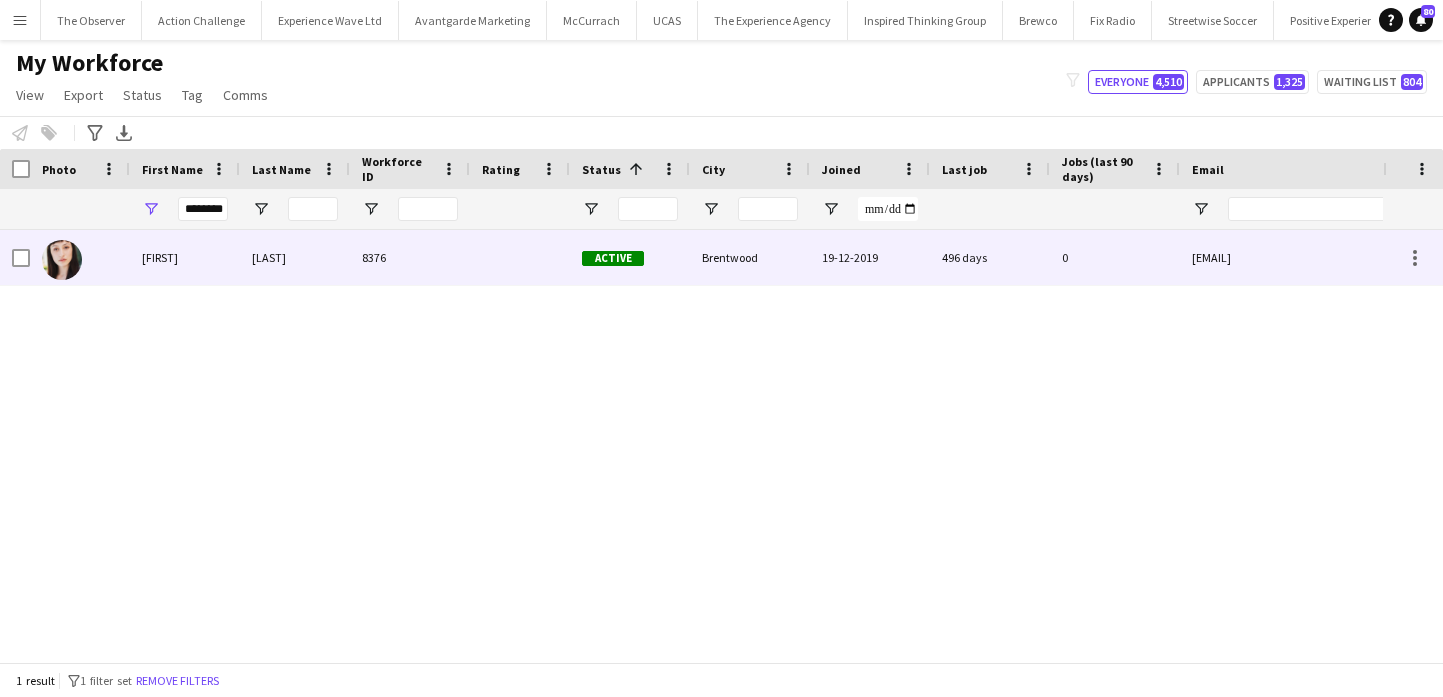scroll, scrollTop: 0, scrollLeft: 0, axis: both 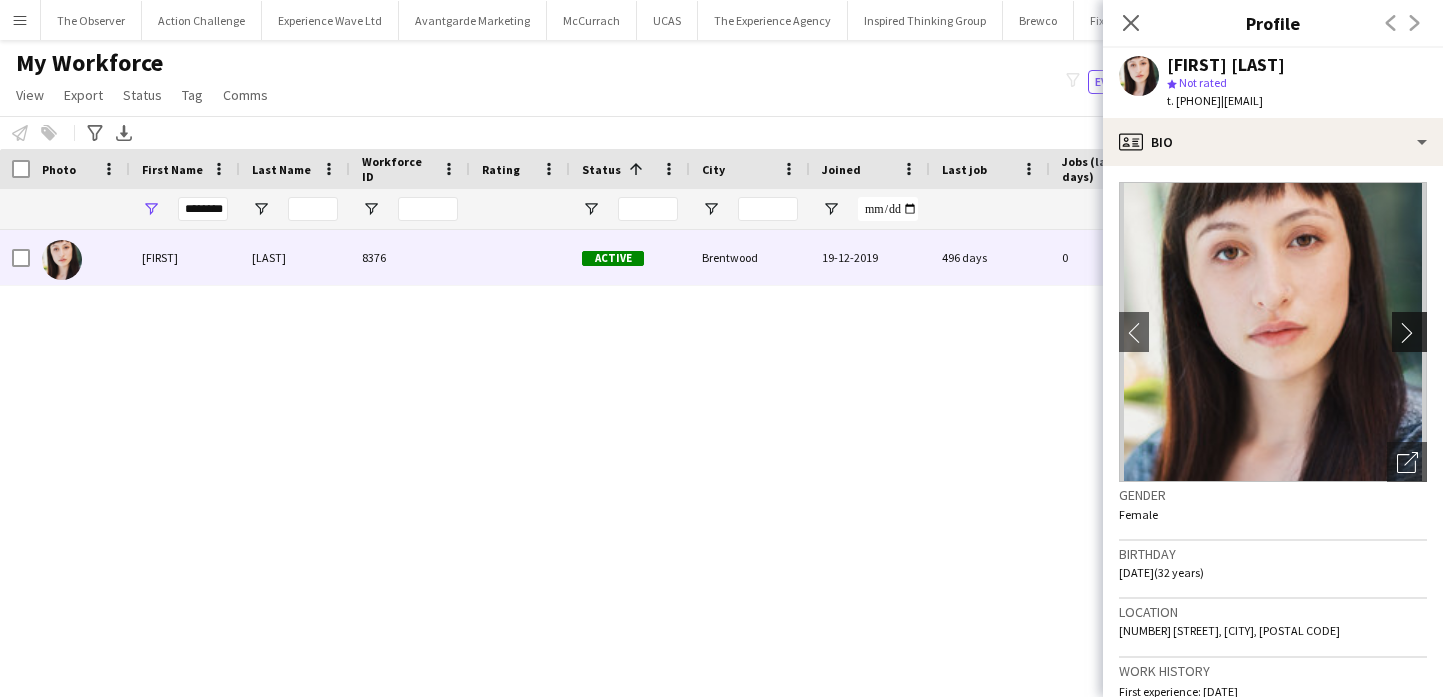 click on "chevron-right" 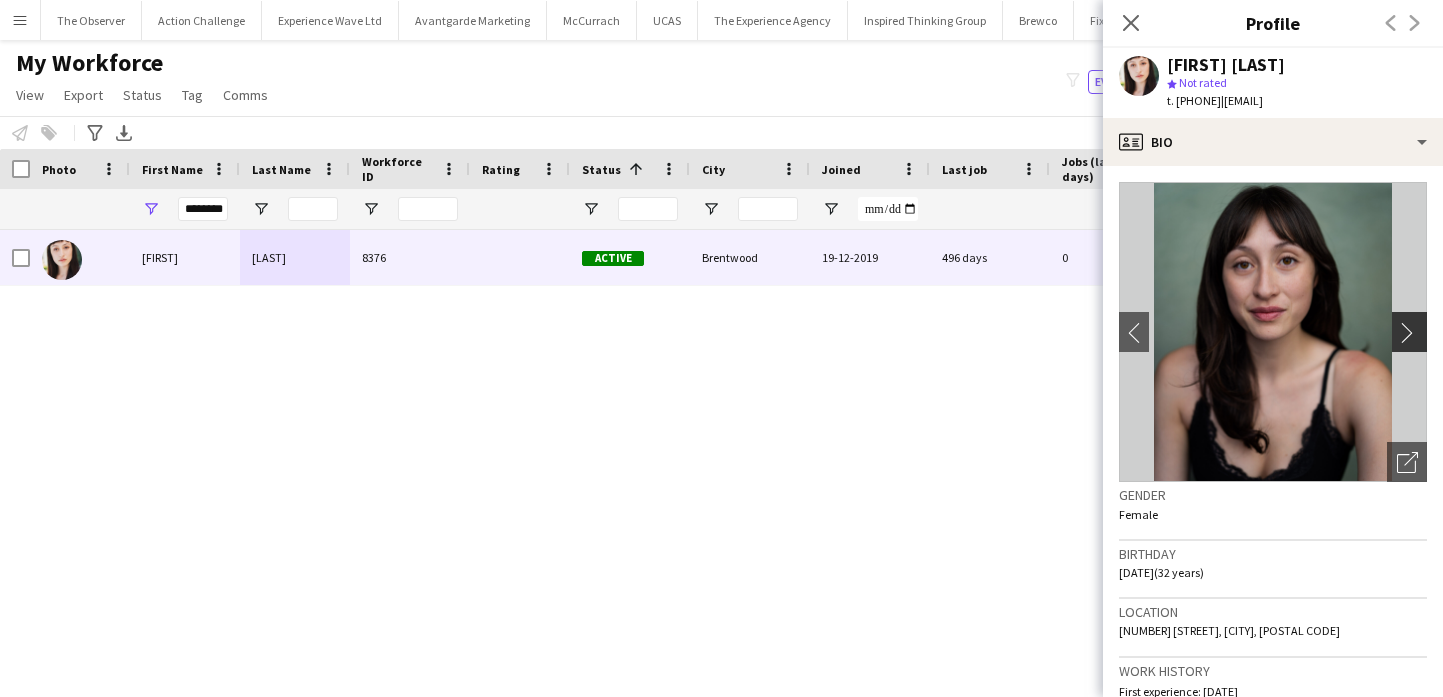 click on "chevron-right" 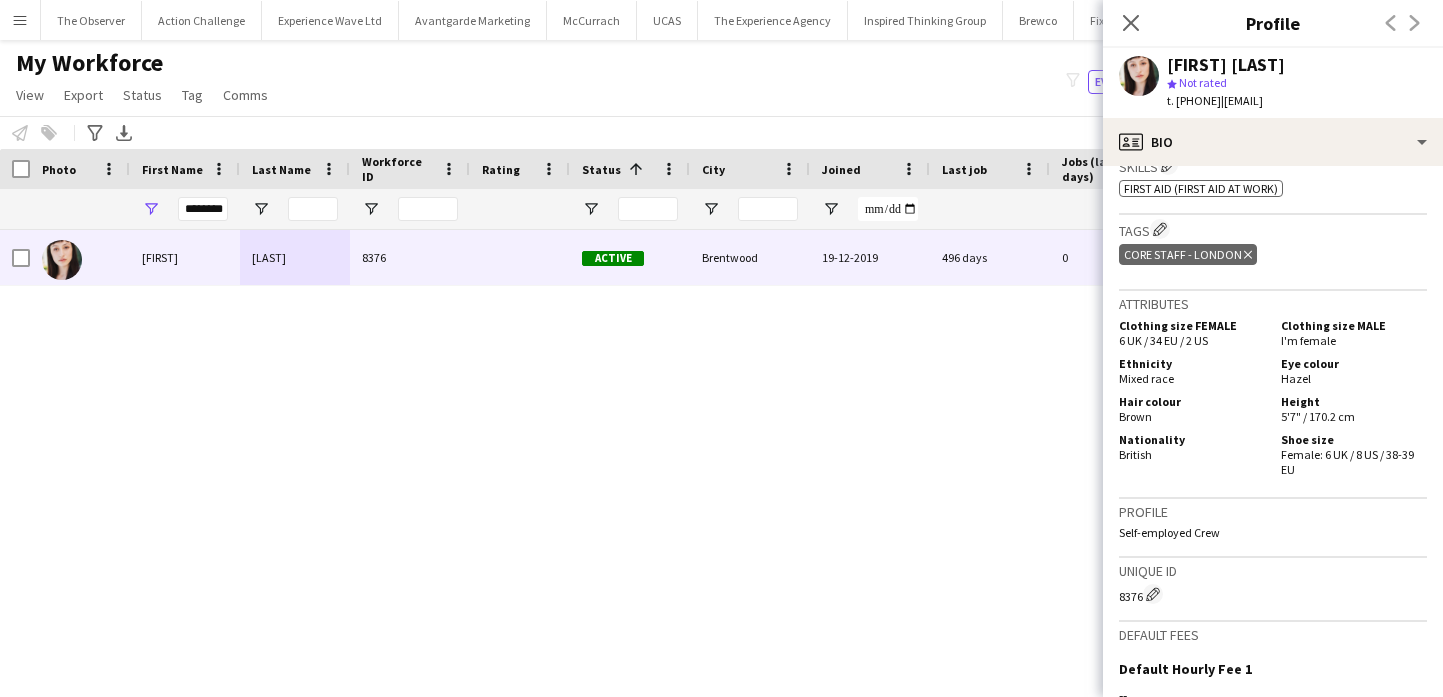 scroll, scrollTop: 1162, scrollLeft: 0, axis: vertical 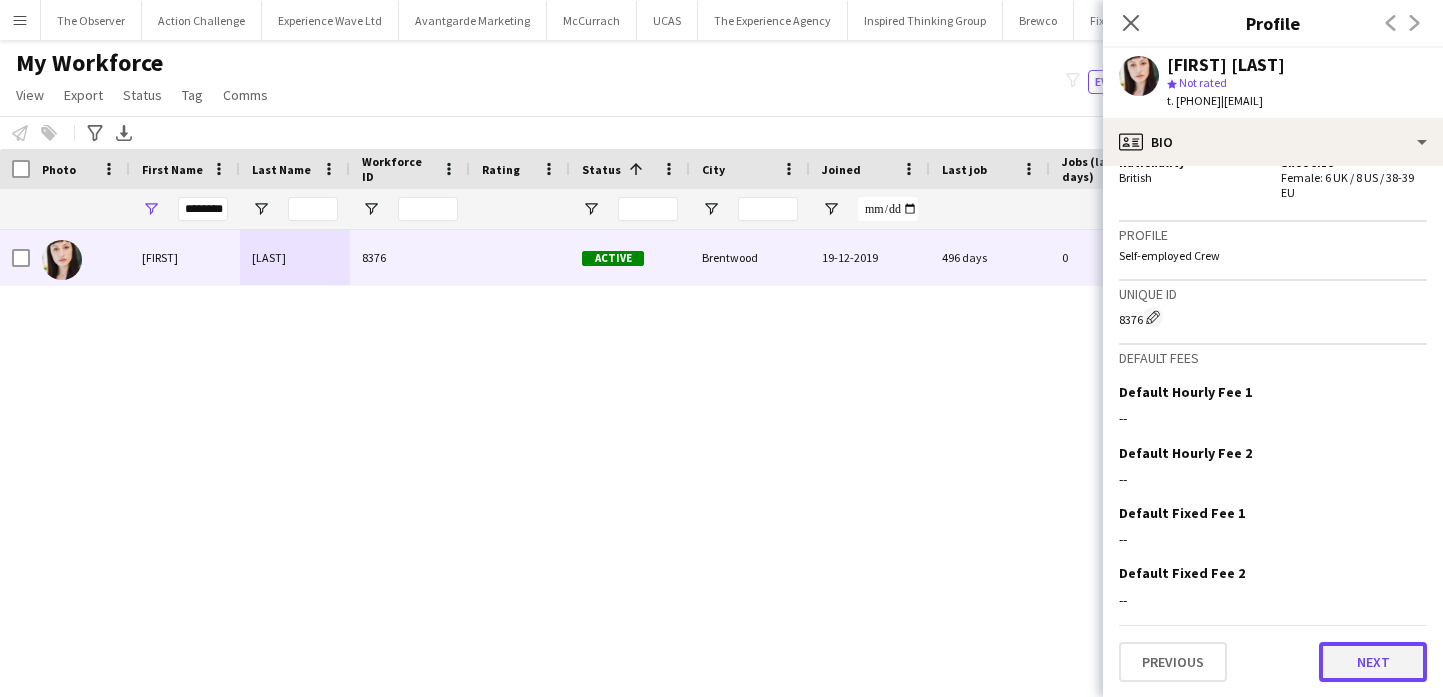 click on "Next" 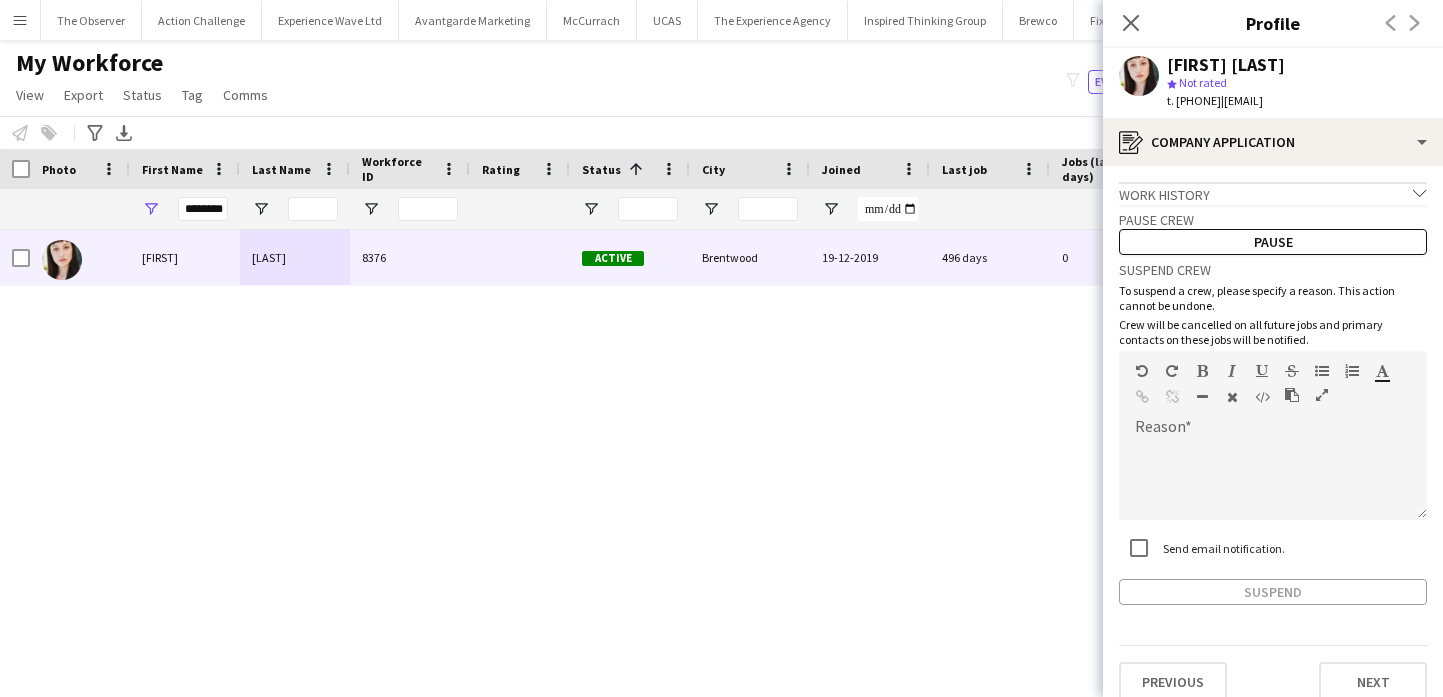 click on "My Workforce   View   Views  Default view New view Update view Delete view Edit name Customise view Customise filters Reset Filters Reset View Reset All  Export  New starters report Export as XLSX Export as PDF  Status  Edit  Tag  New tag  Edit tag  2025 Specalist Talent (7) Bestival (31st July - 1st August) (14) BLUEWATER - Brewco - Promo Model (7) Bold Bean - Paddington Station (2) Bold Bean - Victoria Station (3) BP Pulse - Carfest 2025 (4) Brands Hatch - local BA's (4) Cadwell Park - local BA's (4) Car Fest 2025 (10) CarFest - Armor All  (3) Circio - Waitrose (4) Cloakroom - Summer in the Square (1) Core Staff - 5 Star Feedback (14) Core Staff - 5 Star Feedback London (12) Core Staff - Birmingham (33) Core Staff - Bristol (2) Core Staff - Glasgow (14) Core Staff - Liverpool (5) Core Staff - London (90) Core Staff - Manchester (31) Core Staff - Newcastle (3) CREATISAN - Event Managers (4) Donnington Park - local BA's (4) Driscolls Berries - Bradford (1) Event Managers - Yorkshire Tea (5) FixFest (4)" 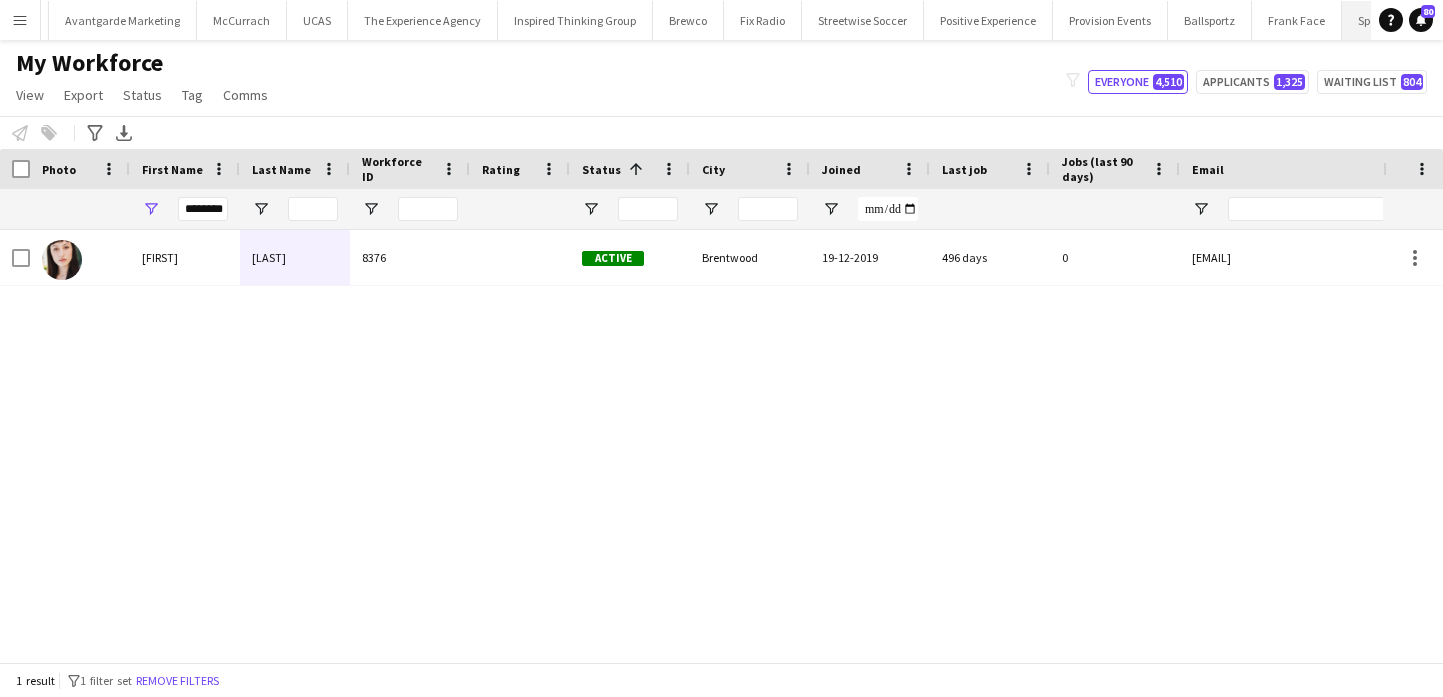 scroll, scrollTop: 0, scrollLeft: 471, axis: horizontal 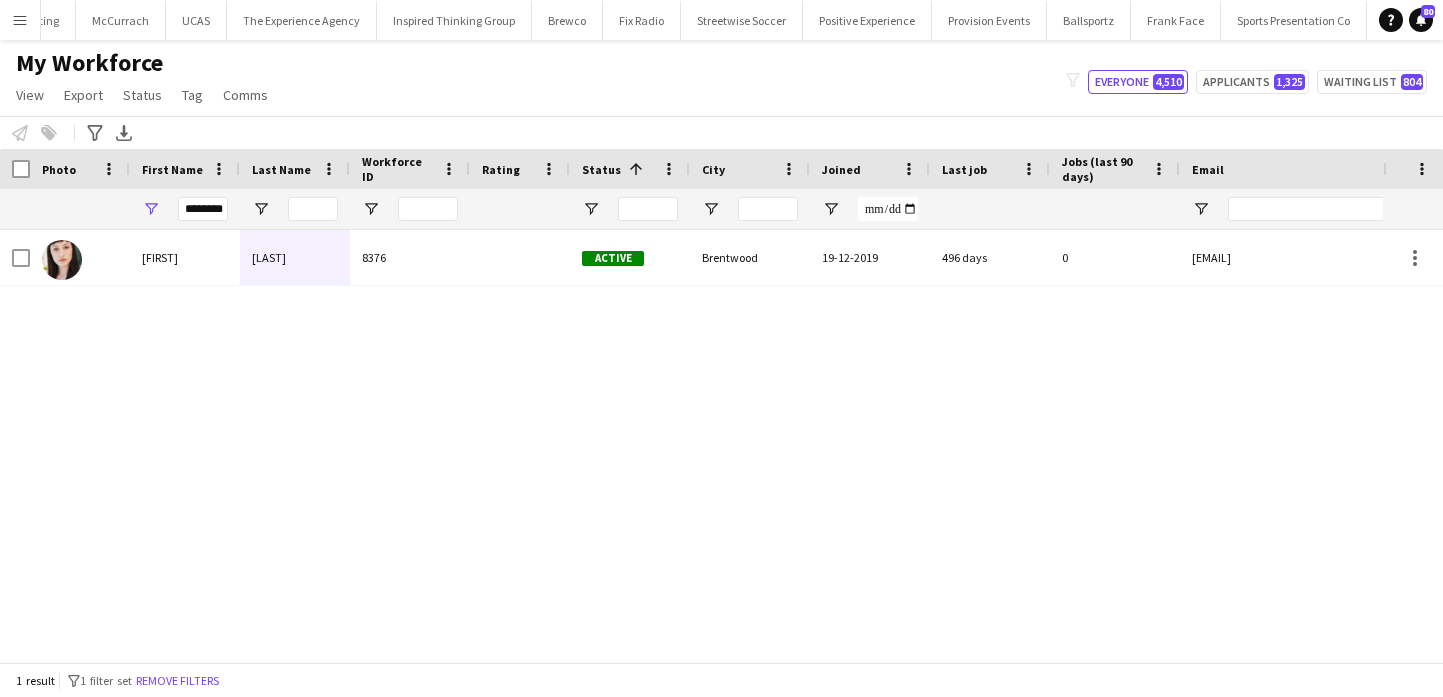 click on "Add" at bounding box center [1379, 20] 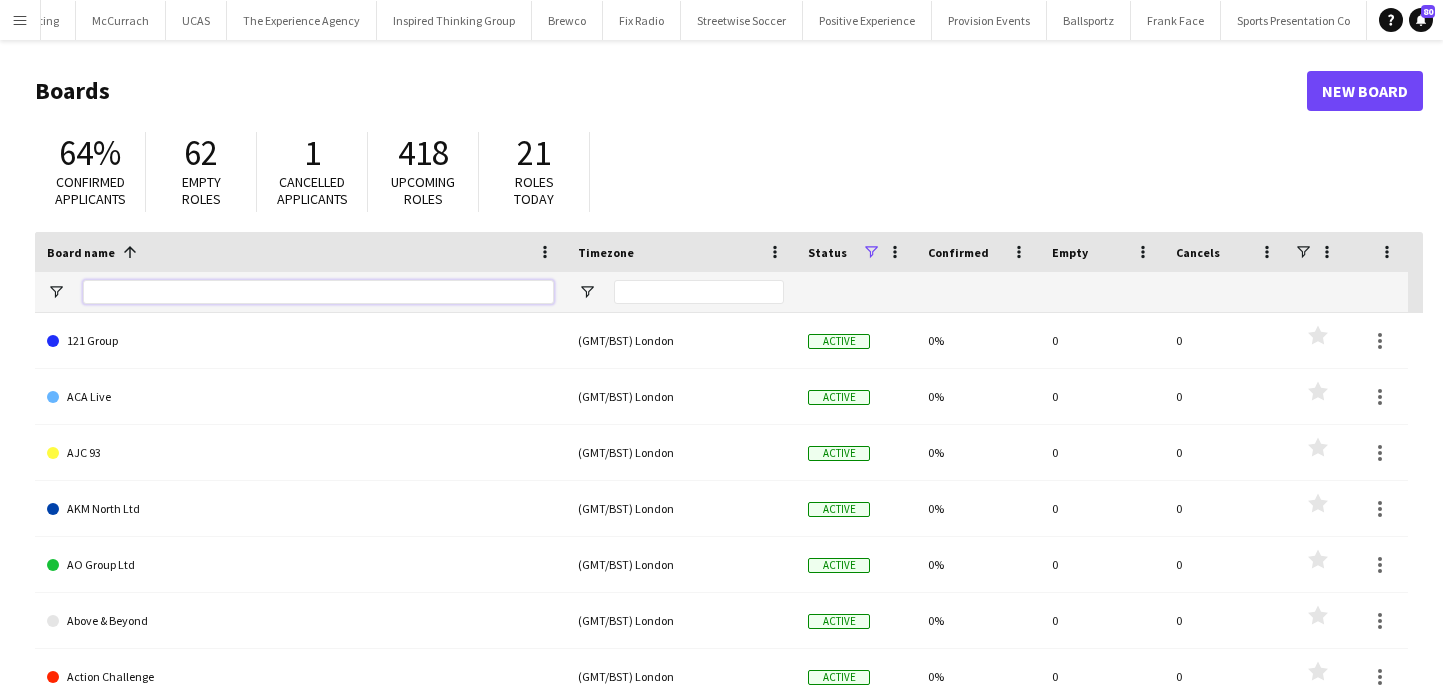 click at bounding box center [318, 292] 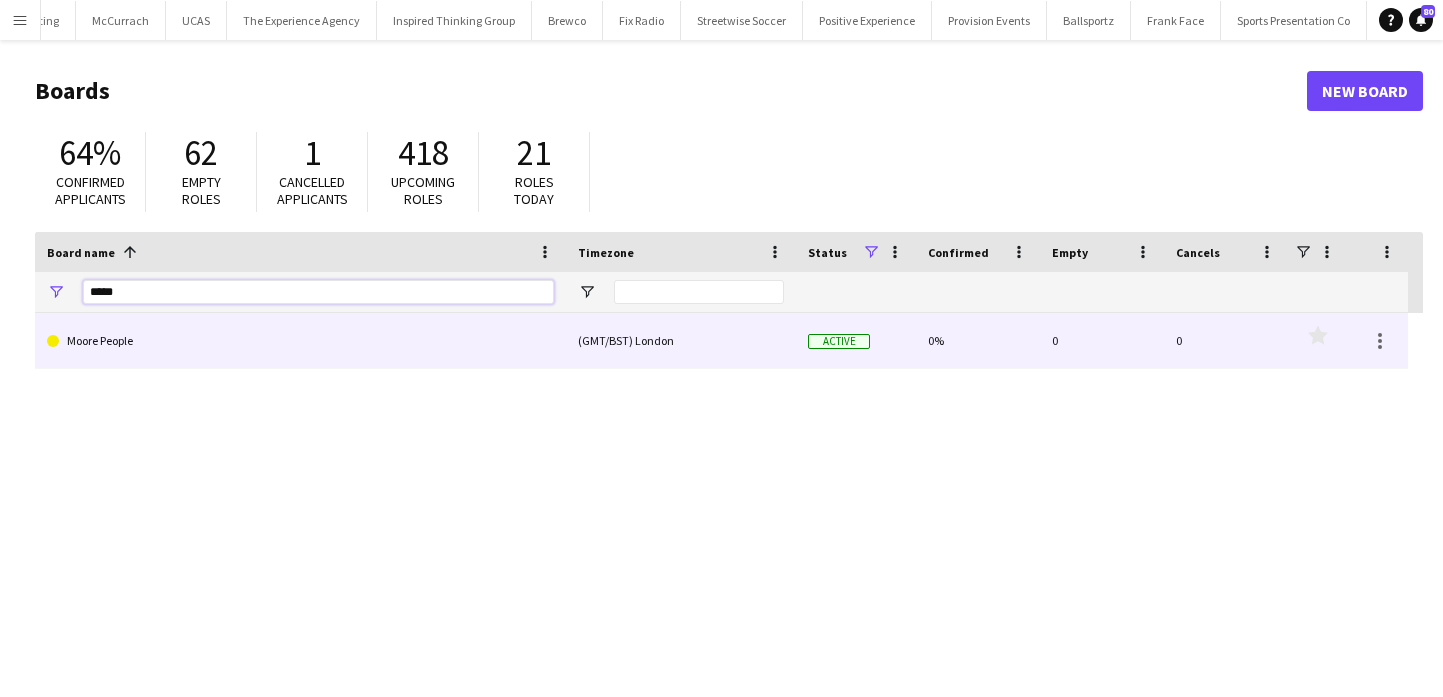 type on "*****" 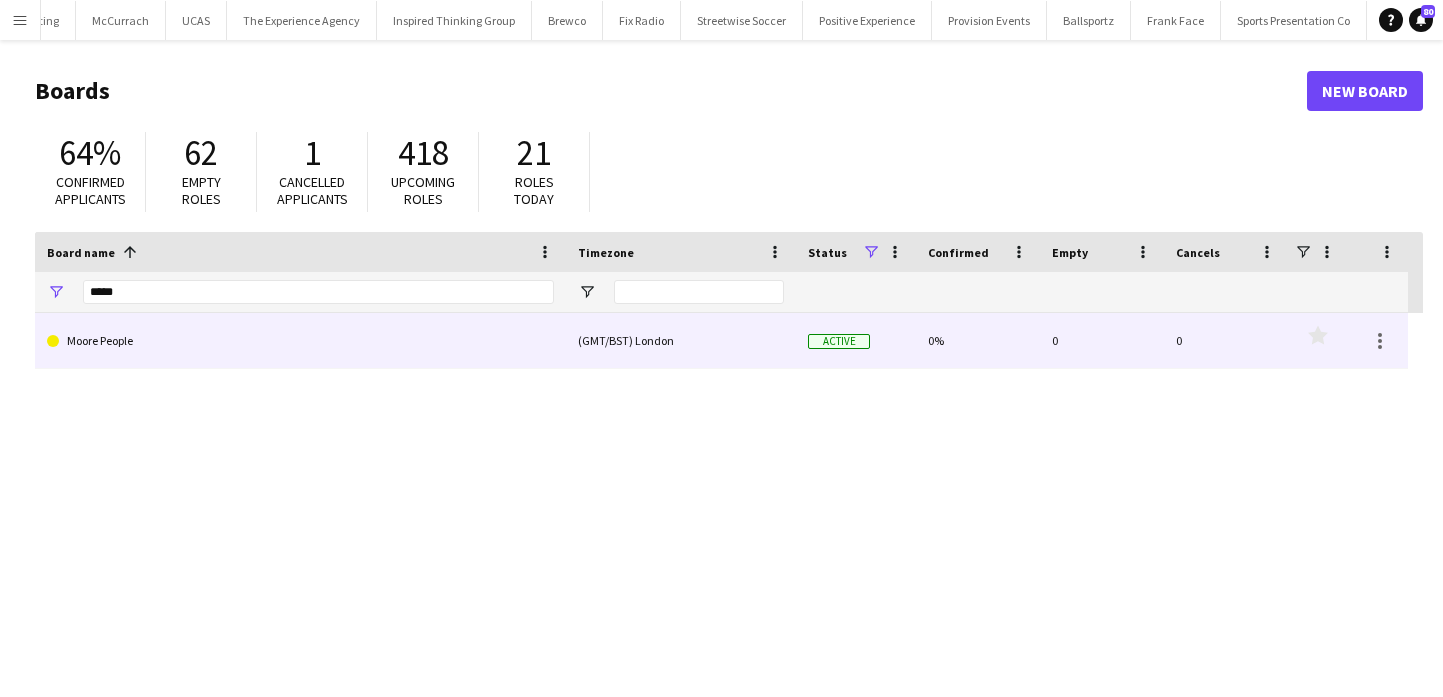 click on "Moore People" 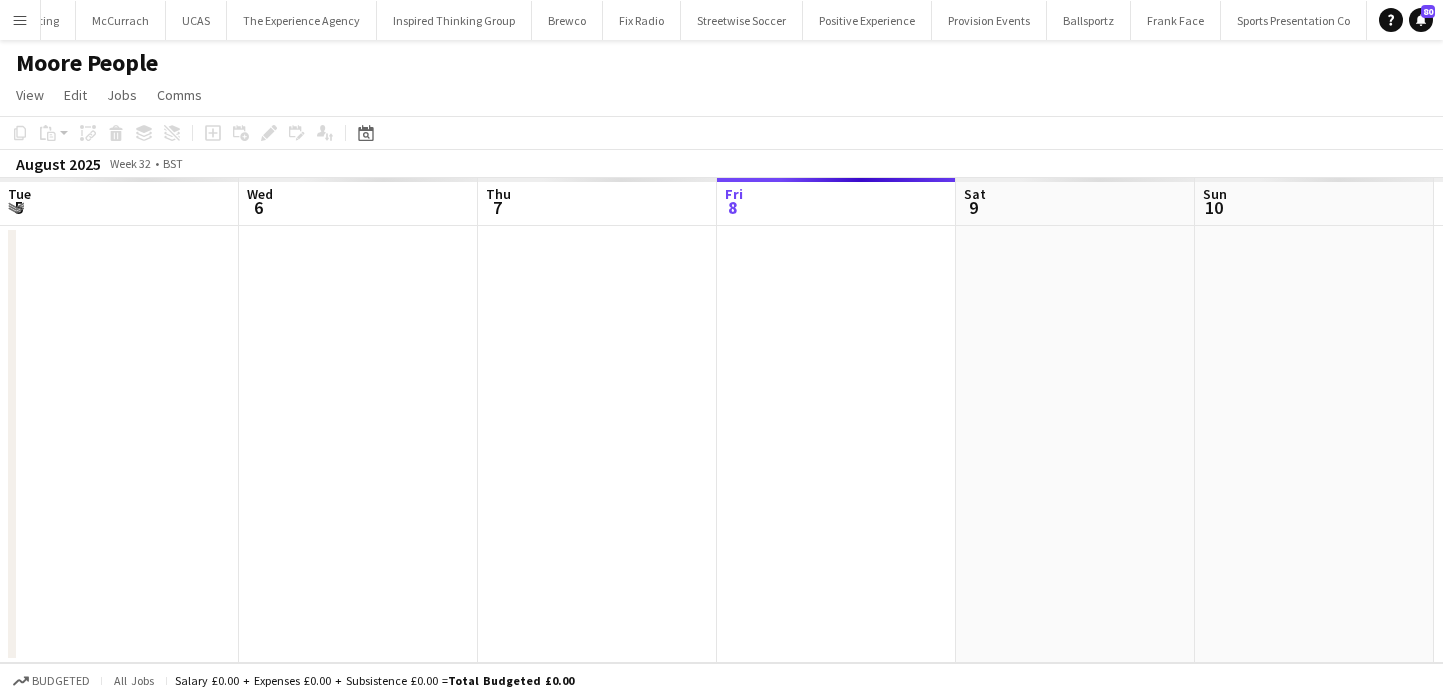 scroll, scrollTop: 0, scrollLeft: 574, axis: horizontal 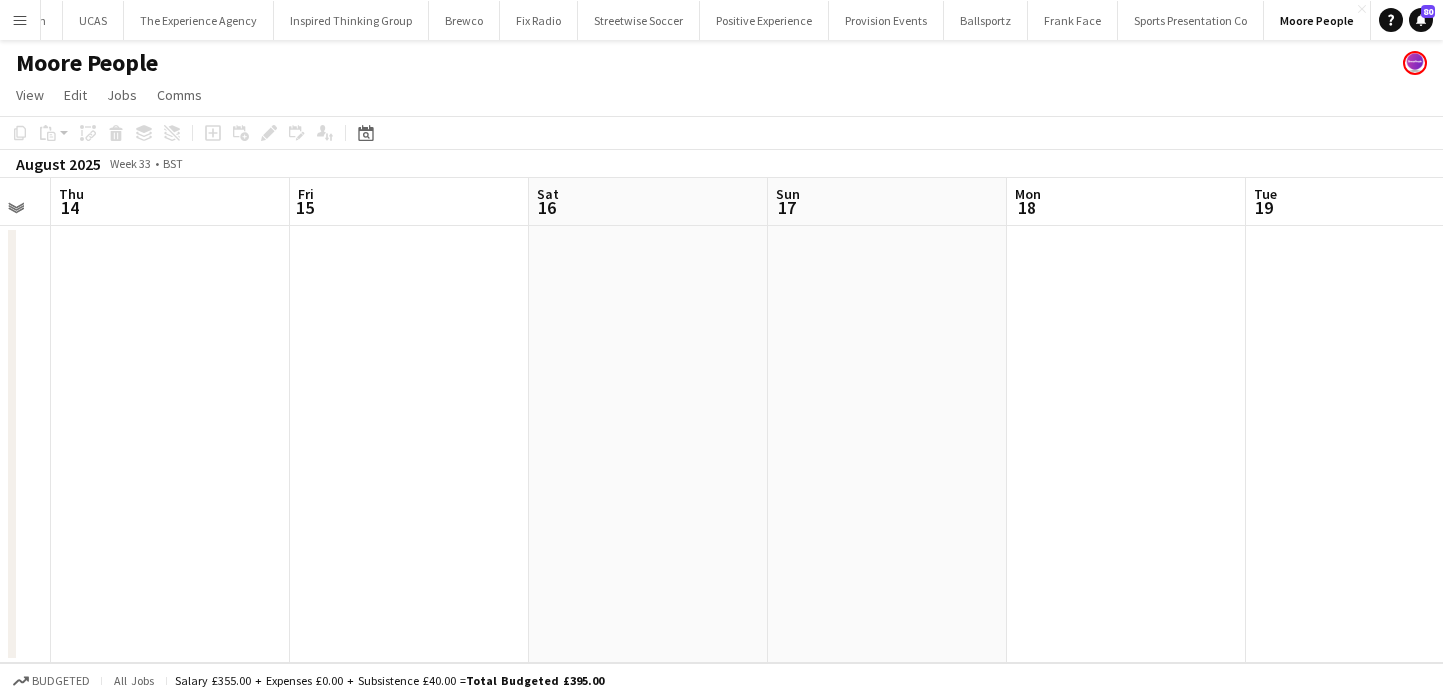 click at bounding box center [887, 444] 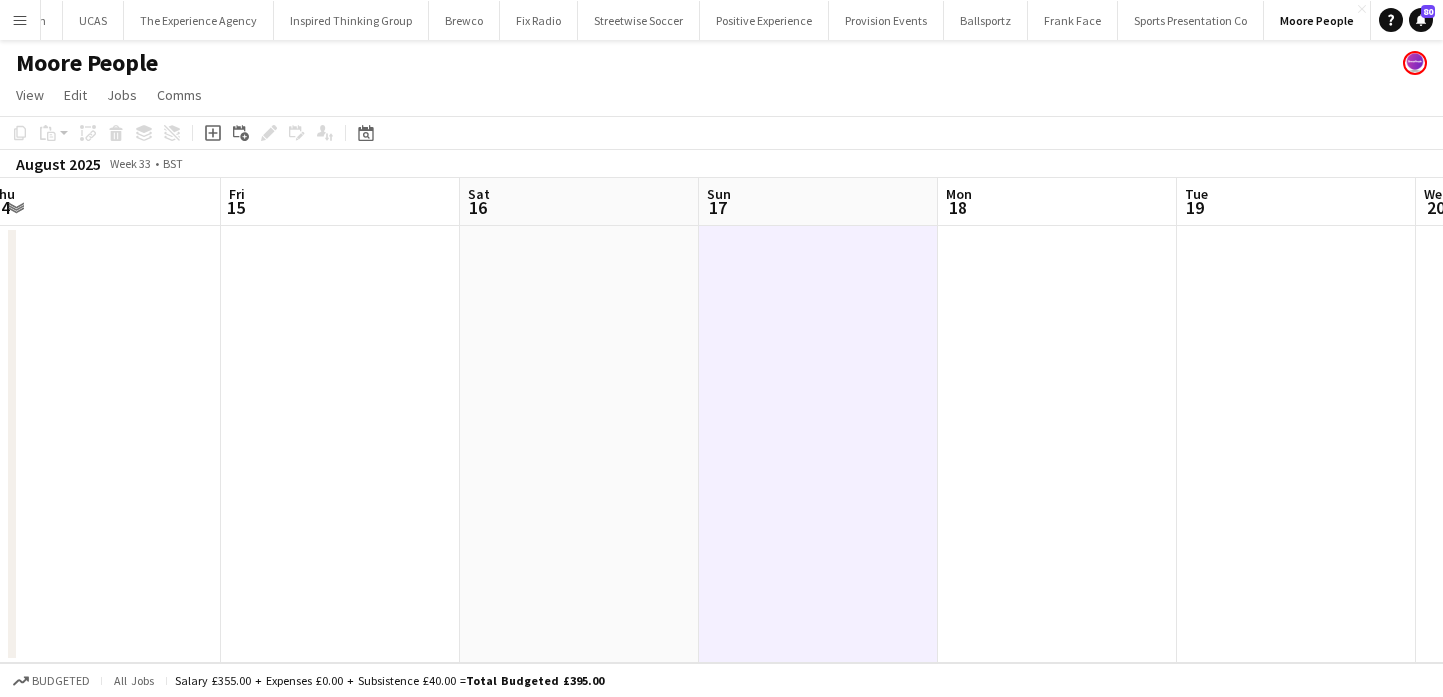 scroll, scrollTop: 0, scrollLeft: 748, axis: horizontal 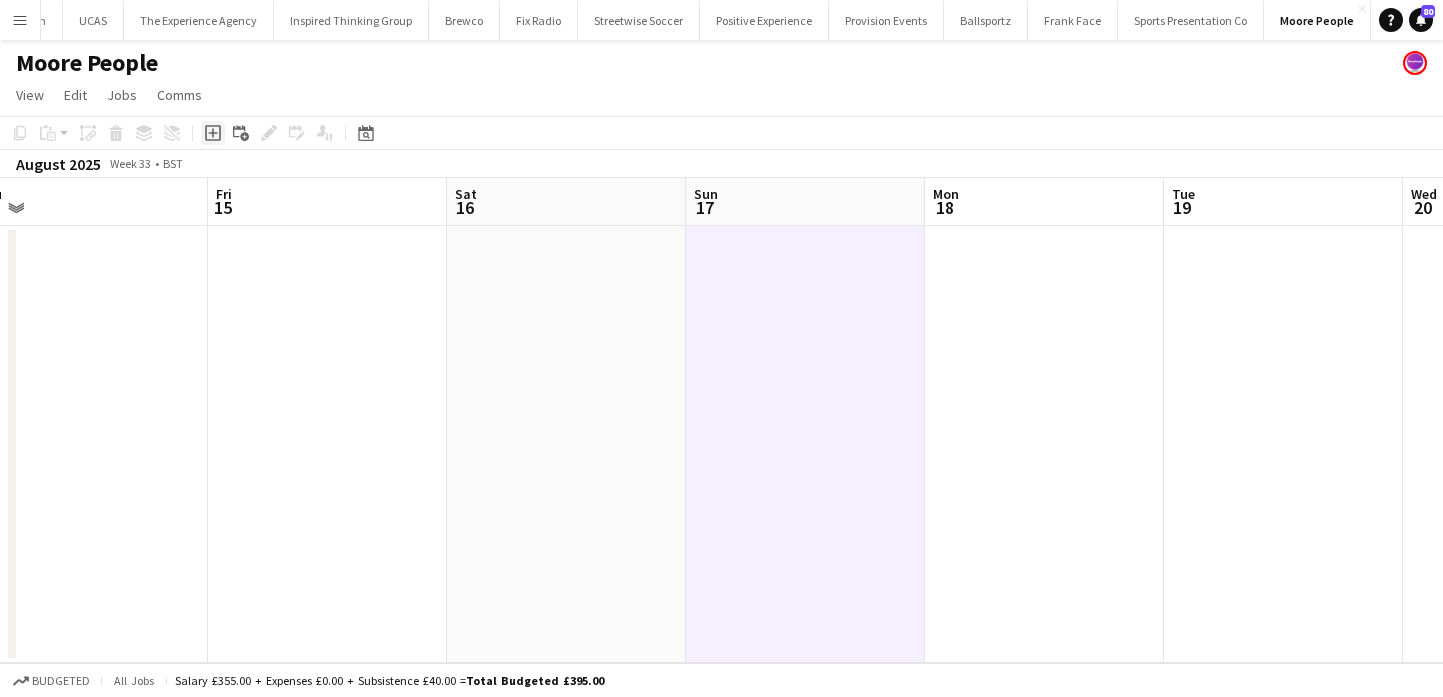 click 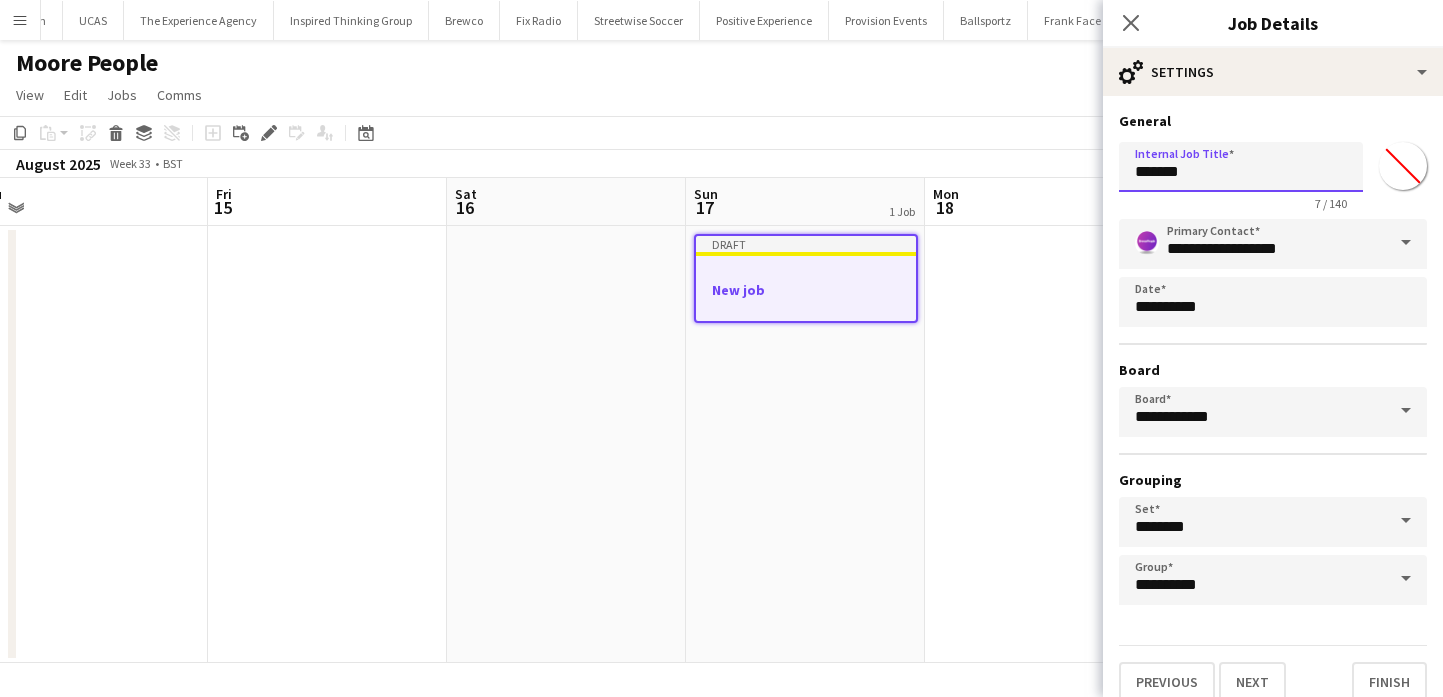 click on "*******" at bounding box center [1241, 167] 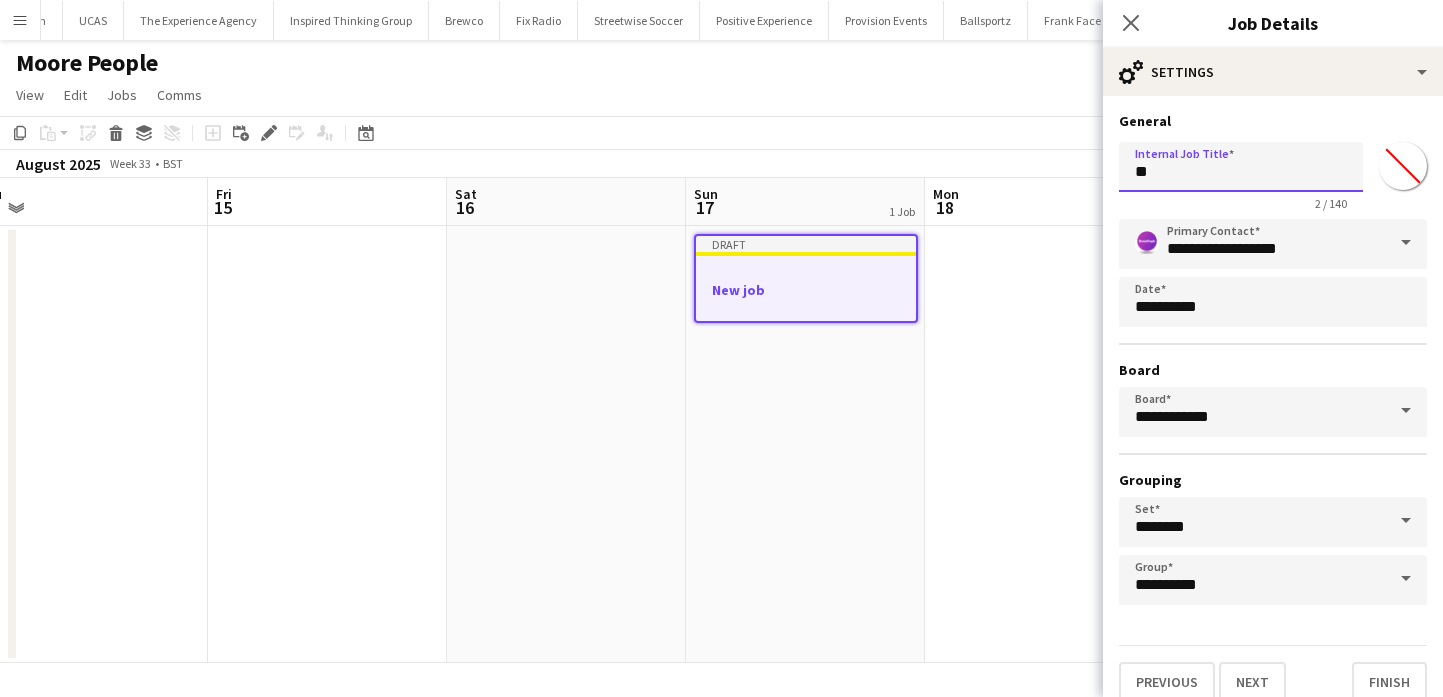 type on "*" 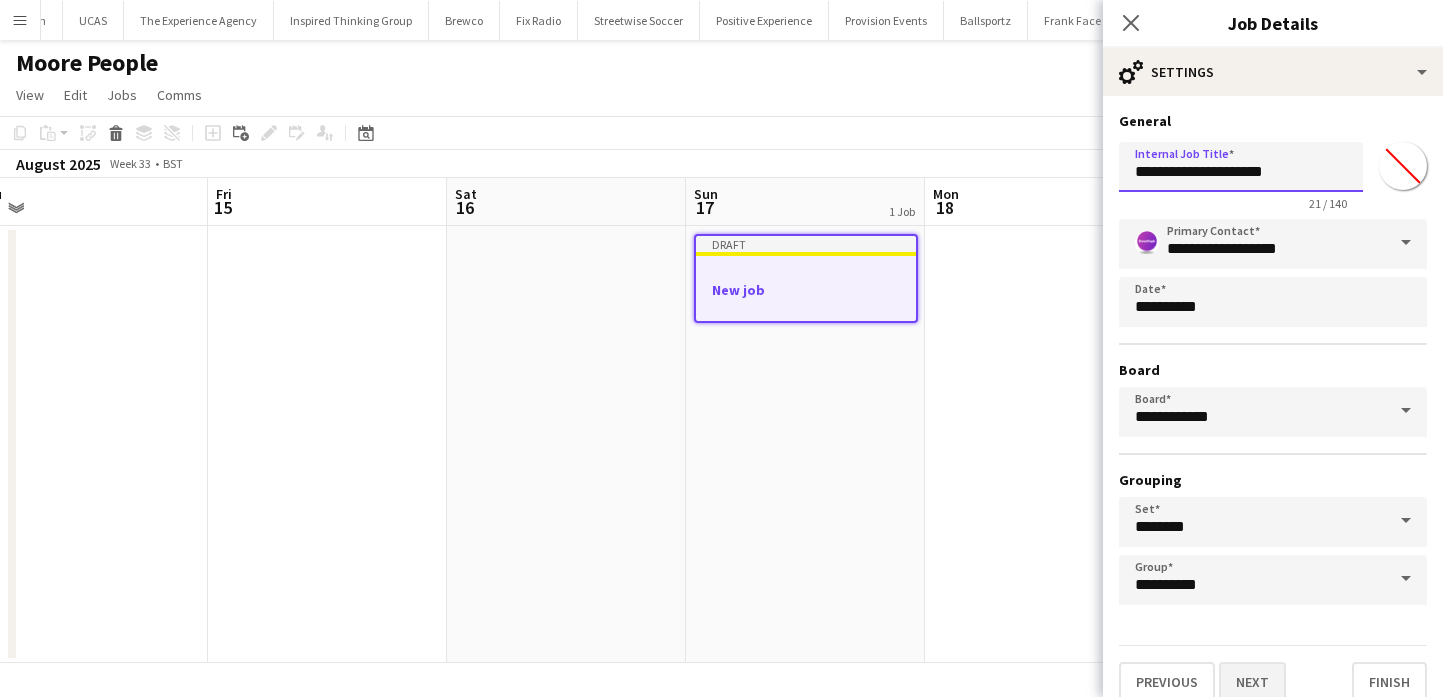 type on "**********" 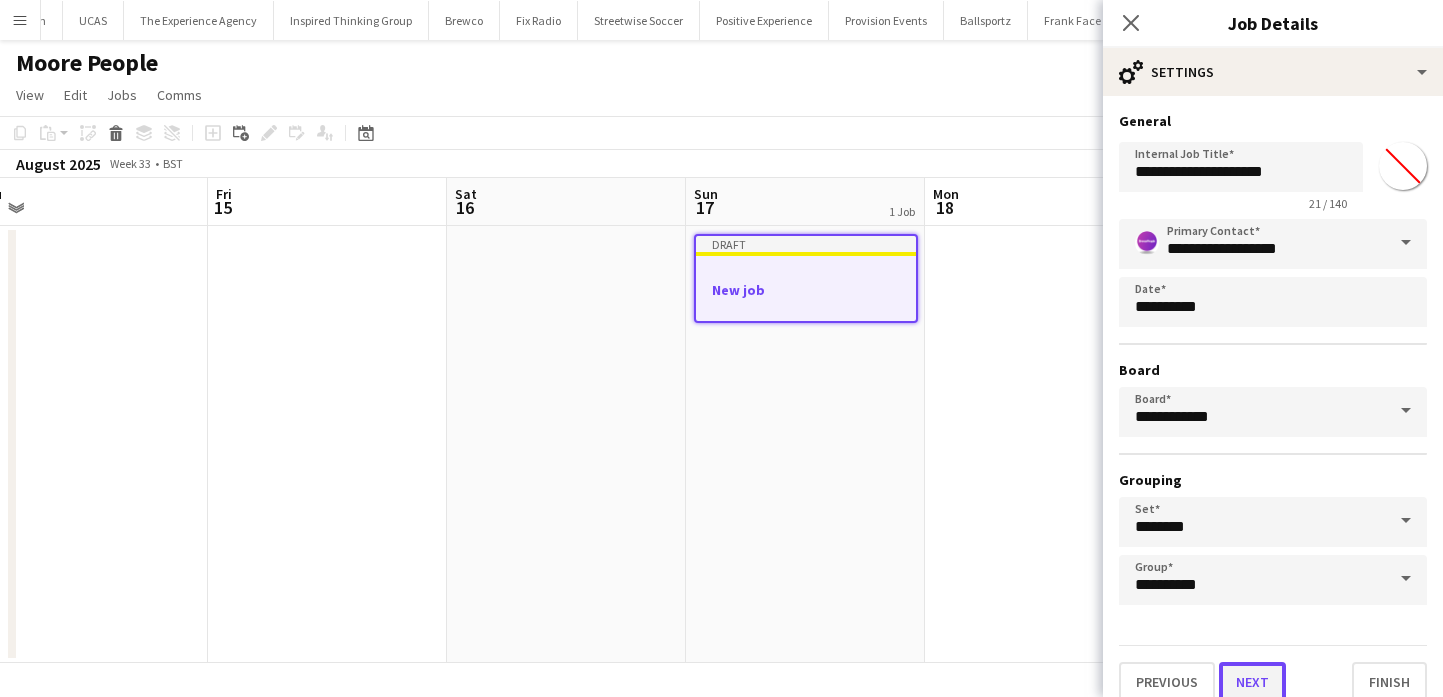 click on "Next" at bounding box center [1252, 682] 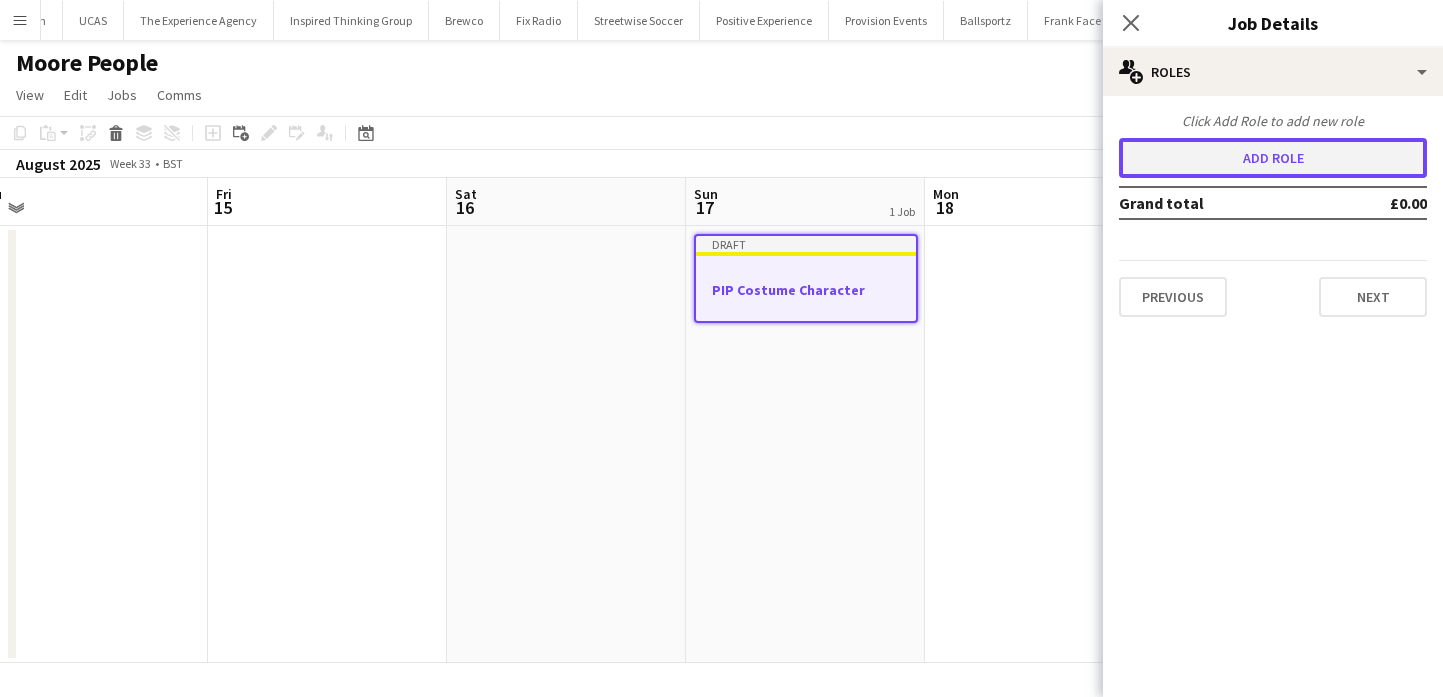 click on "Add role" at bounding box center (1273, 158) 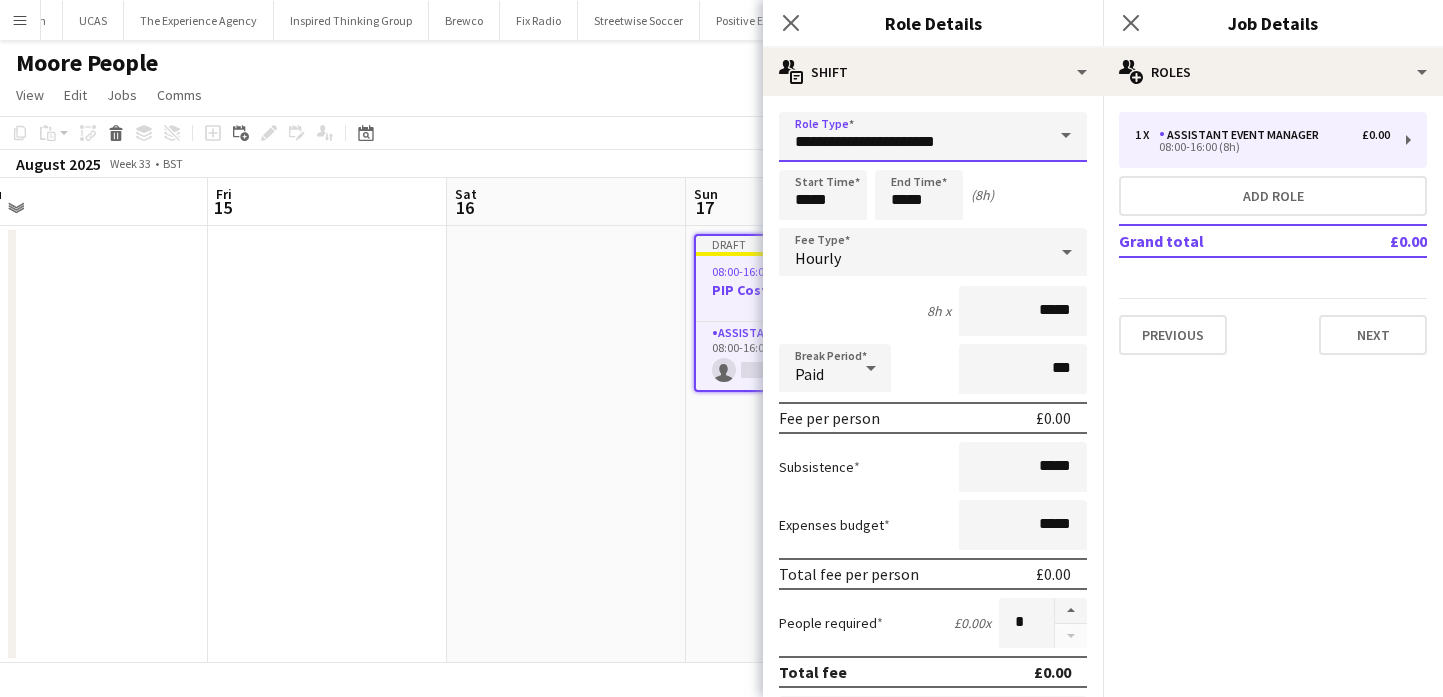click on "**********" at bounding box center (933, 137) 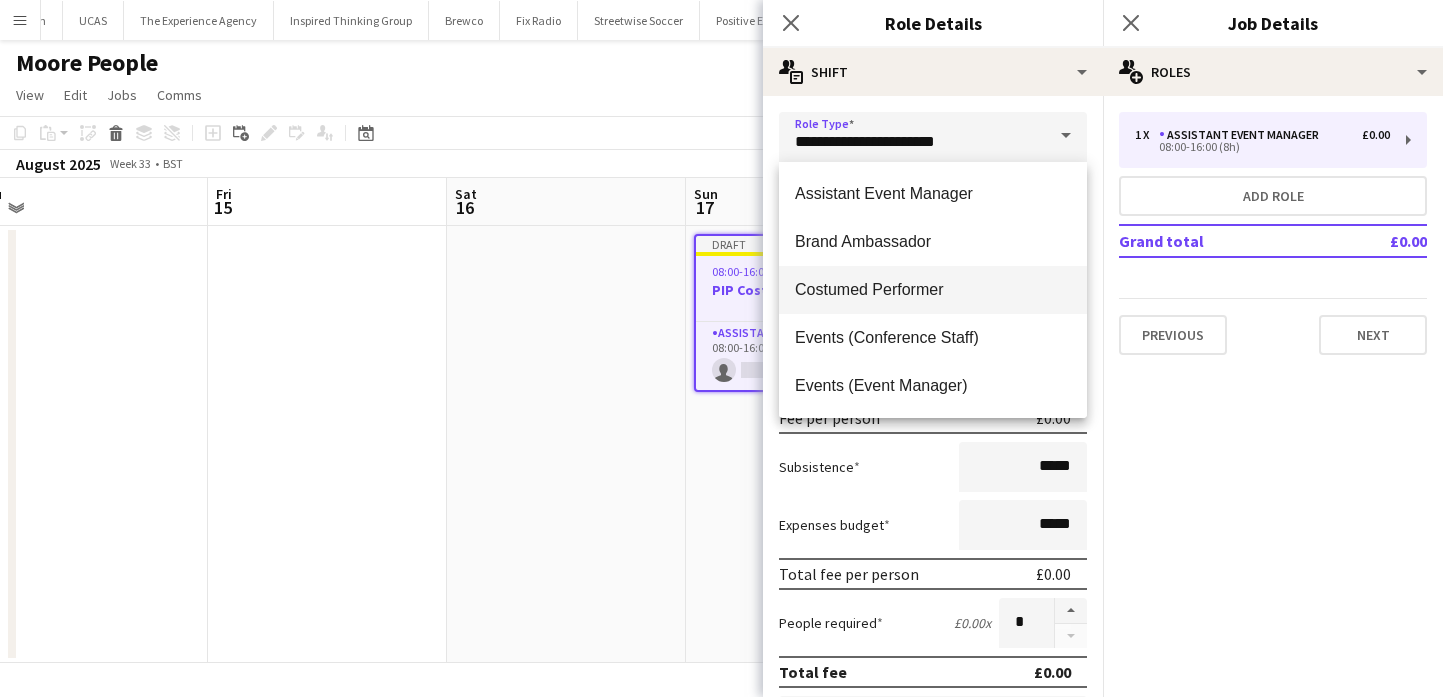 click on "Costumed Performer" at bounding box center [933, 289] 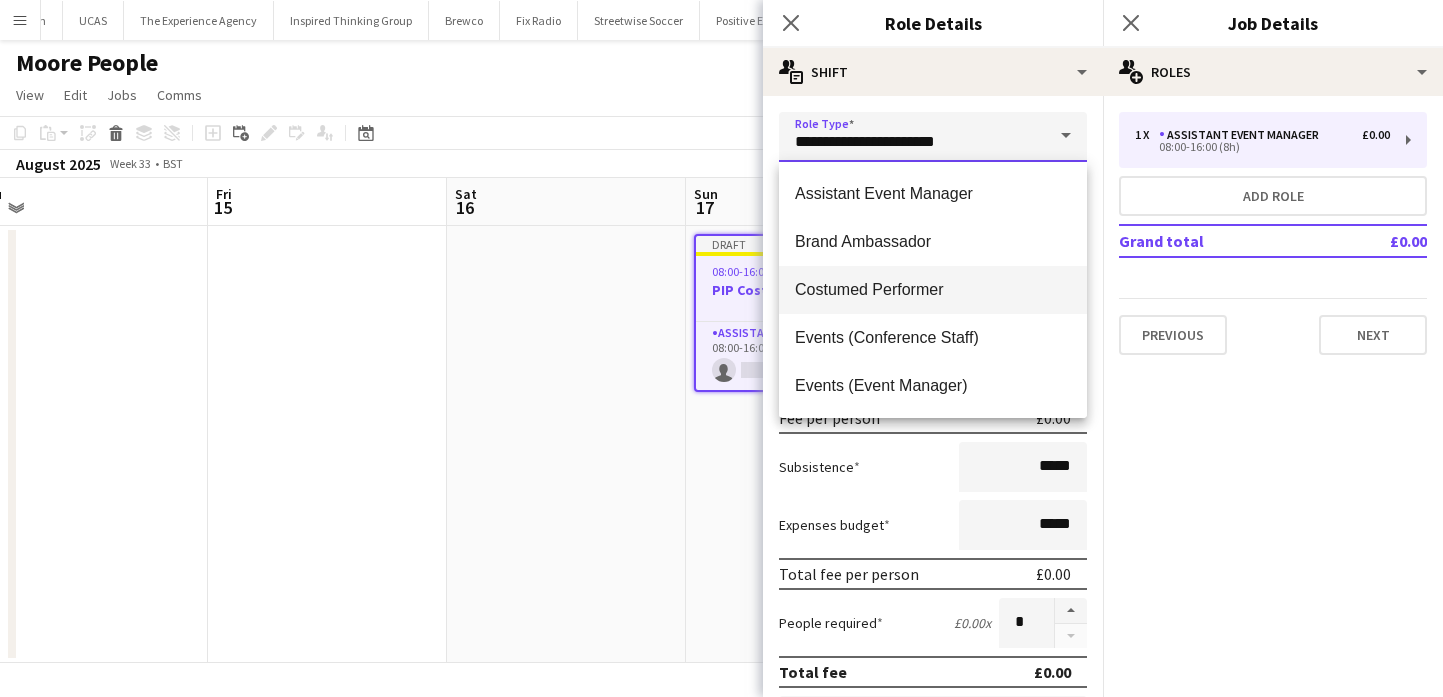 type on "**********" 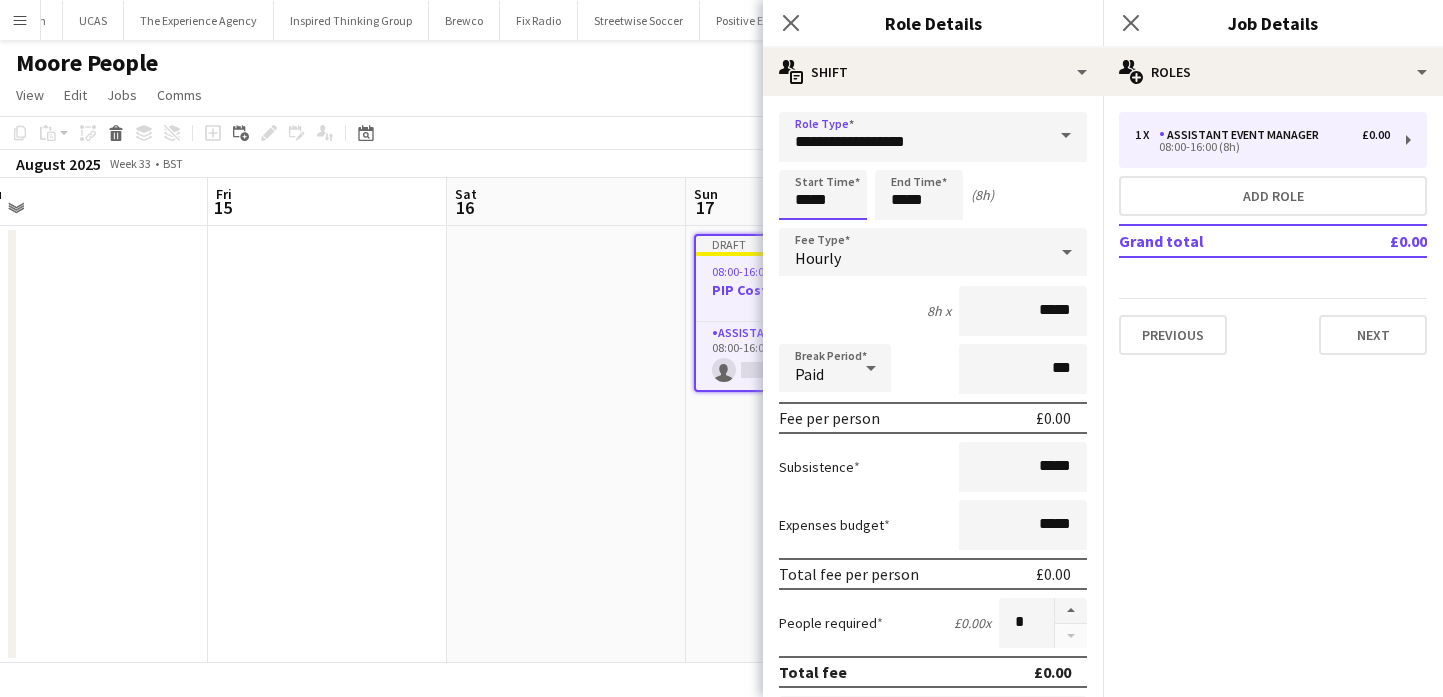 click on "*****" at bounding box center (823, 195) 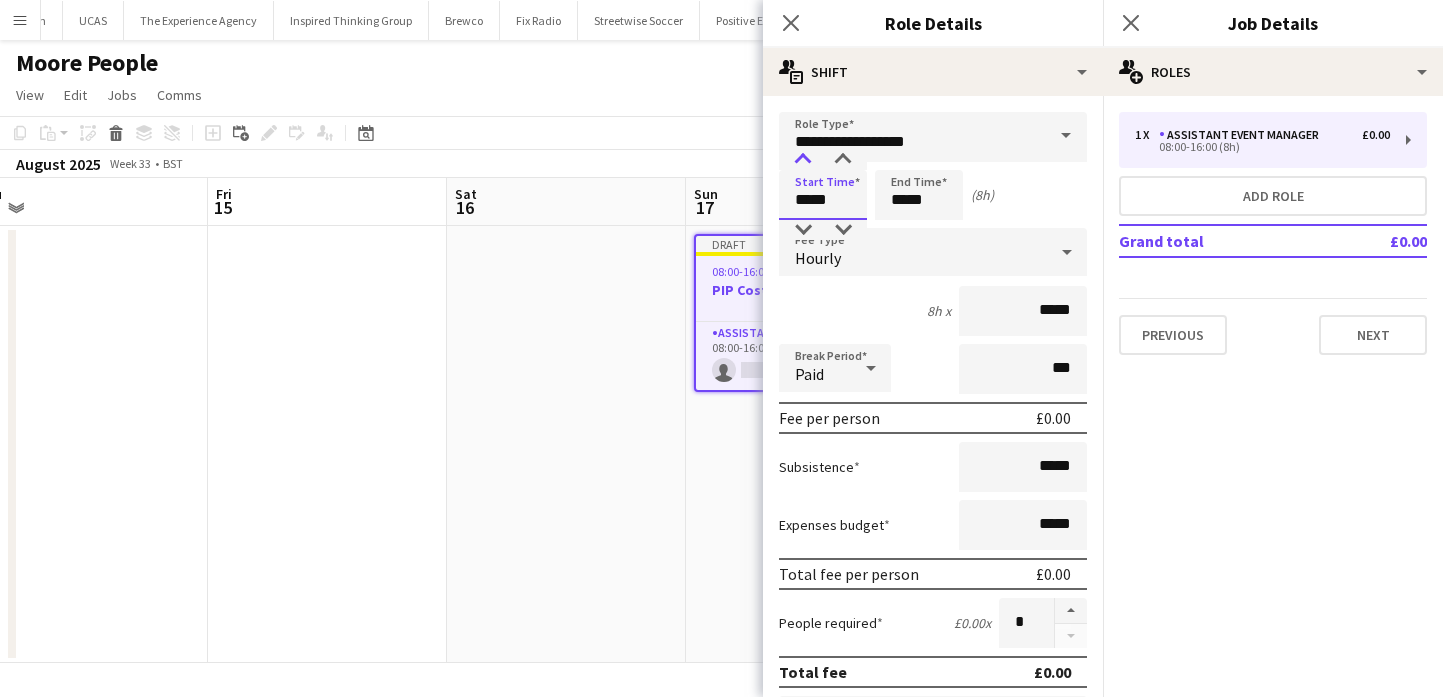 click at bounding box center (803, 160) 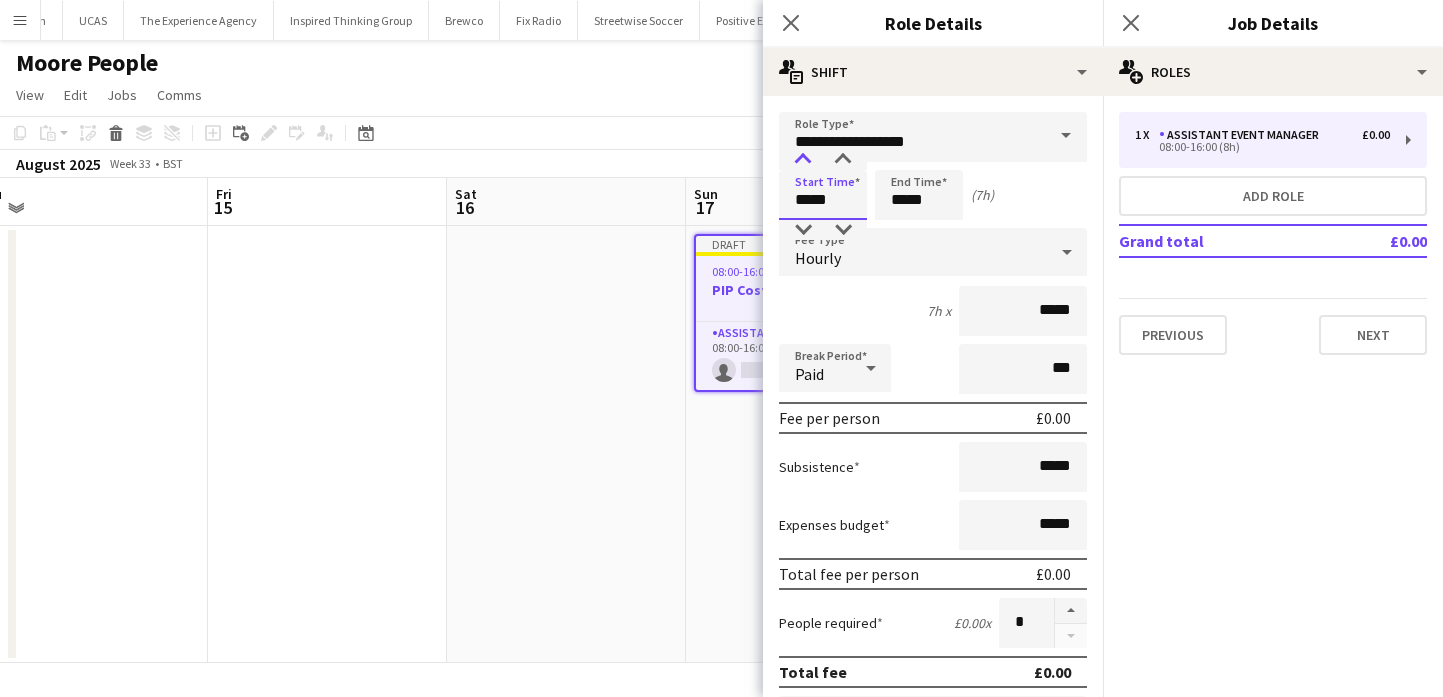 click at bounding box center [803, 160] 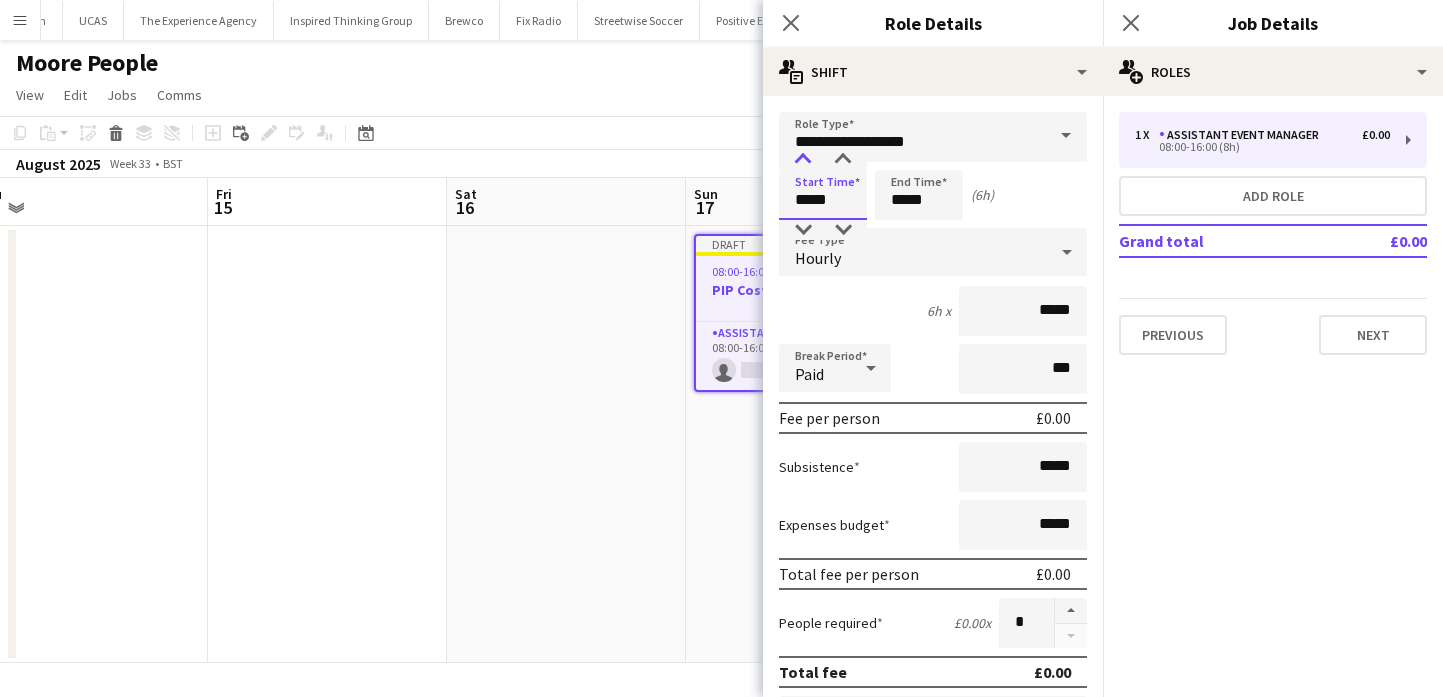click at bounding box center [803, 160] 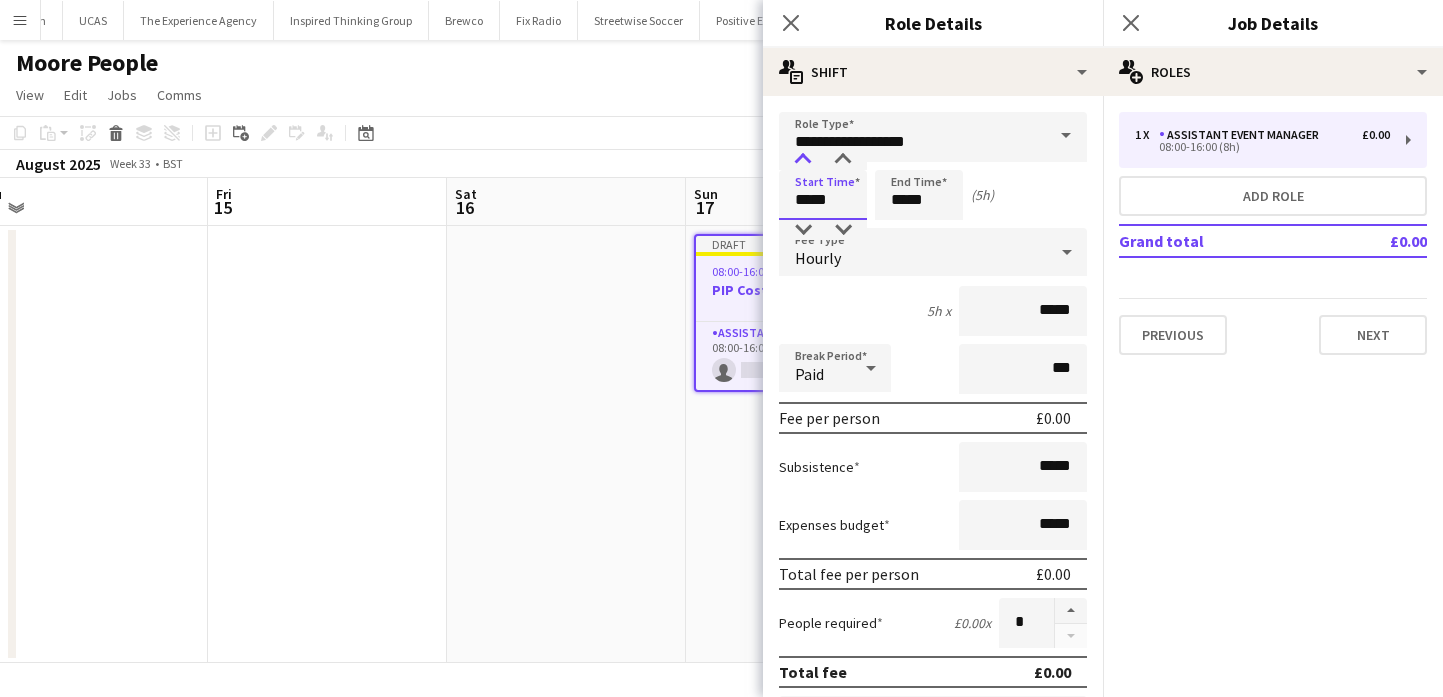 click at bounding box center (803, 160) 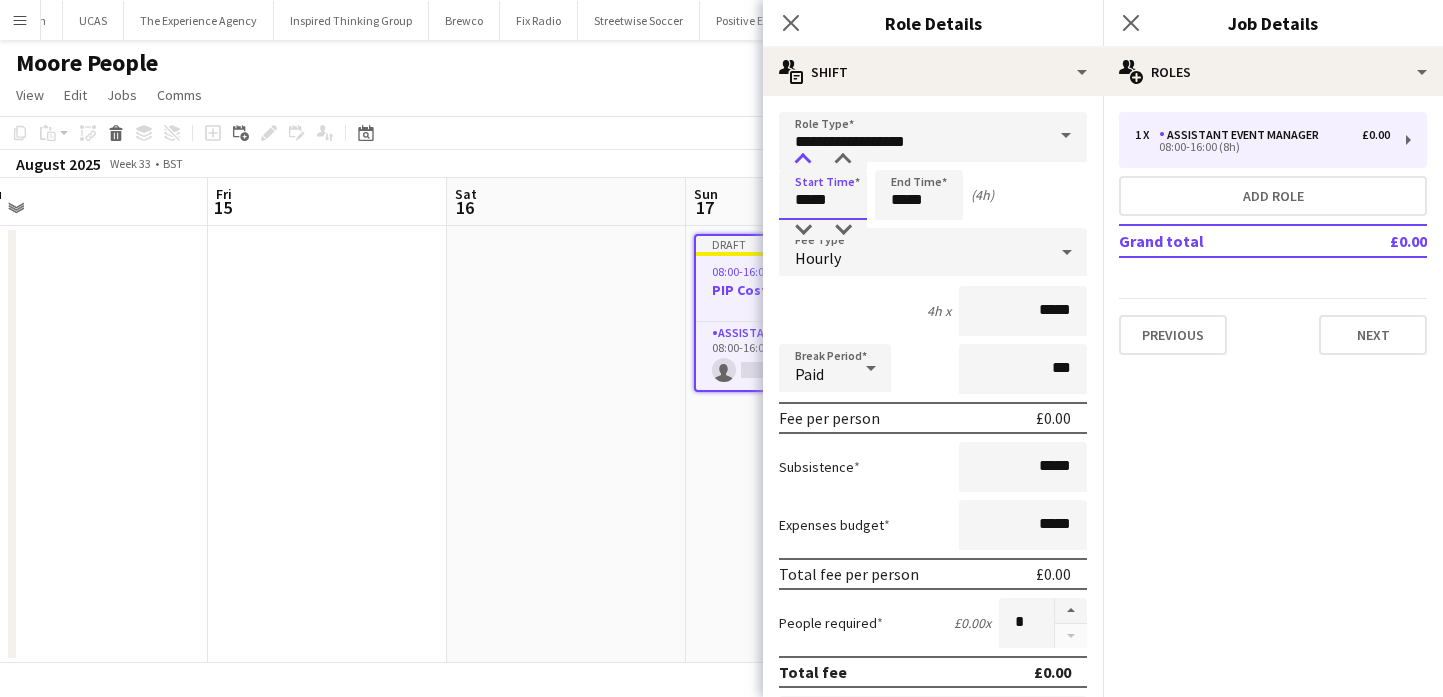 type on "*****" 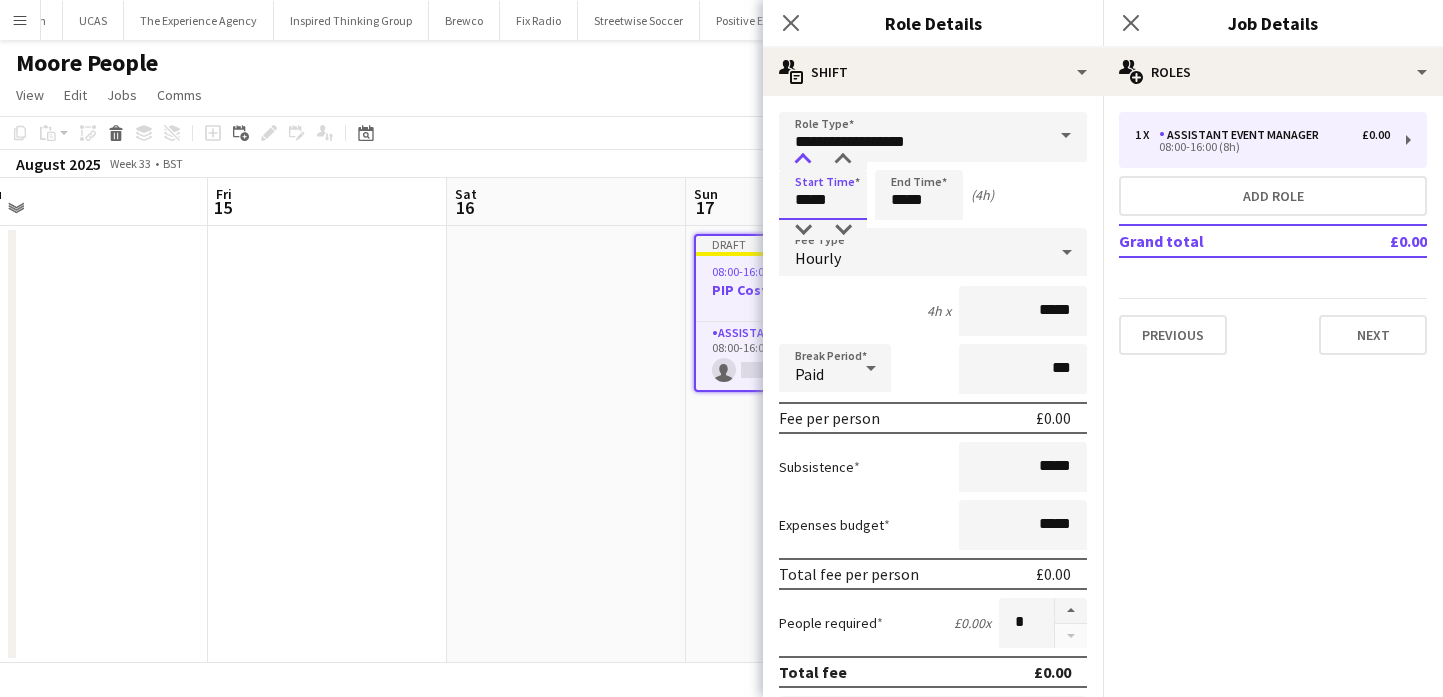 click at bounding box center (803, 160) 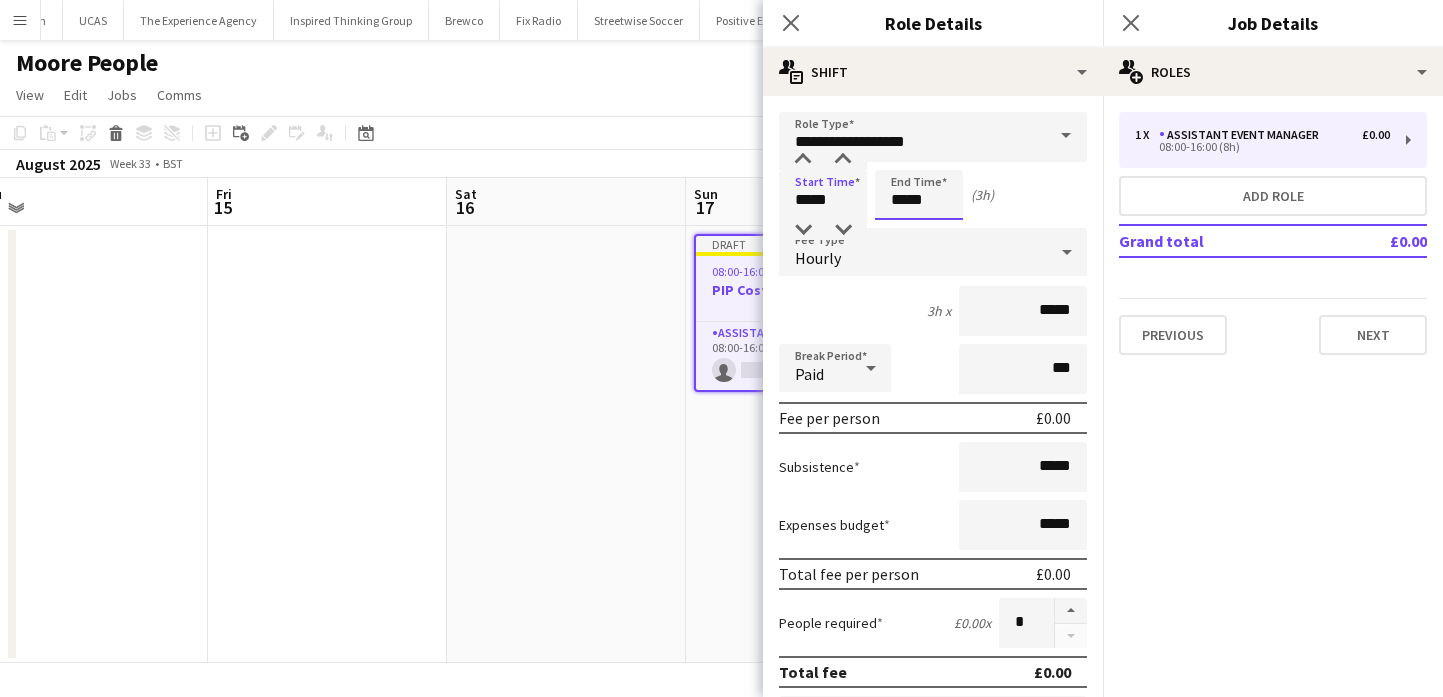click on "*****" at bounding box center (919, 195) 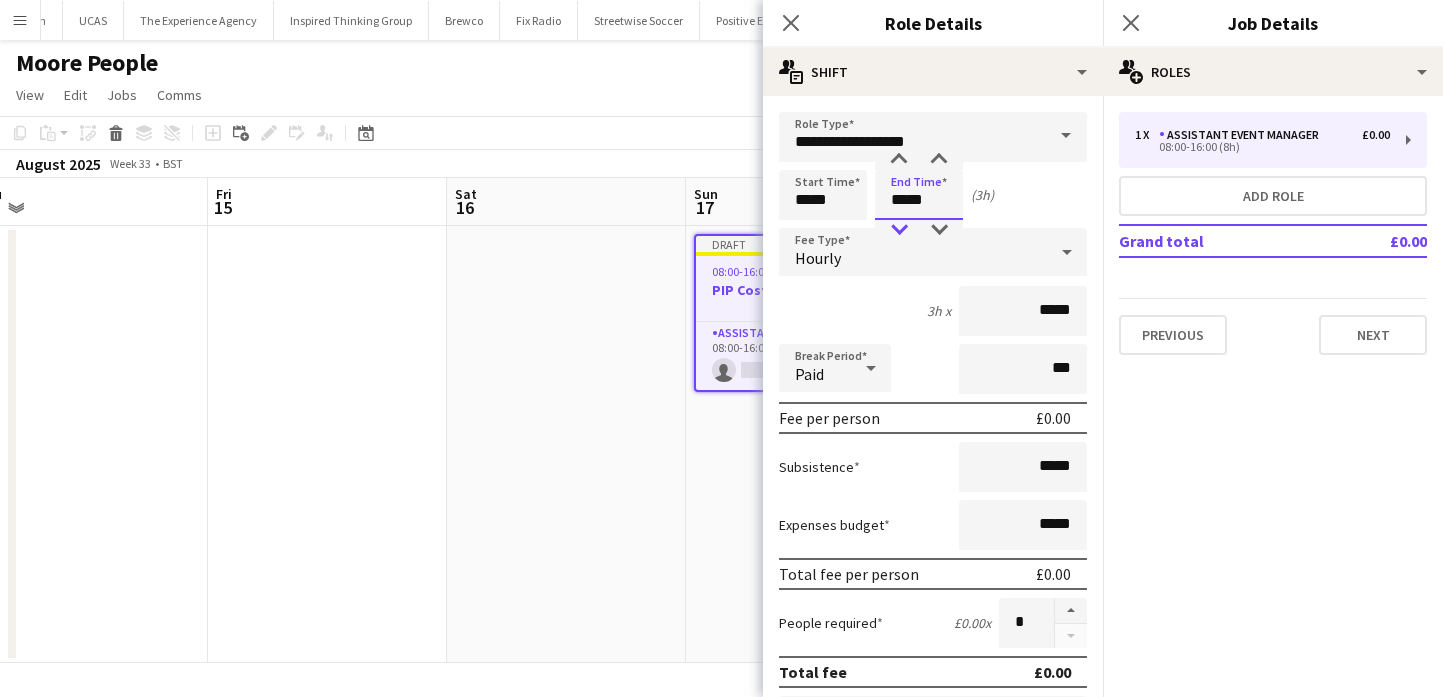 click at bounding box center [899, 230] 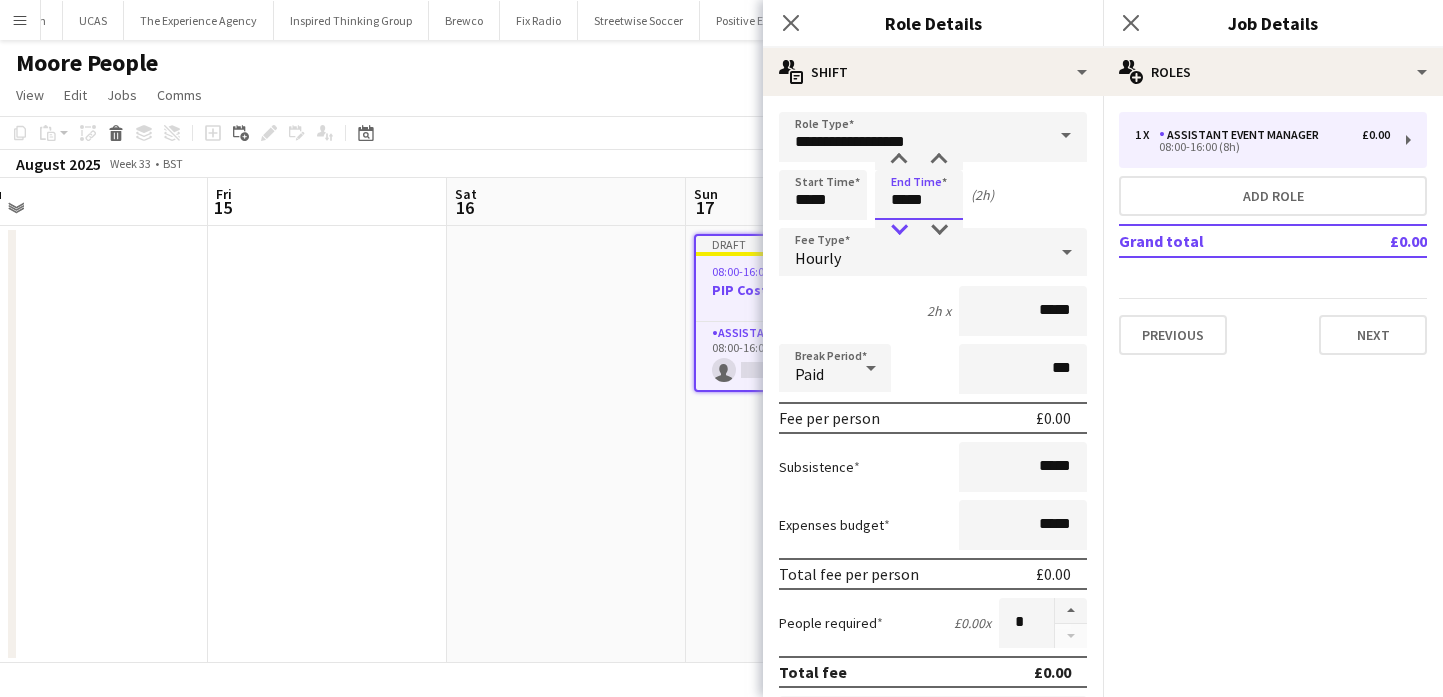 click at bounding box center (899, 230) 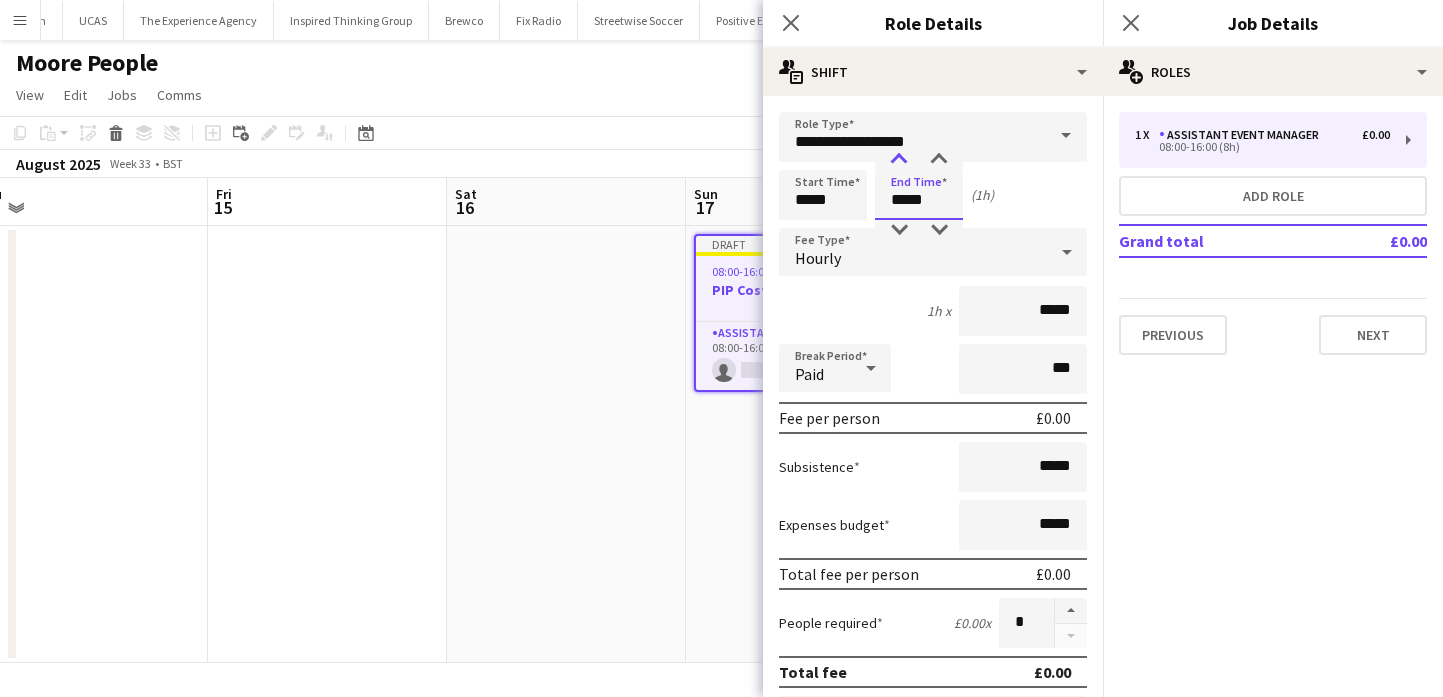 type on "*****" 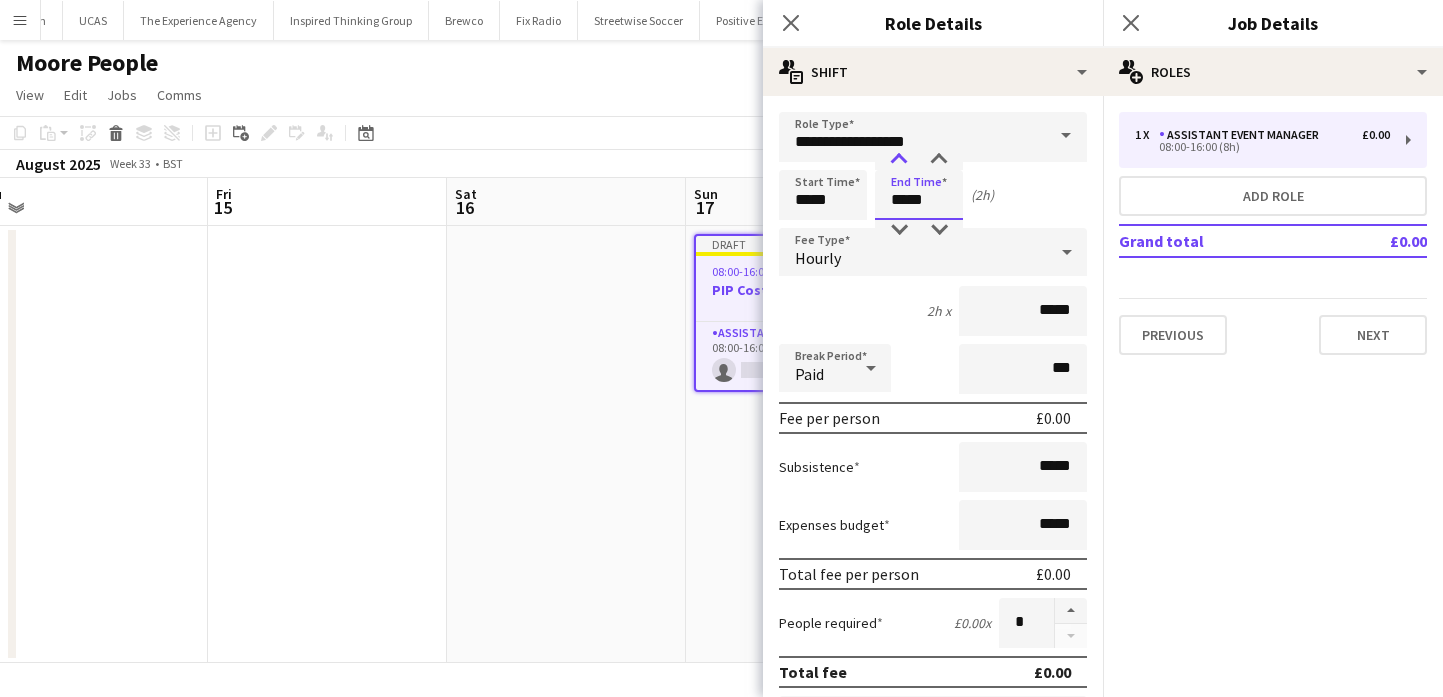 click at bounding box center [899, 160] 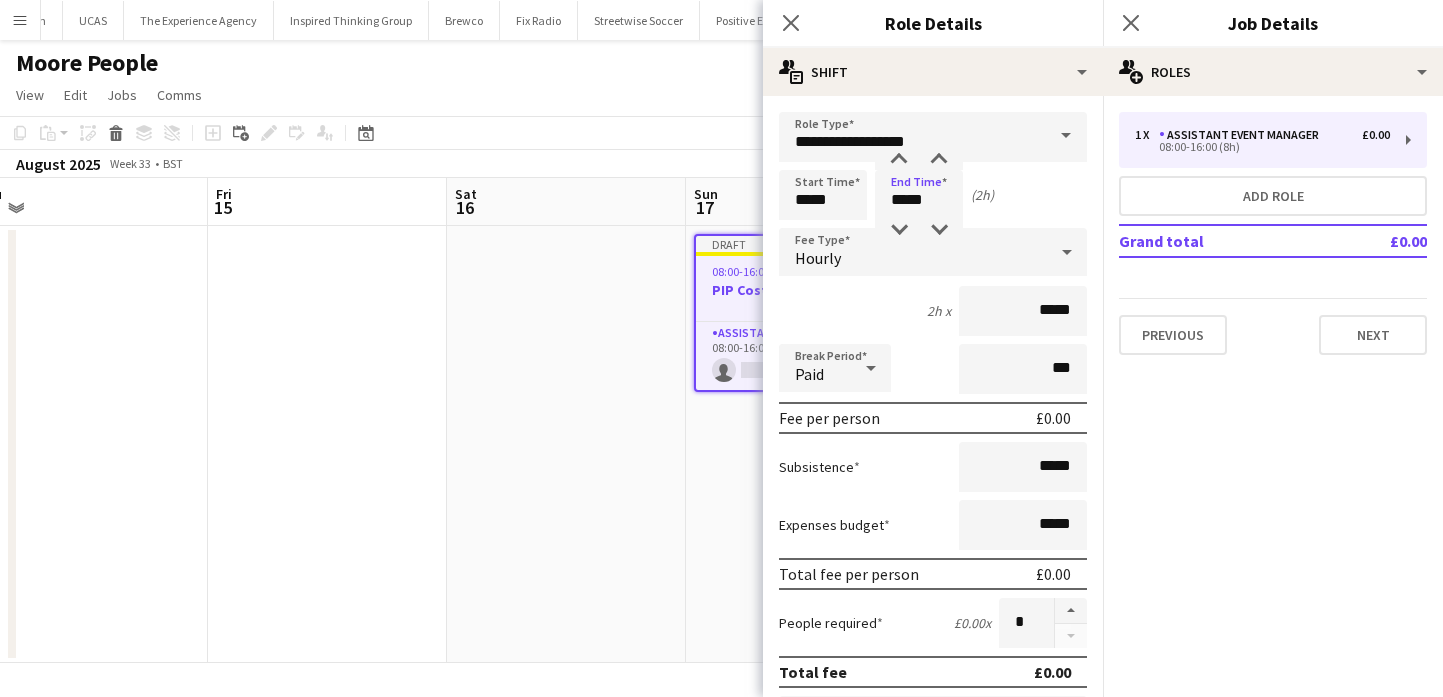 click on "Hourly" at bounding box center (913, 252) 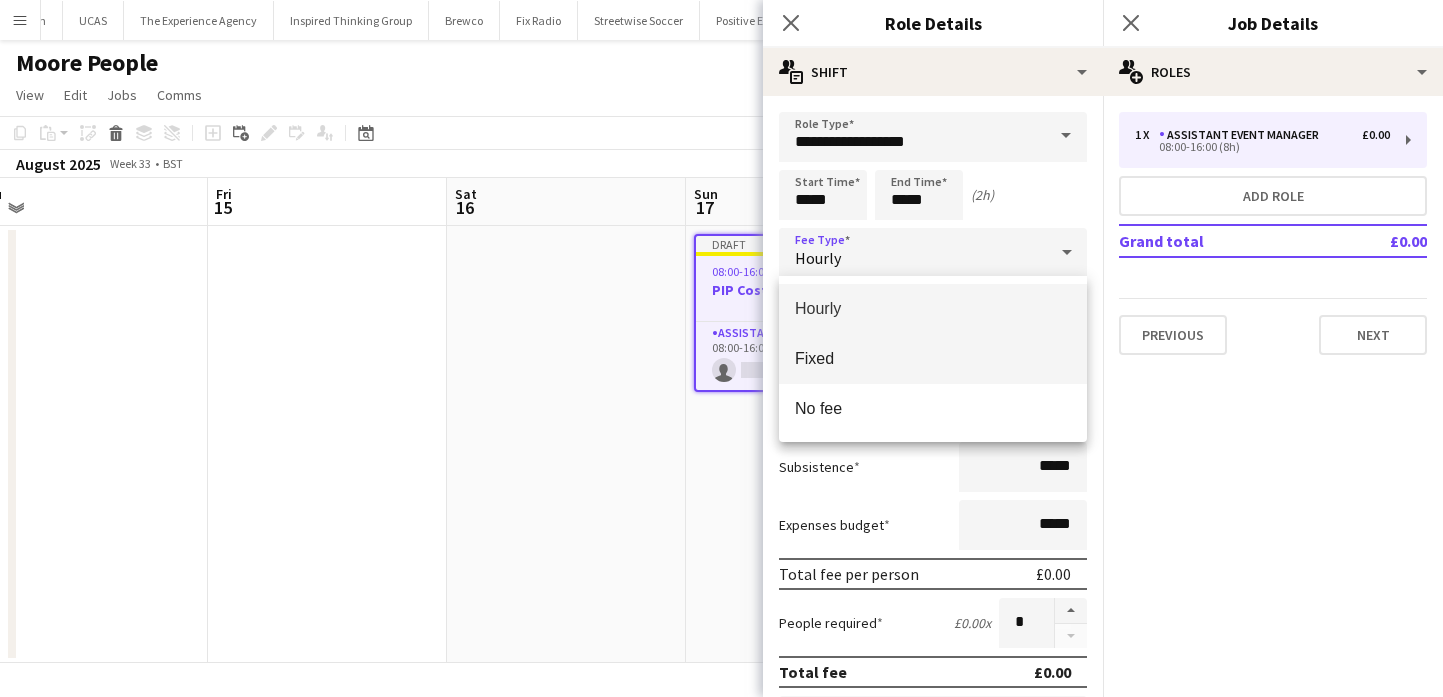 click on "Fixed" at bounding box center (933, 358) 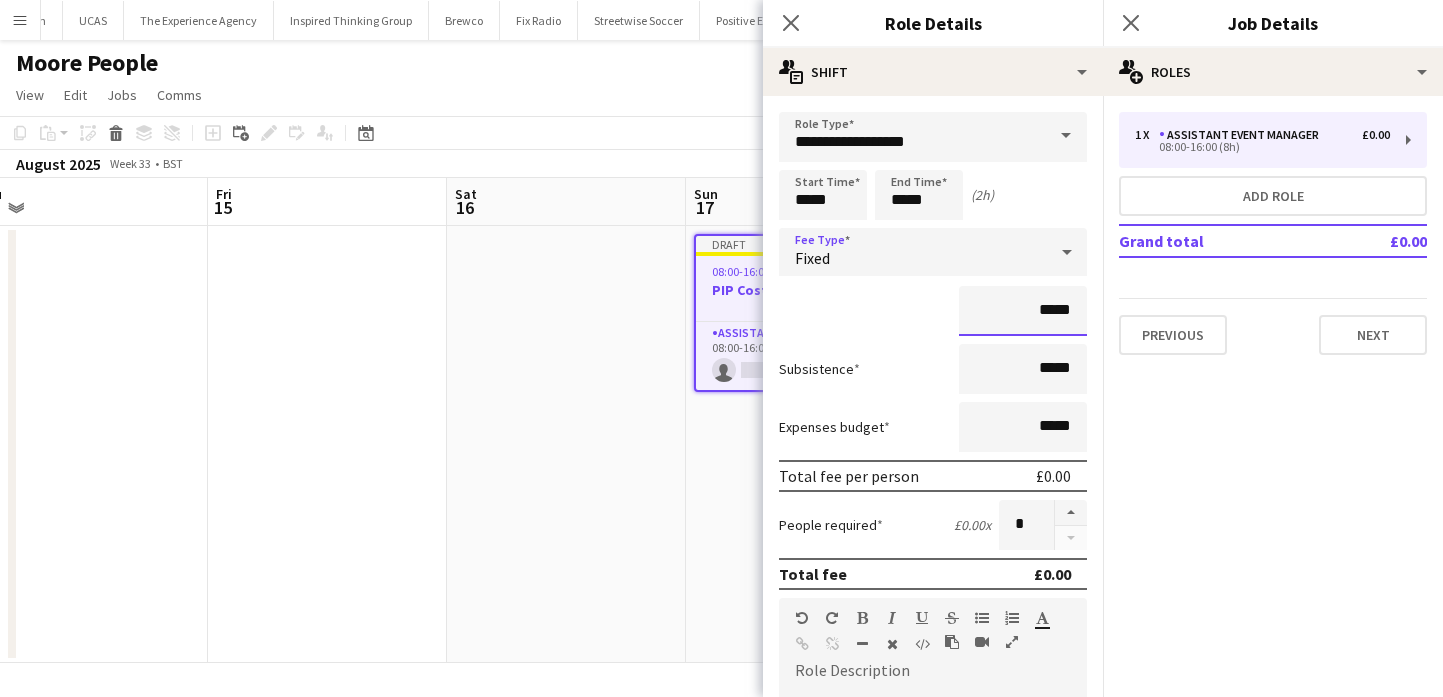 click on "*****" at bounding box center (1023, 311) 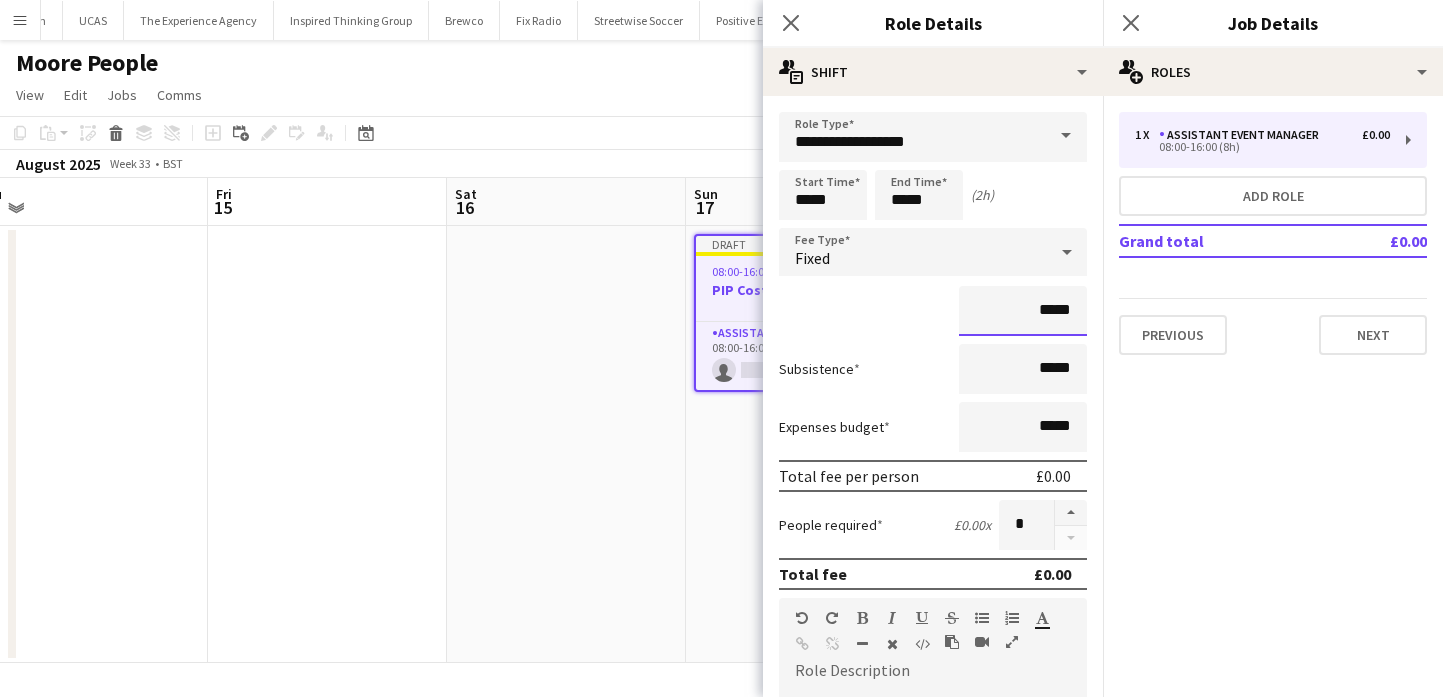 click on "*****" at bounding box center [1023, 311] 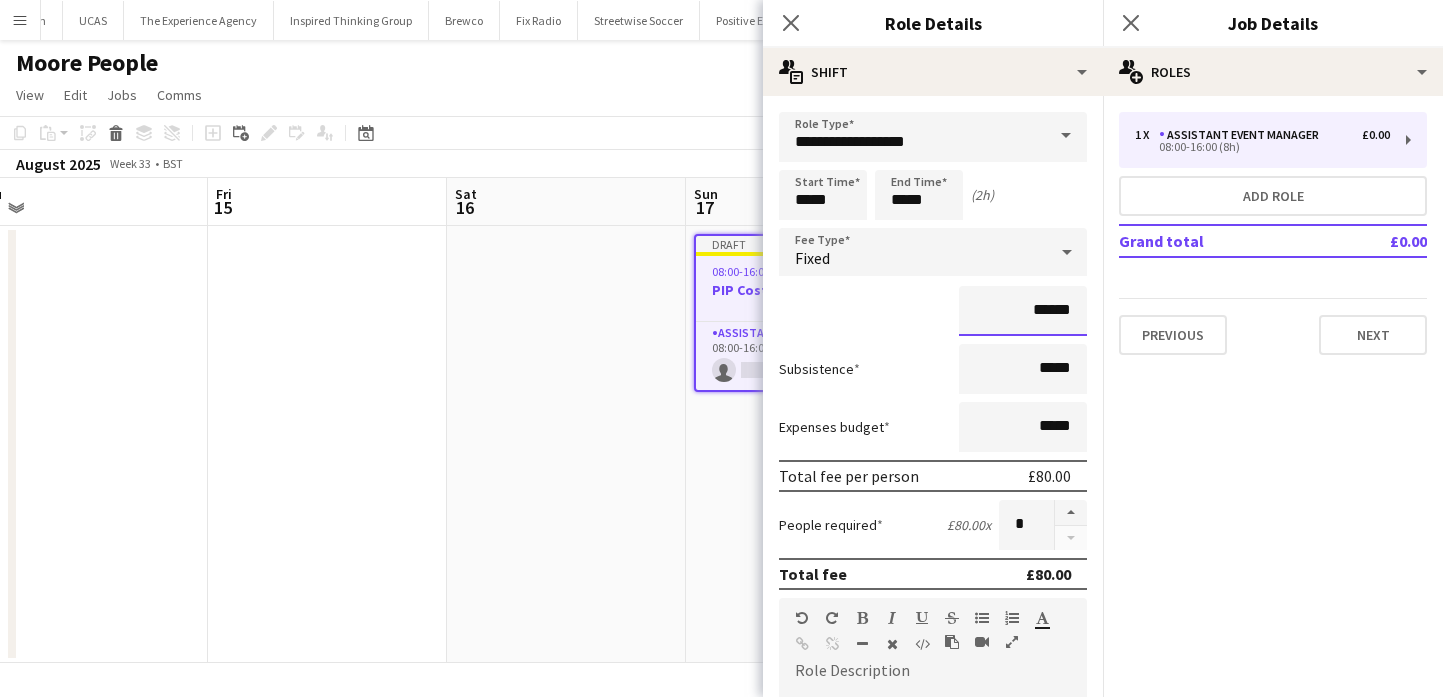 type on "******" 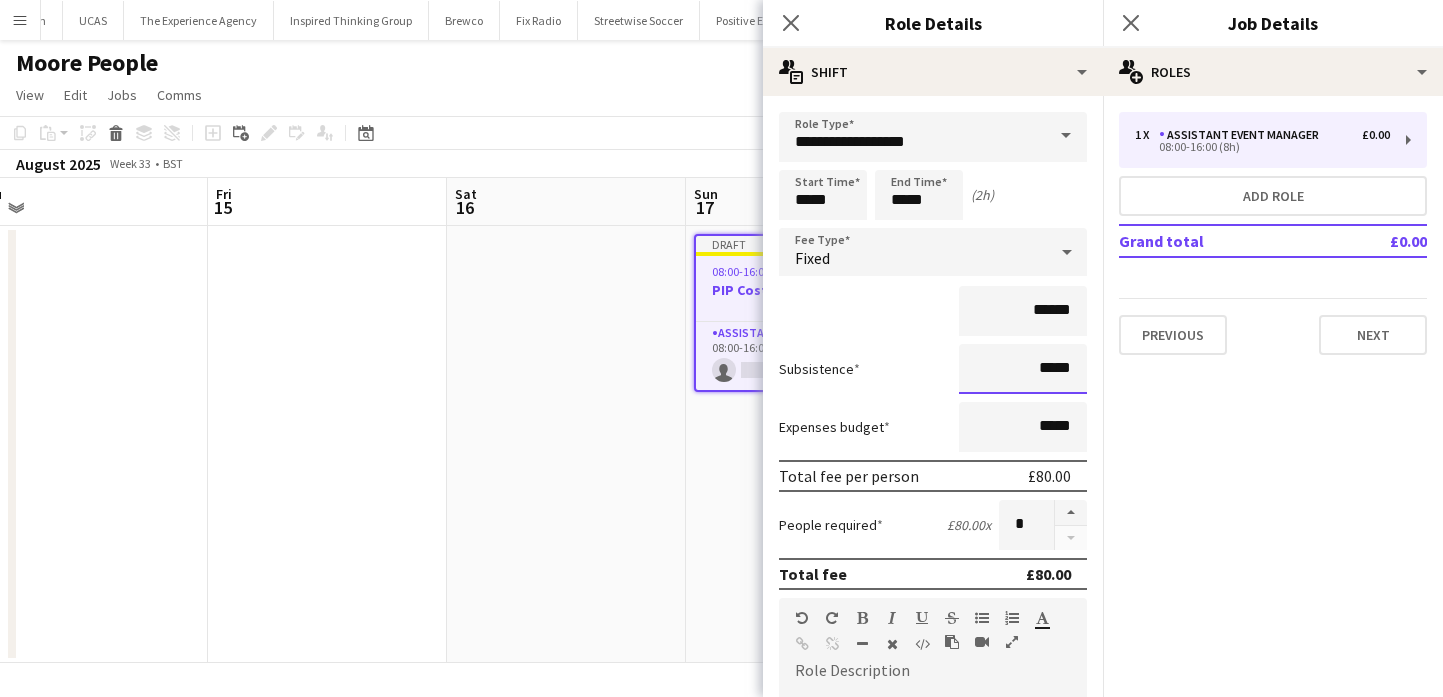 click on "*****" at bounding box center (1023, 369) 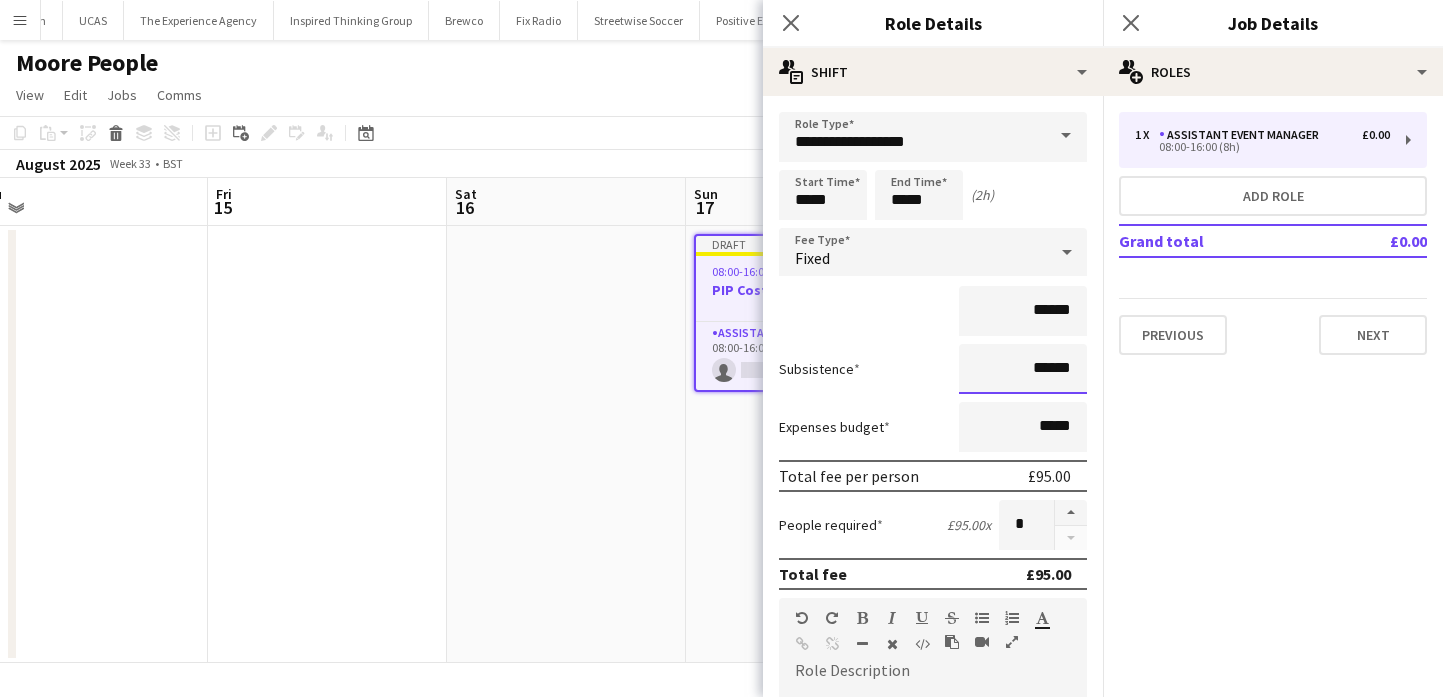 scroll, scrollTop: 559, scrollLeft: 0, axis: vertical 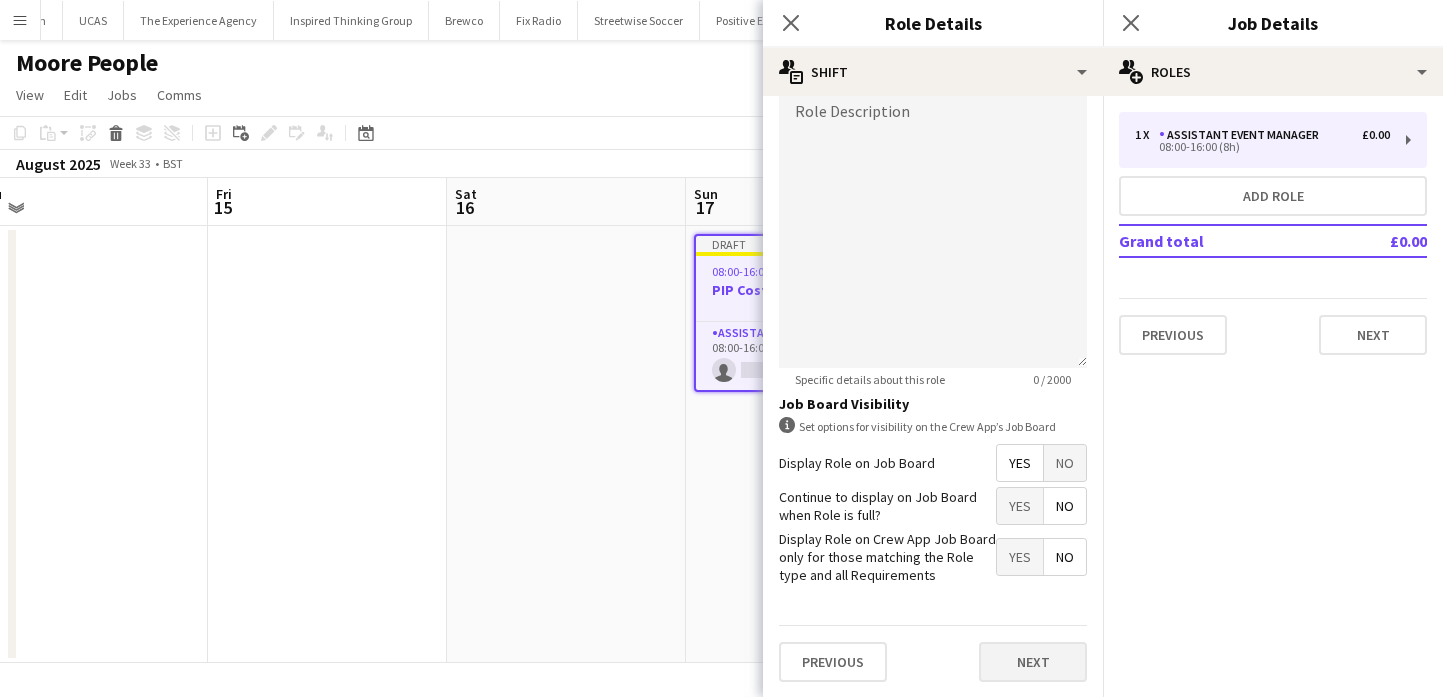 type on "******" 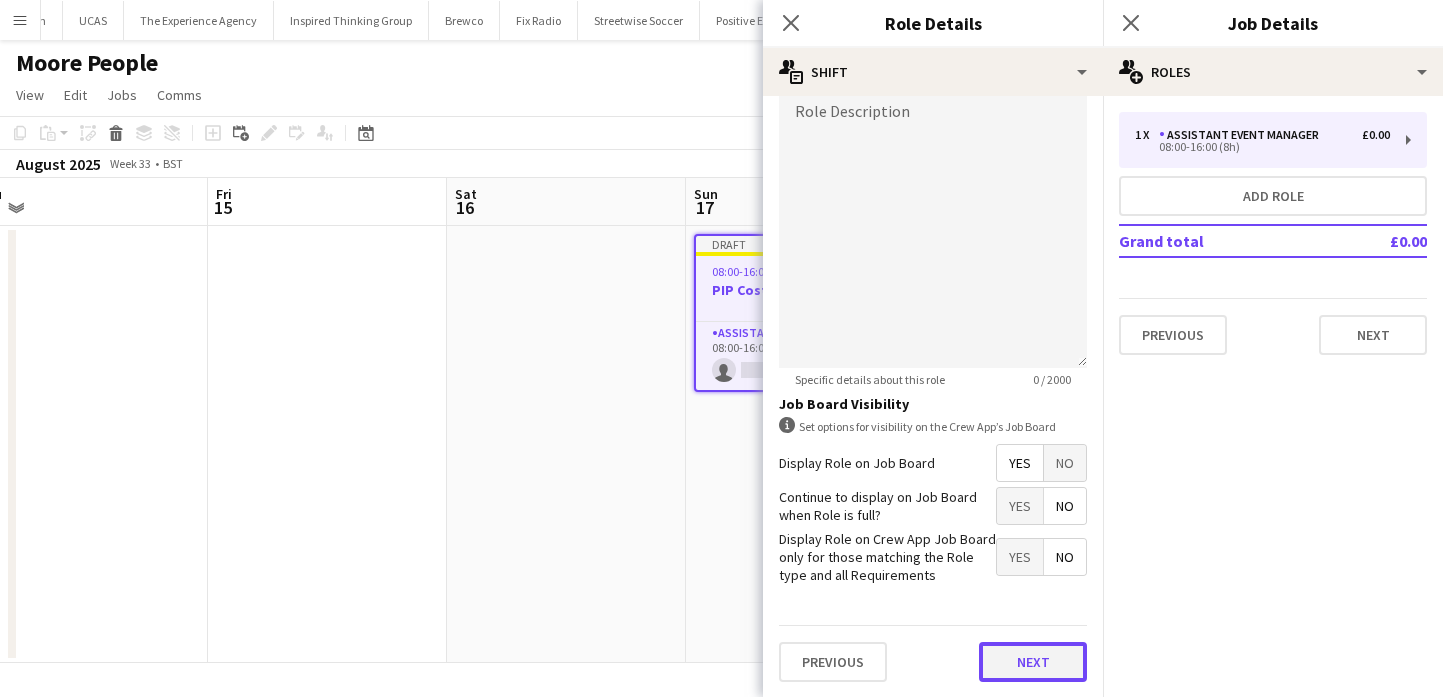 click on "Next" at bounding box center [1033, 662] 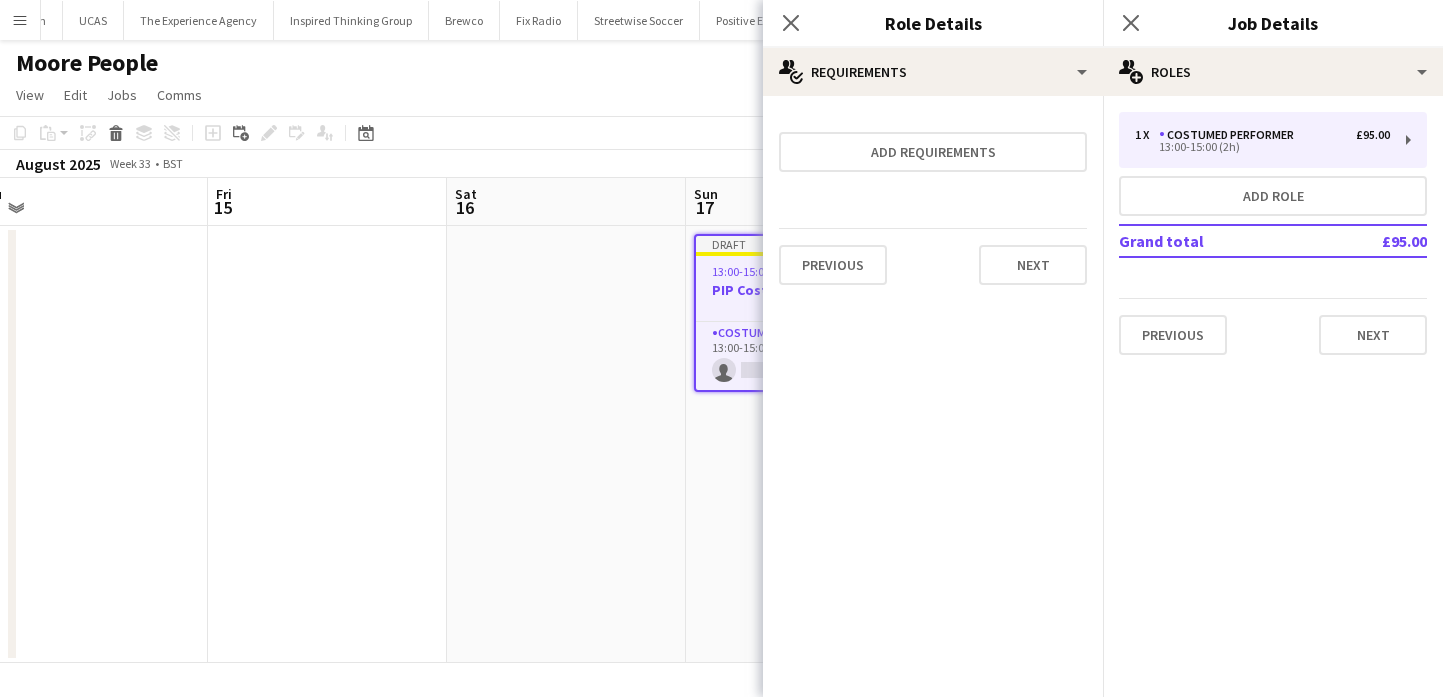 scroll, scrollTop: 0, scrollLeft: 0, axis: both 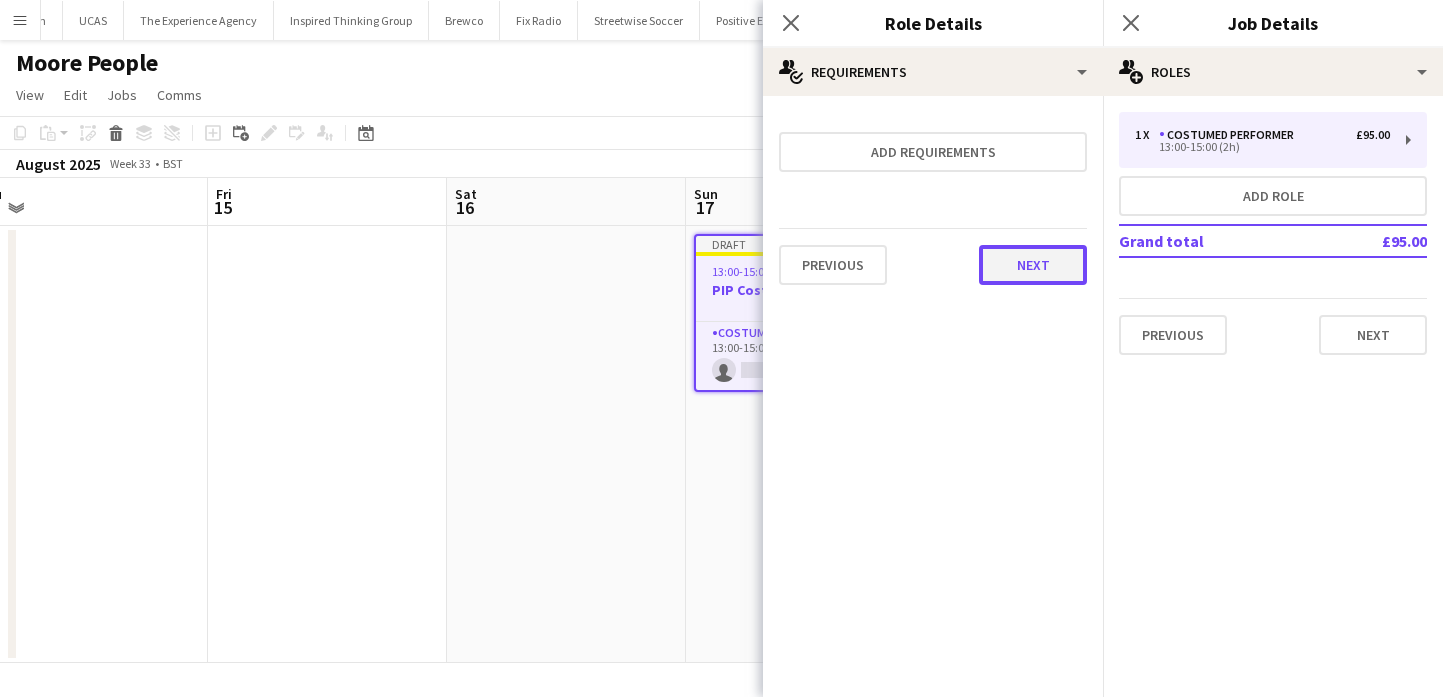 click on "Next" at bounding box center (1033, 265) 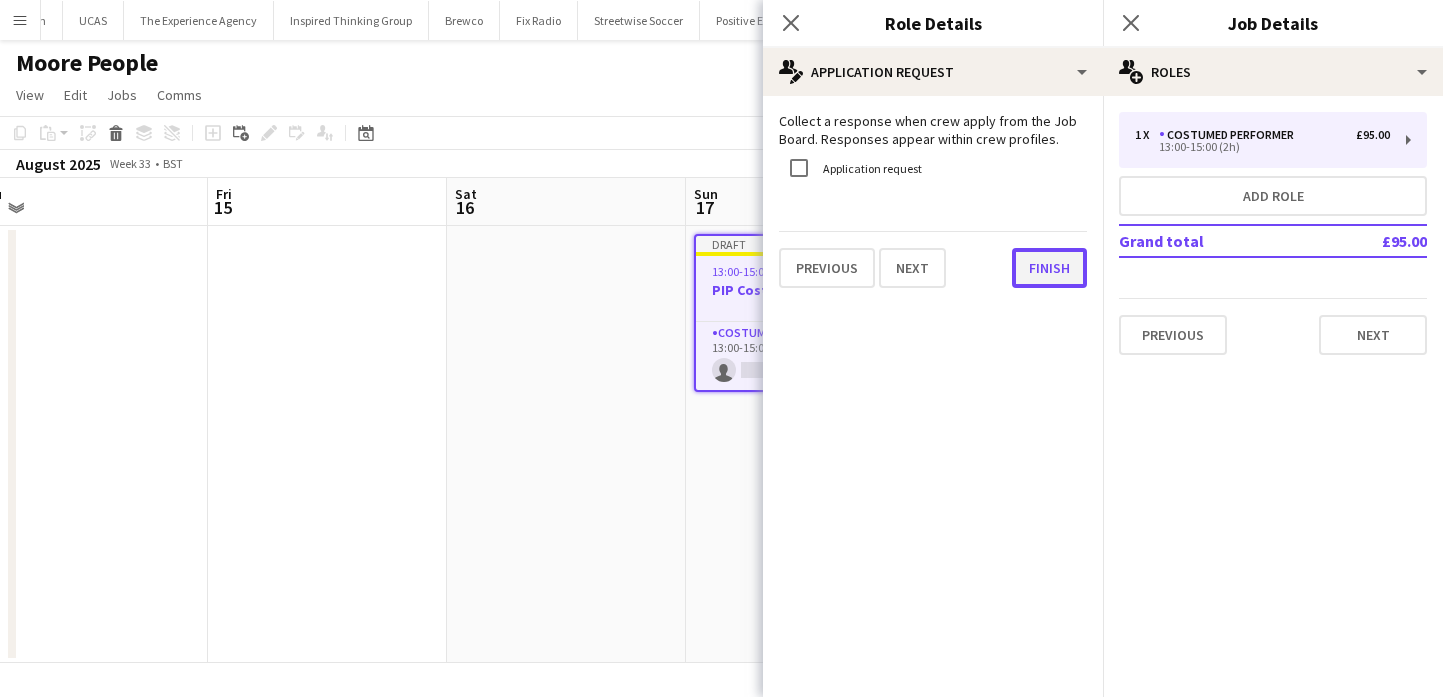 click on "Finish" at bounding box center (1049, 268) 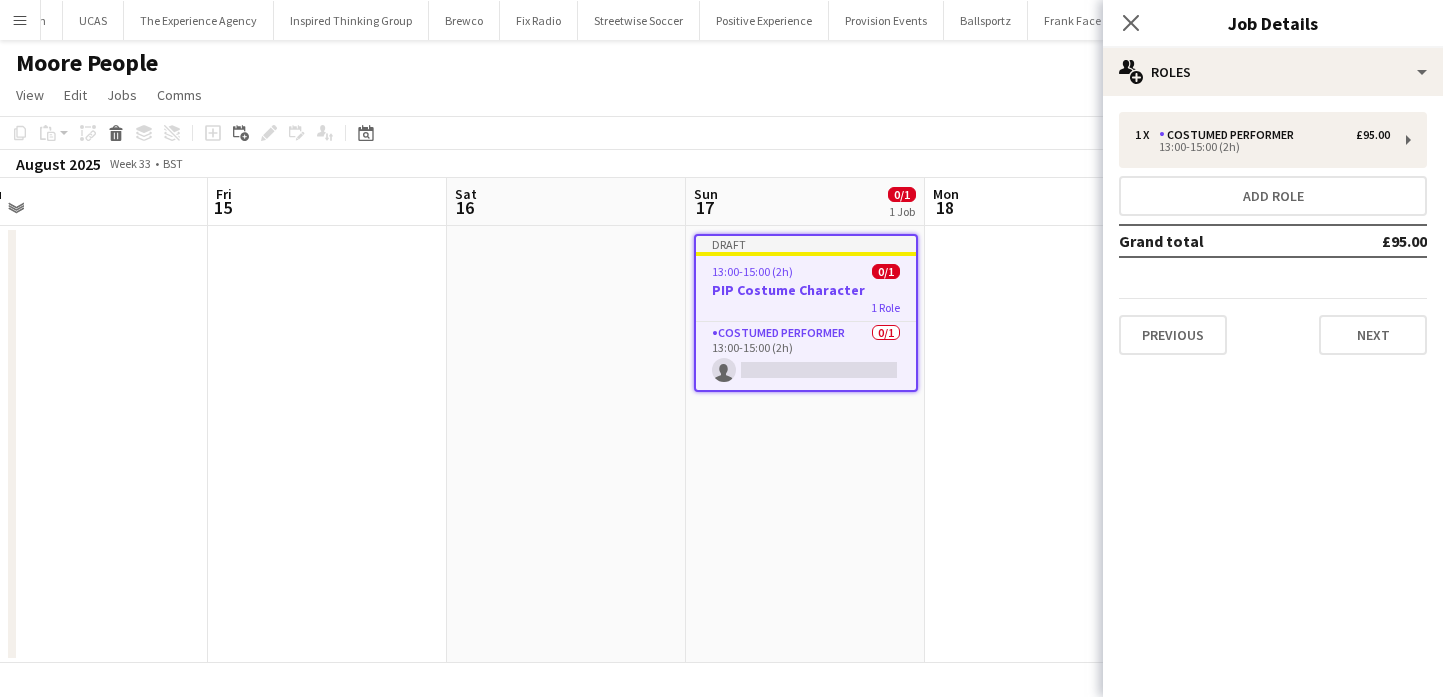 click on "Draft   13:00-15:00 (2h)    0/1   PIP Costume Character   1 Role   Costumed Performer   0/1   13:00-15:00 (2h)
single-neutral-actions" at bounding box center [805, 444] 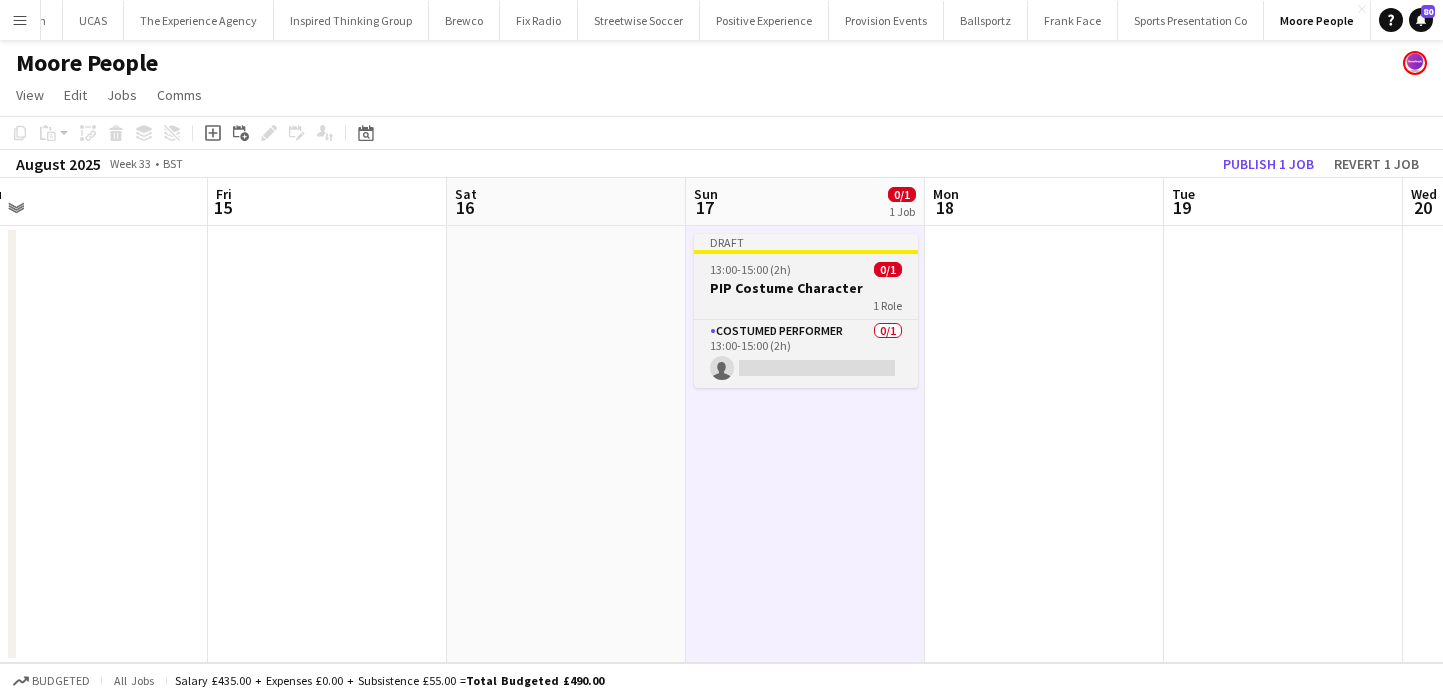 click on "PIP Costume Character" at bounding box center [806, 288] 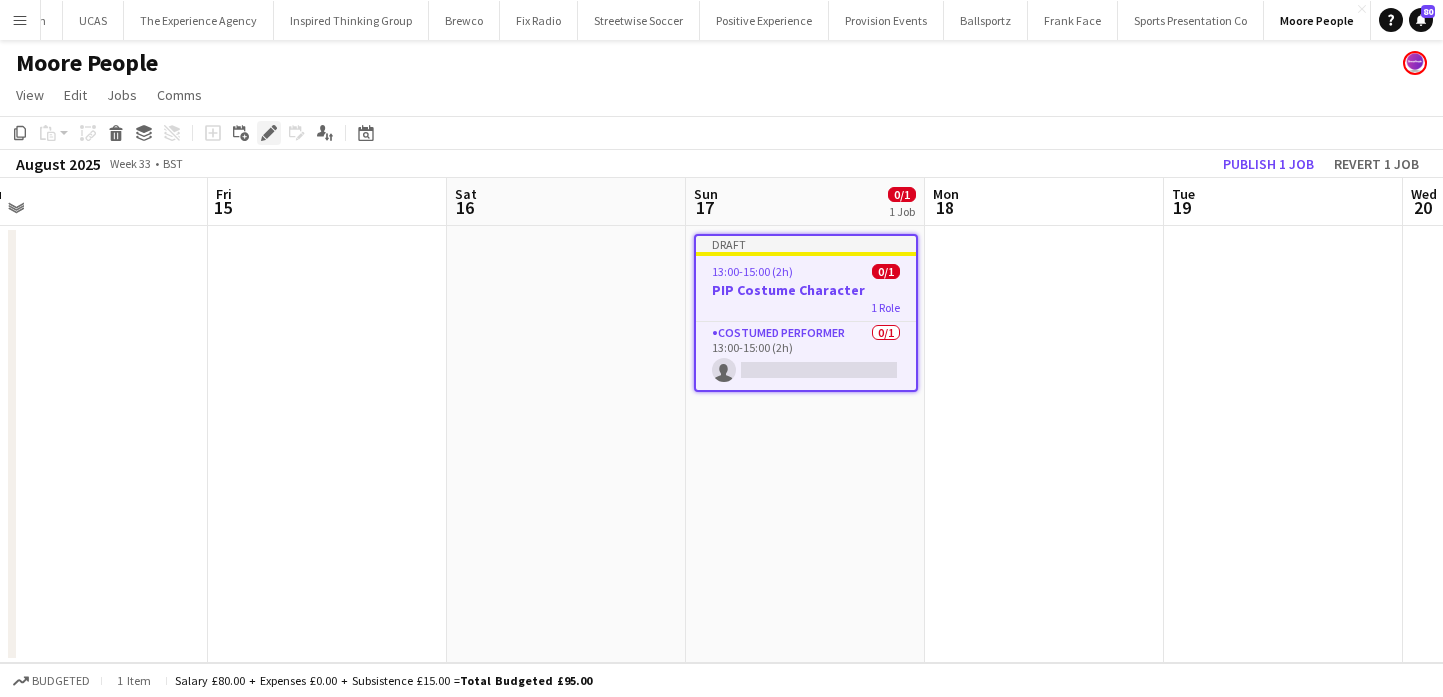 click on "Edit" 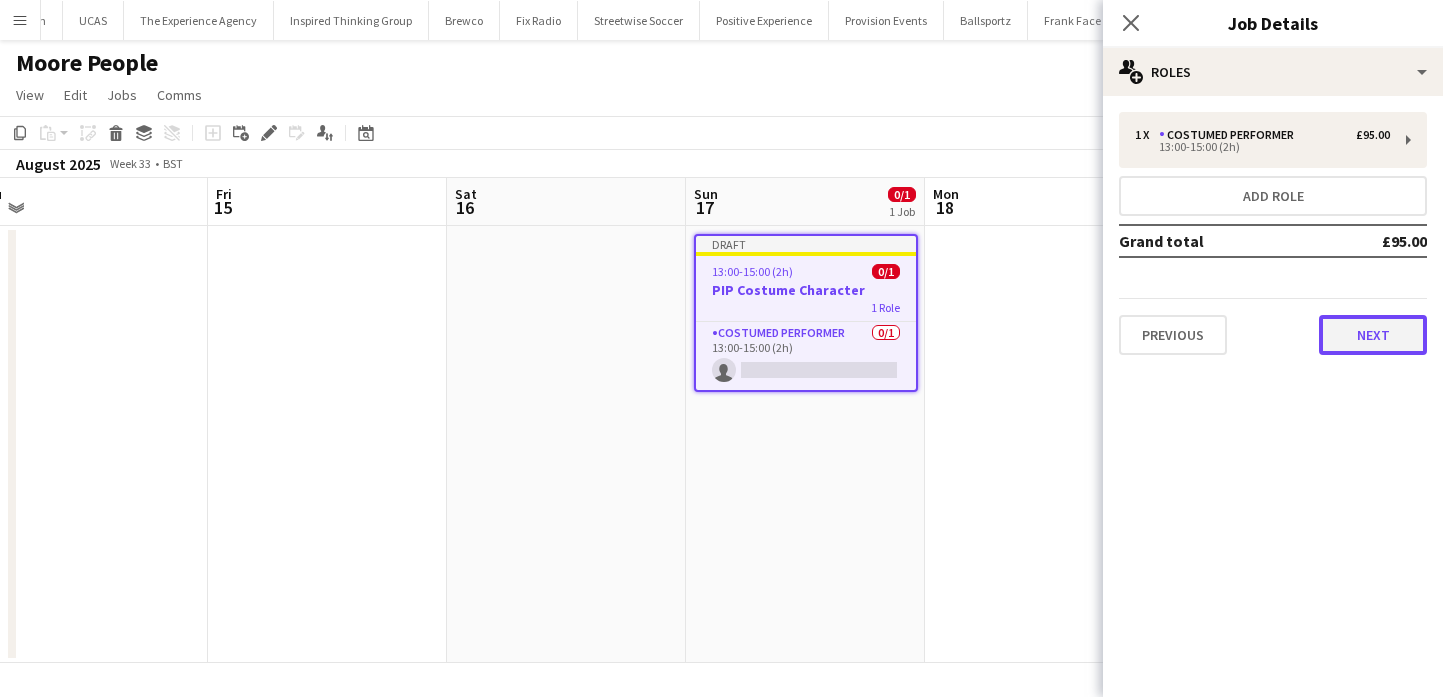 click on "Next" at bounding box center (1373, 335) 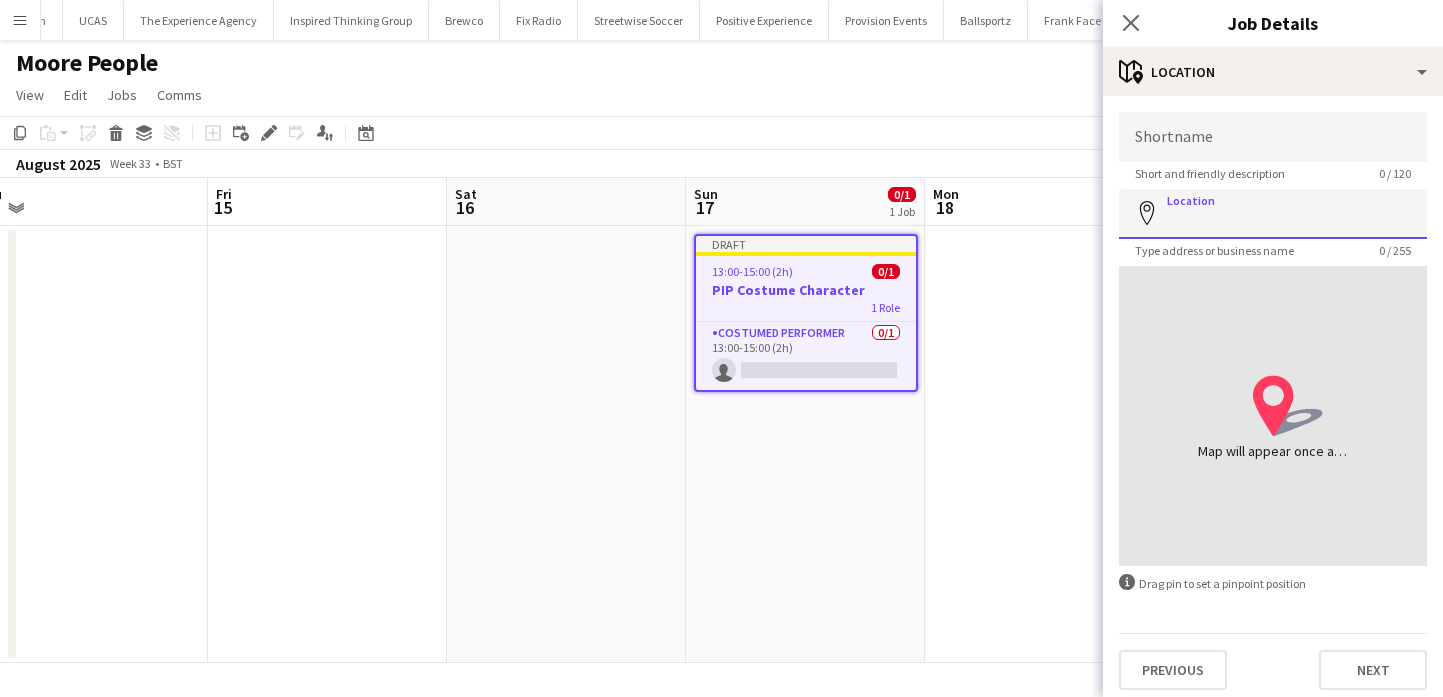 click on "Location" at bounding box center (1273, 214) 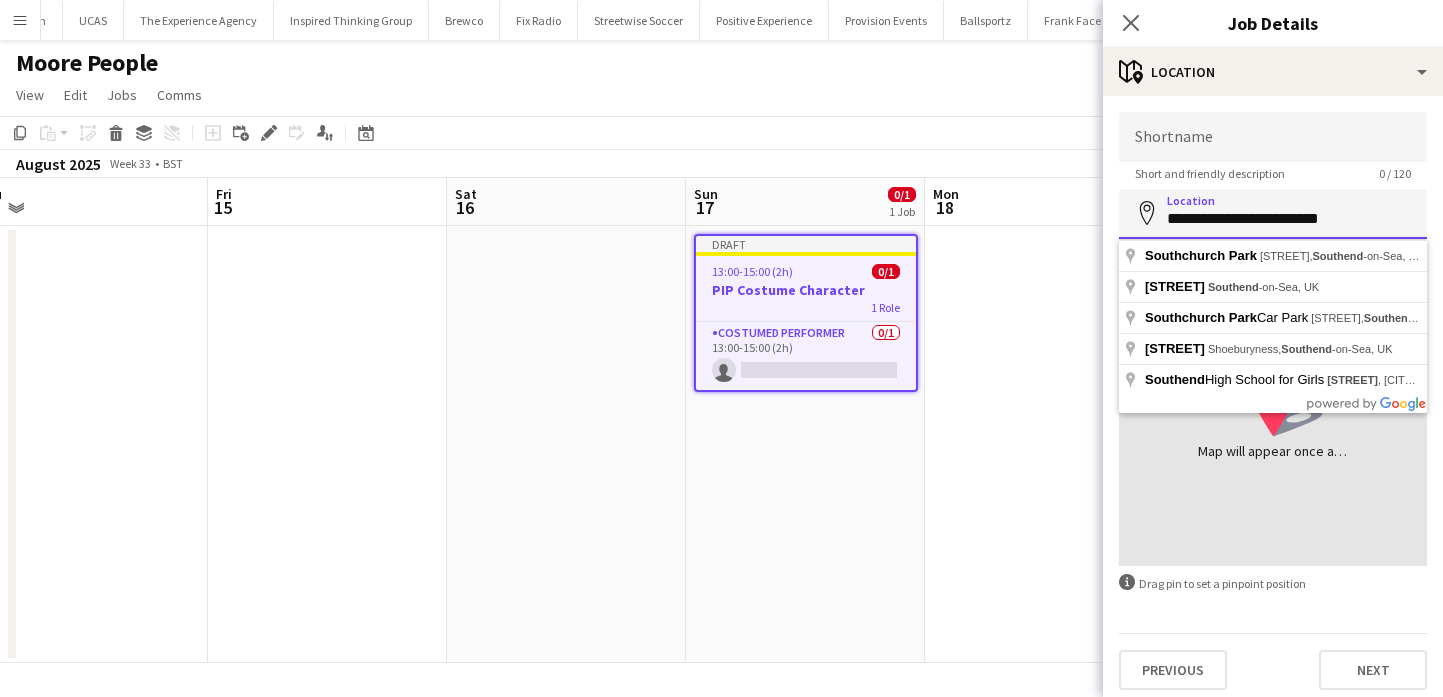 type on "**********" 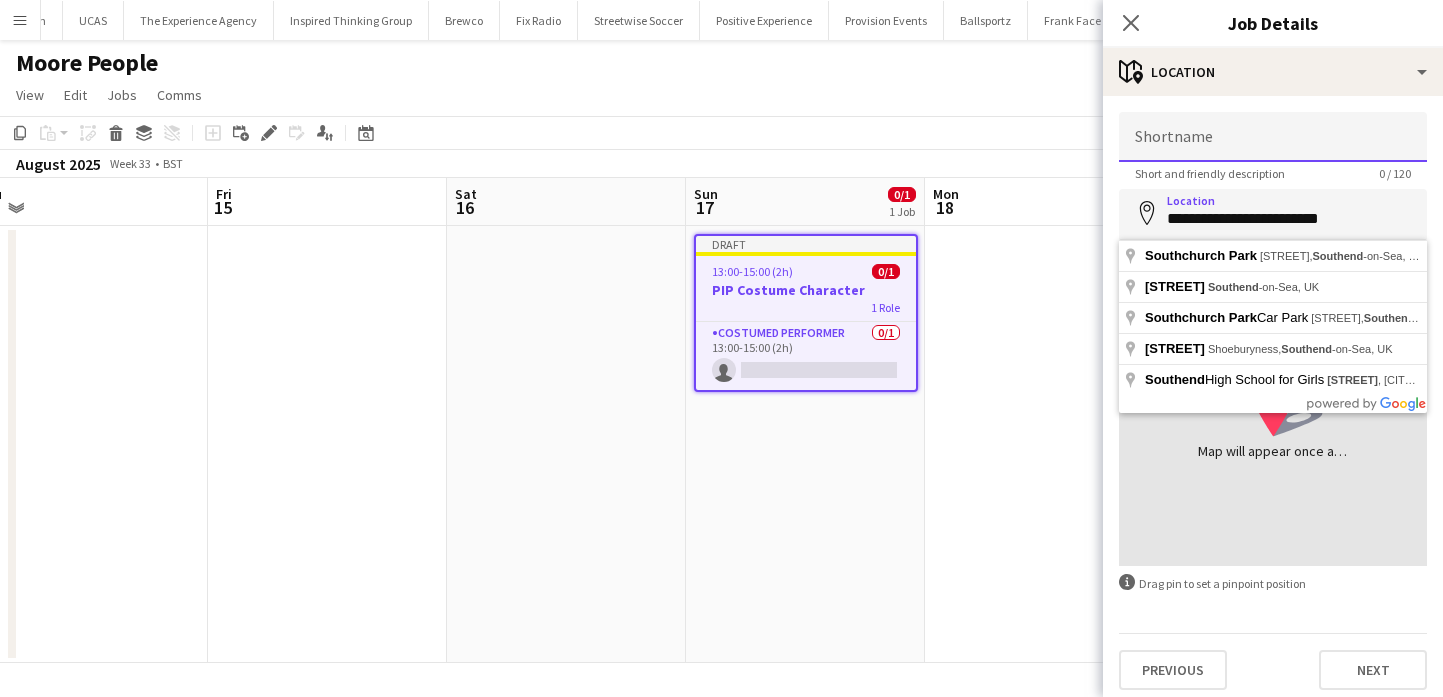 click on "Shortname" at bounding box center [1273, 137] 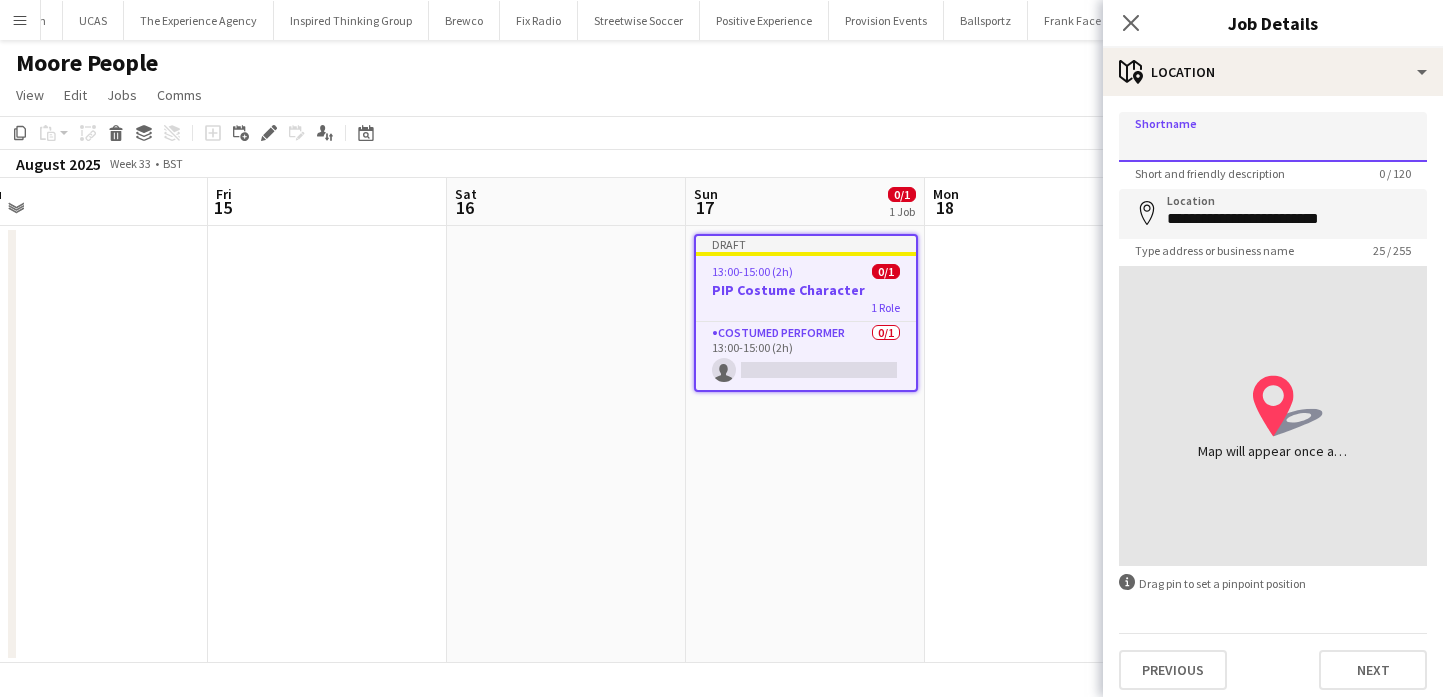 paste on "**********" 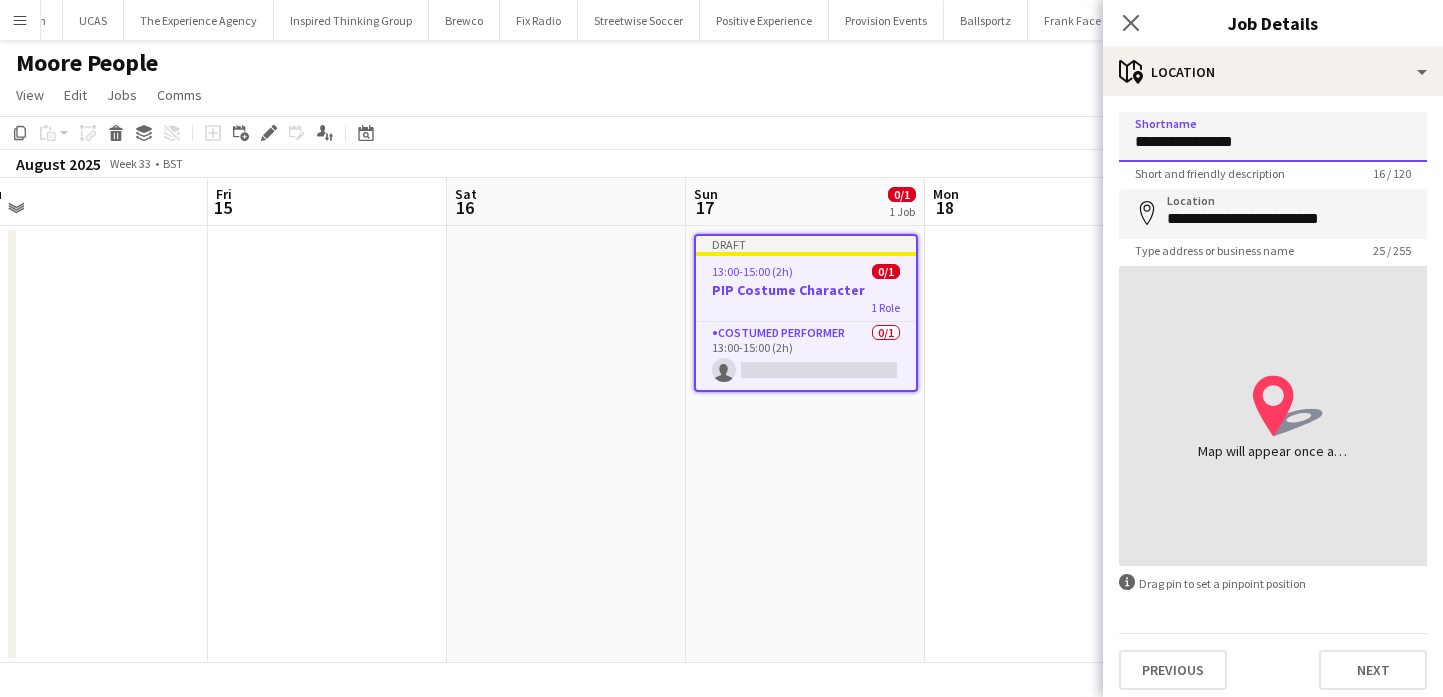 type on "**********" 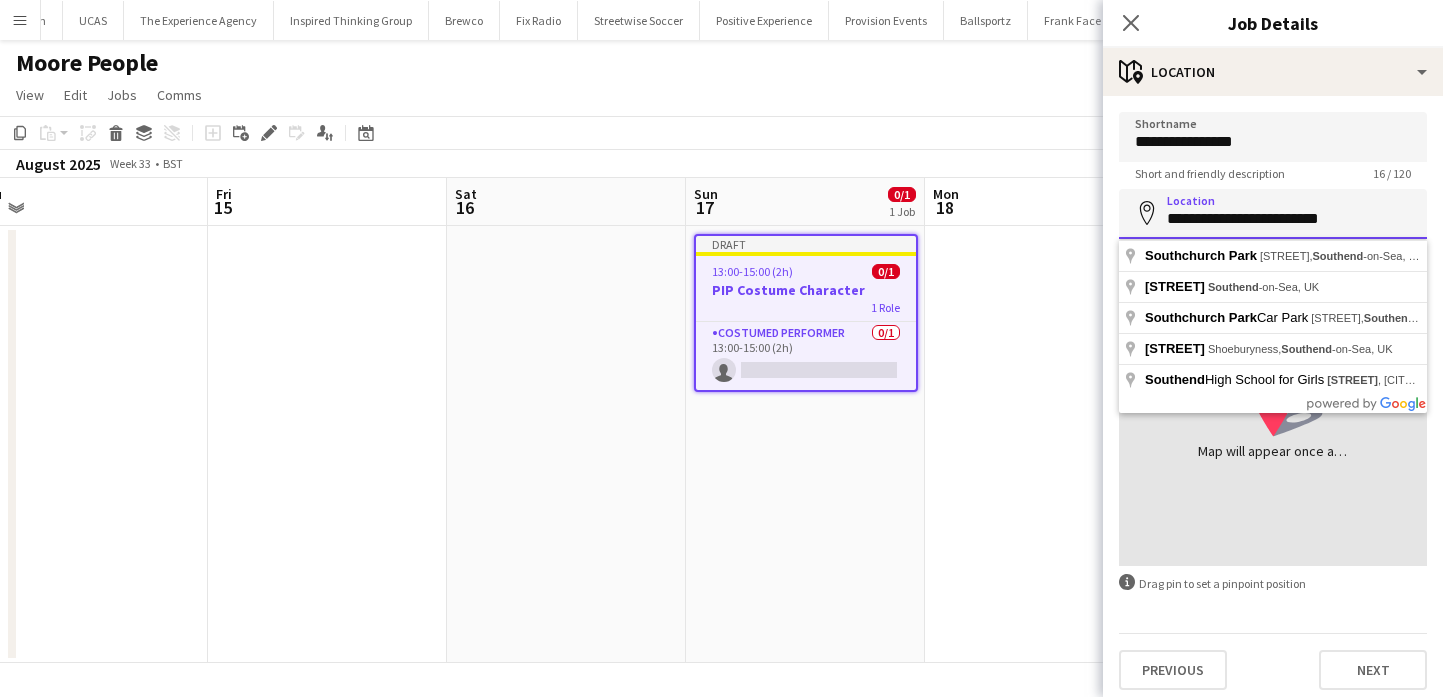 click on "**********" at bounding box center (1273, 214) 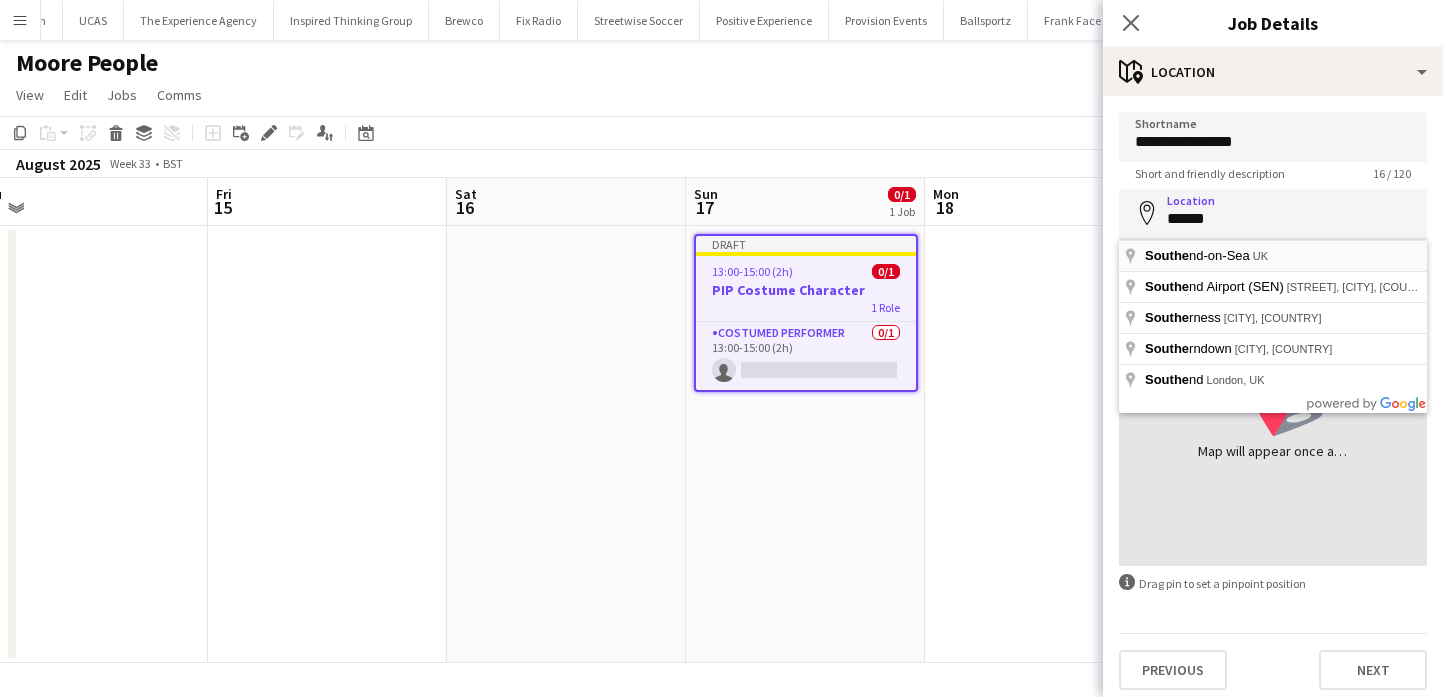 type on "**********" 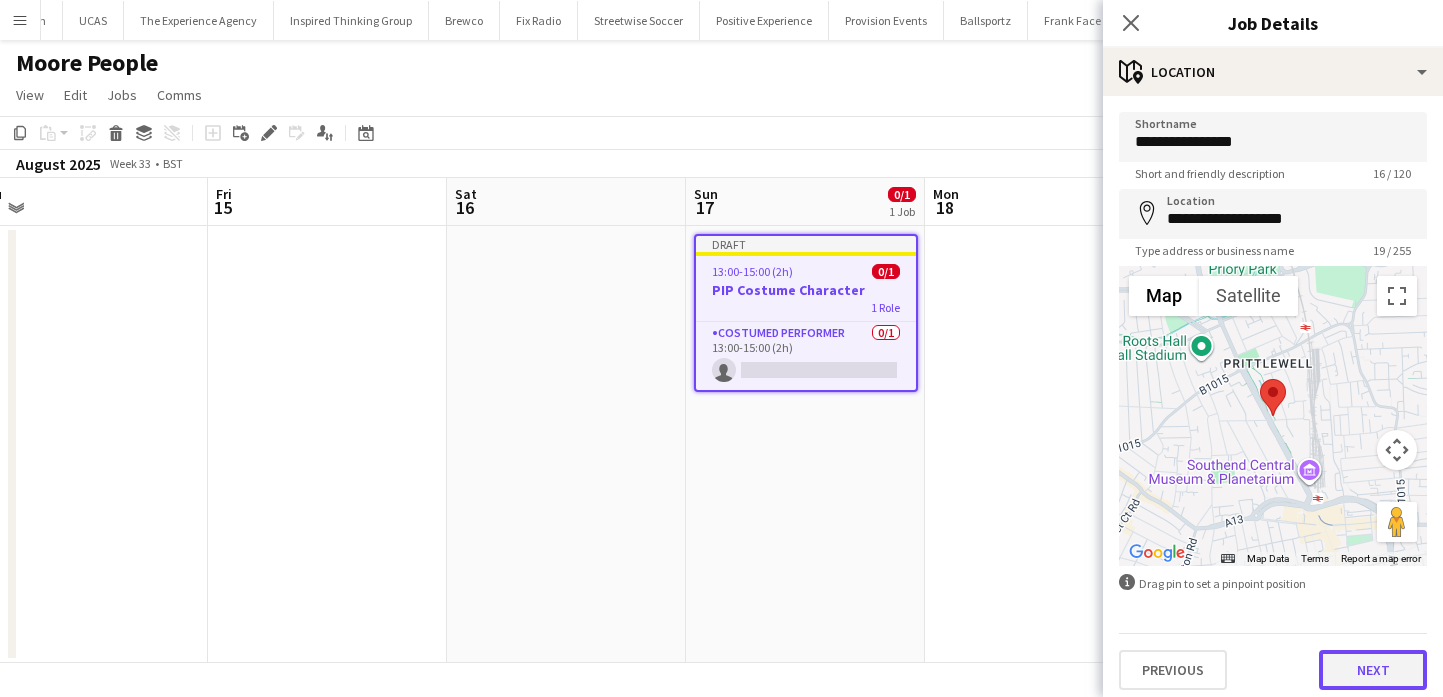 click on "Next" at bounding box center (1373, 670) 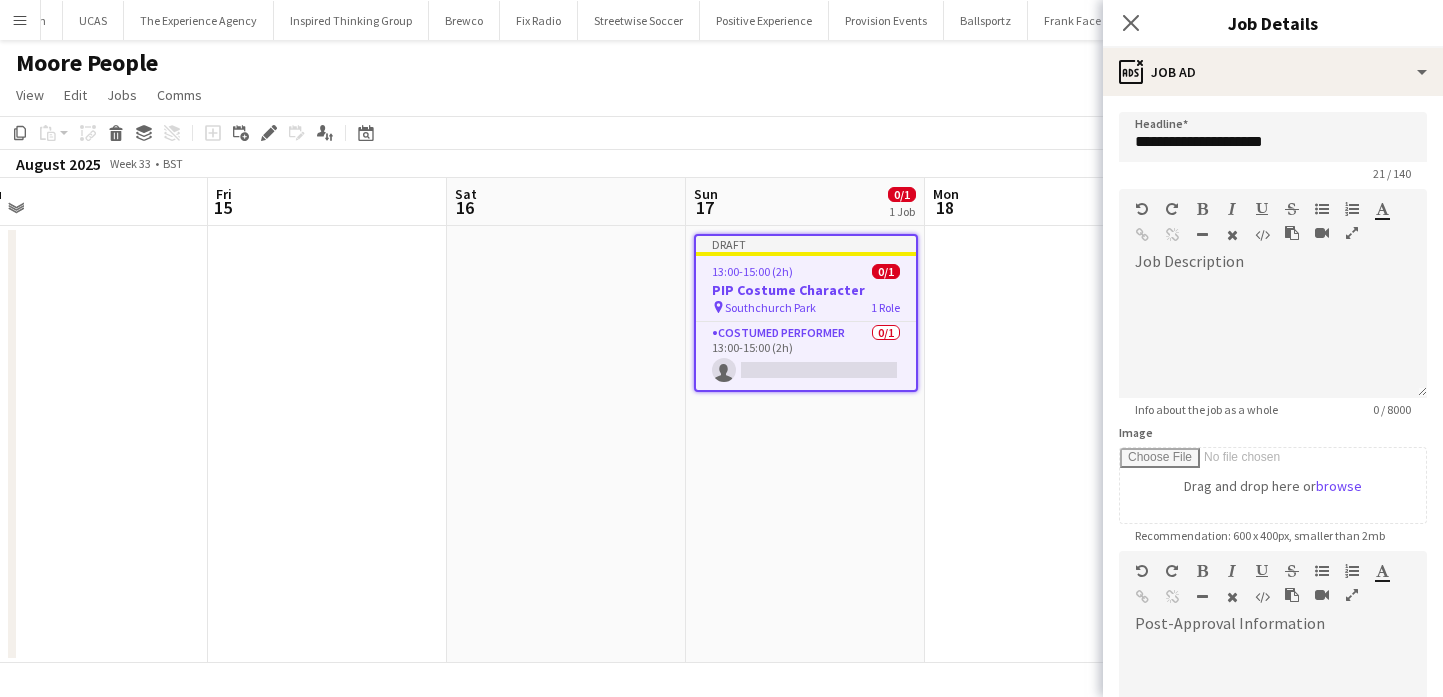 click at bounding box center [1044, 444] 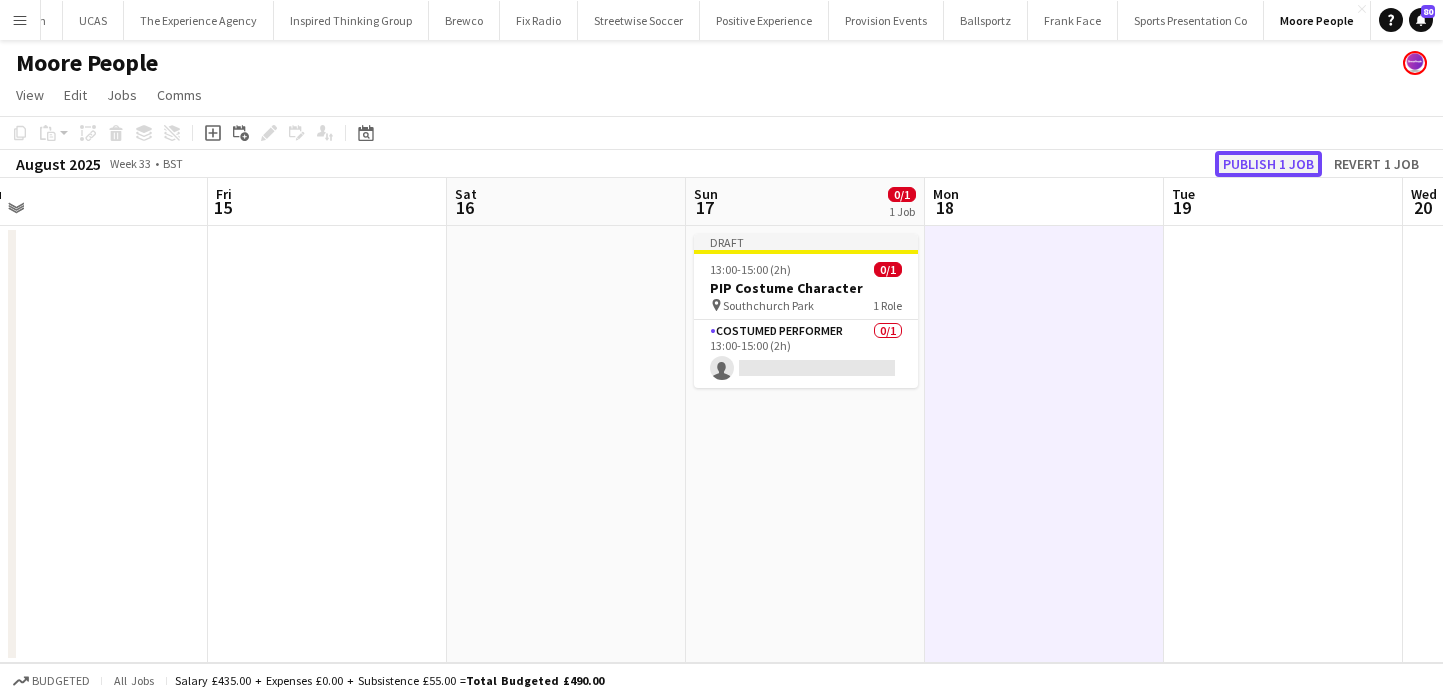 click on "Publish 1 job" 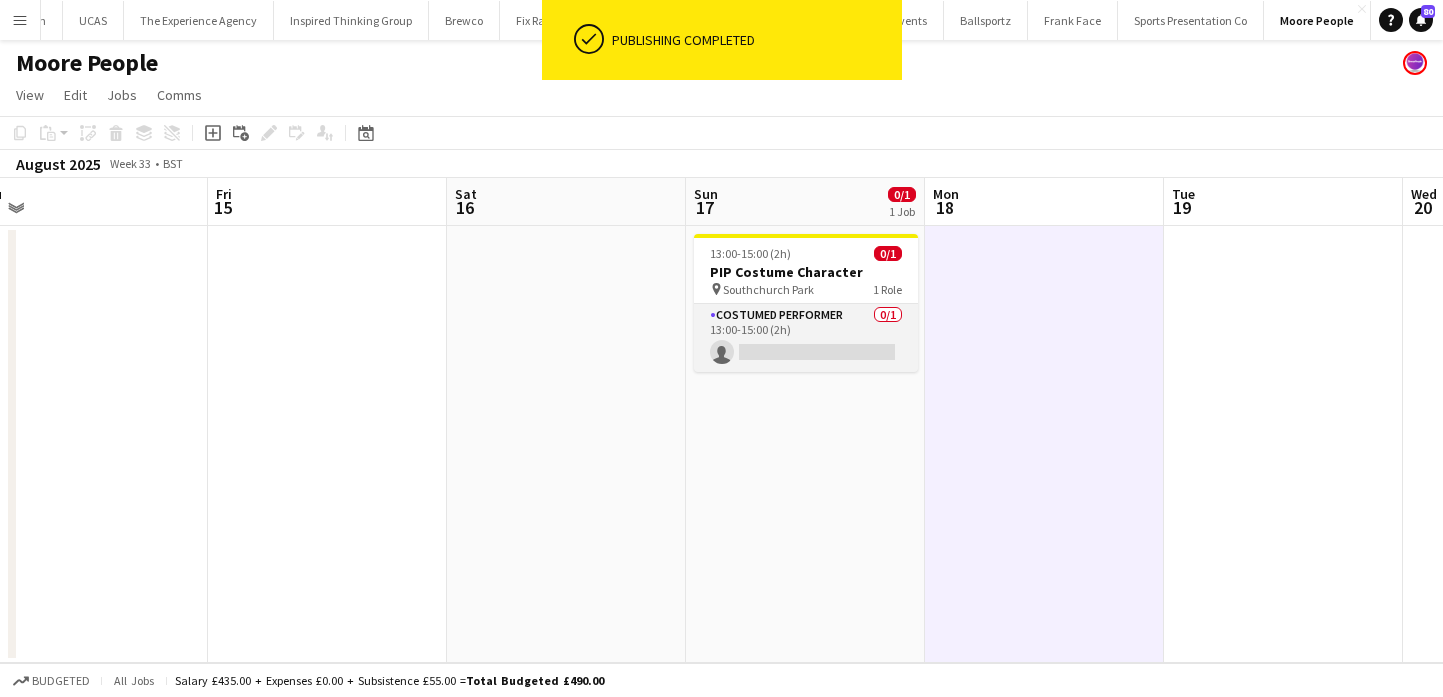 click on "Costumed Performer   0/1   13:00-15:00 (2h)
single-neutral-actions" at bounding box center [806, 338] 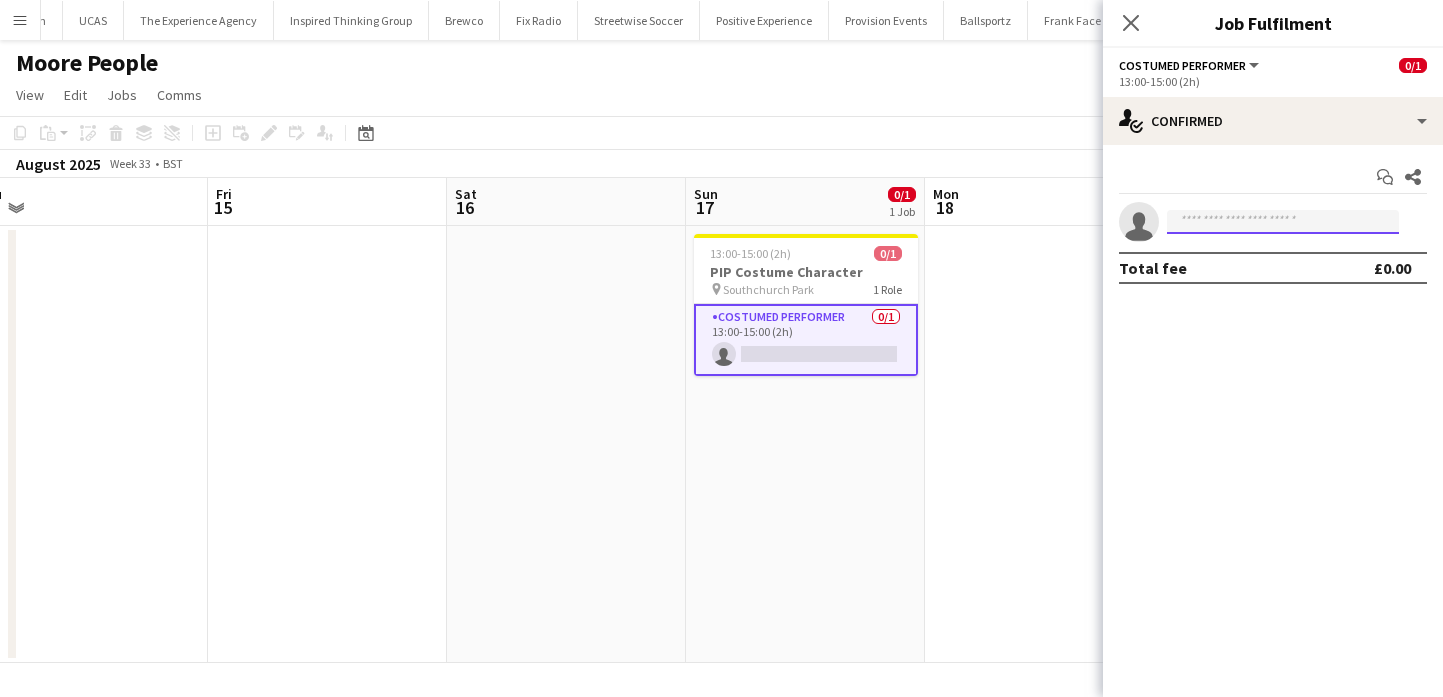 click at bounding box center (1283, 222) 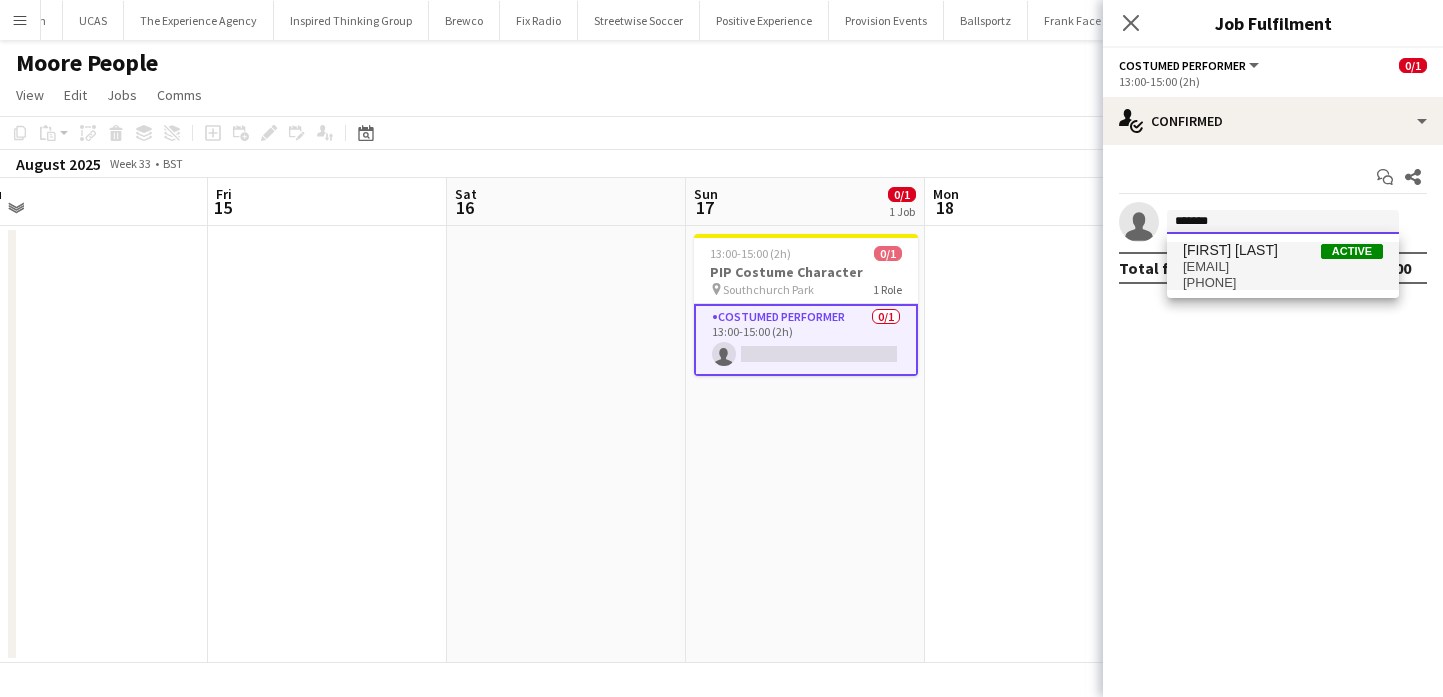 type on "*******" 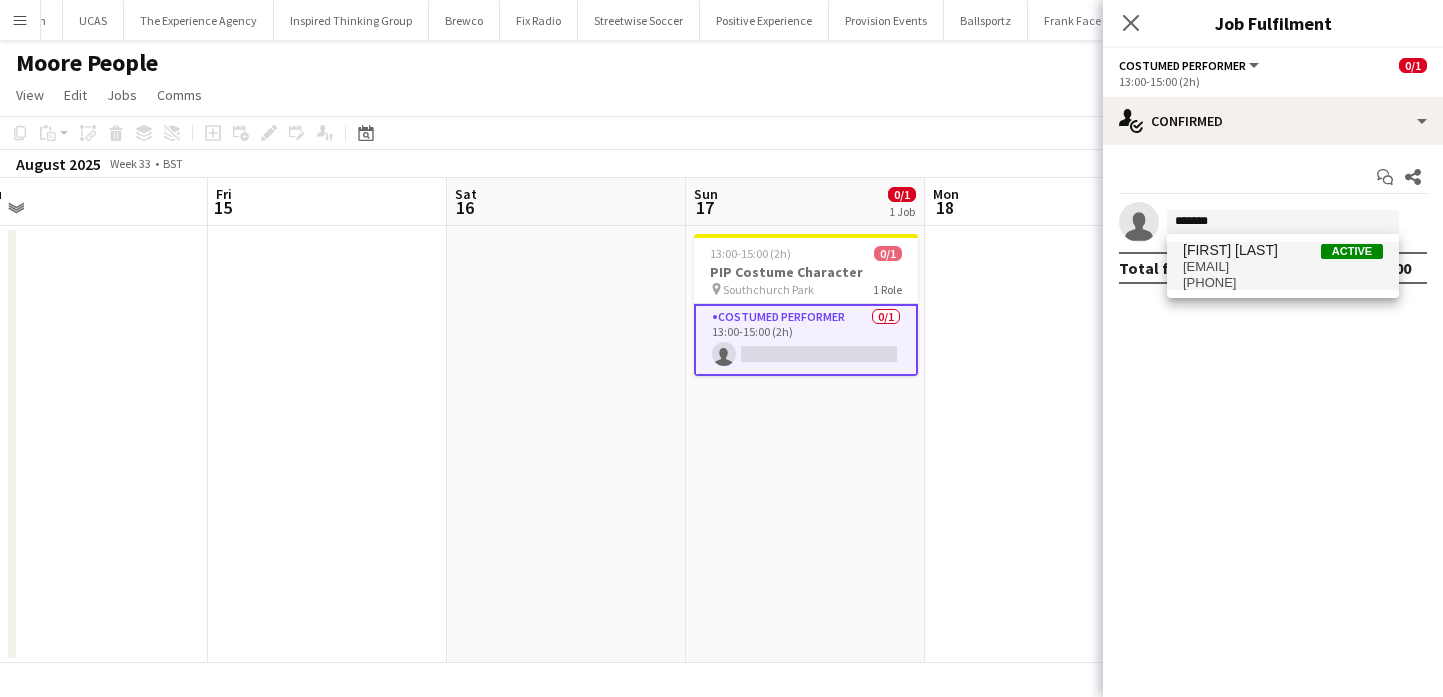 click on "cathleen.voysey@gmail.com" at bounding box center (1283, 267) 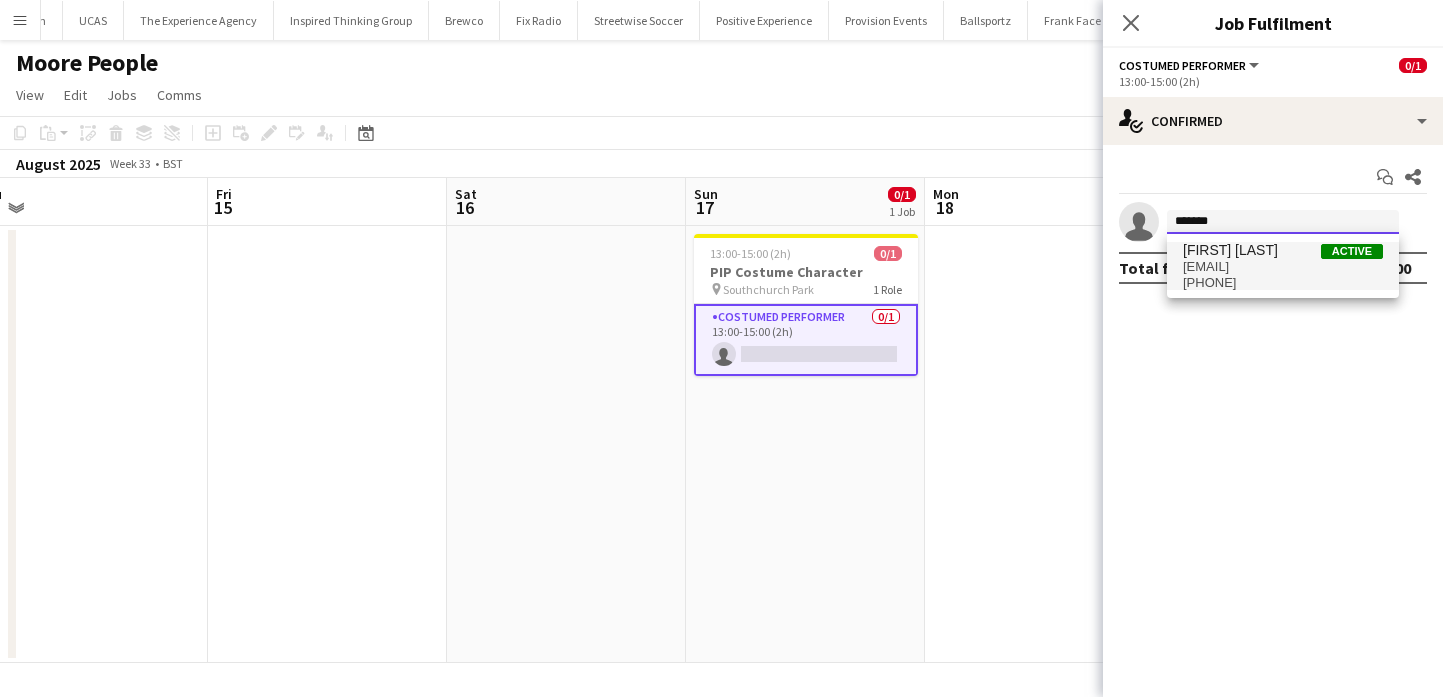 type 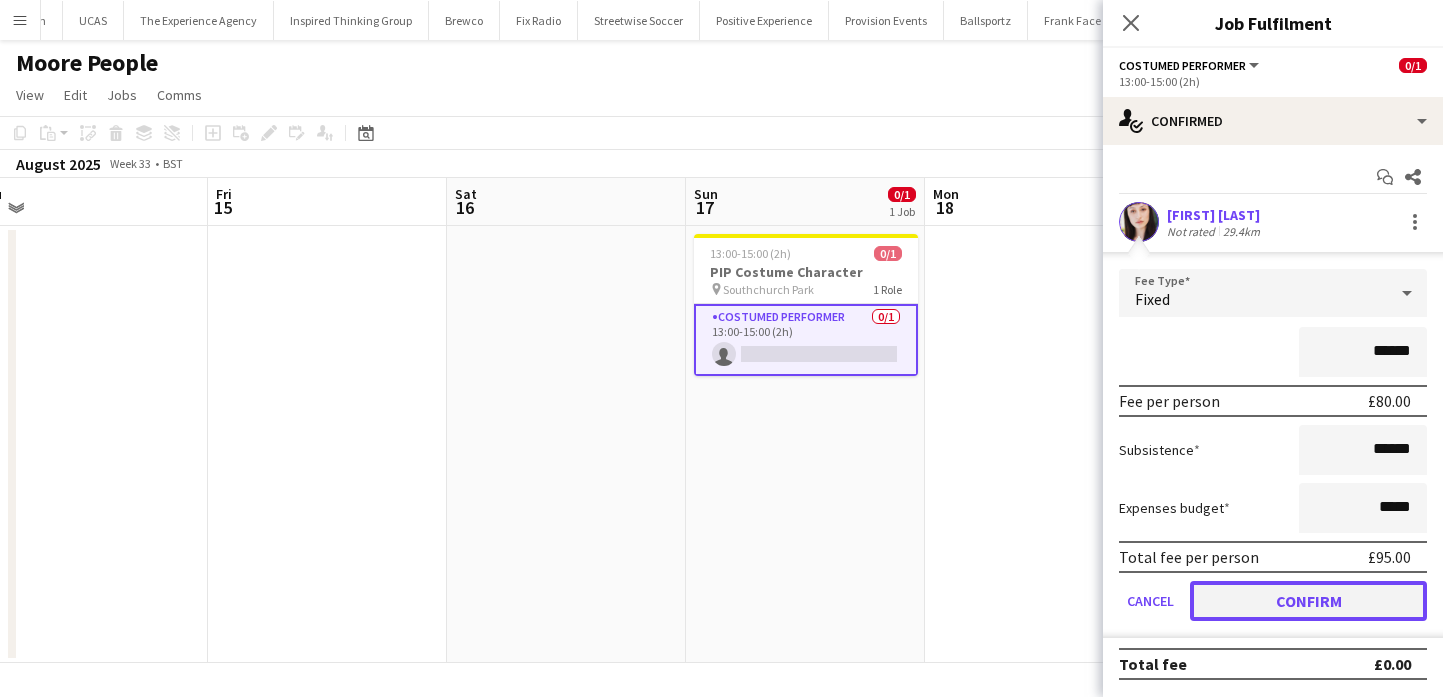 click on "Confirm" at bounding box center [1308, 601] 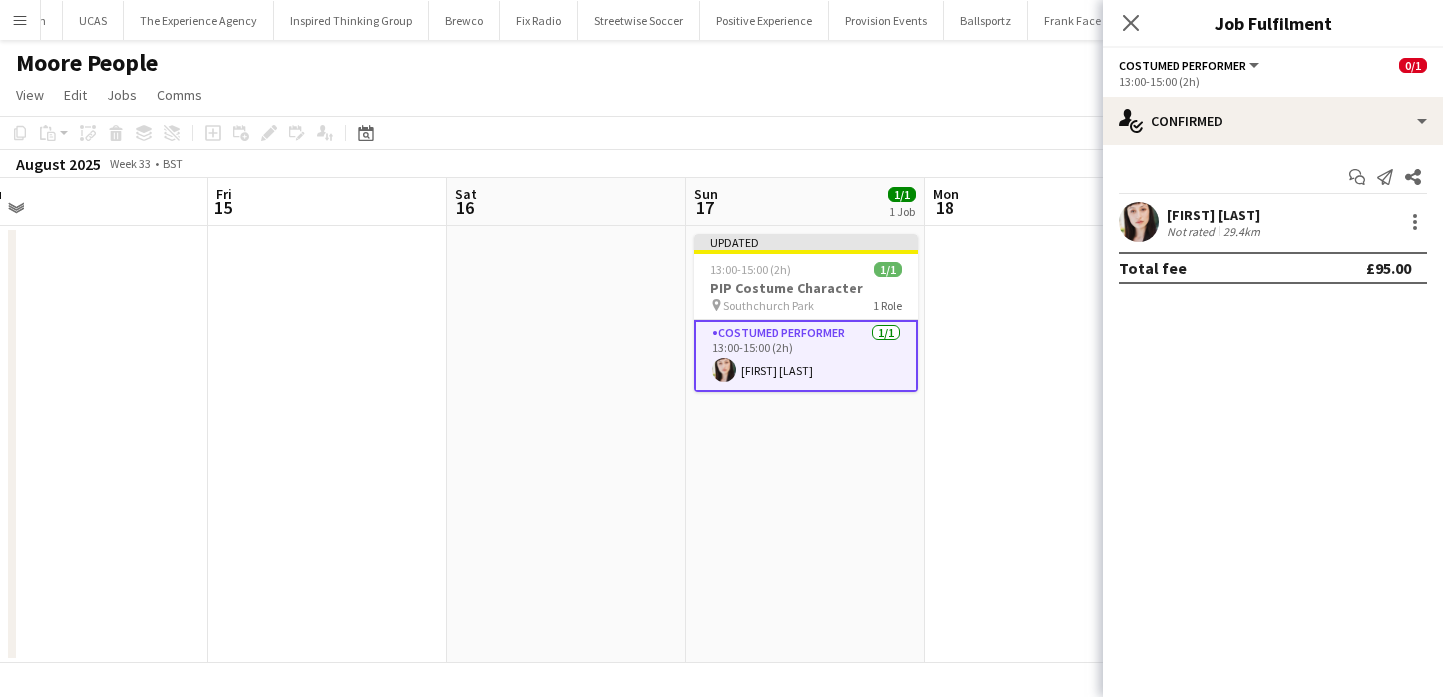 click at bounding box center (1044, 444) 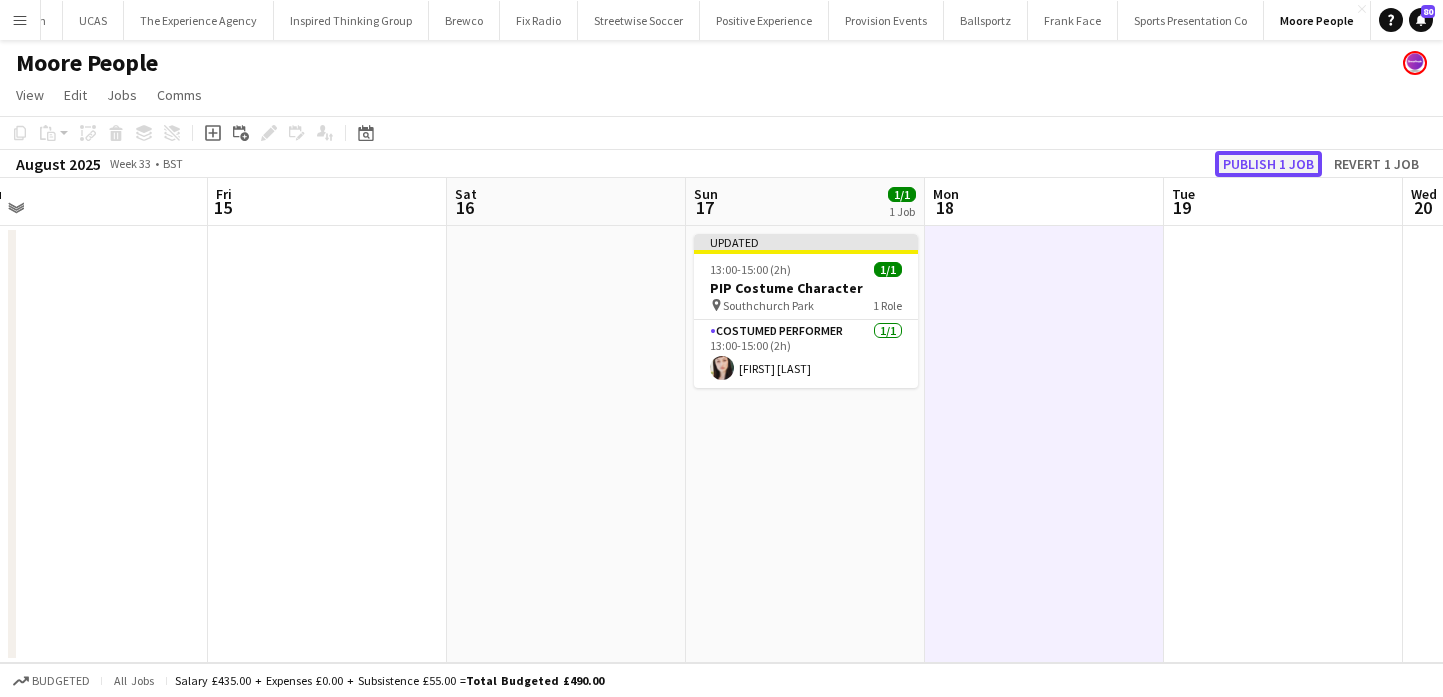 click on "Publish 1 job" 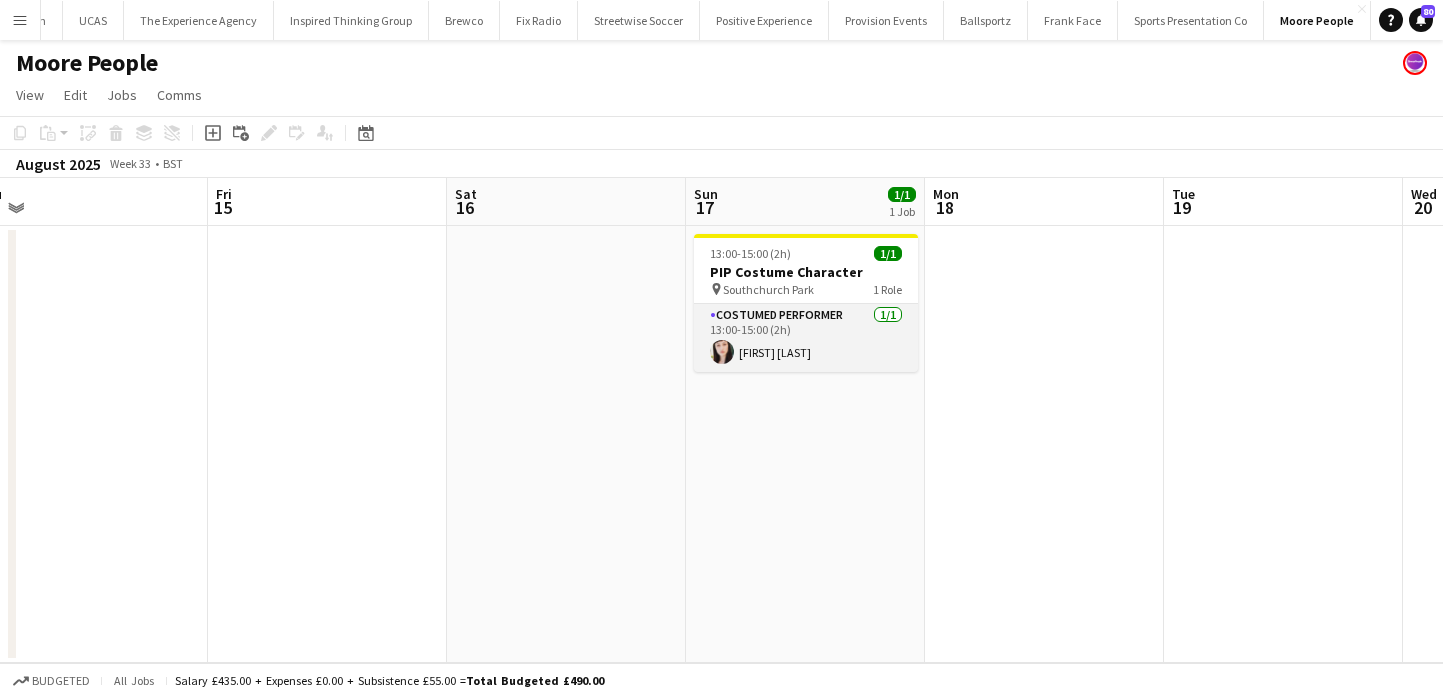 click on "Costumed Performer   1/1   13:00-15:00 (2h)
Cathleen Voysey" at bounding box center (806, 338) 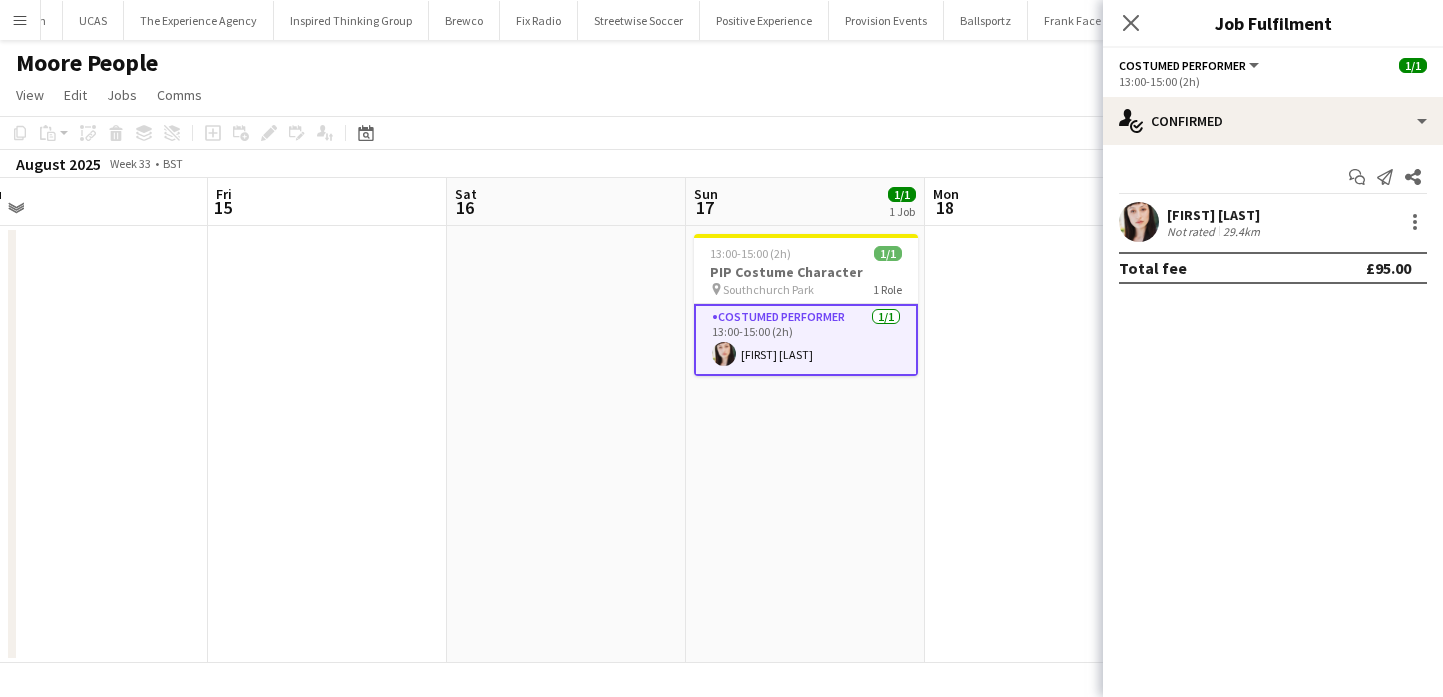 click on "Menu" at bounding box center [20, 20] 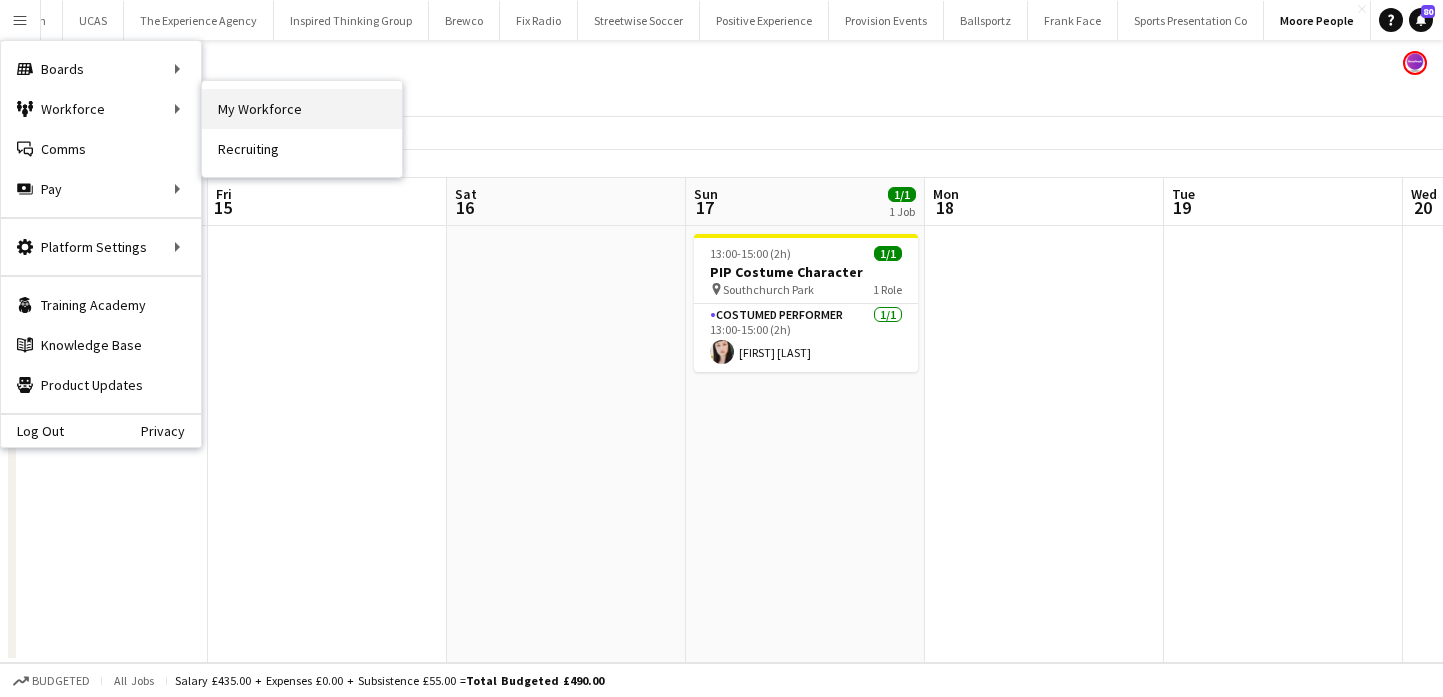 click on "My Workforce" at bounding box center [302, 109] 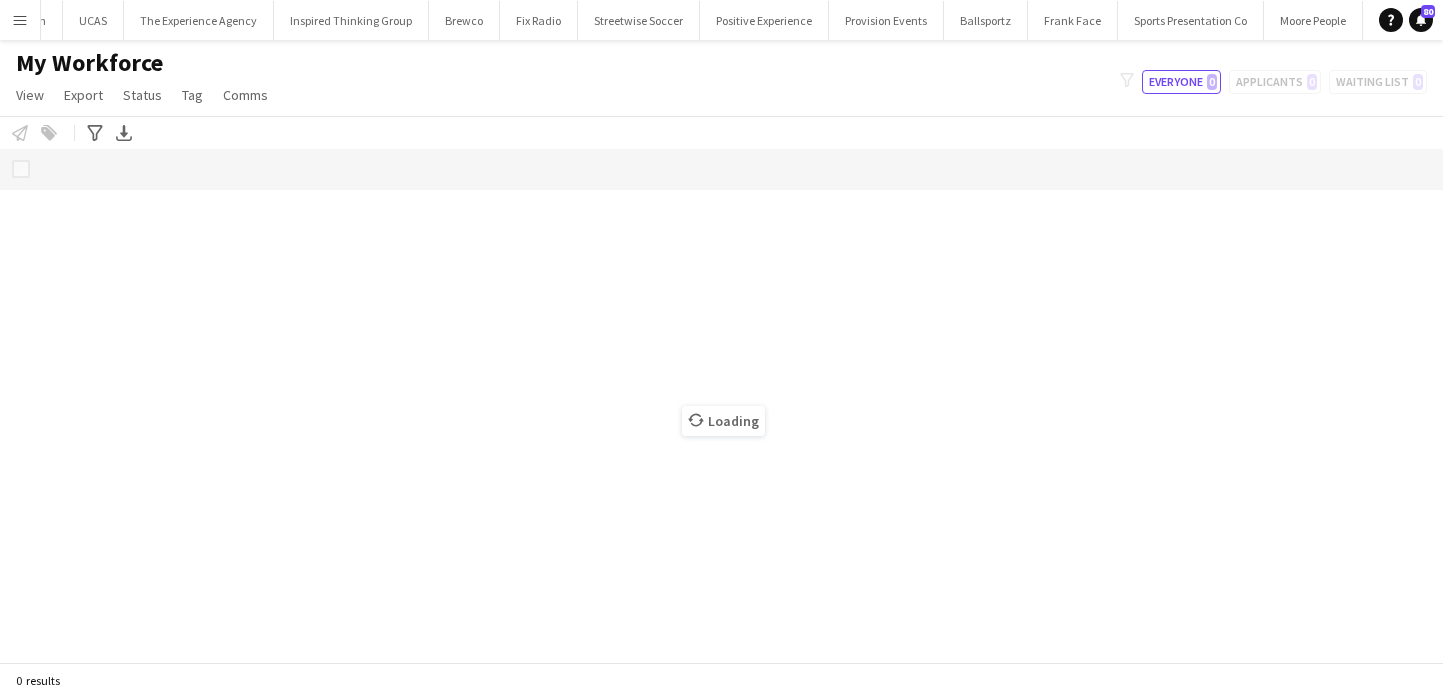 scroll, scrollTop: 0, scrollLeft: 573, axis: horizontal 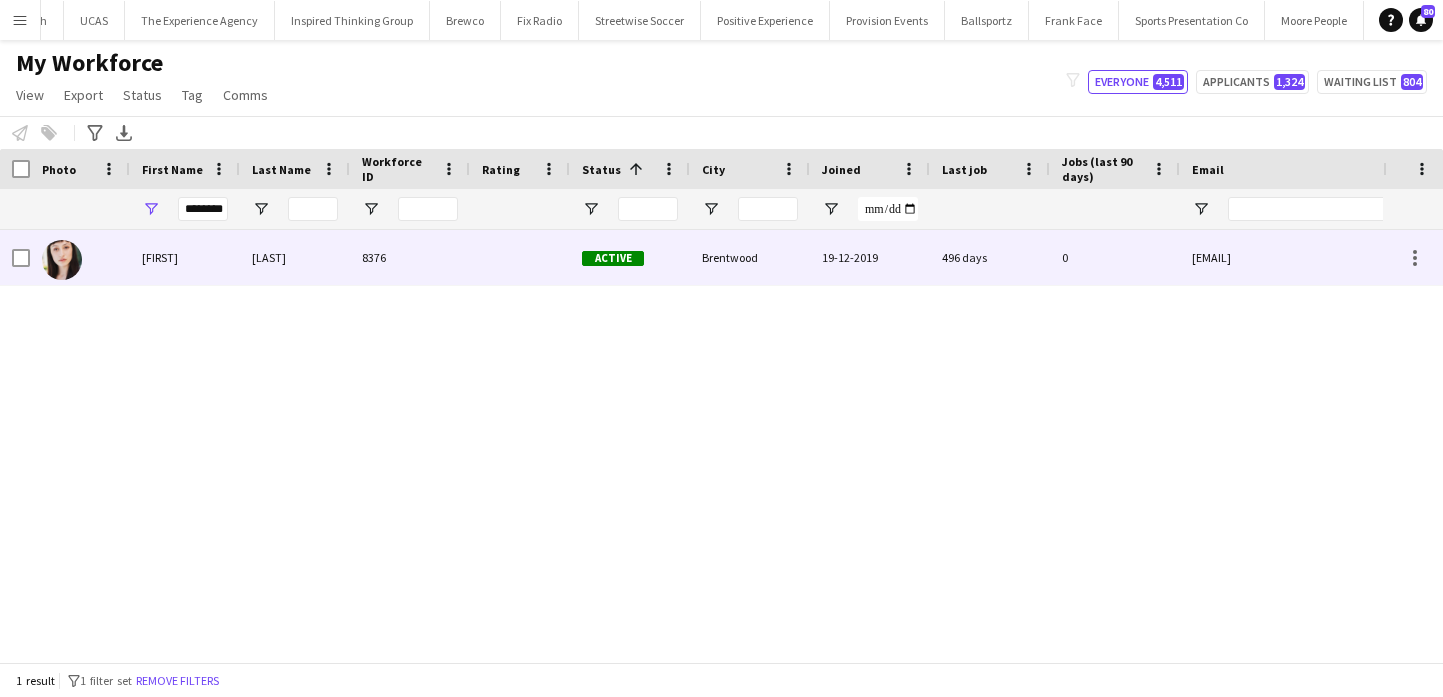 click at bounding box center (21, 258) 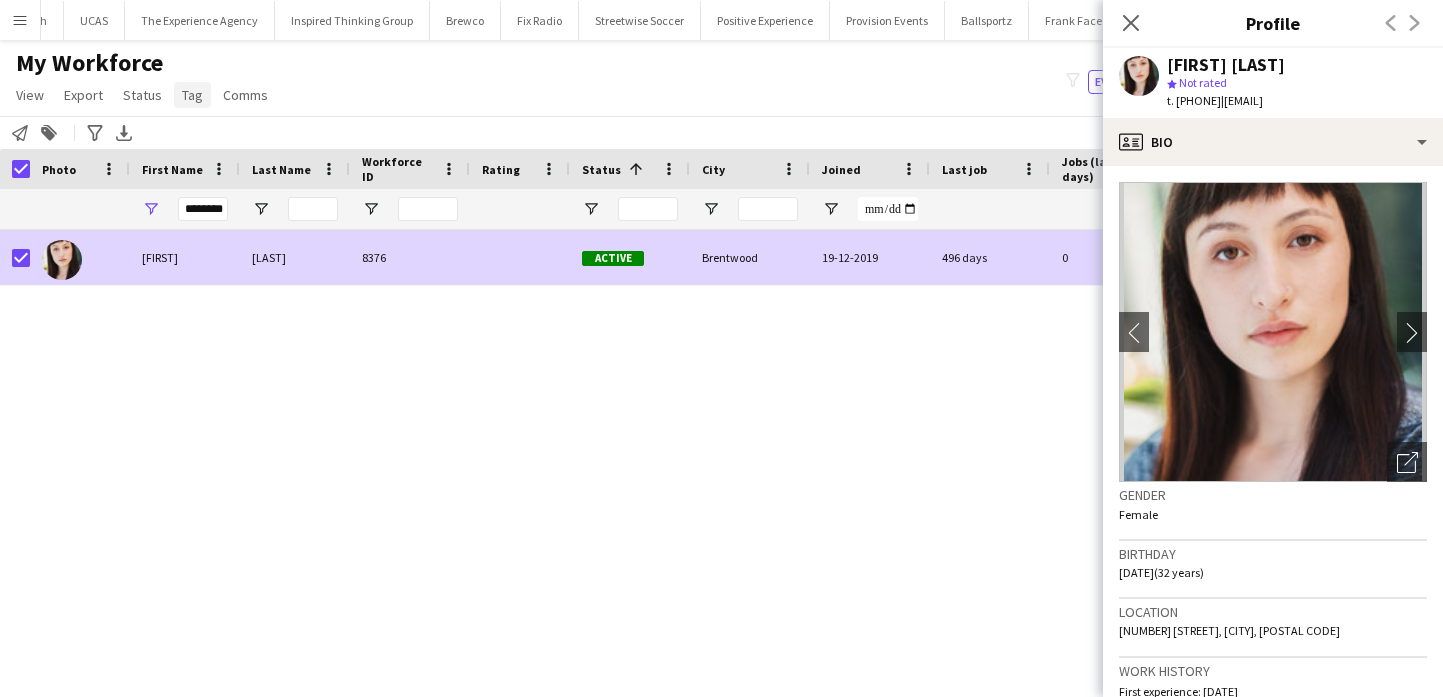 click on "Tag" 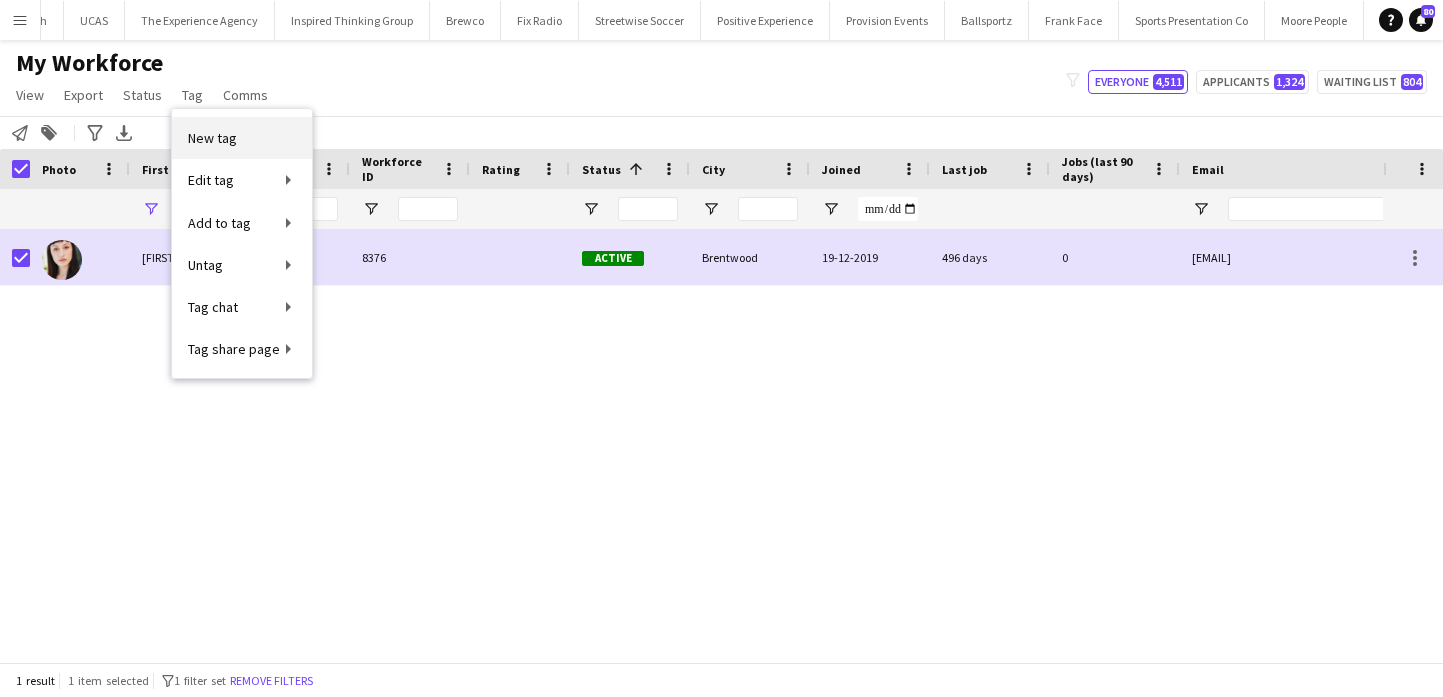 click on "New tag" at bounding box center (242, 138) 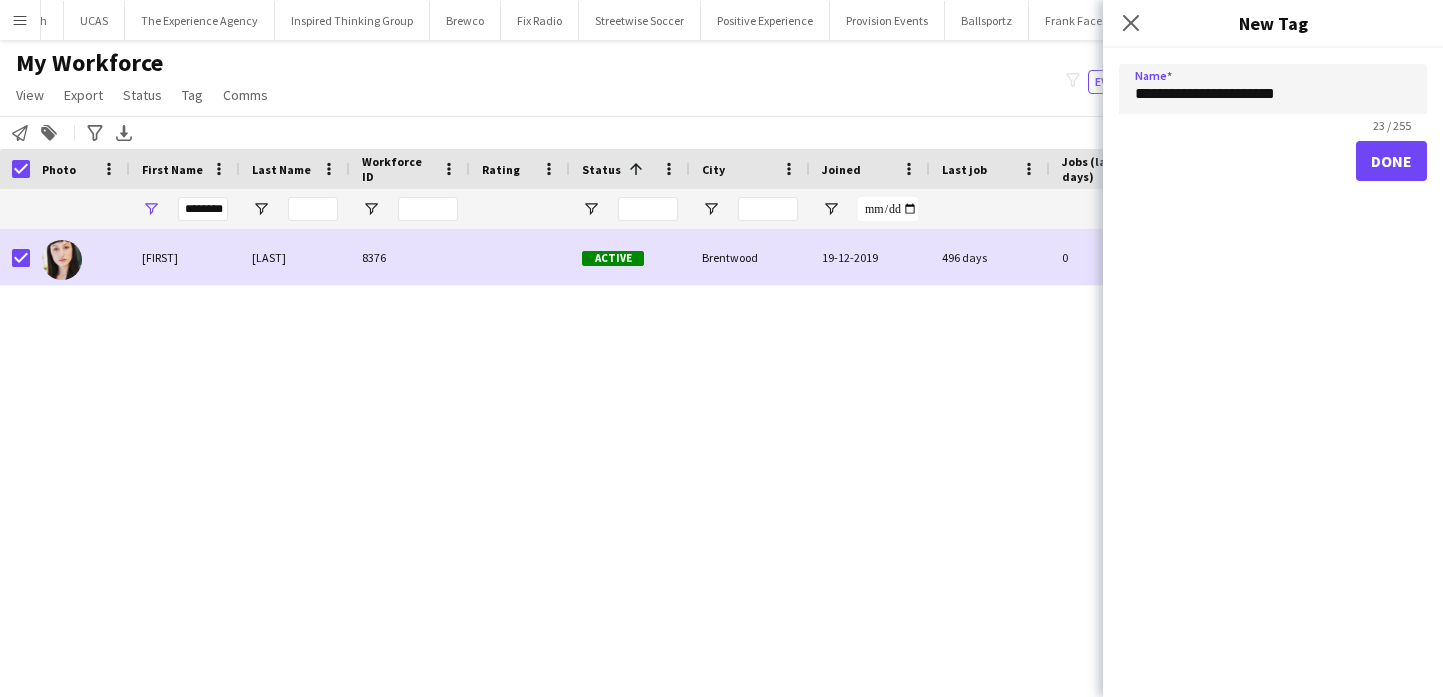 type on "**********" 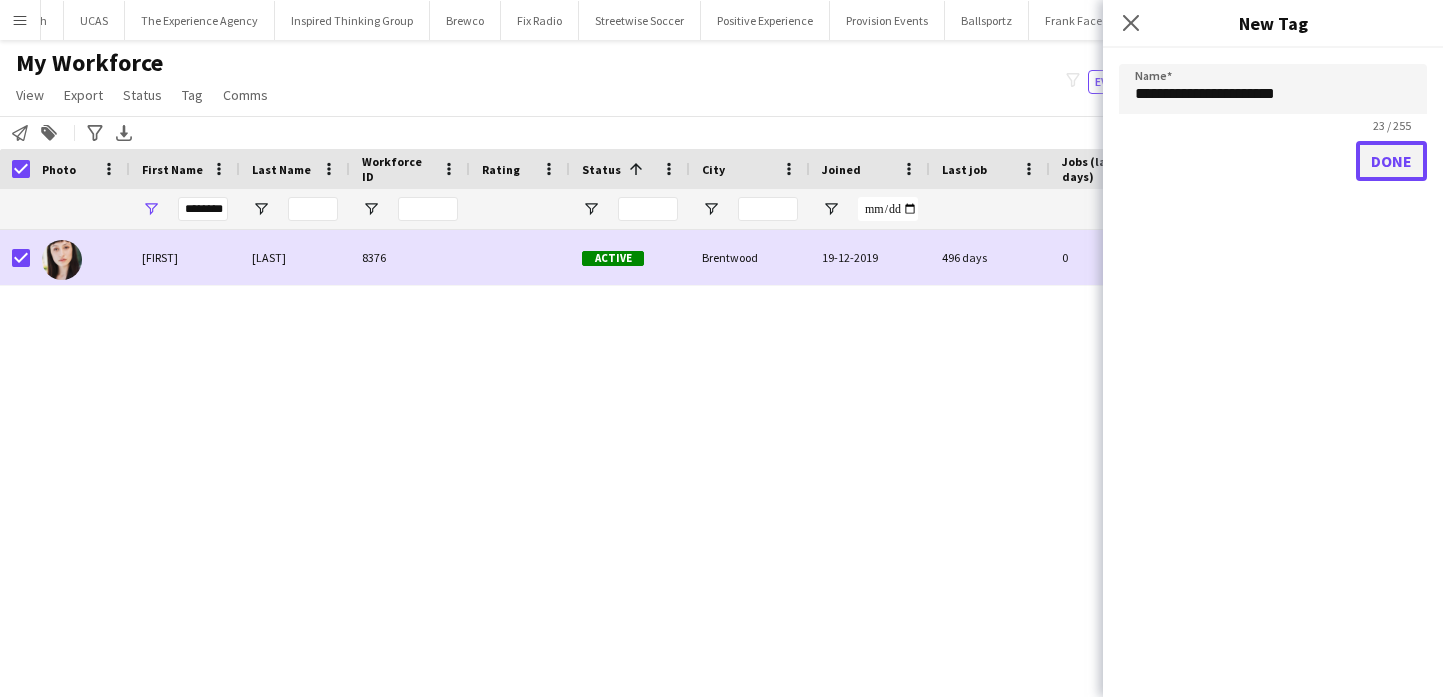 click on "Done" 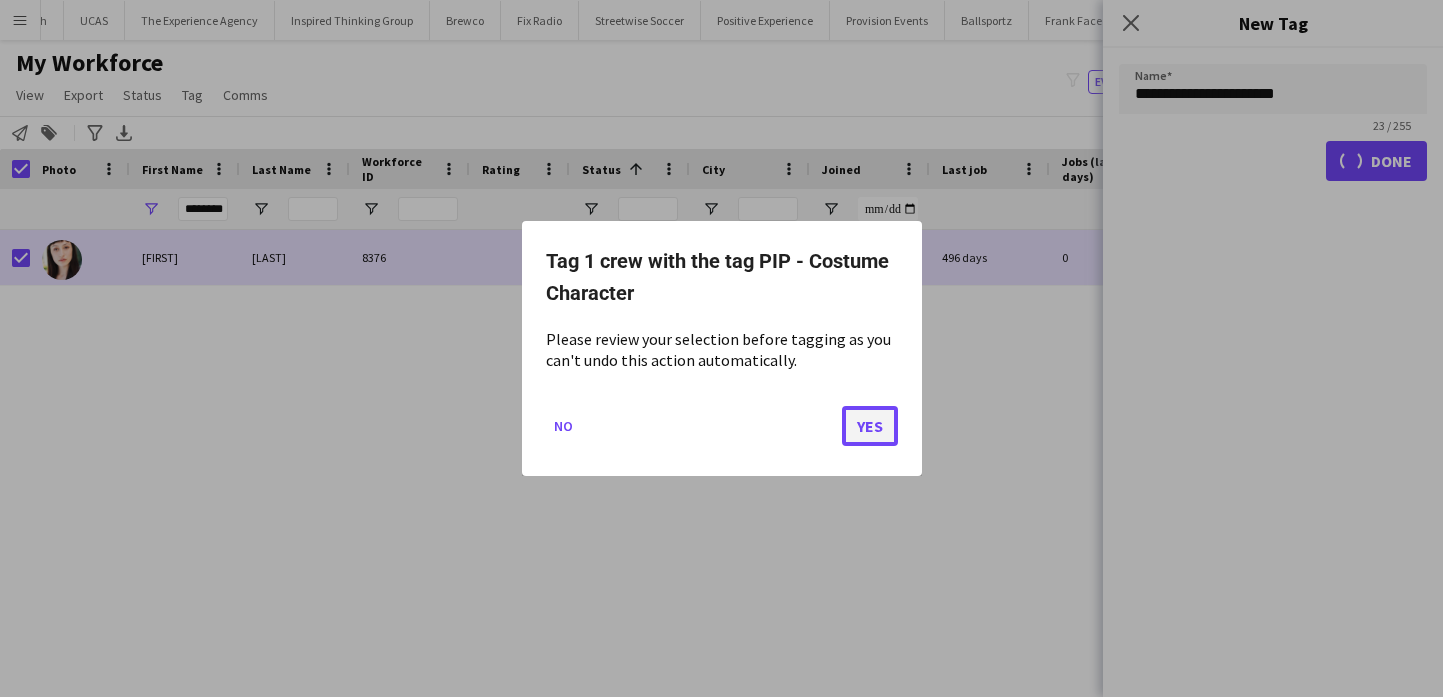 click on "Yes" 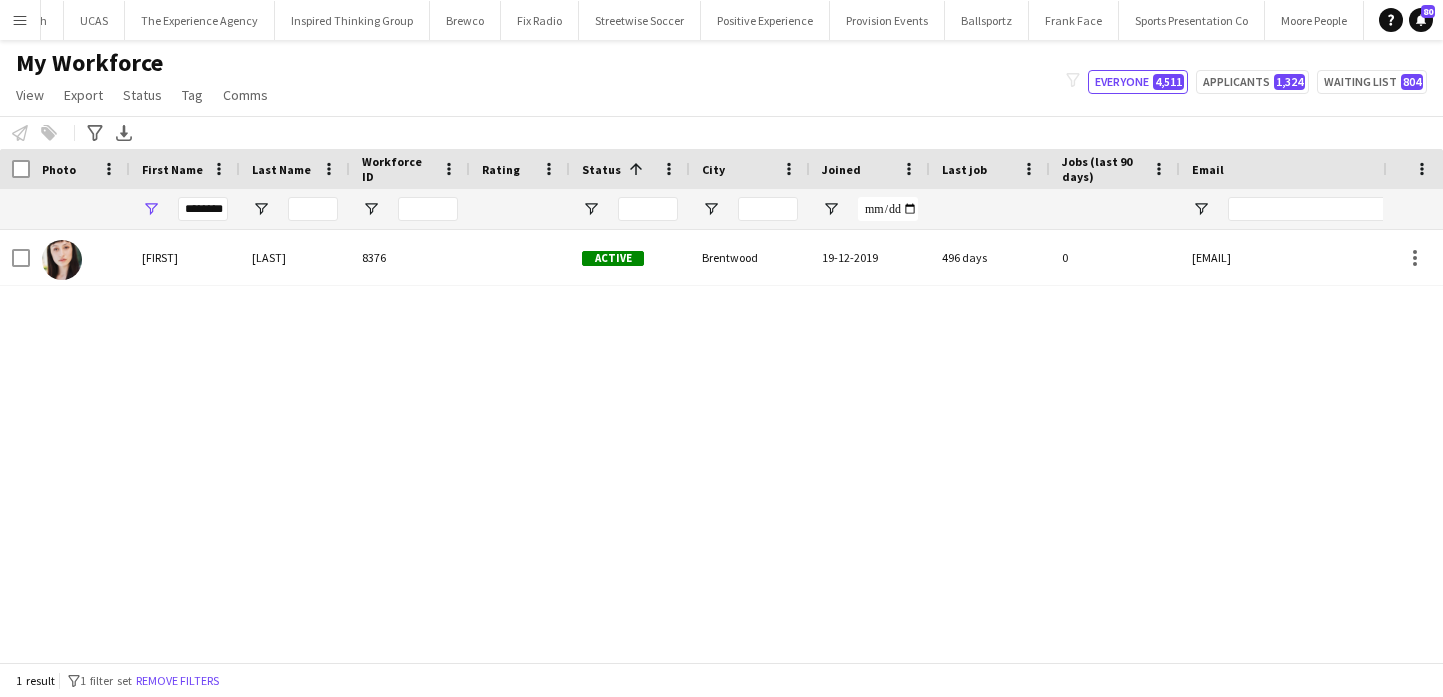 click on "View   Views  Default view New view Update view Delete view Edit name Customise view Customise filters Reset Filters Reset View Reset All  Export  New starters report Export as XLSX Export as PDF  Status  Edit  Tag  New tag  Edit tag  2025 Specalist Talent (7) Bestival (31st July - 1st August) (14) BLUEWATER - Brewco - Promo Model (7) Bold Bean - Paddington Station (2) Bold Bean - Victoria Station (3) BP Pulse - Carfest 2025 (4) Brands Hatch - local BA's (4) Cadwell Park - local BA's (4) Car Fest 2025 (10) CarFest - Armor All  (3) Circio - Waitrose (4) Cloakroom - Summer in the Square (1) Core Staff - 5 Star Feedback (14) Core Staff - 5 Star Feedback London (12) Core Staff - Birmingham (33) Core Staff - Bristol (2) Core Staff - Glasgow (14) Core Staff - Liverpool (5) Core Staff - London (90) Core Staff - Manchester (31) Core Staff - Newcastle (3) CREATISAN - Event Managers (4) Donnington Park - local BA's (4) Driscolls Berries - Bradford (1) Event Managers - Yorkshire Tea (5) FixFest (4) Glitter Artist (1)" 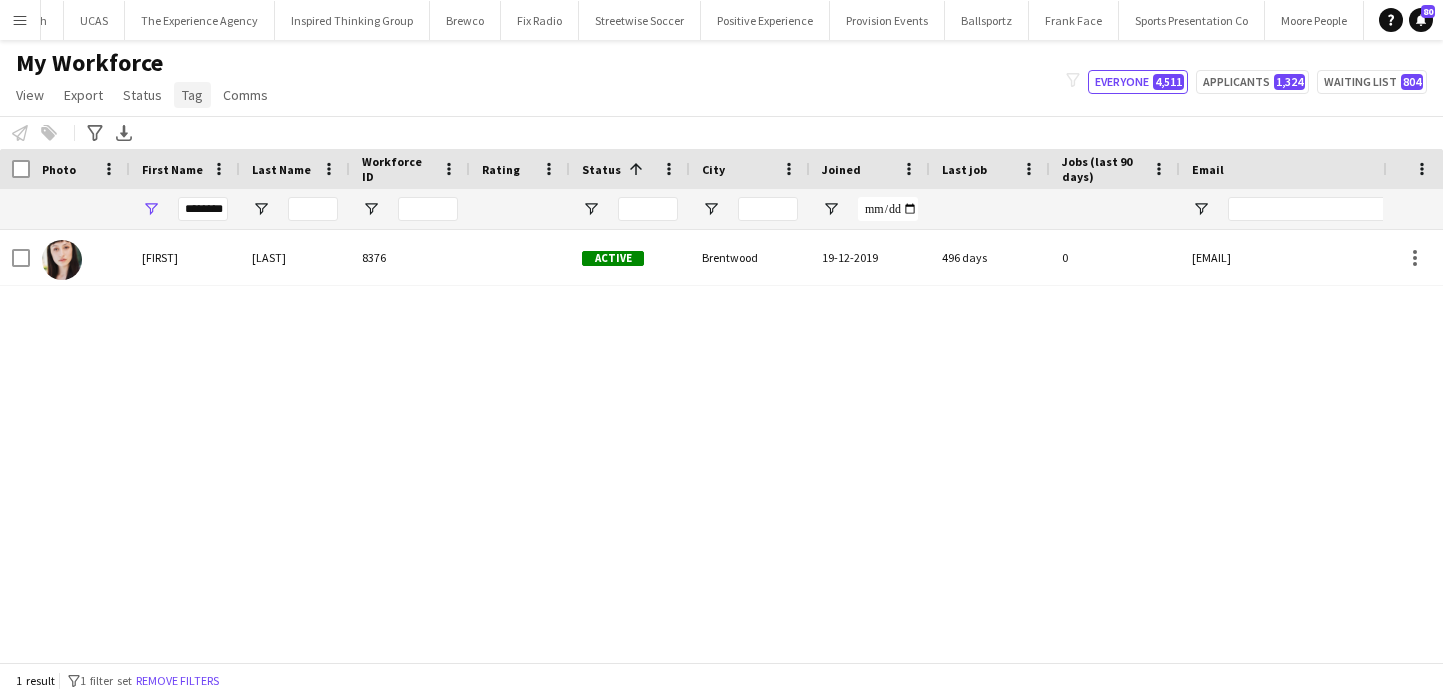 click on "Tag" 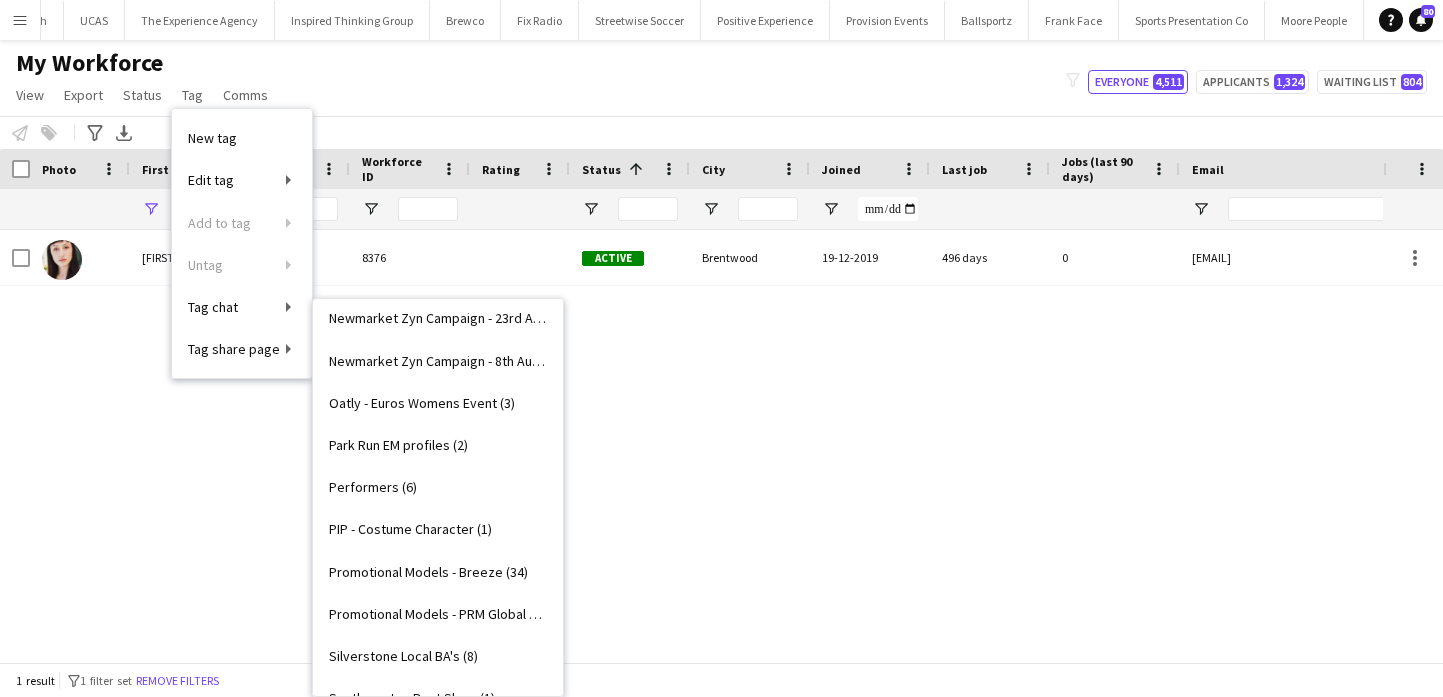 scroll, scrollTop: 1588, scrollLeft: 0, axis: vertical 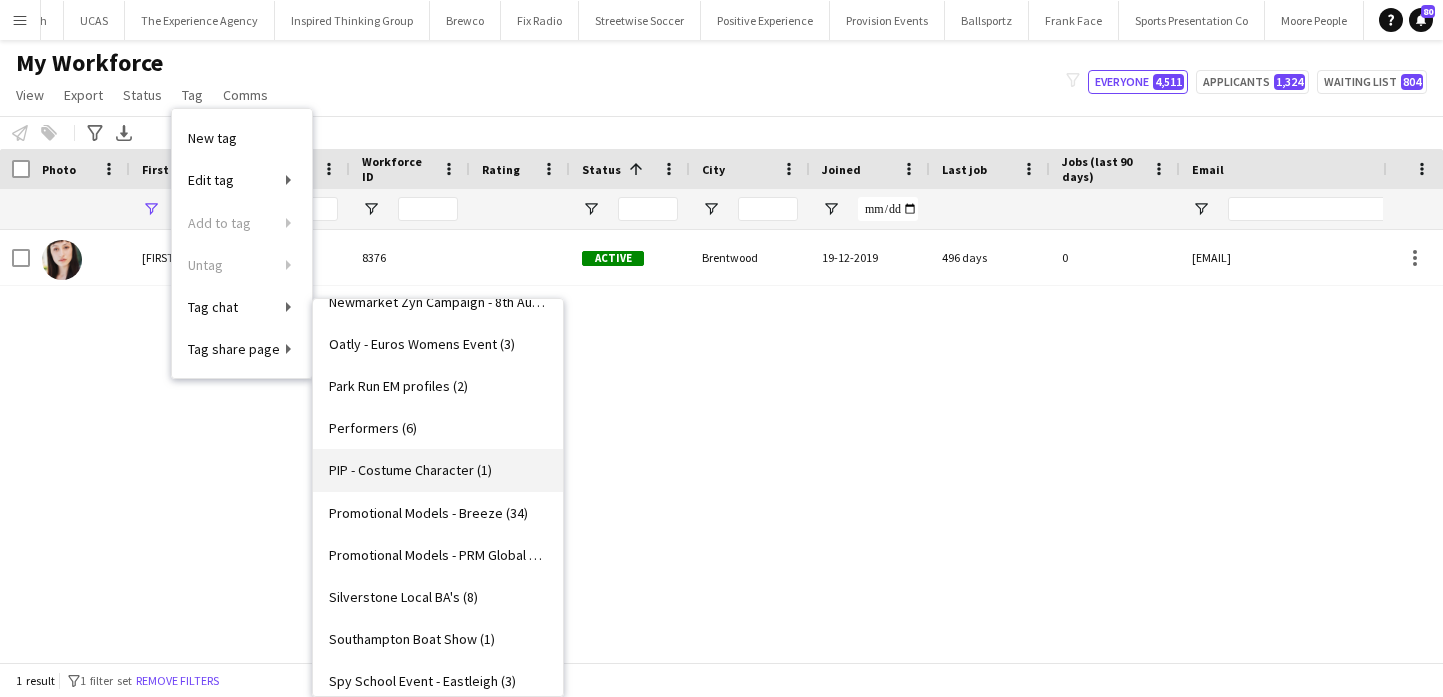 click on "PIP - Costume Character (1)" at bounding box center (438, 470) 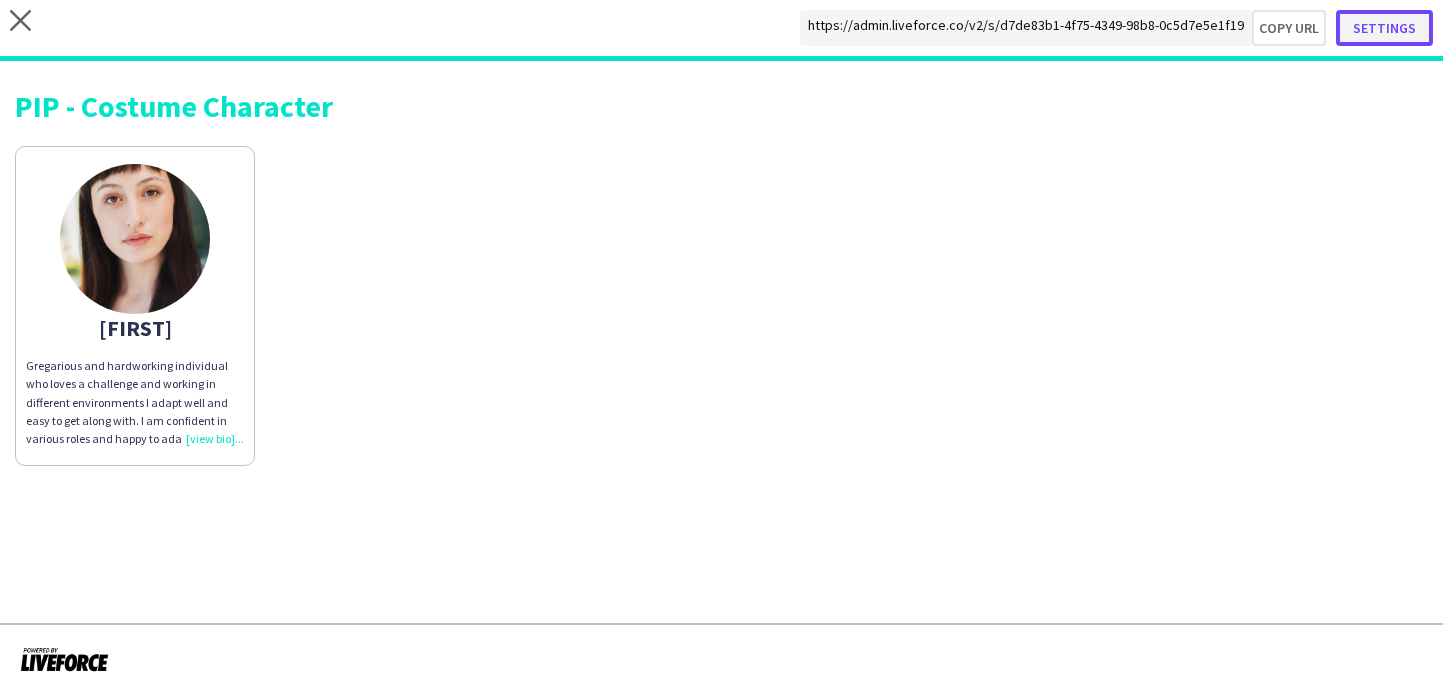 click on "Settings" 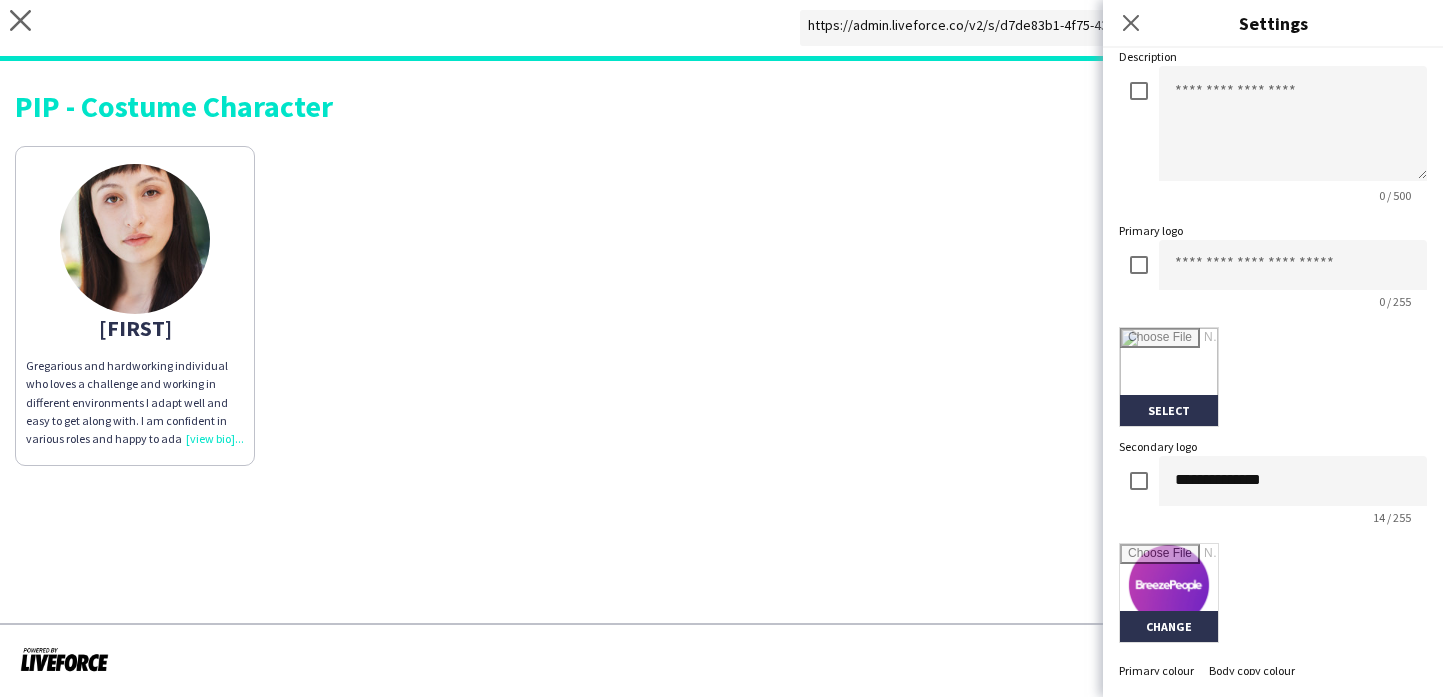 scroll, scrollTop: 470, scrollLeft: 0, axis: vertical 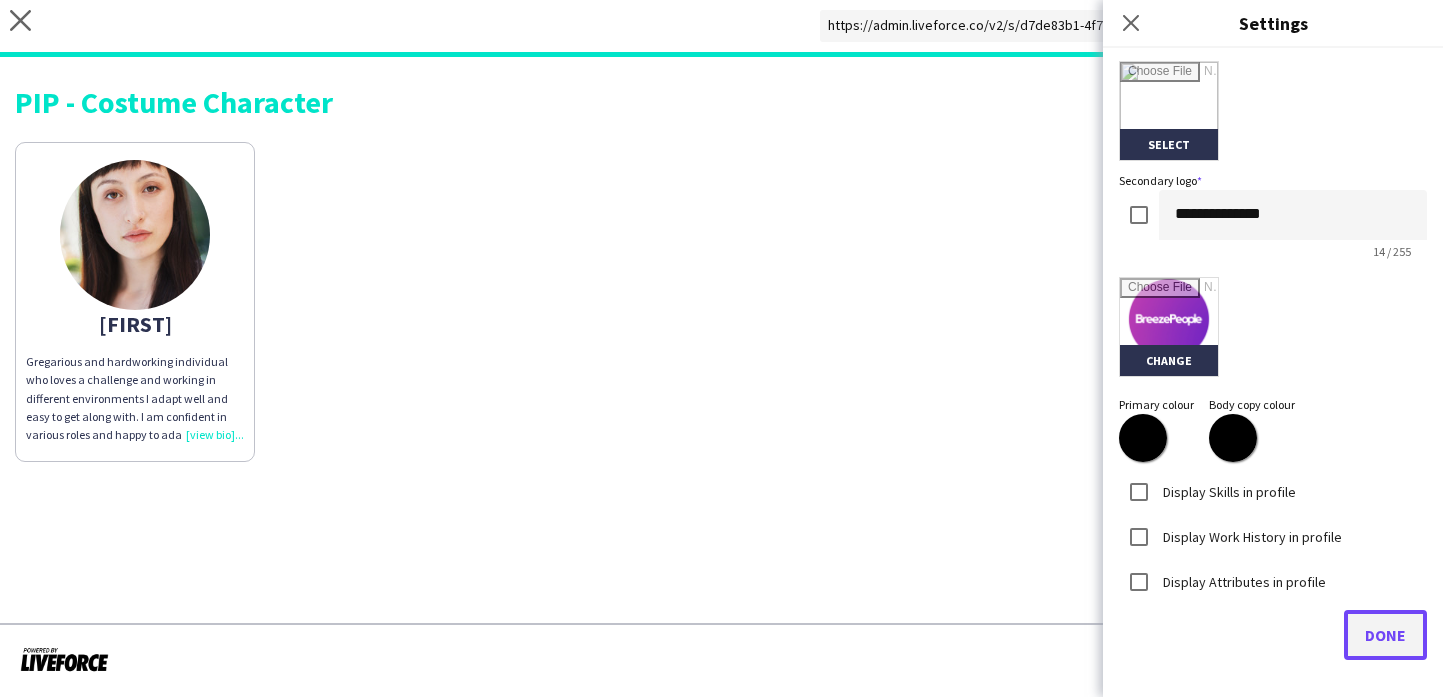 click on "Done" 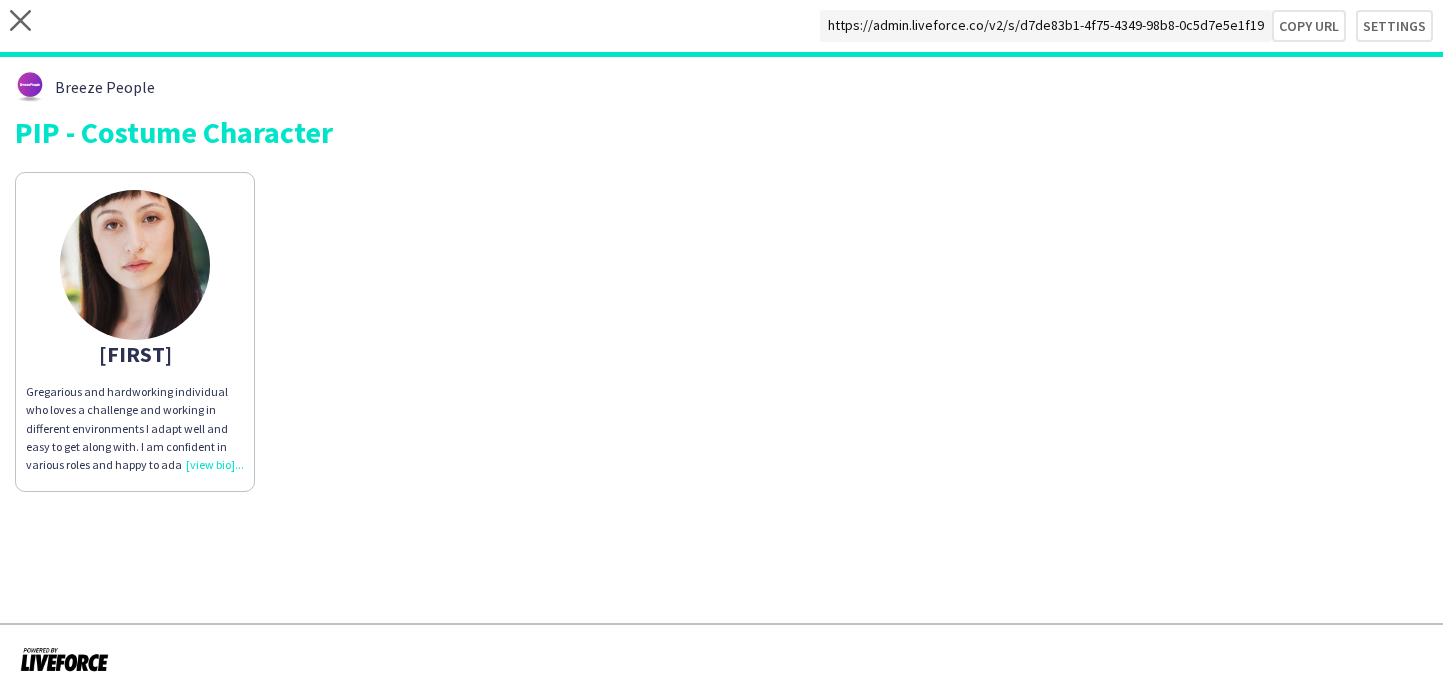 click on "Gregarious and hardworking individual who loves a challenge and working in different environments I adapt well and easy to get along with. I am confident in various roles and happy to adapt myself to suit." 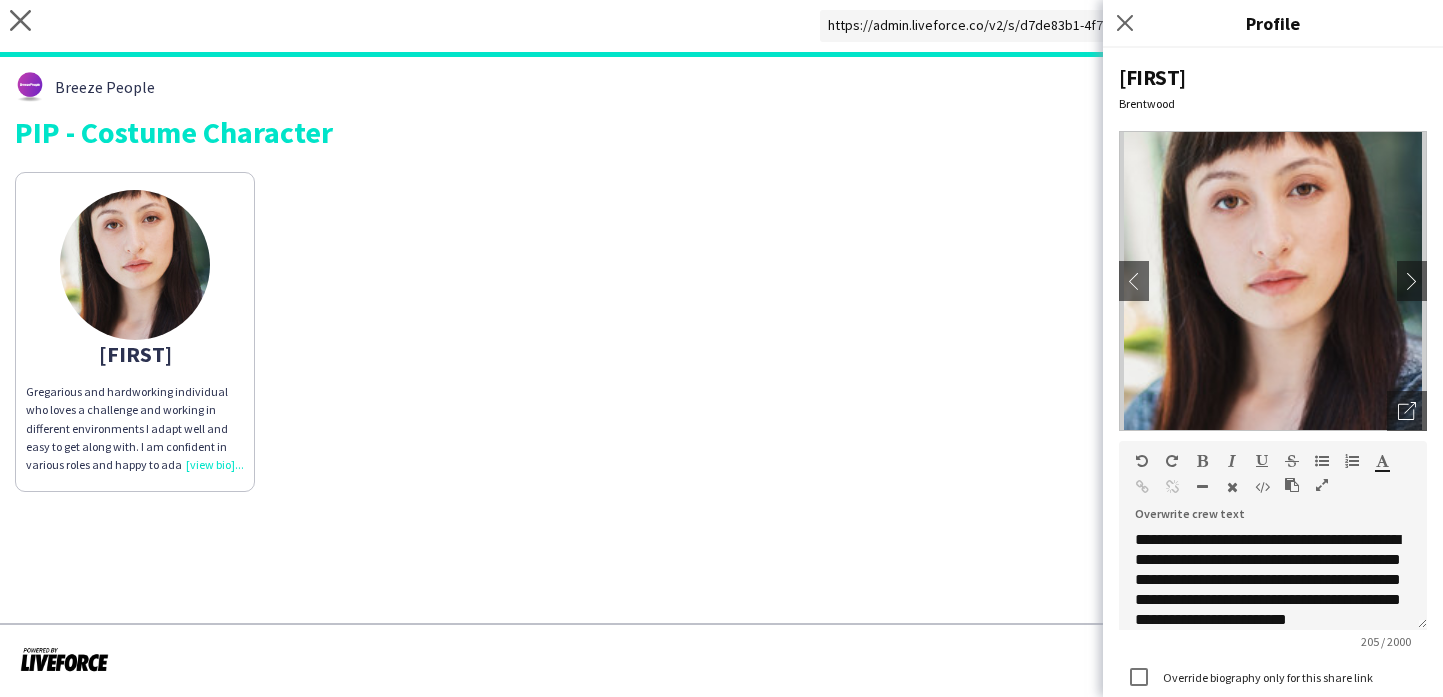 scroll, scrollTop: 36, scrollLeft: 0, axis: vertical 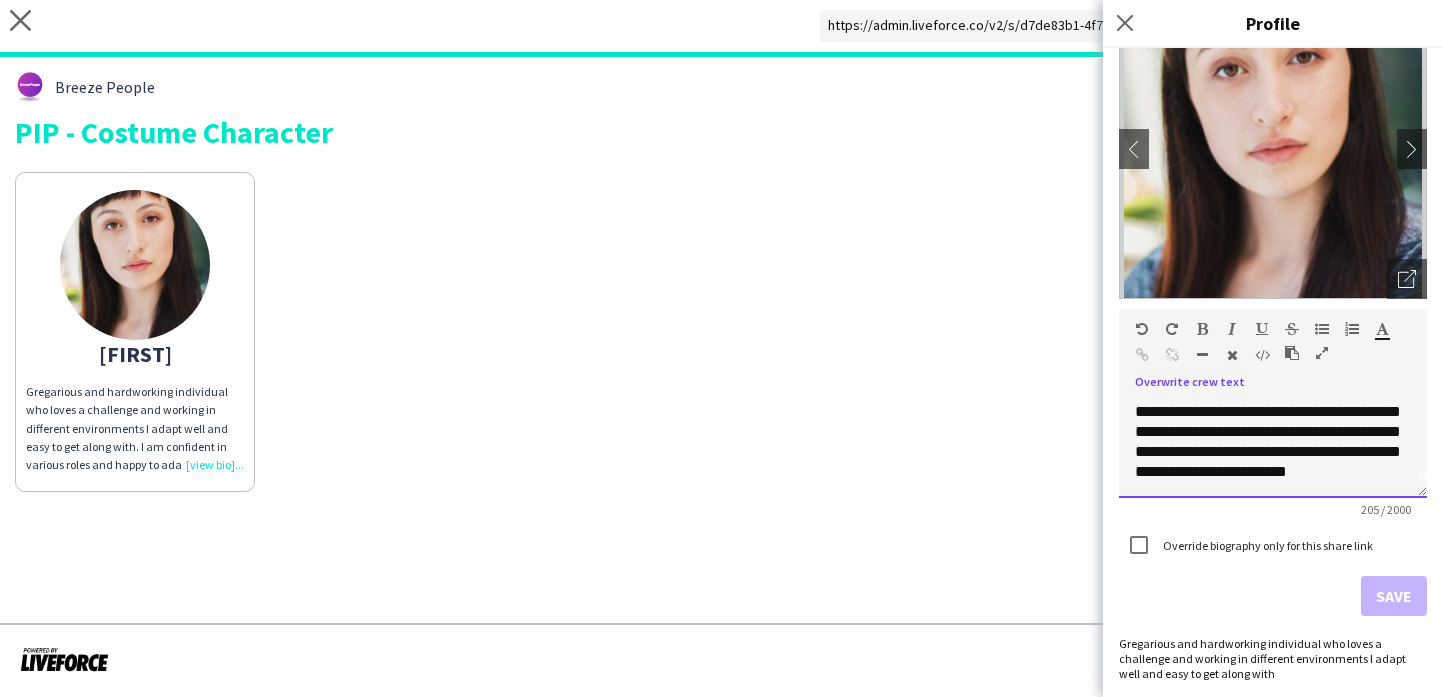 click on "**********" at bounding box center (1268, 431) 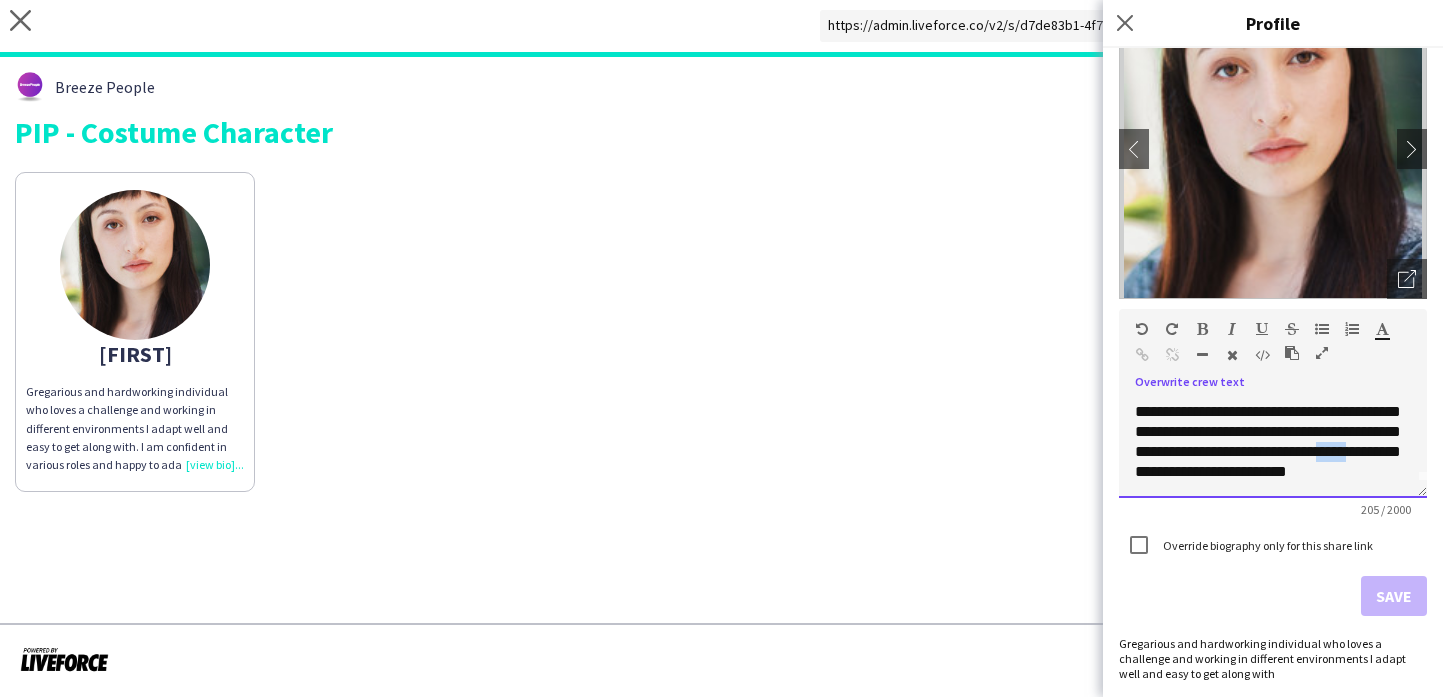 click on "**********" at bounding box center (1268, 431) 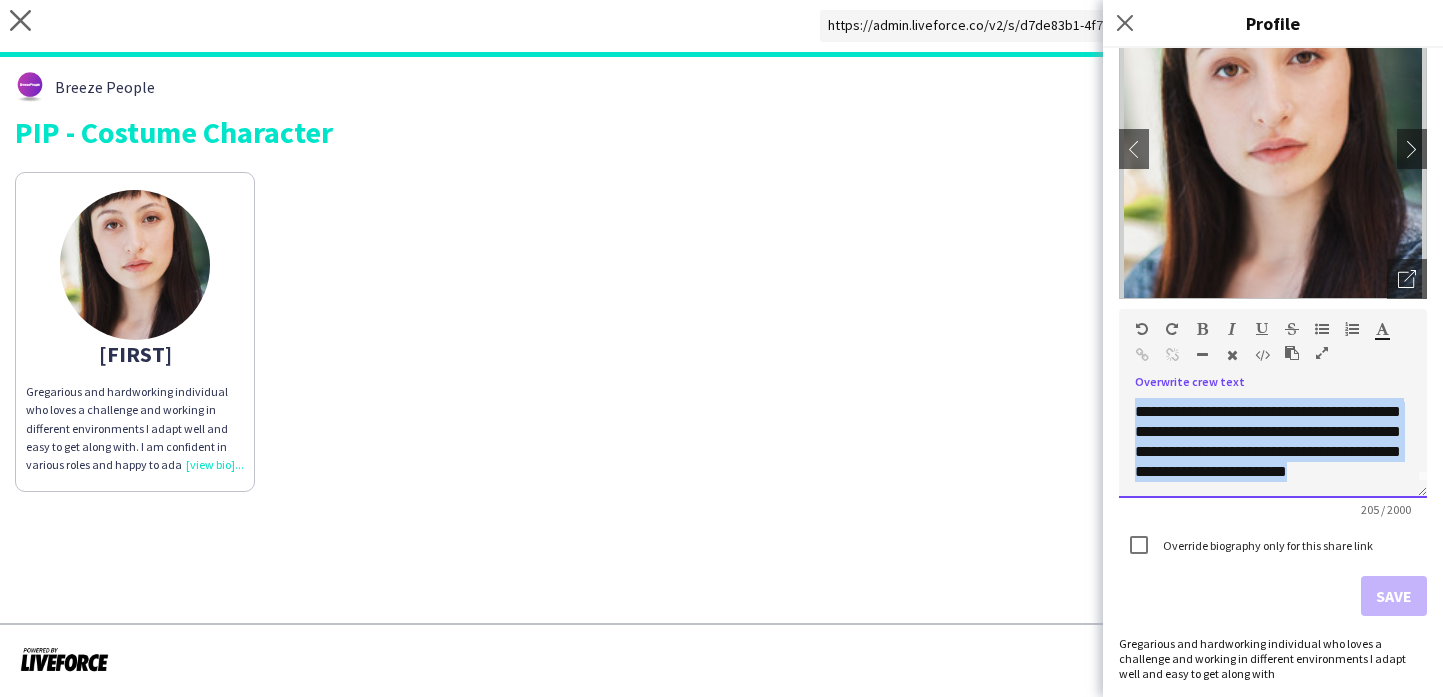 click on "**********" at bounding box center [1268, 431] 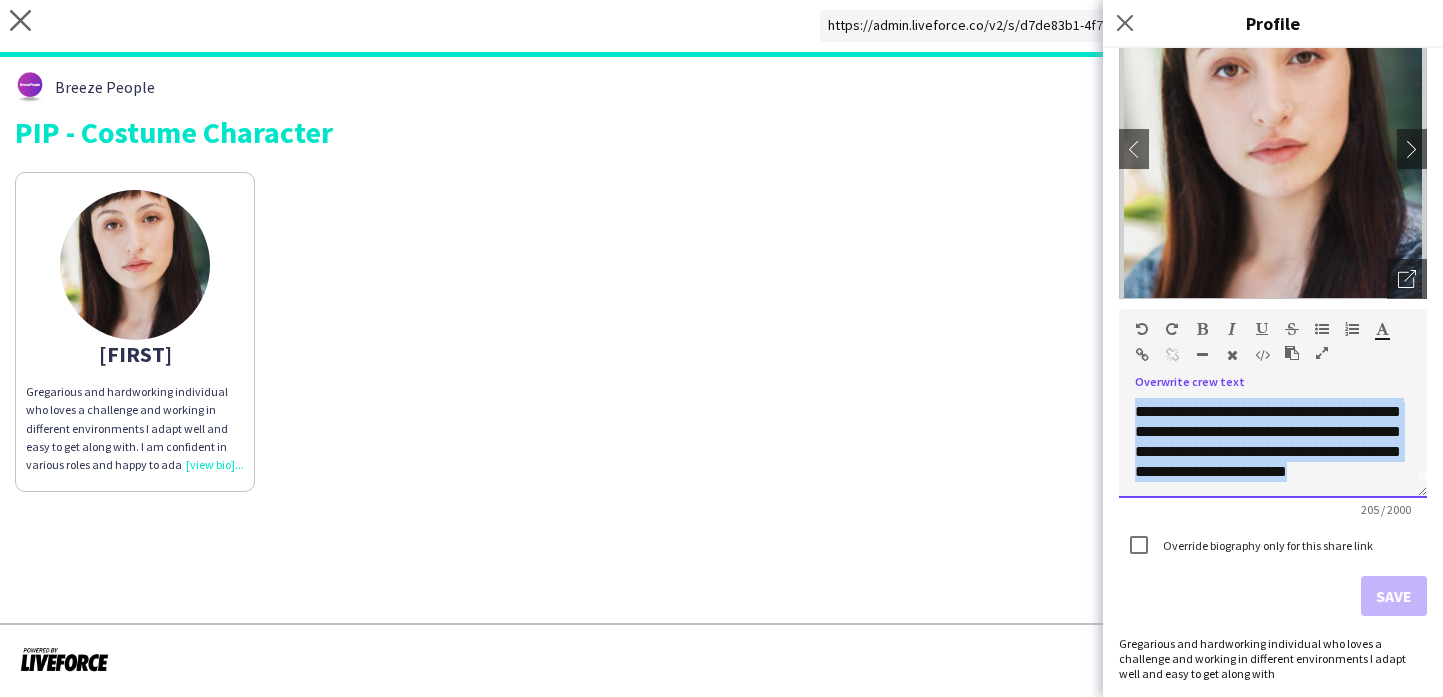 copy on "**********" 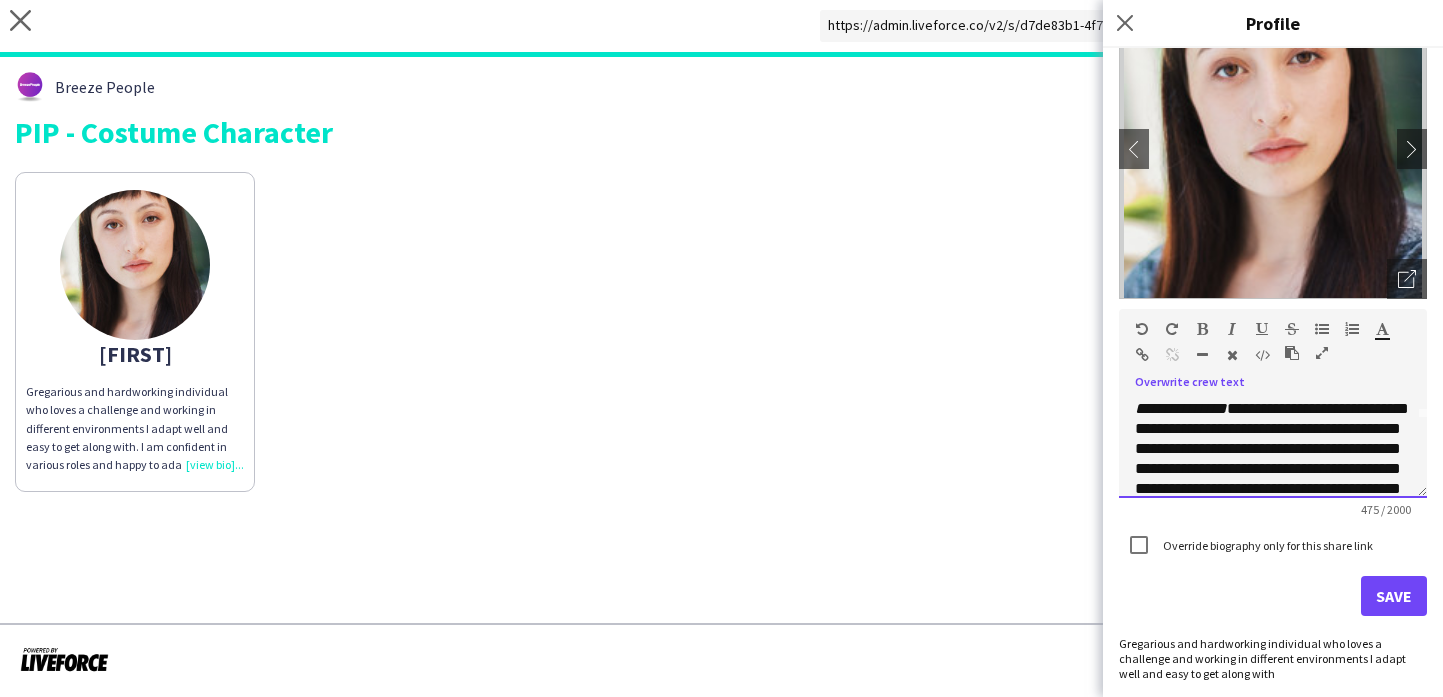 scroll, scrollTop: 0, scrollLeft: 0, axis: both 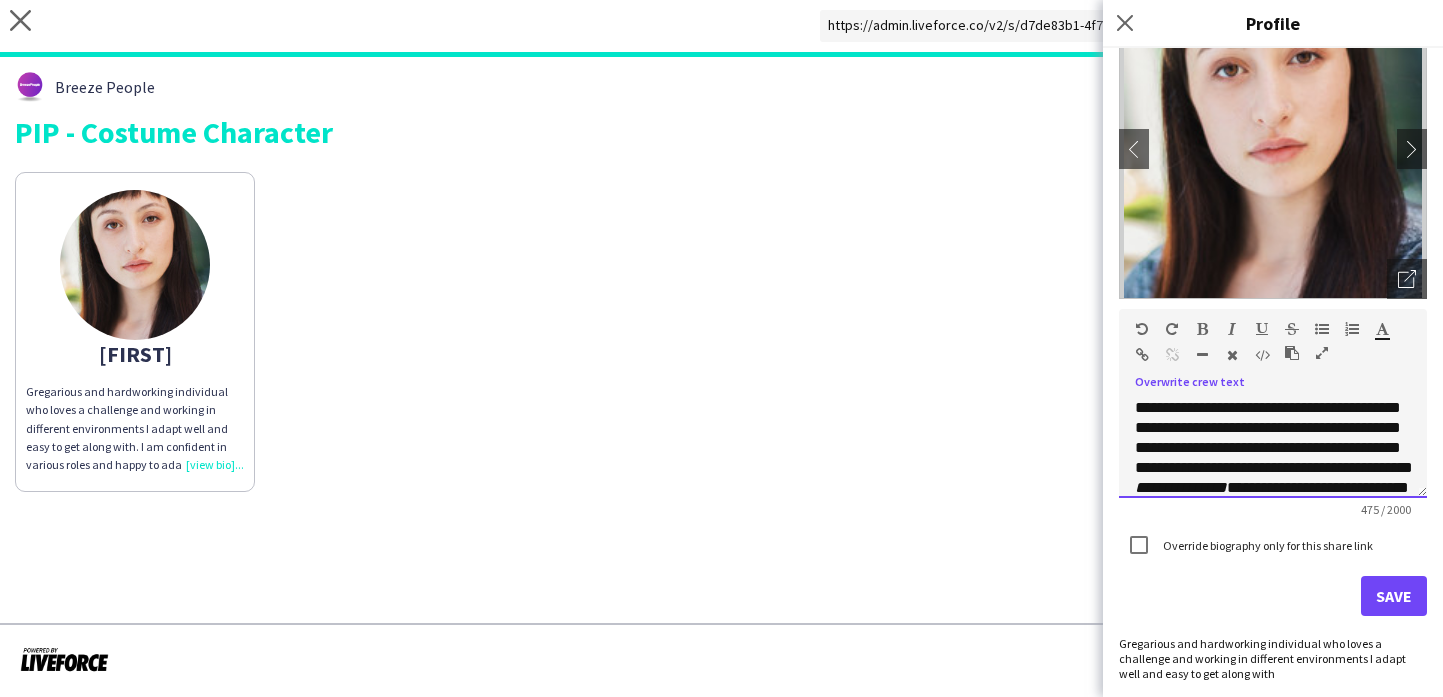click on "**********" at bounding box center (1273, 448) 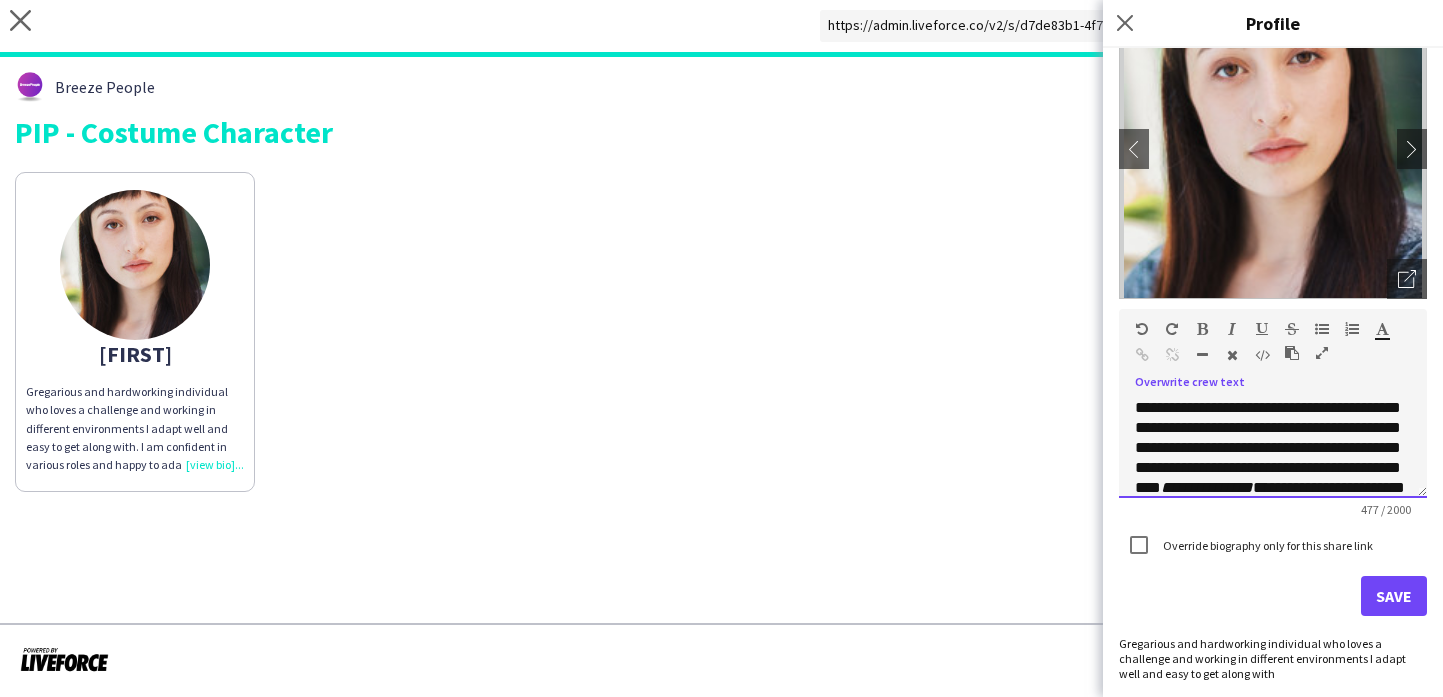 click on "**********" at bounding box center (1273, 448) 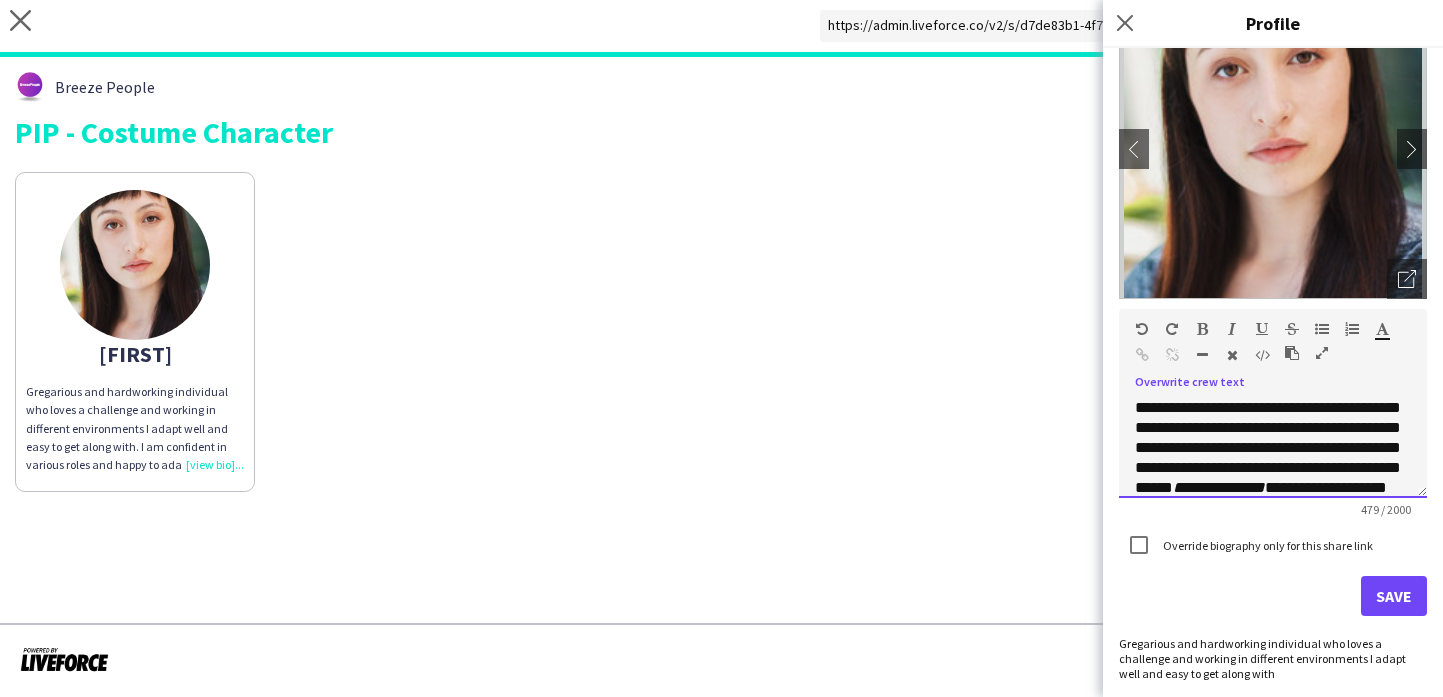 scroll, scrollTop: 176, scrollLeft: 0, axis: vertical 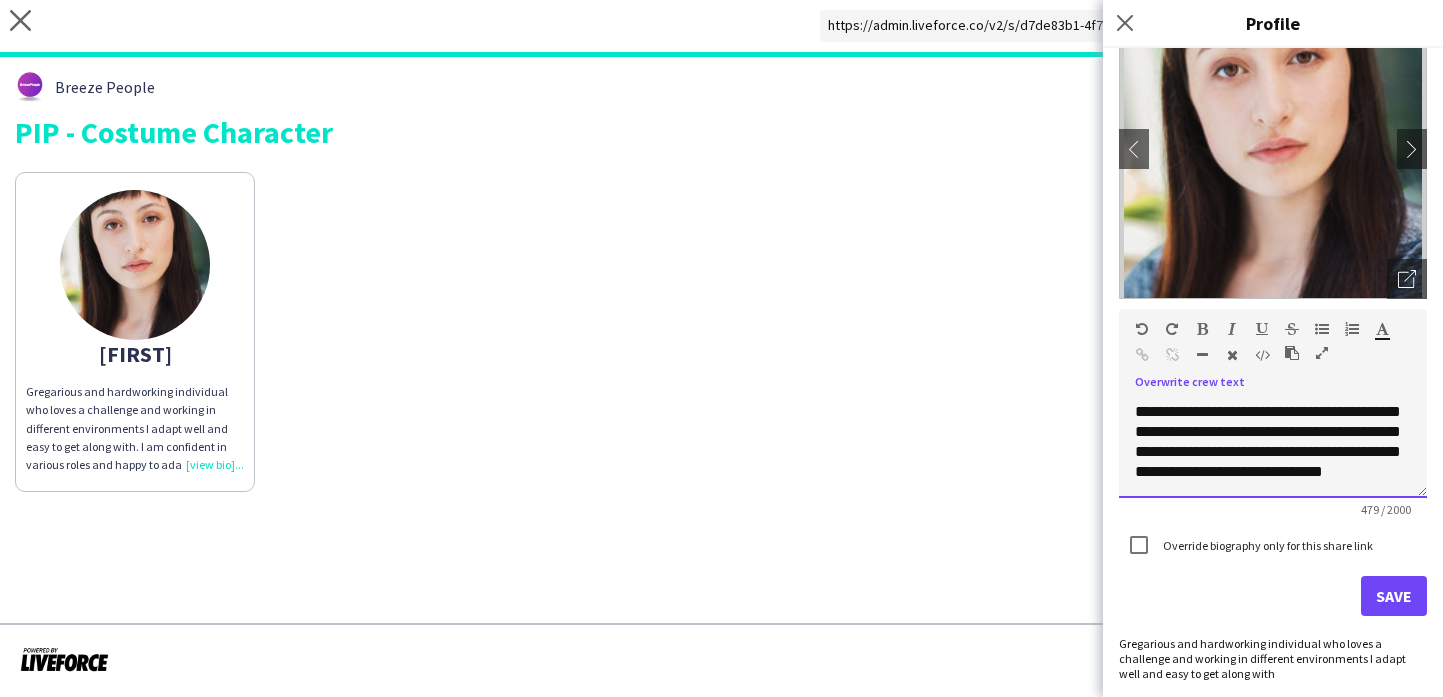 click on "**********" at bounding box center [1273, 448] 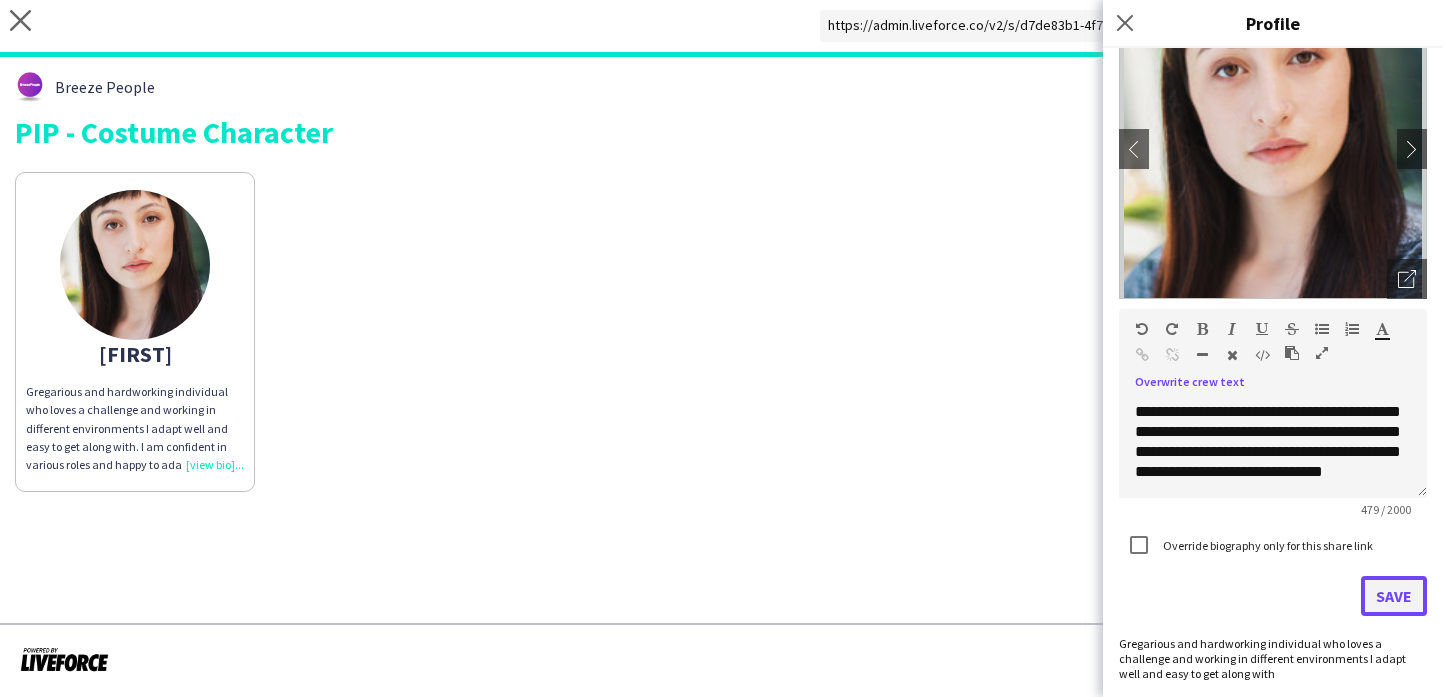 click on "Save" 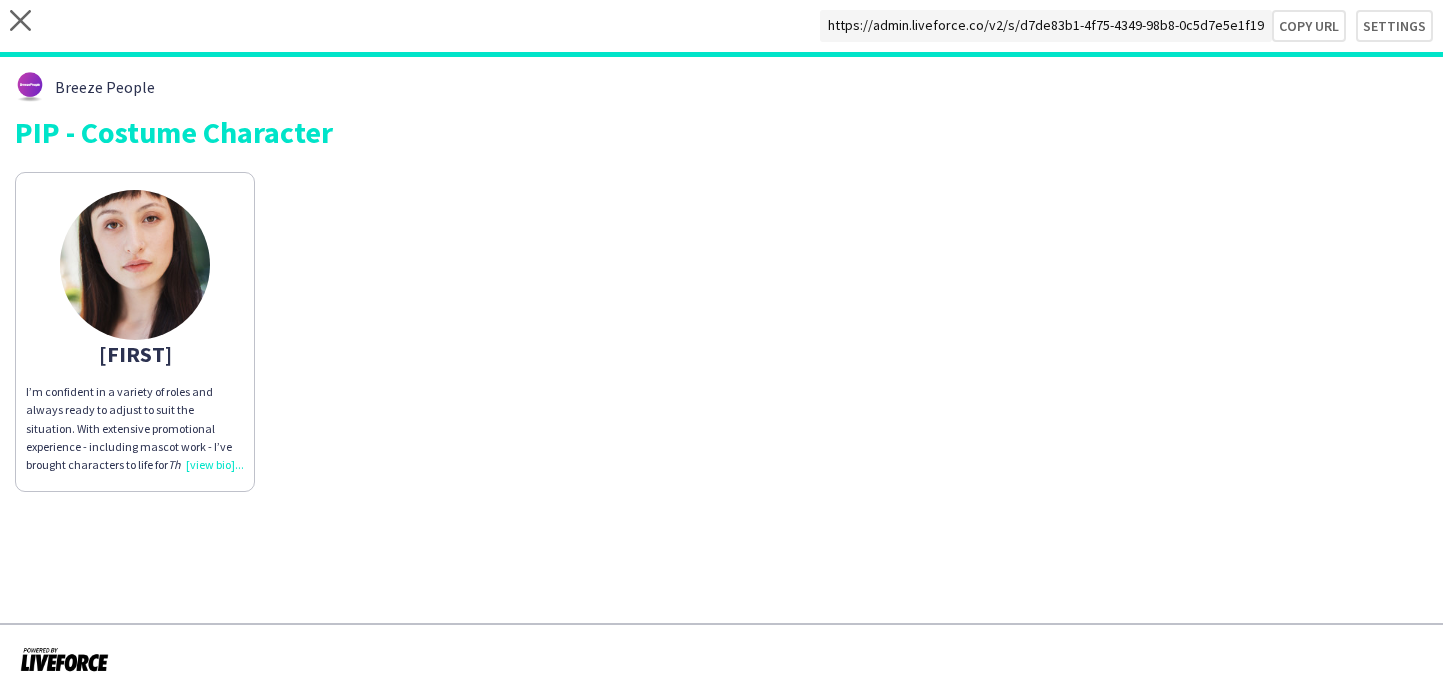 click on "I’m confident in a variety of roles and always ready to adjust to suit the situation. With extensive promotional experience - including mascot work - I’ve brought characters to life for  The Entertainer  and even stepped into the hooves of “Dulwoody” the pig on multiple occasions. I love dancing, engaging with both children and adults, and using movement to spark laughter and connection. Fully DBS checked, I bring enthusiasm, professionalism, and plenty of fun to every event." 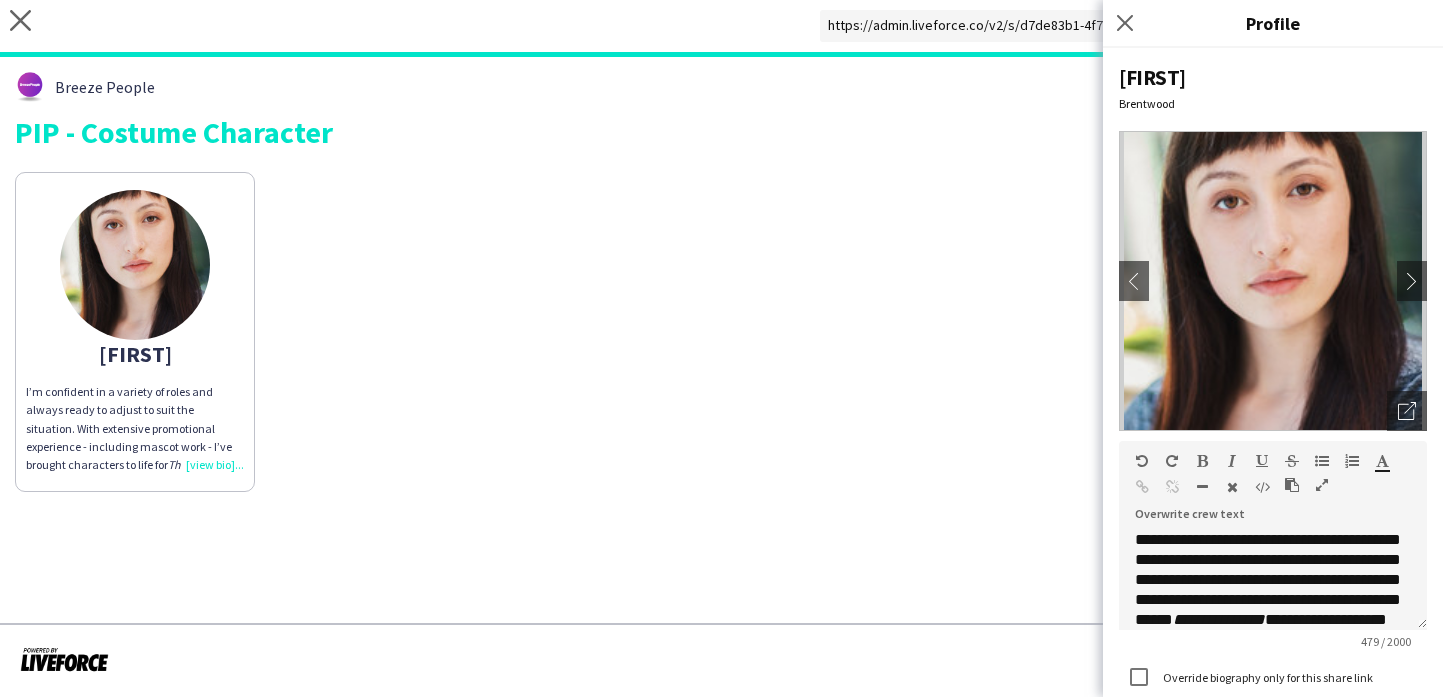 click on "[FIRST]
I’m confident in a variety of roles and always ready to adjust to suit the situation. With extensive promotional experience - including mascot work - I’ve brought characters to life for  The Entertainer  and even stepped into the hooves of “Dulwoody” the pig on multiple occasions. I love dancing, engaging with both children and adults, and using movement to spark laughter and connection. Fully DBS checked, I bring enthusiasm, professionalism, and plenty of fun to every event." 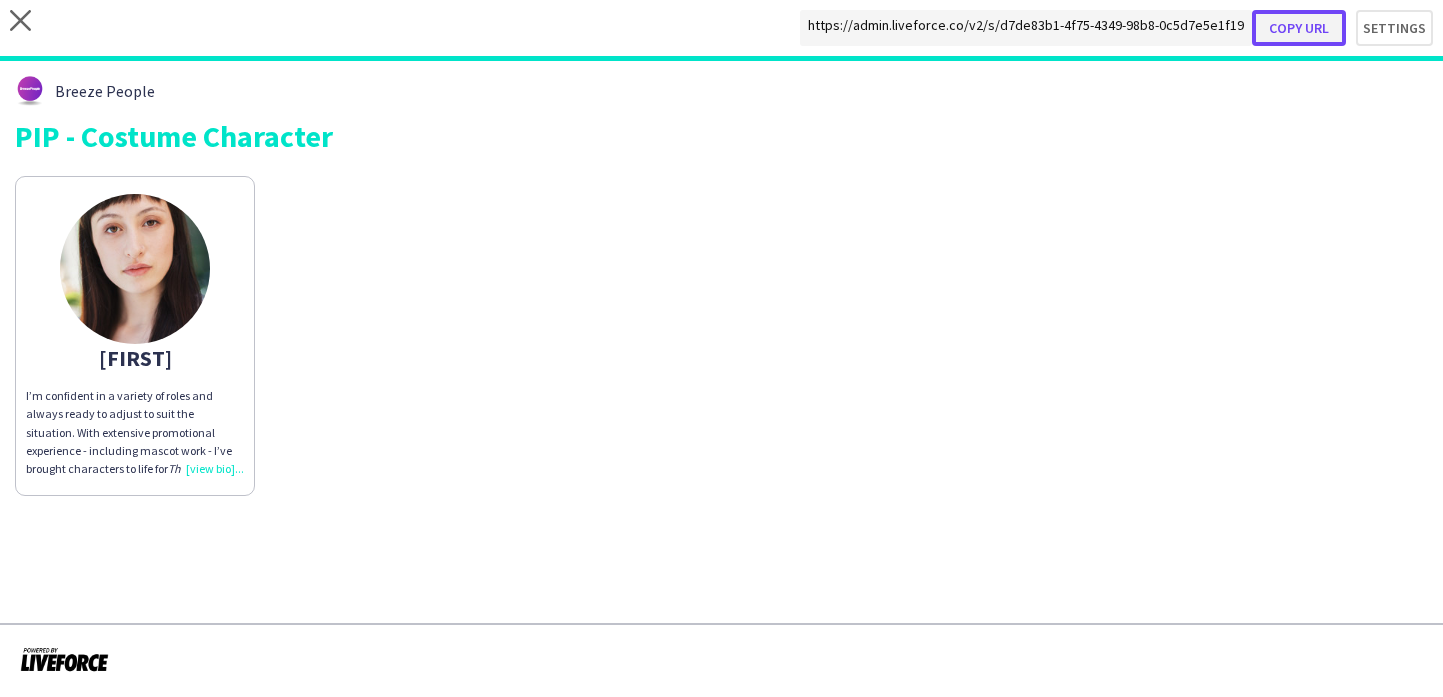 click on "Copy url" 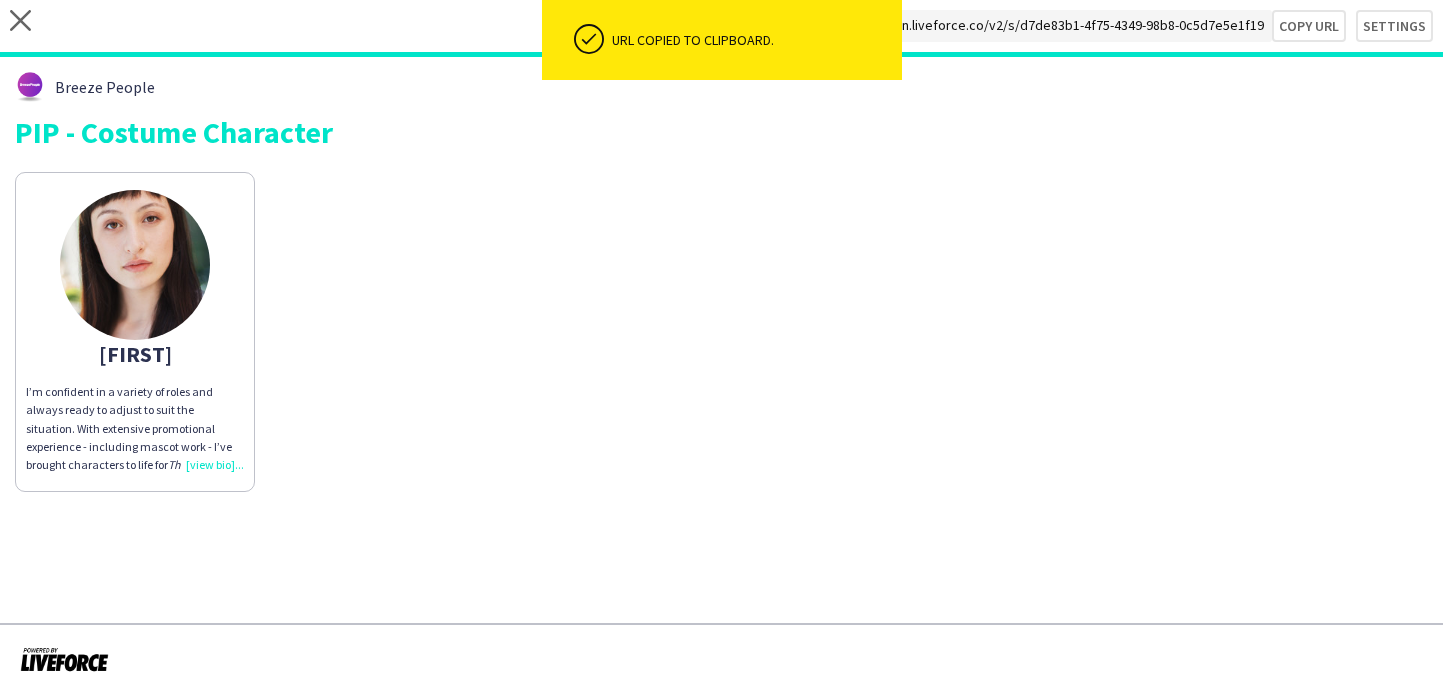 click on "[FIRST]
I’m confident in a variety of roles and always ready to adjust to suit the situation. With extensive promotional experience - including mascot work - I’ve brought characters to life for  The Entertainer  and even stepped into the hooves of “Dulwoody” the pig on multiple occasions. I love dancing, engaging with both children and adults, and using movement to spark laughter and connection. Fully DBS checked, I bring enthusiasm, professionalism, and plenty of fun to every event." 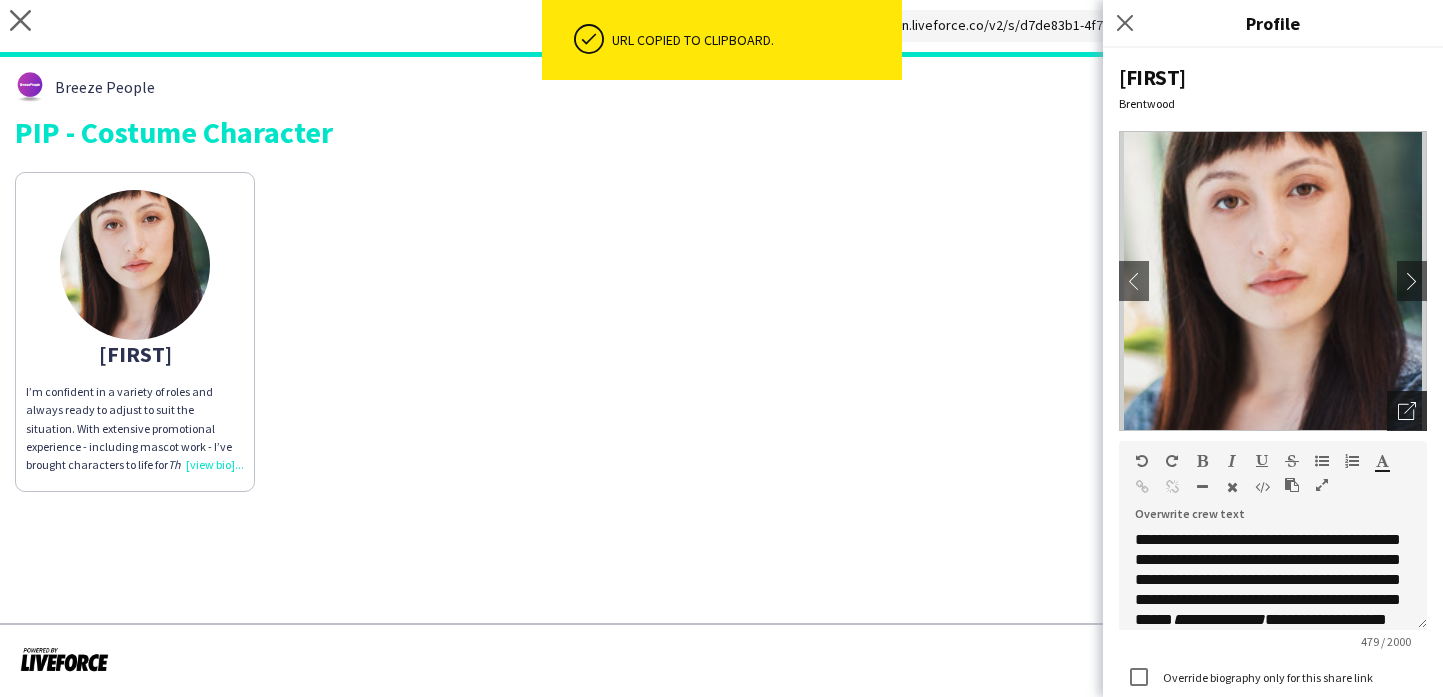 click on "Open photos pop-in" 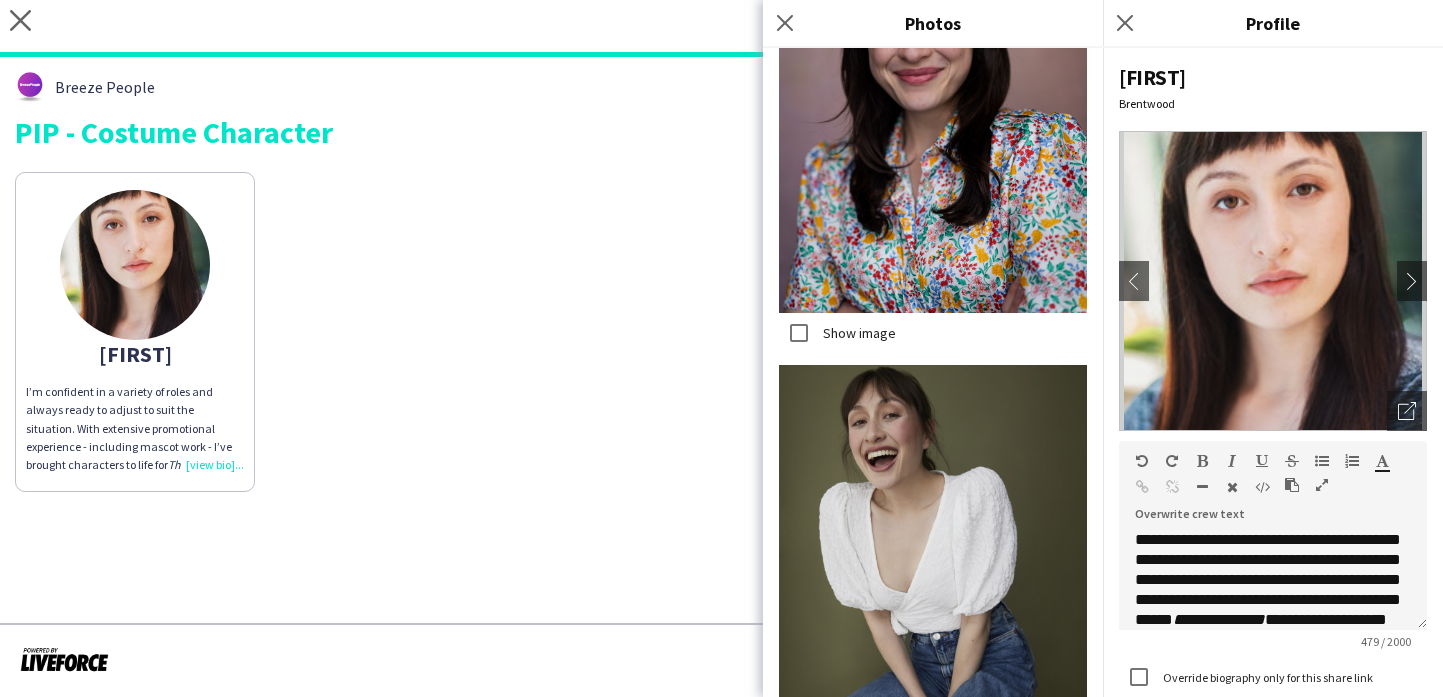 scroll, scrollTop: 2133, scrollLeft: 0, axis: vertical 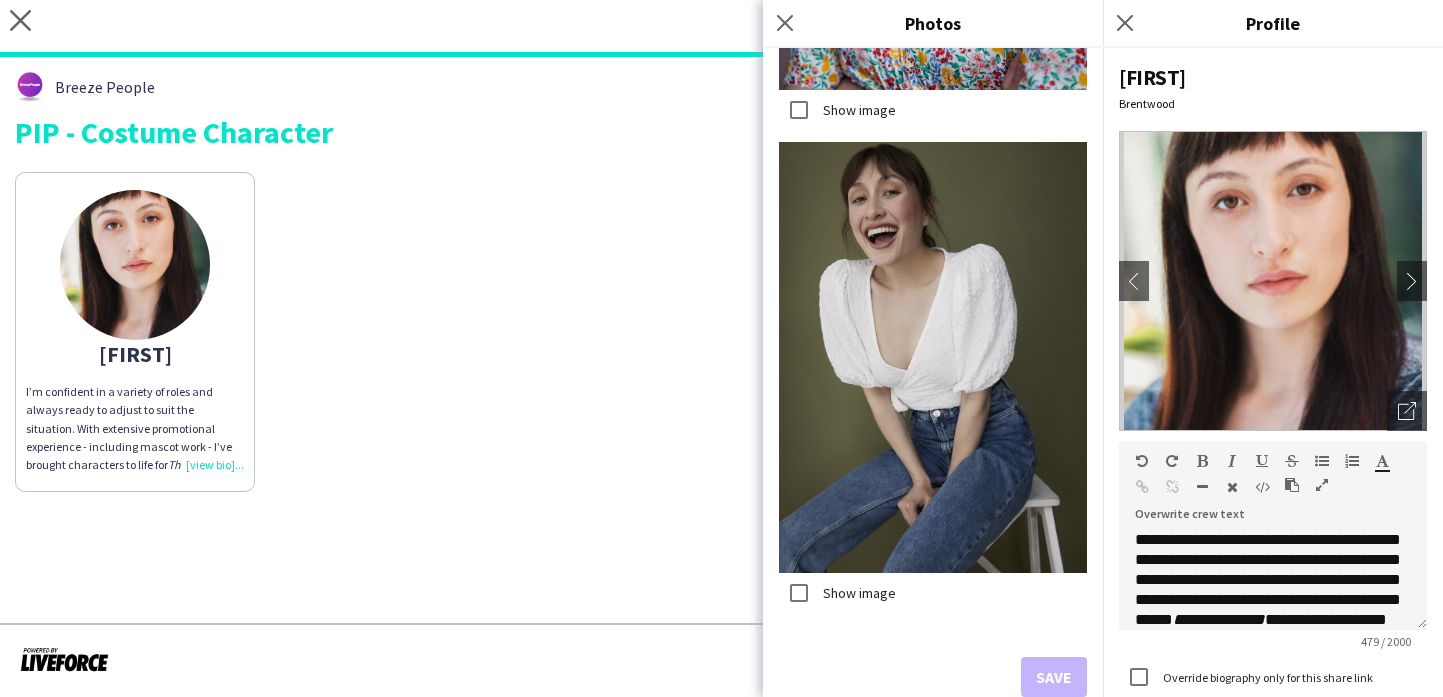 click on "Breeze People    PIP - Costume Character   Cathleen
I’m confident in a variety of roles and always ready to adjust to suit the situation. With extensive promotional experience - including mascot work - I’ve brought characters to life for  The Entertainer  and even stepped into the hooves of “Dulwoody” the pig on multiple occasions. I love dancing, engaging with both children and adults, and using movement to spark laughter and connection. Fully DBS checked, I bring enthusiasm, professionalism, and plenty of fun to every event." 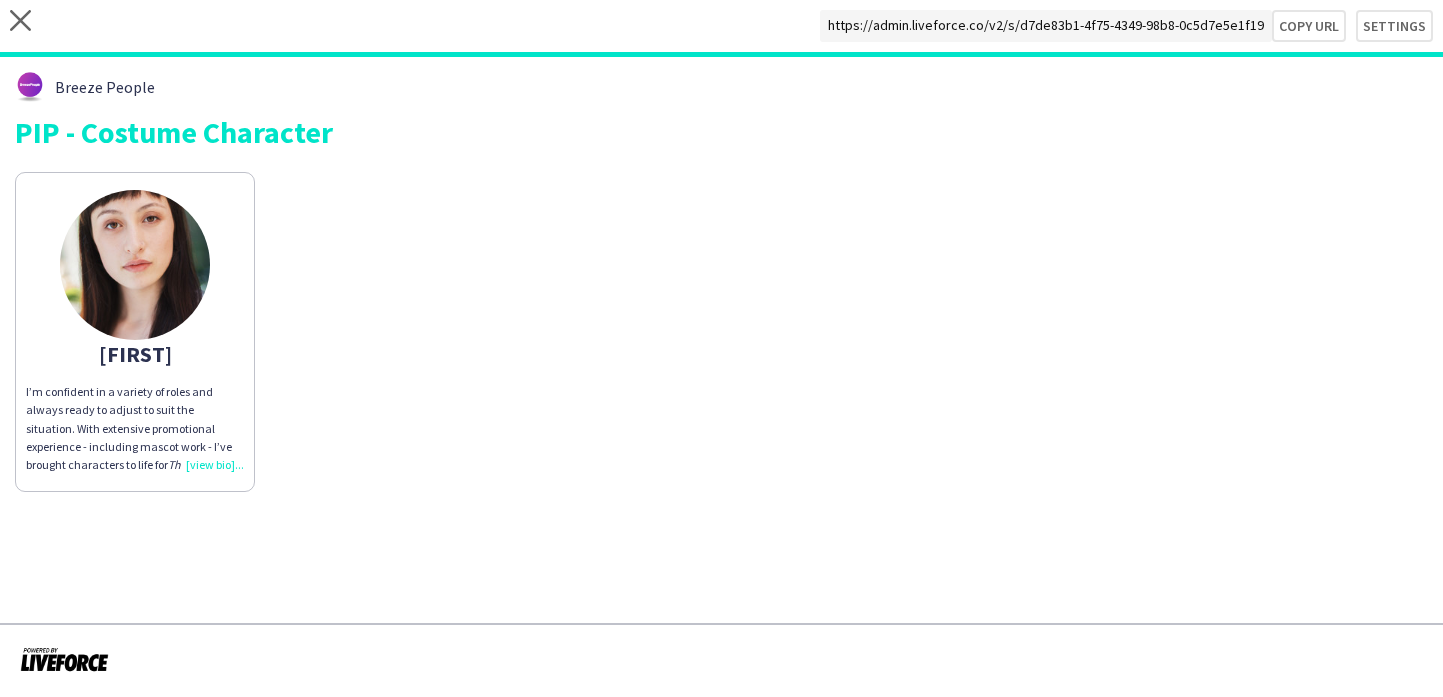click 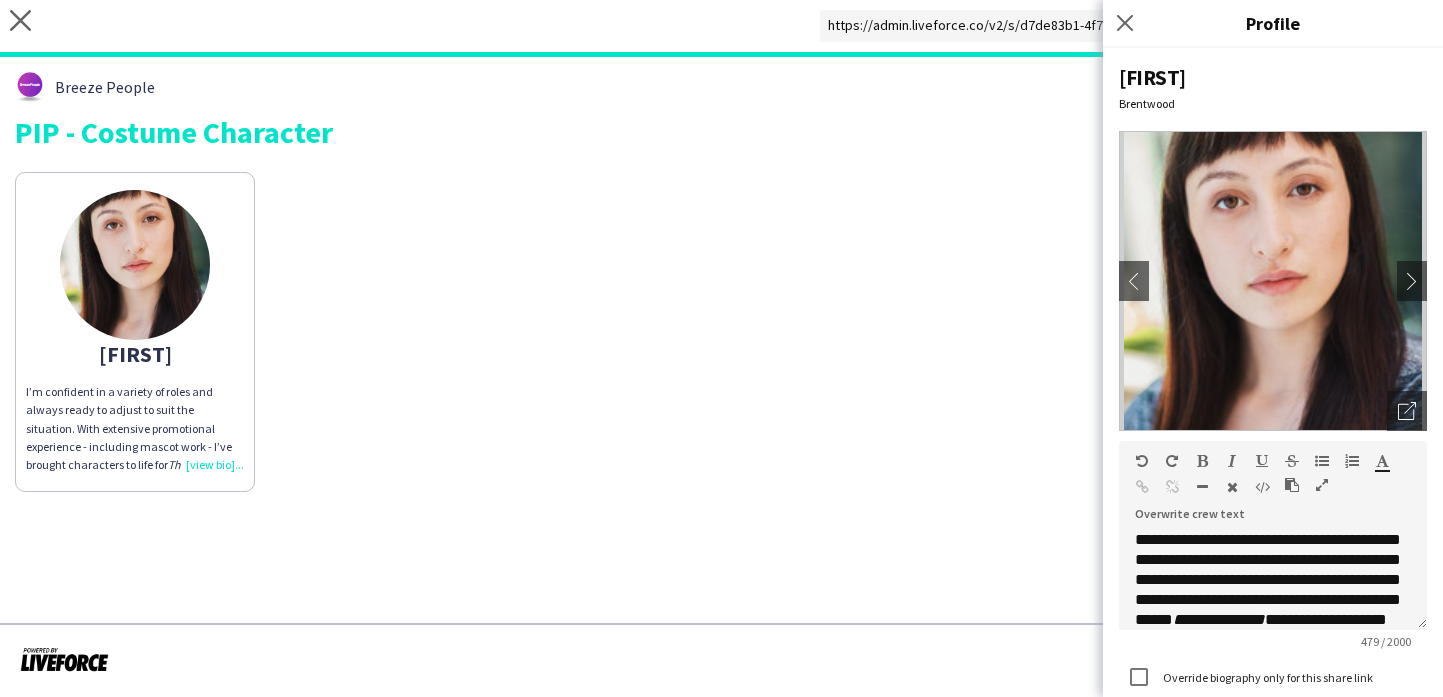 click on "[FIRST]
I’m confident in a variety of roles and always ready to adjust to suit the situation. With extensive promotional experience - including mascot work - I’ve brought characters to life for  The Entertainer  and even stepped into the hooves of “Dulwoody” the pig on multiple occasions. I love dancing, engaging with both children and adults, and using movement to spark laughter and connection. Fully DBS checked, I bring enthusiasm, professionalism, and plenty of fun to every event." 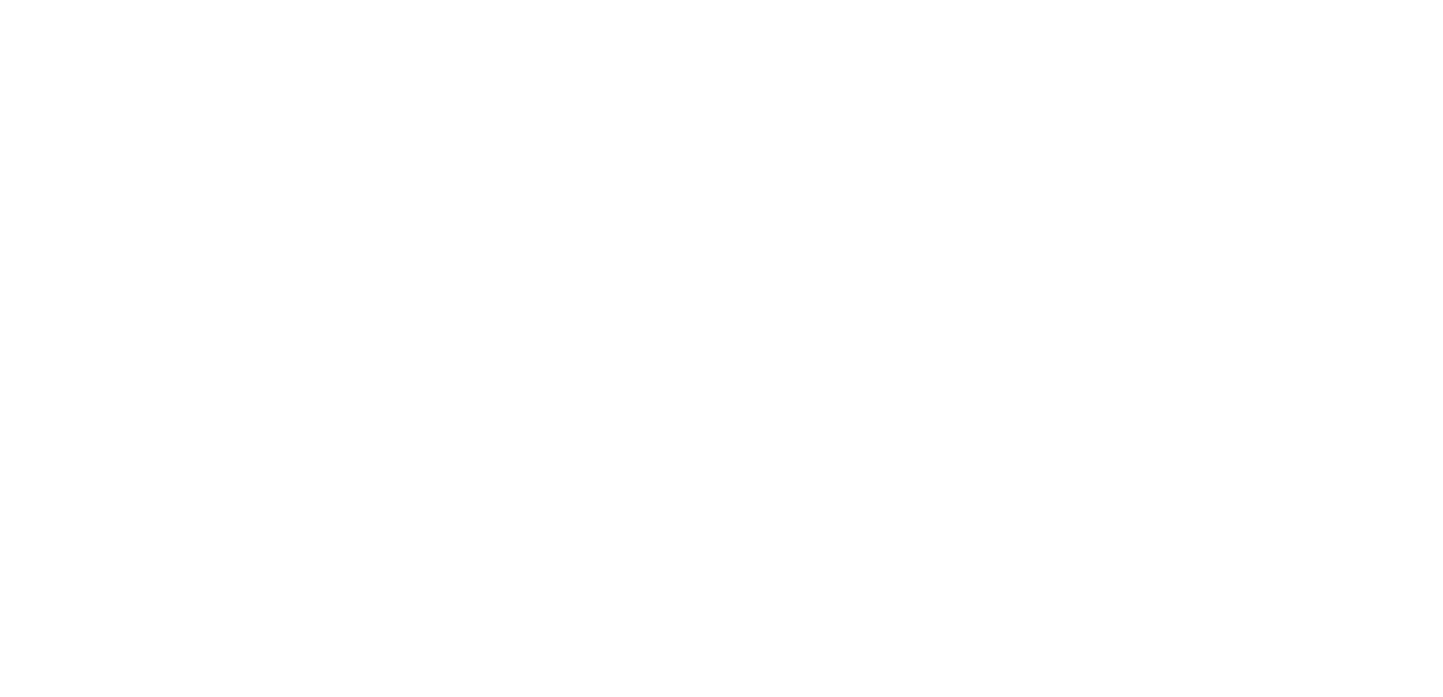 scroll, scrollTop: 0, scrollLeft: 0, axis: both 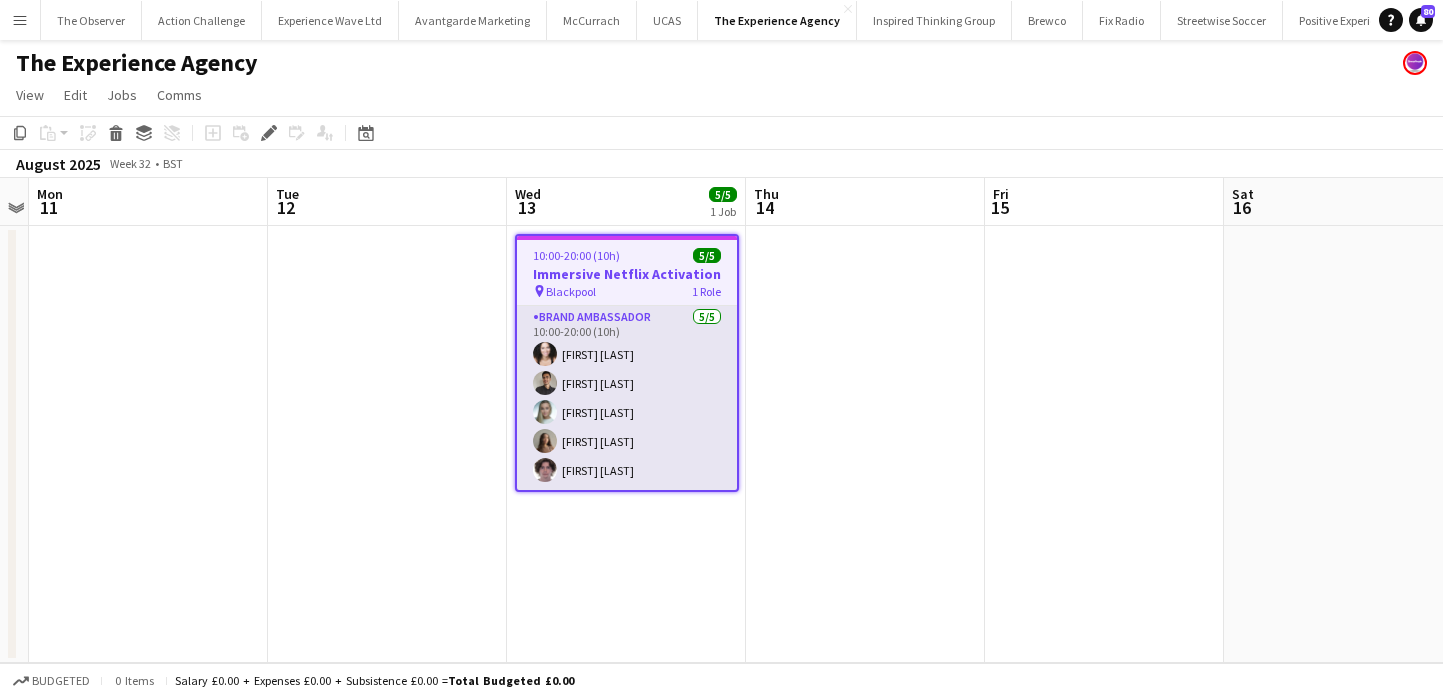 click on "Brand Ambassador   5/5   10:00-20:00 (10h)
Karina Omalley Adam Carless Helly Lumsden Lalesca Bittencourt Ezrá Garfield" at bounding box center (627, 398) 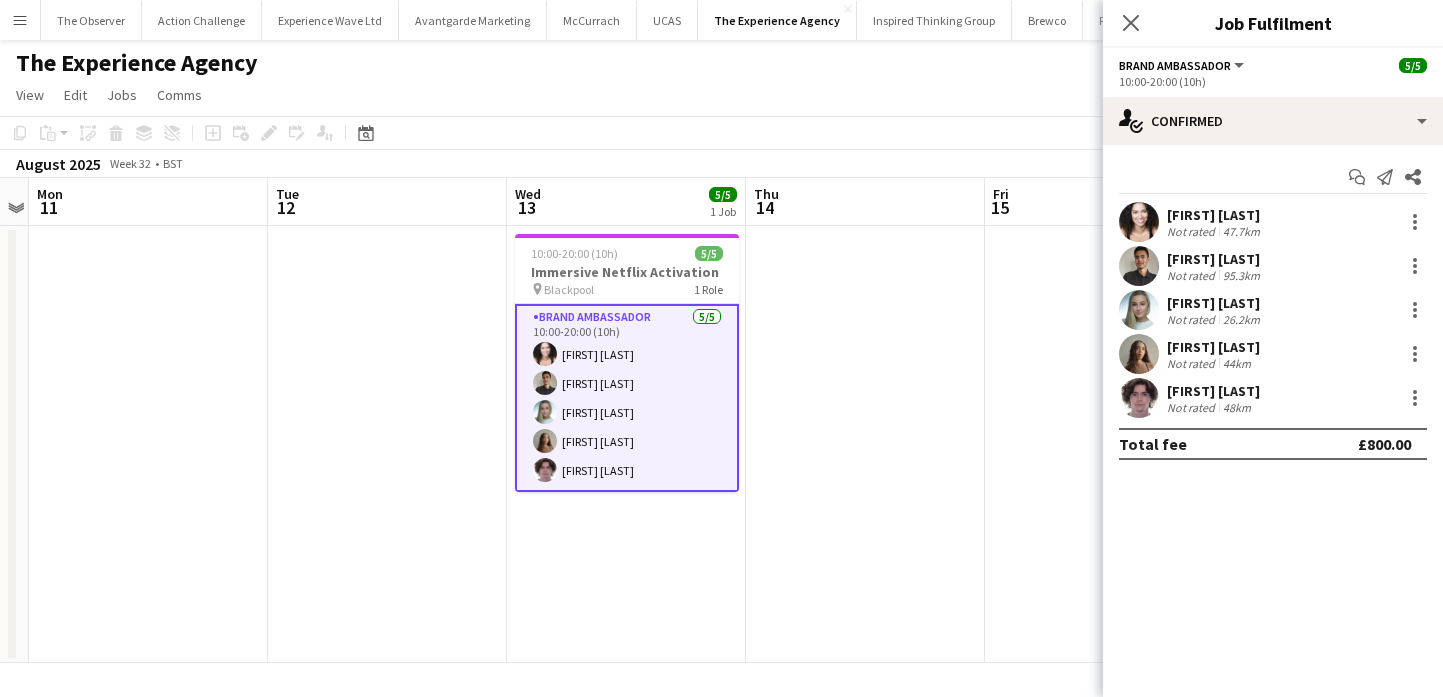 click on "Adam Carless" at bounding box center [1215, 259] 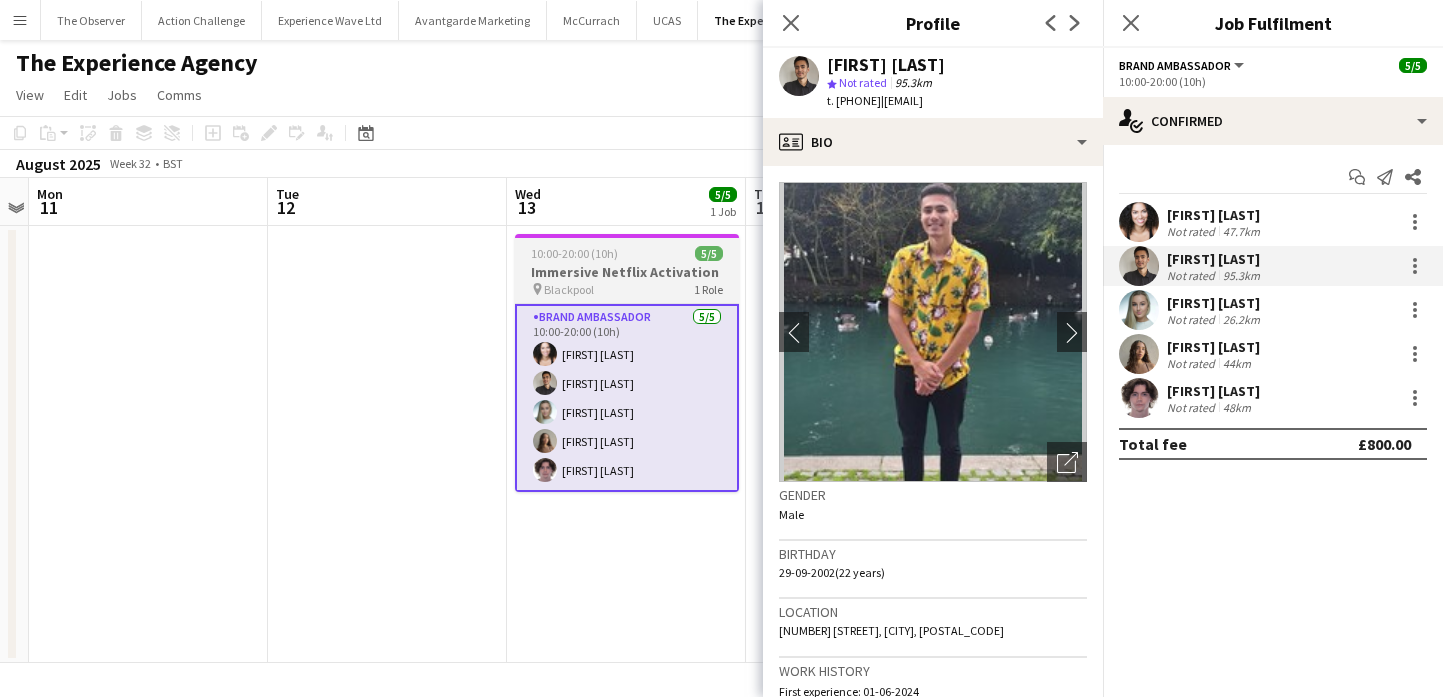 click on "Immersive Netflix Activation" at bounding box center [627, 272] 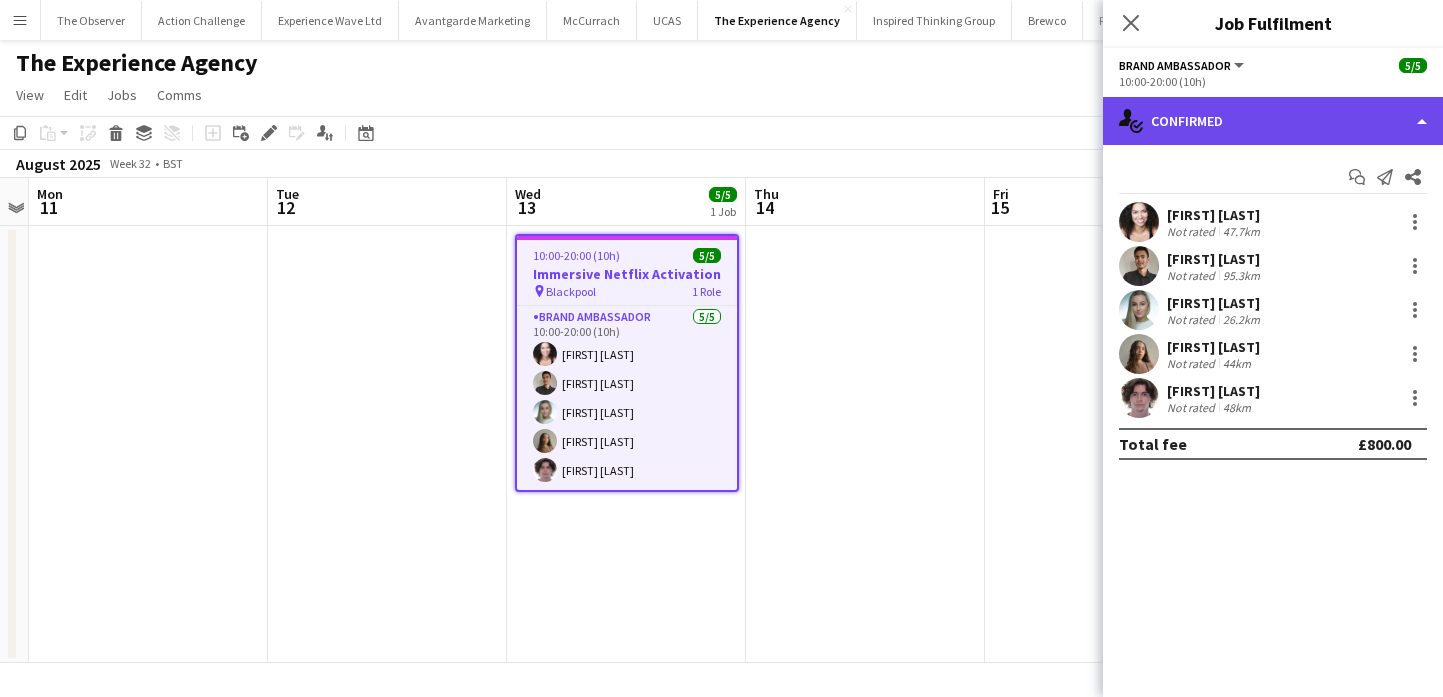 click on "single-neutral-actions-check-2
Confirmed" 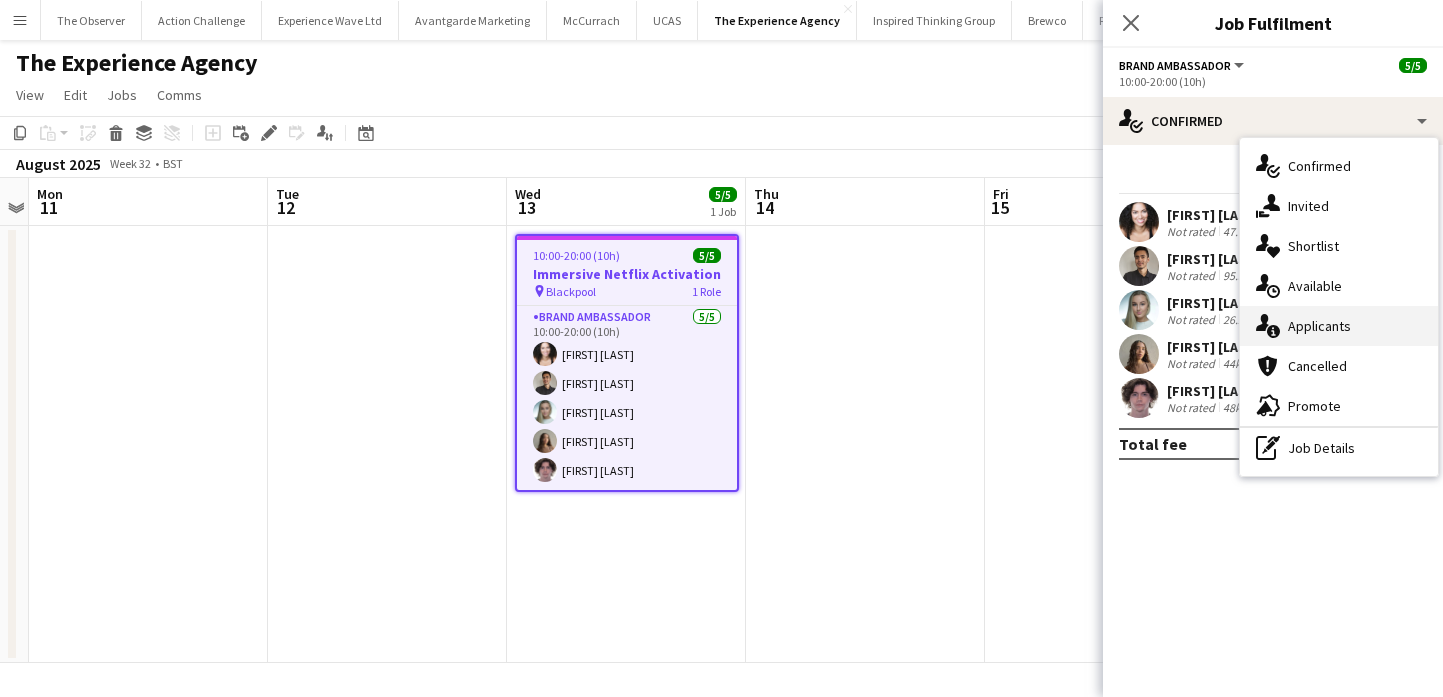 click on "single-neutral-actions-information
Applicants" at bounding box center (1339, 326) 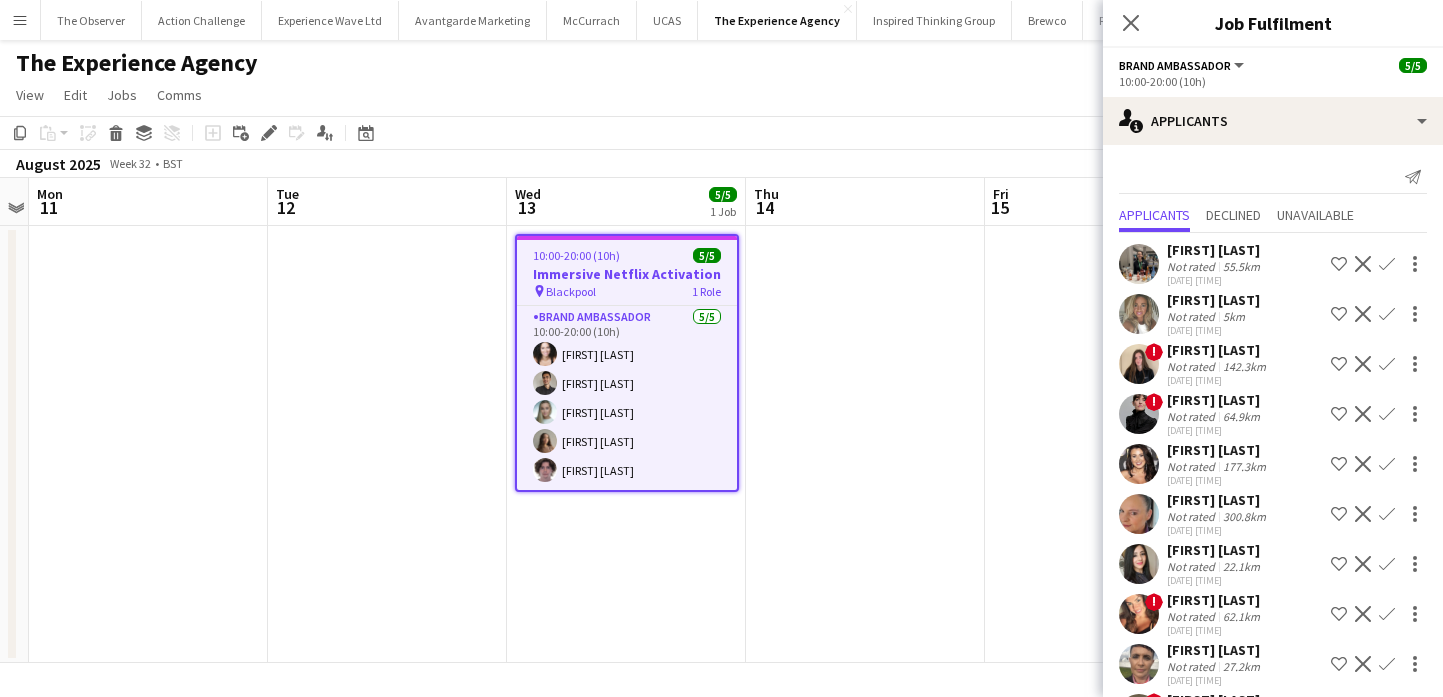 scroll, scrollTop: 260, scrollLeft: 0, axis: vertical 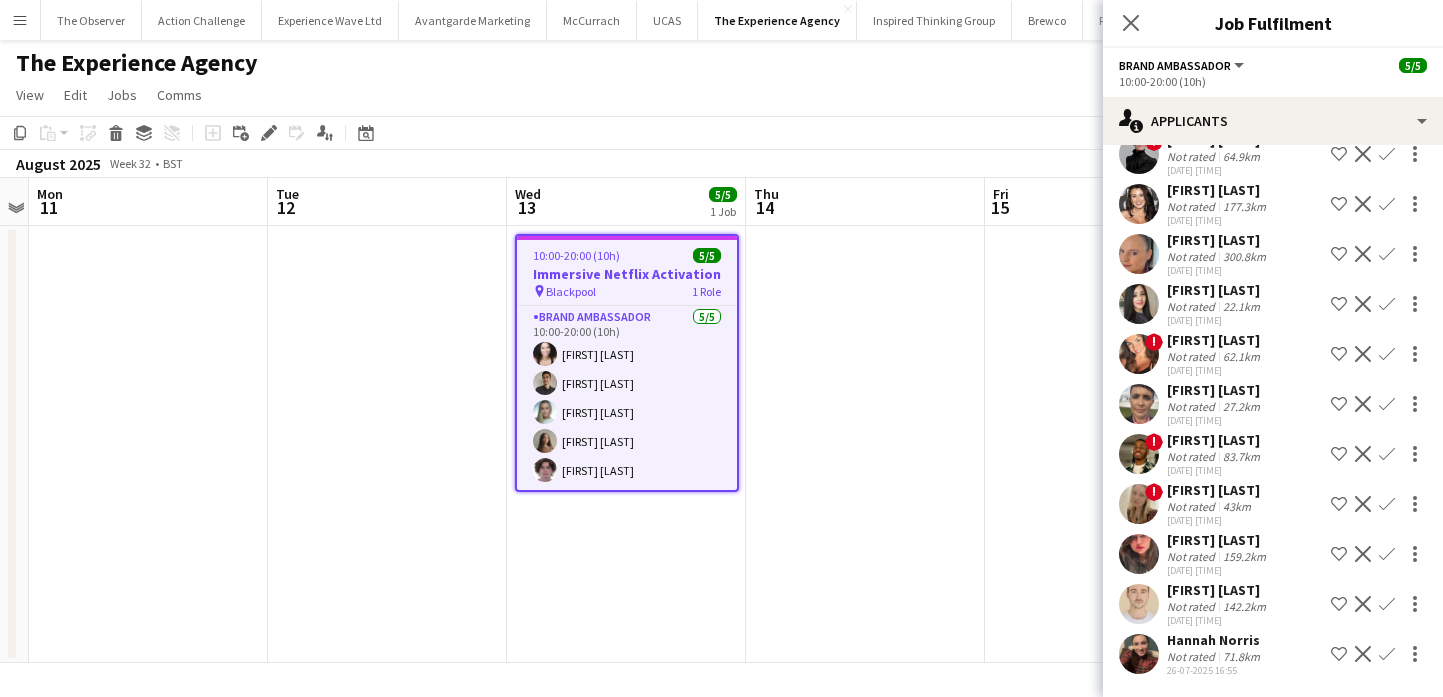 click at bounding box center [1139, 504] 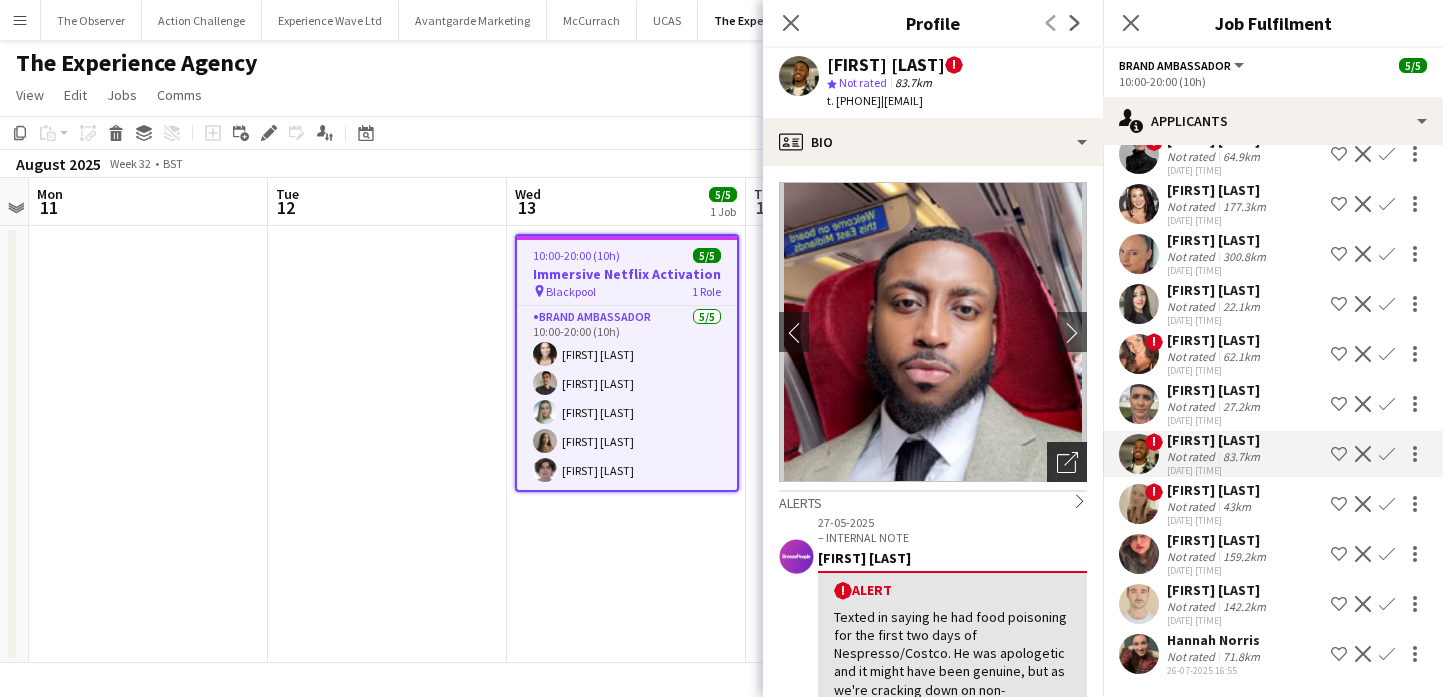click on "Open photos pop-in" 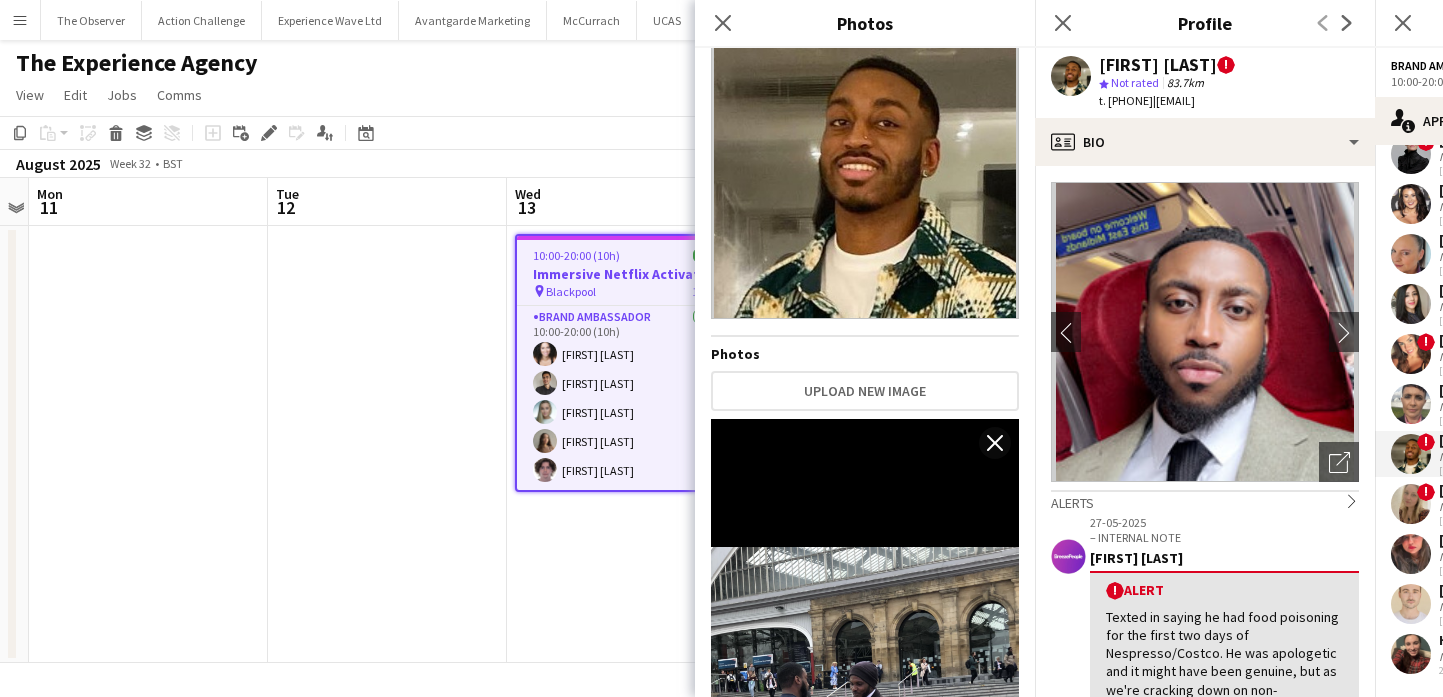 scroll, scrollTop: 438, scrollLeft: 0, axis: vertical 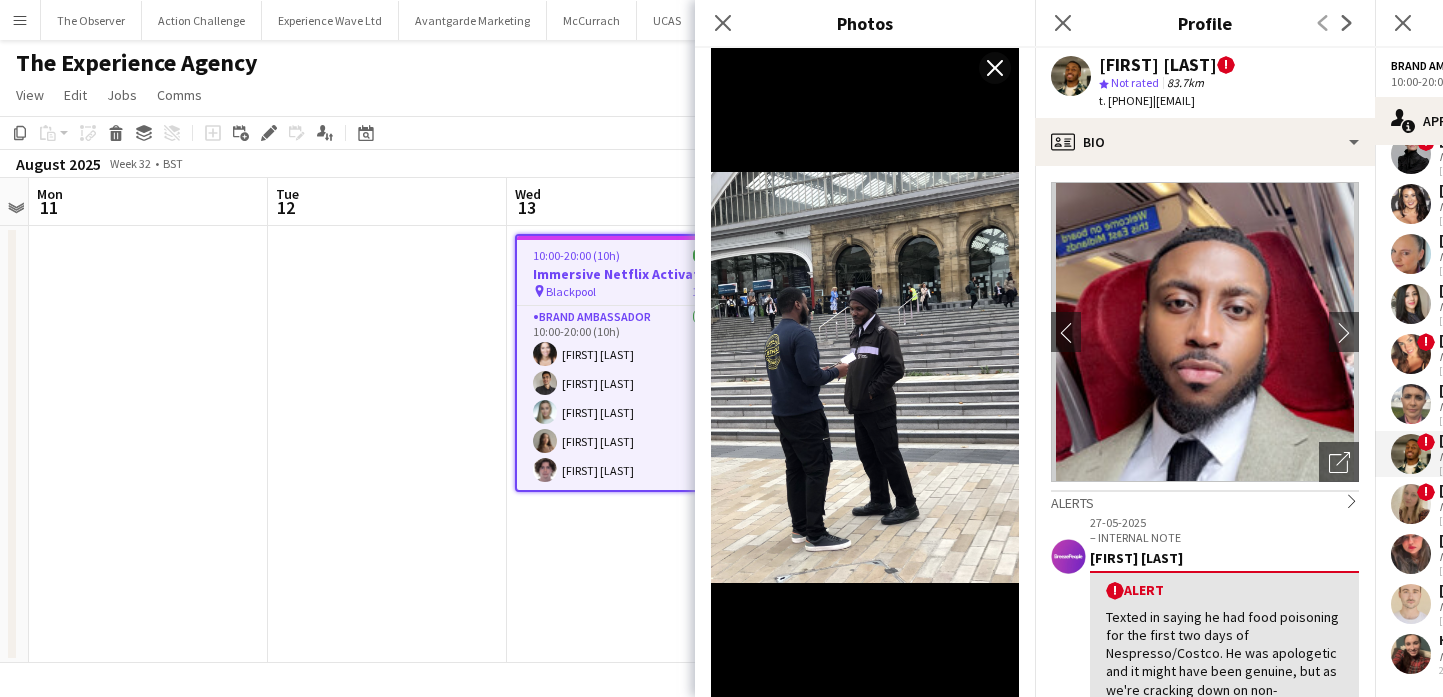 click on "10:00-20:00 (10h)    5/5   Immersive Netflix Activation
pin
Blackpool   1 Role   Brand Ambassador   5/5   10:00-20:00 (10h)
Karina Omalley Adam Carless Helly Lumsden Lalesca Bittencourt Ezrá Garfield" at bounding box center (626, 444) 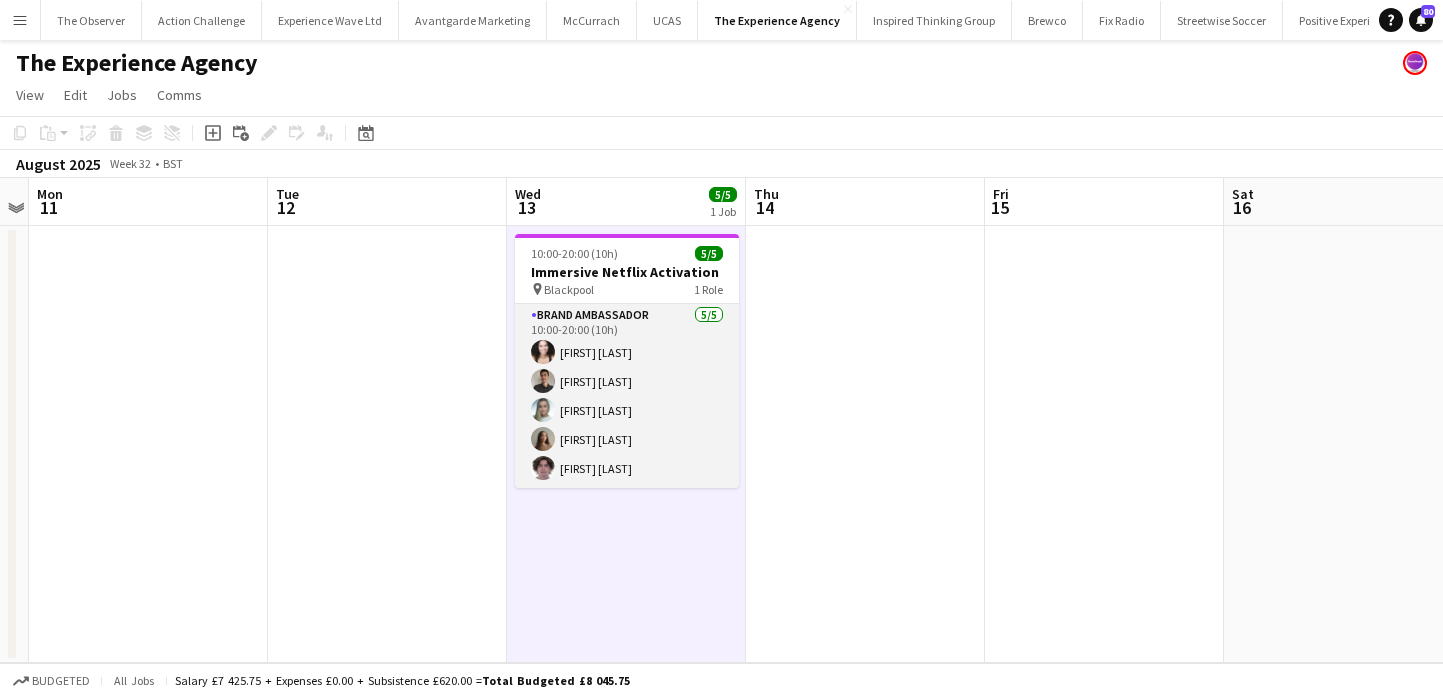 click on "Brand Ambassador   5/5   10:00-20:00 (10h)
Karina Omalley Adam Carless Helly Lumsden Lalesca Bittencourt Ezrá Garfield" at bounding box center [627, 396] 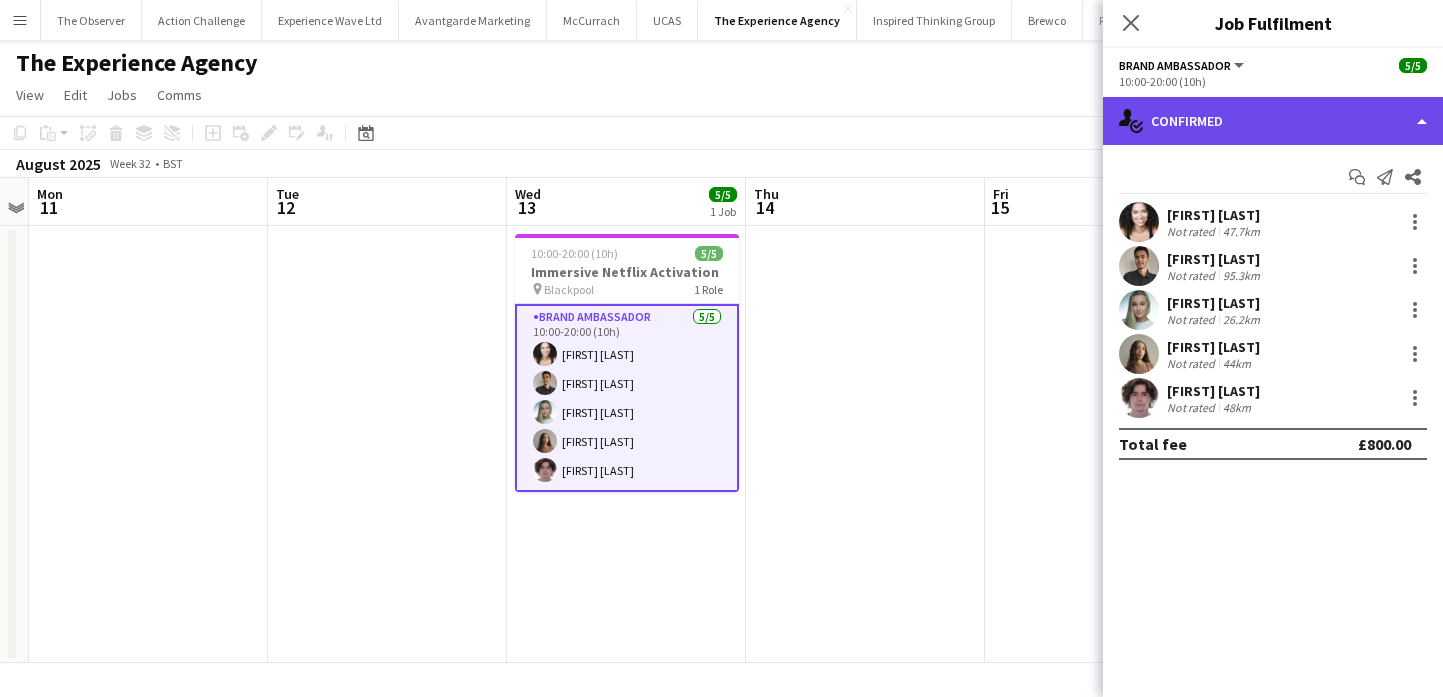 click on "single-neutral-actions-check-2
Confirmed" 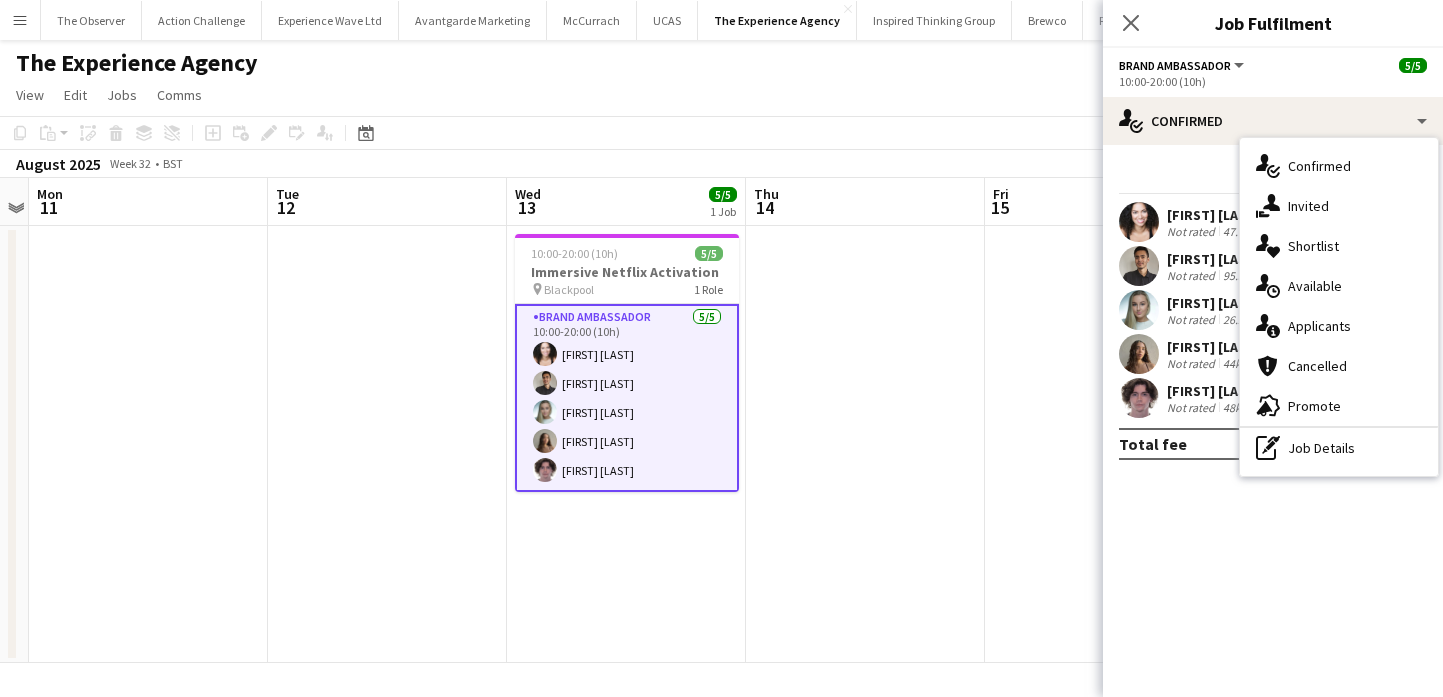 click on "[FIRST] [LAST]" at bounding box center (1215, 259) 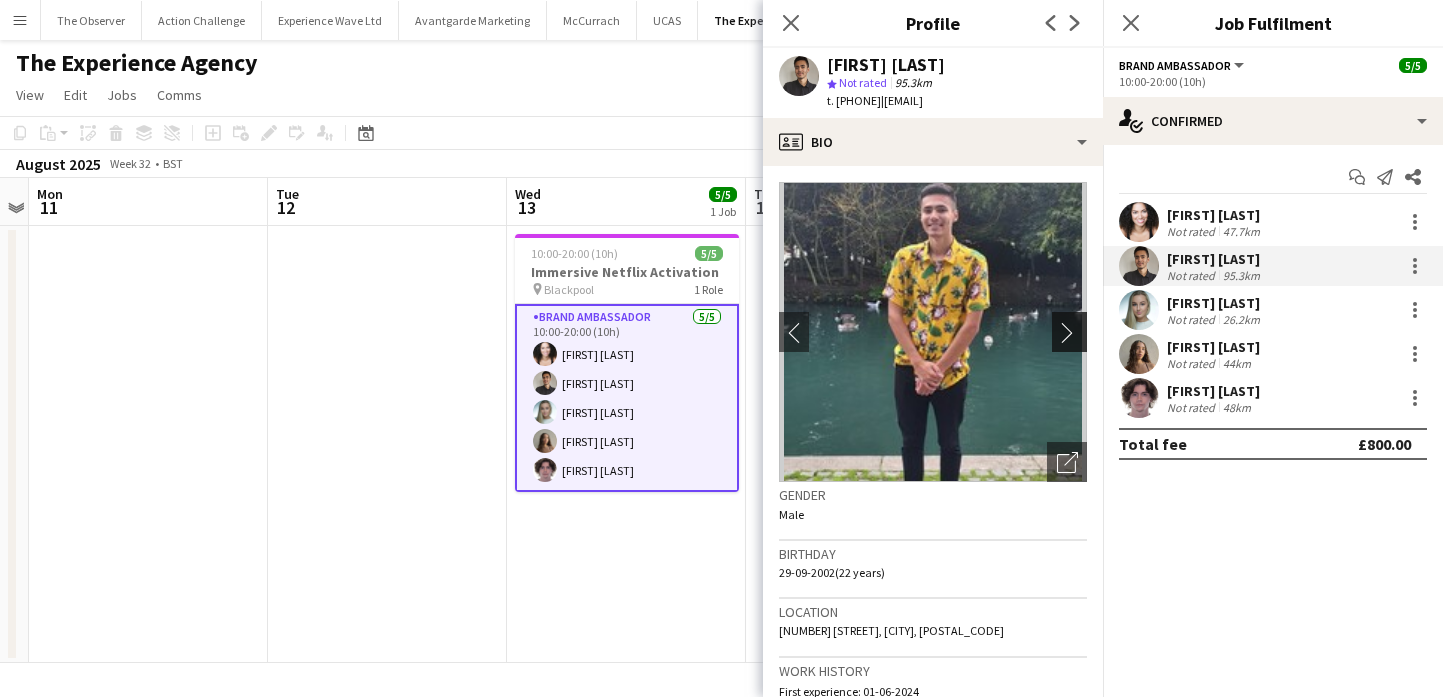 click on "chevron-right" 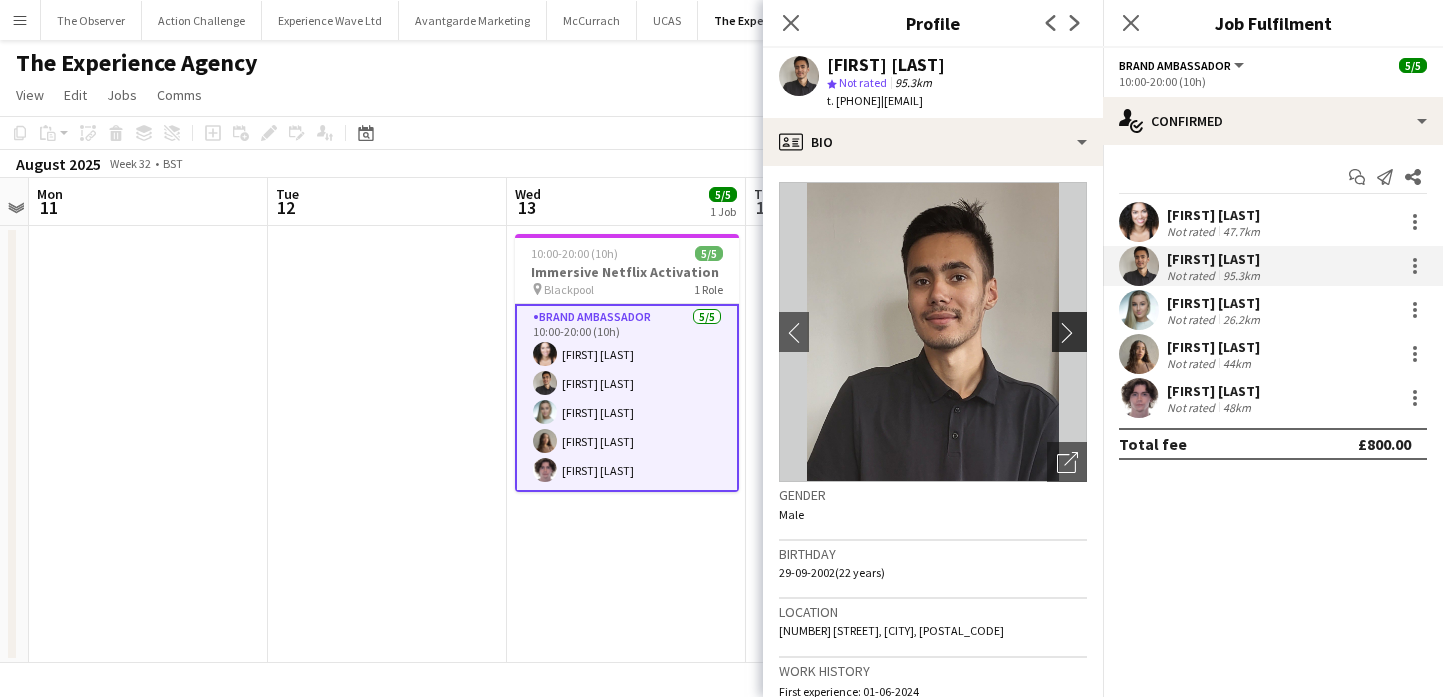 click on "chevron-right" 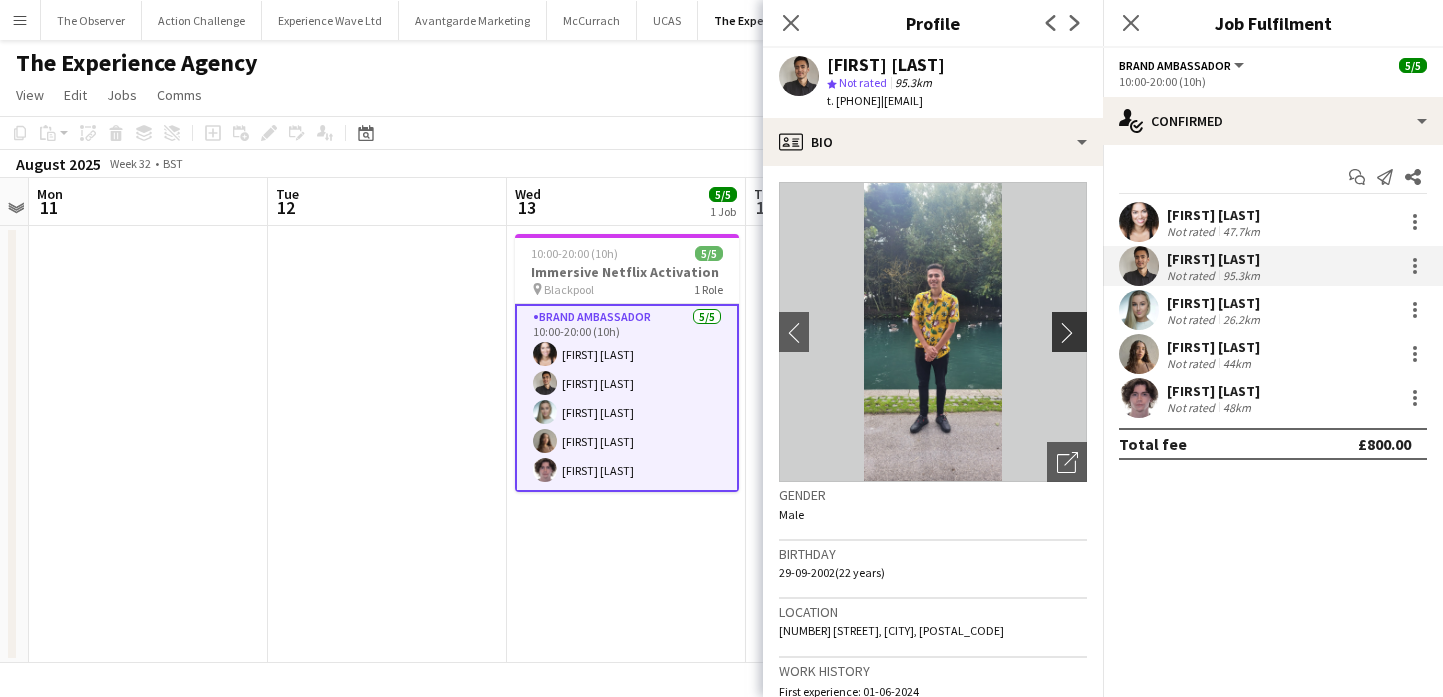 click on "chevron-right" 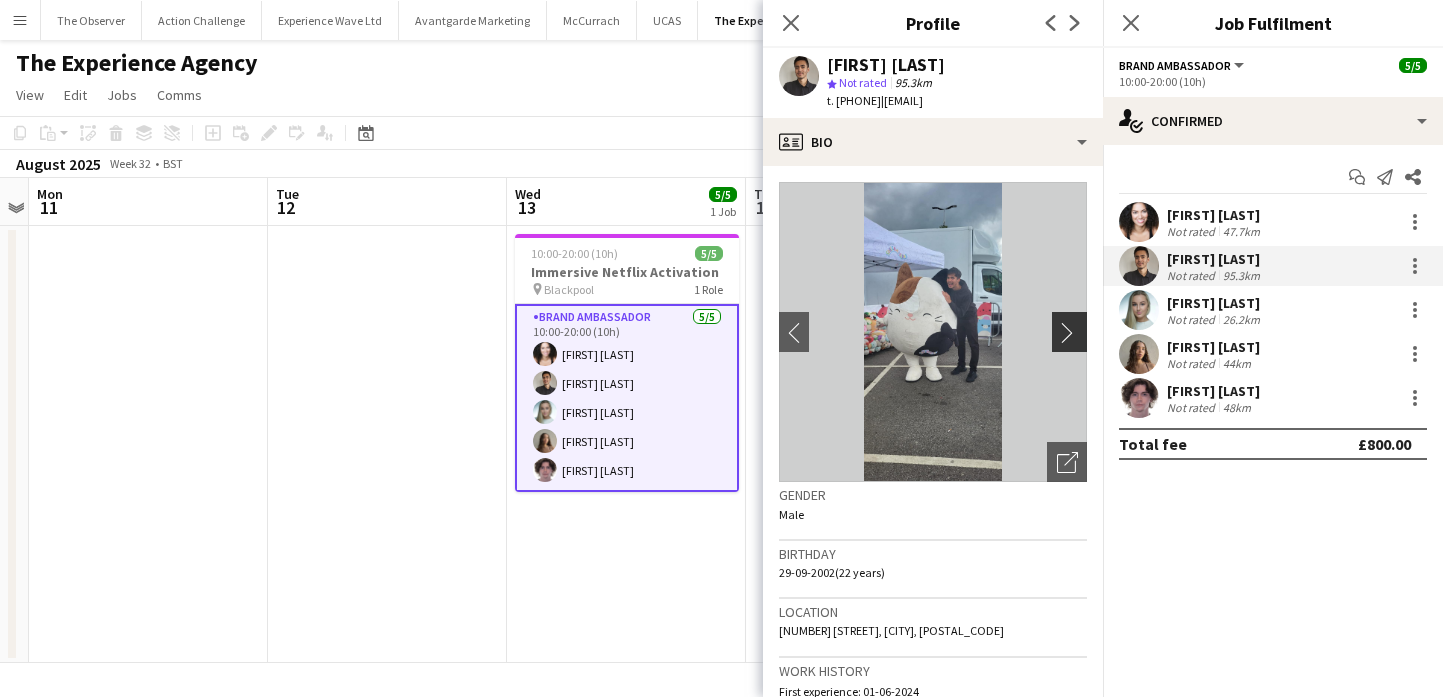 click on "chevron-right" 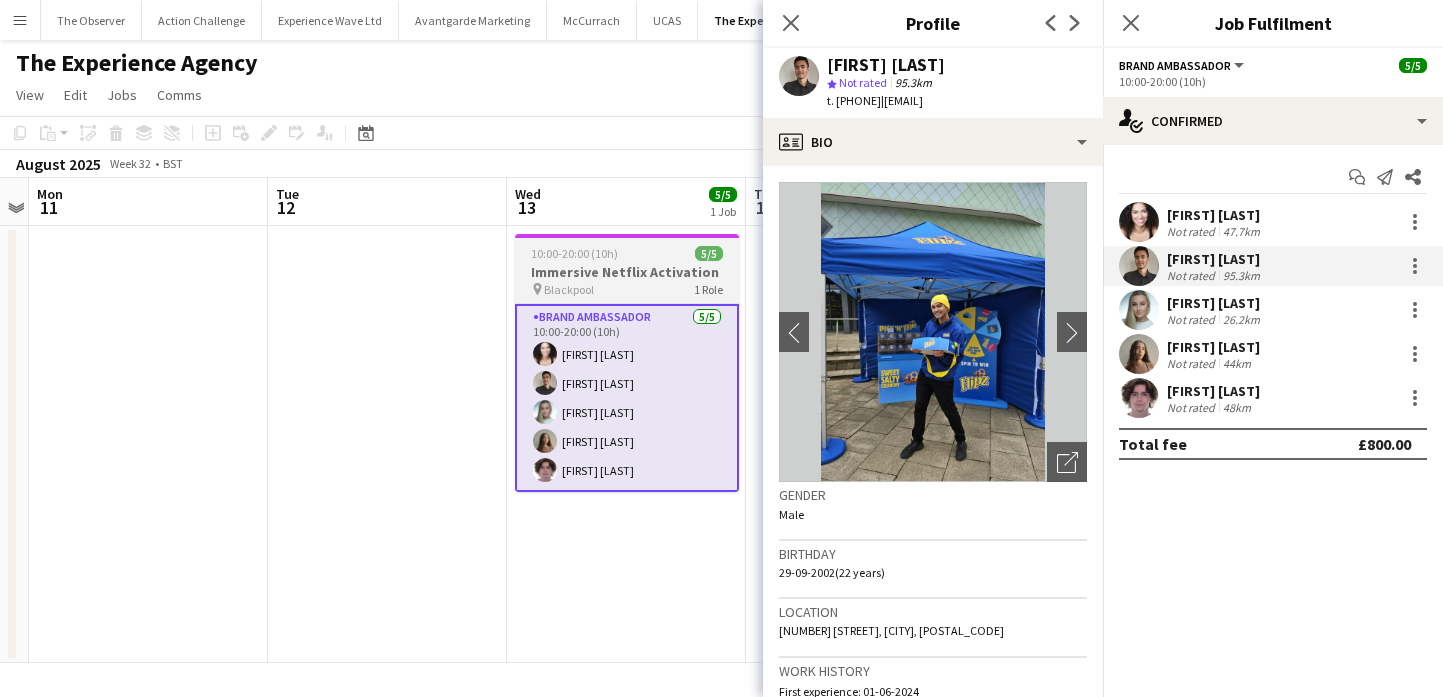 click on "10:00-20:00 (10h)    5/5   Immersive Netflix Activation
pin
Blackpool   1 Role   Brand Ambassador   5/5   10:00-20:00 (10h)
Karina Omalley Adam Carless Helly Lumsden Lalesca Bittencourt Ezrá Garfield" at bounding box center (627, 363) 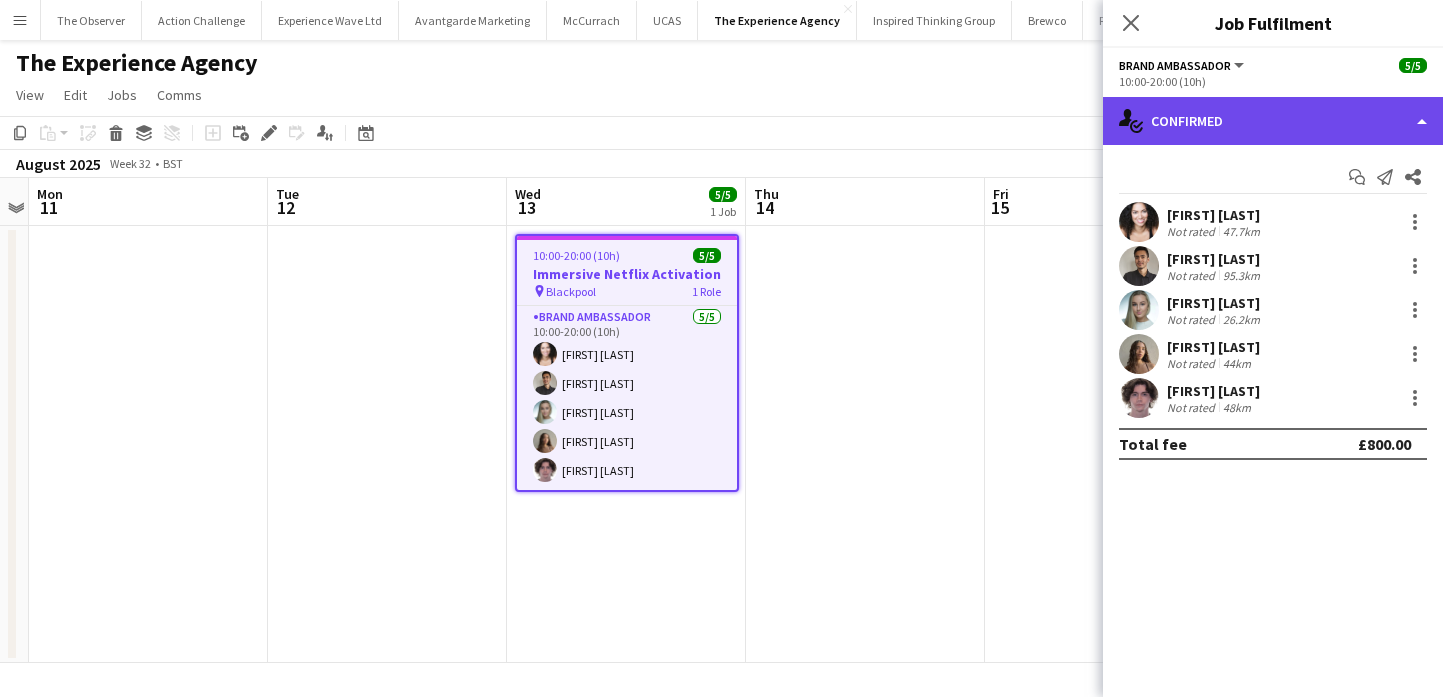 click on "single-neutral-actions-check-2
Confirmed" 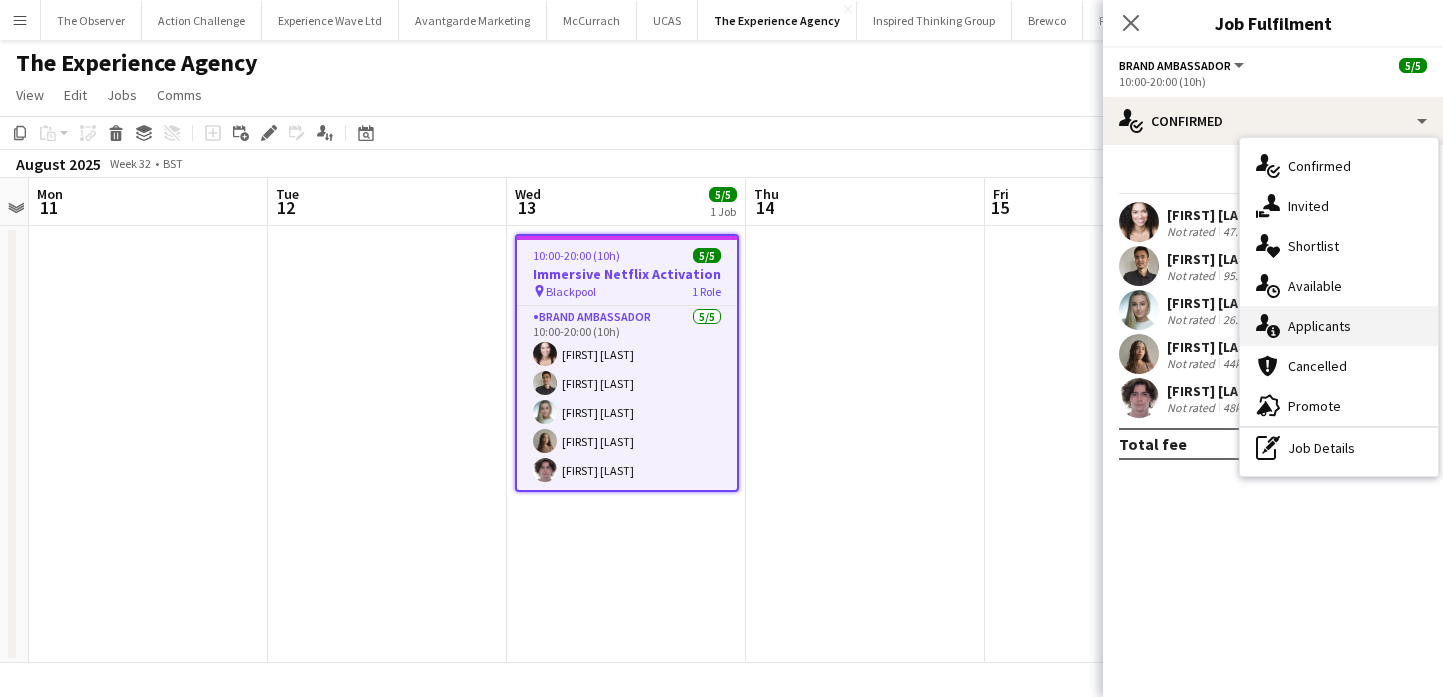 click on "single-neutral-actions-information
Applicants" at bounding box center [1339, 326] 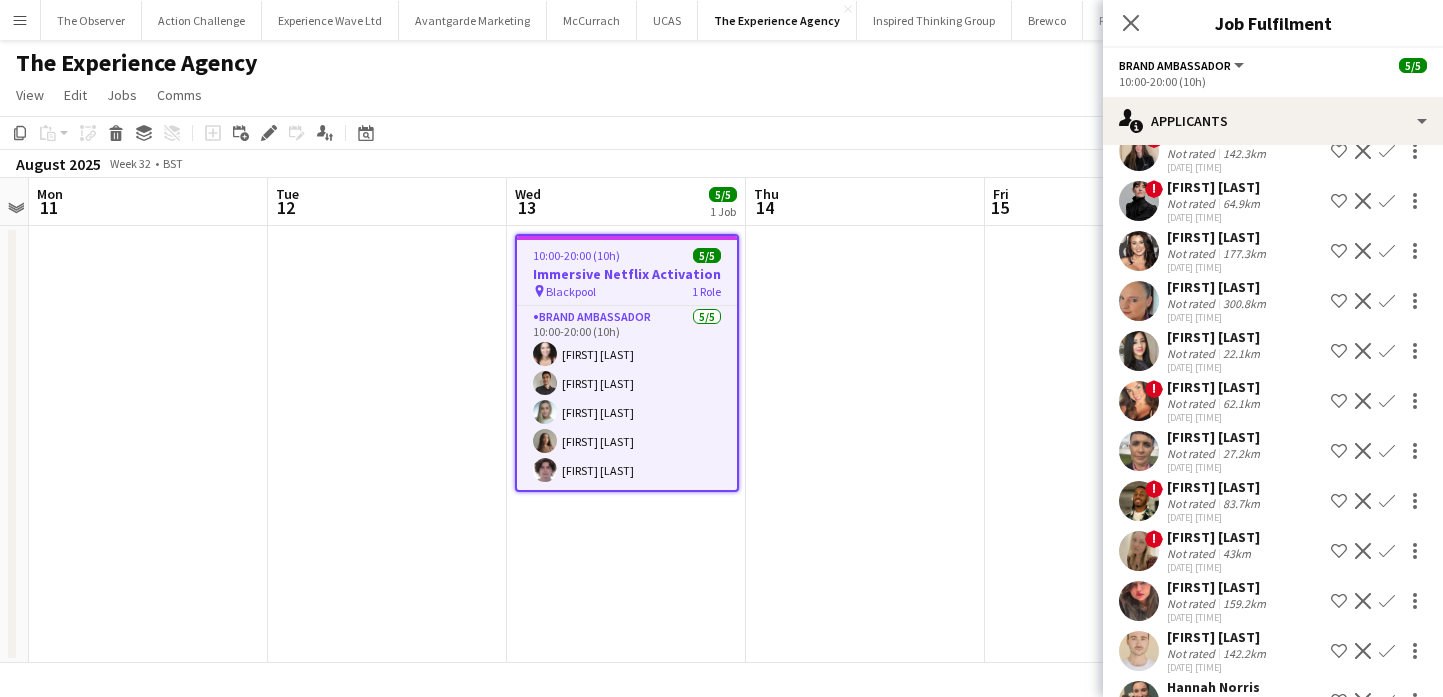 scroll, scrollTop: 260, scrollLeft: 0, axis: vertical 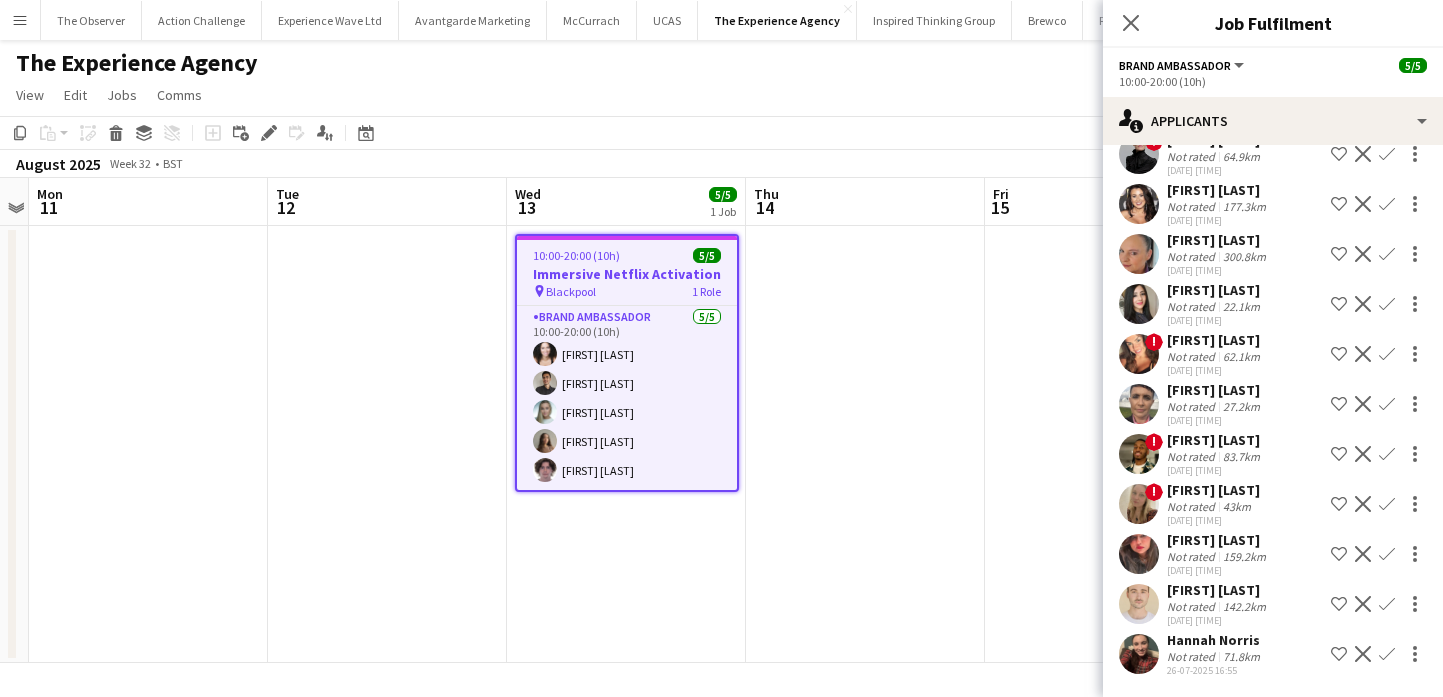 click on "TERRELL BROWN" at bounding box center (1213, 490) 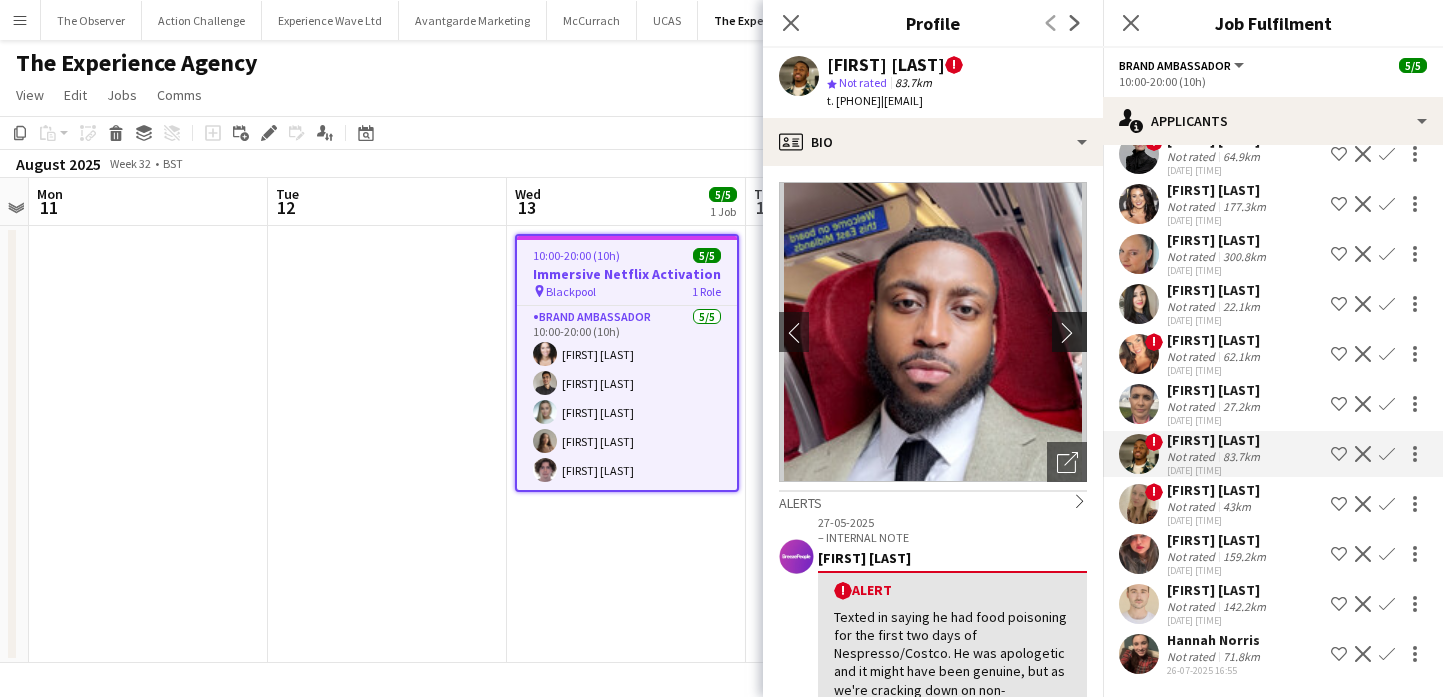 click on "chevron-right" 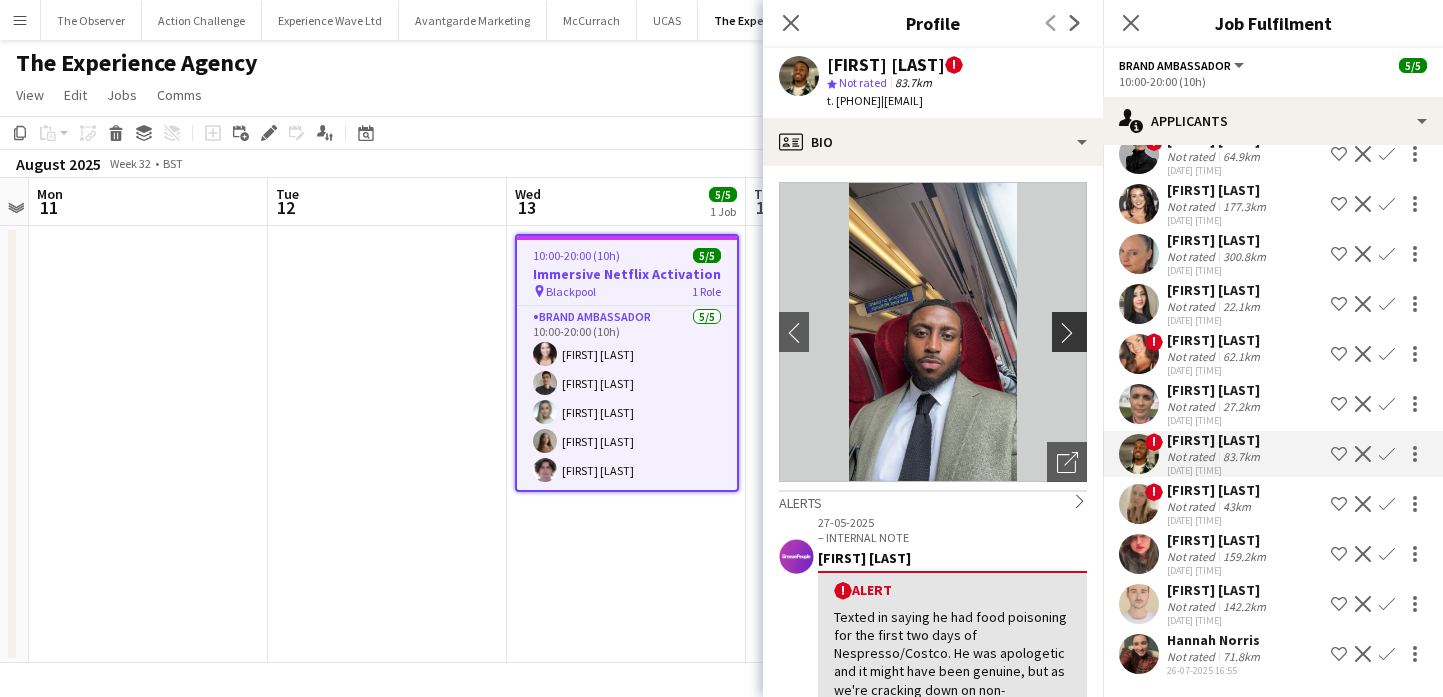 click on "chevron-right" 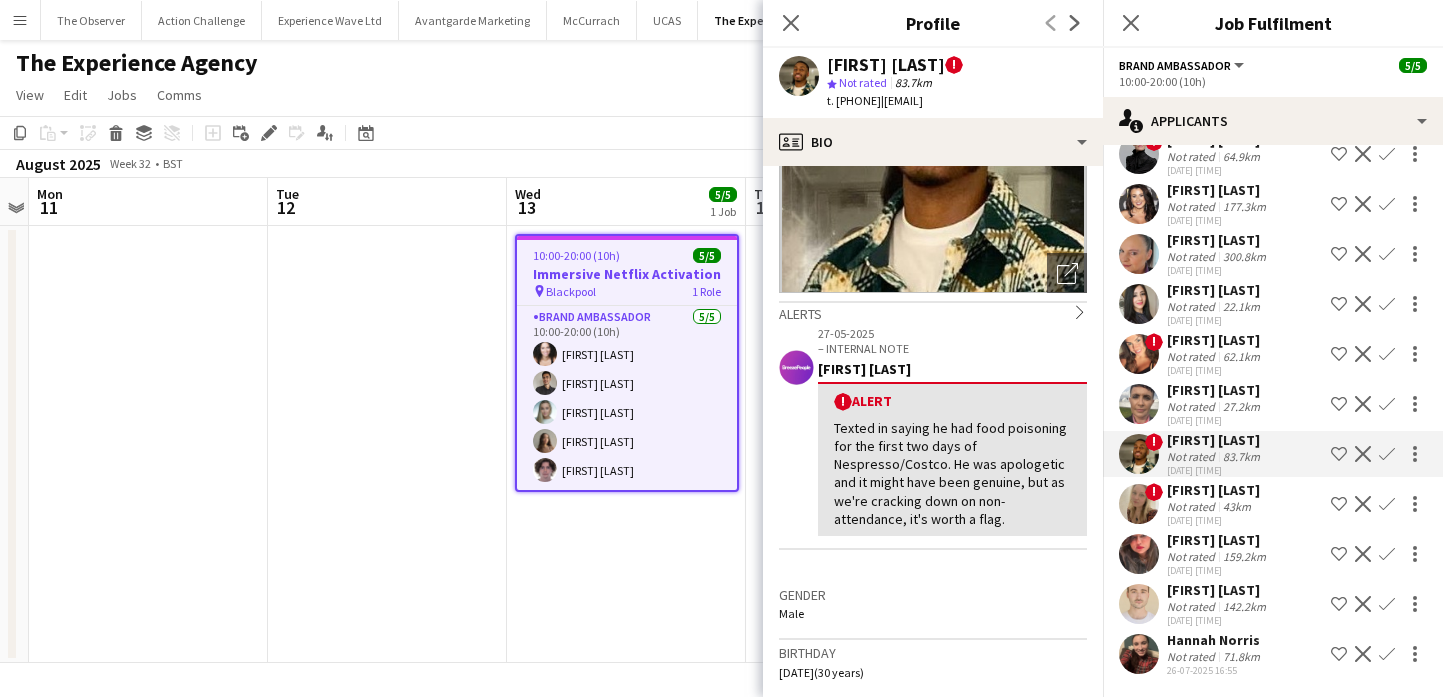 scroll, scrollTop: 0, scrollLeft: 0, axis: both 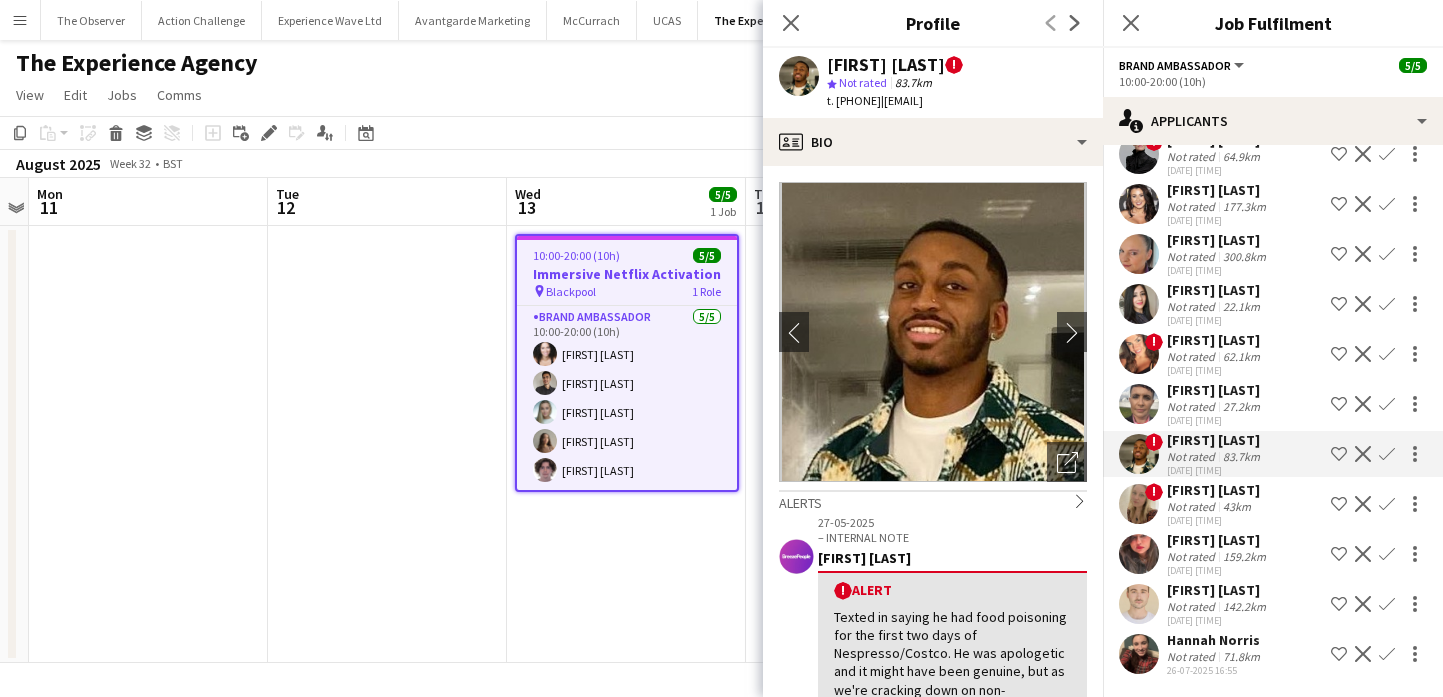 click 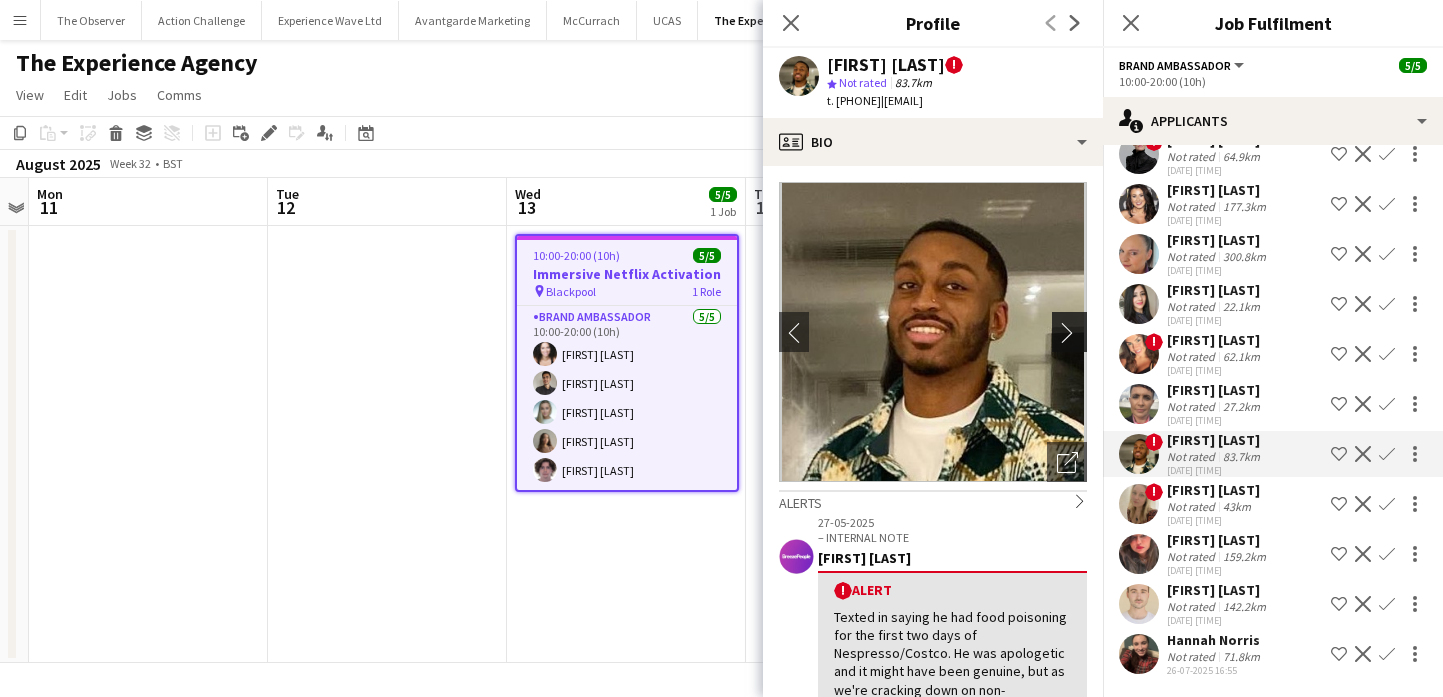 click on "chevron-right" 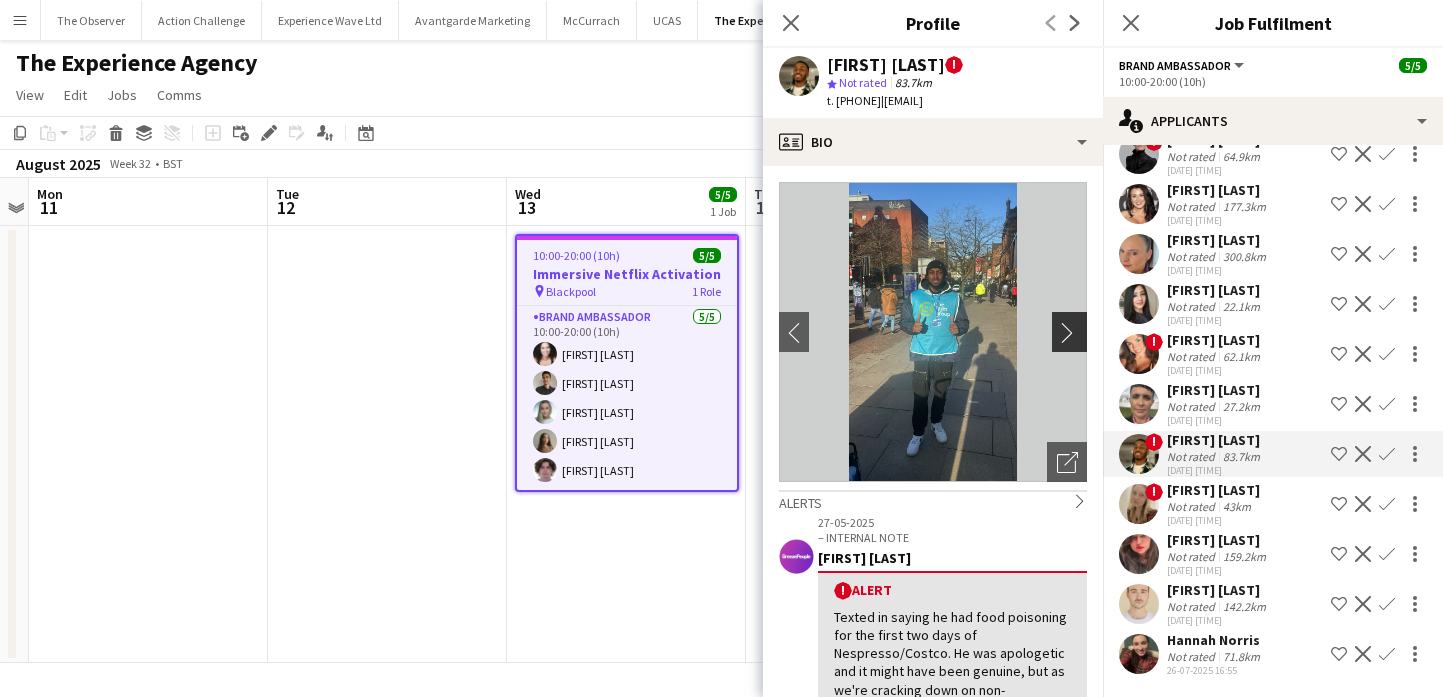 click on "chevron-right" 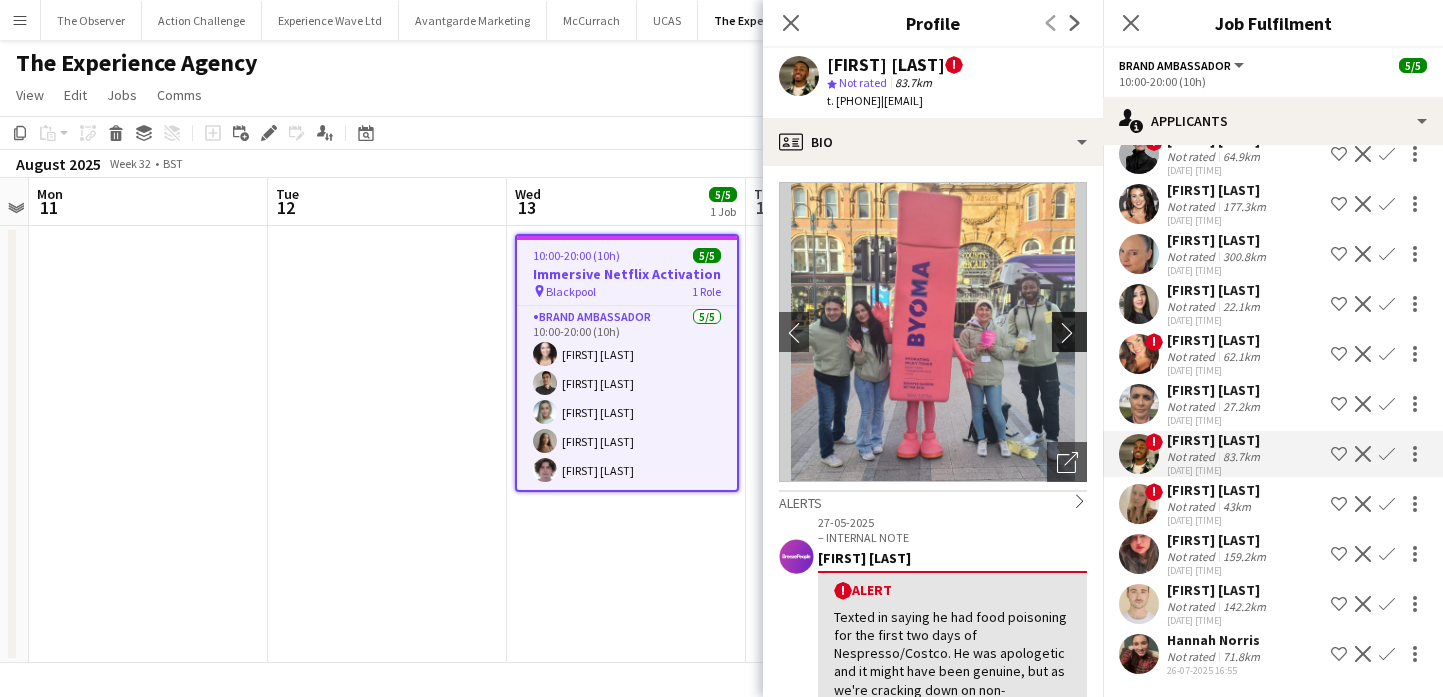 click on "chevron-right" 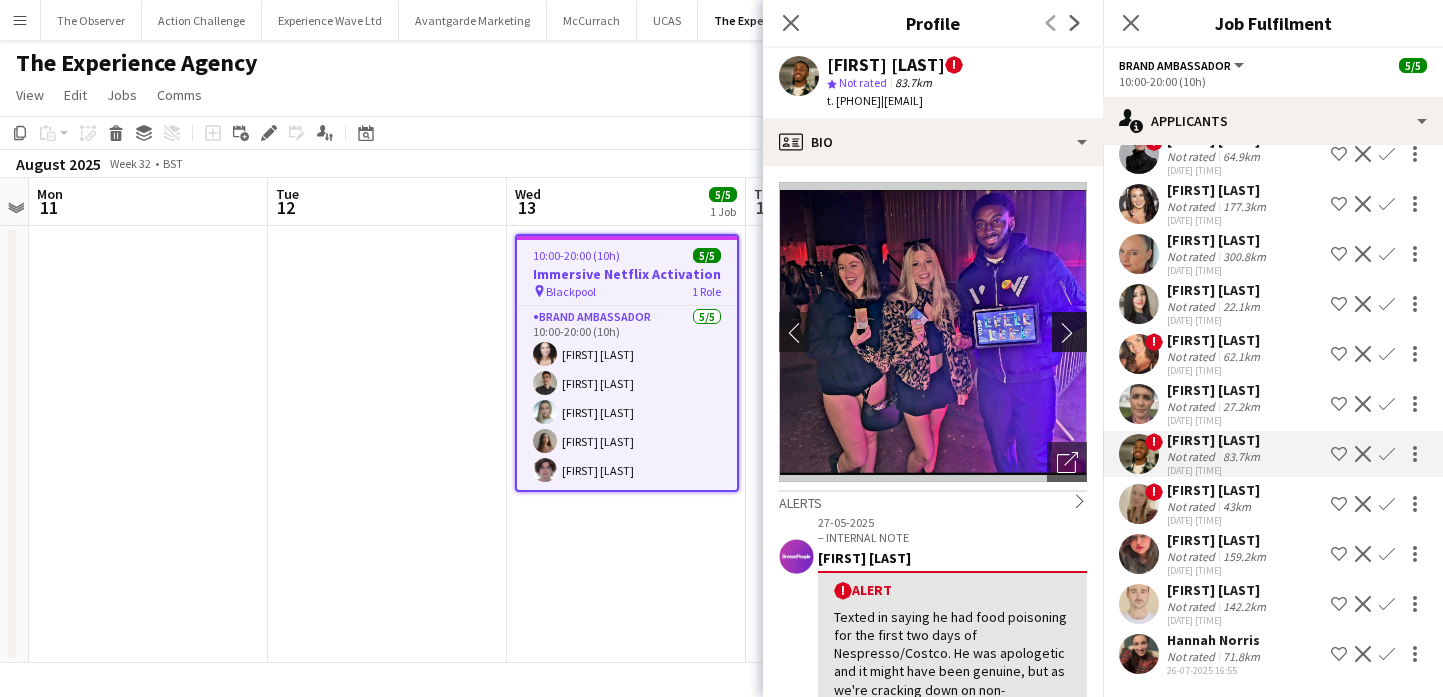 click on "chevron-right" 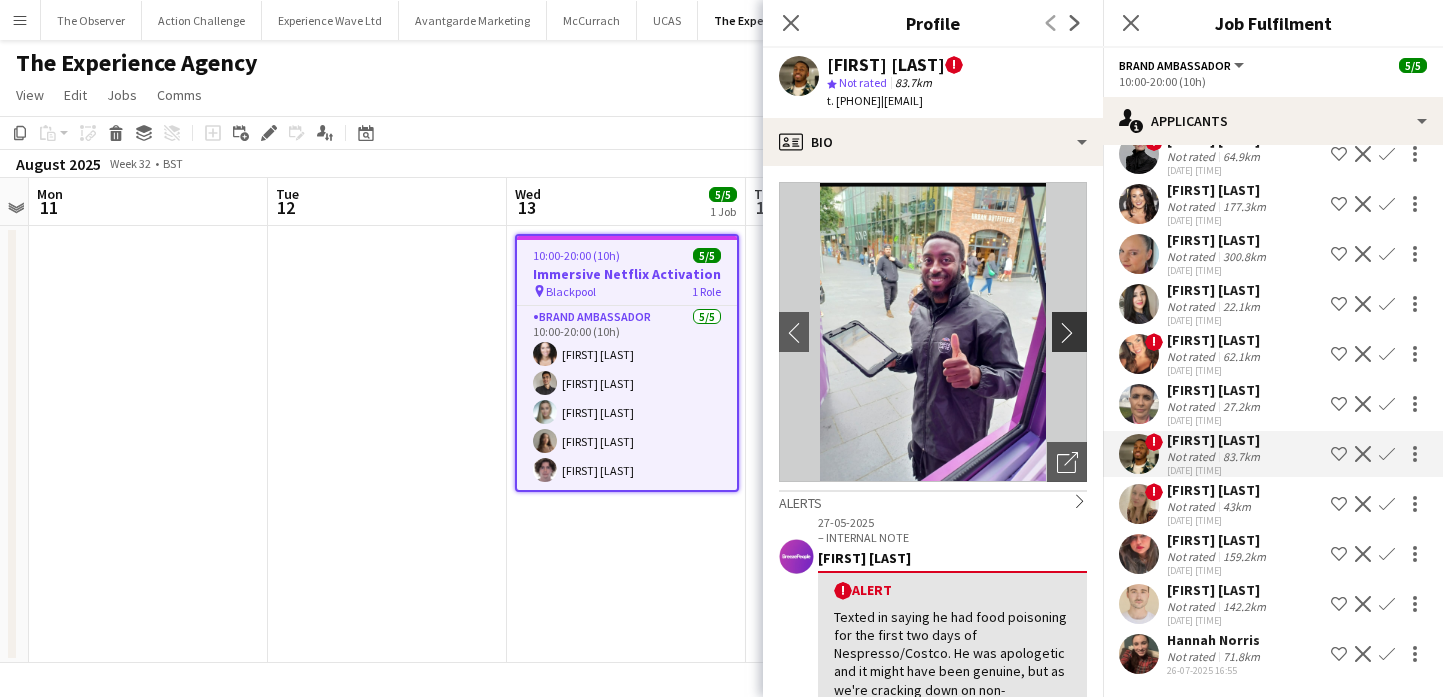 click on "chevron-right" 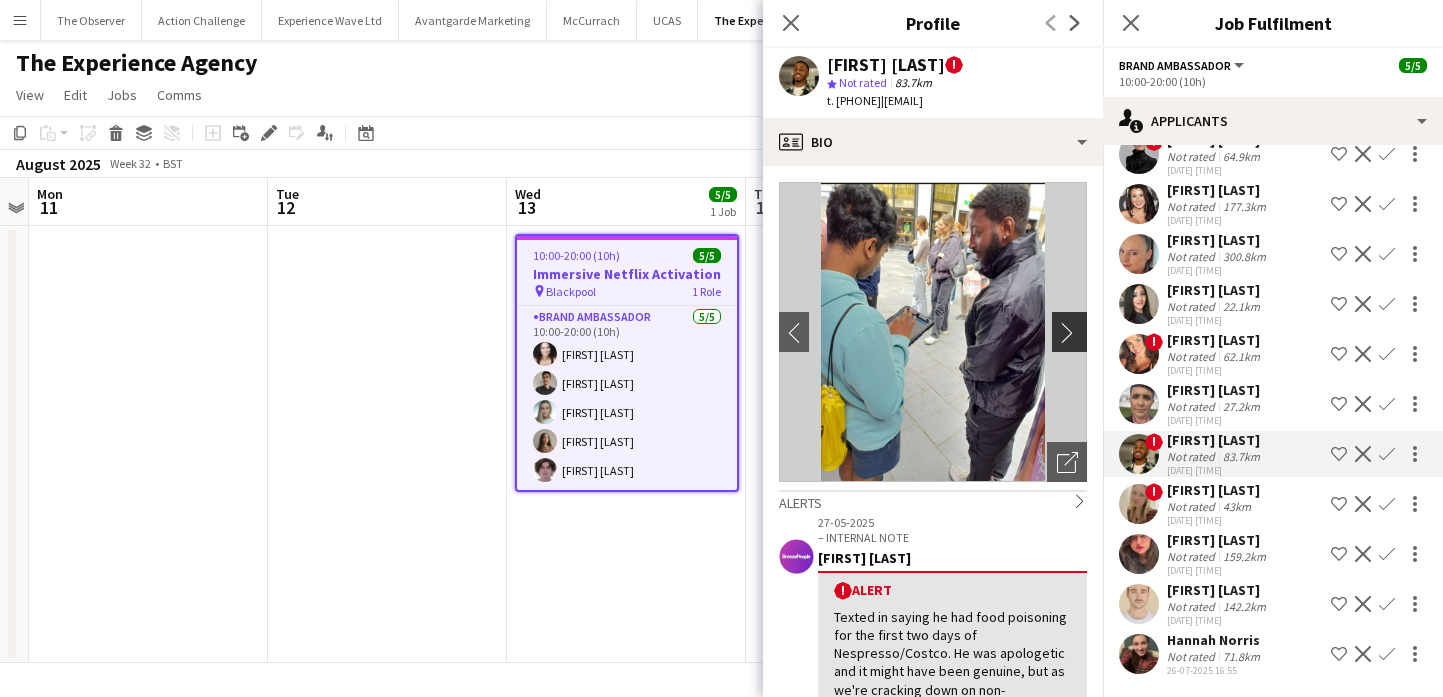 click on "chevron-right" 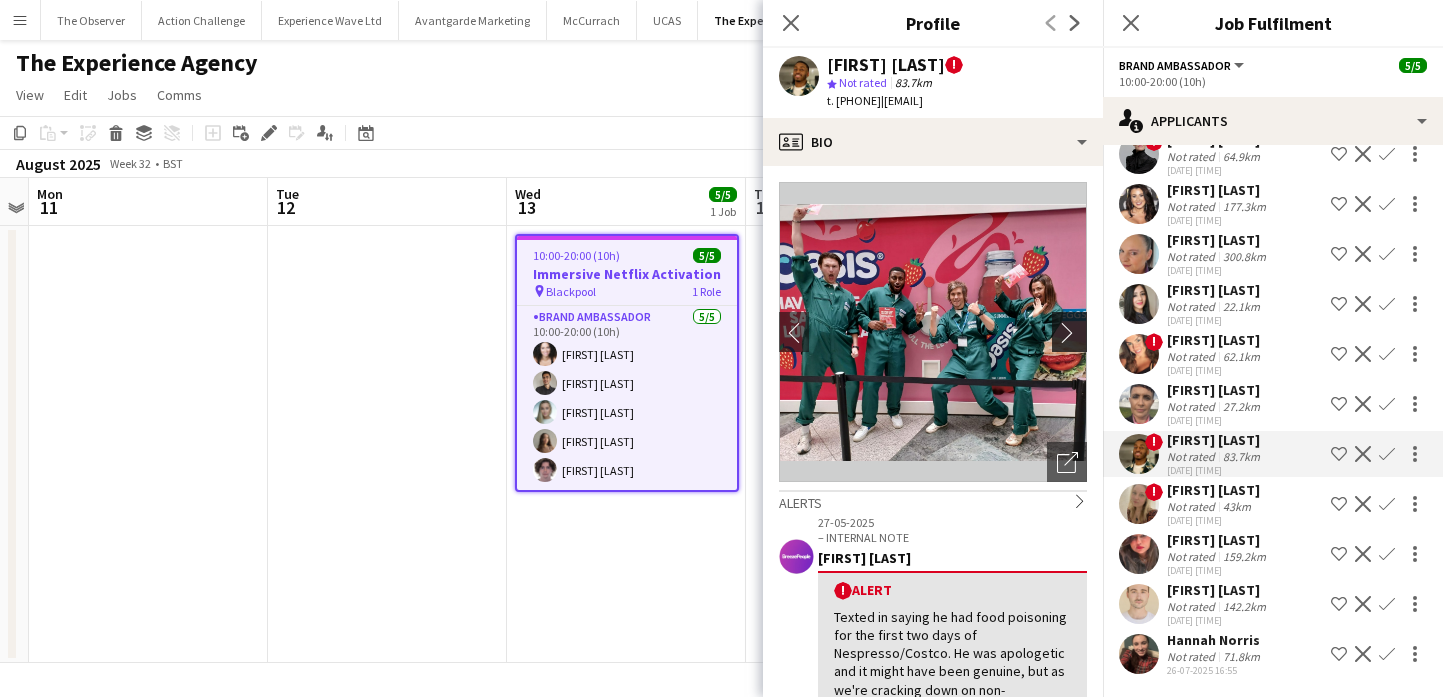 click on "chevron-right" 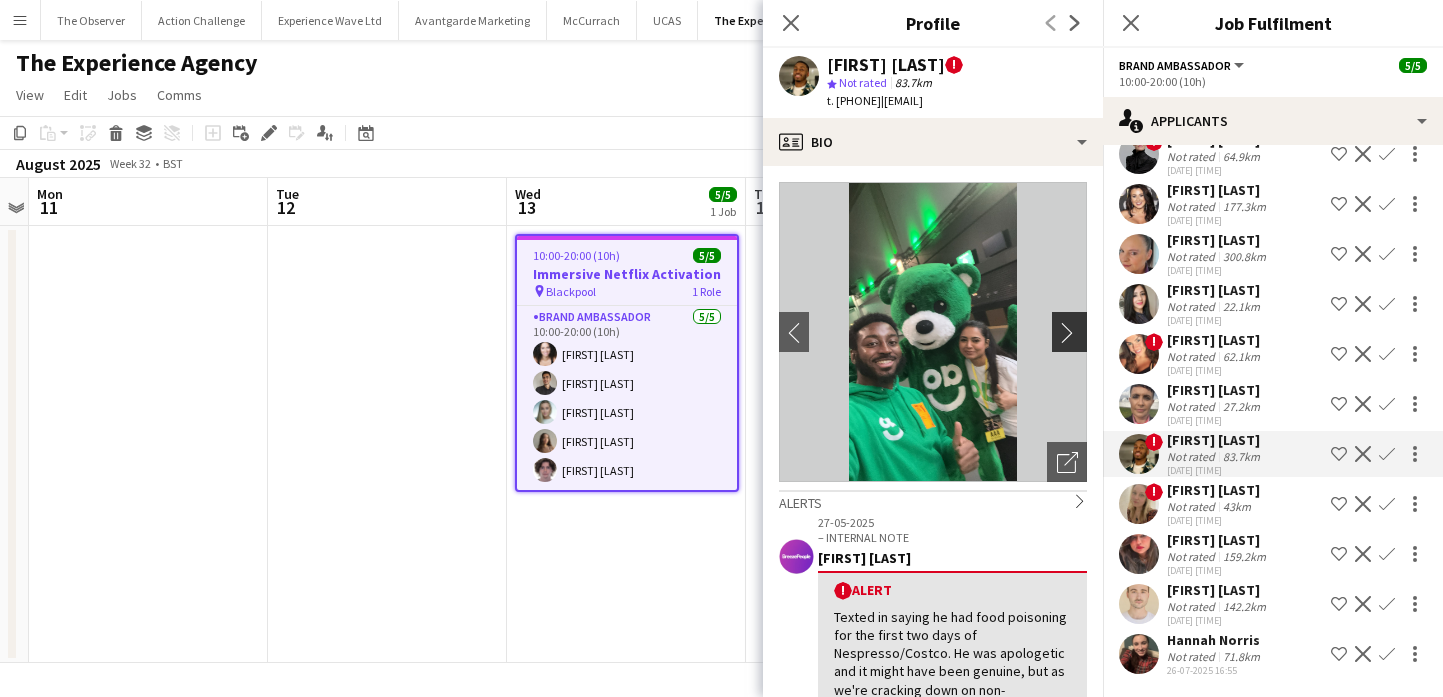 click on "chevron-right" 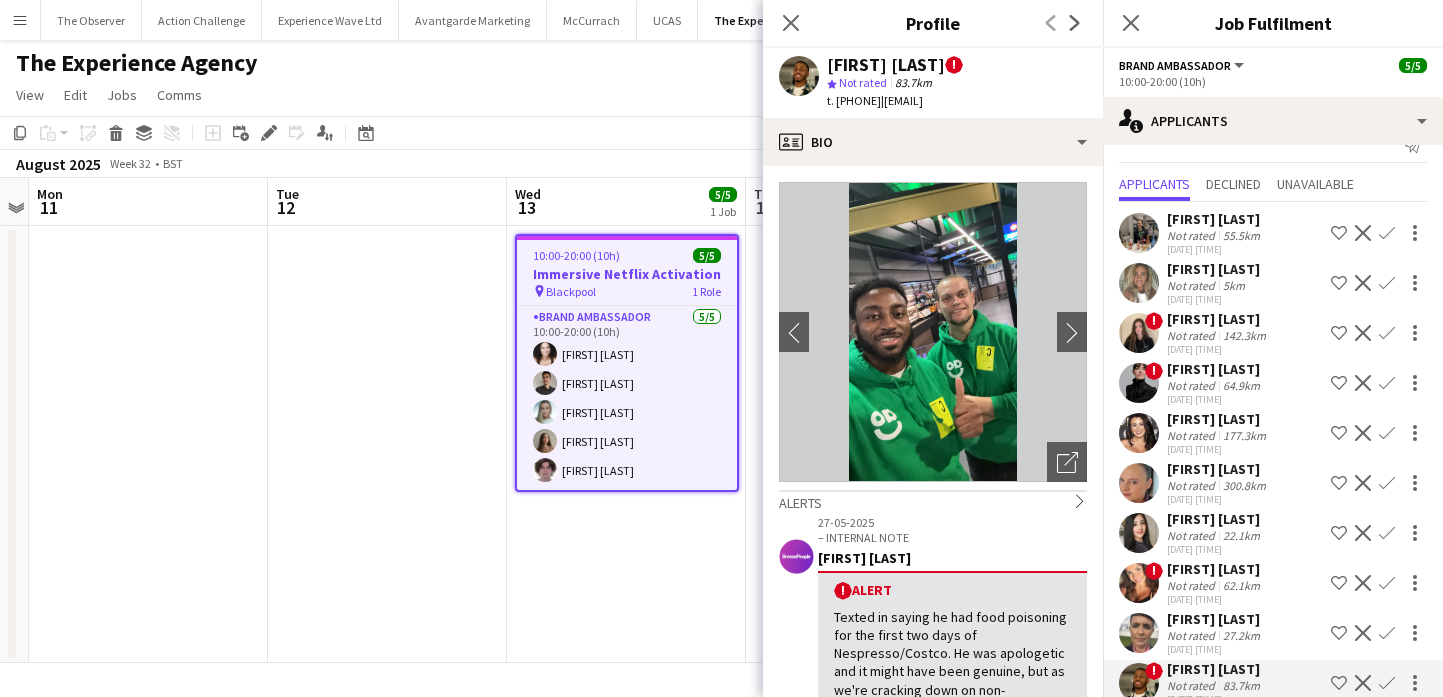 scroll, scrollTop: 29, scrollLeft: 0, axis: vertical 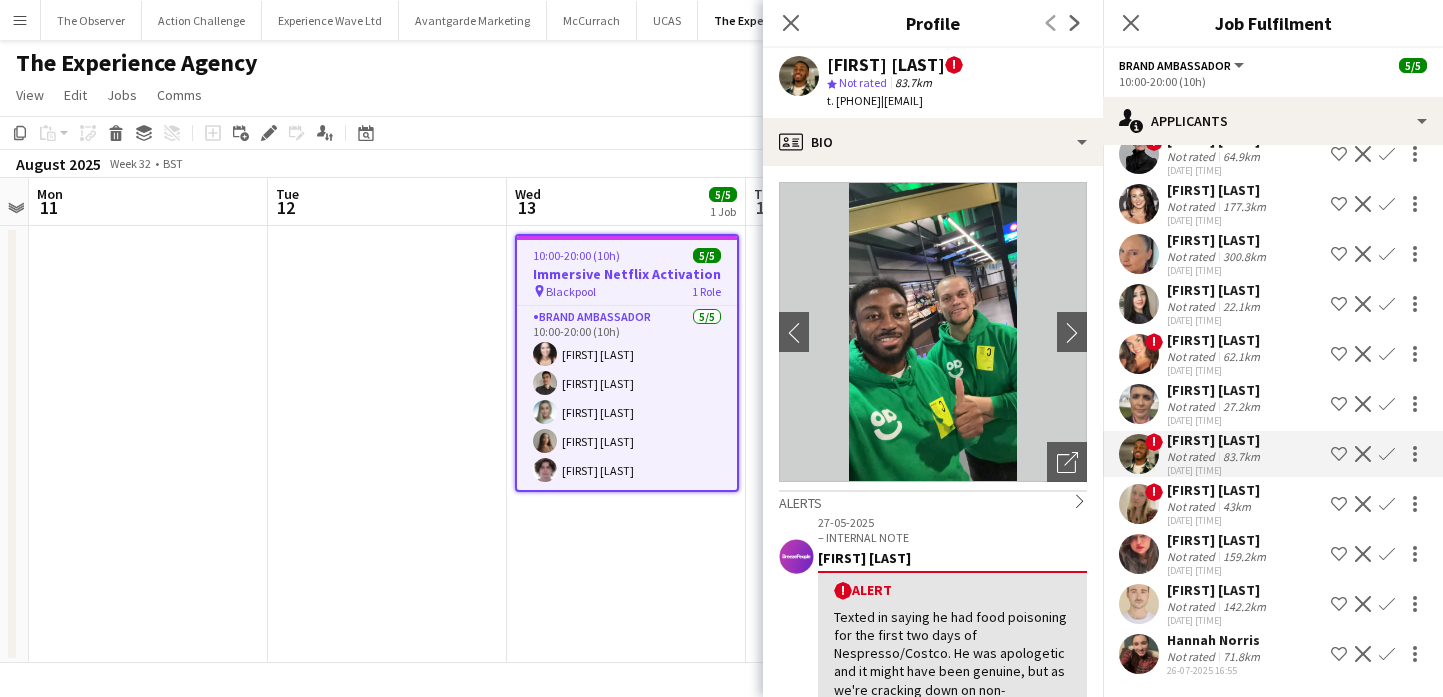 click at bounding box center (1139, 654) 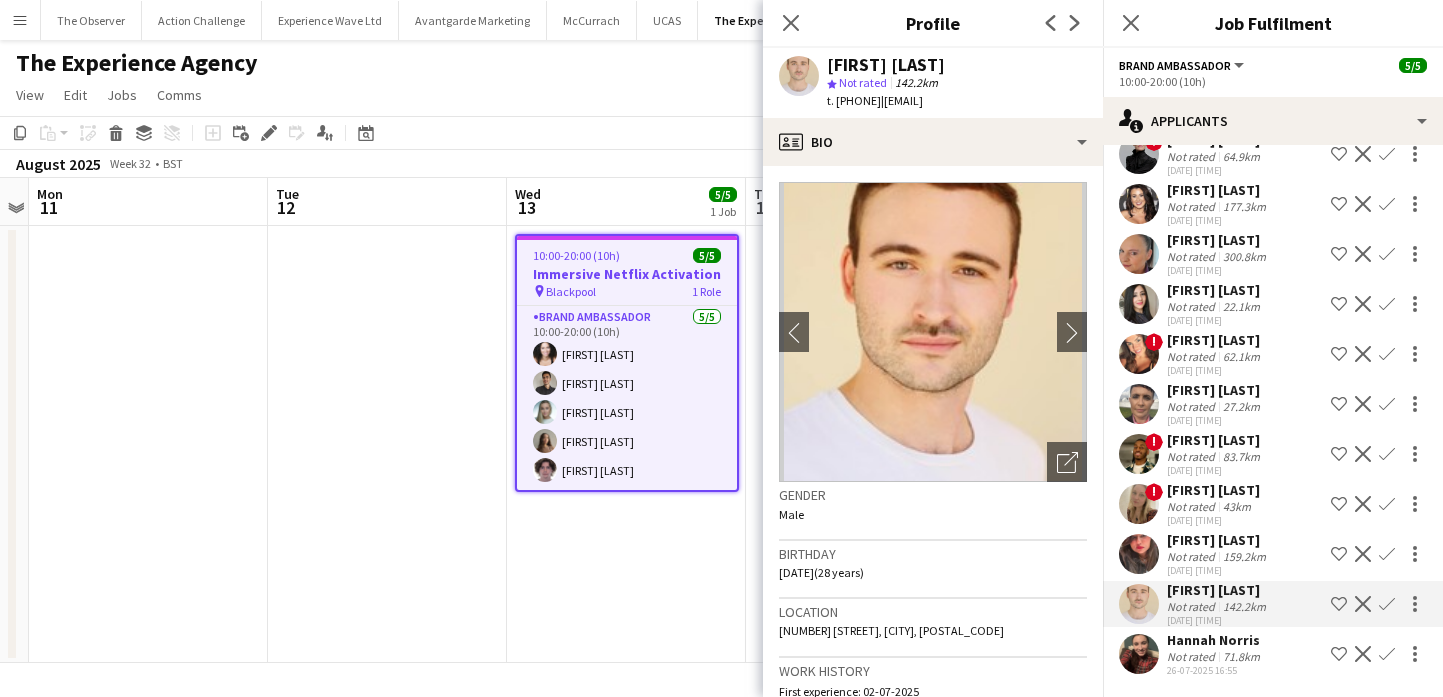 click at bounding box center [1139, 504] 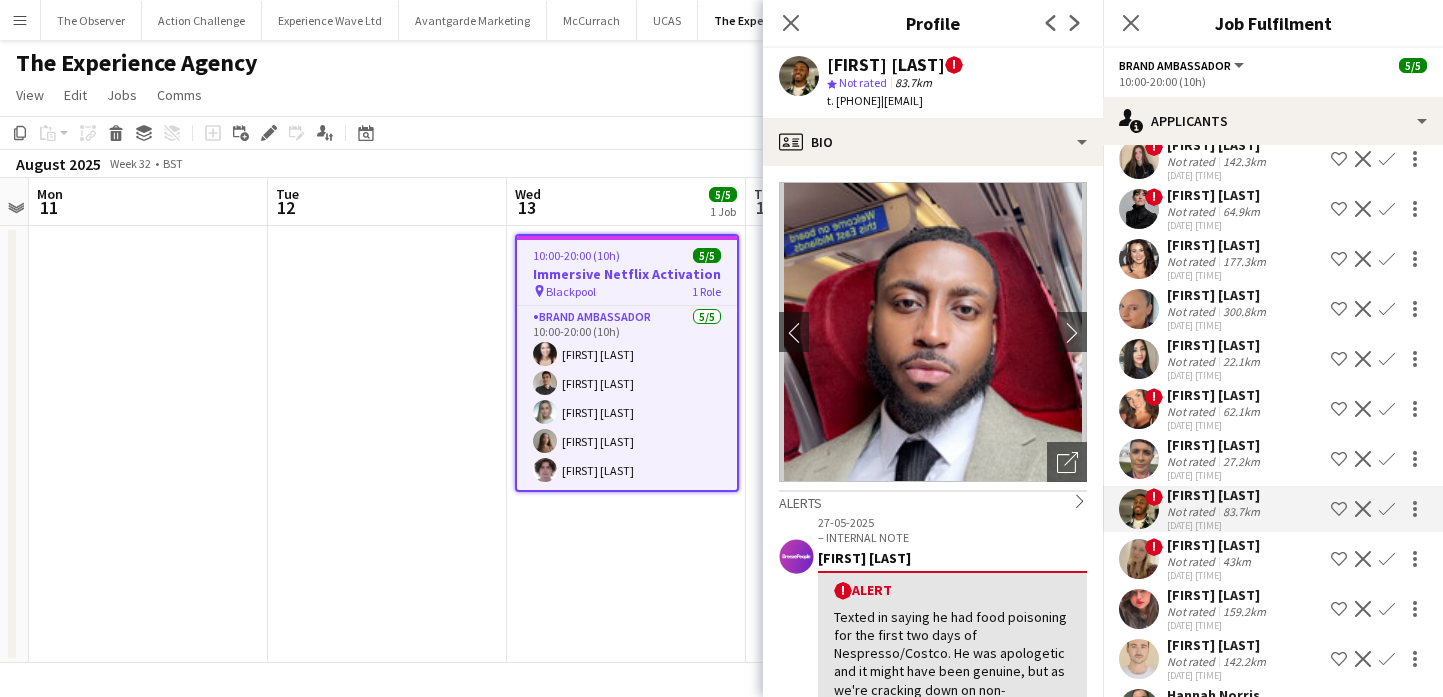 scroll, scrollTop: 204, scrollLeft: 0, axis: vertical 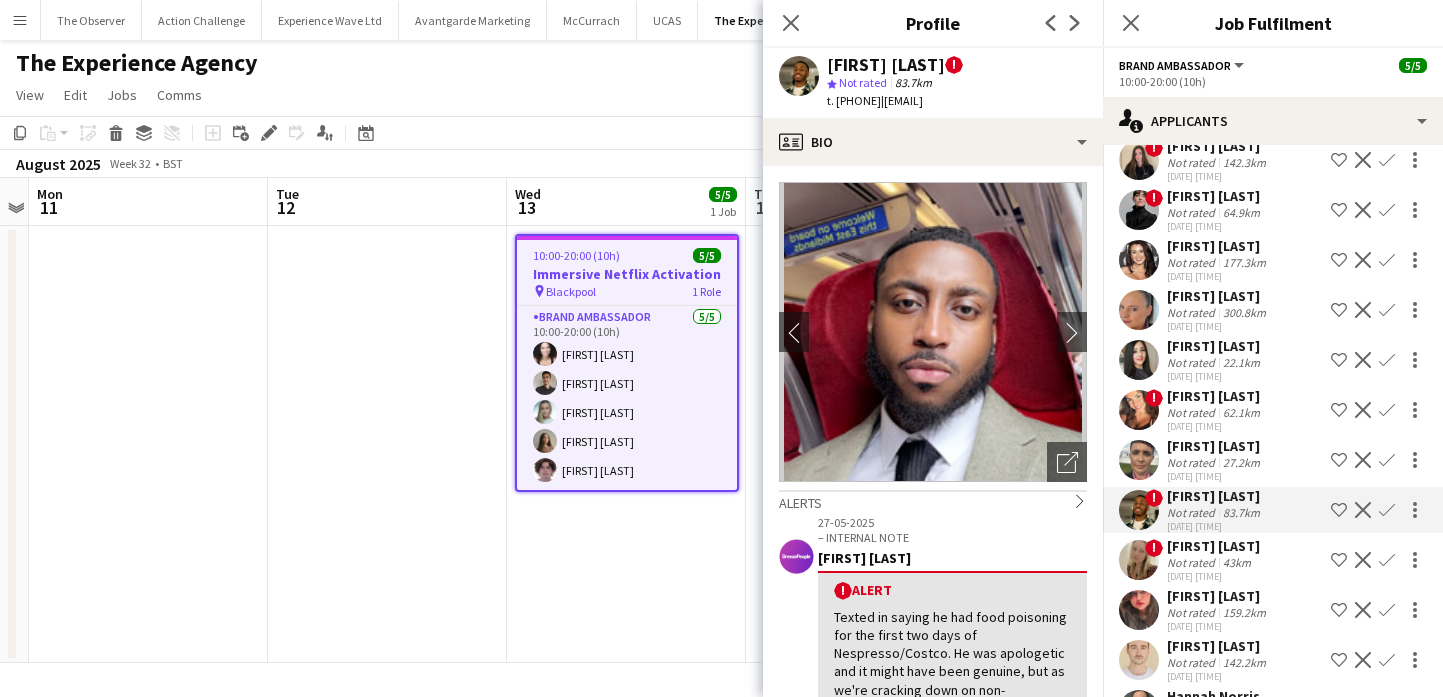 click at bounding box center (1139, 310) 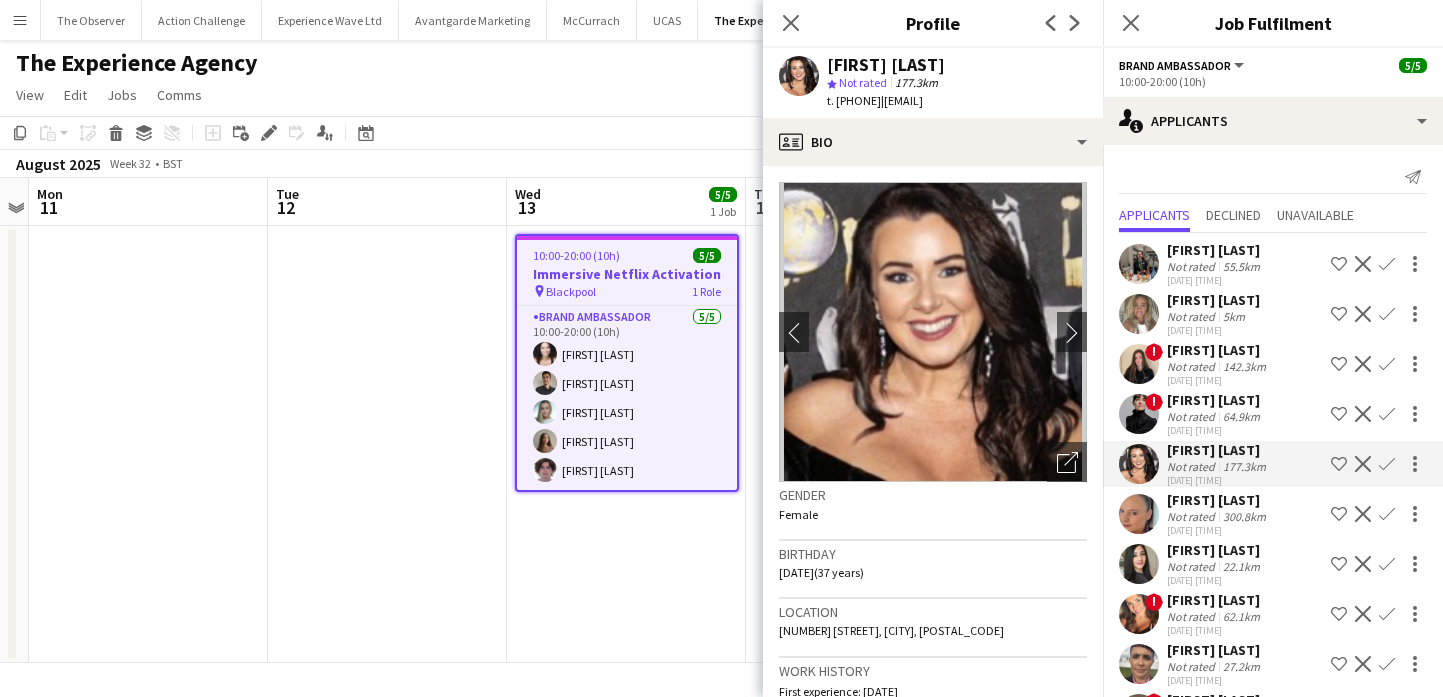 scroll, scrollTop: 3, scrollLeft: 0, axis: vertical 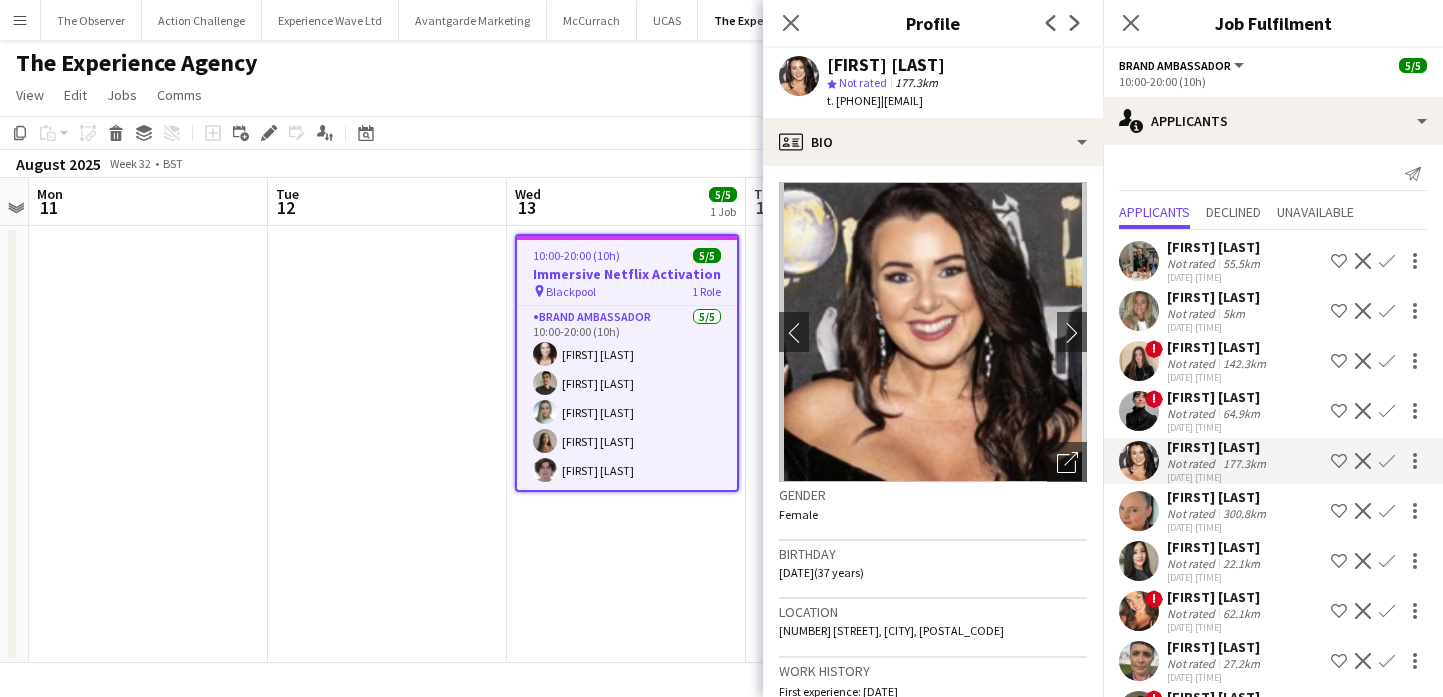 click at bounding box center [1139, 361] 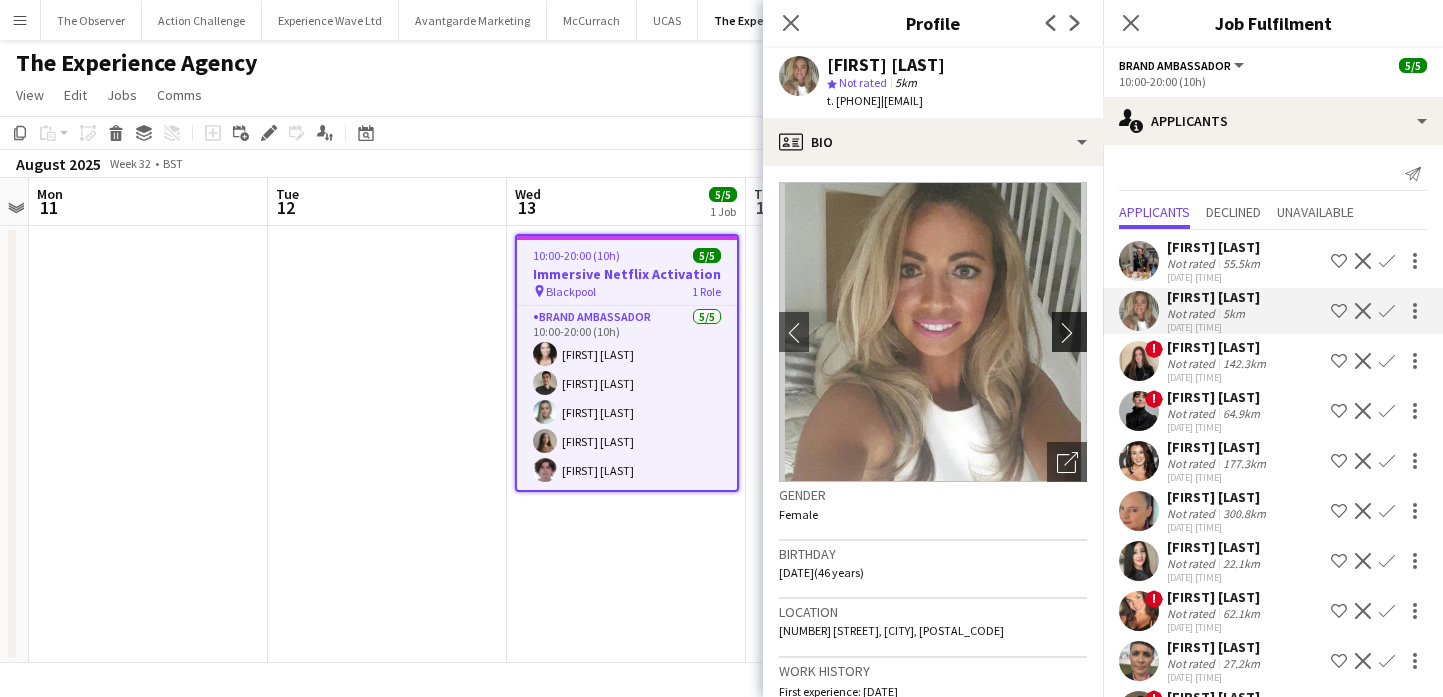 click on "chevron-right" 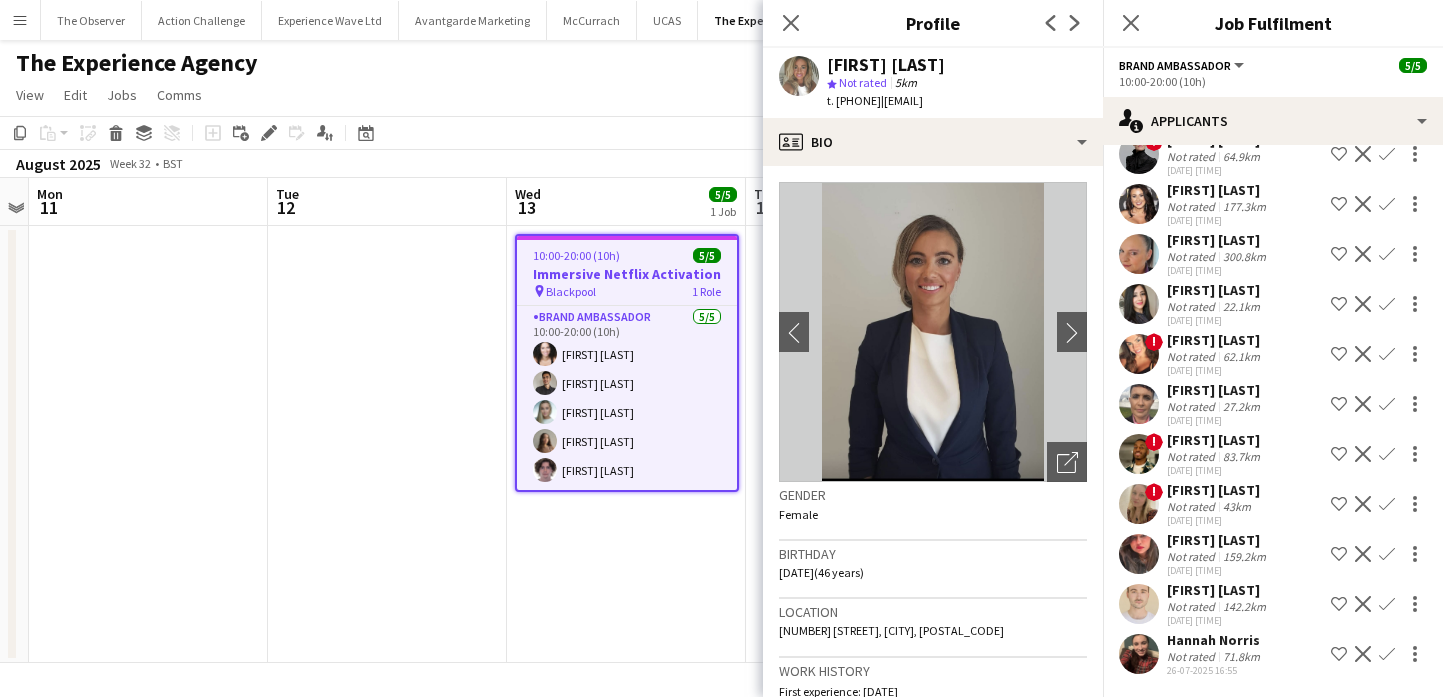 scroll, scrollTop: 228, scrollLeft: 0, axis: vertical 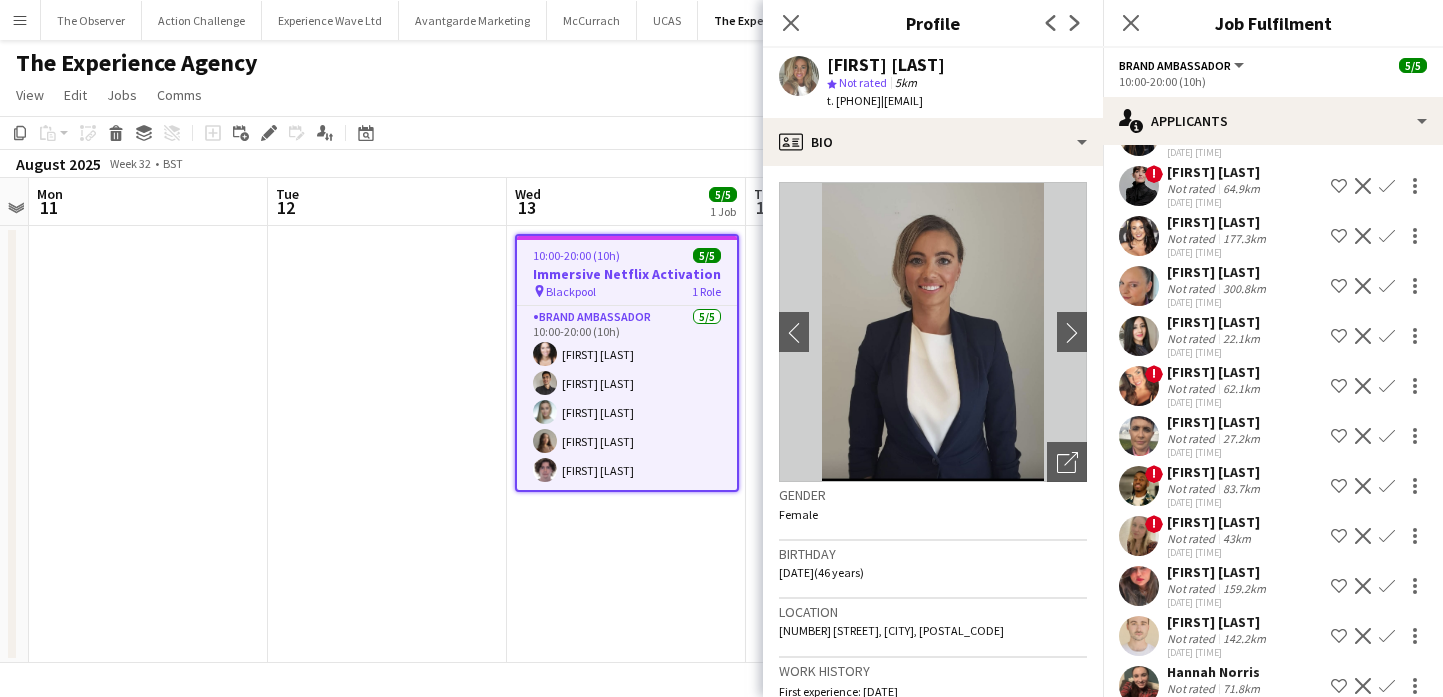 click on "!  TERRELL BROWN   Not rated   83.7km   23-07-2025 16:26
Shortlist crew
Decline
Confirm" at bounding box center [1273, 536] 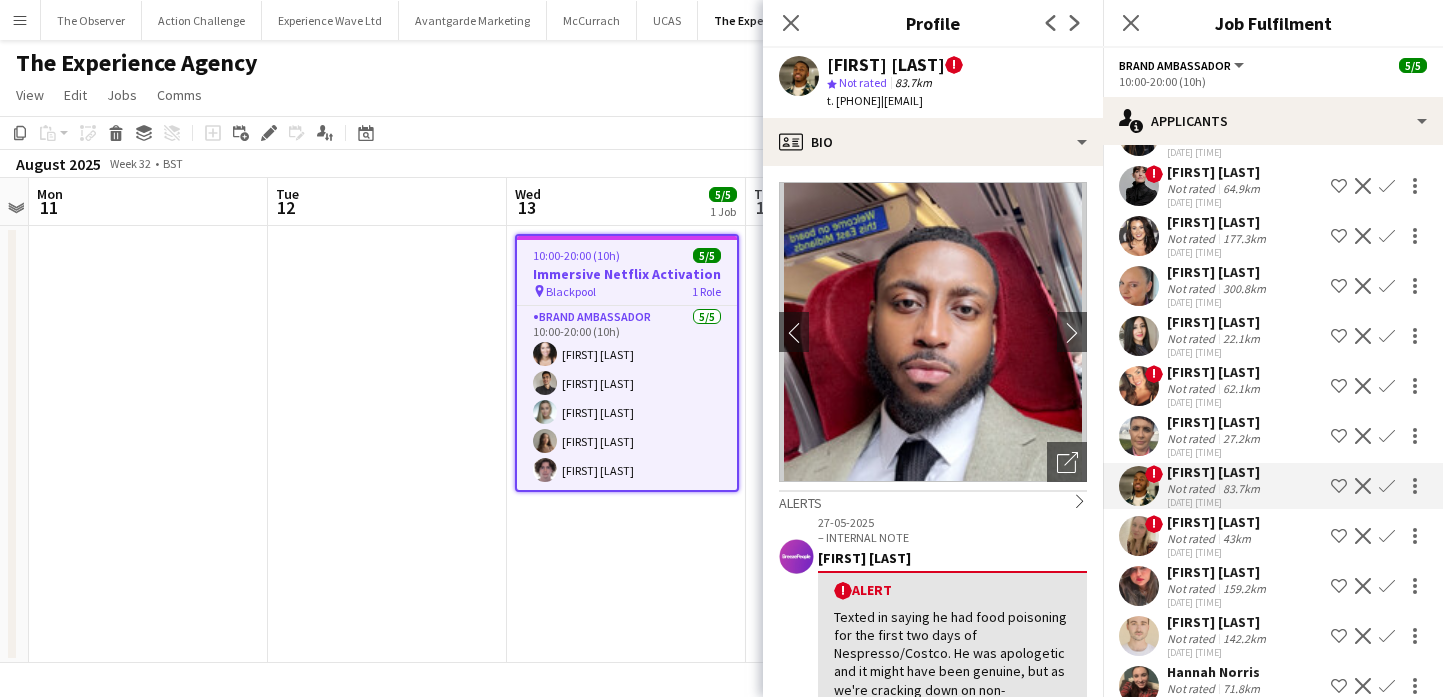 click on "21-07-2025 20:46" at bounding box center (1215, 502) 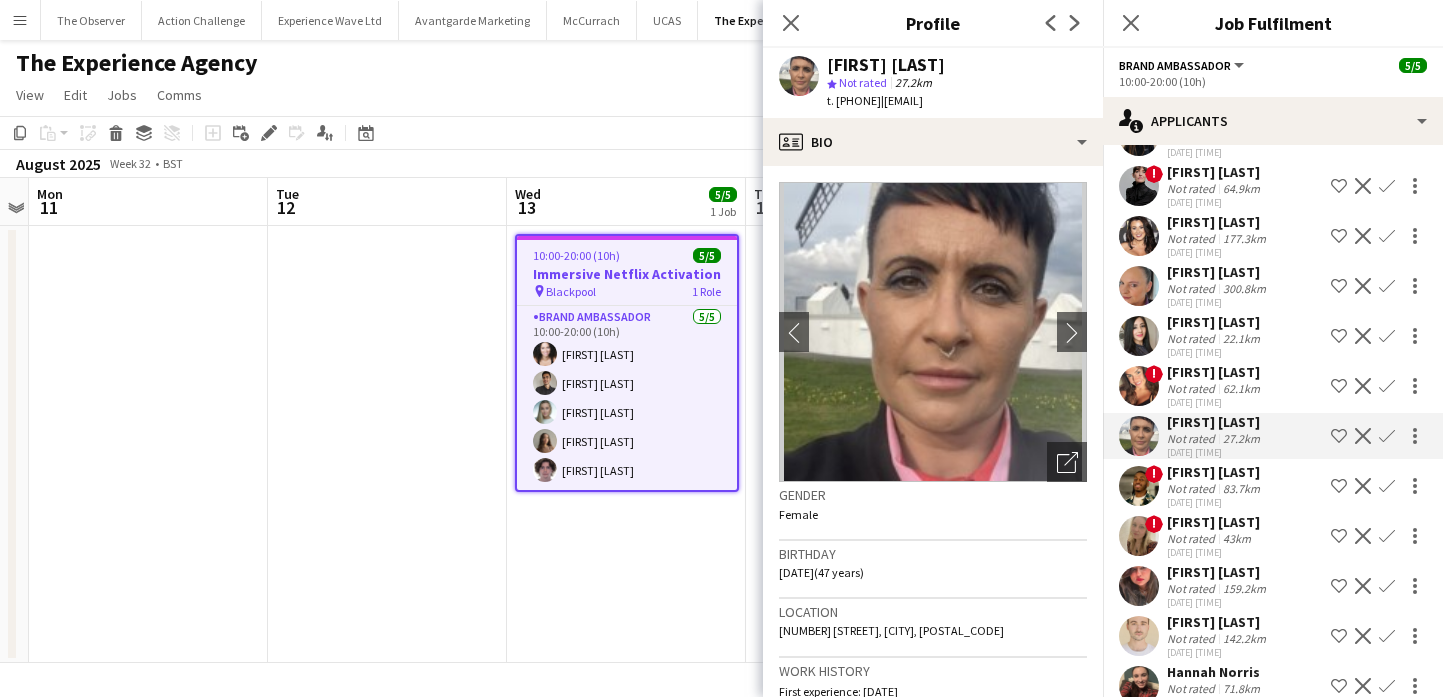 click on "Not rated" at bounding box center (1193, 438) 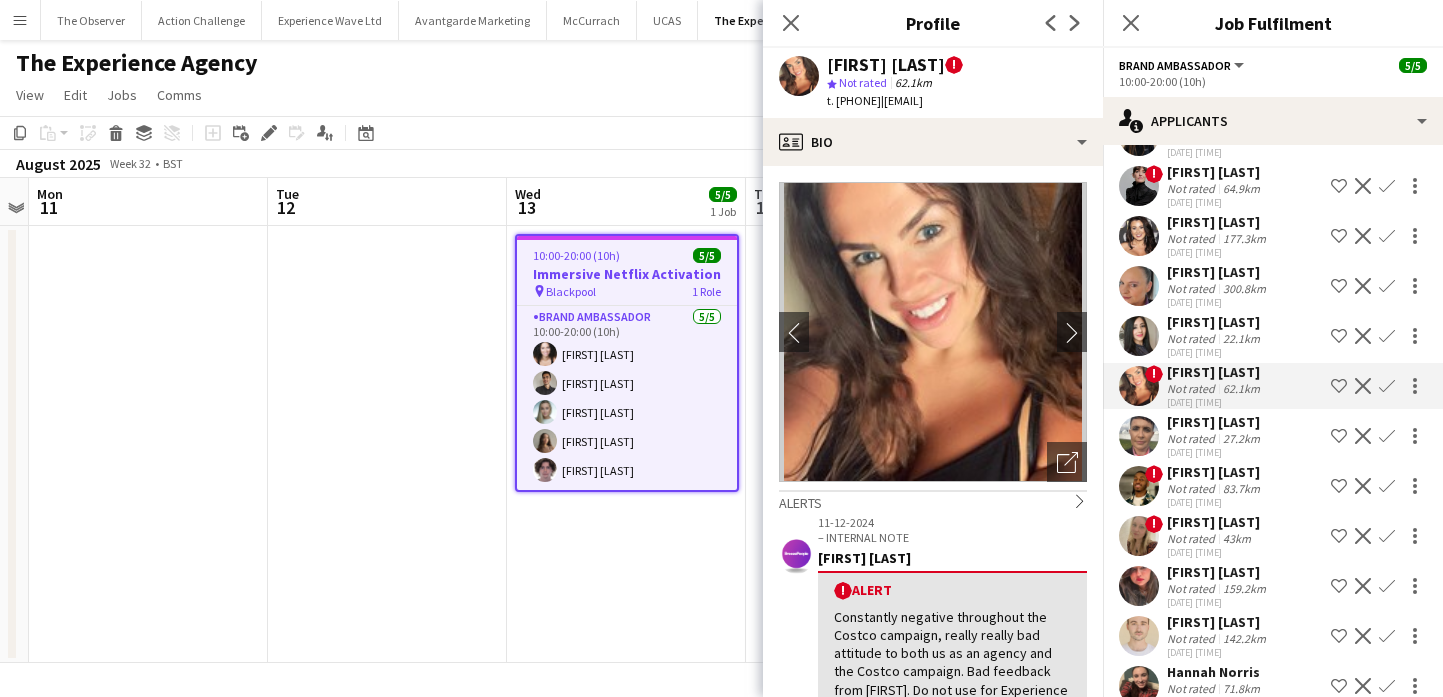 click on "Not rated" at bounding box center [1193, 488] 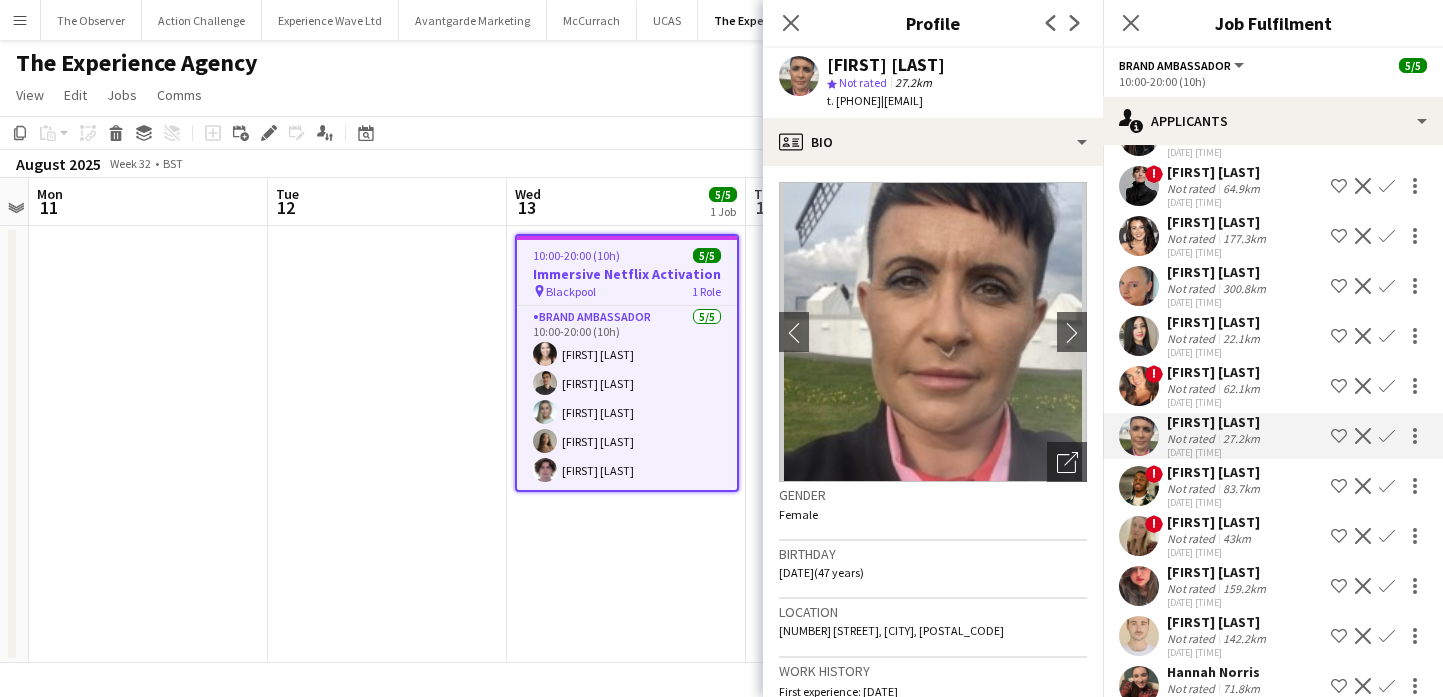 click on "Not rated" at bounding box center (1193, 538) 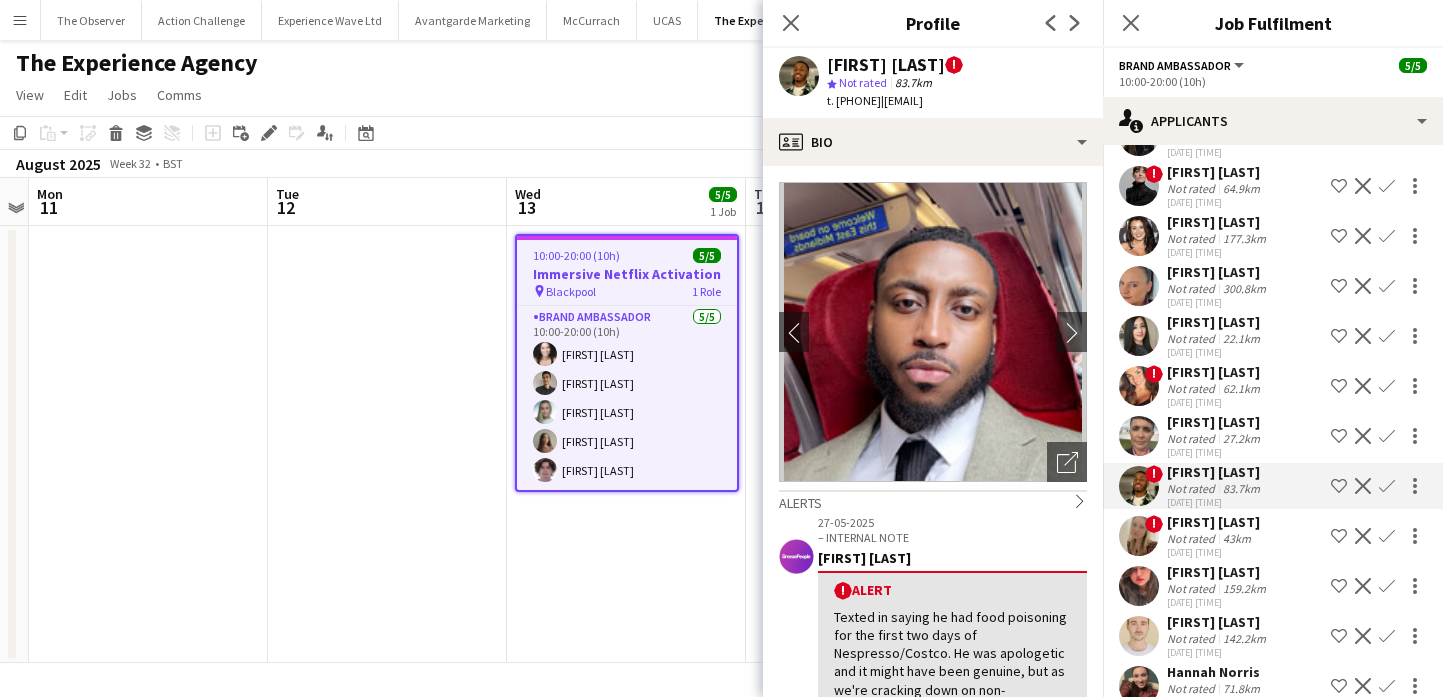 click on "Not rated" at bounding box center (1193, 588) 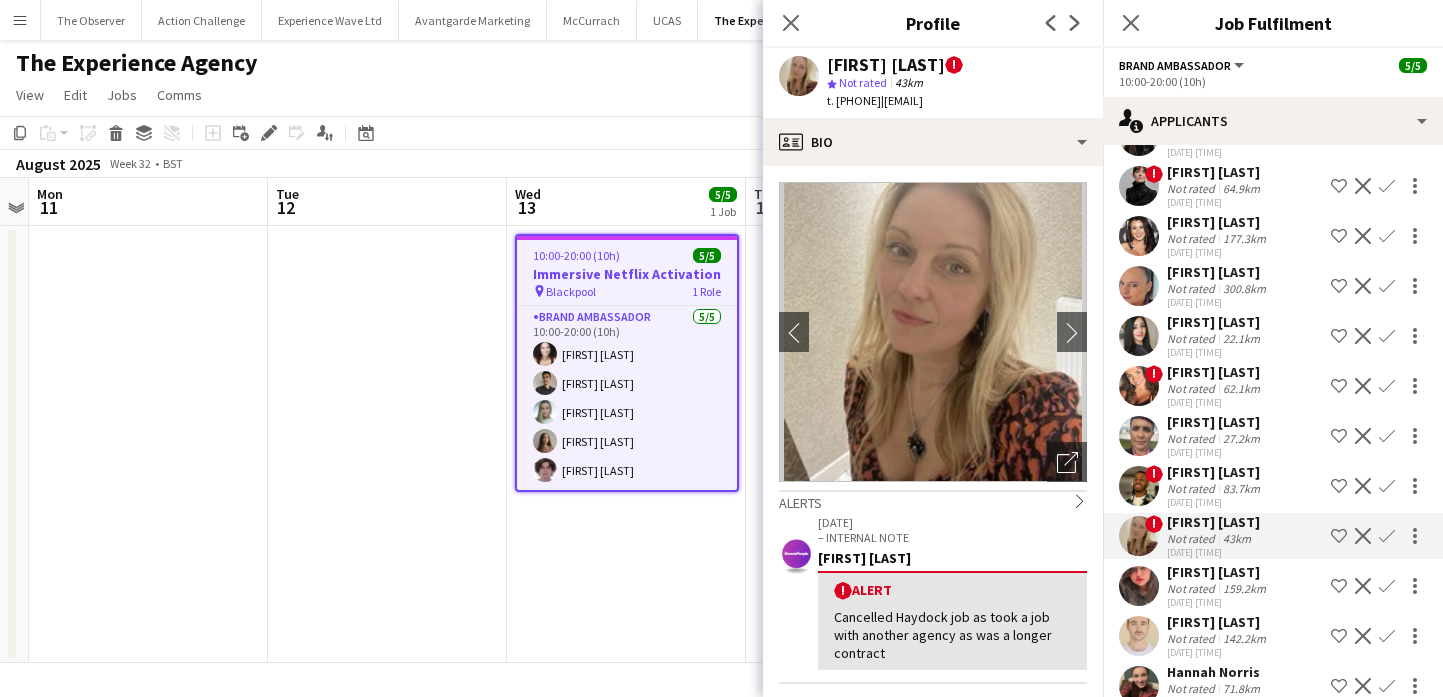 click on "Saloni Dave" at bounding box center [1218, 622] 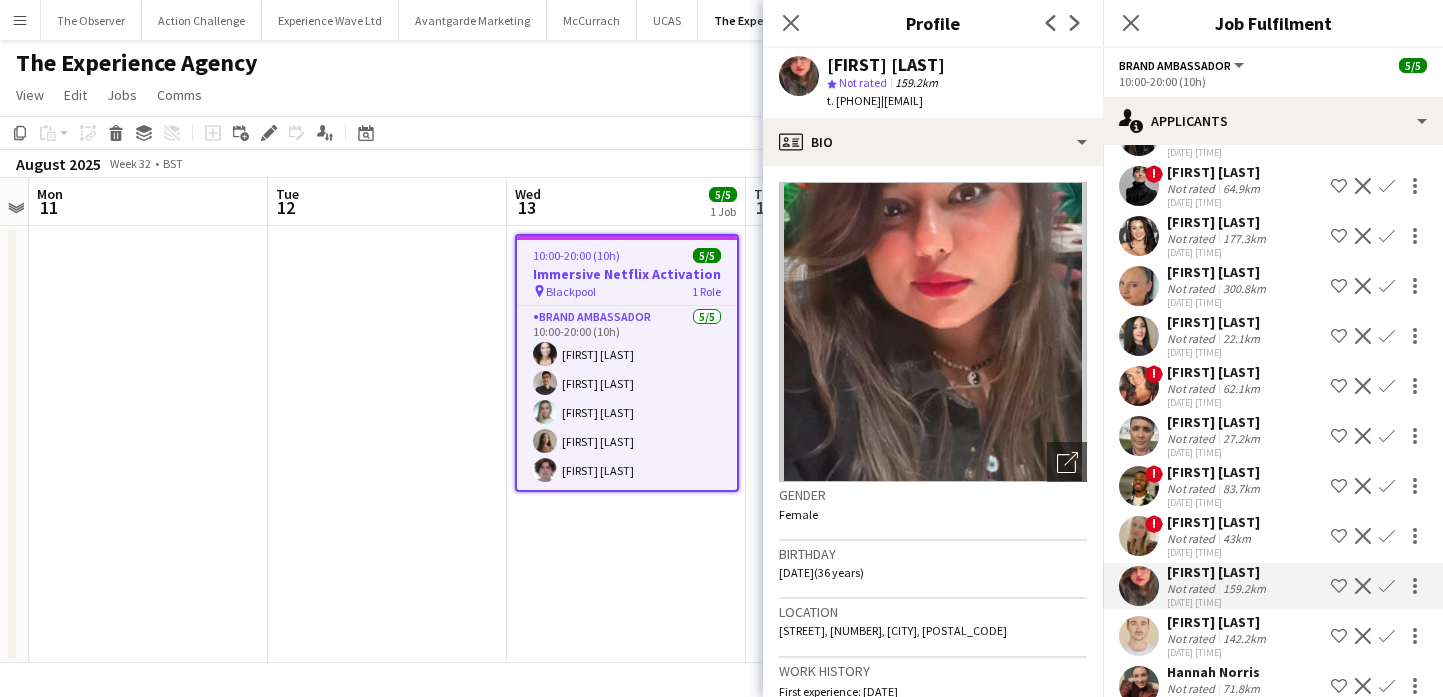 click at bounding box center [387, 444] 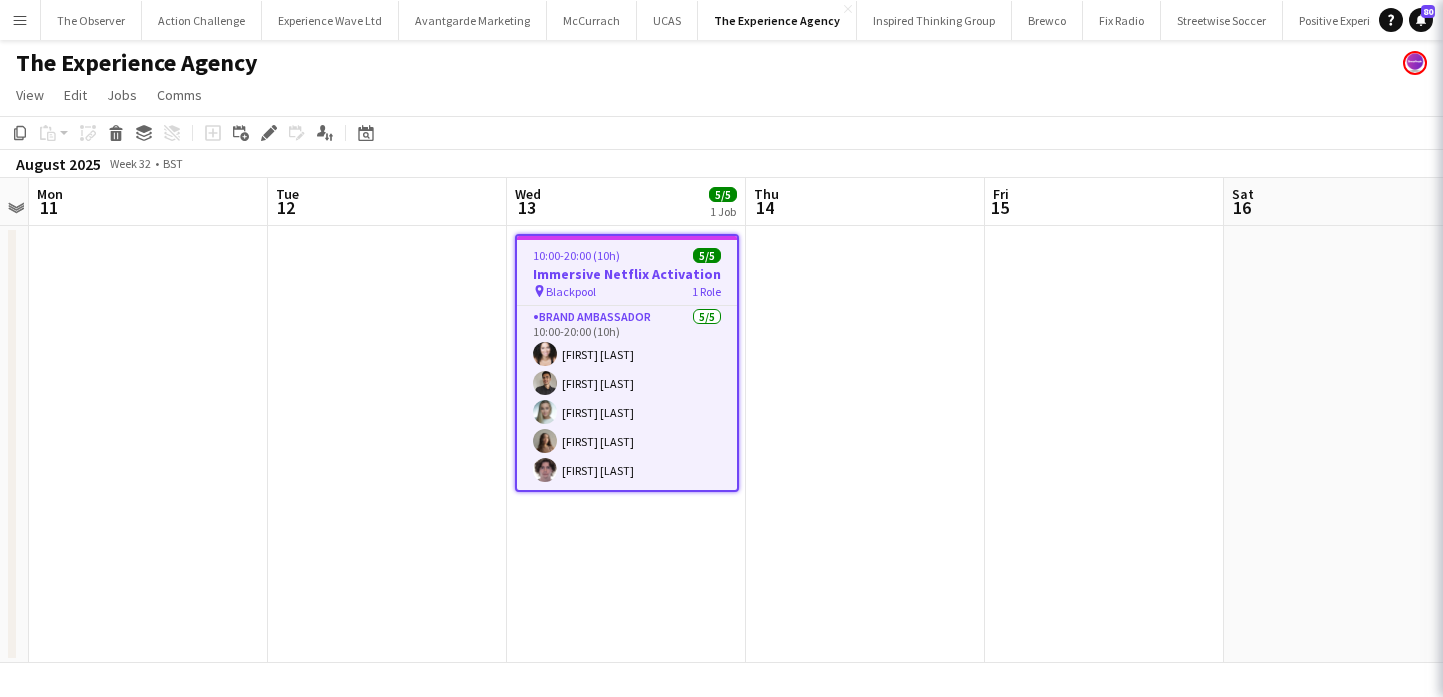 scroll, scrollTop: 0, scrollLeft: 0, axis: both 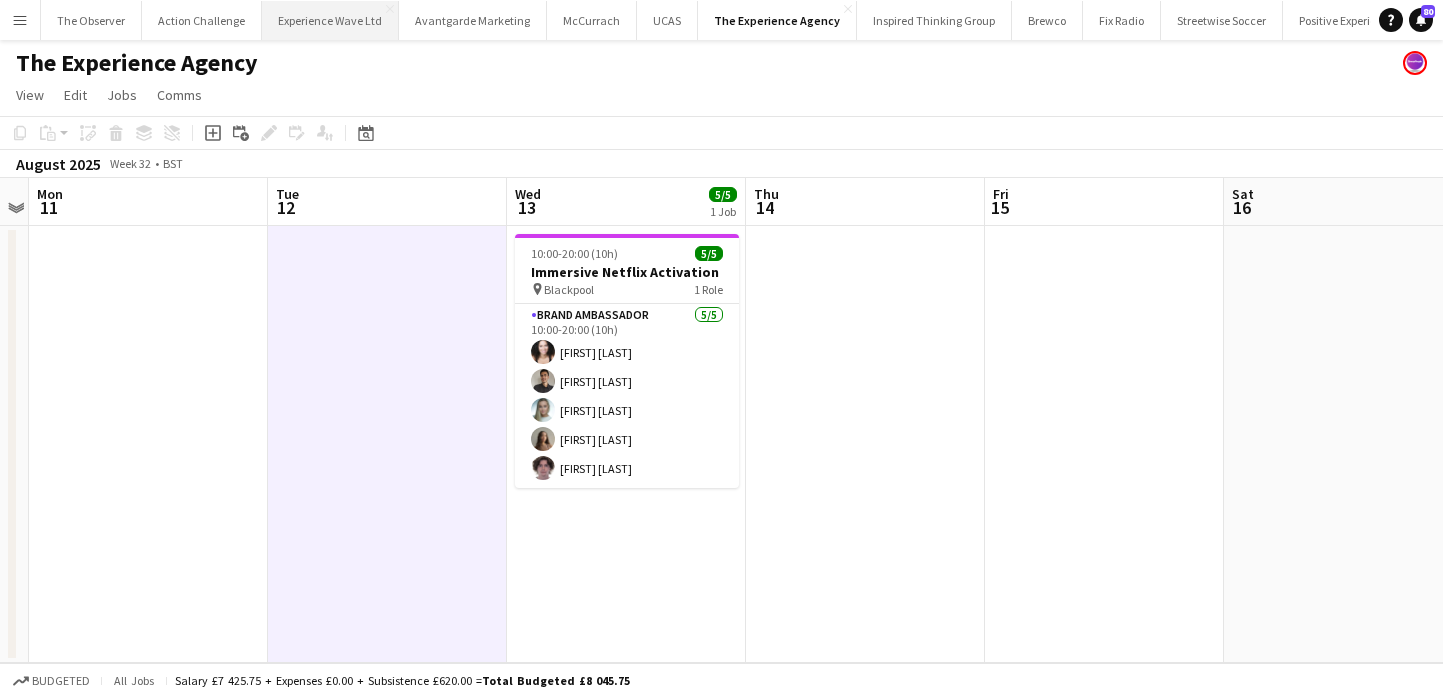 click on "Experience Wave Ltd
Close" at bounding box center [330, 20] 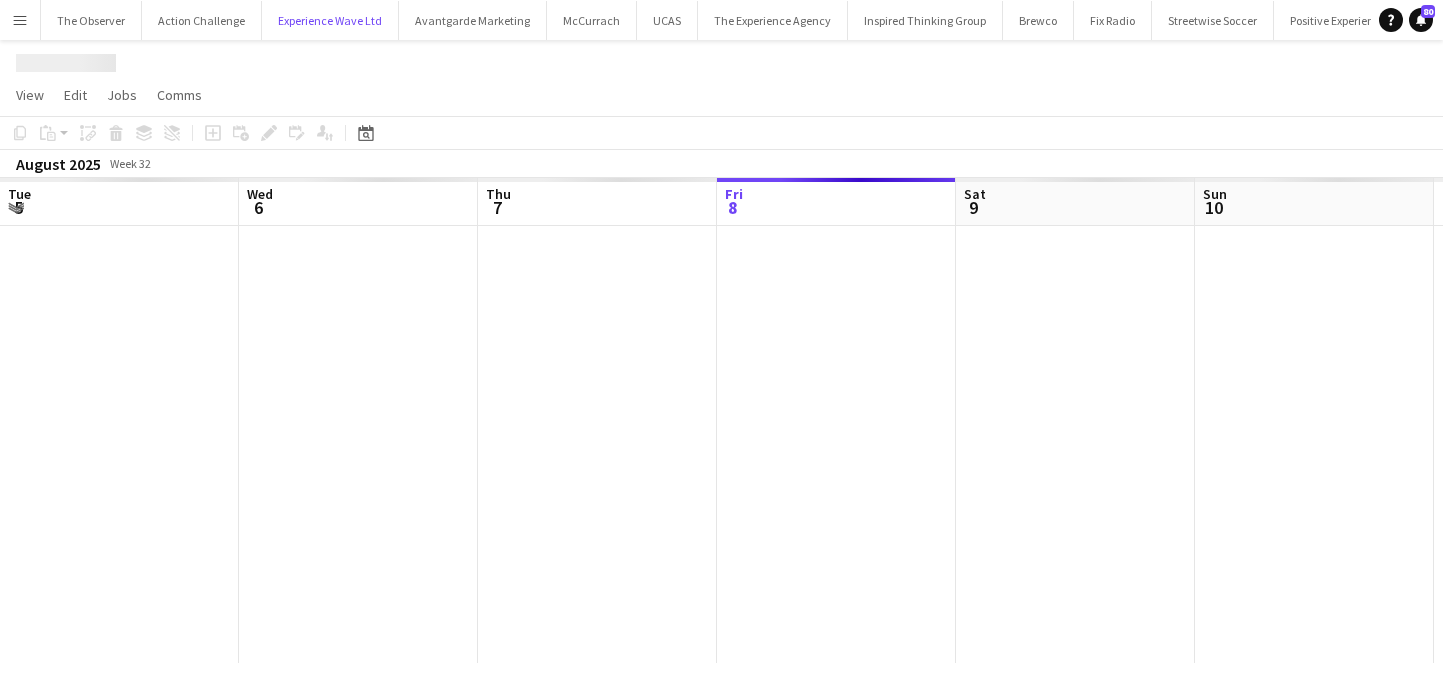 scroll, scrollTop: 0, scrollLeft: 478, axis: horizontal 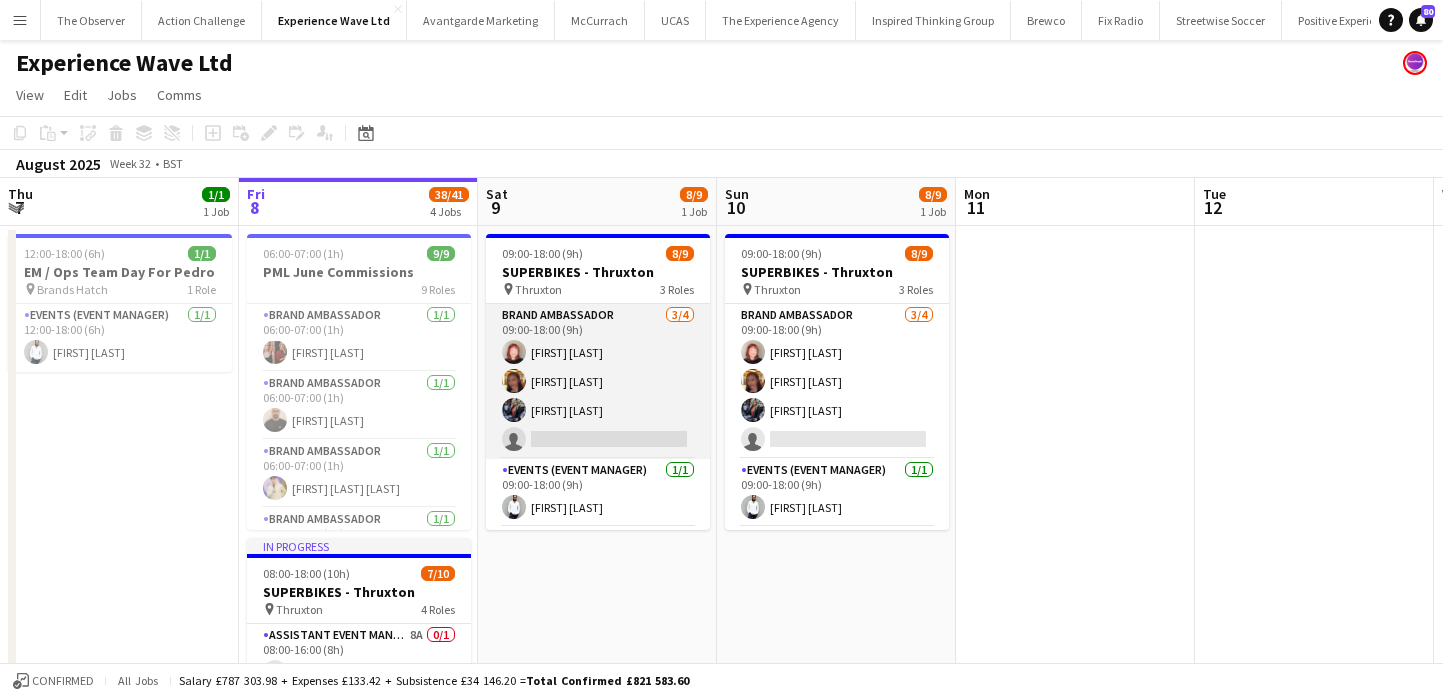 click on "Brand Ambassador   3/4   09:00-18:00 (9h)
Lily Exall Mollie NJOKU Chantelle Keung
single-neutral-actions" at bounding box center [598, 381] 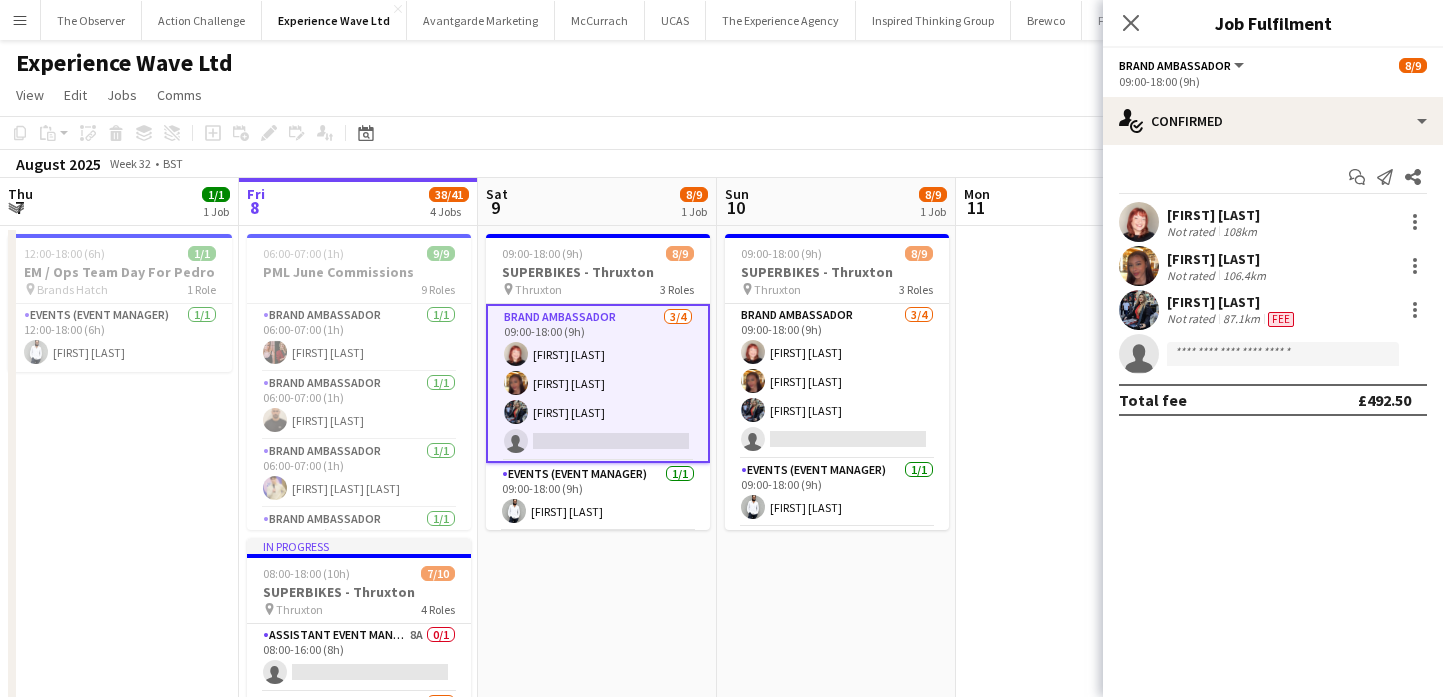 scroll, scrollTop: 0, scrollLeft: 526, axis: horizontal 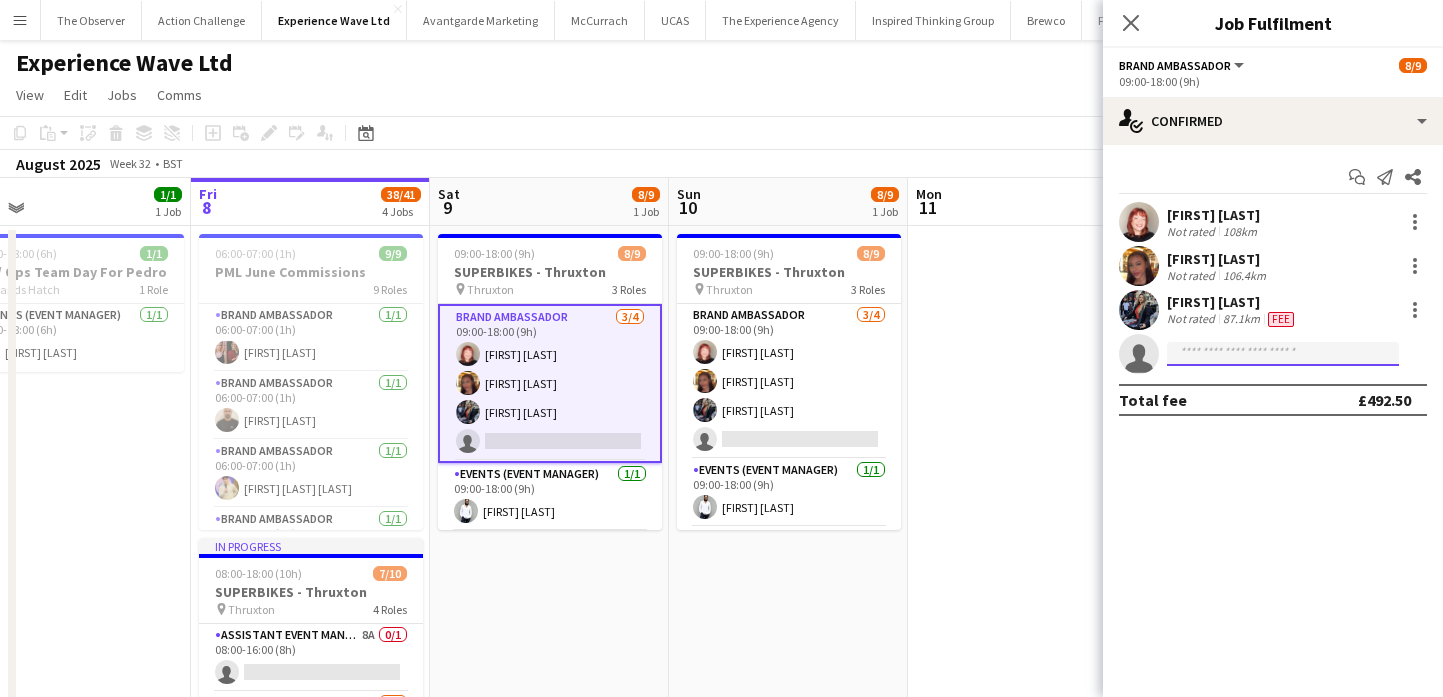 click 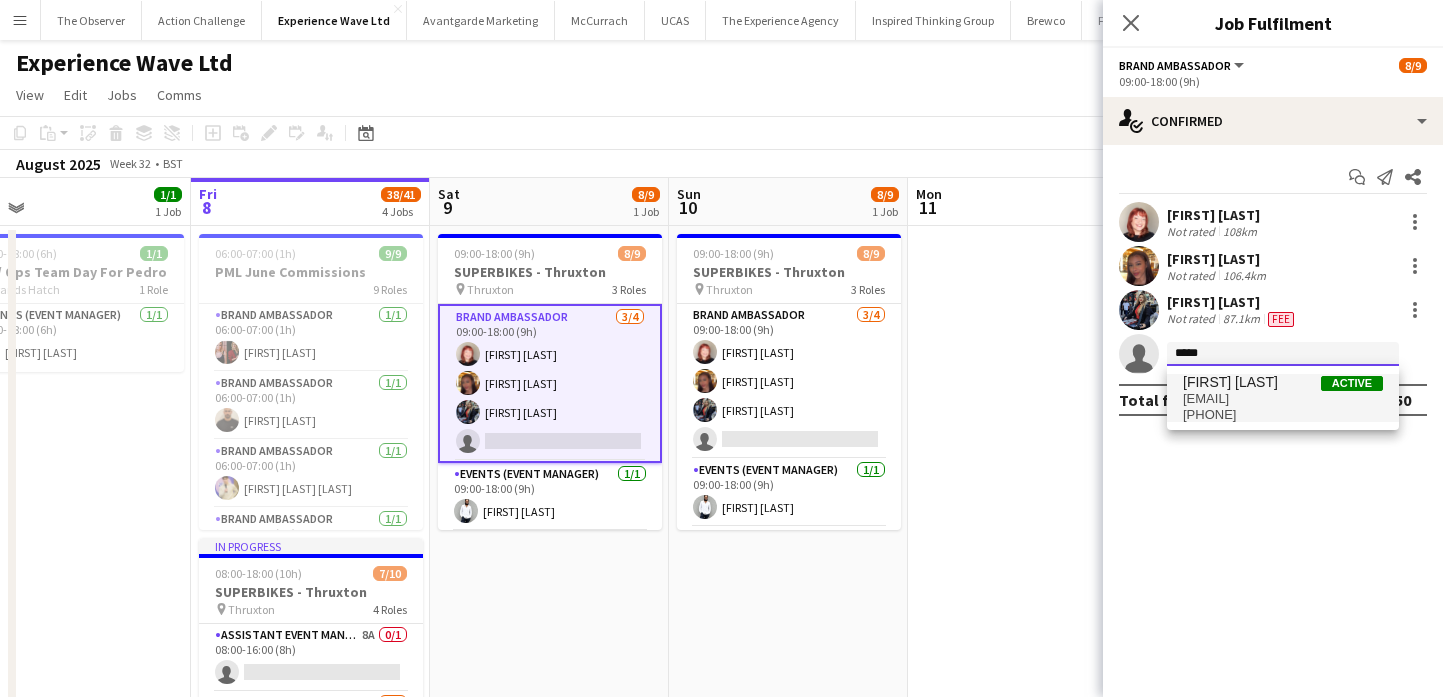 type on "*****" 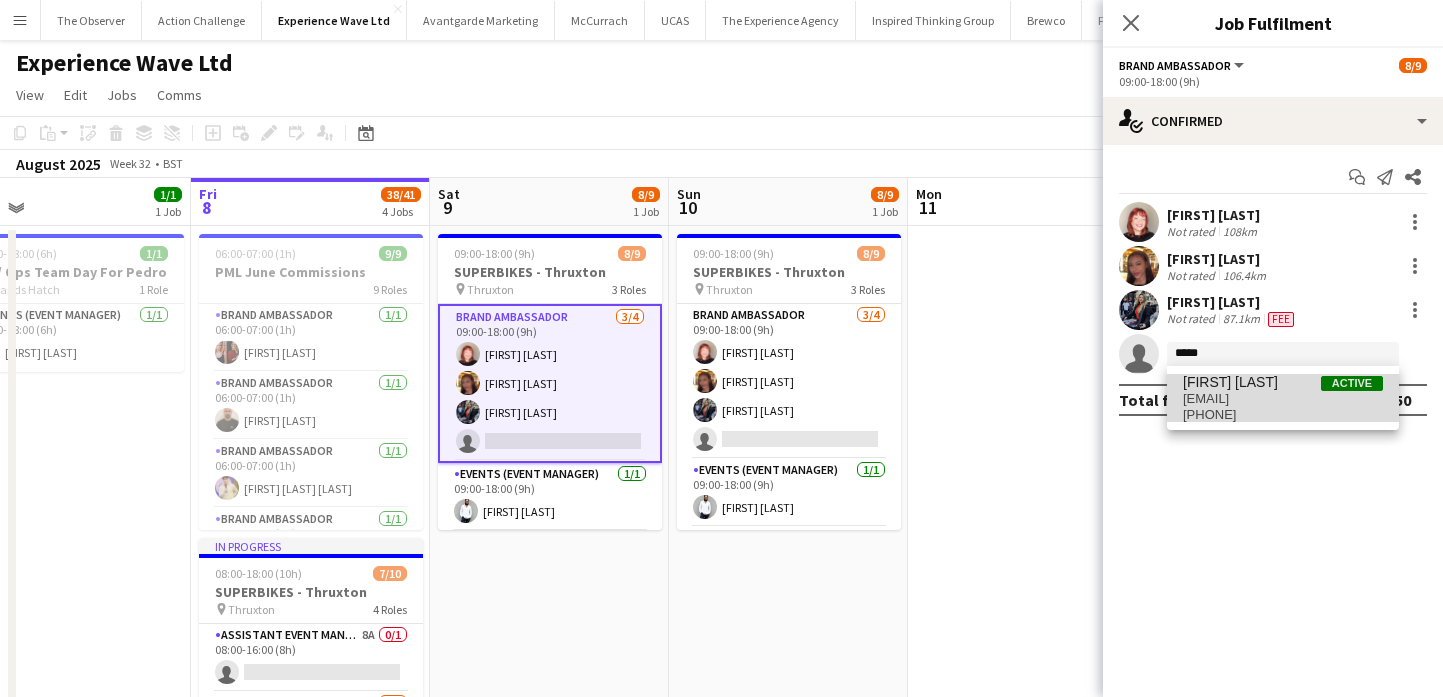 click on "channanhanif@gmail.com" at bounding box center [1283, 399] 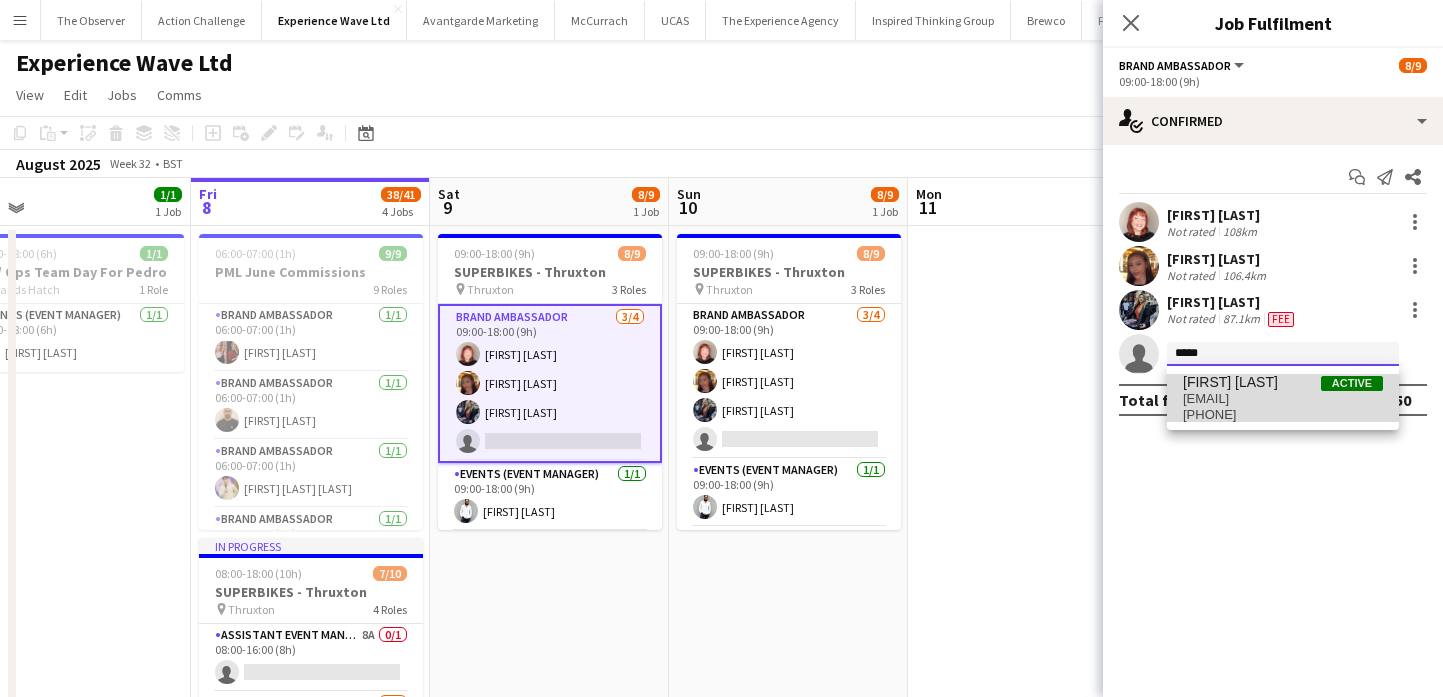 type 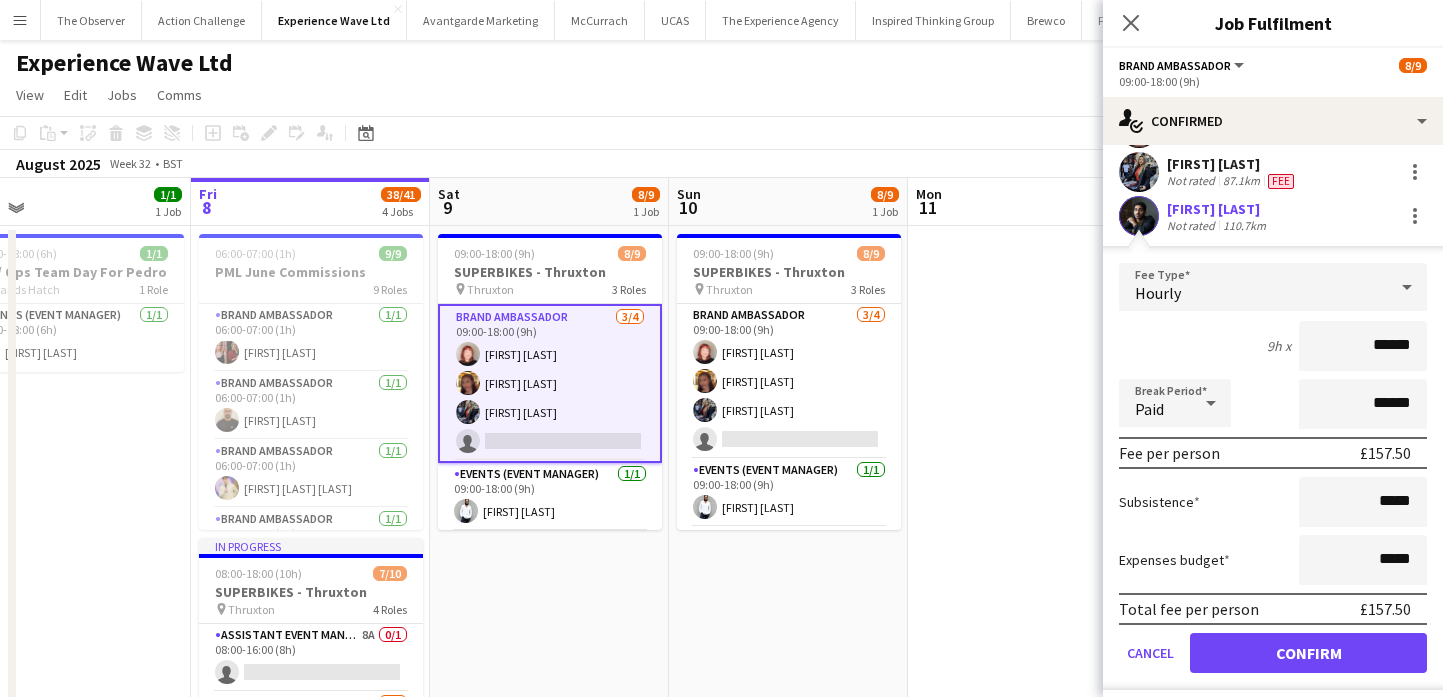 scroll, scrollTop: 189, scrollLeft: 0, axis: vertical 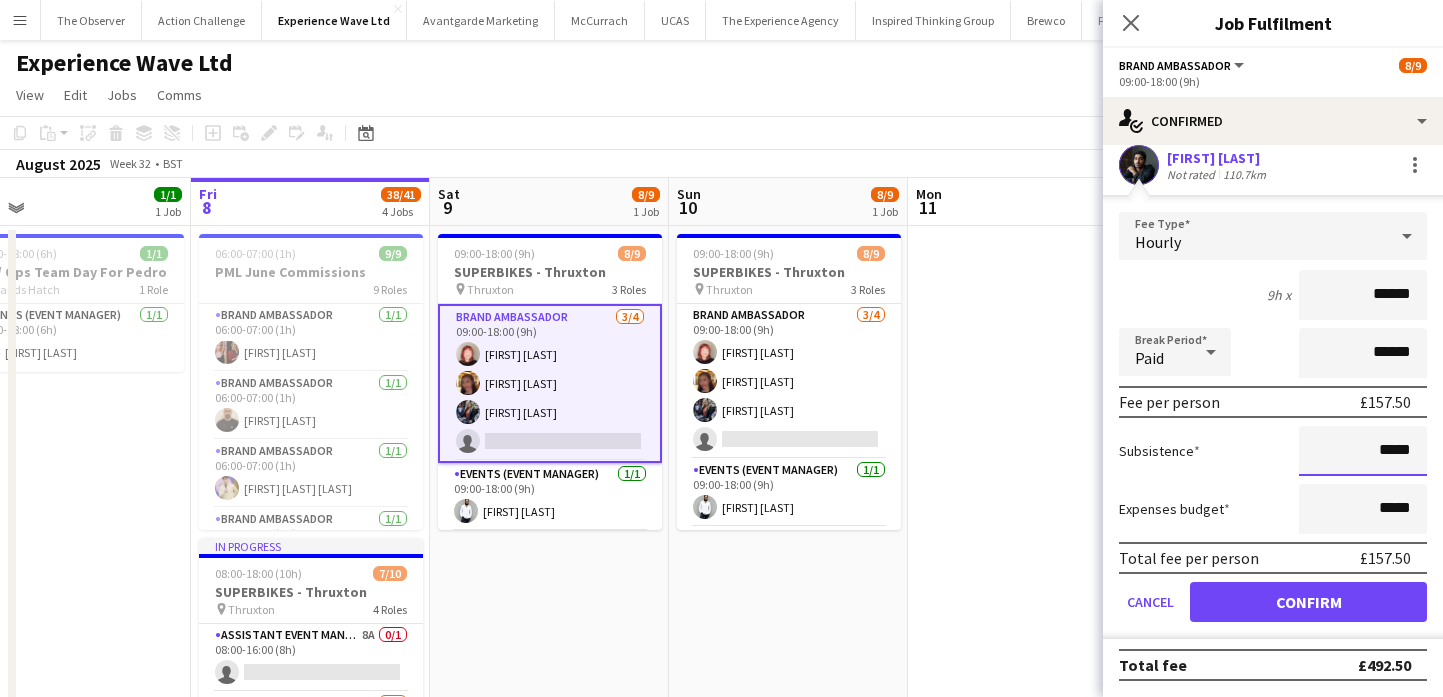 click on "*****" at bounding box center (1363, 451) 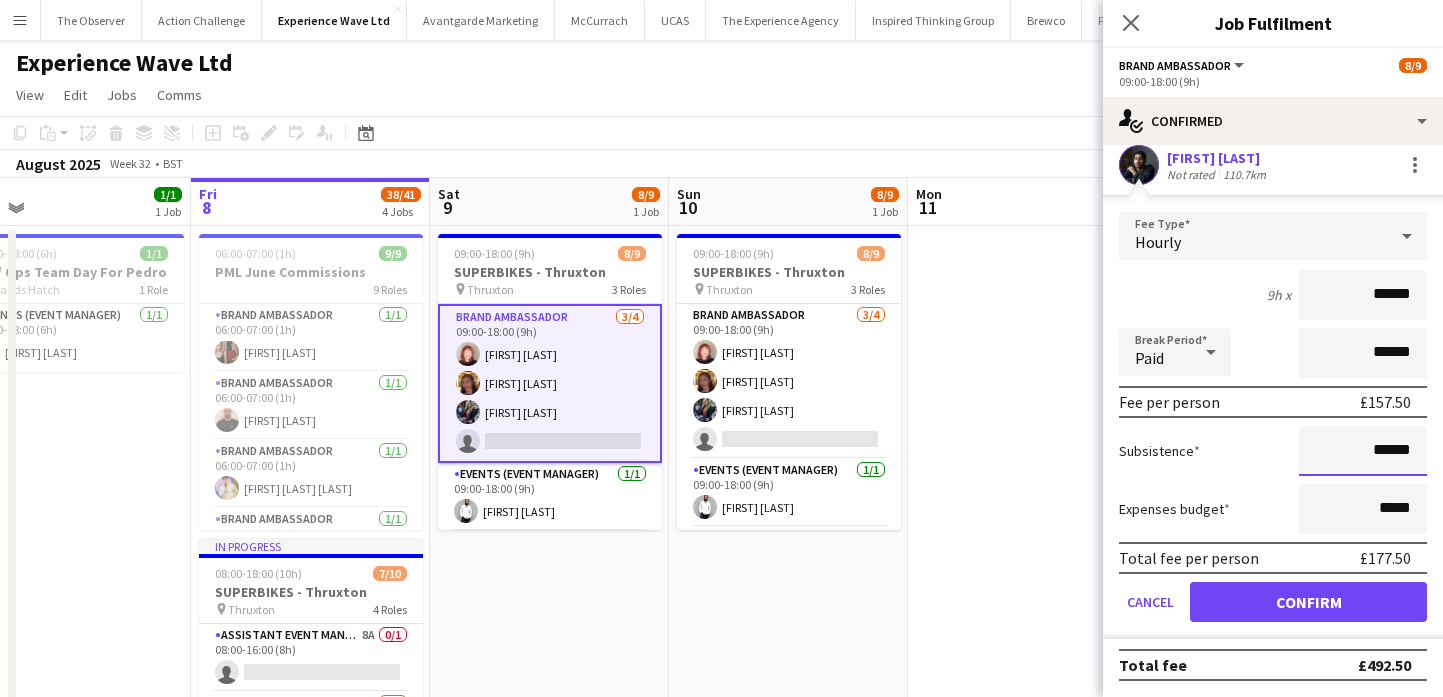 type on "******" 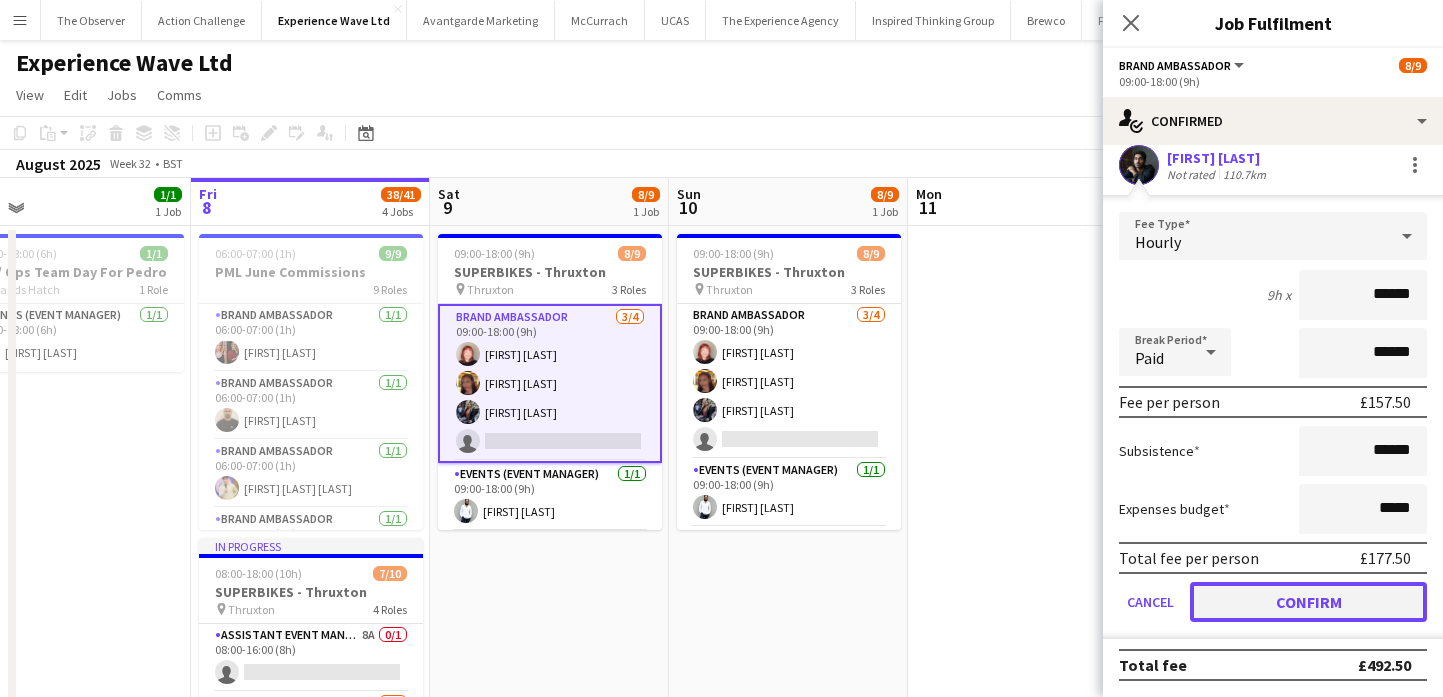 click on "Confirm" at bounding box center [1308, 602] 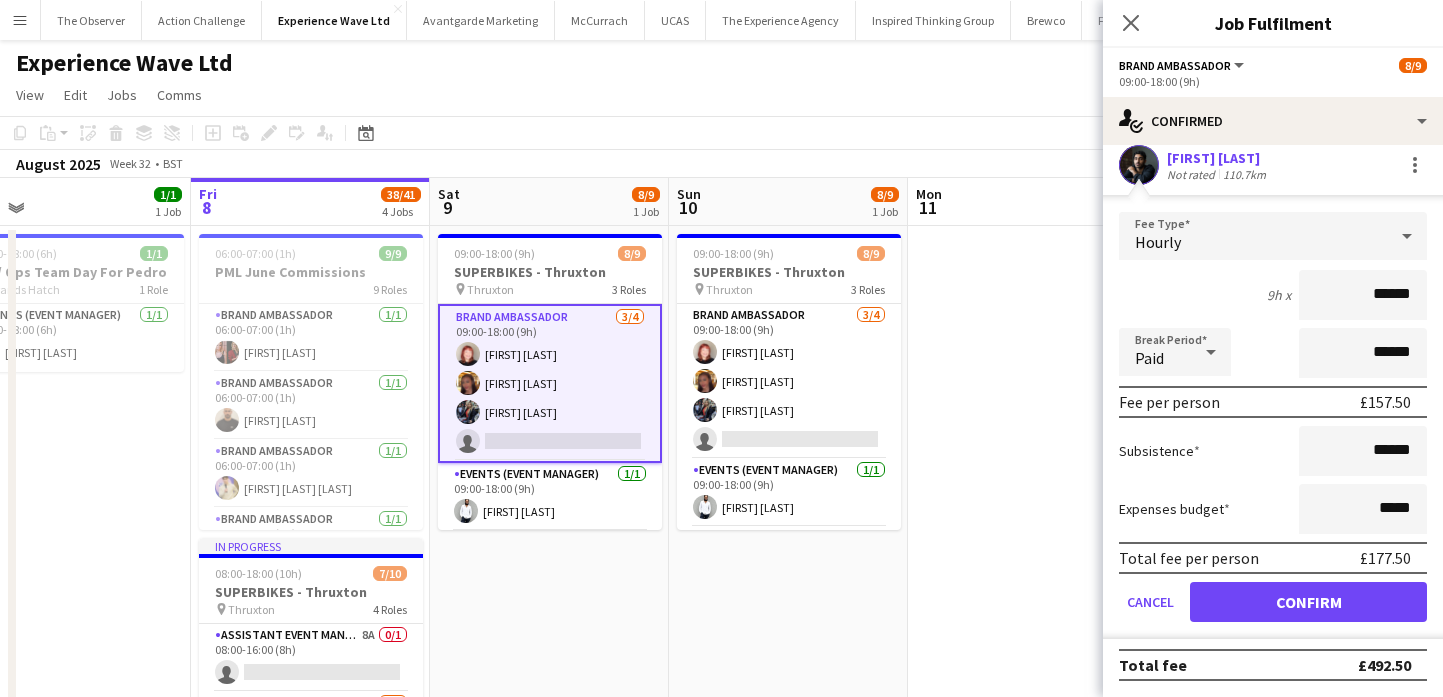 scroll, scrollTop: 0, scrollLeft: 0, axis: both 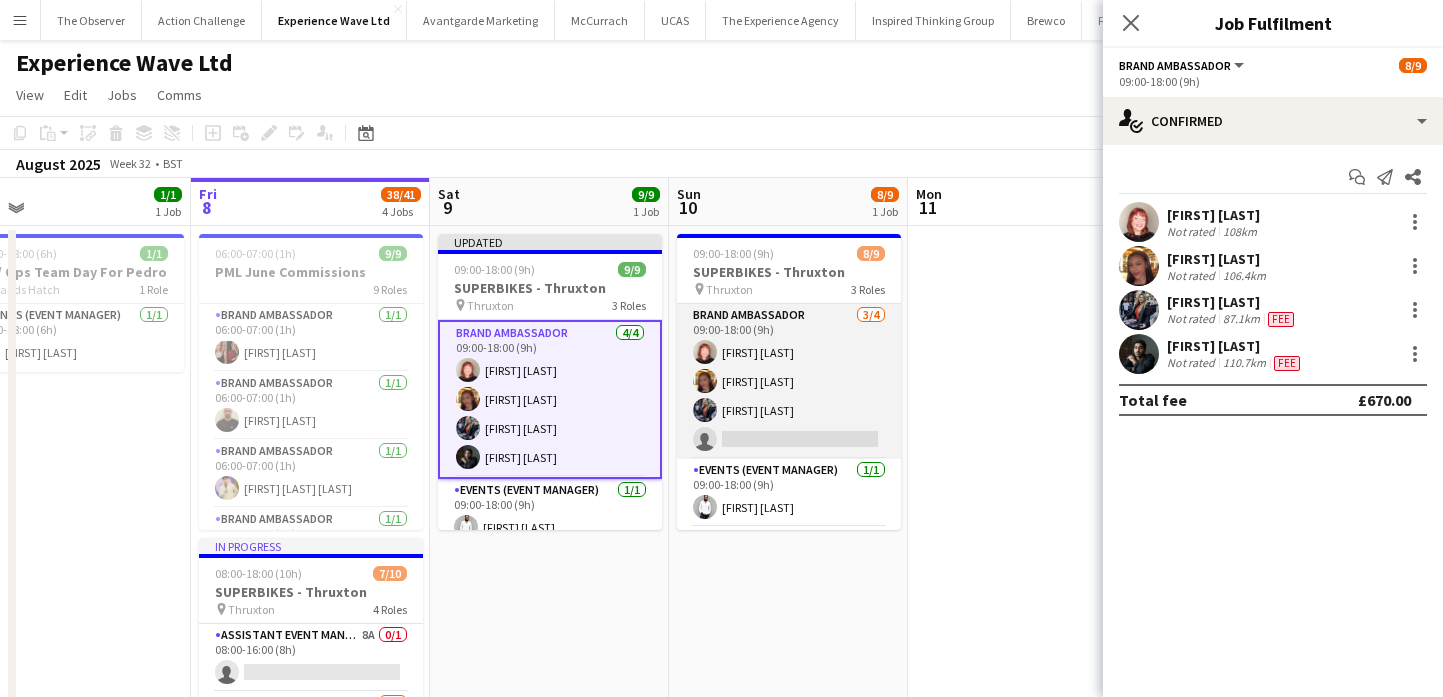 click on "Brand Ambassador   3/4   09:00-18:00 (9h)
Lily Exall Mollie NJOKU Chantelle Keung
single-neutral-actions" at bounding box center [789, 381] 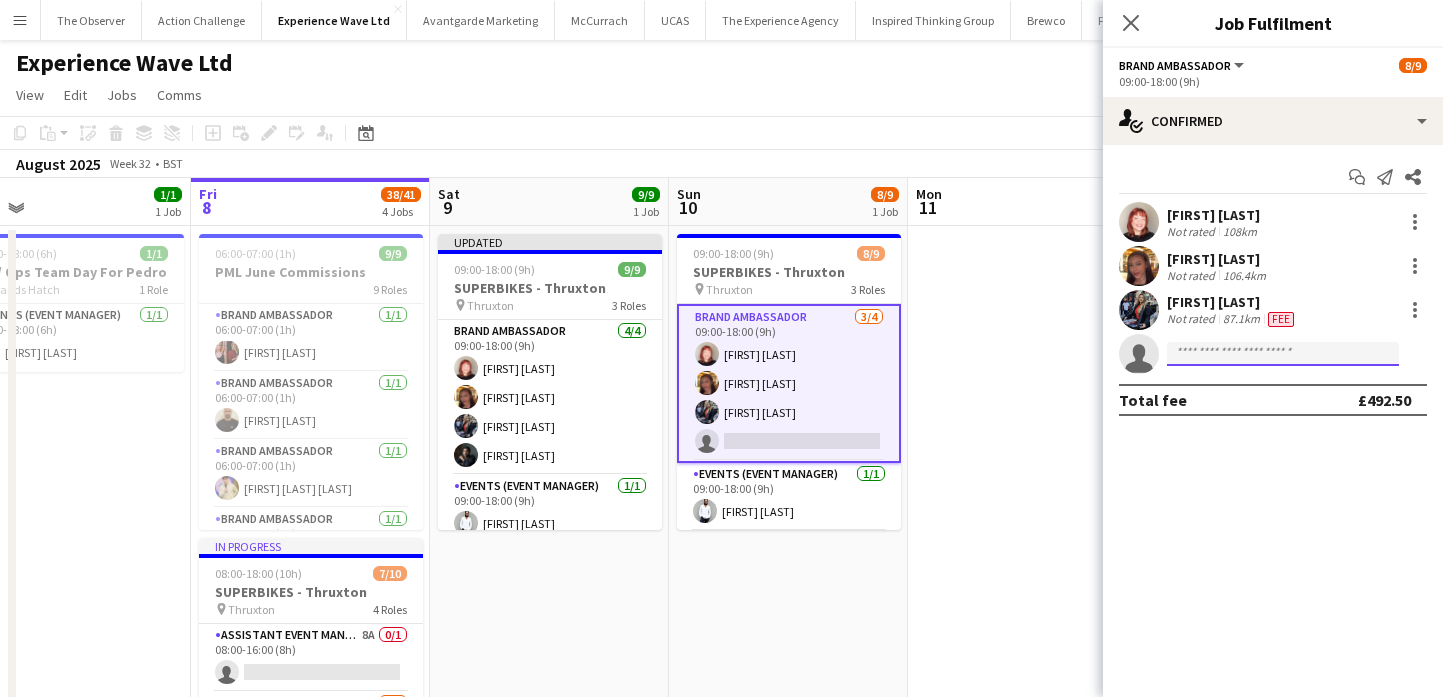 click 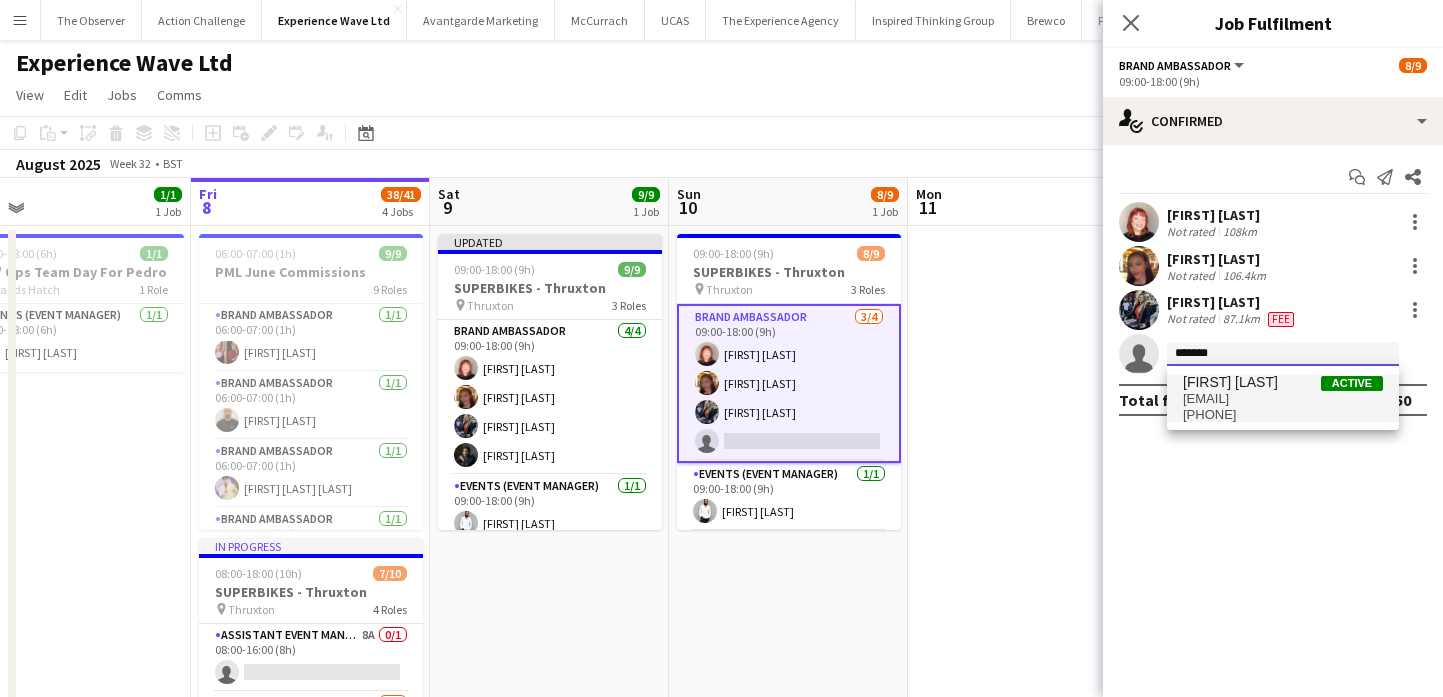 type on "*******" 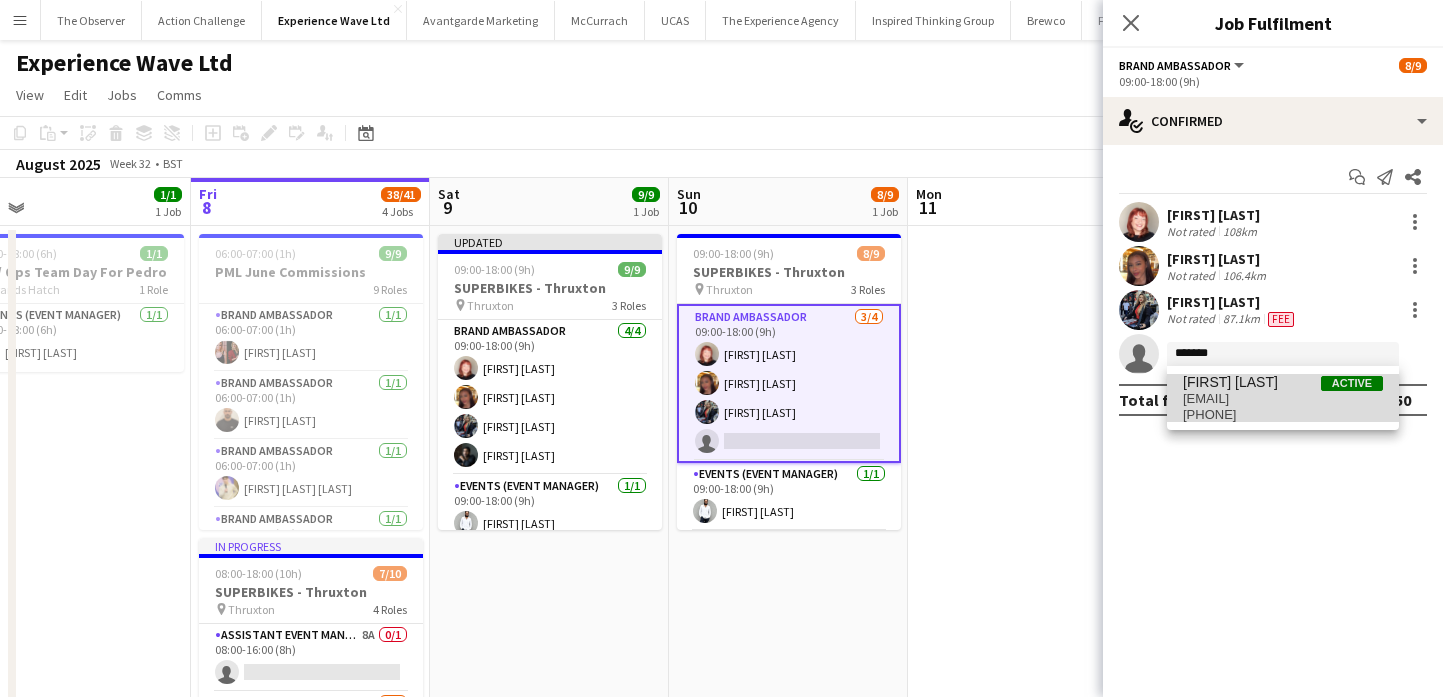 click on "channanhanif@gmail.com" at bounding box center [1283, 399] 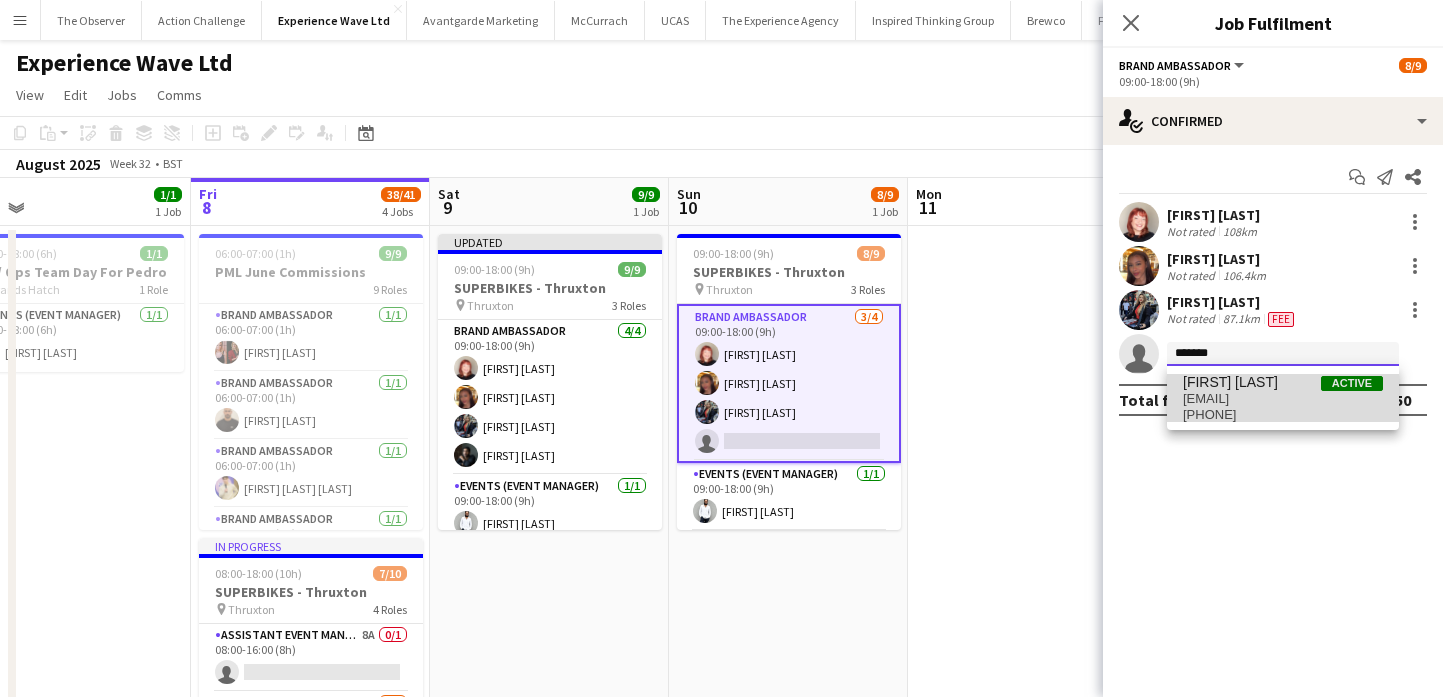 type 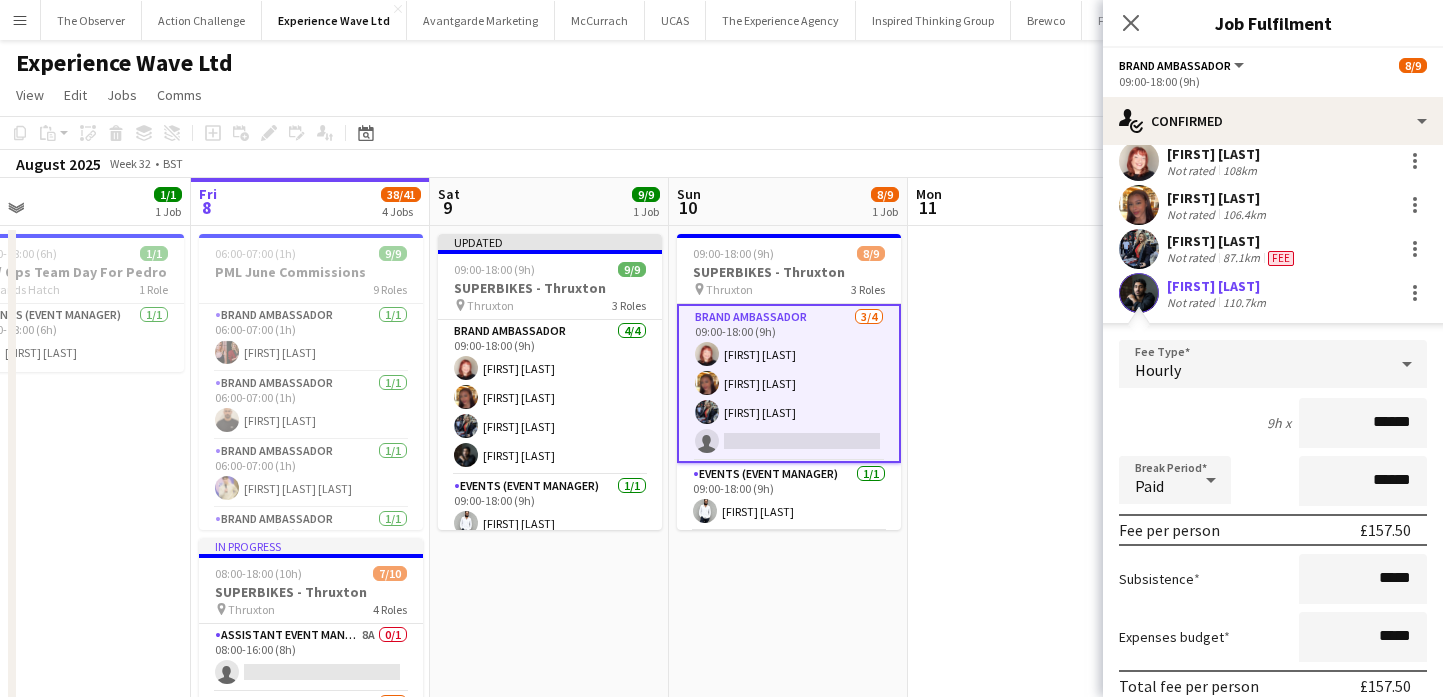 scroll, scrollTop: 62, scrollLeft: 0, axis: vertical 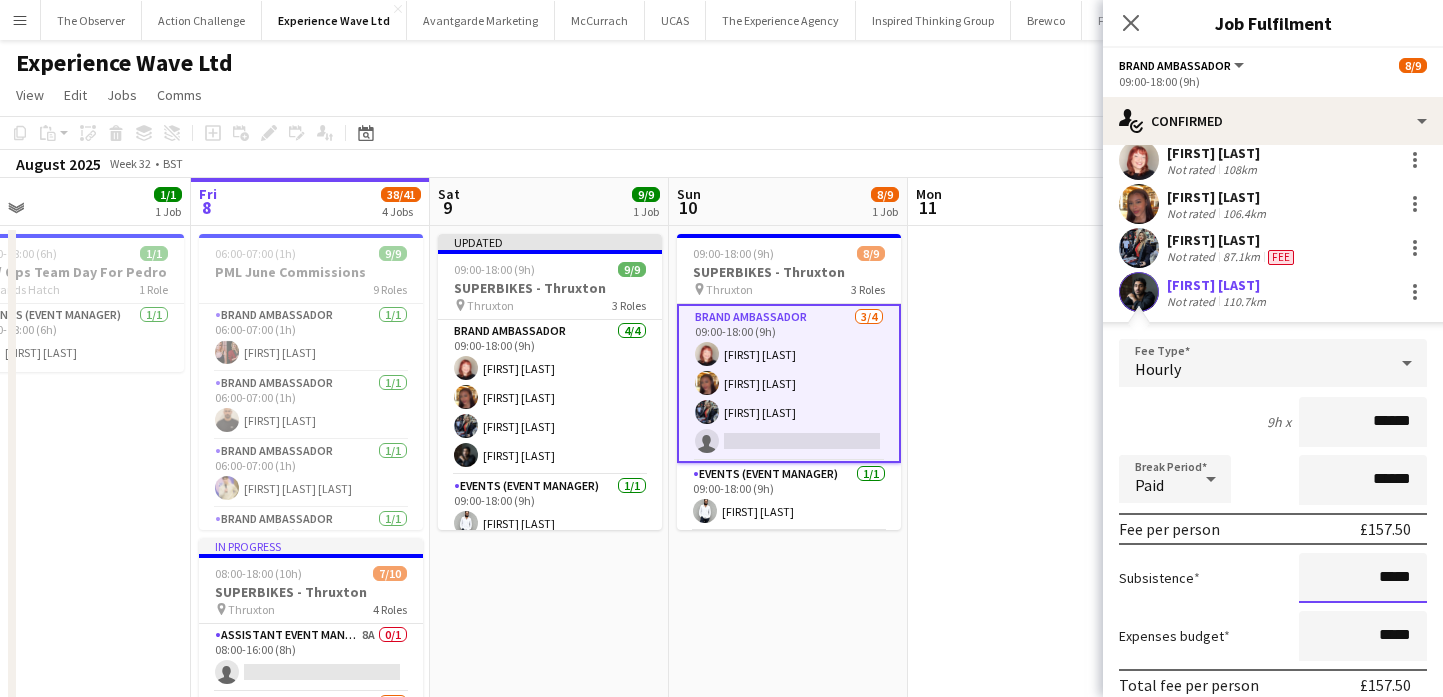 click on "*****" at bounding box center [1363, 578] 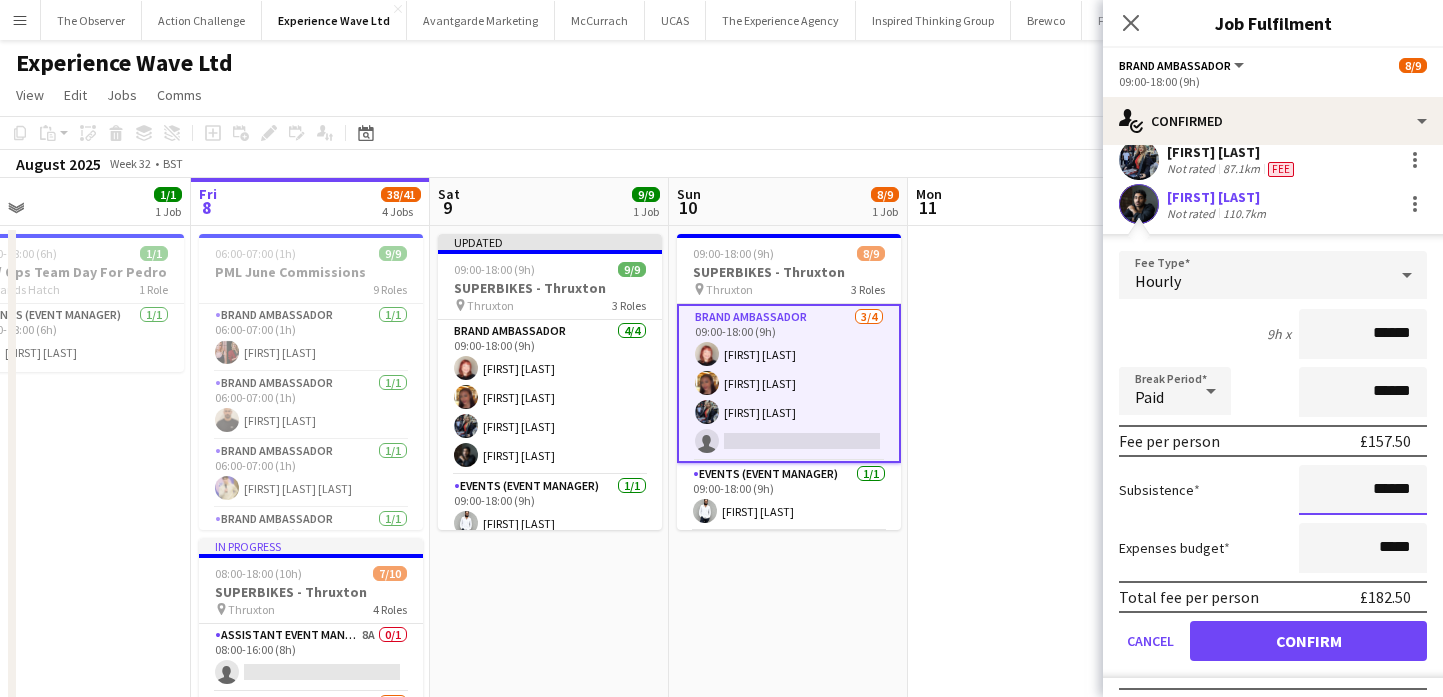 scroll, scrollTop: 160, scrollLeft: 0, axis: vertical 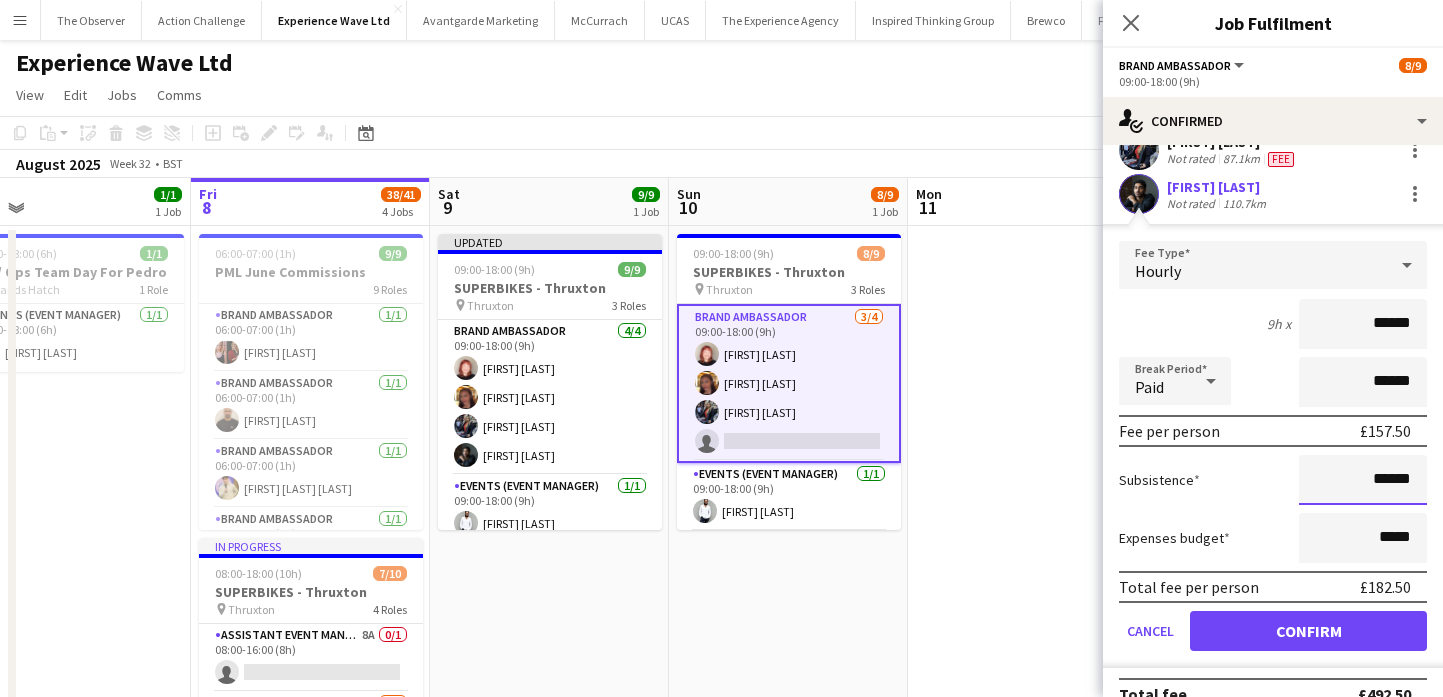 type on "******" 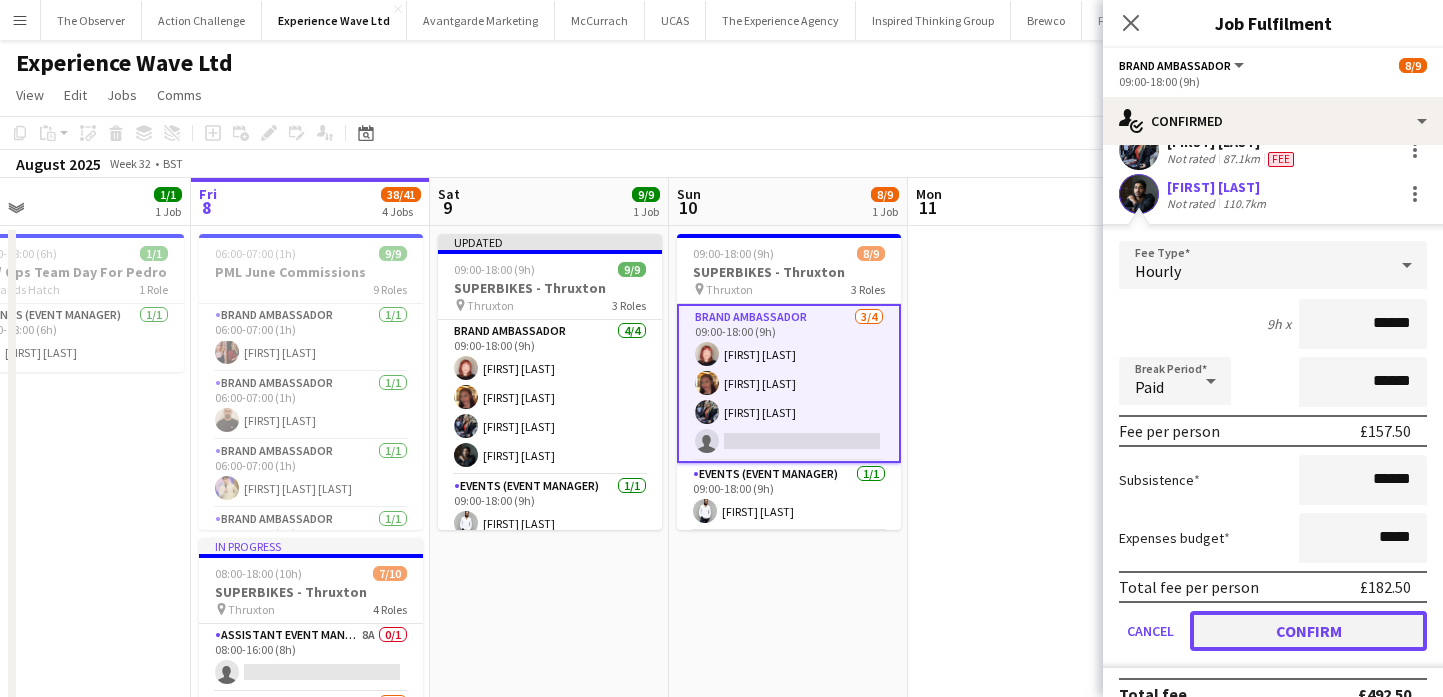 click on "Confirm" at bounding box center (1308, 631) 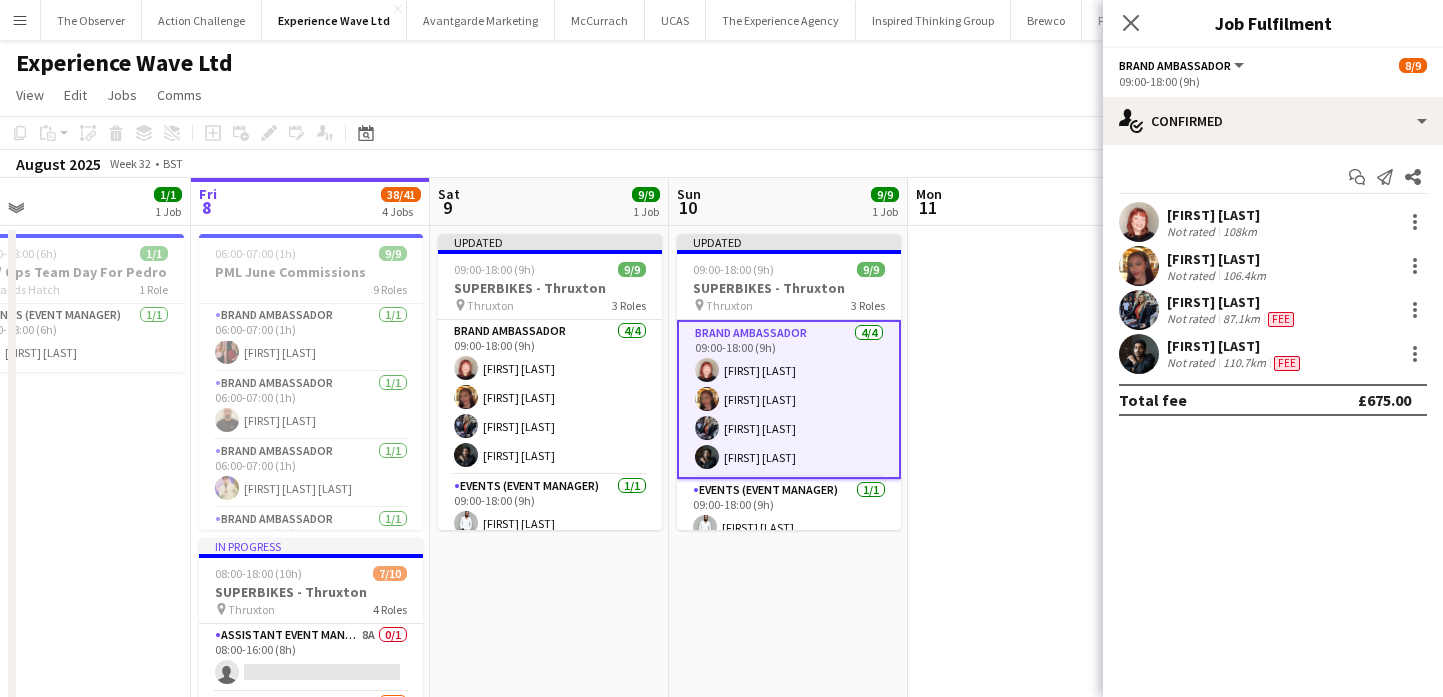 scroll, scrollTop: 0, scrollLeft: 0, axis: both 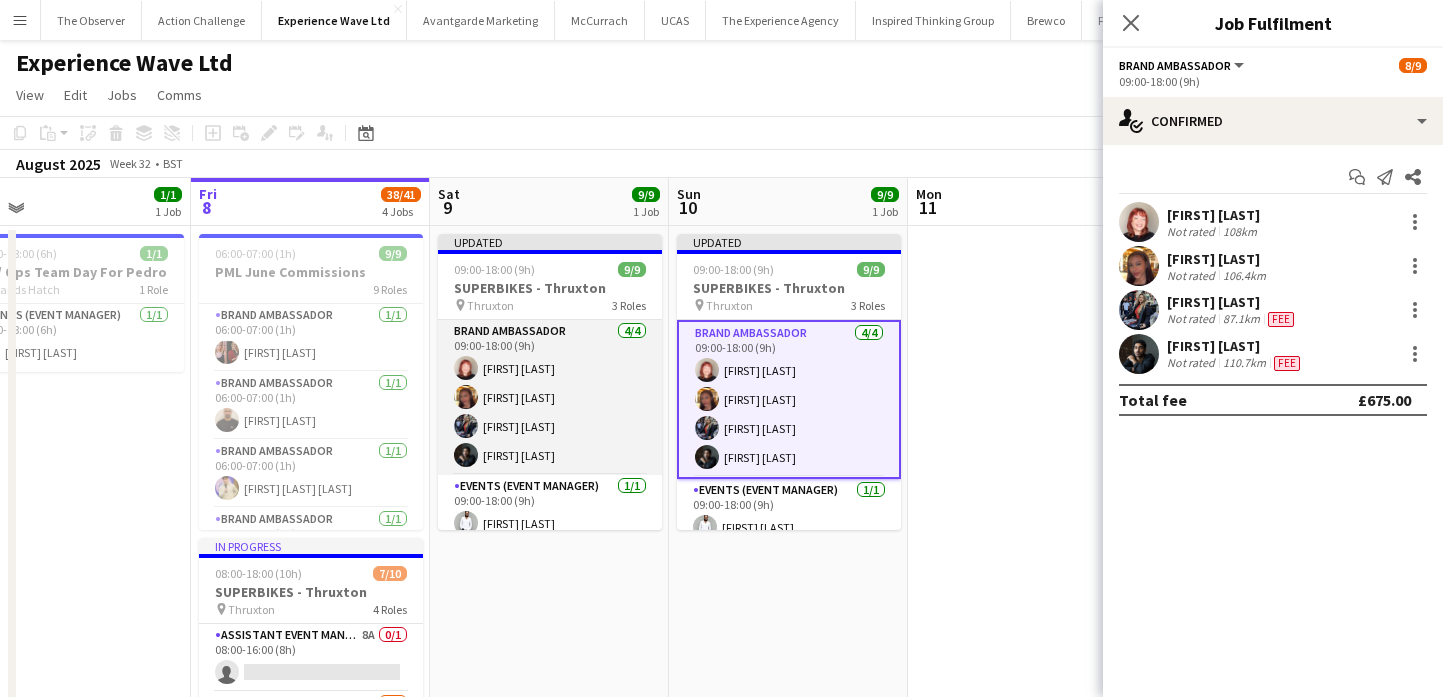click on "Brand Ambassador   4/4   09:00-18:00 (9h)
Lily Exall Mollie NJOKU Chantelle Keung Channan Hanif" at bounding box center (550, 397) 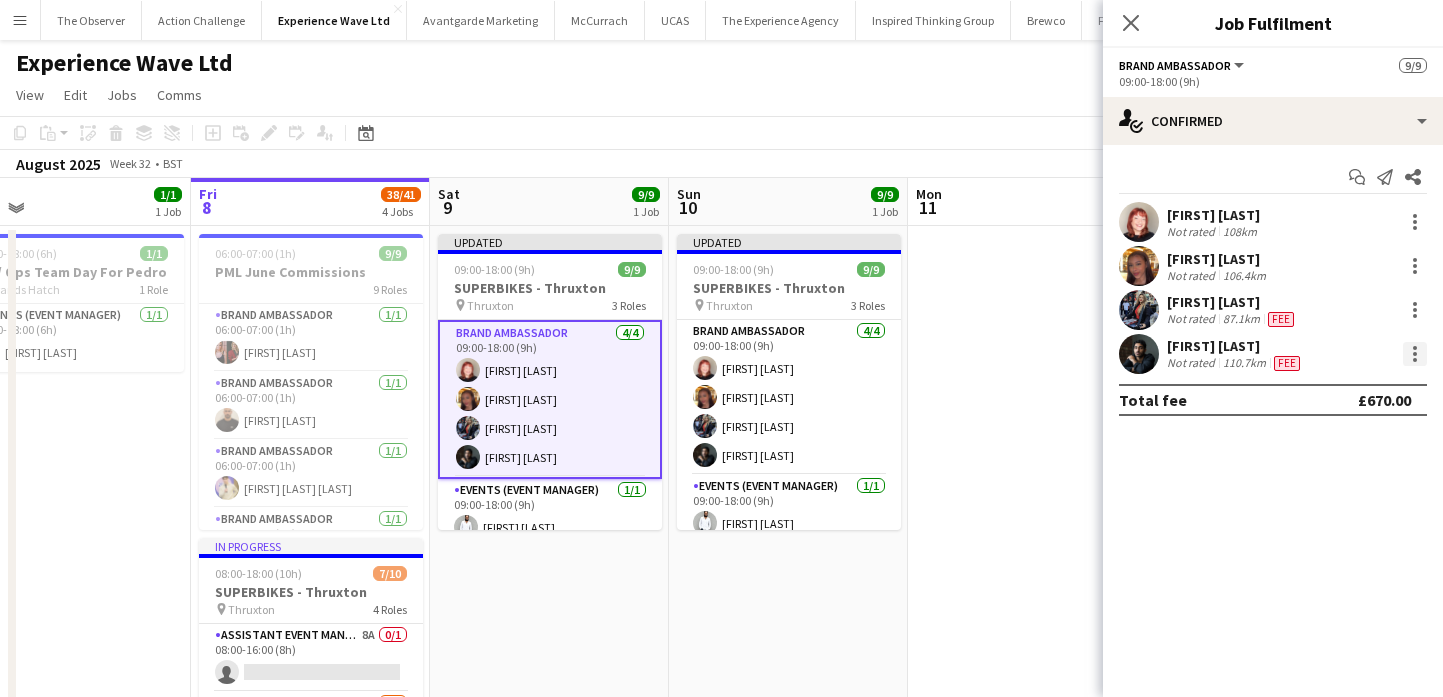 click at bounding box center (1415, 354) 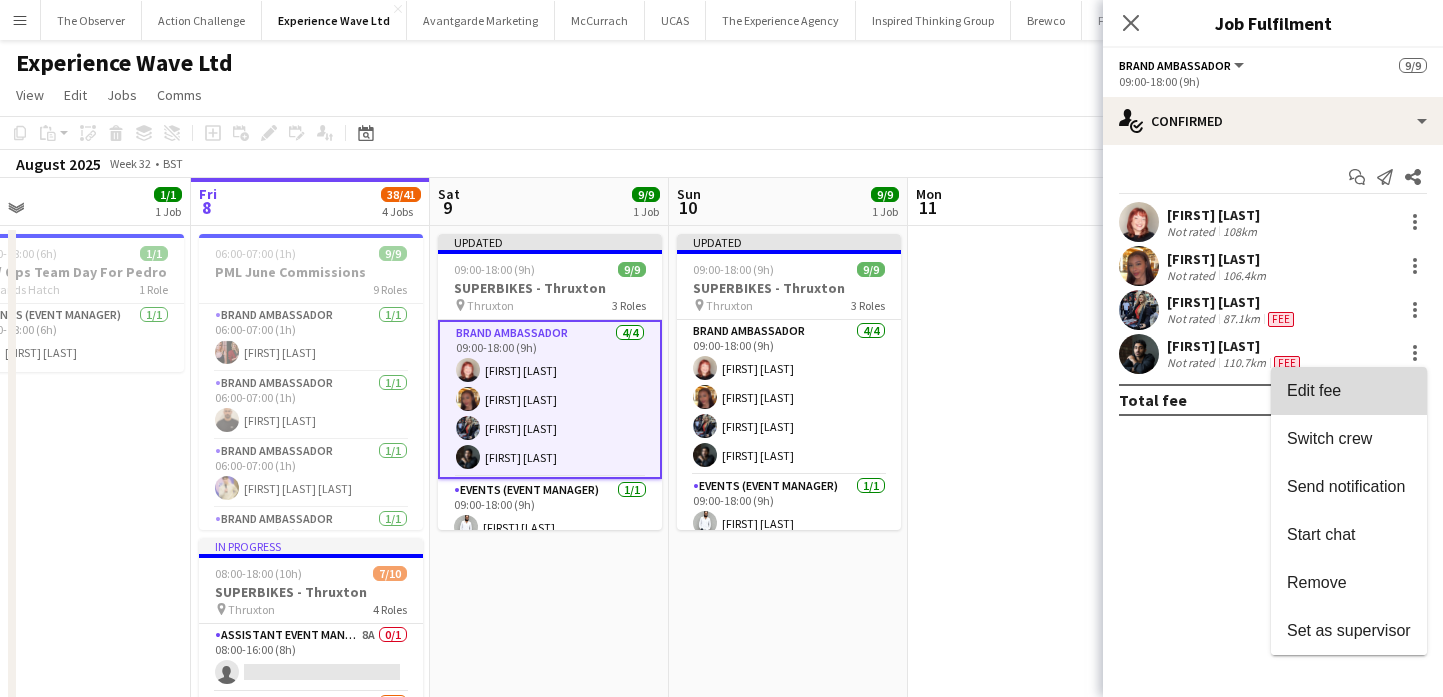 click on "Edit fee" at bounding box center [1349, 391] 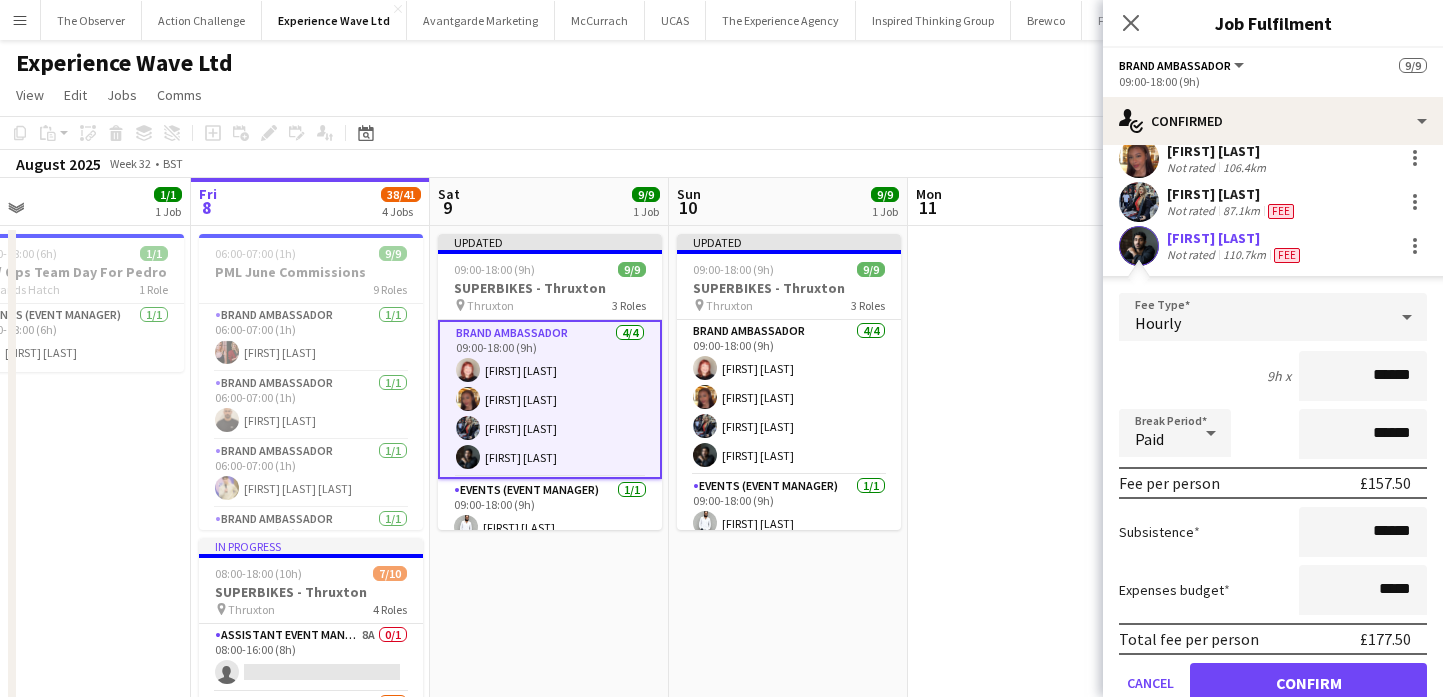 scroll, scrollTop: 131, scrollLeft: 0, axis: vertical 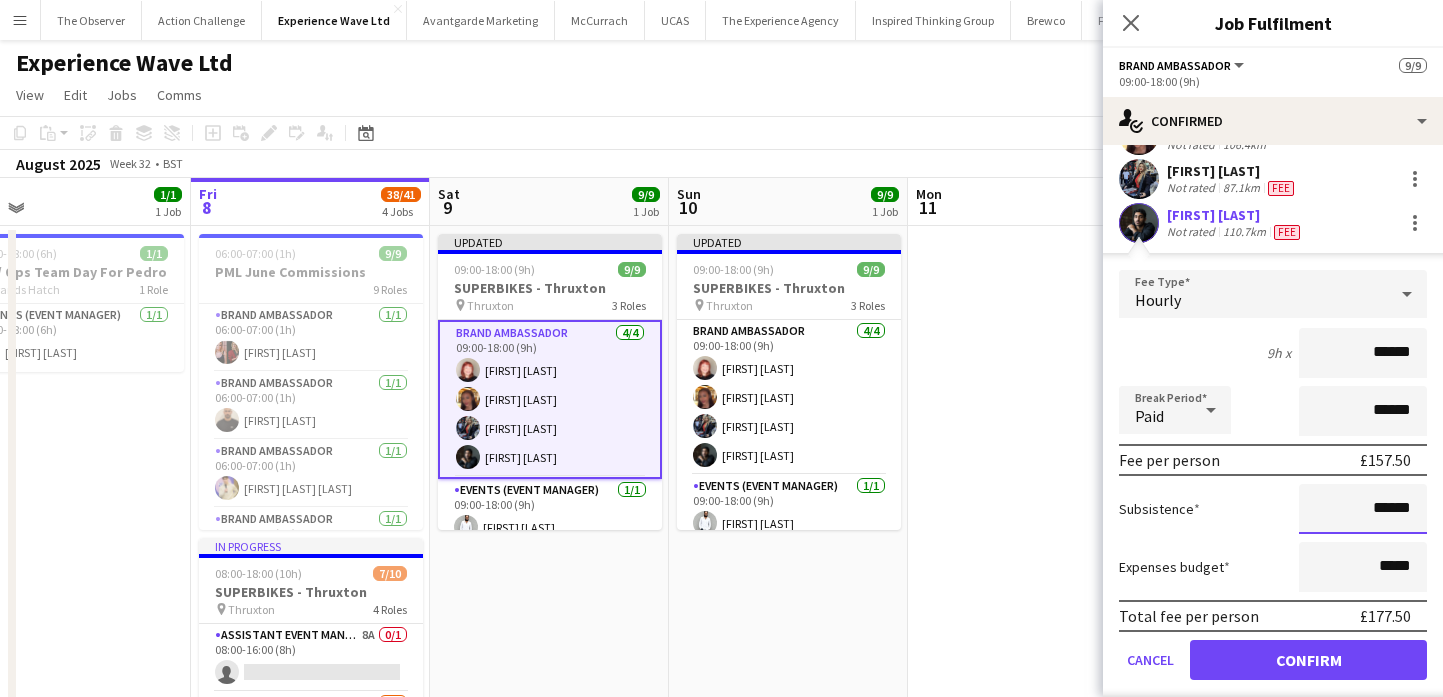 click on "******" at bounding box center (1363, 509) 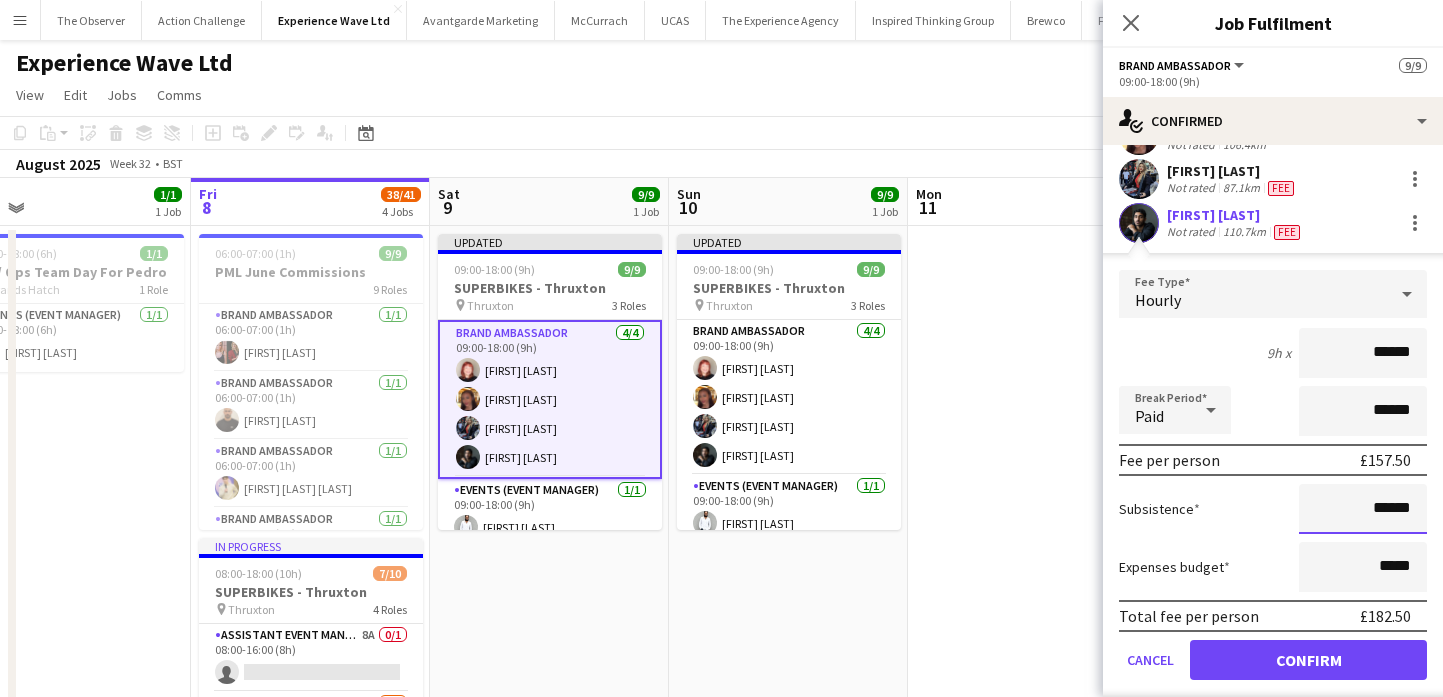 type on "******" 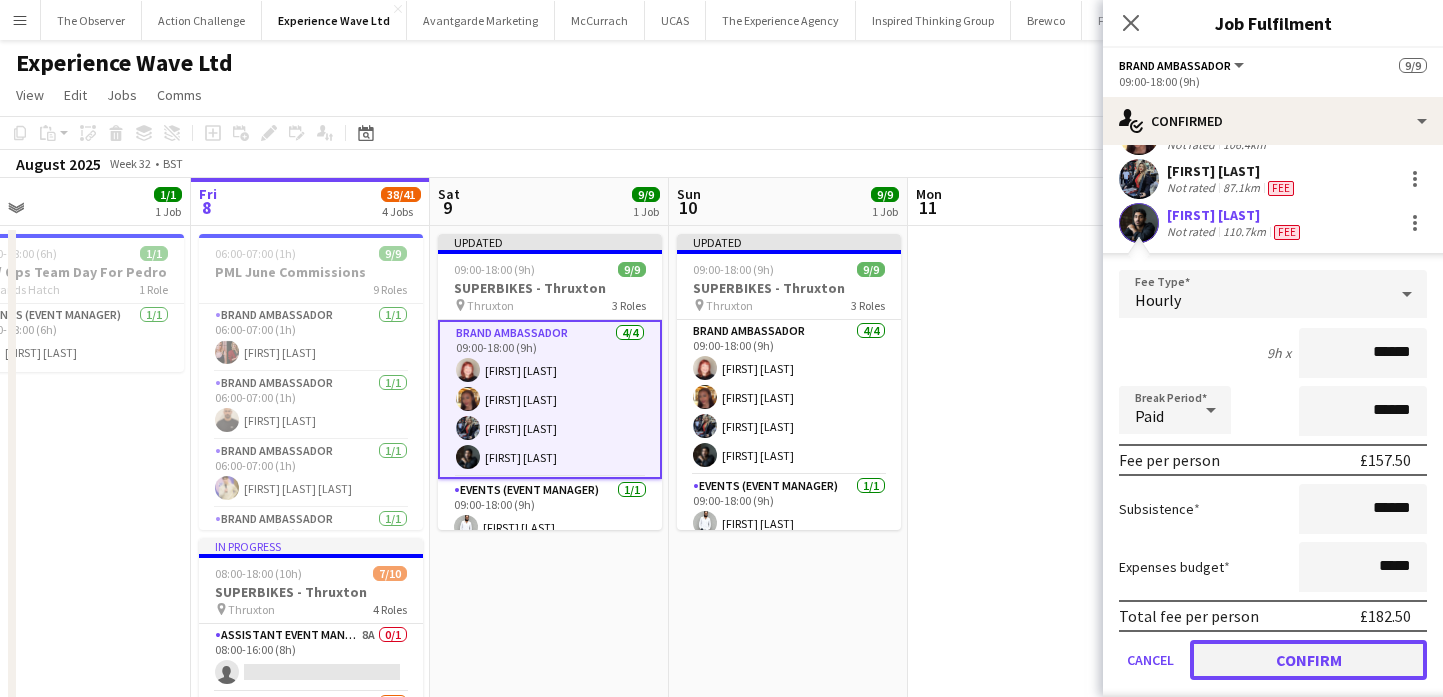 click on "Confirm" at bounding box center (1308, 660) 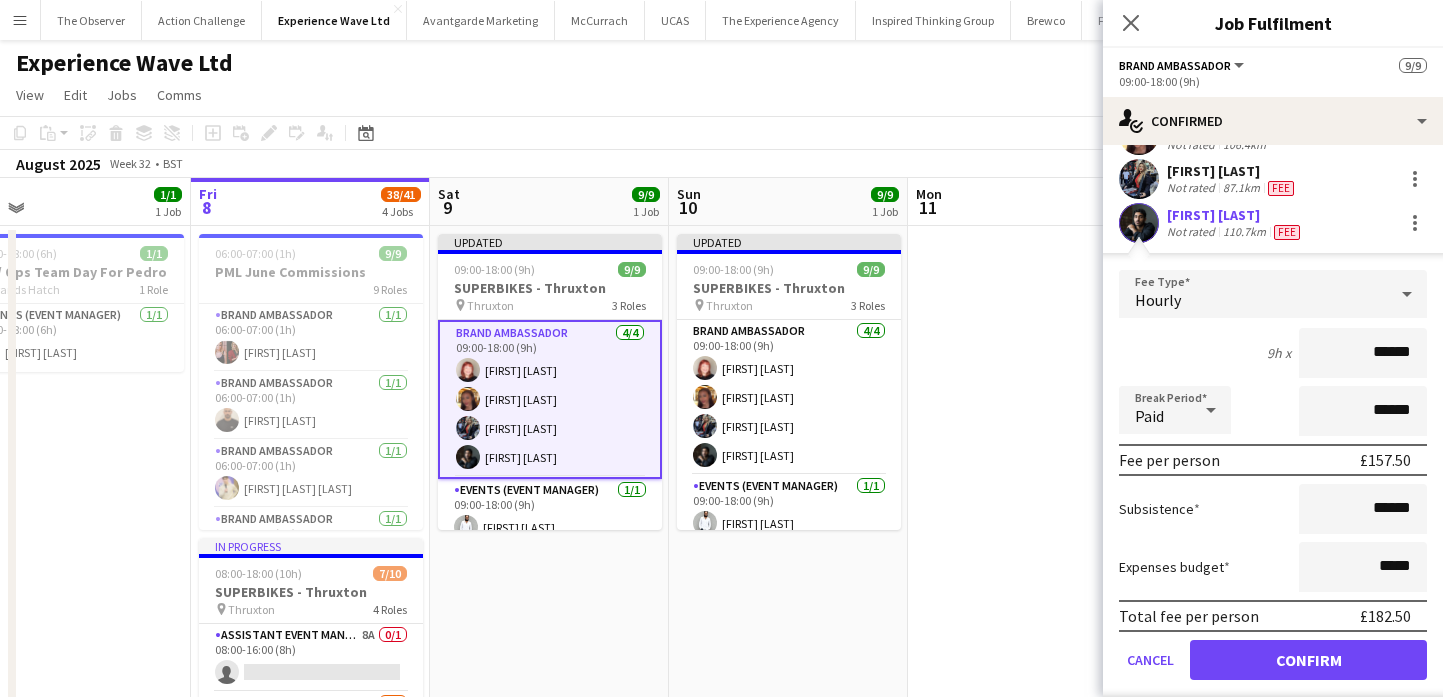 scroll, scrollTop: 0, scrollLeft: 0, axis: both 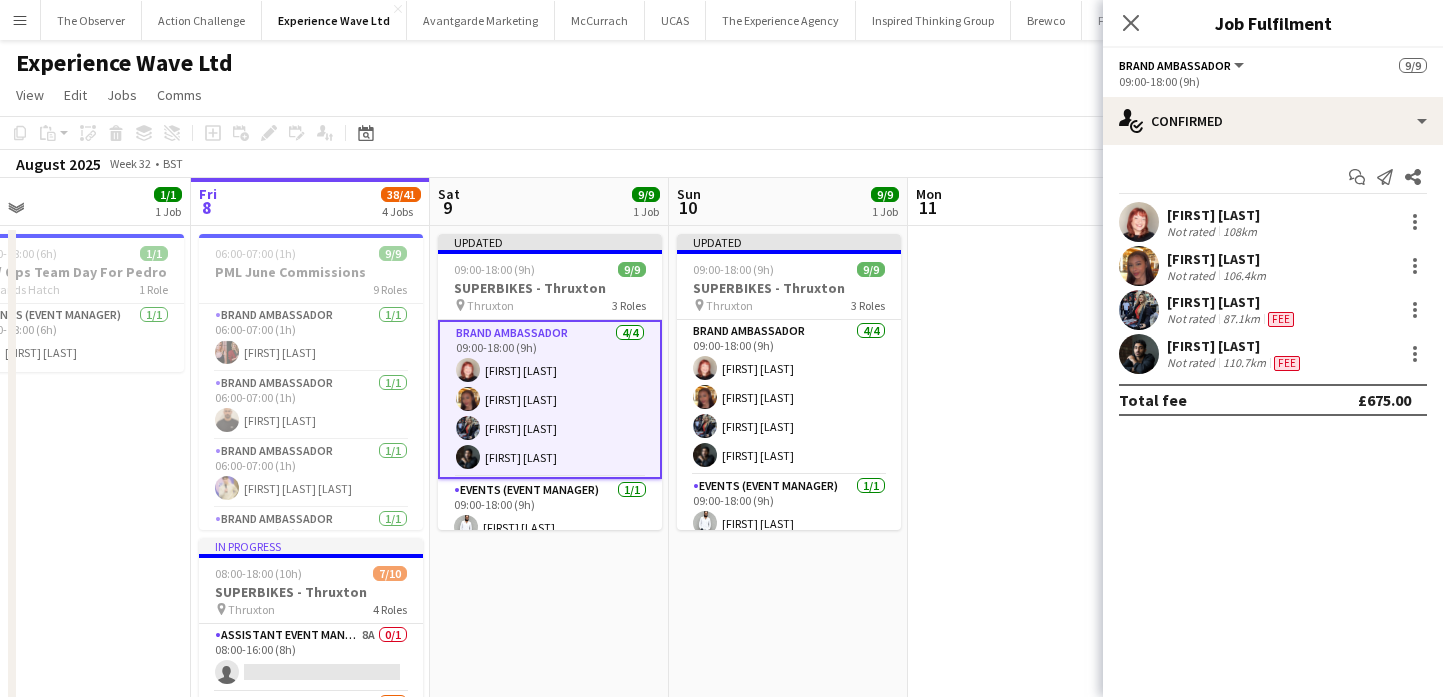 click at bounding box center [1027, 854] 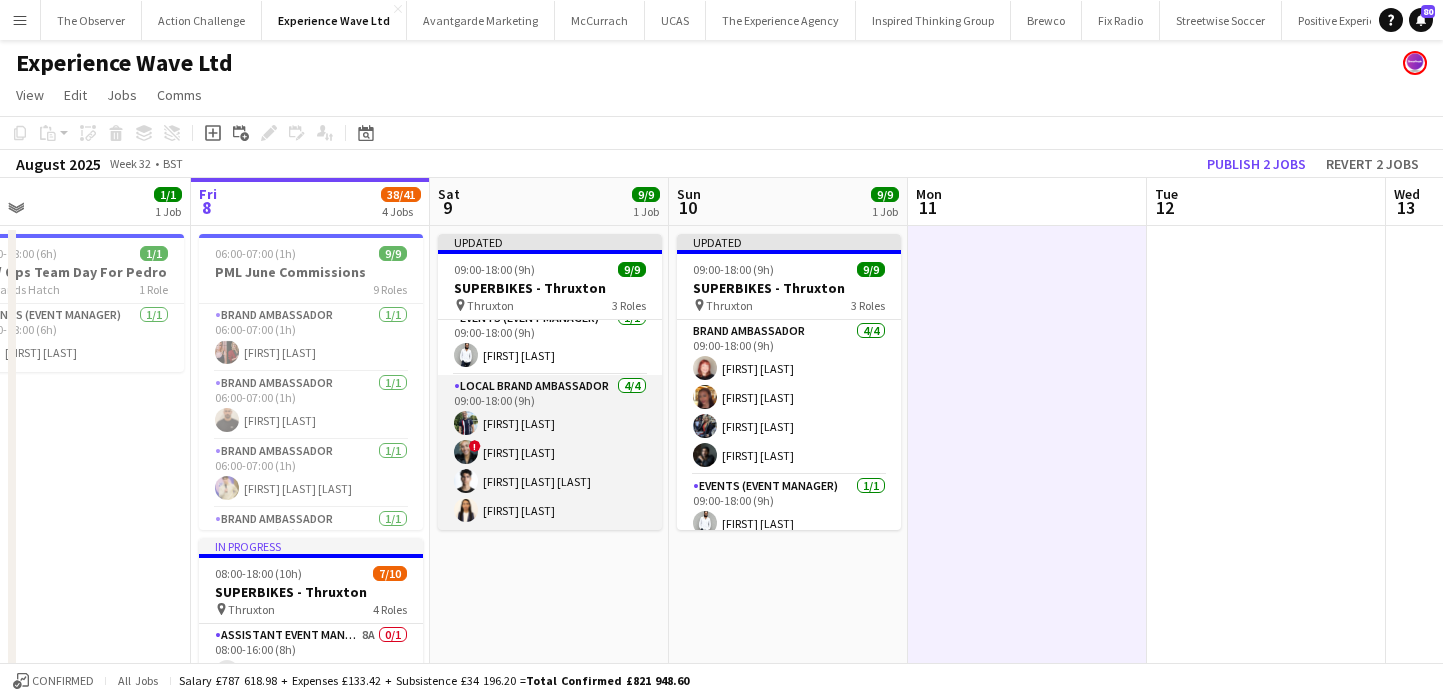 scroll, scrollTop: 0, scrollLeft: 0, axis: both 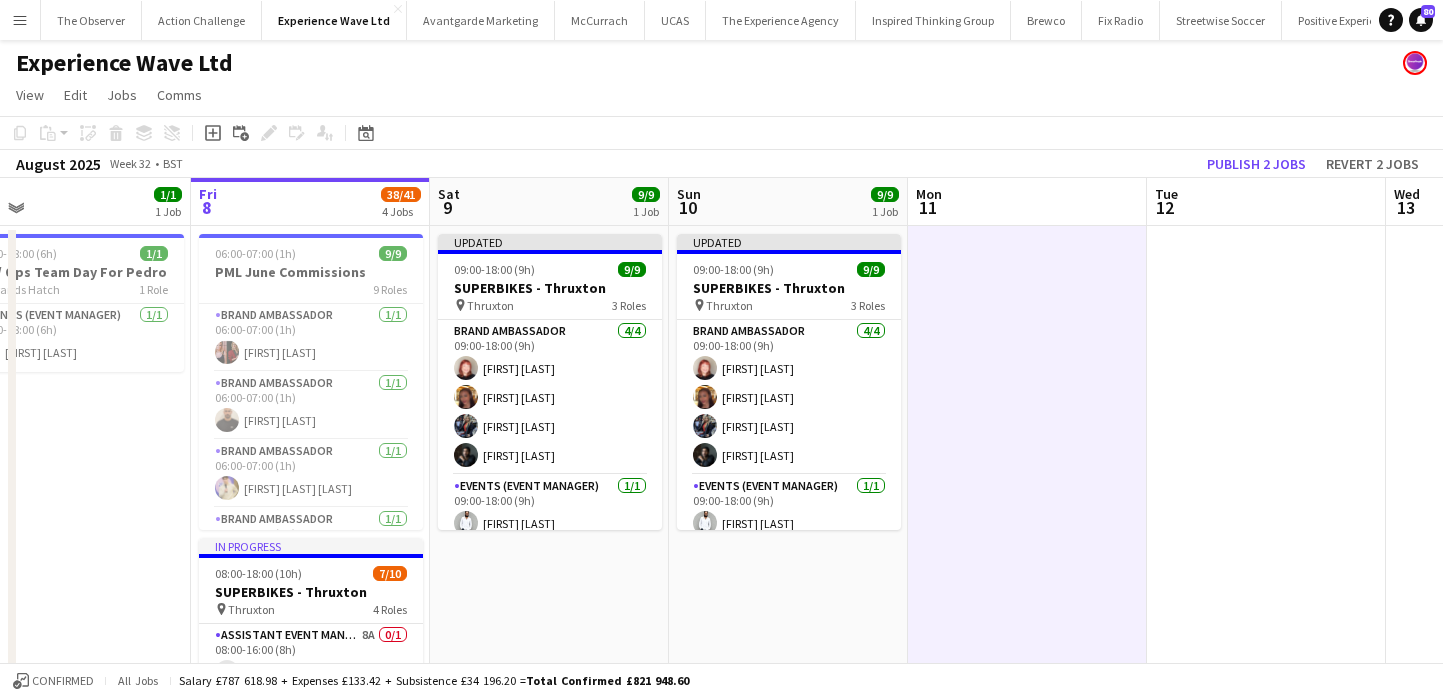 click on "Brand Ambassador   4/4   09:00-18:00 (9h)
Lily Exall Mollie NJOKU Chantelle Keung Channan Hanif" at bounding box center [550, 397] 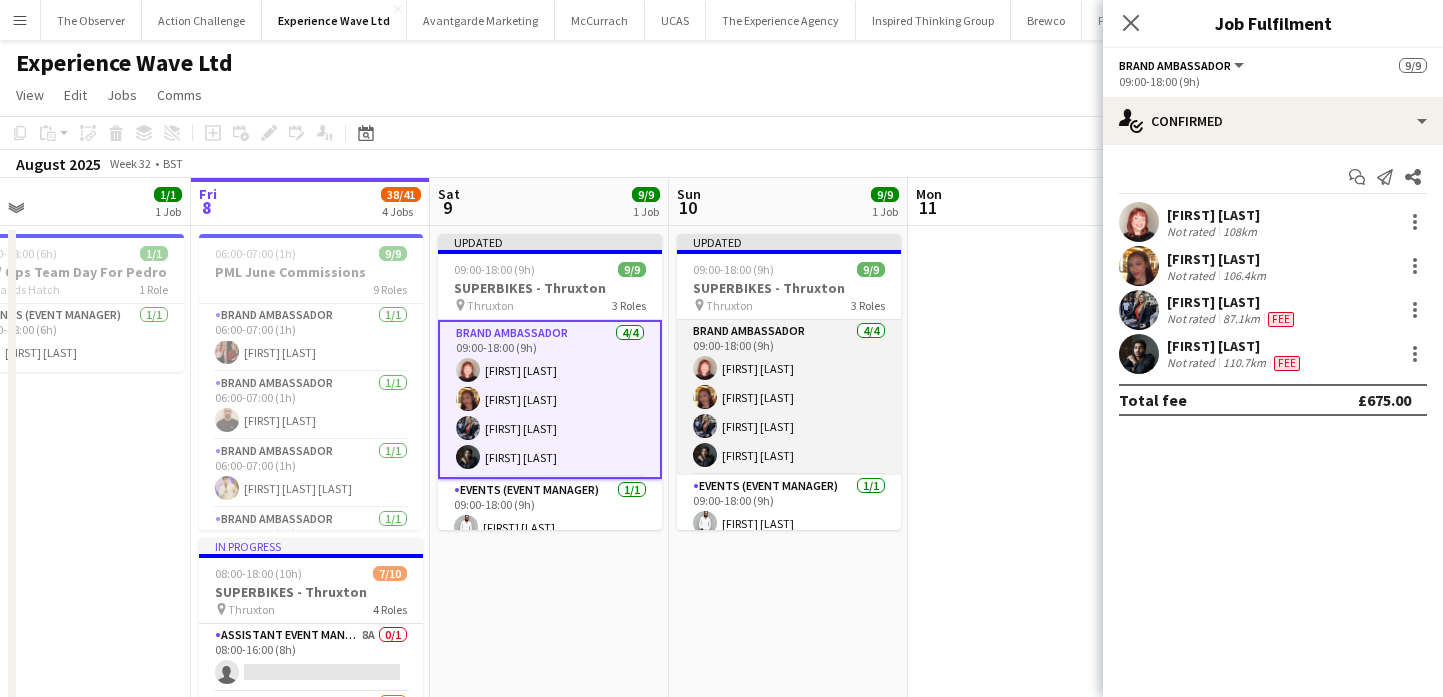 click on "Brand Ambassador   4/4   09:00-18:00 (9h)
Lily Exall Mollie NJOKU Chantelle Keung Channan Hanif" at bounding box center [789, 397] 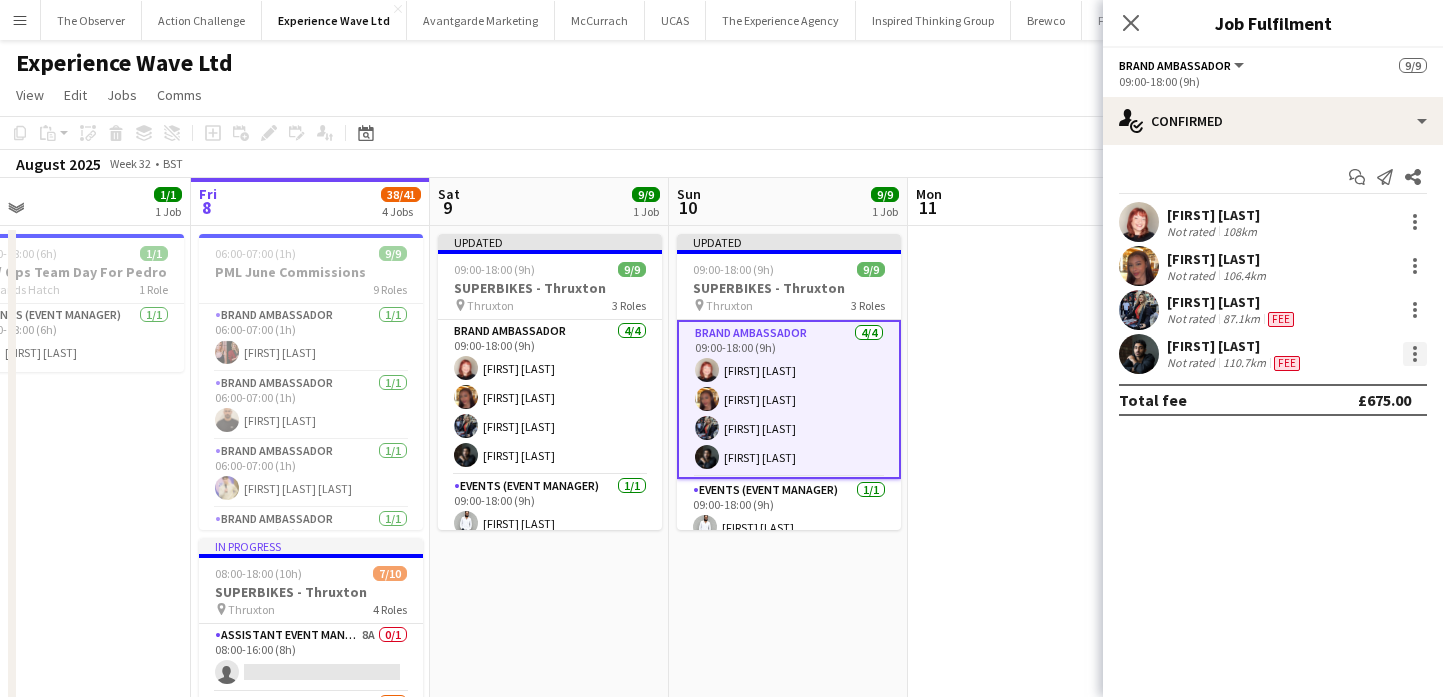 click at bounding box center (1415, 354) 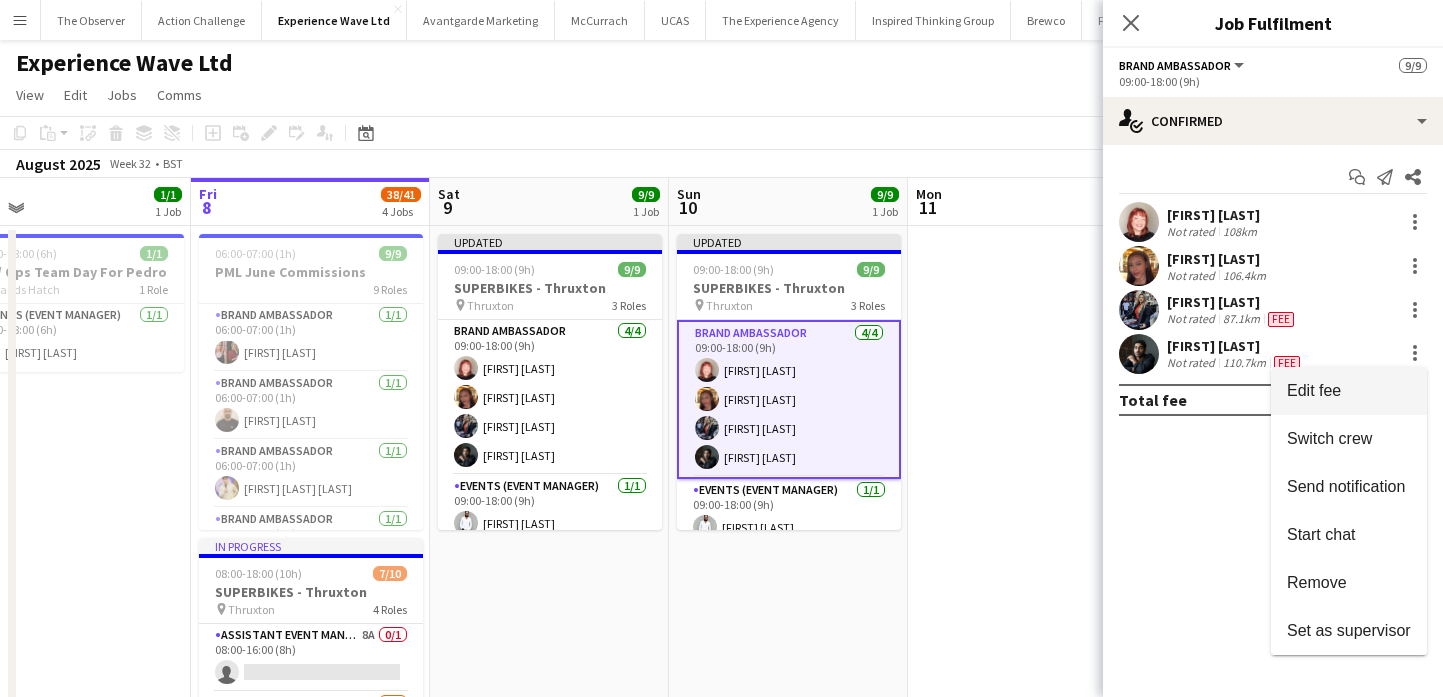 click on "Edit fee" at bounding box center [1349, 391] 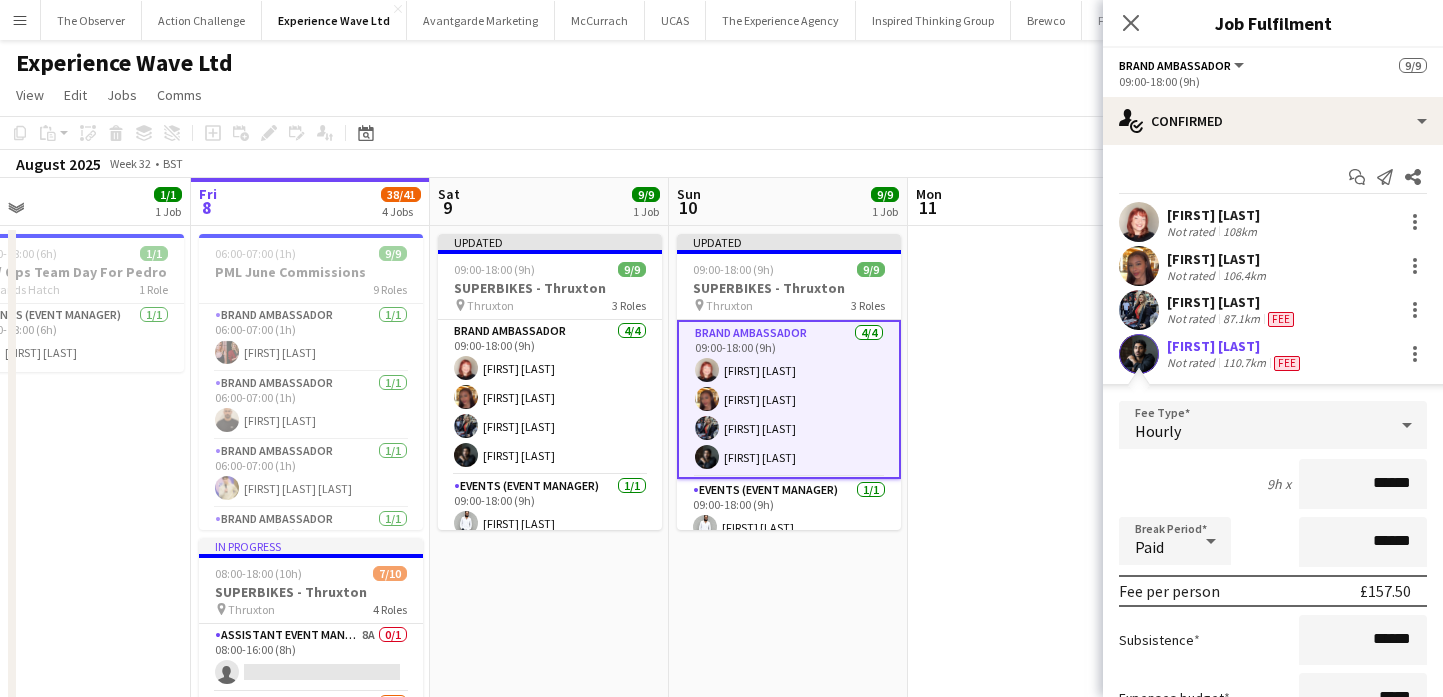 click at bounding box center (1027, 854) 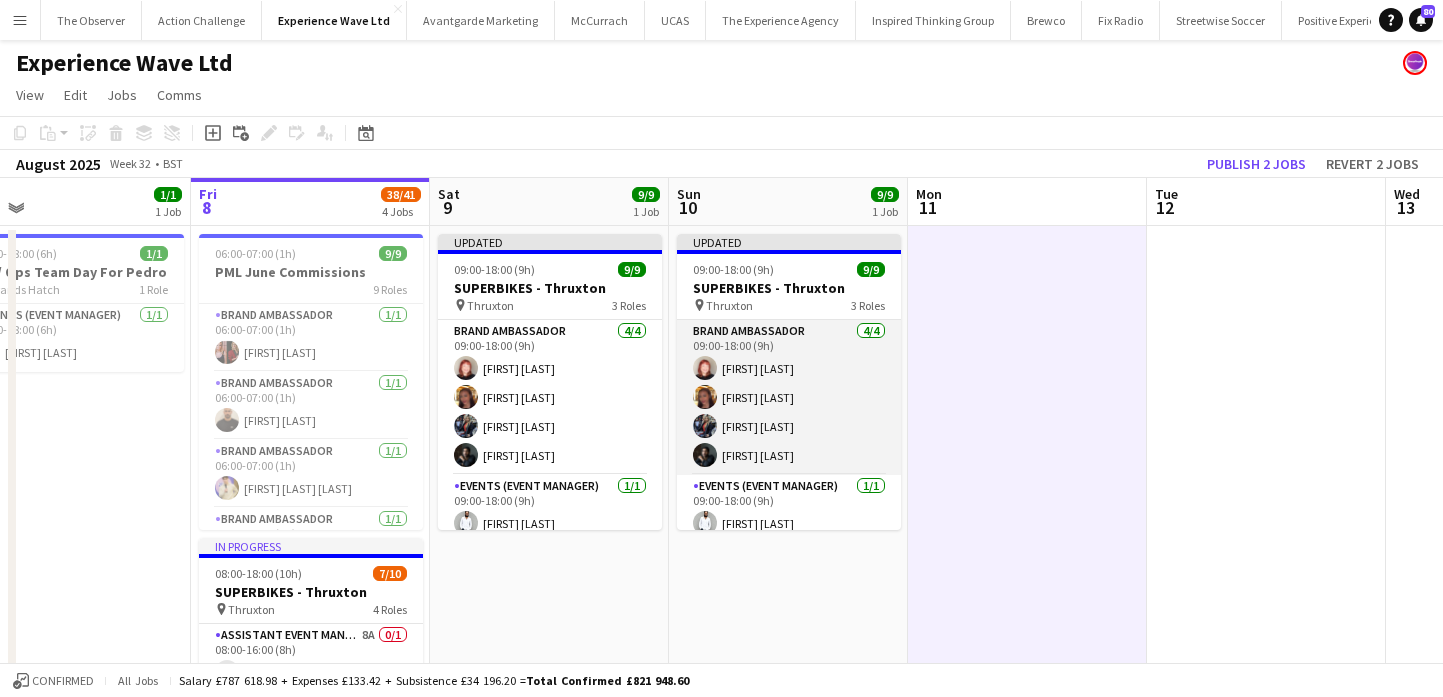 click on "Brand Ambassador   4/4   09:00-18:00 (9h)
Lily Exall Mollie NJOKU Chantelle Keung Channan Hanif" at bounding box center (789, 397) 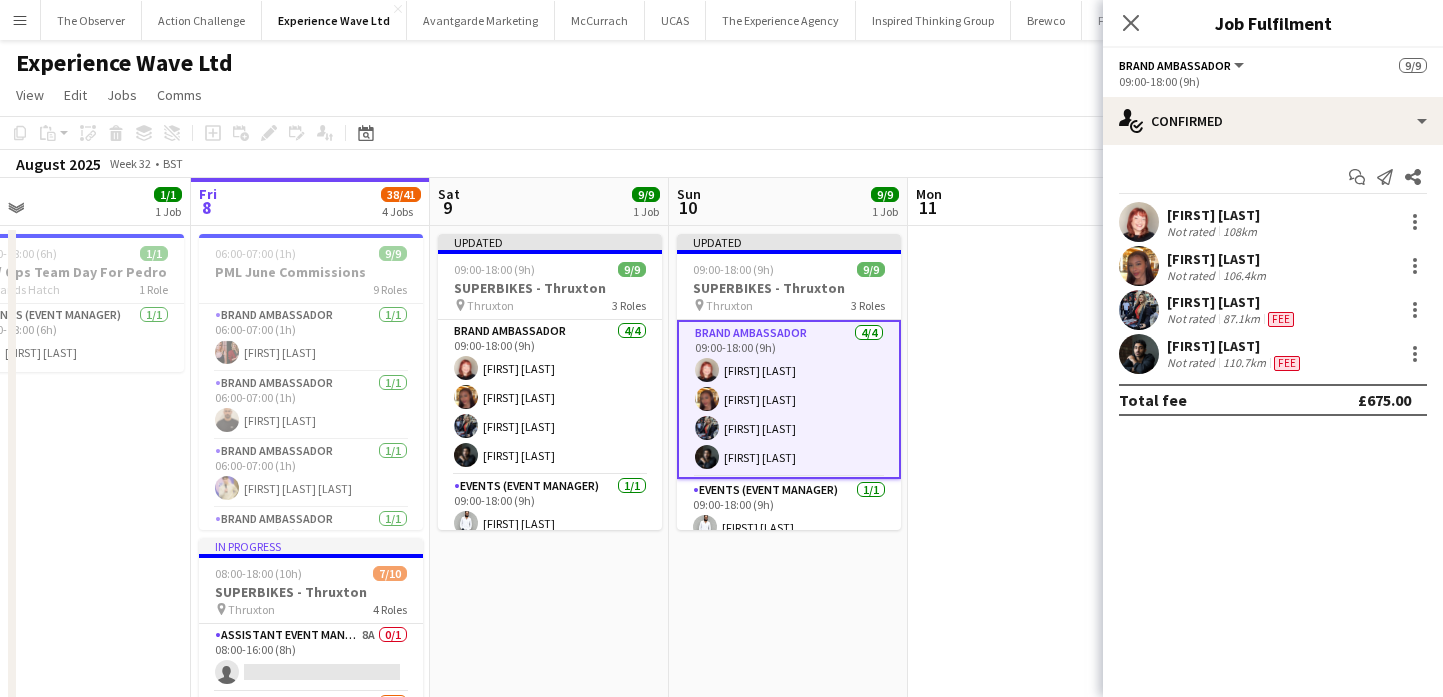 click at bounding box center [1027, 854] 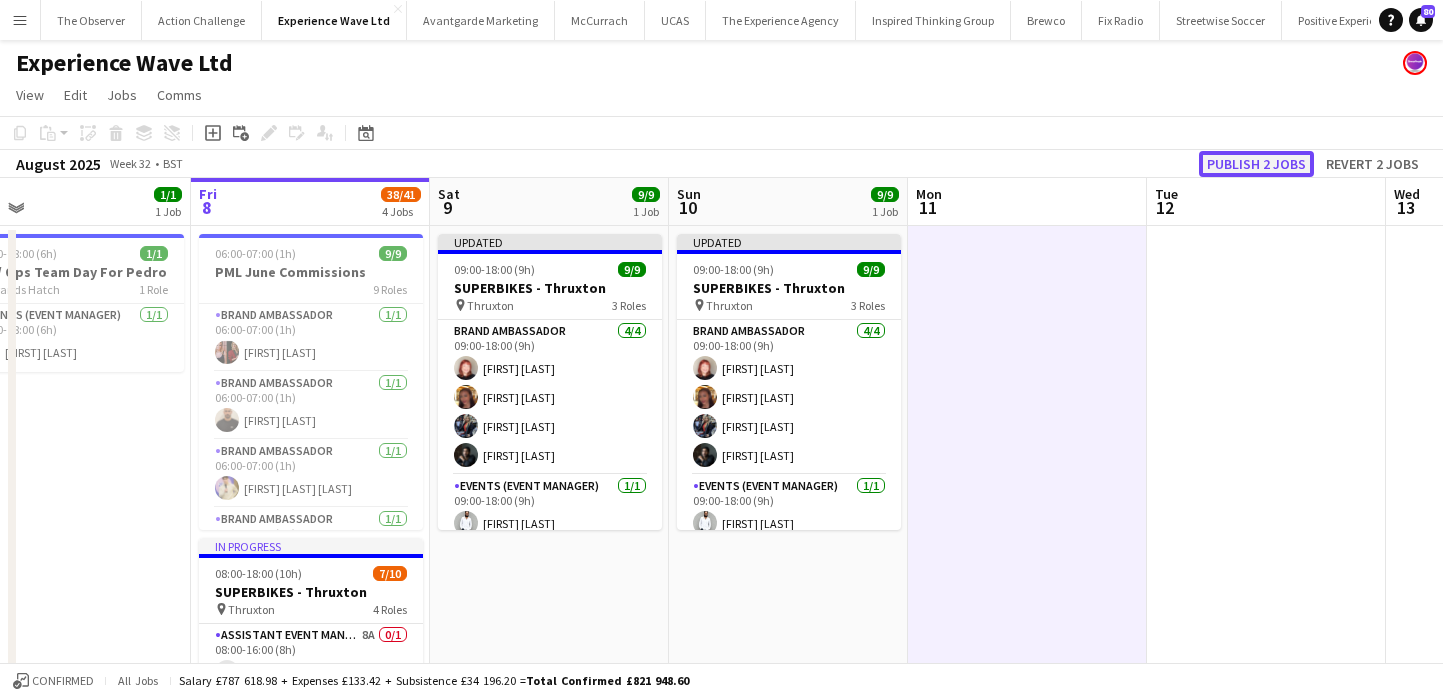 click on "Publish 2 jobs" 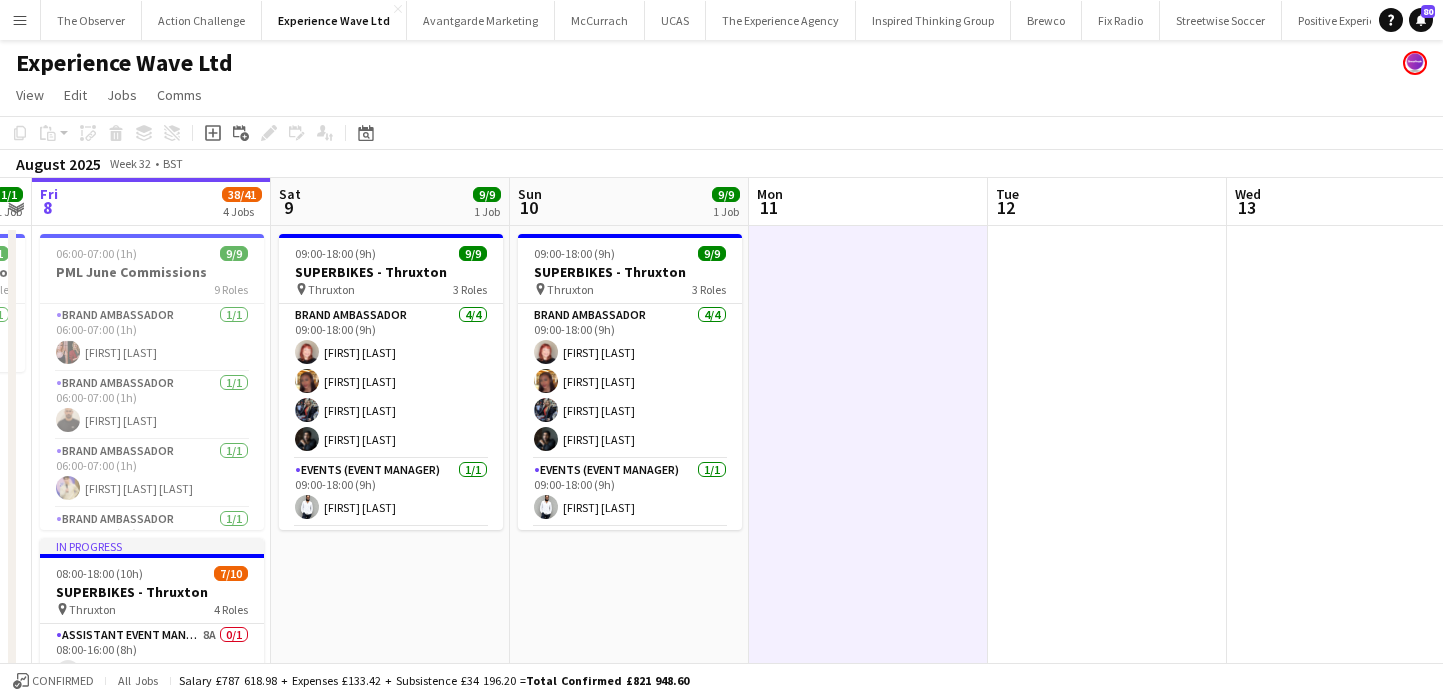 scroll, scrollTop: 0, scrollLeft: 417, axis: horizontal 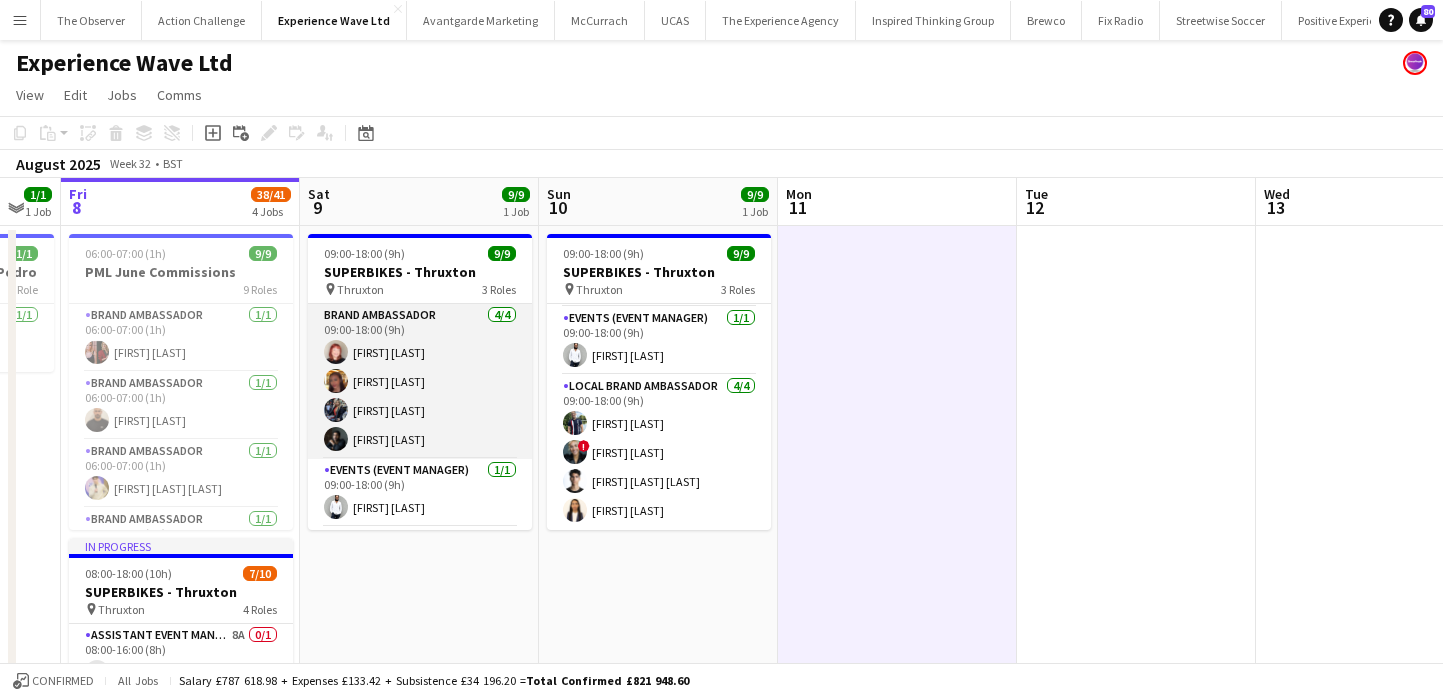 click on "Brand Ambassador   4/4   09:00-18:00 (9h)
Lily Exall Mollie NJOKU Chantelle Keung Channan Hanif" at bounding box center [420, 381] 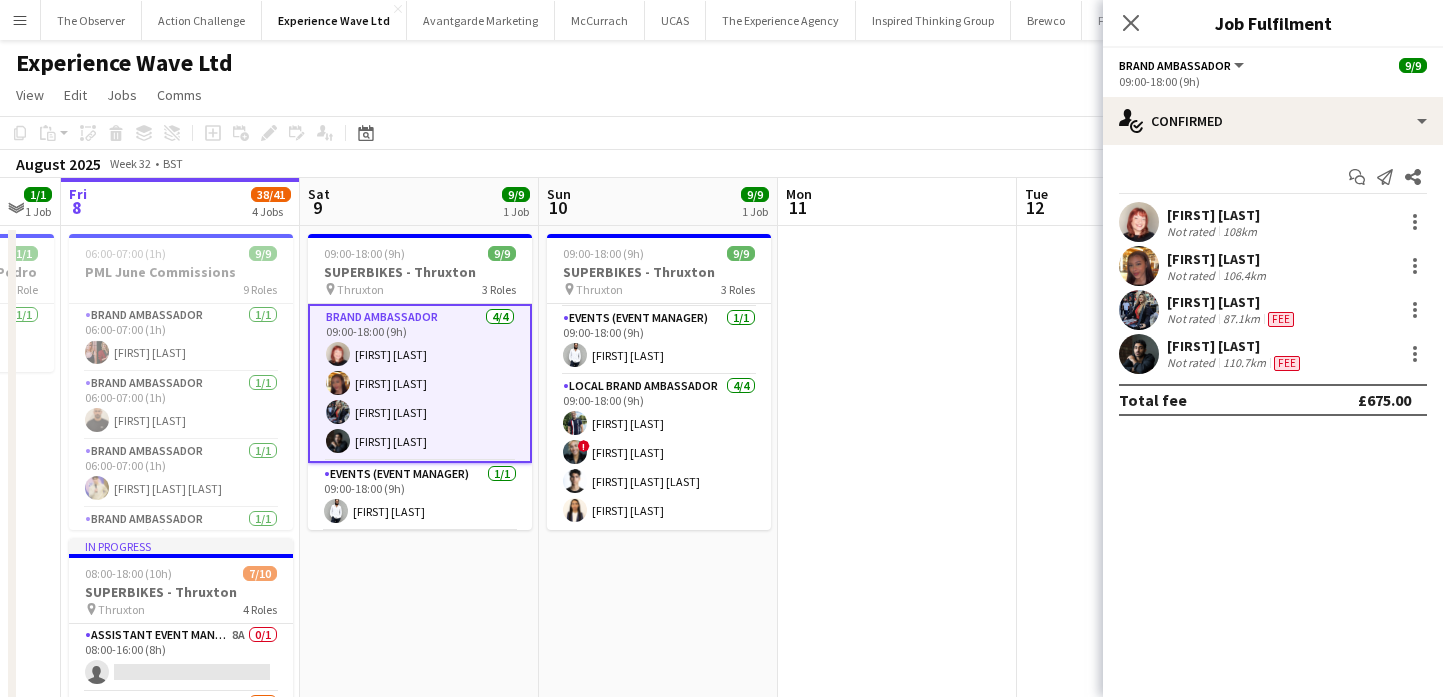 click at bounding box center (897, 854) 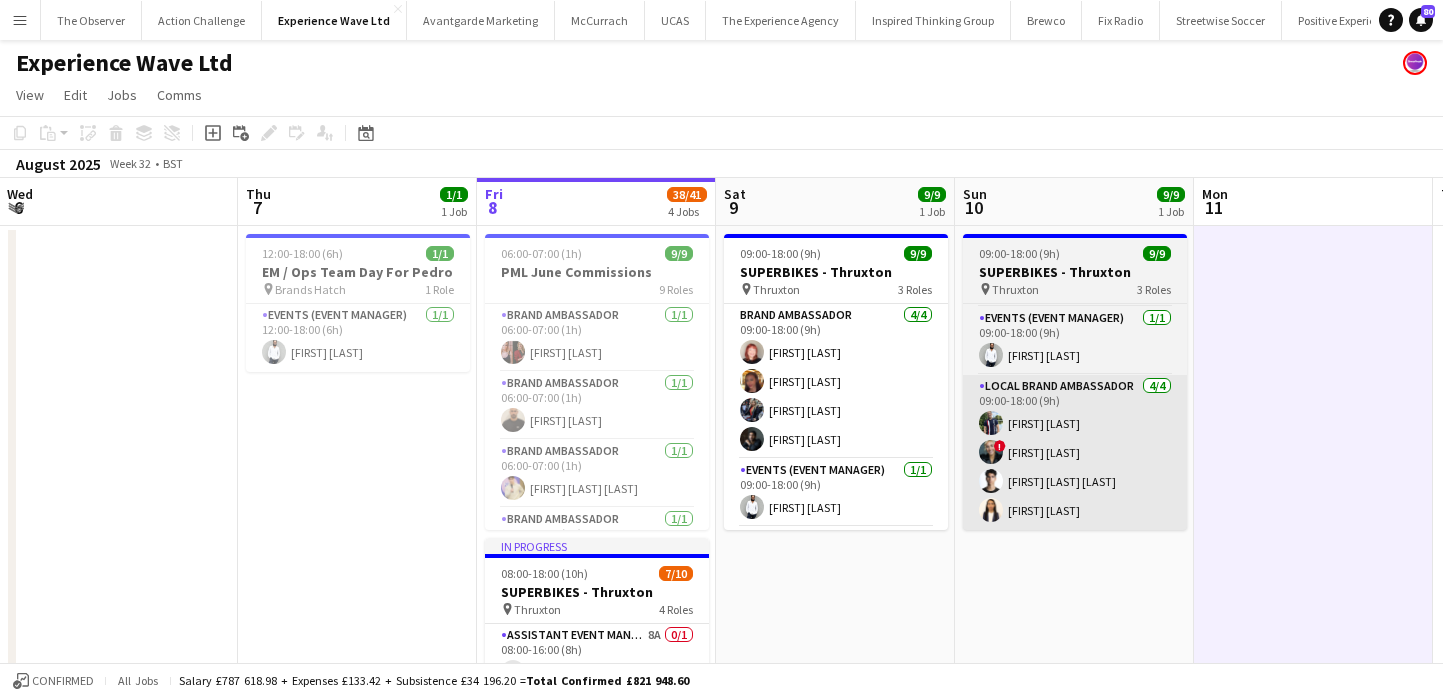 scroll, scrollTop: 0, scrollLeft: 447, axis: horizontal 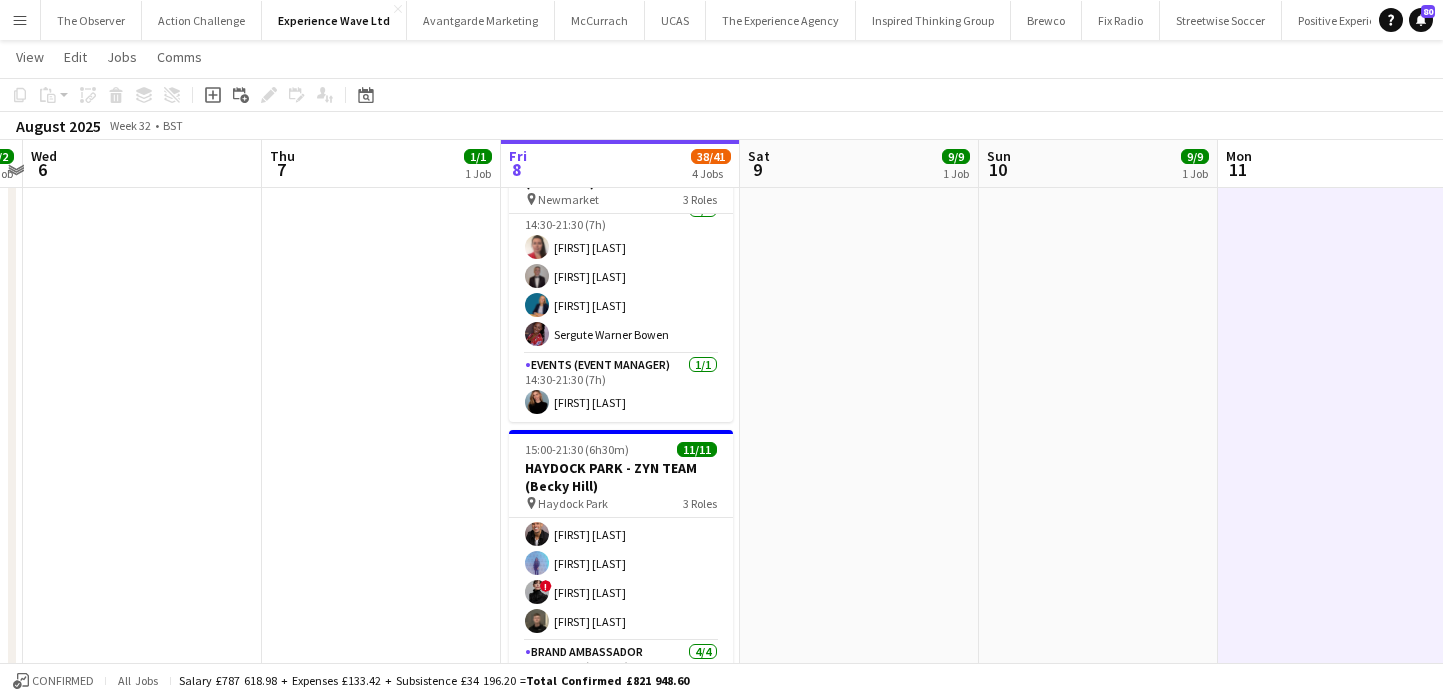 click on "09:00-18:00 (9h)    9/9   SUPERBIKES - Thruxton
pin
Thruxton   3 Roles   Brand Ambassador   4/4   09:00-18:00 (9h)
Lily Exall Mollie NJOKU Chantelle Keung Channan Hanif  Events (Event Manager)   1/1   09:00-18:00 (9h)
Pedro De Marchi  Local Brand Ambassador   4/4   09:00-18:00 (9h)
Angel Gervacio Bido ! Alicia Cummings Adrian De la Rosa Sanchez Astrid Ventura" at bounding box center (859, 138) 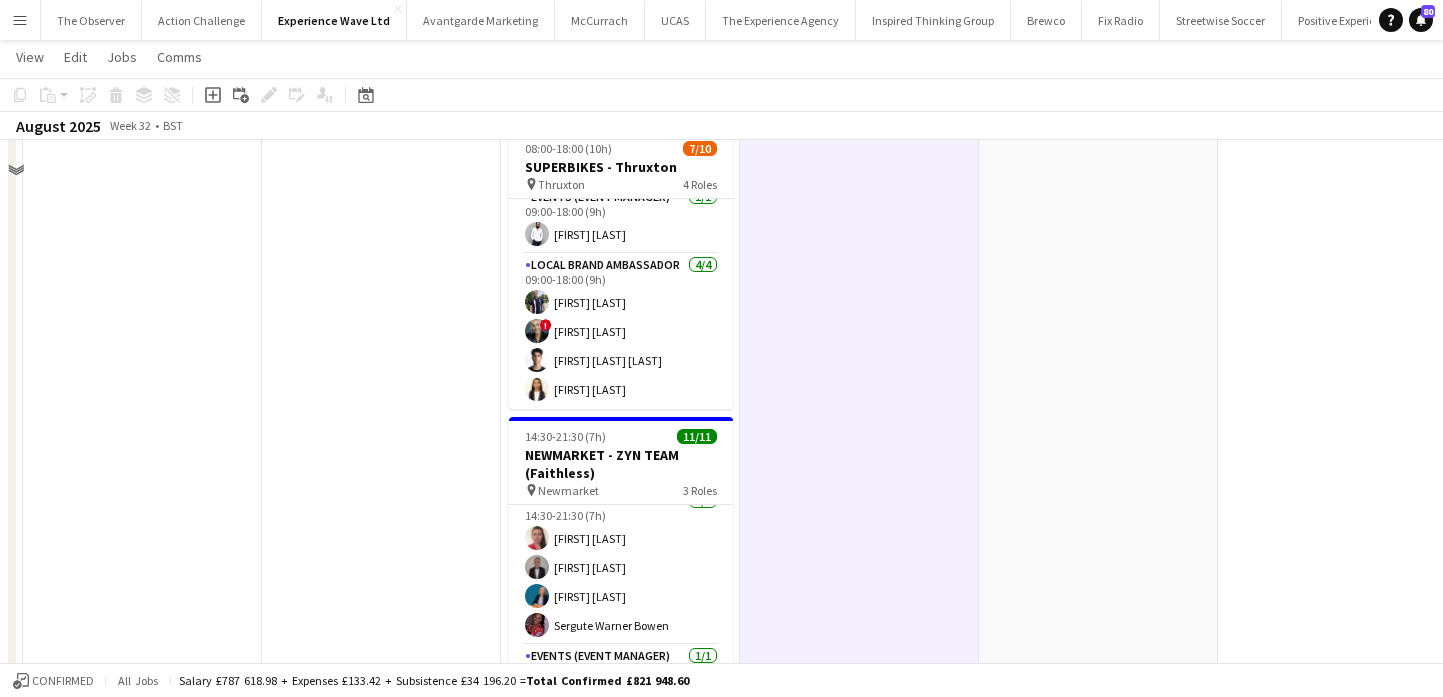 scroll, scrollTop: 366, scrollLeft: 0, axis: vertical 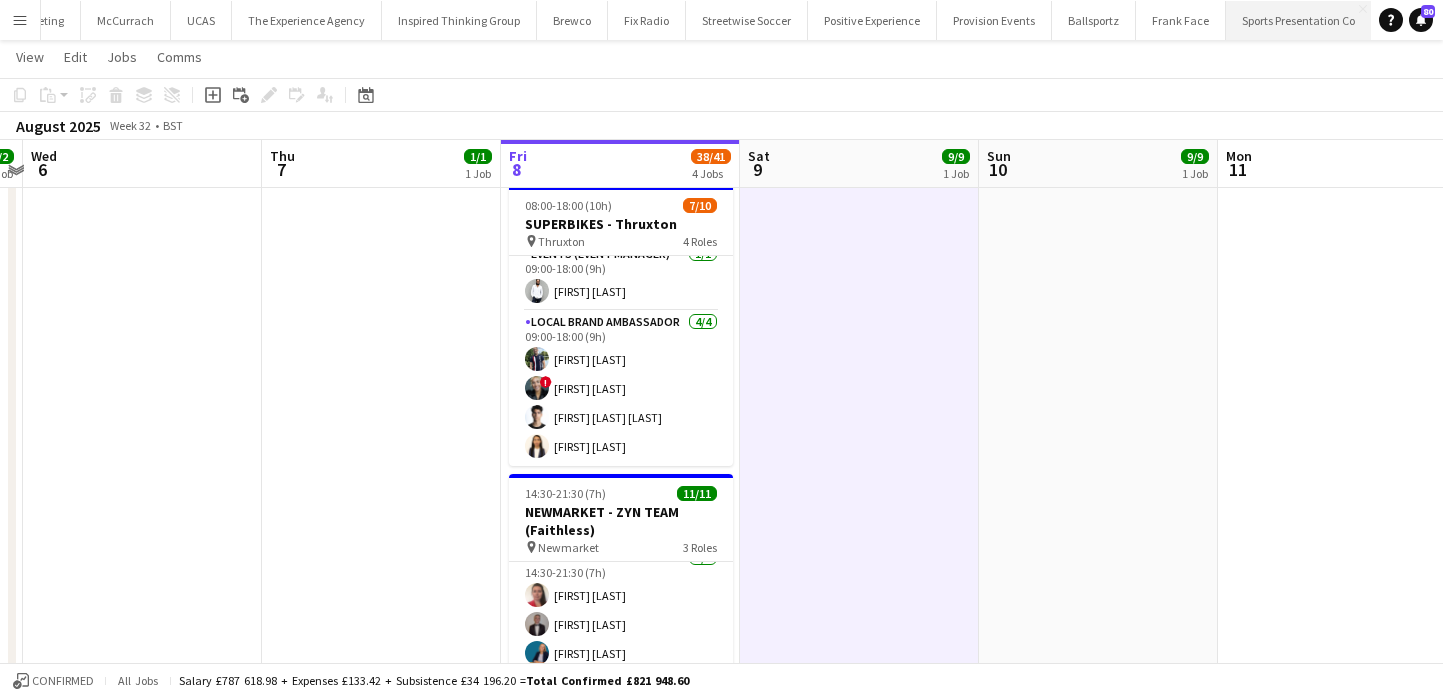 click on "Sports Presentation Co
Close" at bounding box center [1299, 20] 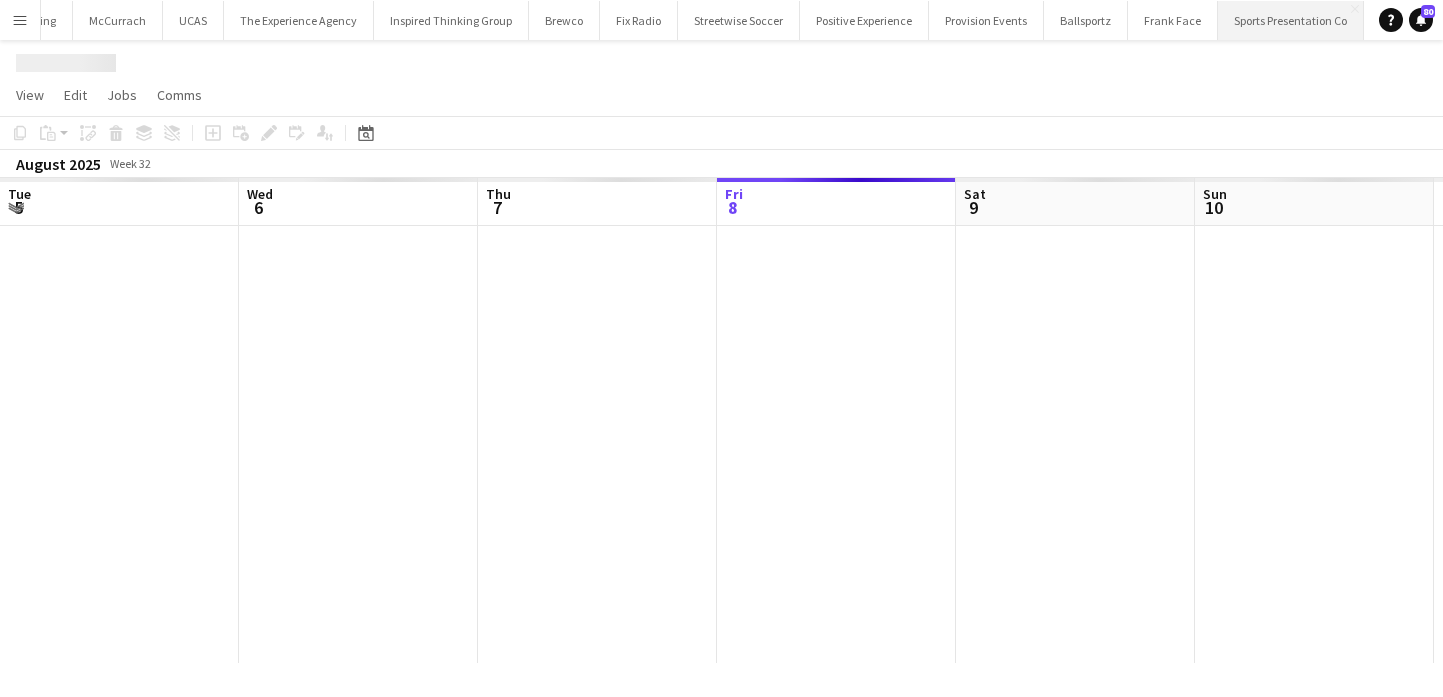 scroll, scrollTop: 0, scrollLeft: 0, axis: both 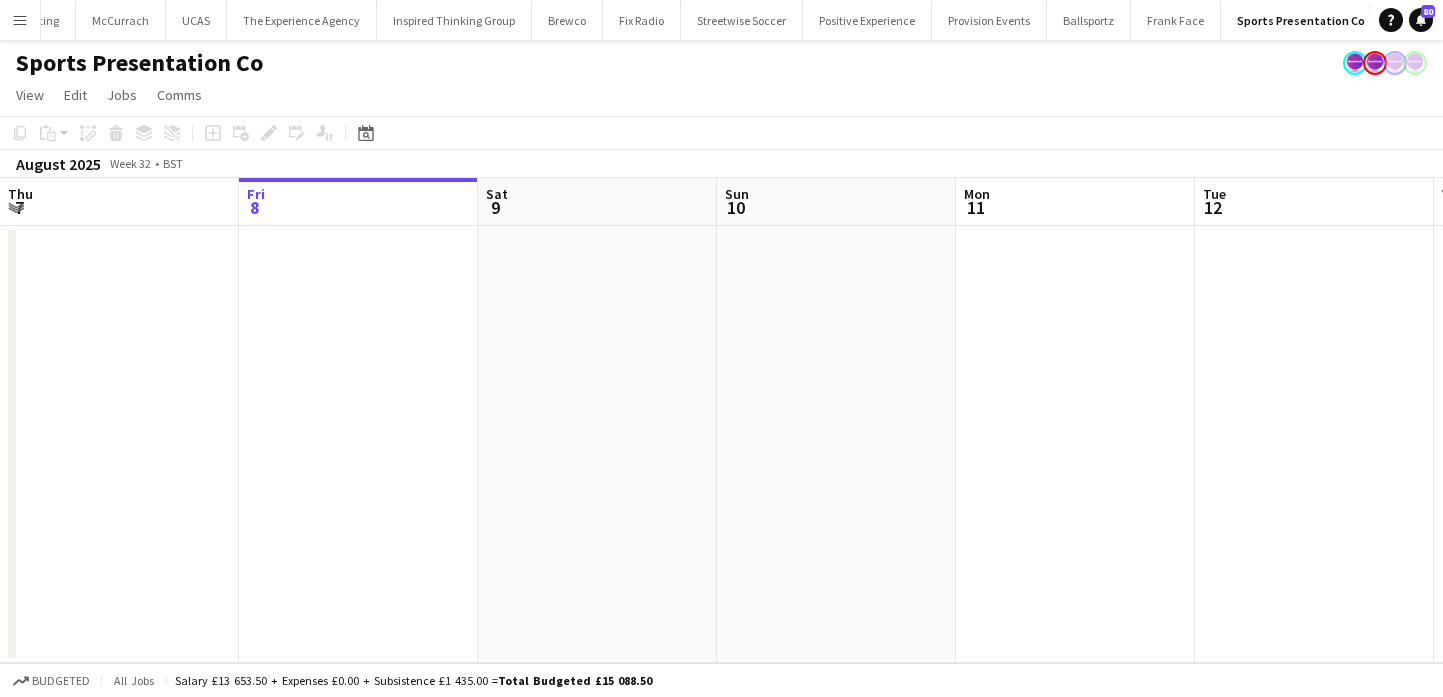 click on "Menu" at bounding box center (20, 20) 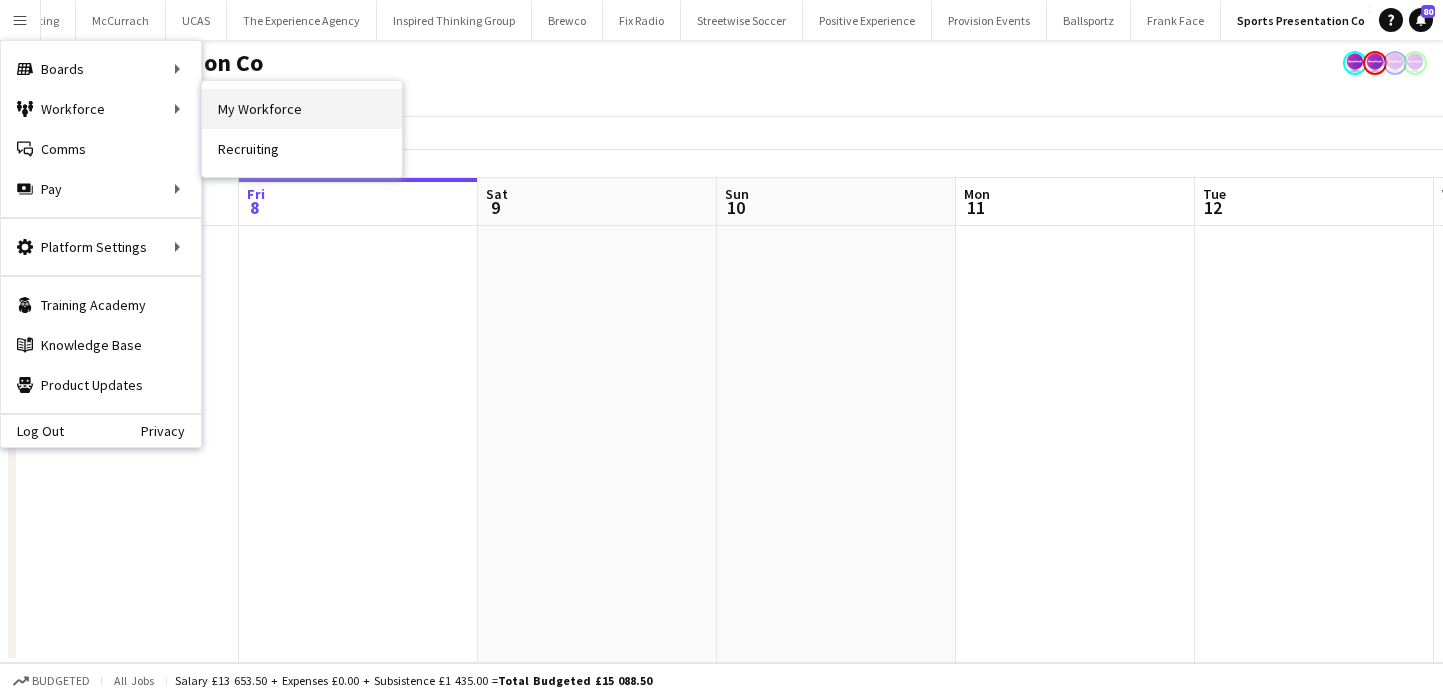 click on "My Workforce" at bounding box center [302, 109] 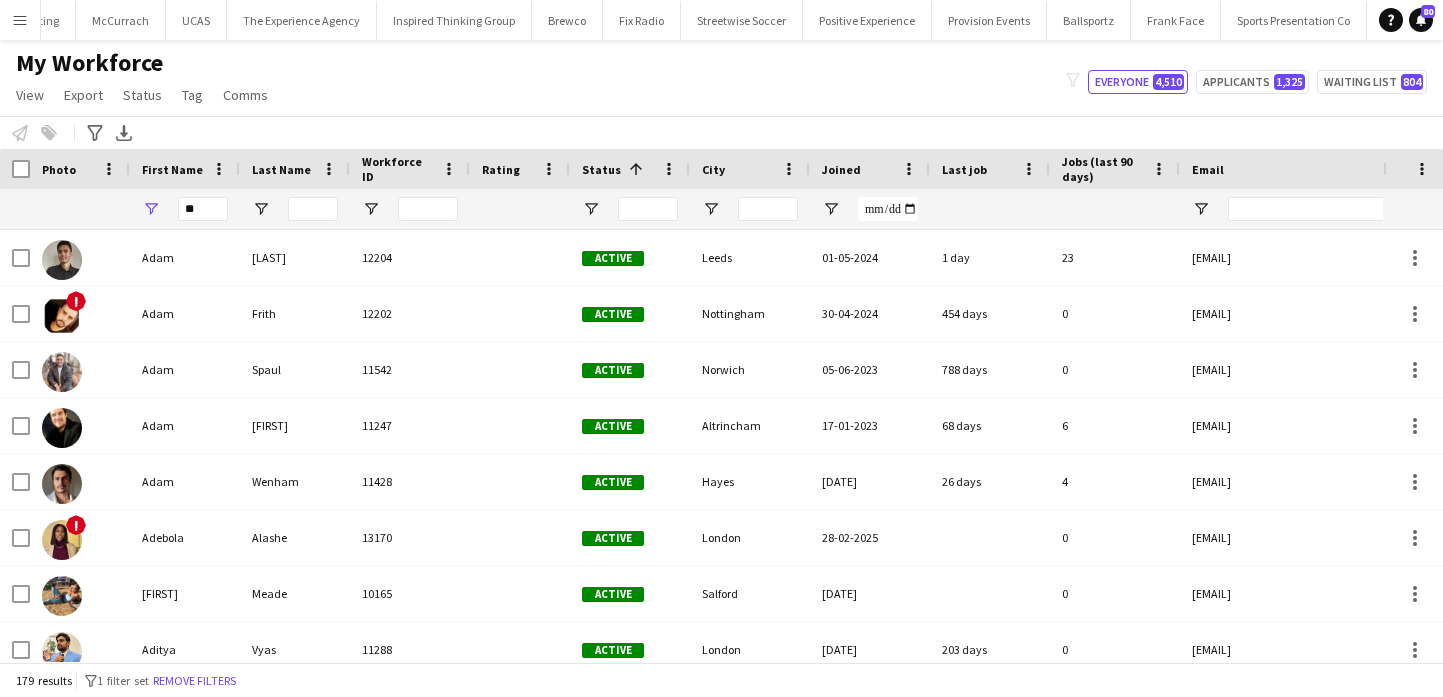 click on "Remove filters" 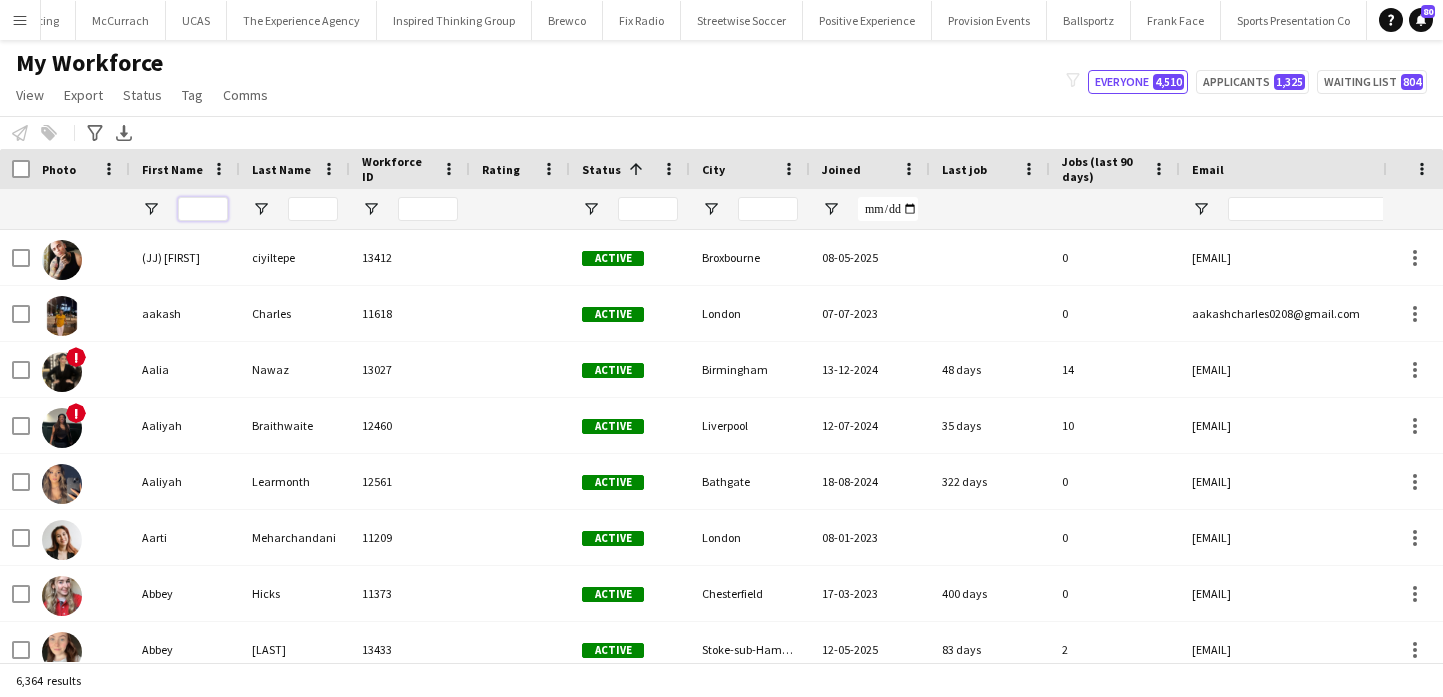 click at bounding box center [203, 209] 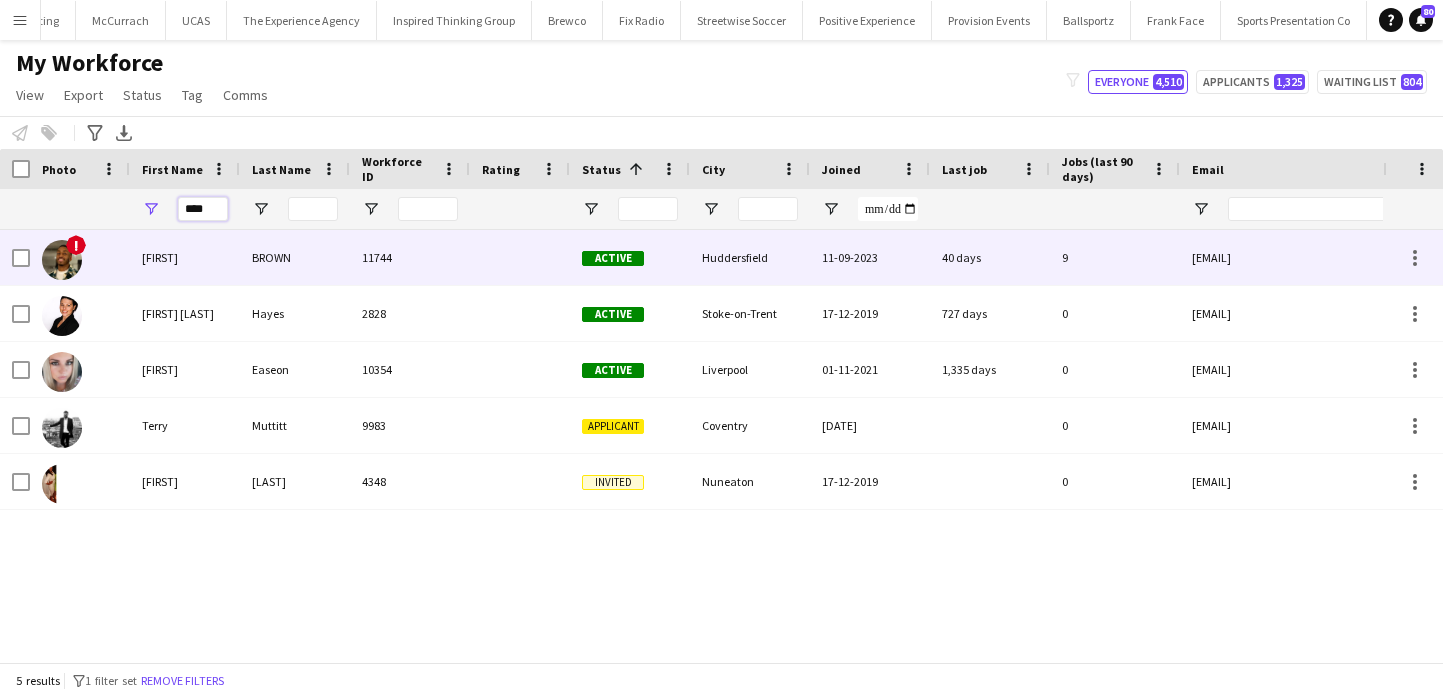 type on "****" 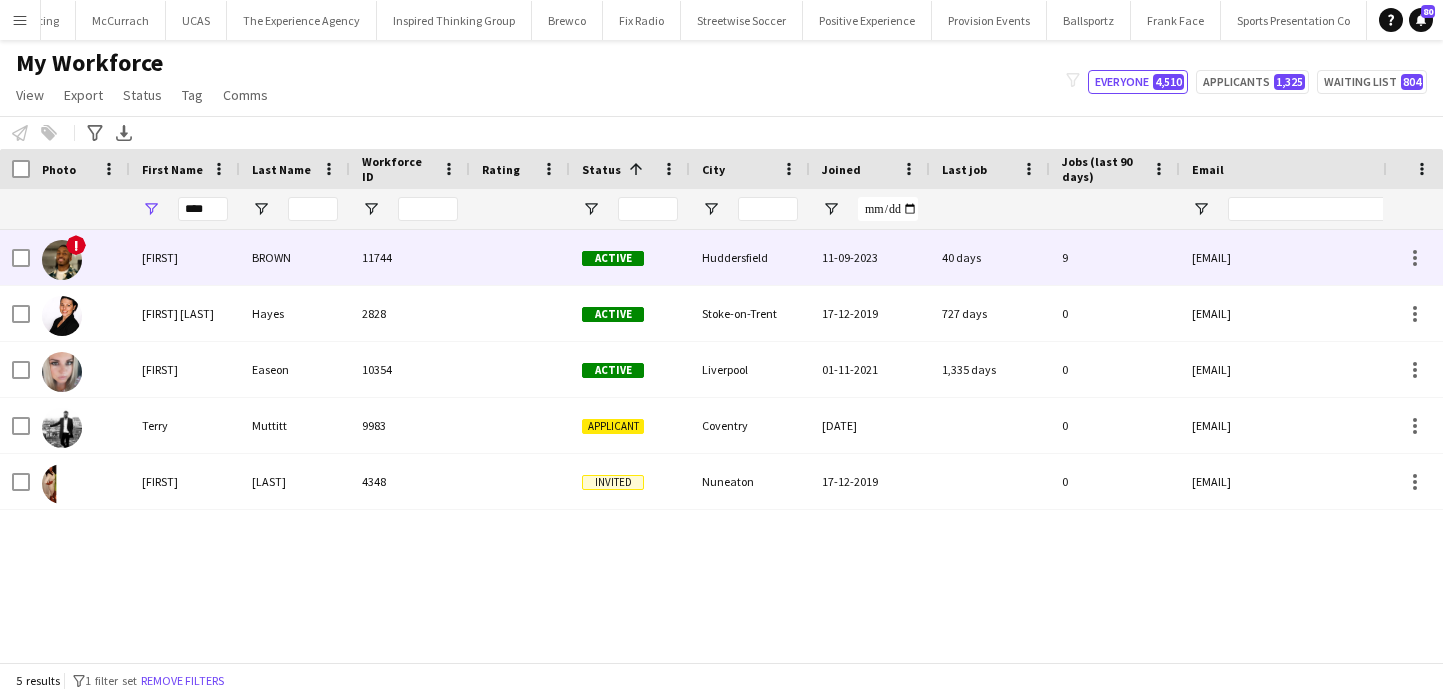click on "BROWN" at bounding box center [295, 257] 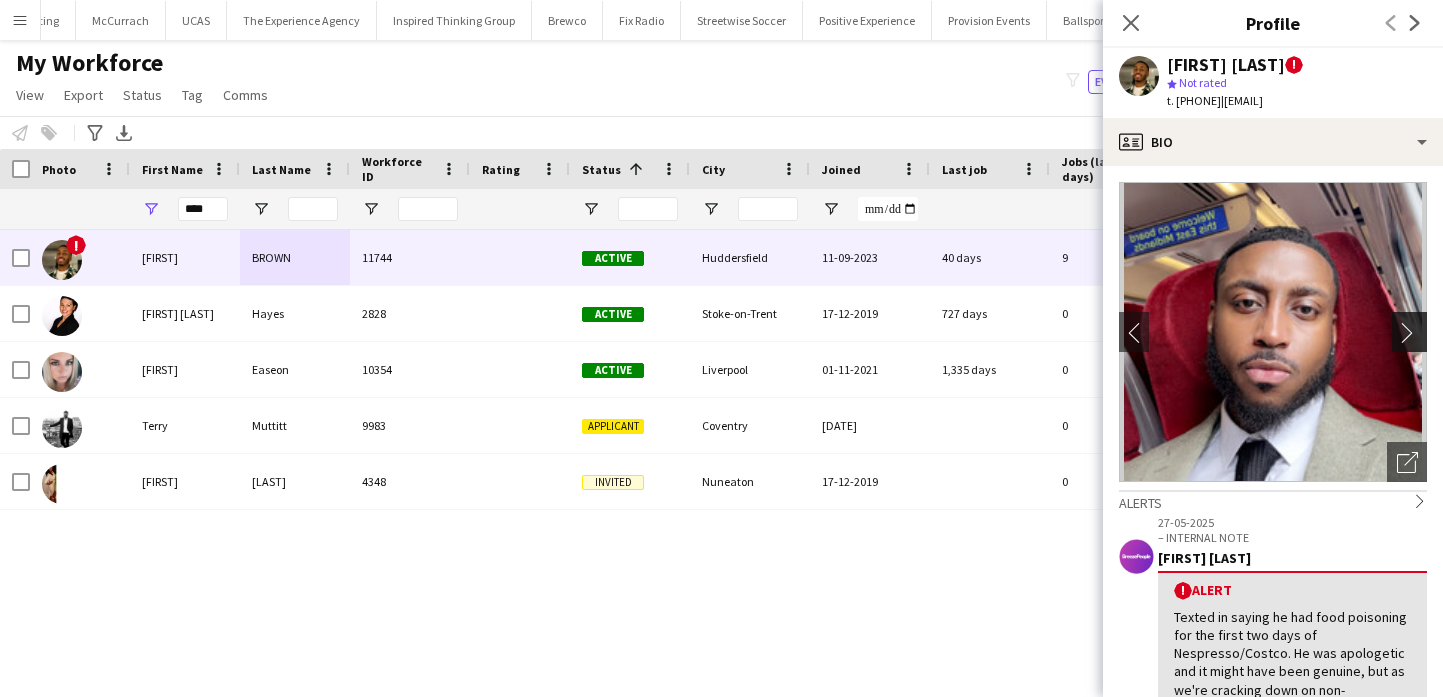 click on "chevron-right" 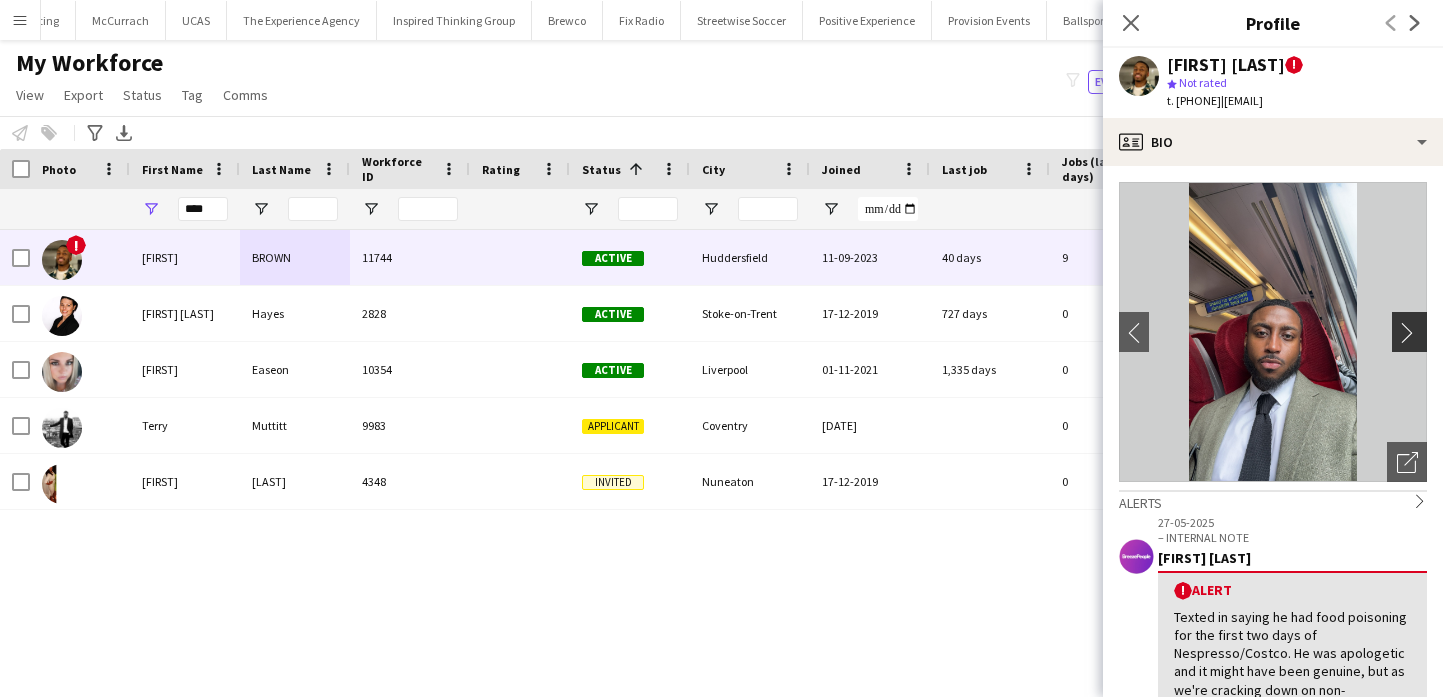 click on "chevron-right" 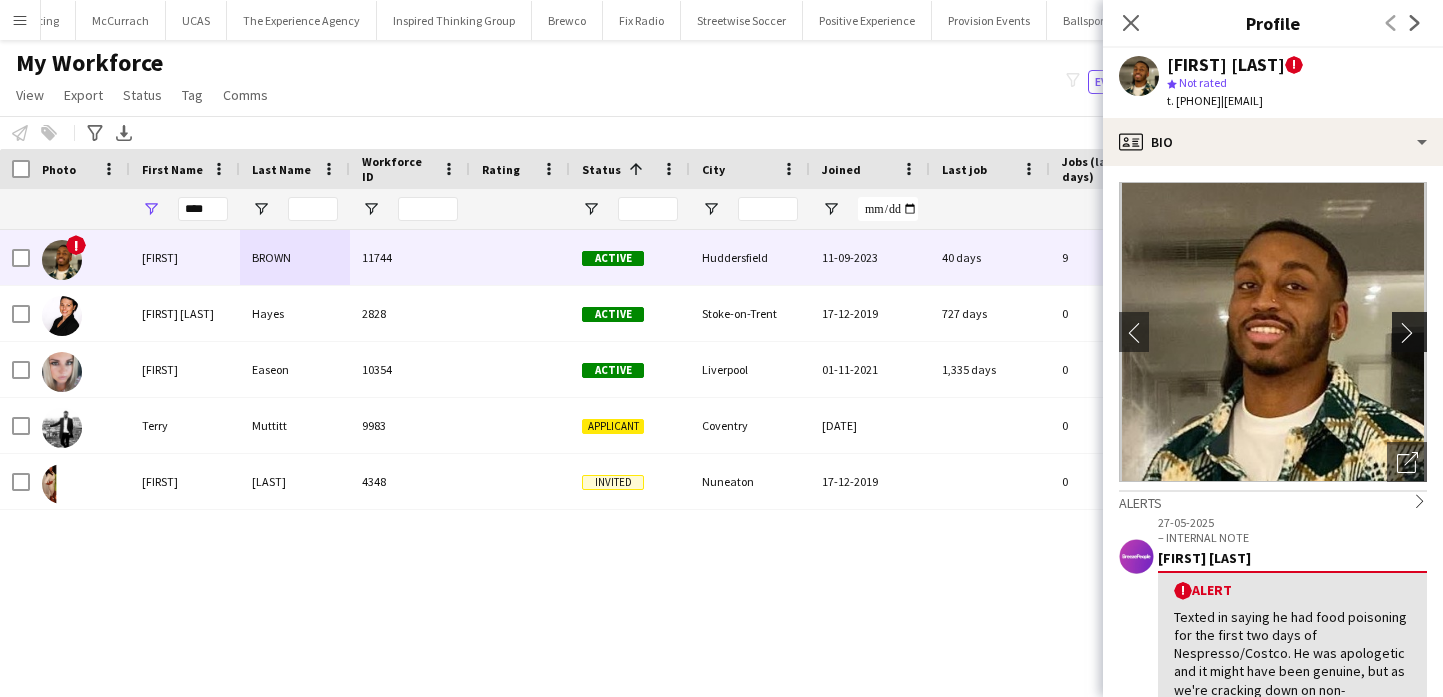 click on "chevron-right" 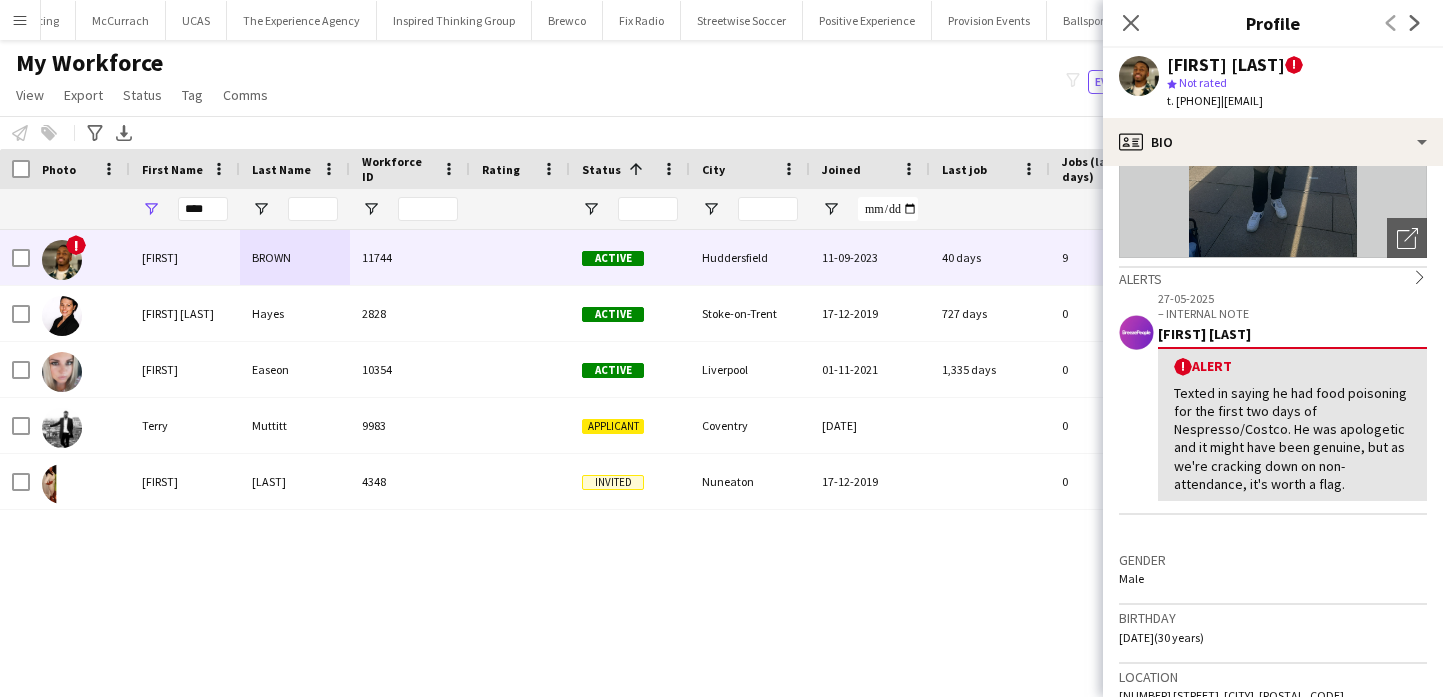 scroll, scrollTop: 0, scrollLeft: 0, axis: both 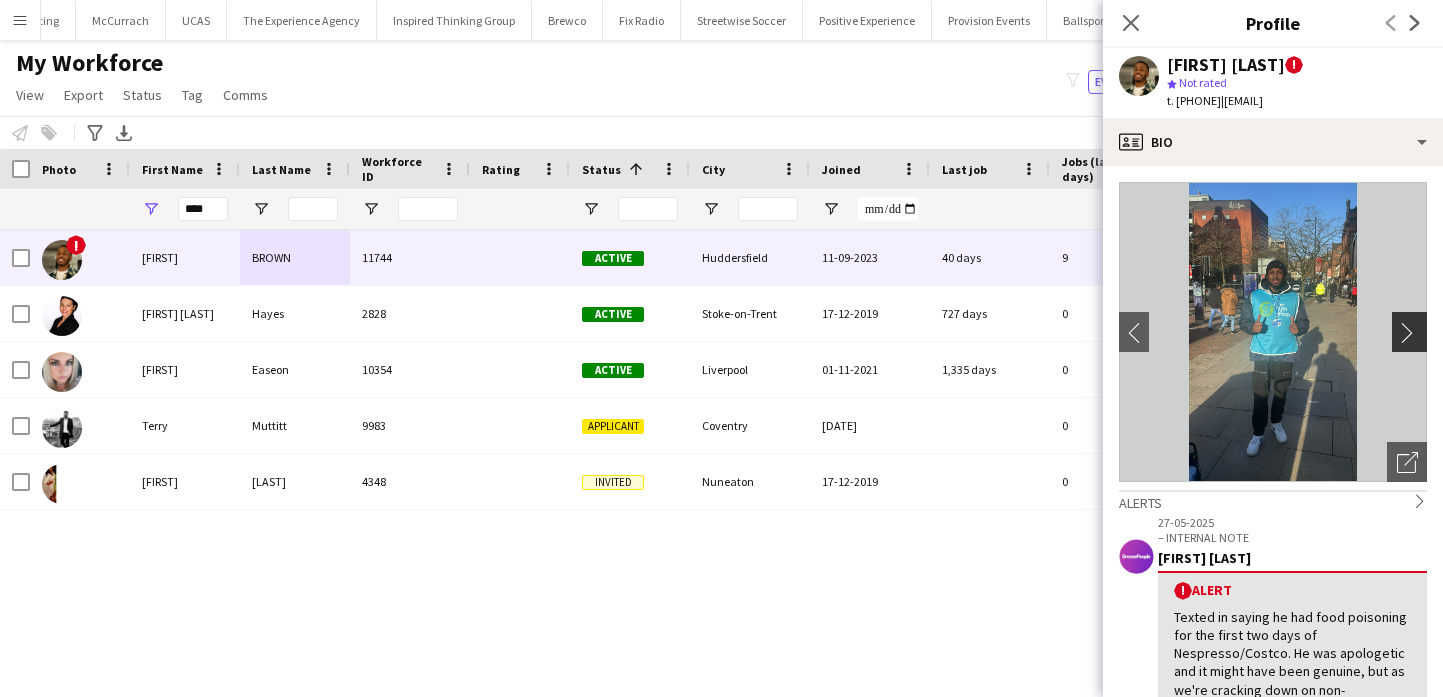 click on "chevron-right" 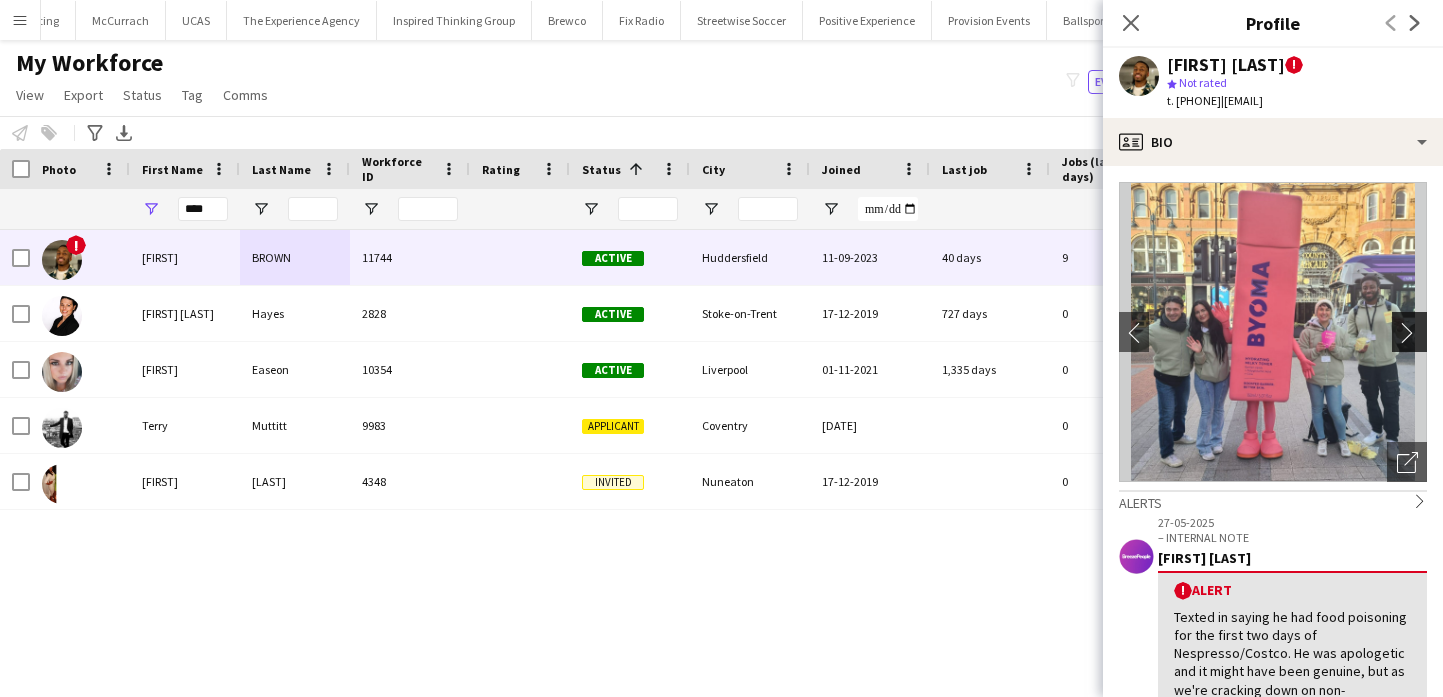 click on "chevron-right" 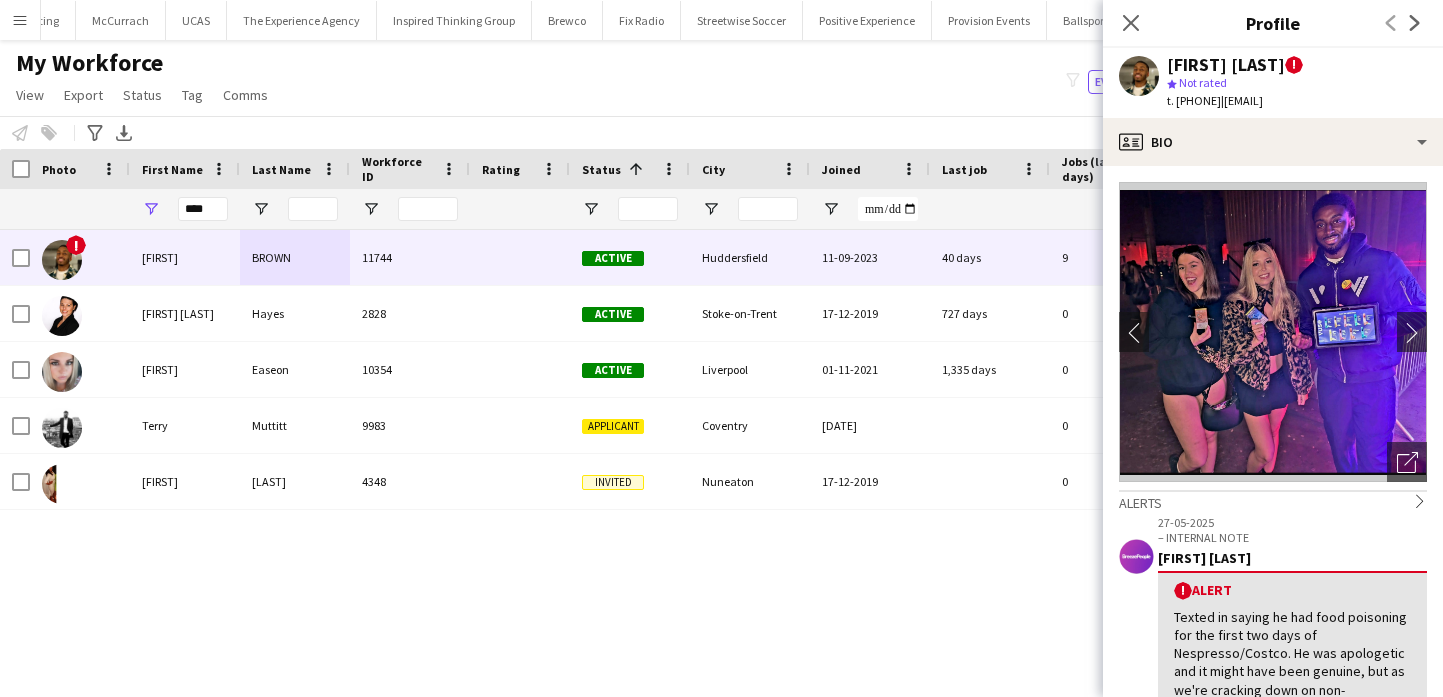 click on "Close pop-in" 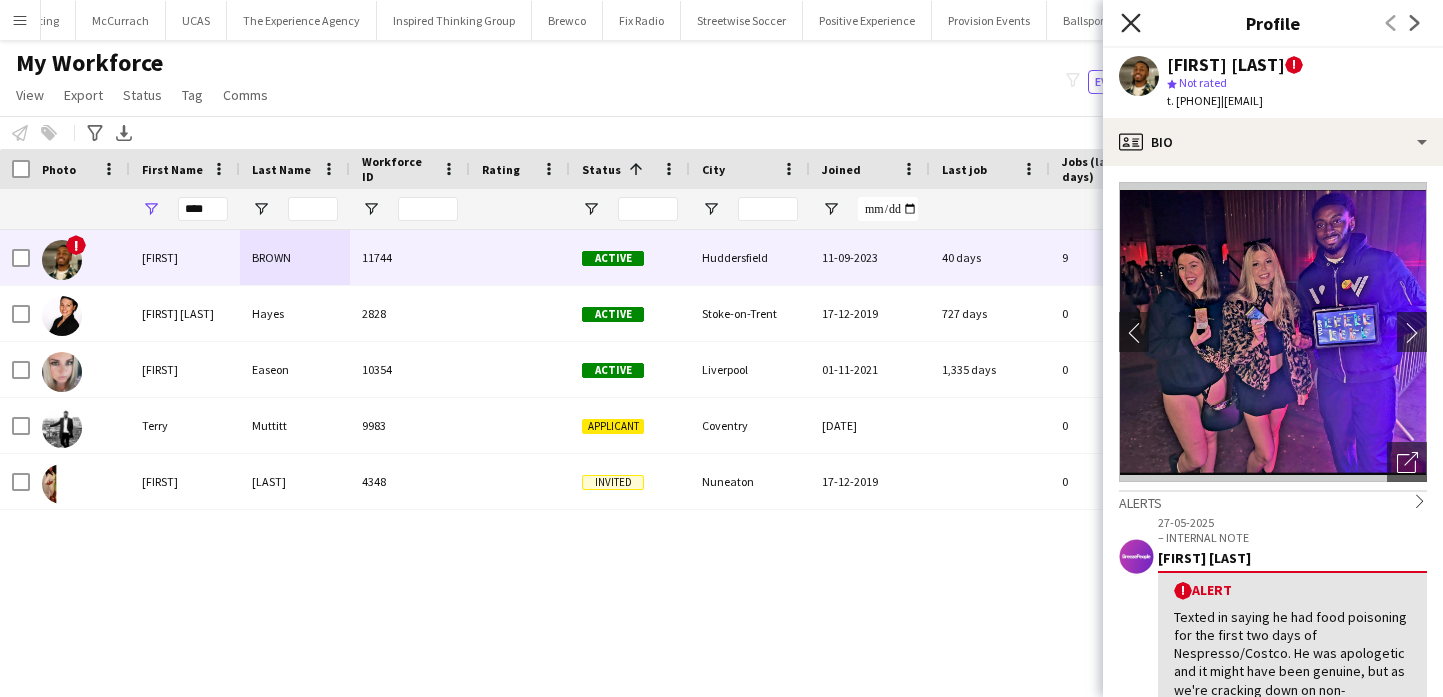 click on "Close pop-in" 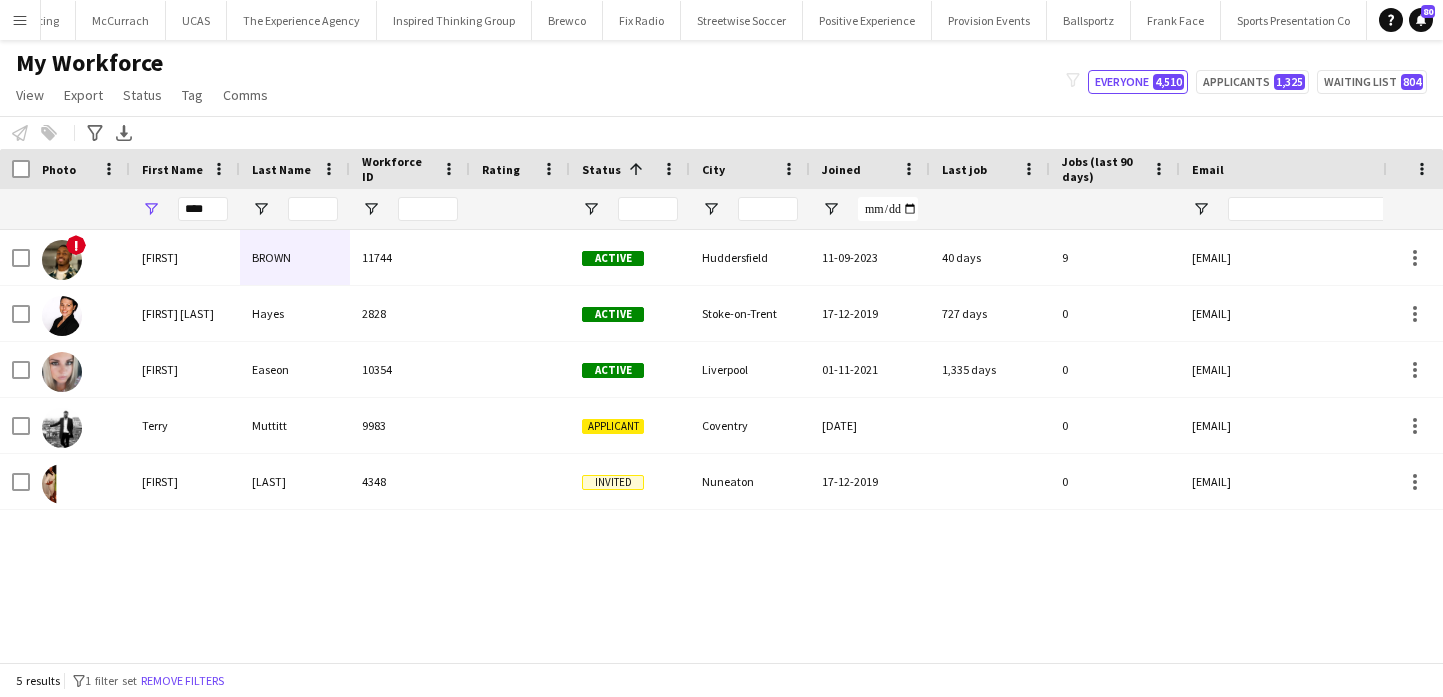 click on "Menu" at bounding box center [20, 20] 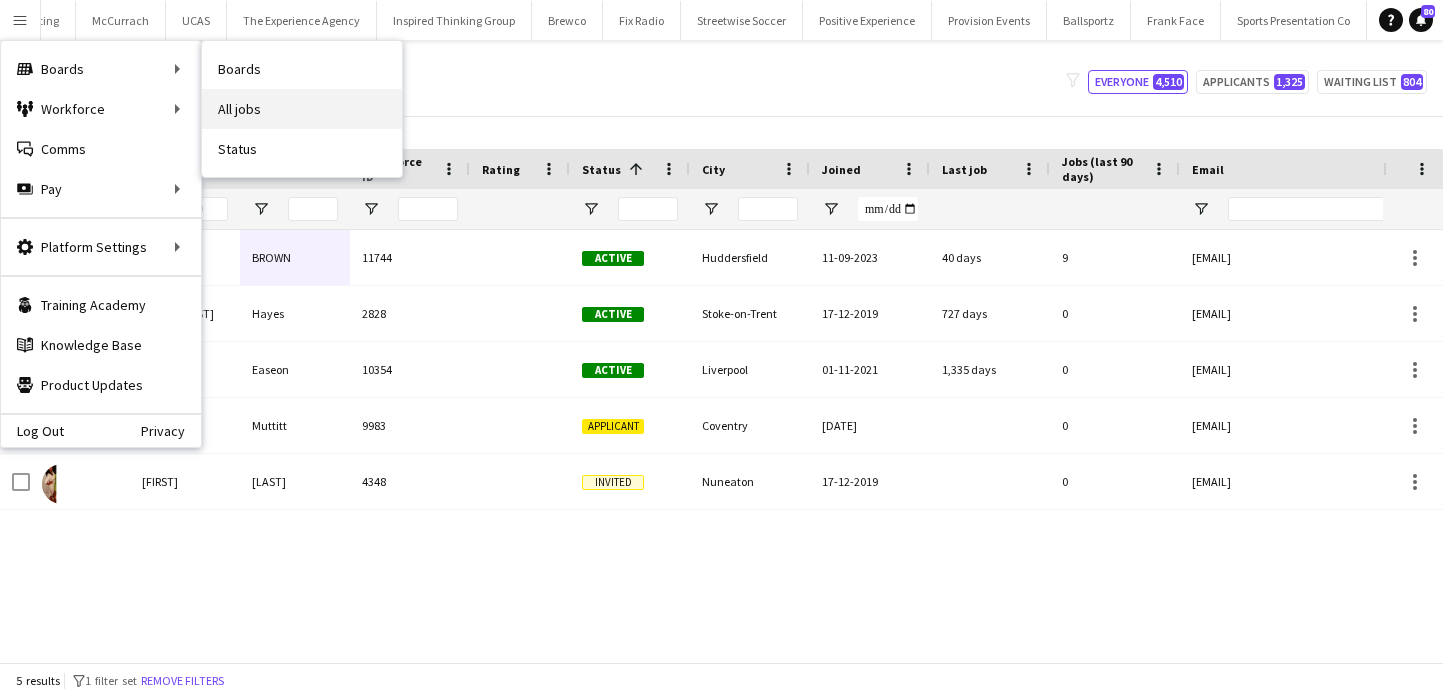 click on "All jobs" at bounding box center [302, 109] 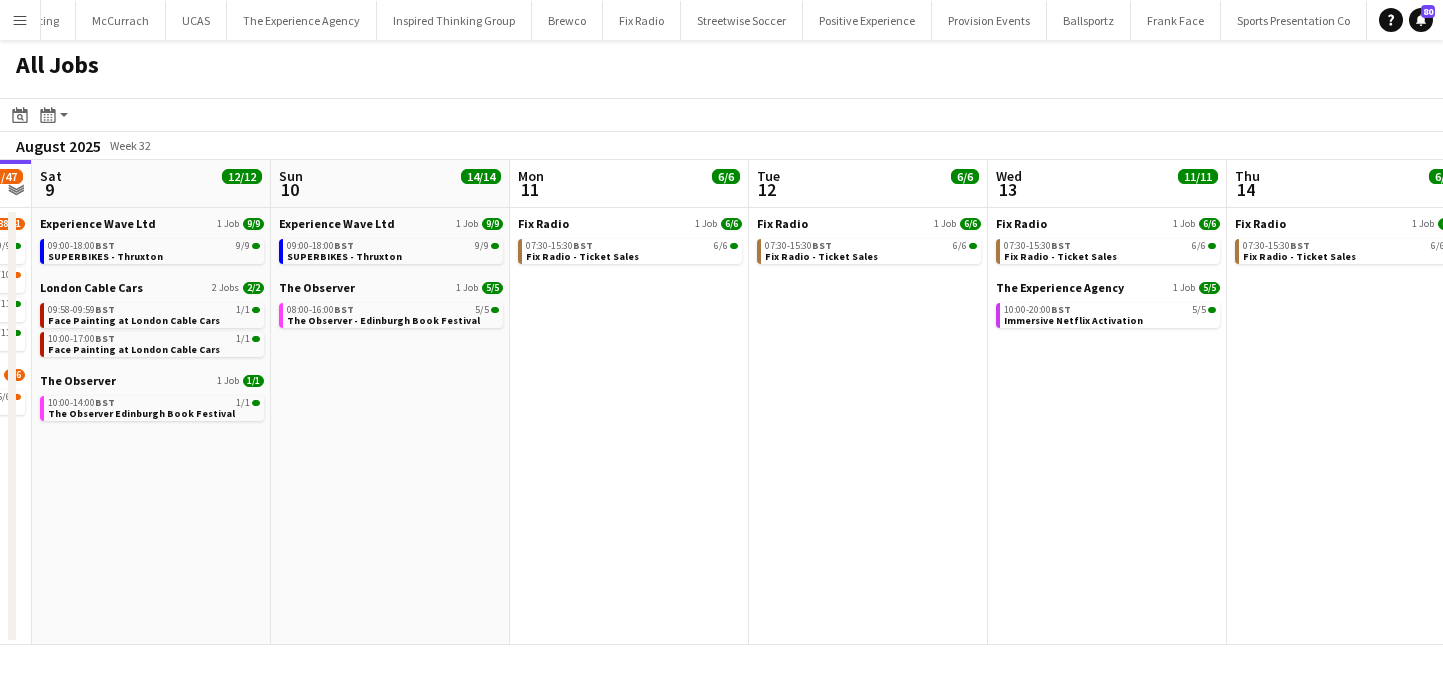 scroll, scrollTop: 0, scrollLeft: 962, axis: horizontal 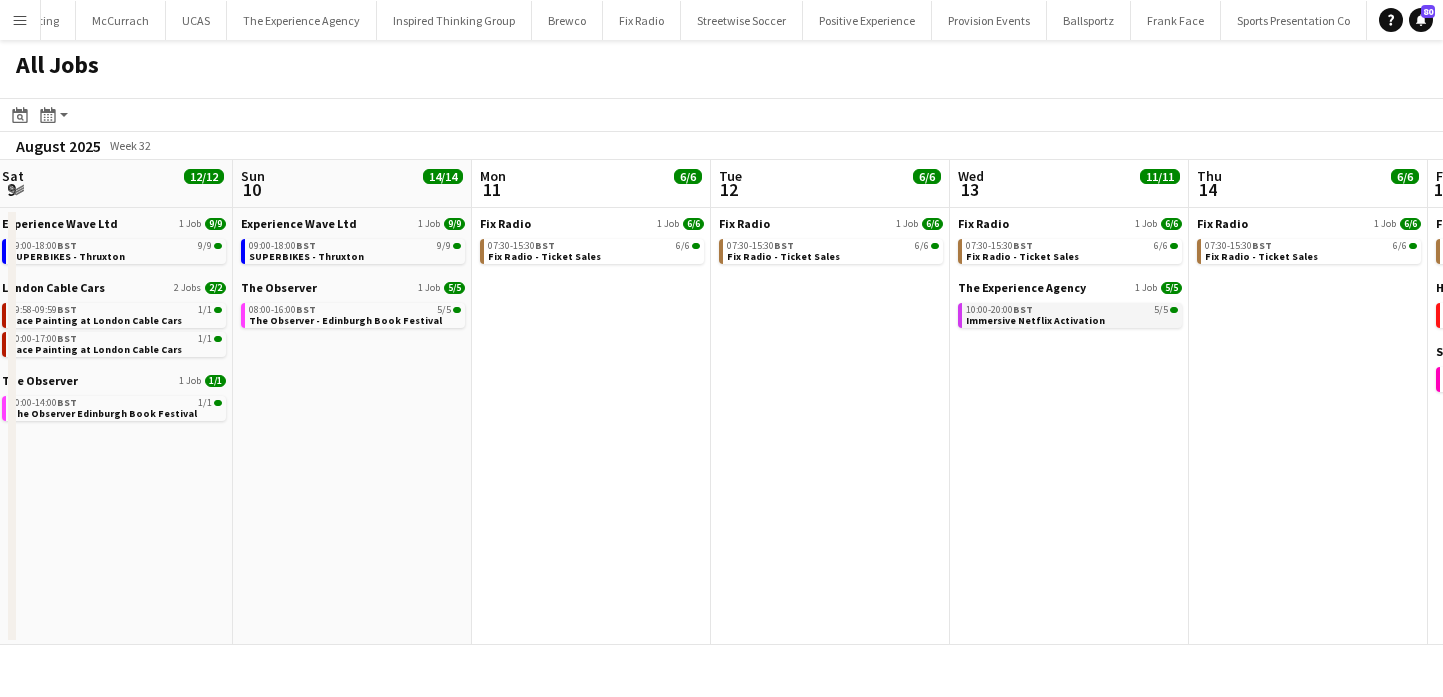 click on "Immersive Netflix Activation" at bounding box center (1035, 320) 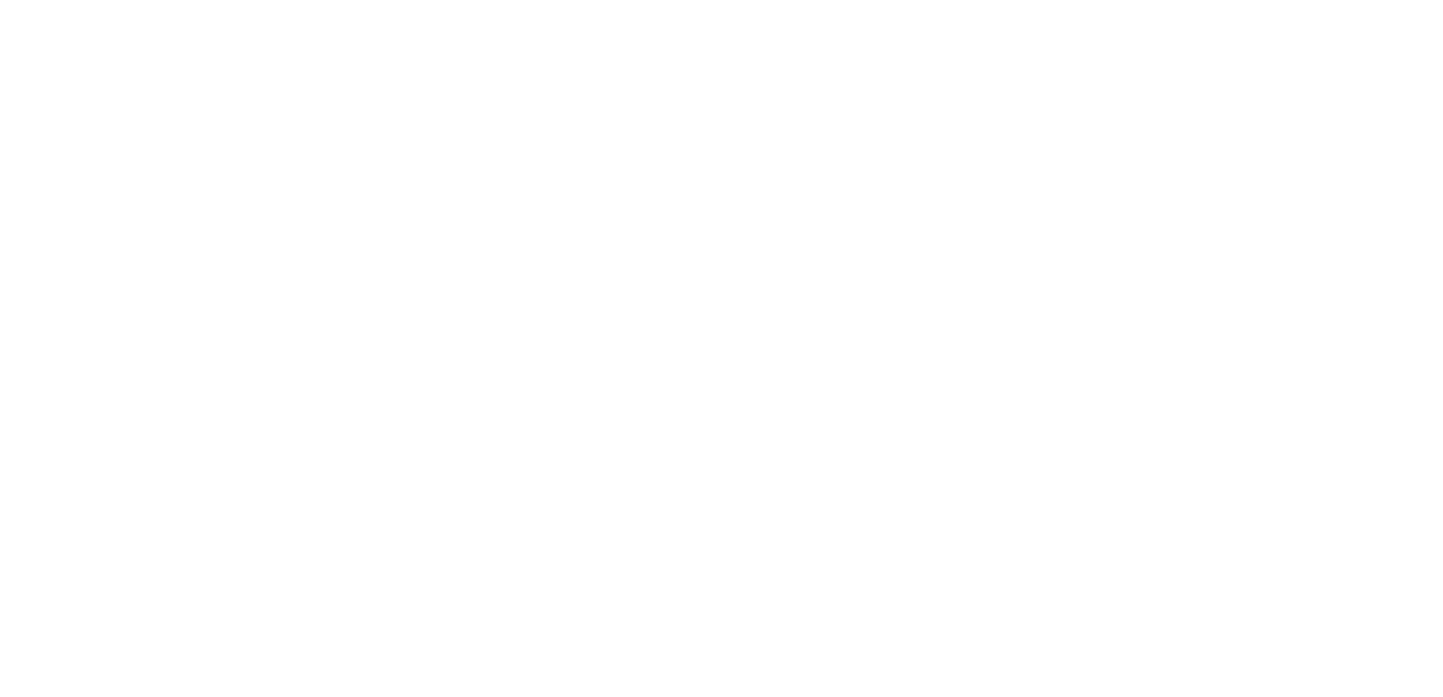 scroll, scrollTop: 0, scrollLeft: 0, axis: both 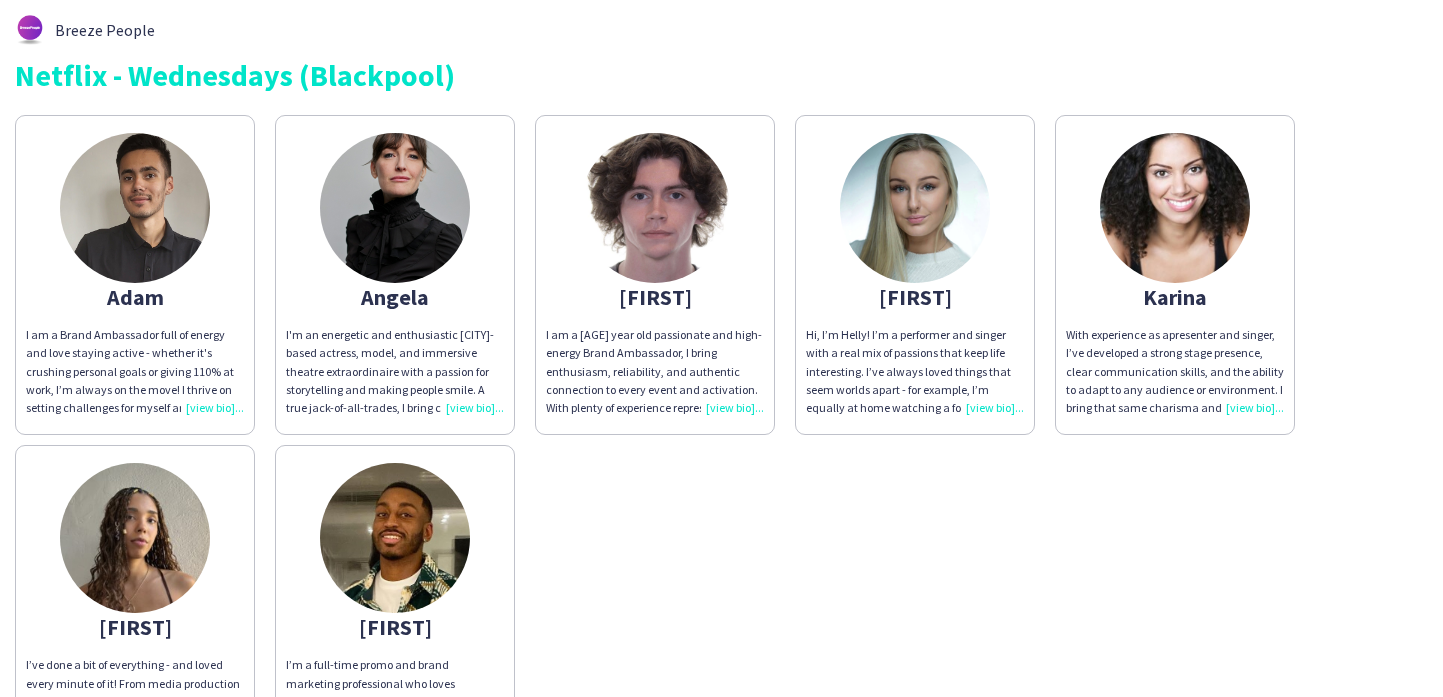 click on "TERRELL
I’m a full-time promo and brand marketing professional who loves connecting with people! I bring a lot of energy, positivity, and dedication to every event - whether it’s starting great conversations, building brand buzz, or just making sure people have a memorable experience. I thrive in fast-paced settings and enjoy being where the action is. Reliable, outgoing, and always ready to make an impact - I don’t just promote brands, I help bring them to life." 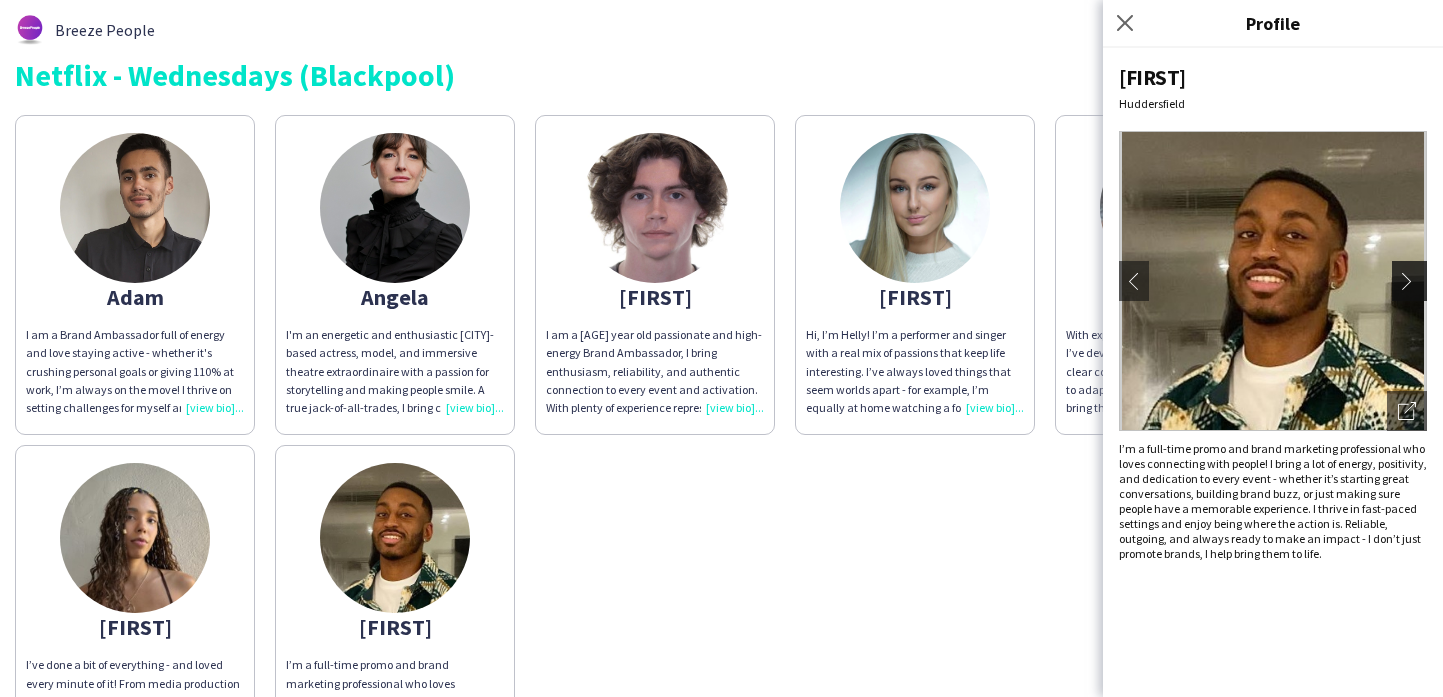 click on "chevron-right" 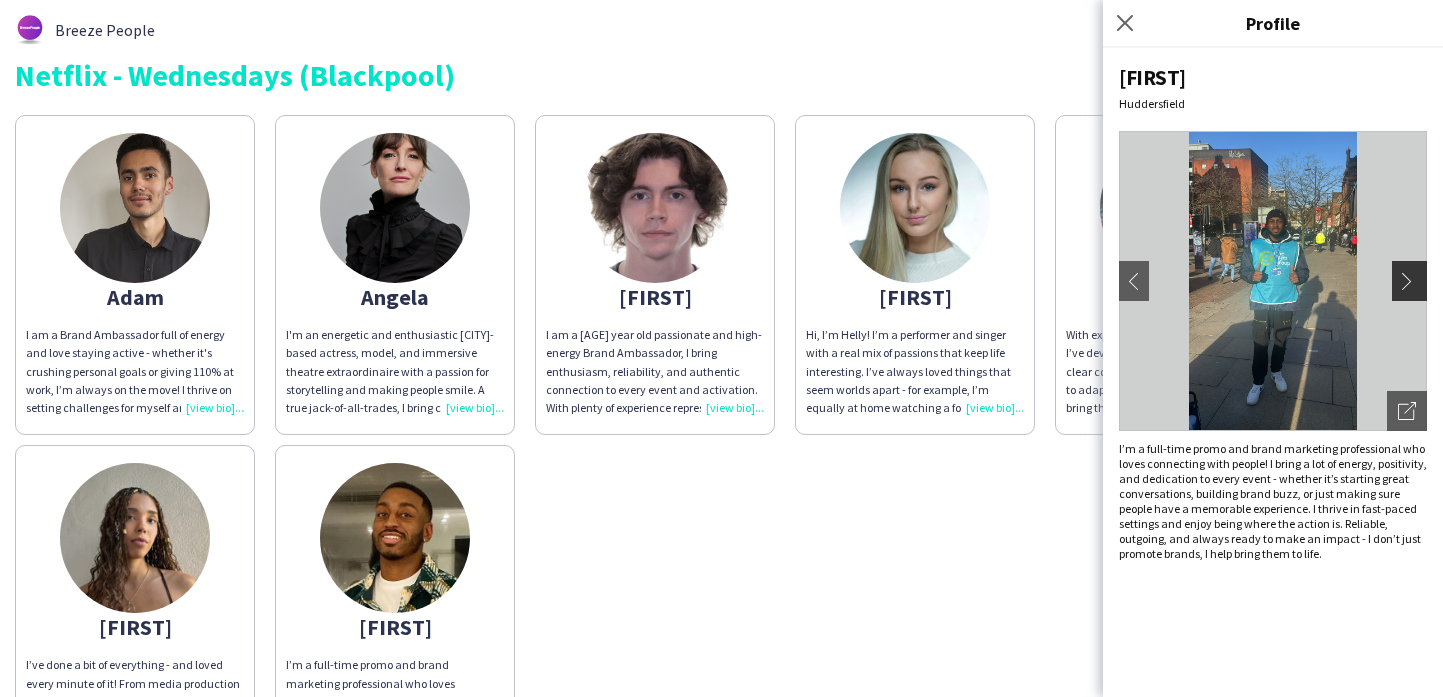 click on "chevron-right" 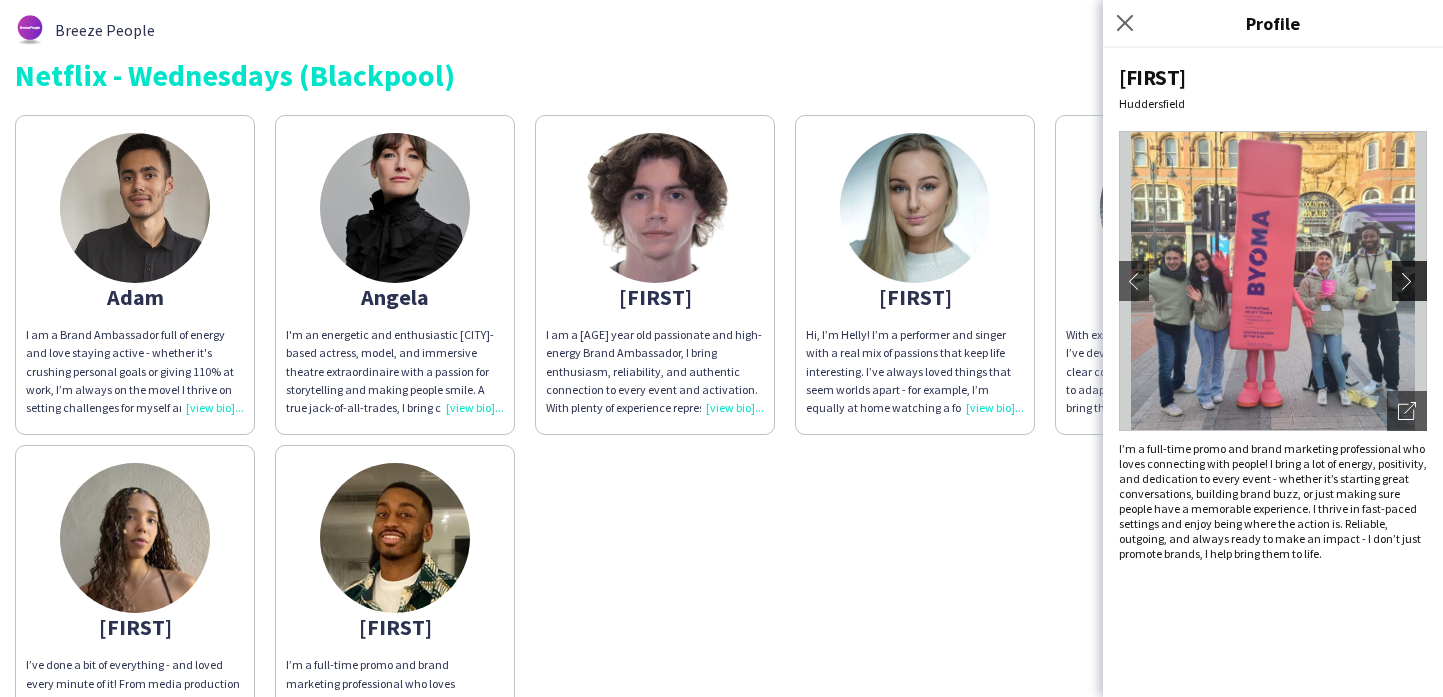click on "chevron-right" 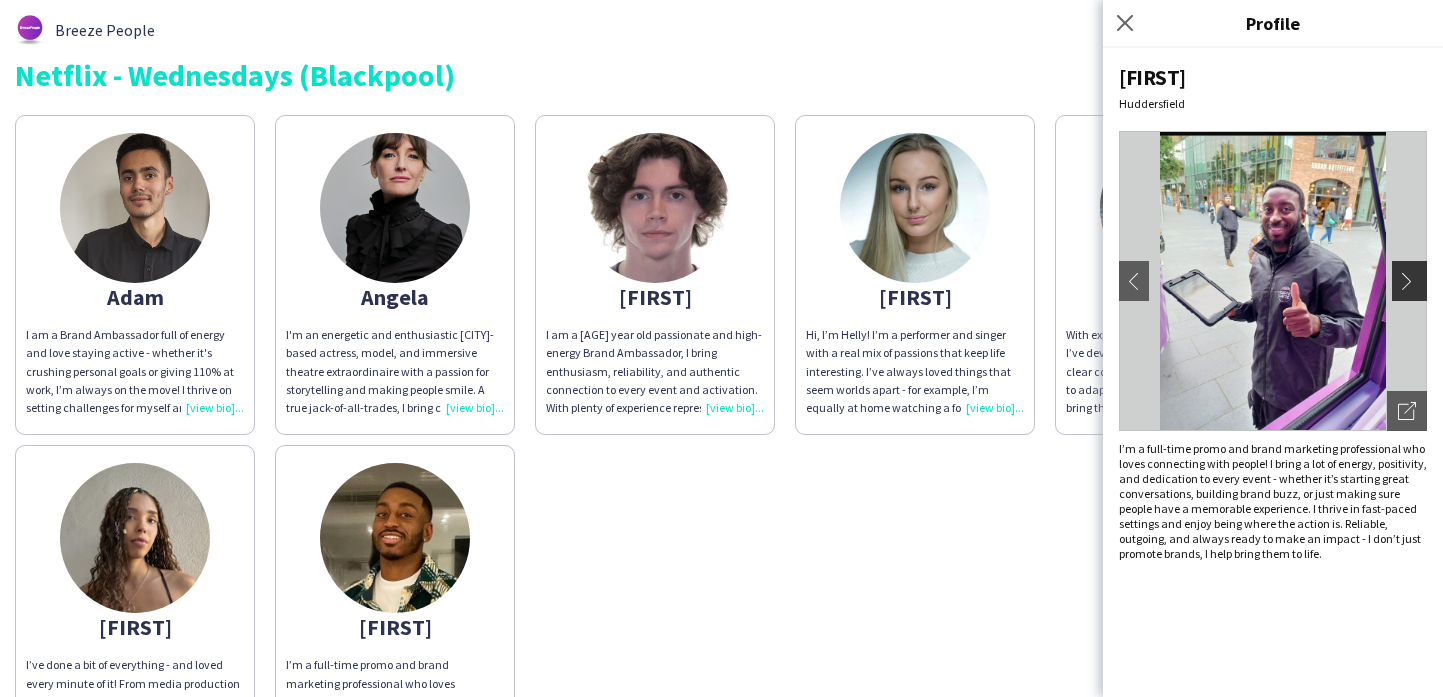 click on "chevron-right" 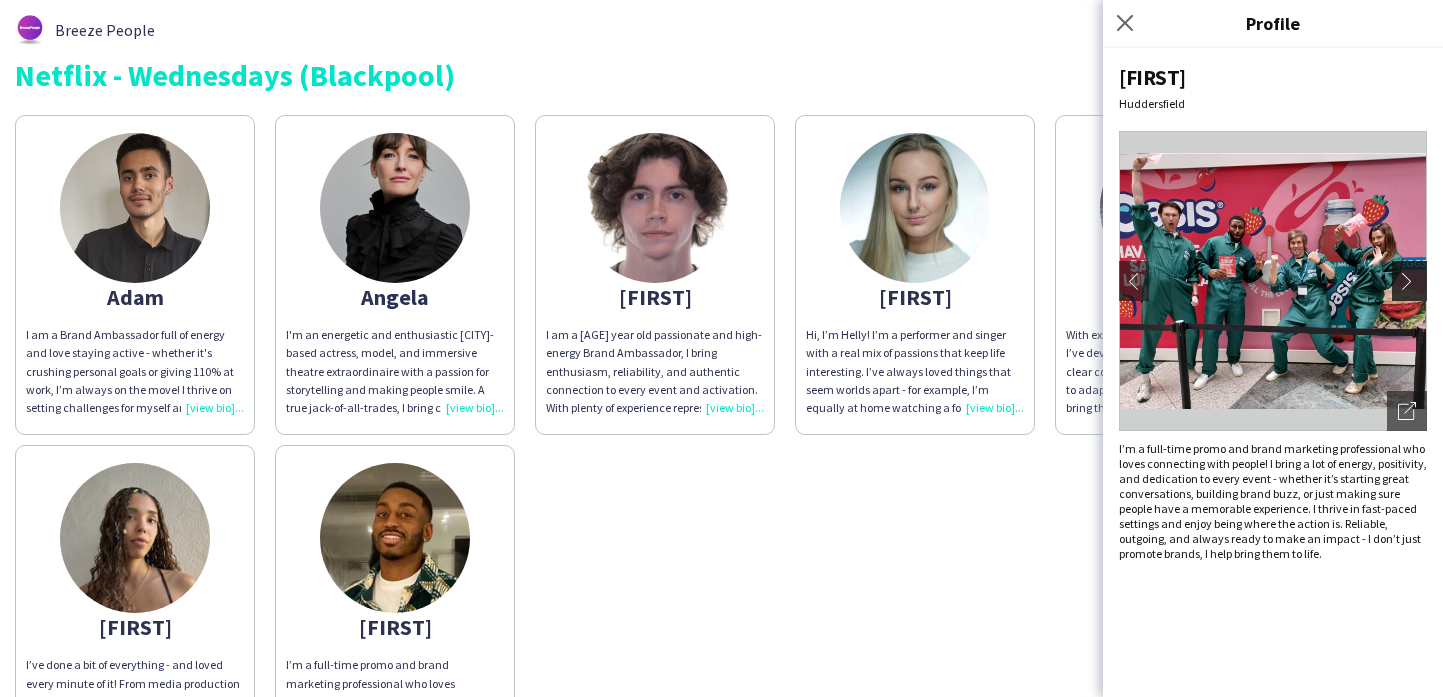 click on "chevron-right" 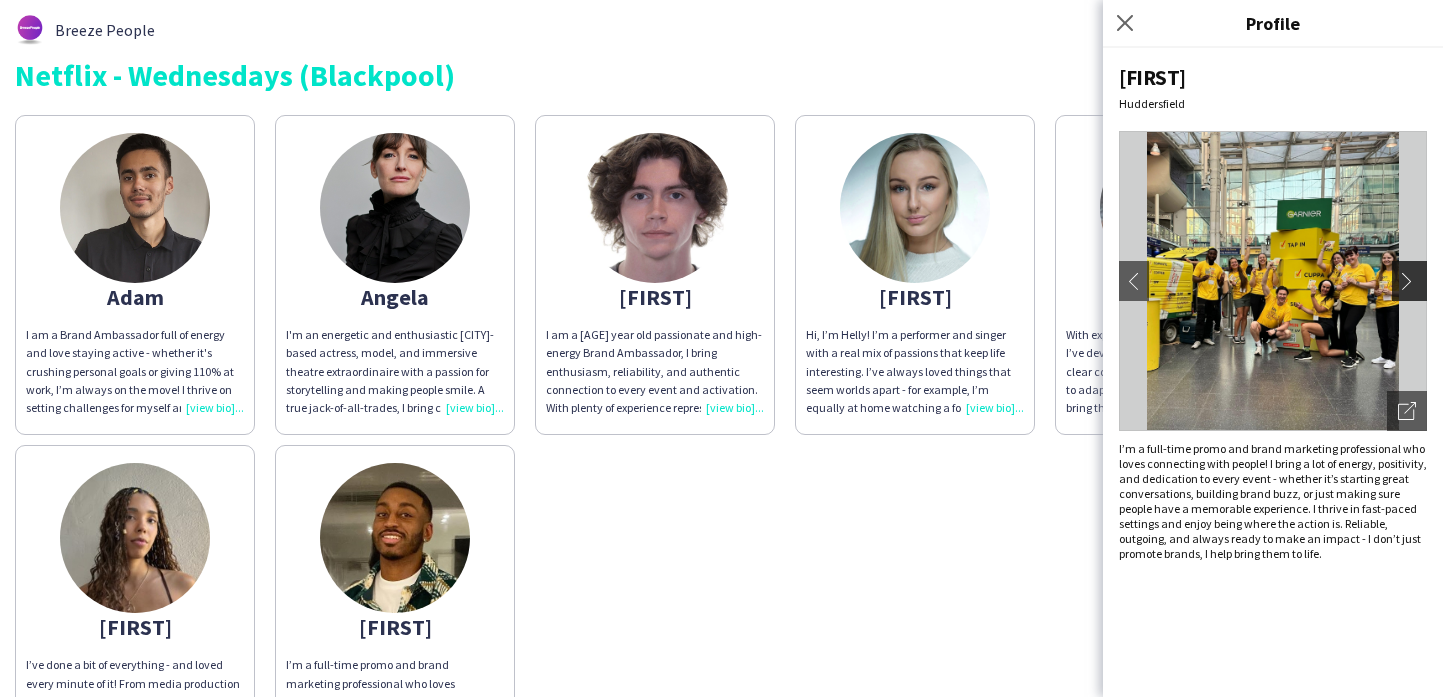 click on "chevron-right" 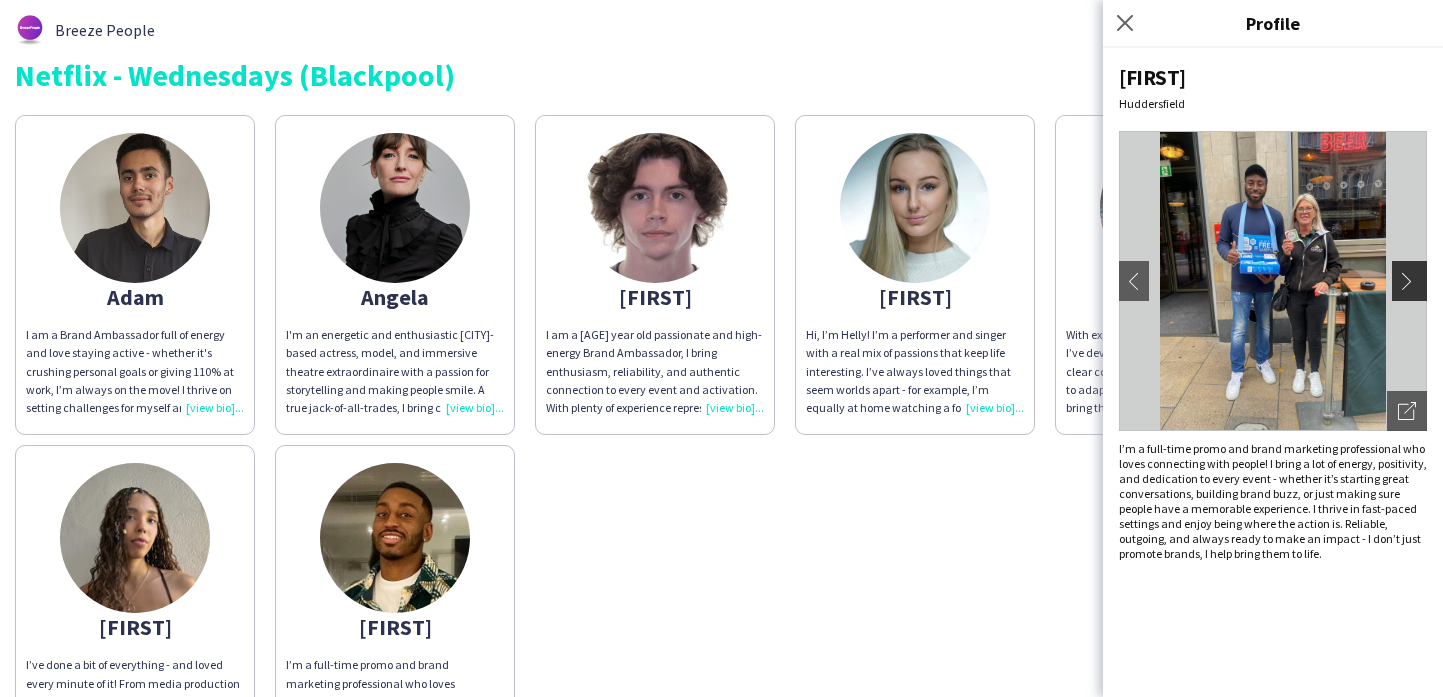 click on "chevron-right" 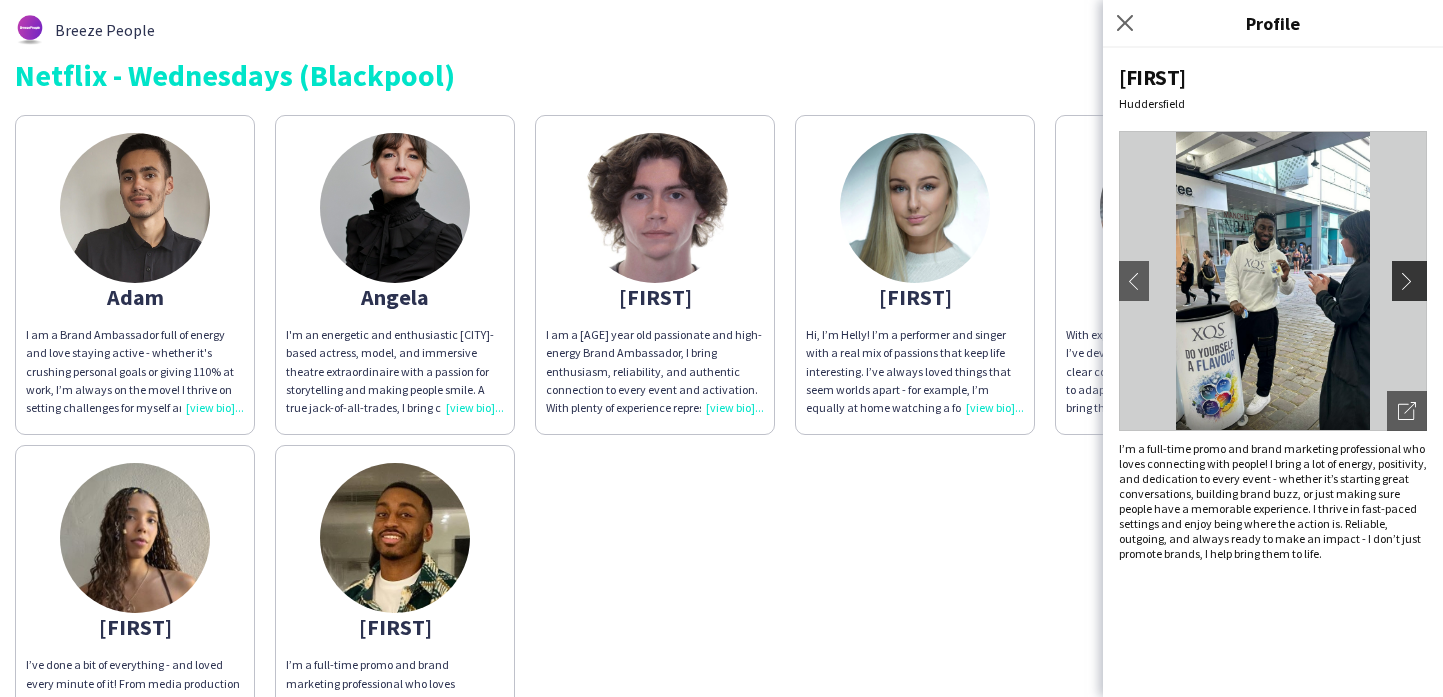 click on "chevron-right" 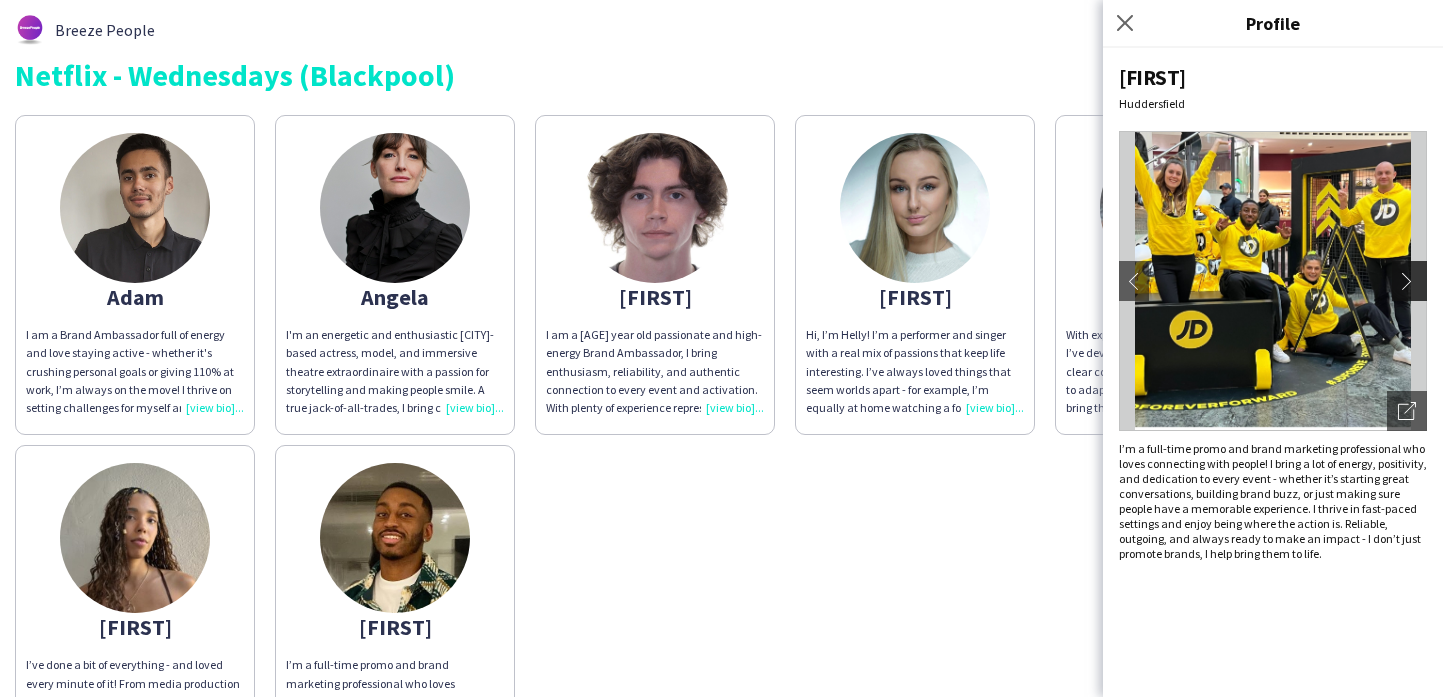 click on "chevron-right" 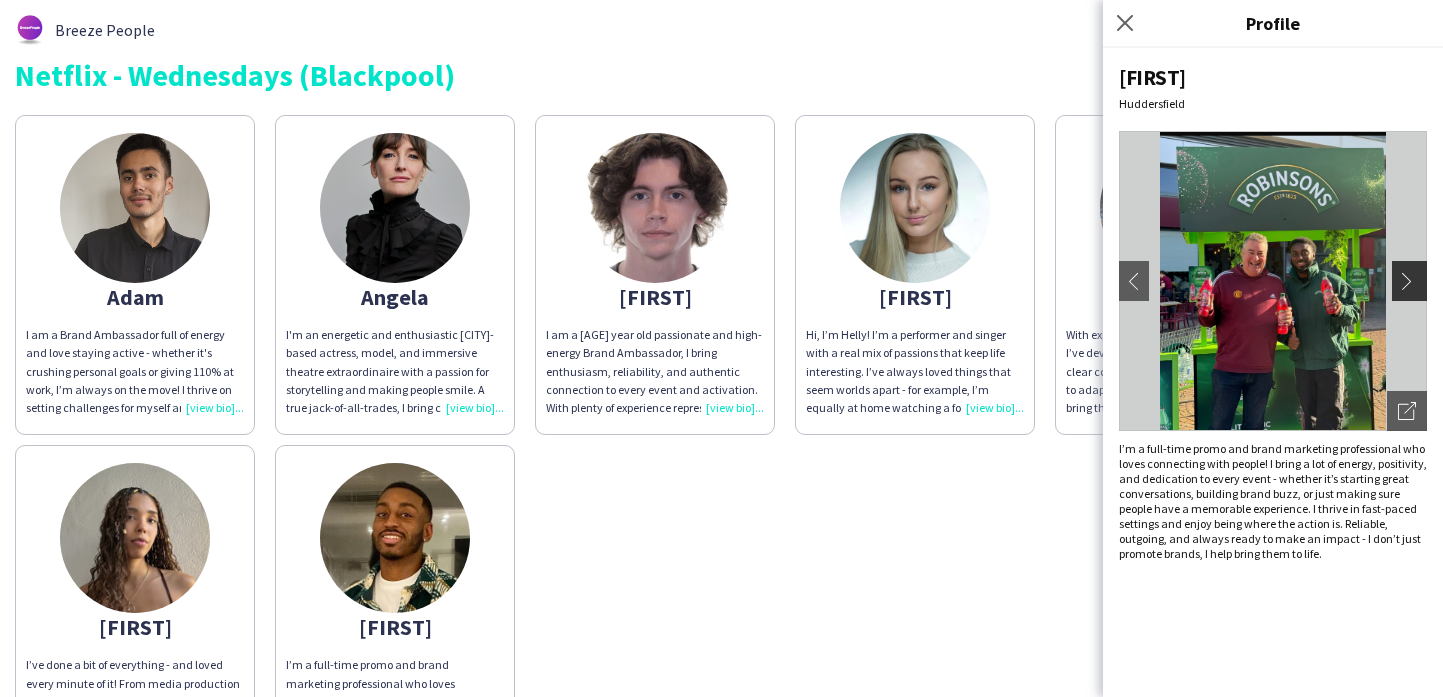 click on "chevron-right" 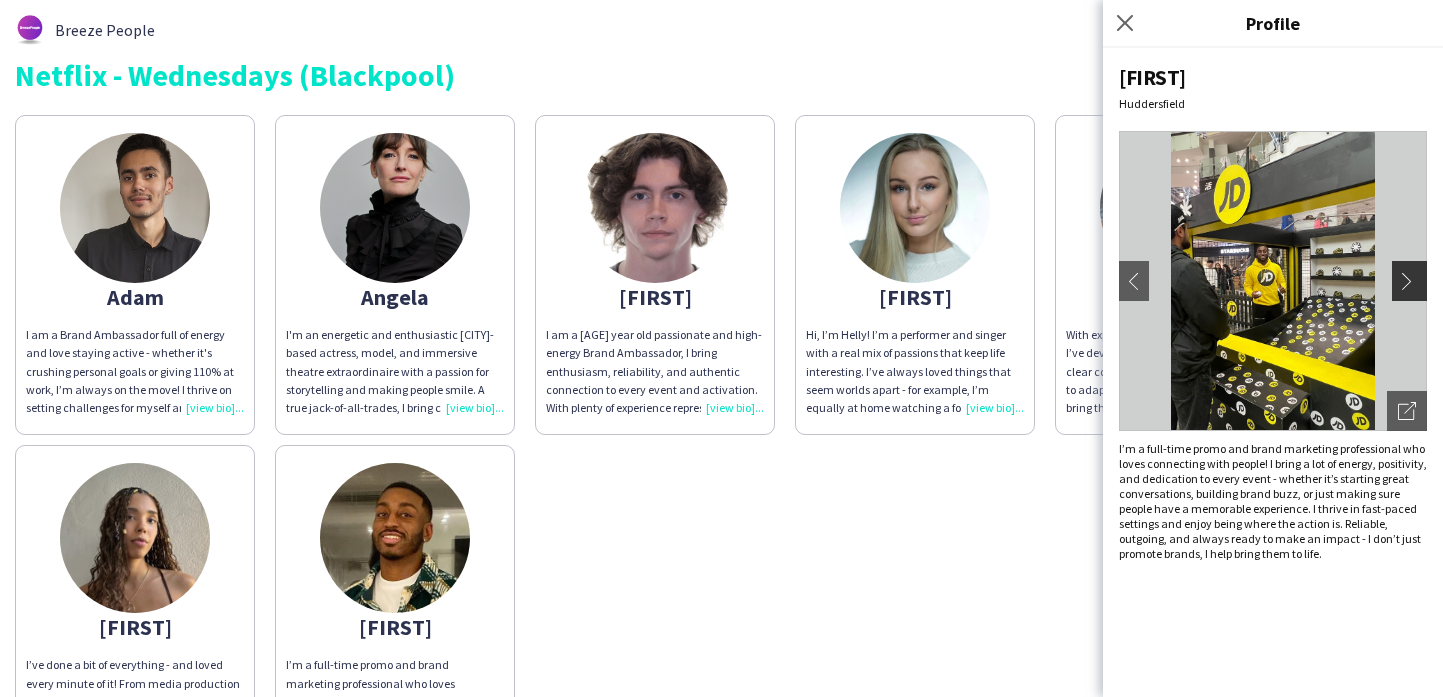 click on "chevron-right" 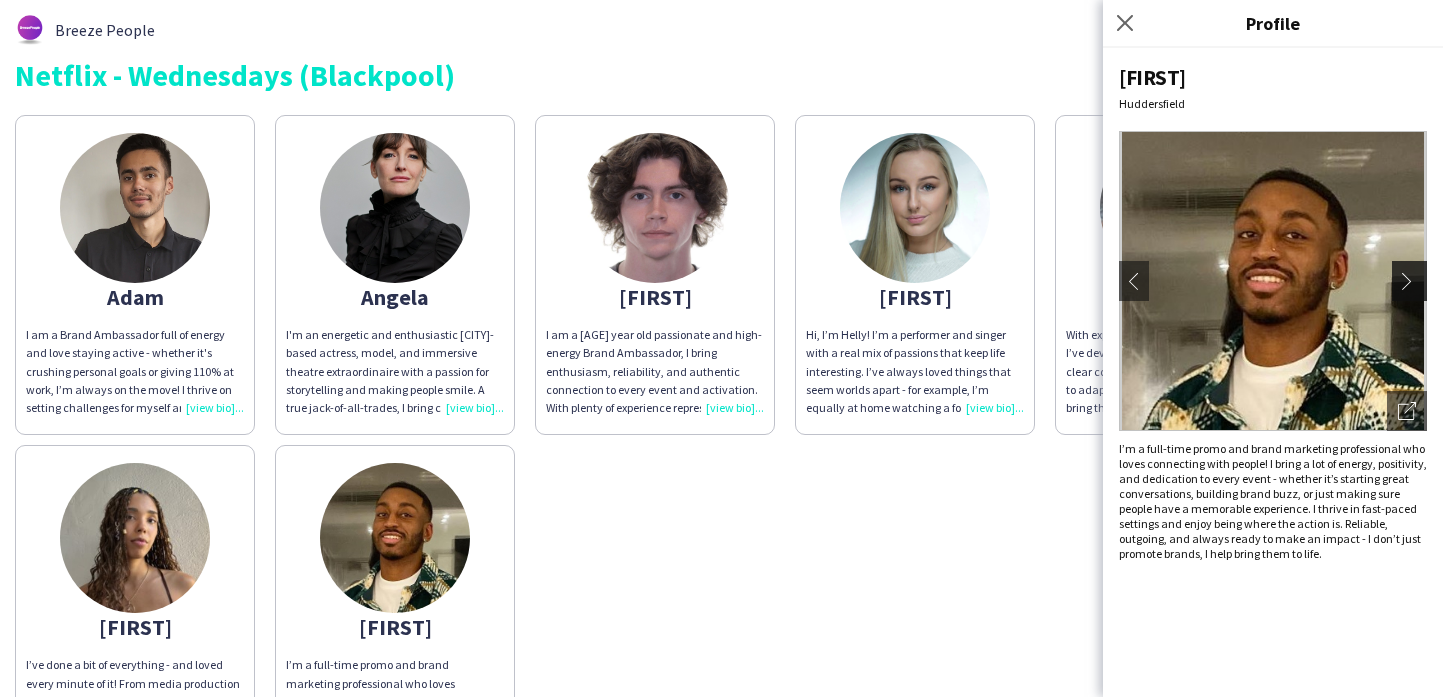 click on "chevron-right" 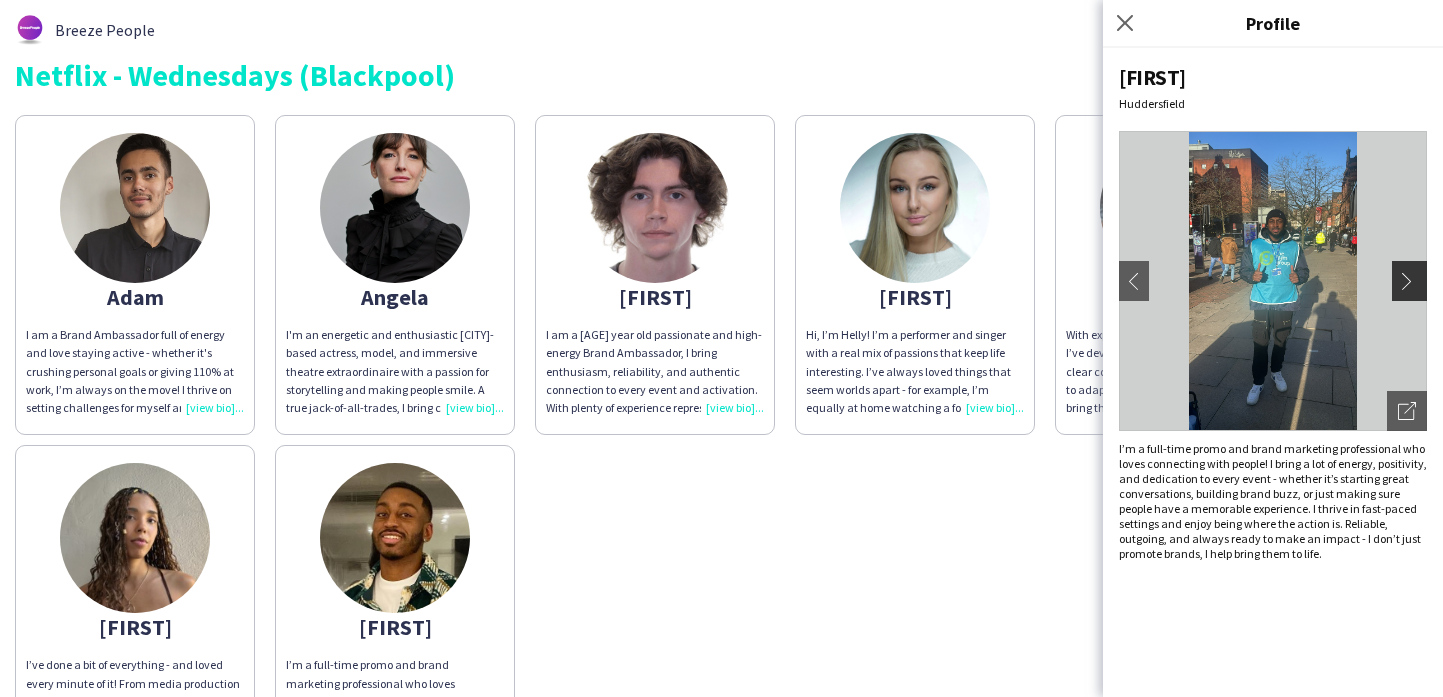 click on "chevron-right" 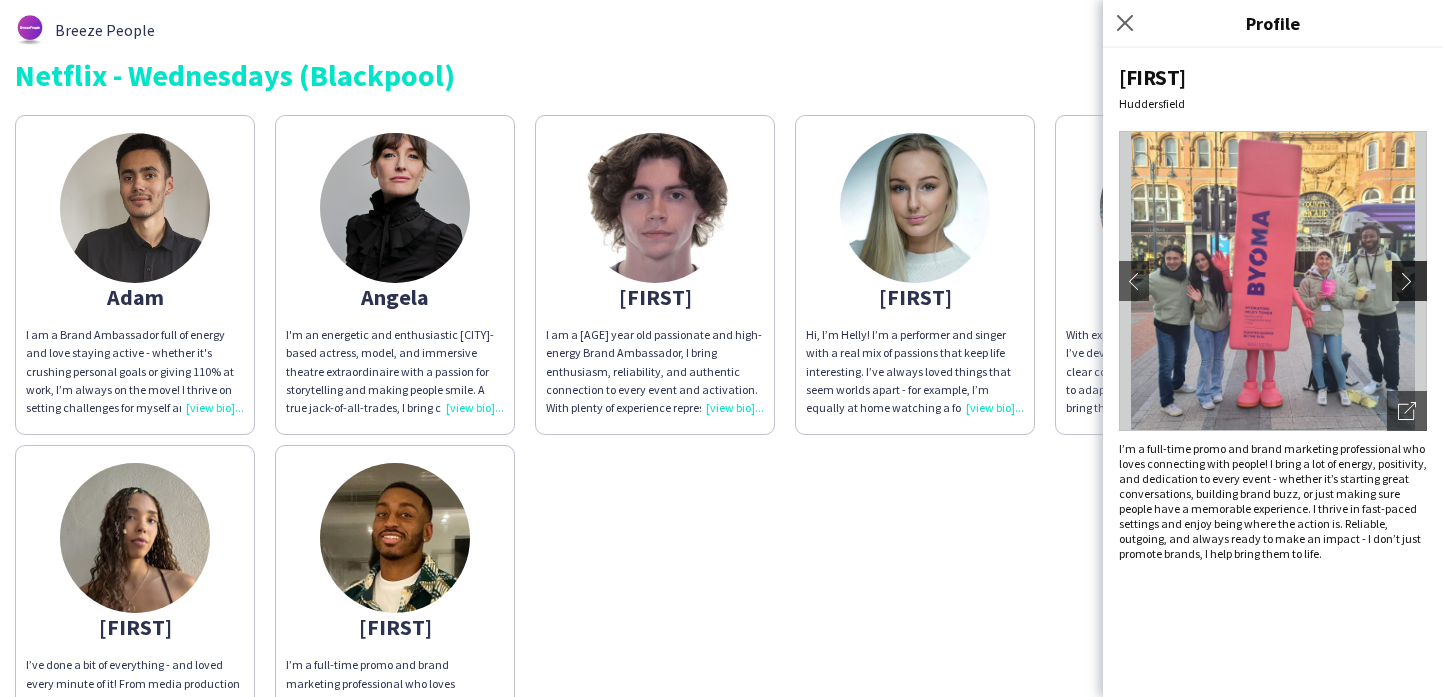 click on "chevron-right" 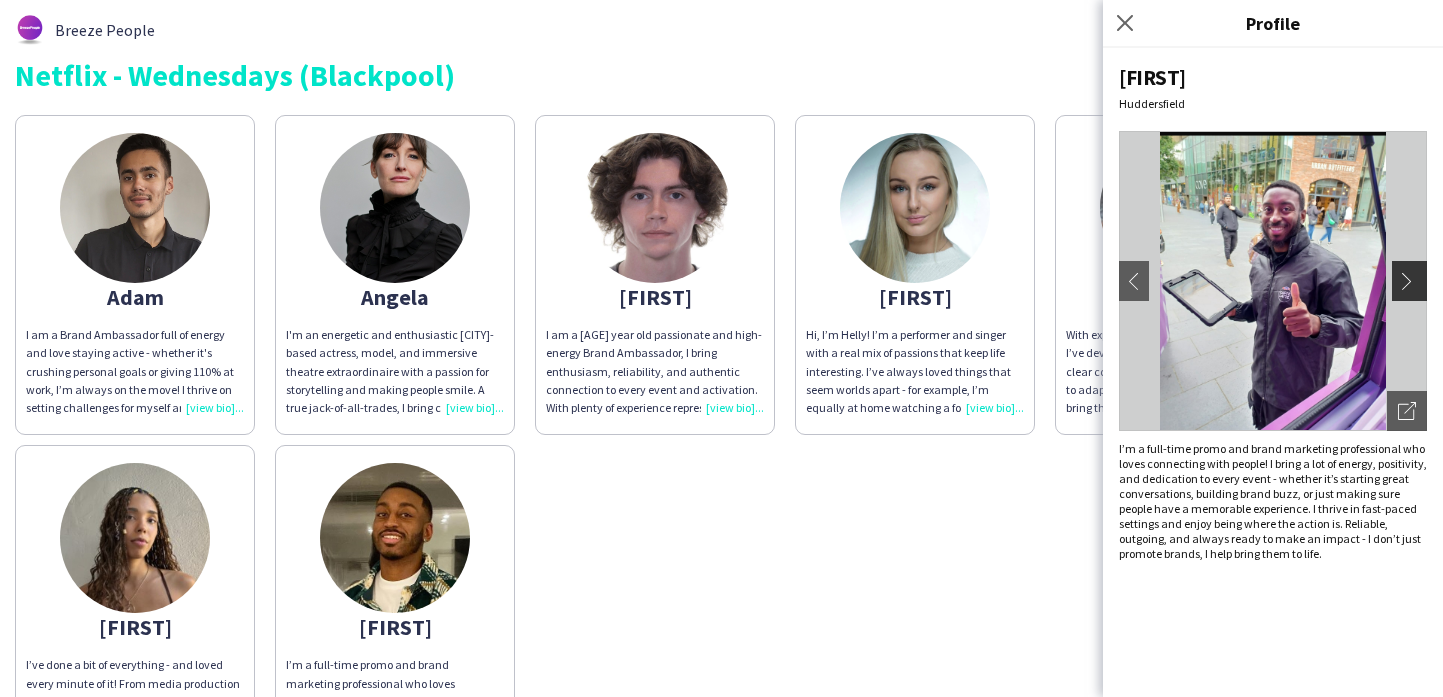 click on "chevron-right" 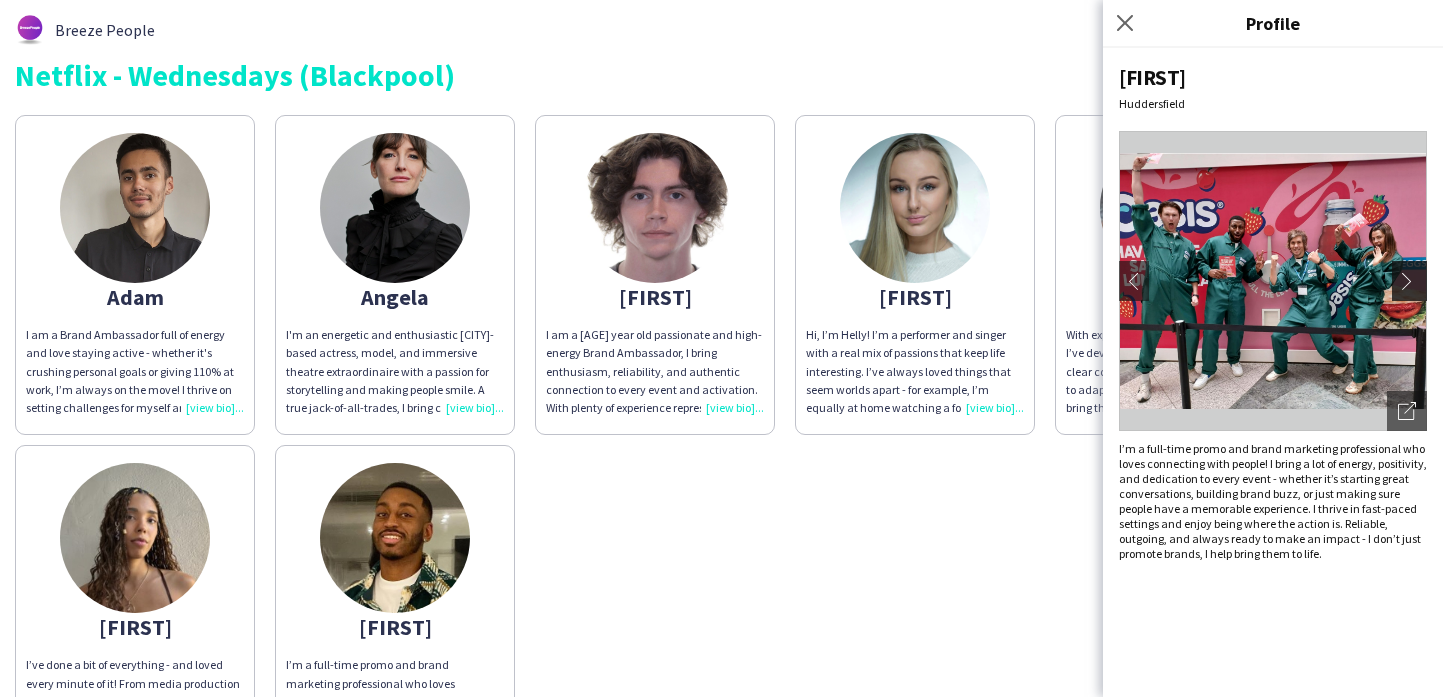 click on "chevron-right" 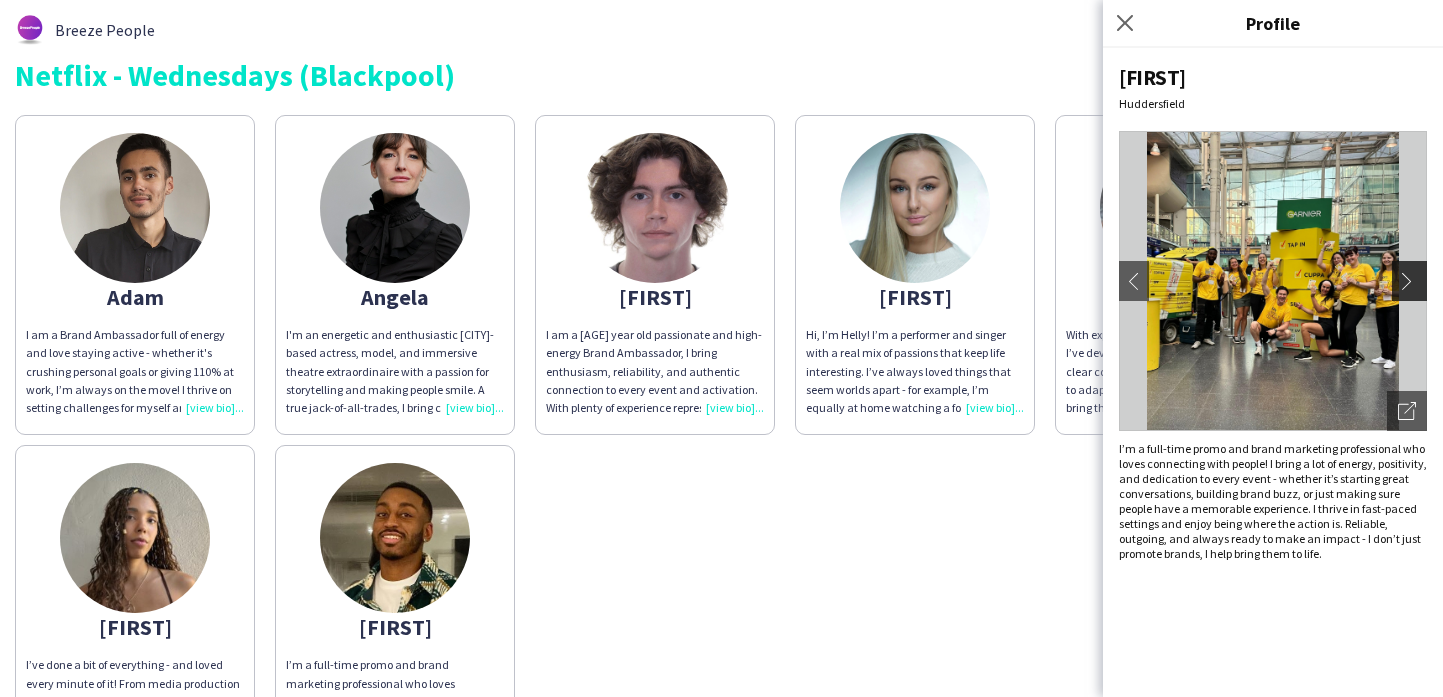 click on "chevron-right" 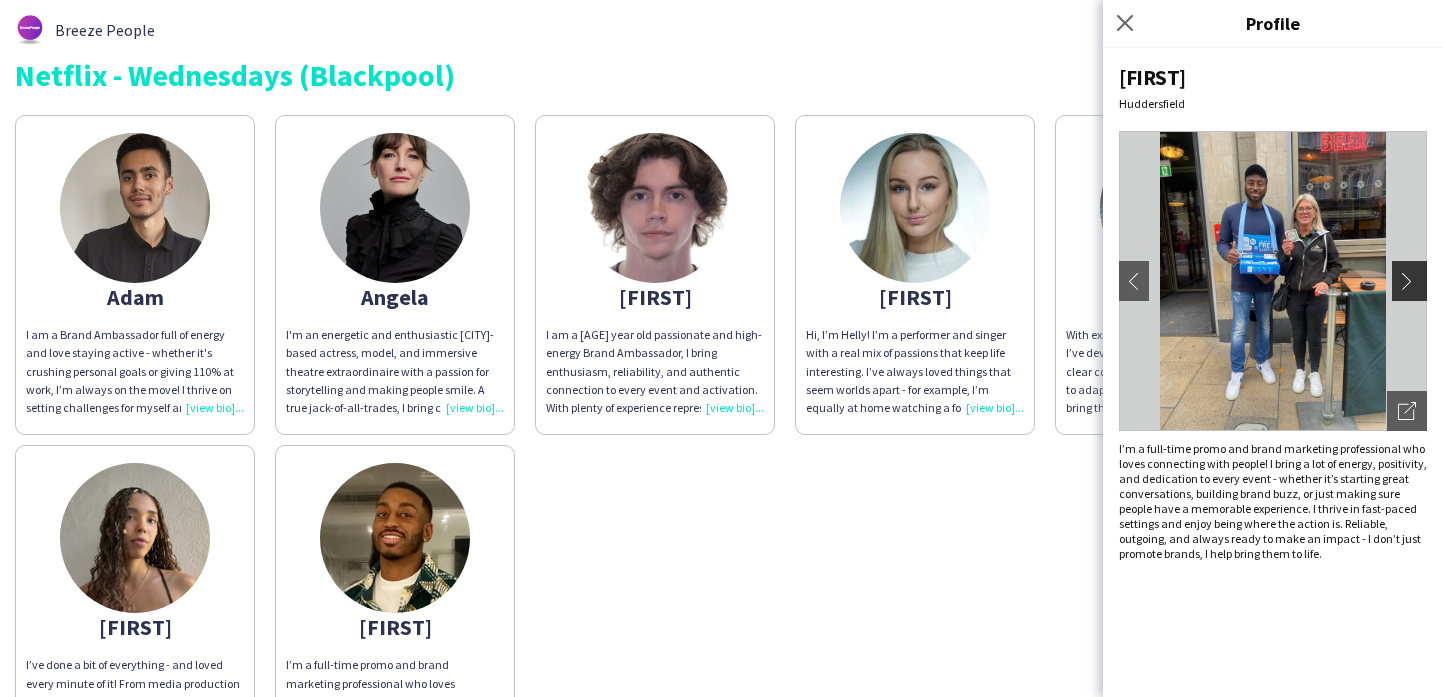 click on "chevron-right" 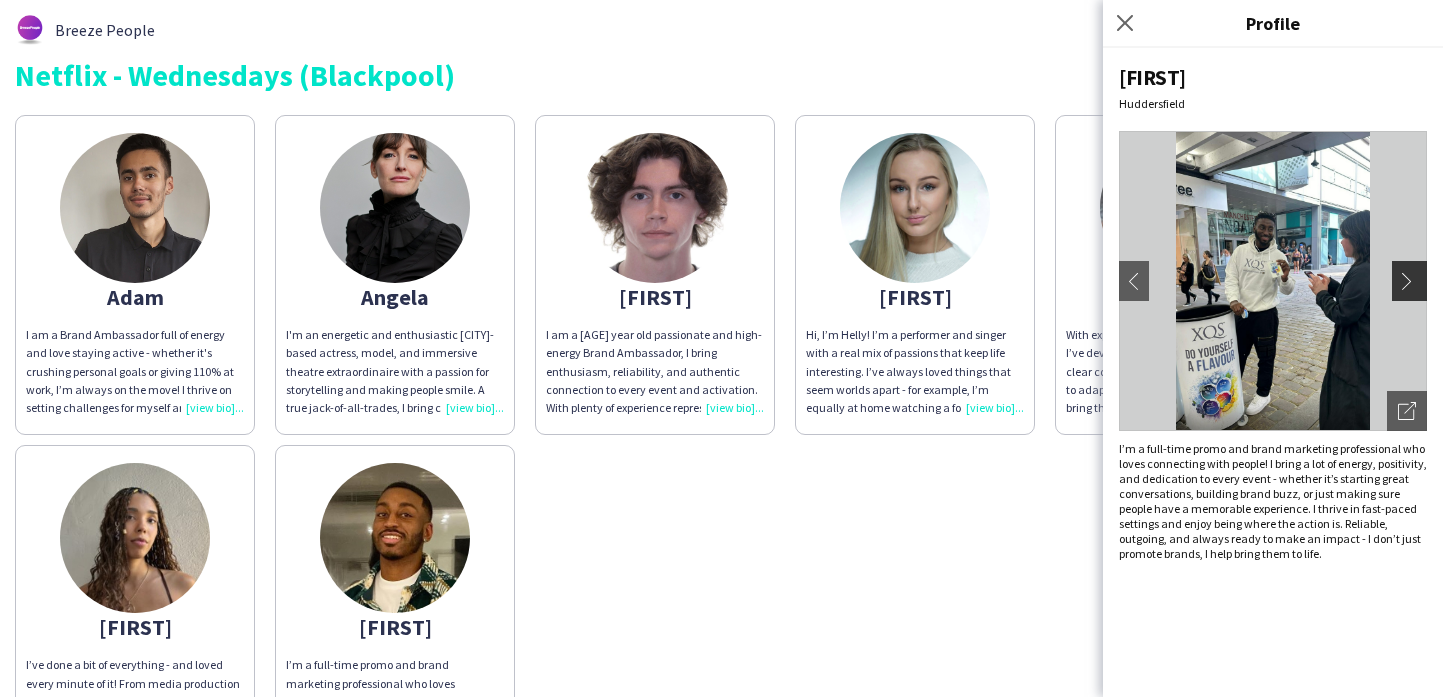 click on "chevron-right" 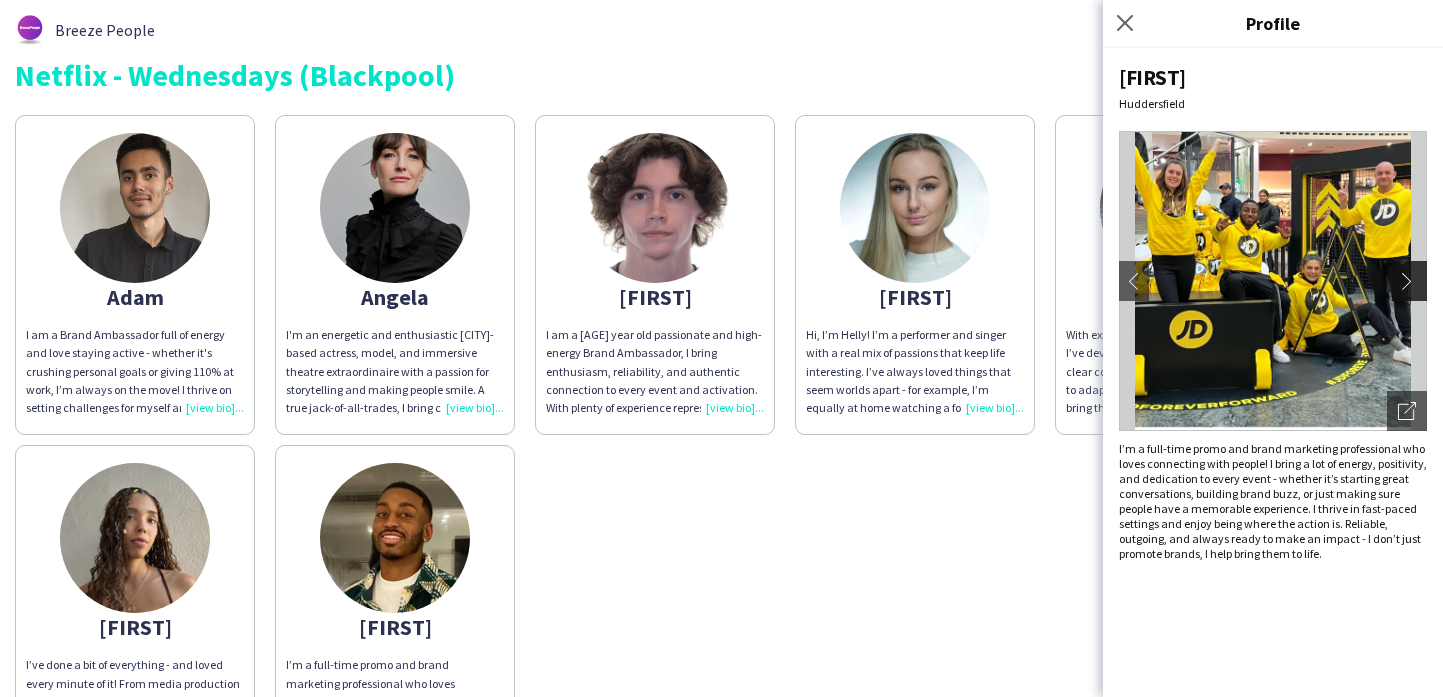click on "chevron-right" 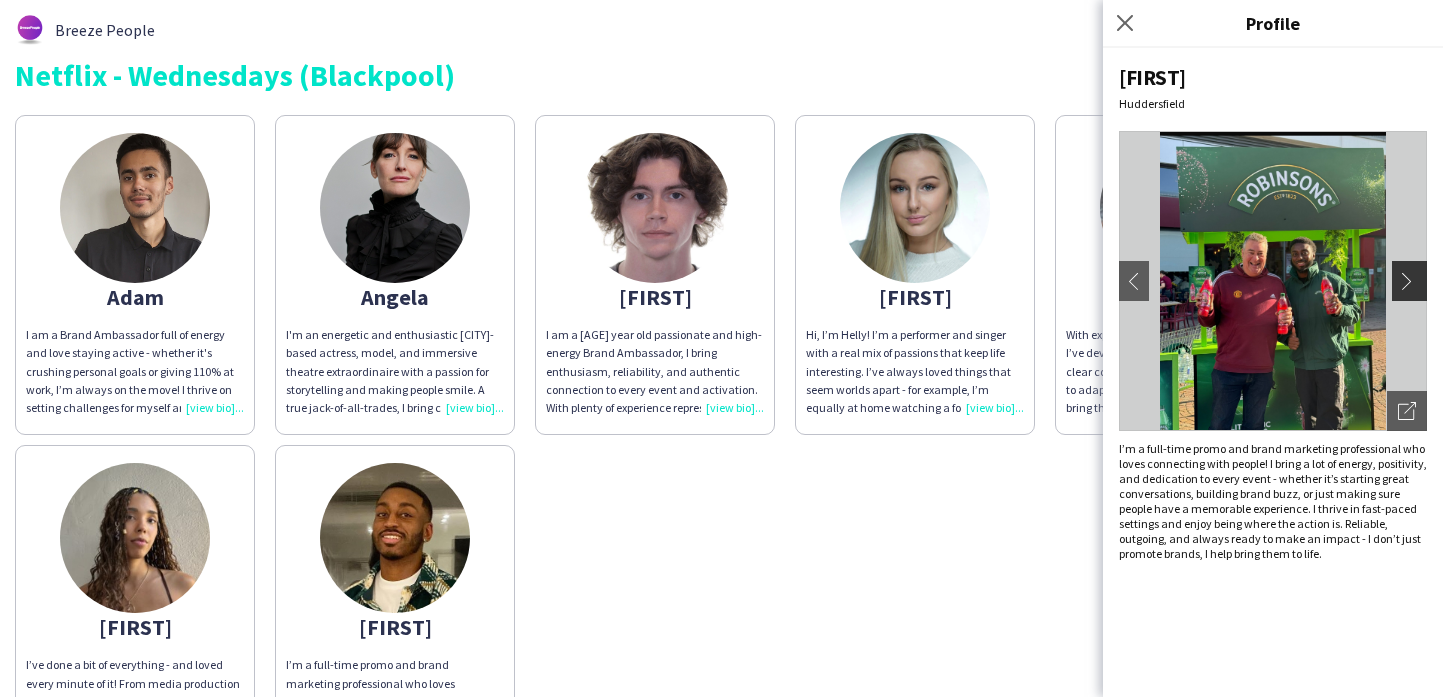 click on "chevron-right" 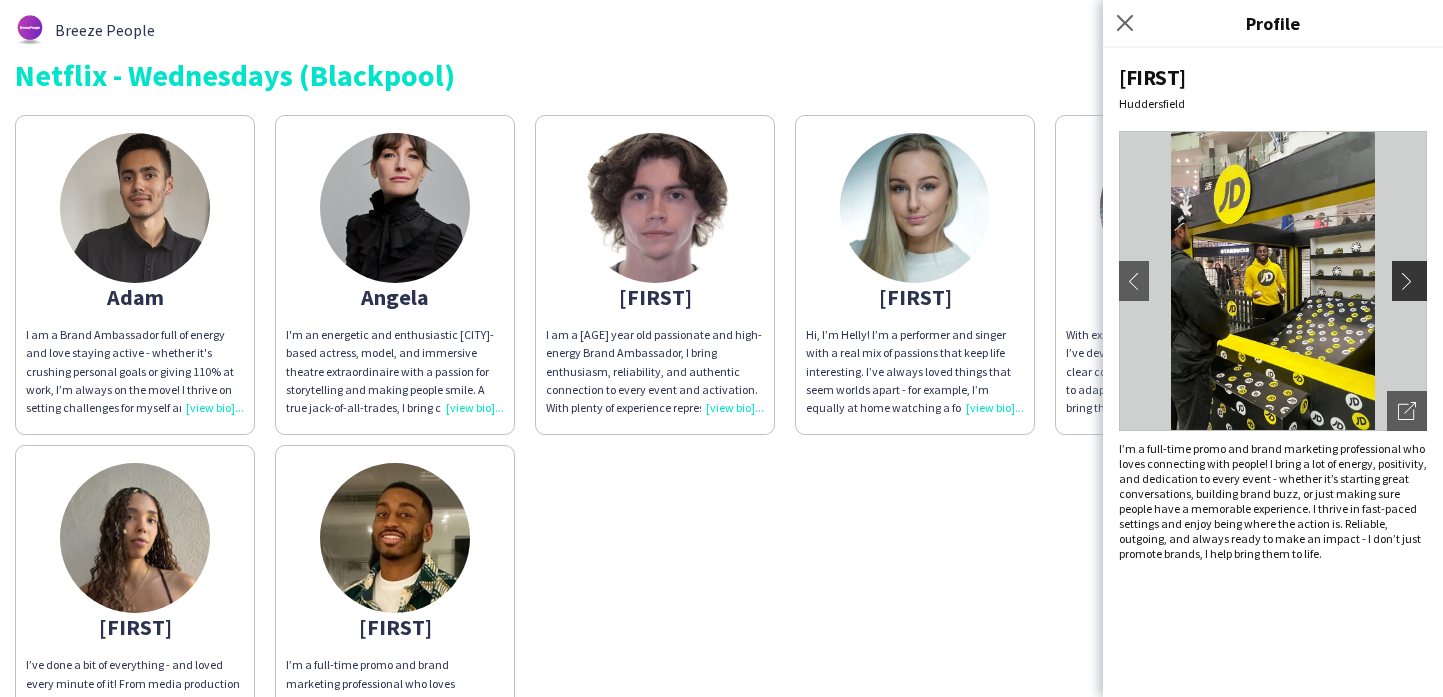 click on "chevron-right" 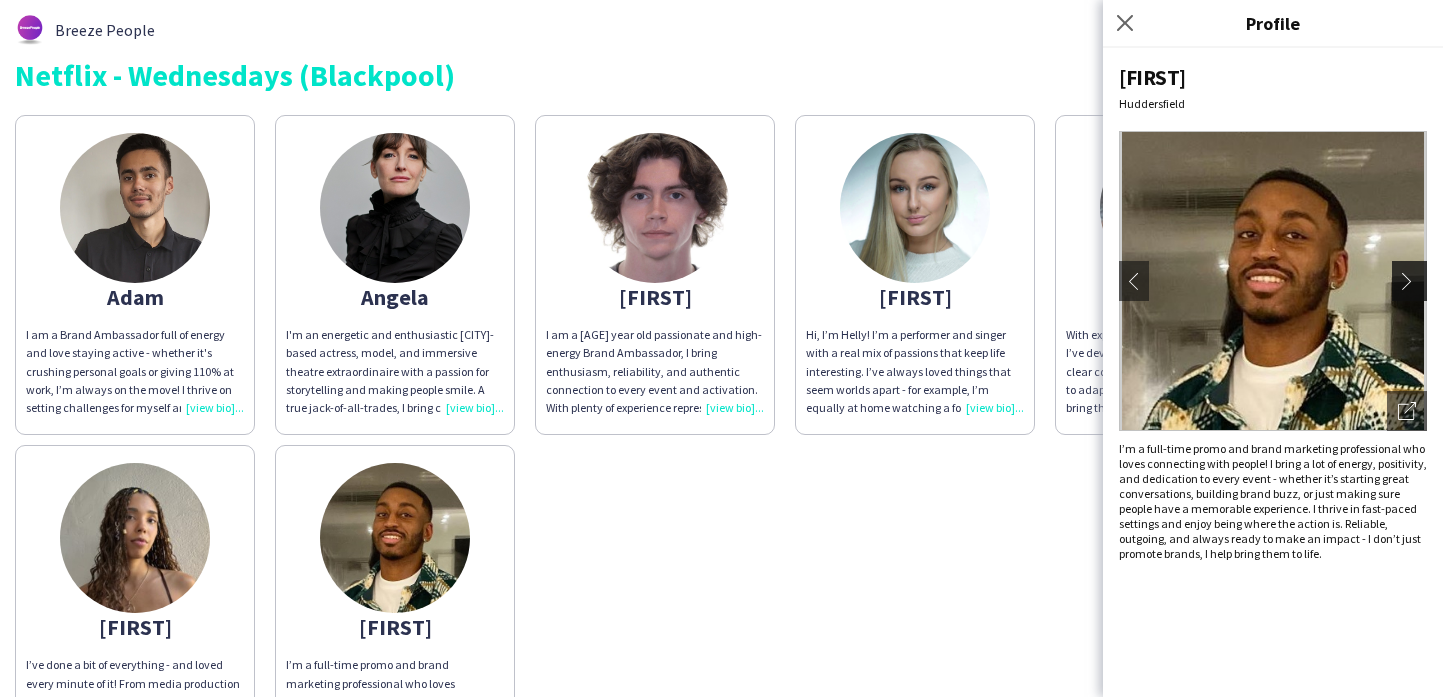 click on "chevron-right" 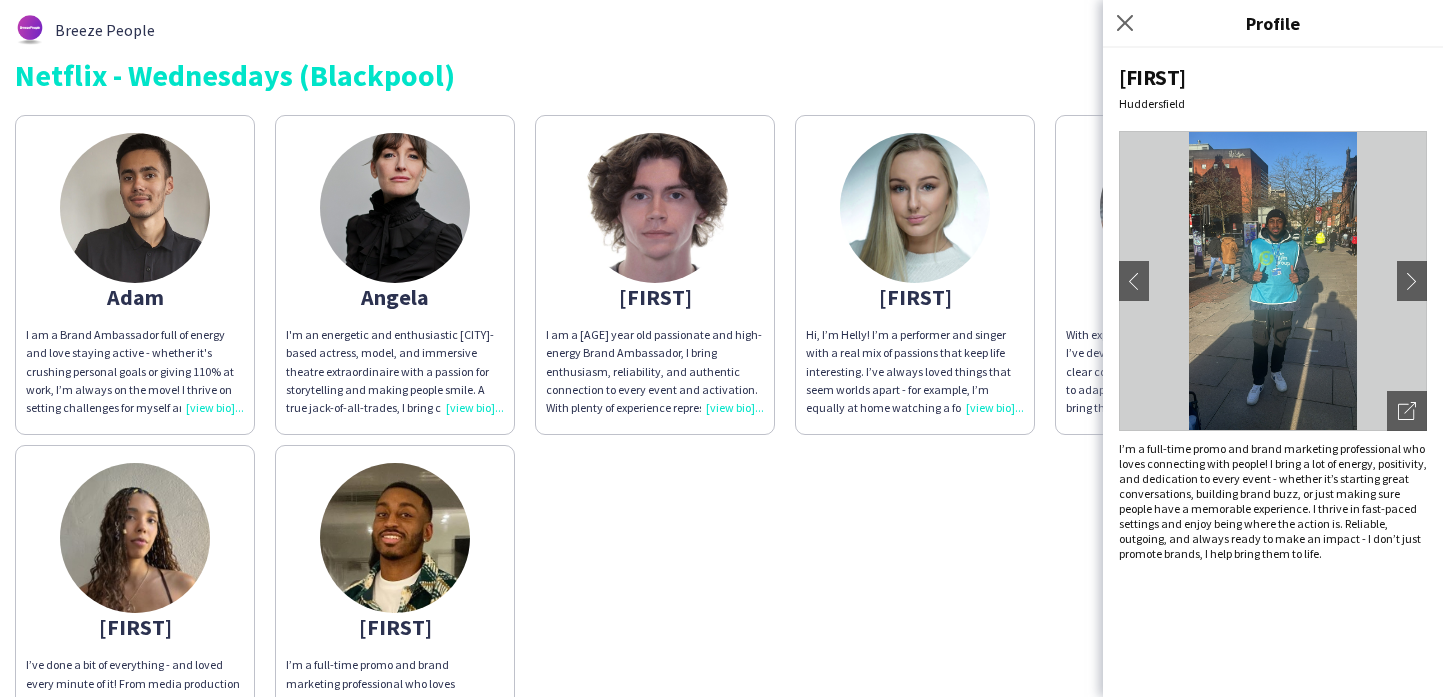 click on "I’m a full-time promo and brand marketing professional who loves connecting with people! I bring a lot of energy, positivity, and dedication to every event - whether it’s starting great conversations, building brand buzz, or just making sure people have a memorable experience. I thrive in fast-paced settings and enjoy being where the action is. Reliable, outgoing, and always ready to make an impact - I don’t just promote brands, I help bring them to life." 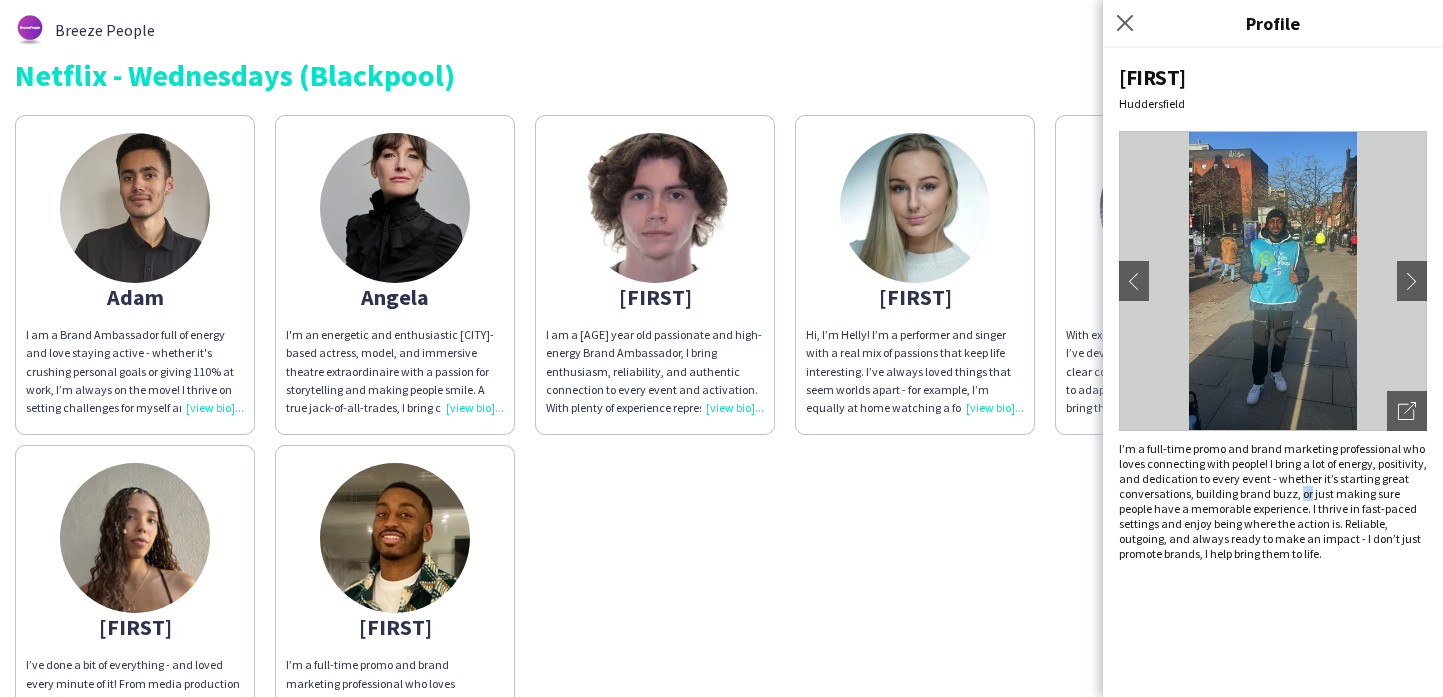 click on "I’m a full-time promo and brand marketing professional who loves connecting with people! I bring a lot of energy, positivity, and dedication to every event - whether it’s starting great conversations, building brand buzz, or just making sure people have a memorable experience. I thrive in fast-paced settings and enjoy being where the action is. Reliable, outgoing, and always ready to make an impact - I don’t just promote brands, I help bring them to life." 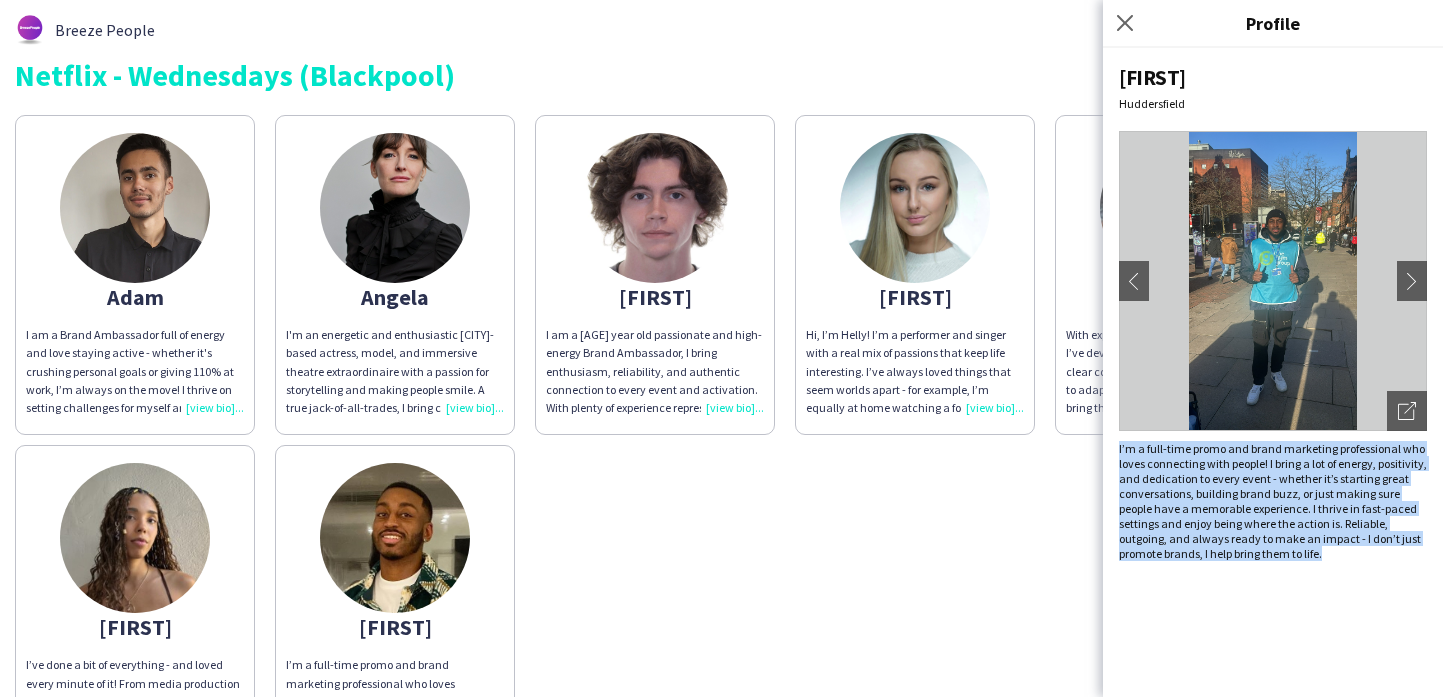 click on "I’m a full-time promo and brand marketing professional who loves connecting with people! I bring a lot of energy, positivity, and dedication to every event - whether it’s starting great conversations, building brand buzz, or just making sure people have a memorable experience. I thrive in fast-paced settings and enjoy being where the action is. Reliable, outgoing, and always ready to make an impact - I don’t just promote brands, I help bring them to life." 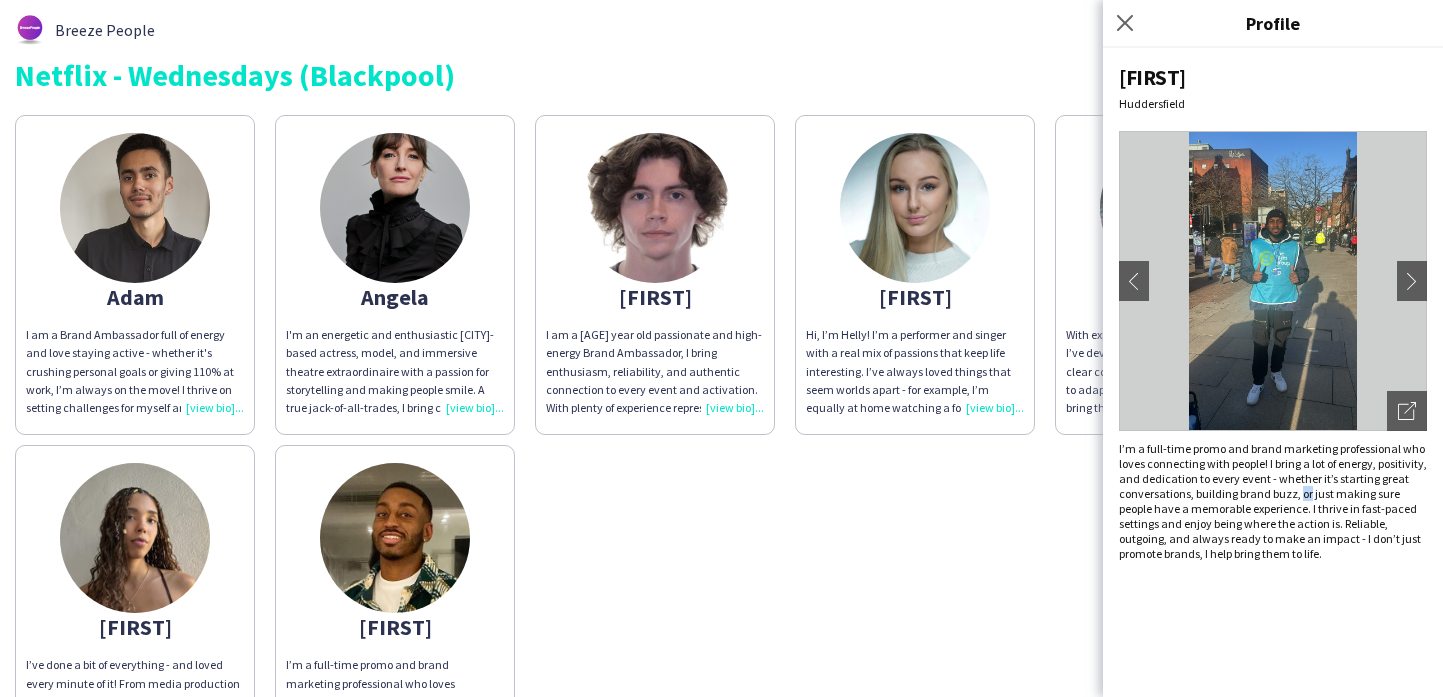 click on "I’m a full-time promo and brand marketing professional who loves connecting with people! I bring a lot of energy, positivity, and dedication to every event - whether it’s starting great conversations, building brand buzz, or just making sure people have a memorable experience. I thrive in fast-paced settings and enjoy being where the action is. Reliable, outgoing, and always ready to make an impact - I don’t just promote brands, I help bring them to life." 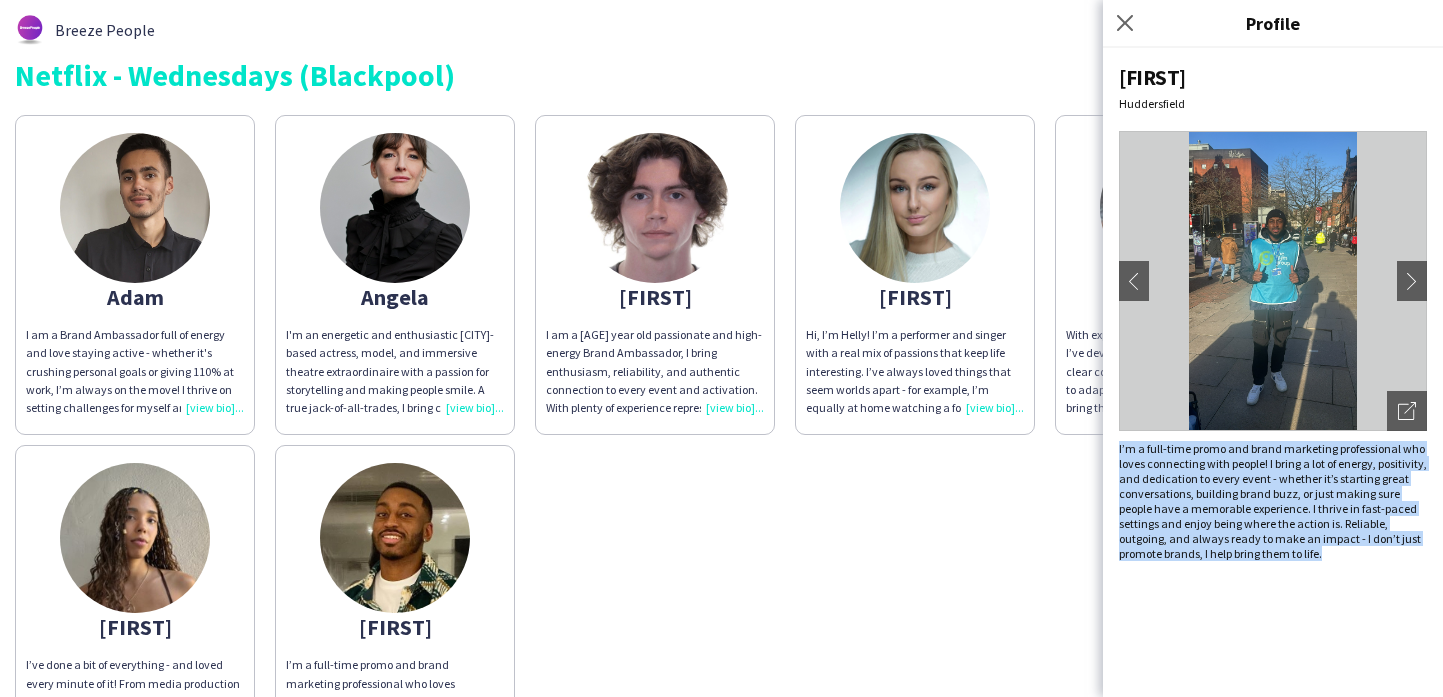 click on "I’m a full-time promo and brand marketing professional who loves connecting with people! I bring a lot of energy, positivity, and dedication to every event - whether it’s starting great conversations, building brand buzz, or just making sure people have a memorable experience. I thrive in fast-paced settings and enjoy being where the action is. Reliable, outgoing, and always ready to make an impact - I don’t just promote brands, I help bring them to life." 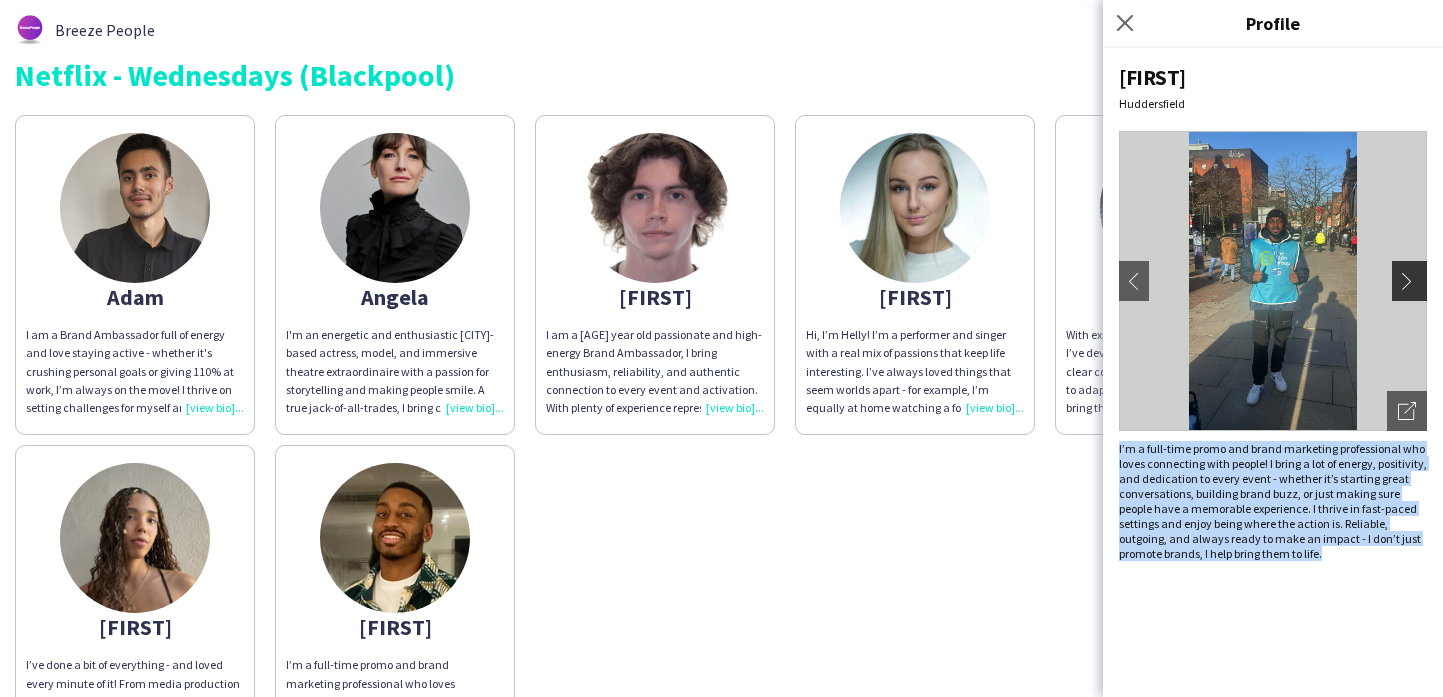 click on "chevron-right" 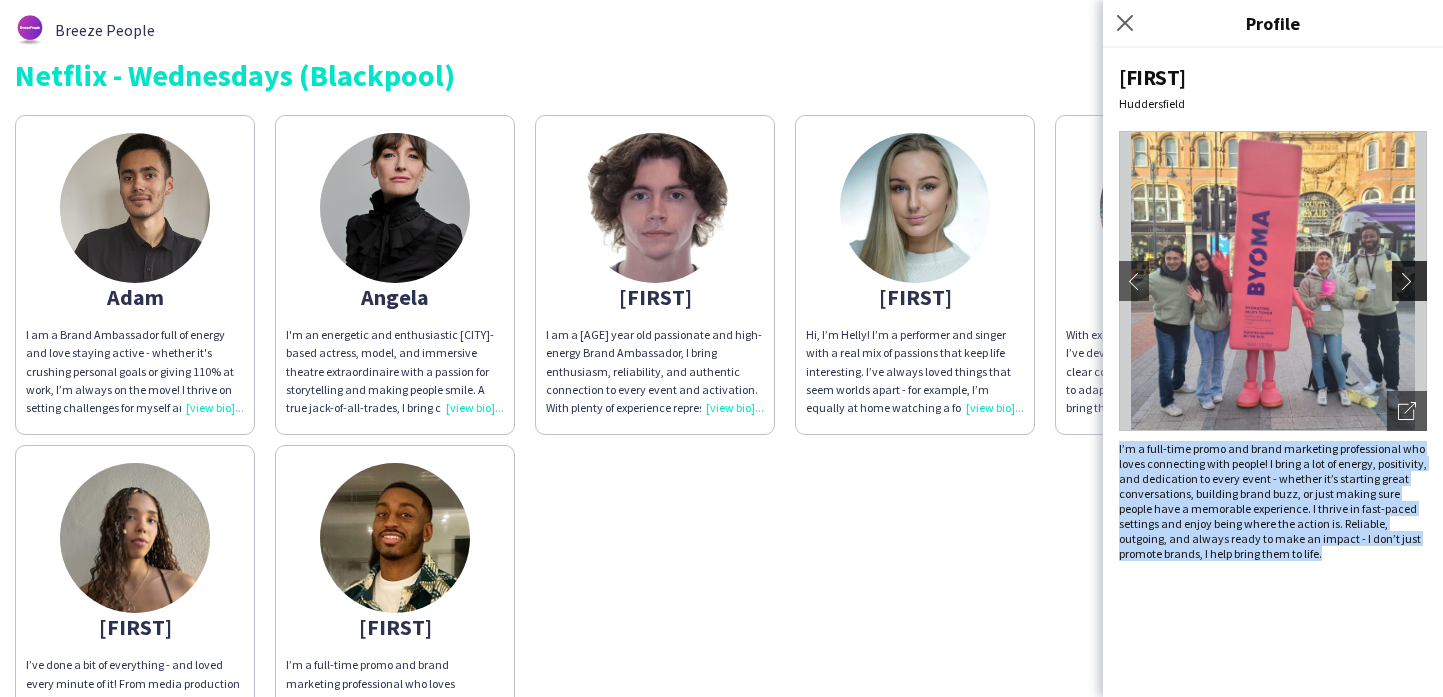 click on "chevron-right" 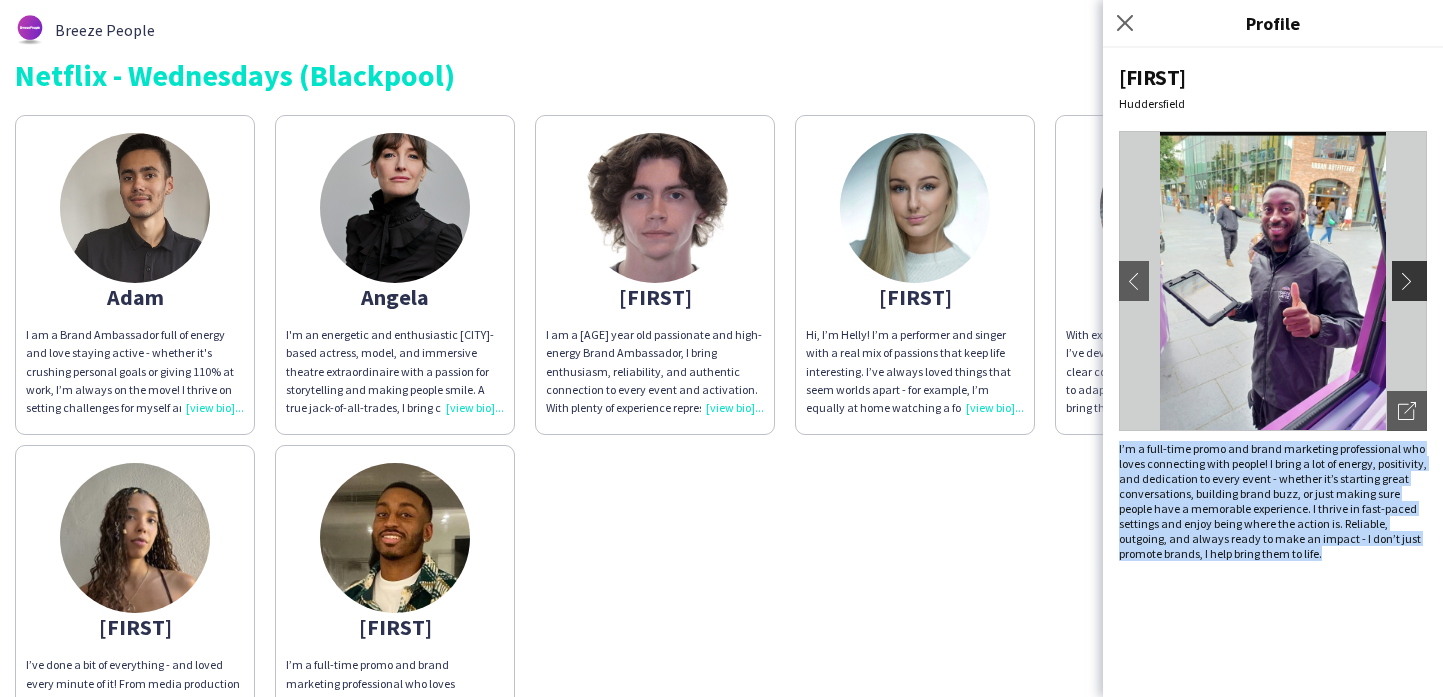 click on "chevron-right" 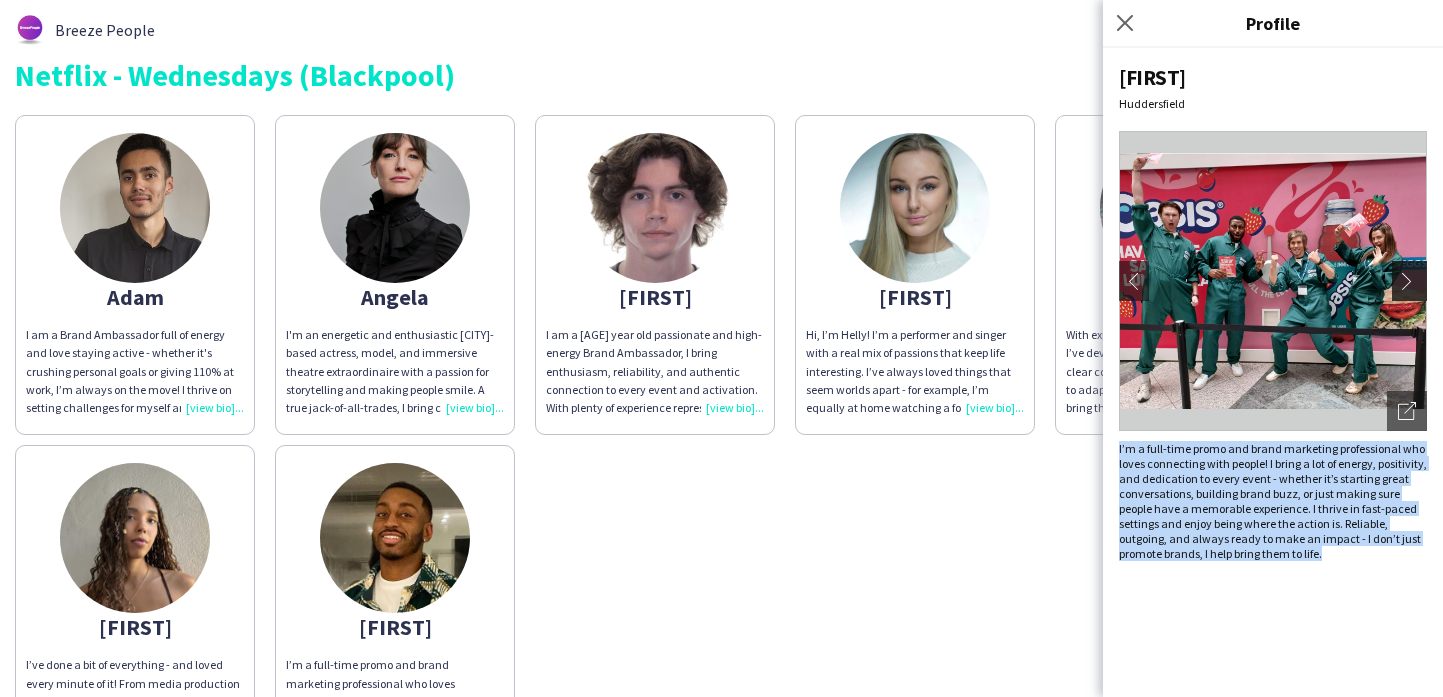 click on "chevron-right" 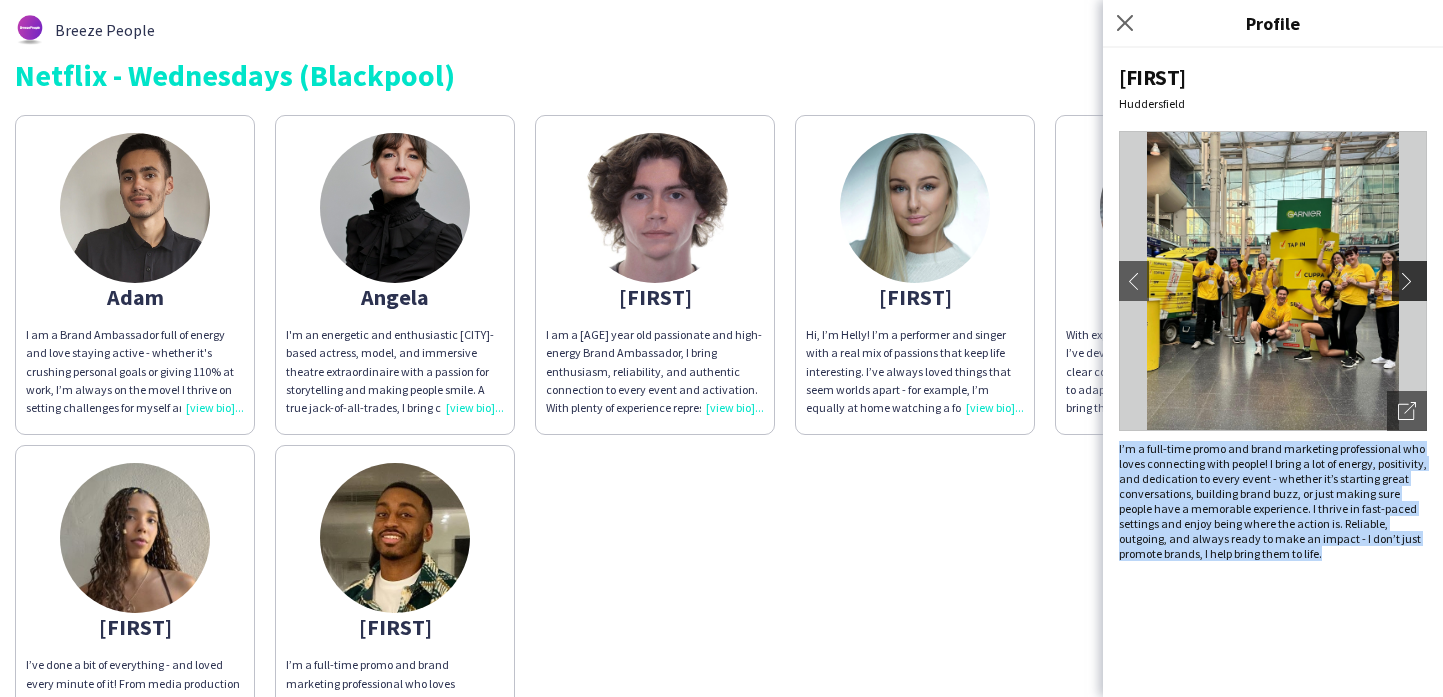 click on "chevron-right" 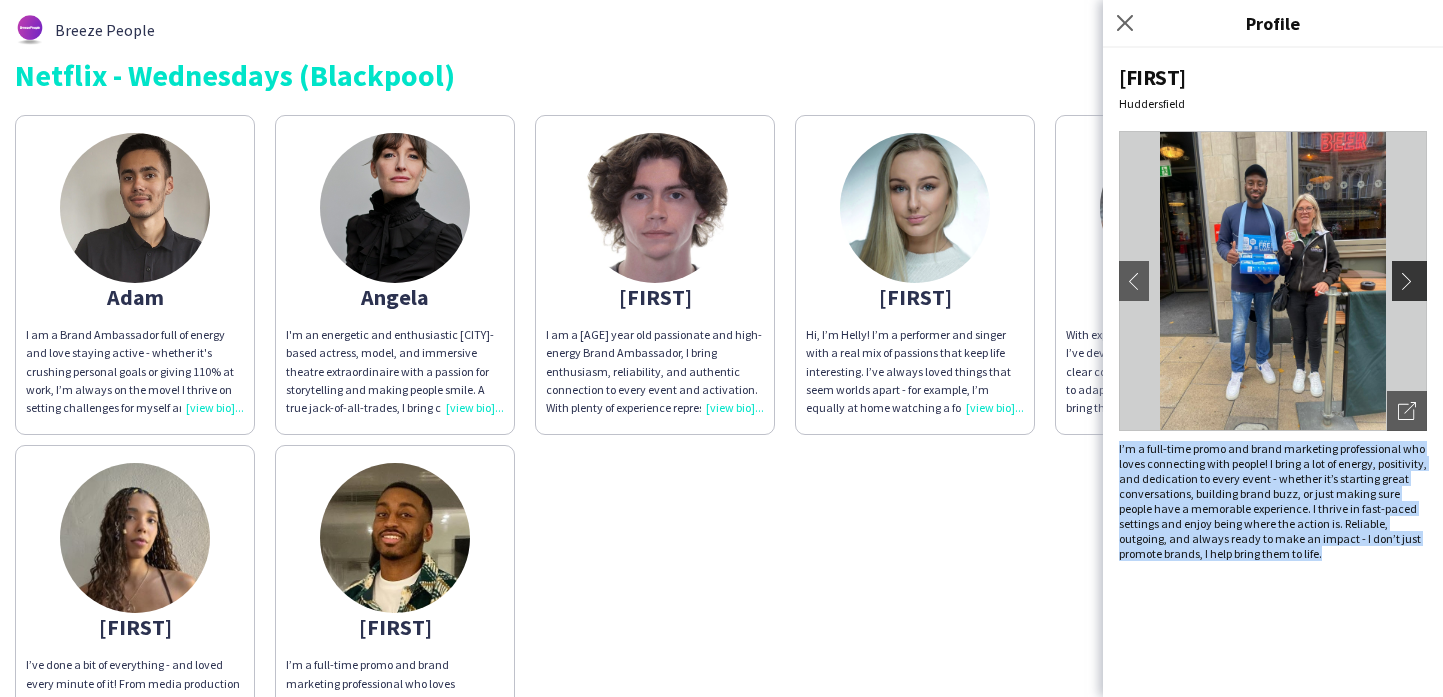 click on "chevron-right" 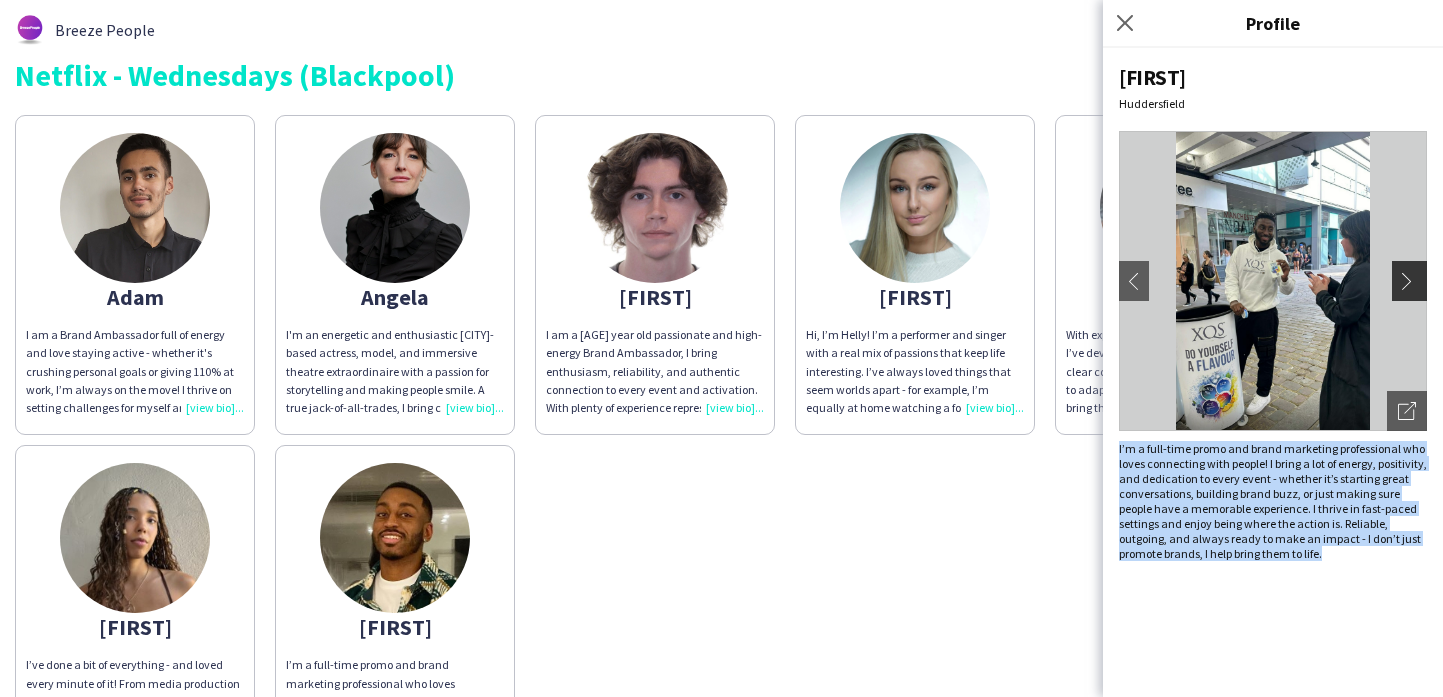 click on "chevron-right" 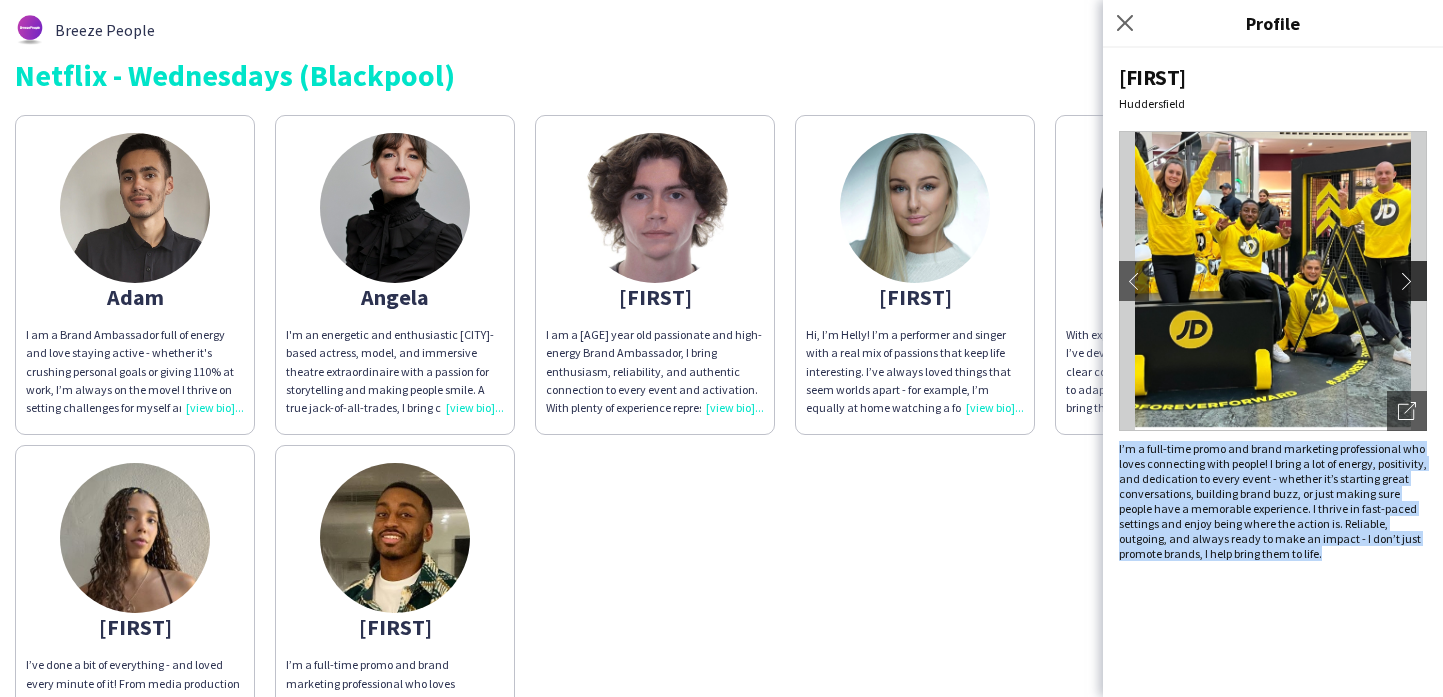 click on "chevron-right" 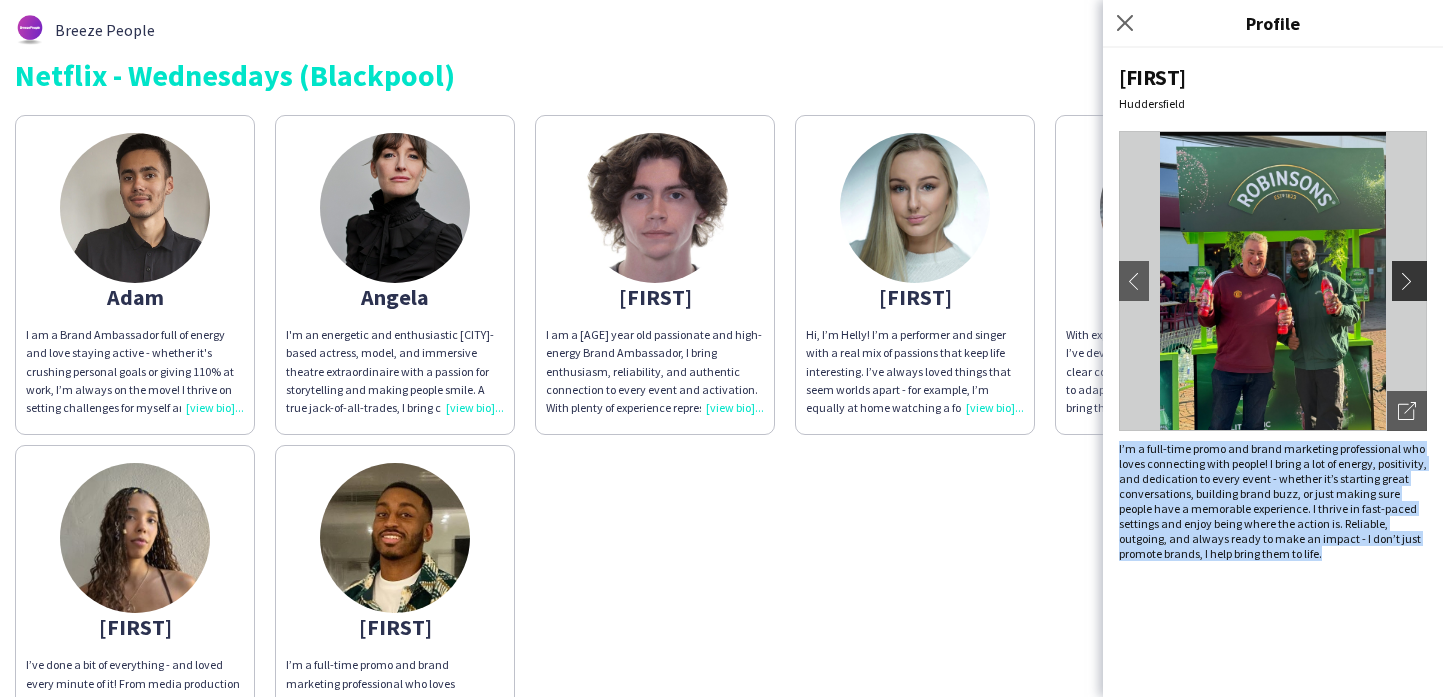 click on "chevron-right" 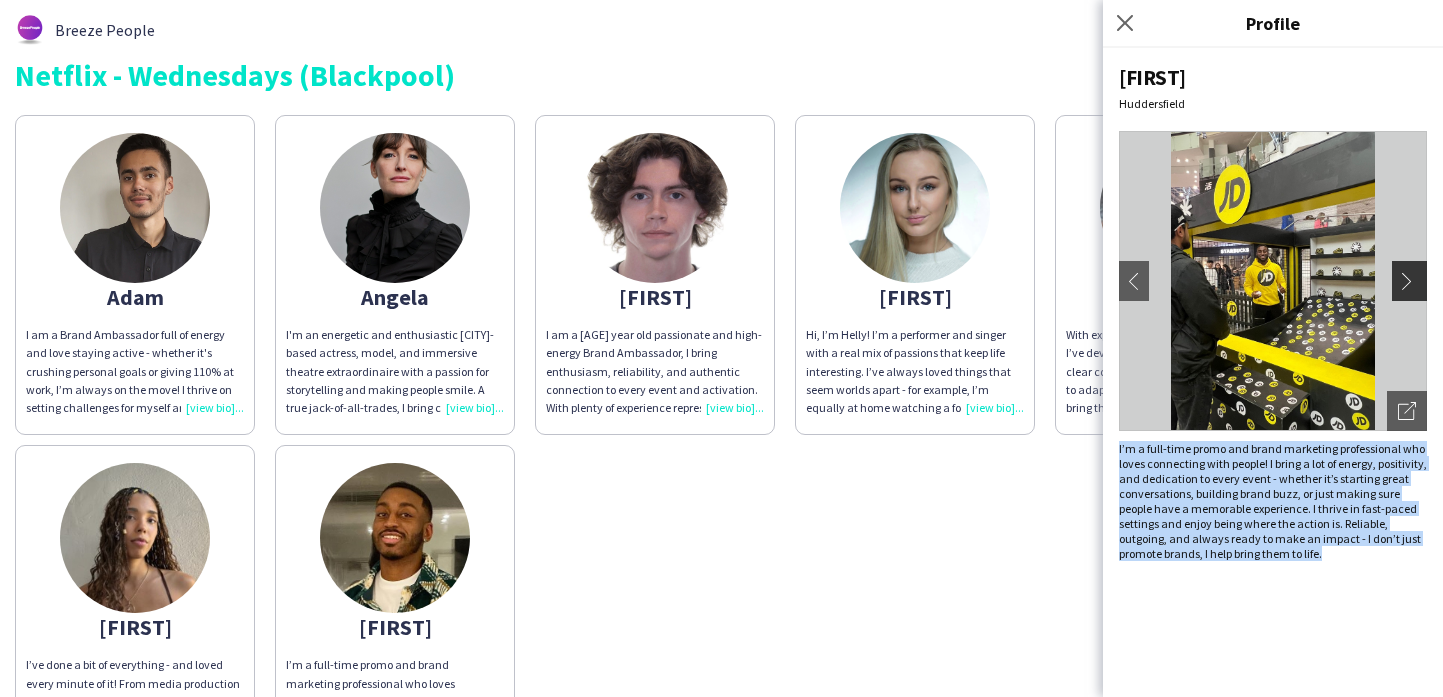 click on "chevron-right" 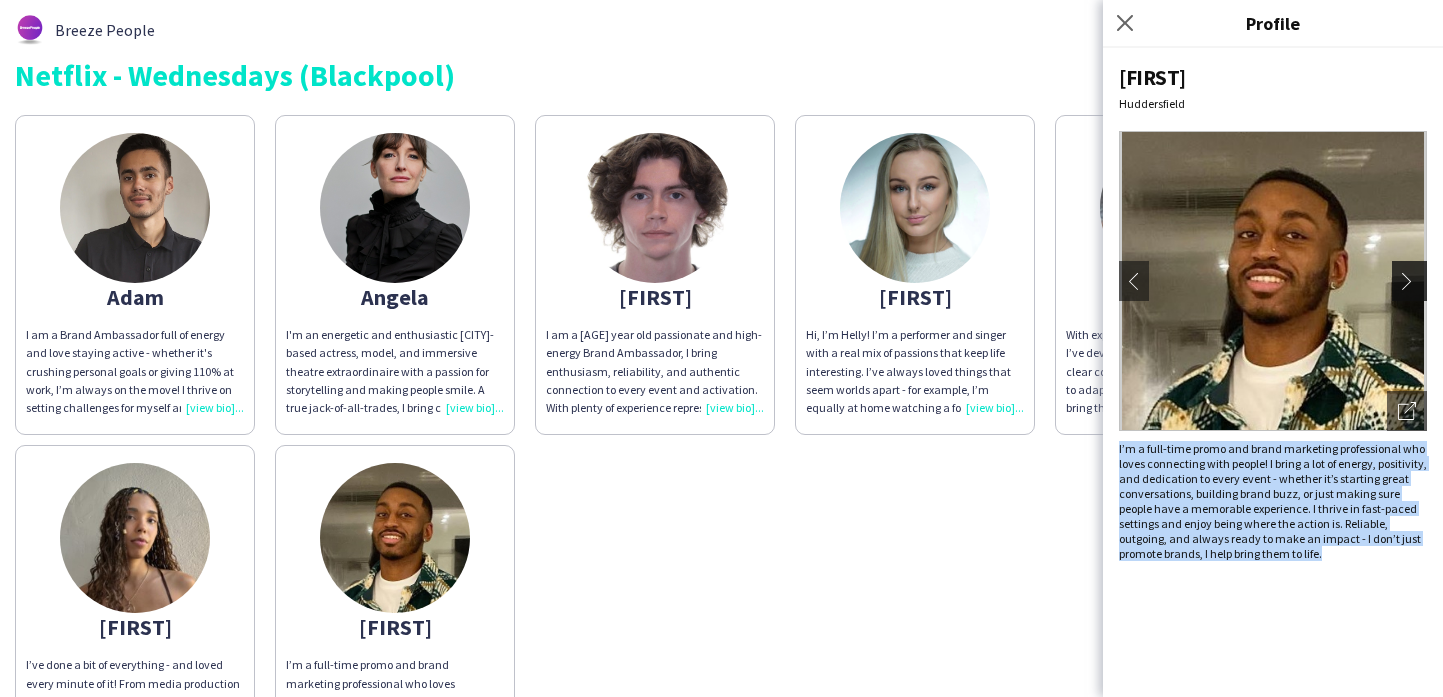 click on "chevron-right" 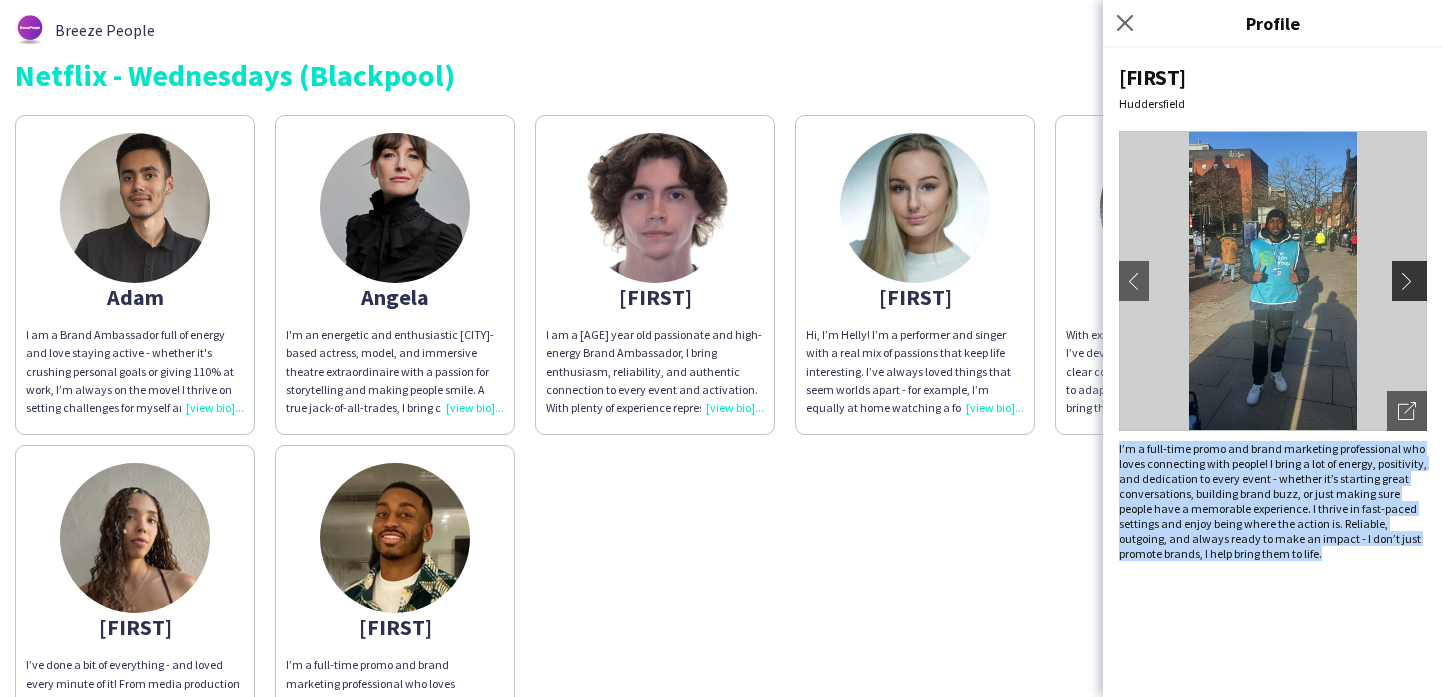 click on "chevron-right" 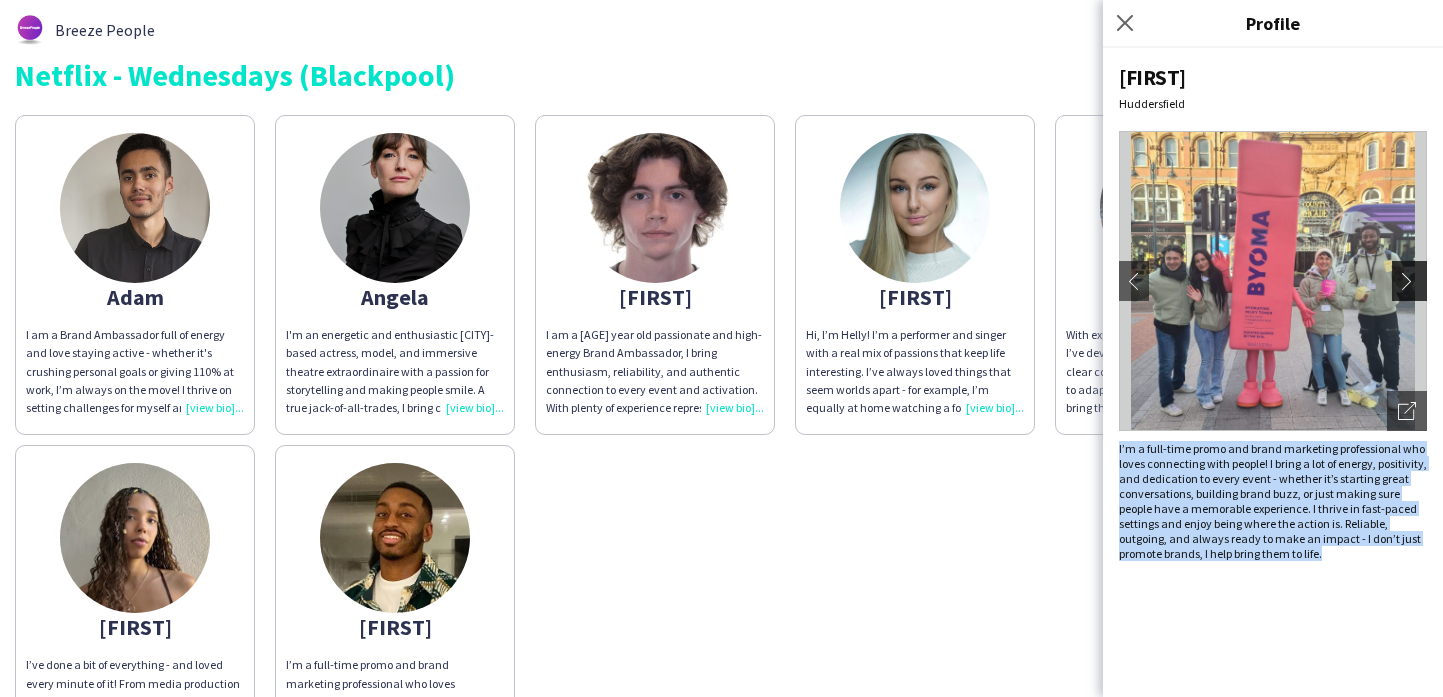 click on "chevron-right" 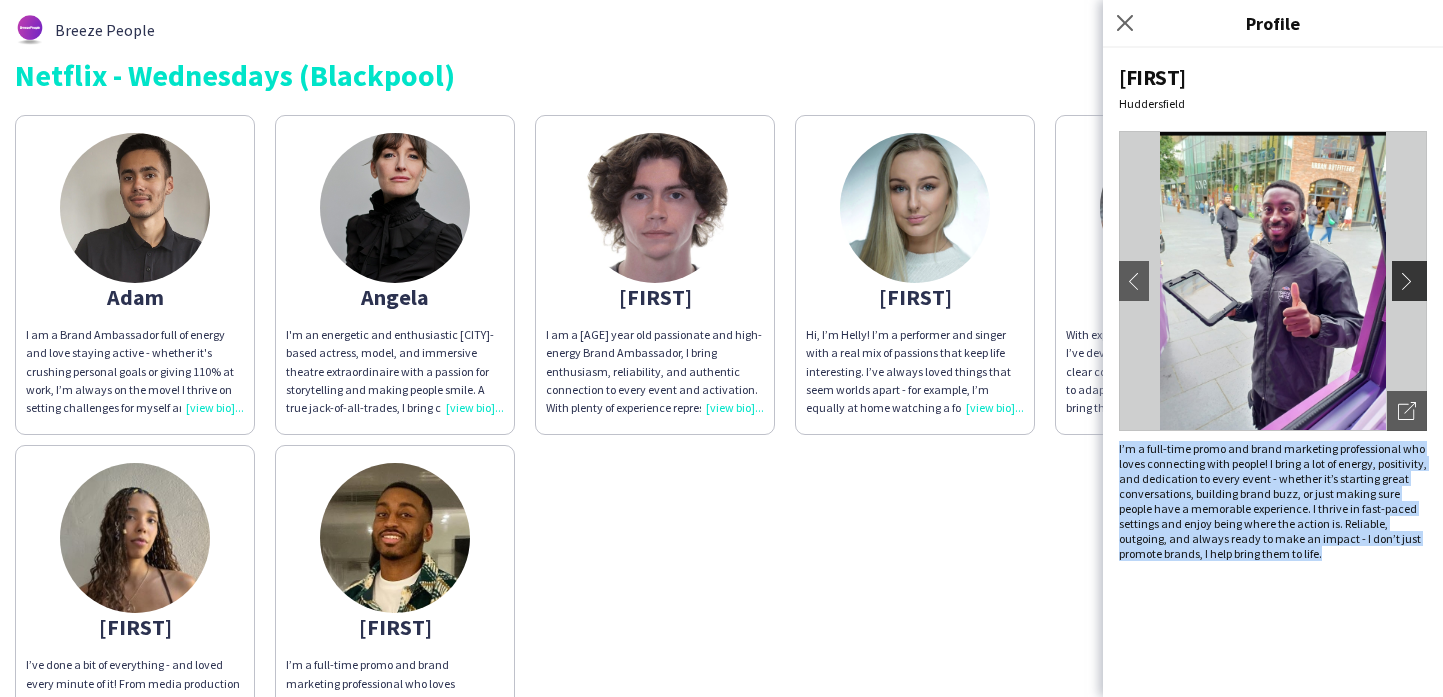 click on "chevron-right" 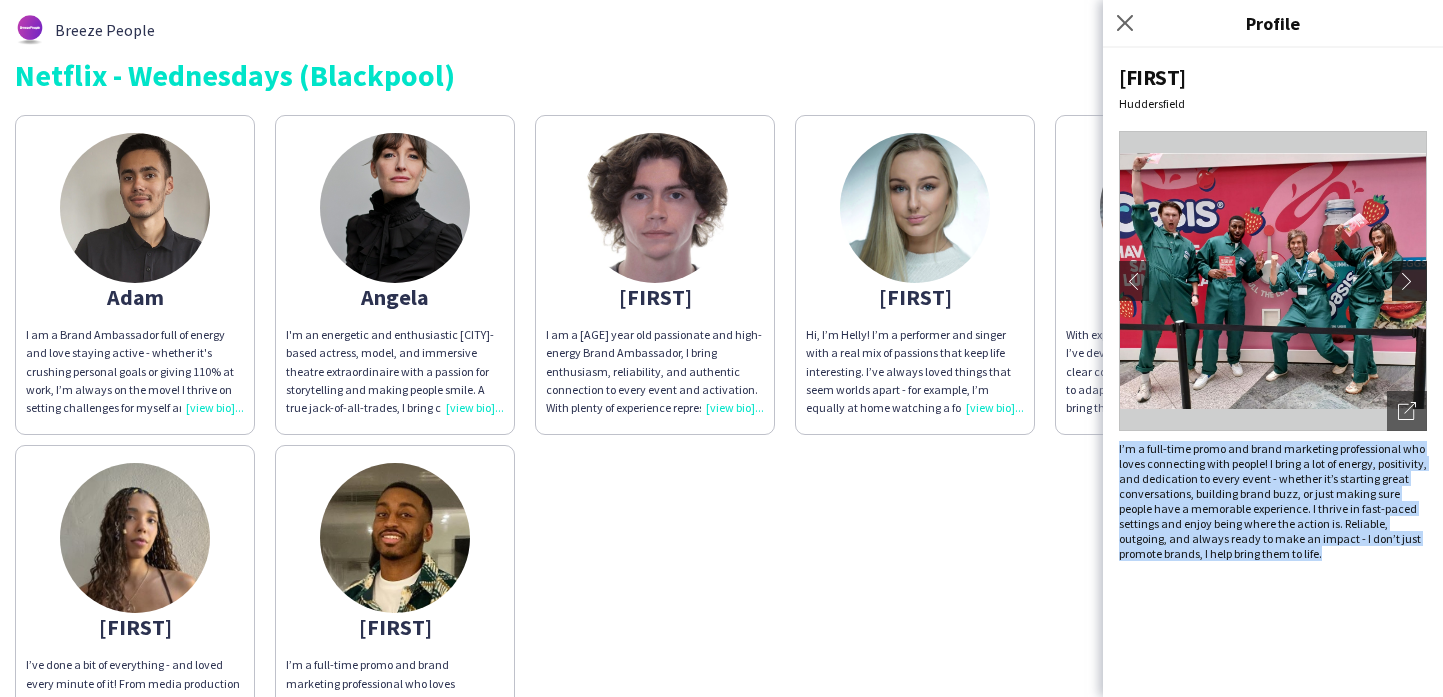 click on "chevron-right" 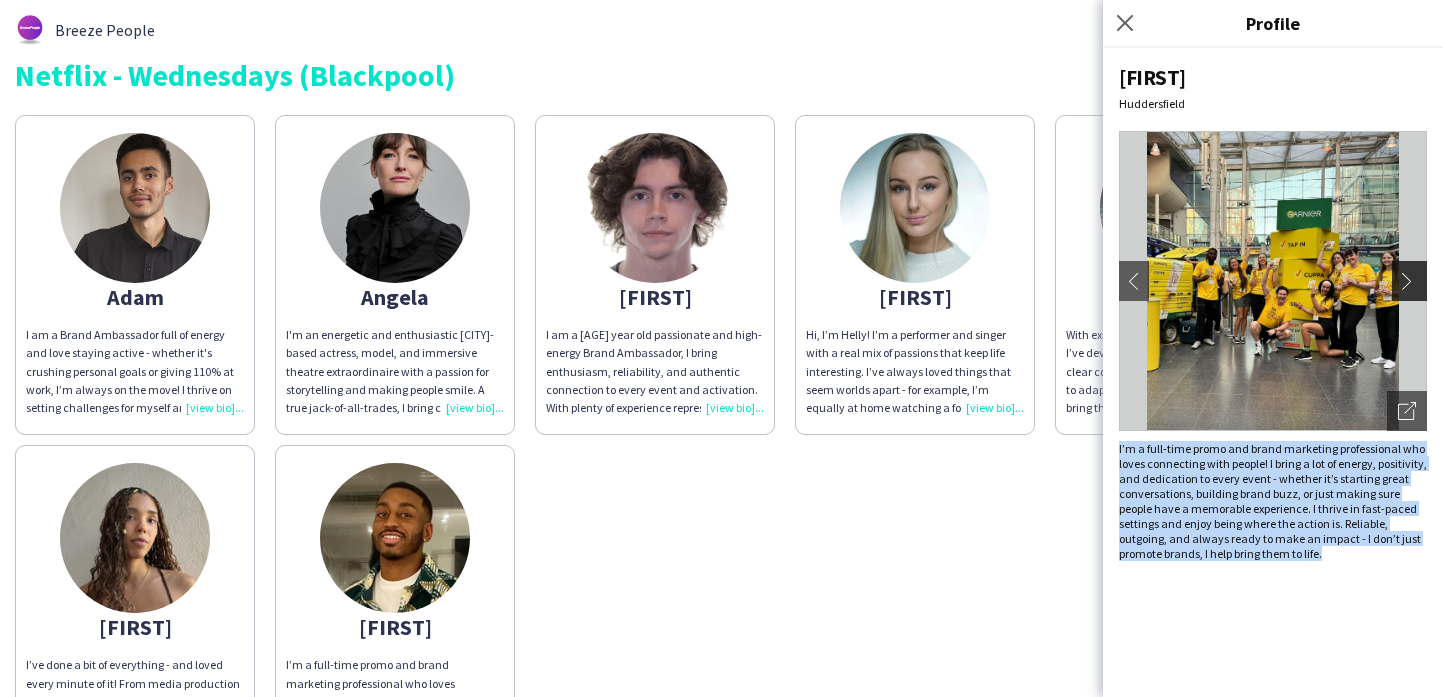 click on "chevron-right" 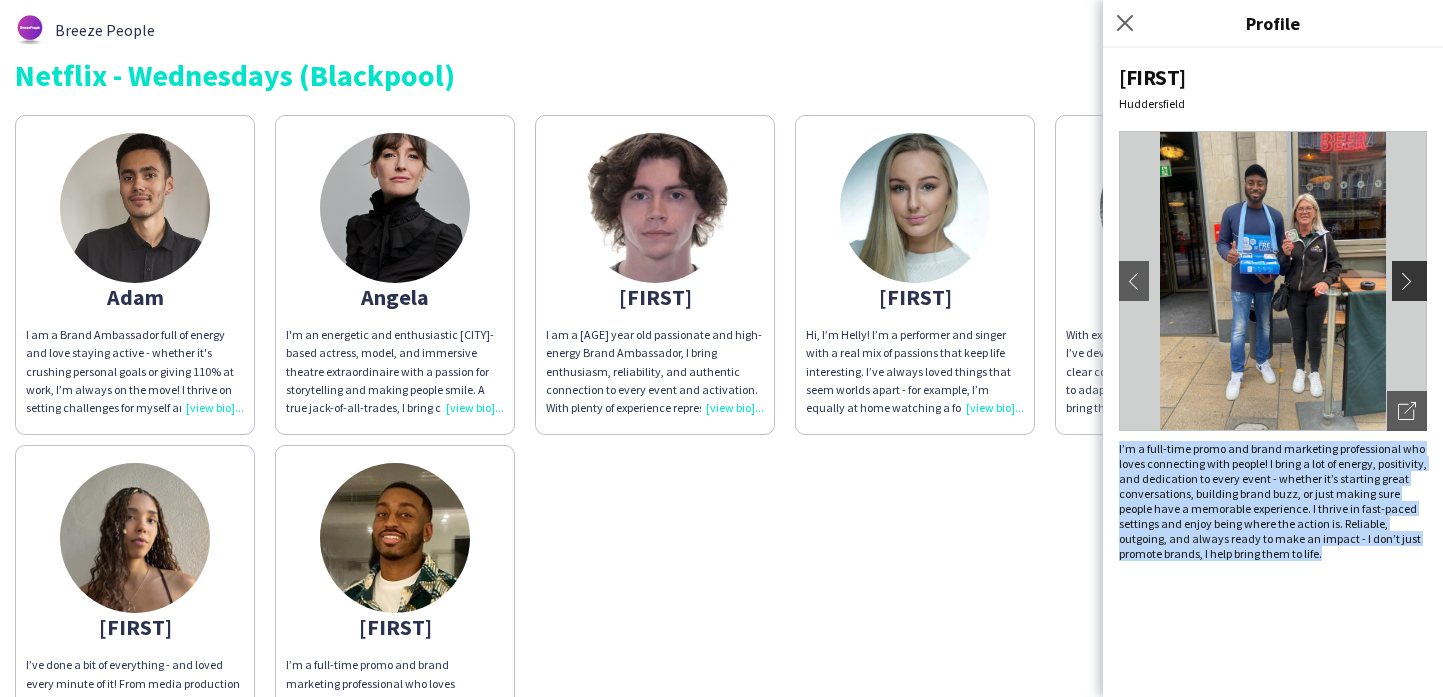 click on "chevron-right" 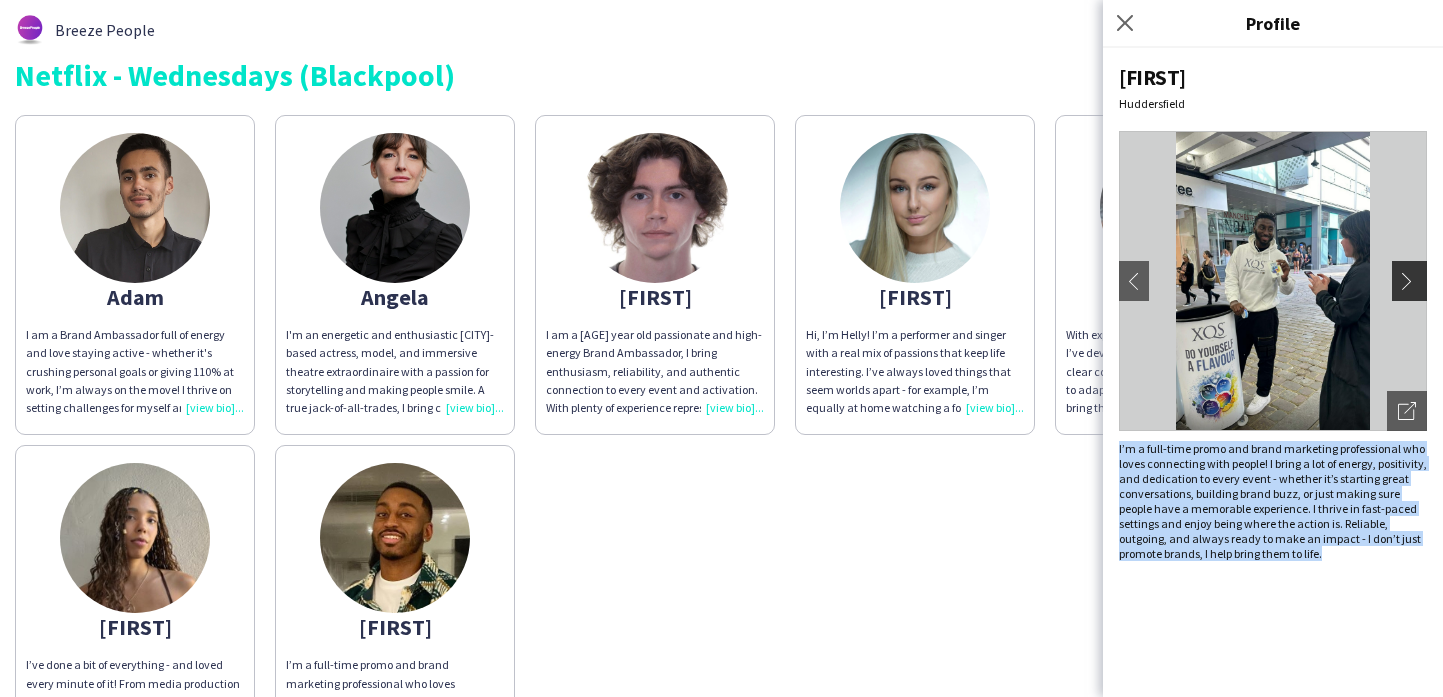 click on "chevron-right" 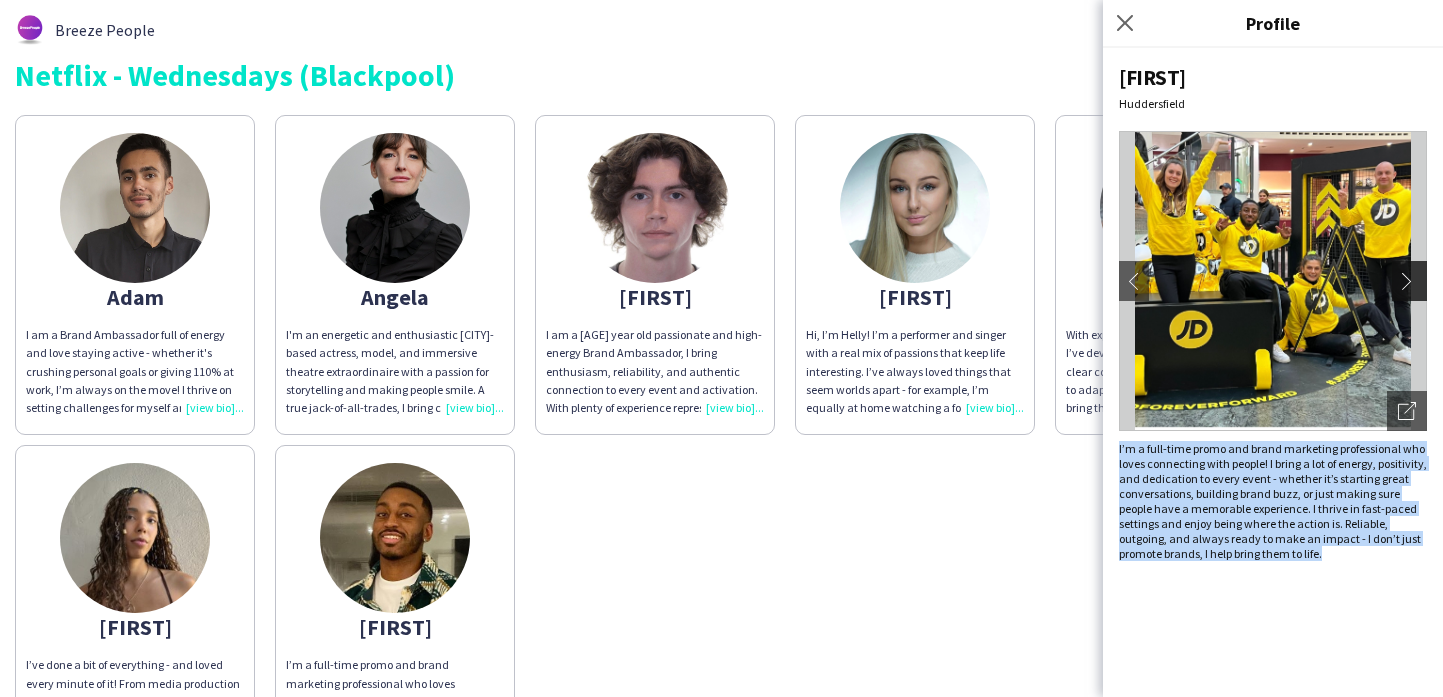 click on "chevron-right" 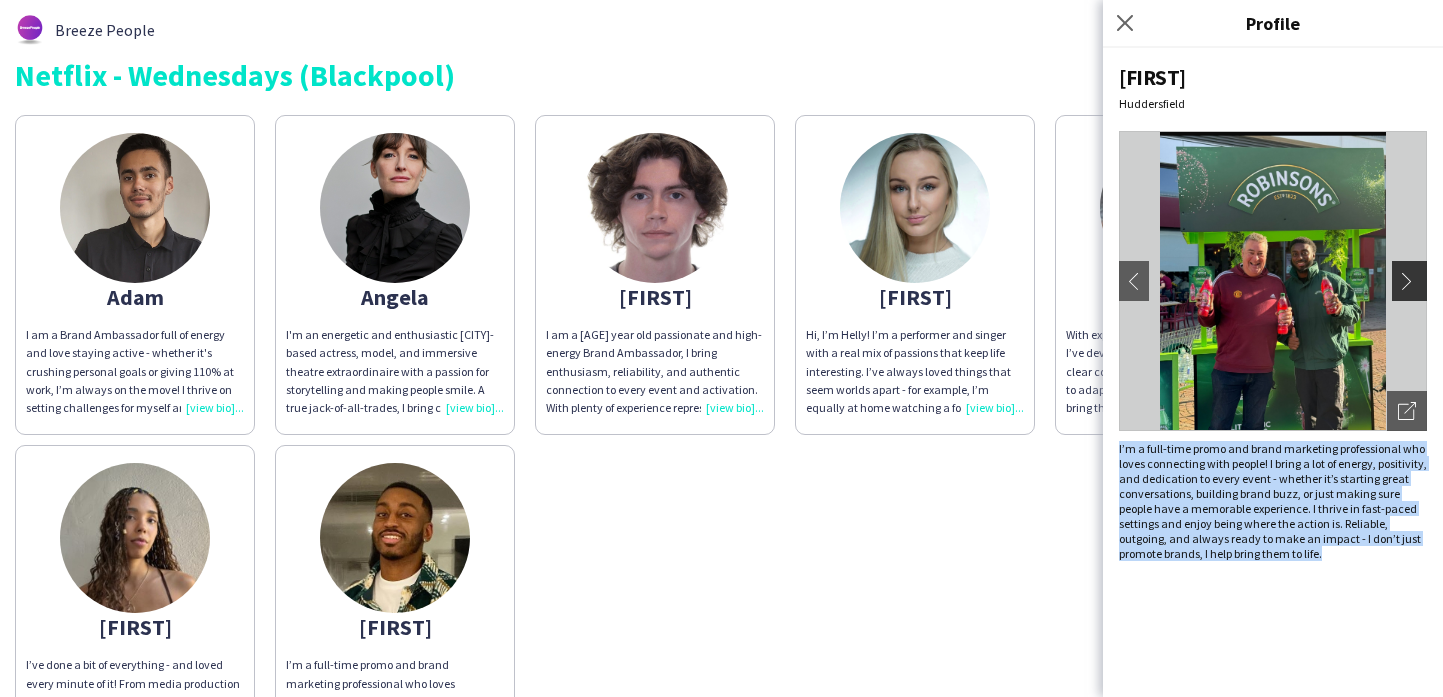 click on "chevron-right" 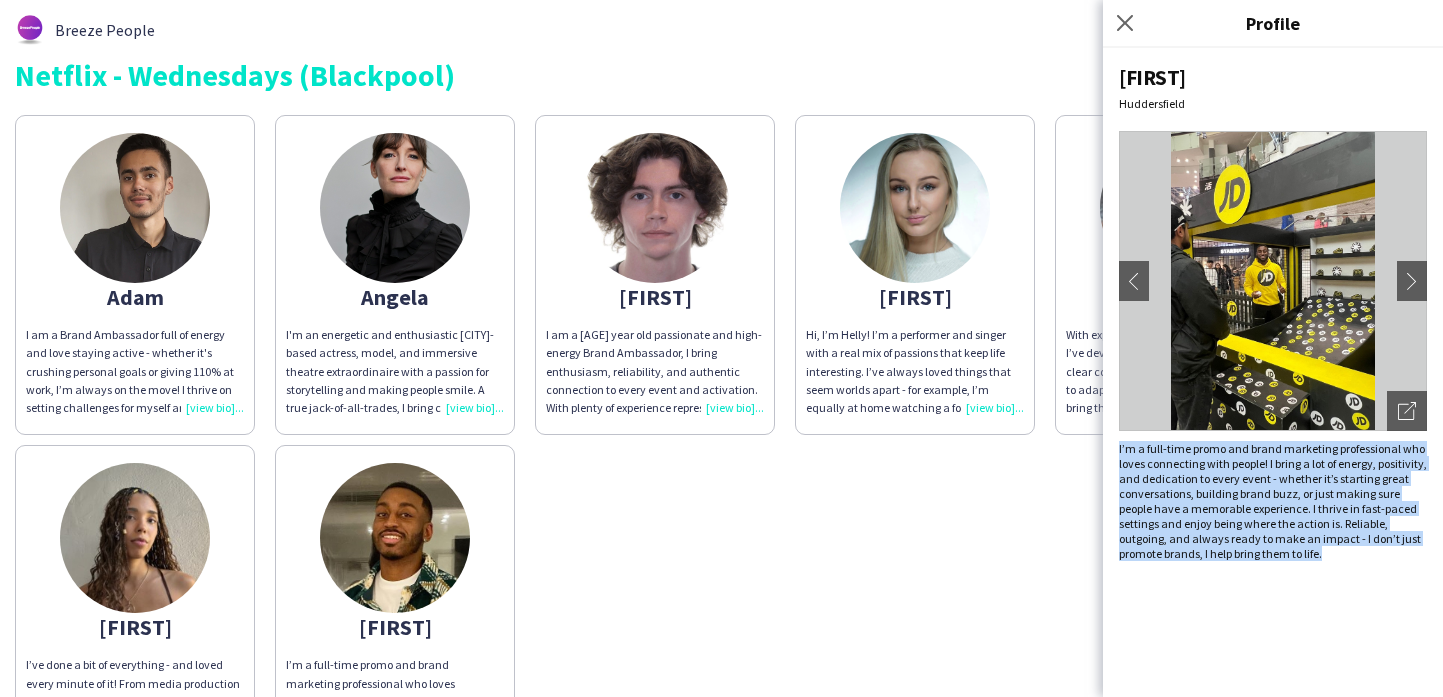 click 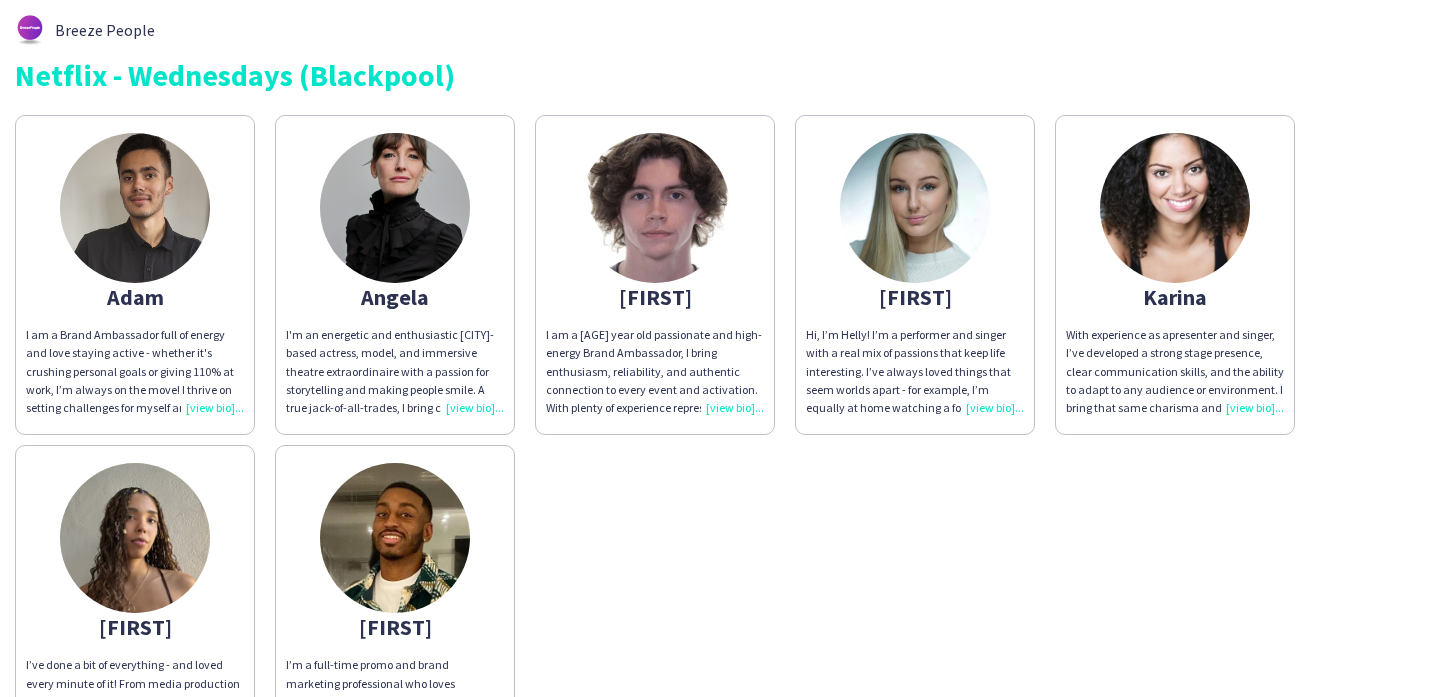 drag, startPoint x: 435, startPoint y: 495, endPoint x: 507, endPoint y: 4, distance: 496.25095 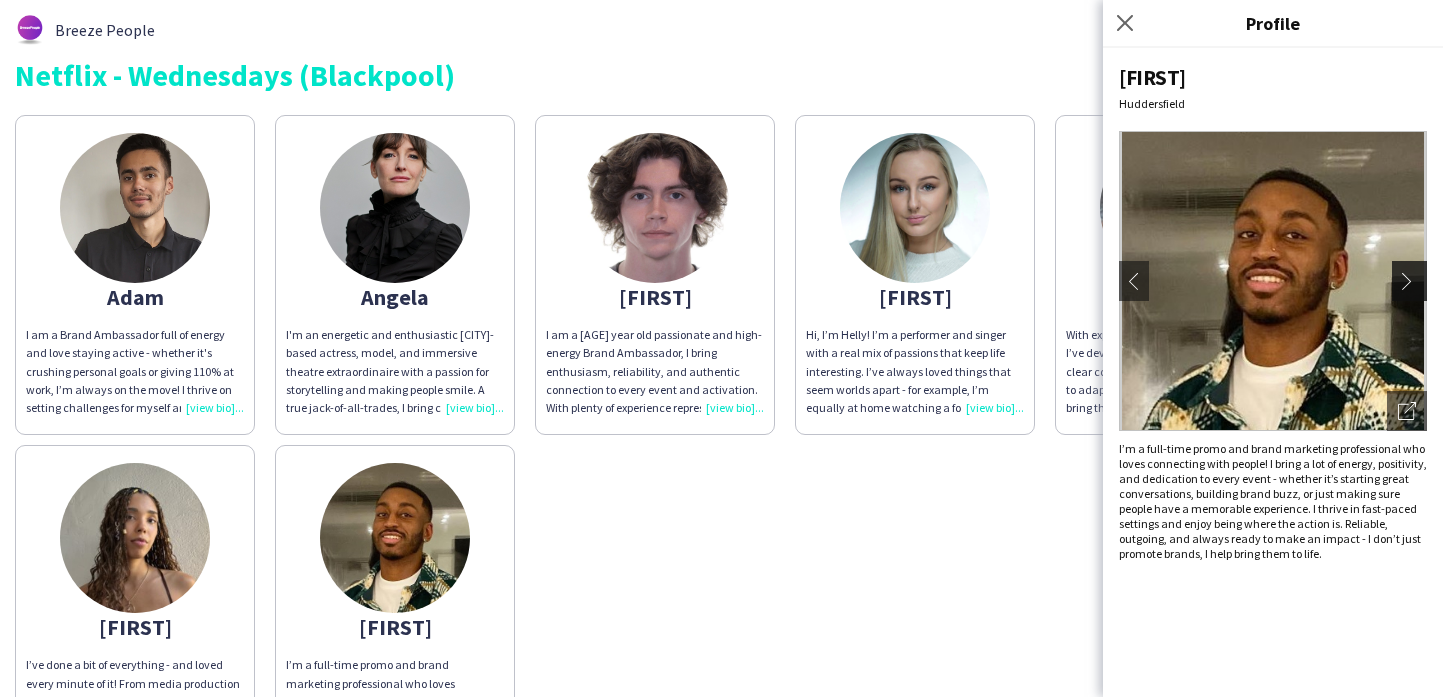 click on "chevron-right" 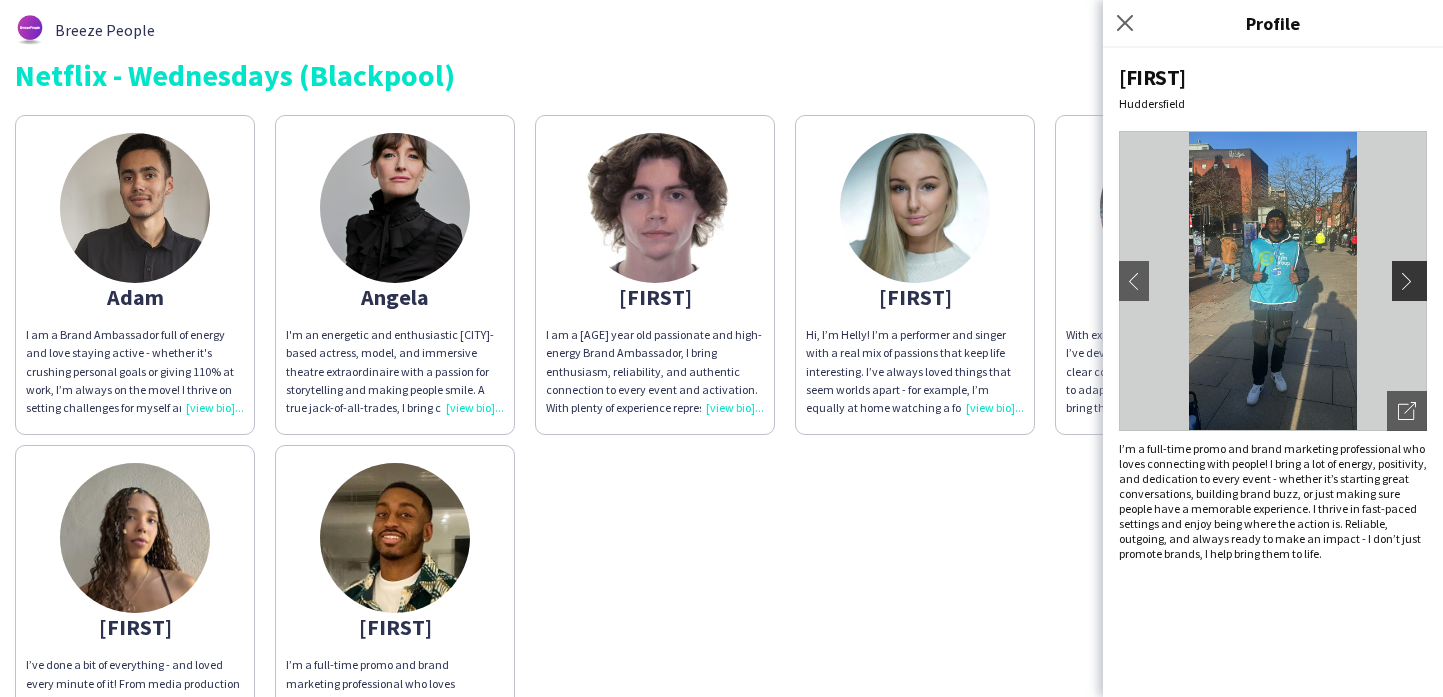 click on "chevron-right" 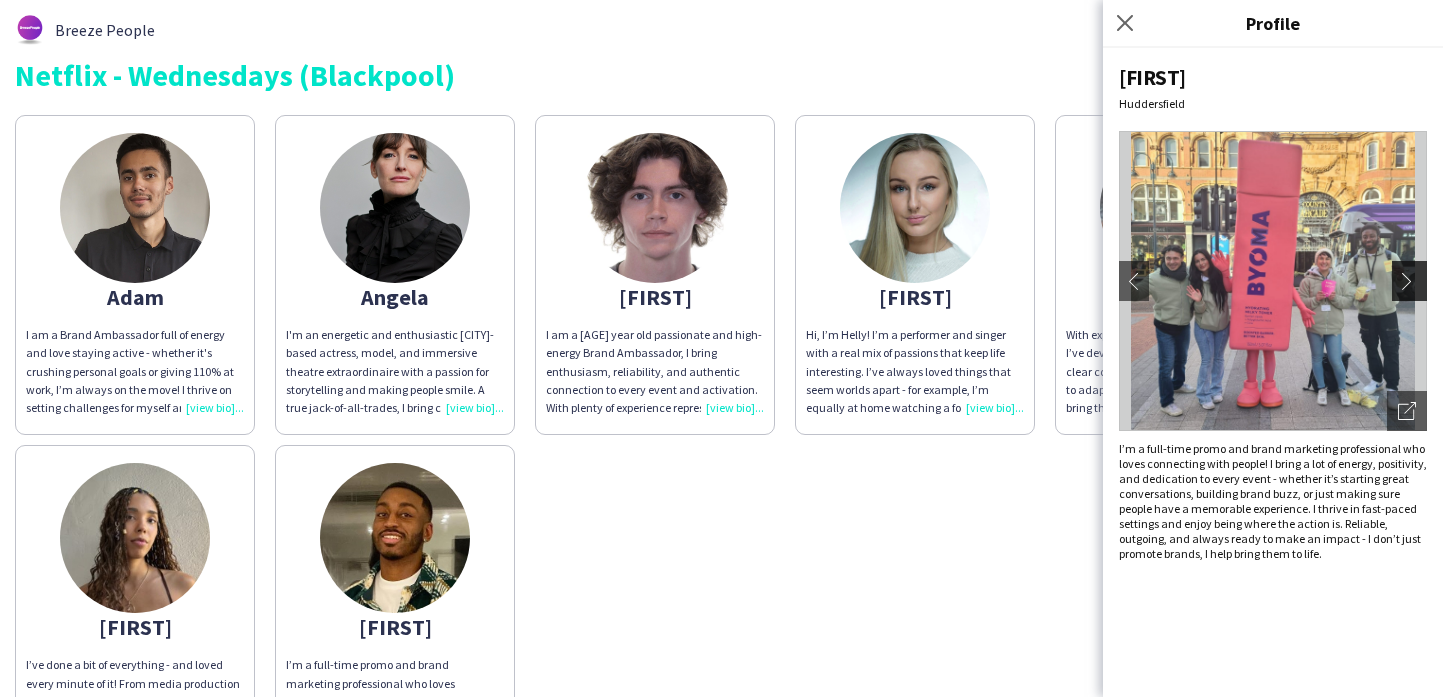 click on "chevron-right" 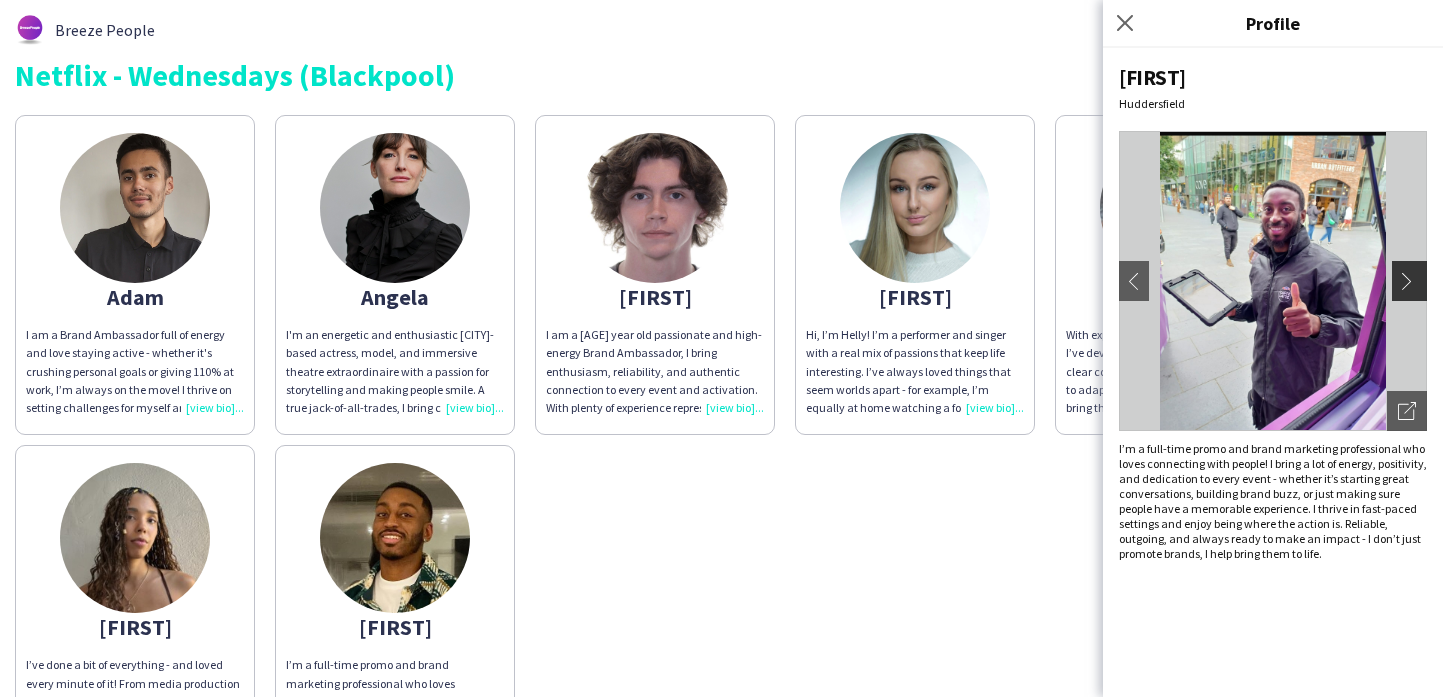 click on "chevron-right" 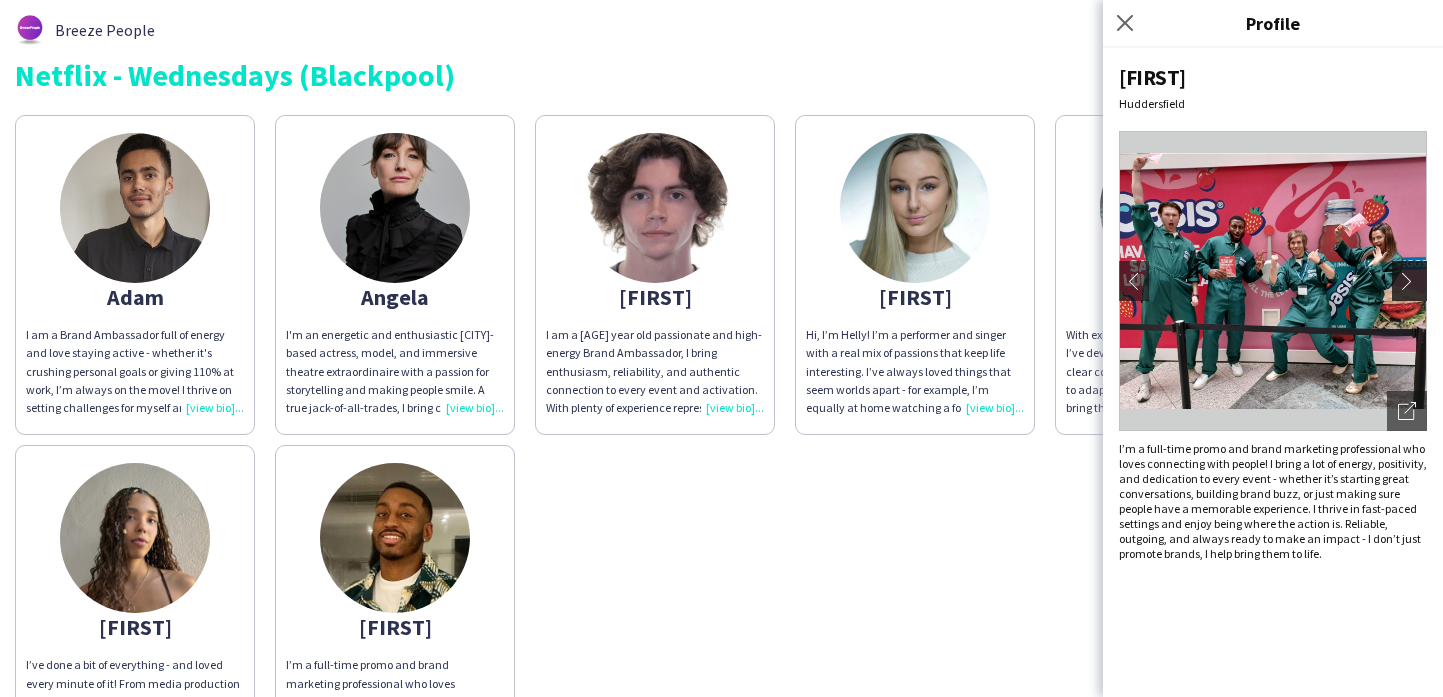 click on "chevron-right" 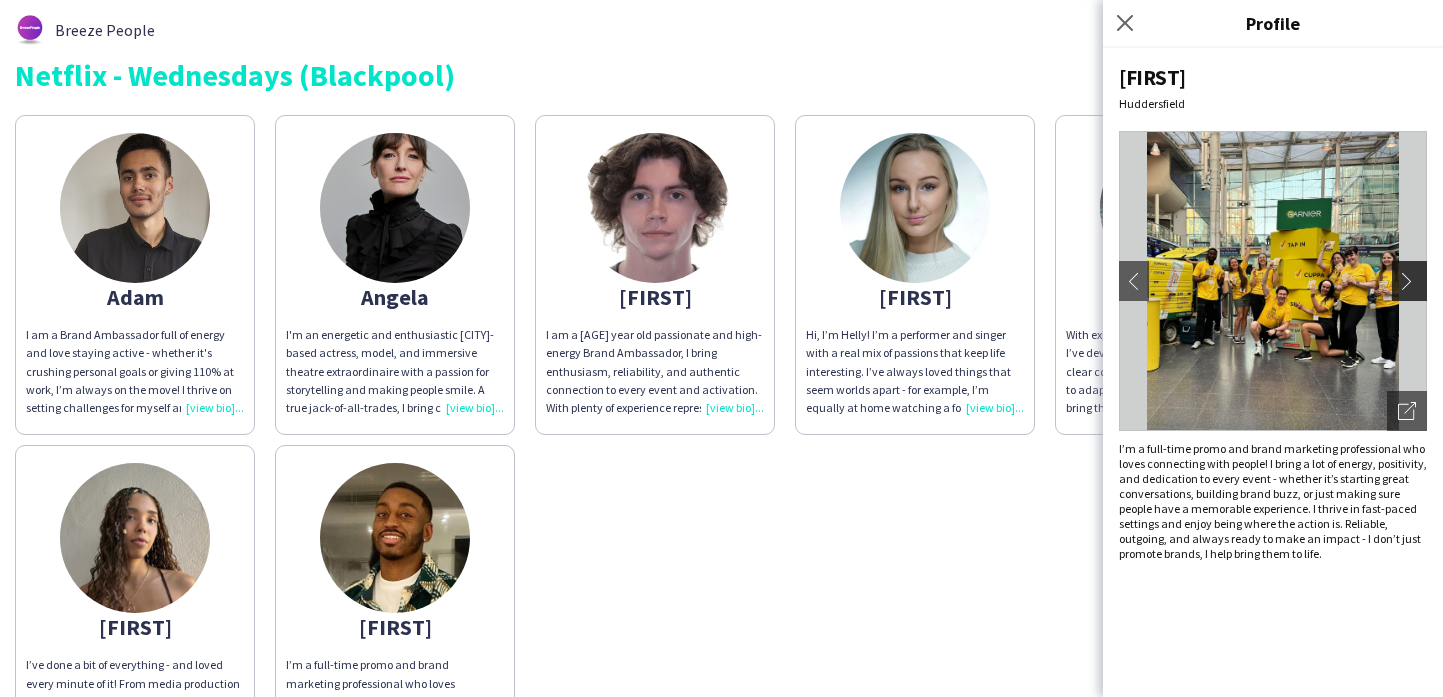 click on "chevron-right" 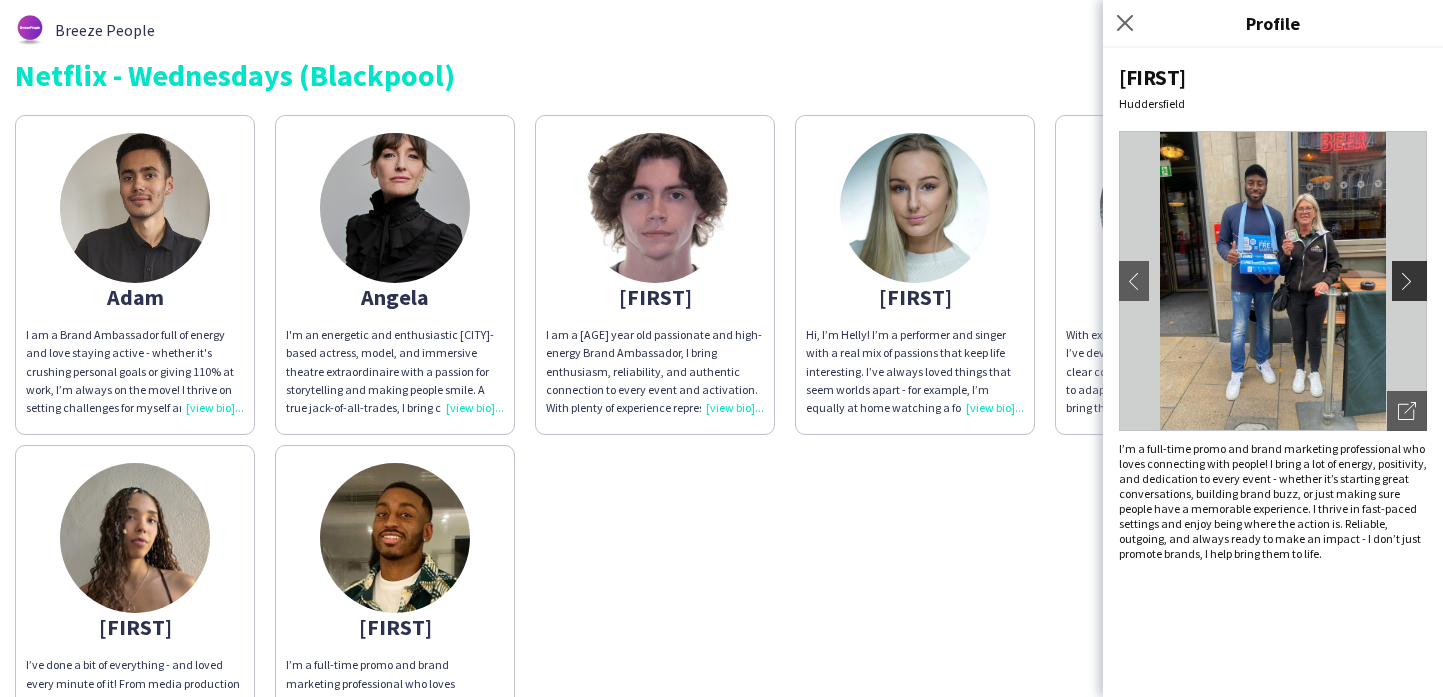 click on "chevron-right" 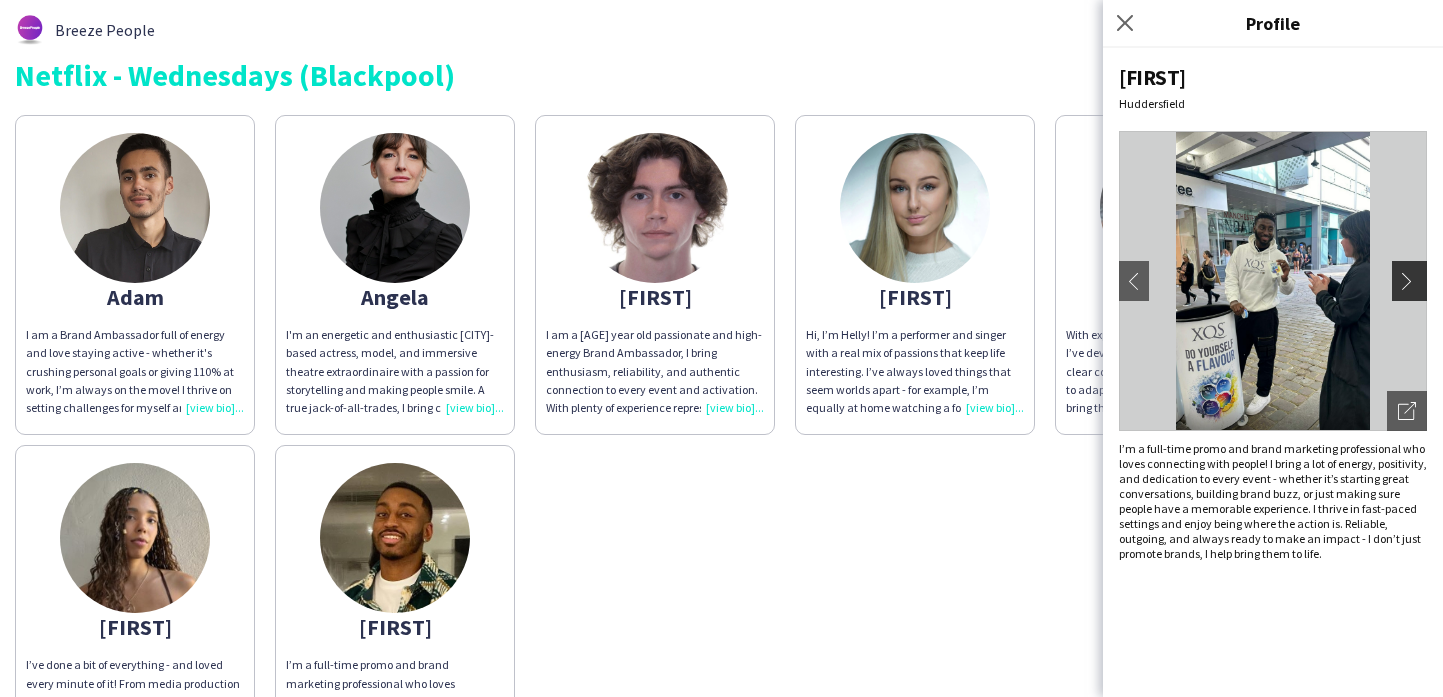 click on "chevron-right" 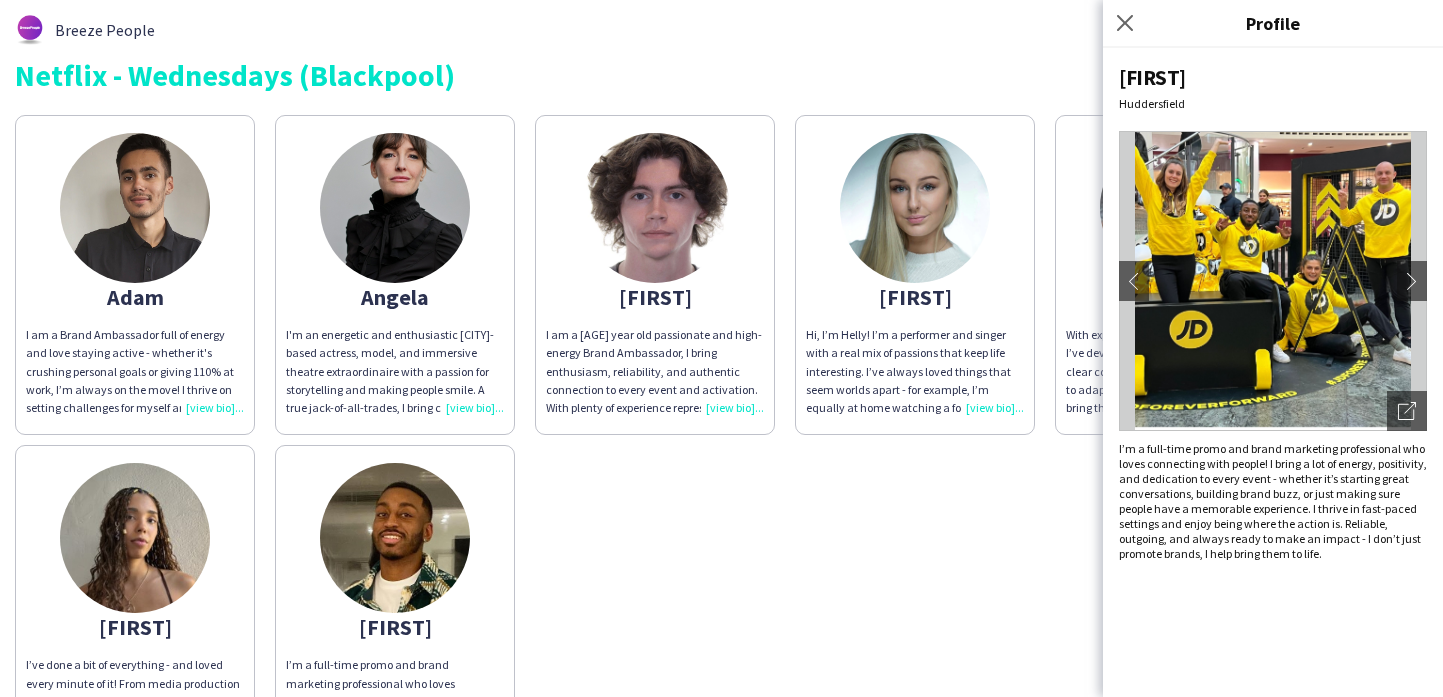 click on "Adam
I am a Brand Ambassador full of energy and love staying active - whether it's crushing personal goals or giving 110% at work, I’m always on the move! I thrive on setting challenges for myself and seeing them through, both on and off the field. Staying professional and motivated is second nature to me, but I also never forget to bring positivity wherever I go. I genuinely enjoy lifting people up, making their day brighter, and being that reliable, go-getter teammate everyone can count on!  Angela
I'm an energetic and enthusiastic Manchester-based actress, model, and immersive theatre extraordinaire with a passion for storytelling and making people smile. A true jack-of-all-trades, I bring comedy chops, creative flair, and a can-do attitude to every project I’m part of!  Ezrá
I am a 22 year old passionate and high-energy Brand Ambassador  Helly
Karina
With experience as a  presenter and singer  Lalesca
TERRELL" 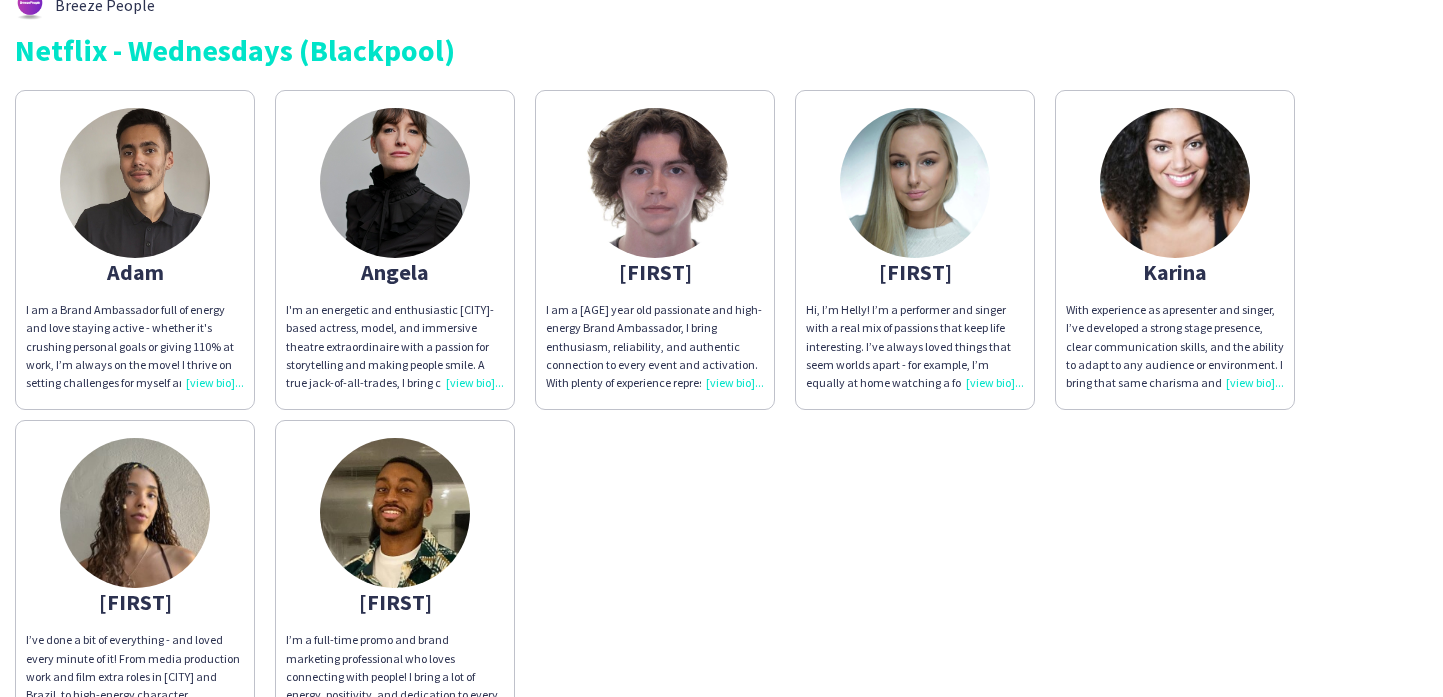 scroll, scrollTop: 0, scrollLeft: 0, axis: both 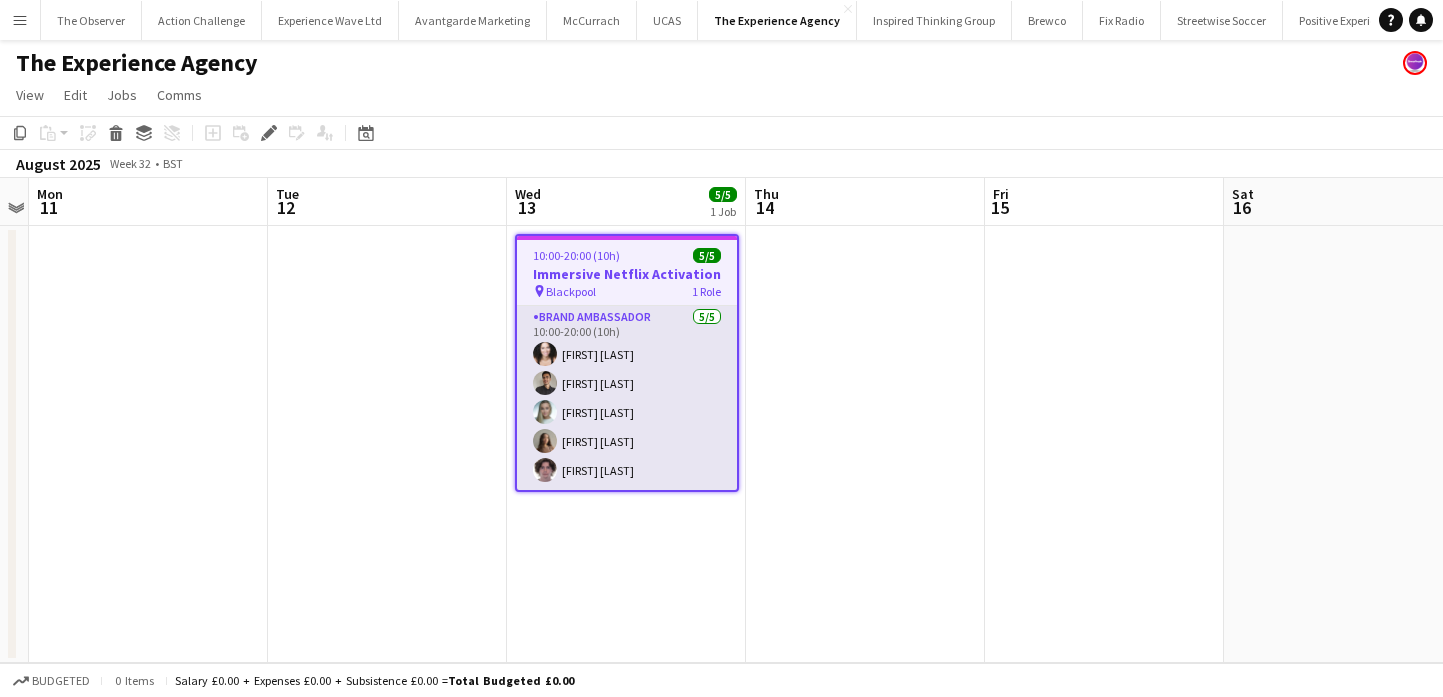 click on "Brand Ambassador   5/5   10:00-20:00 (10h)
[FIRST] [LAST] [FIRST] [LAST] [FIRST] [LAST] [FIRST] [LAST] [FIRST] [LAST]" at bounding box center [627, 398] 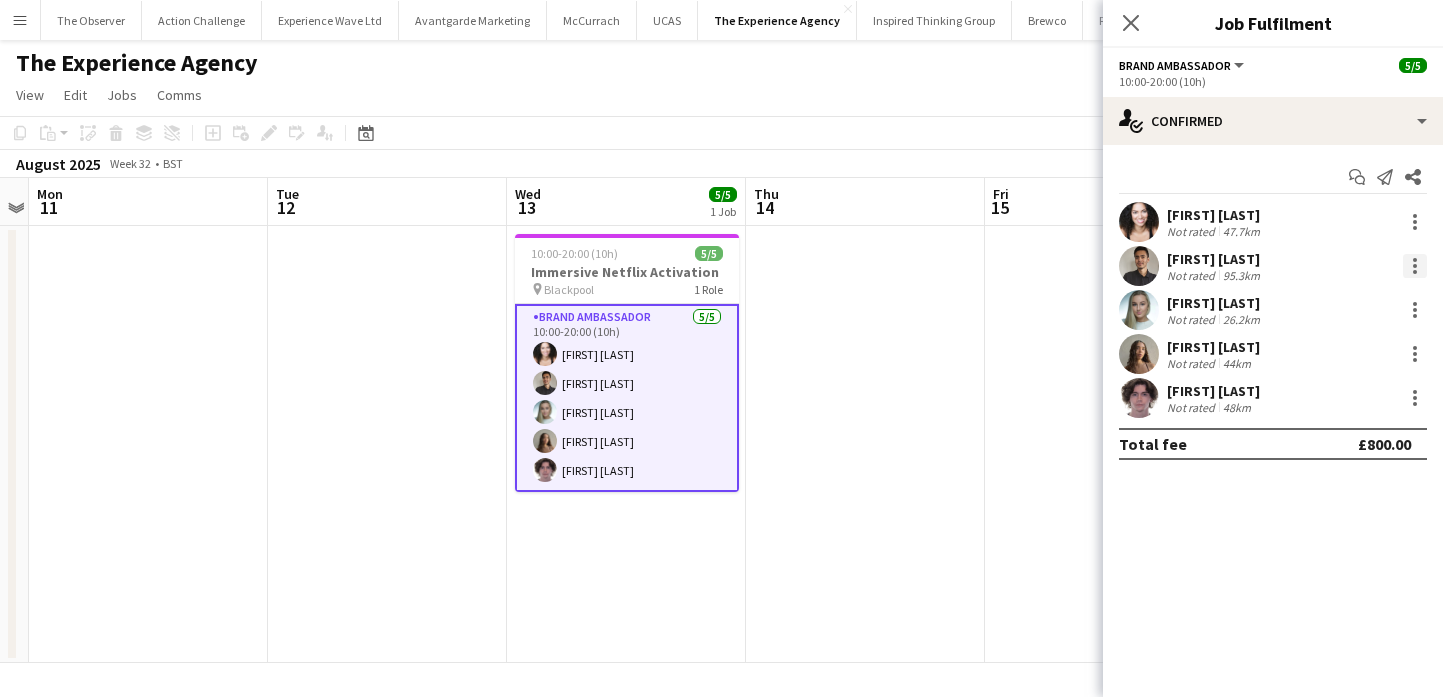 click at bounding box center (1415, 260) 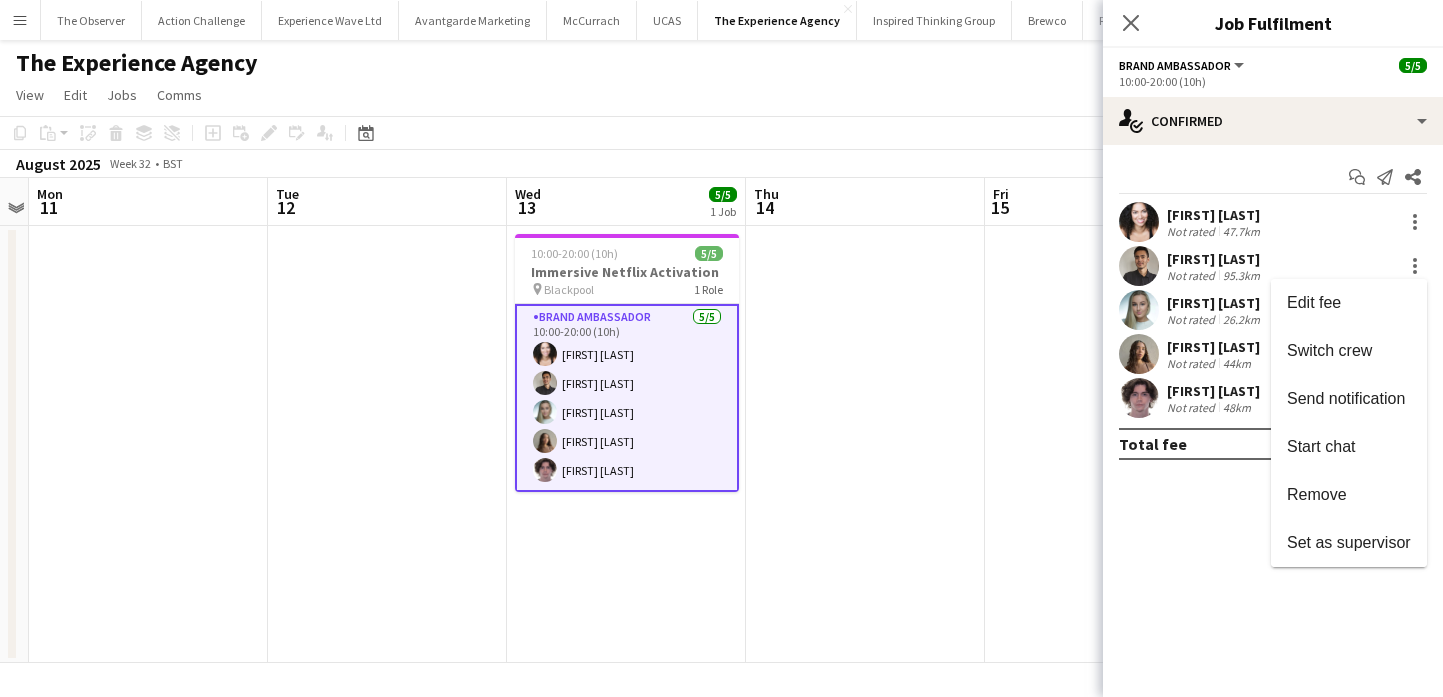 click at bounding box center (721, 348) 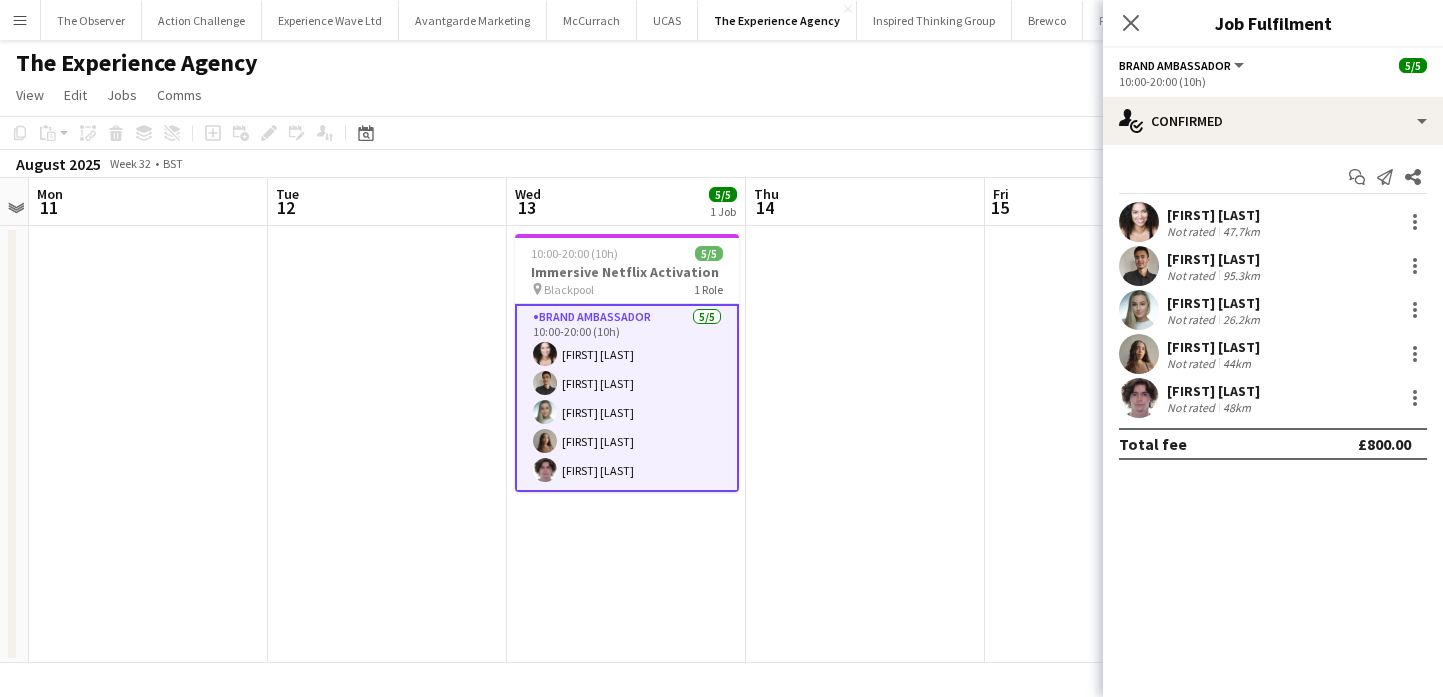 click at bounding box center [865, 444] 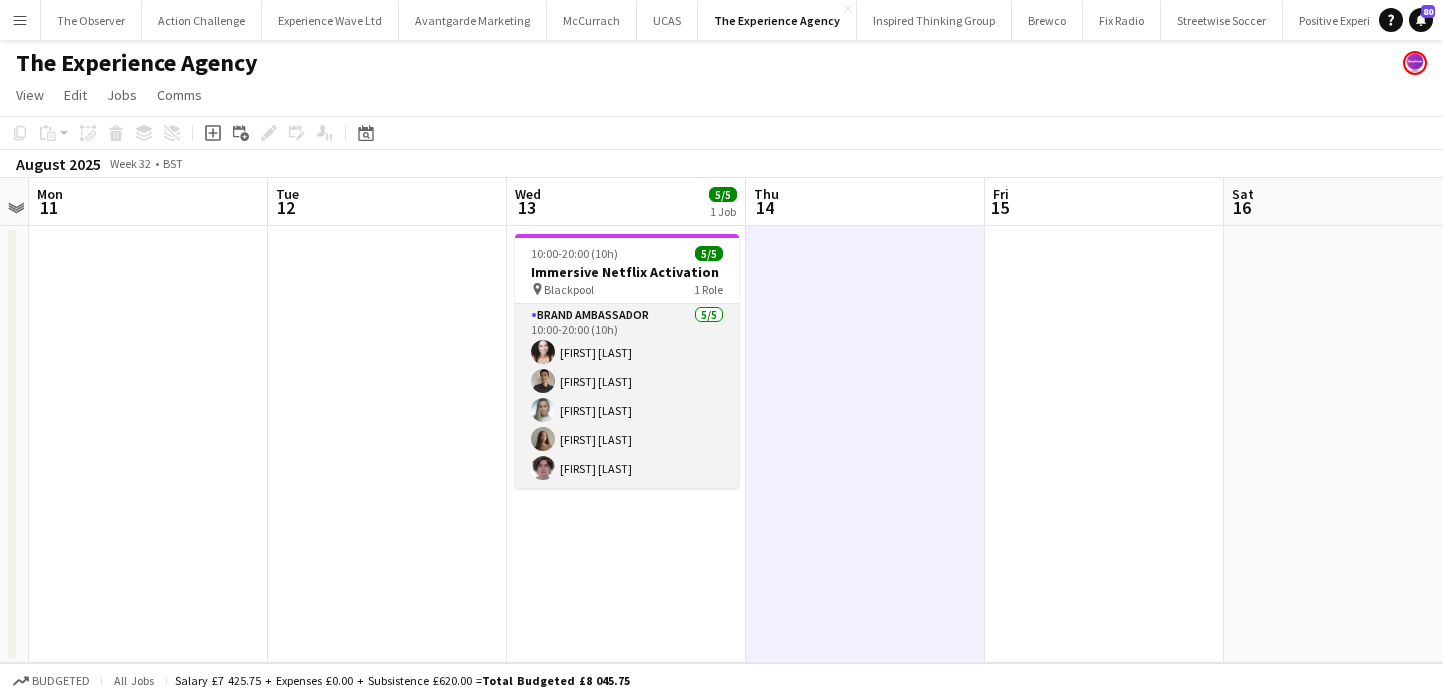 click on "Brand Ambassador   5/5   10:00-20:00 (10h)
[FIRST] [LAST] [FIRST] [LAST] [FIRST] [LAST] [FIRST] [LAST] [FIRST] [LAST]" at bounding box center (627, 396) 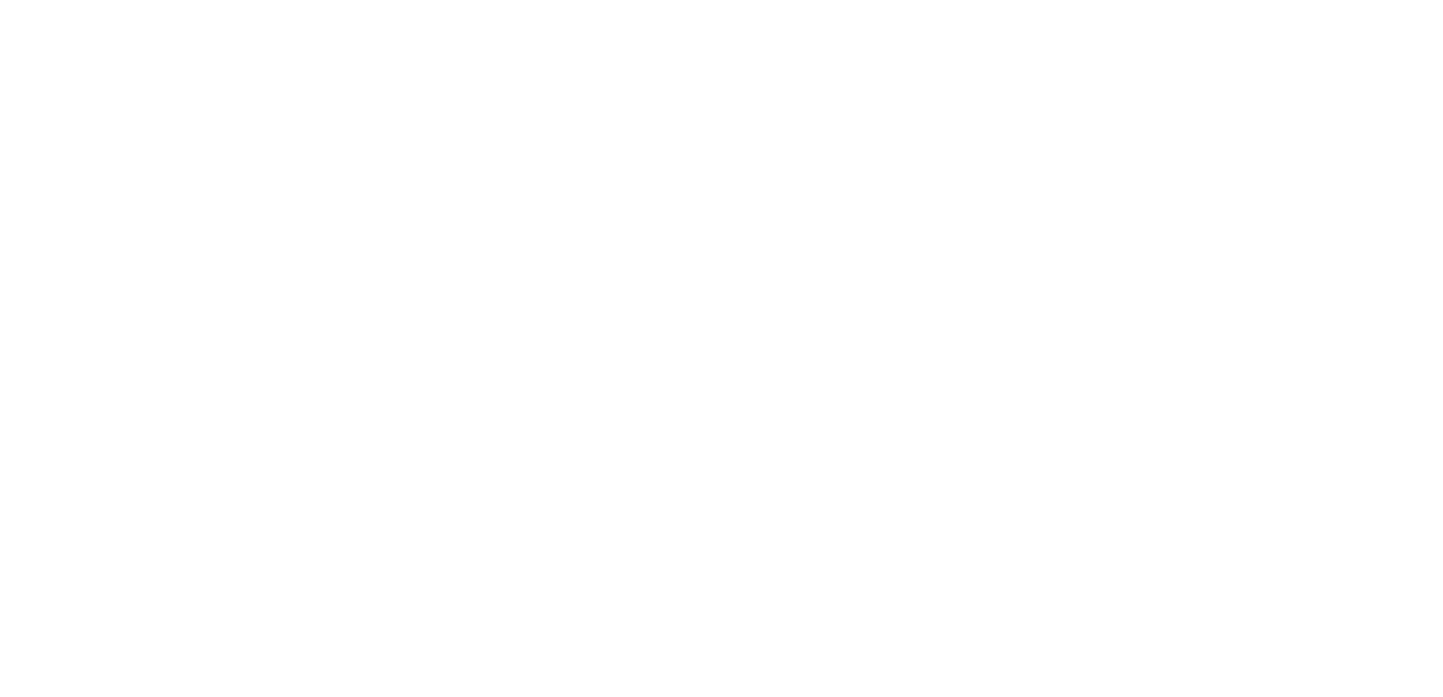 scroll, scrollTop: 0, scrollLeft: 0, axis: both 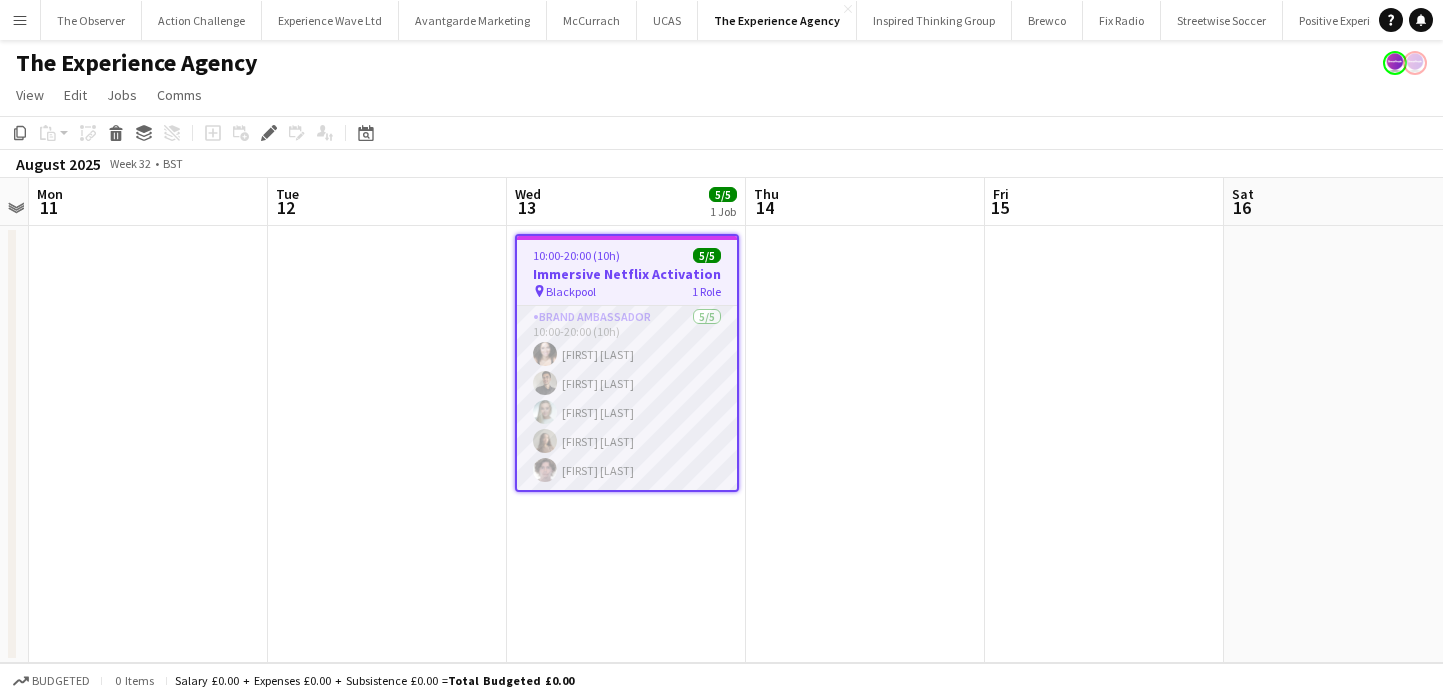 click on "Brand Ambassador   5/5   10:00-20:00 (10h)
[FIRST] [LAST] [FIRST] [LAST] [FIRST] [LAST] [FIRST] [LAST] [FIRST] [LAST]" at bounding box center [627, 398] 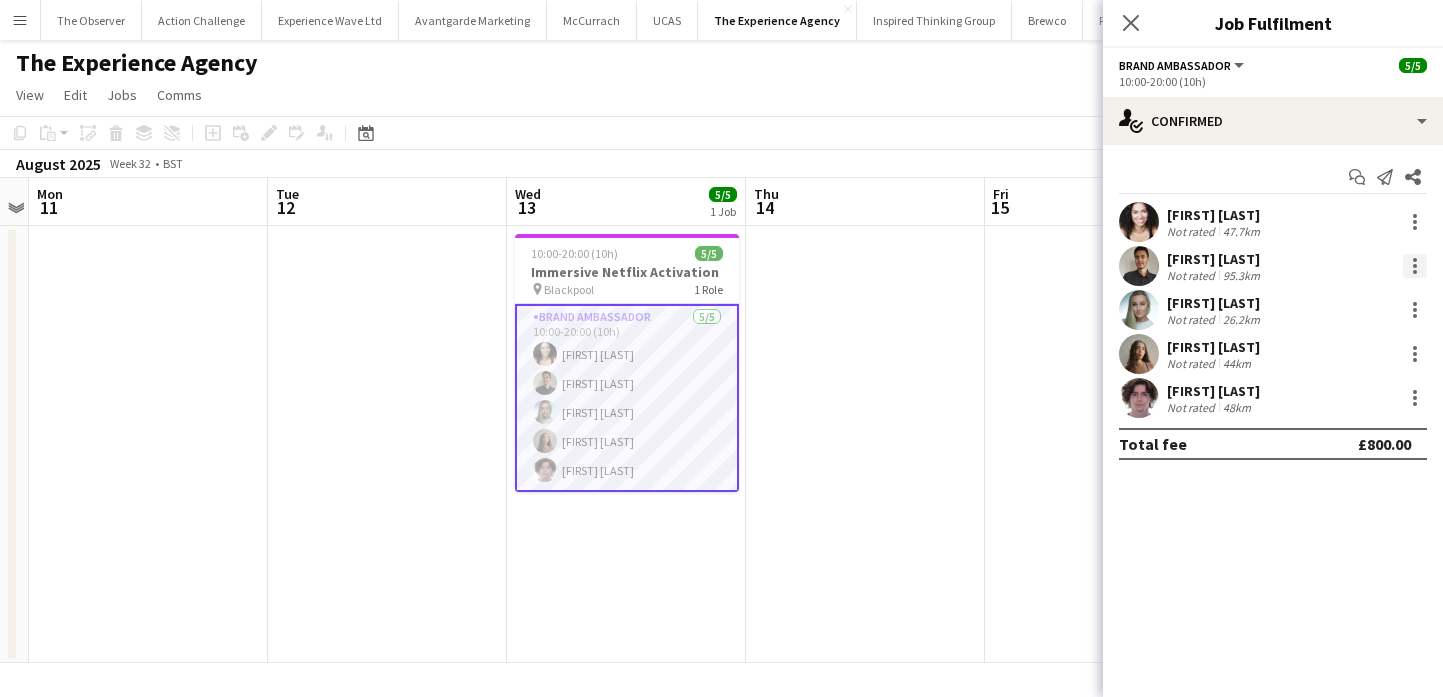 click at bounding box center [1415, 266] 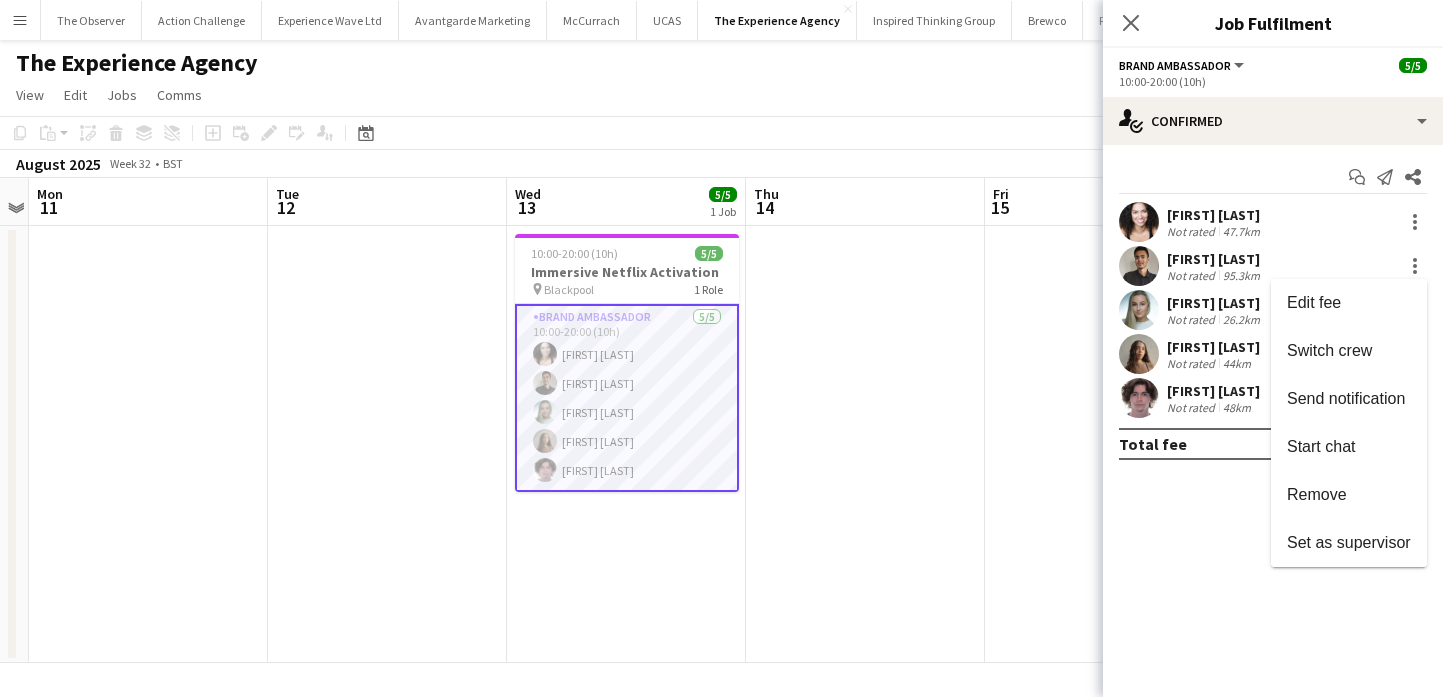 click at bounding box center [721, 348] 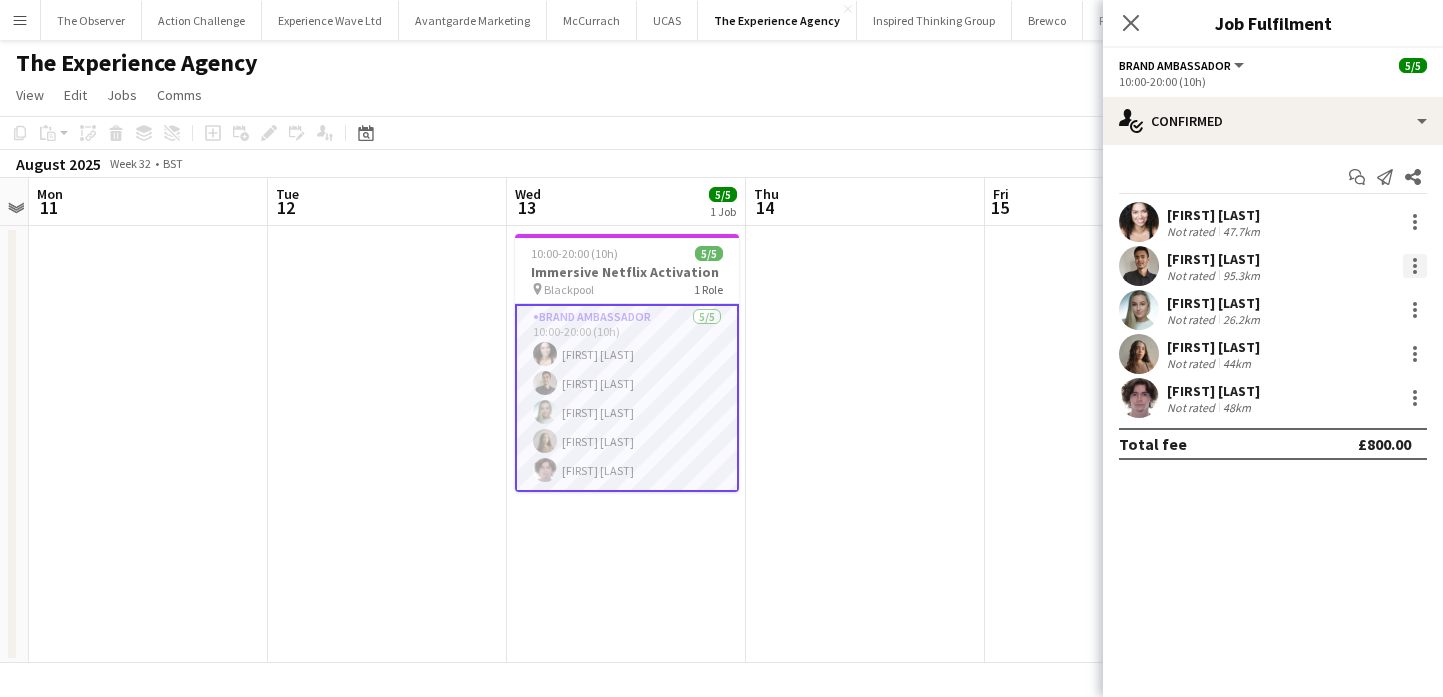 click at bounding box center (1415, 266) 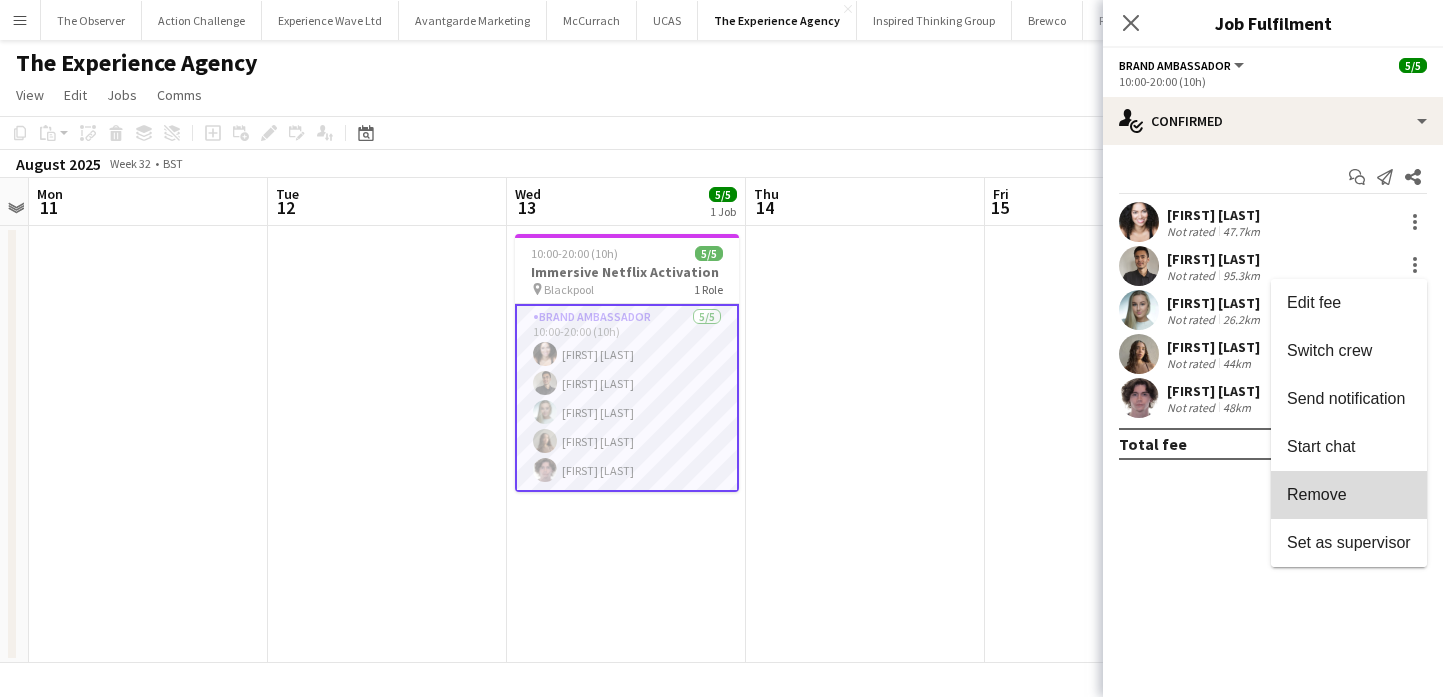 click on "Remove" at bounding box center [1349, 495] 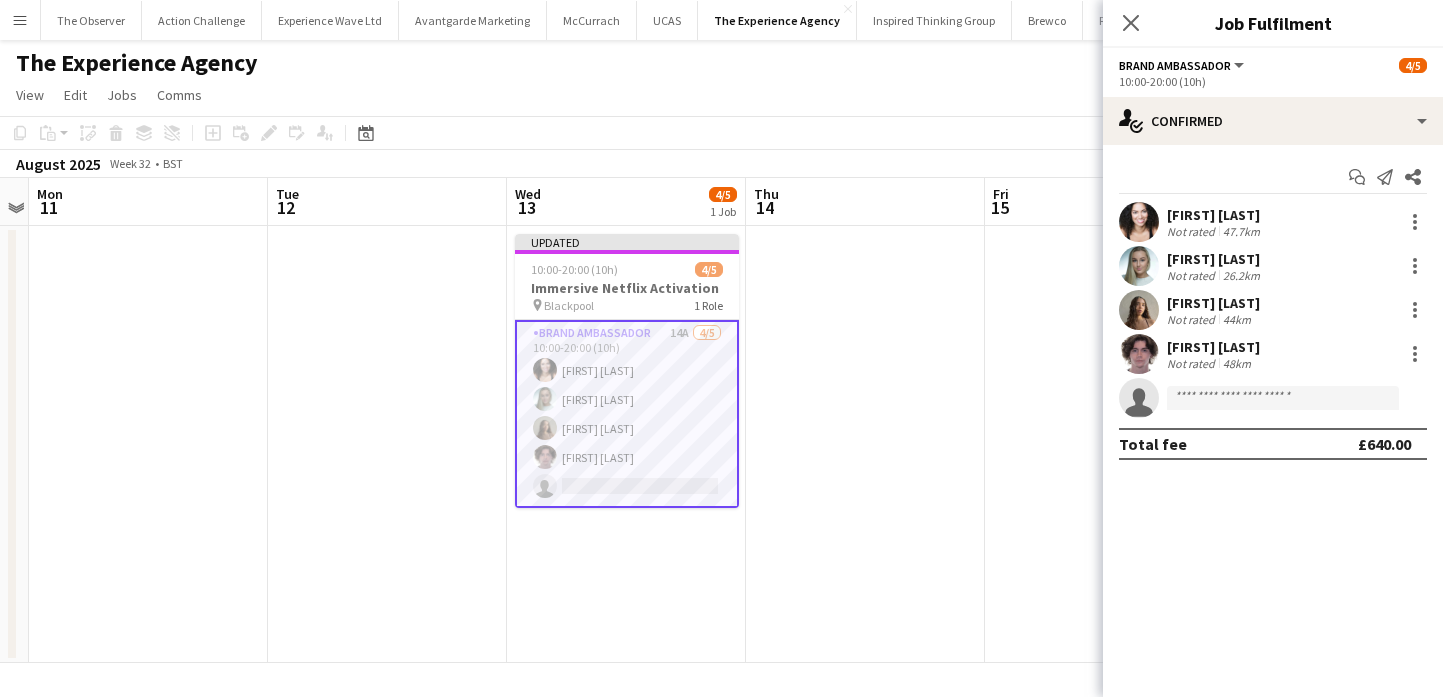 click on "single-neutral-actions" 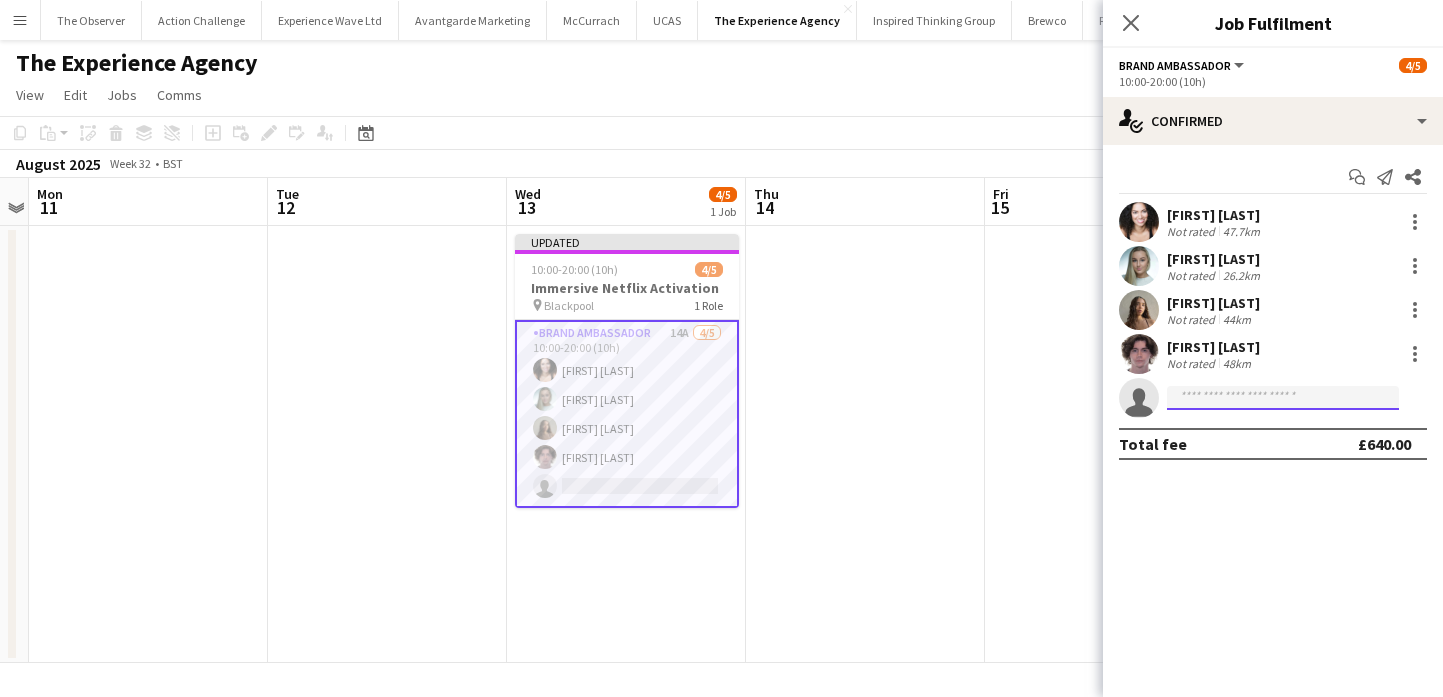 click 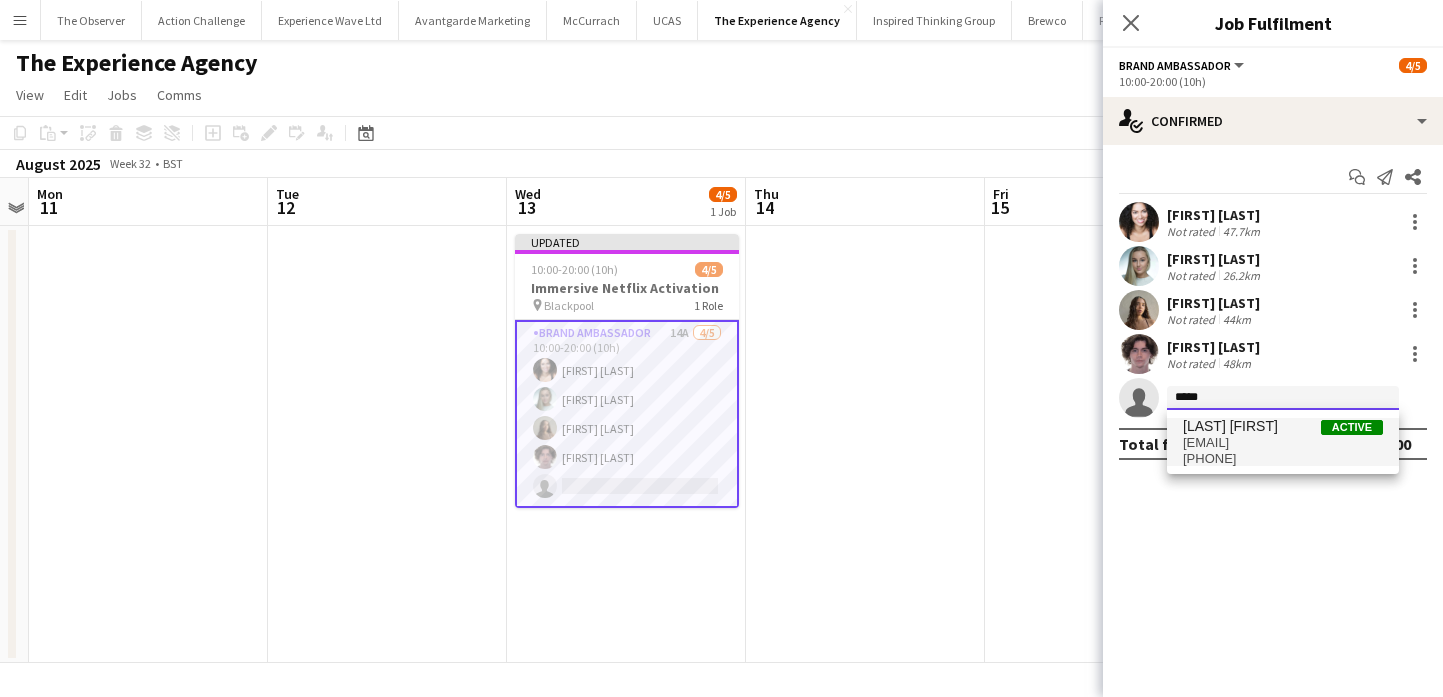 type on "*****" 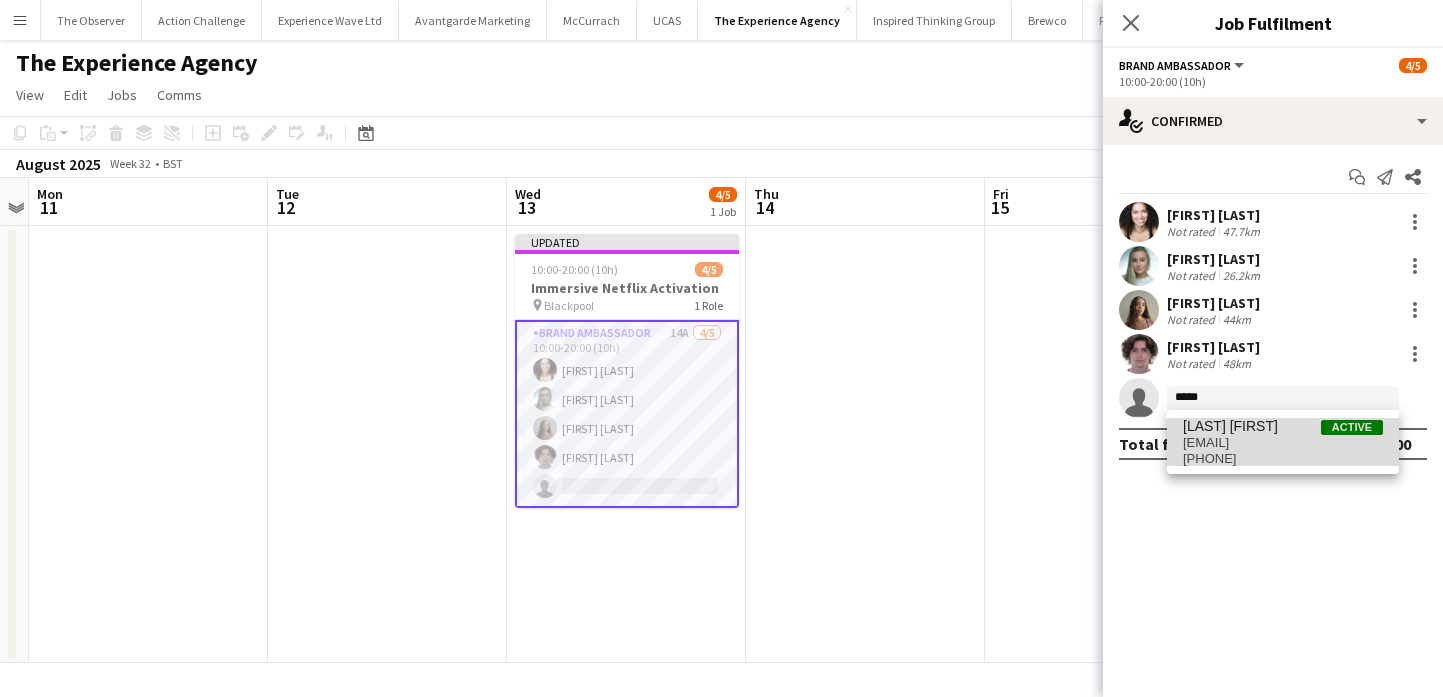 click on "[PHONE]" at bounding box center [1283, 459] 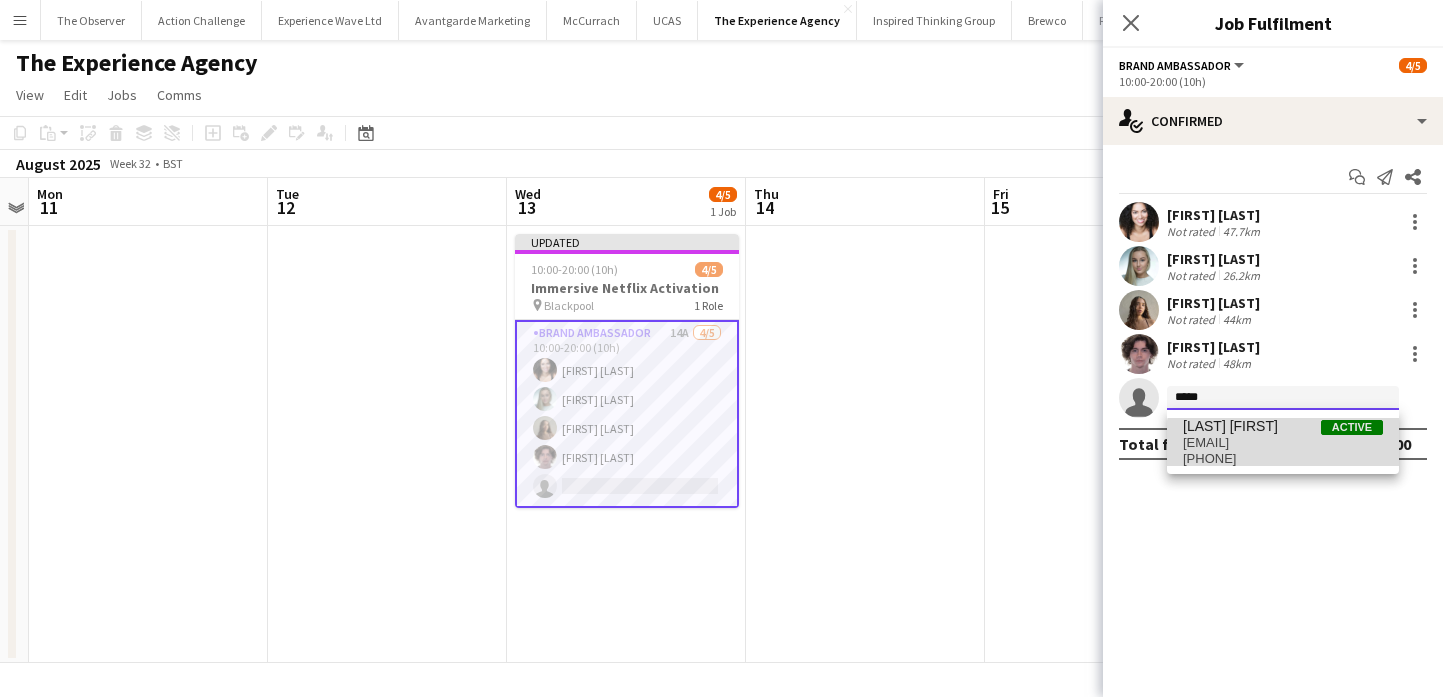 type 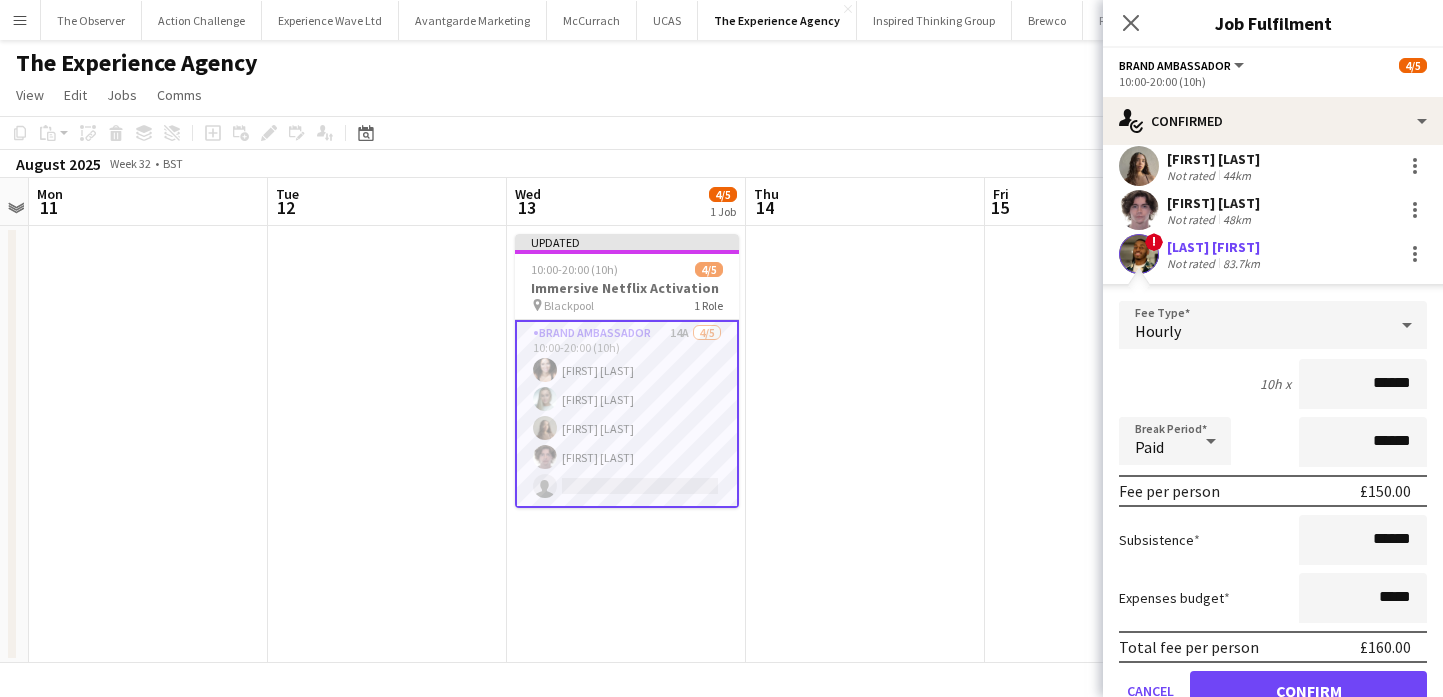 scroll, scrollTop: 167, scrollLeft: 0, axis: vertical 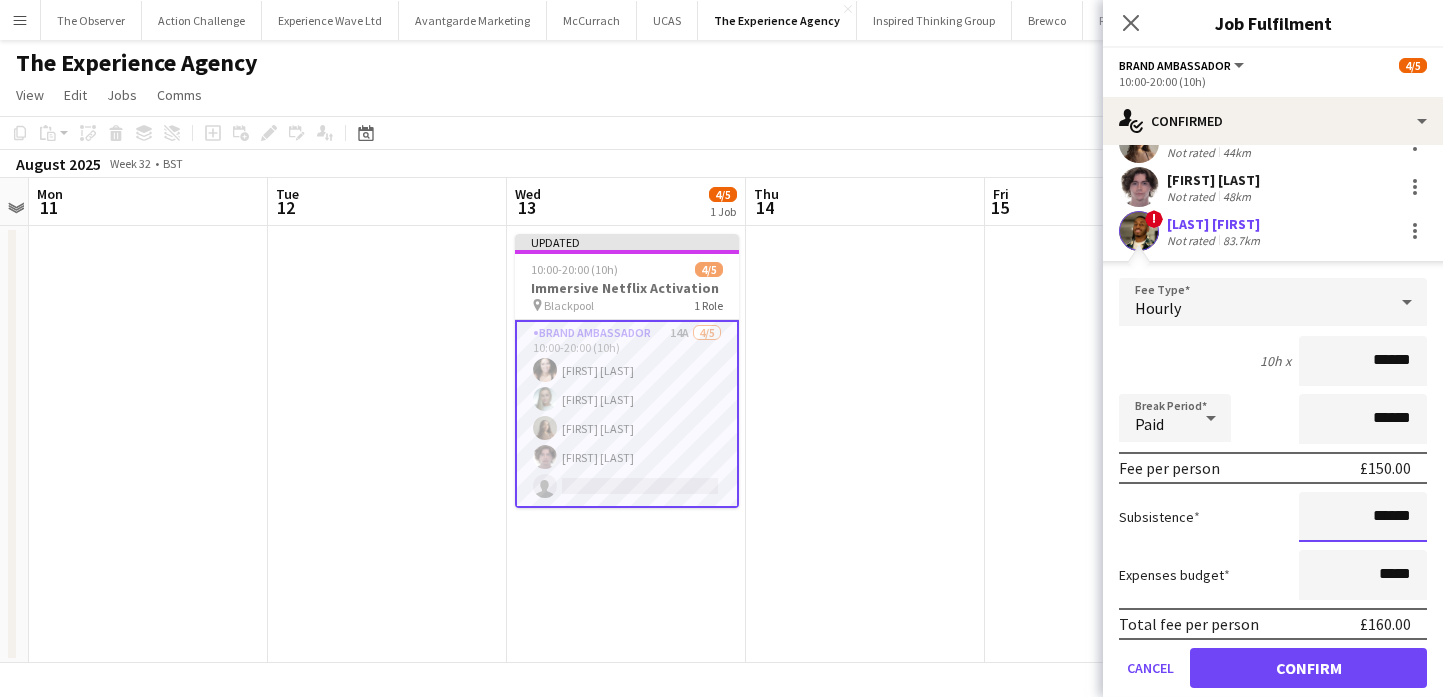click on "******" at bounding box center [1363, 517] 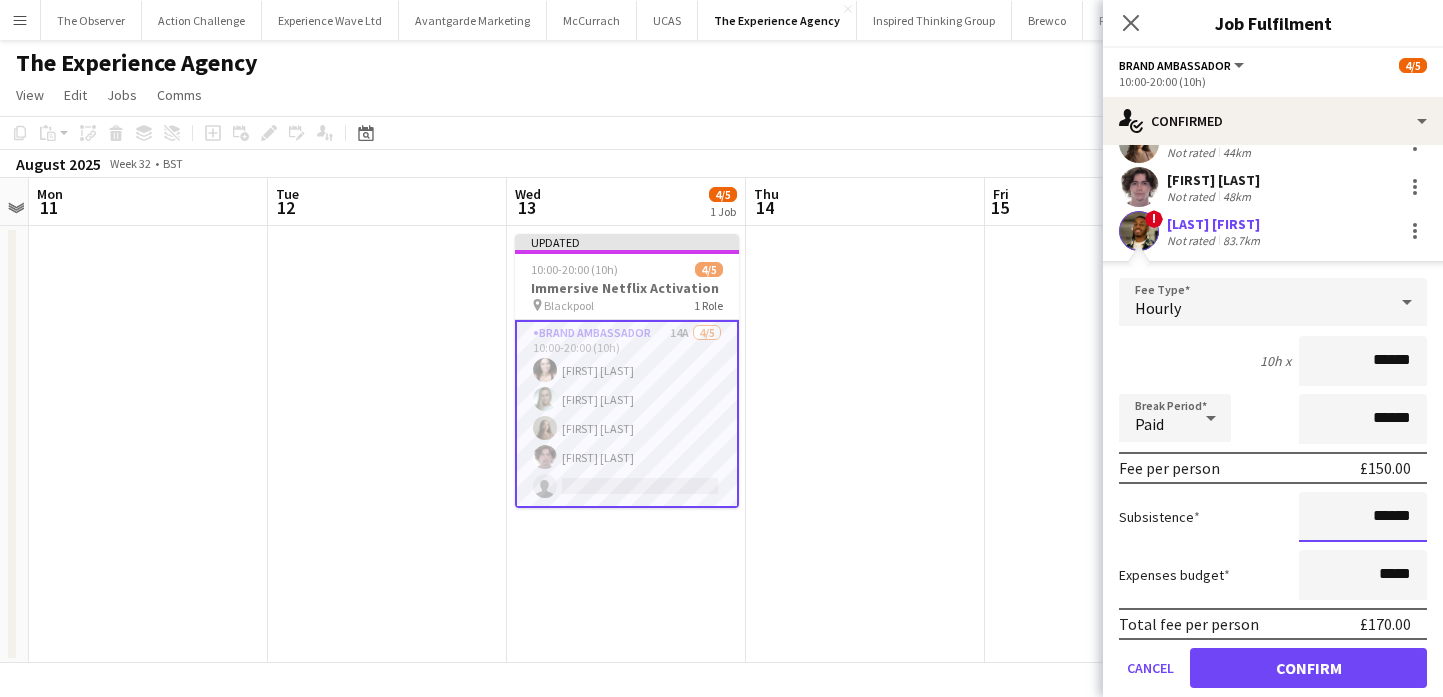 type on "******" 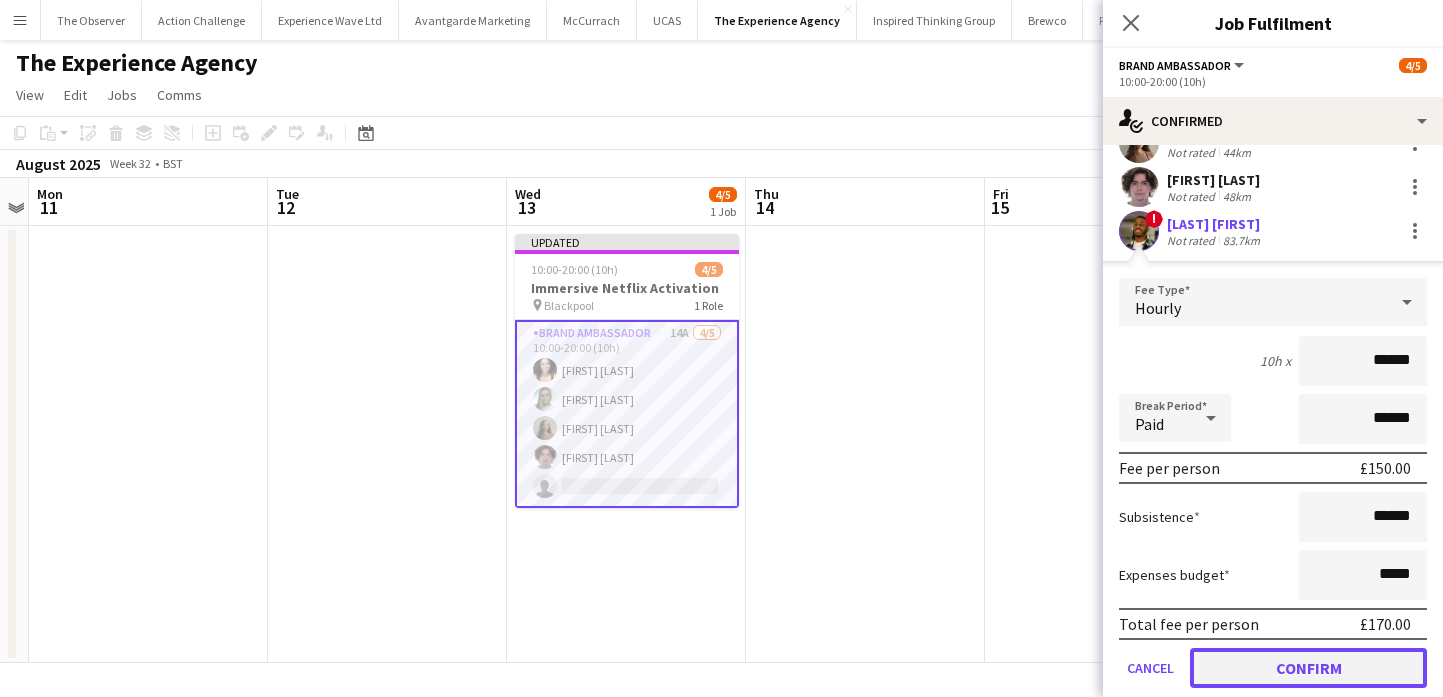 click on "Confirm" at bounding box center (1308, 668) 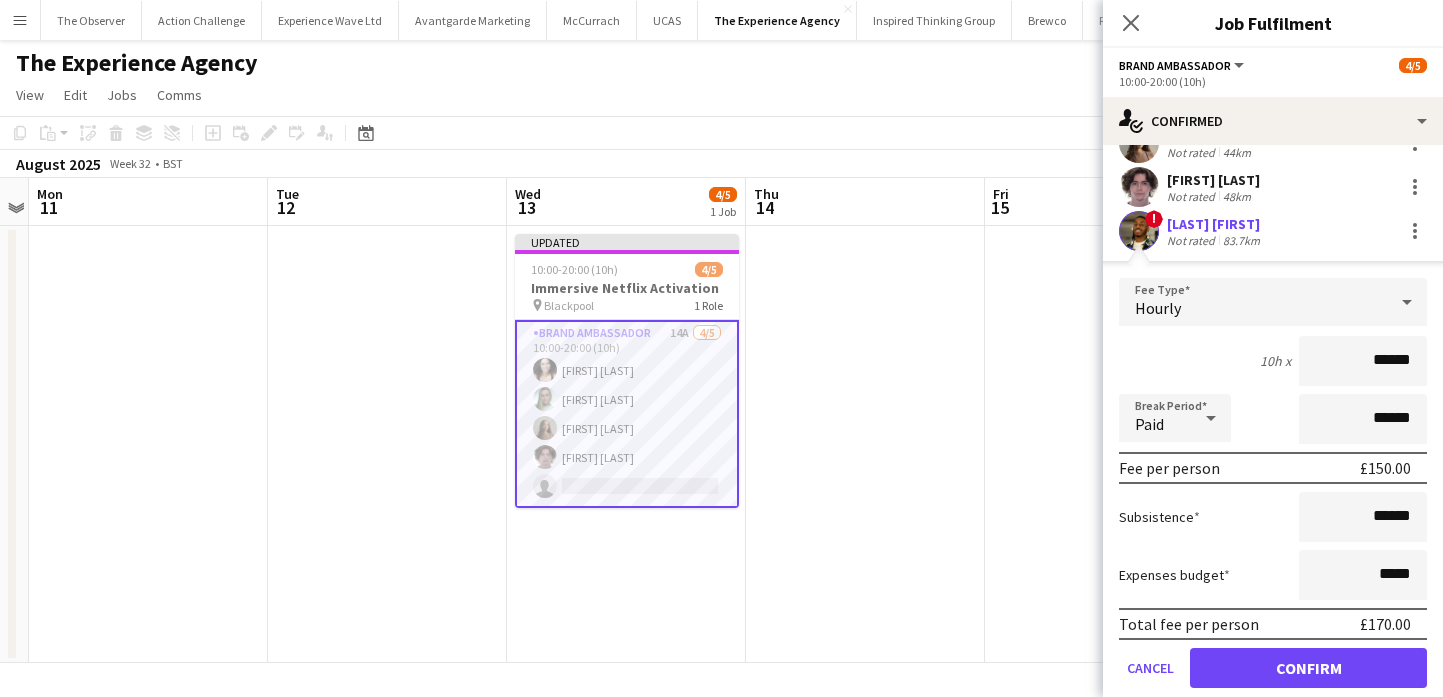 scroll, scrollTop: 0, scrollLeft: 0, axis: both 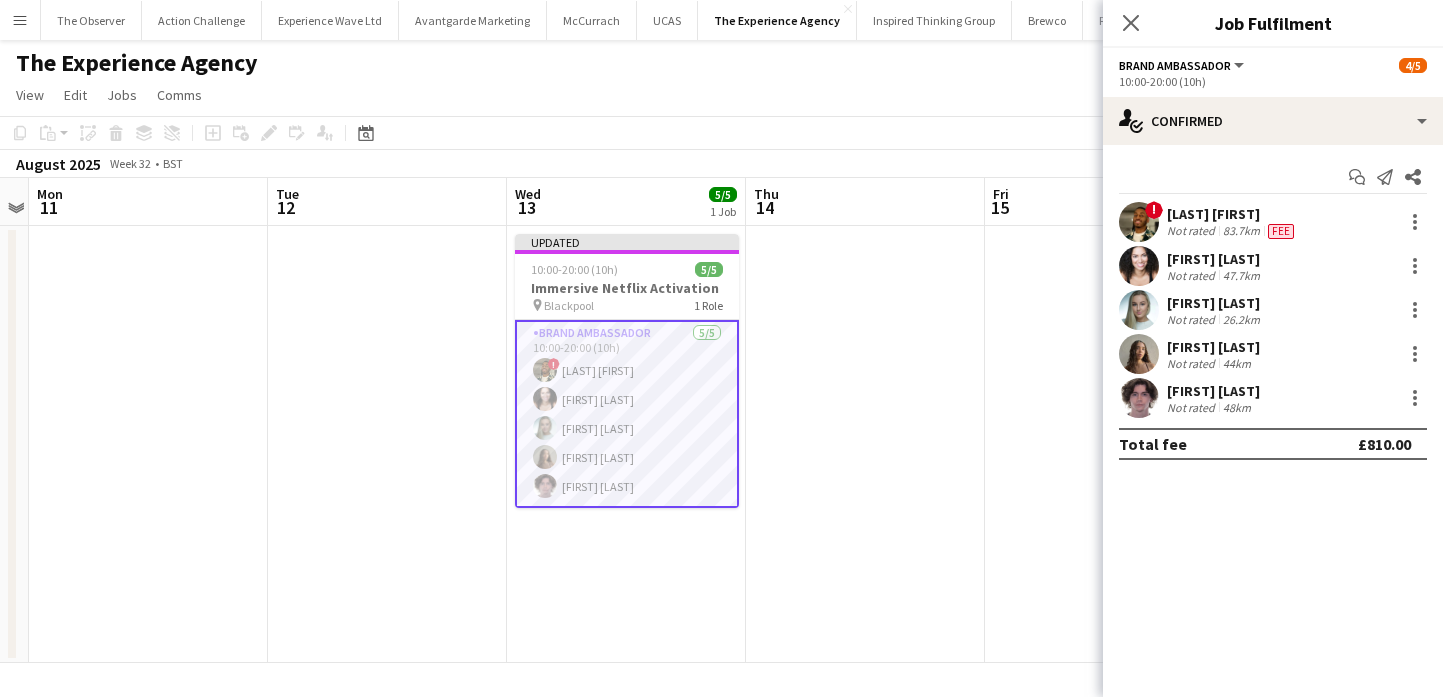 click at bounding box center (1104, 444) 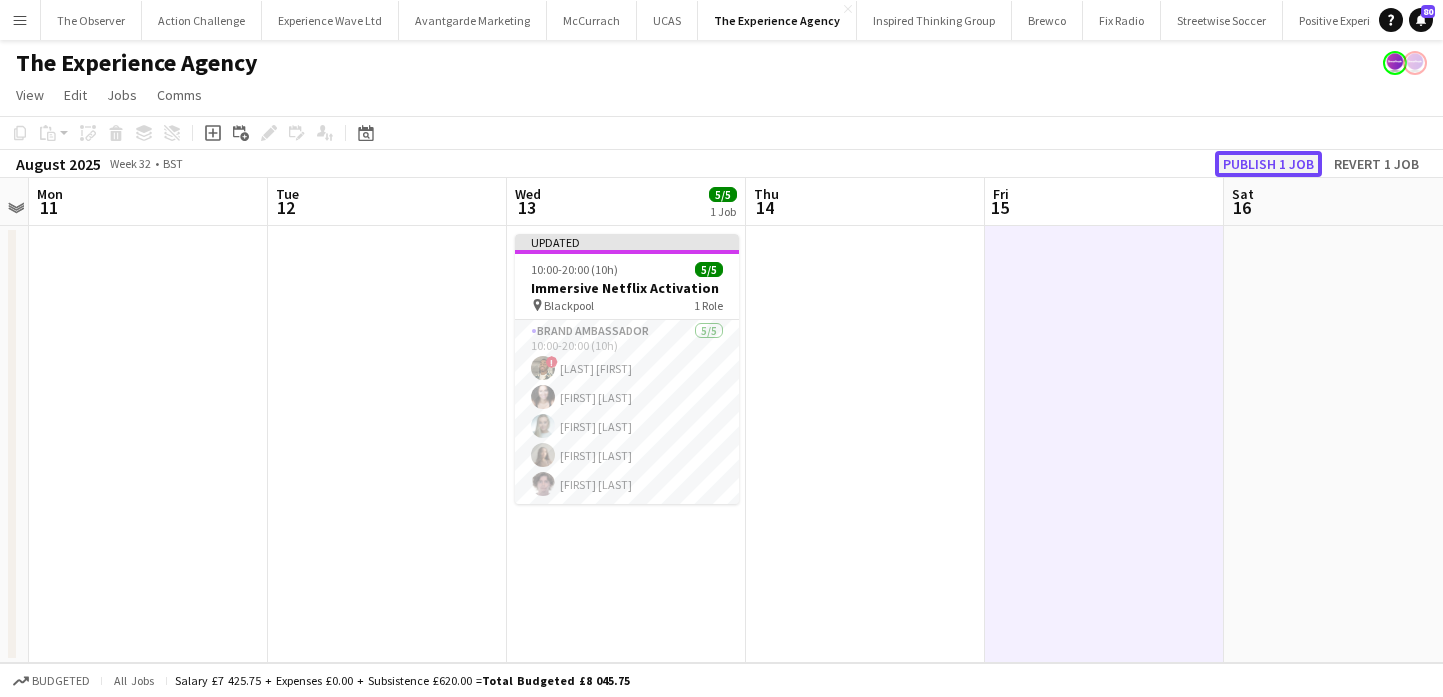 click on "Publish 1 job" 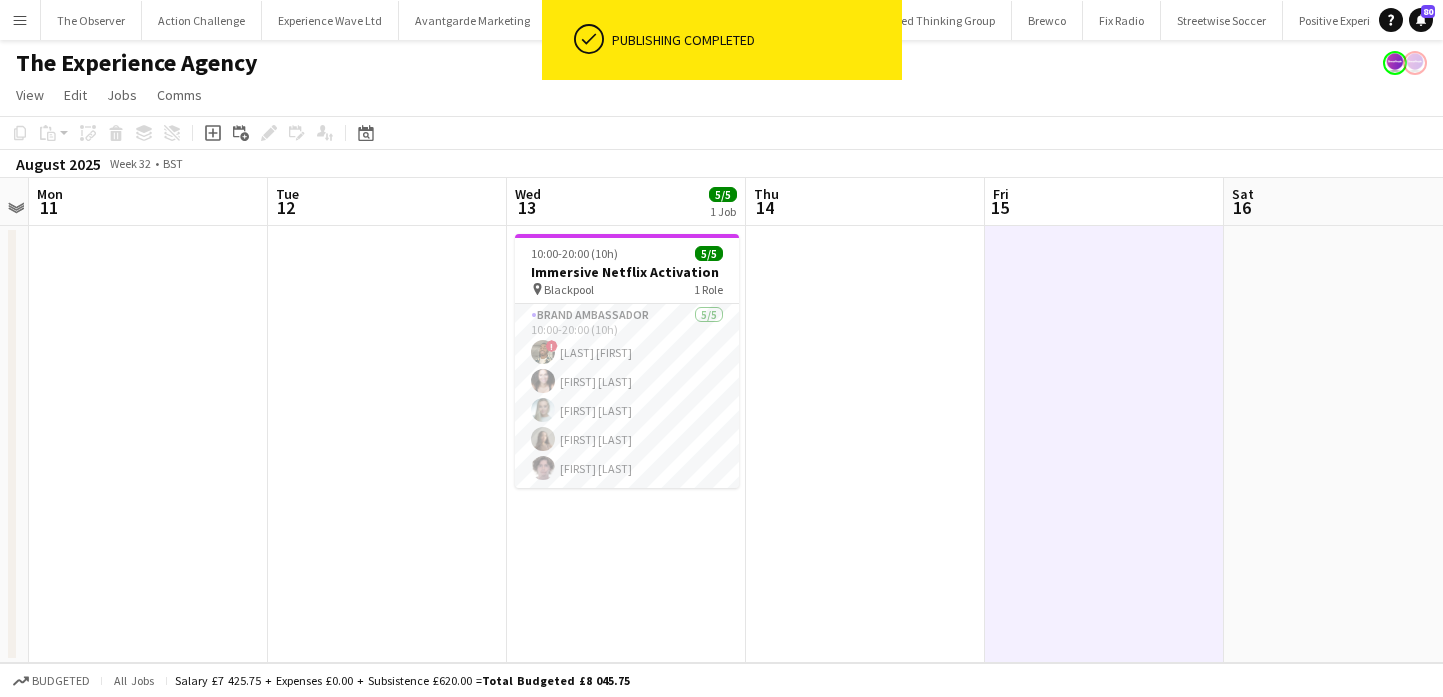 click on "Brand Ambassador   5/5   10:00-20:00 (10h)
! [LAST] [FIRST] [FIRST] [LAST] [FIRST] [LAST] [FIRST] [LAST]" at bounding box center (627, 396) 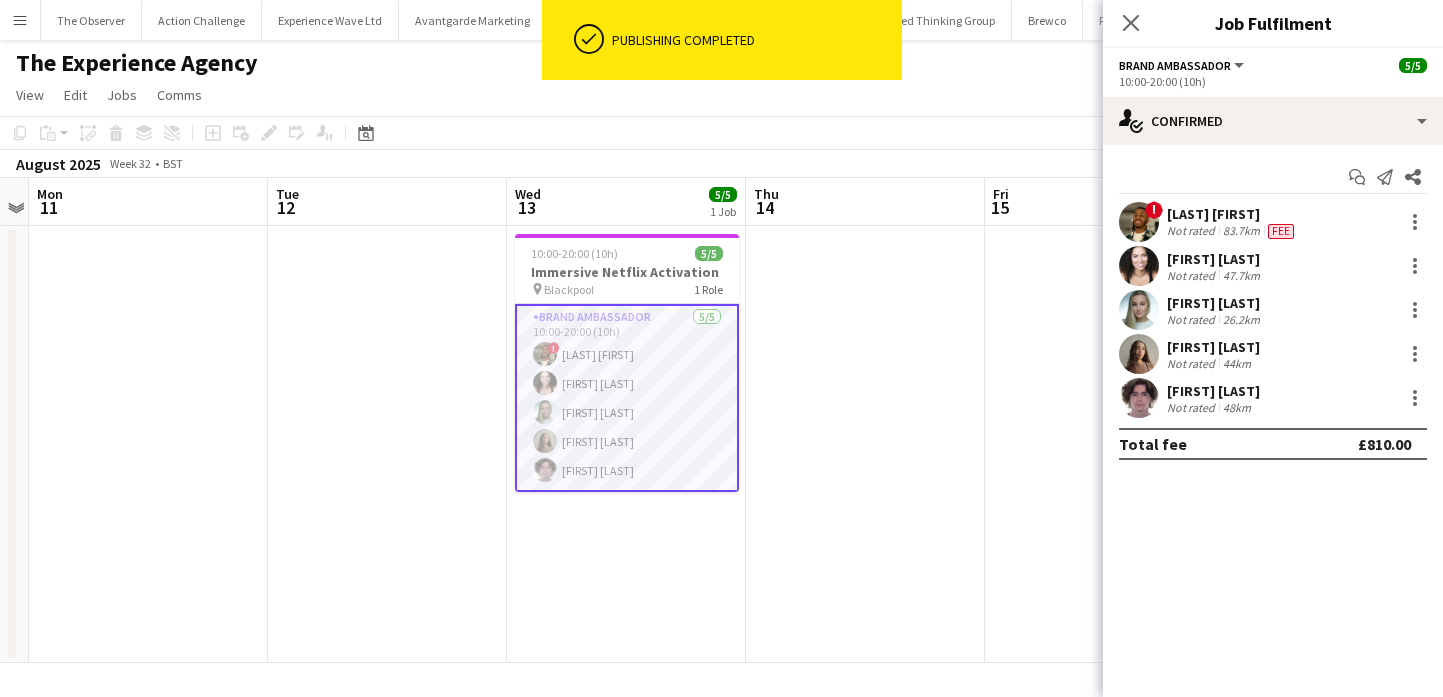 click on "[LAST] [FIRST]" at bounding box center [1232, 214] 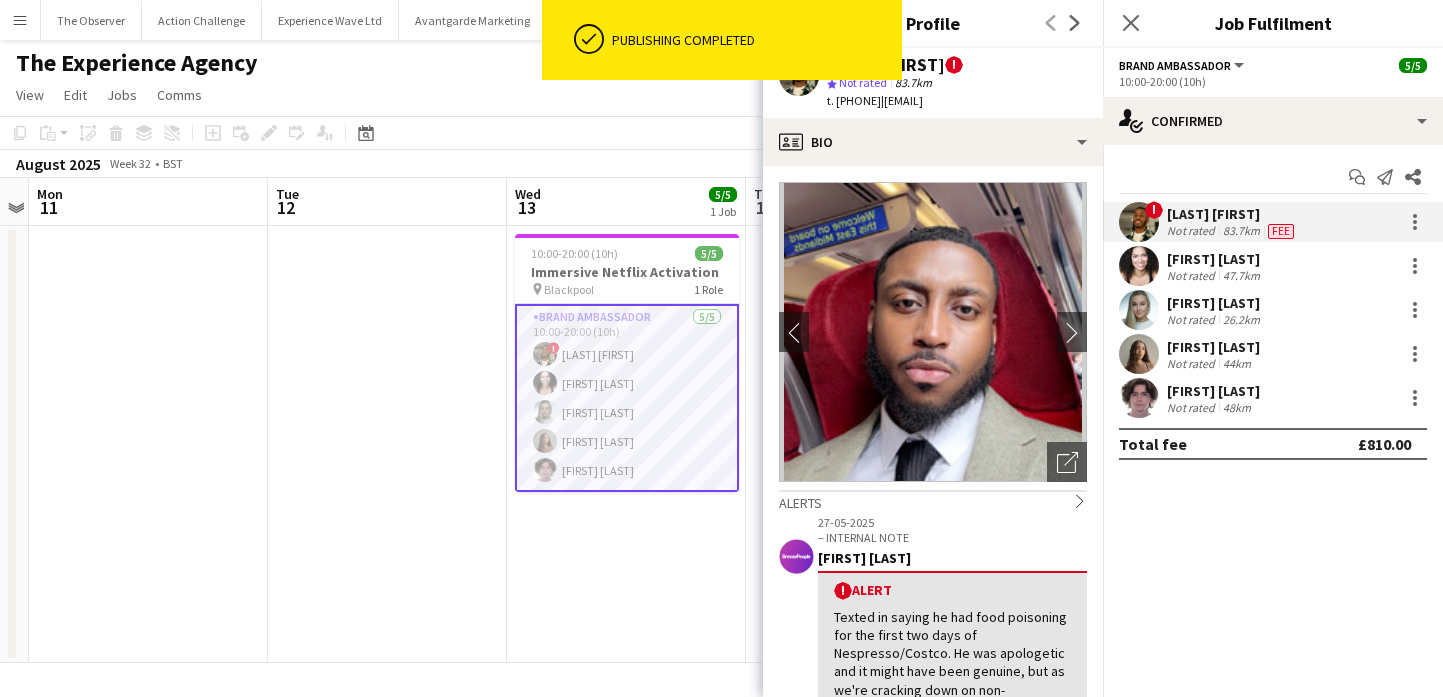 click on "|   [EMAIL]" 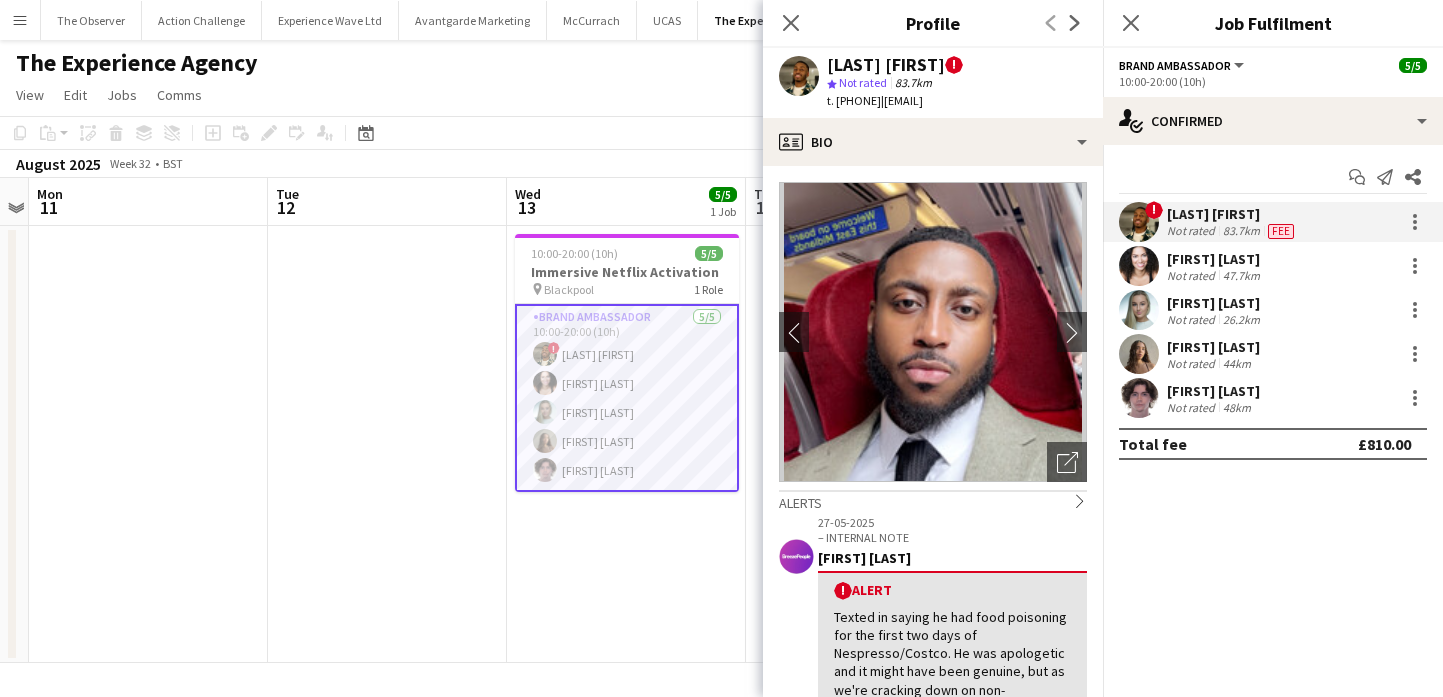 click on "[LAST] [FIRST]" 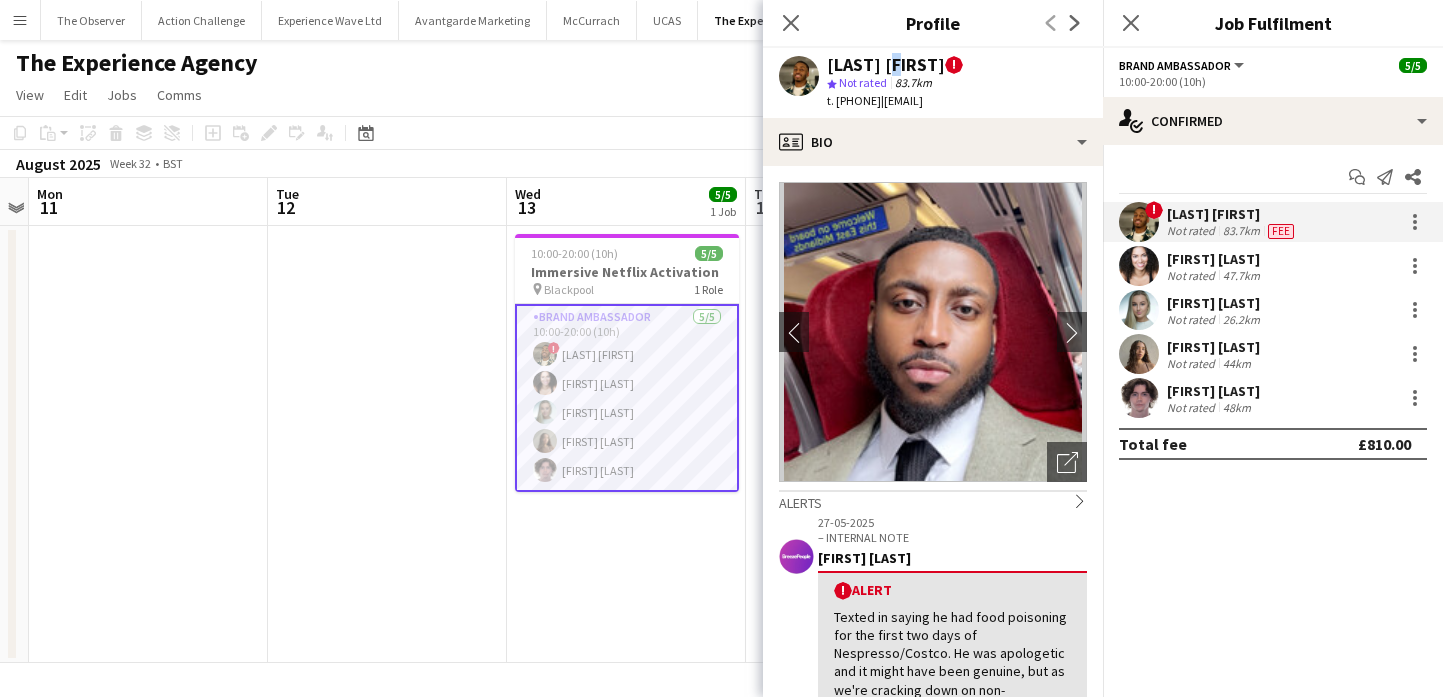 click on "[LAST] [FIRST]" 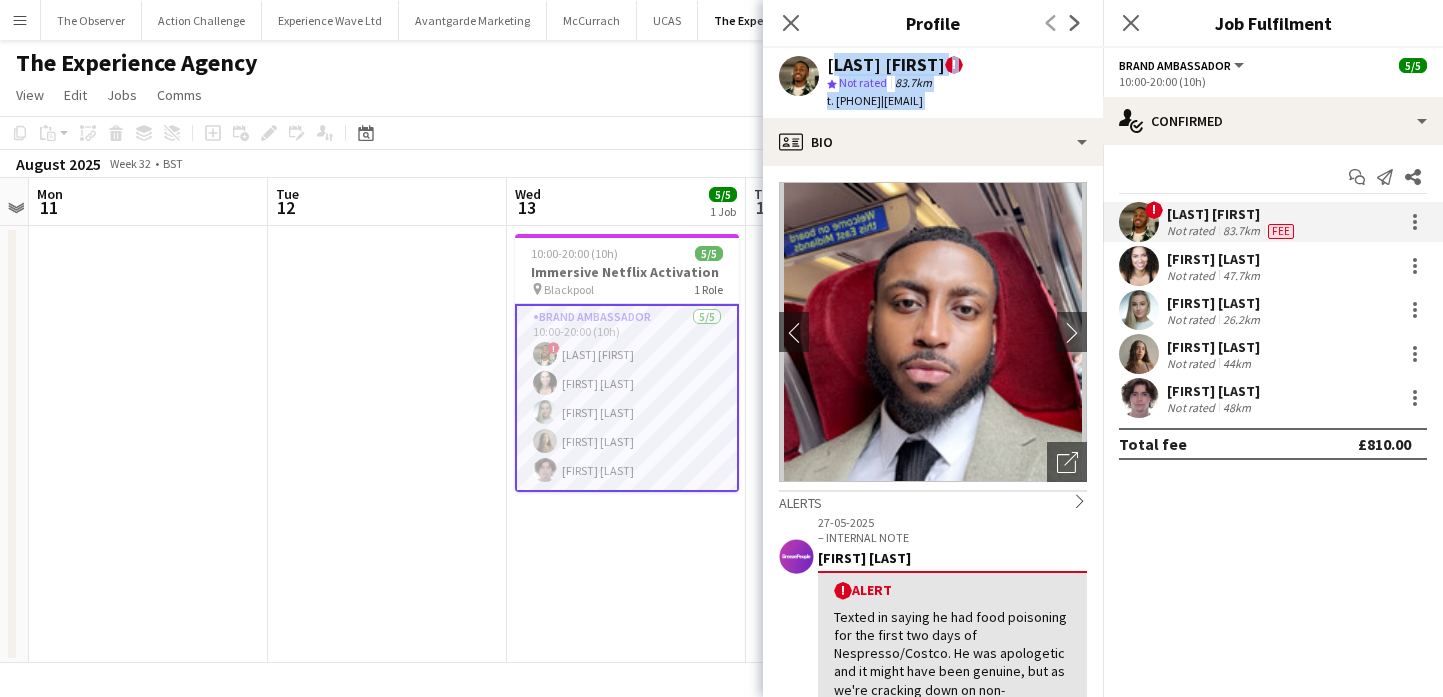 drag, startPoint x: 896, startPoint y: 65, endPoint x: 926, endPoint y: 104, distance: 49.20366 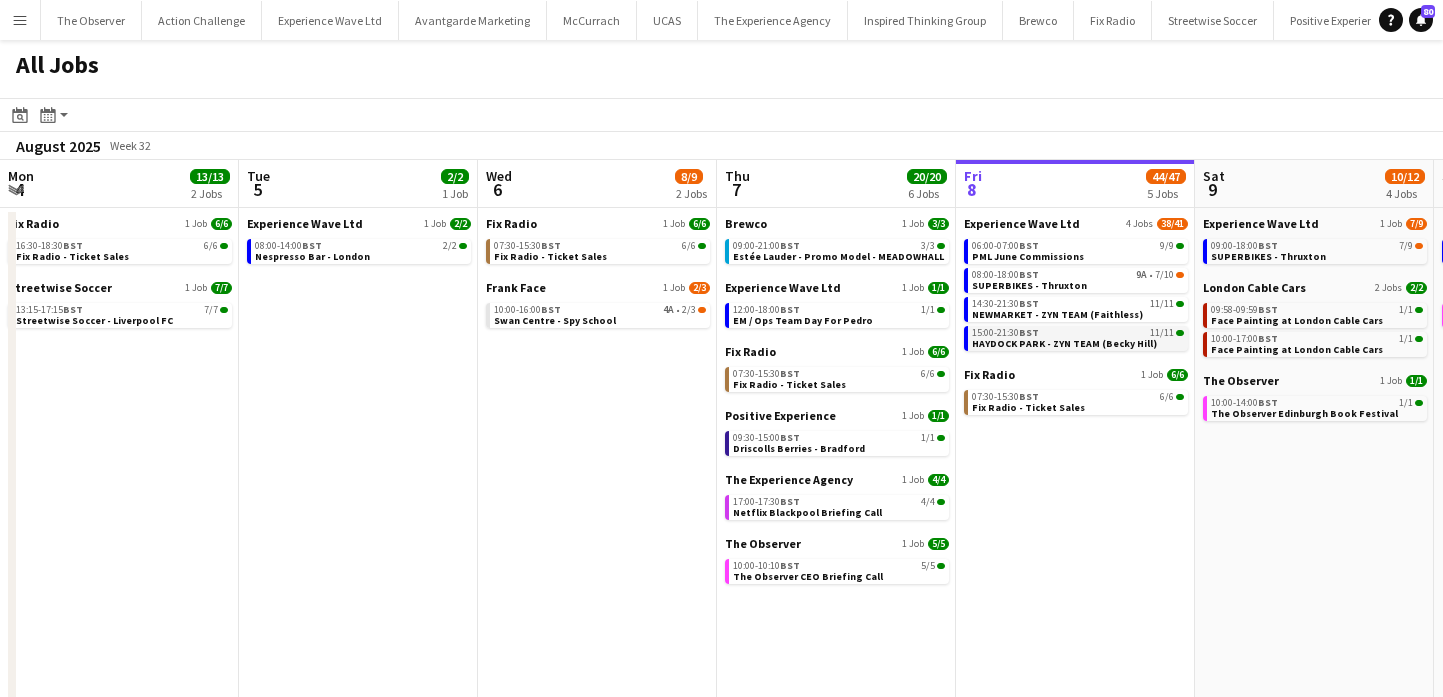 scroll, scrollTop: 0, scrollLeft: 0, axis: both 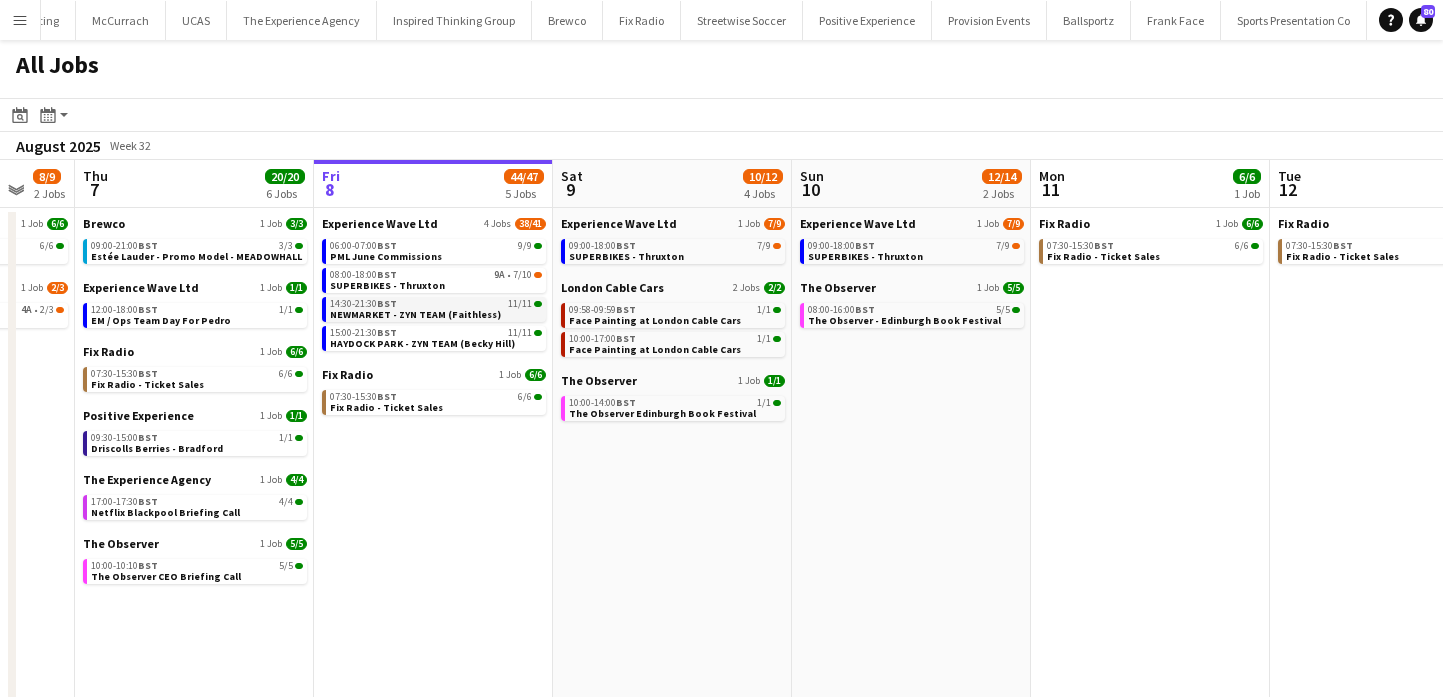 click on "NEWMARKET - ZYN TEAM (Faithless)" at bounding box center (415, 314) 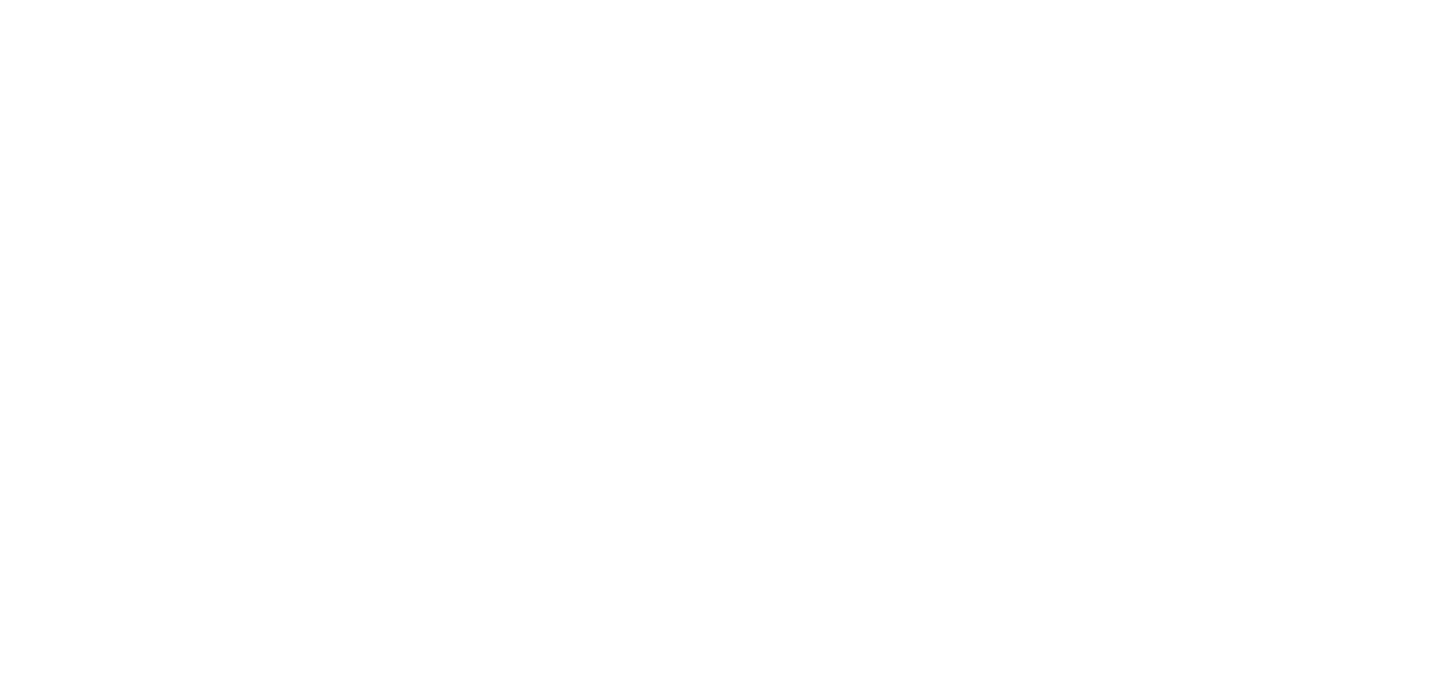 scroll, scrollTop: 0, scrollLeft: 0, axis: both 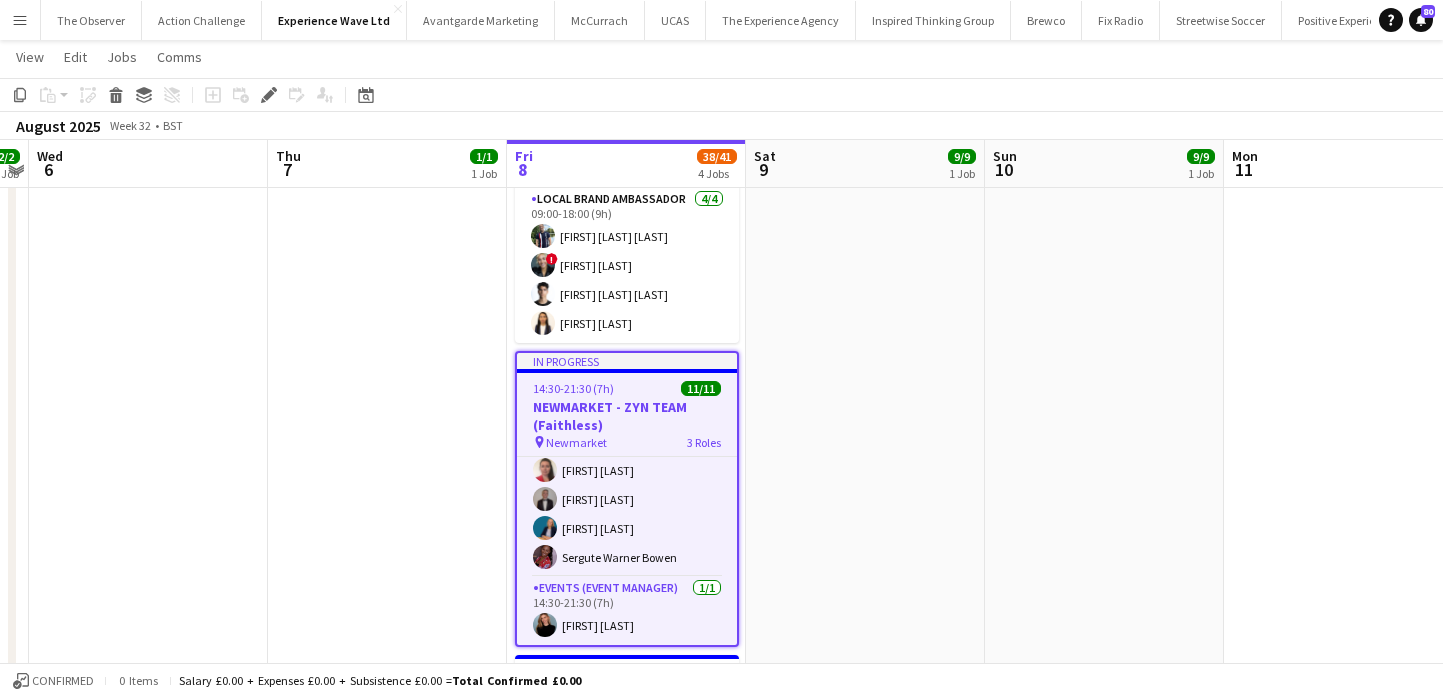 click on "Brand Ambassador   4/4   14:30-21:30 (7h)
Michelle Harvey Daniel Harvey Anna Geary Sergute Warner Bowen" at bounding box center [627, 499] 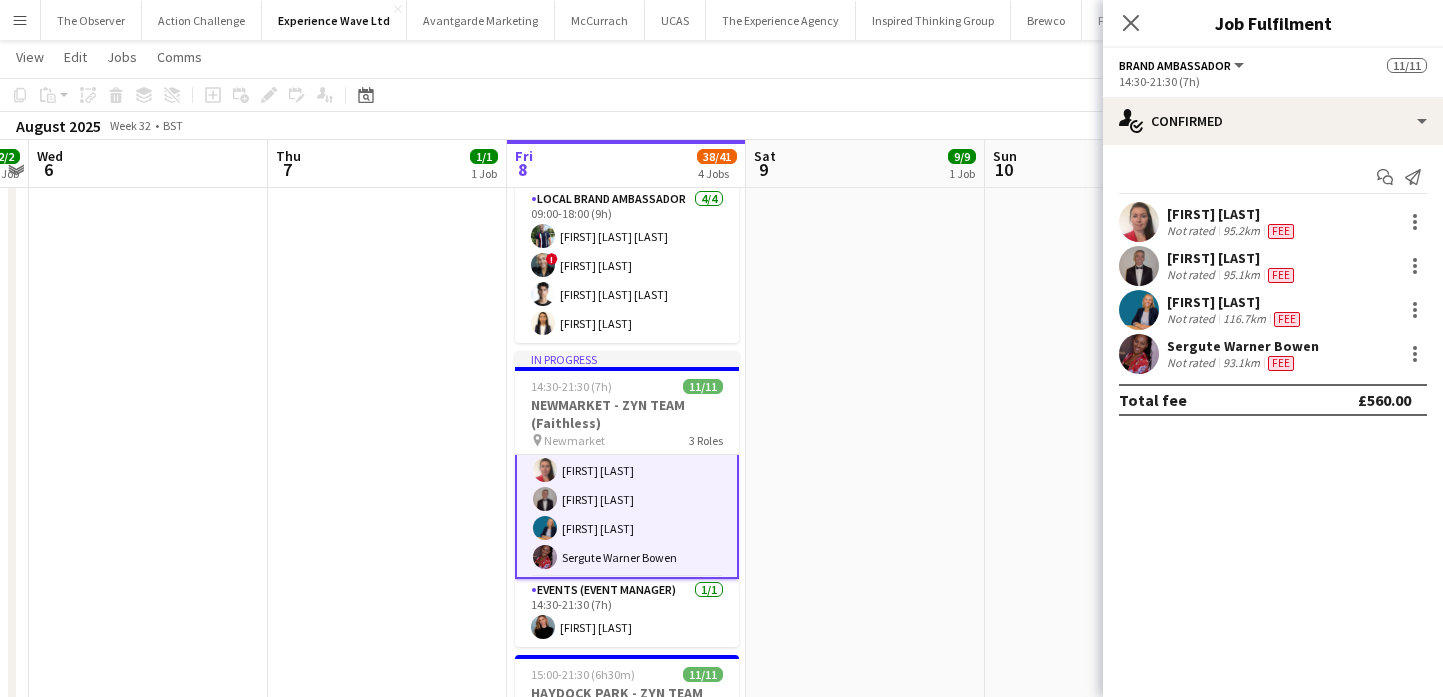 click on "Menu" at bounding box center [20, 20] 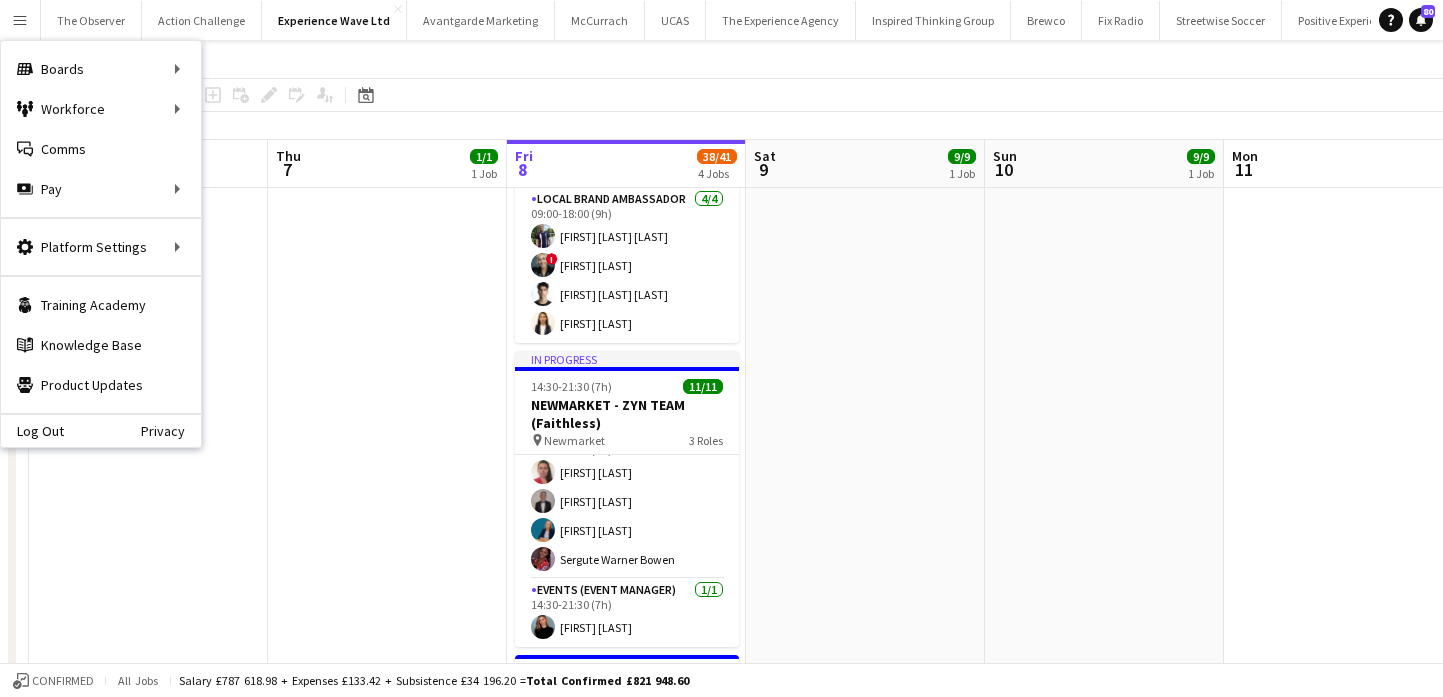 scroll, scrollTop: 244, scrollLeft: 0, axis: vertical 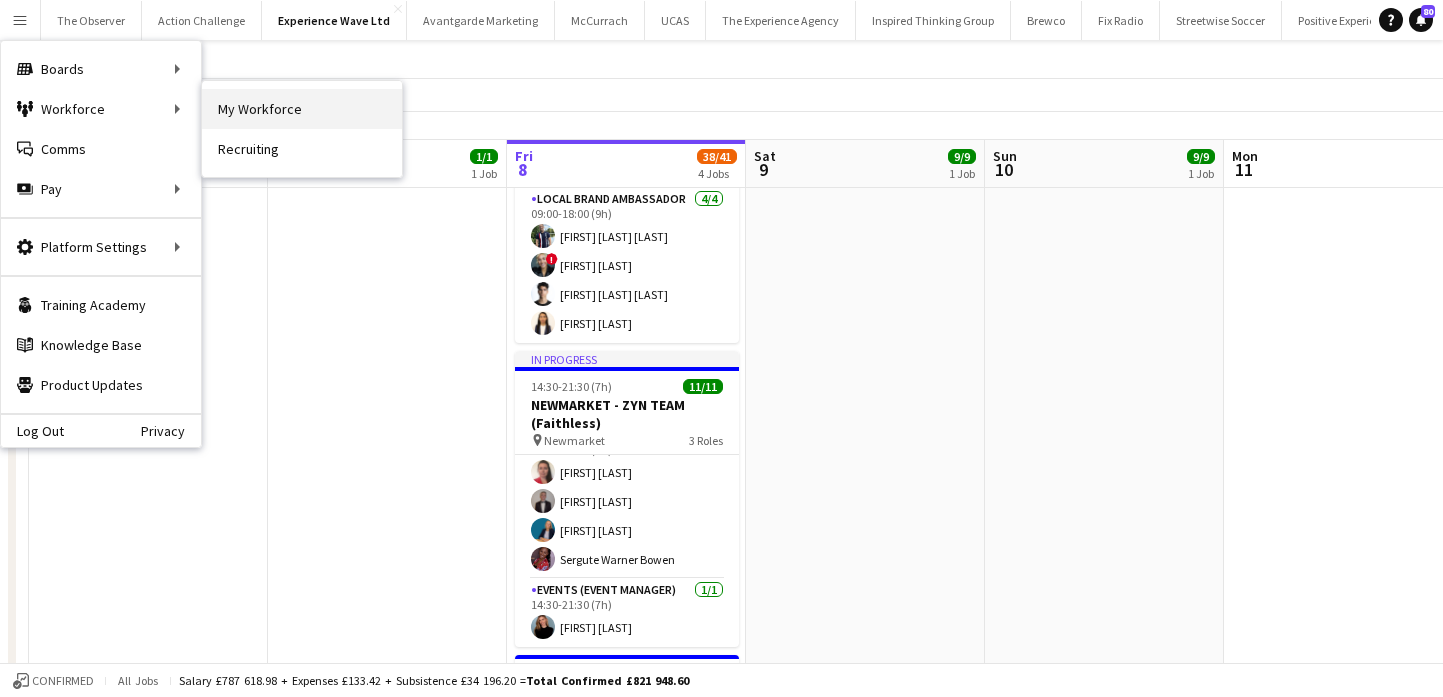 click on "My Workforce" at bounding box center [302, 109] 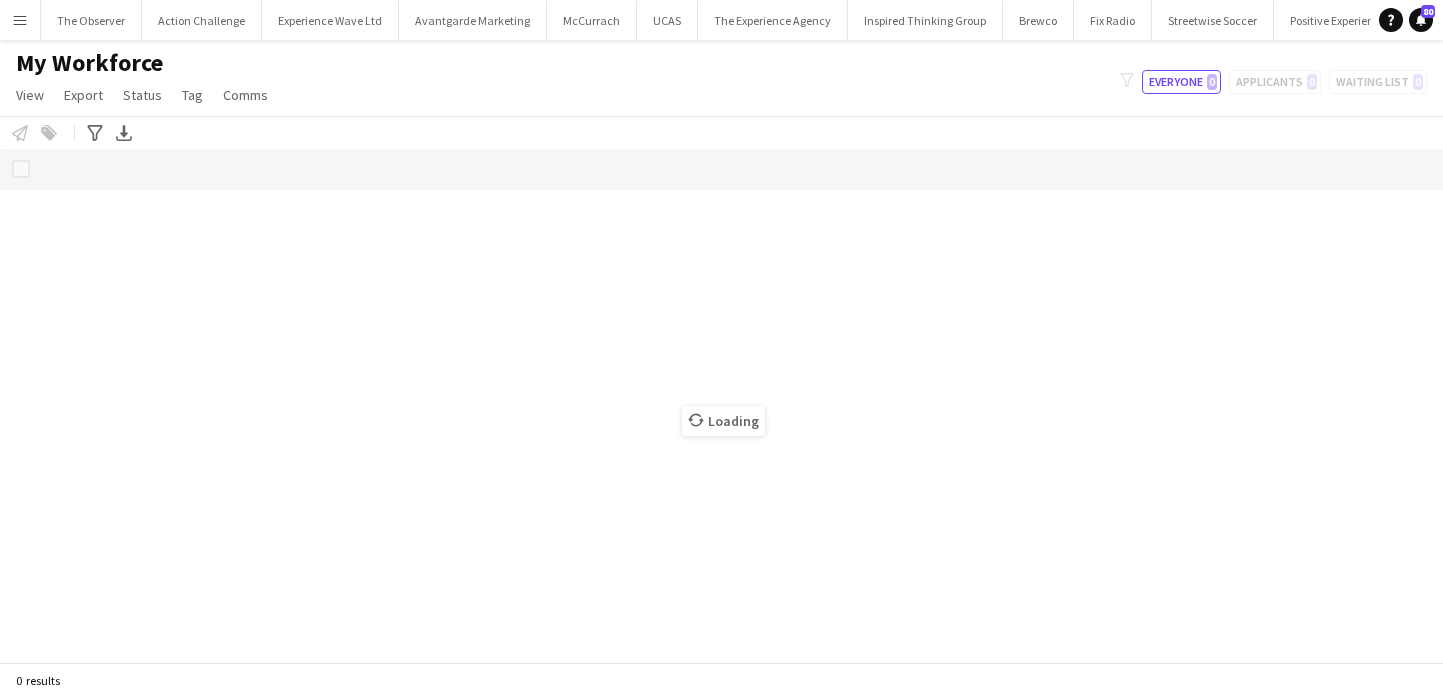 scroll, scrollTop: 0, scrollLeft: 0, axis: both 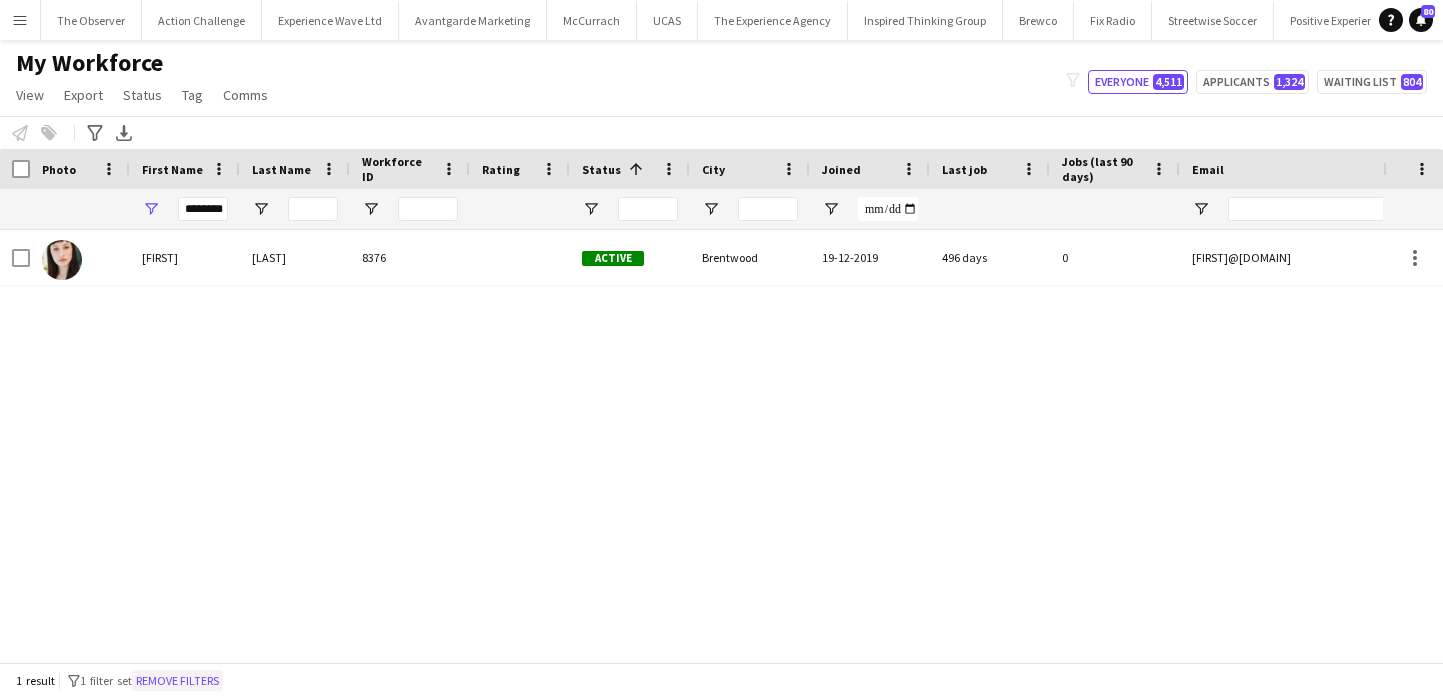 click on "Remove filters" 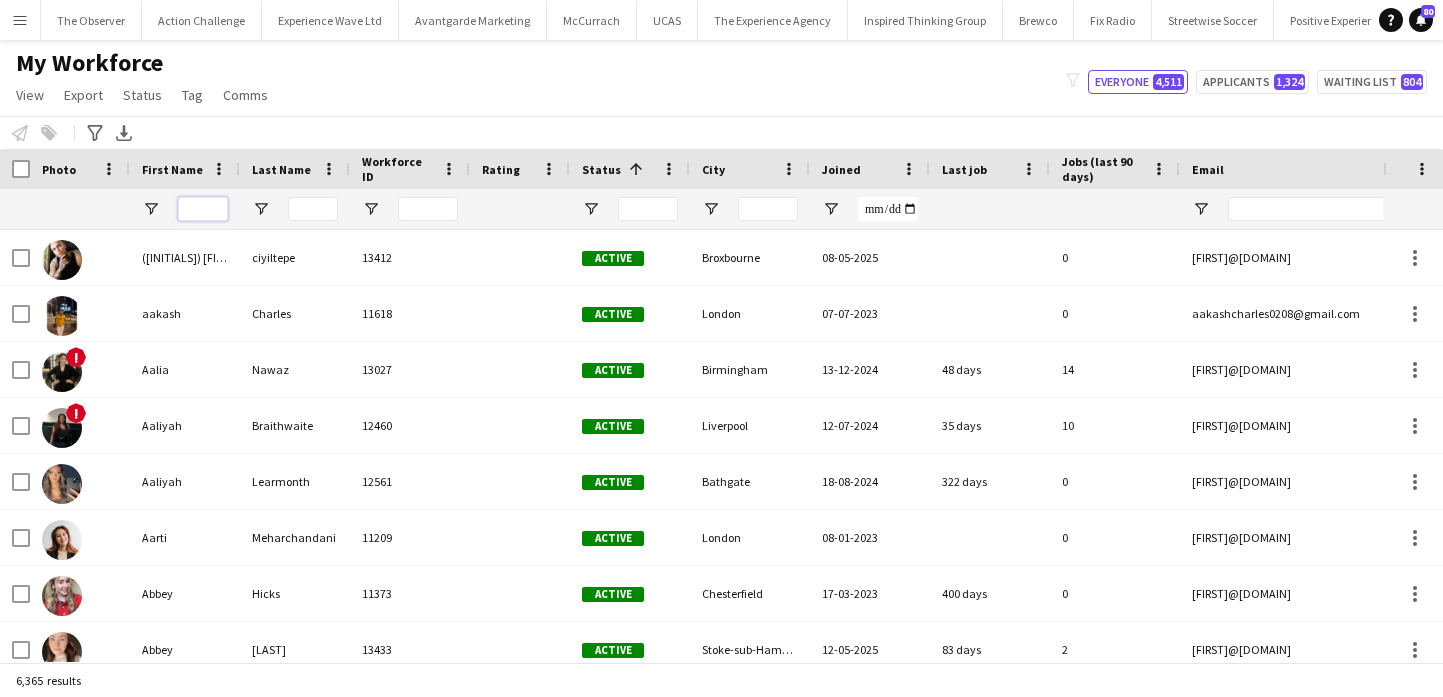 click at bounding box center (203, 209) 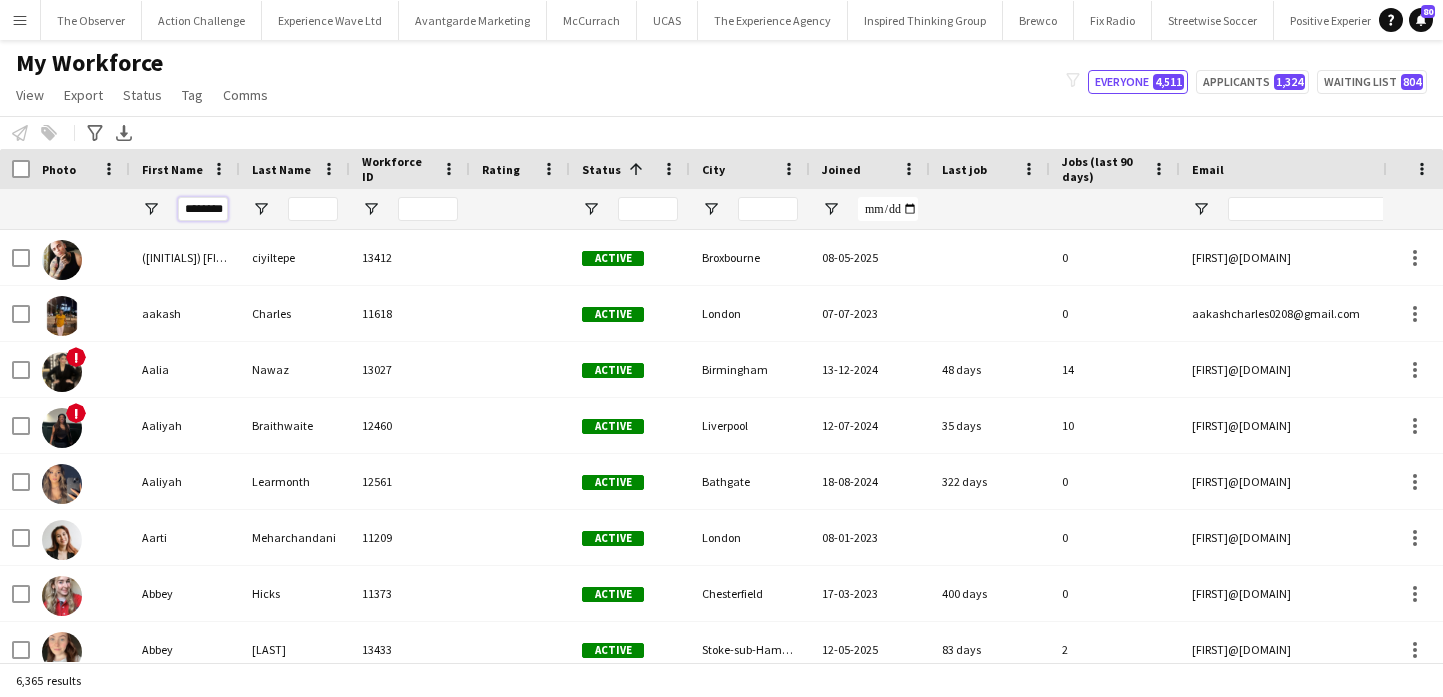scroll, scrollTop: 0, scrollLeft: 3, axis: horizontal 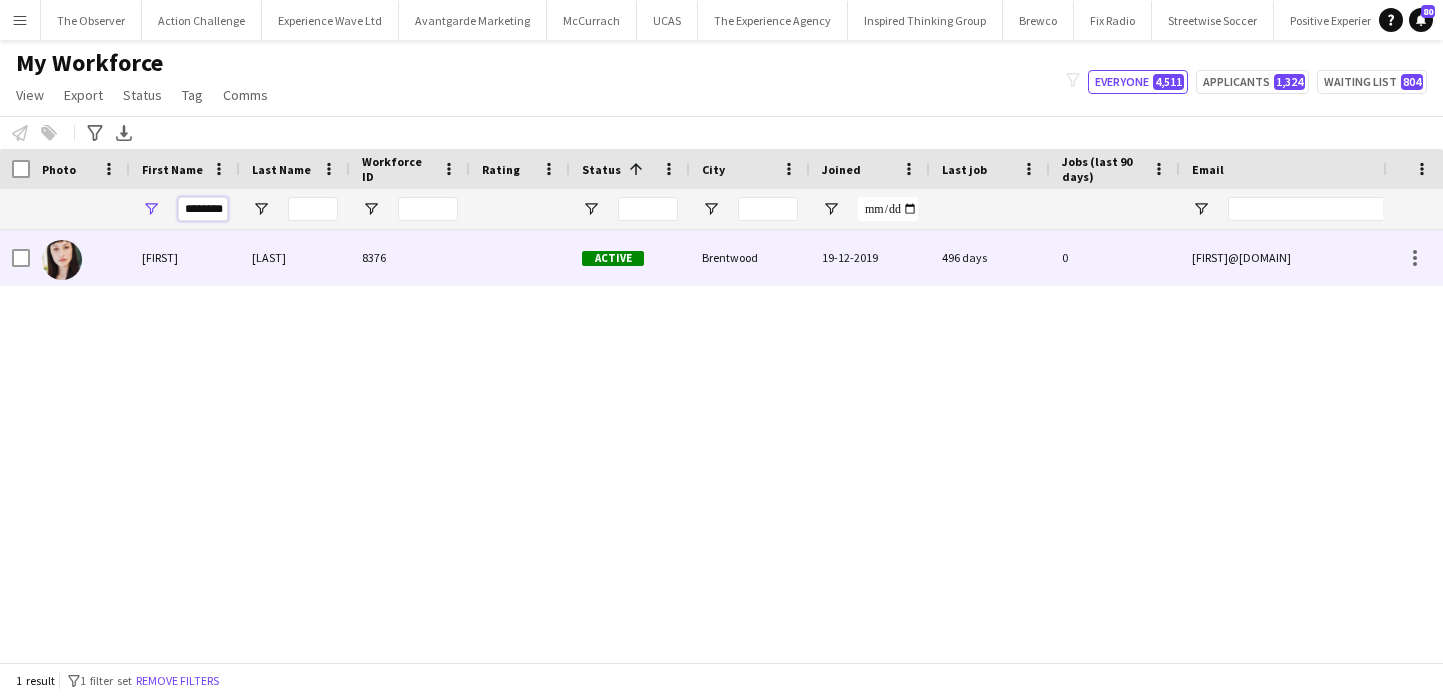 type on "********" 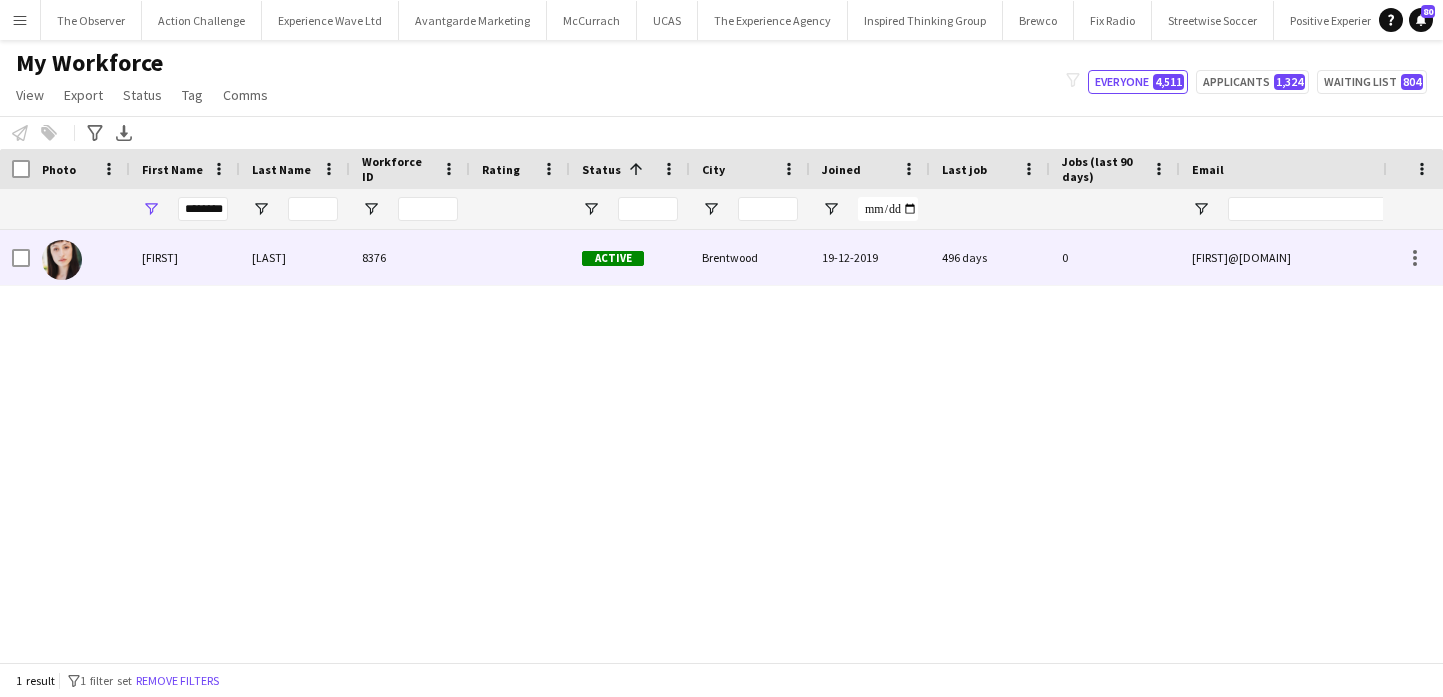 scroll, scrollTop: 0, scrollLeft: 0, axis: both 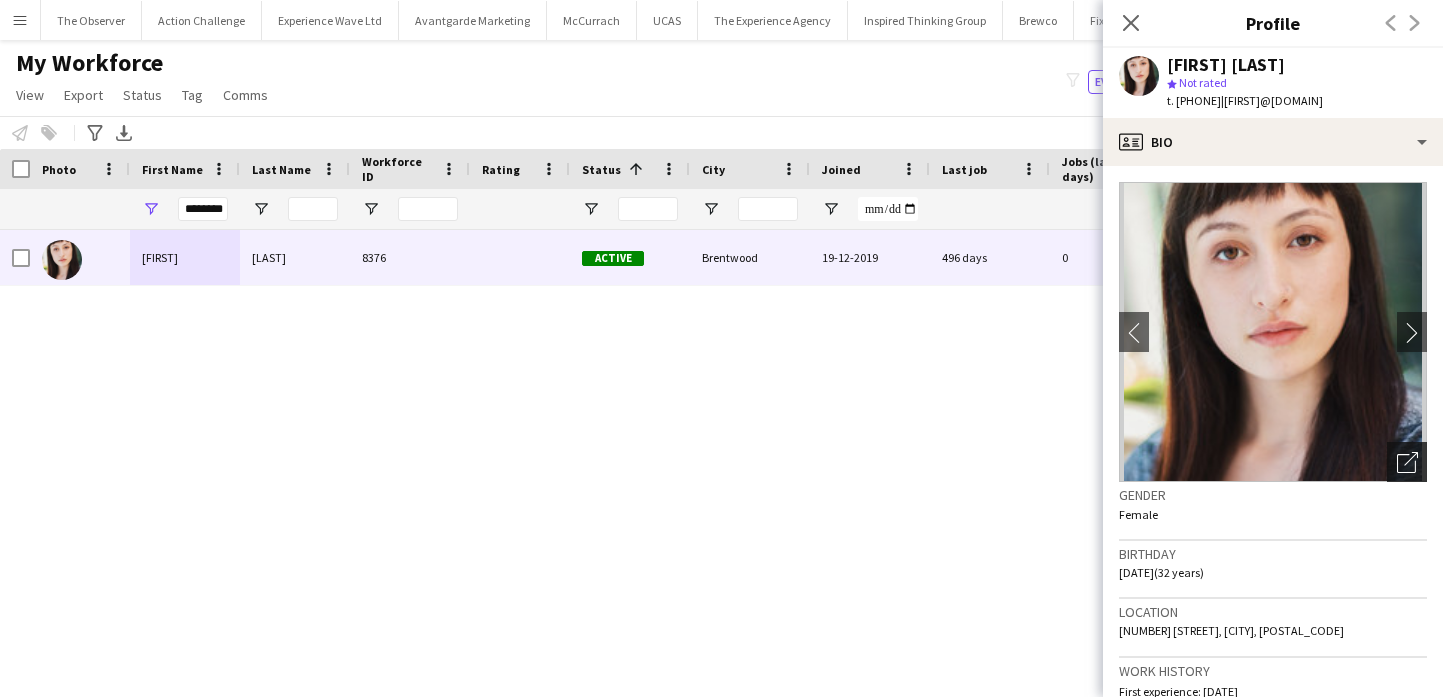 click on "Open photos pop-in" 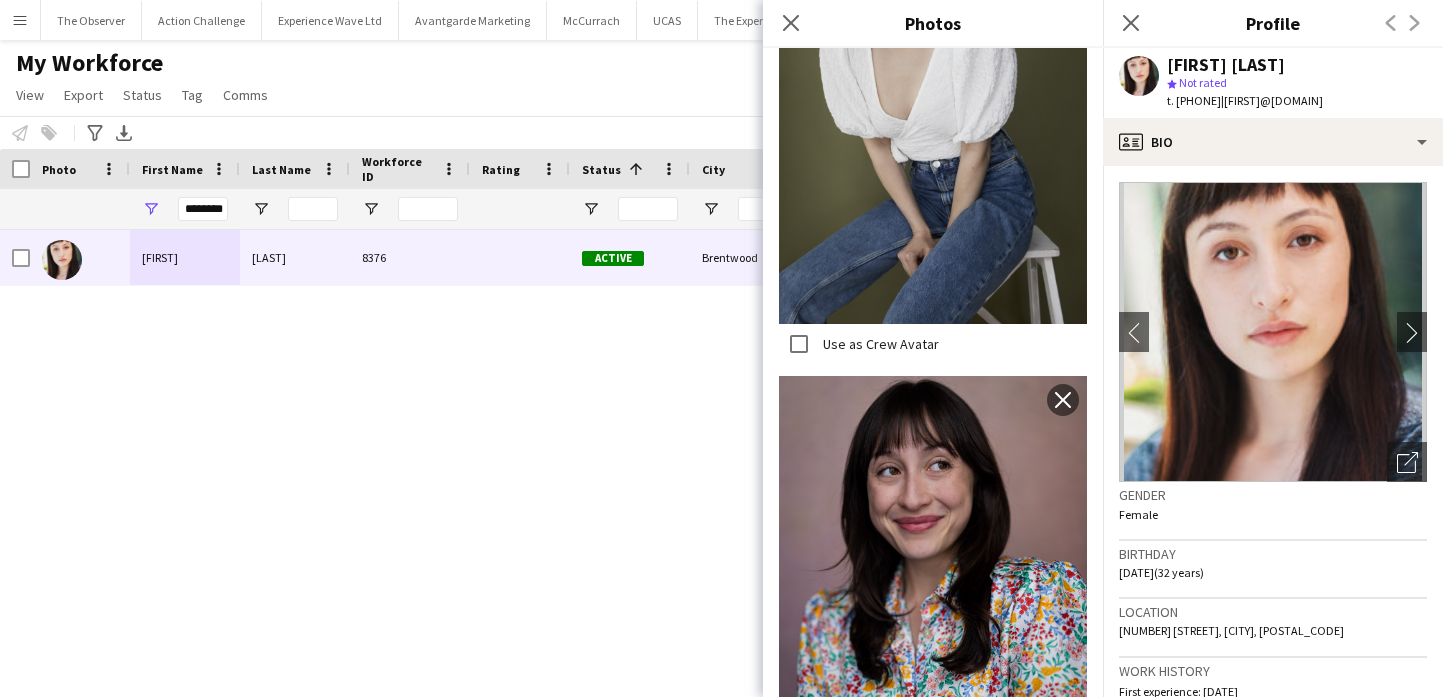 scroll, scrollTop: 795, scrollLeft: 0, axis: vertical 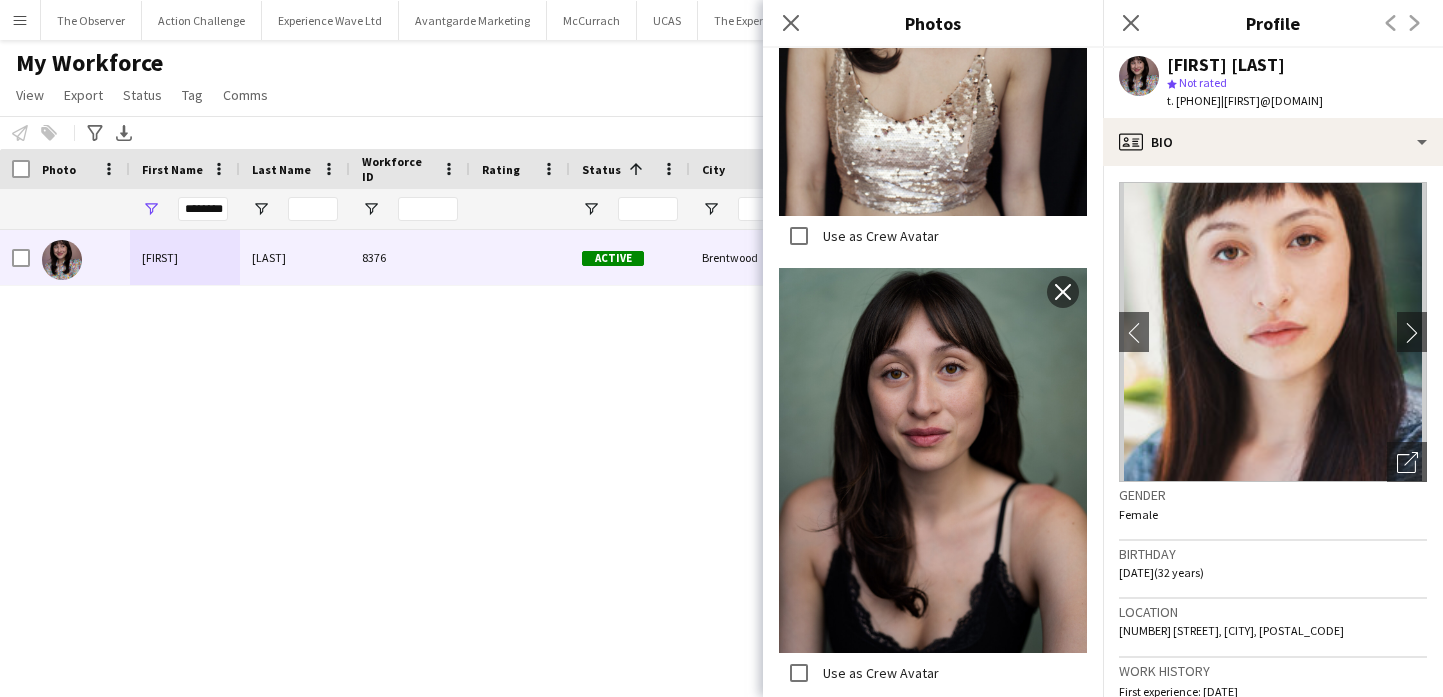 click on "Cathleen Voysey 8376 Active Brentwood 19-12-2019 496 days 0 cathleen.voysey@gmail.com +447773014425" at bounding box center (691, 446) 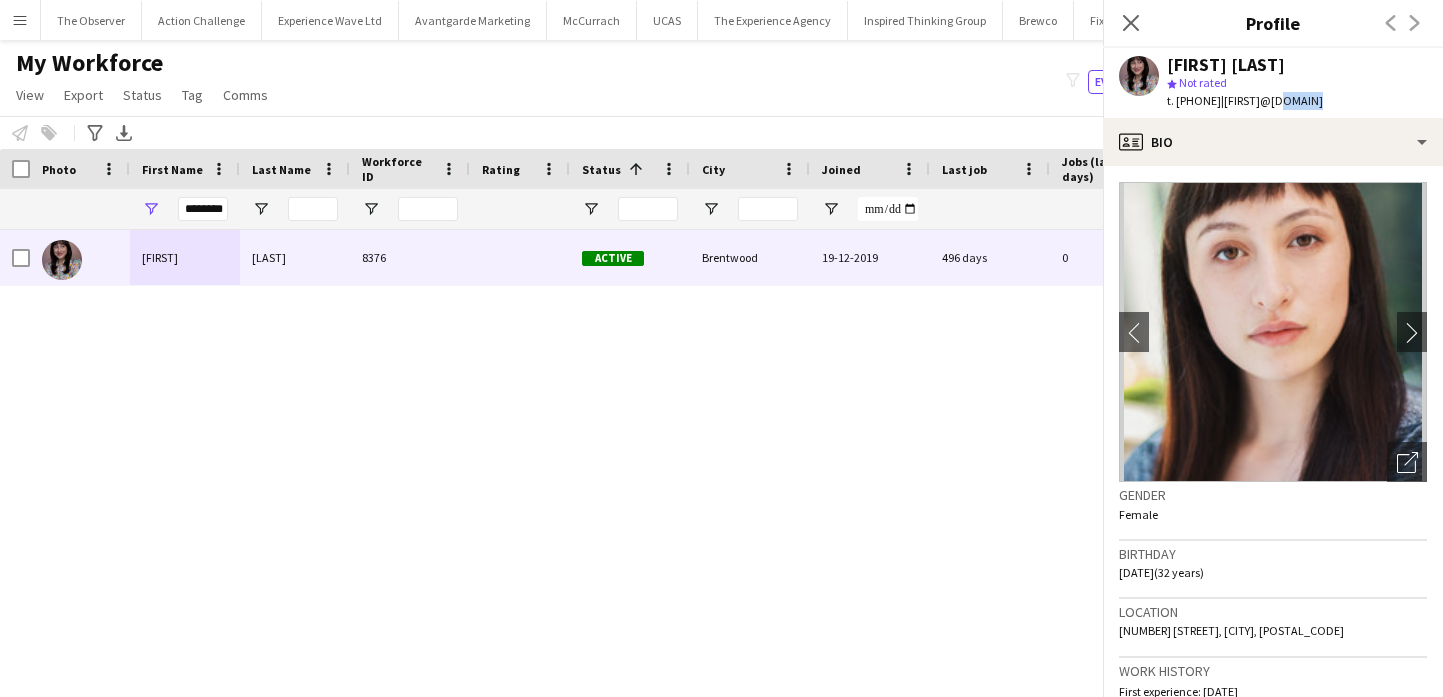 click on "|   cathleen.voysey@gmail.com" 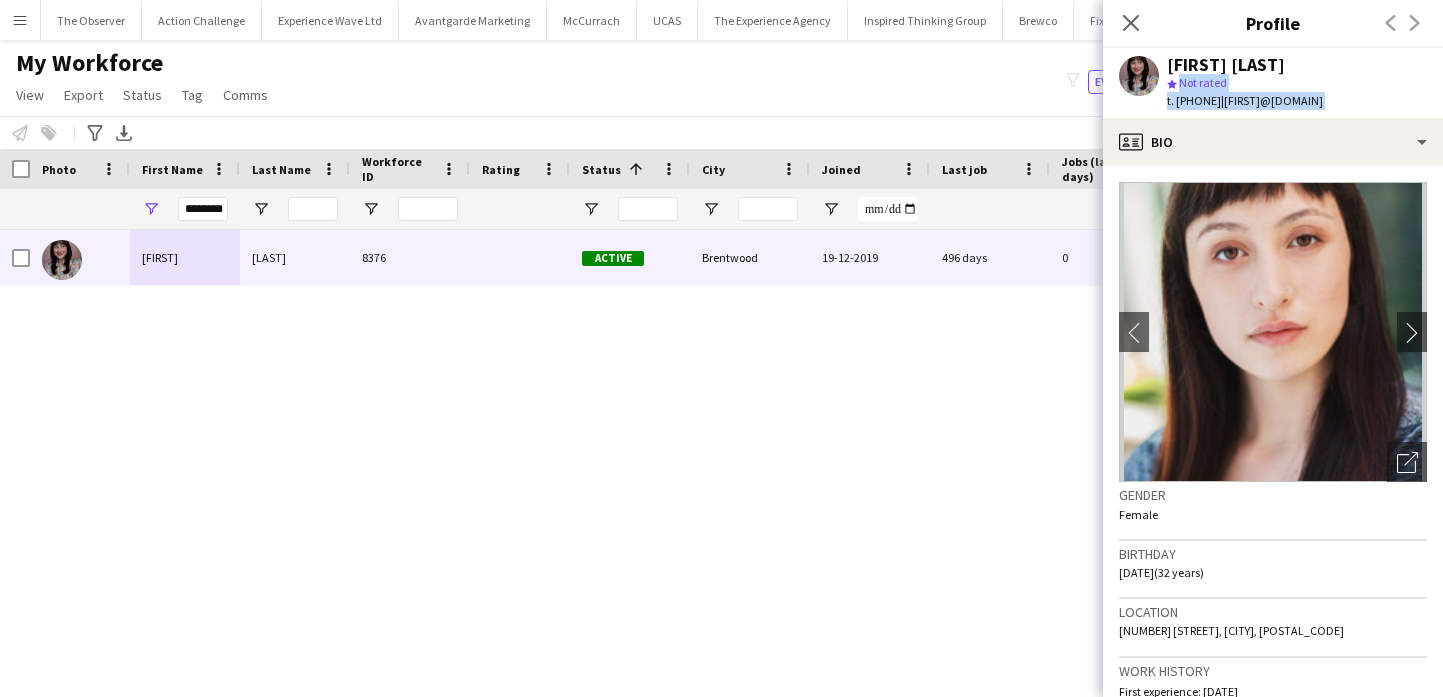 drag, startPoint x: 1308, startPoint y: 99, endPoint x: 1296, endPoint y: 75, distance: 26.832815 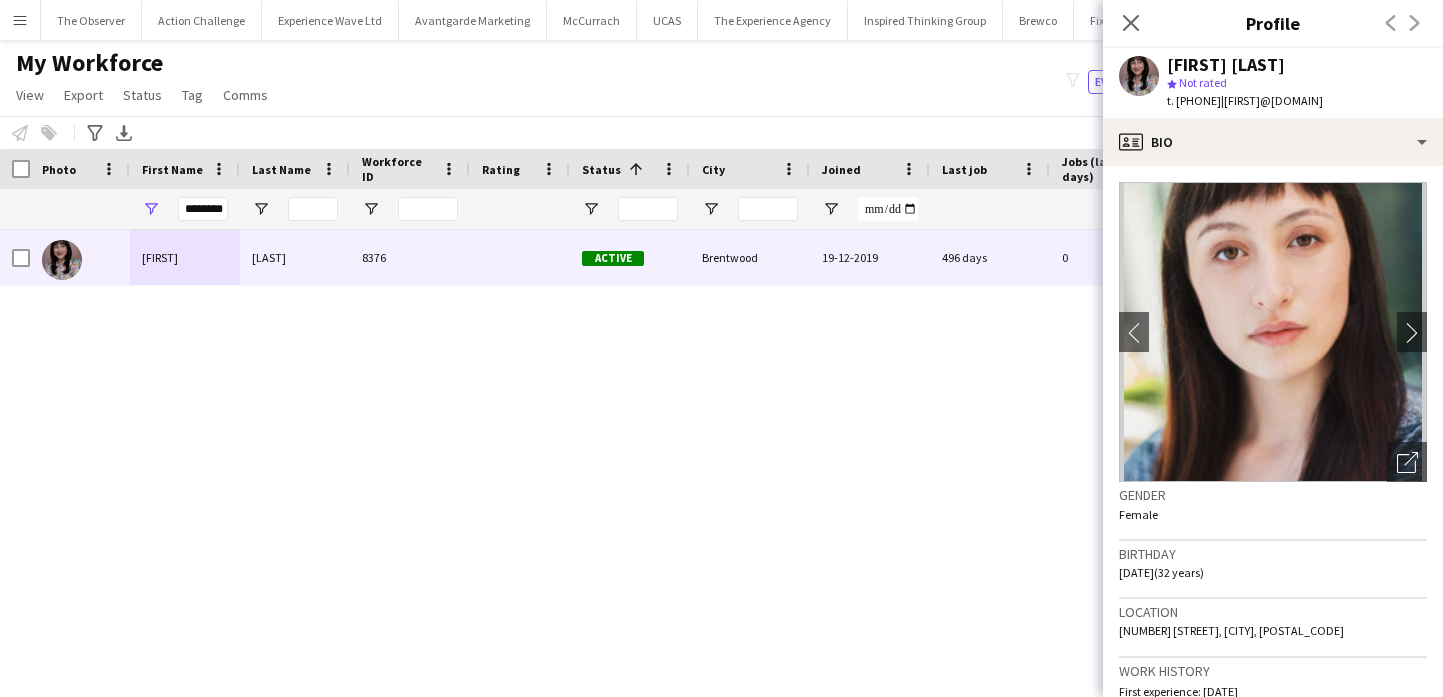 click on "Cathleen Voysey" 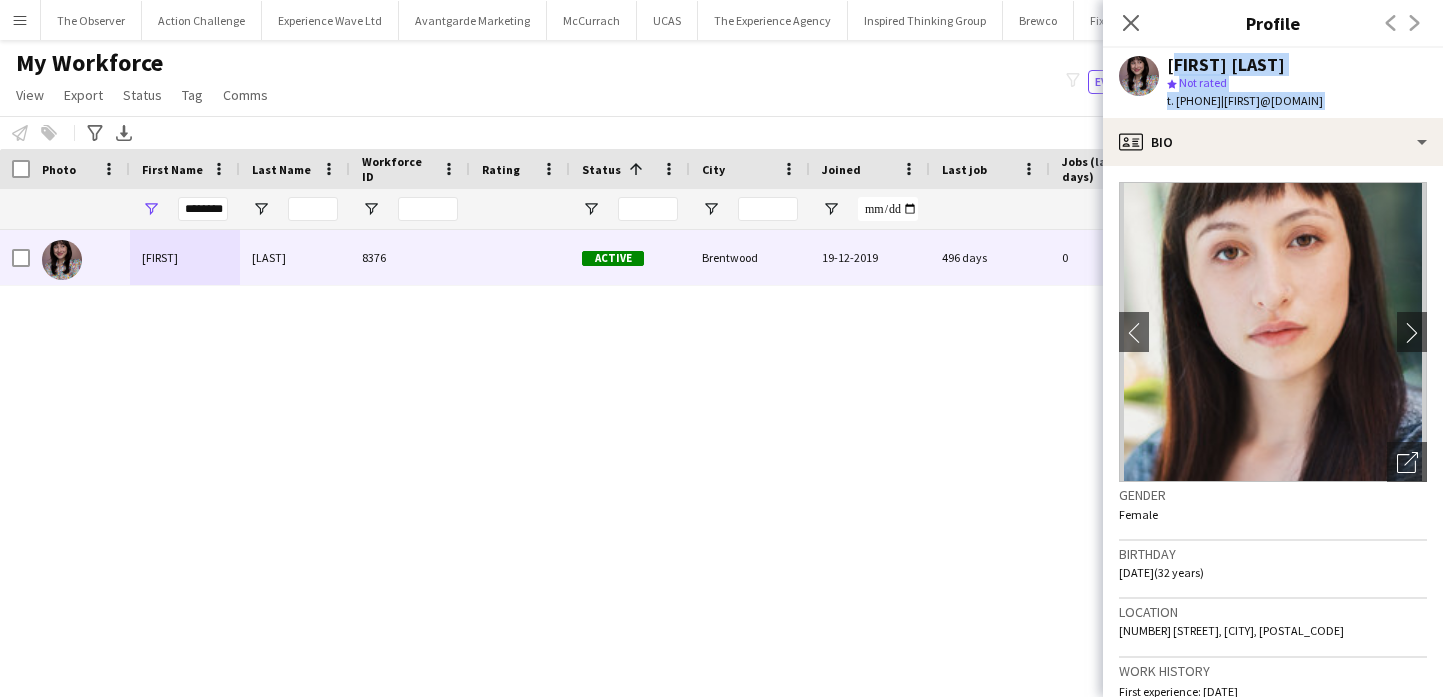 drag, startPoint x: 1281, startPoint y: 64, endPoint x: 1284, endPoint y: 103, distance: 39.115215 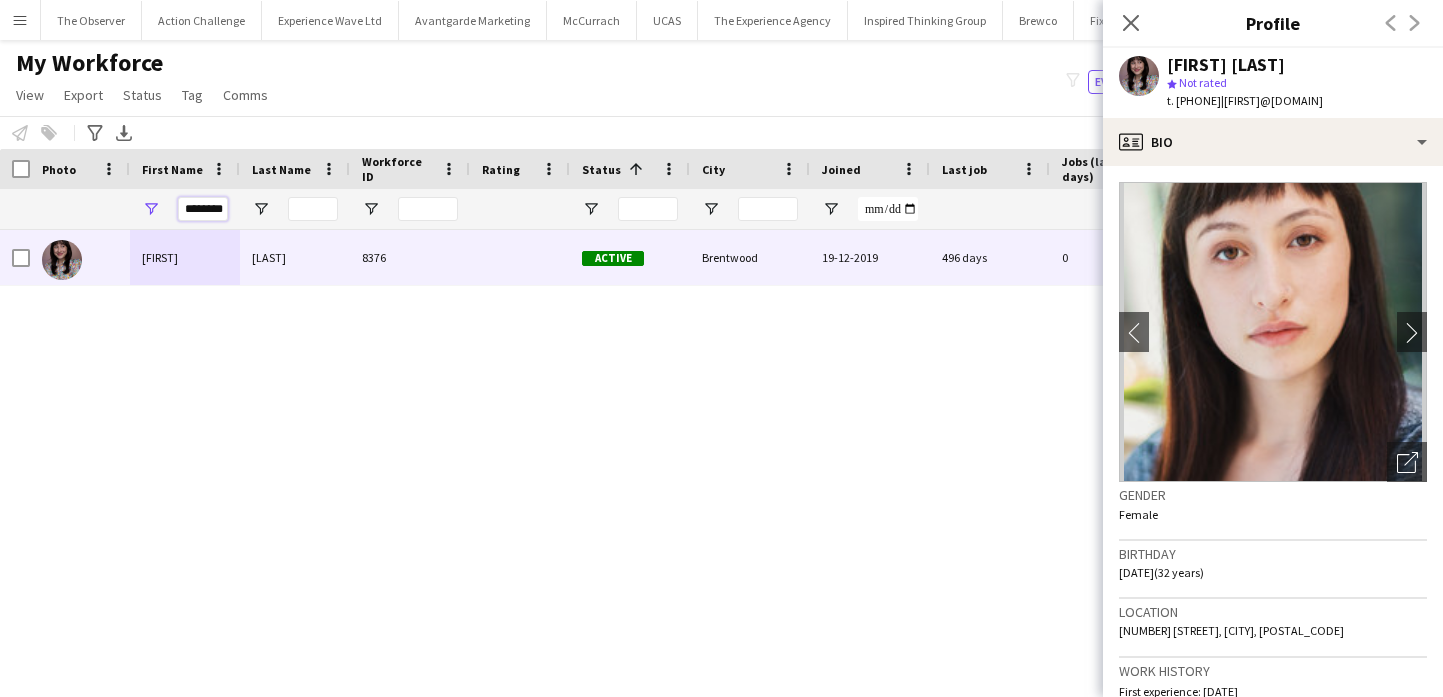 click on "********" at bounding box center [203, 209] 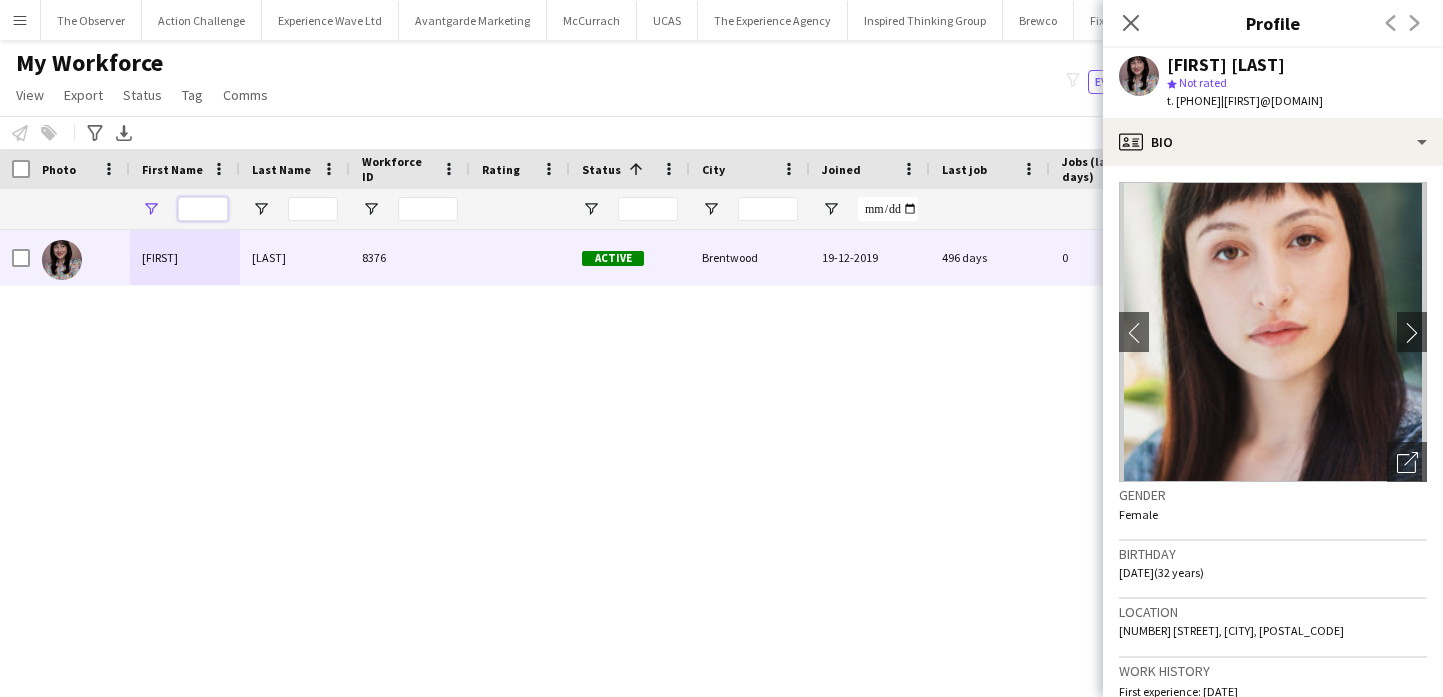 type 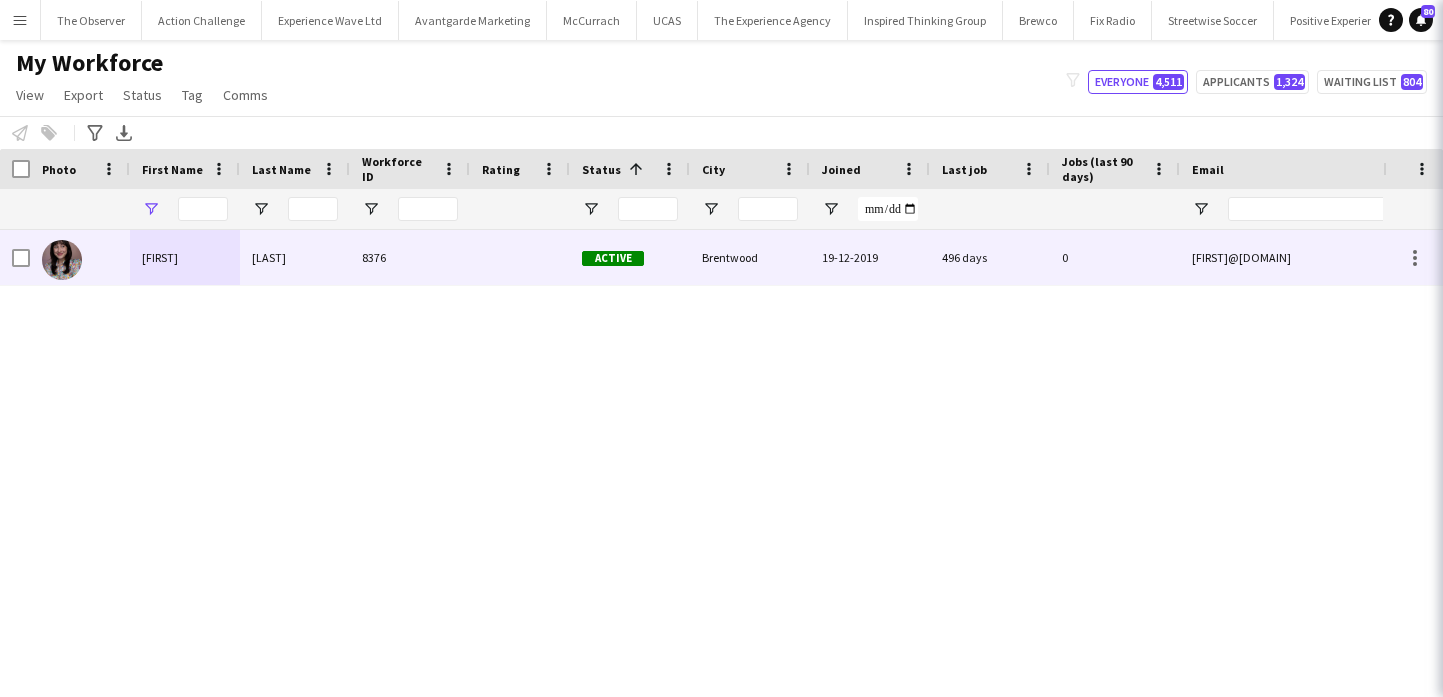click on "My Workforce   View   Views  Default view New view Update view Delete view Edit name Customise view Customise filters Reset Filters Reset View Reset All  Export  New starters report Export as XLSX Export as PDF  Status  Edit  Tag  New tag  Edit tag  2025 Specalist Talent (7) Bestival (31st July - 1st August) (14) BLUEWATER - Brewco - Promo Model (7) Bold Bean - Paddington Station (2) Bold Bean - Victoria Station (3) BP Pulse - Carfest 2025 (4) Brands Hatch - local BA's (4) Cadwell Park - local BA's (4) Car Fest 2025 (10) CarFest - Armor All  (3) Circio - Waitrose (4) Cloakroom - Summer in the Square (1) Core Staff - 5 Star Feedback (14) Core Staff - 5 Star Feedback London (12) Core Staff - Birmingham (33) Core Staff - Bristol (2) Core Staff - Glasgow (14) Core Staff - Liverpool (5) Core Staff - London (90) Core Staff - Manchester (31) Core Staff - Newcastle (3) CREATISAN - Event Managers (4) Donnington Park - local BA's (4) Driscolls Berries - Bradford (1) Event Managers - Yorkshire Tea (5) FixFest (4)" 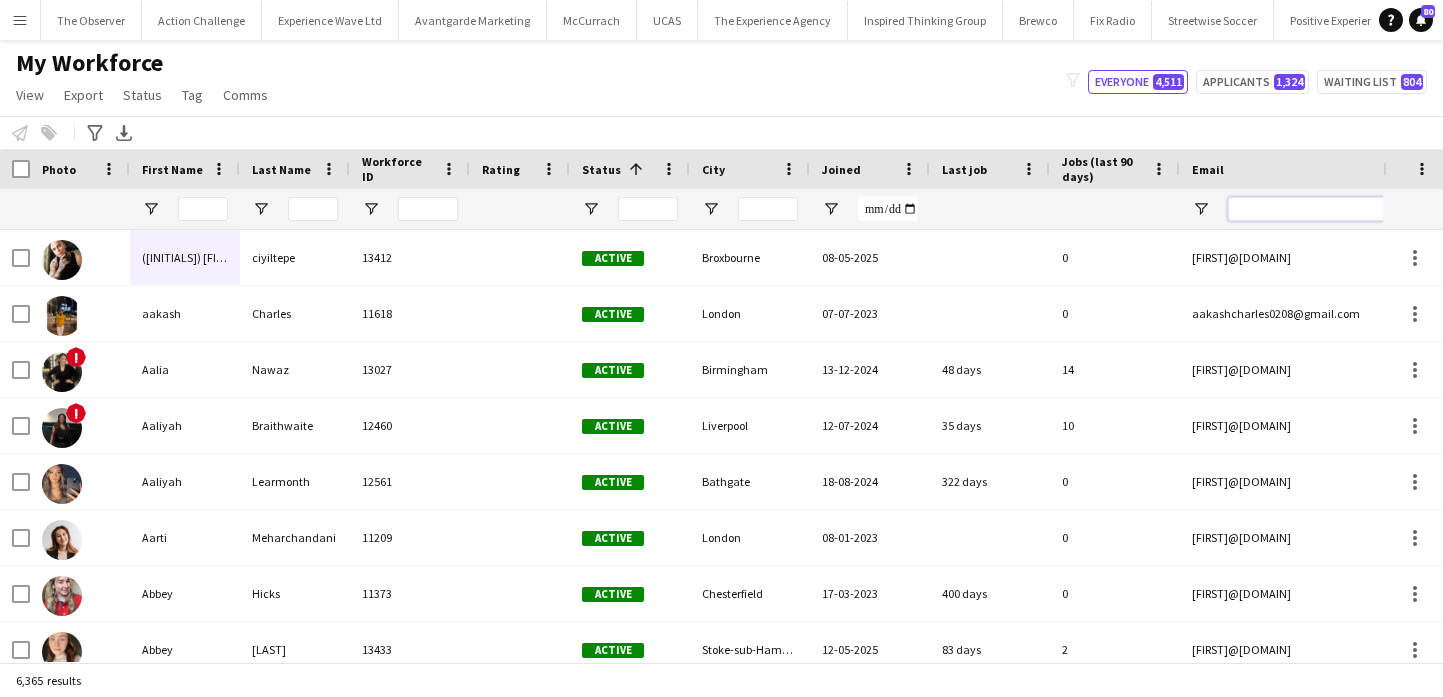 click at bounding box center (1398, 209) 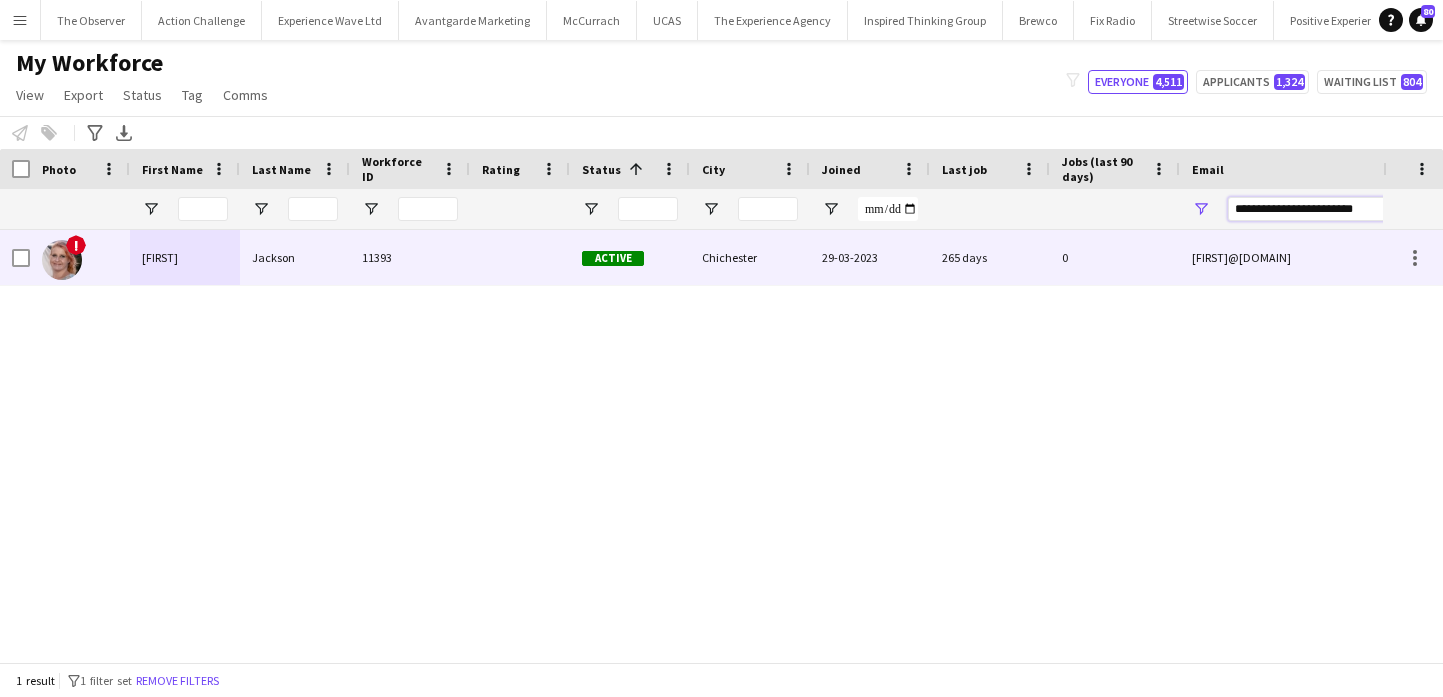 type on "**********" 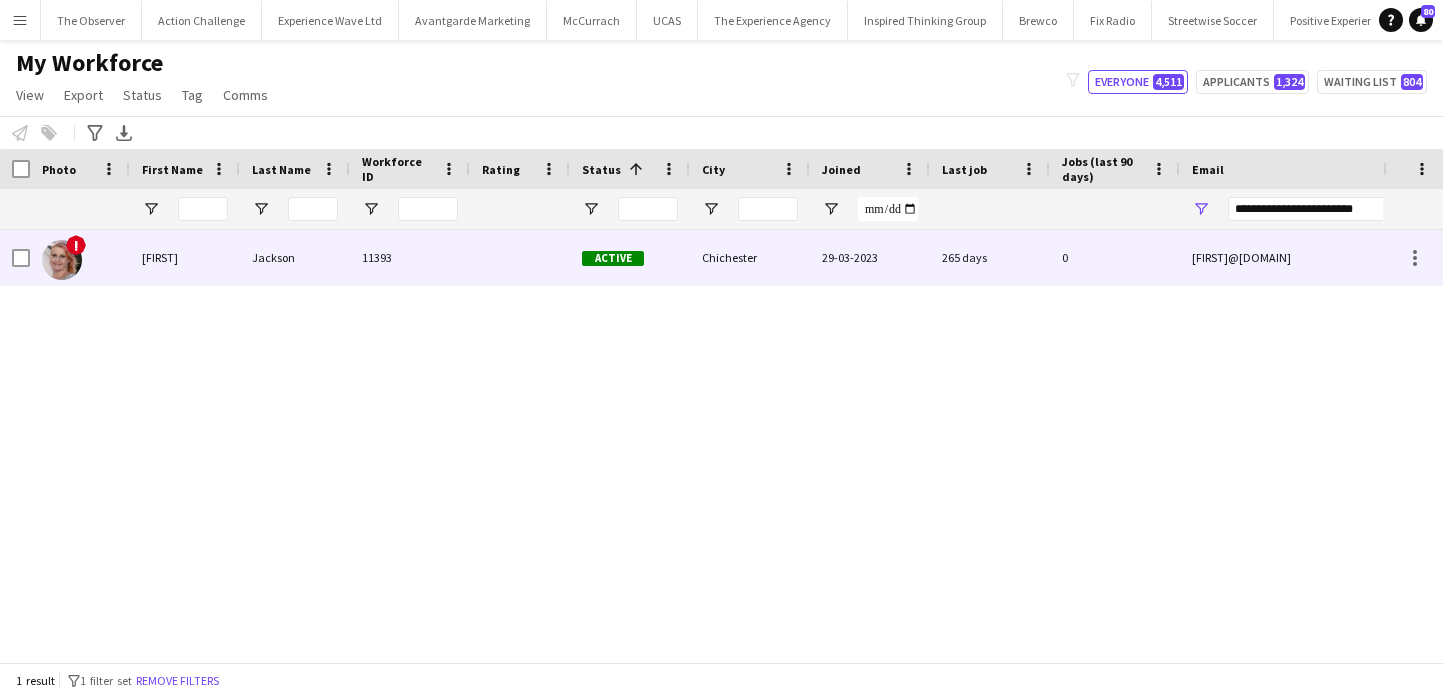 click on "0" at bounding box center [1115, 257] 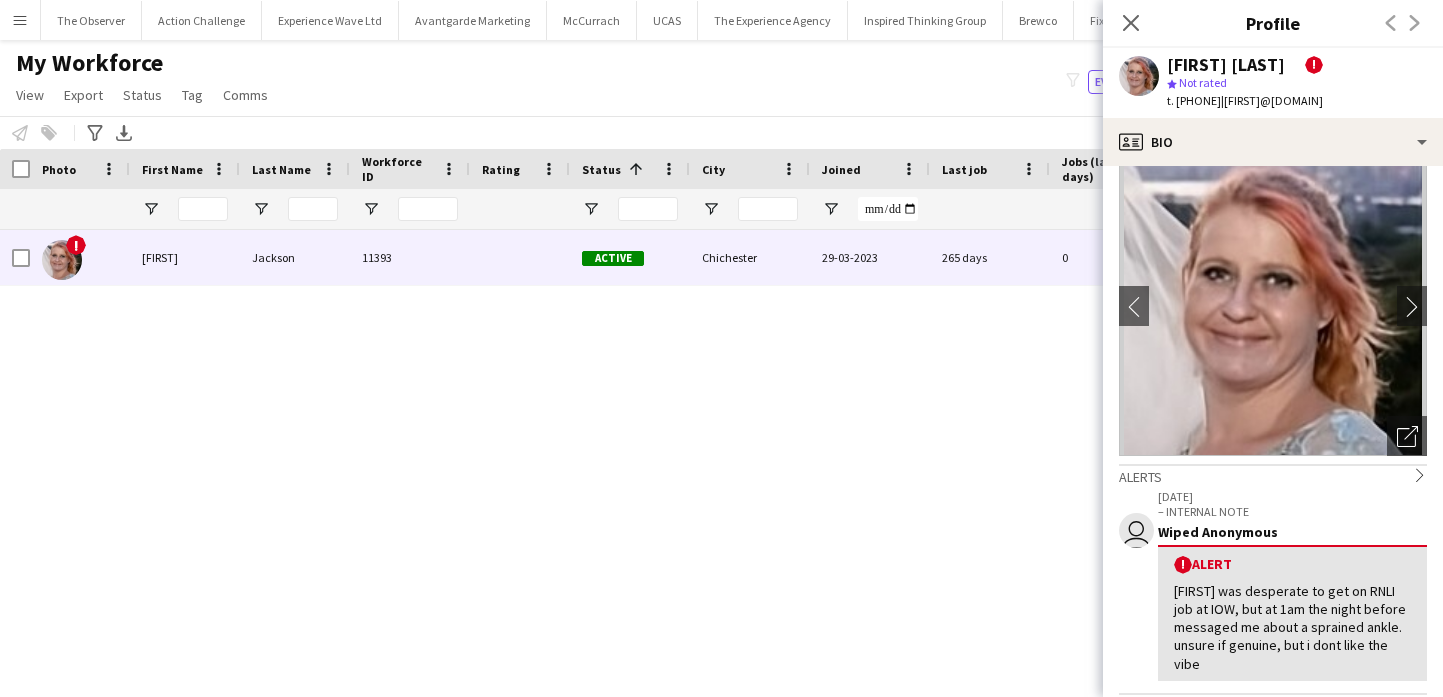 scroll, scrollTop: 27, scrollLeft: 0, axis: vertical 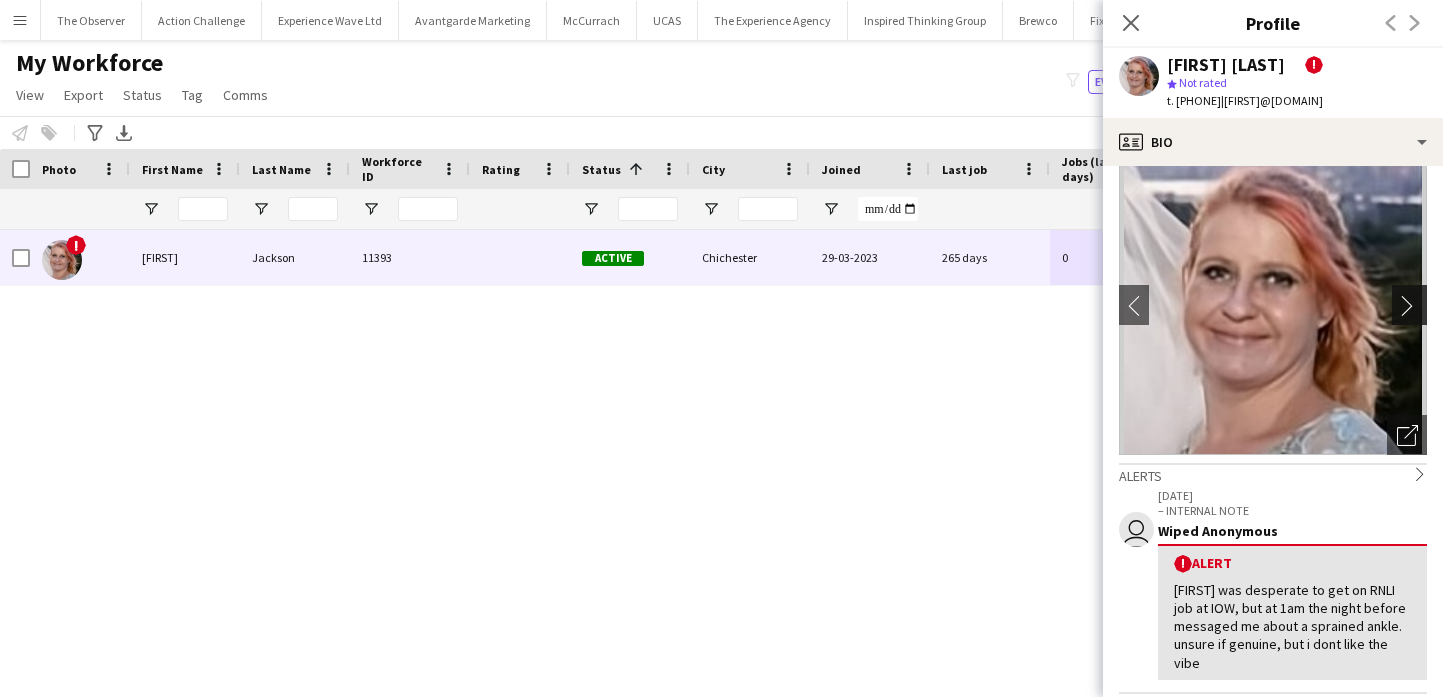 click on "chevron-right" 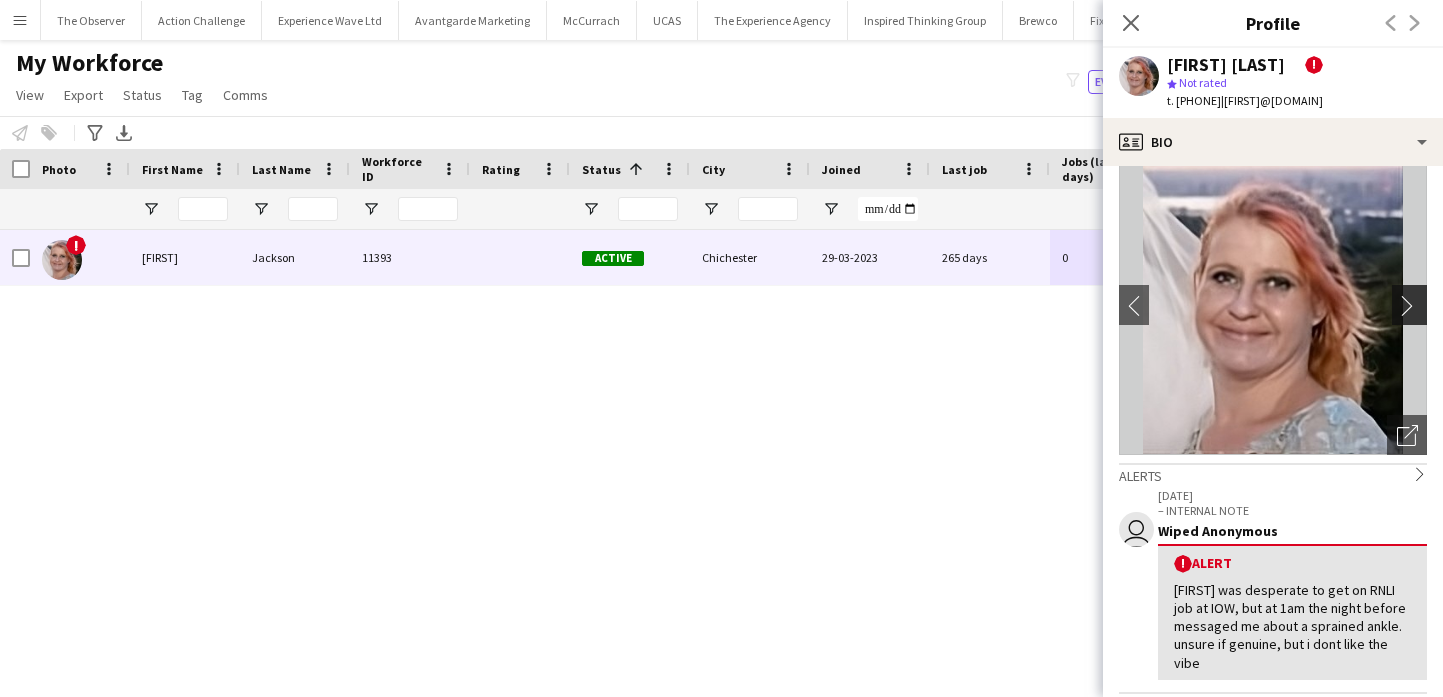 click on "chevron-right" 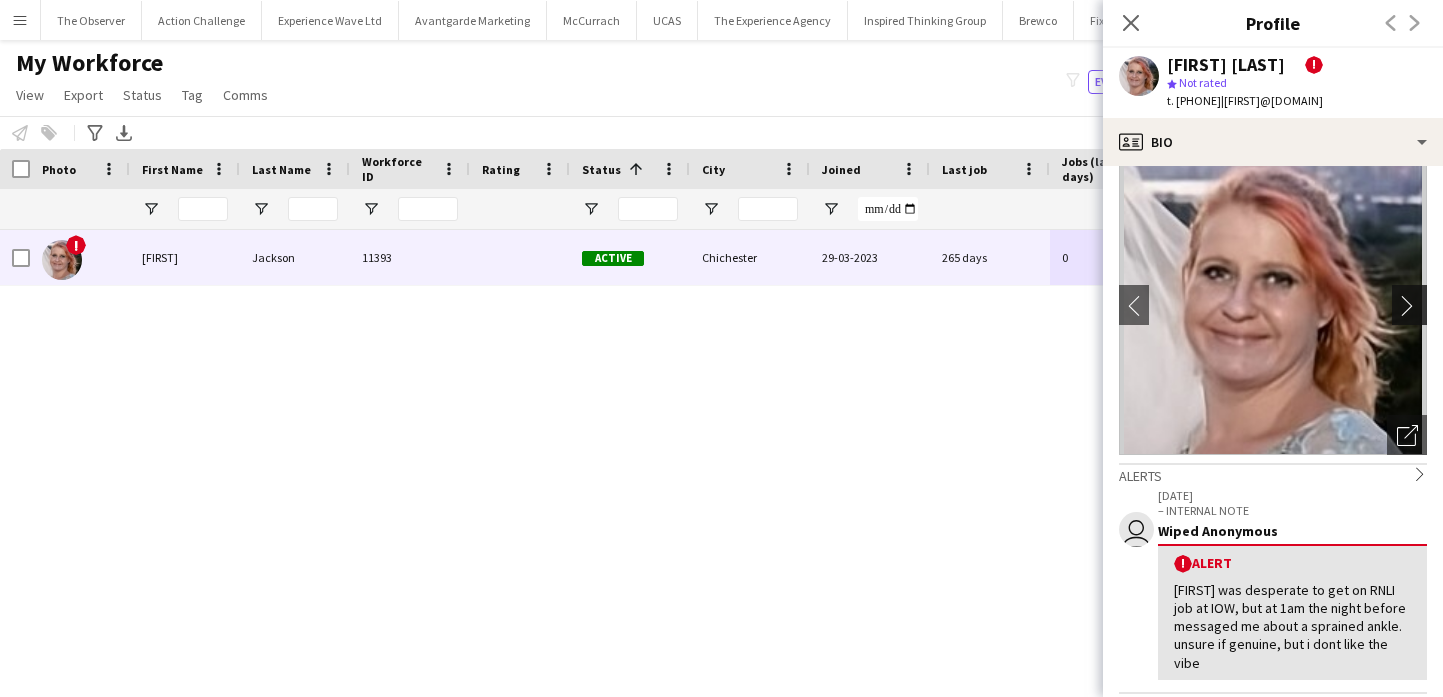click on "chevron-right" 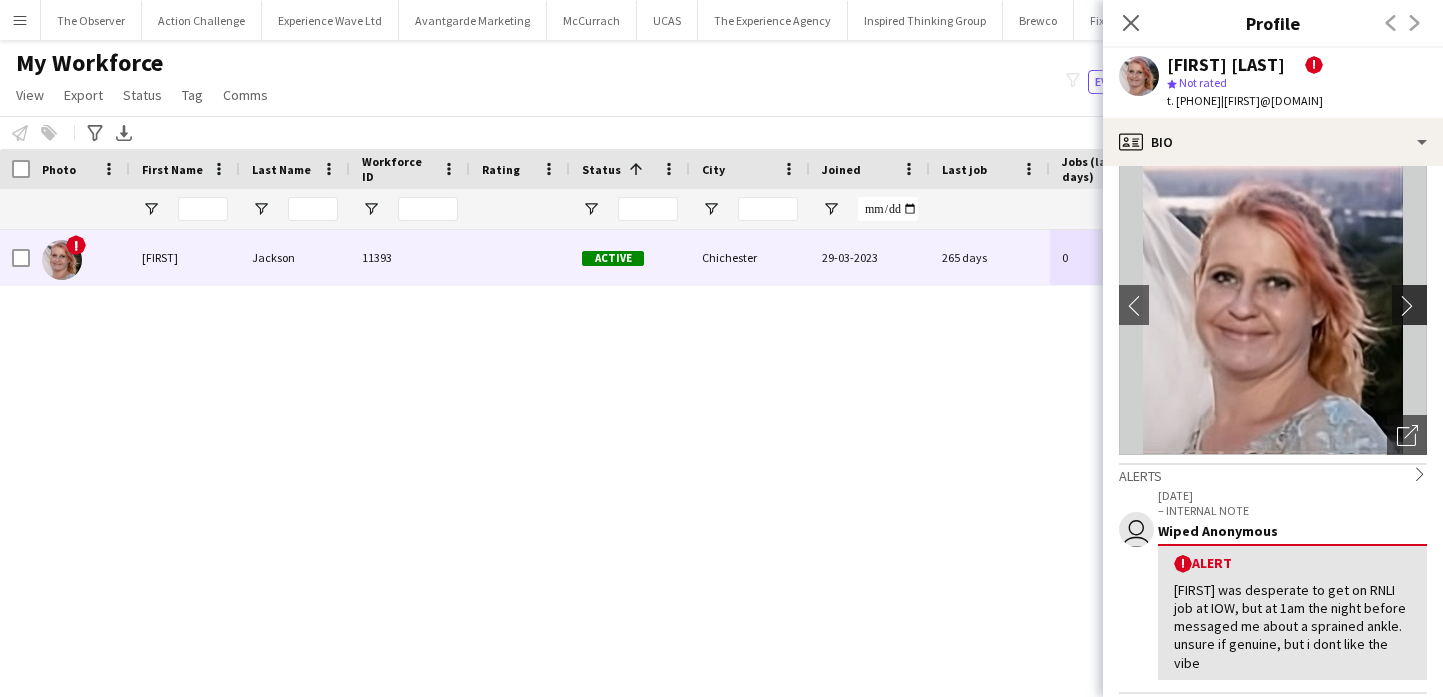click on "chevron-right" 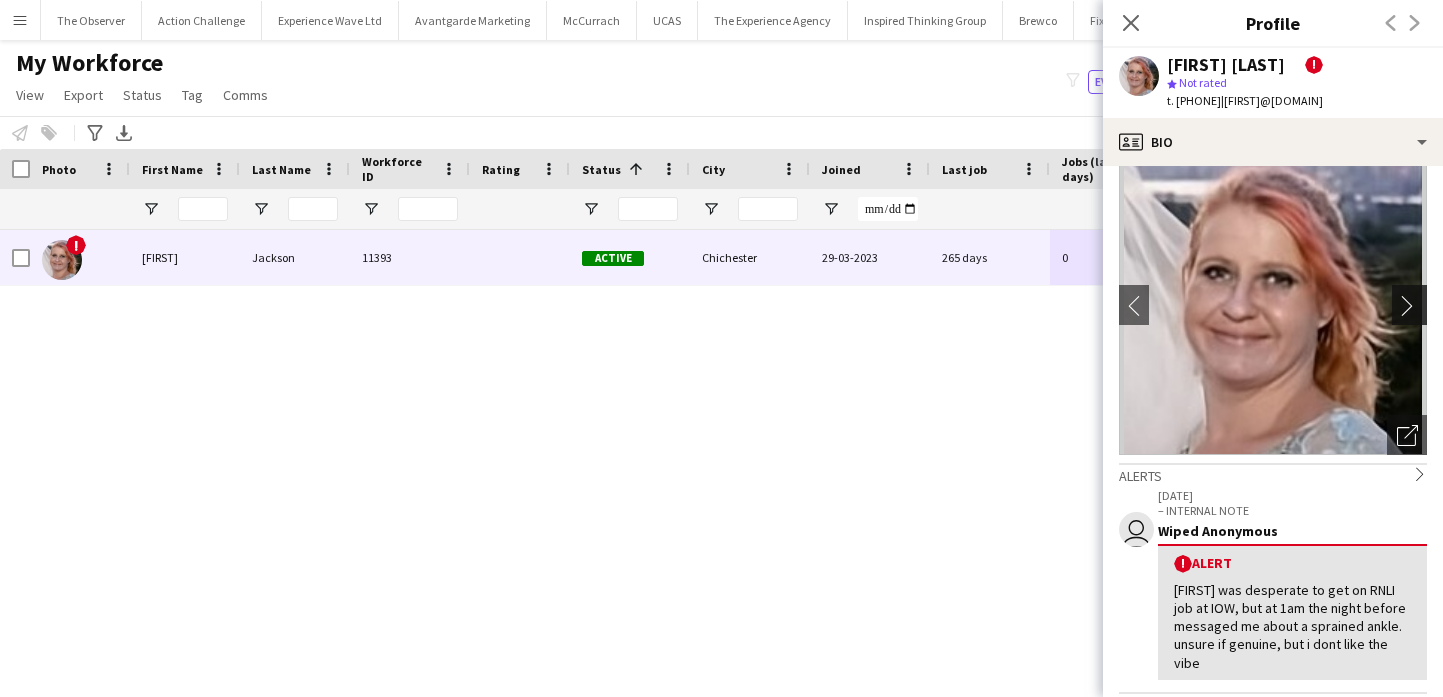 click on "chevron-right" 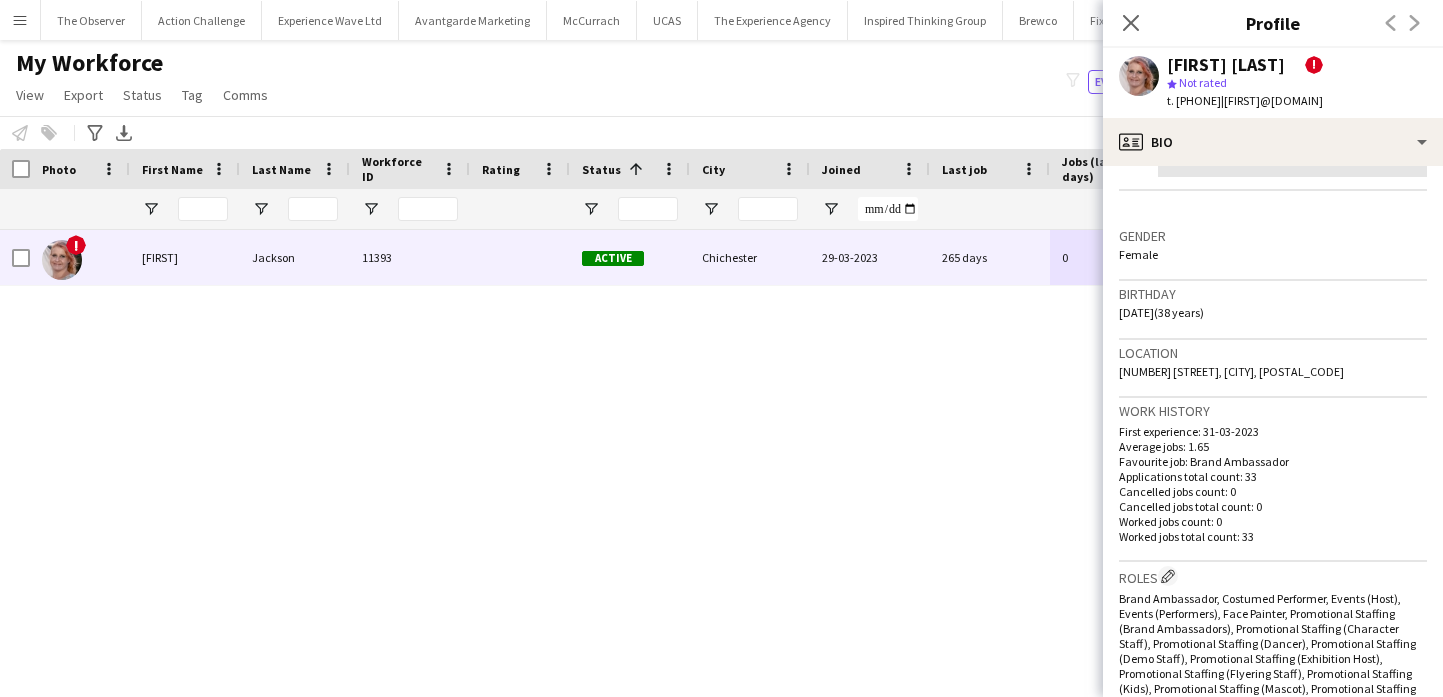 scroll, scrollTop: 740, scrollLeft: 0, axis: vertical 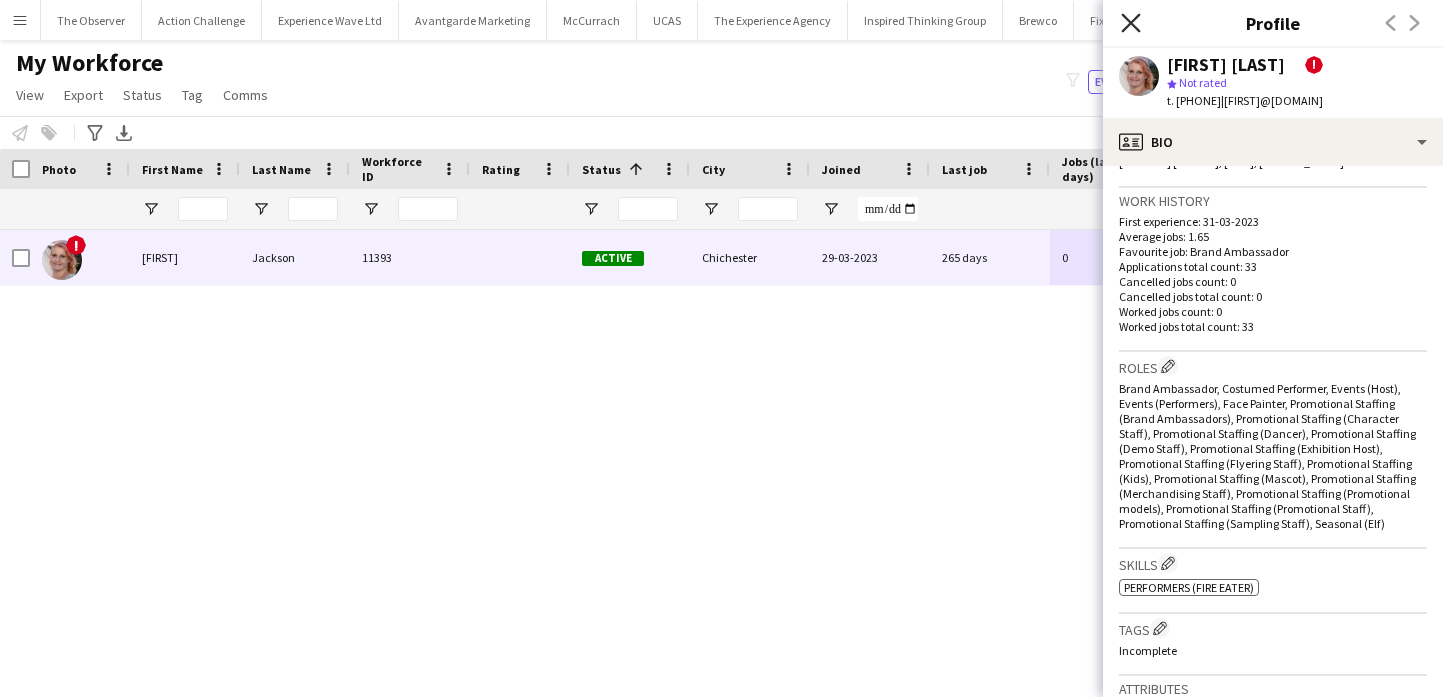 click on "Close pop-in" 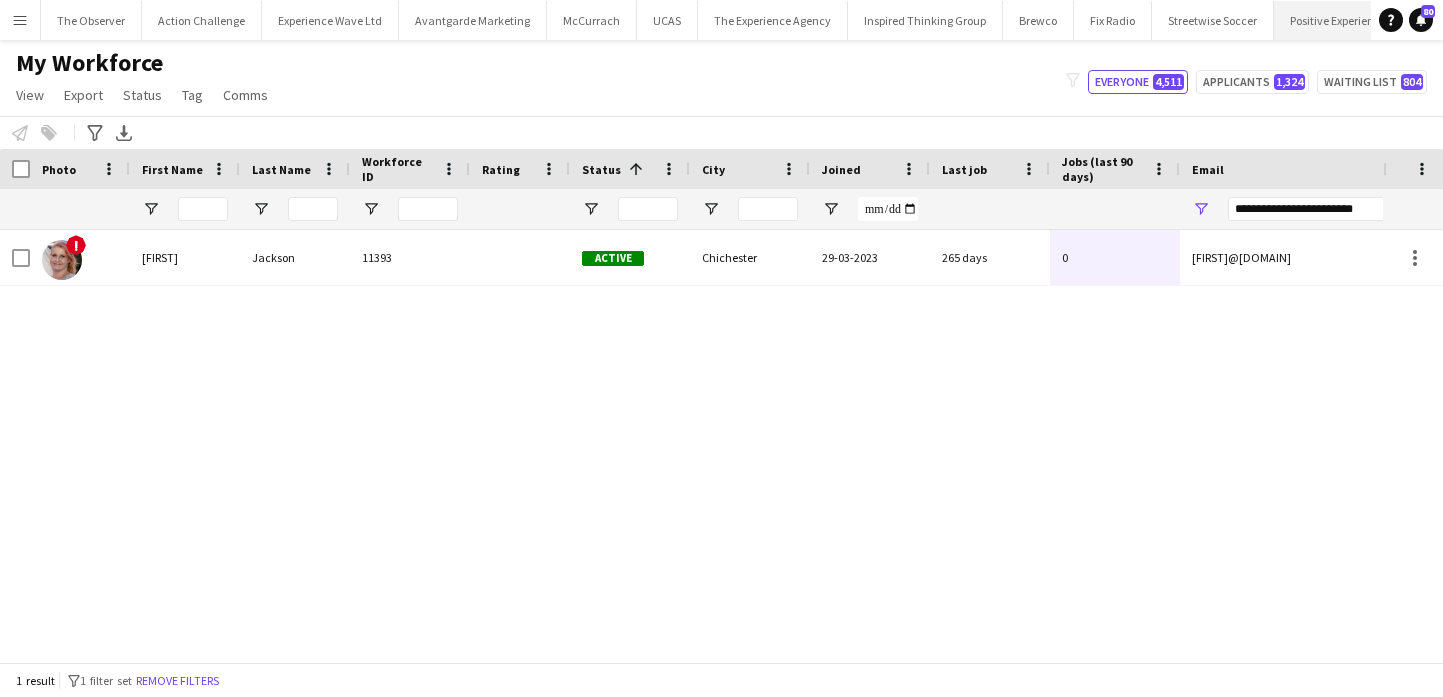 click on "Positive Experience
Close" at bounding box center [1338, 20] 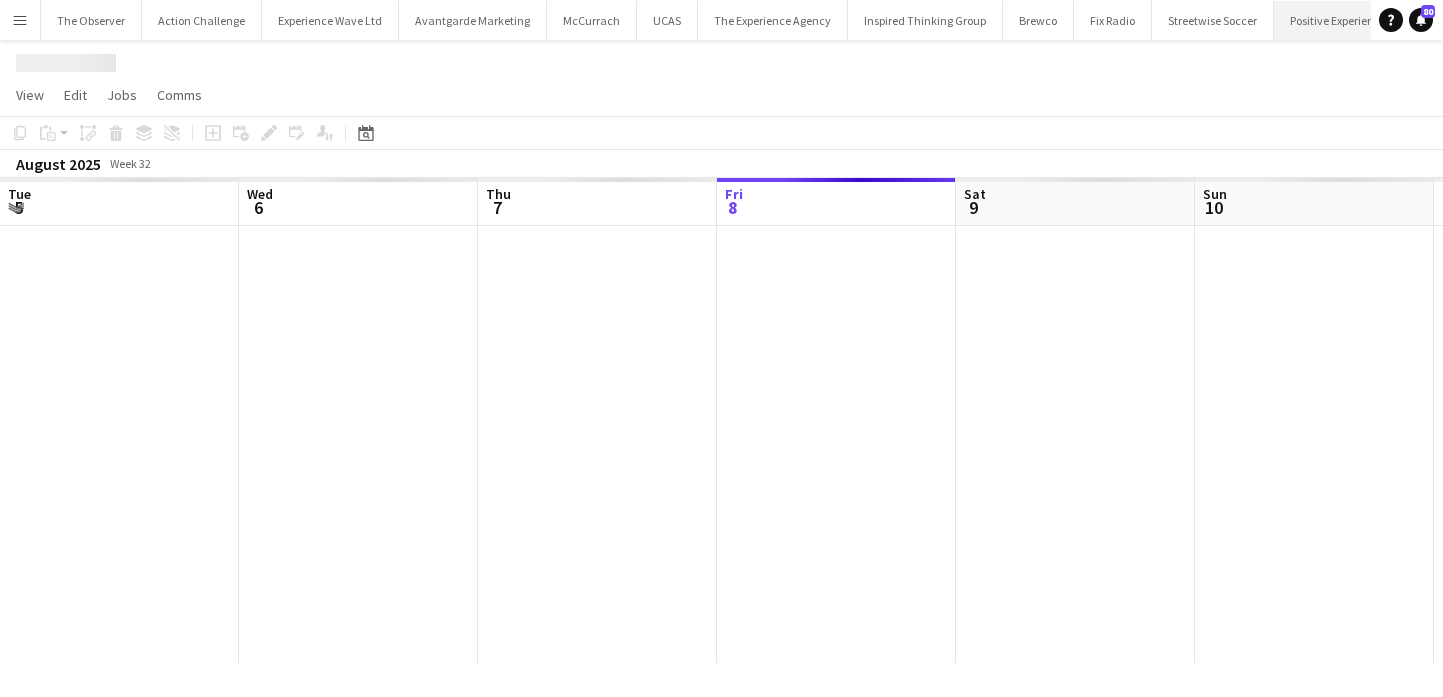 scroll, scrollTop: 0, scrollLeft: 478, axis: horizontal 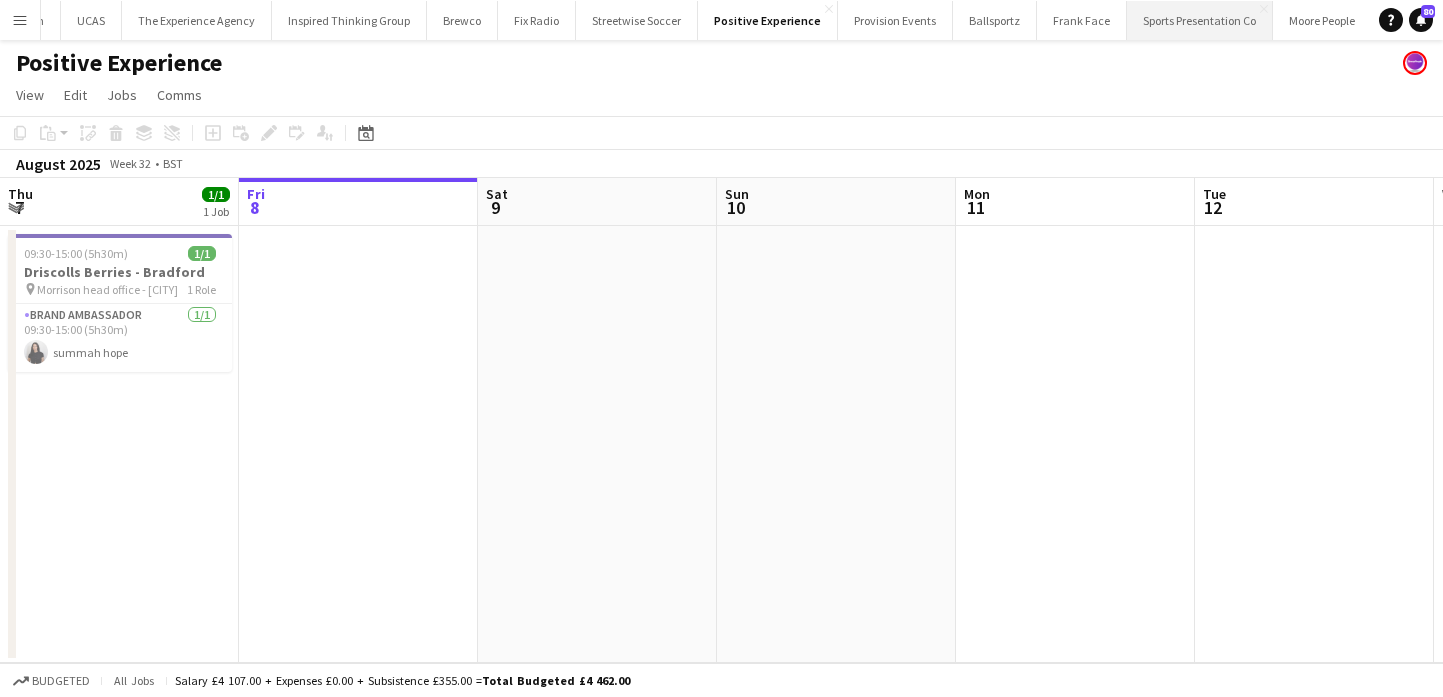 click on "Sports Presentation Co
Close" at bounding box center [1200, 20] 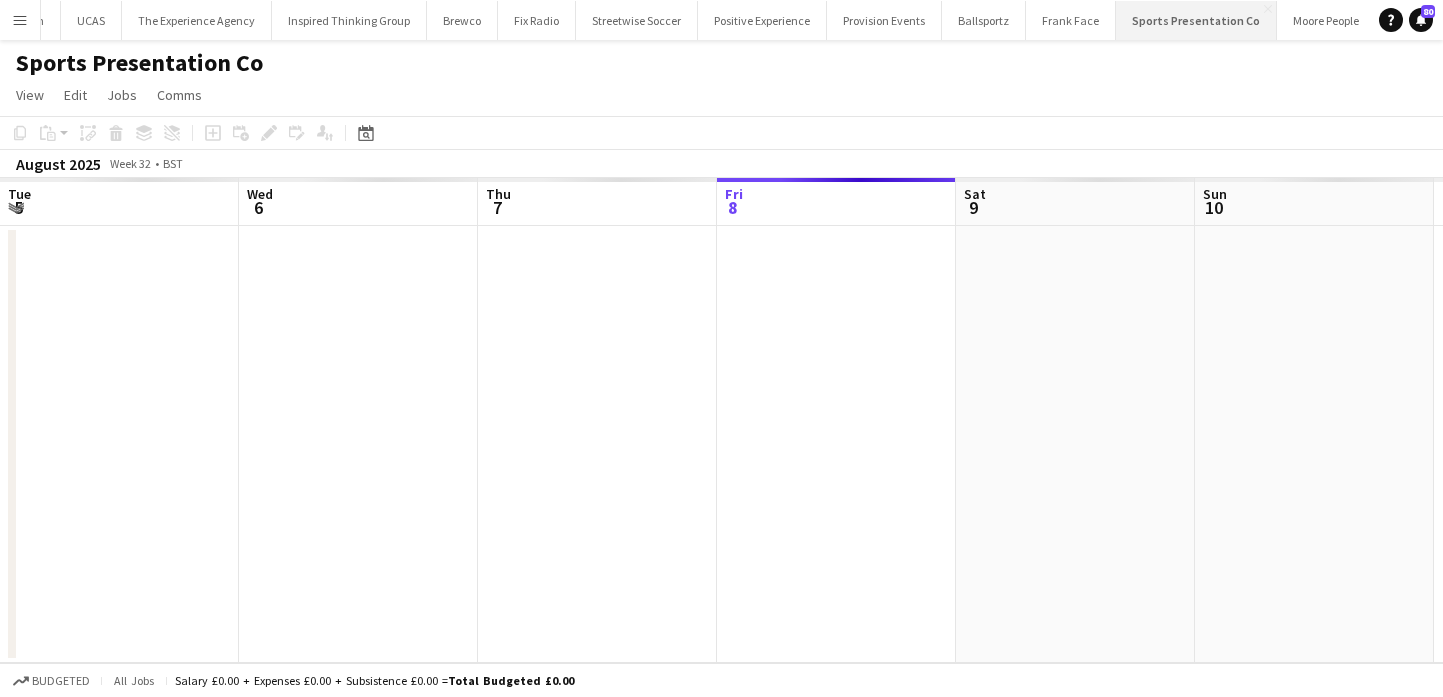 scroll, scrollTop: 0, scrollLeft: 573, axis: horizontal 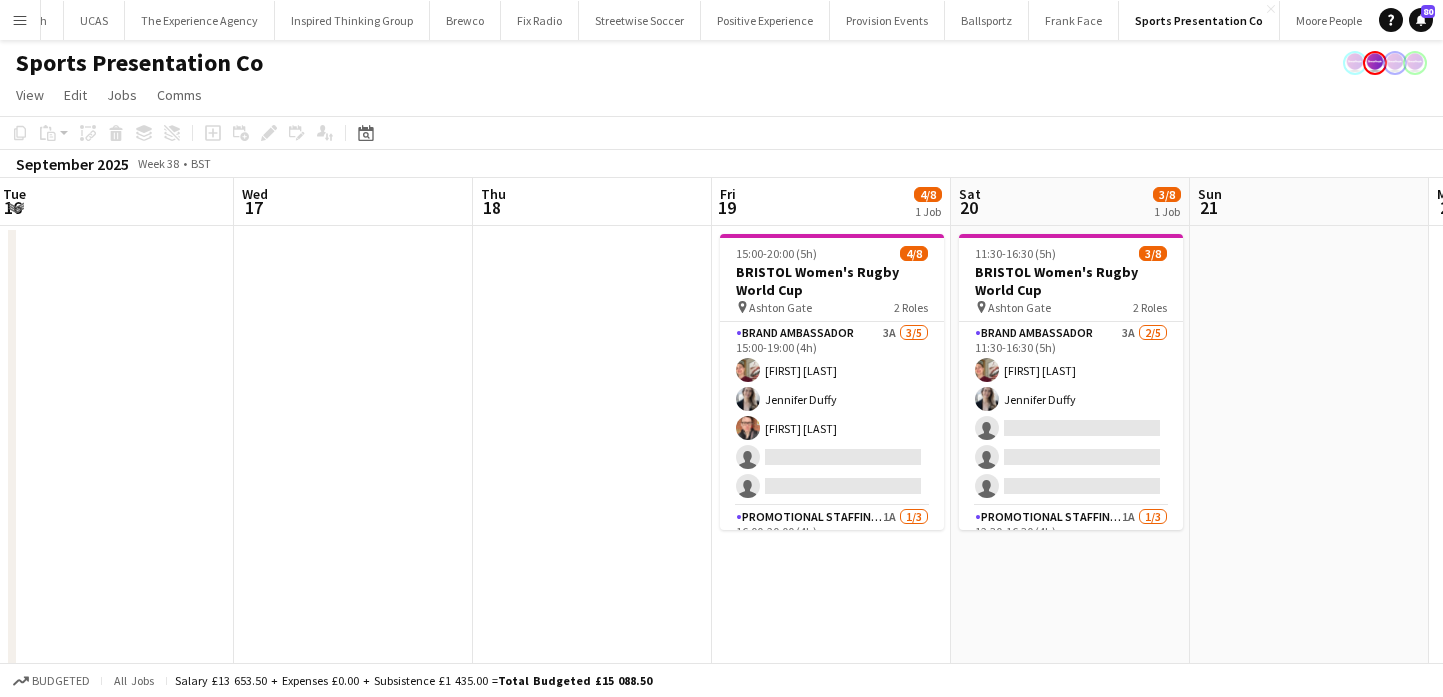 click on "Menu" at bounding box center [20, 20] 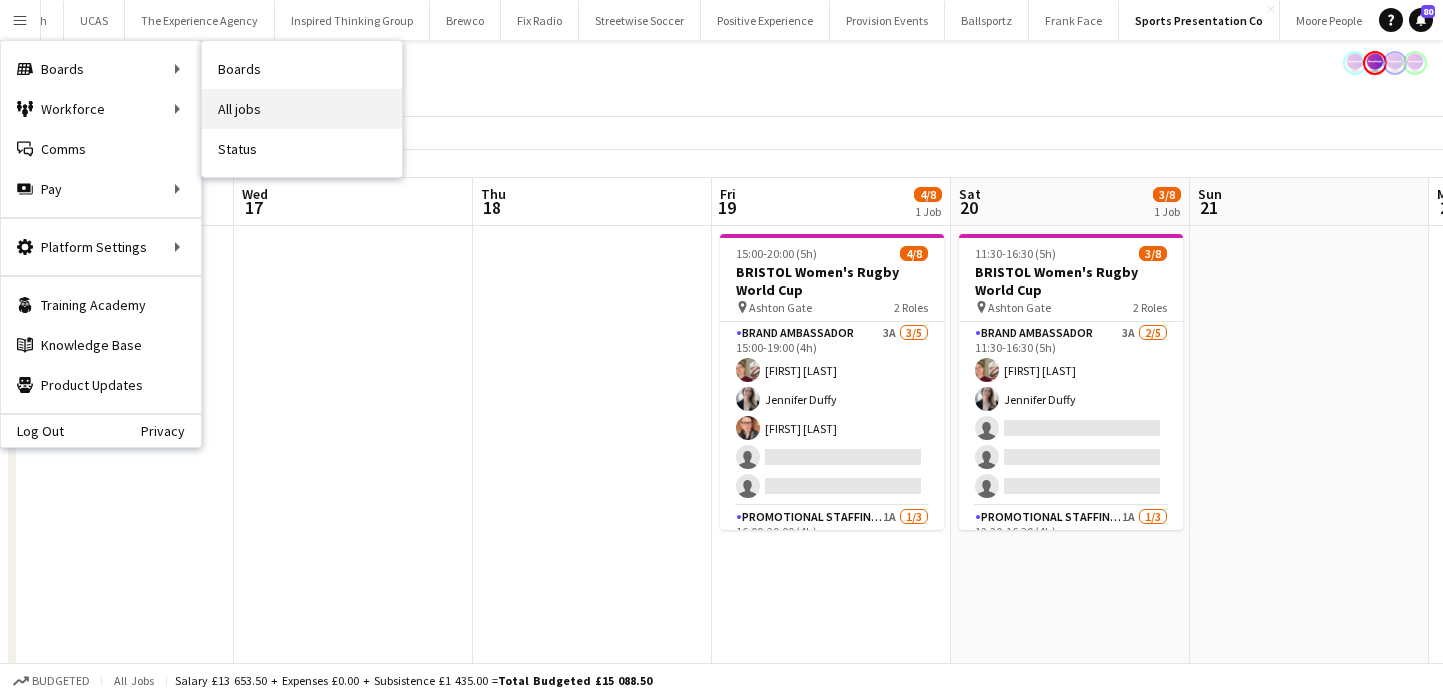 click on "All jobs" at bounding box center (302, 109) 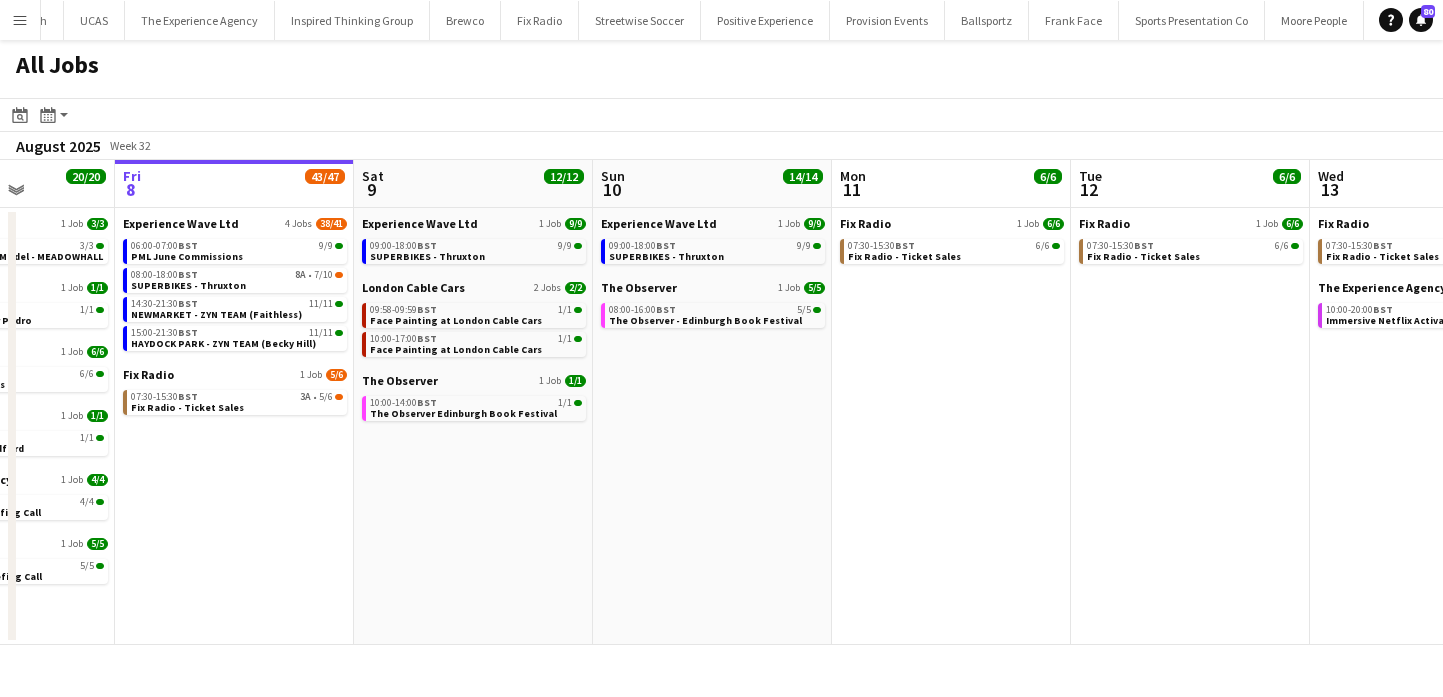 scroll, scrollTop: 0, scrollLeft: 559, axis: horizontal 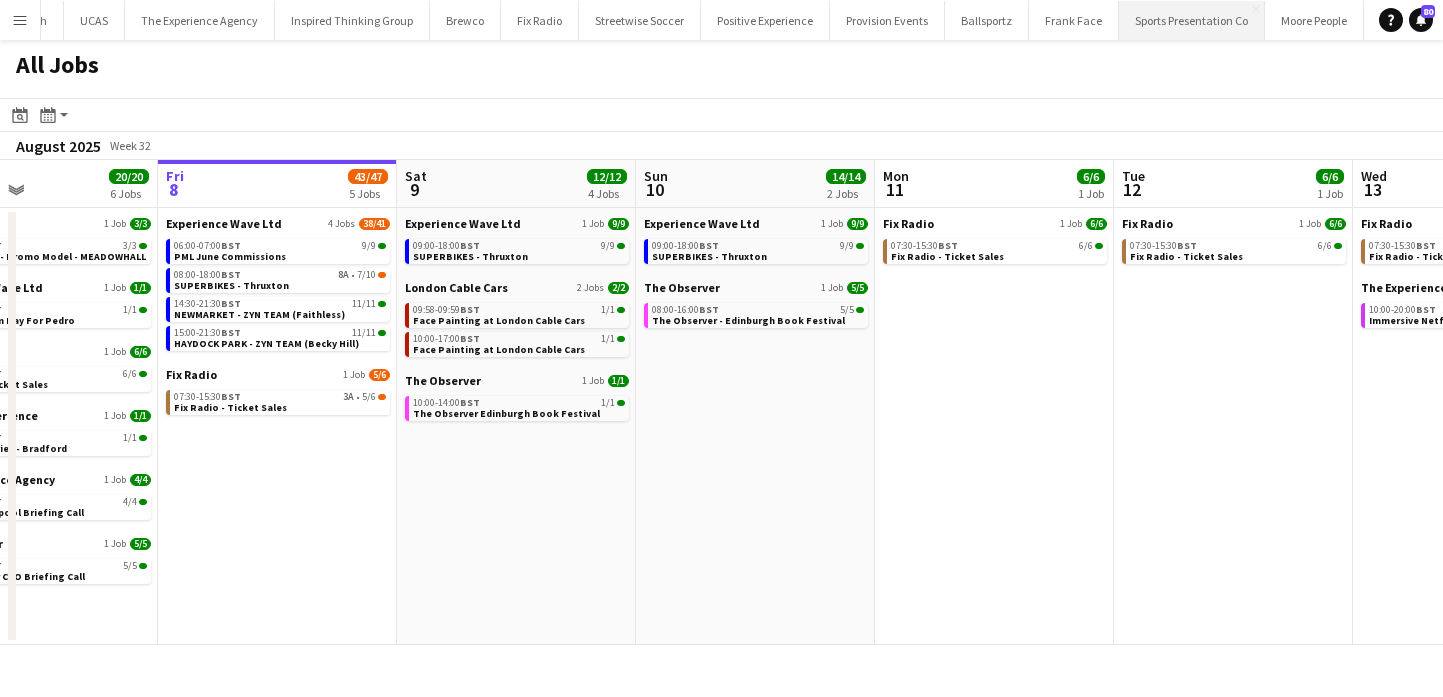 click on "Sports Presentation Co
Close" at bounding box center [1192, 20] 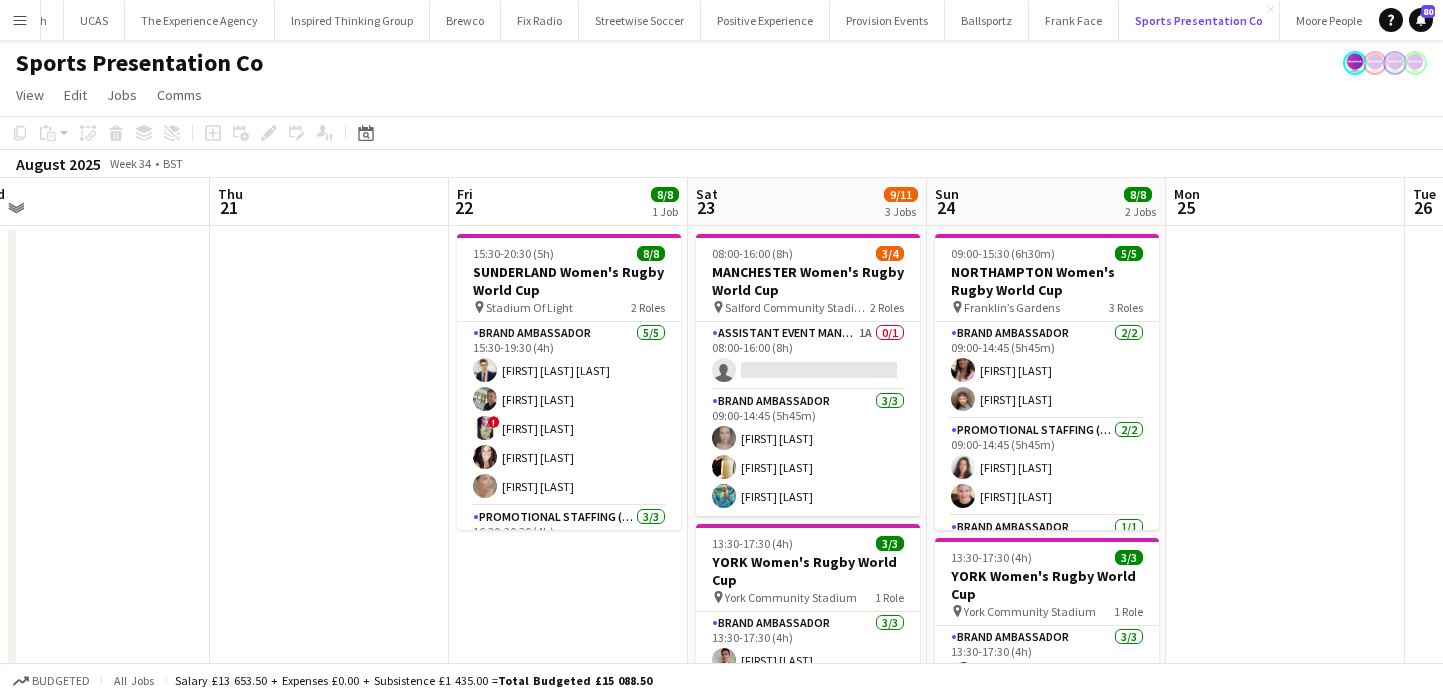 scroll, scrollTop: 0, scrollLeft: 753, axis: horizontal 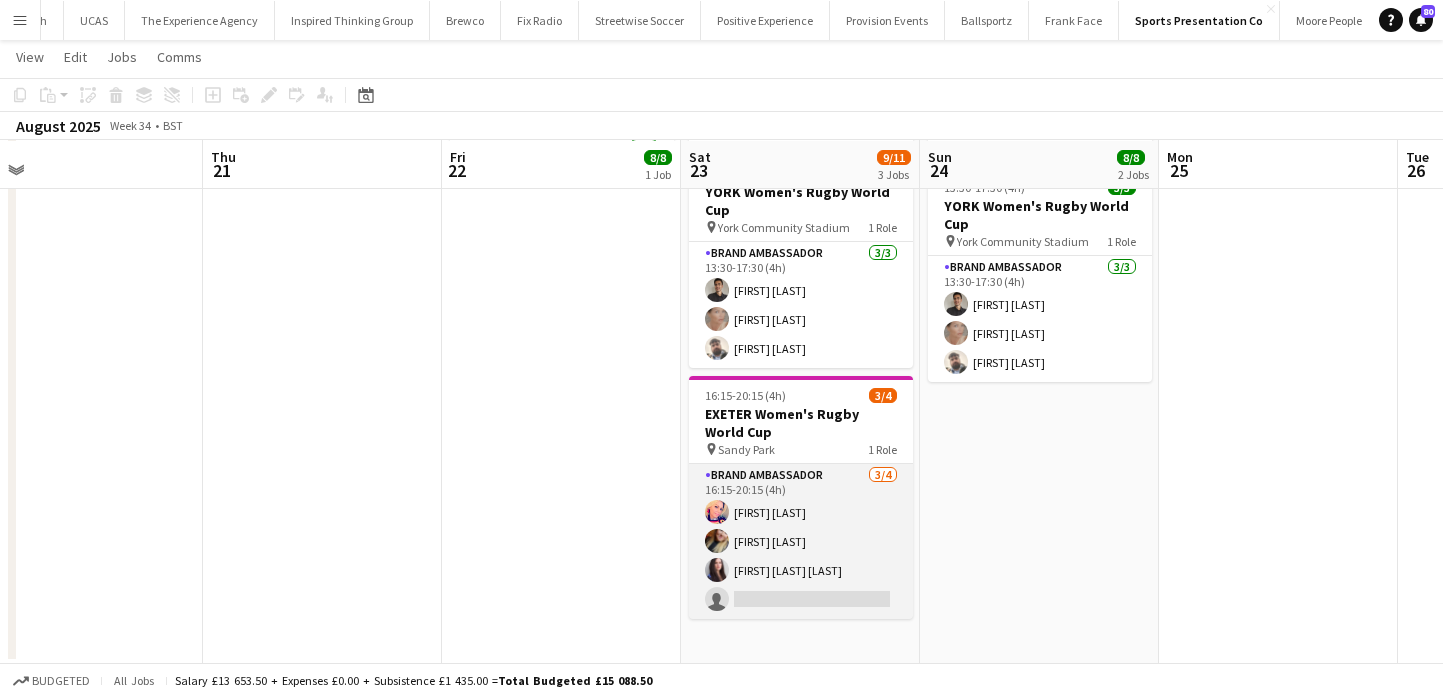 click on "Brand Ambassador   3/4   16:15-20:15 (4h)
Volha Zhylach Jodie Sanders Mireia Quingles Nicolau
single-neutral-actions" at bounding box center (801, 541) 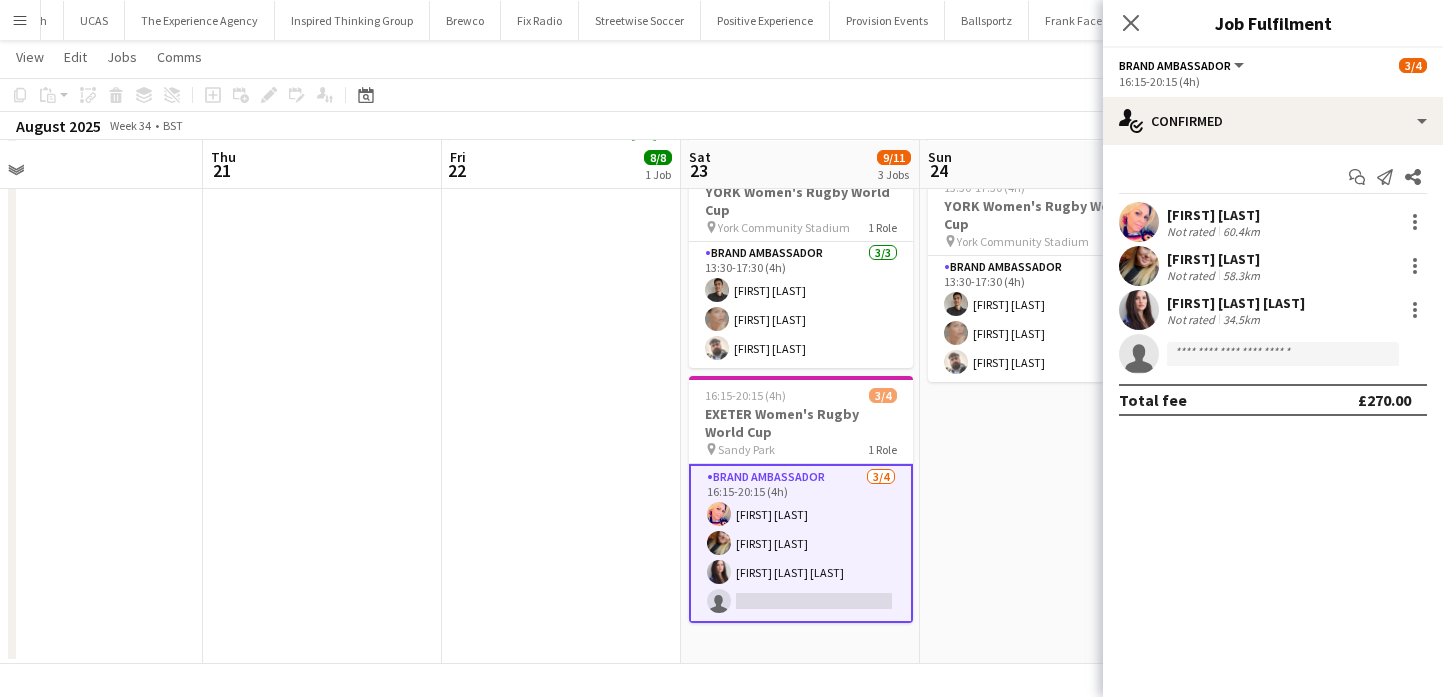 click at bounding box center [1139, 310] 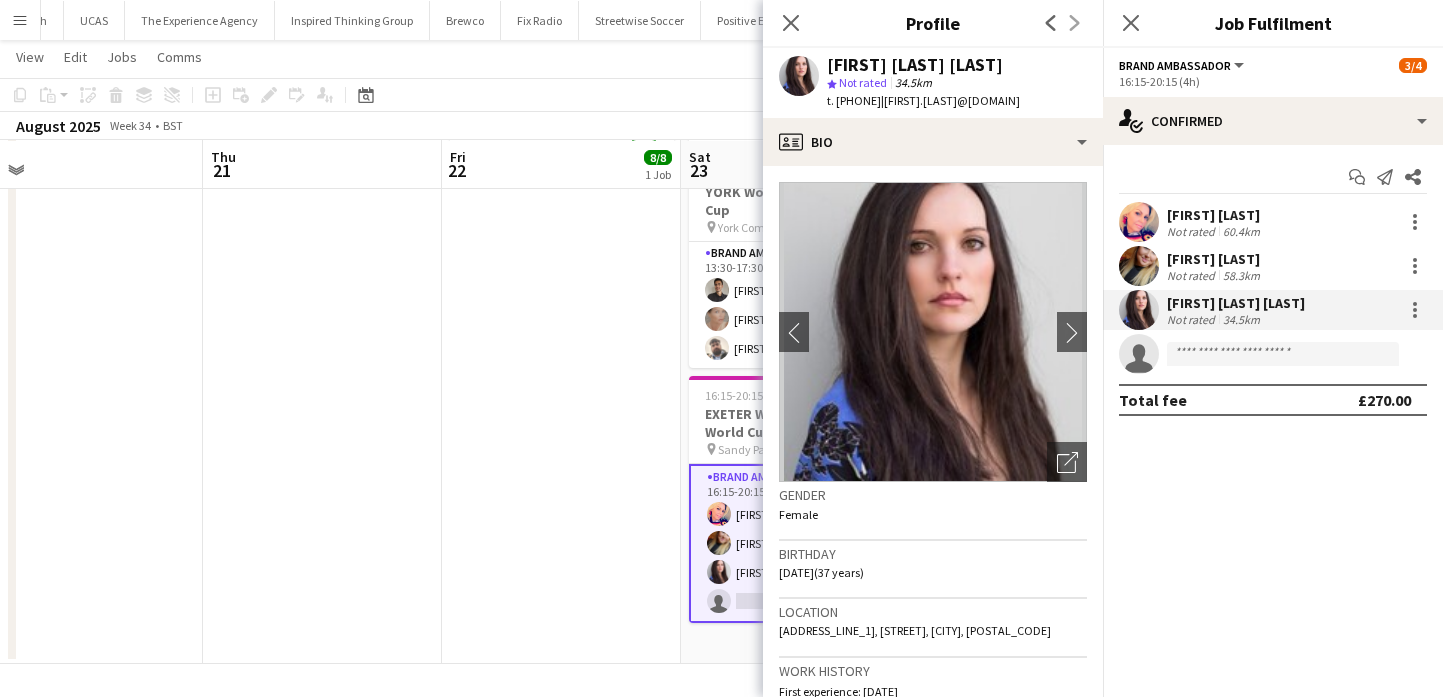 click 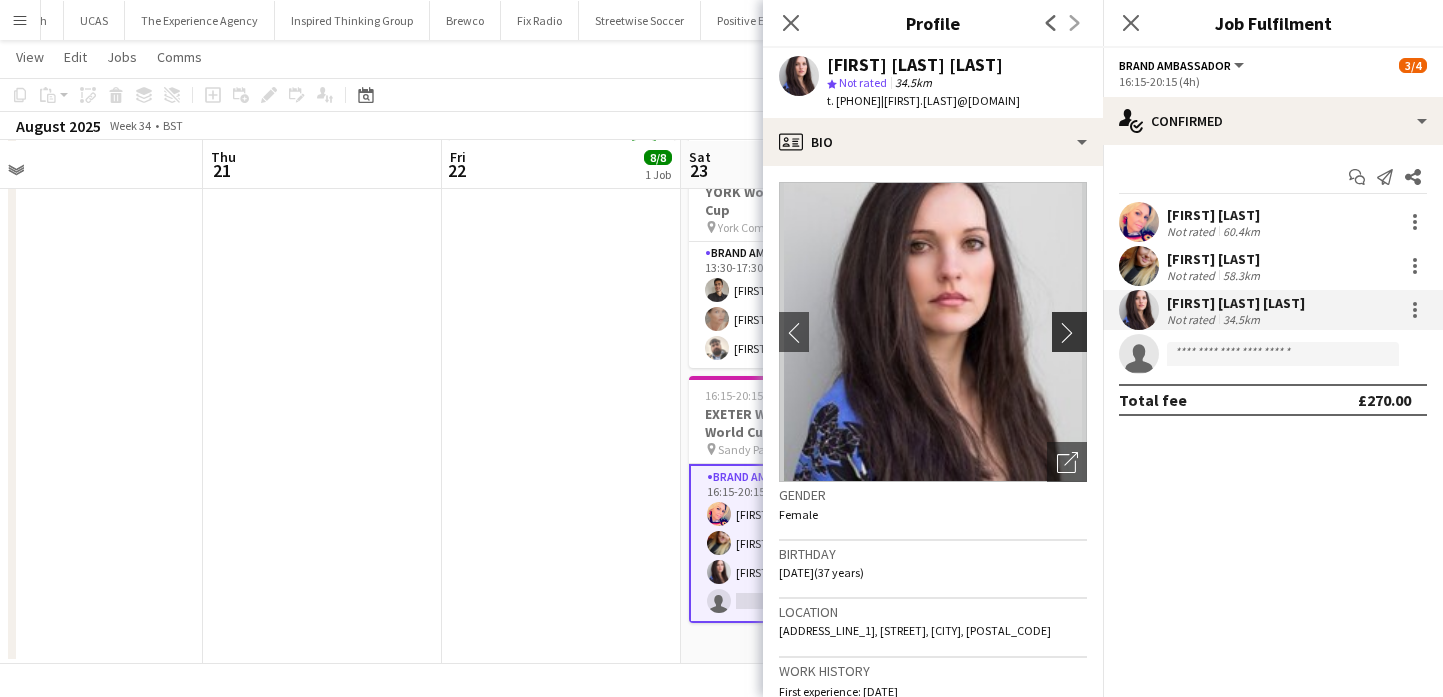 click on "chevron-right" 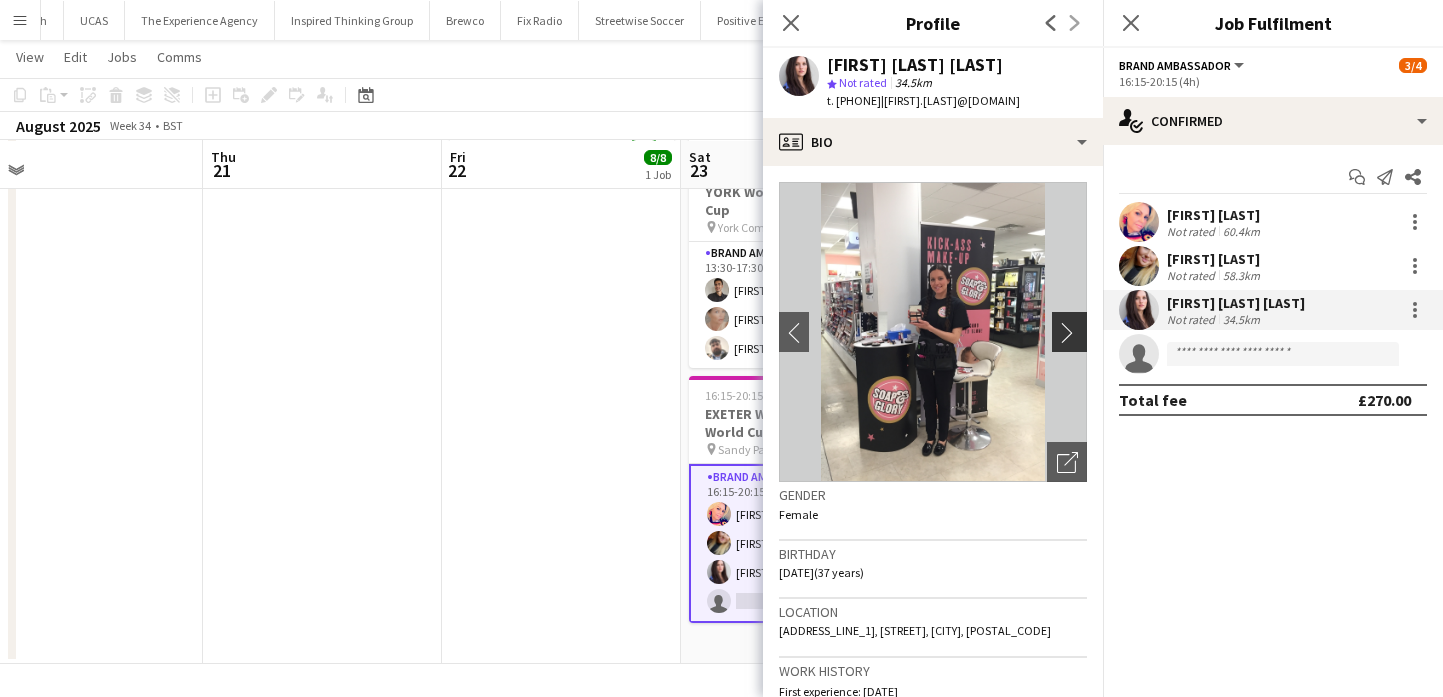 click on "chevron-right" 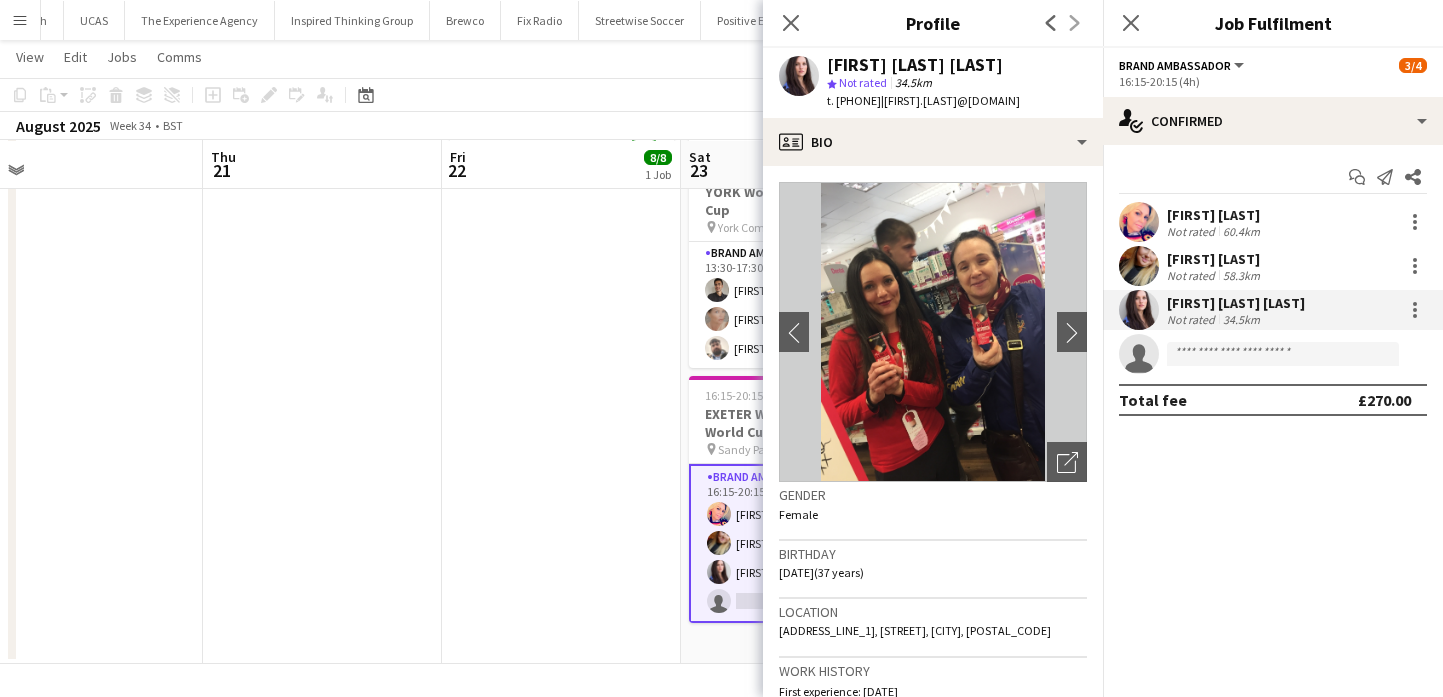 click on "15:30-20:30 (5h)    8/8   SUNDERLAND Women's Rugby World Cup
pin
Stadium Of Light   2 Roles   Brand Ambassador   5/5   15:30-19:30 (4h)
Mohamad Khairul Mohamad Ali Paul McDonald ! Lucy Mercel Lisa Matthews Nicola Graham  Promotional Staffing (Brand Ambassadors)   3/3   16:30-20:30 (4h)
Adlina Othman Anna Reed Ofun Bridget Abiola" at bounding box center [561, 260] 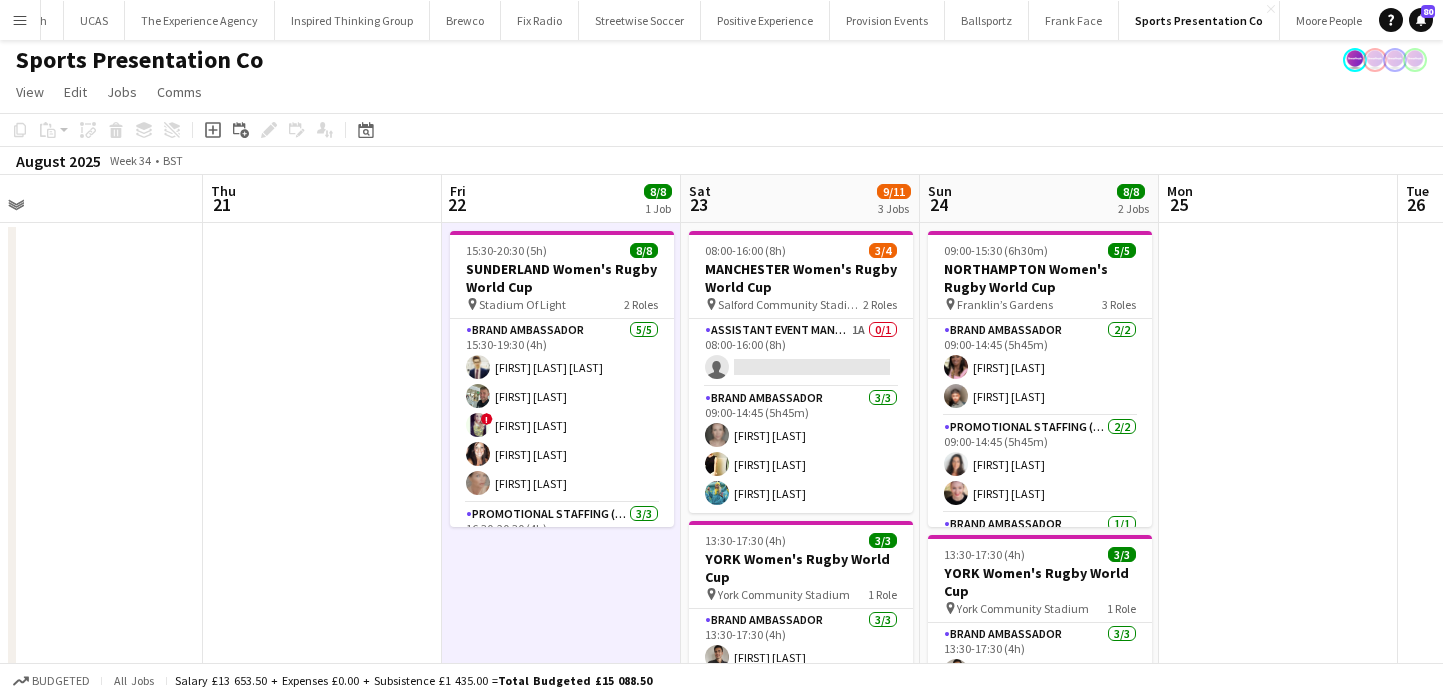 scroll, scrollTop: 0, scrollLeft: 0, axis: both 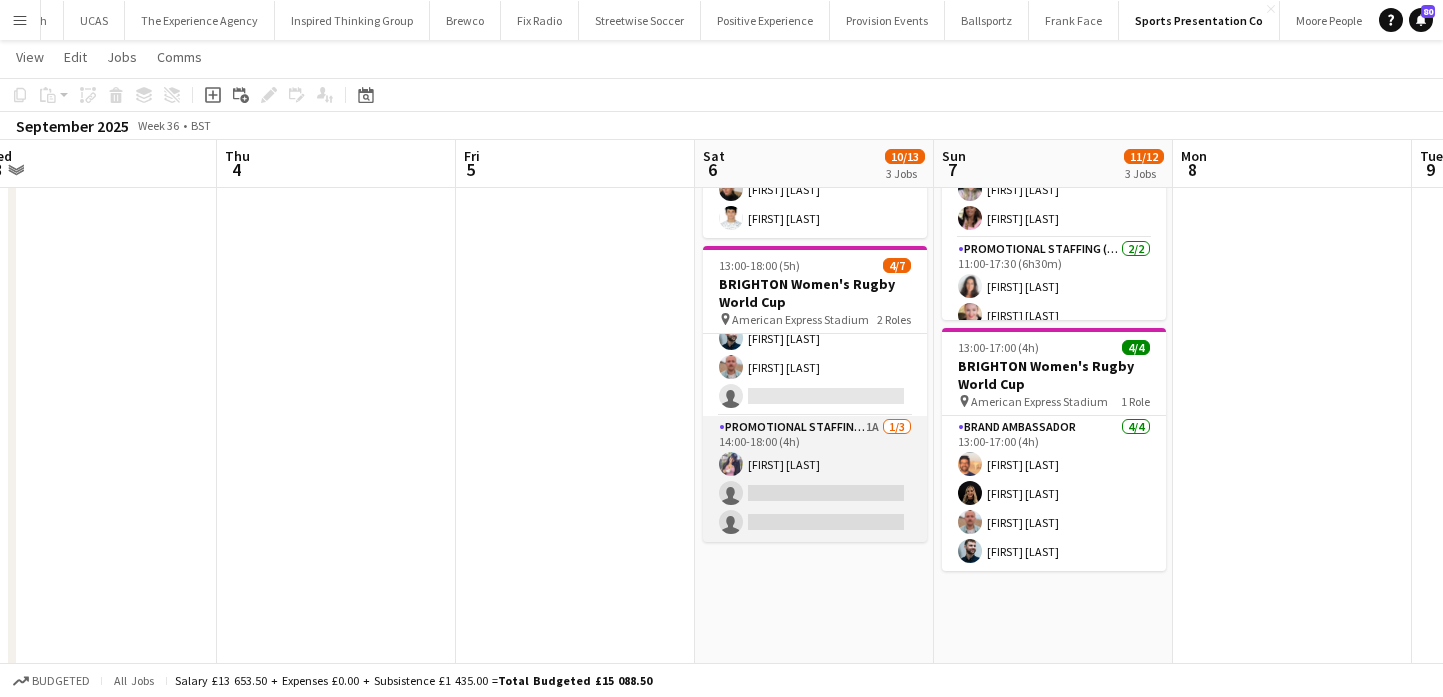 click on "Promotional Staffing (Promotional Staff)   1A   1/3   14:00-18:00 (4h)
[FIRST] [LAST]
single-neutral-actions
single-neutral-actions" at bounding box center (815, 479) 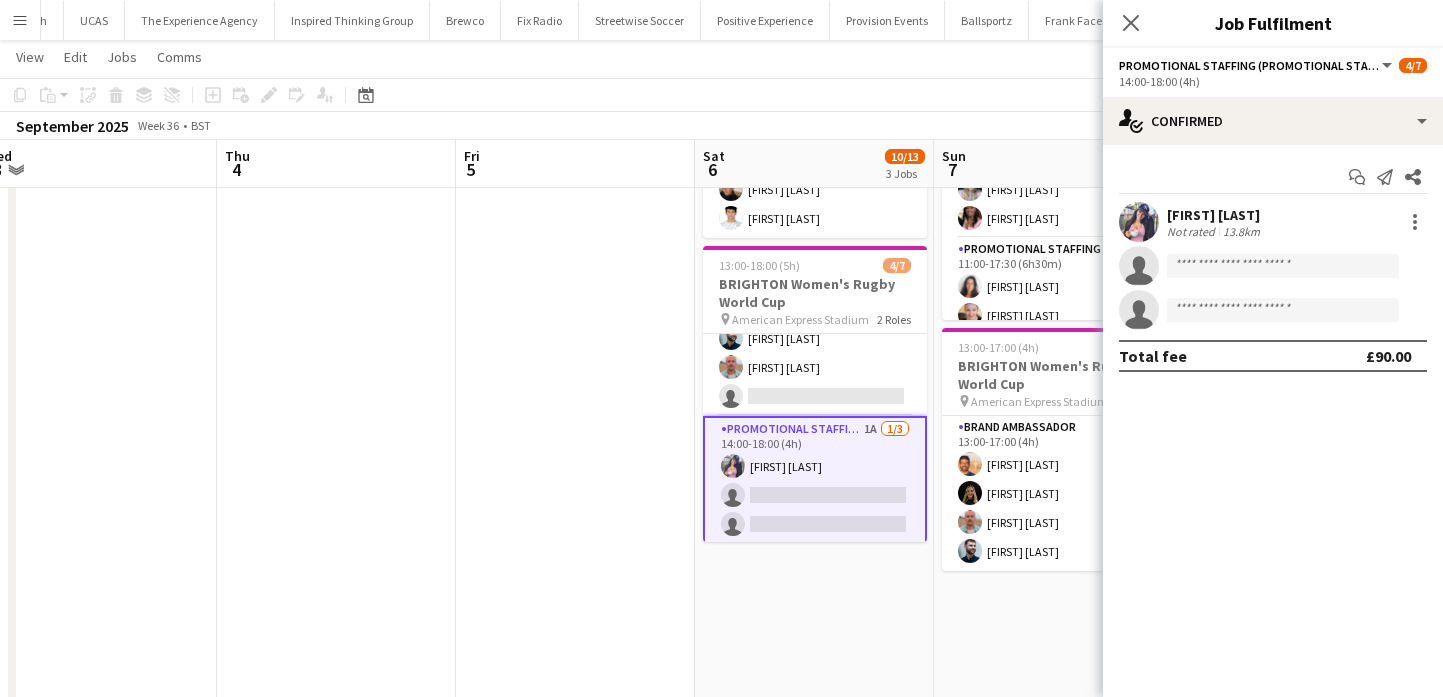 click at bounding box center (1139, 222) 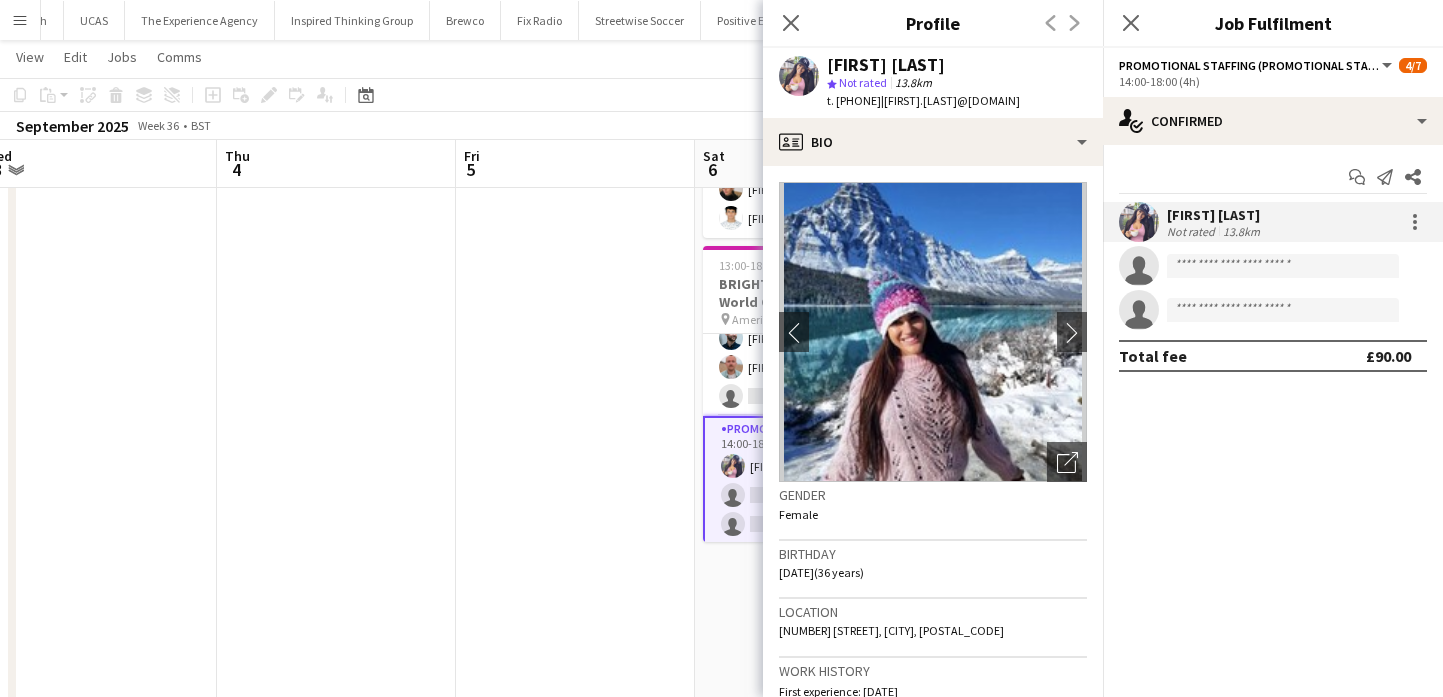 click at bounding box center (1139, 222) 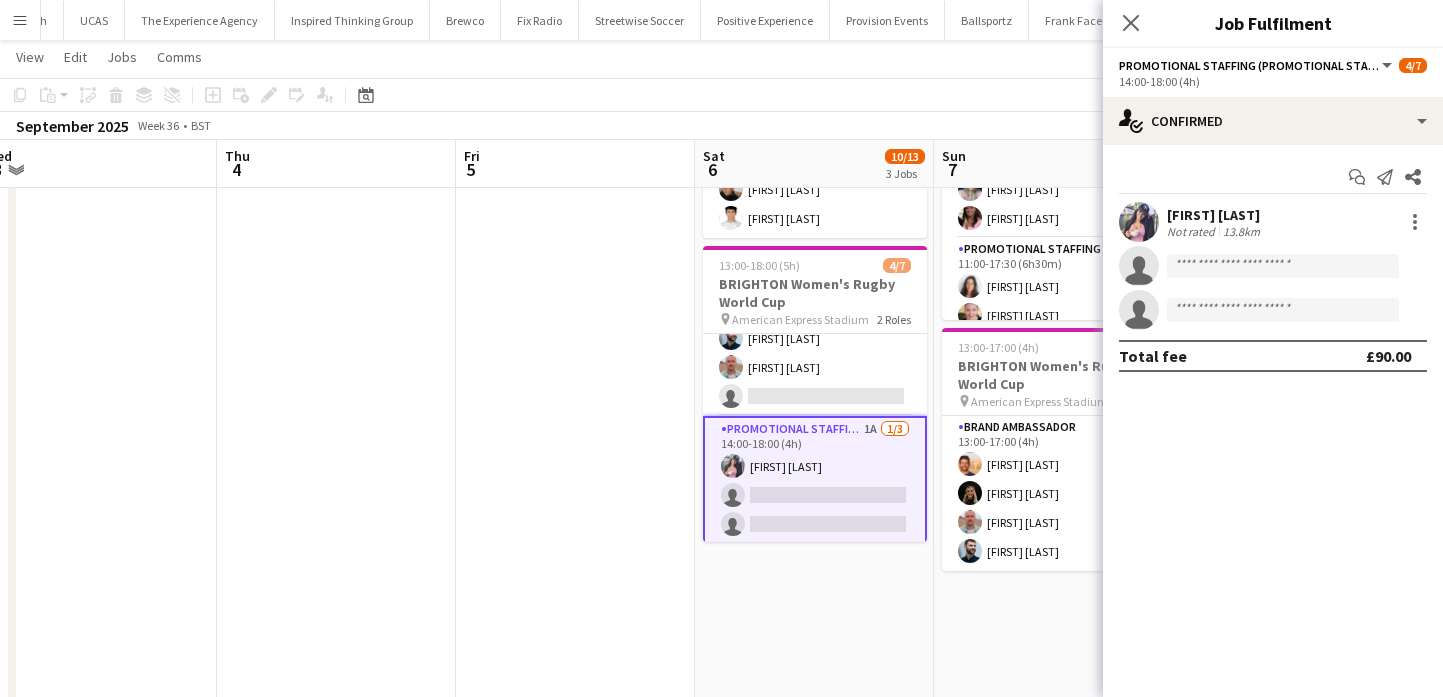 click at bounding box center [575, 316] 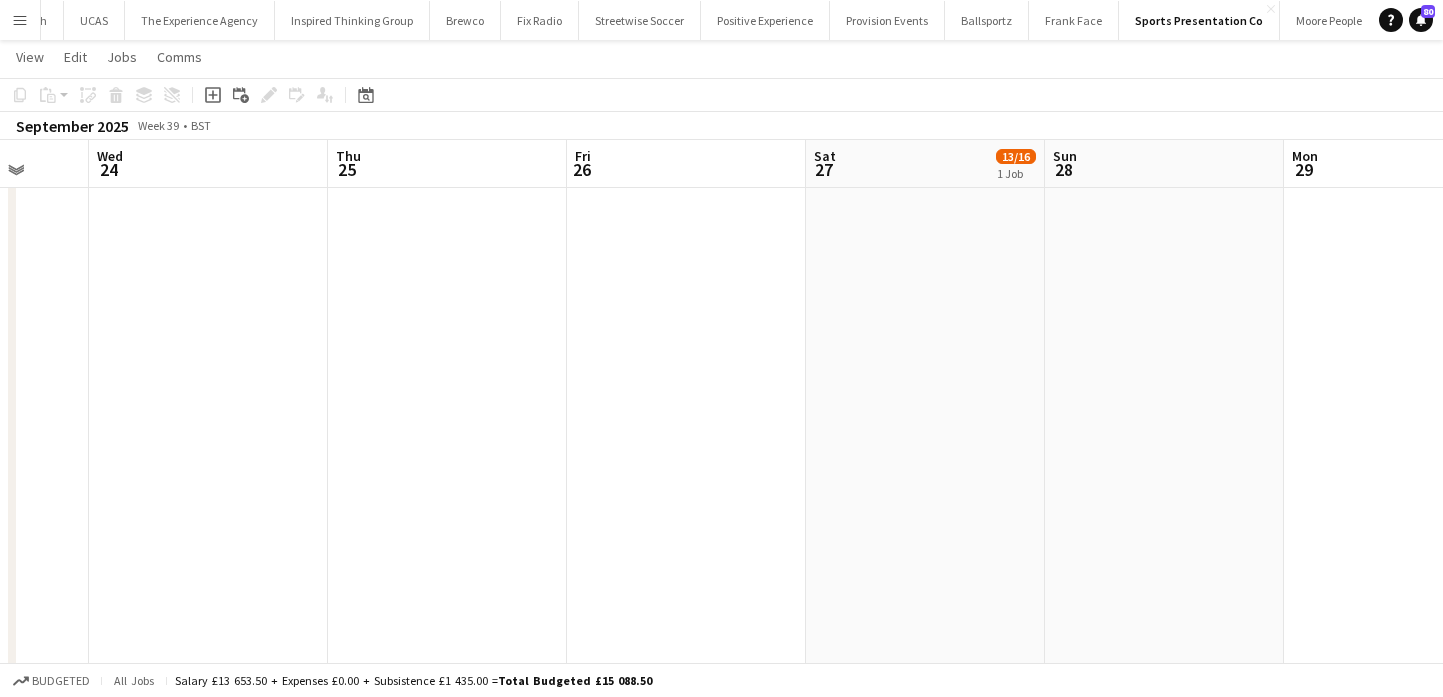 scroll, scrollTop: 0, scrollLeft: 591, axis: horizontal 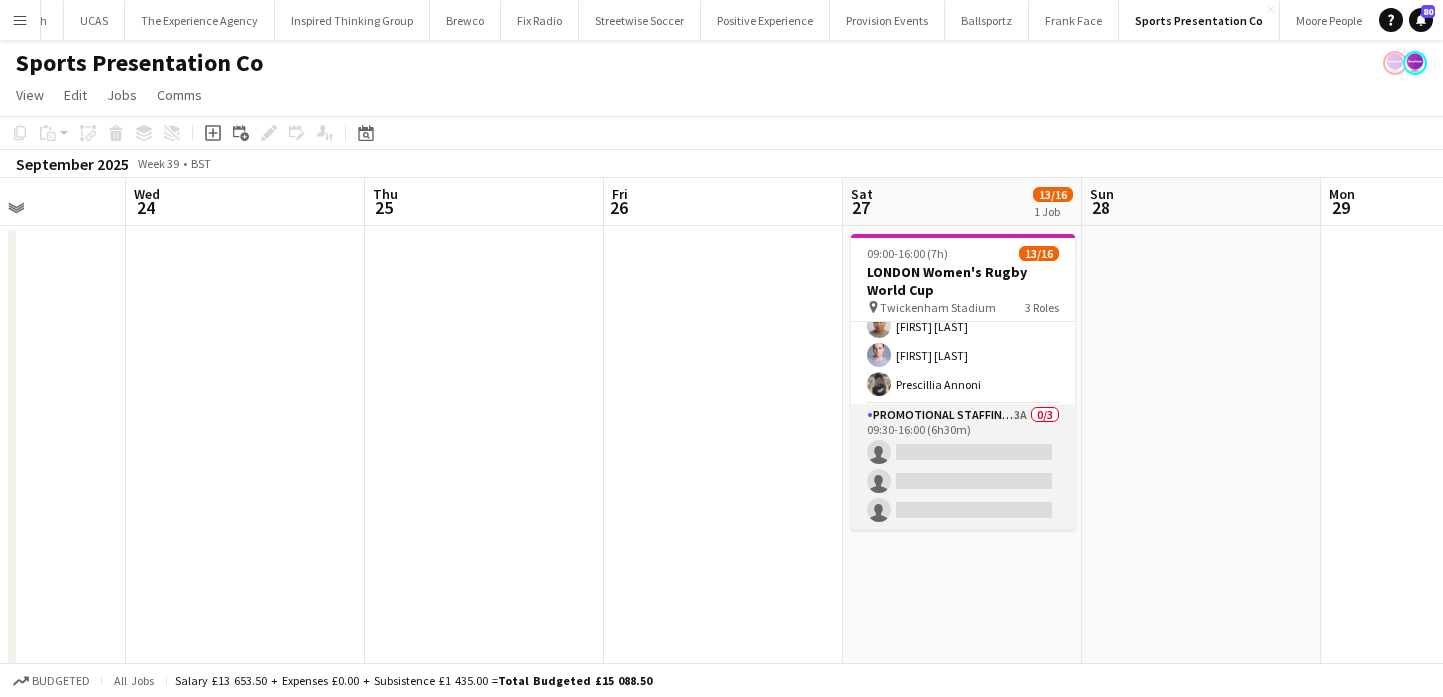 click on "Promotional Staffing (Brand Ambassadors)   3A   0/3   09:30-16:00 (6h30m)
single-neutral-actions
single-neutral-actions
single-neutral-actions" at bounding box center [963, 467] 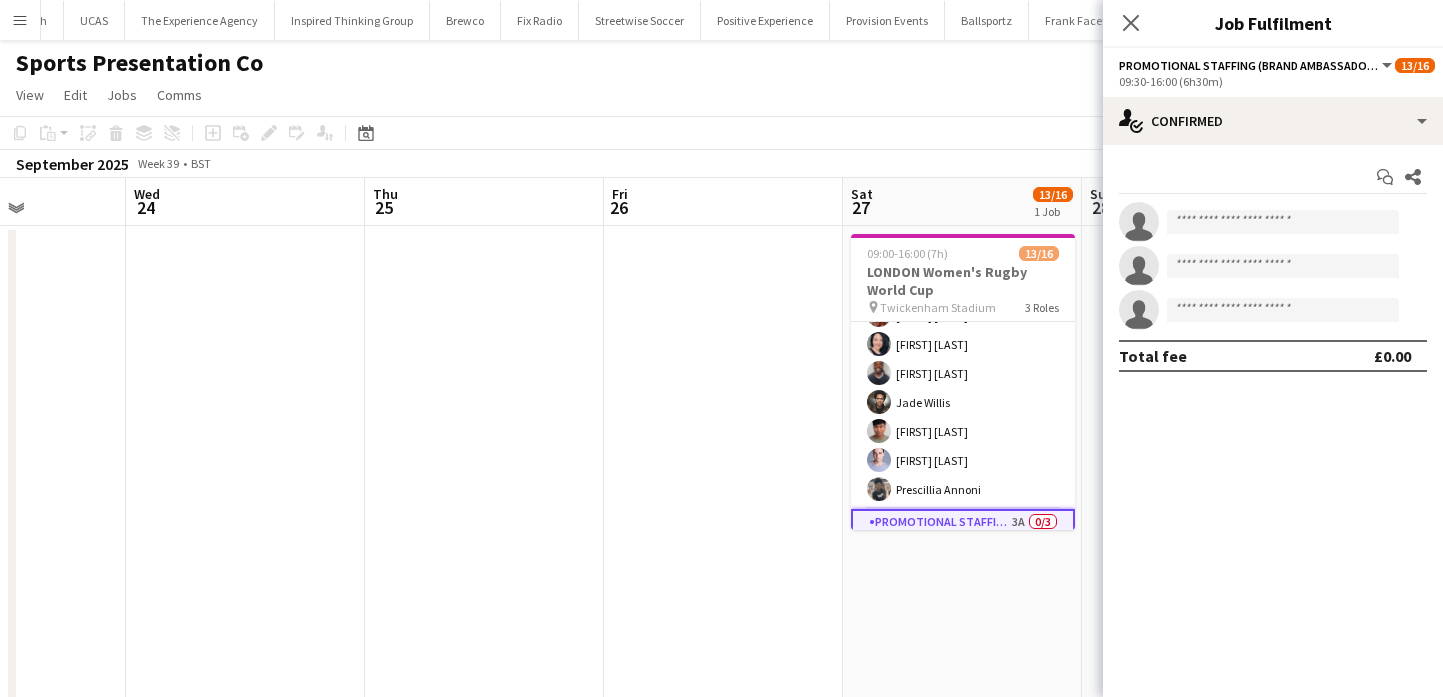 scroll, scrollTop: 377, scrollLeft: 0, axis: vertical 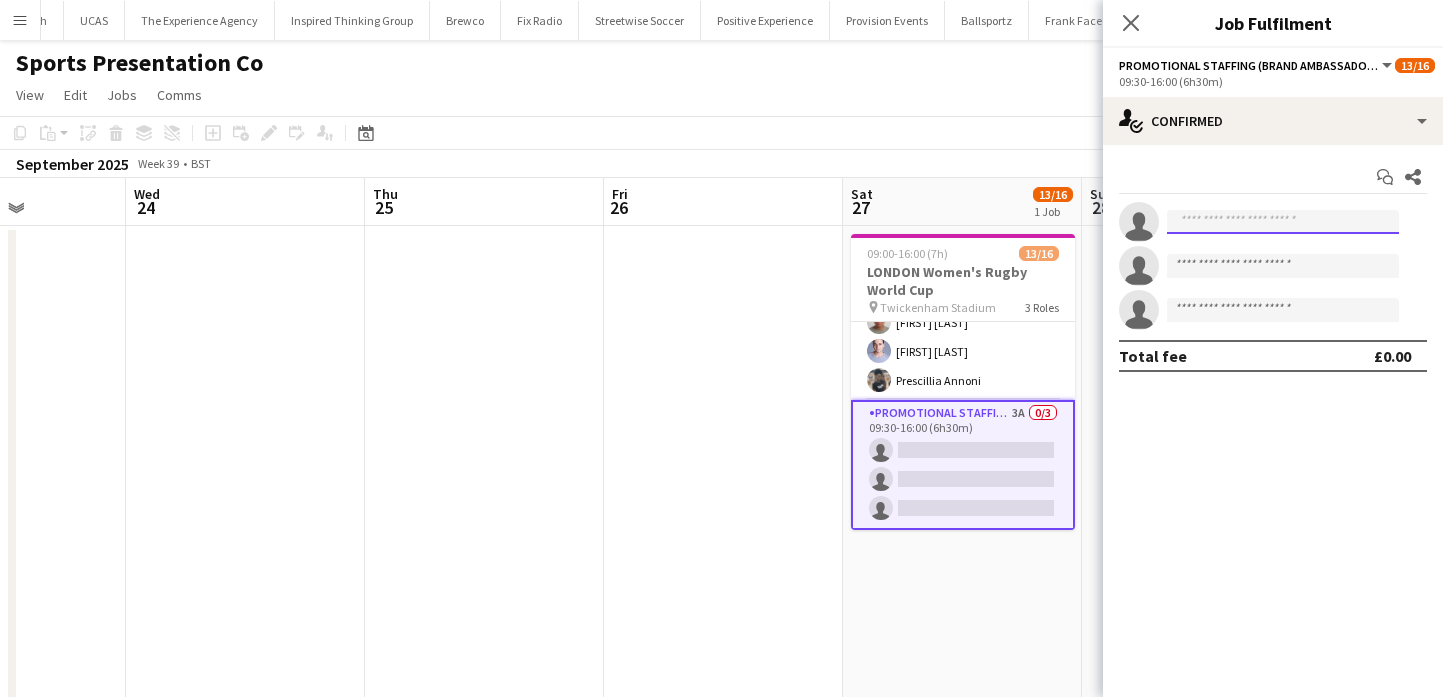 click at bounding box center [1283, 222] 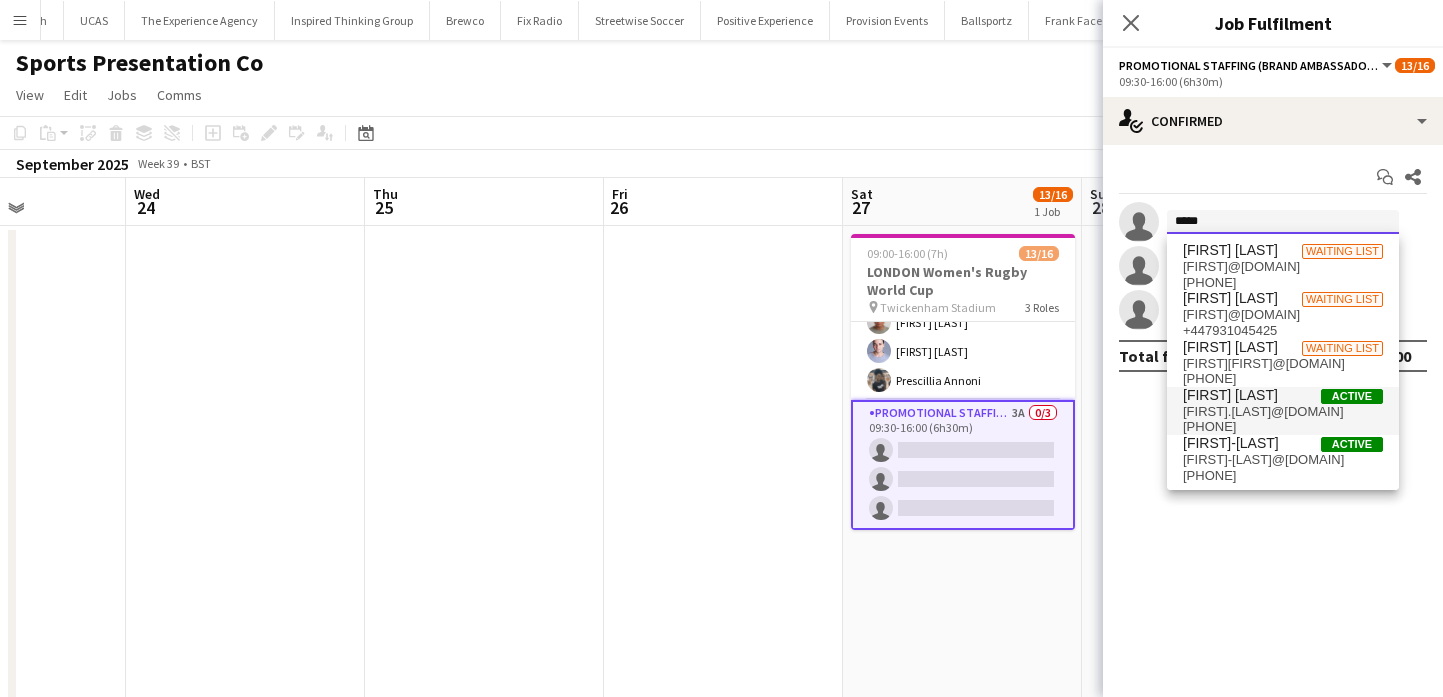 type on "****" 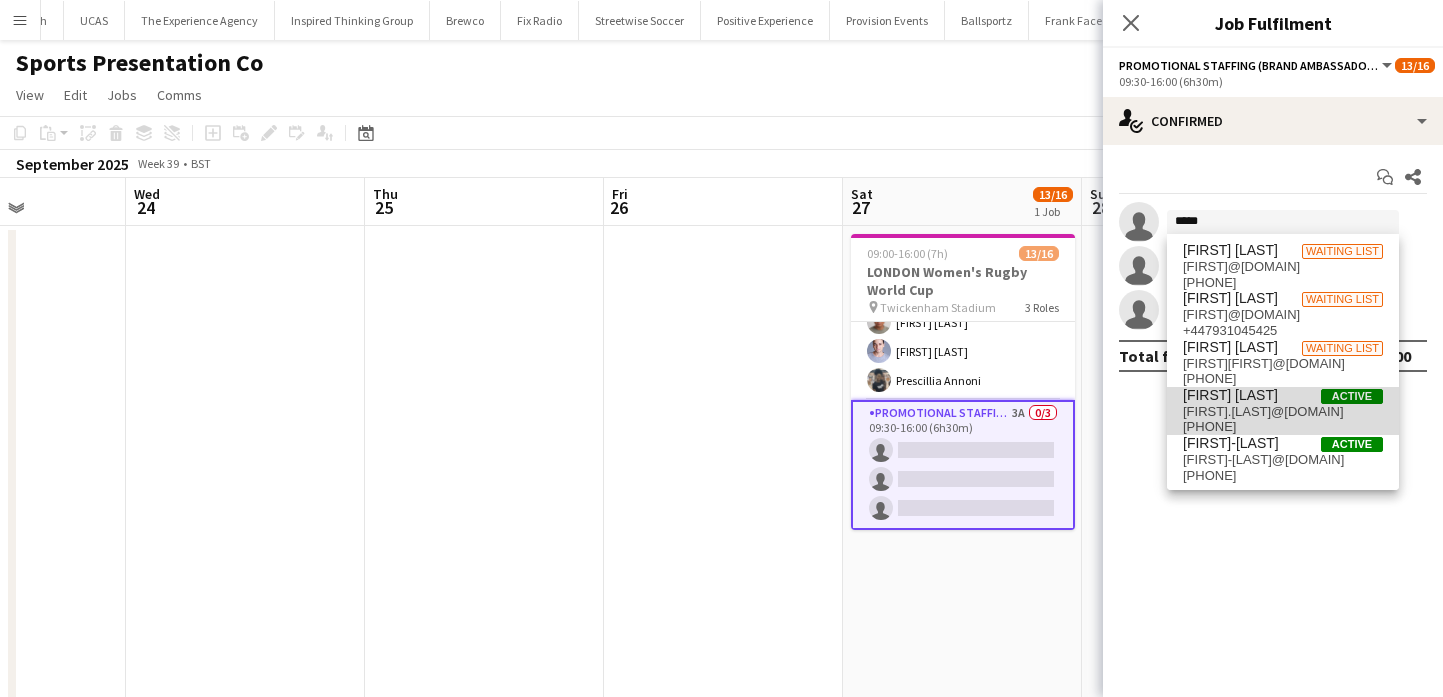 click on "sara.arakelyan98@gmail.com" at bounding box center [1283, 412] 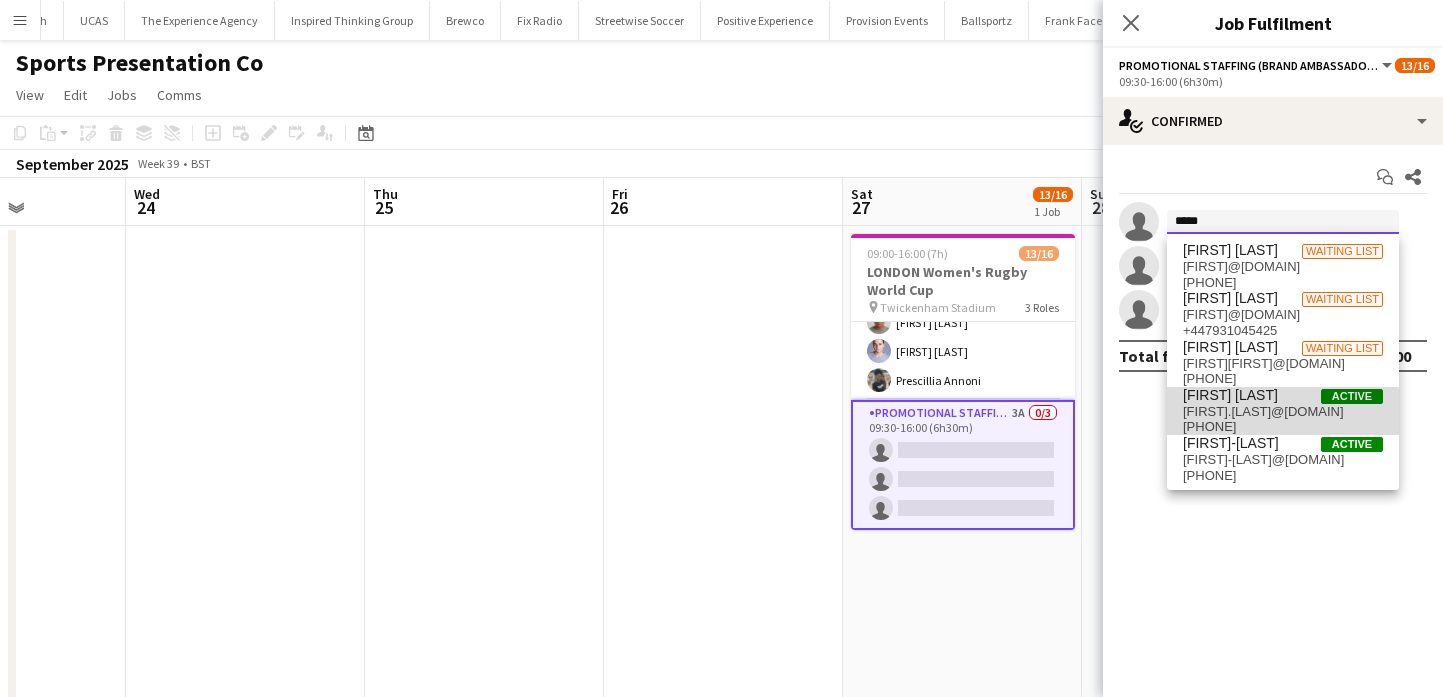type 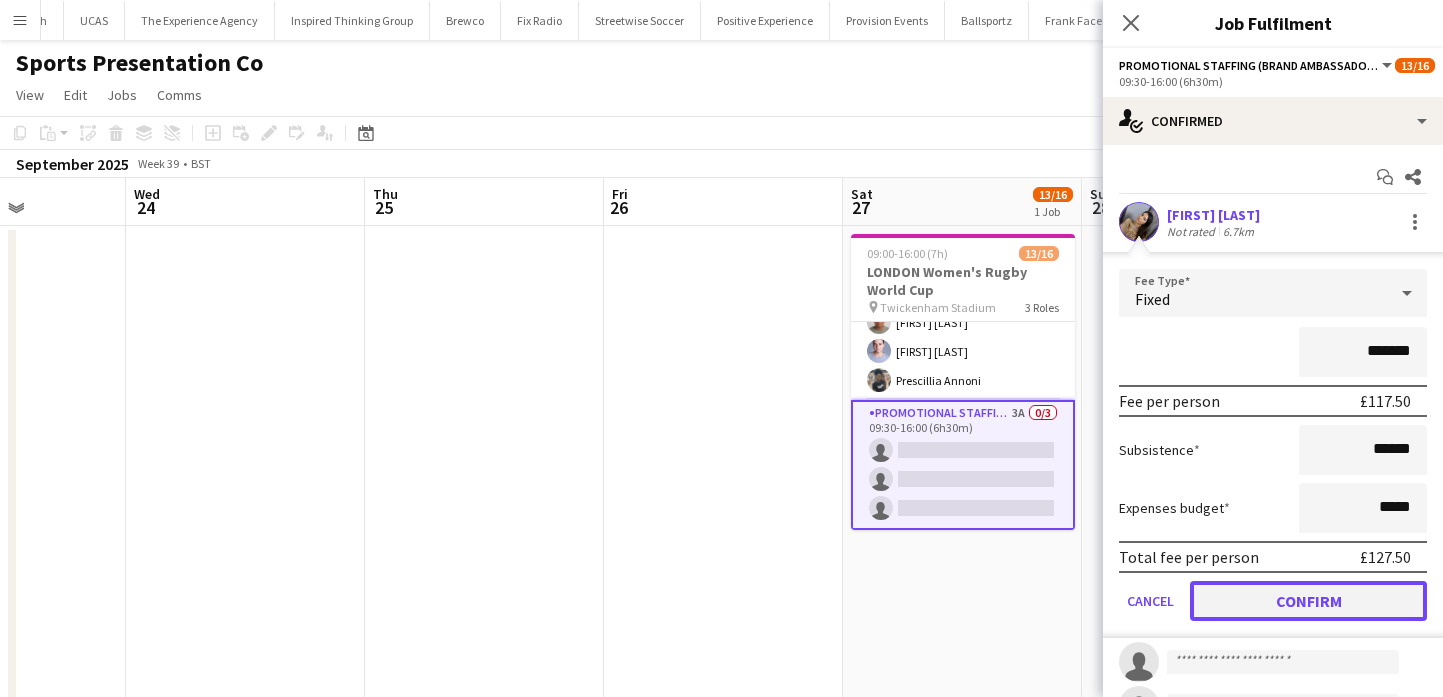 click on "Confirm" at bounding box center (1308, 601) 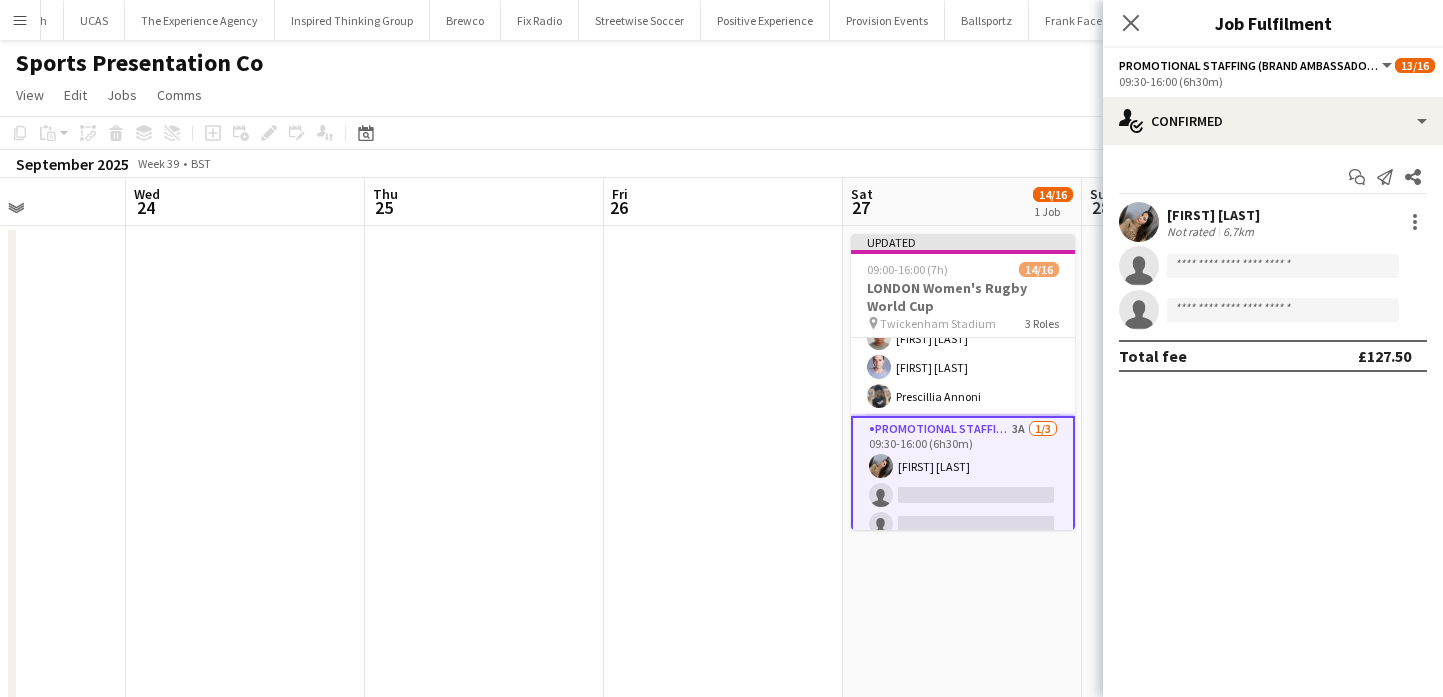 click on "Updated   09:00-16:00 (7h)    14/16   LONDON Women's Rugby World Cup
pin
Twickenham Stadium   3 Roles   Brand Ambassador   6/6   09:00-16:00 (7h)
Eymi Ajax Helen Karadoruk Rebecca Cilento Megan Burrows Odilia Egyiawan Nathan Sears  Brand Ambassador   7/7   09:30-16:00 (6h30m)
Kelly Darcy Victoria Khmeleva Isaac Olorunfemi Jade Willis Geovan Bayya Yani Aleksandrov Prescillia Annoni  Promotional Staffing (Brand Ambassadors)   3A   1/3   09:30-16:00 (6h30m)
Sara Arakelyan
single-neutral-actions
single-neutral-actions" at bounding box center (962, 748) 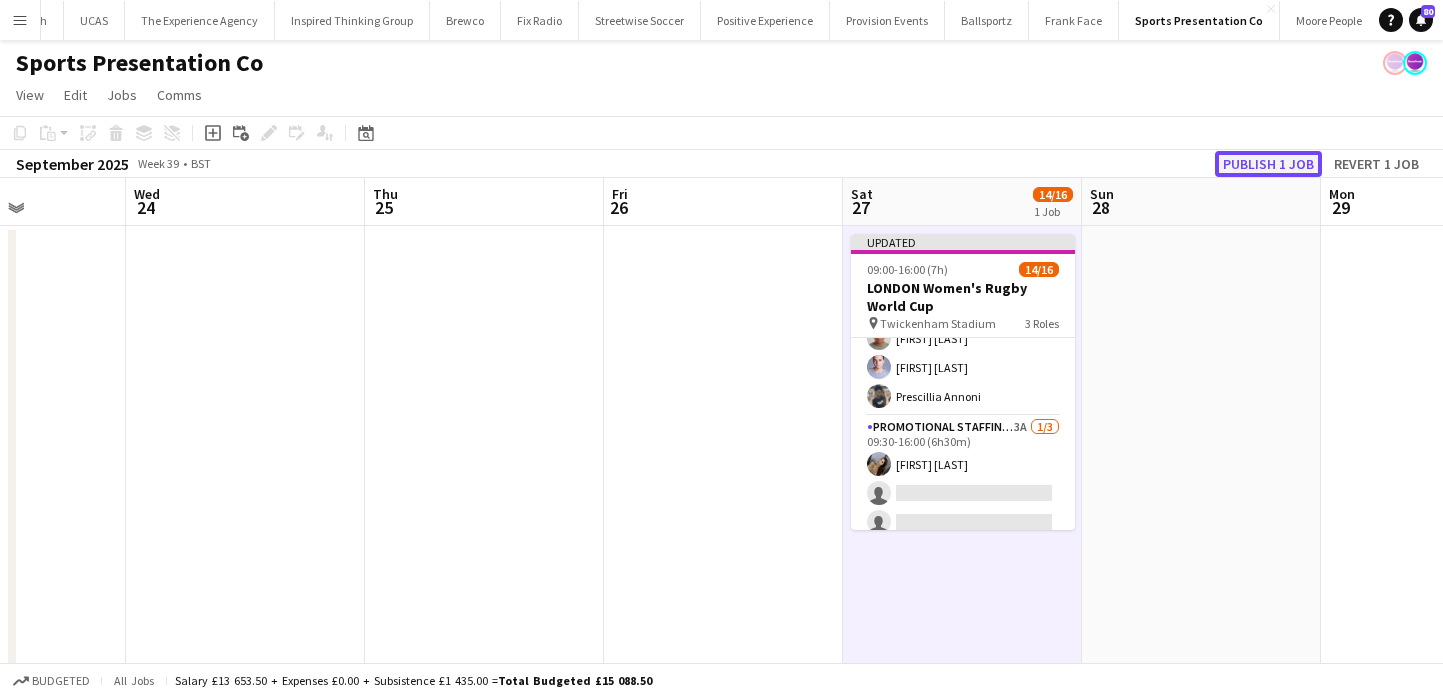 click on "Publish 1 job" 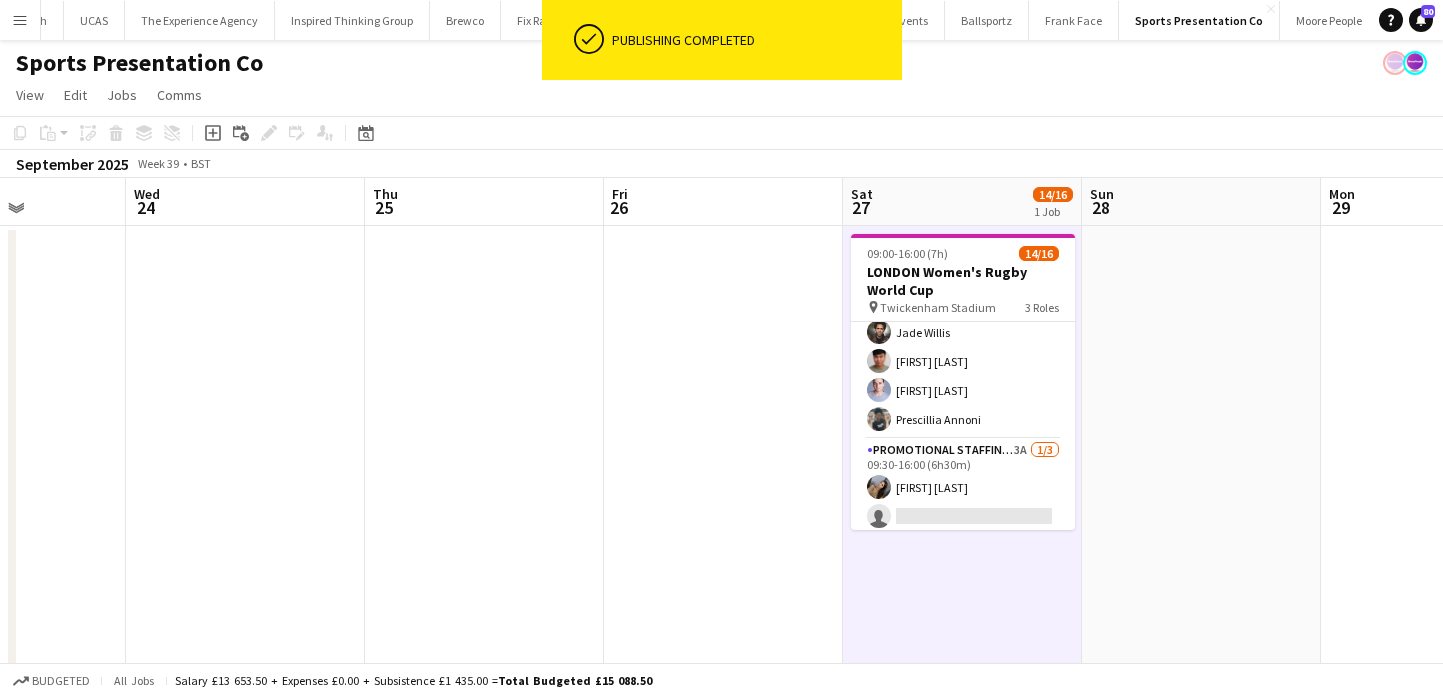 scroll, scrollTop: 348, scrollLeft: 0, axis: vertical 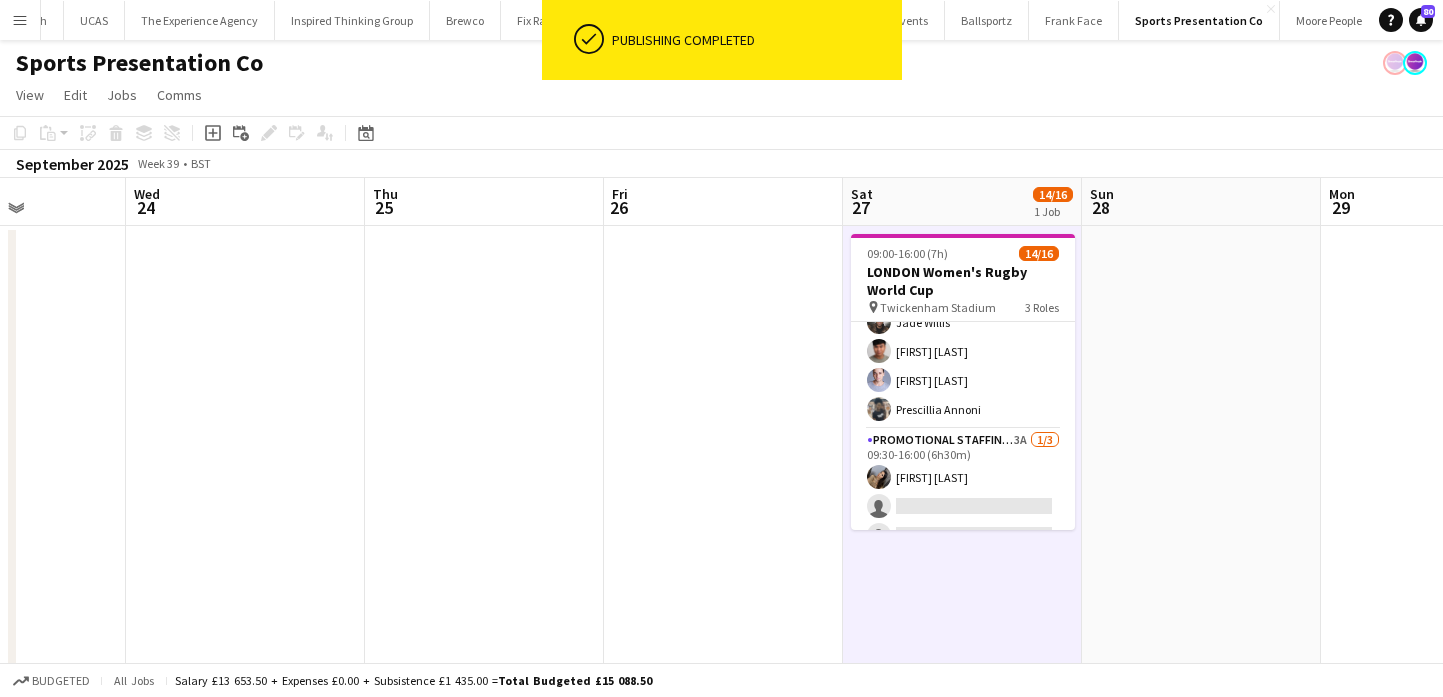 click on "Promotional Staffing (Brand Ambassadors)   3A   1/3   09:30-16:00 (6h30m)
Sara Arakelyan
single-neutral-actions
single-neutral-actions" at bounding box center (963, 492) 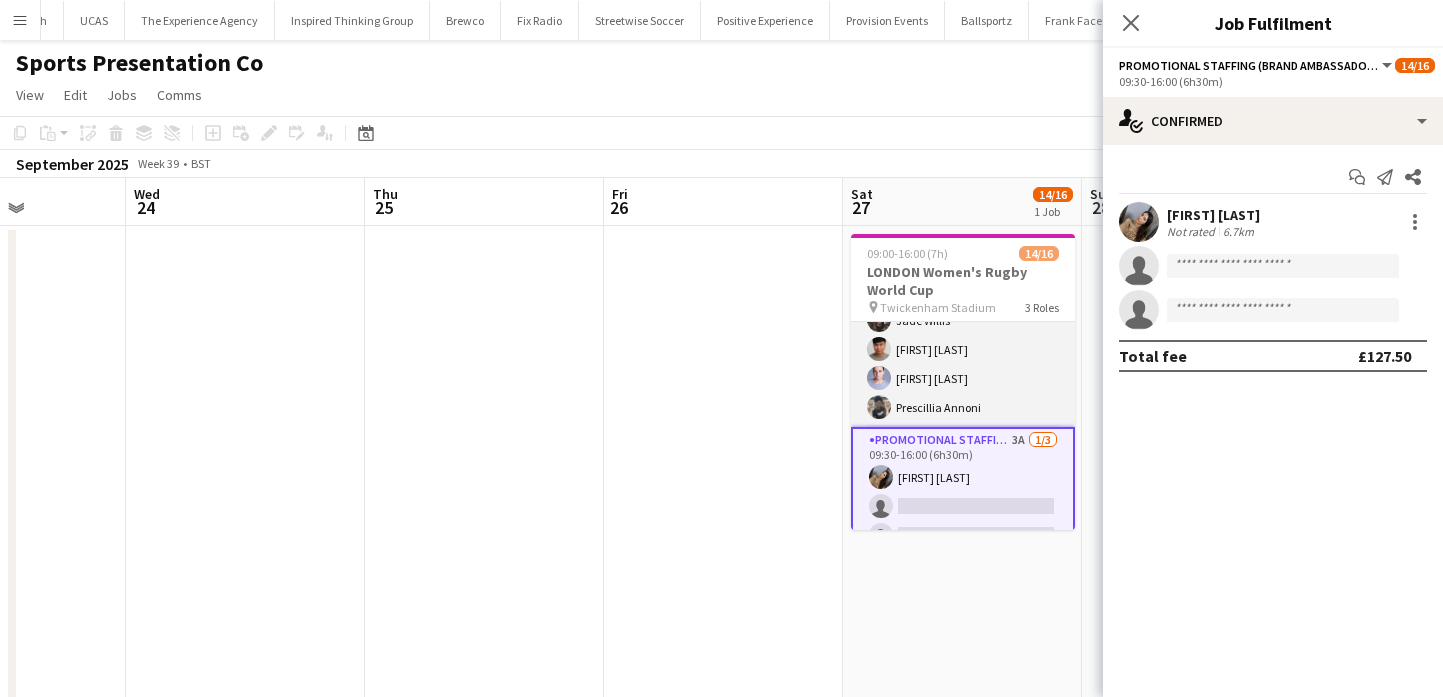 scroll, scrollTop: 377, scrollLeft: 0, axis: vertical 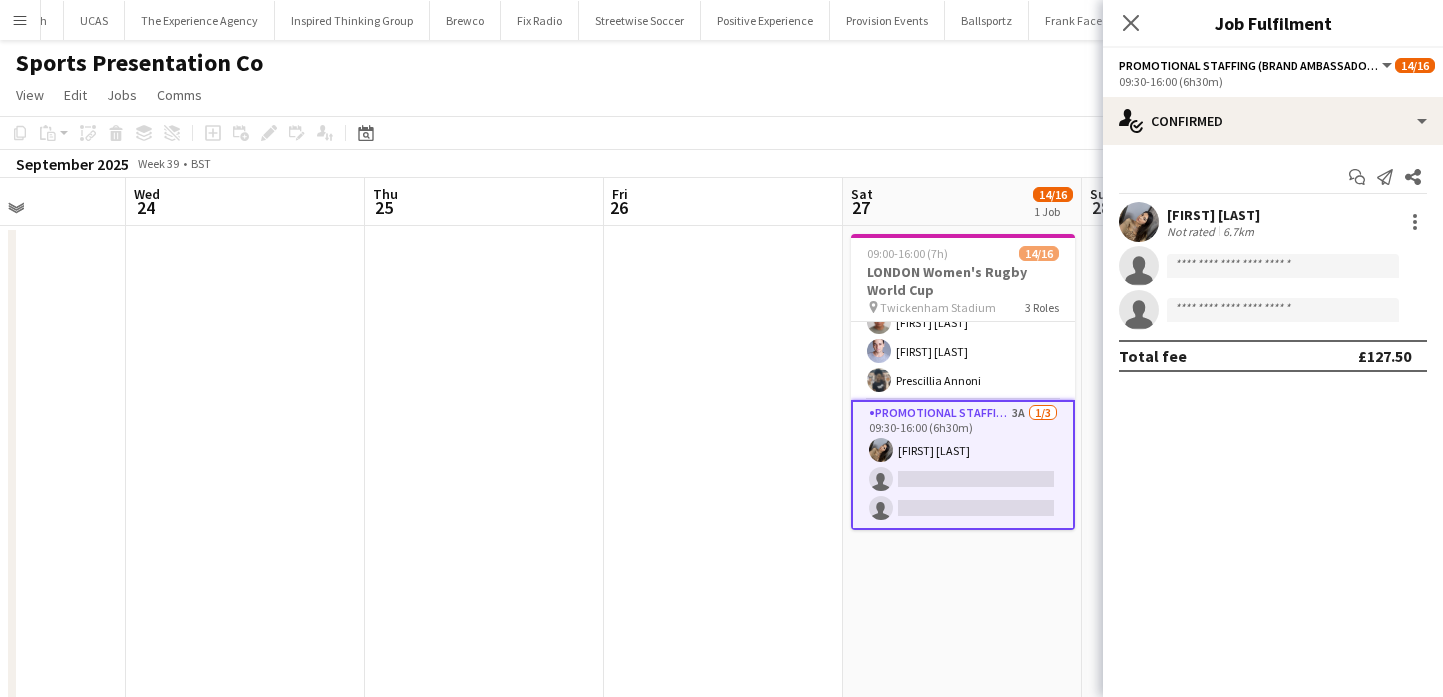 click at bounding box center (723, 748) 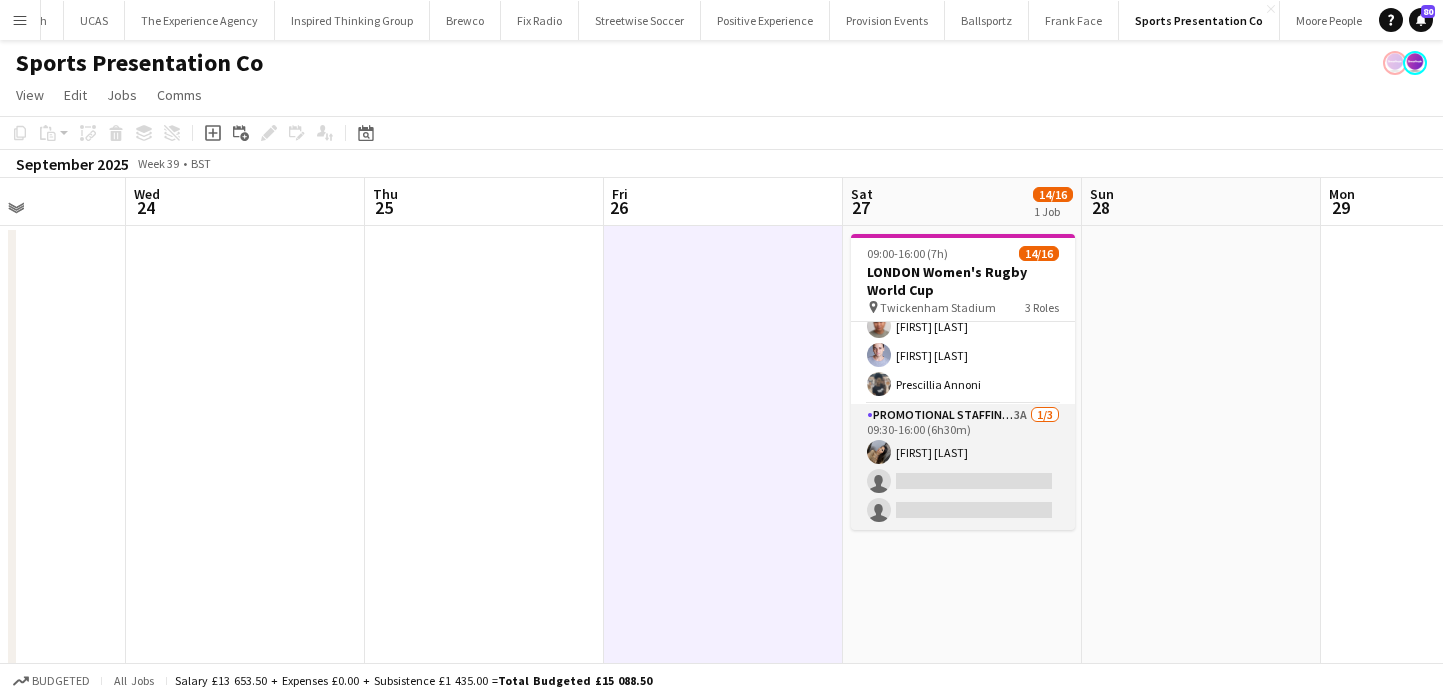 click on "Promotional Staffing (Brand Ambassadors)   3A   1/3   09:30-16:00 (6h30m)
Sara Arakelyan
single-neutral-actions
single-neutral-actions" at bounding box center [963, 467] 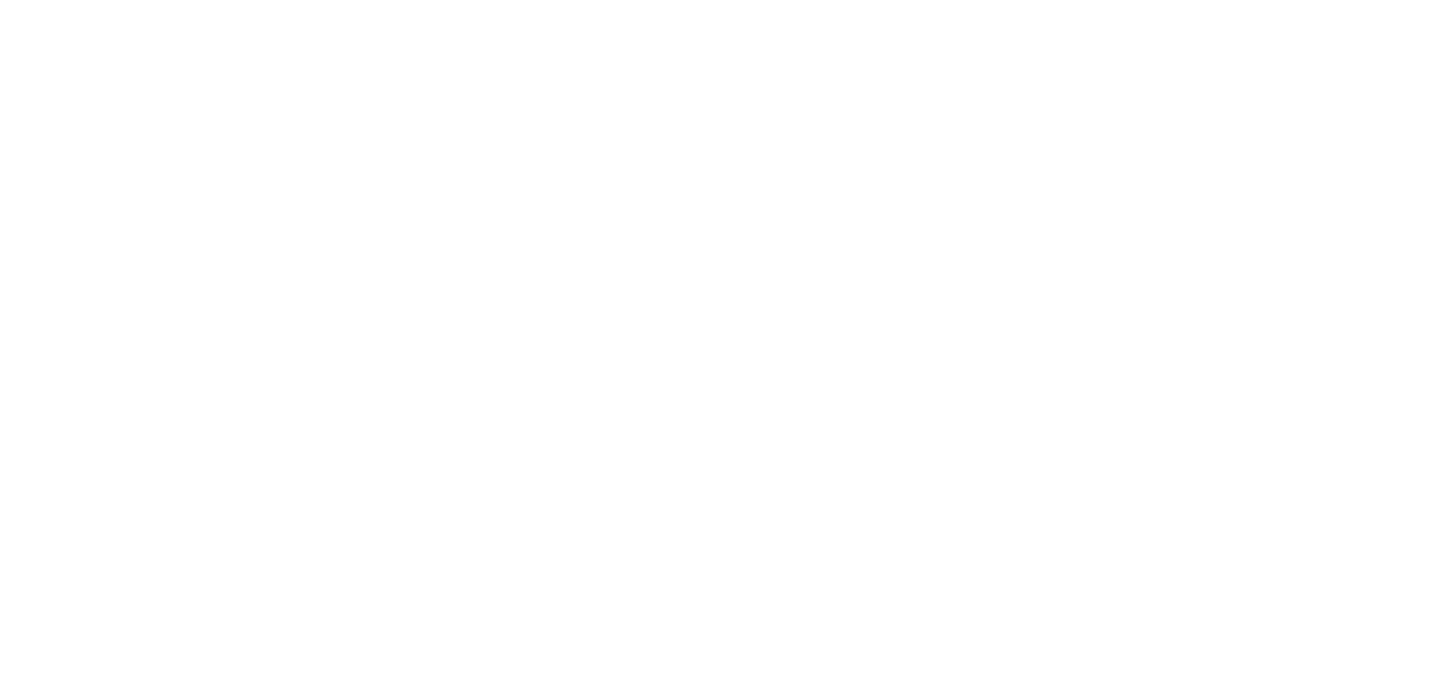 scroll, scrollTop: 0, scrollLeft: 0, axis: both 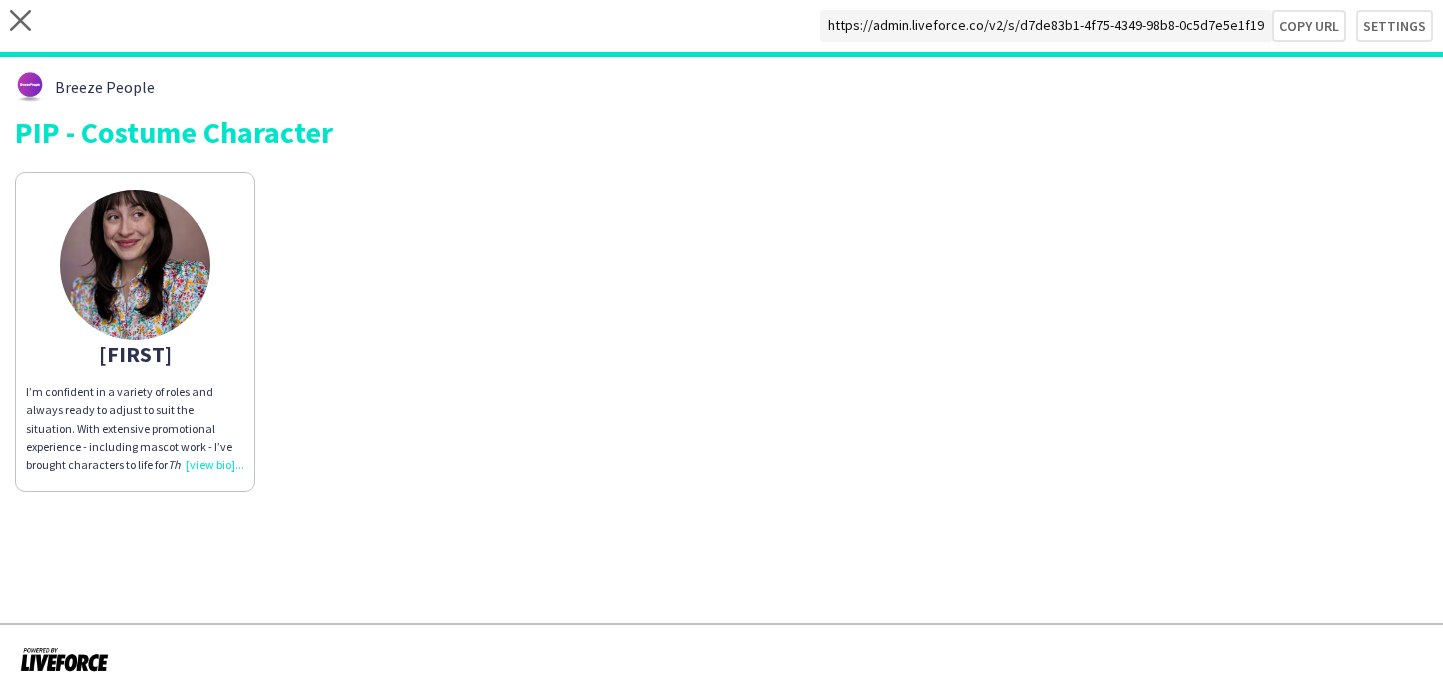 click on "[FIRST]
I’m confident in a variety of roles and always ready to adjust to suit the situation. With extensive promotional experience - including mascot work - I’ve brought characters to life for  The Entertainer  and even stepped into the hooves of “Dulwoody” the pig on multiple occasions. I love dancing, engaging with both children and adults, and using movement to spark laughter and connection. Fully DBS checked, I bring enthusiasm, professionalism, and plenty of fun to every event." 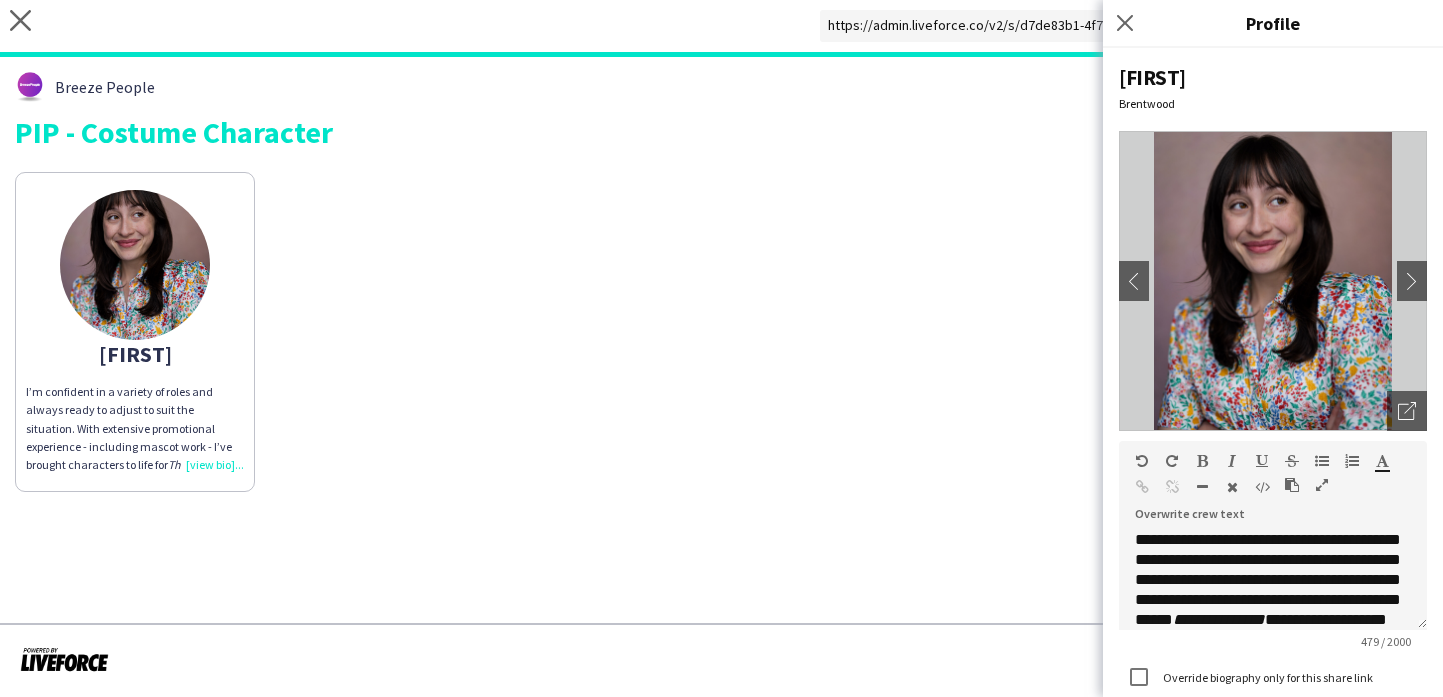 click on "Cathleen
I’m confident in a variety of roles and always ready to adjust to suit the situation. With extensive promotional experience - including mascot work - I’ve brought characters to life for  The Entertainer  and even stepped into the hooves of “Dulwoody” the pig on multiple occasions. I love dancing, engaging with both children and adults, and using movement to spark laughter and connection. Fully DBS checked, I bring enthusiasm, professionalism, and plenty of fun to every event." 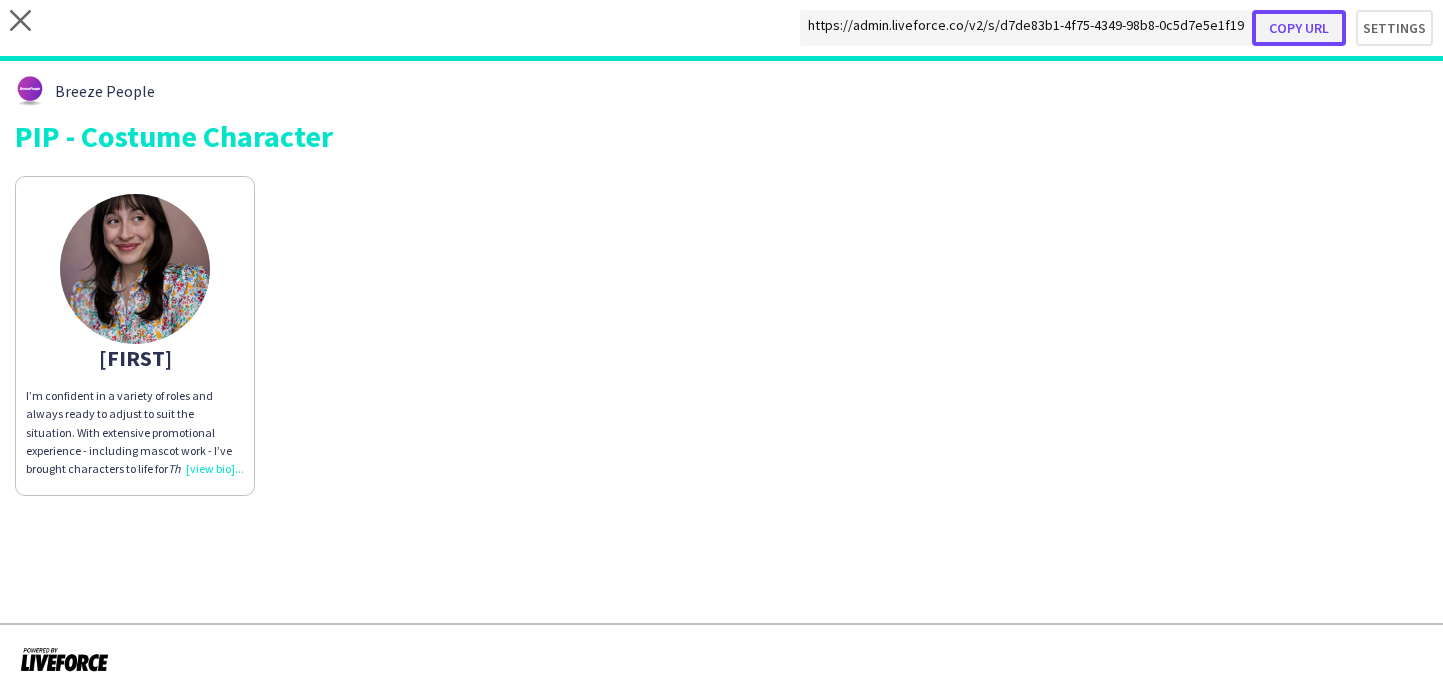 click on "Copy url" 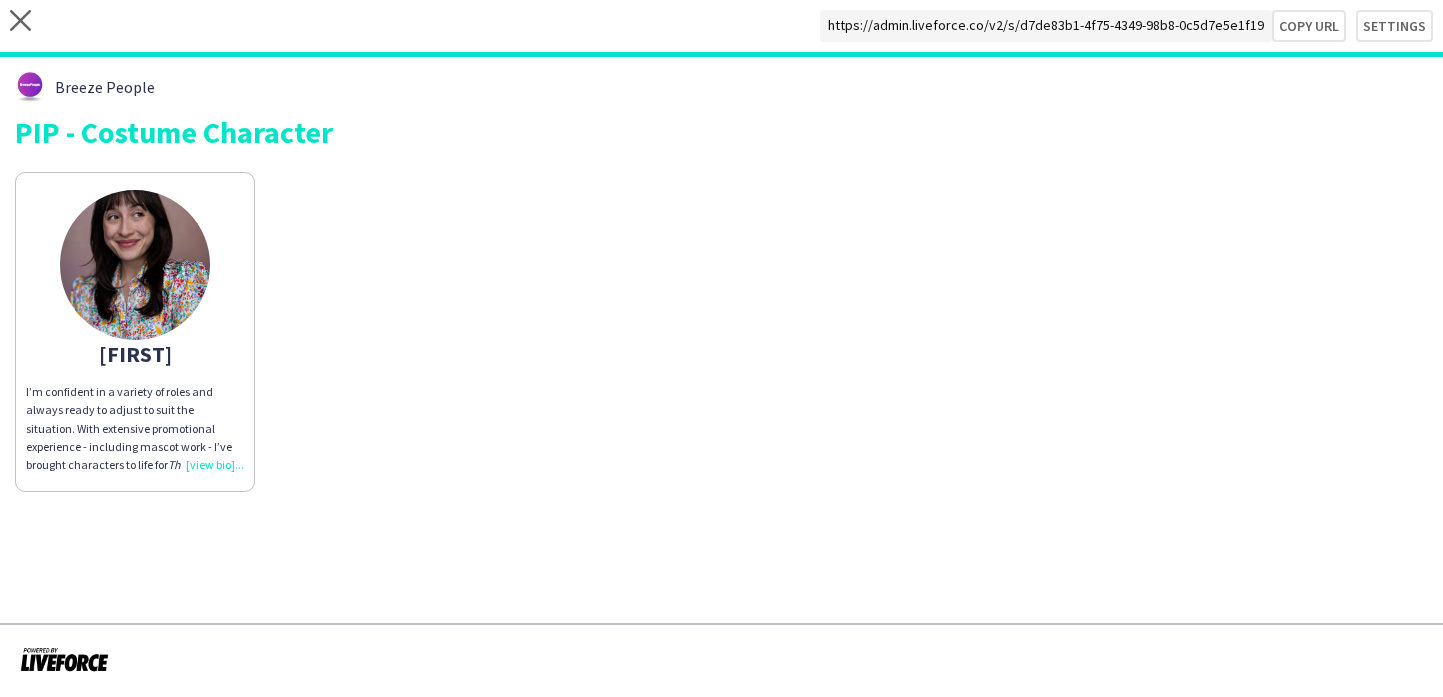 click on "Cathleen
I’m confident in a variety of roles and always ready to adjust to suit the situation. With extensive promotional experience - including mascot work - I’ve brought characters to life for  The Entertainer  and even stepped into the hooves of “Dulwoody” the pig on multiple occasions. I love dancing, engaging with both children and adults, and using movement to spark laughter and connection. Fully DBS checked, I bring enthusiasm, professionalism, and plenty of fun to every event." 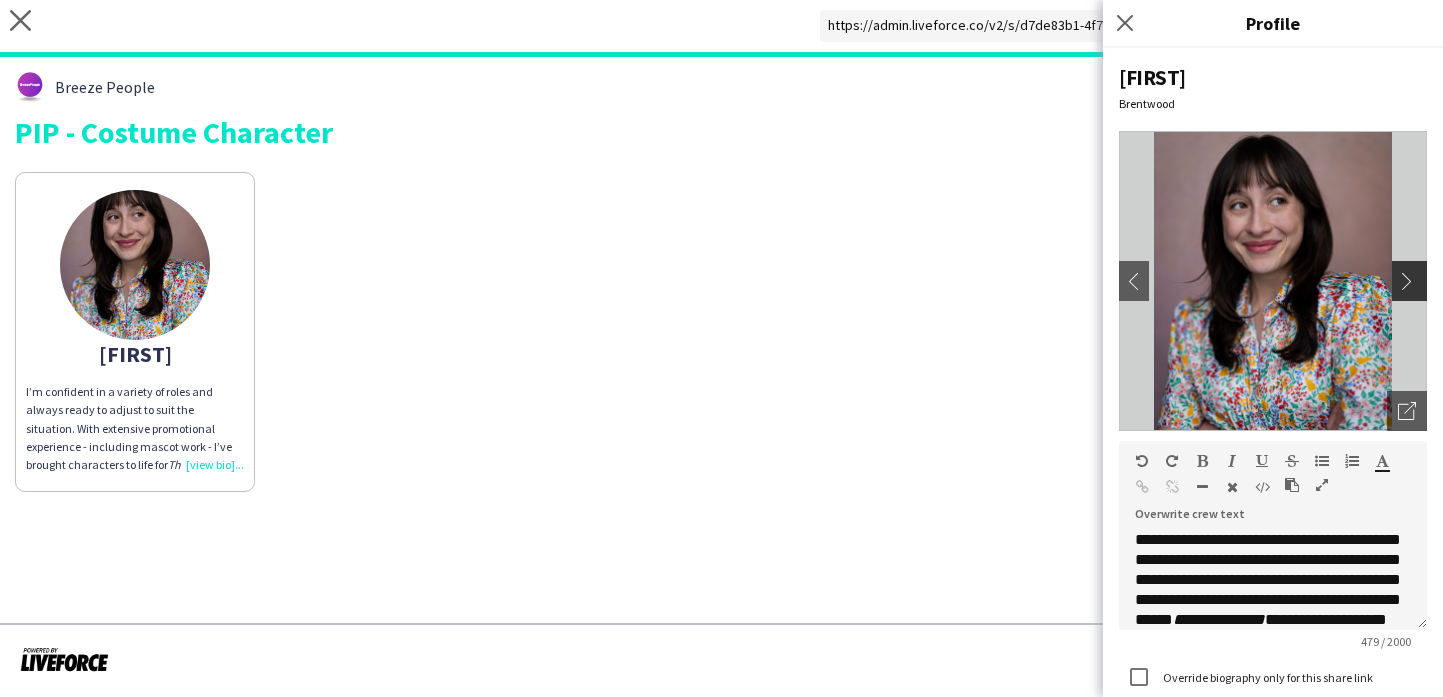 click on "chevron-right" 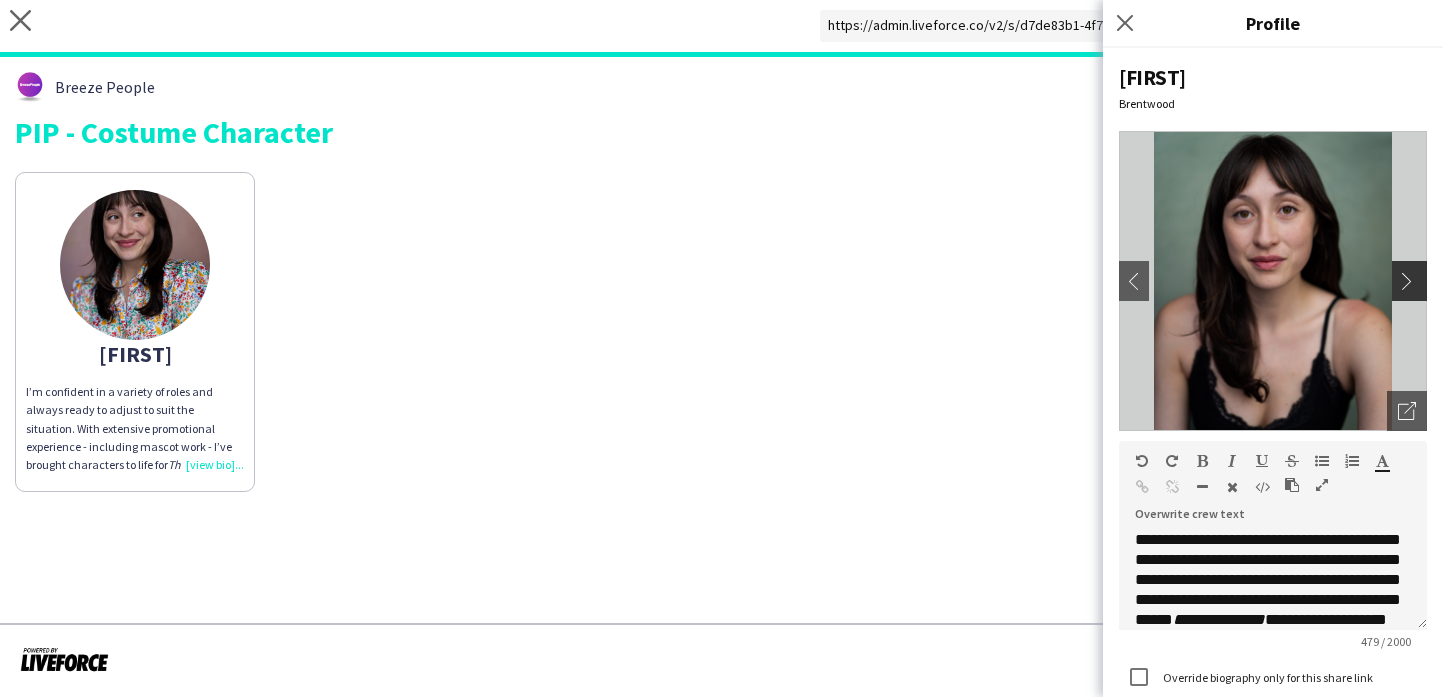 click on "chevron-right" 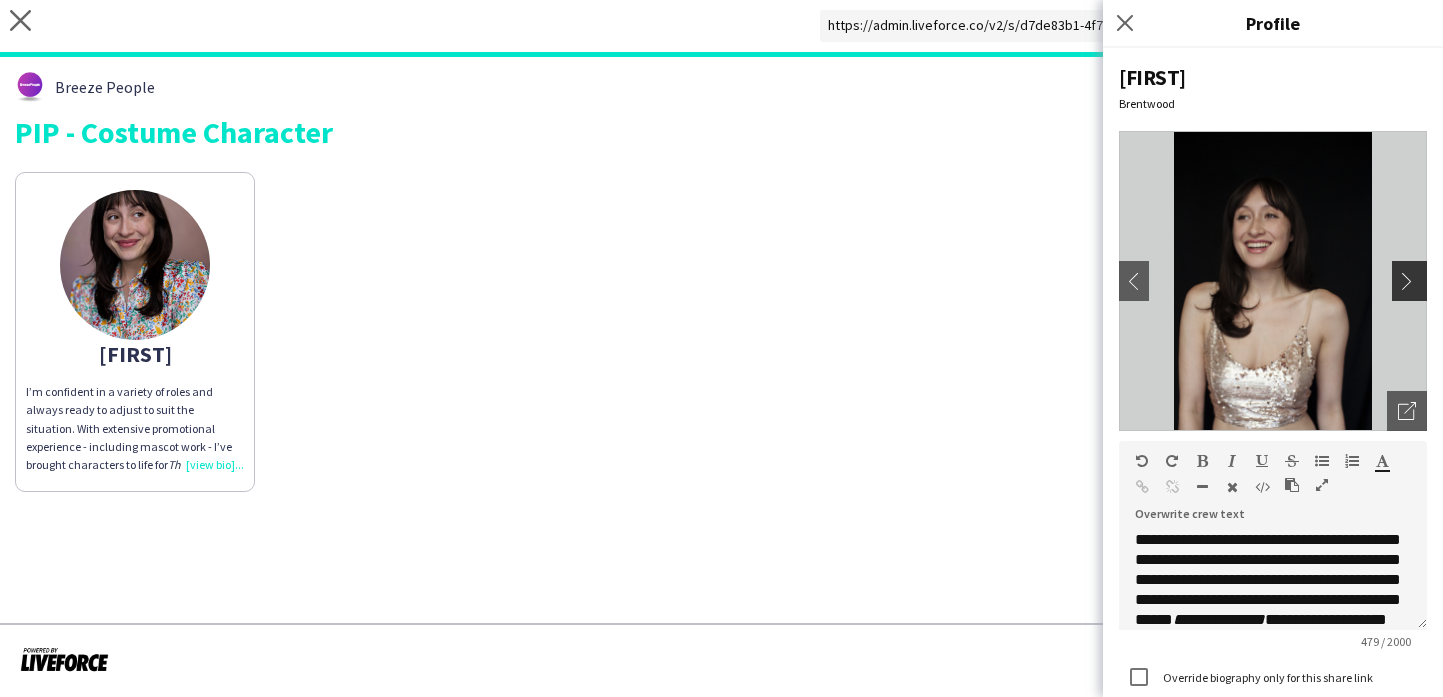 click on "chevron-right" 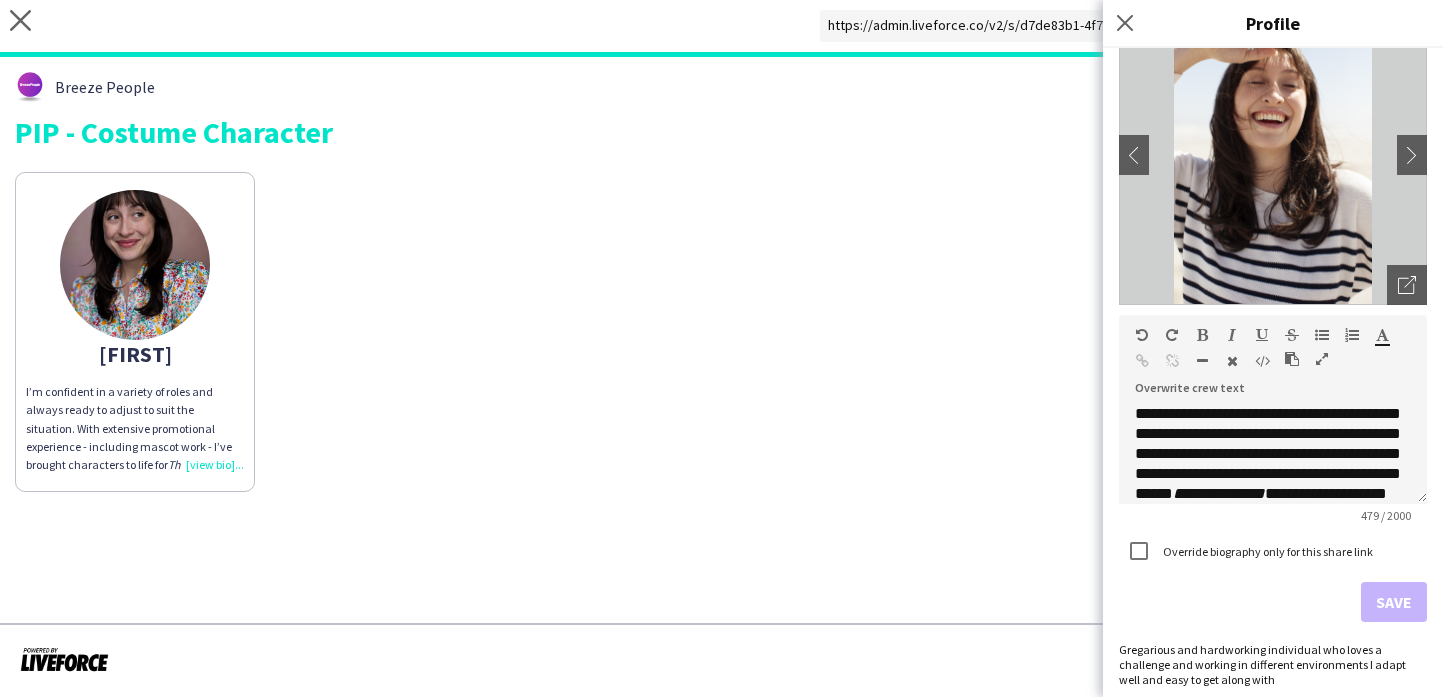 scroll, scrollTop: 132, scrollLeft: 0, axis: vertical 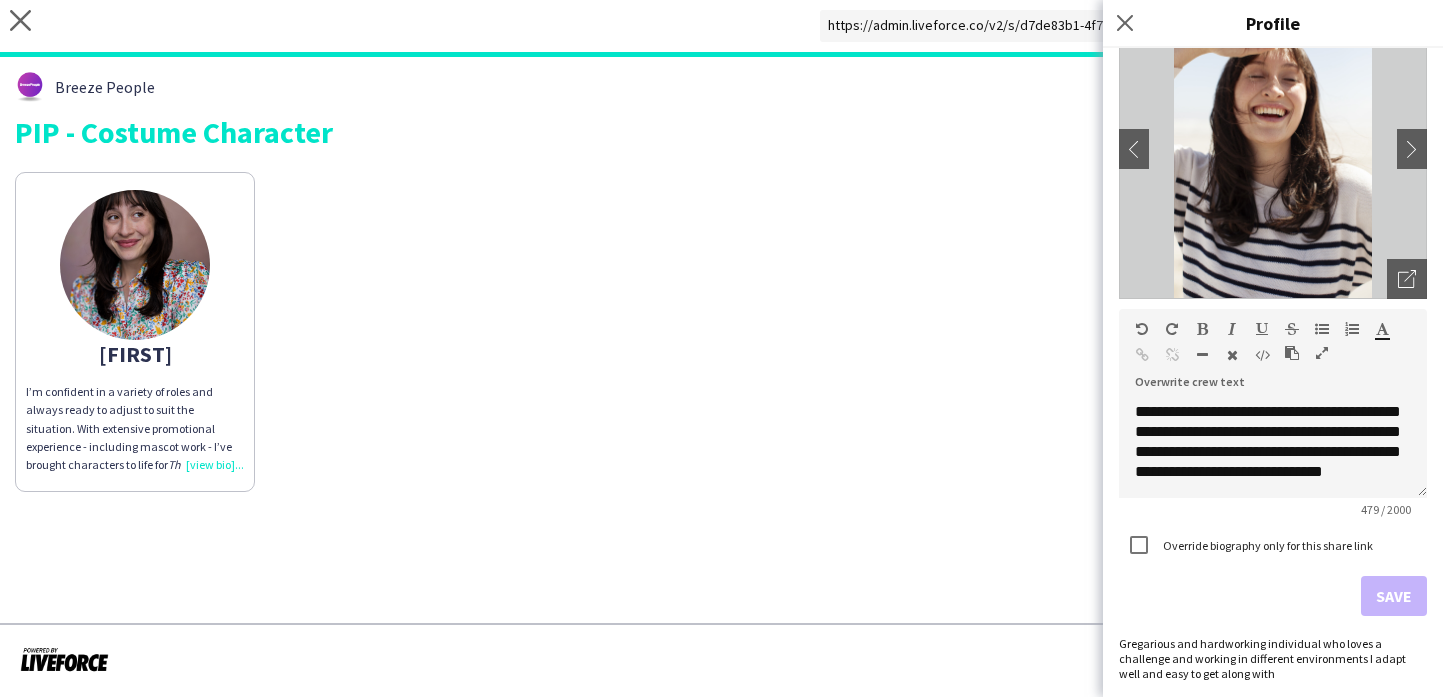 click on "Cathleen
I’m confident in a variety of roles and always ready to adjust to suit the situation. With extensive promotional experience - including mascot work - I’ve brought characters to life for  The Entertainer  and even stepped into the hooves of “Dulwoody” the pig on multiple occasions. I love dancing, engaging with both children and adults, and using movement to spark laughter and connection. Fully DBS checked, I bring enthusiasm, professionalism, and plenty of fun to every event." 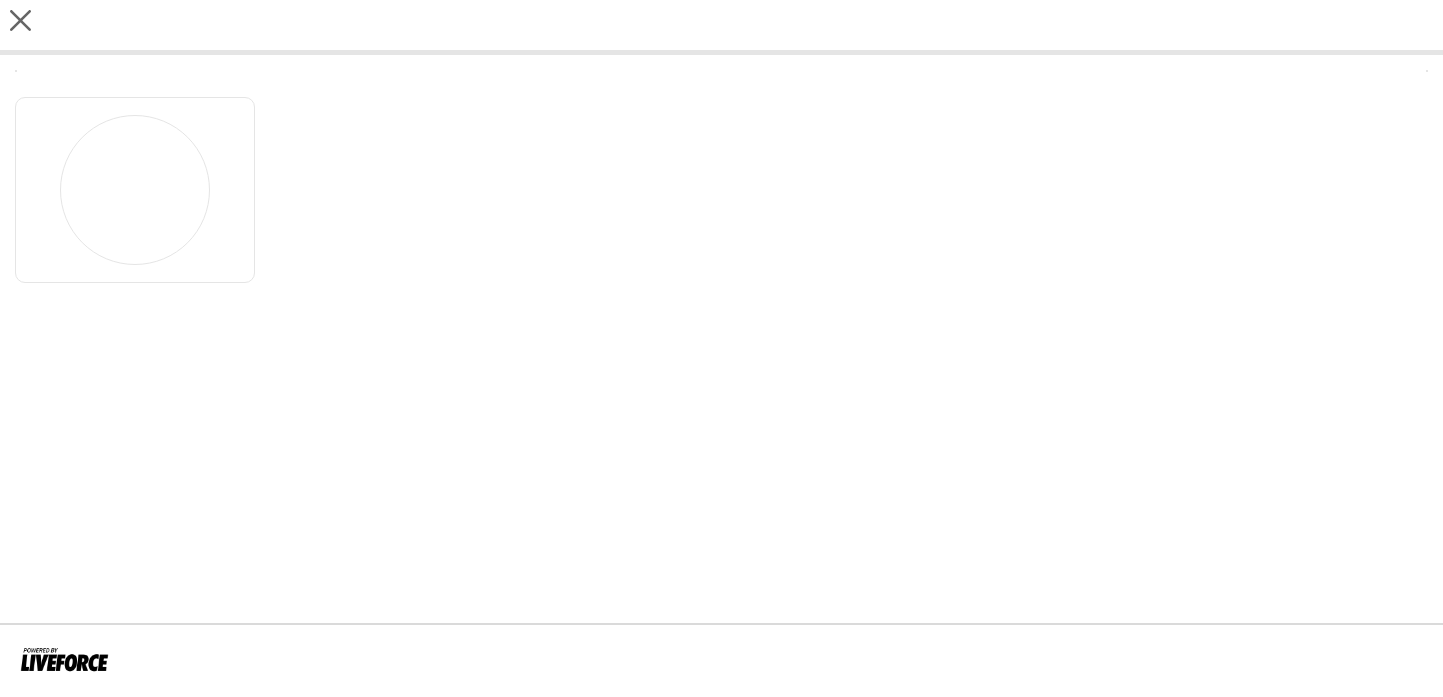 scroll, scrollTop: 0, scrollLeft: 0, axis: both 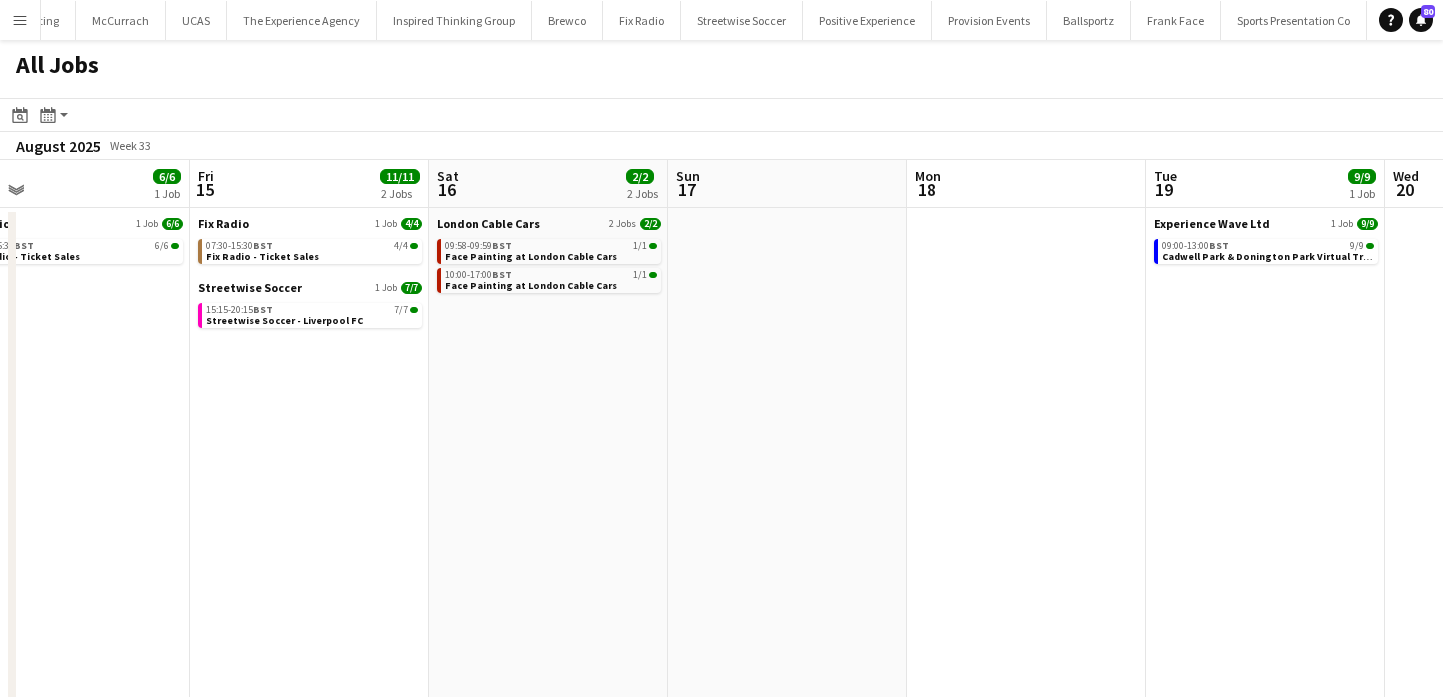 click on "Menu" at bounding box center (20, 20) 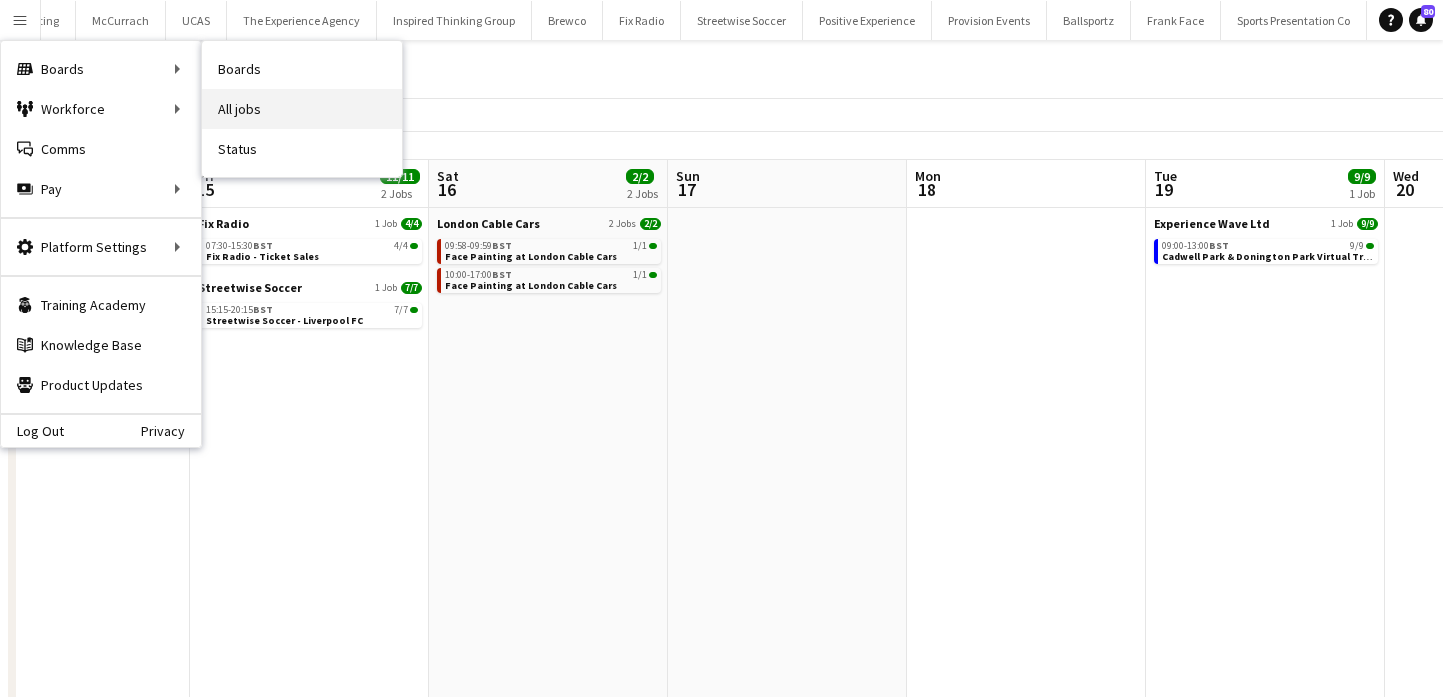 click on "All jobs" at bounding box center [302, 109] 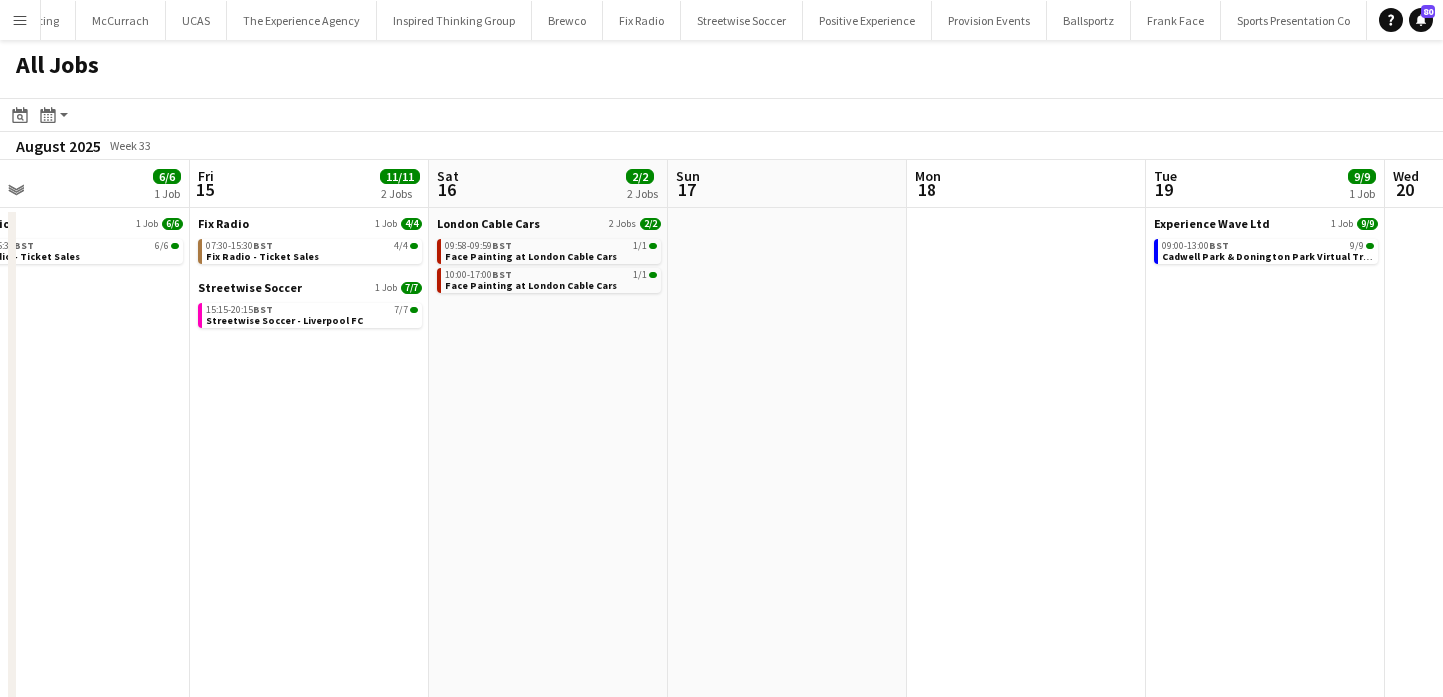 click on "Menu" at bounding box center (20, 20) 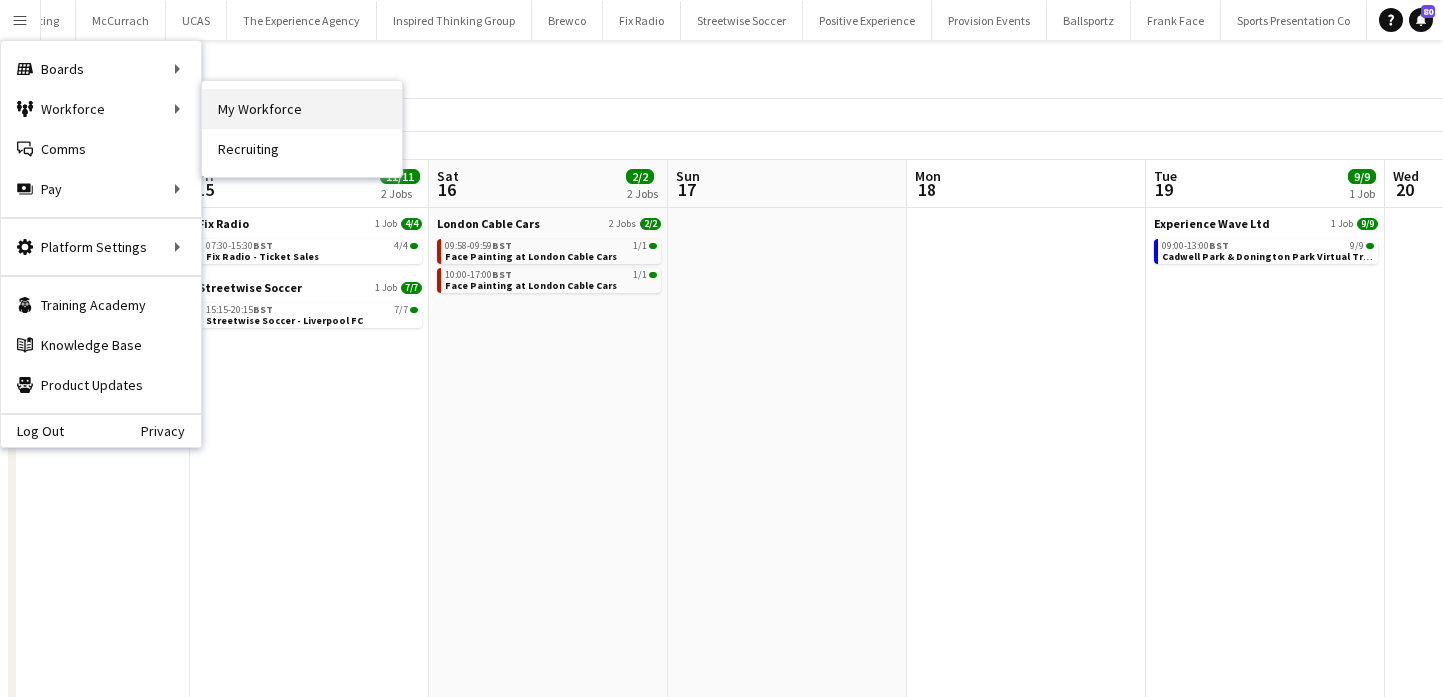click on "My Workforce" at bounding box center (302, 109) 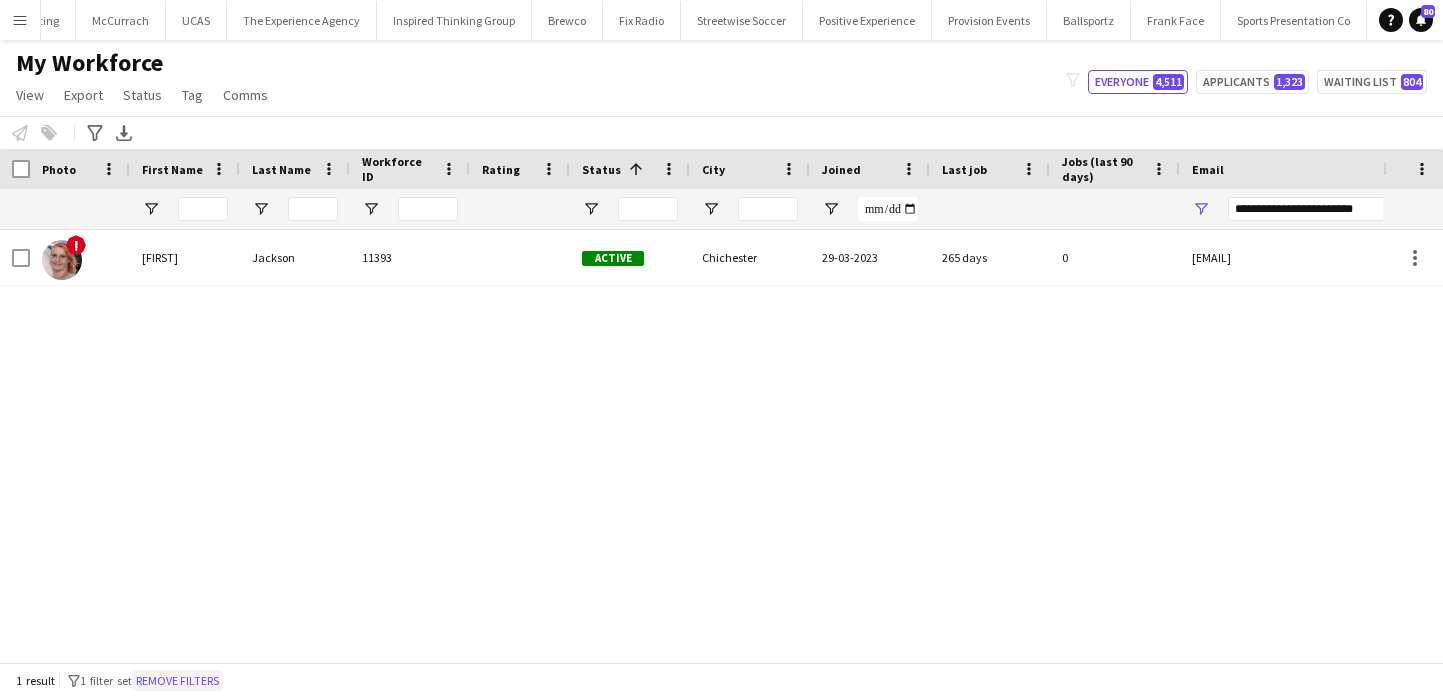 click on "Remove filters" 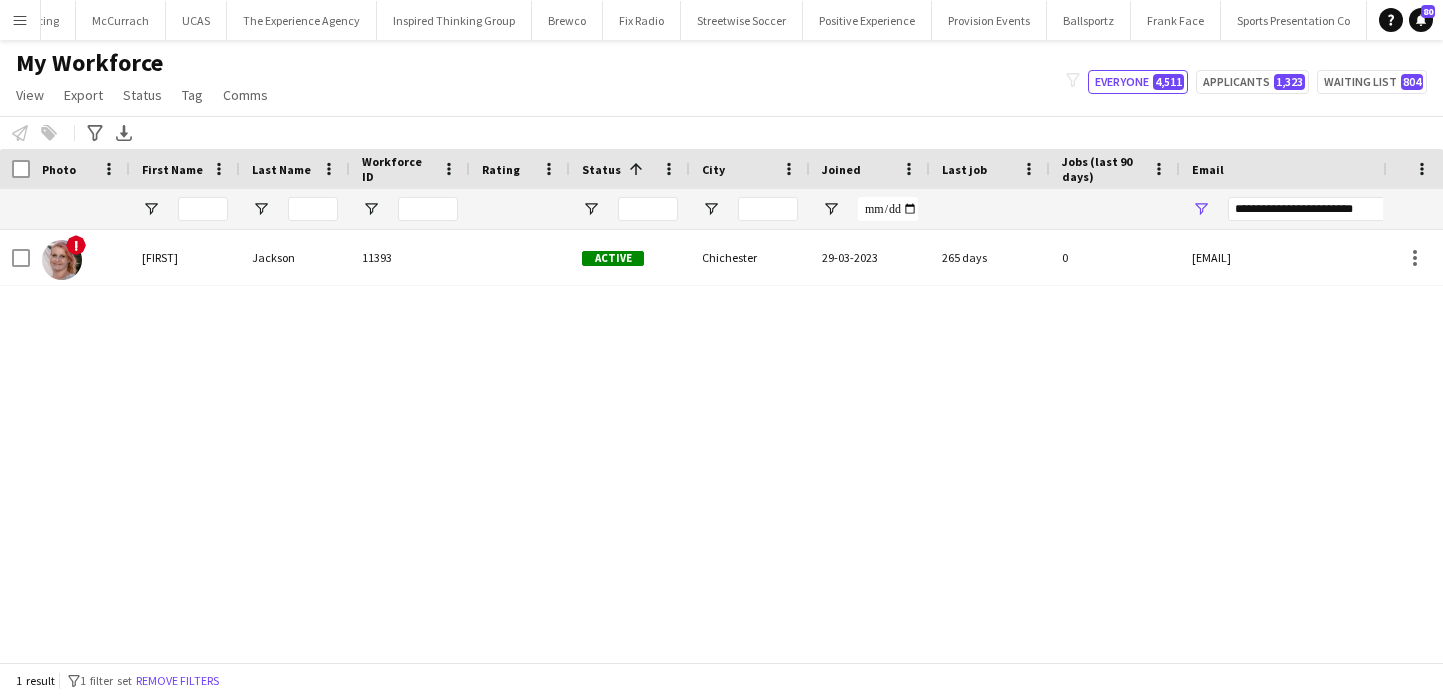 type 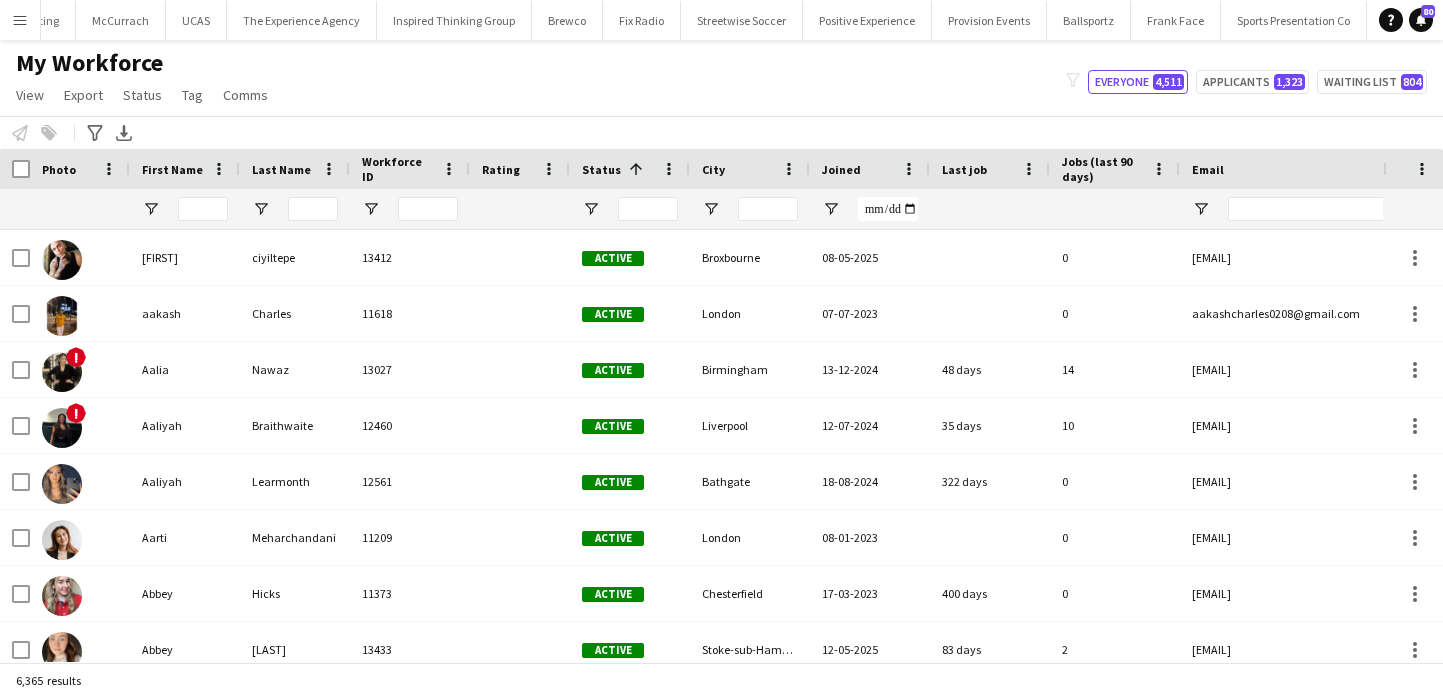 click on "Menu" at bounding box center (20, 20) 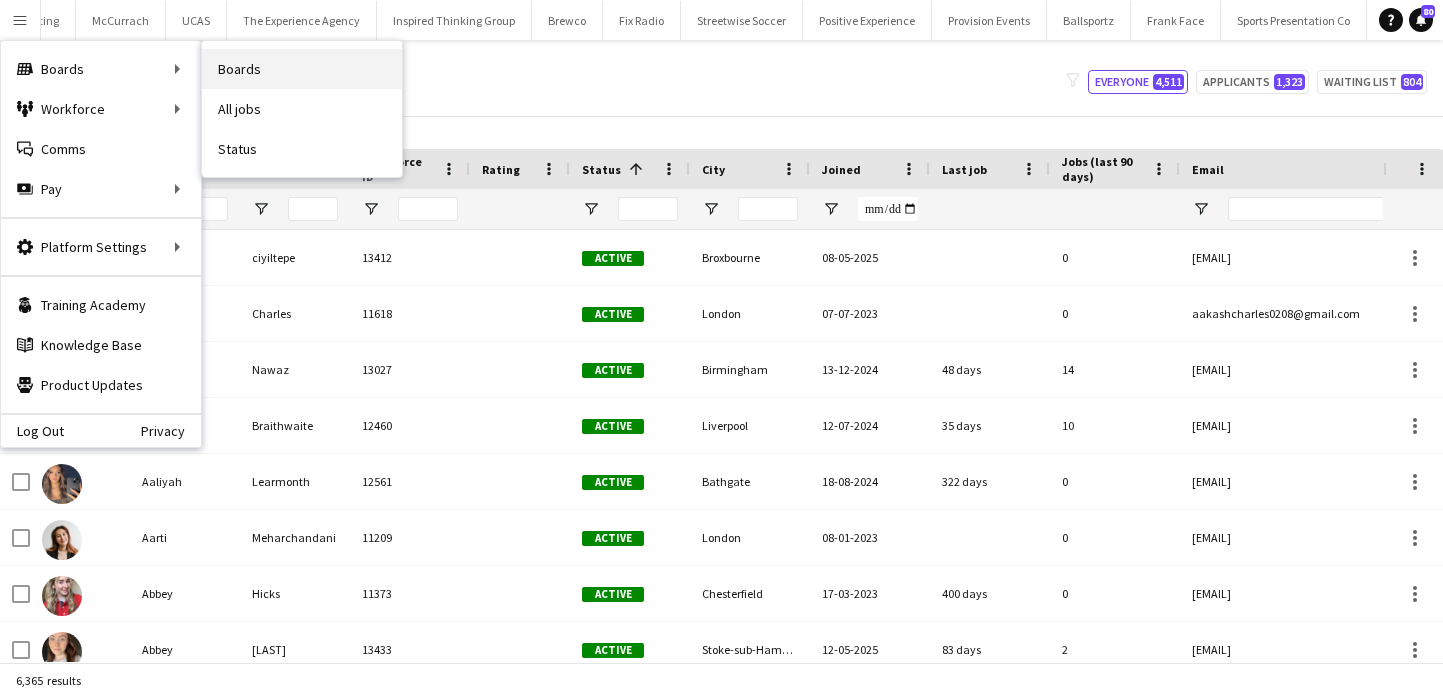 click on "Boards" at bounding box center (302, 69) 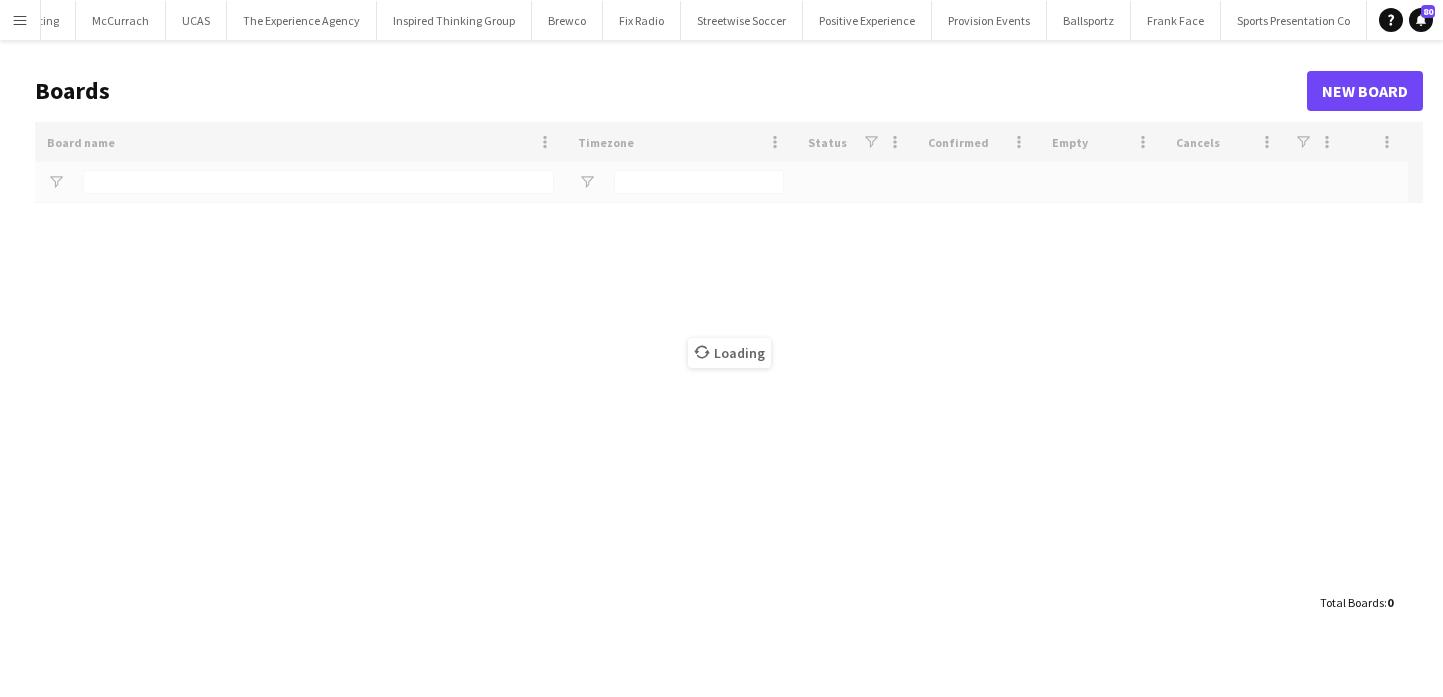 type on "*****" 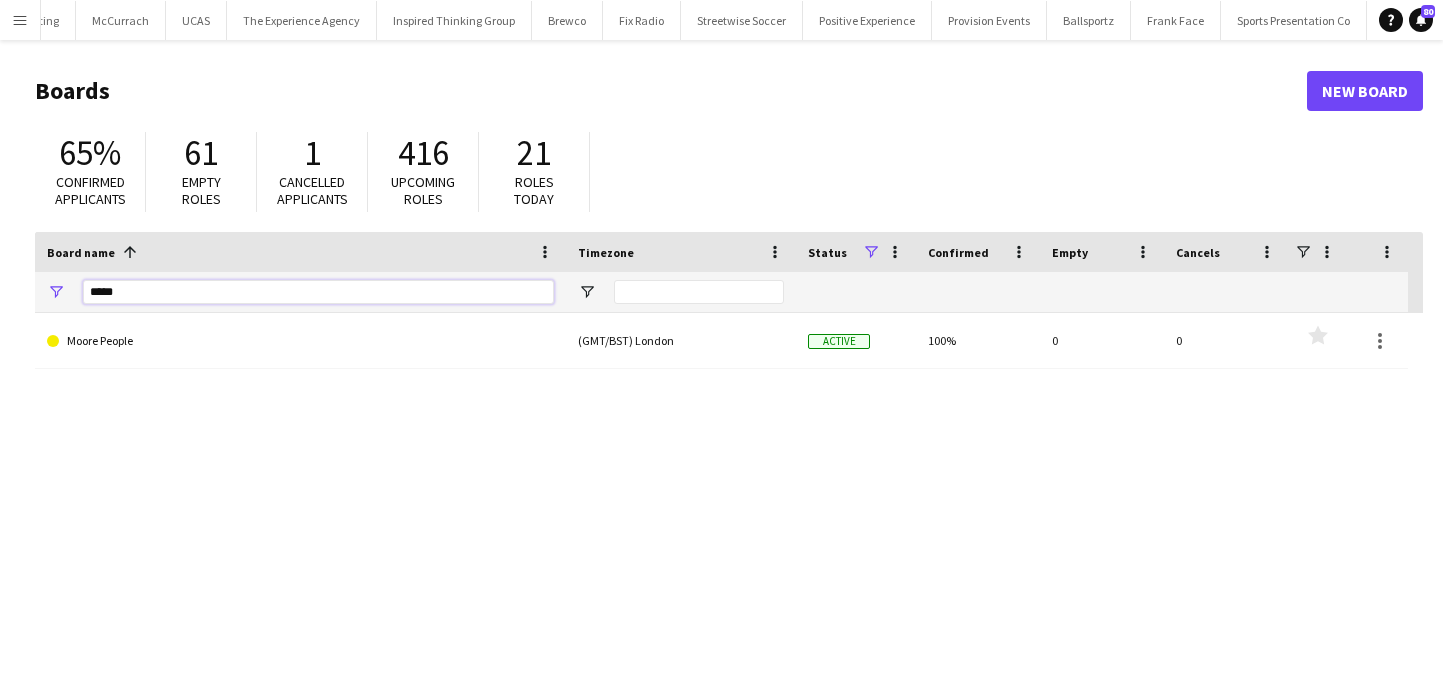 click on "*****" at bounding box center (318, 292) 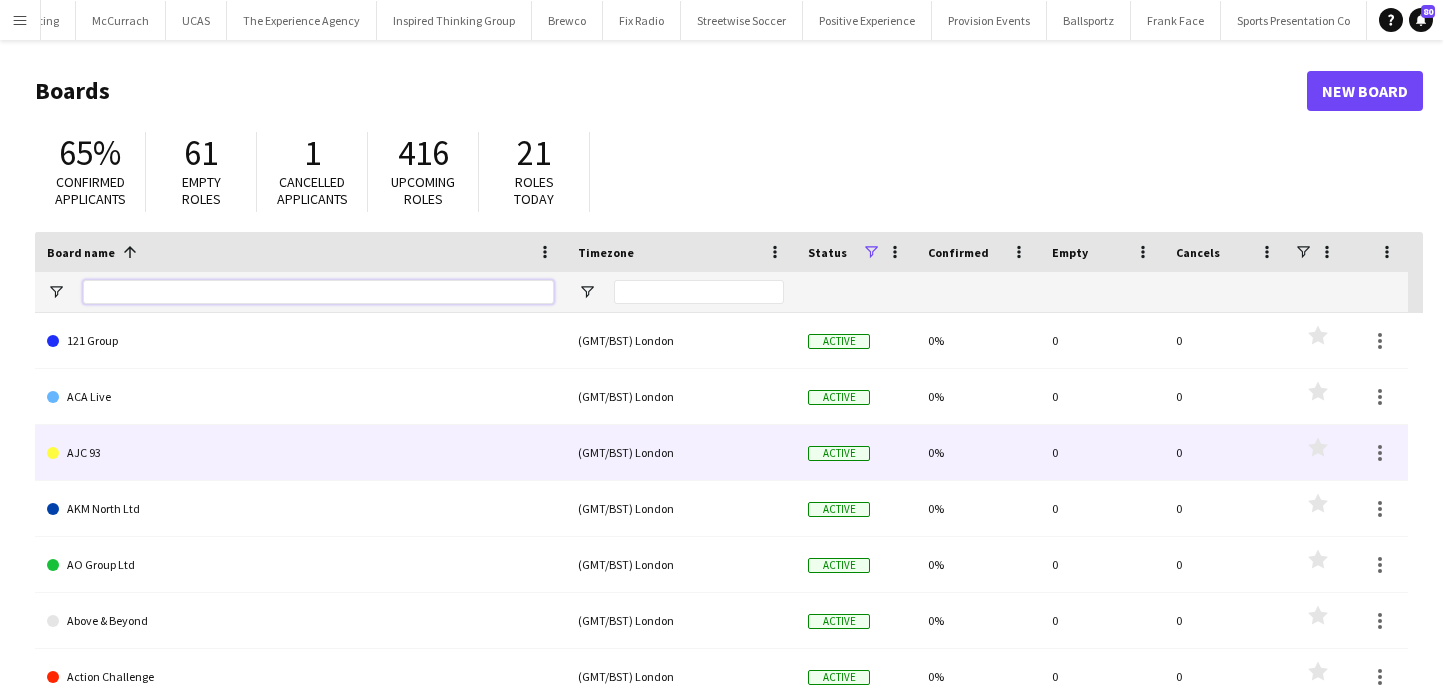 scroll, scrollTop: 118, scrollLeft: 0, axis: vertical 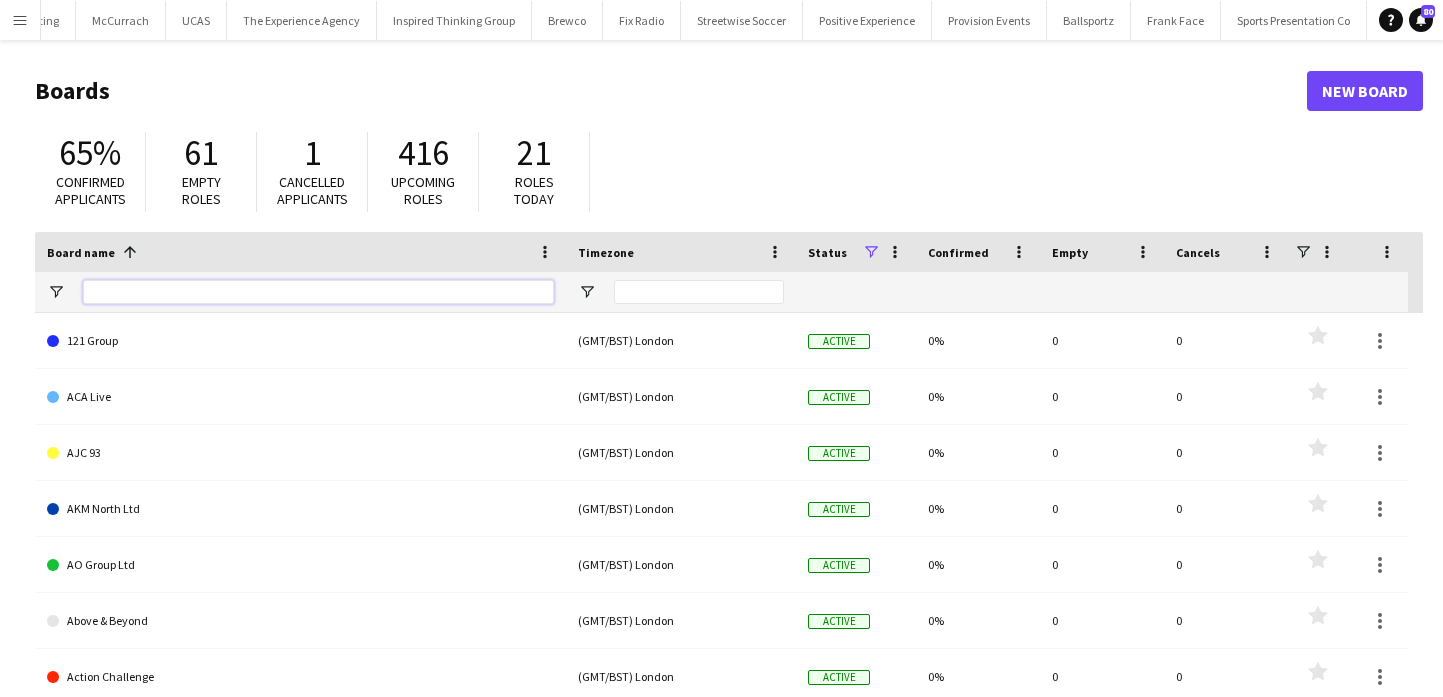 click at bounding box center [318, 292] 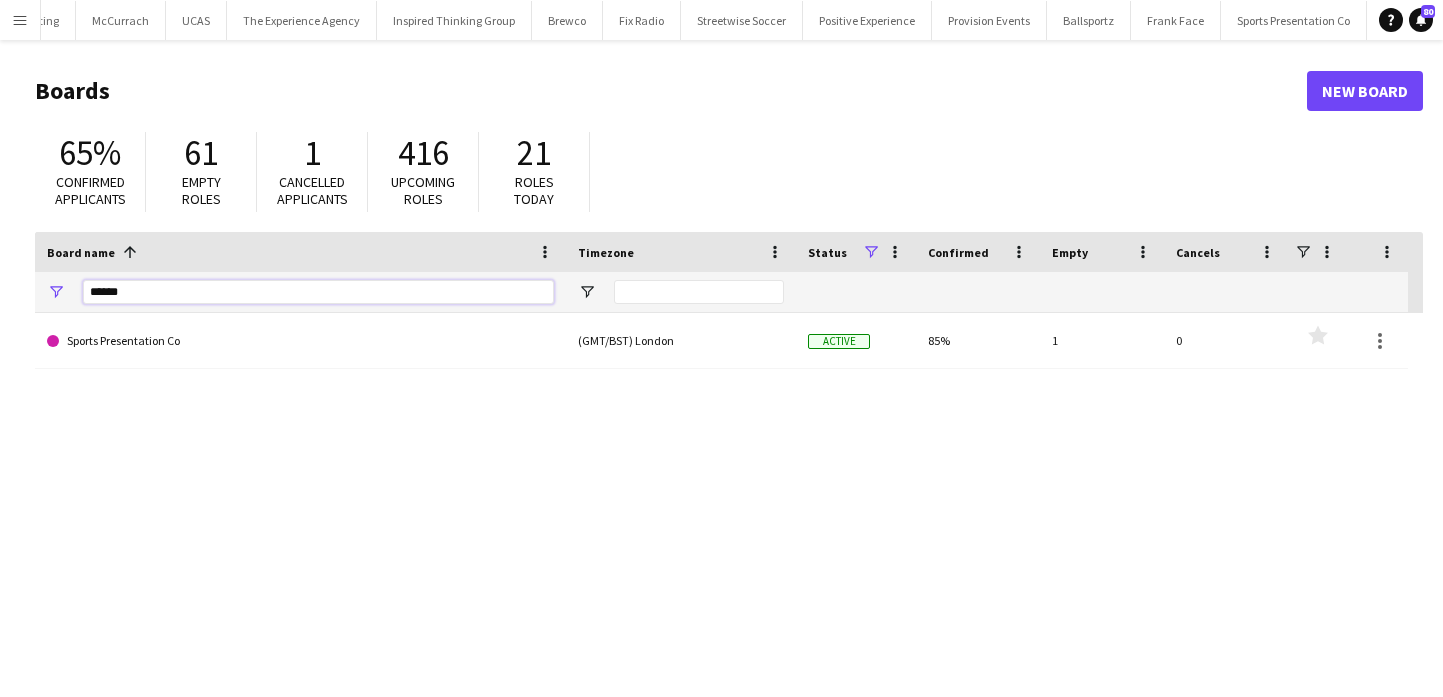 type on "******" 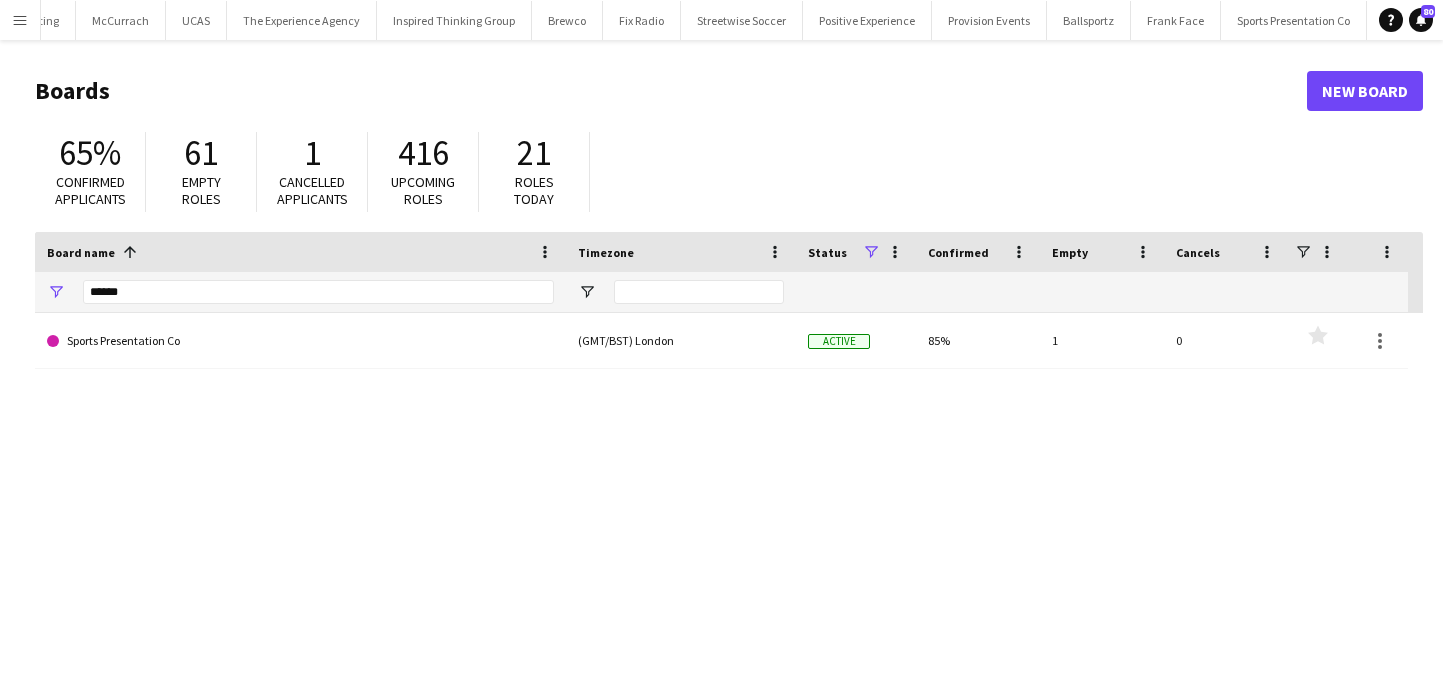 click on "Sports Presentation Co  (GMT/BST) [CITY] Active 85% 1 0
Favourites" 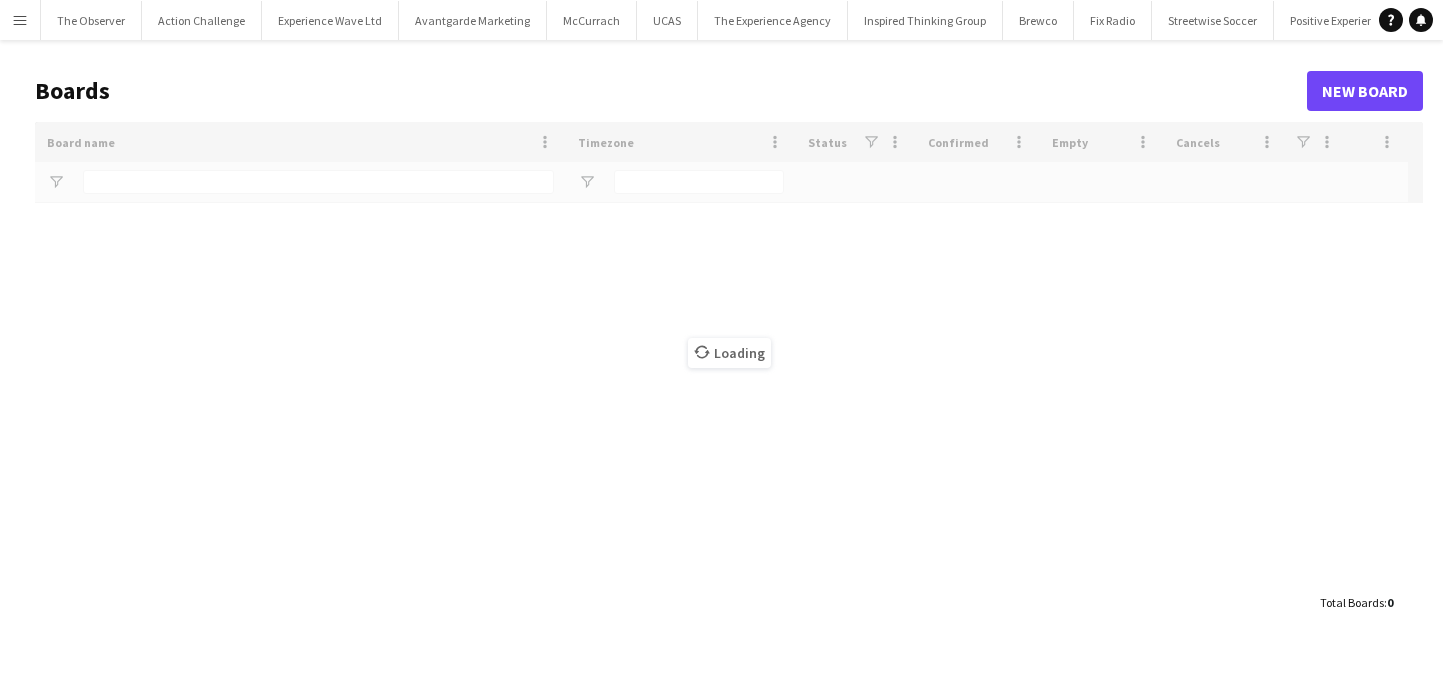 scroll, scrollTop: 0, scrollLeft: 0, axis: both 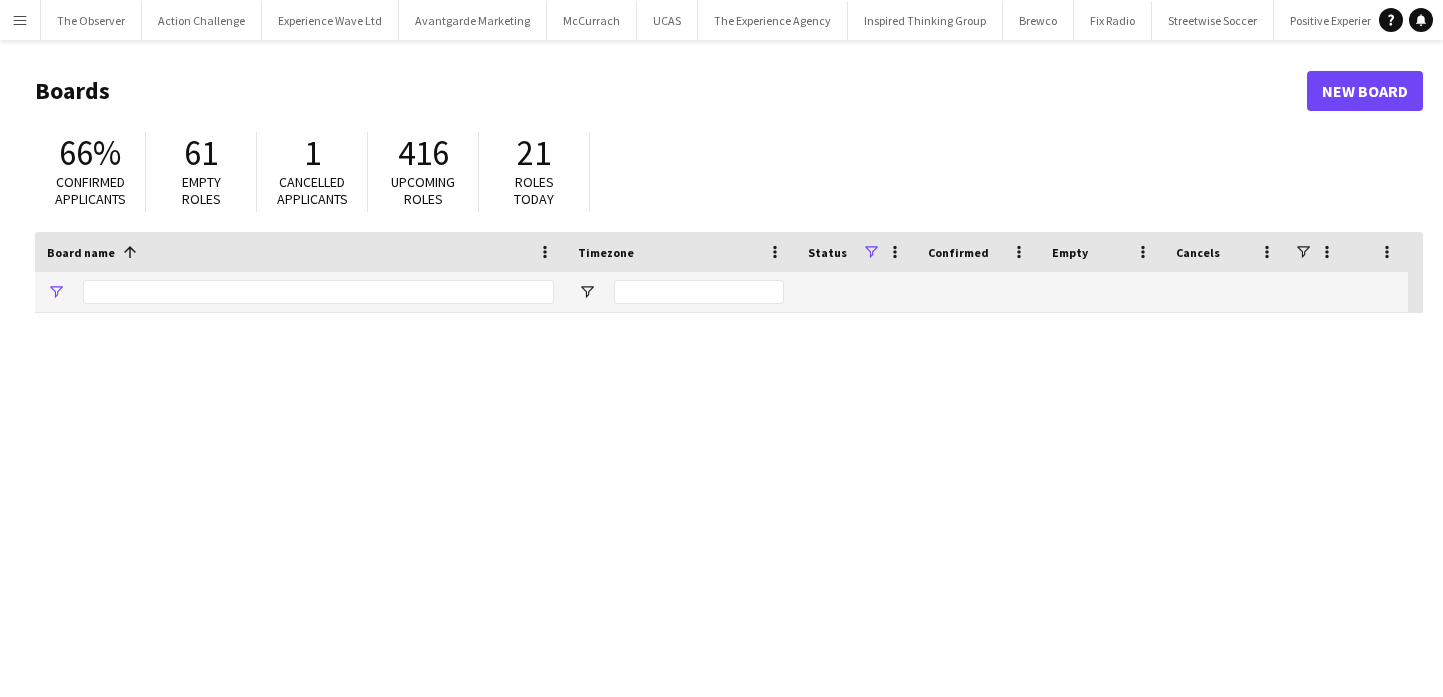 type on "******" 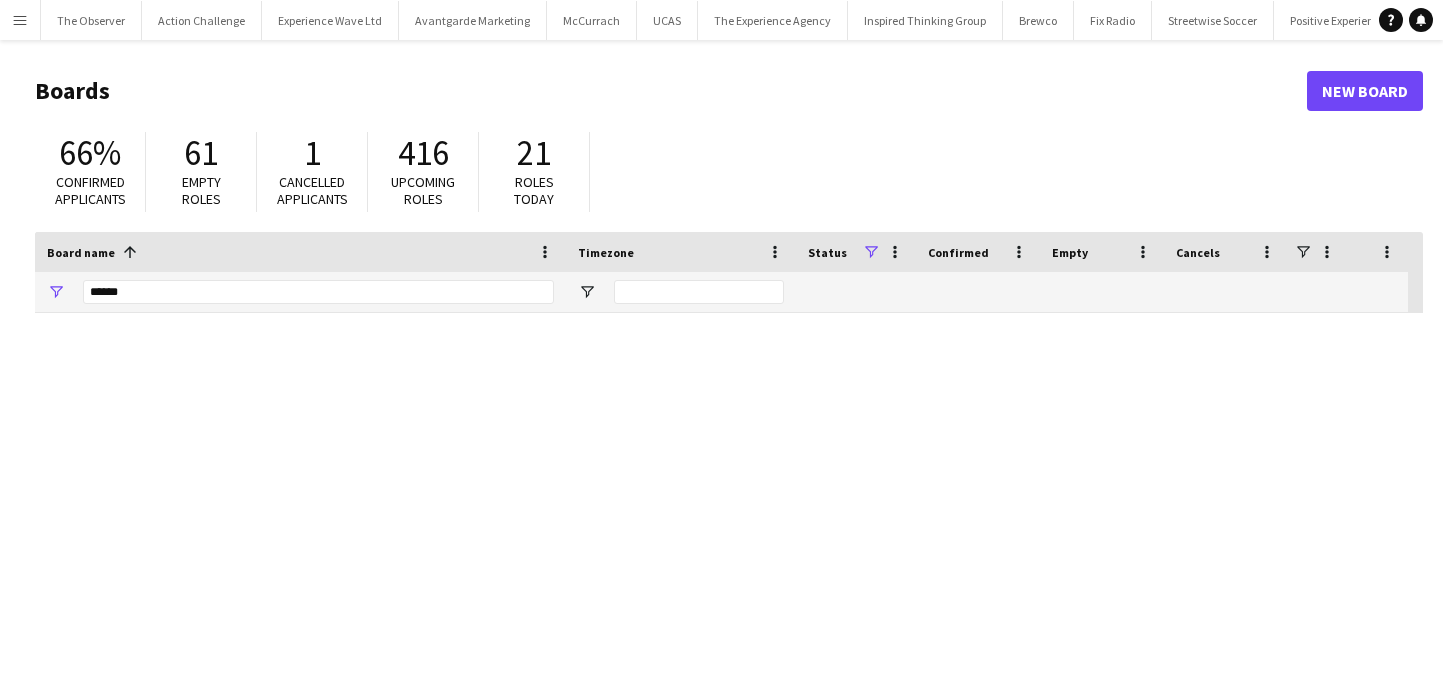 scroll, scrollTop: 0, scrollLeft: 0, axis: both 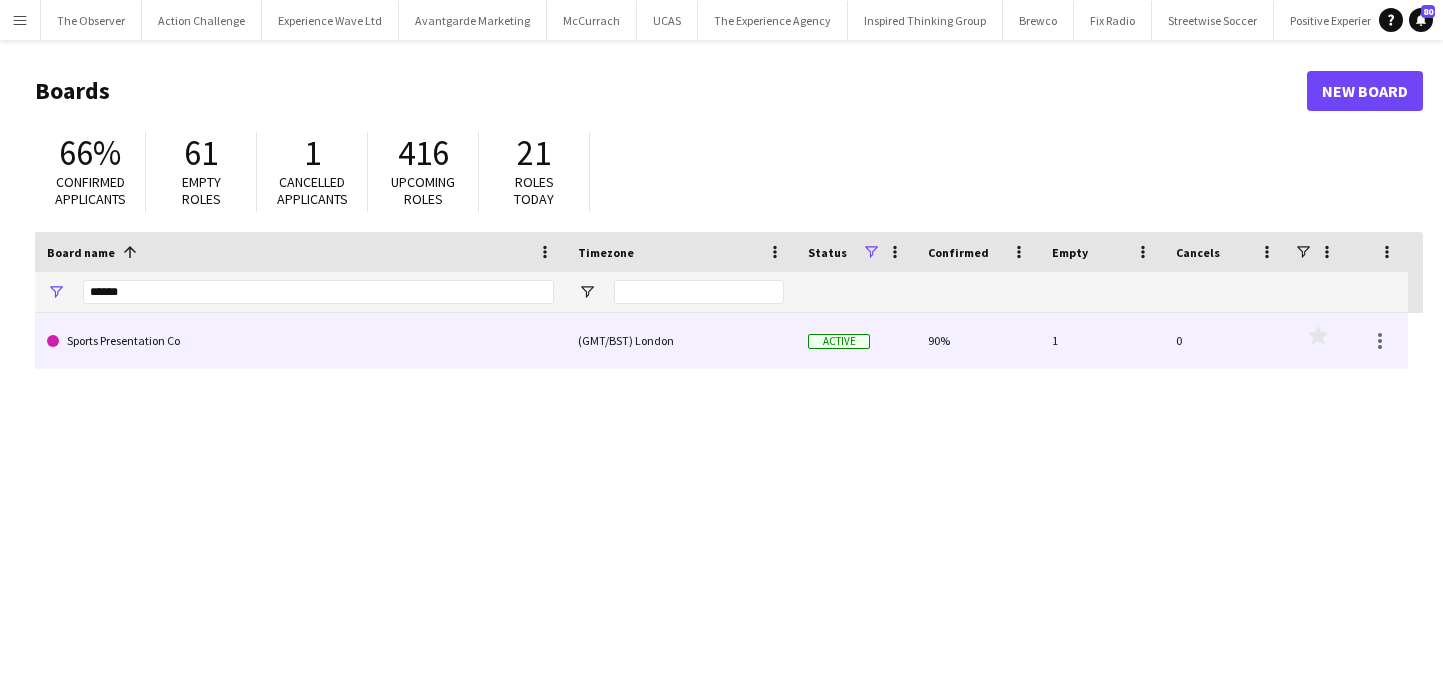 click on "Sports Presentation Co" 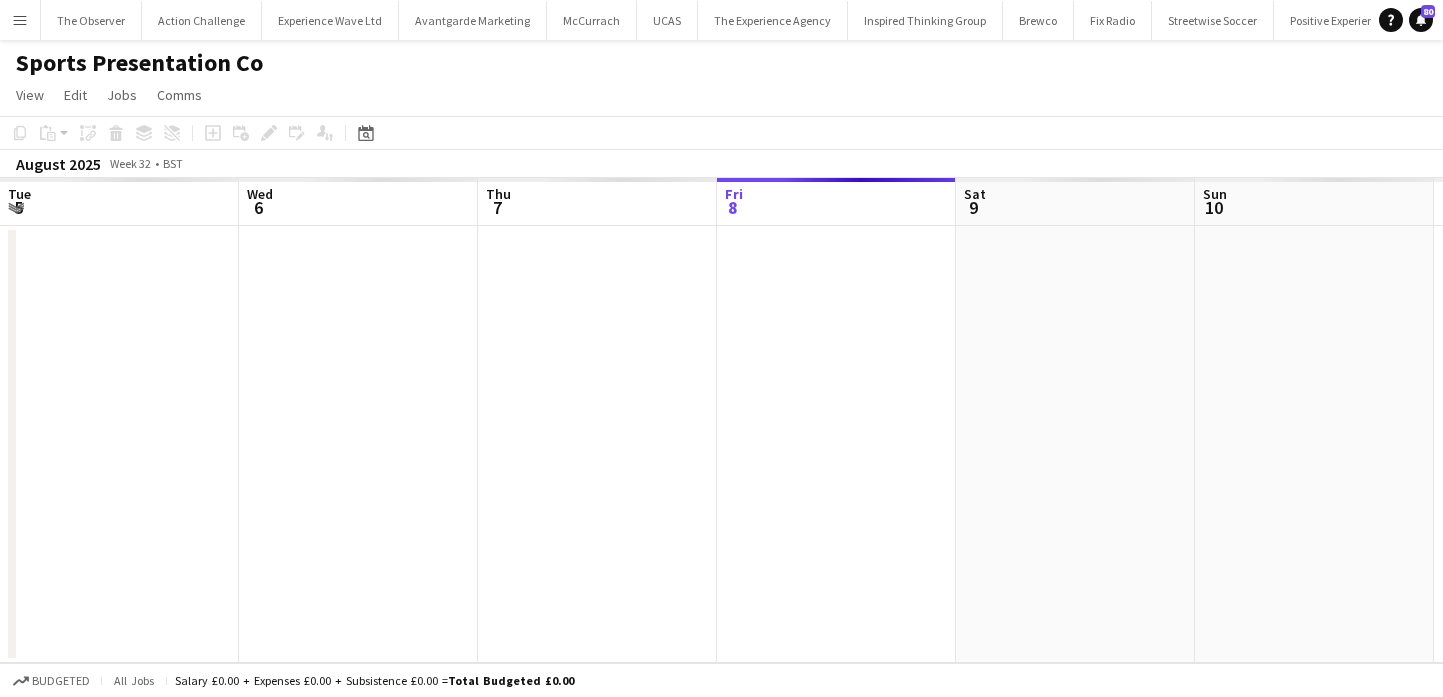 scroll, scrollTop: 0, scrollLeft: 126, axis: horizontal 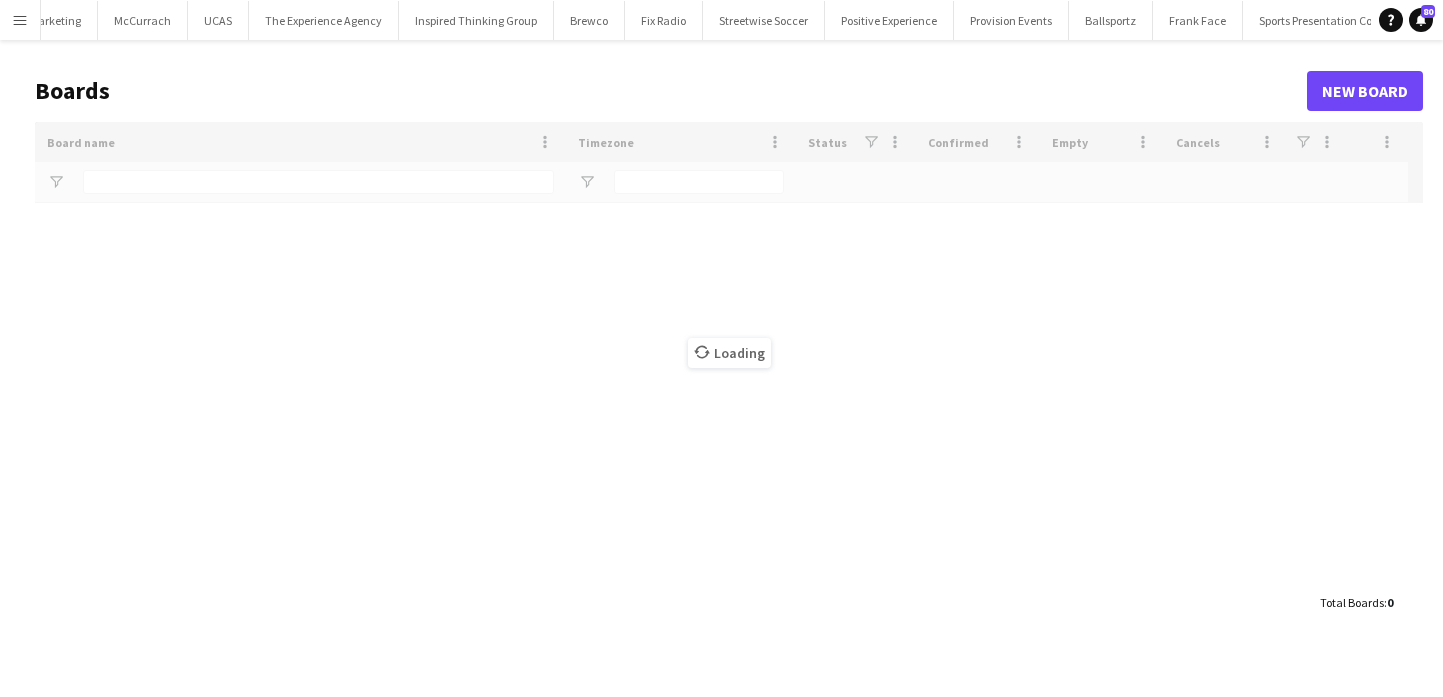 type on "******" 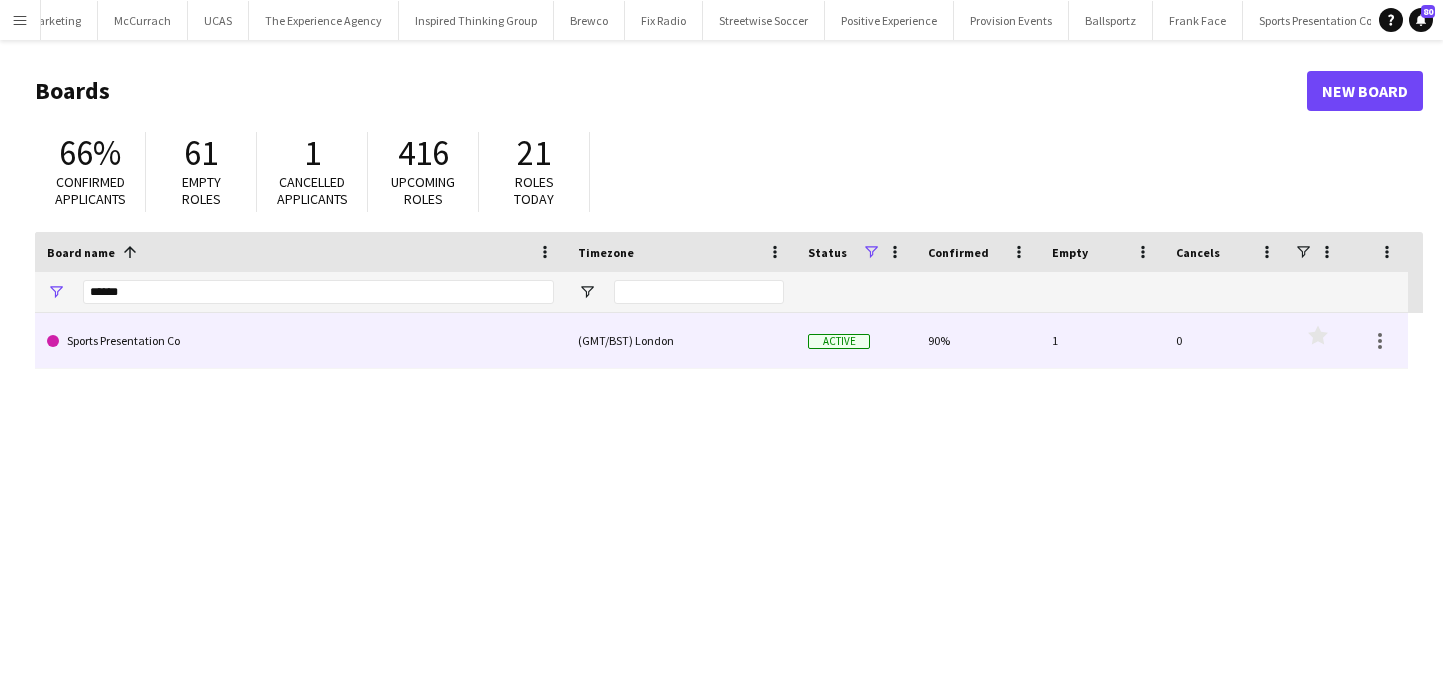 click on "90%" 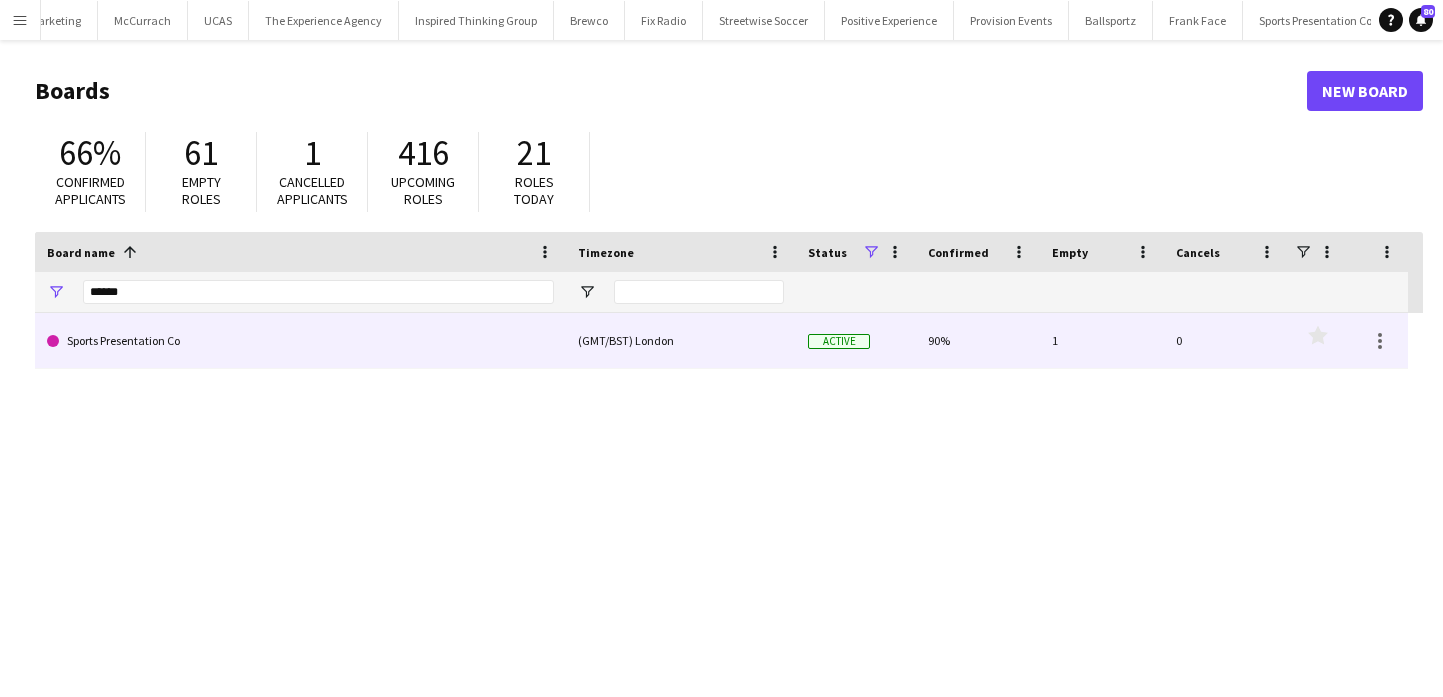 click on "90%" 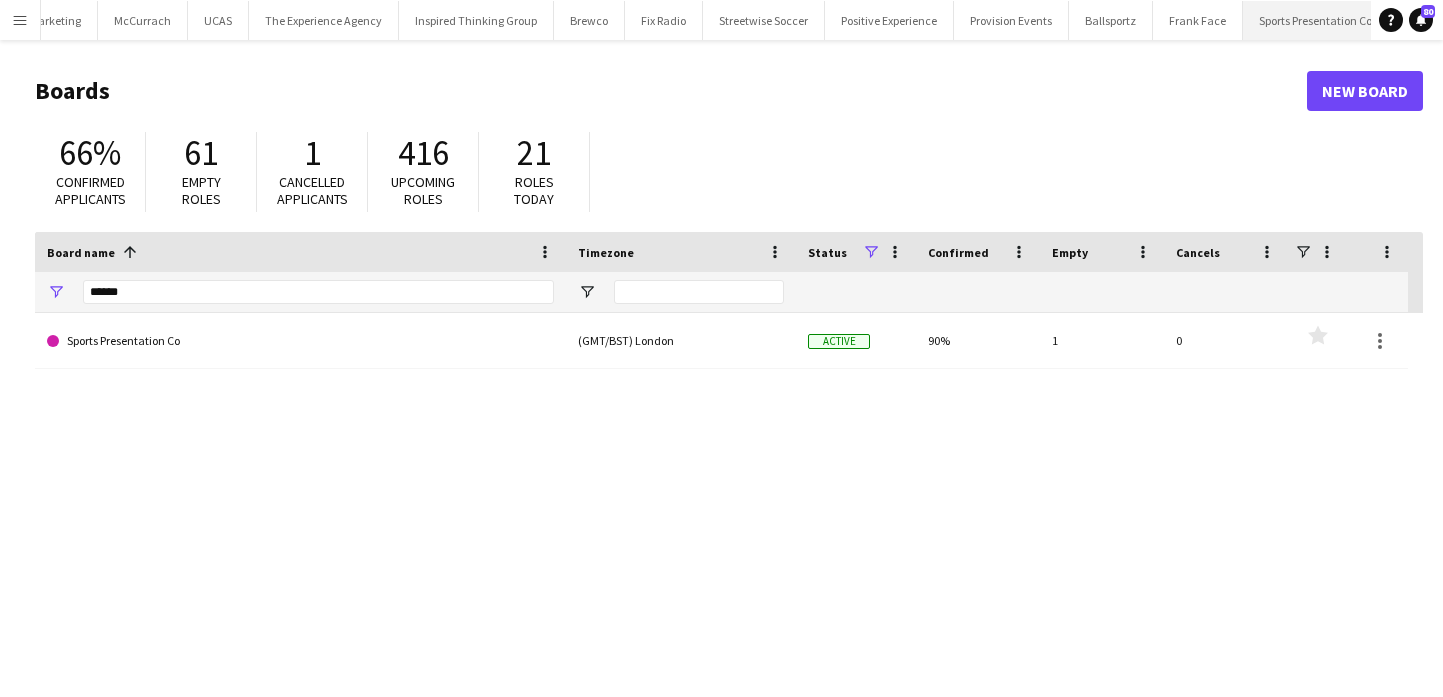 click on "Sports Presentation Co
Close" at bounding box center (1316, 20) 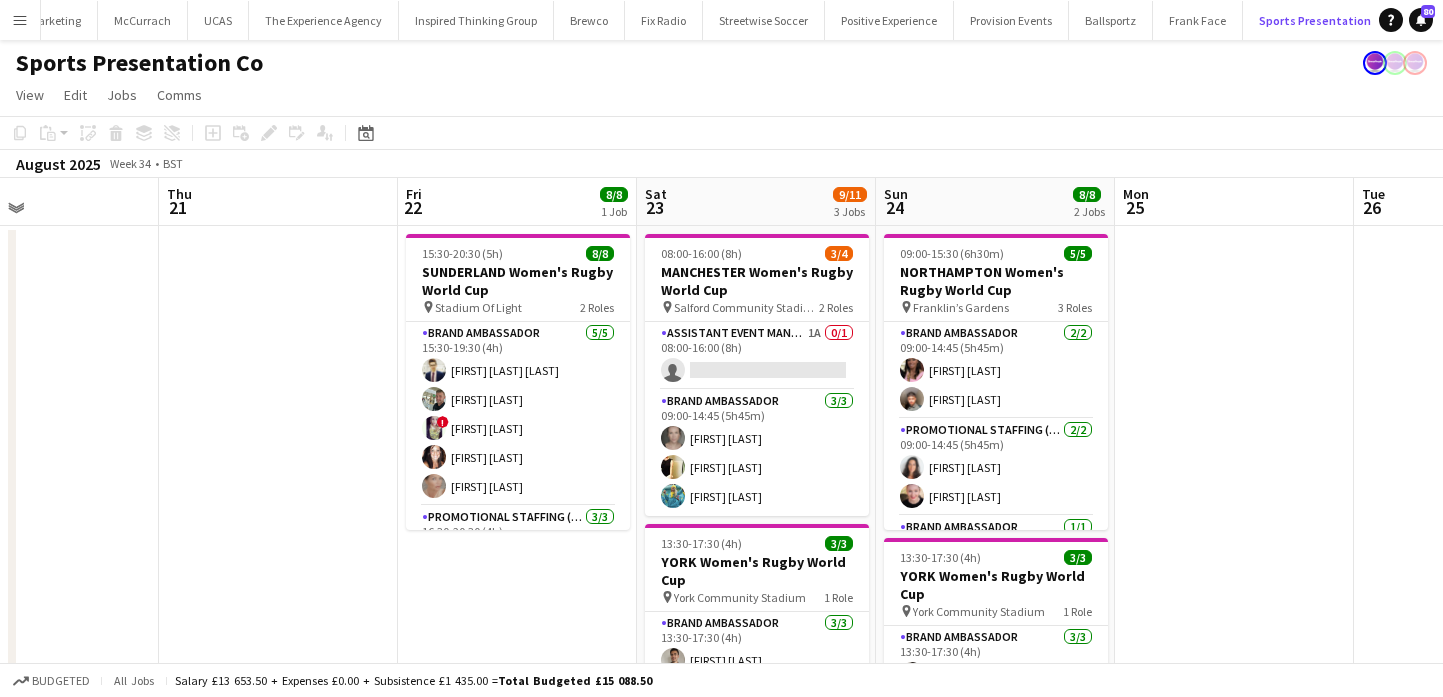 scroll, scrollTop: 0, scrollLeft: 858, axis: horizontal 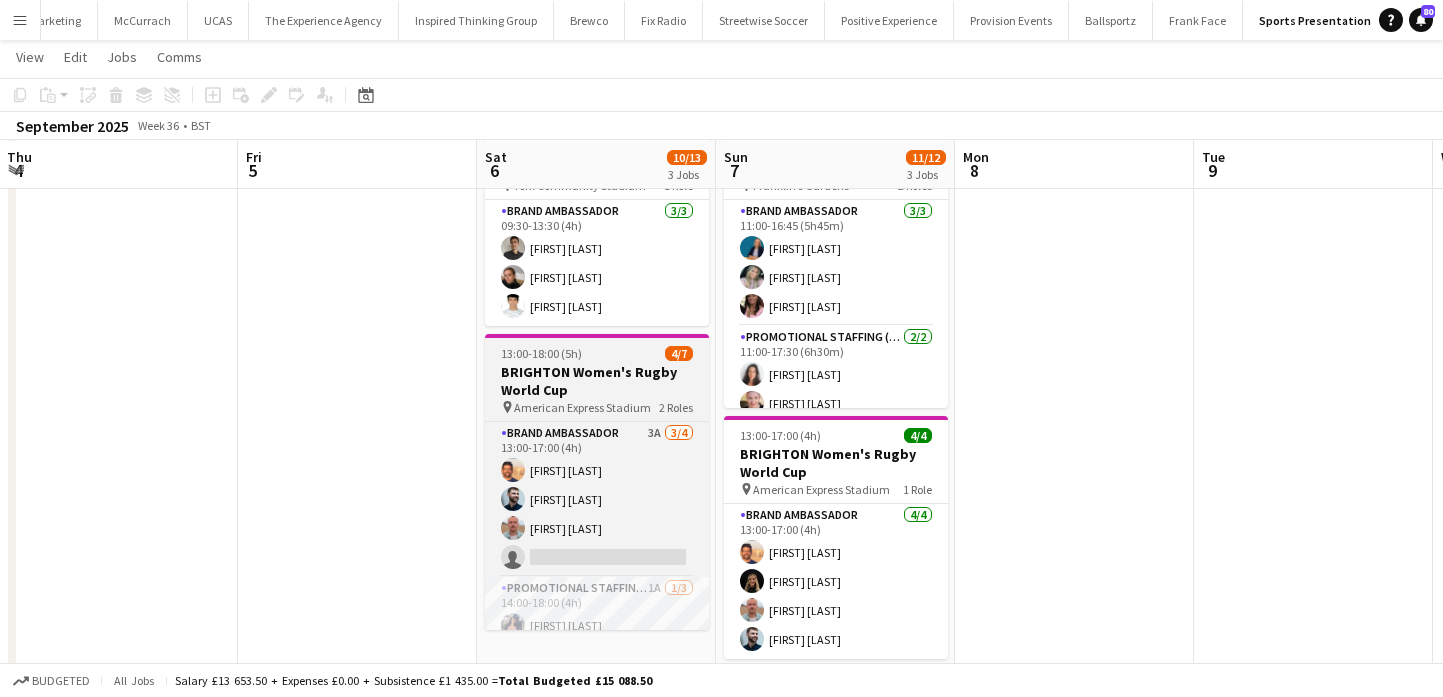 click on "American Express Stadium" at bounding box center [582, 407] 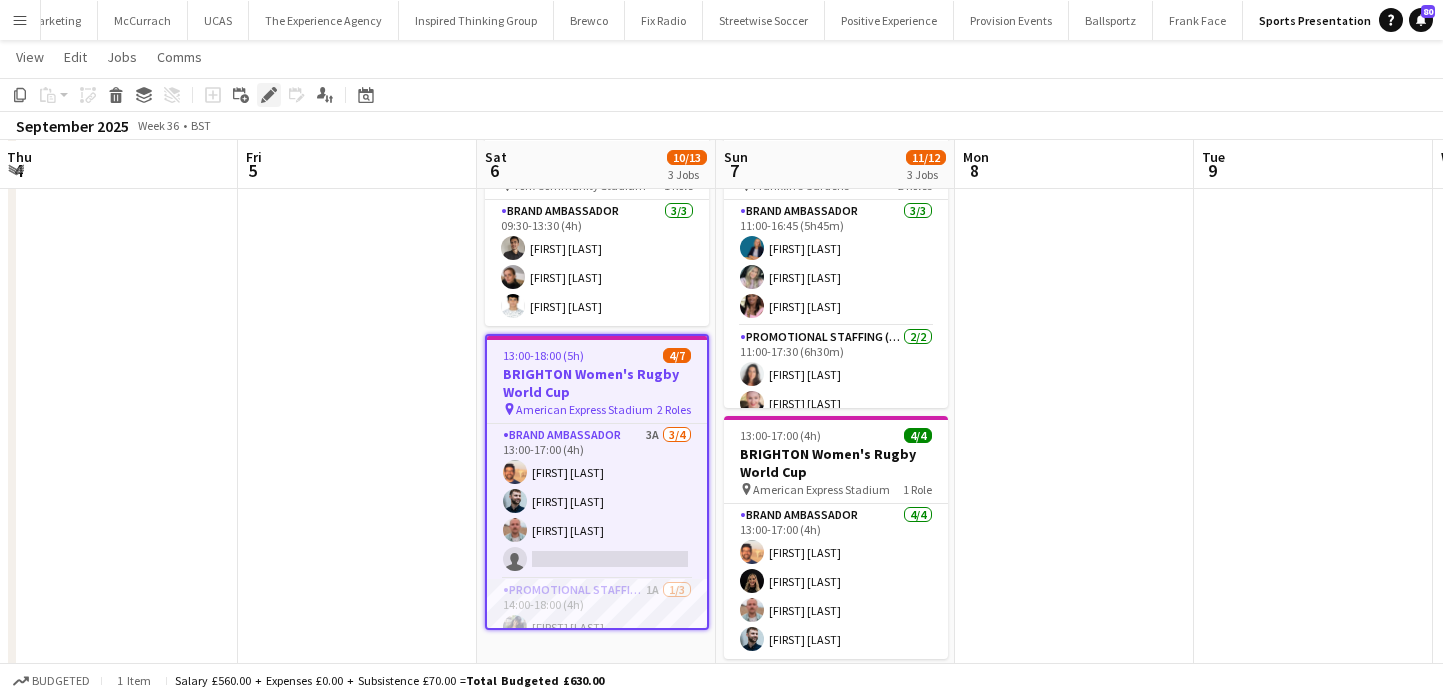 click on "Edit" 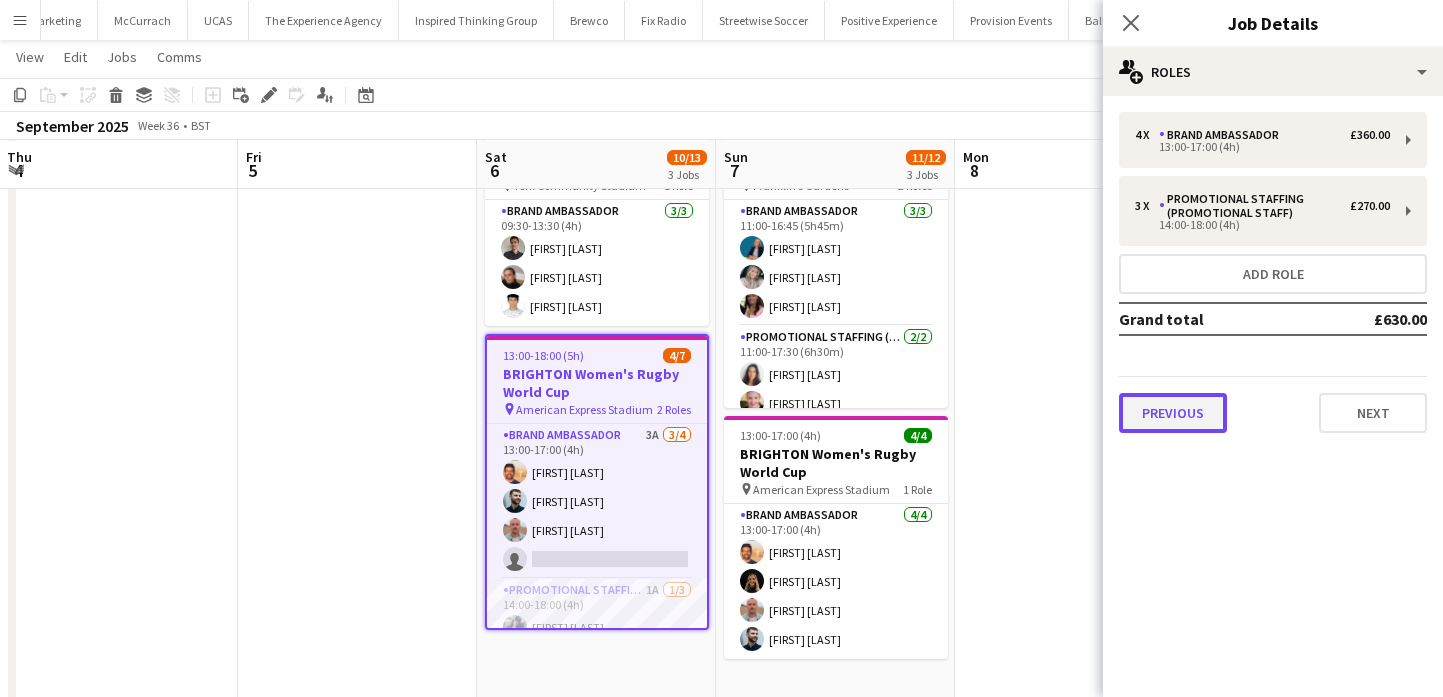 click on "Previous" at bounding box center [1173, 413] 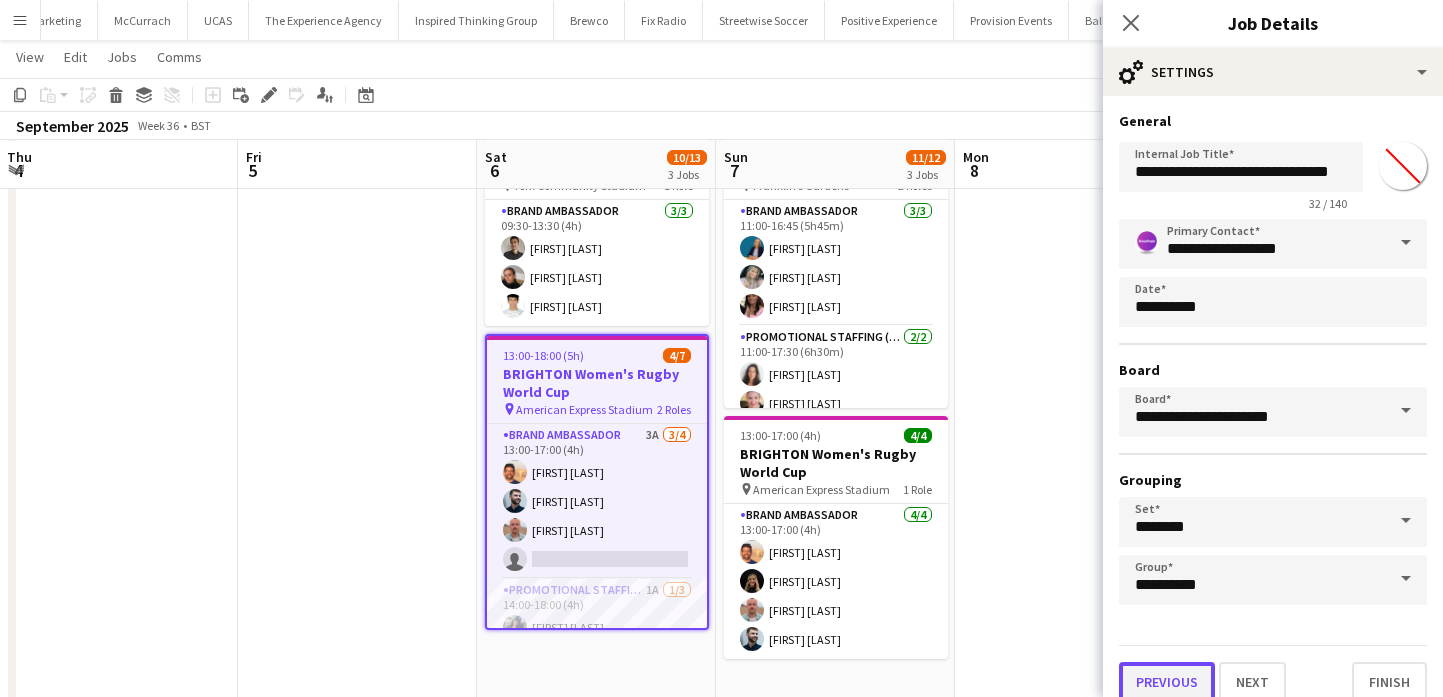 click on "Previous" at bounding box center [1167, 682] 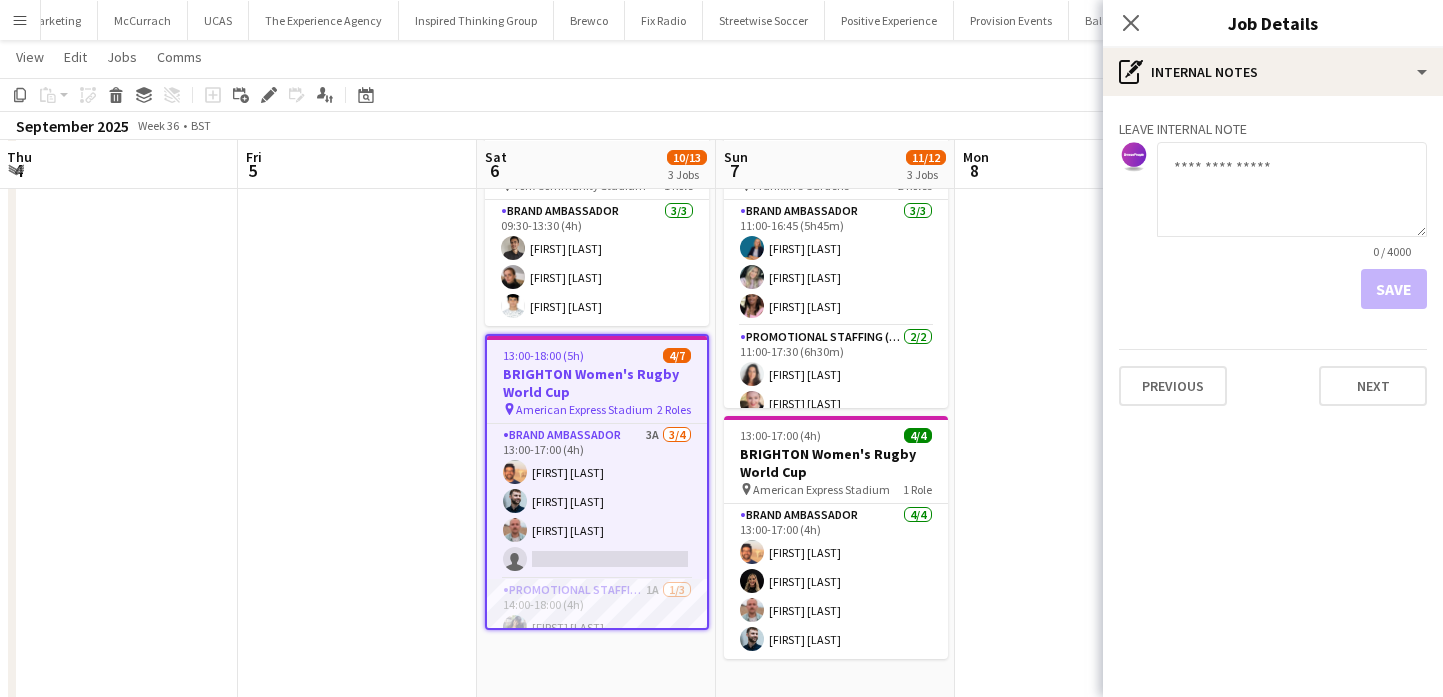 click at bounding box center [1074, 404] 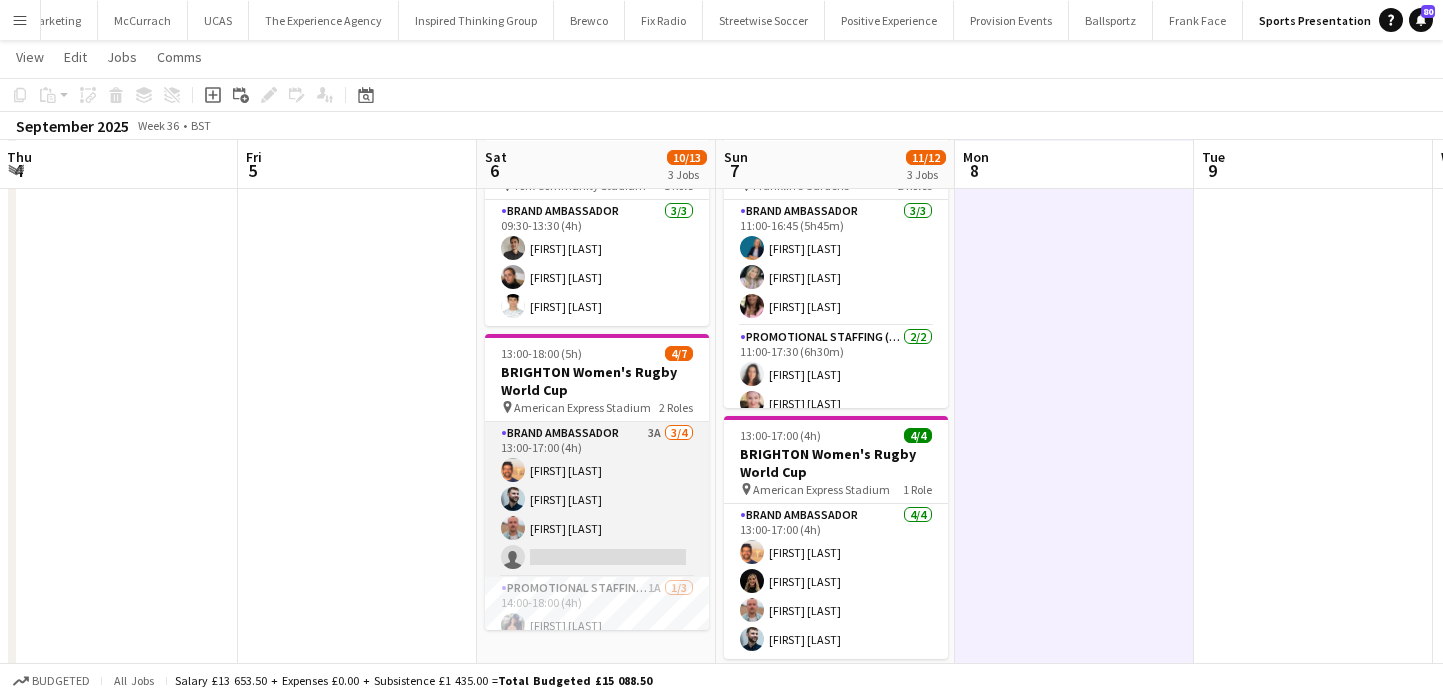 click on "Brand Ambassador   3A   3/4   13:00-17:00 (4h)
Andre Cunha Haydn Beardslee George Protheroe
single-neutral-actions" at bounding box center [597, 499] 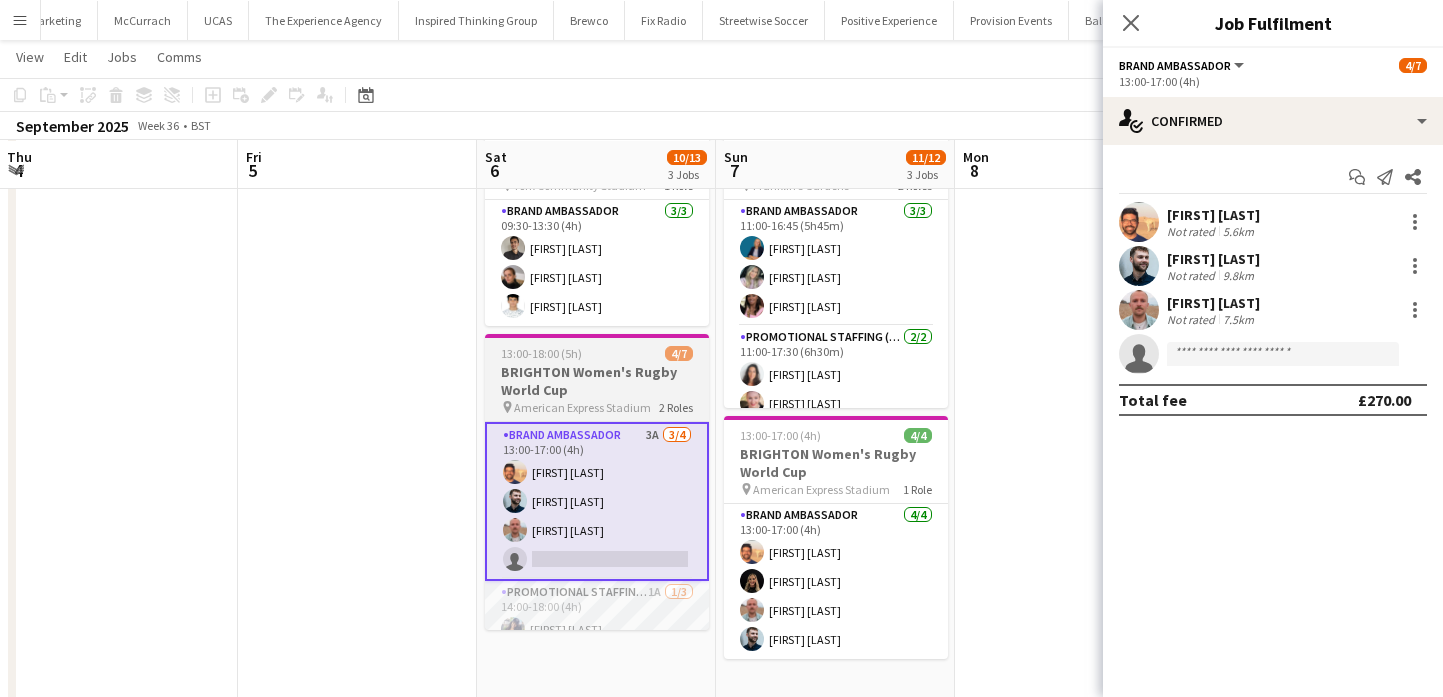 click on "13:00-18:00 (5h)    4/7" at bounding box center (597, 353) 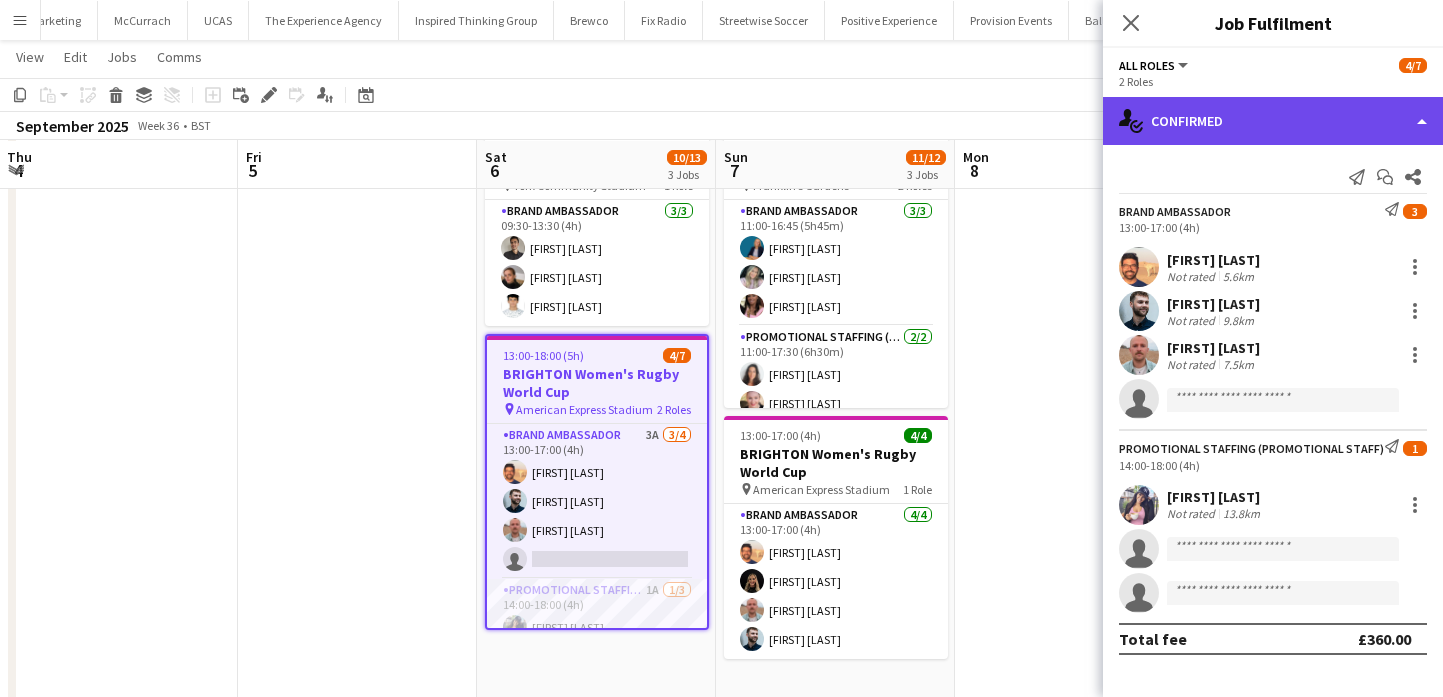 click on "single-neutral-actions-check-2
Confirmed" 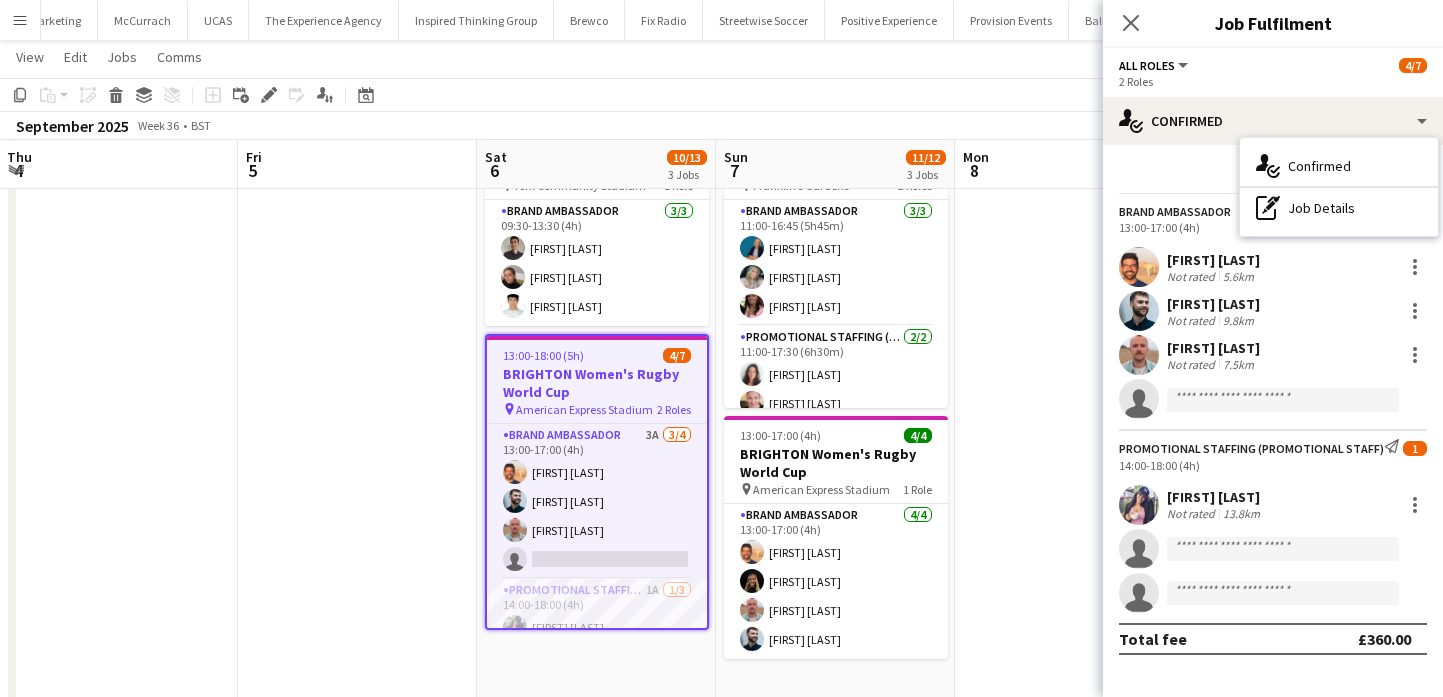 click at bounding box center (1074, 404) 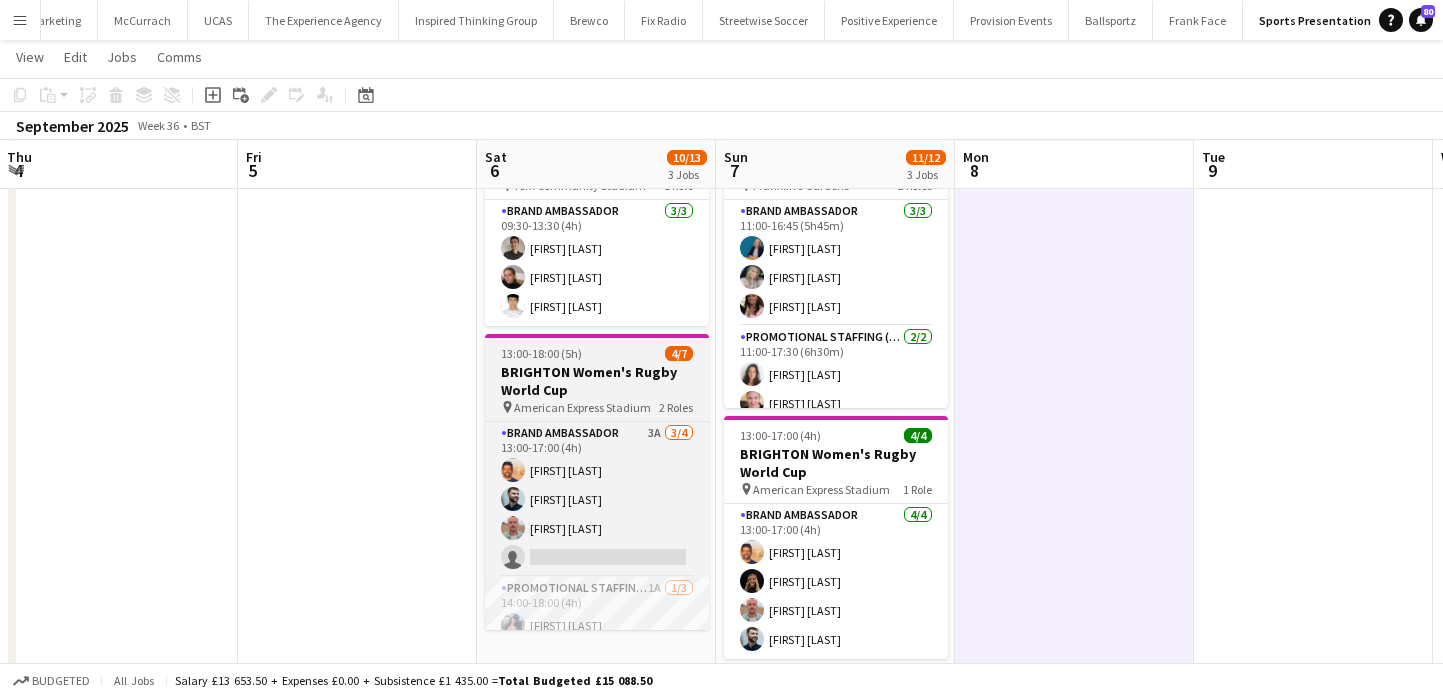 click on "BRIGHTON Women's Rugby World Cup" at bounding box center (597, 381) 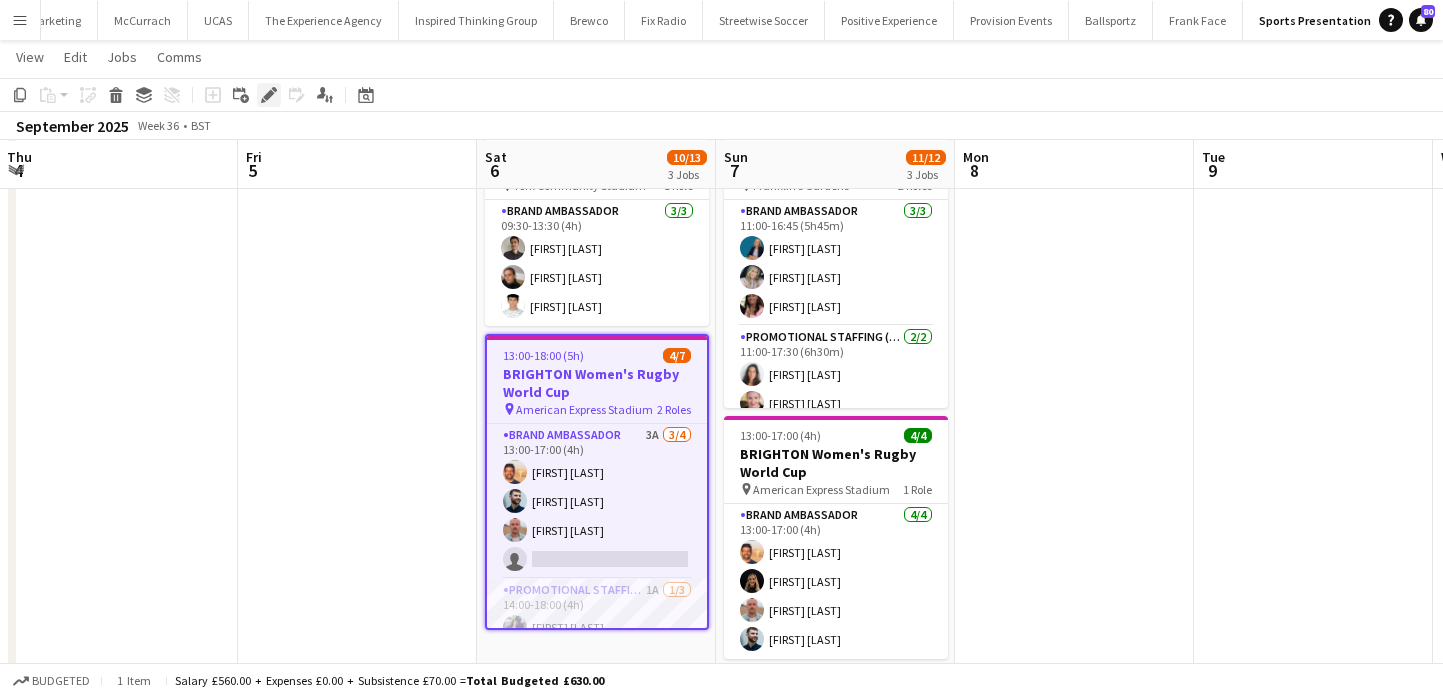 click on "Edit" 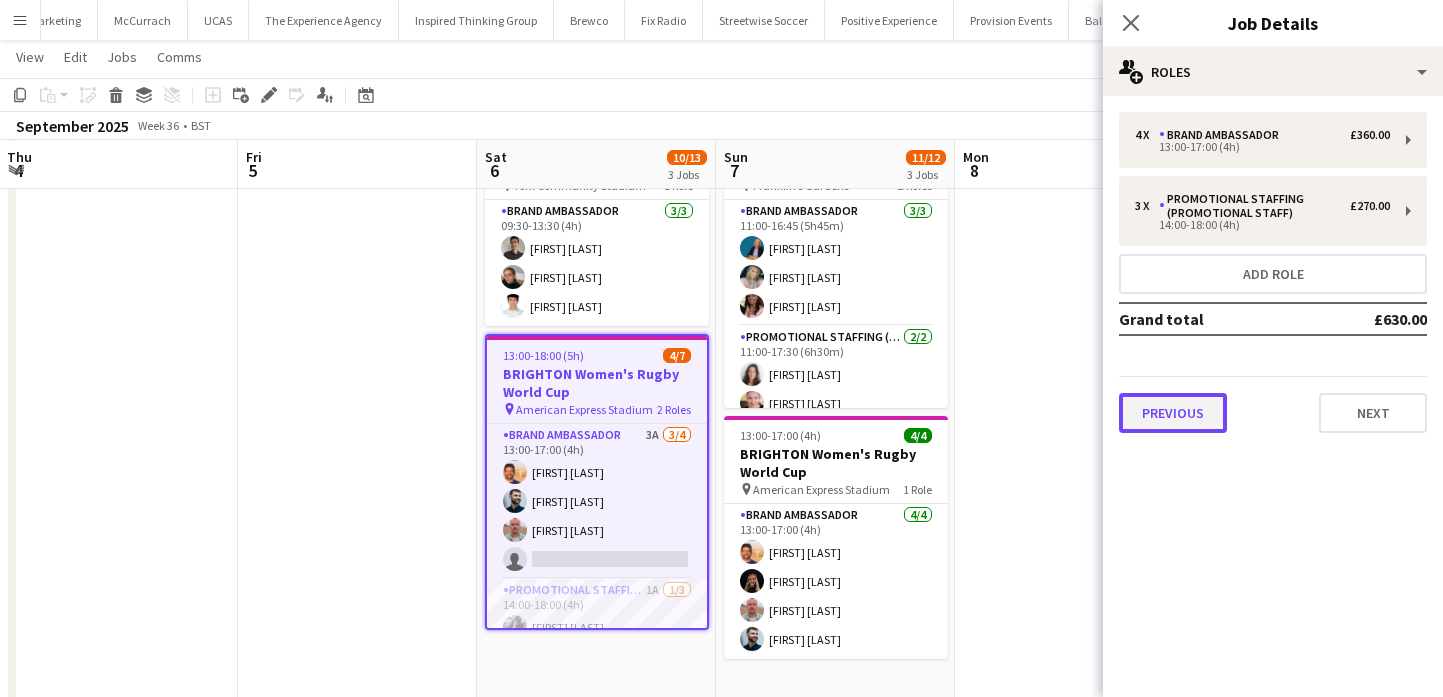click on "Previous" at bounding box center [1173, 413] 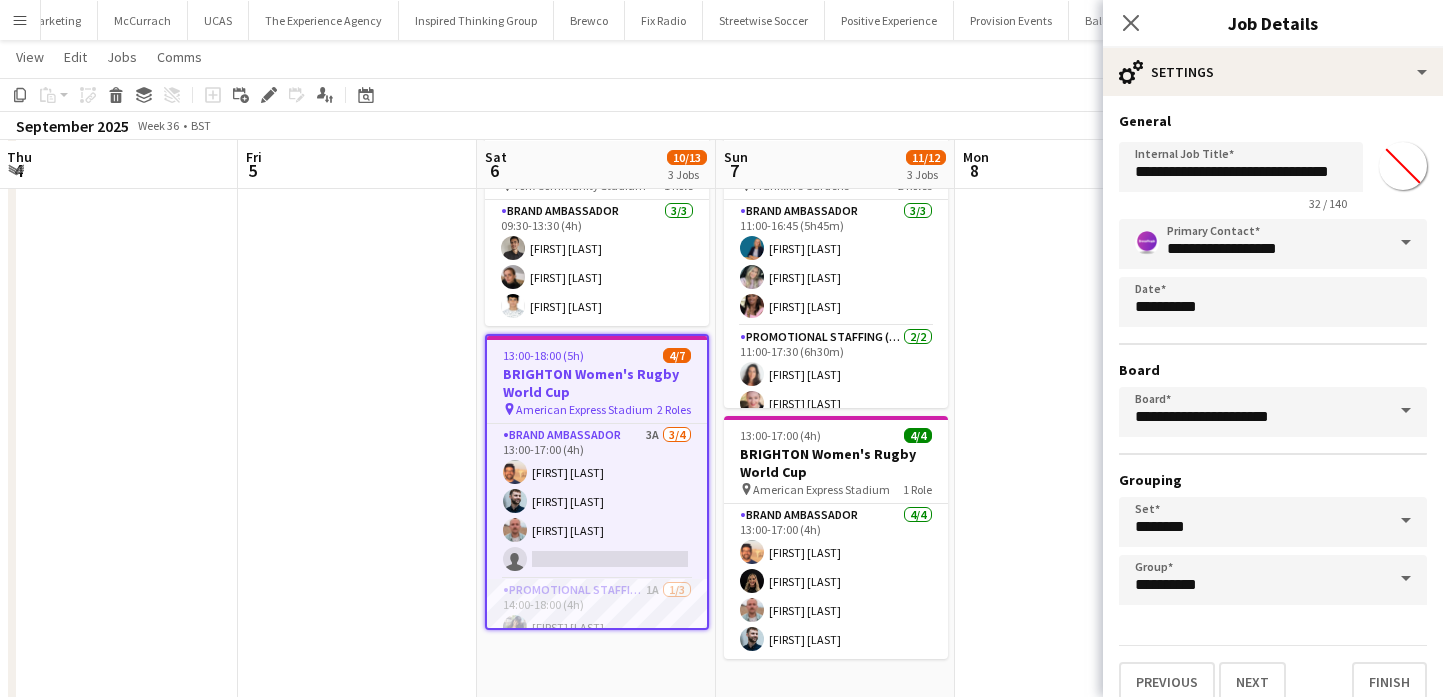 click at bounding box center [1074, 404] 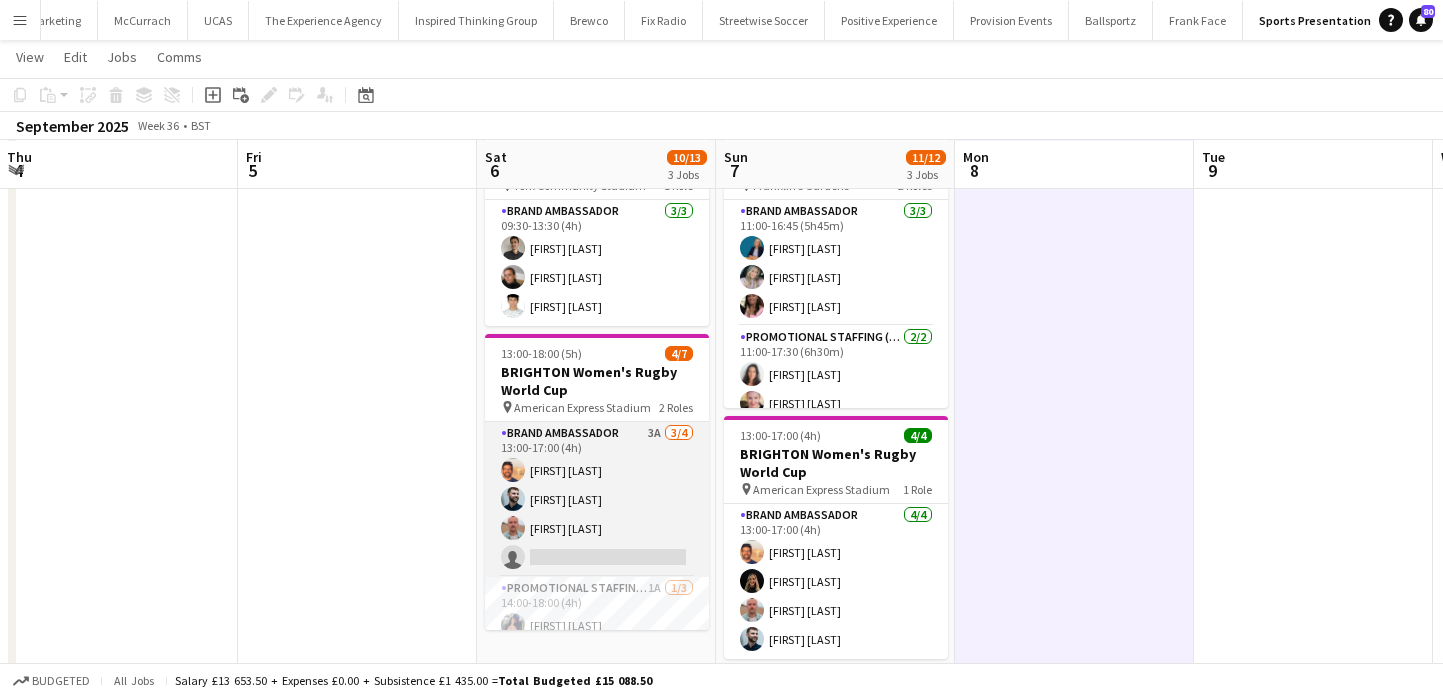 click on "Brand Ambassador   3A   3/4   13:00-17:00 (4h)
Andre Cunha Haydn Beardslee George Protheroe
single-neutral-actions" at bounding box center [597, 499] 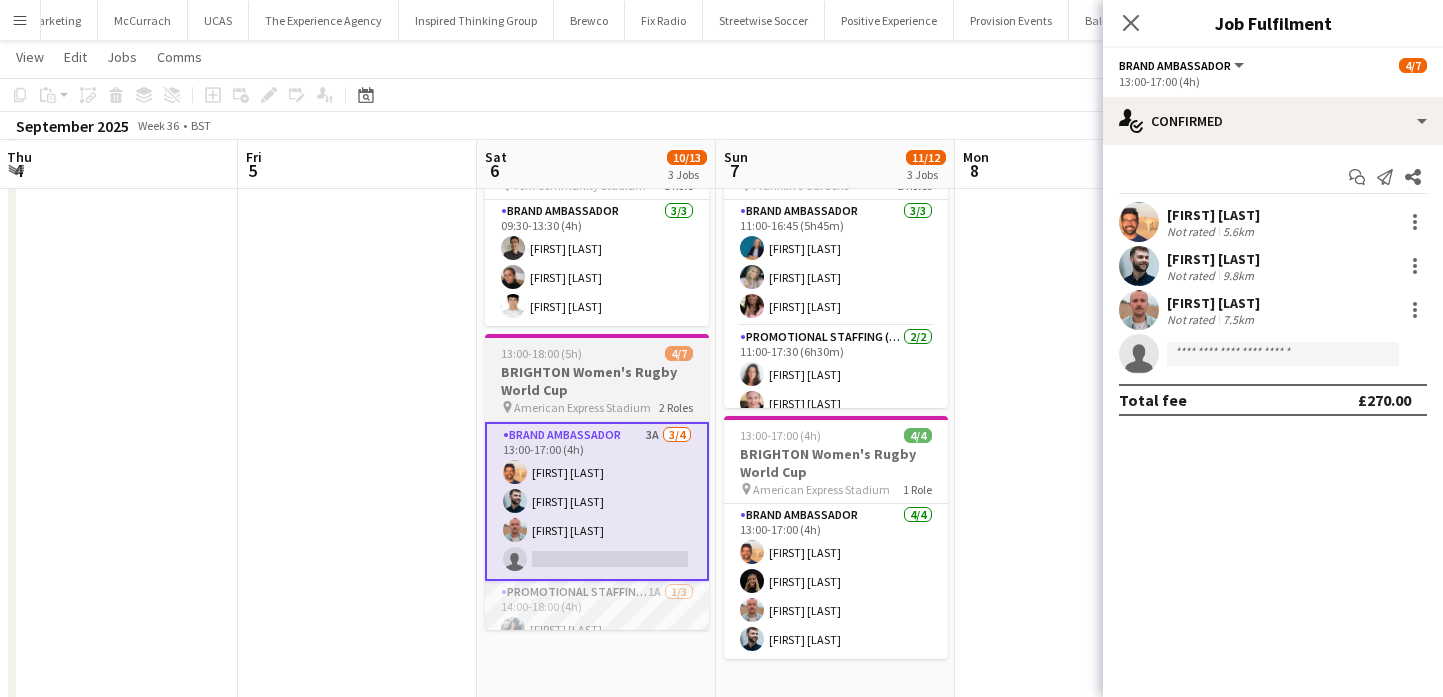 click on "American Express Stadium" at bounding box center [582, 407] 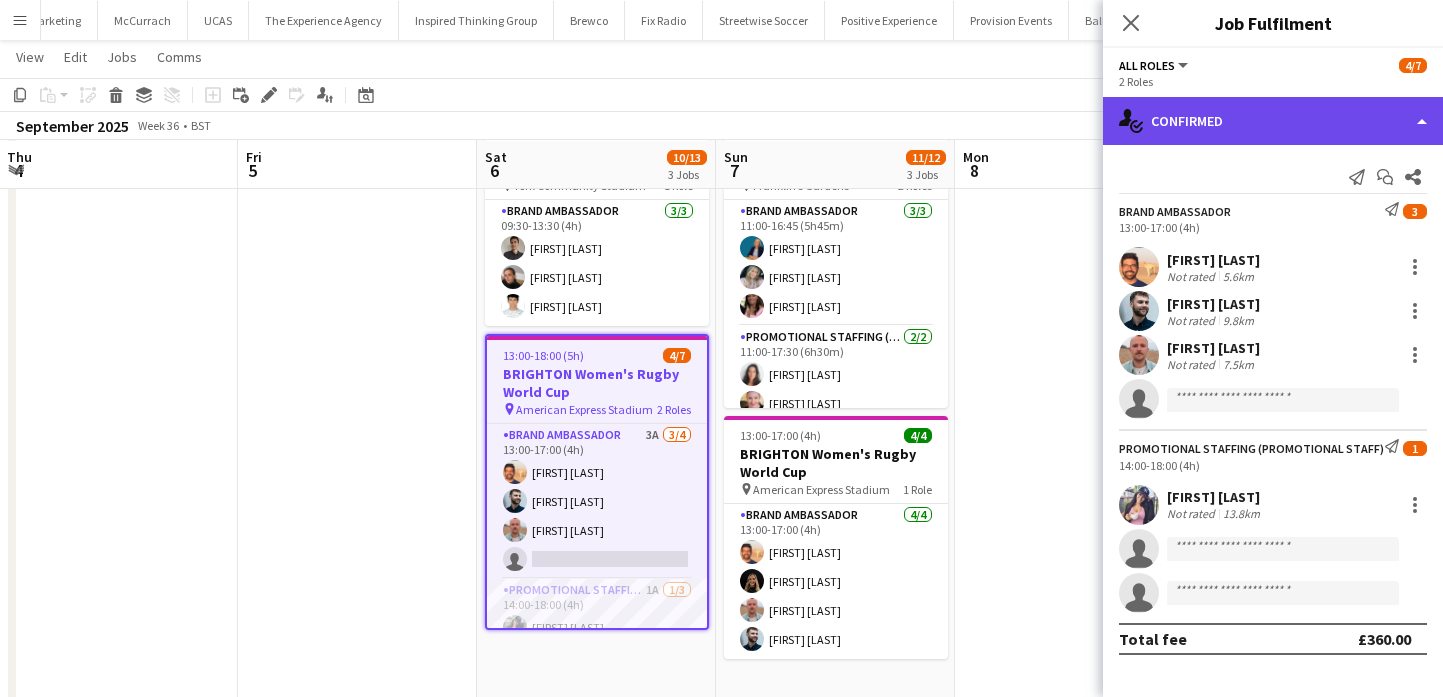 click on "single-neutral-actions-check-2
Confirmed" 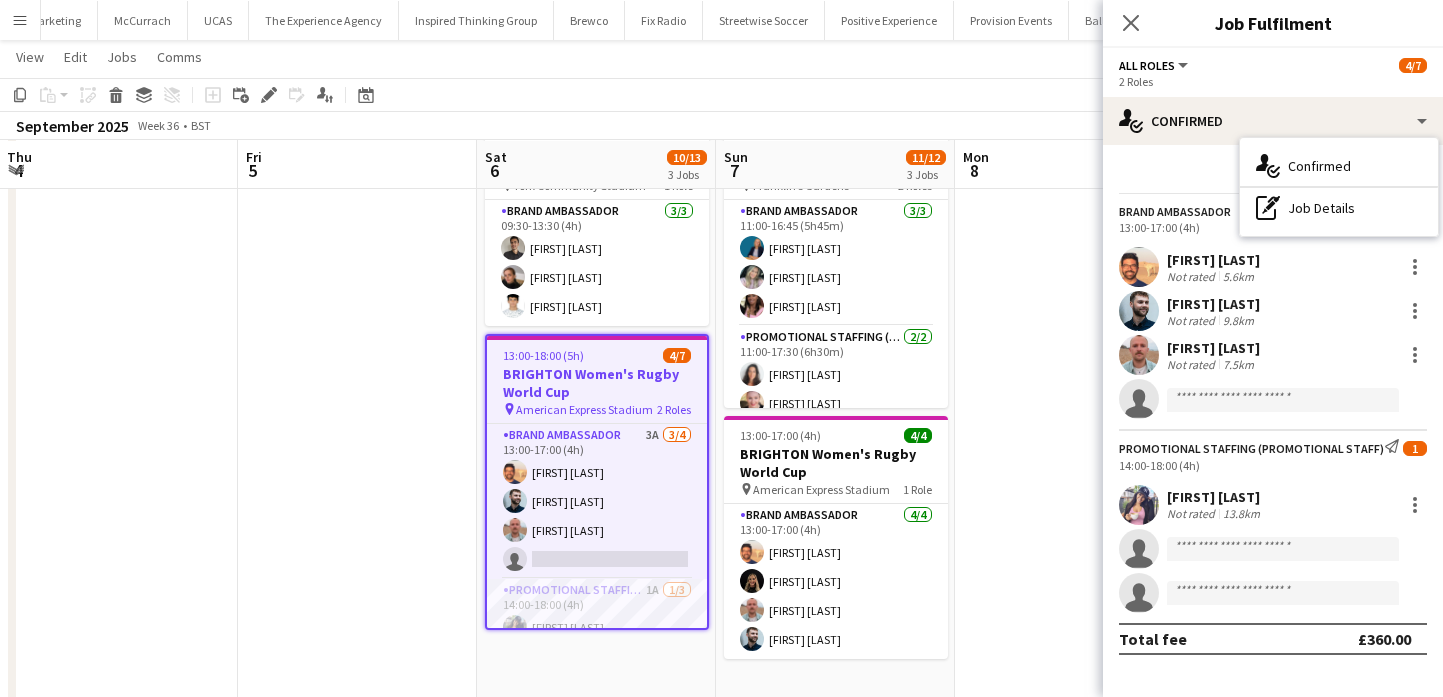 click on "Not rated" at bounding box center [1193, 320] 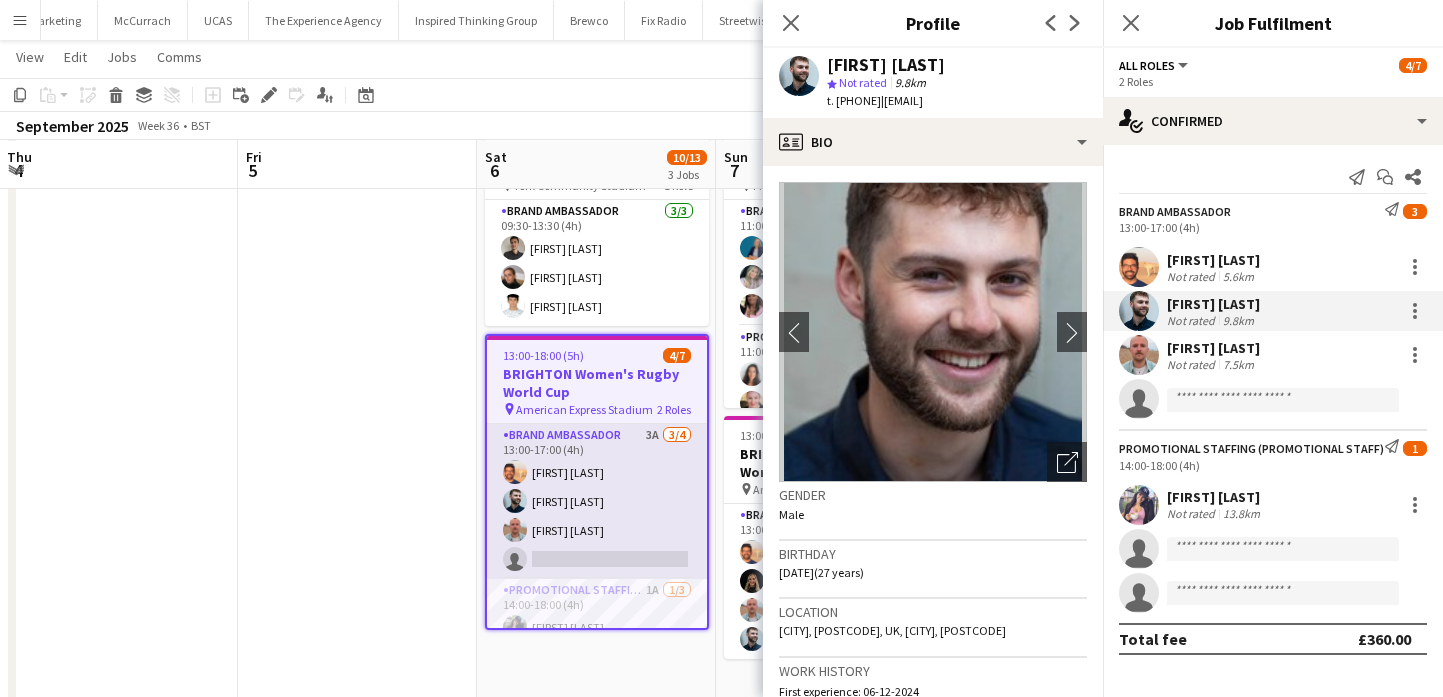 click on "Brand Ambassador   3A   3/4   13:00-17:00 (4h)
Andre Cunha Haydn Beardslee George Protheroe
single-neutral-actions" at bounding box center [597, 501] 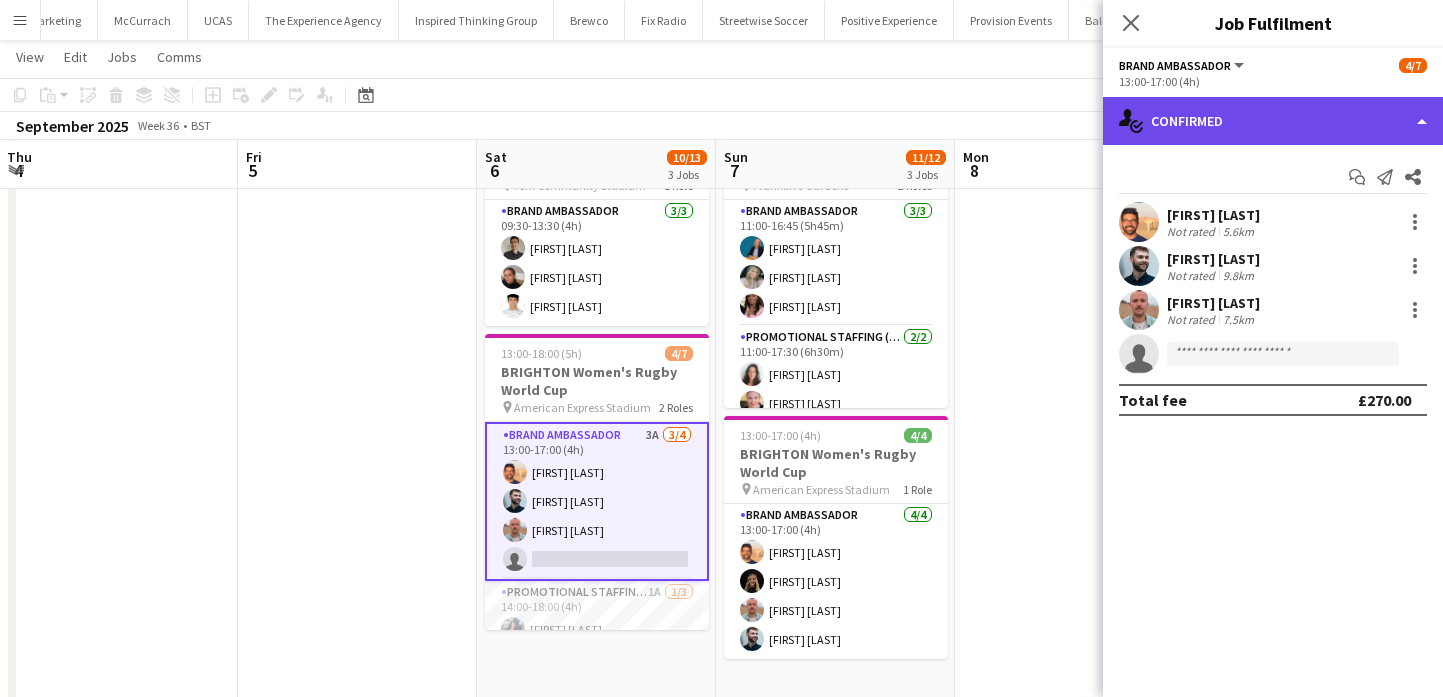 click on "single-neutral-actions-check-2
Confirmed" 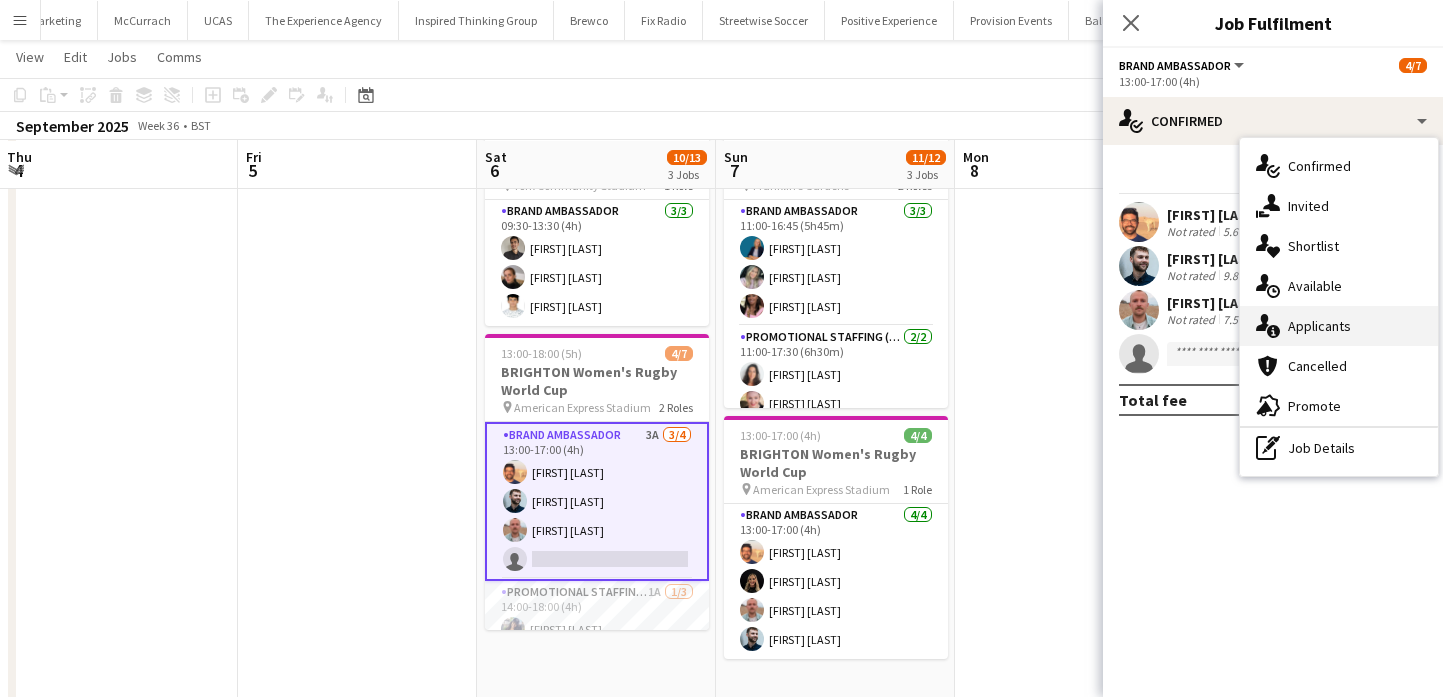click on "single-neutral-actions-information
Applicants" at bounding box center [1339, 326] 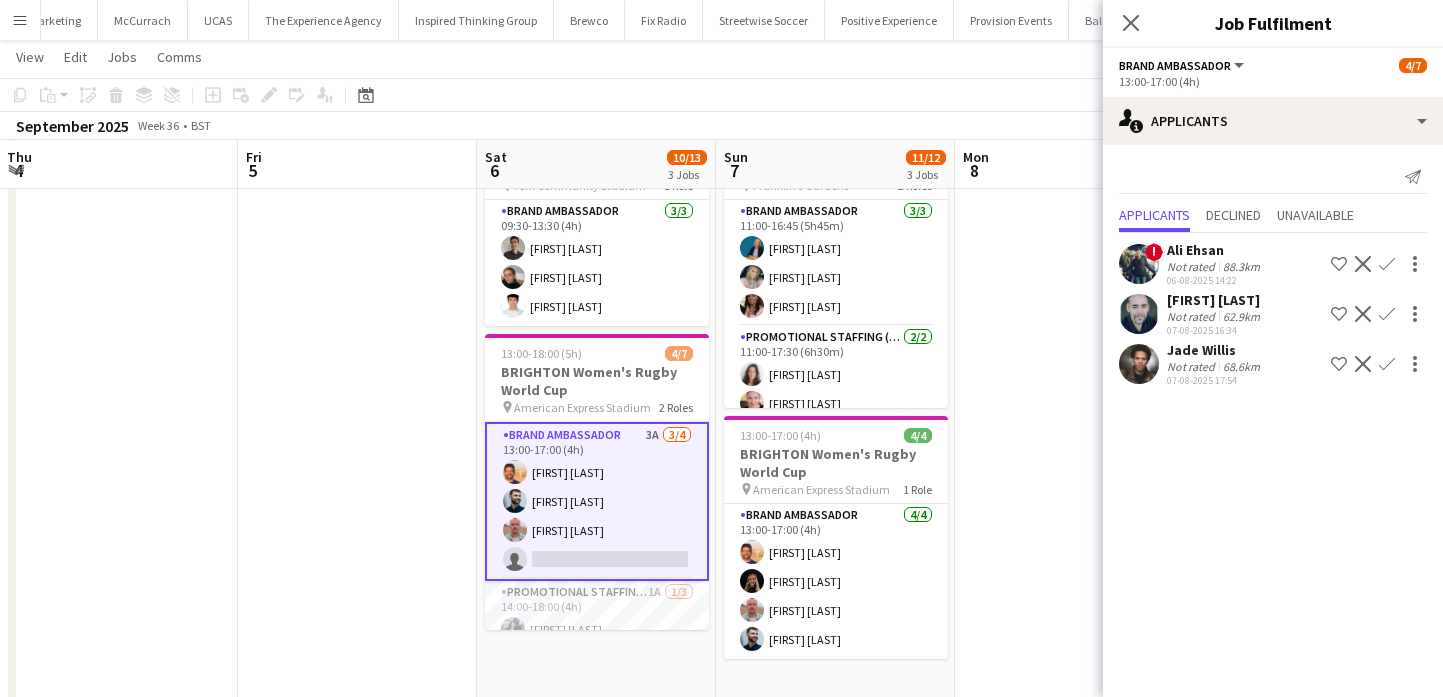 click at bounding box center (1139, 364) 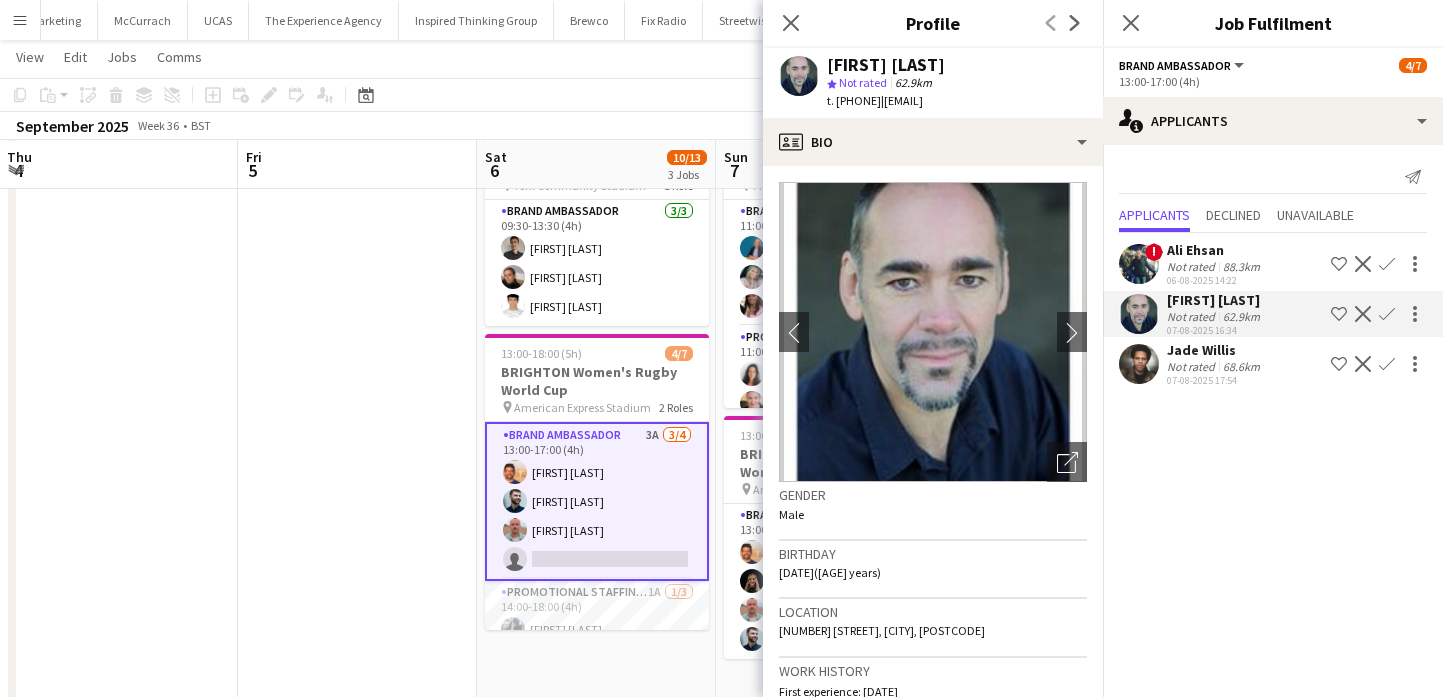 click at bounding box center (357, 404) 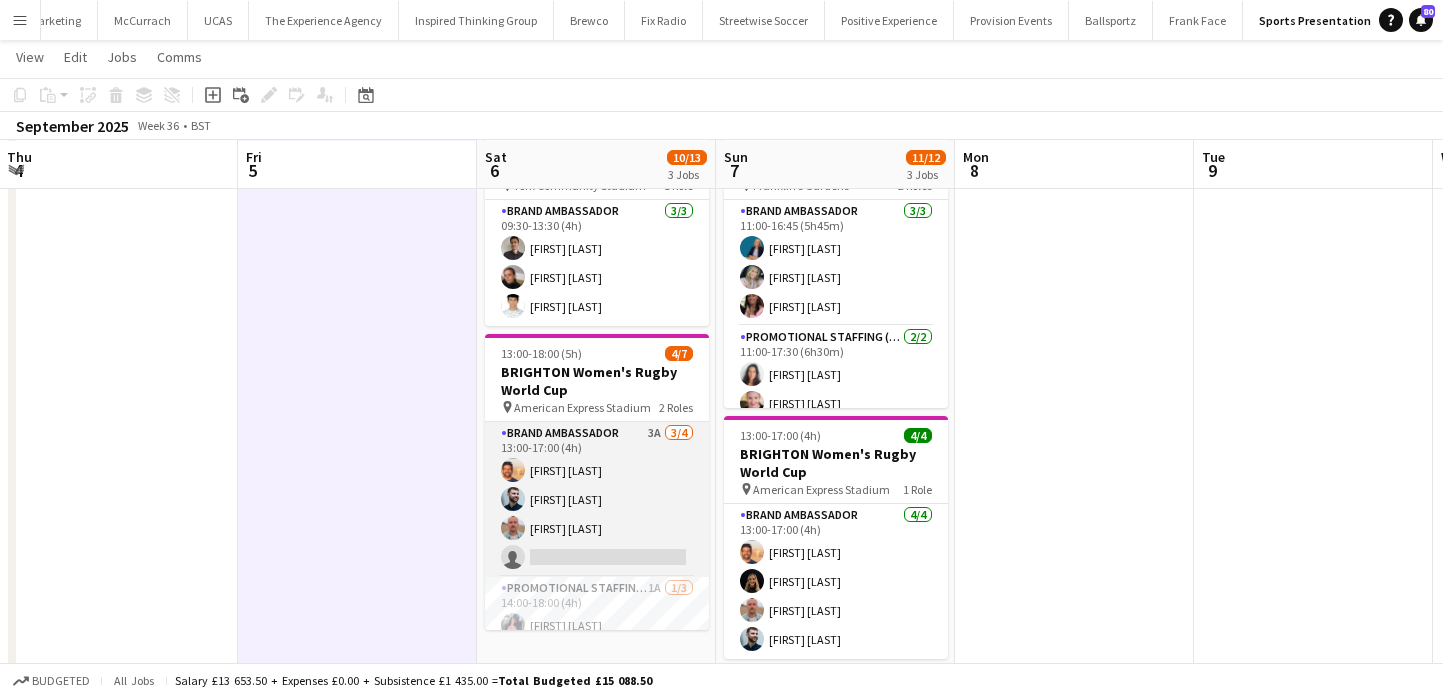 click on "Brand Ambassador   3A   3/4   13:00-17:00 (4h)
Andre Cunha Haydn Beardslee George Protheroe
single-neutral-actions" at bounding box center (597, 499) 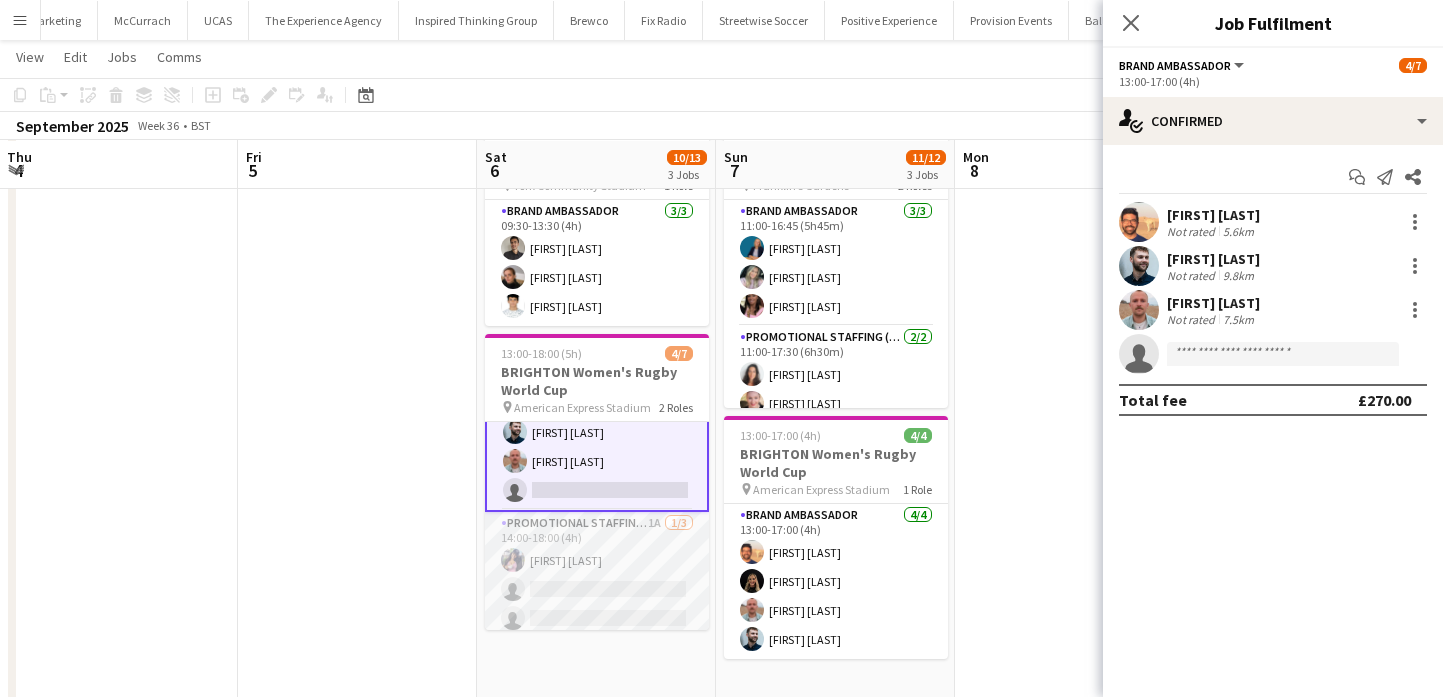 click on "Promotional Staffing (Promotional Staff)   1A   1/3   14:00-18:00 (4h)
Katie Roberts
single-neutral-actions
single-neutral-actions" at bounding box center (597, 575) 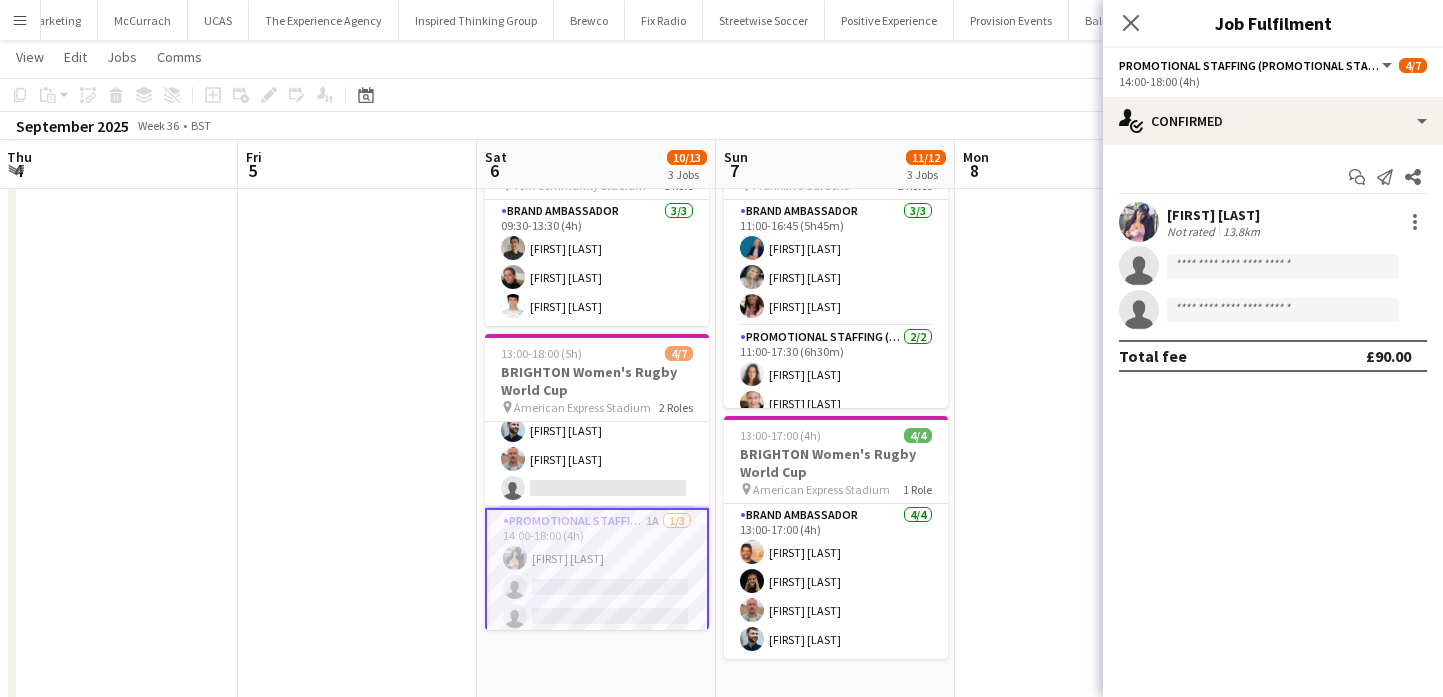 scroll, scrollTop: 67, scrollLeft: 0, axis: vertical 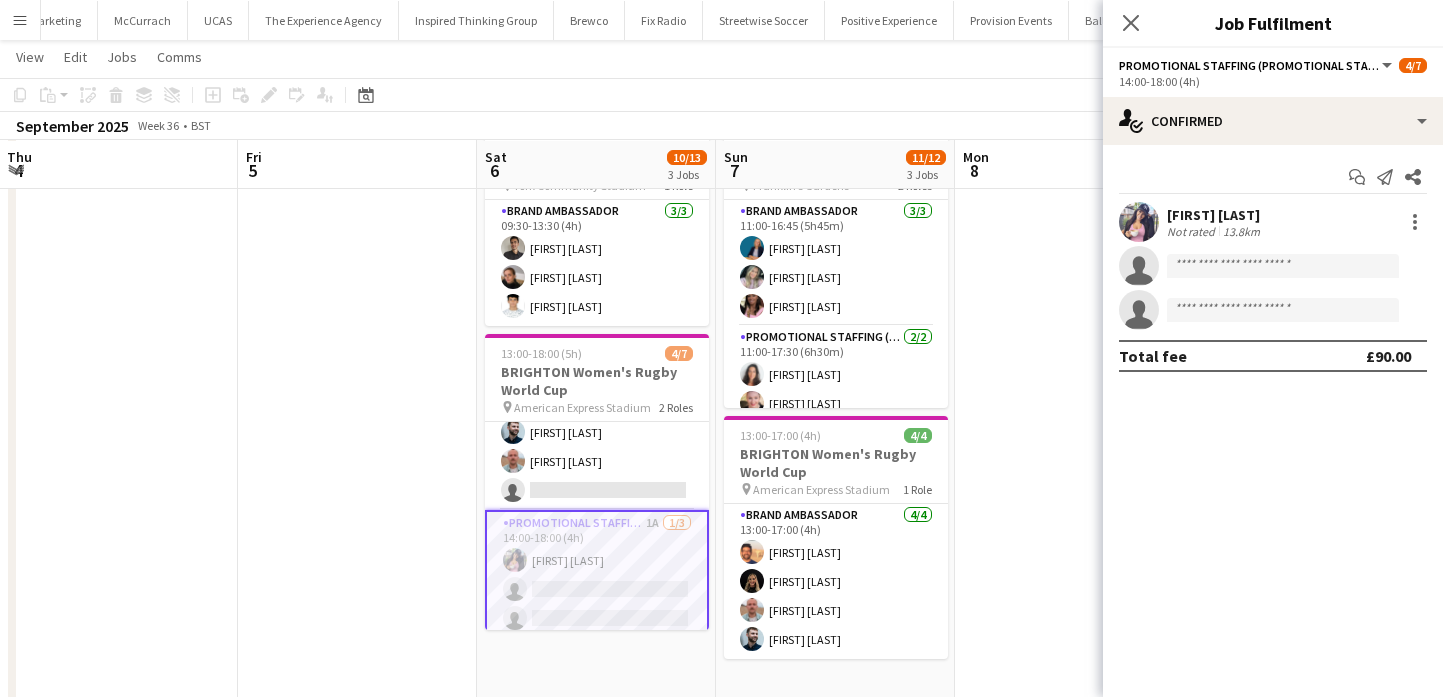 click on "Promotional Staffing (Promotional Staff)   1A   1/3   14:00-18:00 (4h)
Katie Roberts
single-neutral-actions
single-neutral-actions" at bounding box center [597, 575] 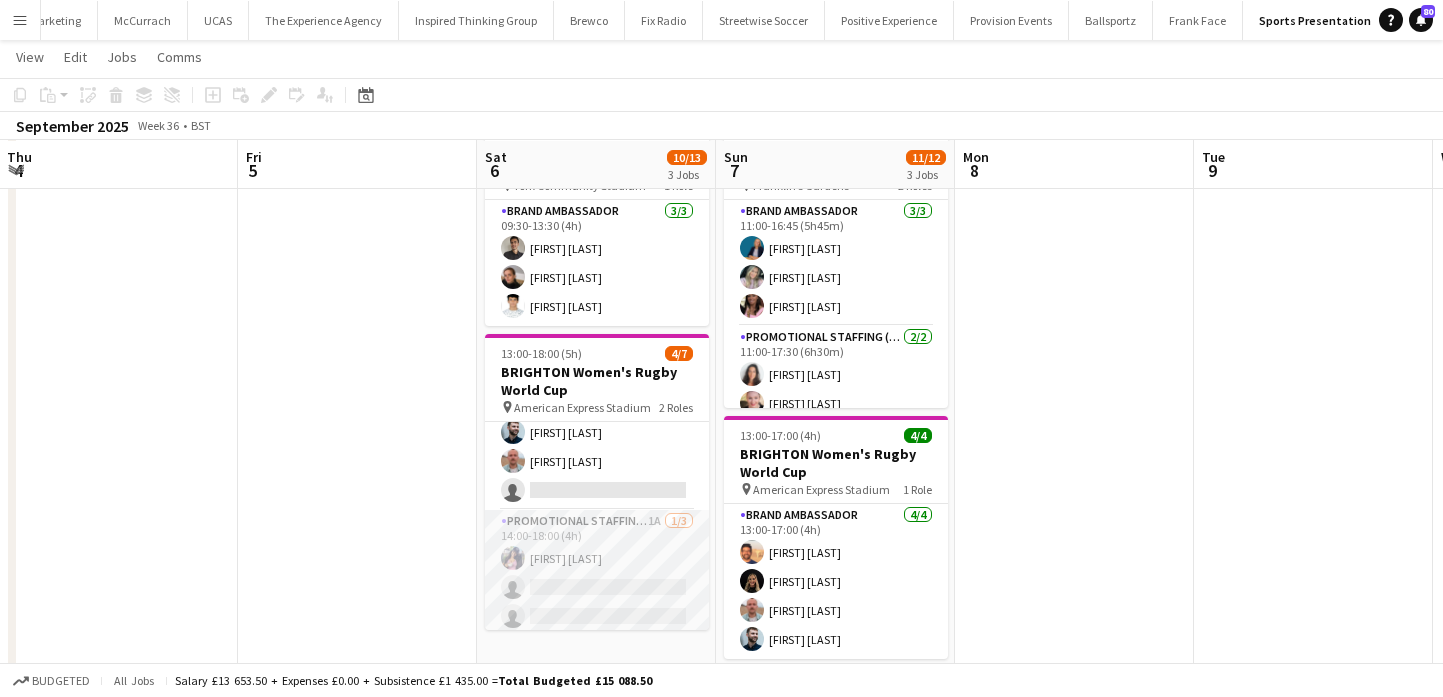 click on "Promotional Staffing (Promotional Staff)   1A   1/3   14:00-18:00 (4h)
Katie Roberts
single-neutral-actions
single-neutral-actions" at bounding box center (597, 573) 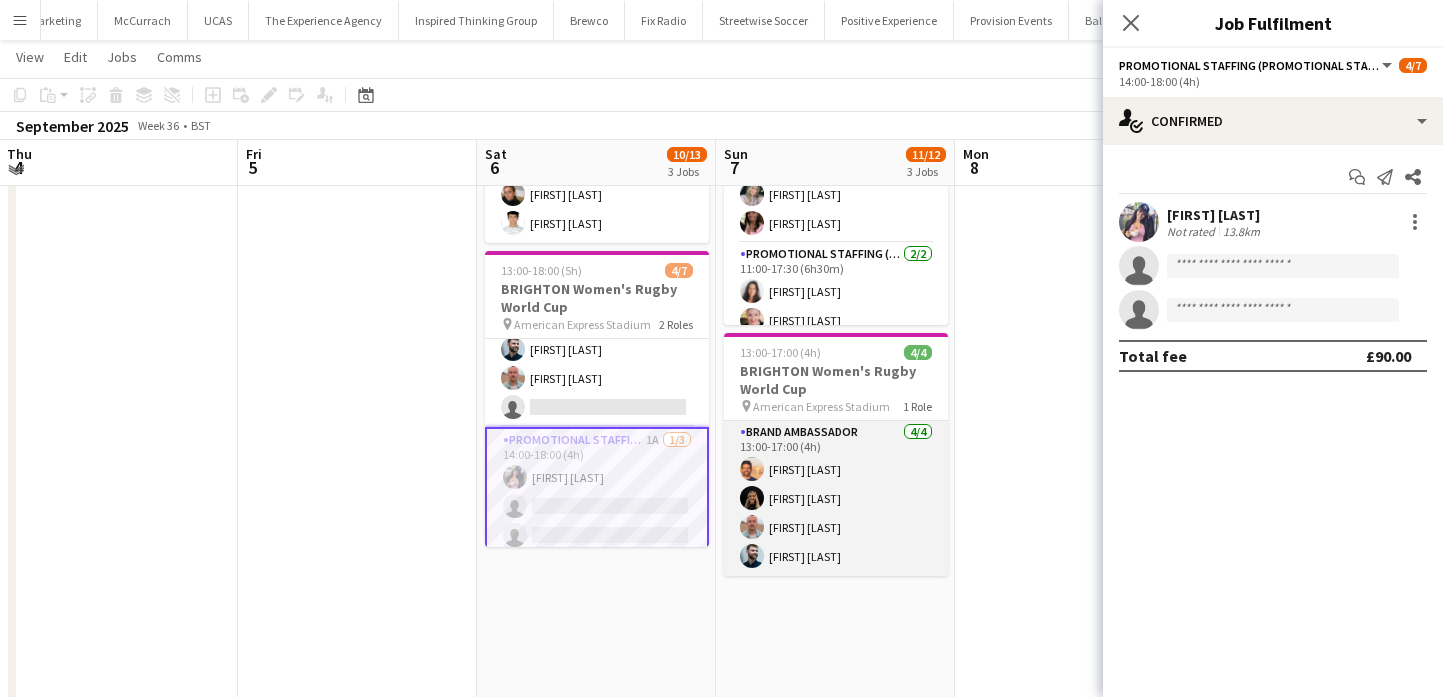 scroll, scrollTop: 397, scrollLeft: 0, axis: vertical 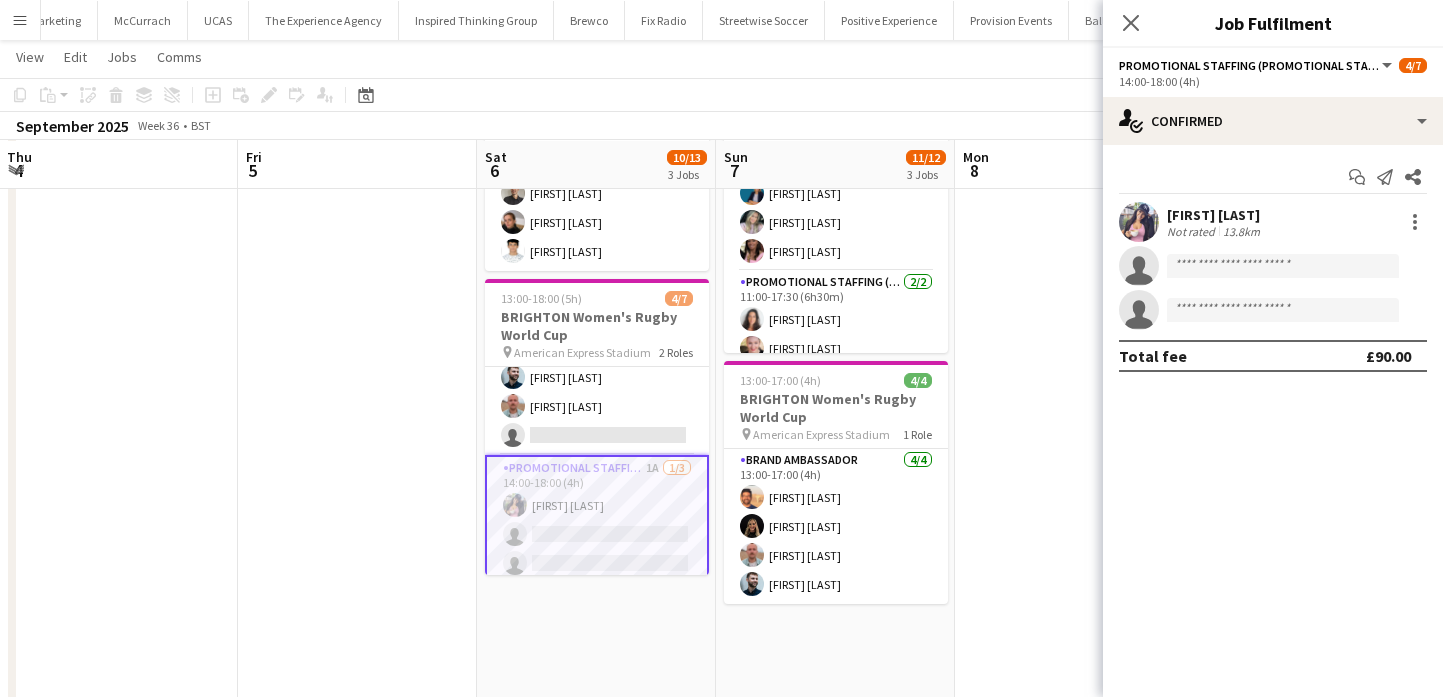 click at bounding box center [118, 349] 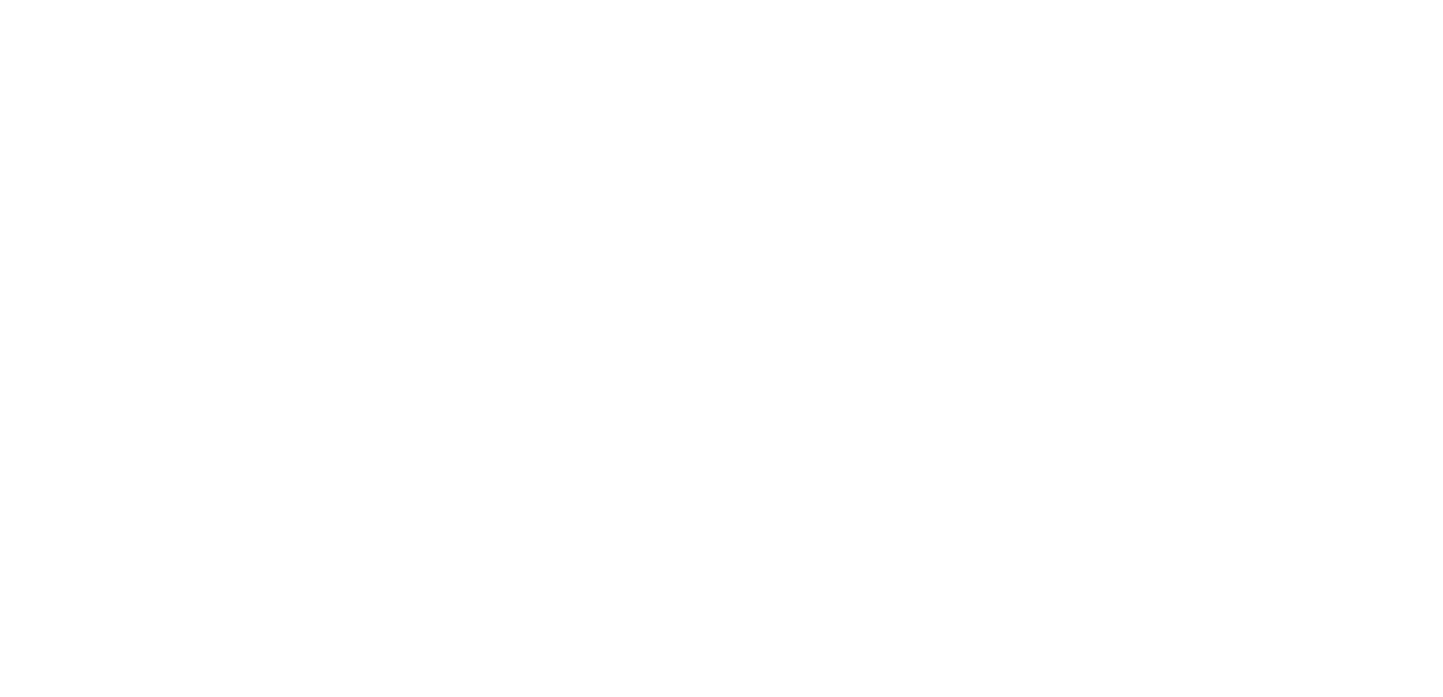 scroll, scrollTop: 0, scrollLeft: 0, axis: both 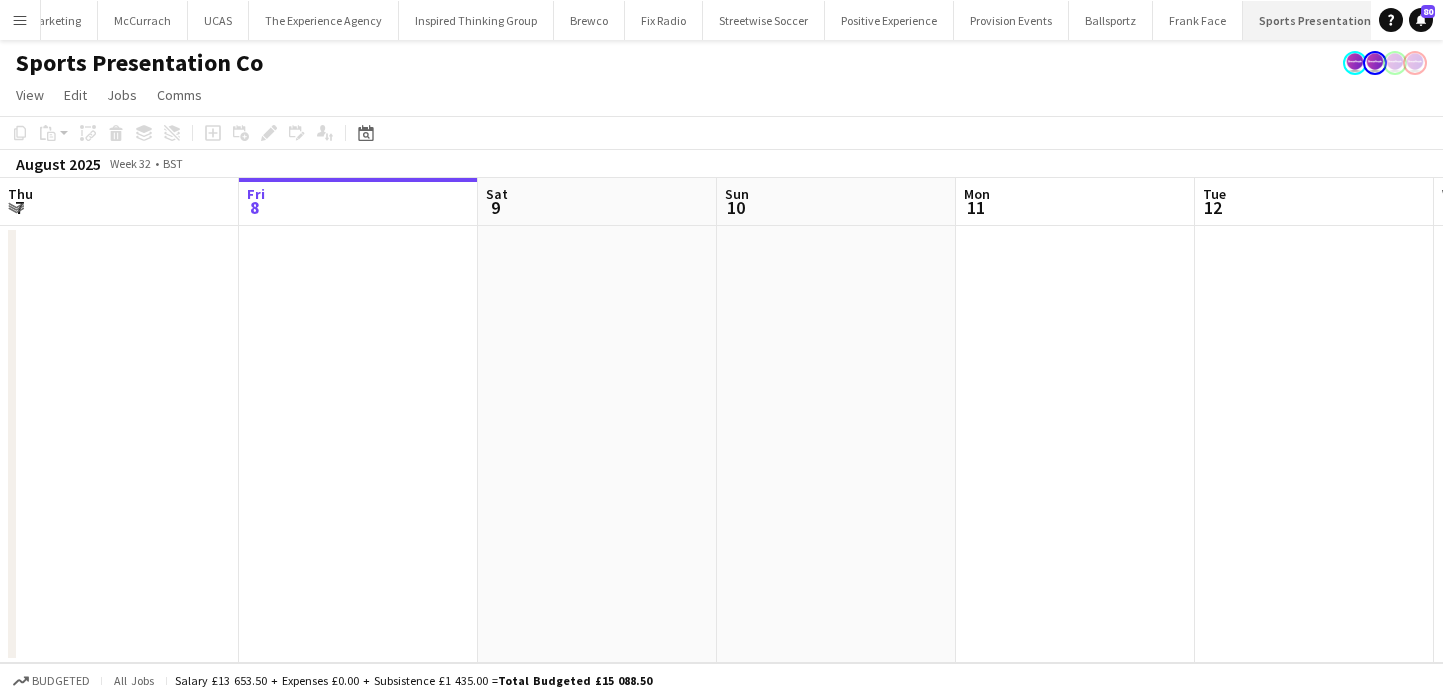 click on "Sports Presentation Co
Close" at bounding box center (1323, 20) 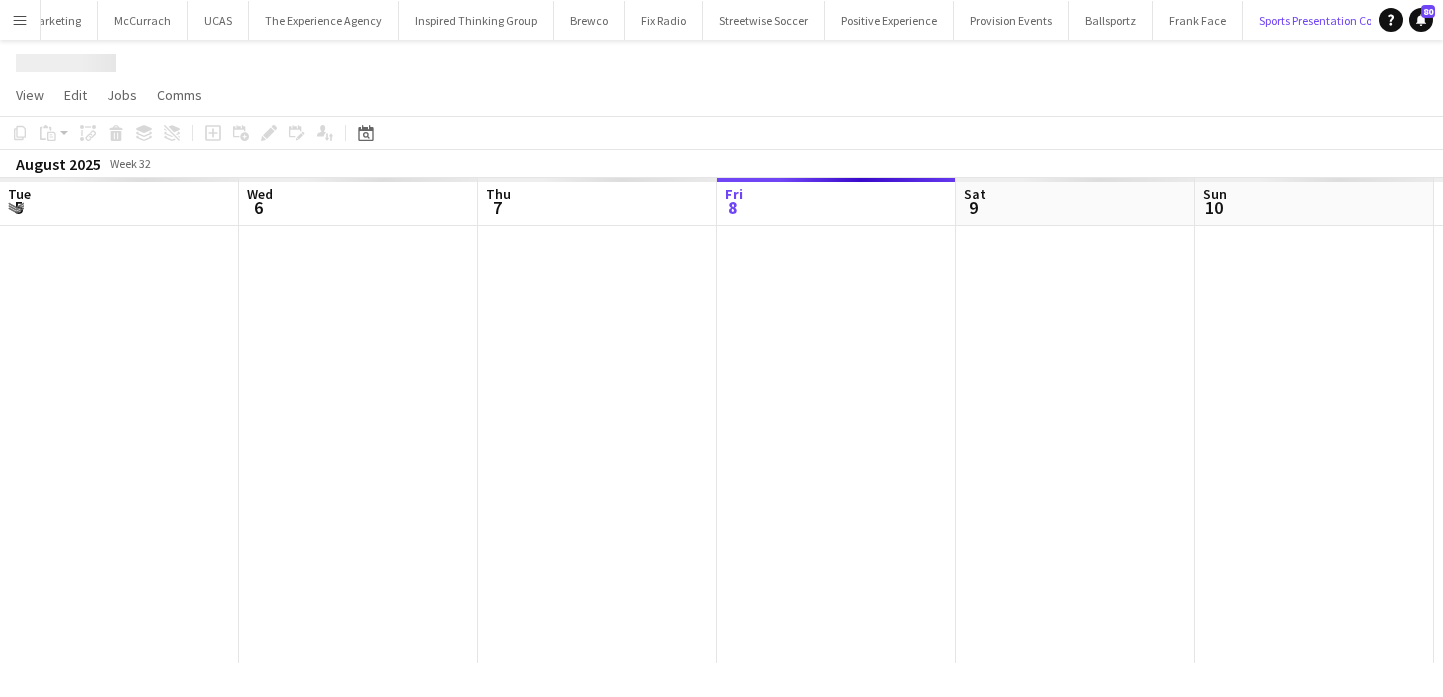 scroll, scrollTop: 0, scrollLeft: 478, axis: horizontal 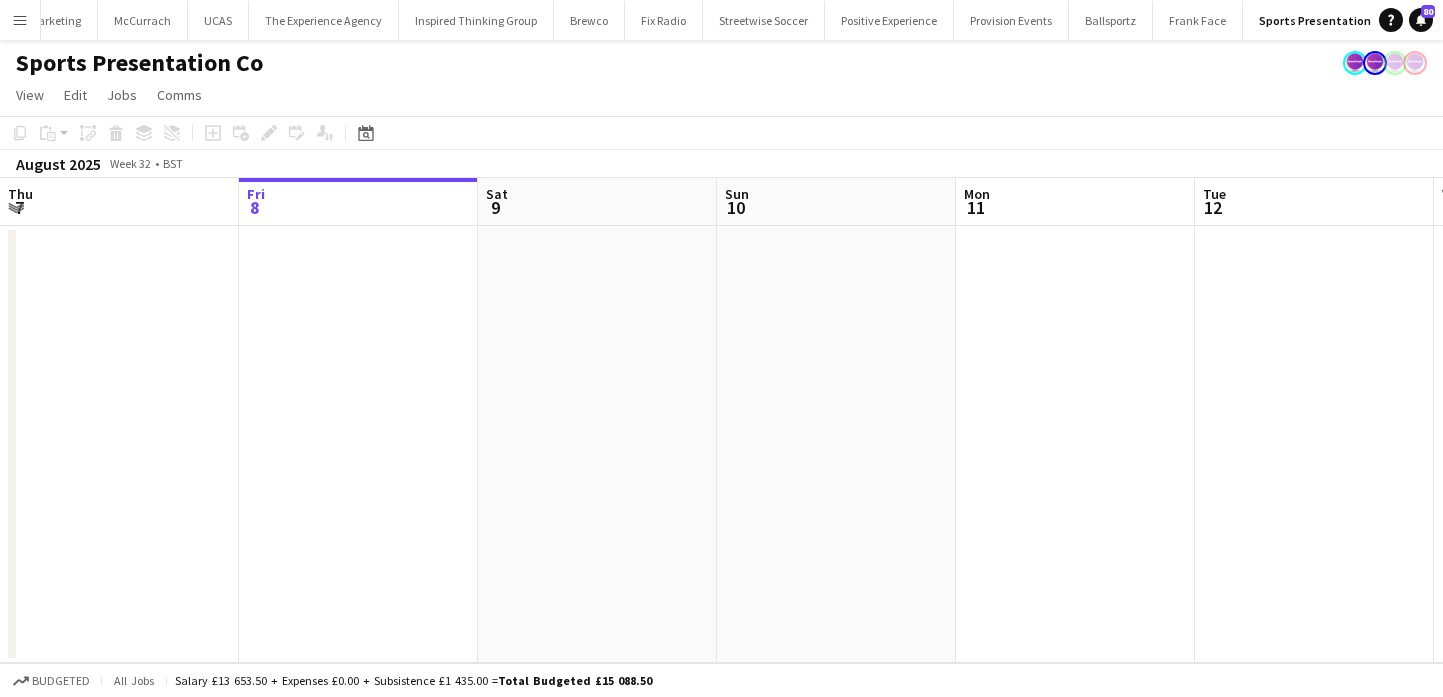 click on "Menu" at bounding box center (20, 20) 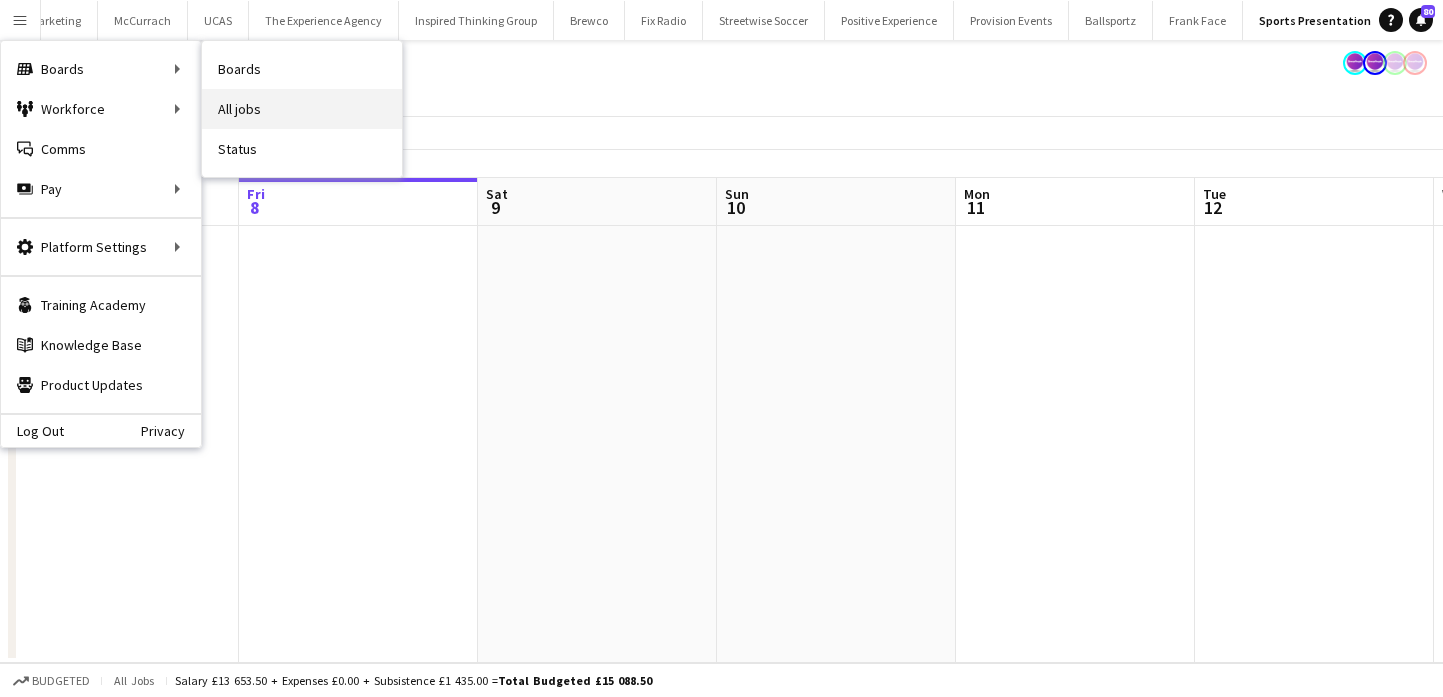 click on "All jobs" at bounding box center (302, 109) 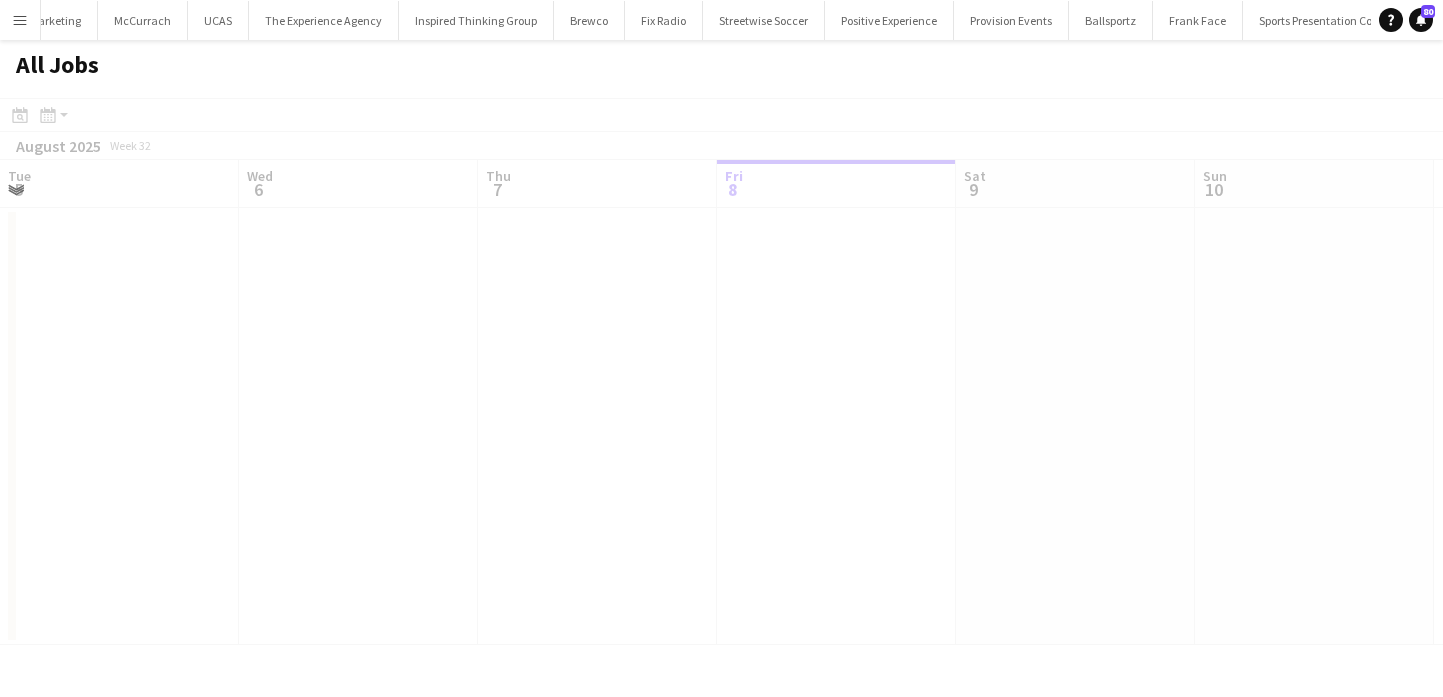 scroll, scrollTop: 0, scrollLeft: 478, axis: horizontal 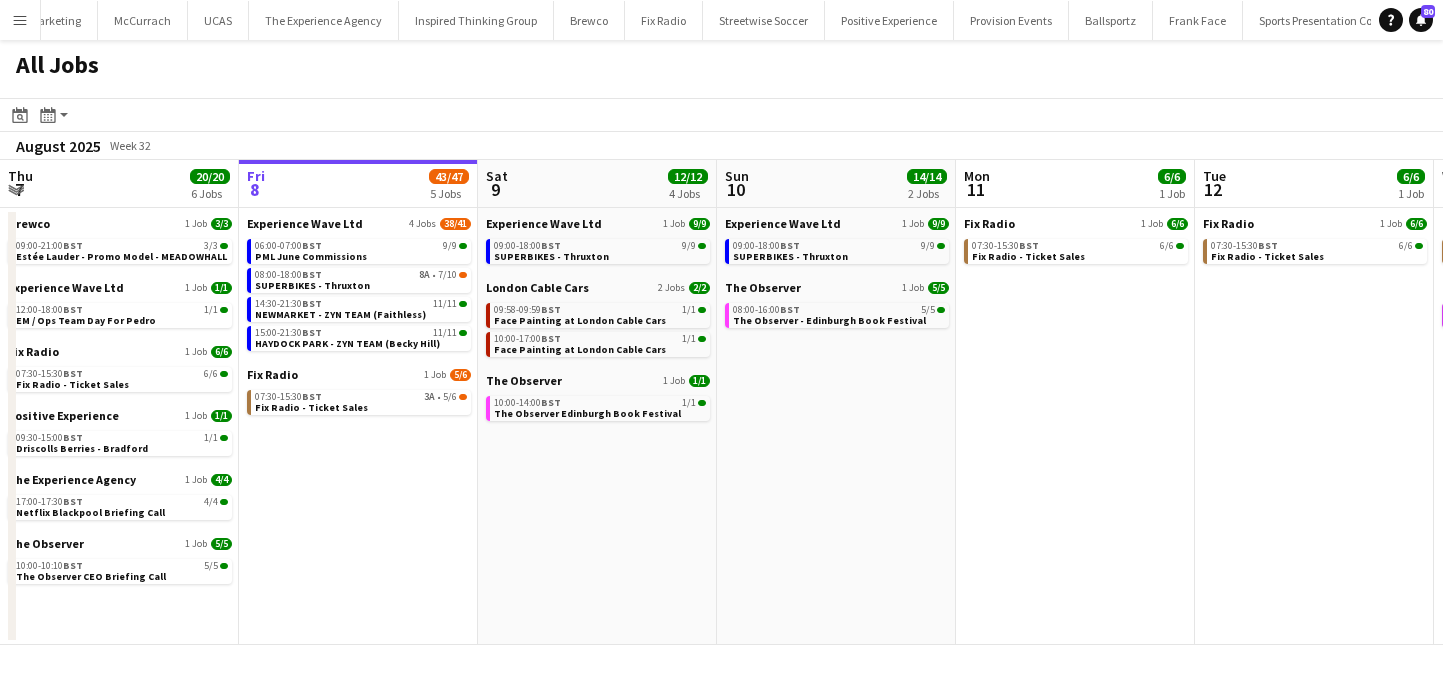 click on "Menu" at bounding box center [20, 20] 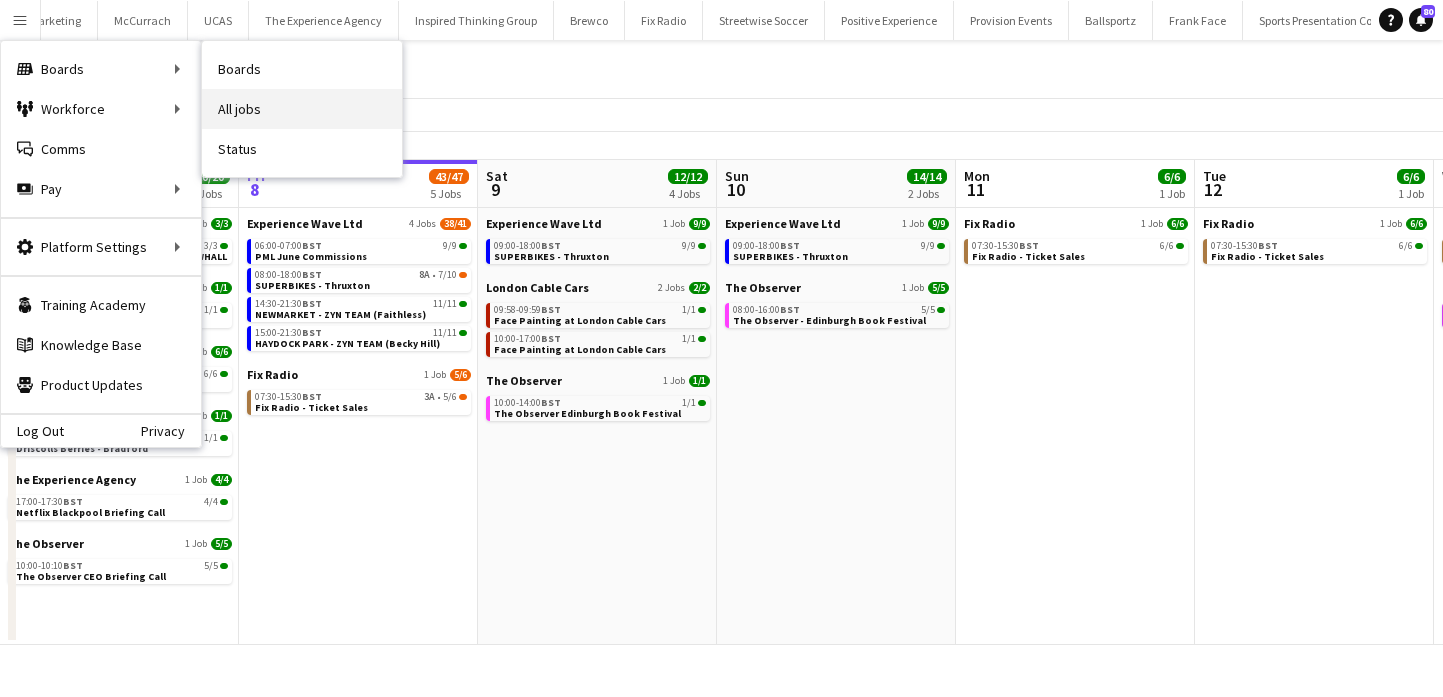 click on "All jobs" at bounding box center (302, 109) 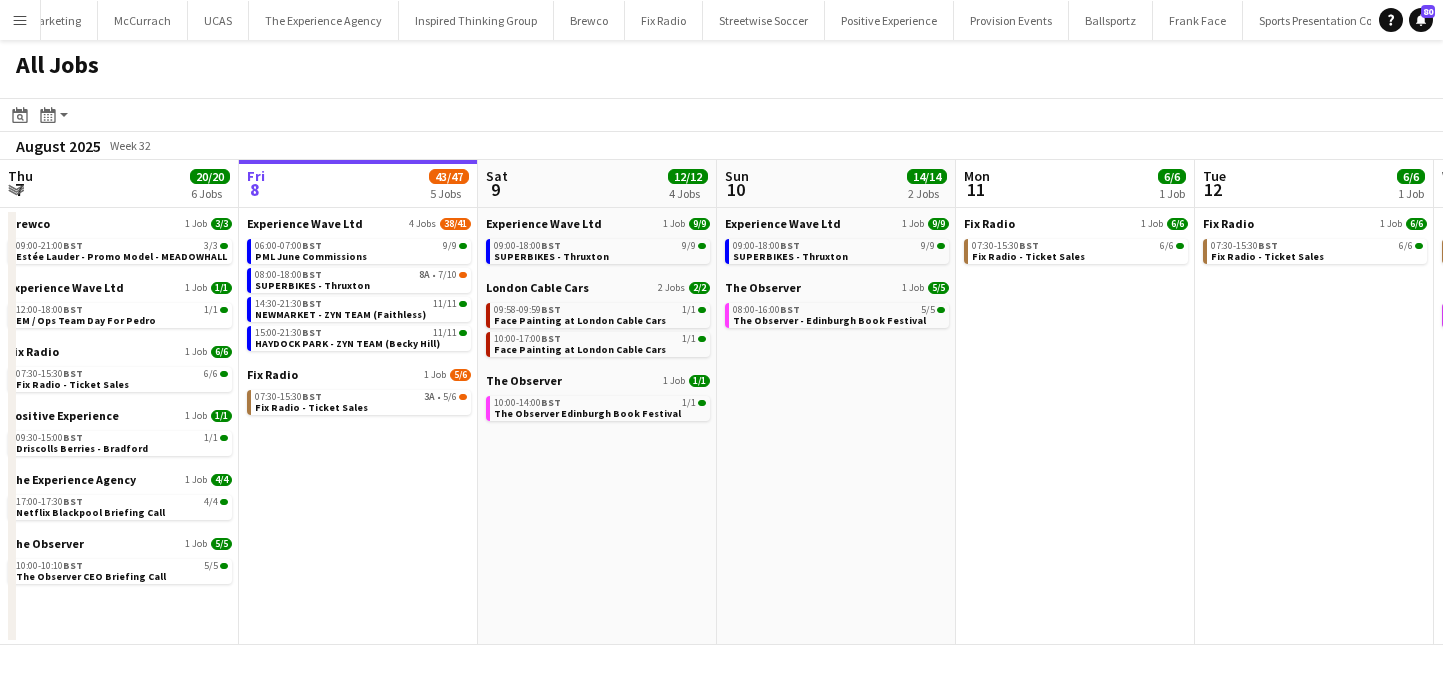 click on "Menu" at bounding box center (20, 20) 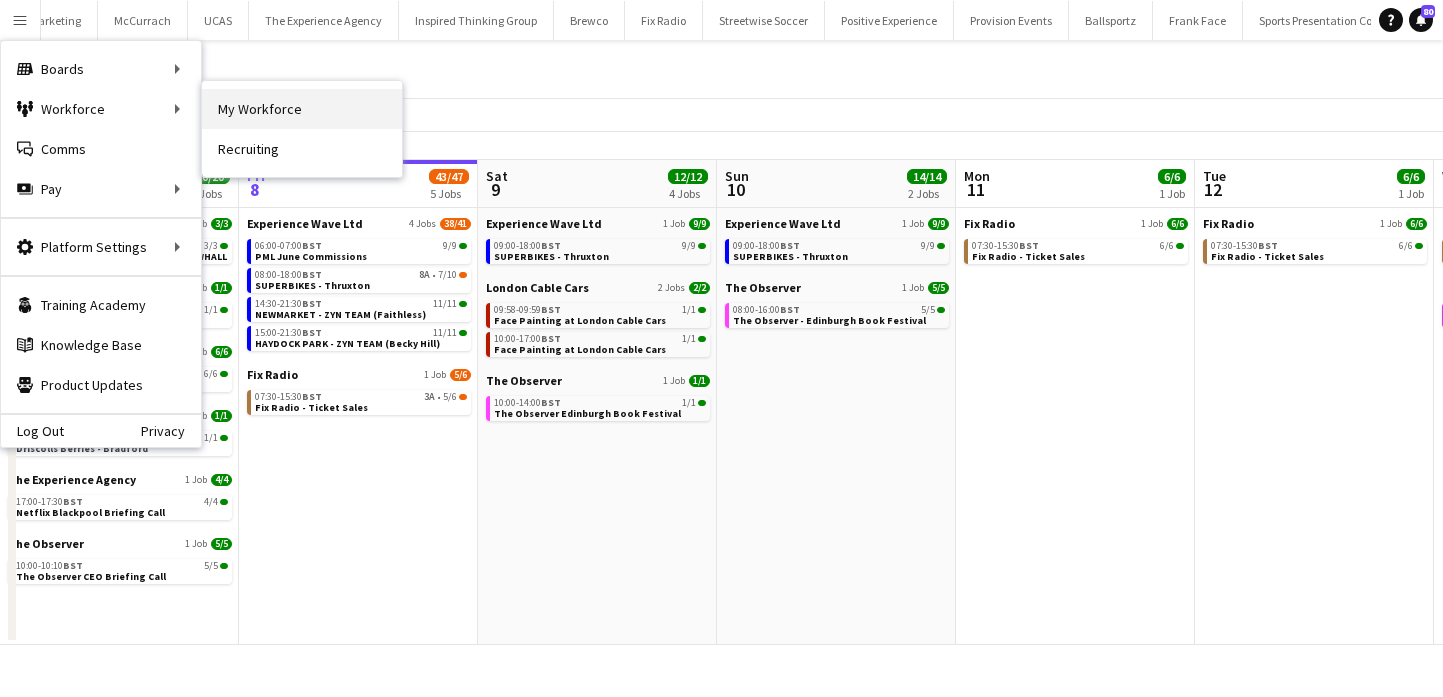 click on "My Workforce" at bounding box center [302, 109] 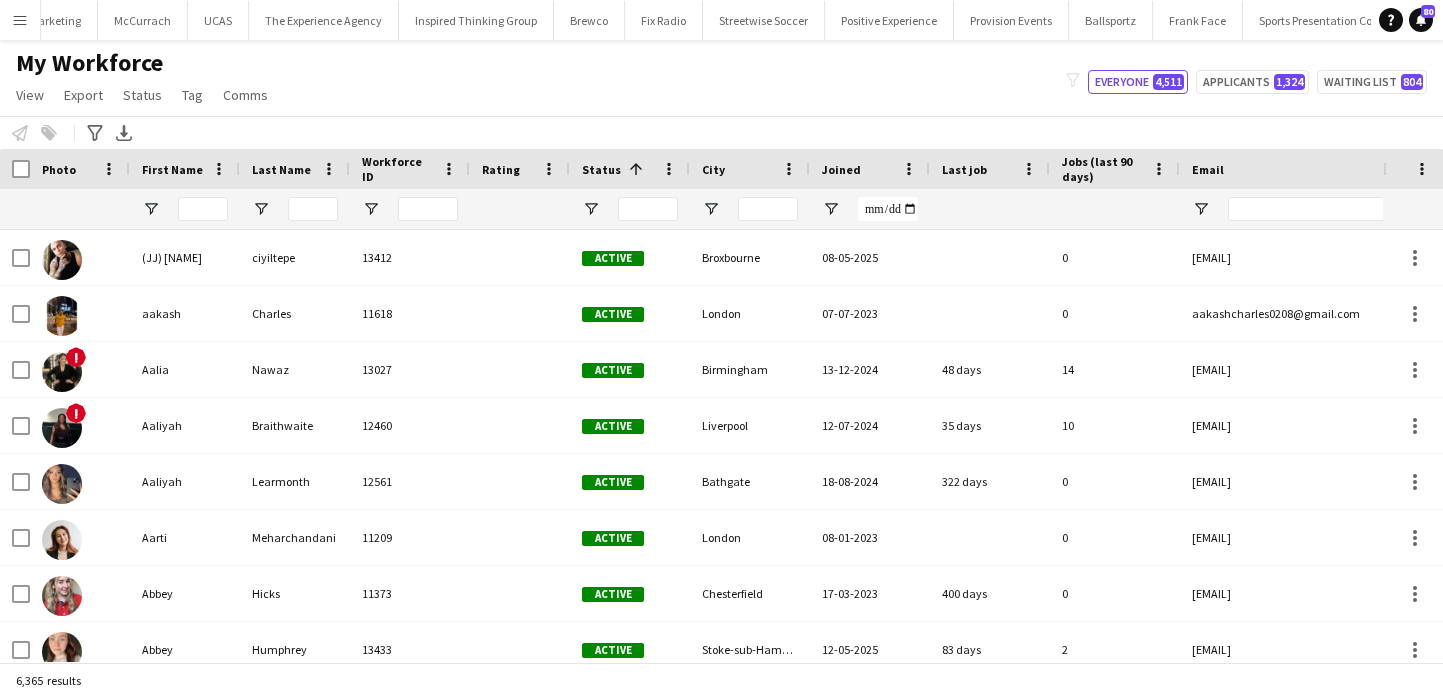 click on "Menu" at bounding box center (20, 20) 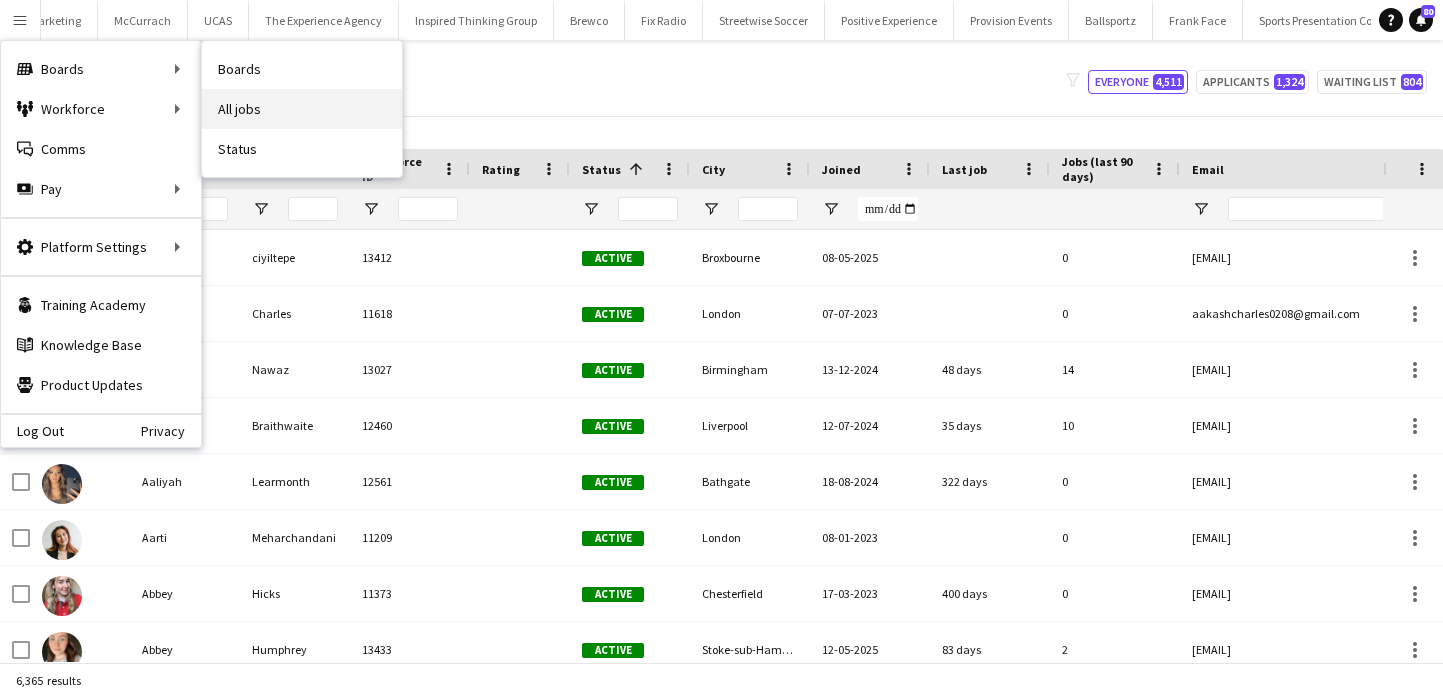 click on "All jobs" at bounding box center (302, 109) 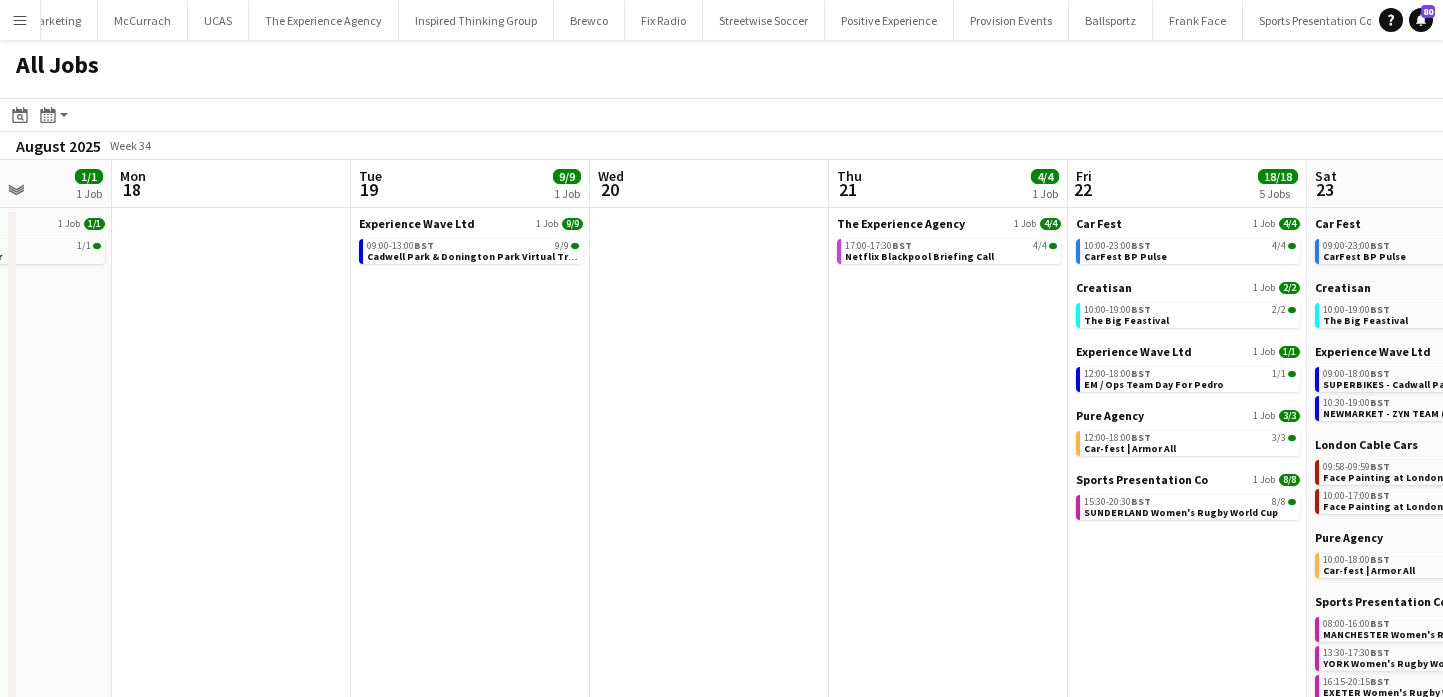 scroll, scrollTop: 0, scrollLeft: 629, axis: horizontal 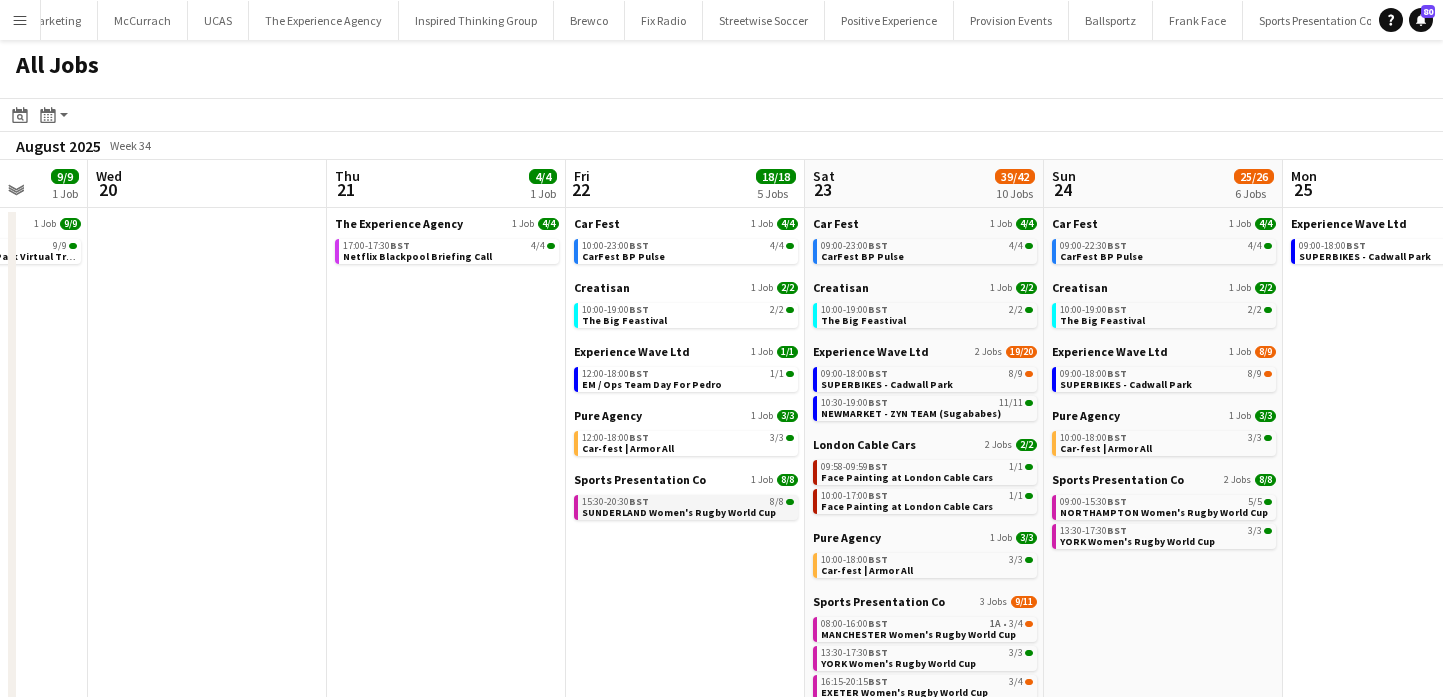click on "SUNDERLAND Women's Rugby World Cup" at bounding box center [679, 512] 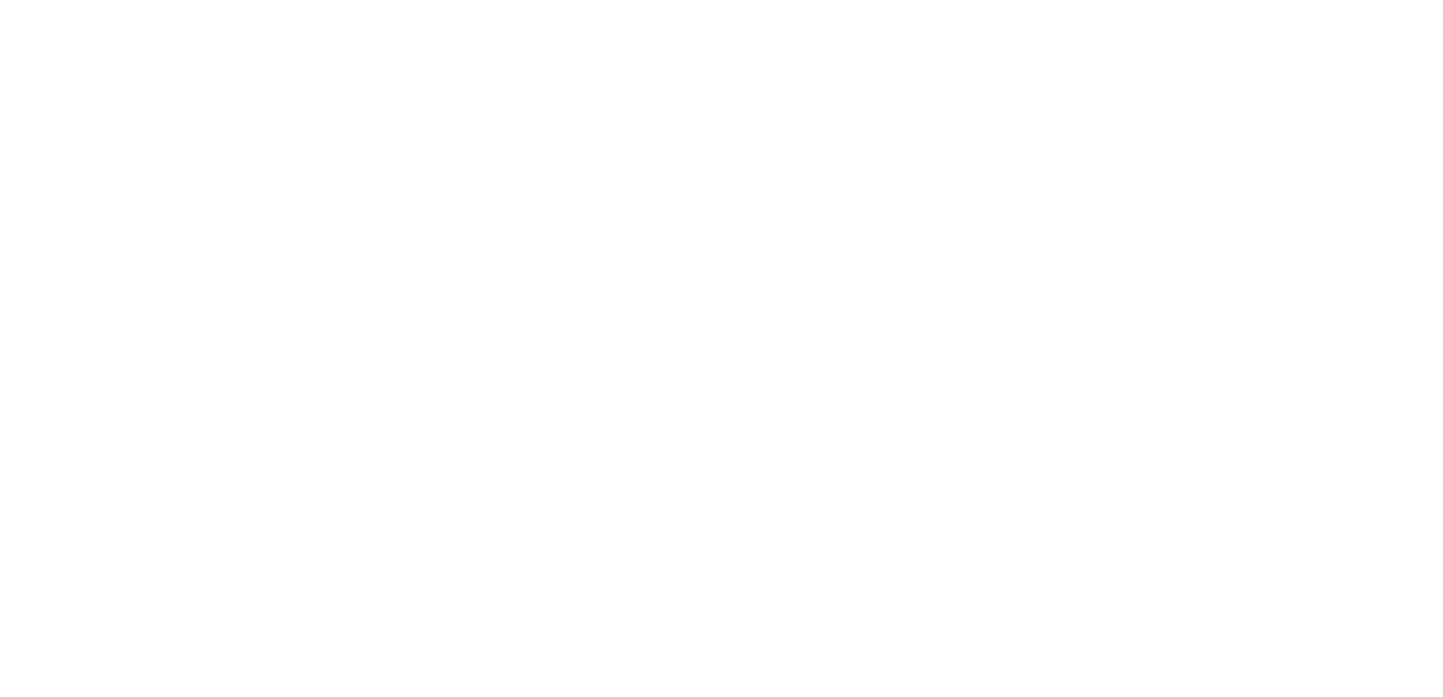 scroll, scrollTop: 0, scrollLeft: 0, axis: both 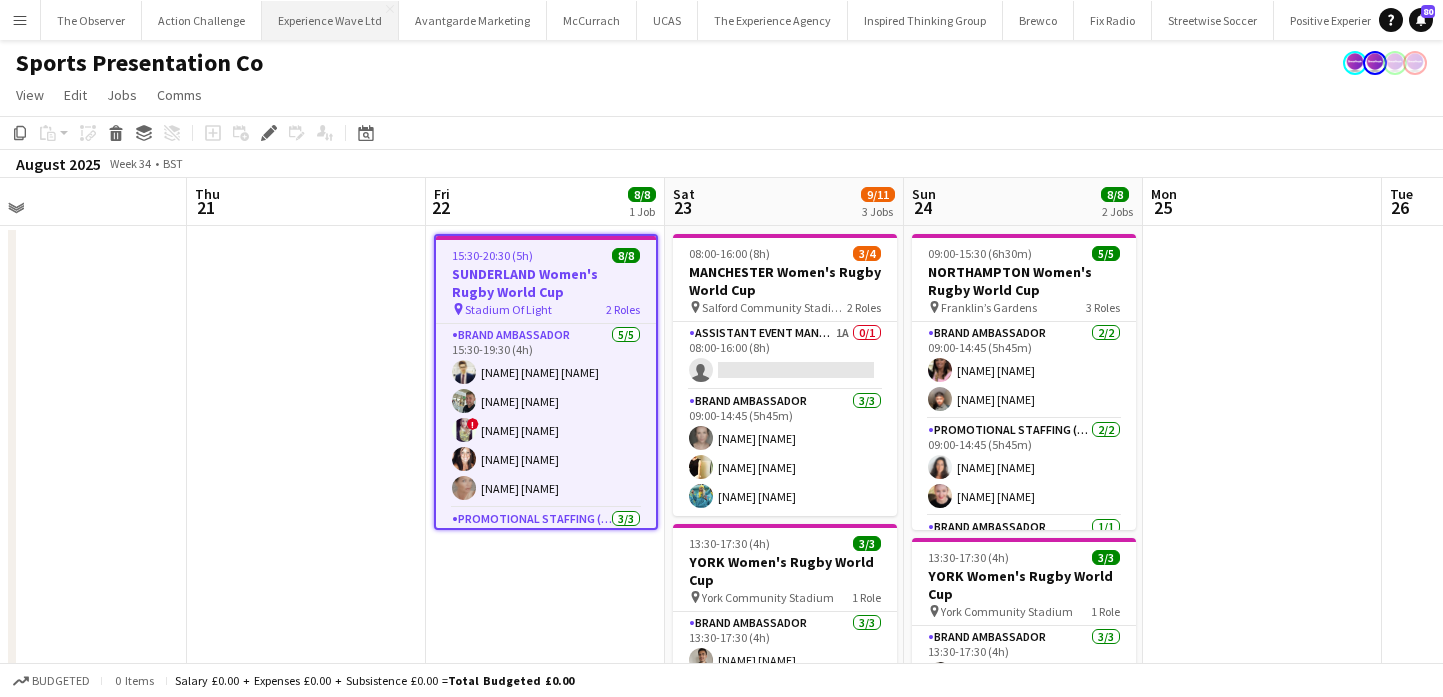 click on "Experience Wave Ltd
Close" at bounding box center (330, 20) 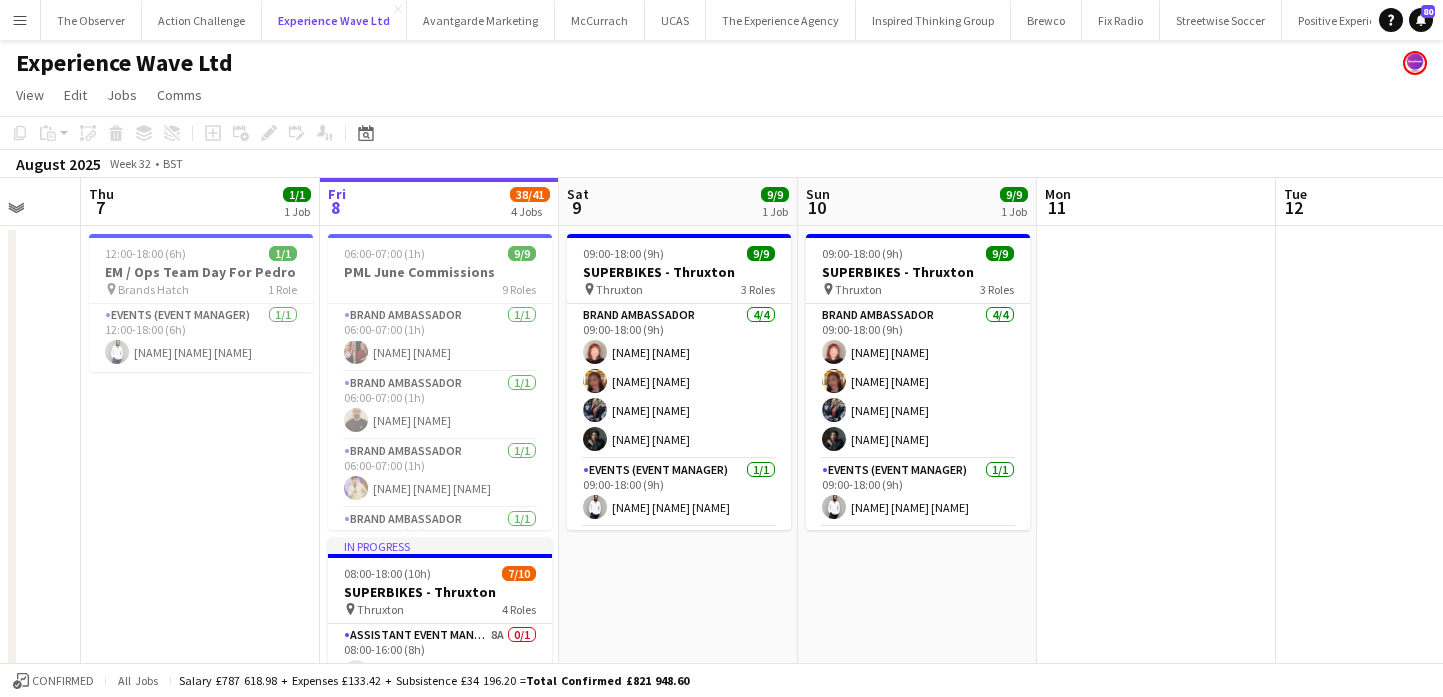 scroll, scrollTop: 0, scrollLeft: 410, axis: horizontal 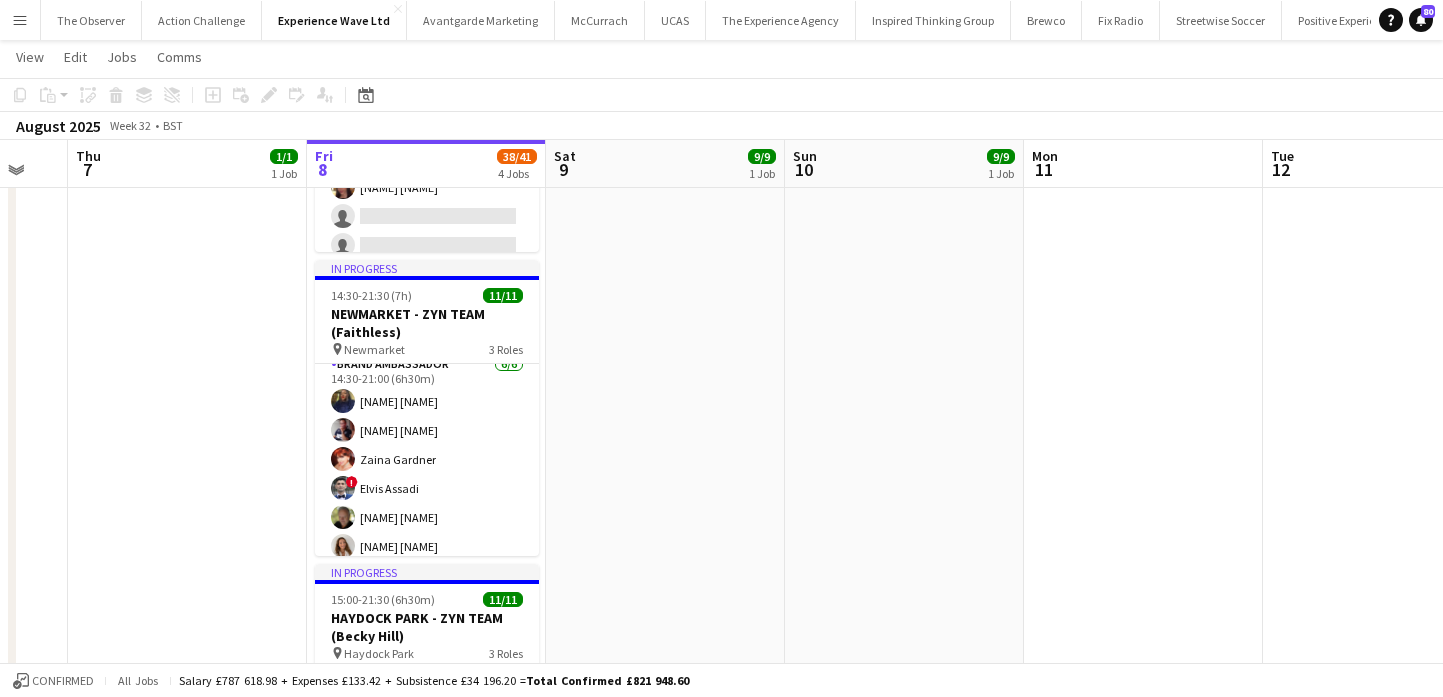 click on "Brand Ambassador   6/6   14:30-21:00 (6h30m)
[NAME] [NAME] [NAME] [NAME] [NAME] [NAME] ! [NAME] [NAME] [NAME] [NAME]" at bounding box center (427, 459) 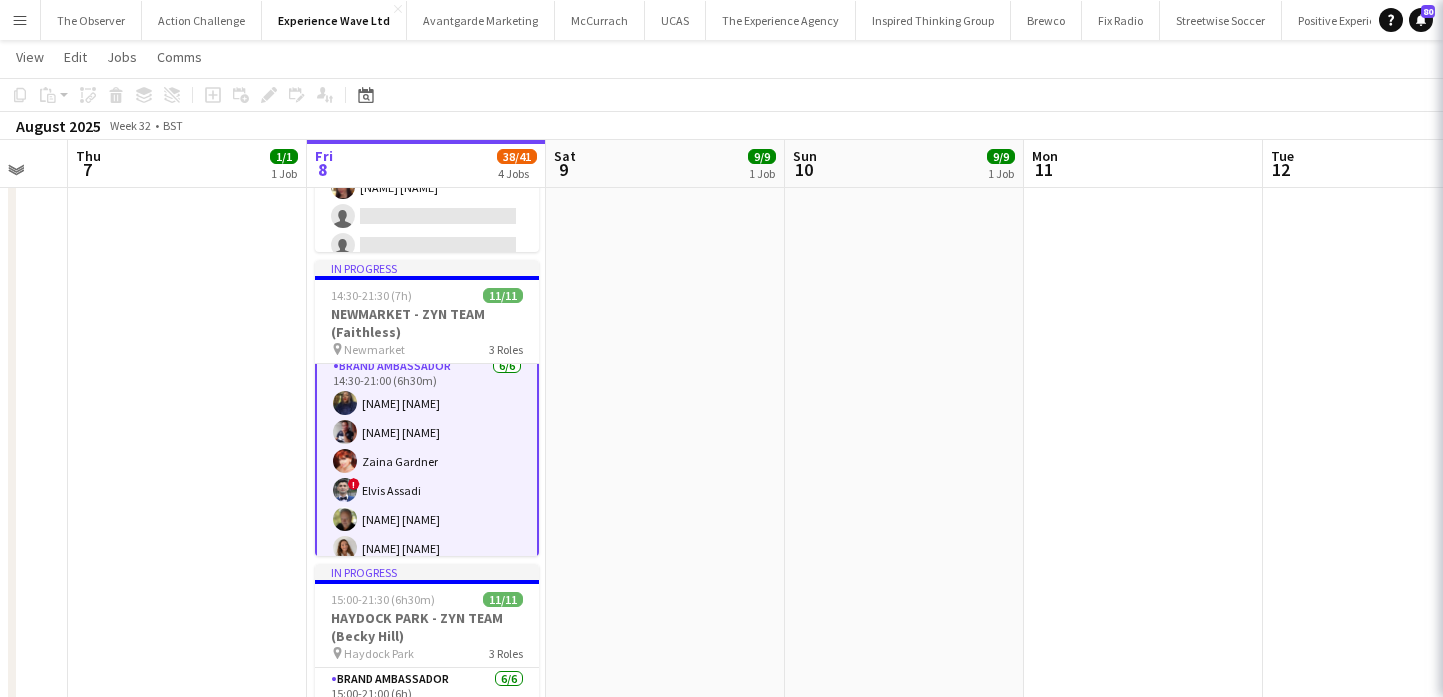 scroll, scrollTop: 13, scrollLeft: 0, axis: vertical 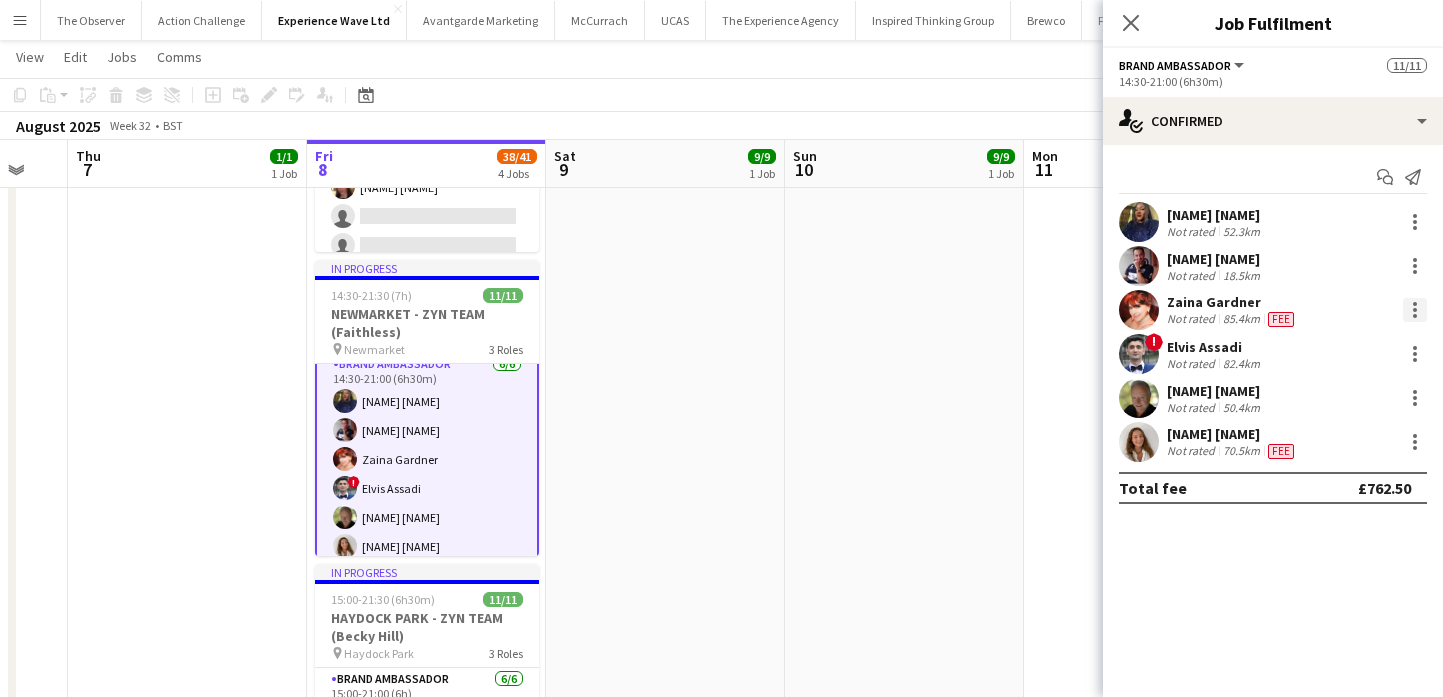 click at bounding box center (1415, 310) 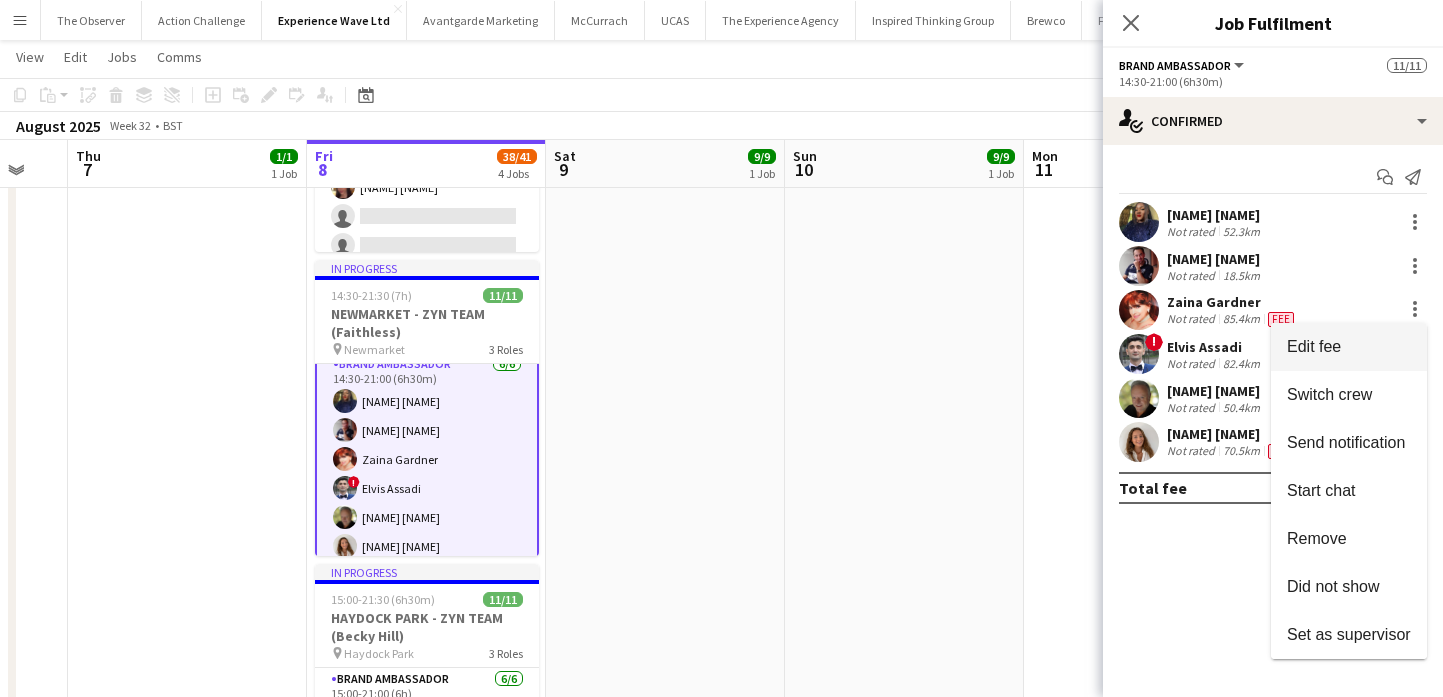 click on "Edit fee" at bounding box center [1349, 347] 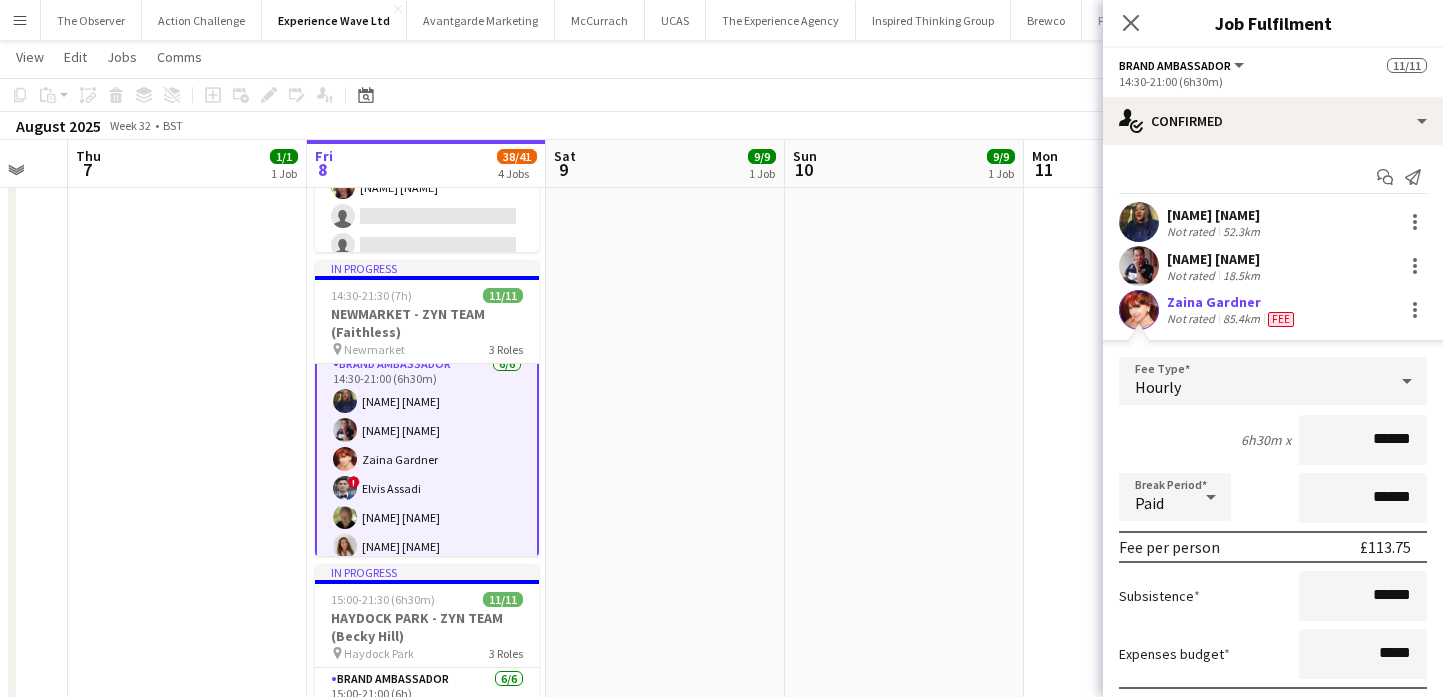 click on "09:00-18:00 (9h)    9/9   SUPERBIKES - Thruxton
pin
Thruxton   3 Roles   Brand Ambassador   4/4   09:00-18:00 (9h)
[FIRST] [LAST] [FIRST] [LAST] [FIRST] [LAST] [FIRST] [LAST]  Events (Event Manager)   1/1   09:00-18:00 (9h)
[FIRST] [LAST]  Local Brand Ambassador   4/4   09:00-18:00 (9h)
[FIRST] [LAST] ! [FIRST] [LAST] [FIRST] [LAST] [FIRST] [LAST]" at bounding box center (904, 272) 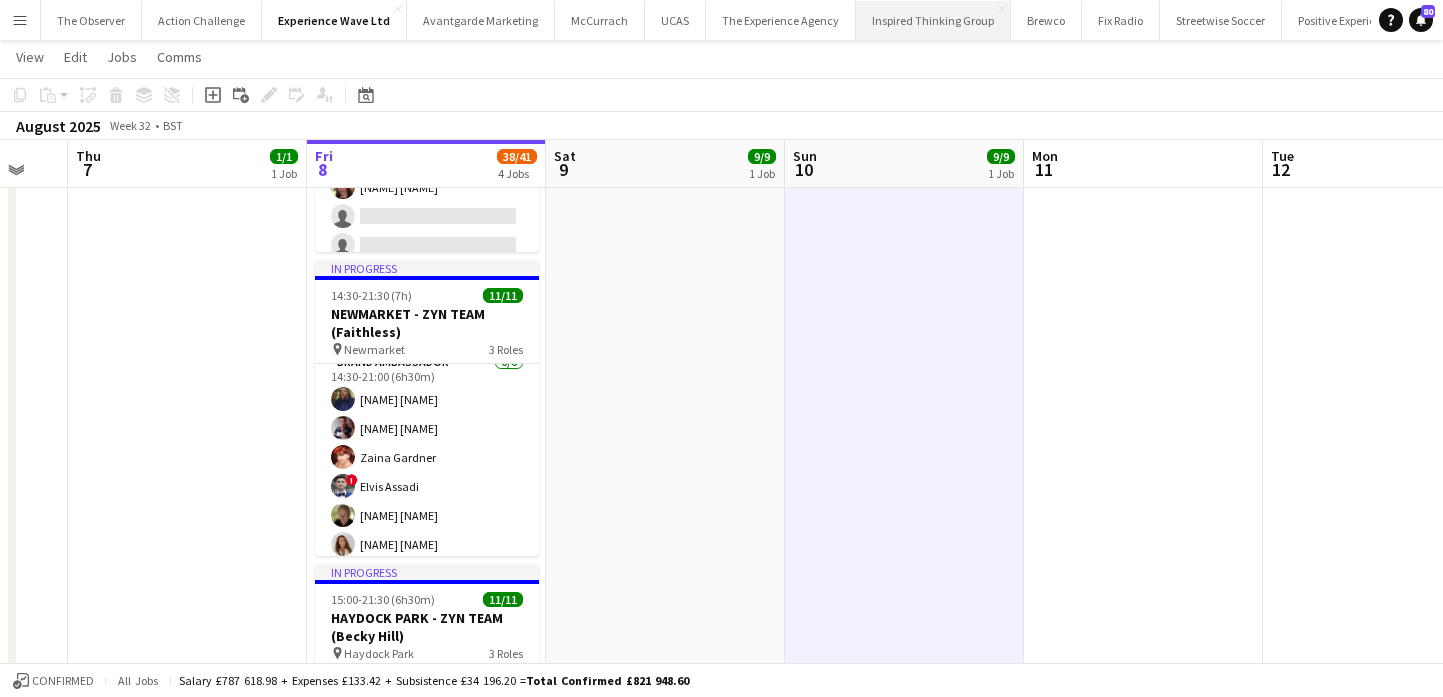 scroll, scrollTop: 11, scrollLeft: 0, axis: vertical 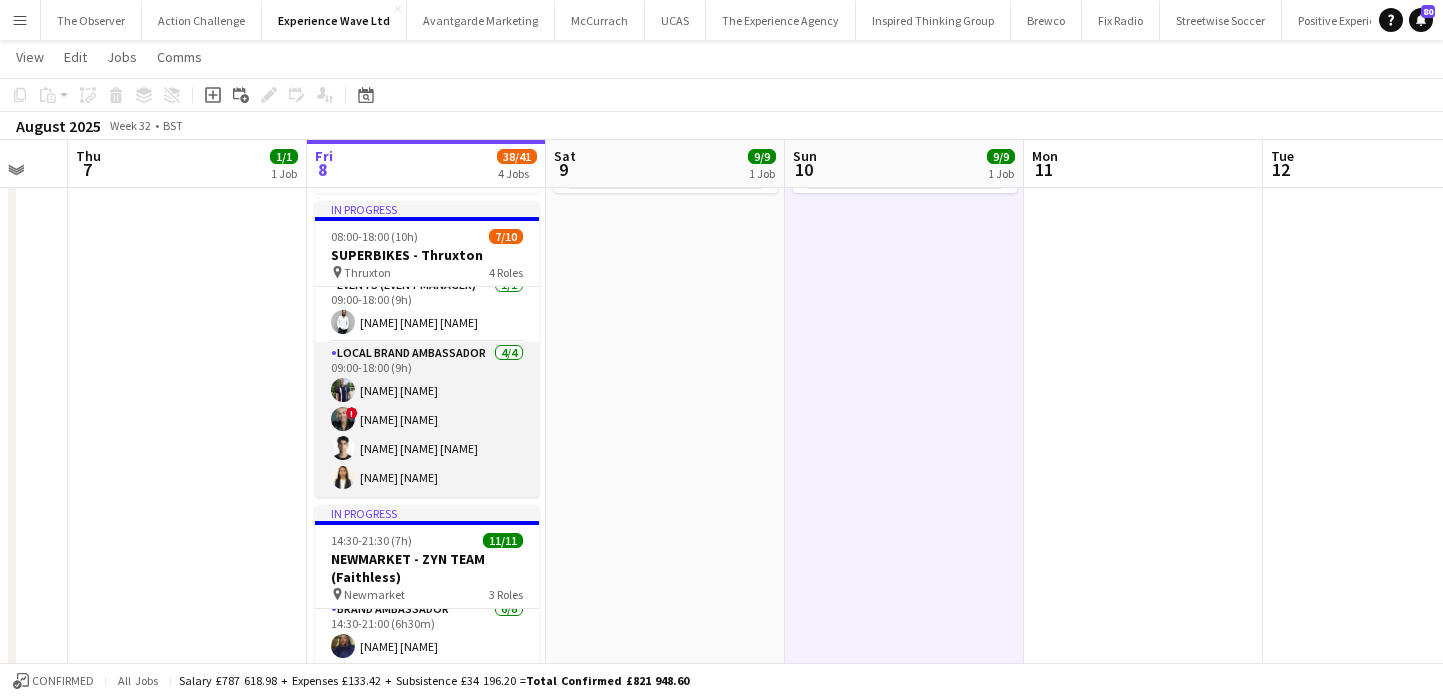click on "Local Brand Ambassador   4/4   09:00-18:00 (9h)
[FIRST] [LAST] ! [FIRST] [LAST] [FIRST] [LAST] [FIRST] [LAST]" at bounding box center (427, 419) 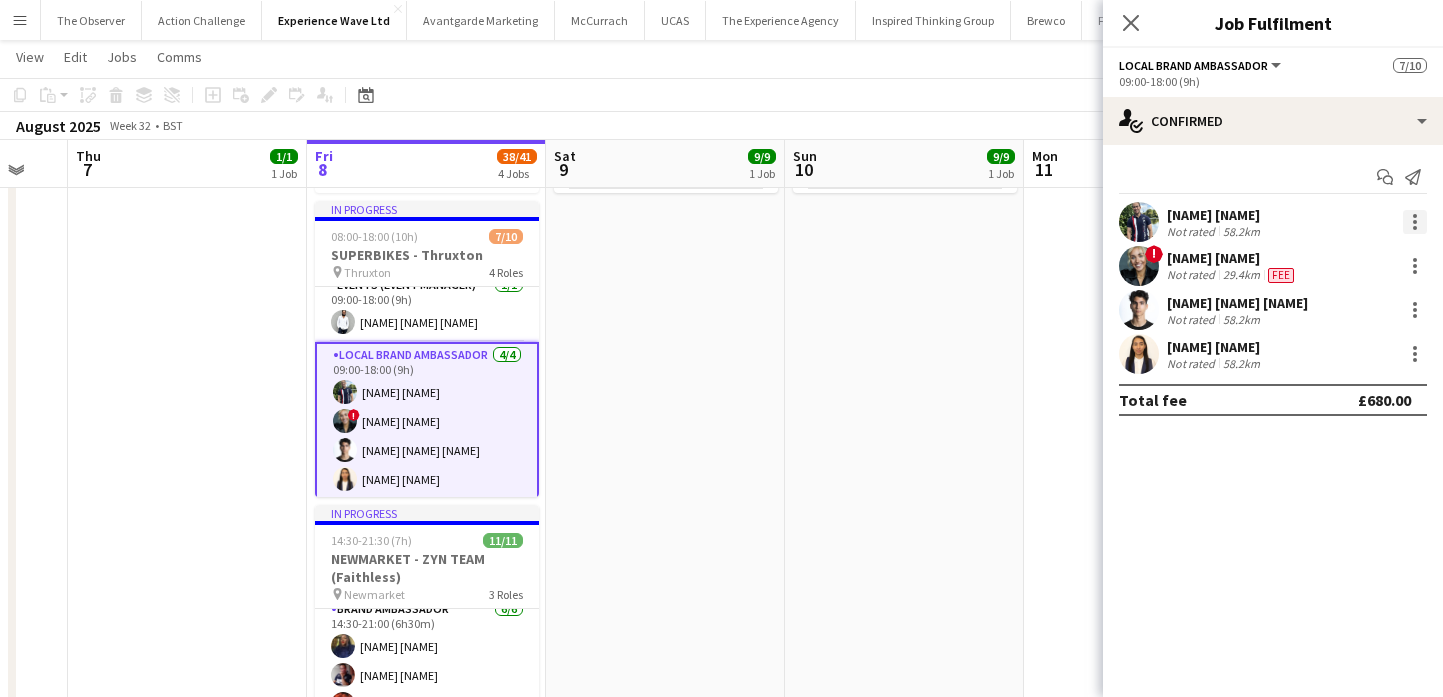 click at bounding box center (1415, 222) 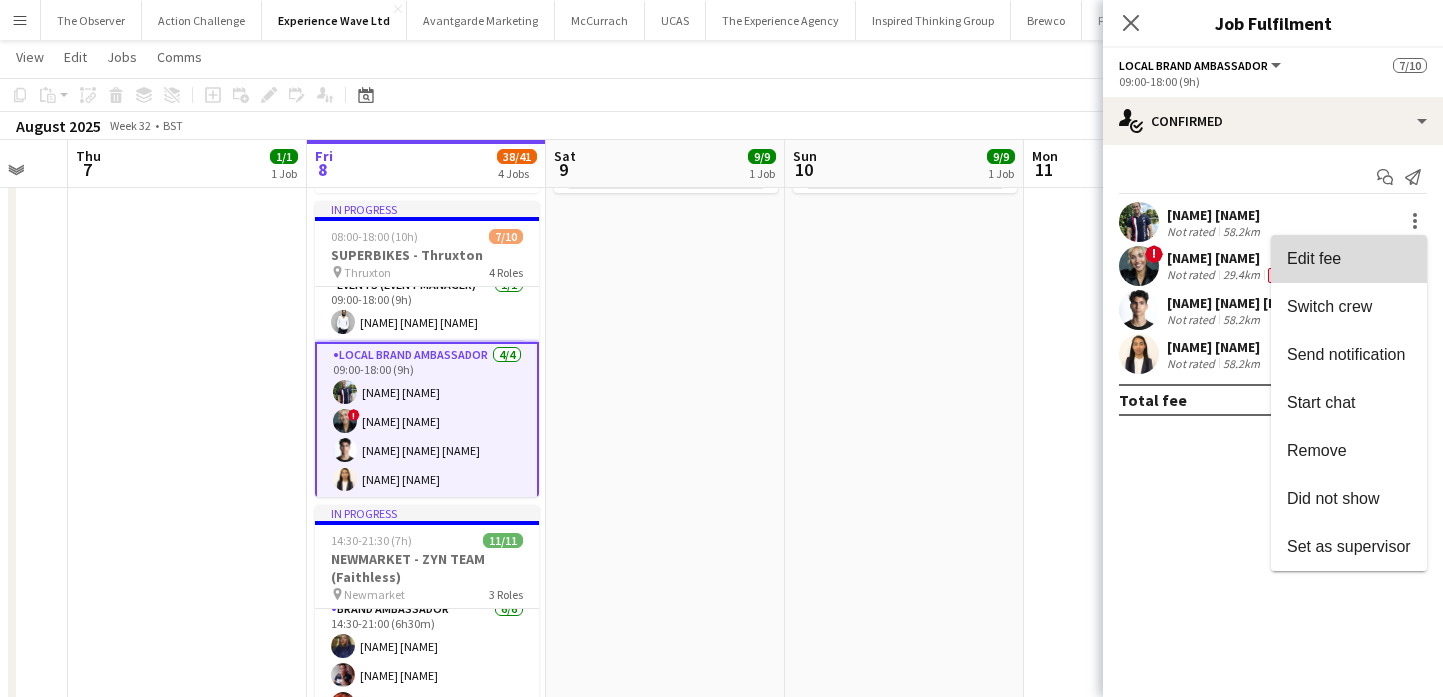 click on "Edit fee" at bounding box center [1349, 259] 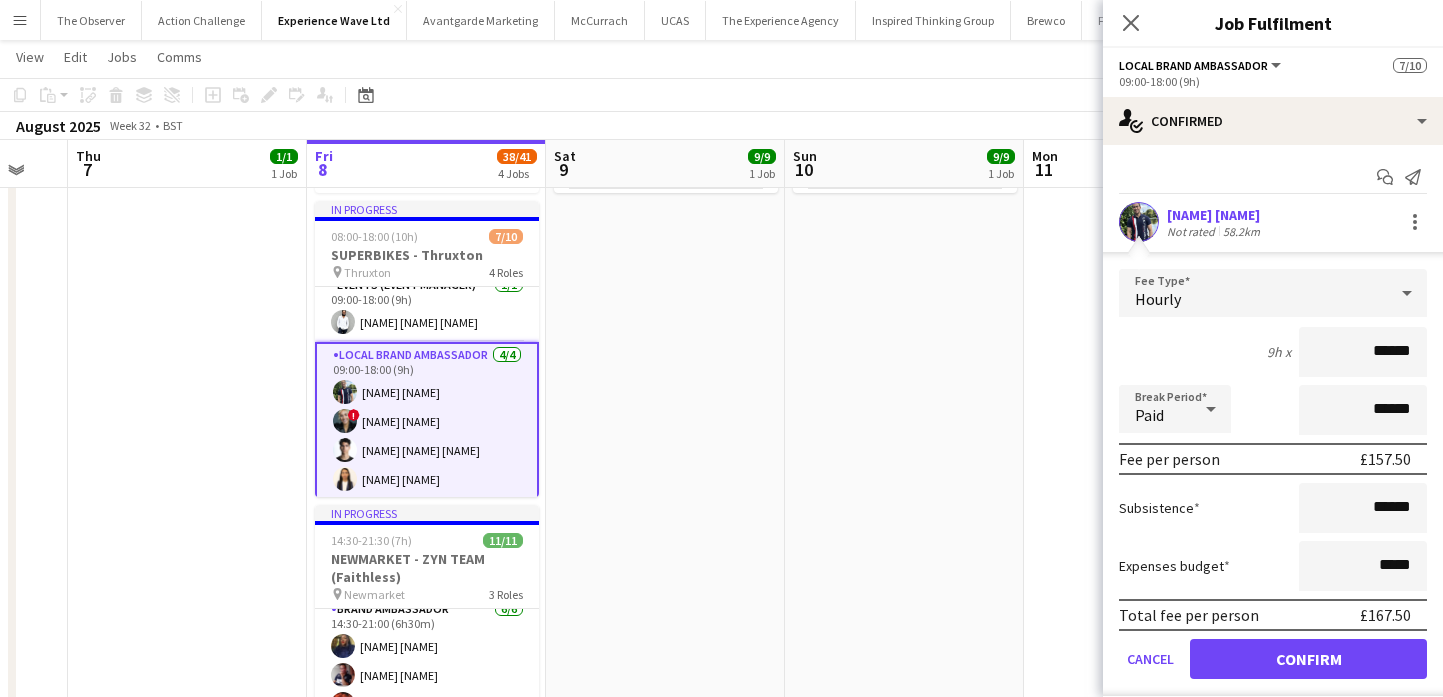 click on "Local Brand Ambassador   4/4   09:00-18:00 (9h)
[FIRST] [LAST] ! [FIRST] [LAST] [FIRST] [LAST] [FIRST] [LAST]" at bounding box center [427, 421] 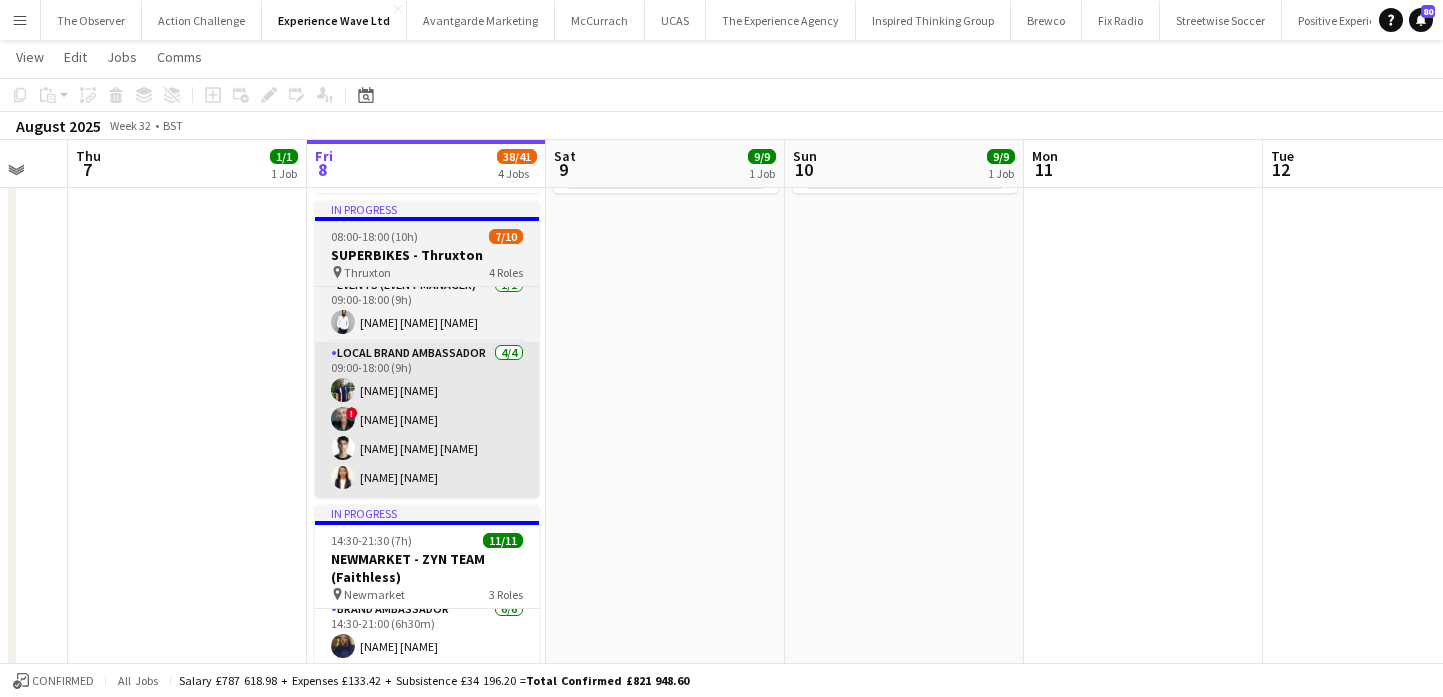 click on "Local Brand Ambassador   4/4   09:00-18:00 (9h)
[FIRST] [LAST] ! [FIRST] [LAST] [FIRST] [LAST] [FIRST] [LAST]" at bounding box center (427, 419) 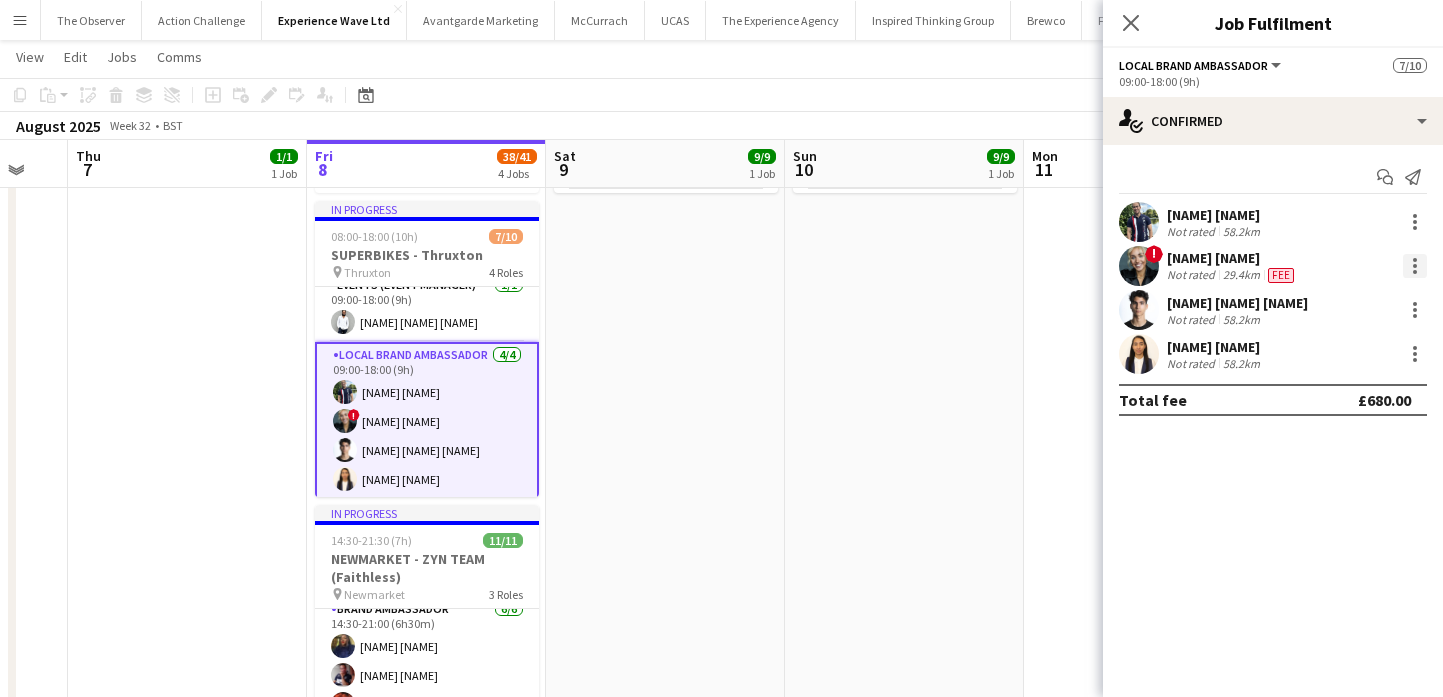 click at bounding box center (1415, 266) 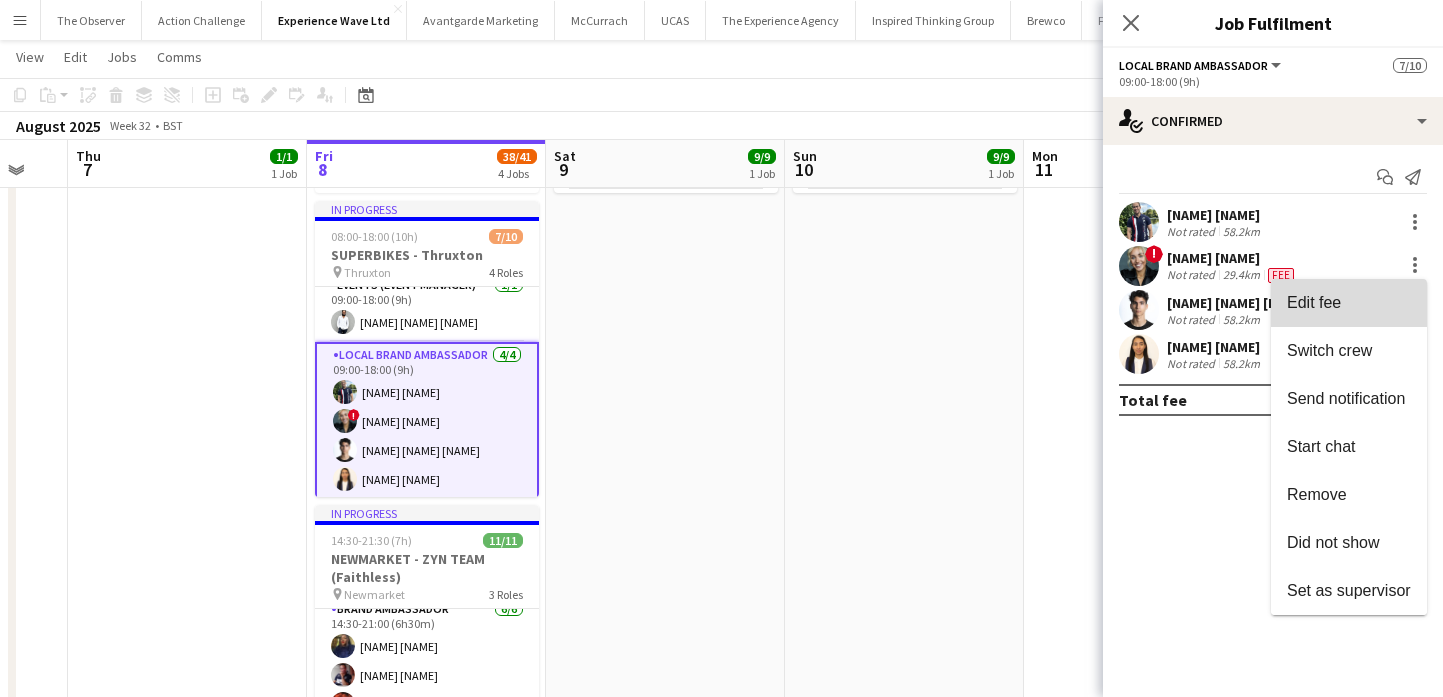 click on "Edit fee" at bounding box center (1349, 303) 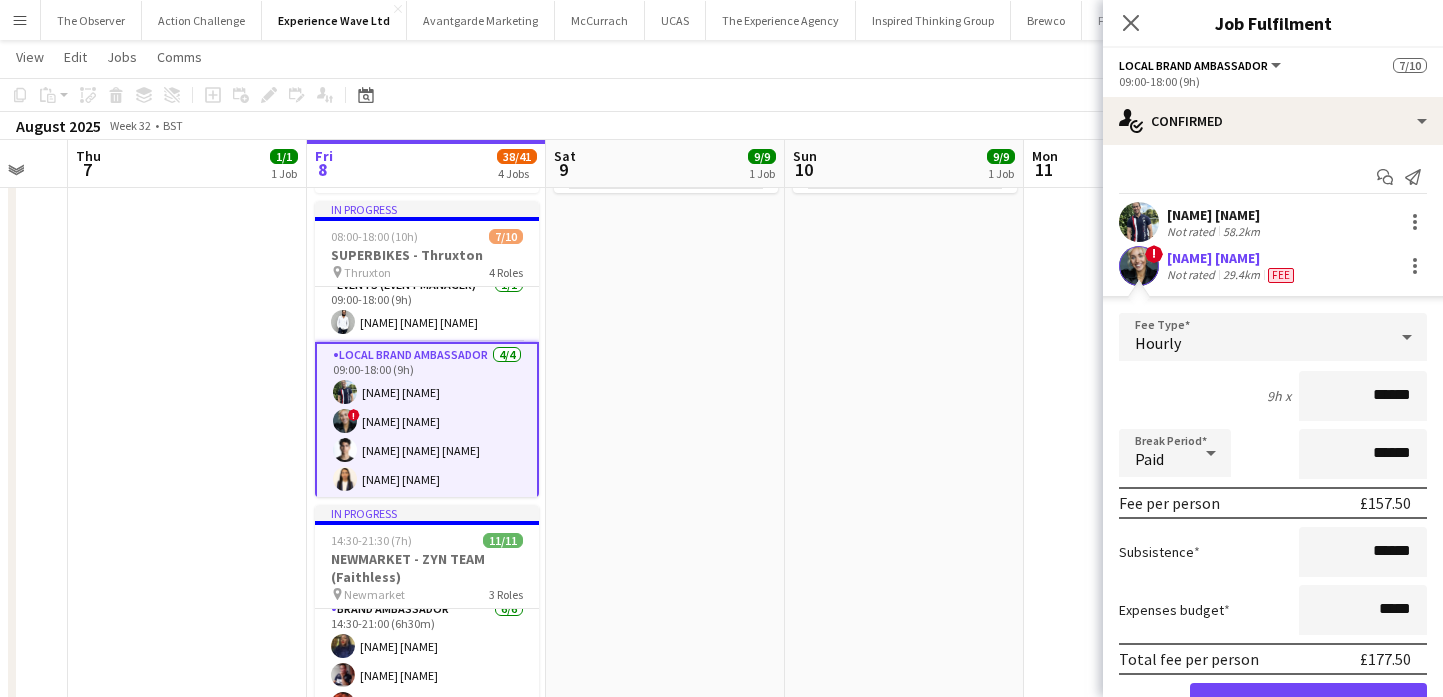 click on "Local Brand Ambassador   4/4   09:00-18:00 (9h)
[FIRST] [LAST] ! [FIRST] [LAST] [FIRST] [LAST] [FIRST] [LAST]" at bounding box center [427, 421] 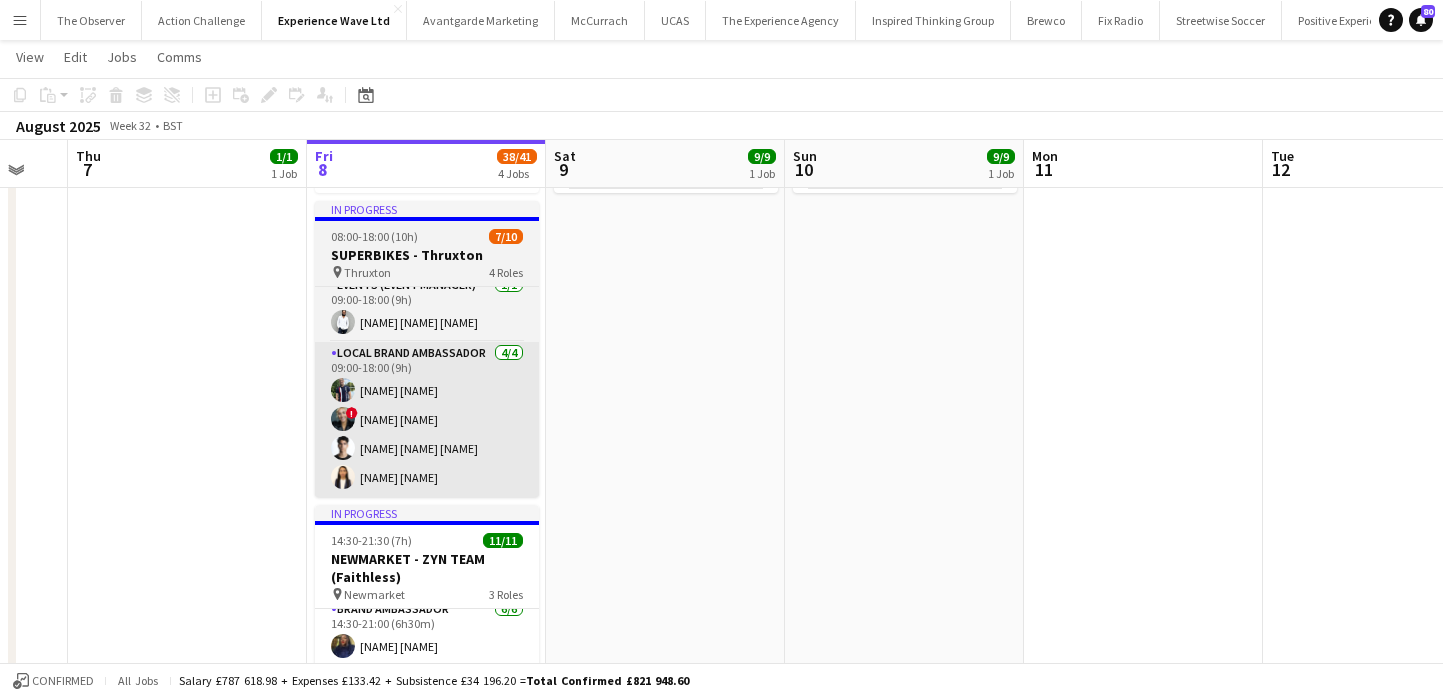 click on "Local Brand Ambassador   4/4   09:00-18:00 (9h)
[FIRST] [LAST] ! [FIRST] [LAST] [FIRST] [LAST] [FIRST] [LAST]" at bounding box center (427, 419) 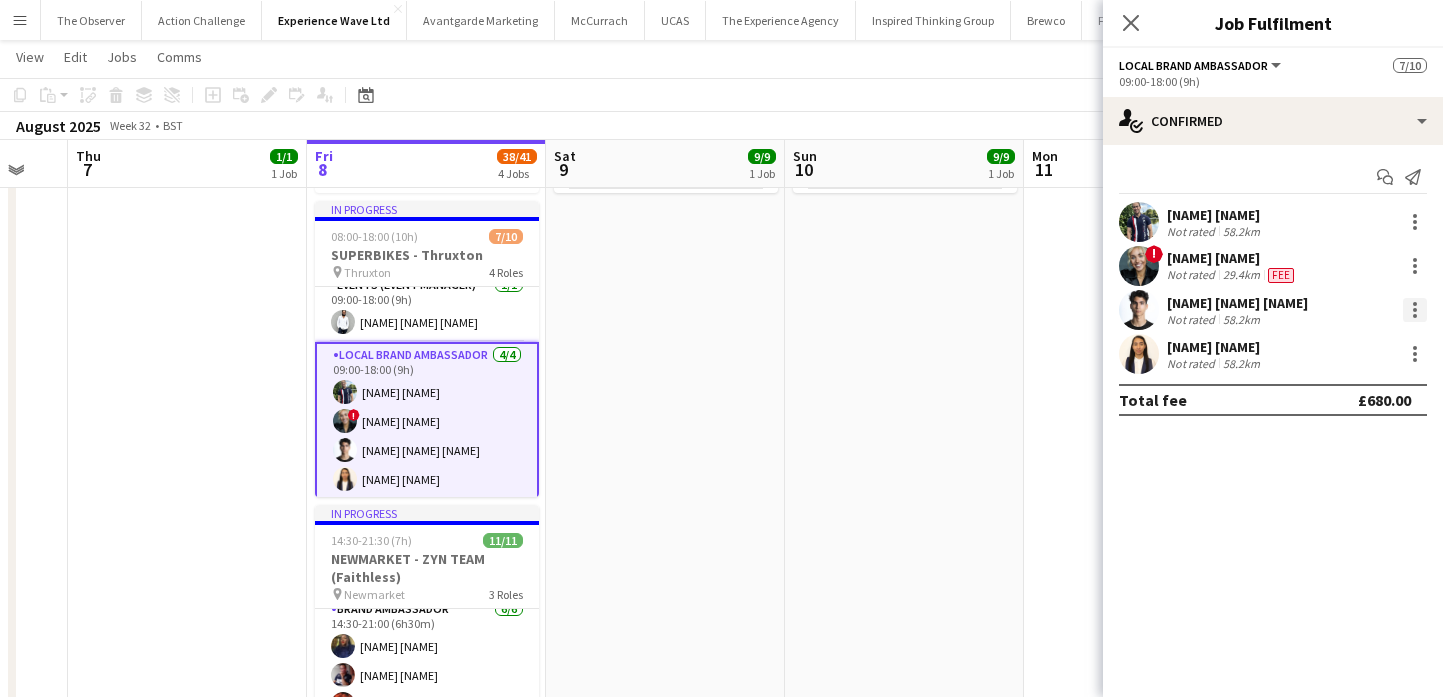 click at bounding box center [1415, 310] 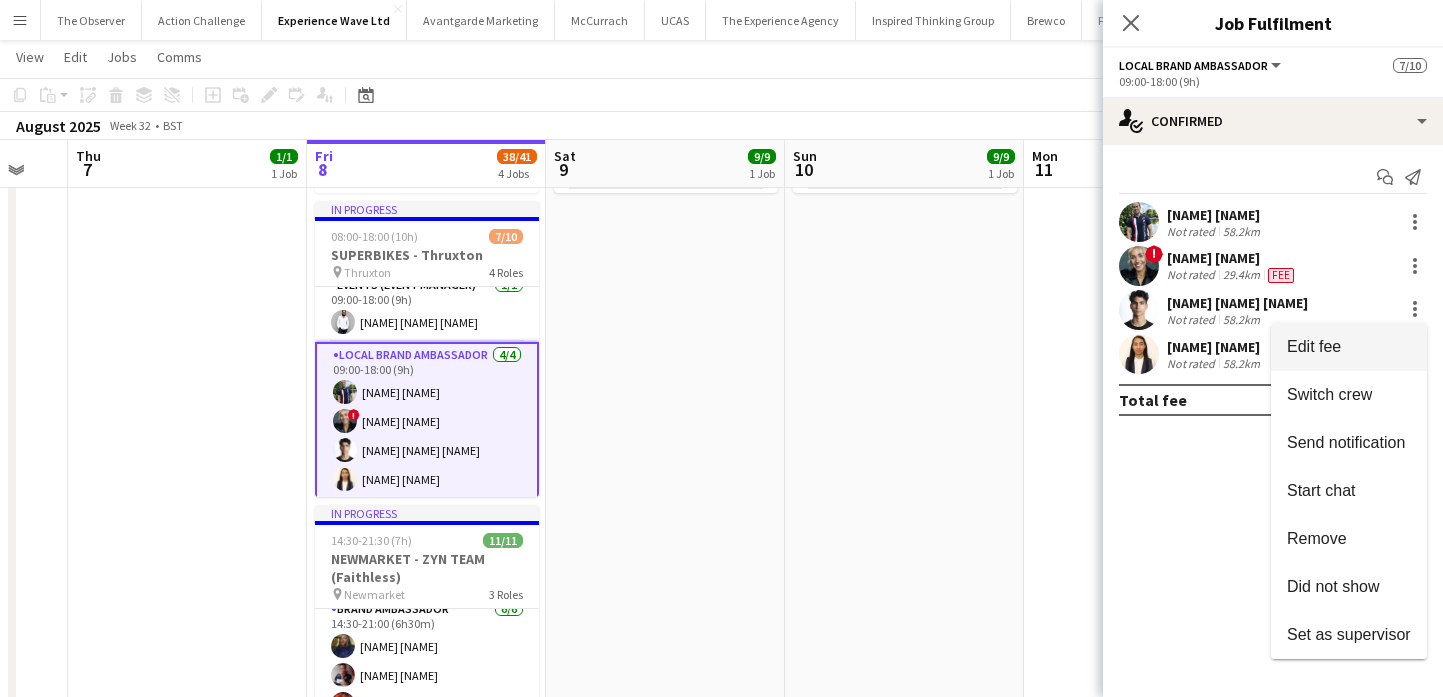 click on "Edit fee" at bounding box center [1349, 347] 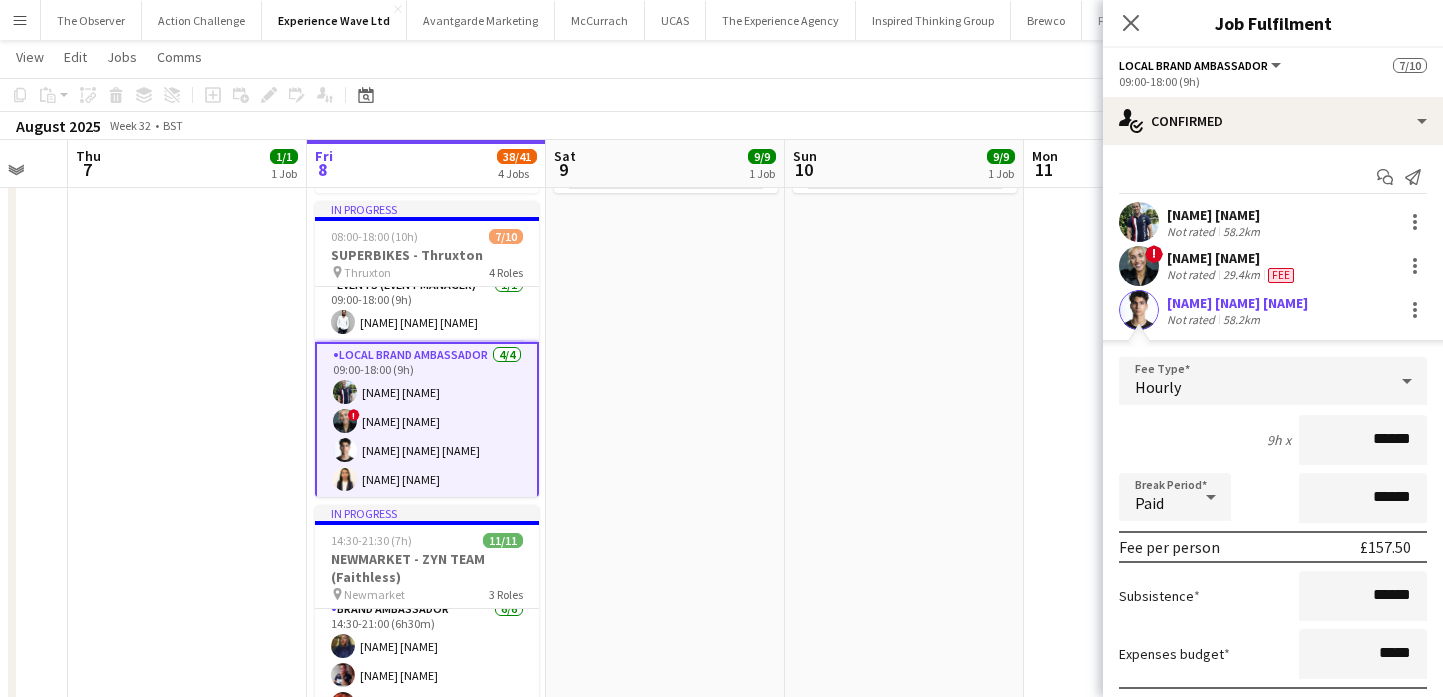 click on "09:00-18:00 (9h)    9/9   SUPERBIKES - Thruxton
pin
Thruxton   3 Roles   Brand Ambassador   4/4   09:00-18:00 (9h)
[FIRST] [LAST] [FIRST] [LAST] [FIRST] [LAST] [FIRST] [LAST]  Events (Event Manager)   1/1   09:00-18:00 (9h)
[FIRST] [LAST]  Local Brand Ambassador   4/4   09:00-18:00 (9h)
[FIRST] [LAST] ! [FIRST] [LAST] [FIRST] [LAST] [FIRST] [LAST]" at bounding box center [904, 517] 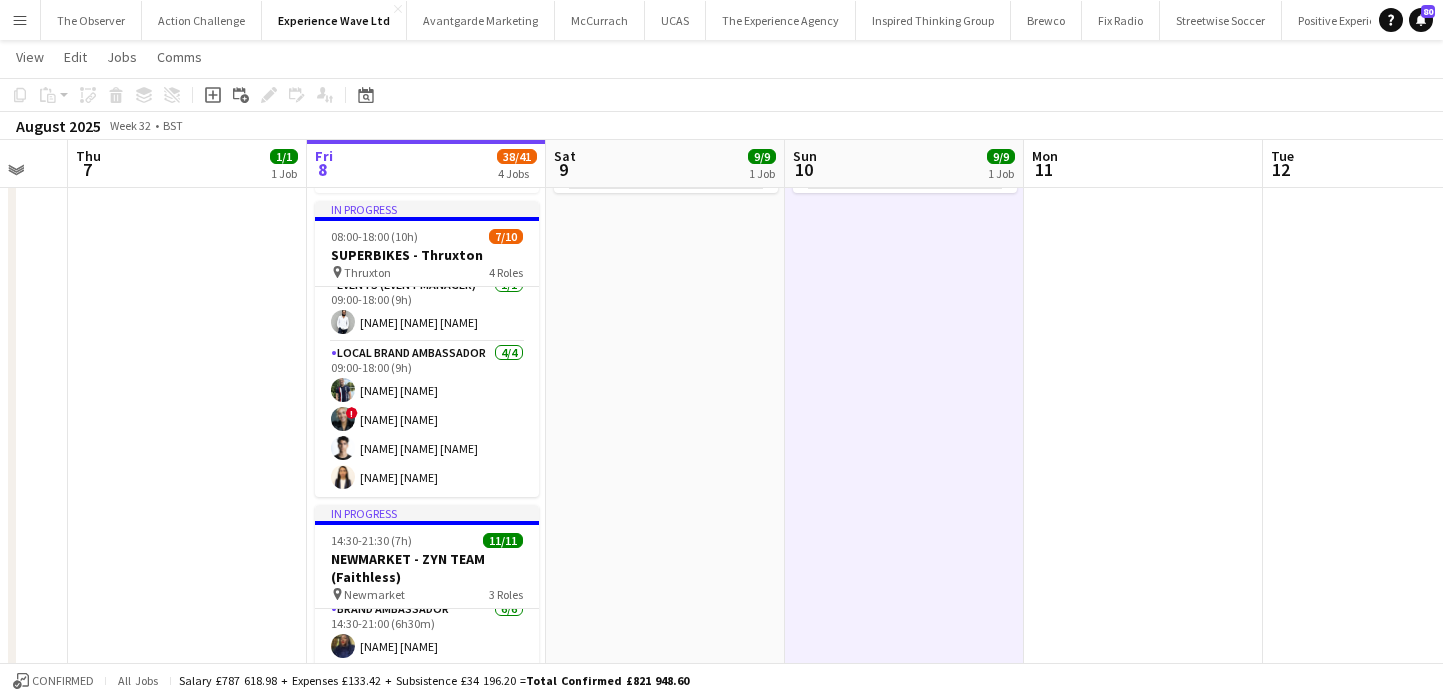 click on "Menu" at bounding box center [20, 20] 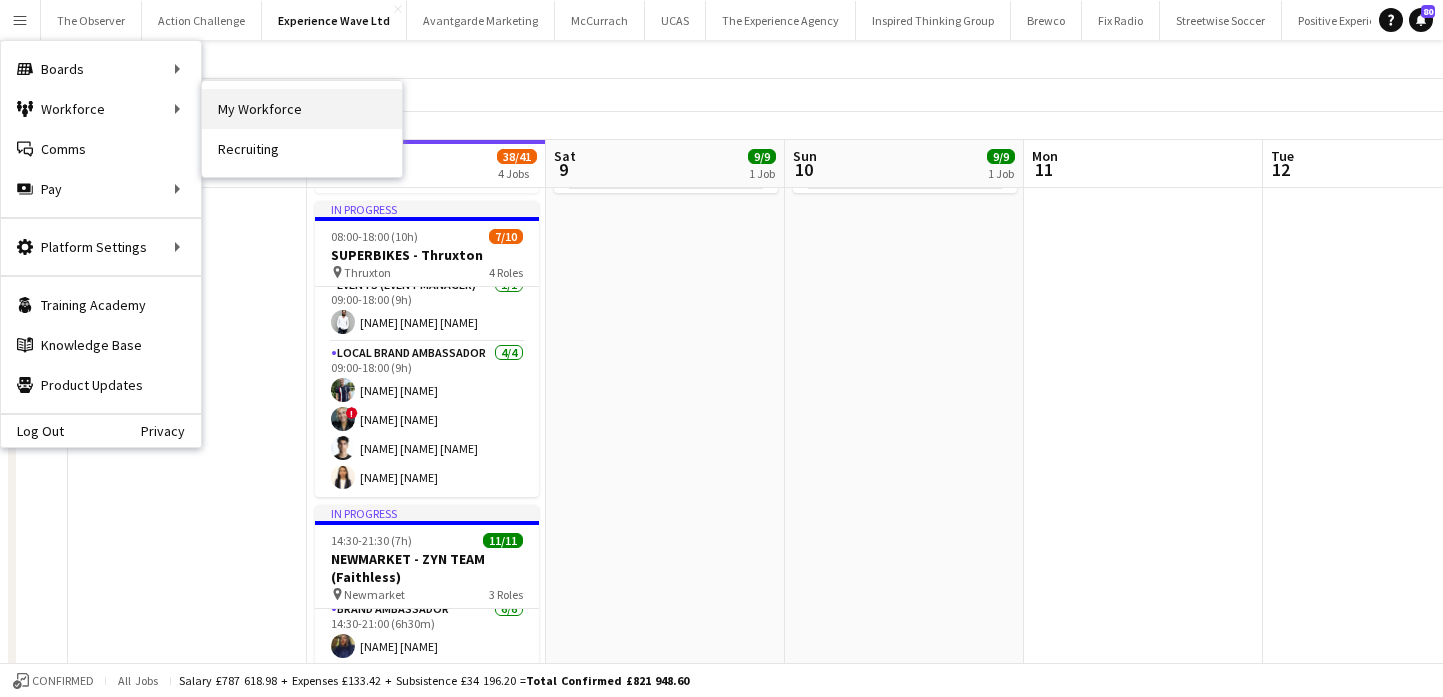 click on "My Workforce" at bounding box center (302, 109) 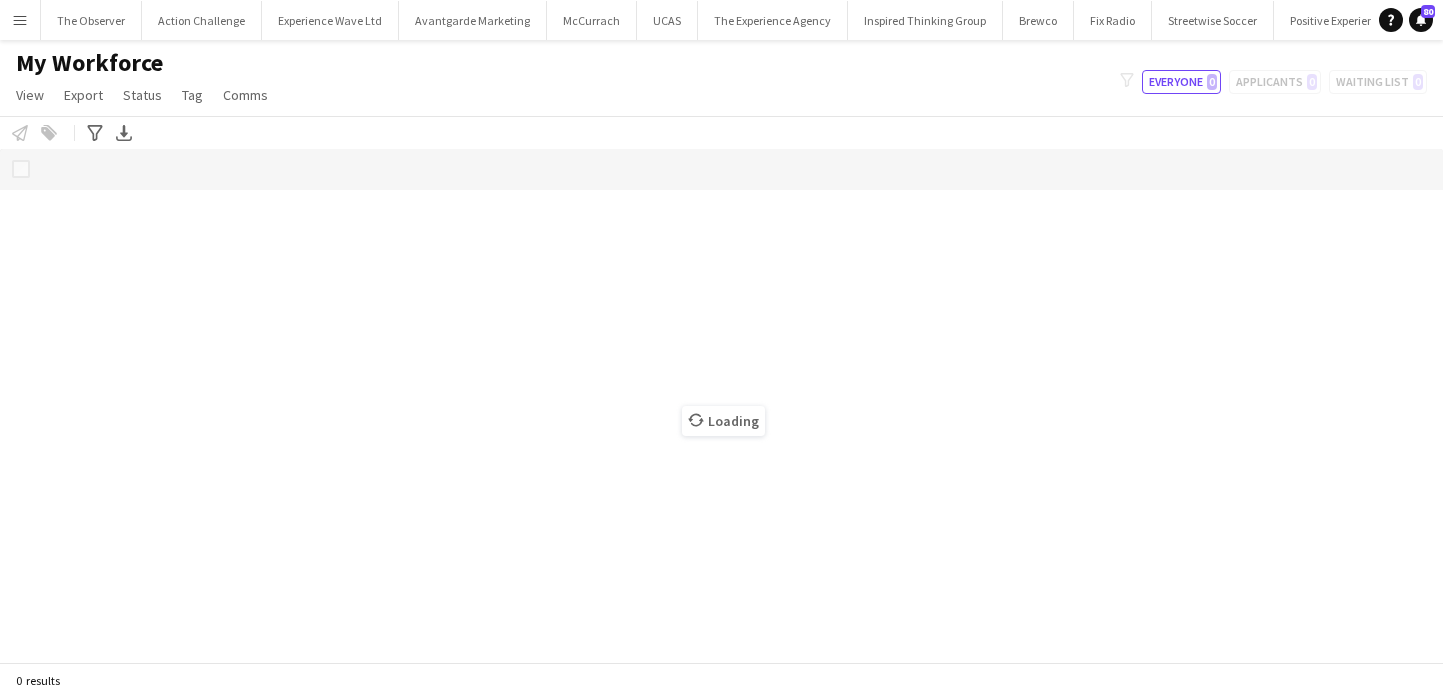 scroll, scrollTop: 0, scrollLeft: 0, axis: both 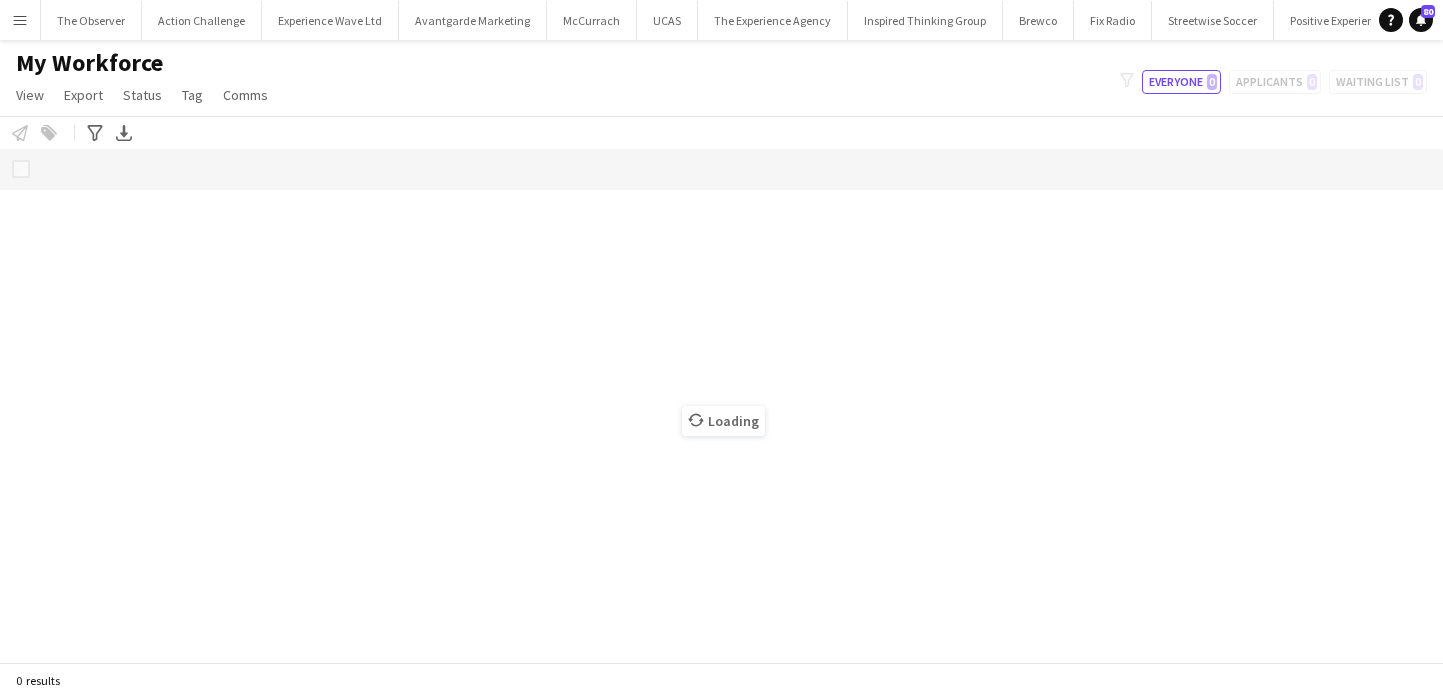 click on "Menu" at bounding box center [20, 20] 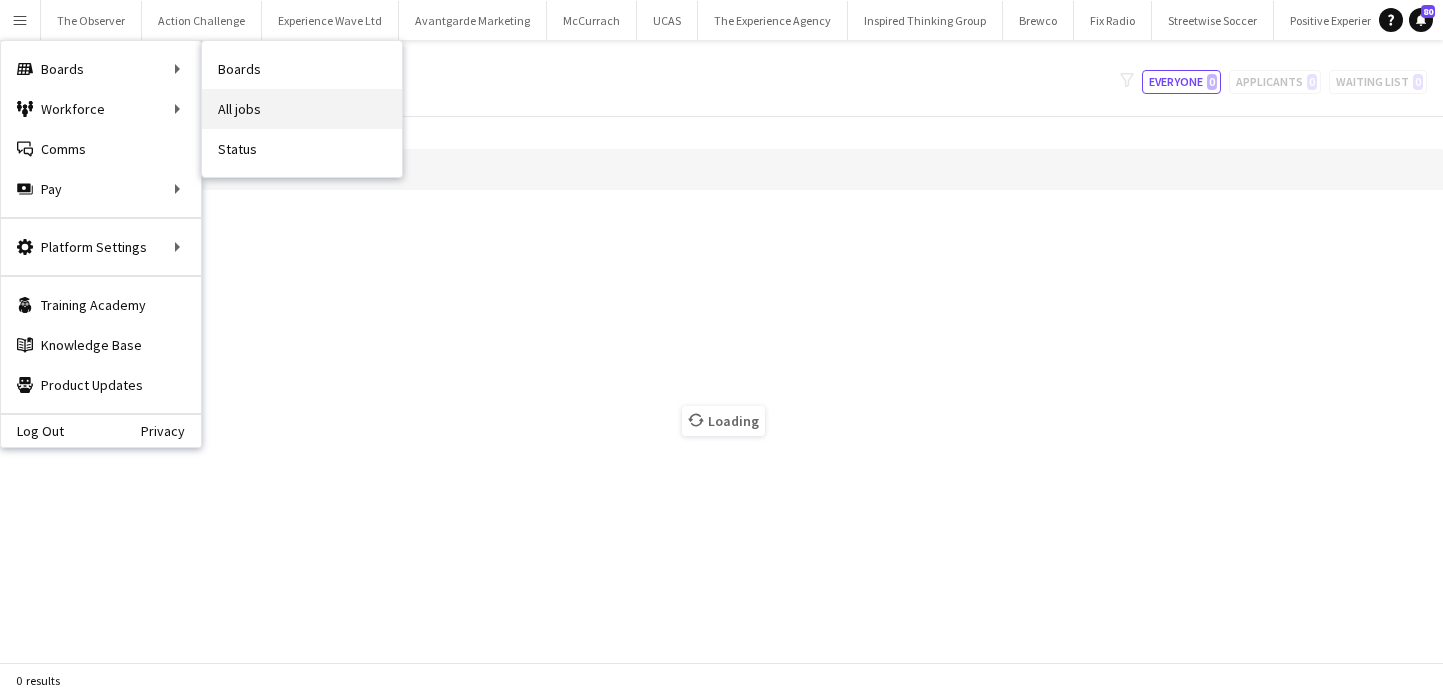 click on "All jobs" at bounding box center (302, 109) 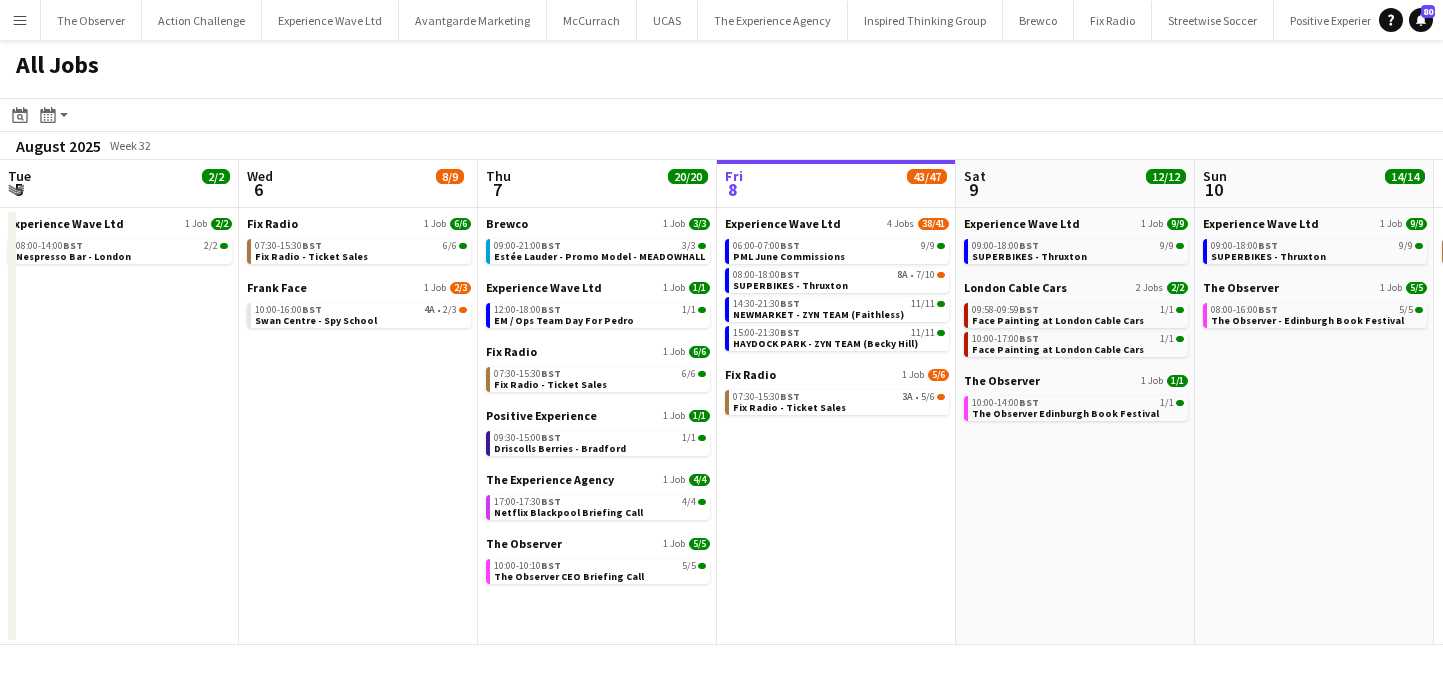 scroll, scrollTop: 0, scrollLeft: 478, axis: horizontal 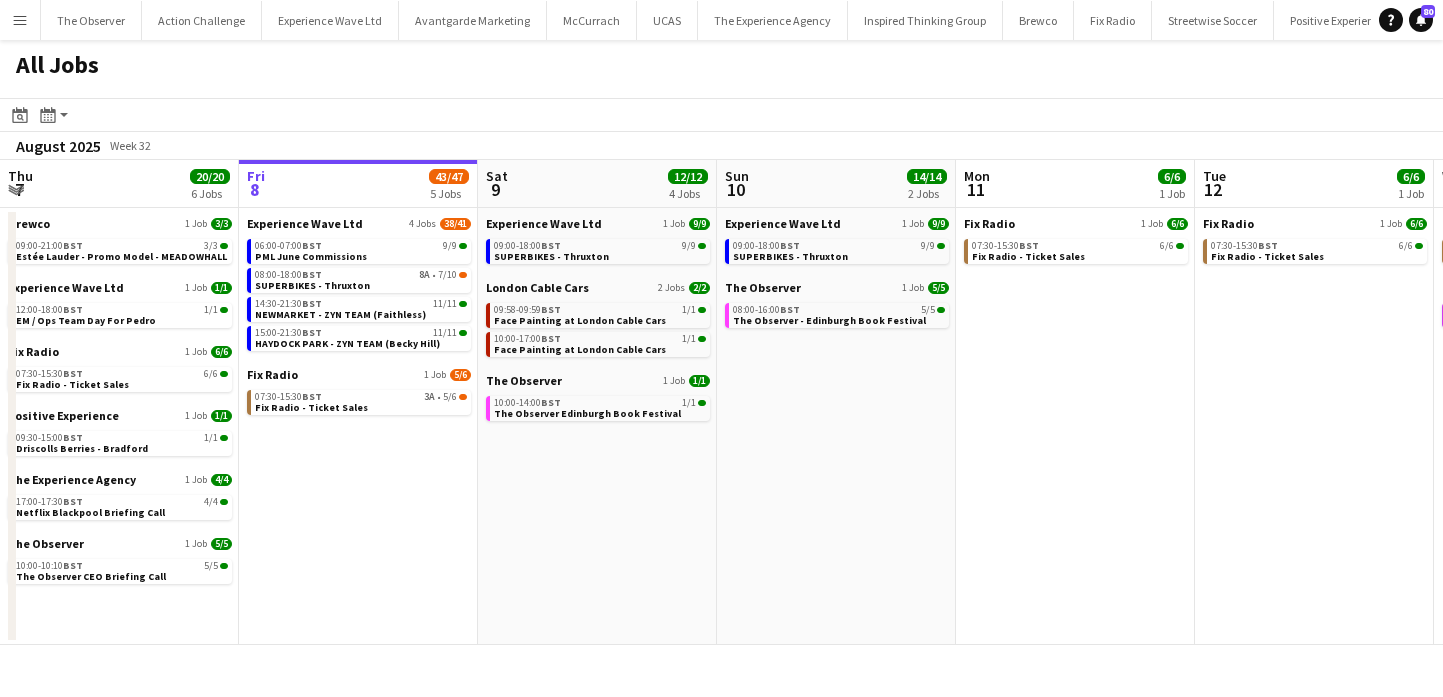 click on "Menu" at bounding box center [20, 20] 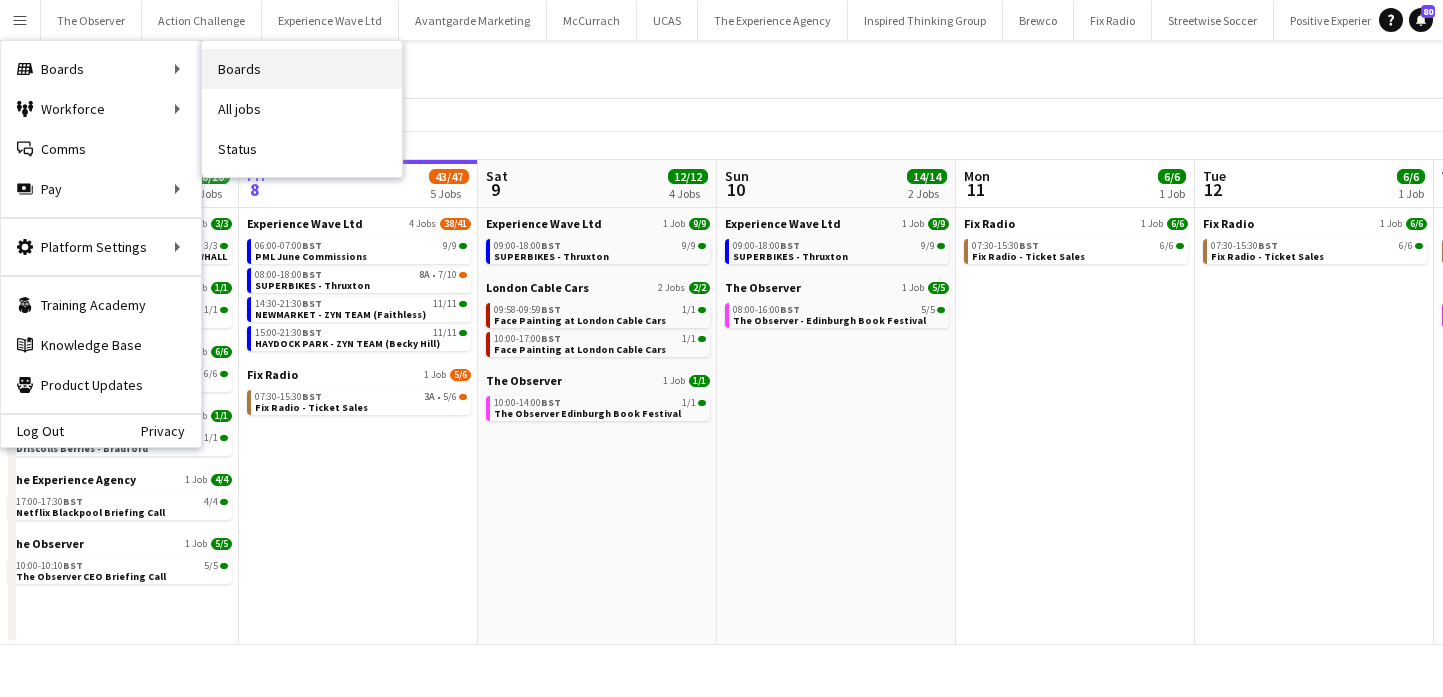 click on "Boards" at bounding box center [302, 69] 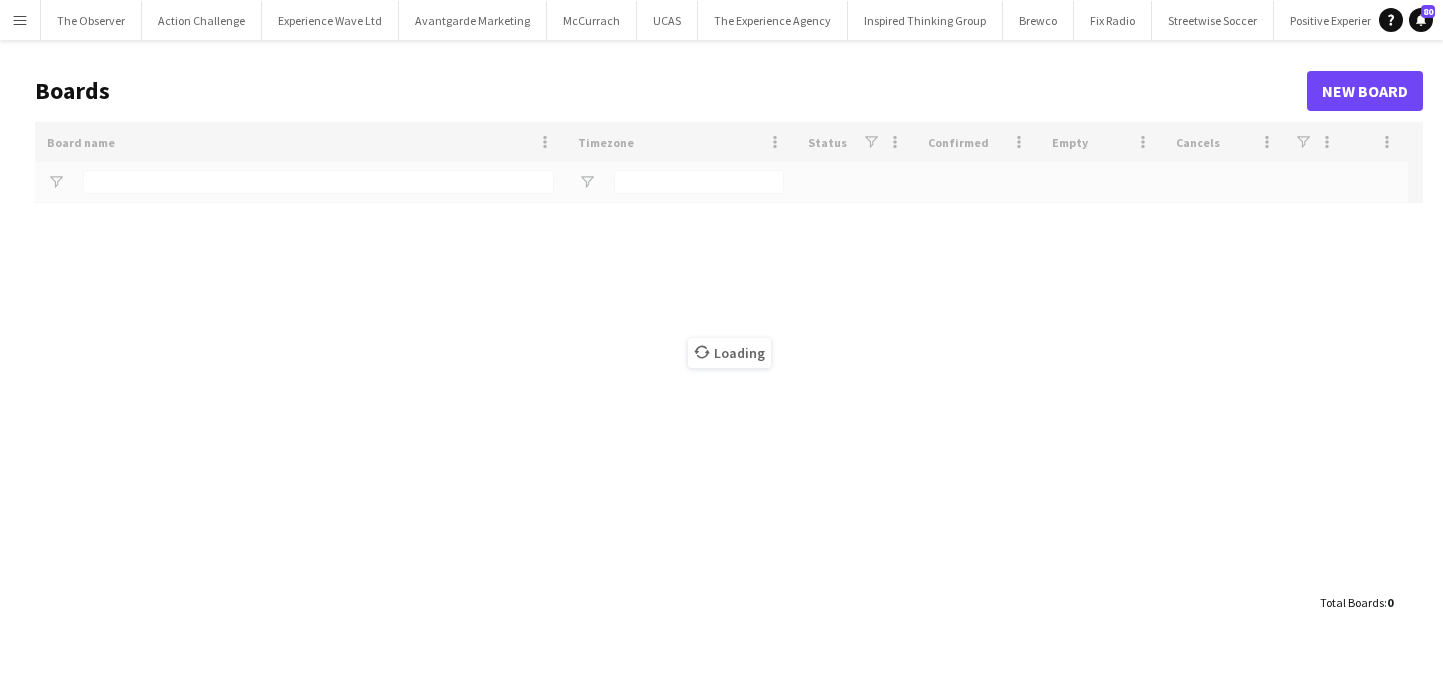 type on "******" 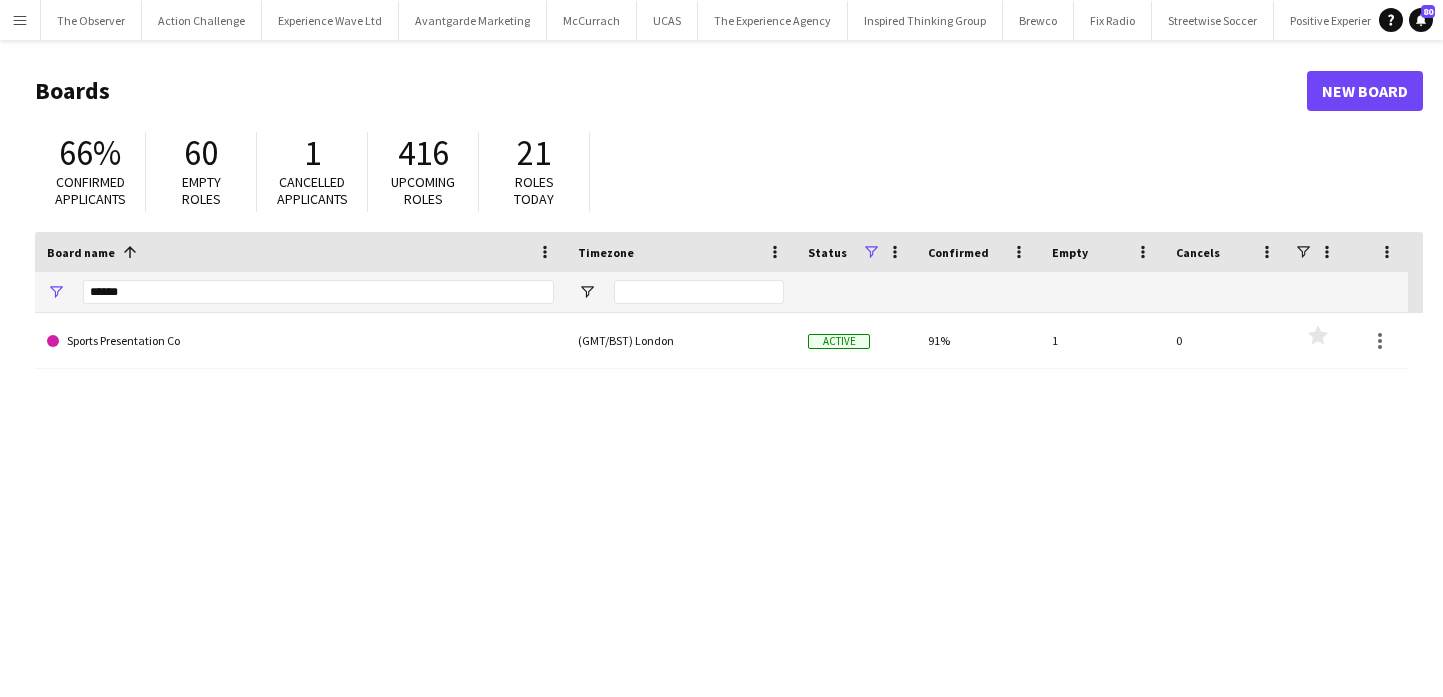 click on "Menu" at bounding box center [20, 20] 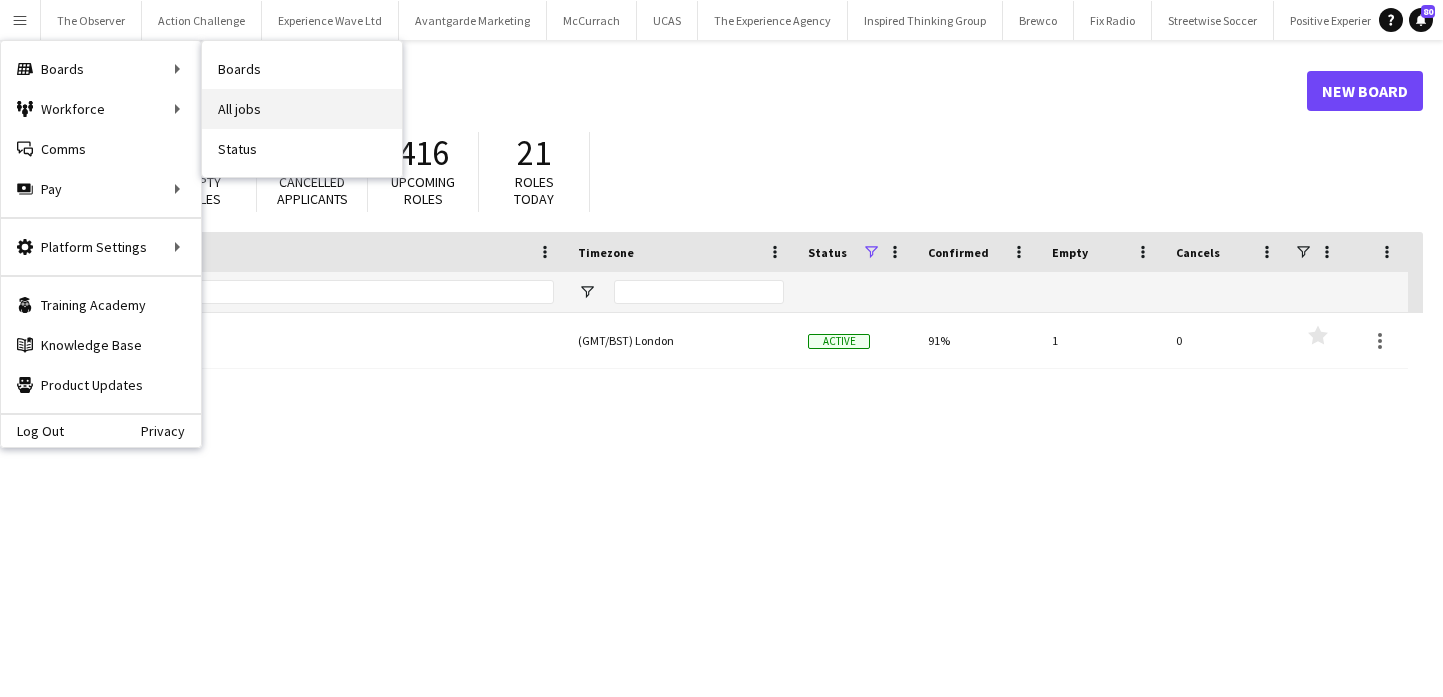 click on "All jobs" at bounding box center (302, 109) 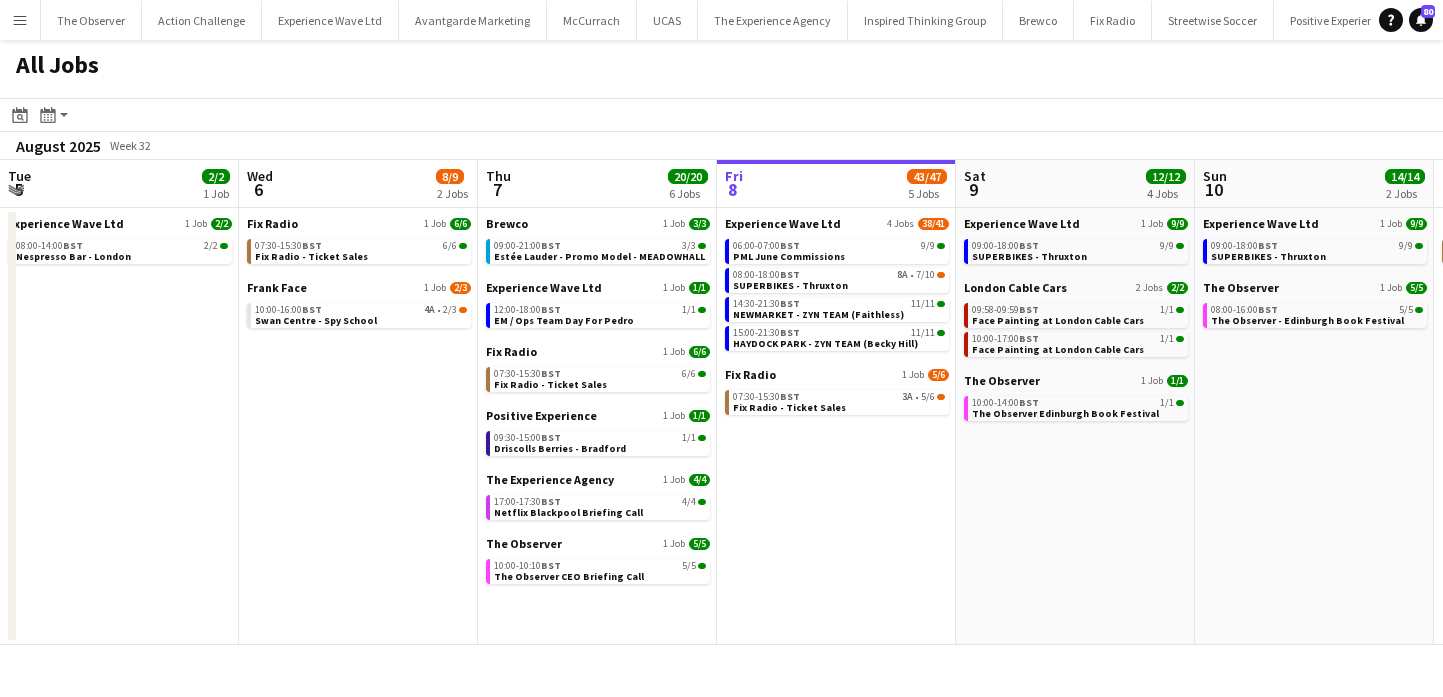 scroll, scrollTop: 0, scrollLeft: 478, axis: horizontal 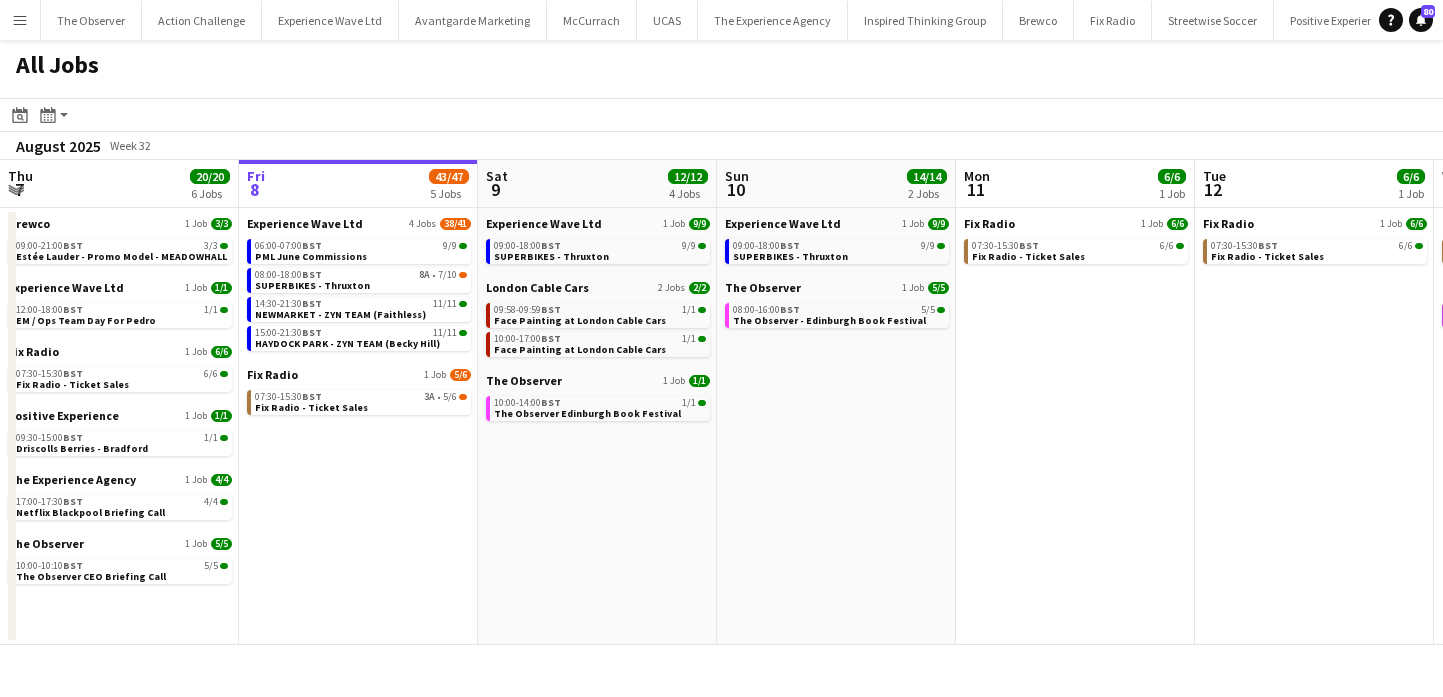 click on "Menu" at bounding box center (20, 20) 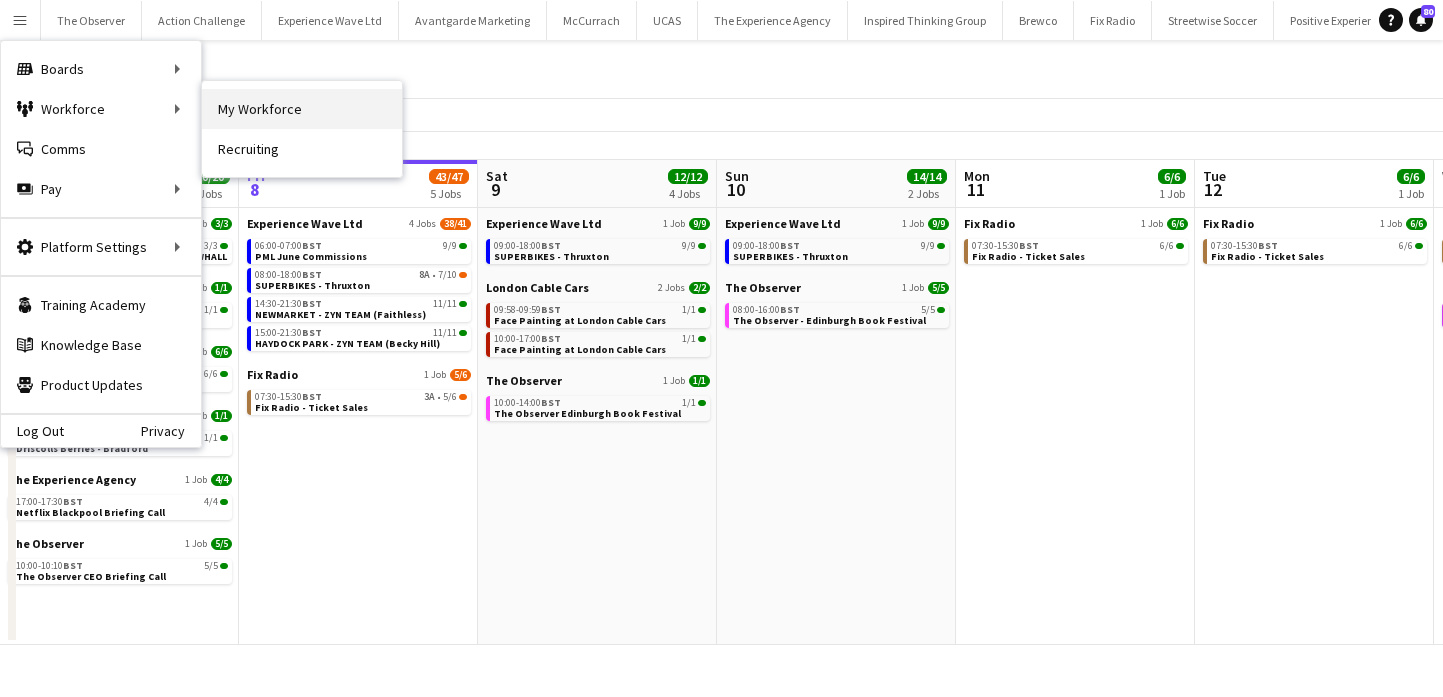 click on "My Workforce" at bounding box center (302, 109) 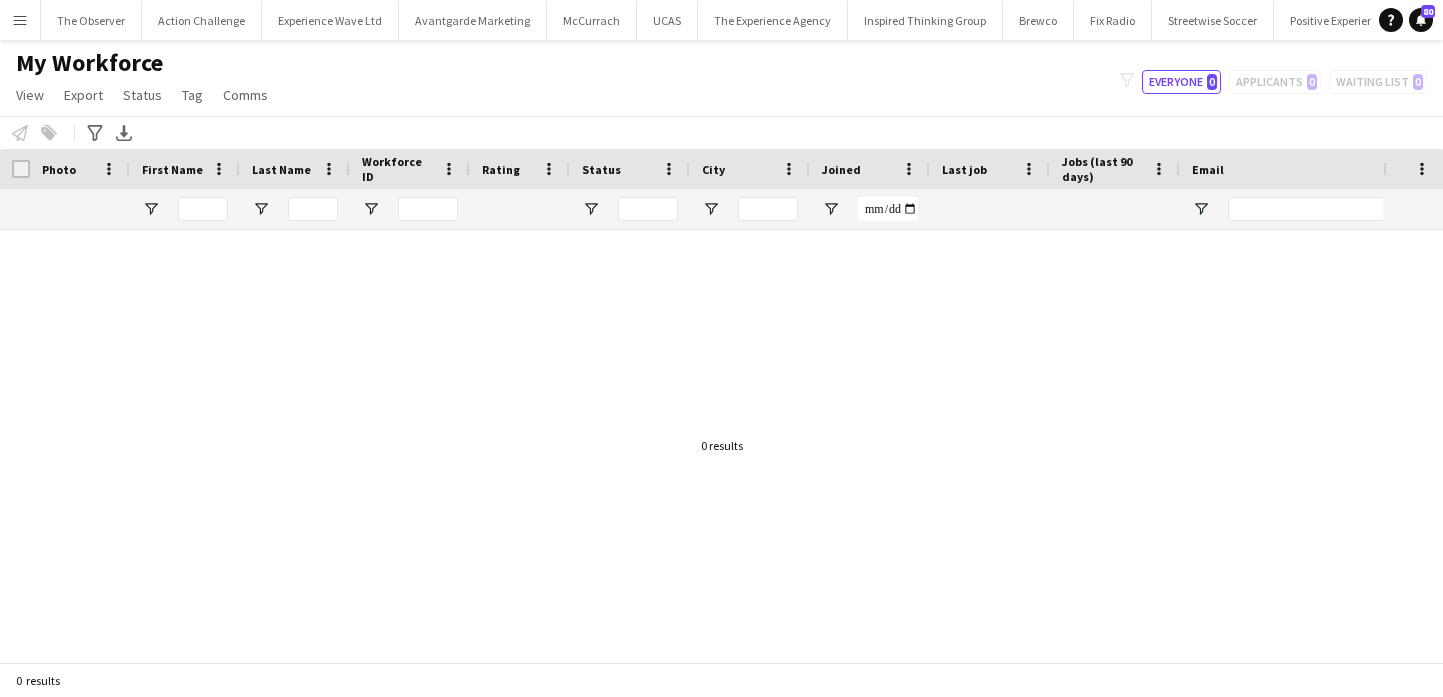 click on "Menu" at bounding box center [20, 20] 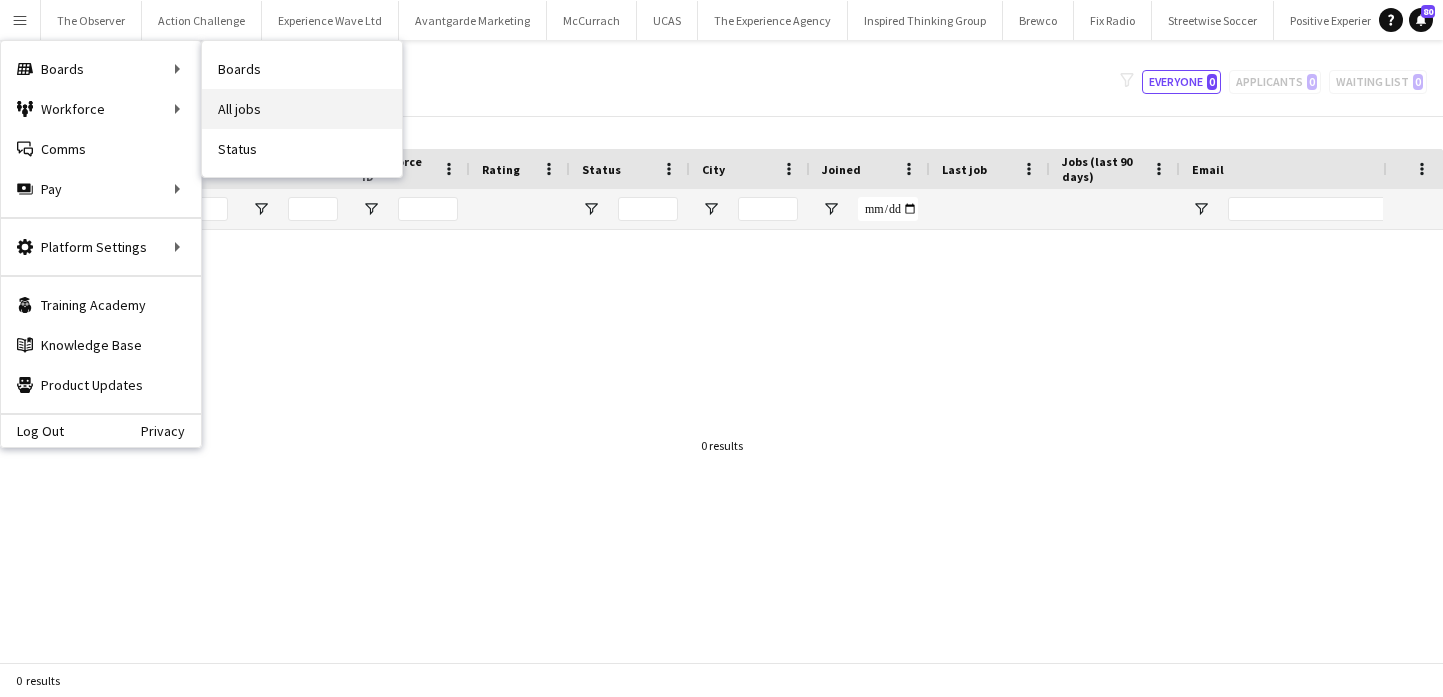 click on "All jobs" at bounding box center (302, 109) 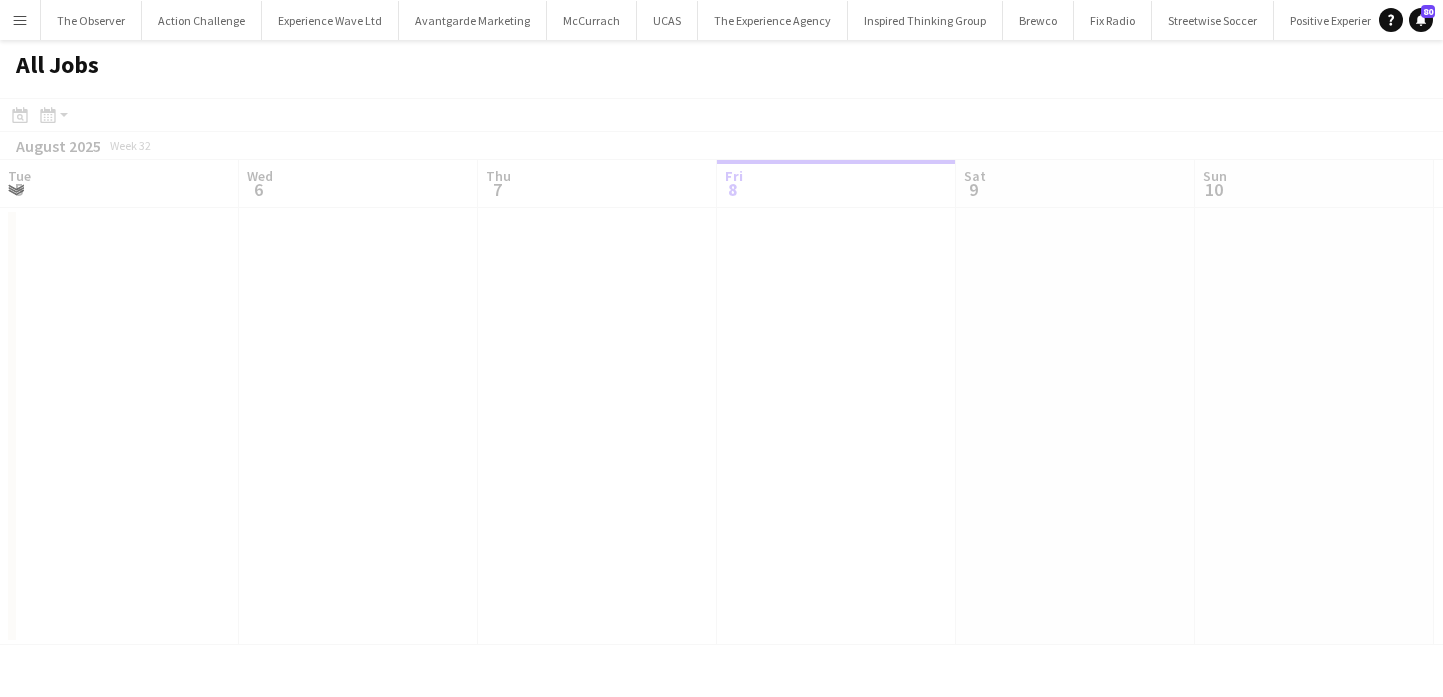 scroll, scrollTop: 0, scrollLeft: 478, axis: horizontal 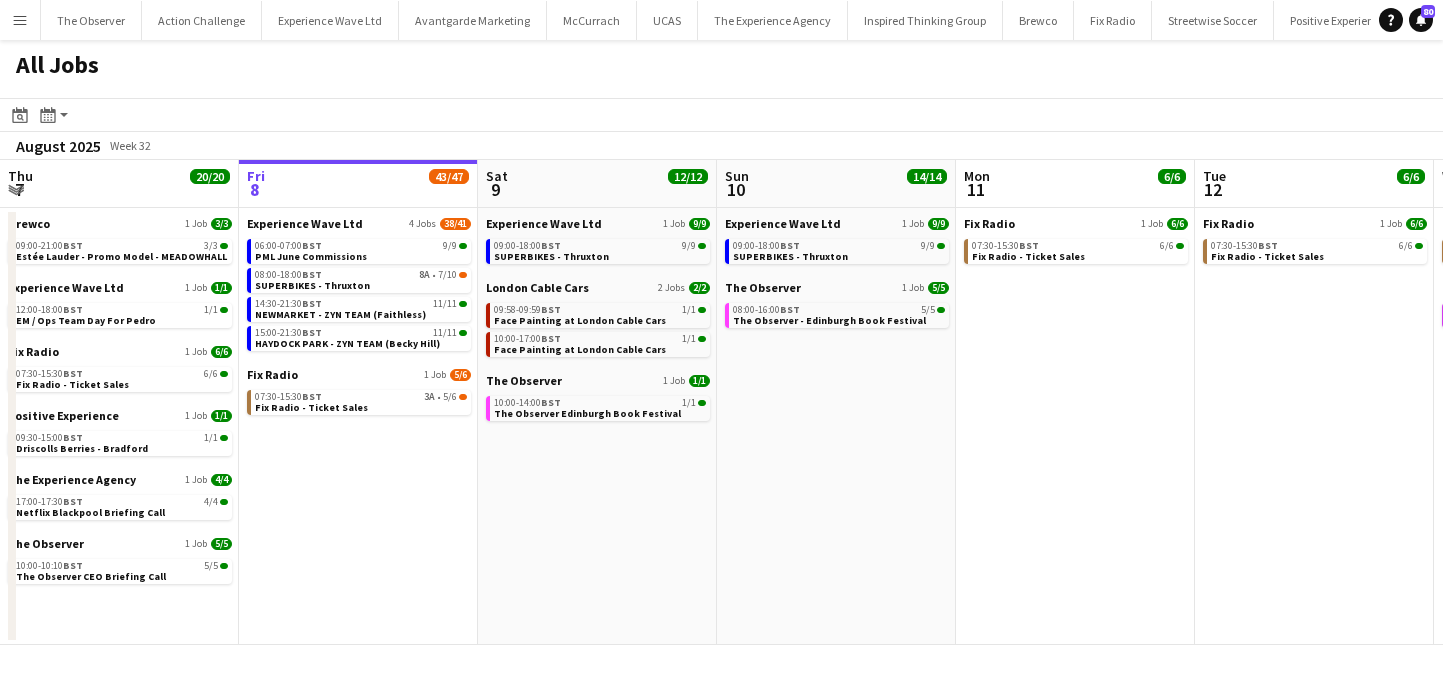 click on "Menu" at bounding box center (20, 20) 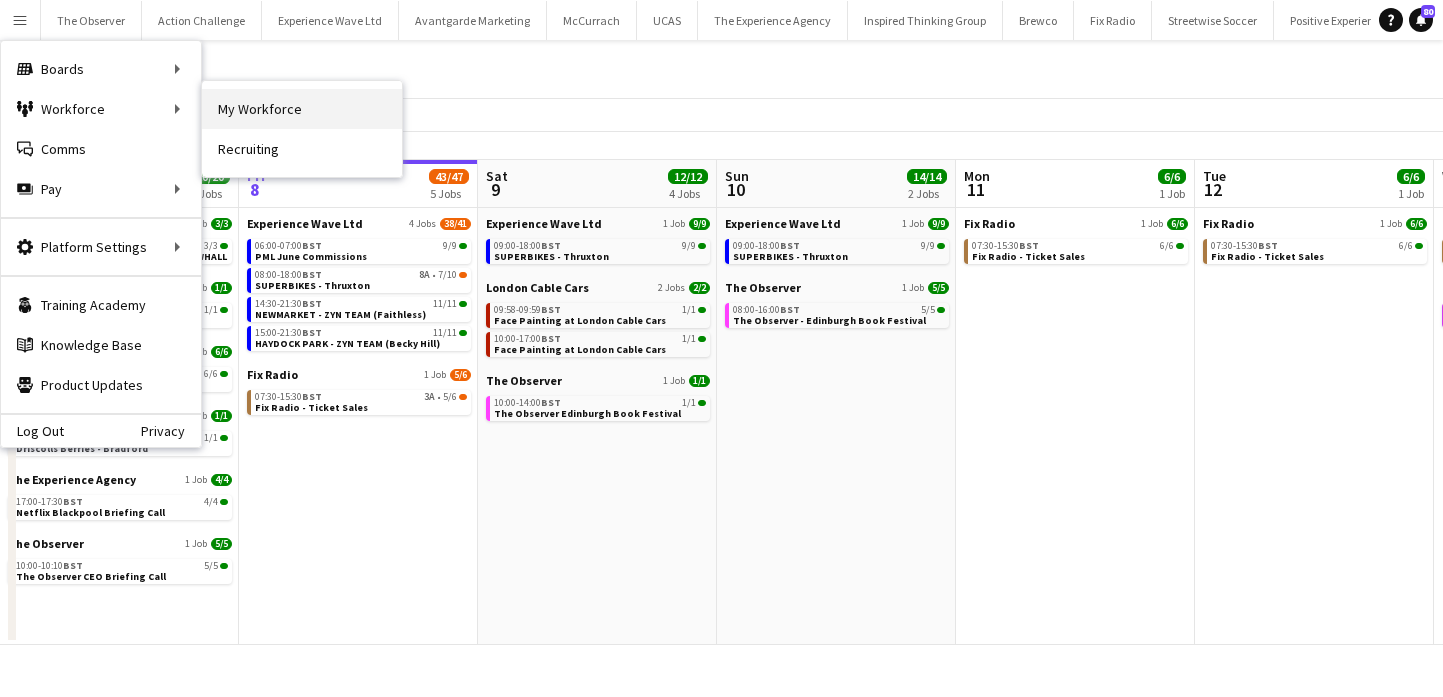 click on "My Workforce" at bounding box center [302, 109] 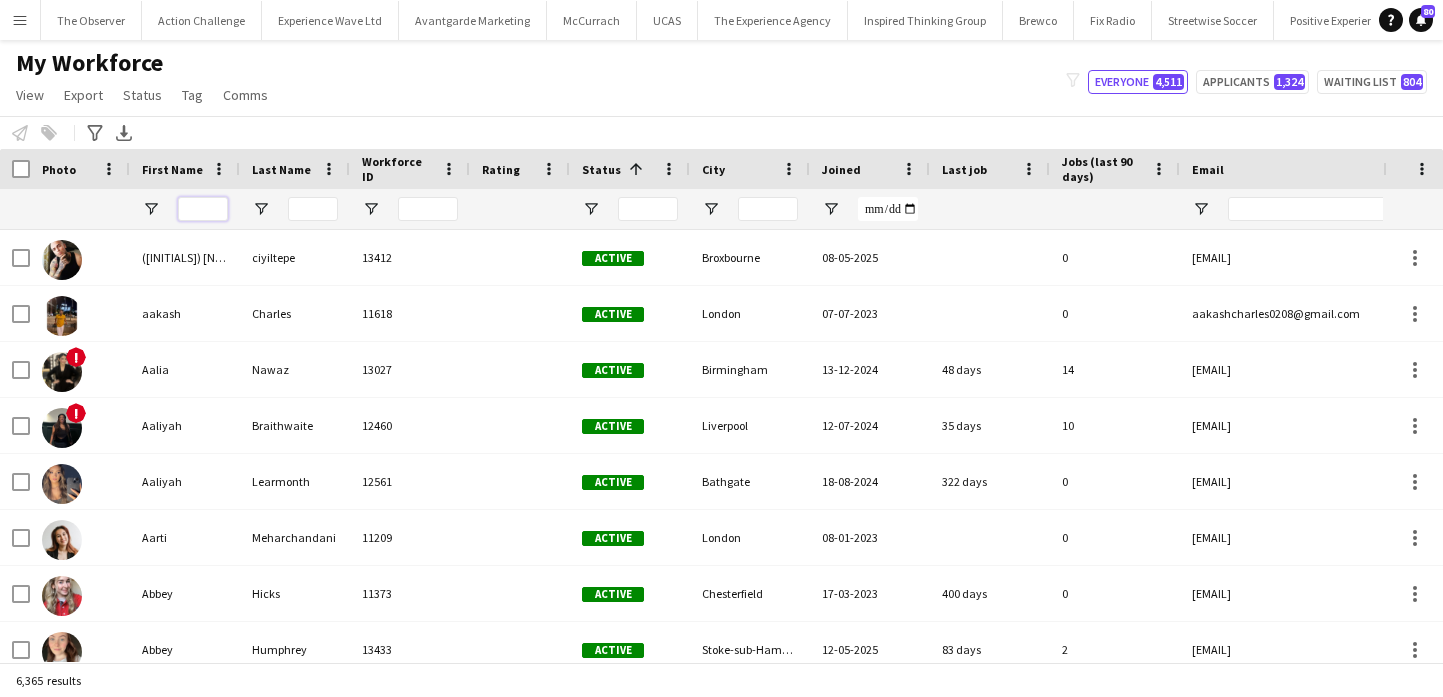 click at bounding box center [203, 209] 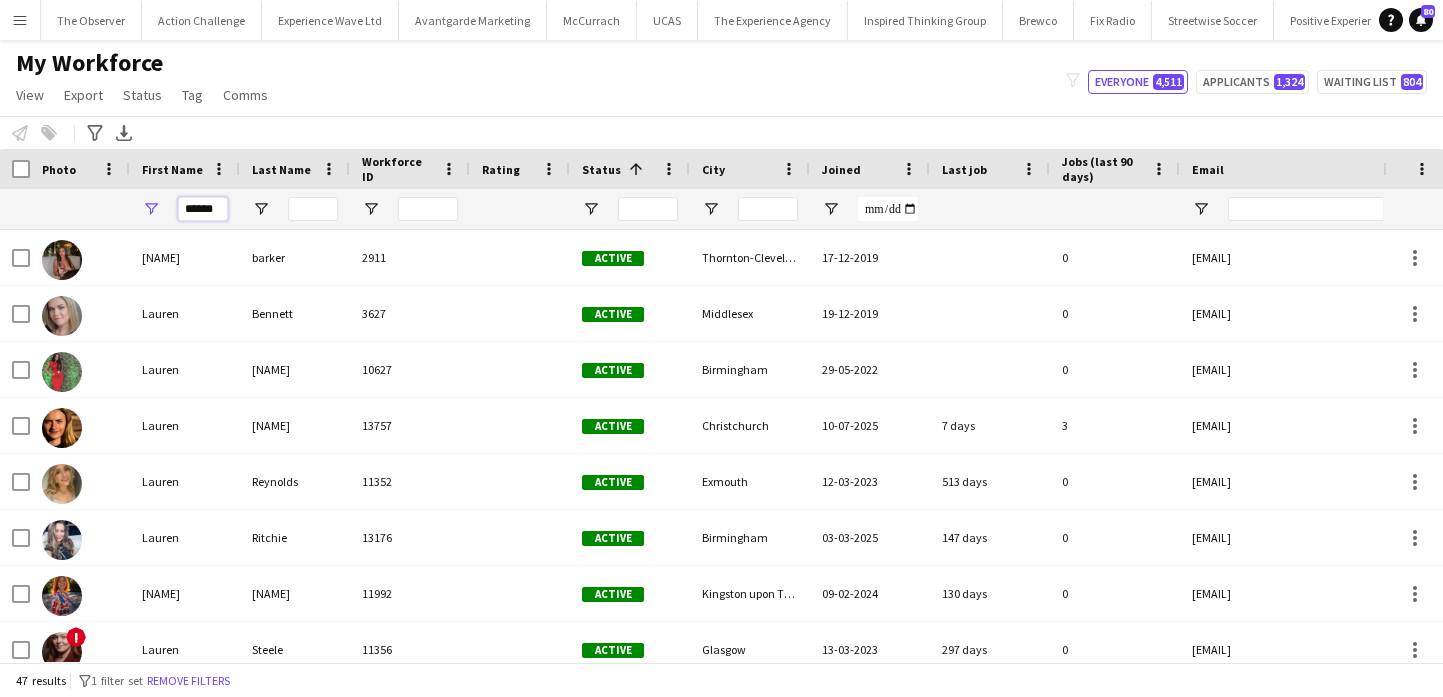type on "******" 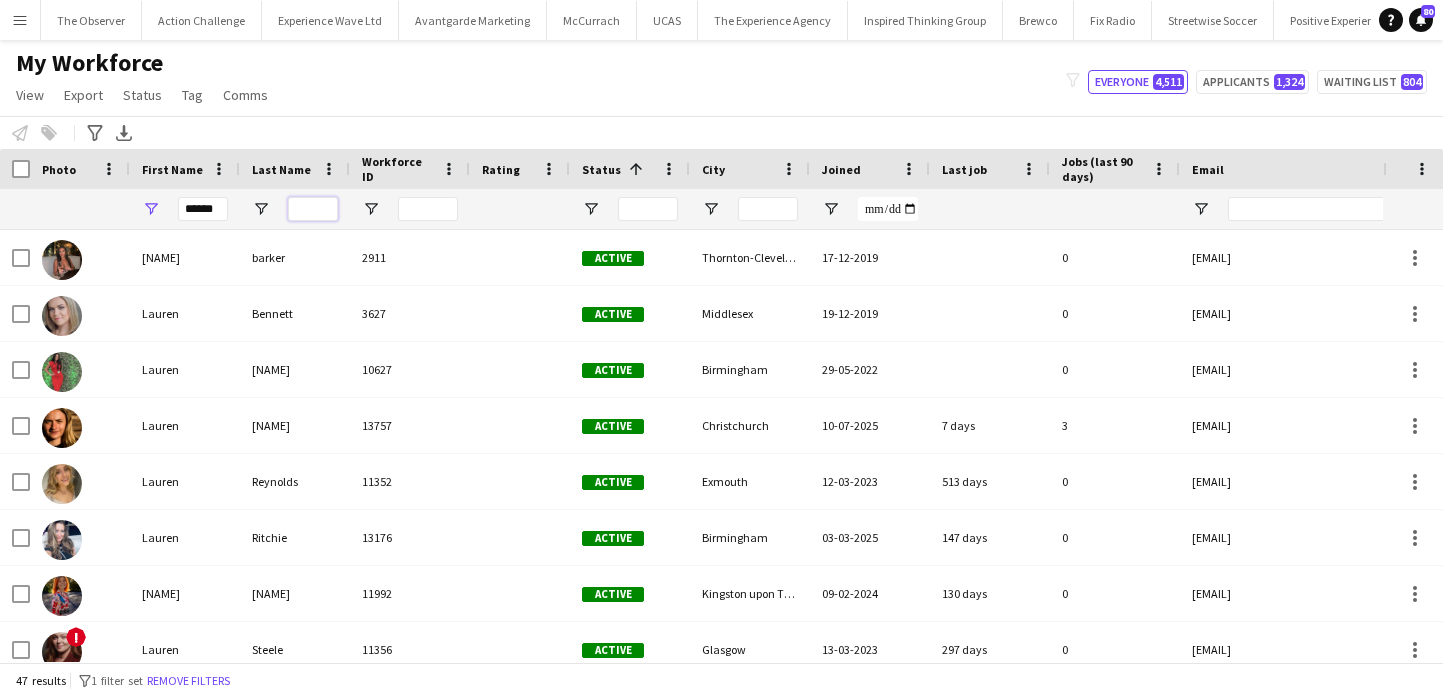 click at bounding box center (313, 209) 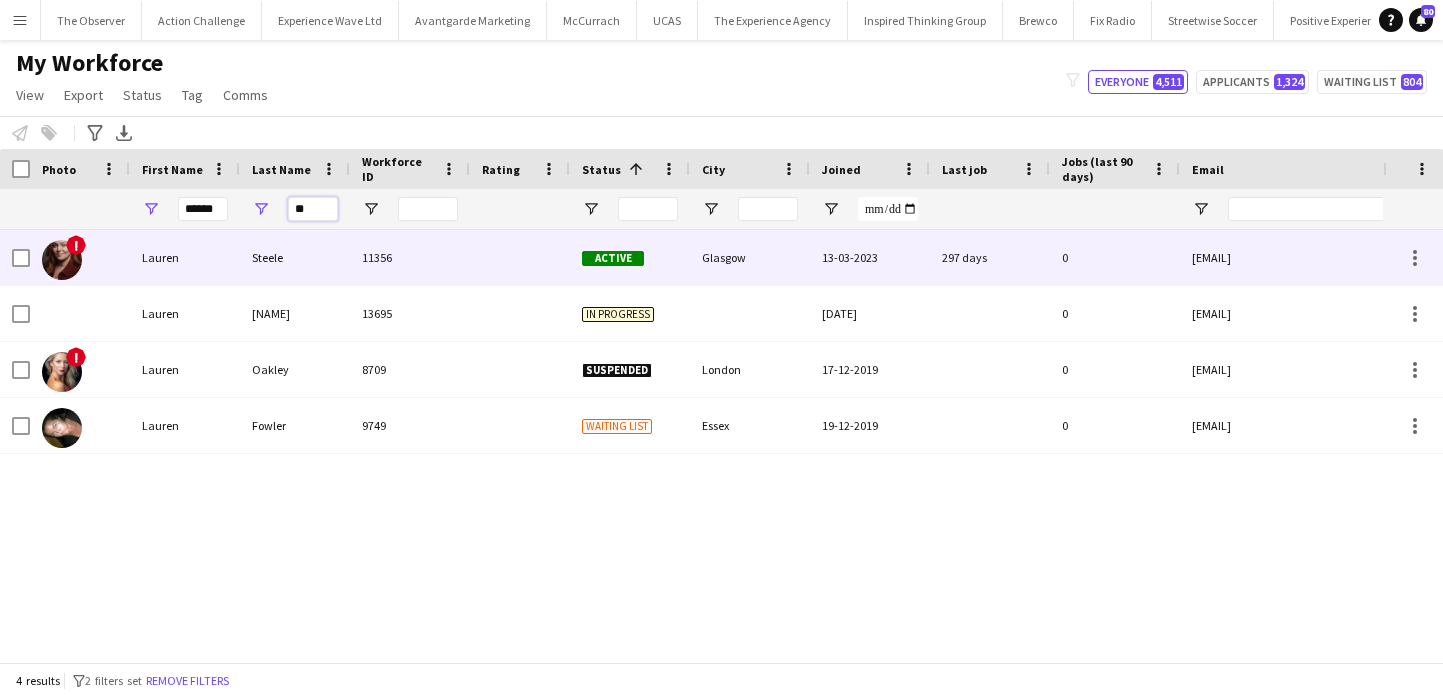type on "**" 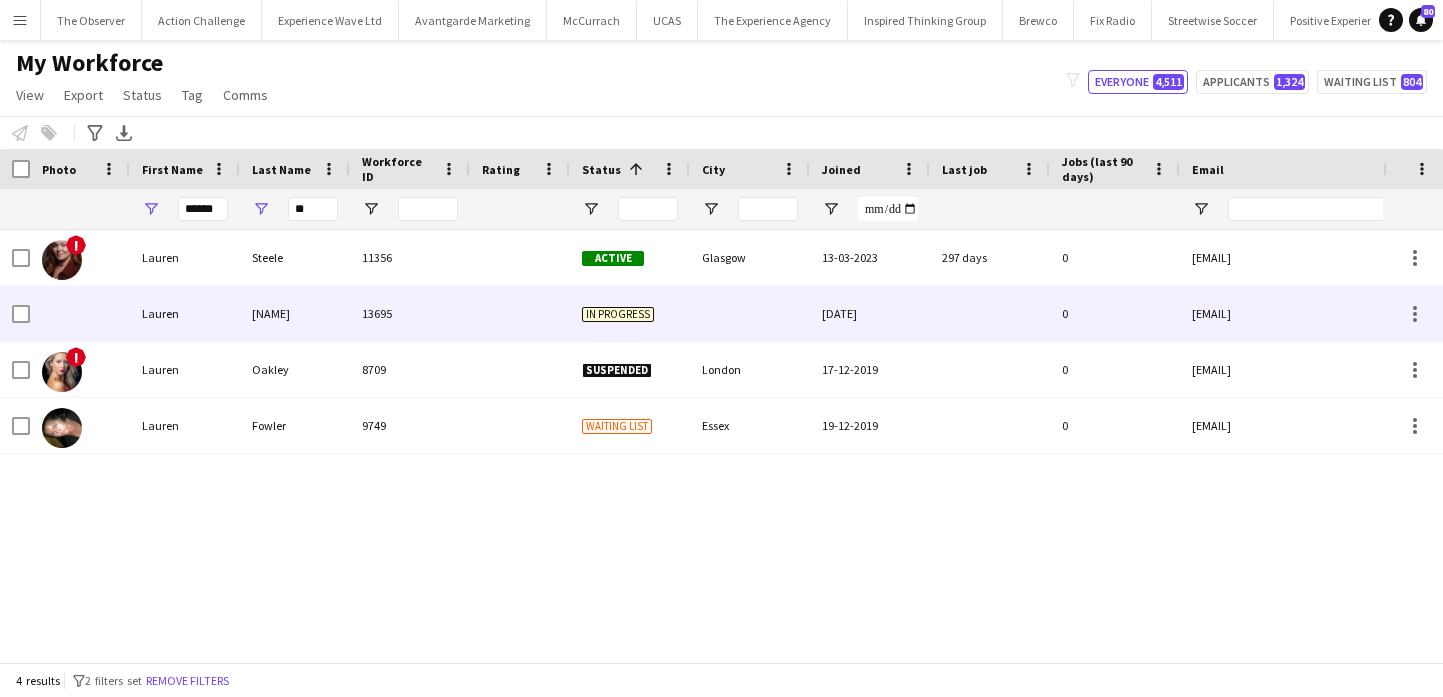 click on "Leese" at bounding box center (295, 313) 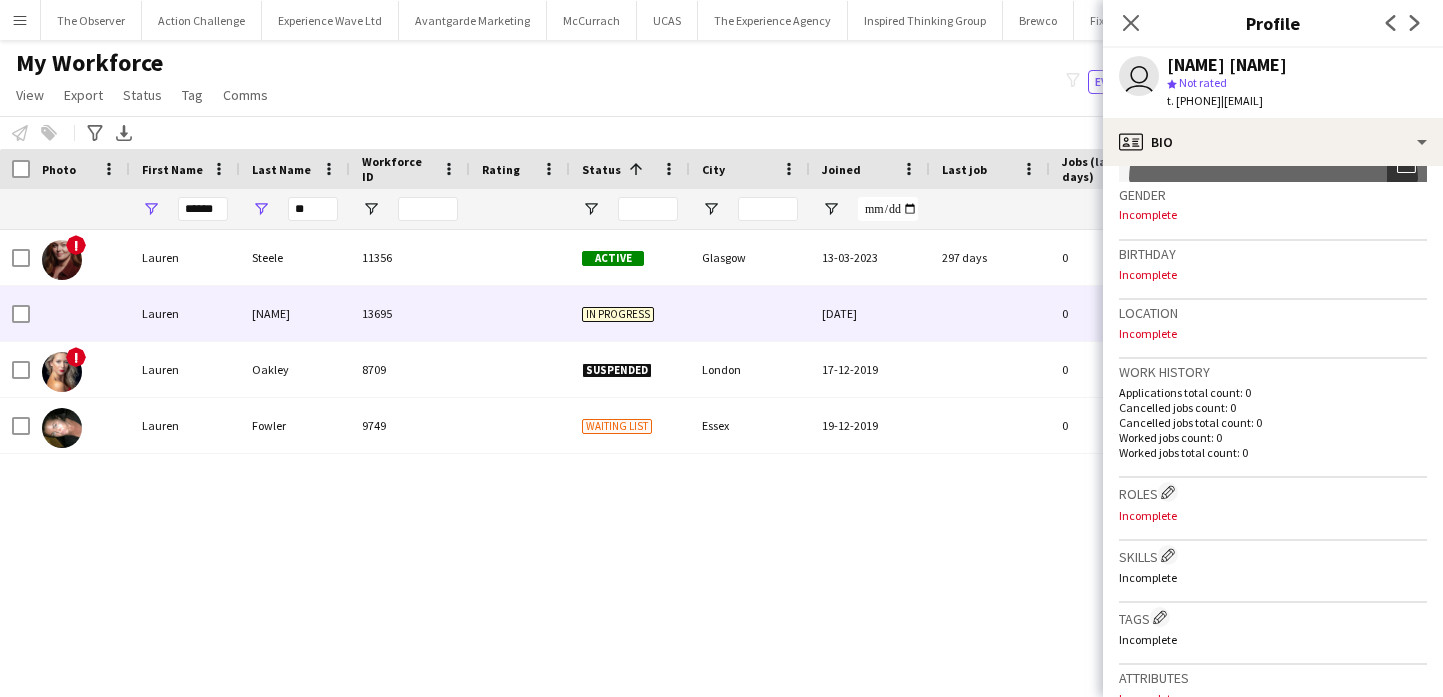 scroll, scrollTop: 806, scrollLeft: 0, axis: vertical 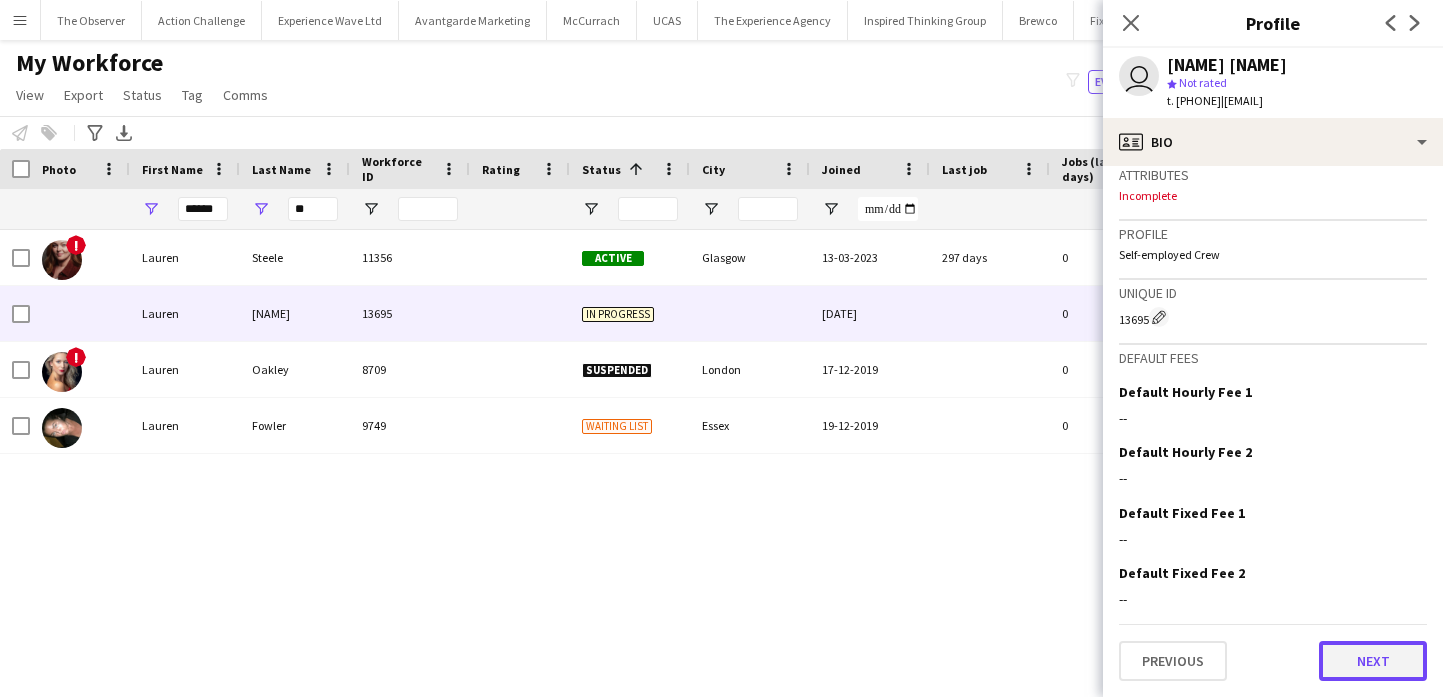 click on "Next" 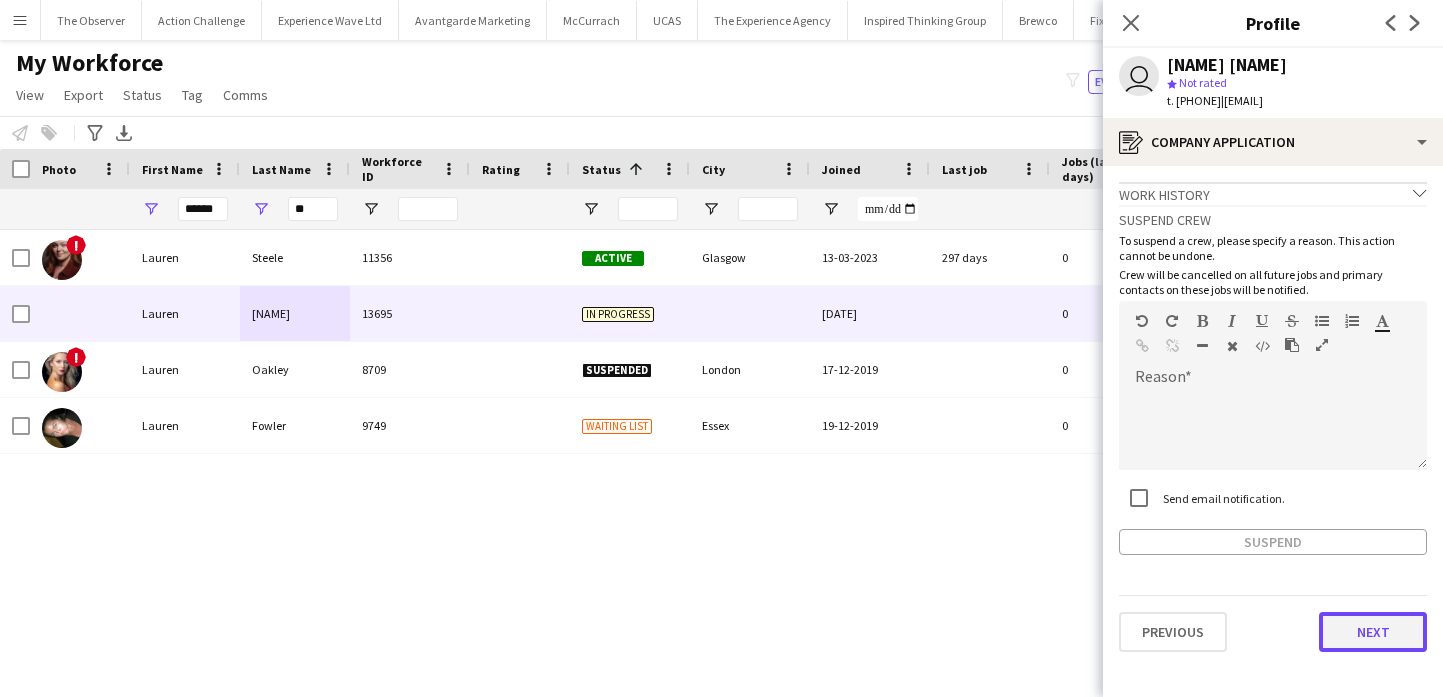 click on "Next" 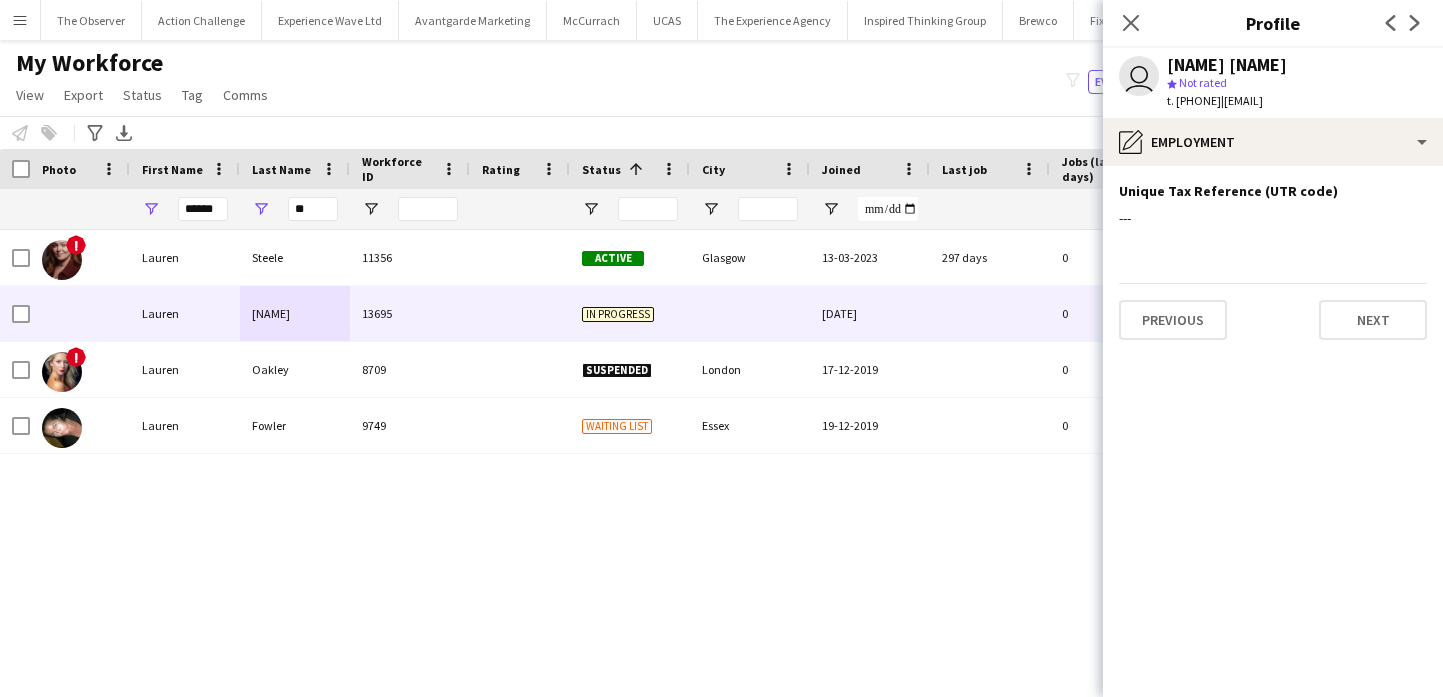 click on "Menu" at bounding box center (20, 20) 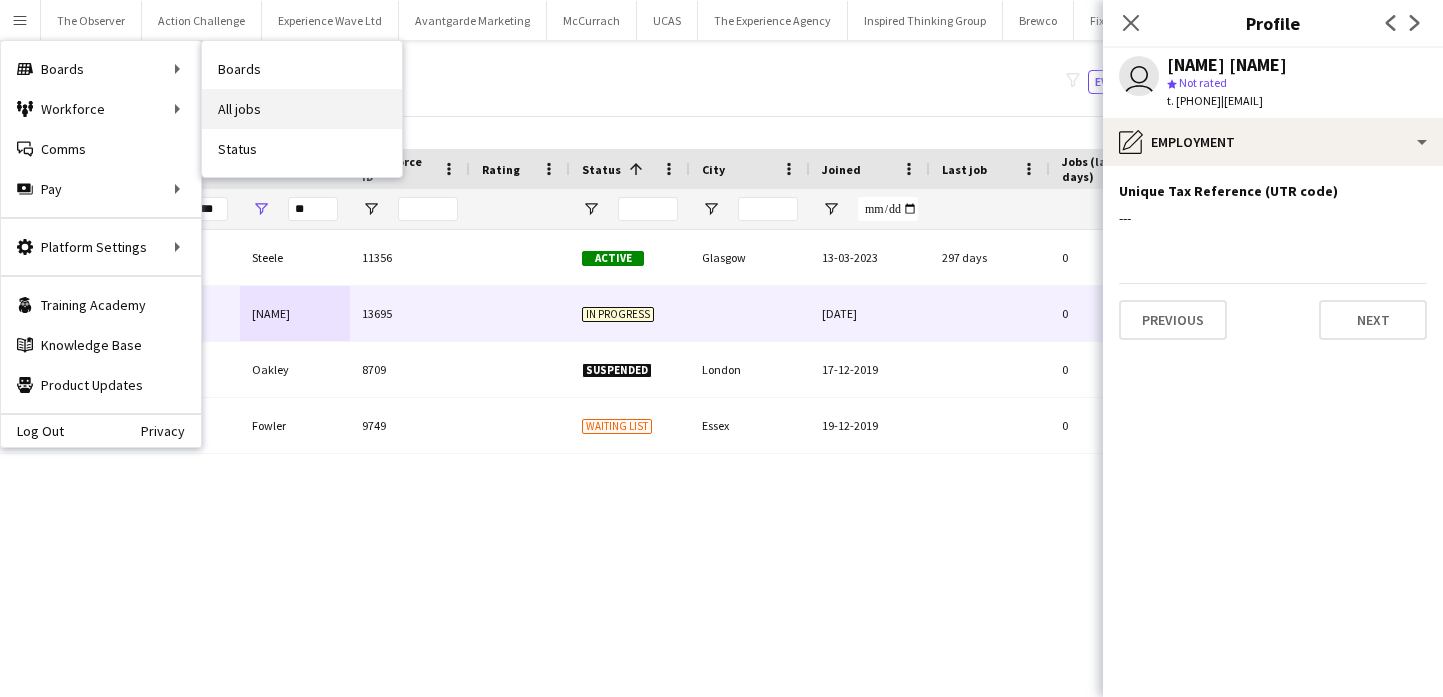 click on "All jobs" at bounding box center (302, 109) 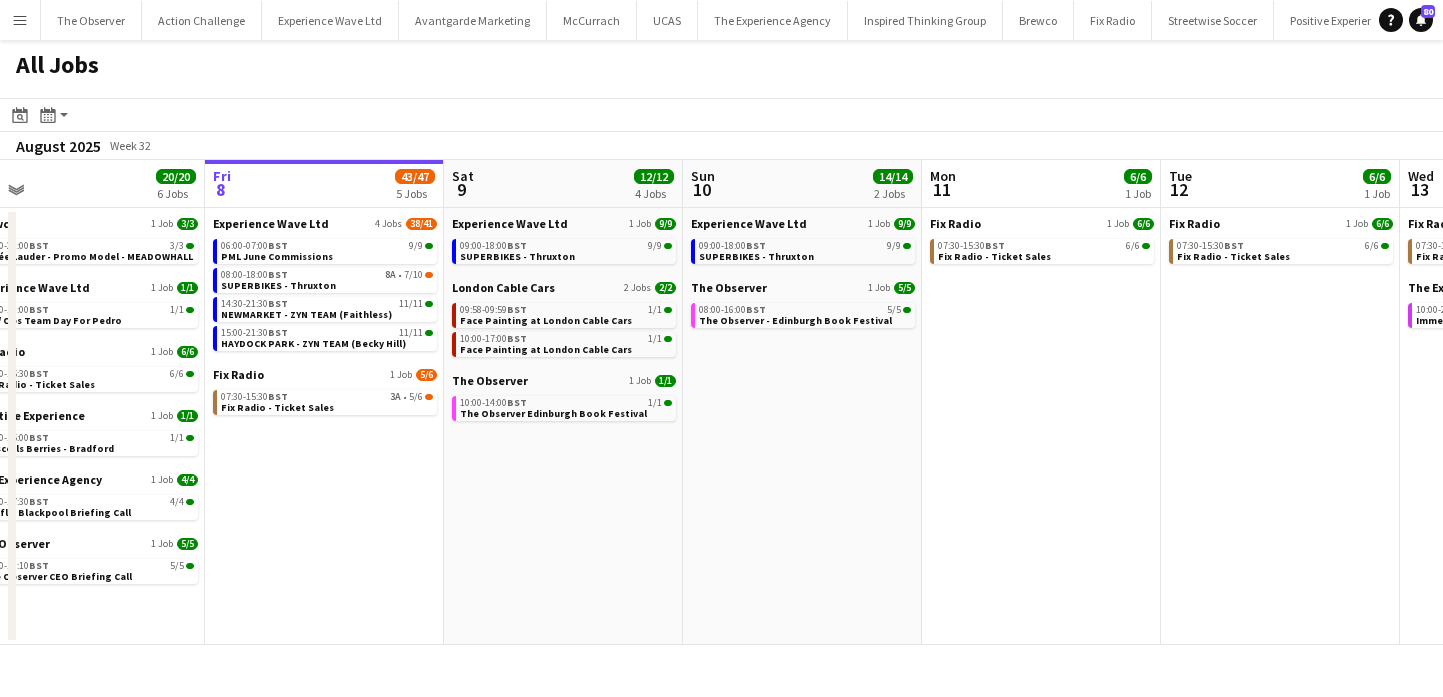 scroll, scrollTop: 0, scrollLeft: 516, axis: horizontal 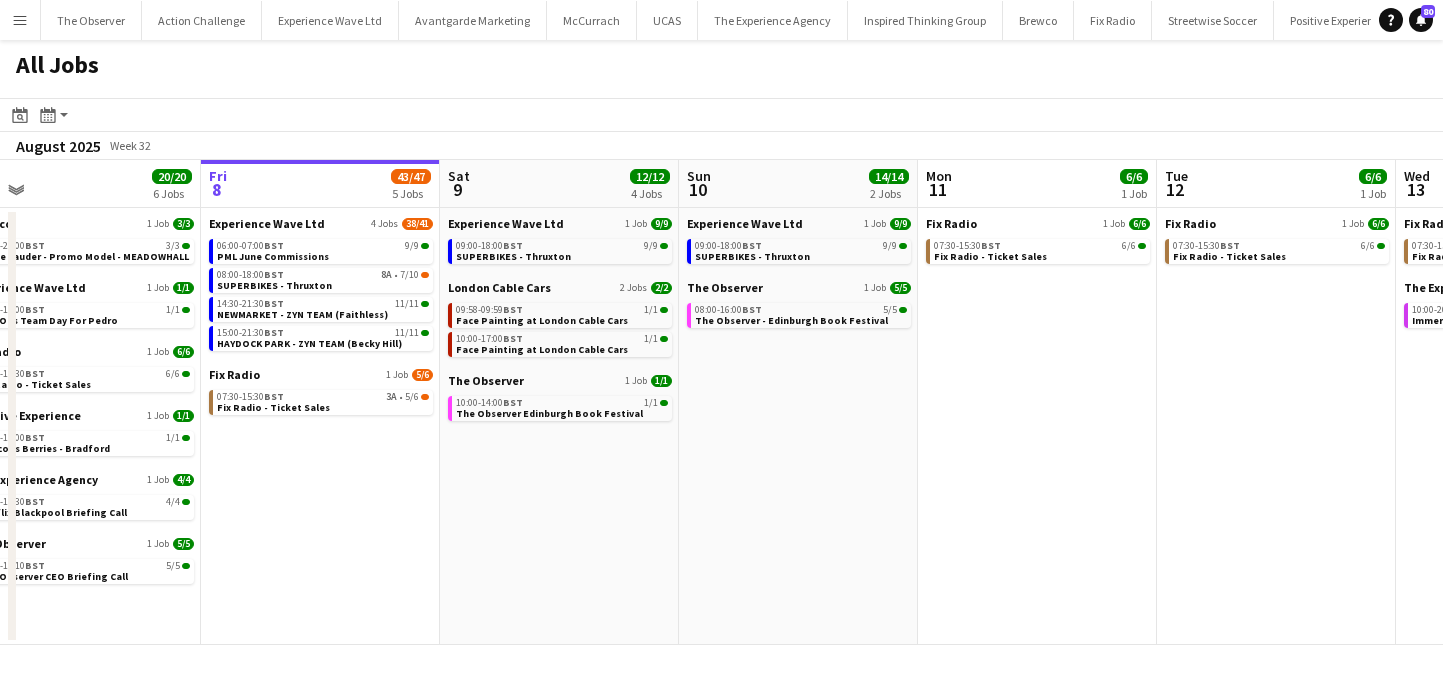 click on "Menu" at bounding box center (20, 20) 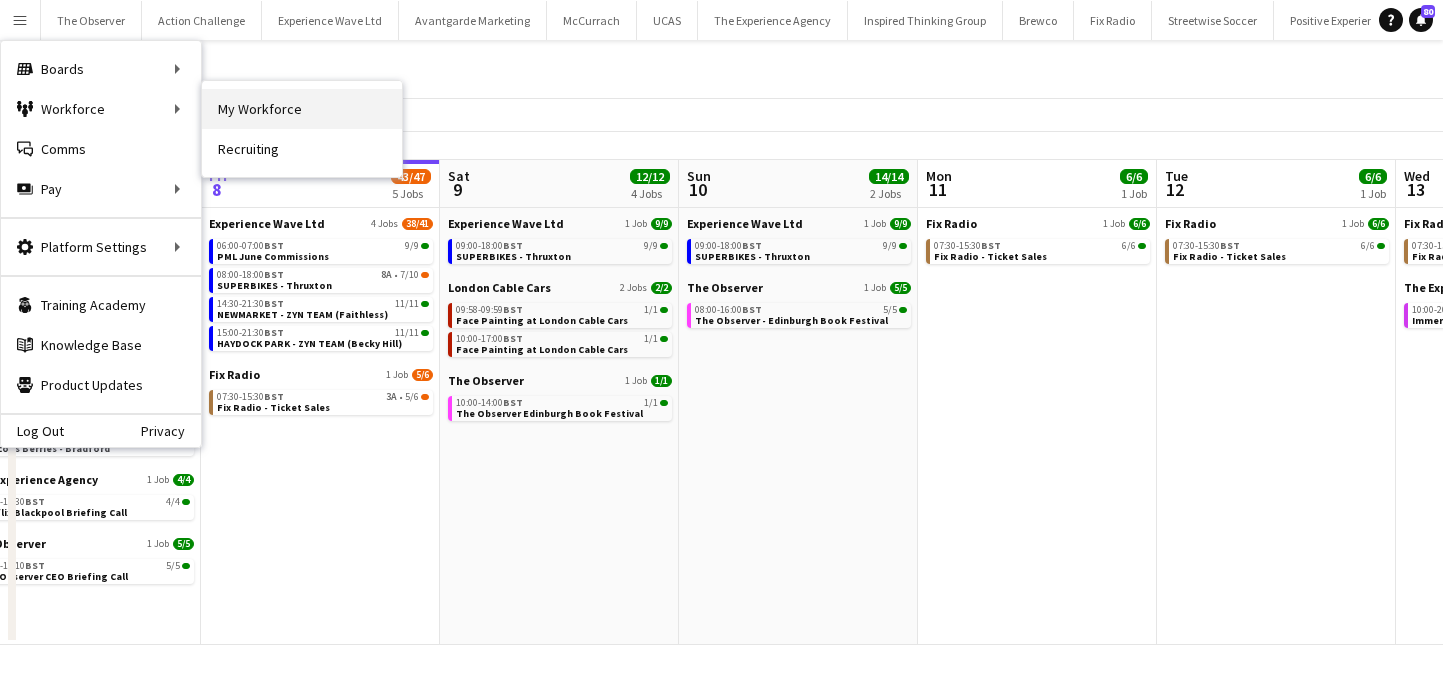 click on "My Workforce" at bounding box center (302, 109) 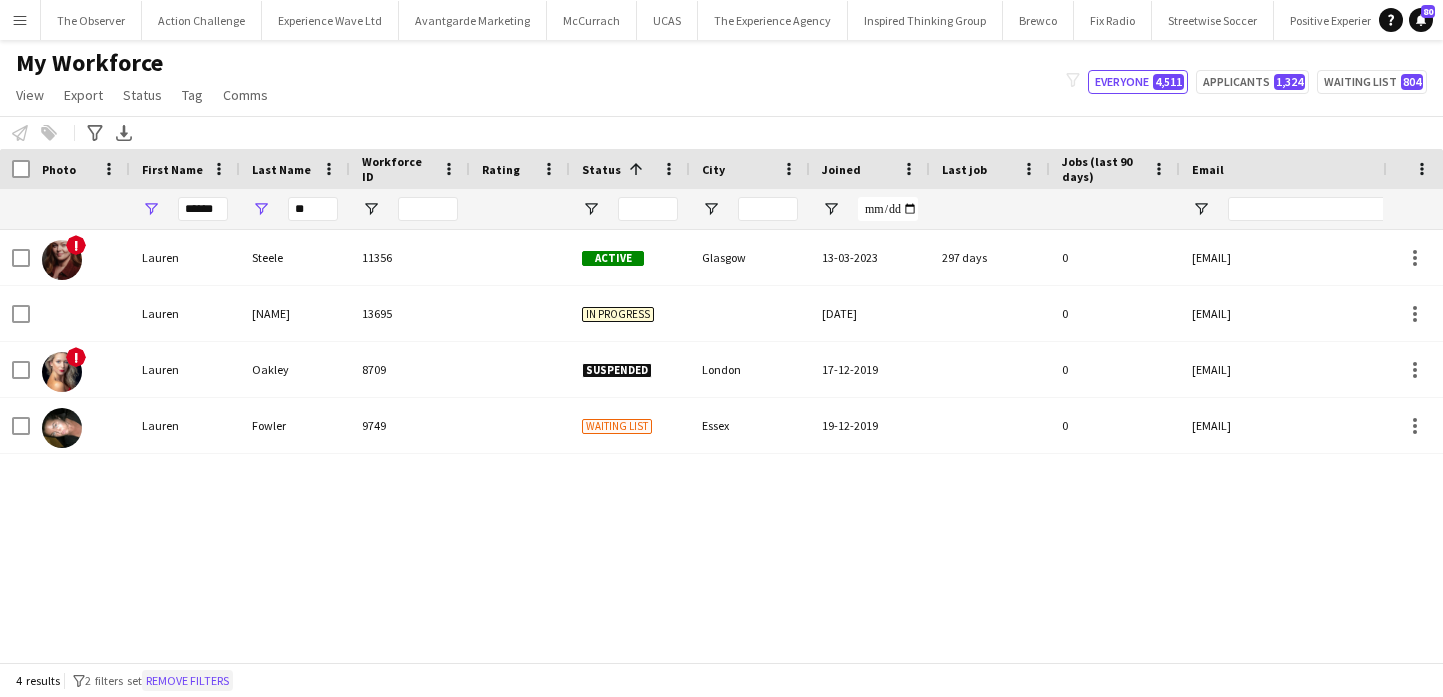 click on "Remove filters" 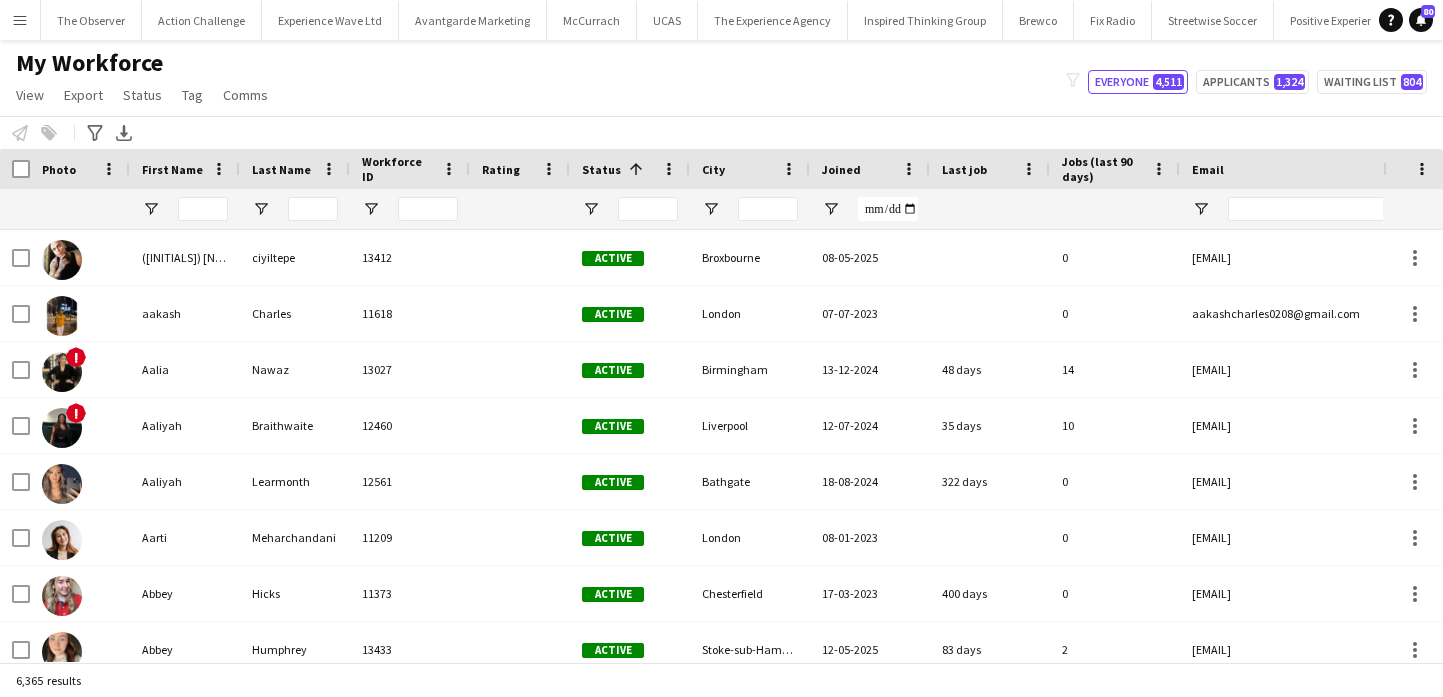 click on "Menu" at bounding box center (20, 20) 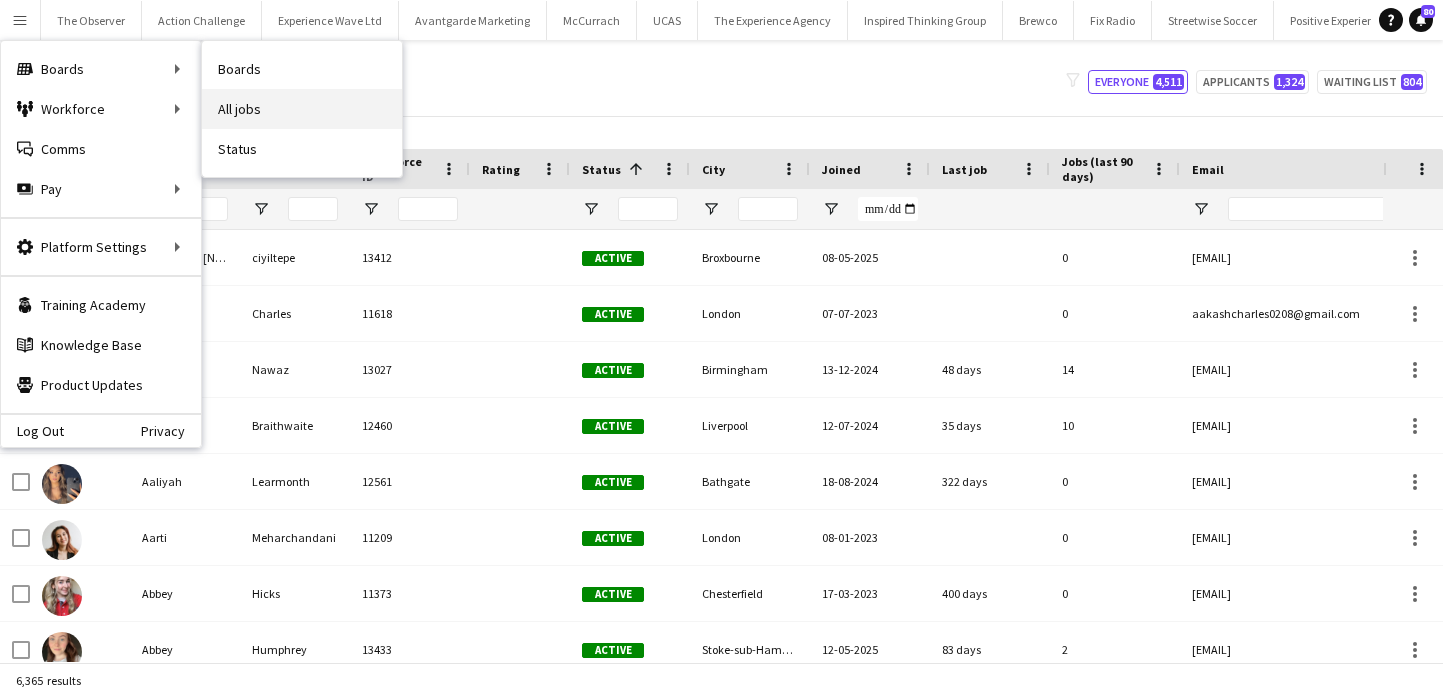 click on "All jobs" at bounding box center (302, 109) 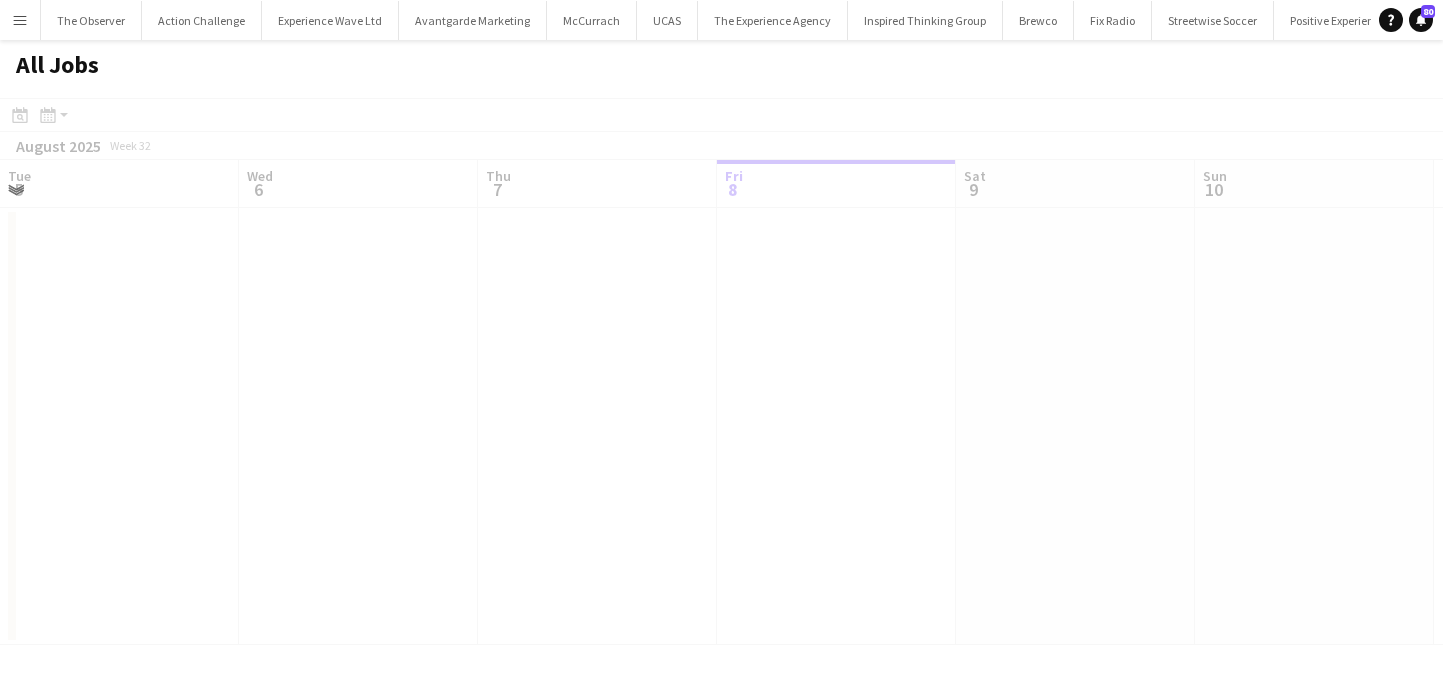 scroll, scrollTop: 0, scrollLeft: 478, axis: horizontal 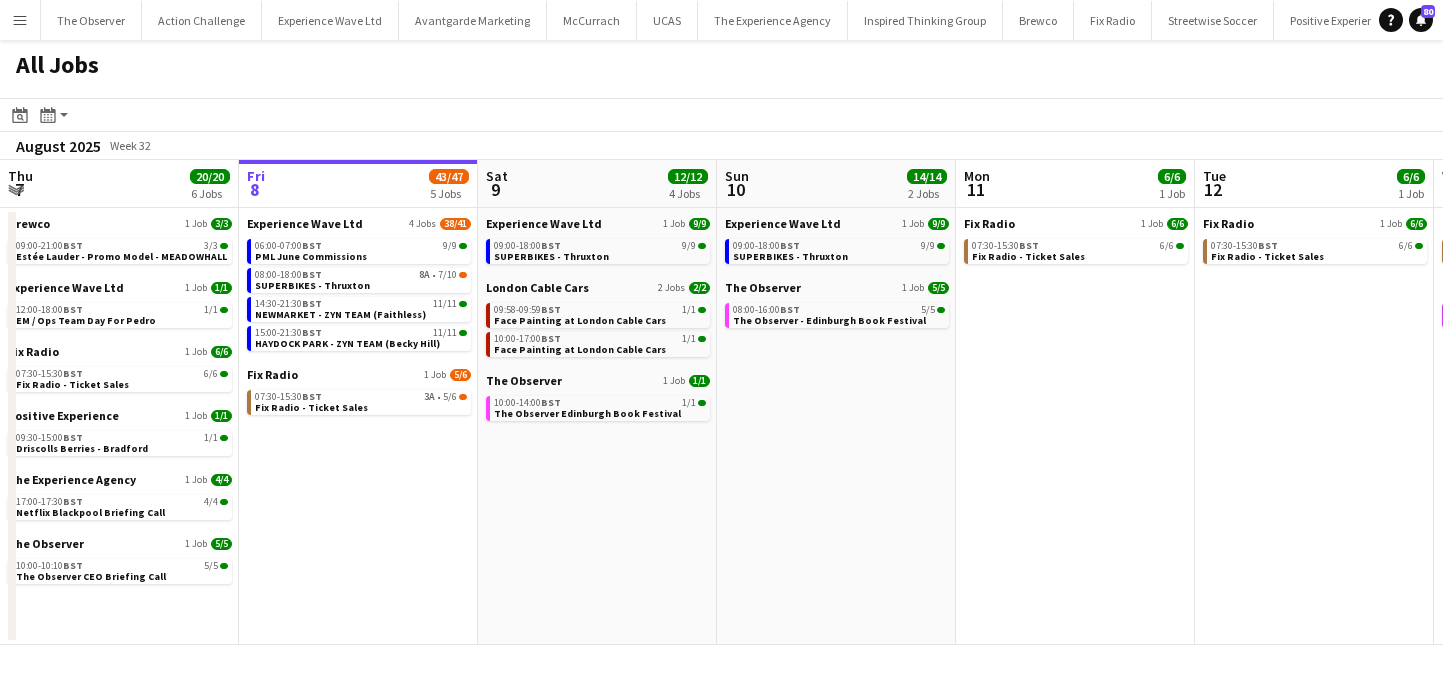 click on "Menu" at bounding box center (20, 20) 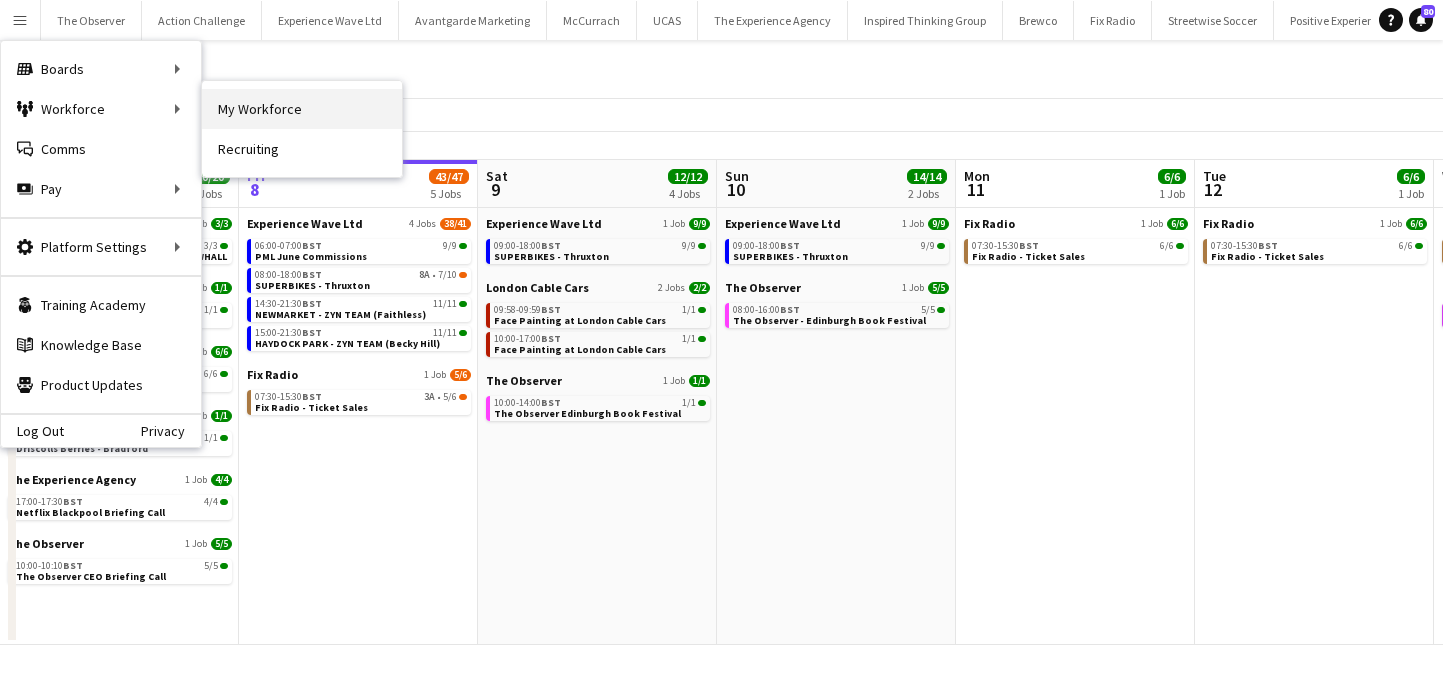click on "My Workforce" at bounding box center (302, 109) 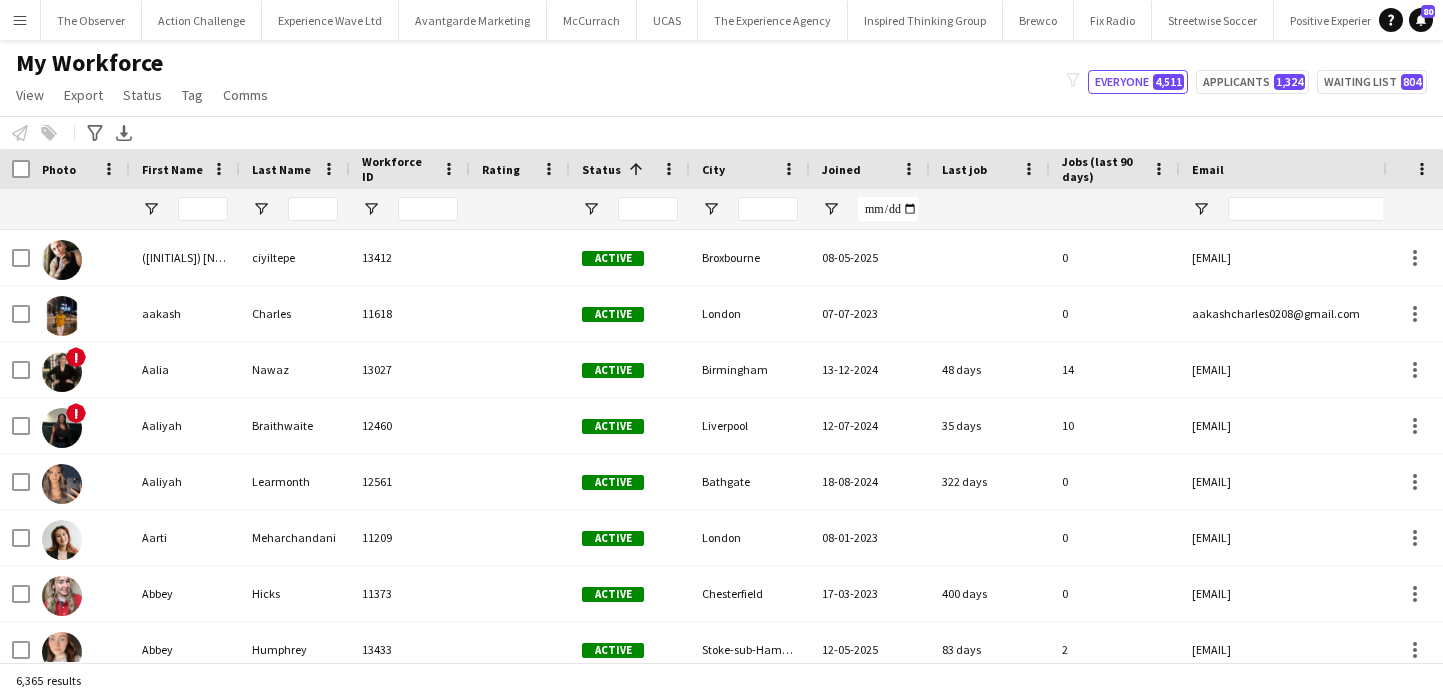 click on "Menu" at bounding box center (20, 20) 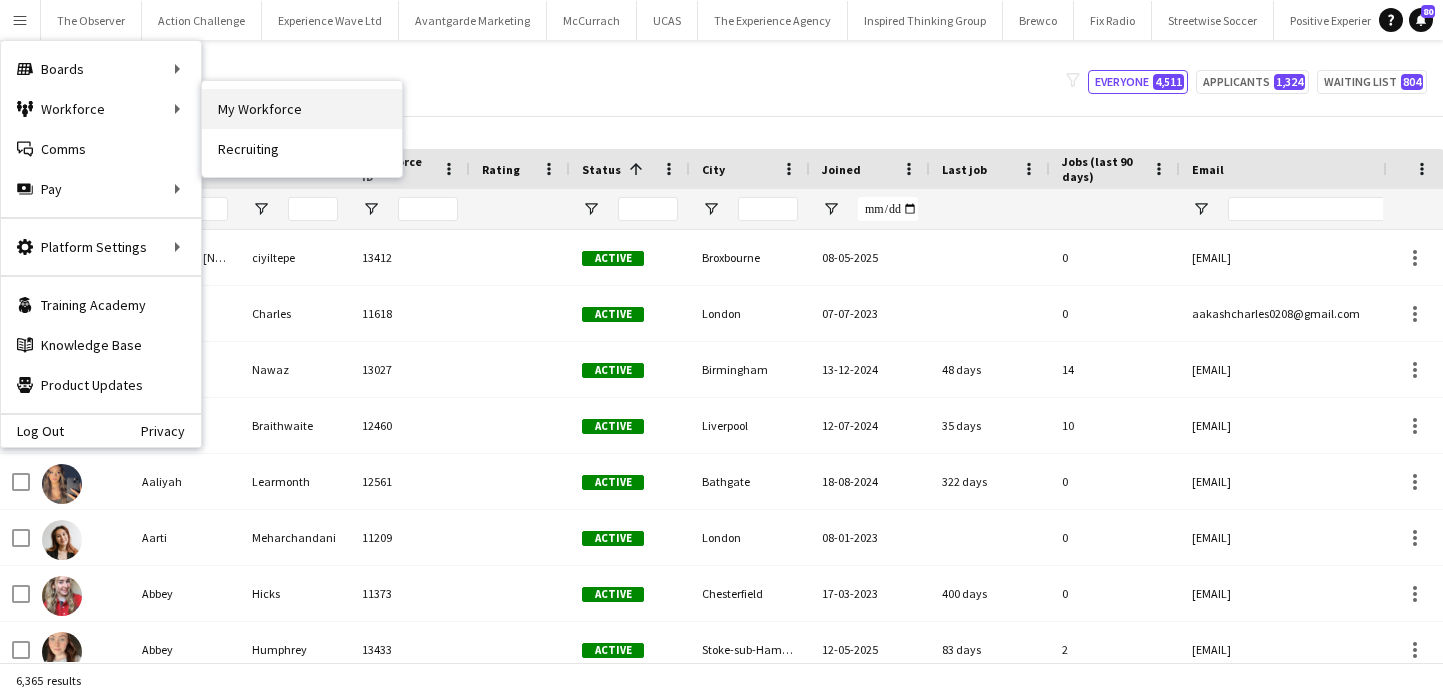 click on "My Workforce" at bounding box center (302, 109) 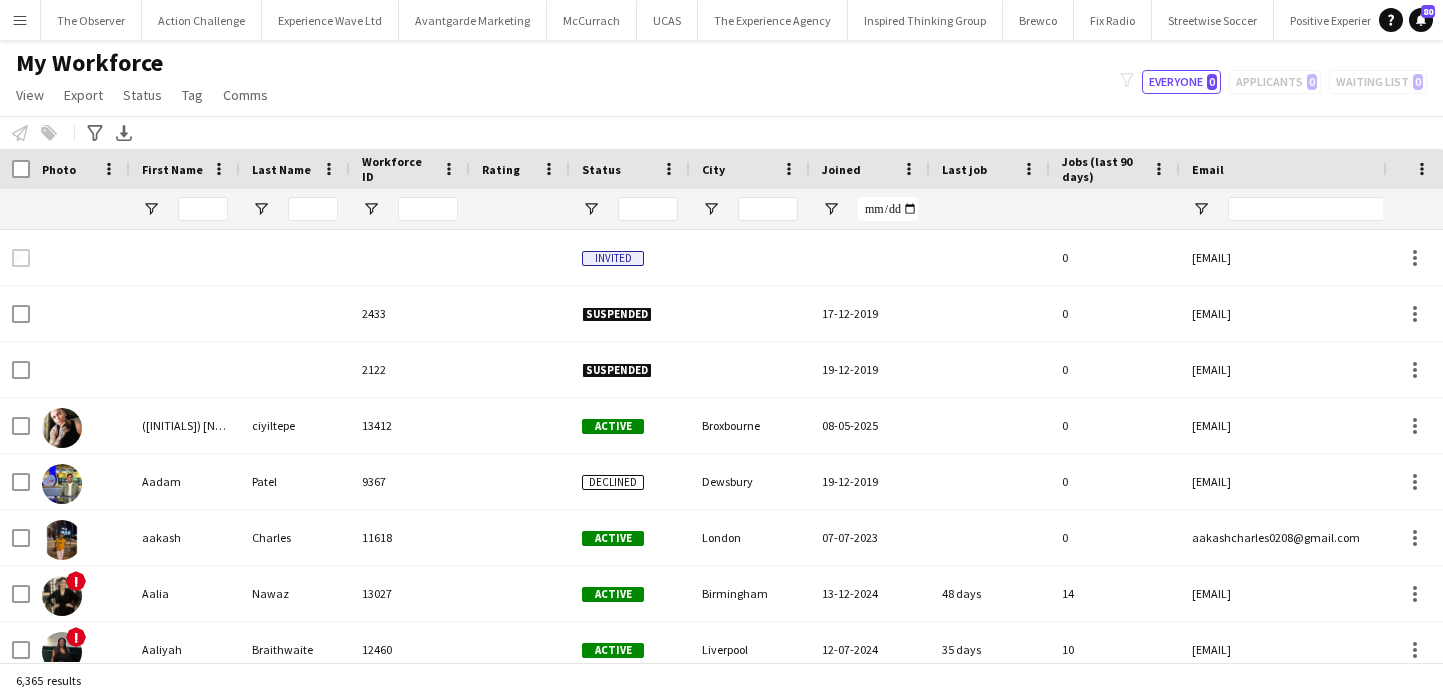 click on "Menu" at bounding box center (20, 20) 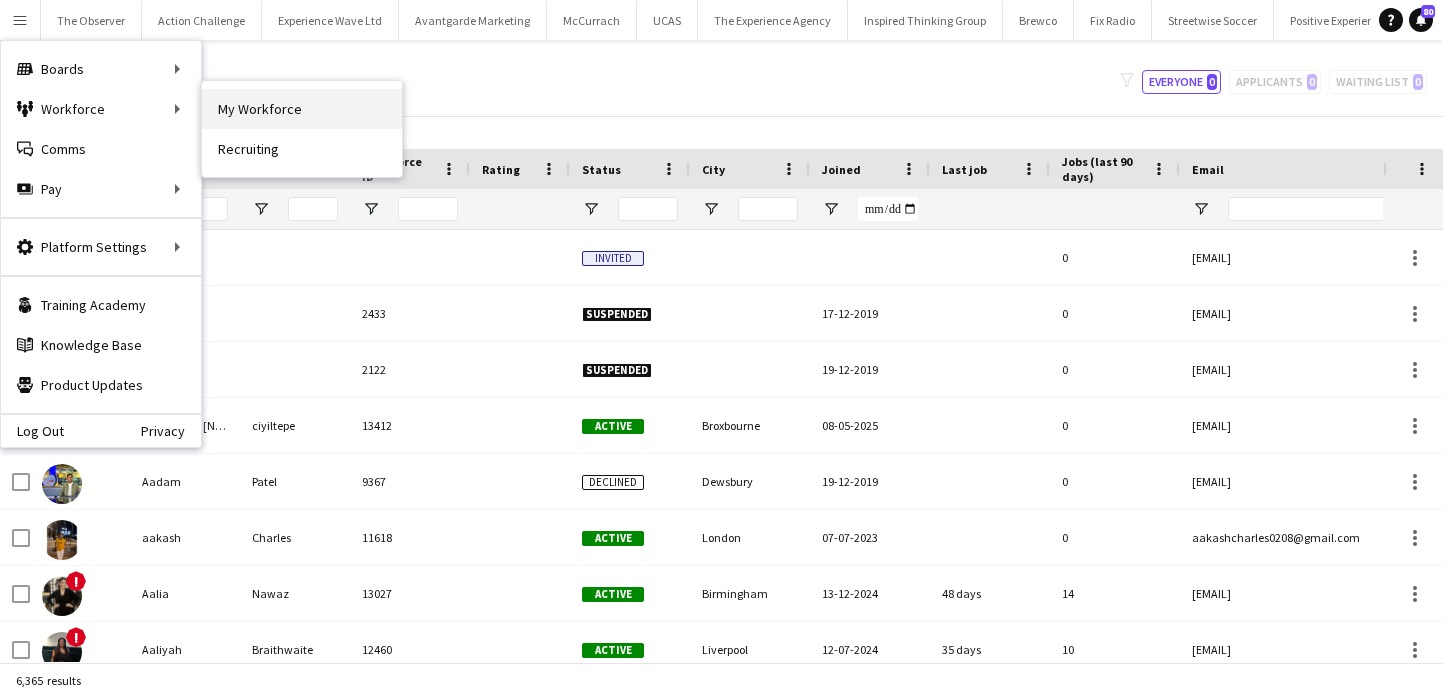 click on "My Workforce" at bounding box center [302, 109] 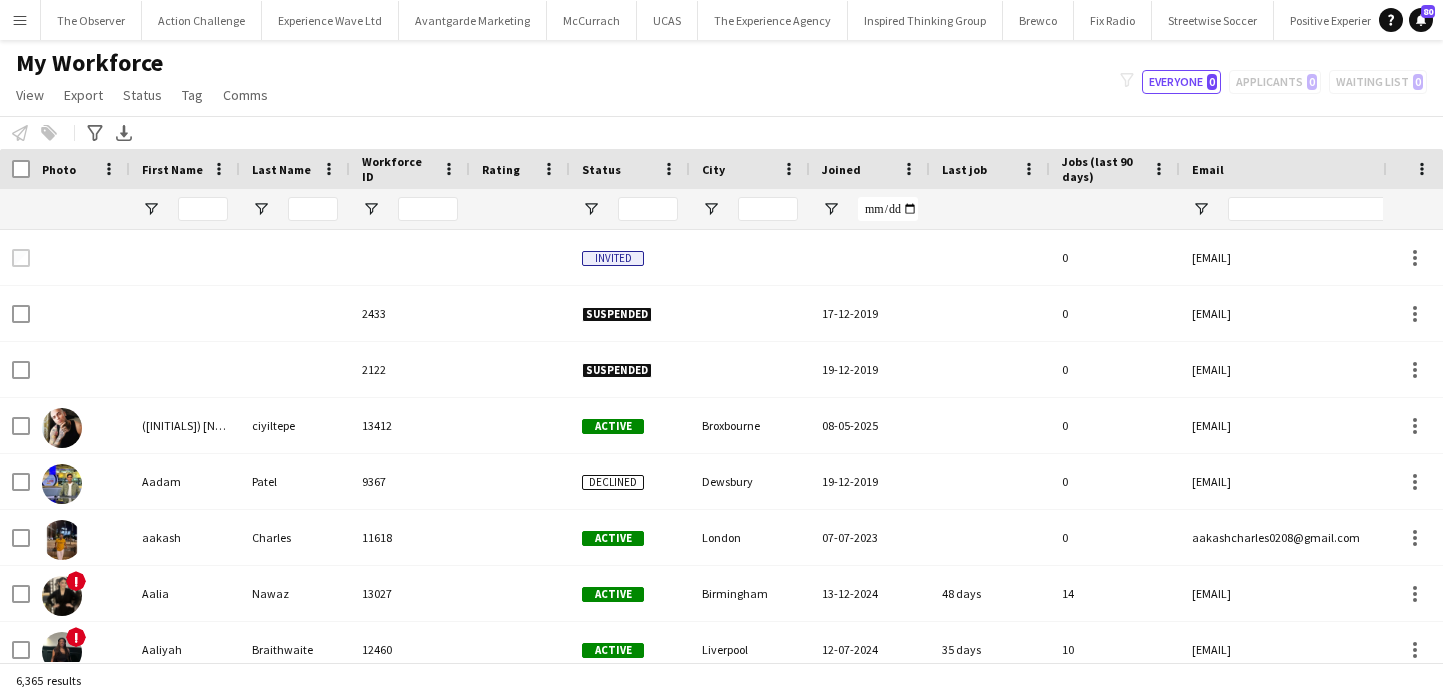 click on "My Workforce   View   Views  Default view New view Update view Delete view Edit name Customise view Customise filters Reset Filters Reset View Reset All  Export  New starters report Export as XLSX Export as PDF  Status  Edit  Tag  New tag  Edit tag  2025 Specalist Talent (7) Bestival (31st July - 1st August) (14) BLUEWATER - Brewco - Promo Model (7) Bold Bean - Paddington Station (2) Bold Bean - Victoria Station (3) BP Pulse - Carfest 2025 (4) Brands Hatch - local BA's (4) Cadwell Park - local BA's (4) Car Fest 2025 (10) CarFest - Armor All  (3) Circio - Waitrose (4) Cloakroom - Summer in the Square (1) Core Staff - 5 Star Feedback (14) Core Staff - 5 Star Feedback London (12) Core Staff - Birmingham (33) Core Staff - Bristol (2) Core Staff - Glasgow (14) Core Staff - Liverpool (5) Core Staff - London (90) Core Staff - Manchester (31) Core Staff - Newcastle (3) CREATISAN - Event Managers (4) Donnington Park - local BA's (4) Driscolls Berries - Bradford (1) Event Managers - Yorkshire Tea (5) FixFest (4)" 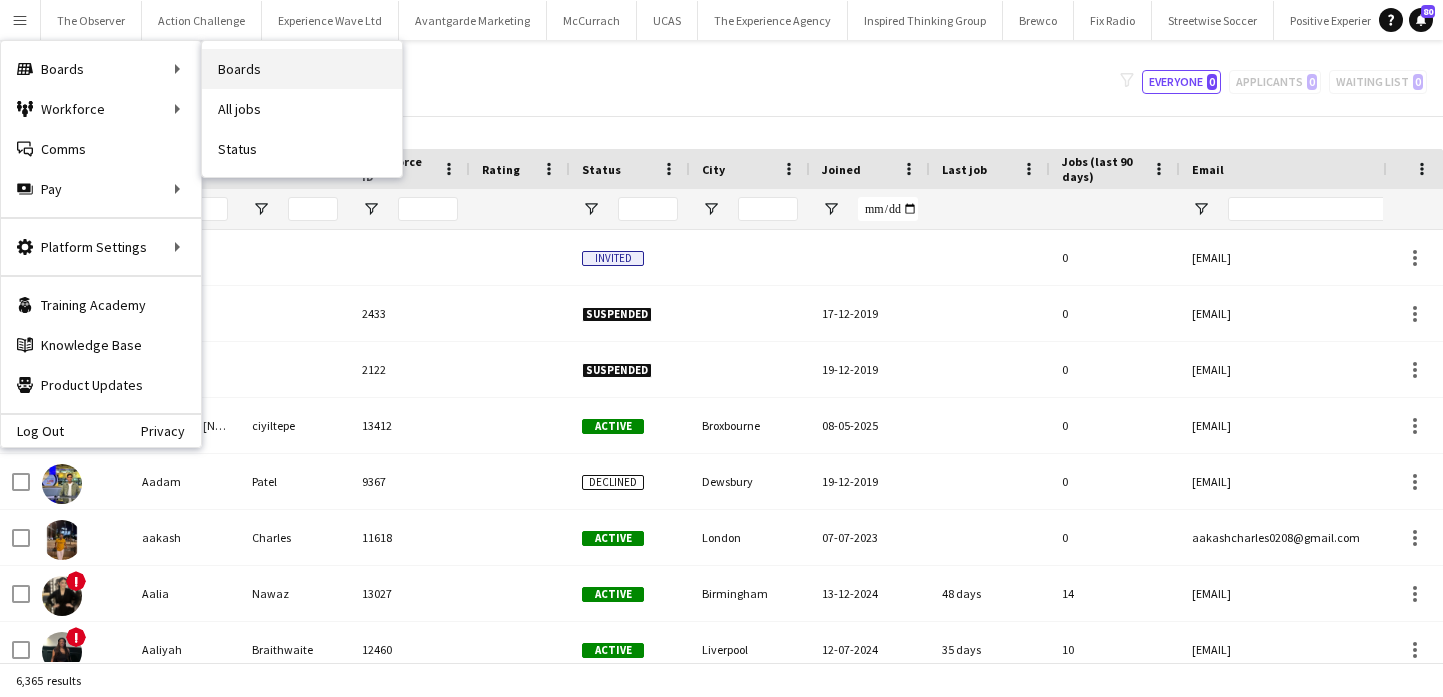 click on "Boards" at bounding box center (302, 69) 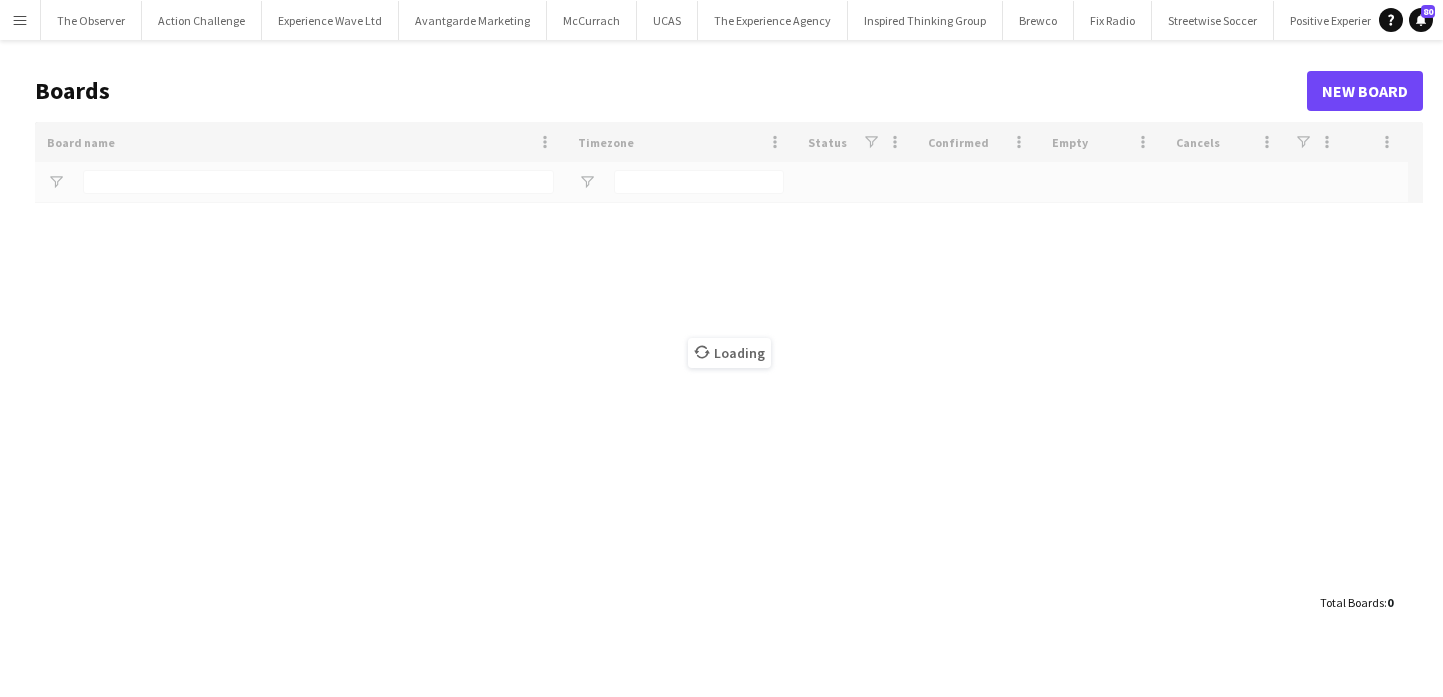 type on "******" 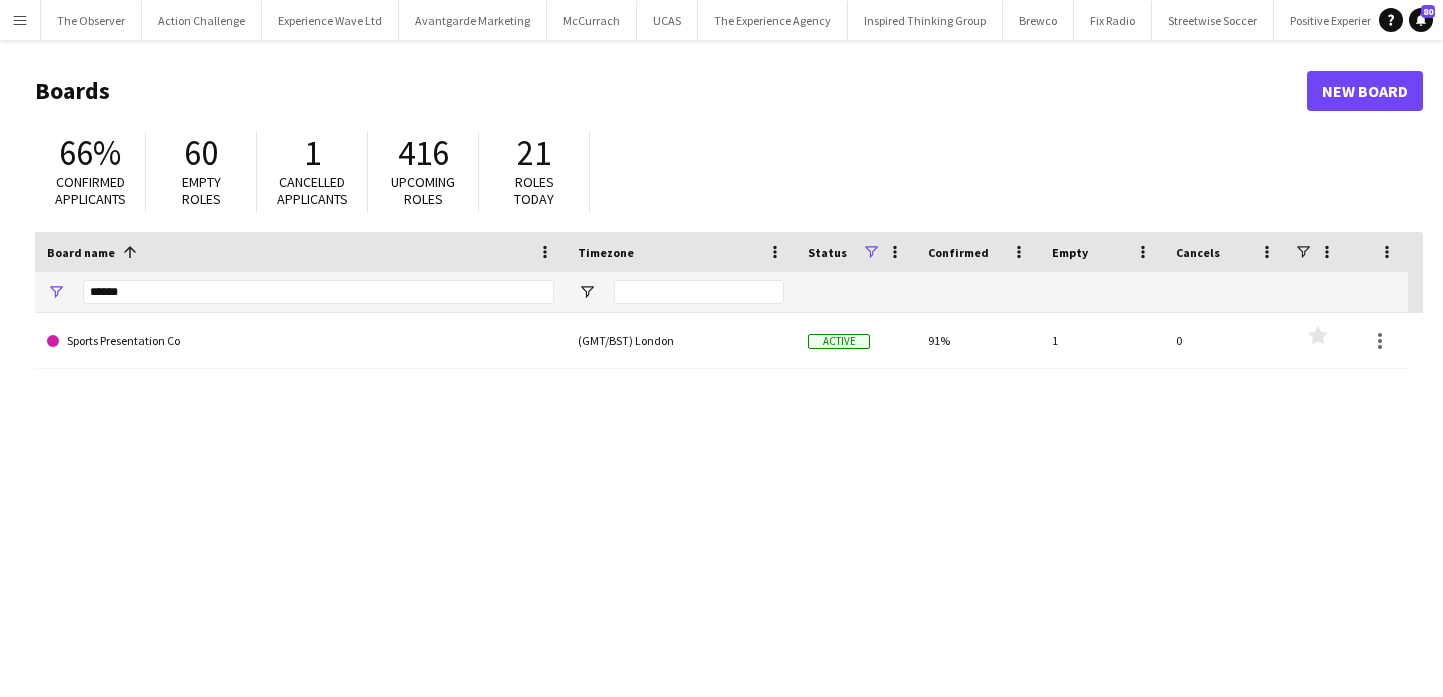 click on "Menu" at bounding box center (20, 20) 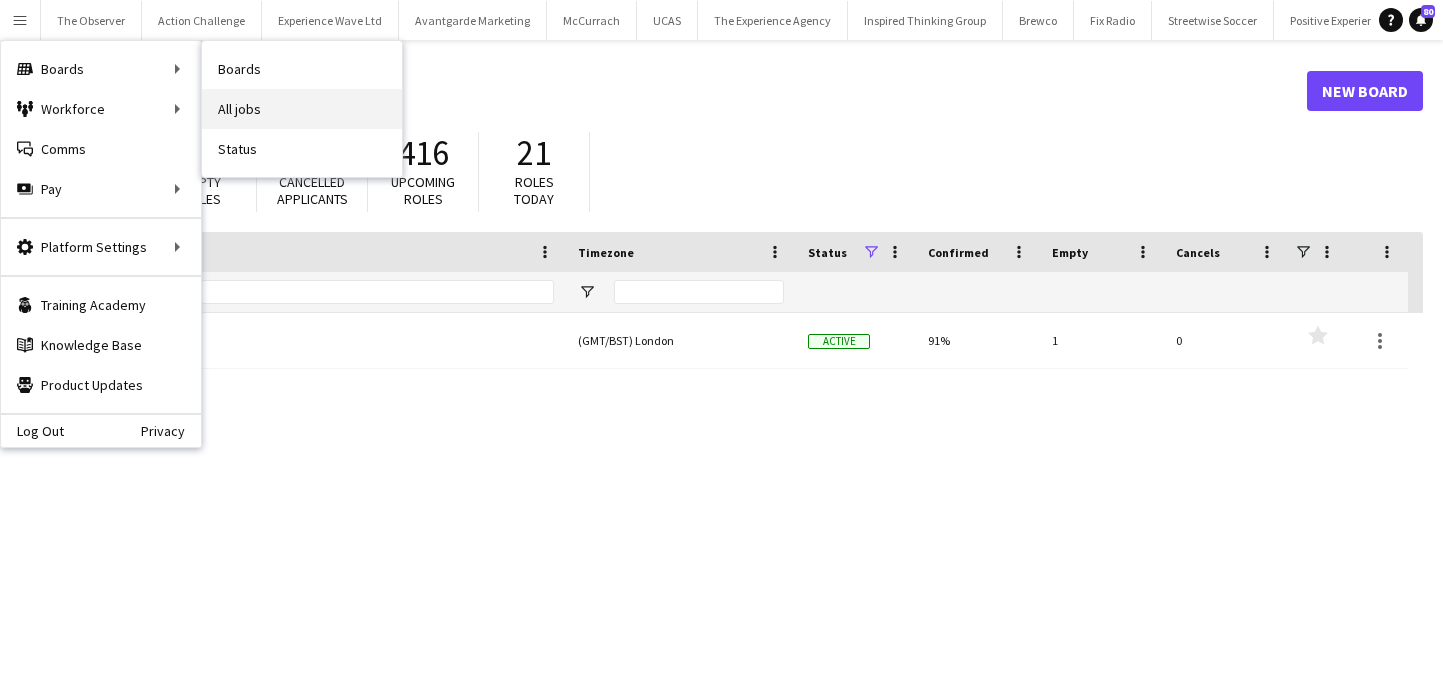click on "All jobs" at bounding box center [302, 109] 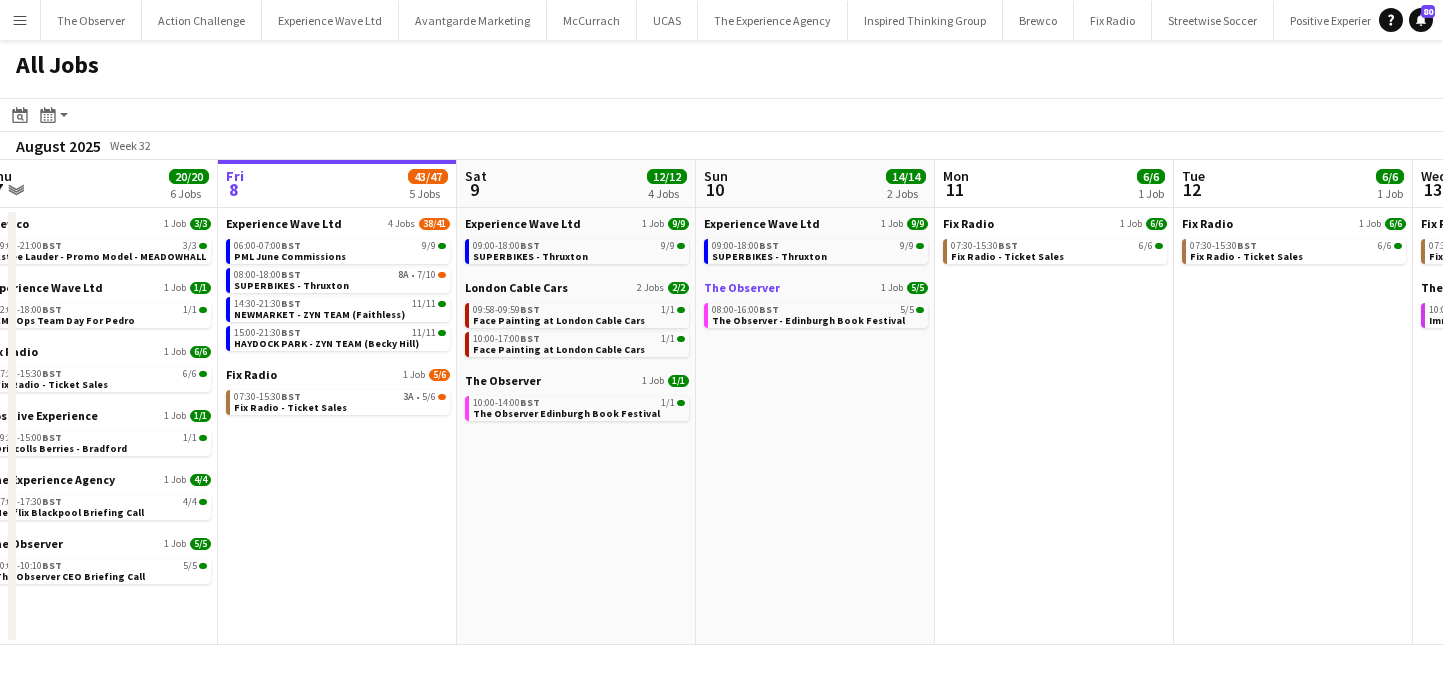 scroll, scrollTop: 0, scrollLeft: 504, axis: horizontal 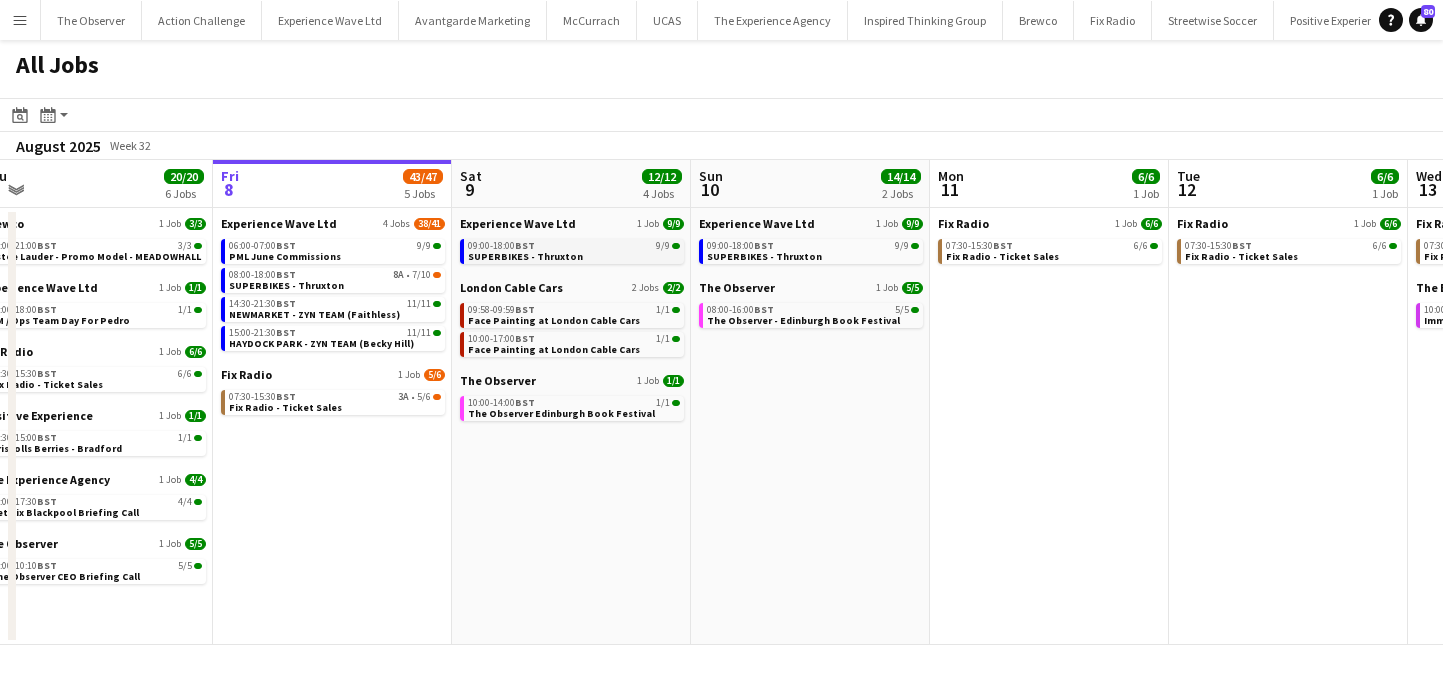 click on "09:00-18:00    BST   9/9   SUPERBIKES - Thruxton" at bounding box center [574, 250] 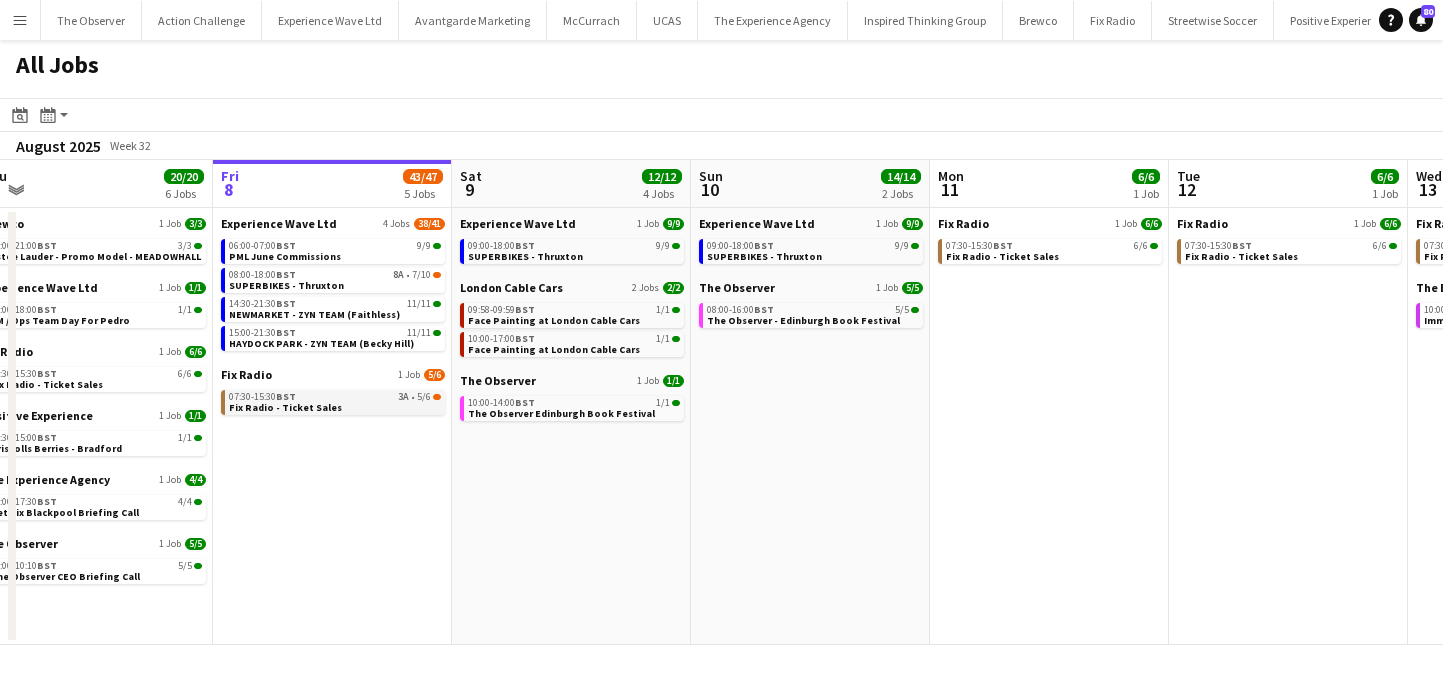 scroll, scrollTop: 0, scrollLeft: 538, axis: horizontal 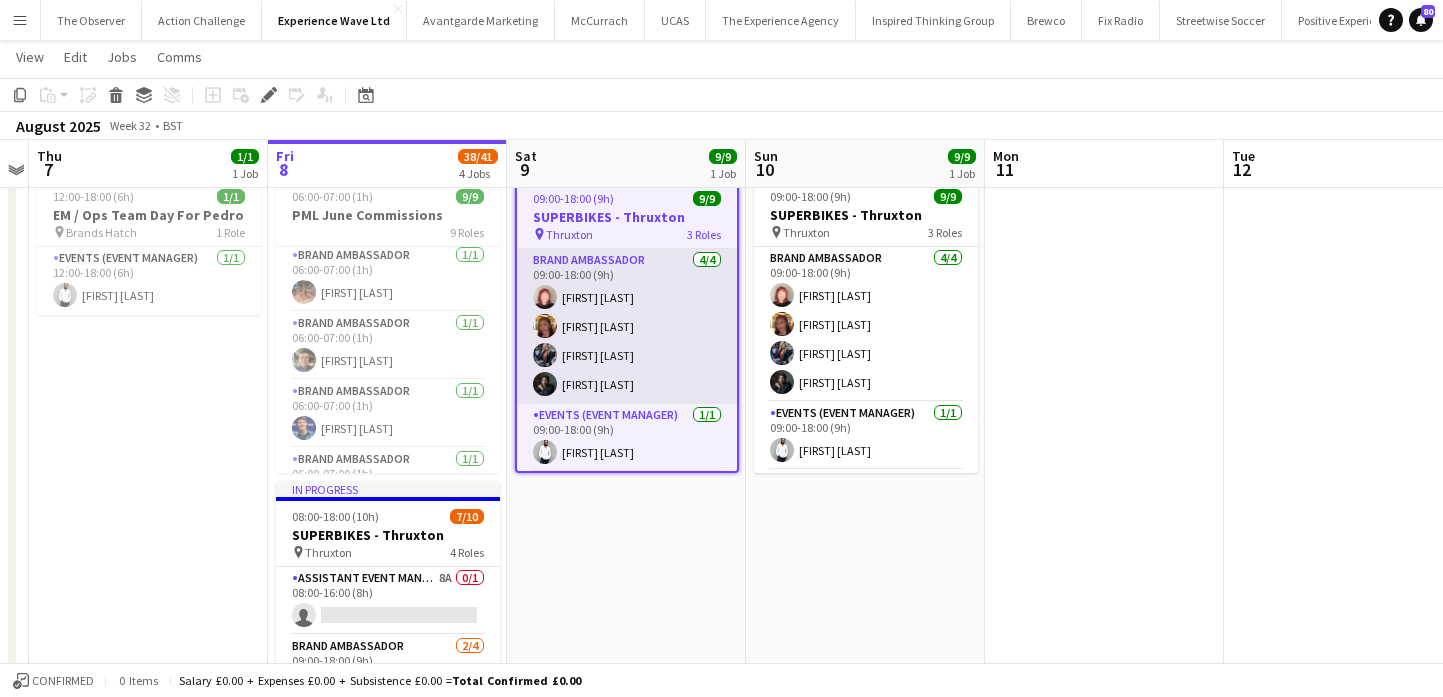 click on "Brand Ambassador   4/4   09:00-18:00 (9h)
[FIRST] [LAST] [FIRST] [LAST] [FIRST] [LAST] [FIRST] [LAST]" at bounding box center (627, 326) 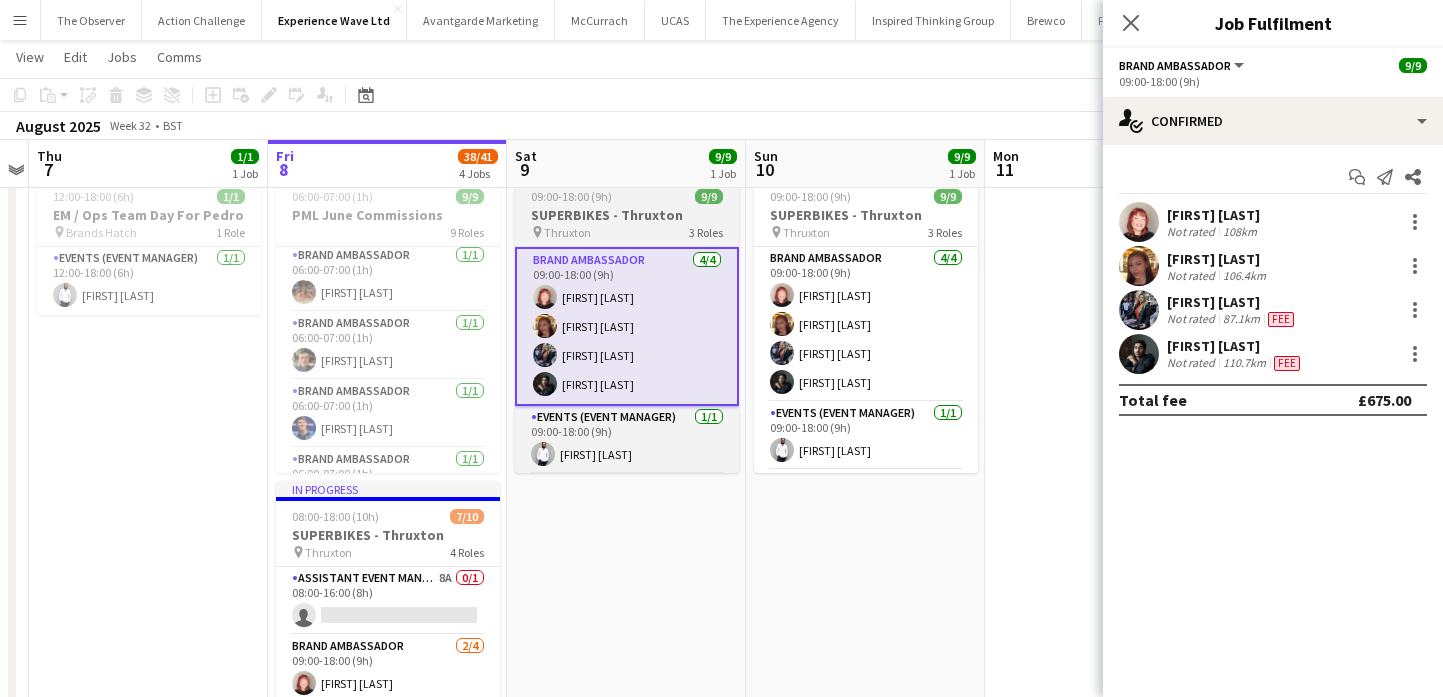 click on "SUPERBIKES - Thruxton" at bounding box center [627, 215] 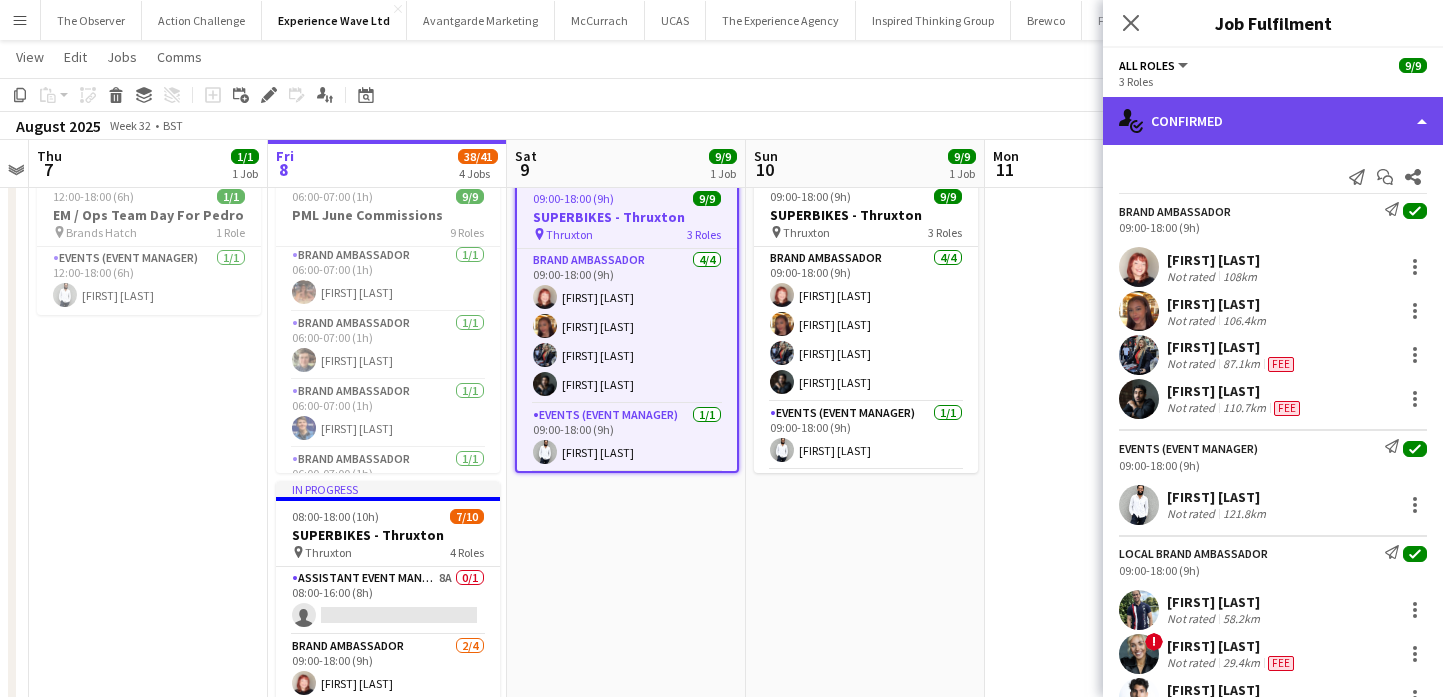 click on "single-neutral-actions-check-2
Confirmed" 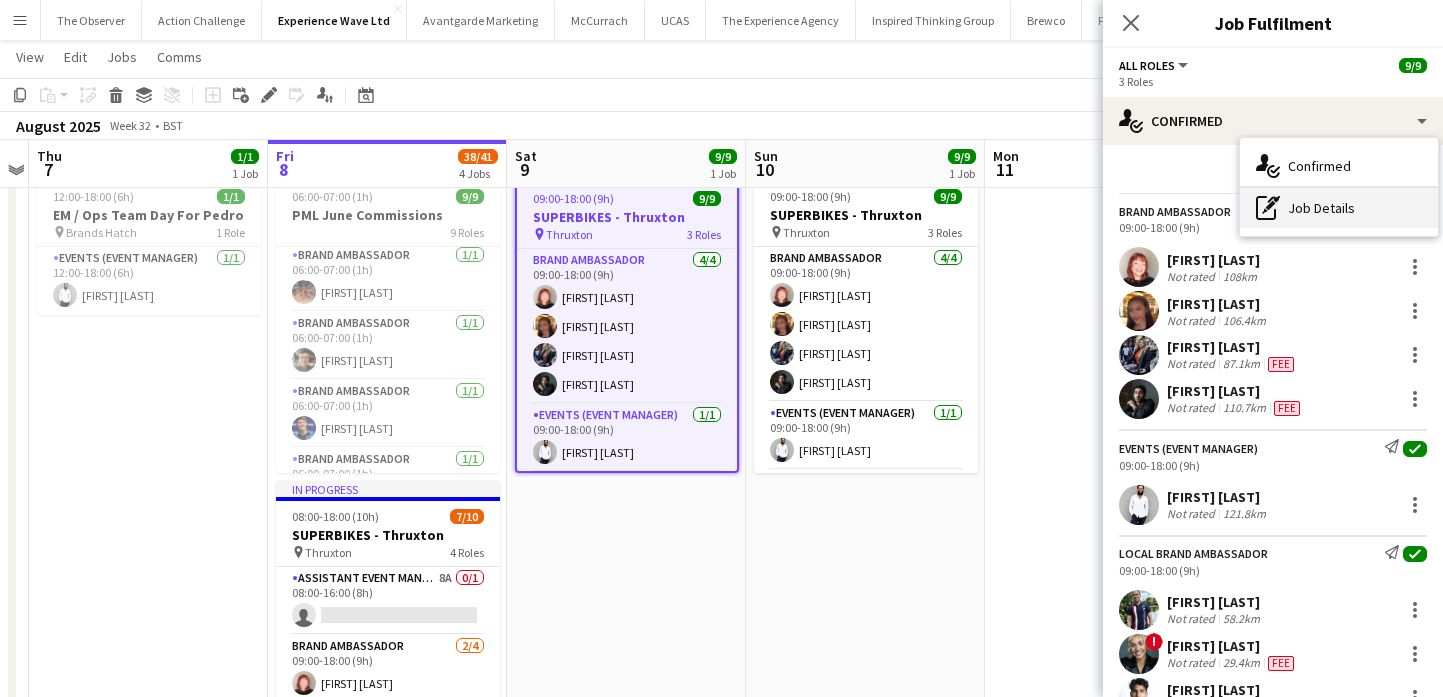 click on "pen-write
Job Details" at bounding box center (1339, 208) 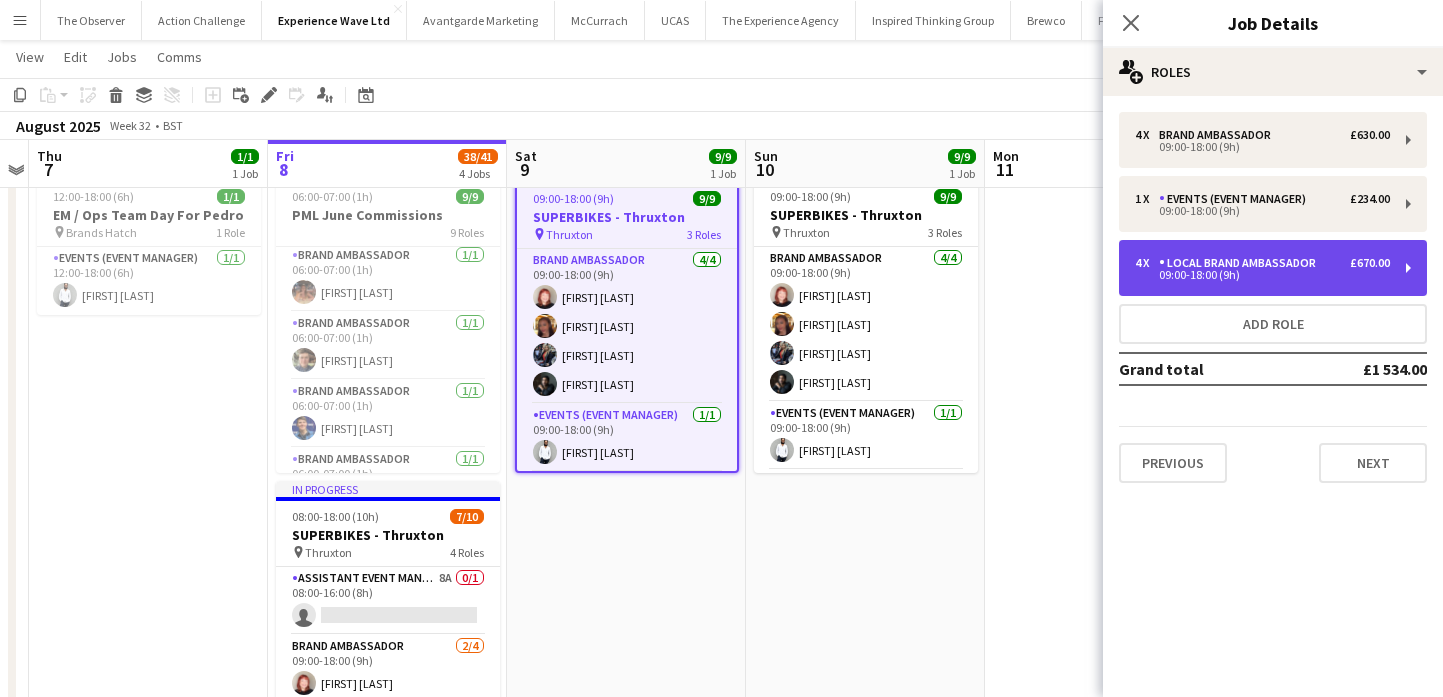 click on "Local Brand Ambassador" at bounding box center [1241, 263] 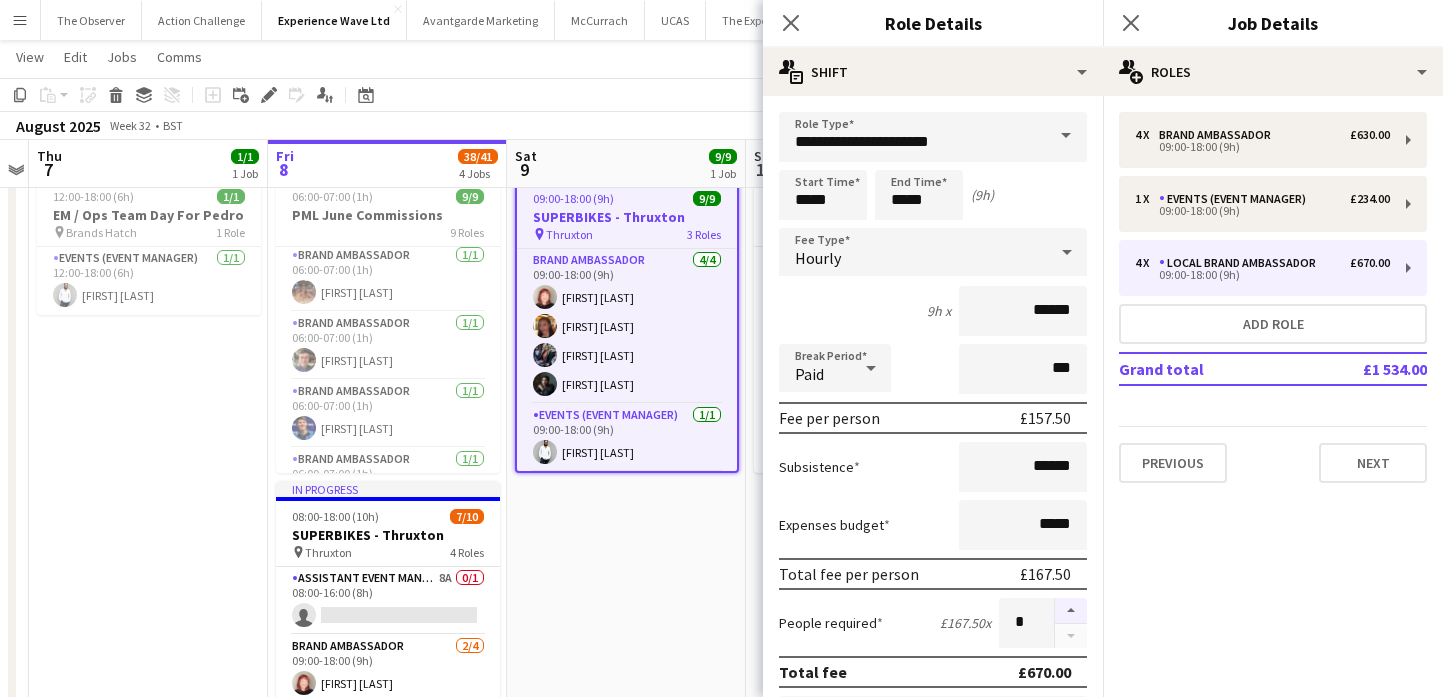 click at bounding box center (1071, 611) 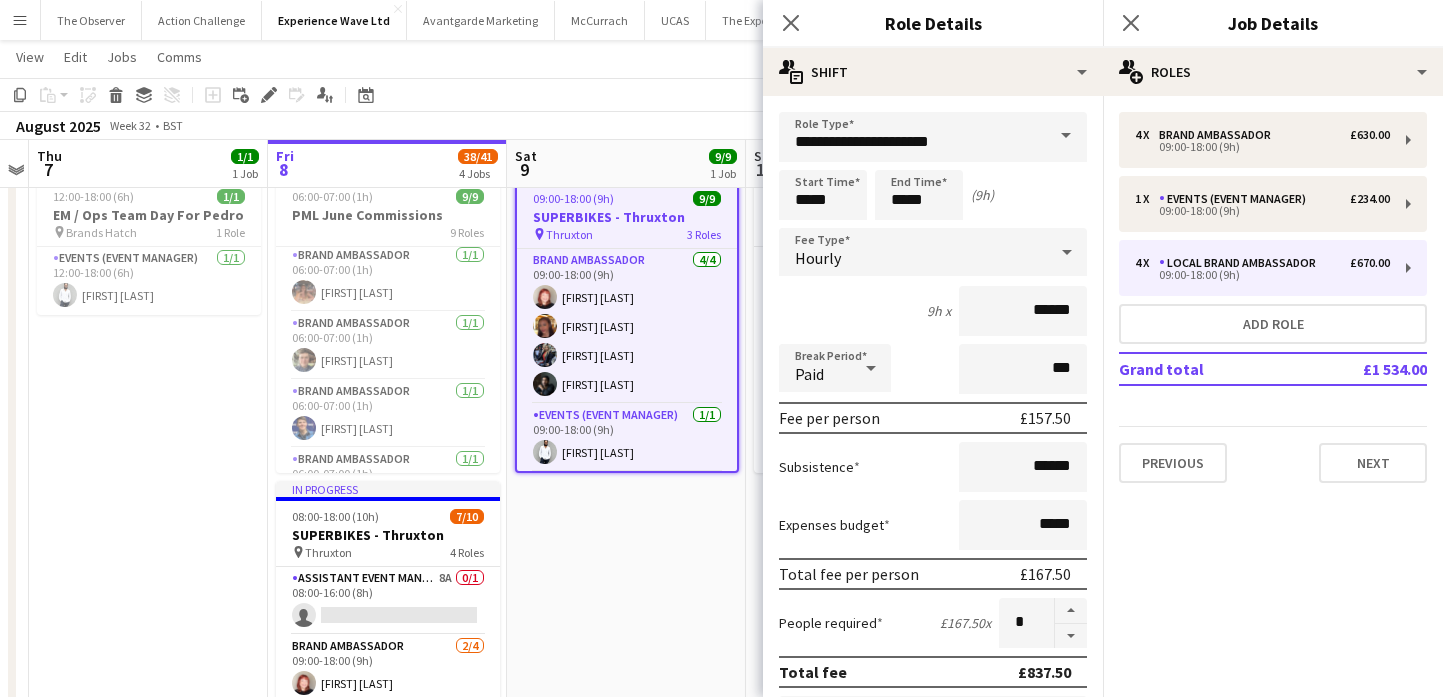 click on "09:00-18:00 (9h)    9/9   SUPERBIKES - Thruxton
pin
Thruxton   3 Roles   Brand Ambassador   4/4   09:00-18:00 (9h)
[FIRST] [LAST] [FIRST] [LAST] [FIRST] [LAST] [FIRST] [LAST]  Events (Event Manager)   1/1   09:00-18:00 (9h)
[FIRST] [LAST]  Local Brand Ambassador   4/4   09:00-18:00 (9h)
[FIRST] [LAST] ! [FIRST] [LAST] [FIRST] [LAST] [FIRST] [LAST]" at bounding box center [626, 797] 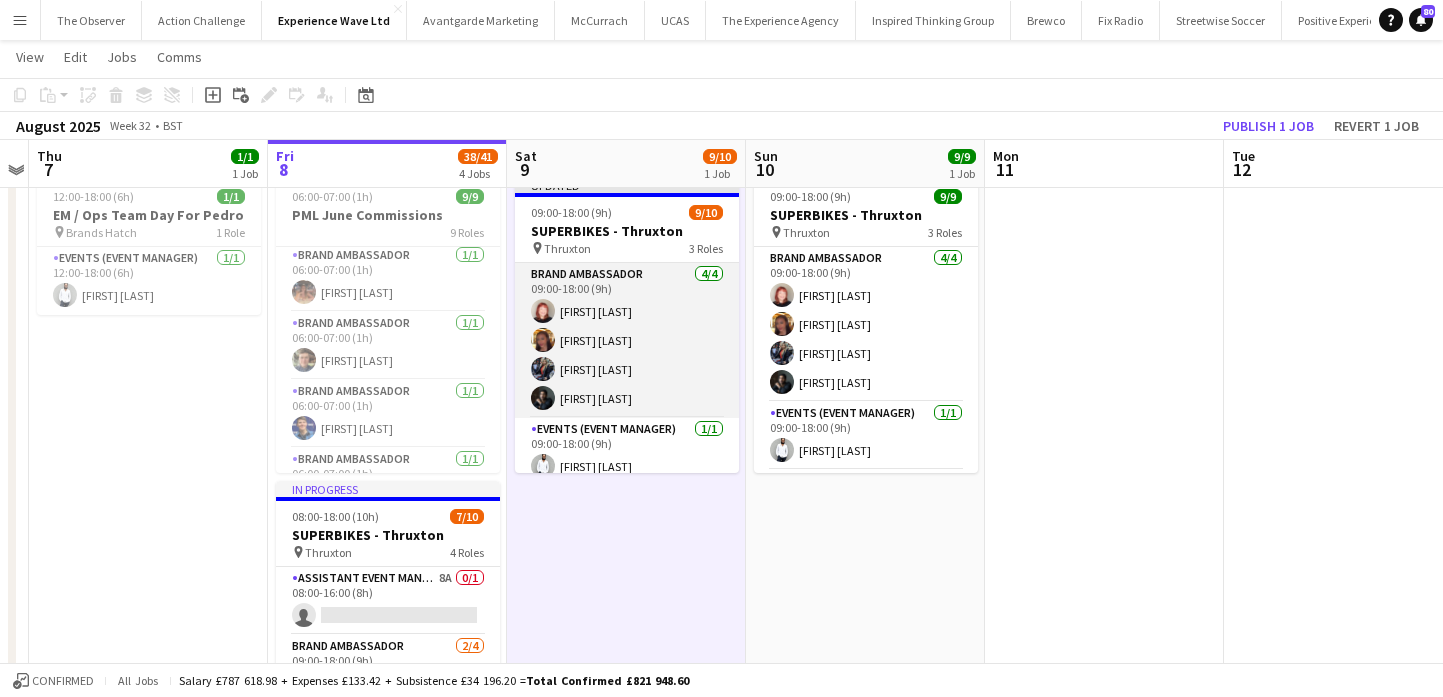 scroll, scrollTop: 197, scrollLeft: 0, axis: vertical 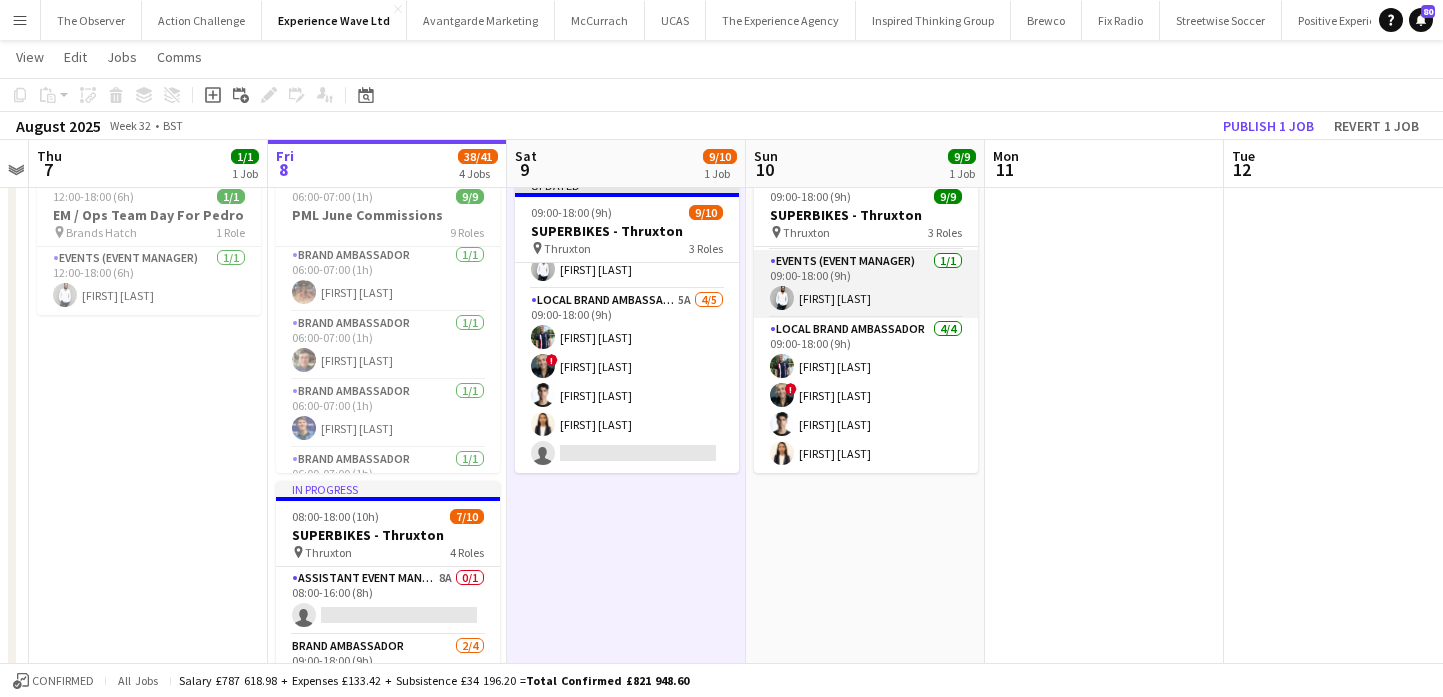 click on "Local Brand Ambassador   4/4   09:00-18:00 (9h)
[FIRST] [LAST] ! [FIRST] [LAST] [FIRST] [LAST] [FIRST] [LAST]" at bounding box center (866, 395) 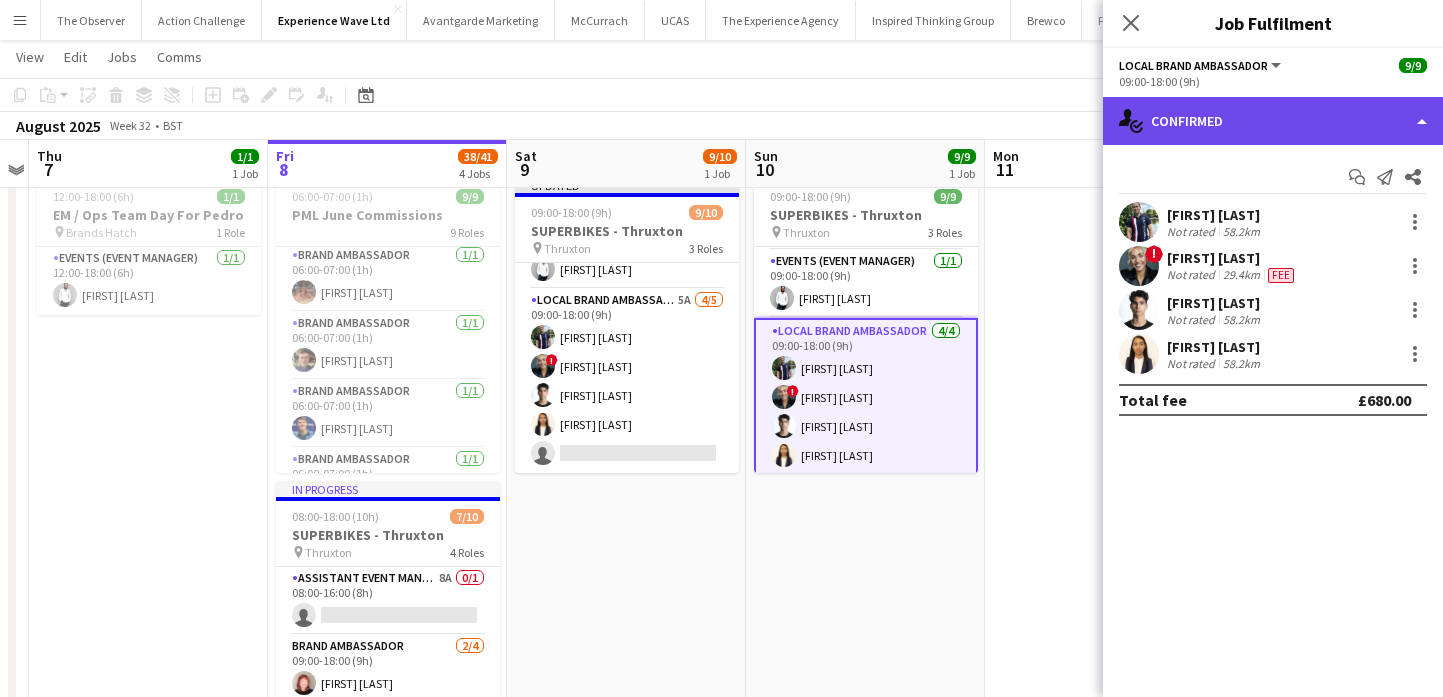 click on "single-neutral-actions-check-2
Confirmed" 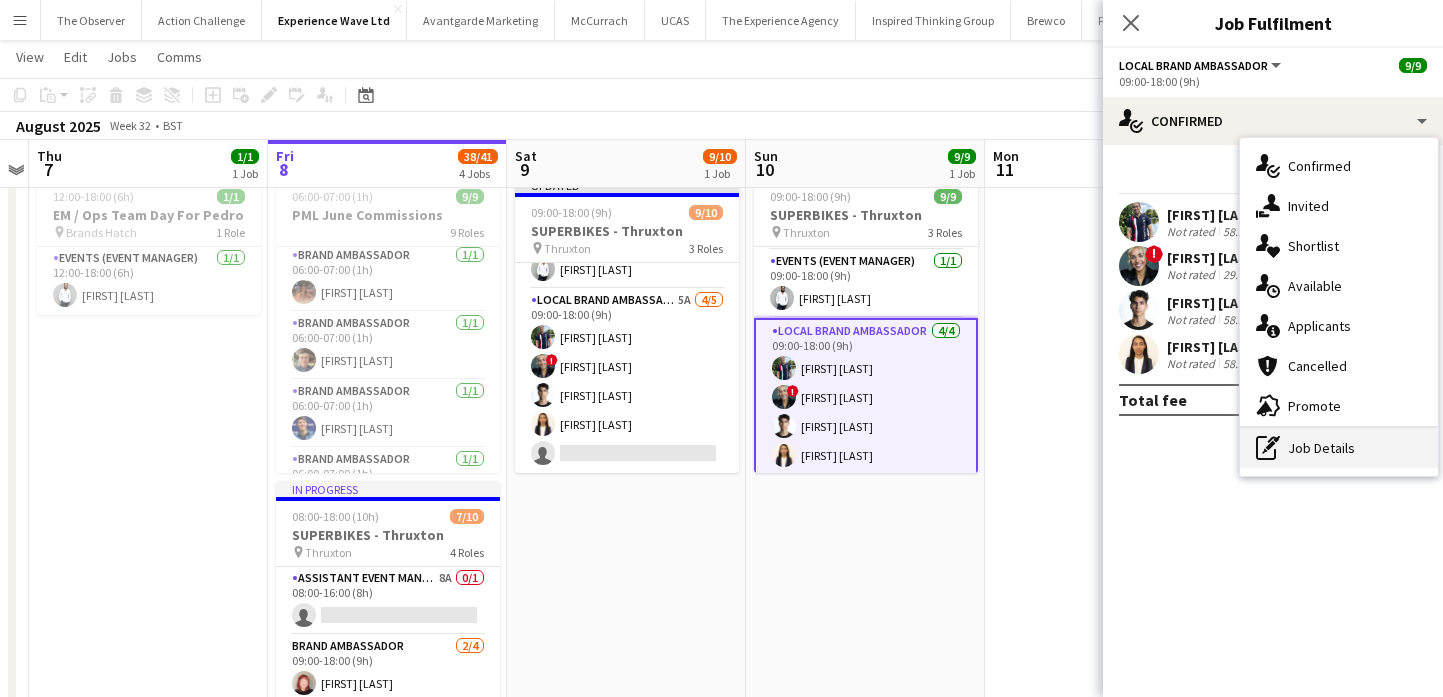click on "pen-write
Job Details" at bounding box center [1339, 448] 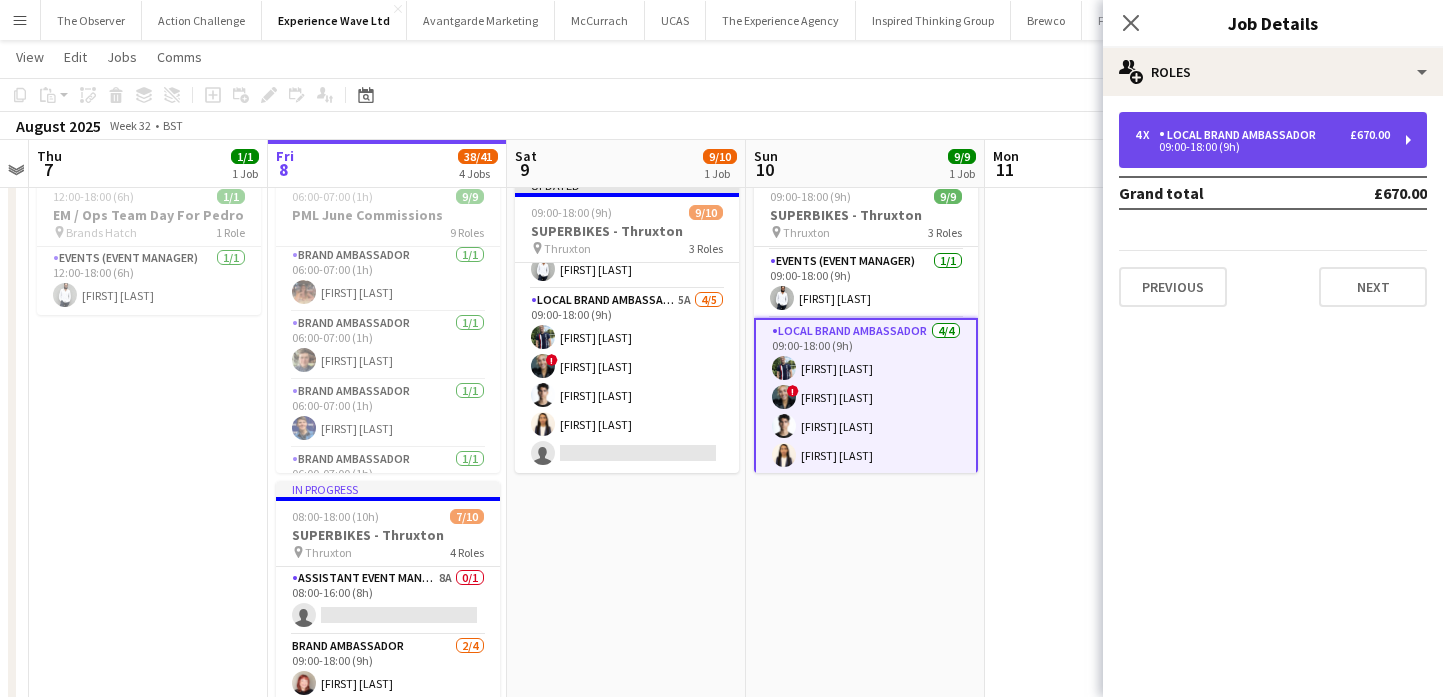click on "09:00-18:00 (9h)" at bounding box center [1262, 147] 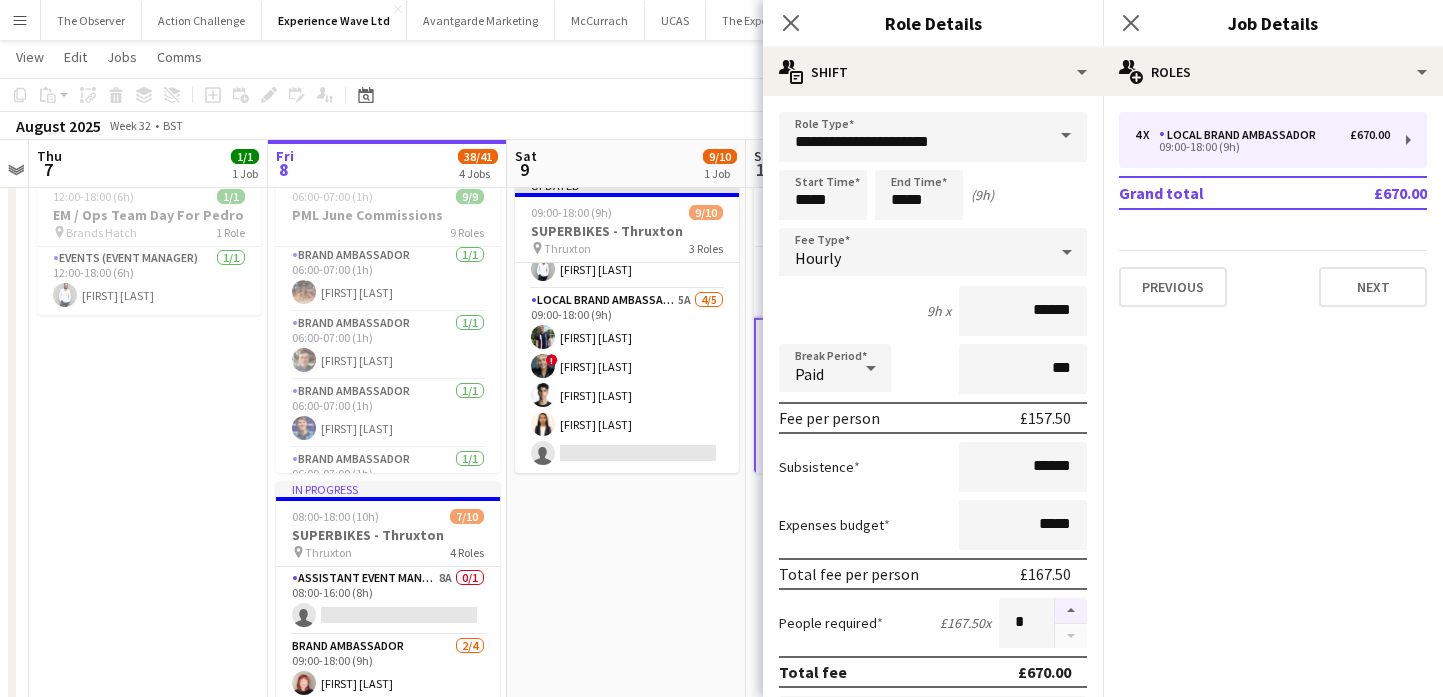 click at bounding box center [1071, 611] 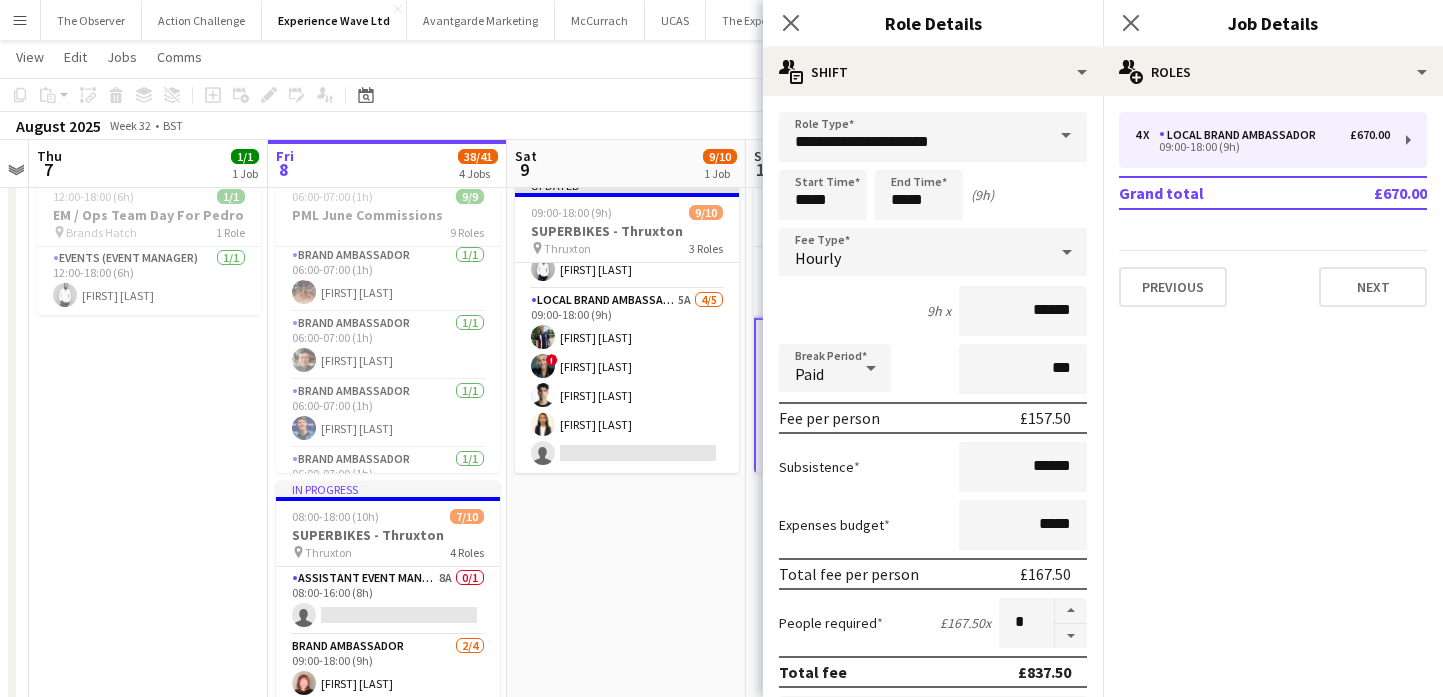 click on "Updated   09:00-18:00 (9h)    9/10   SUPERBIKES - Thruxton
pin
Thruxton   3 Roles   Brand Ambassador   4/4   09:00-18:00 (9h)
[FIRST] [LAST] [FIRST] [LAST] [FIRST] [LAST] [FIRST] [LAST]  Events (Event Manager)   1/1   09:00-18:00 (9h)
[FIRST] [LAST]  Local Brand Ambassador   5A   4/5   09:00-18:00 (9h)
[FIRST] [LAST] ! [FIRST] [LAST] [FIRST] [LAST] [FIRST] [LAST]
single-neutral-actions" at bounding box center (626, 797) 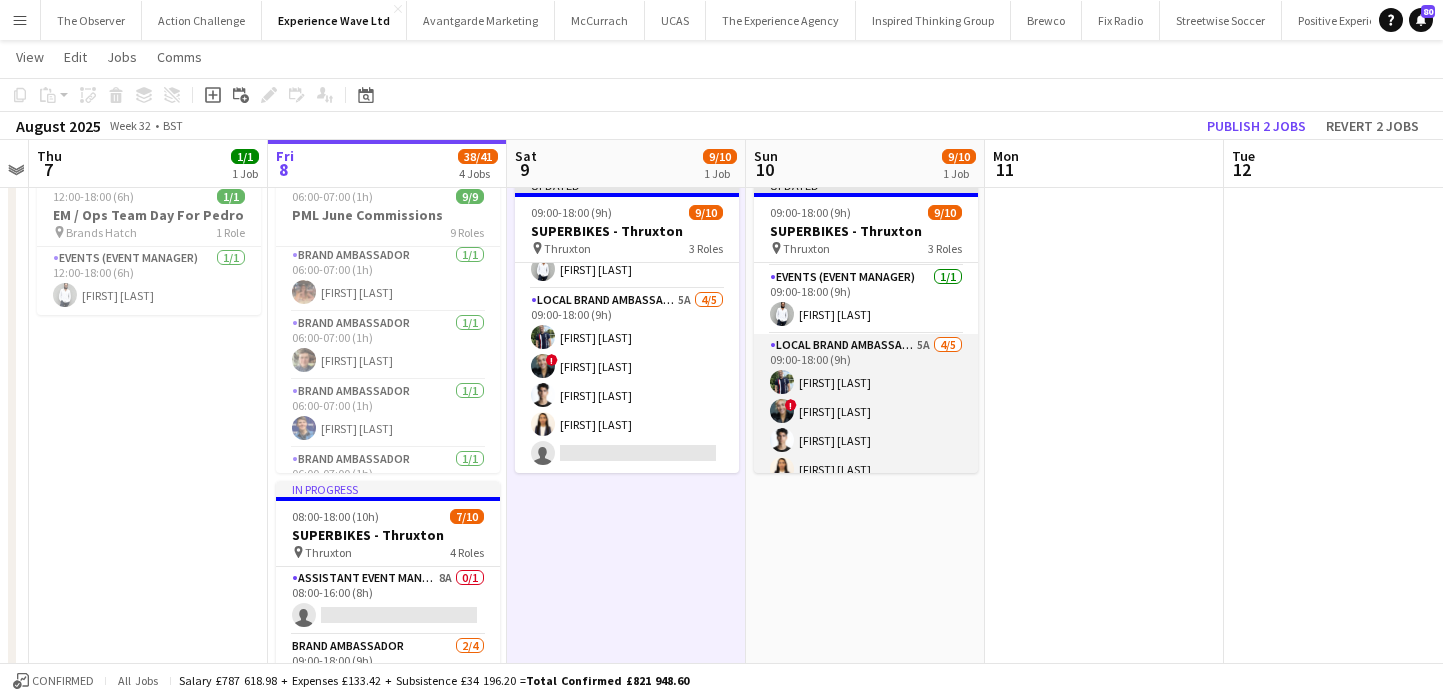 scroll, scrollTop: 197, scrollLeft: 0, axis: vertical 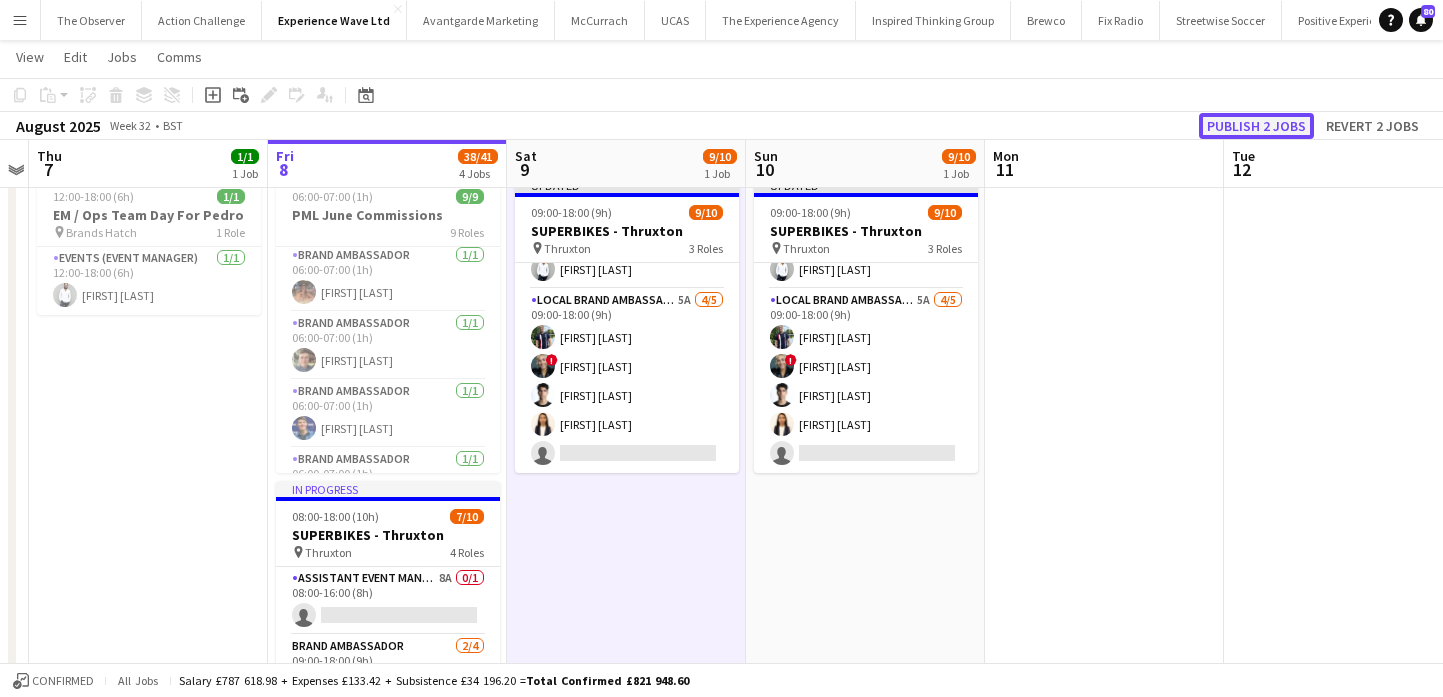 click on "Publish 2 jobs" 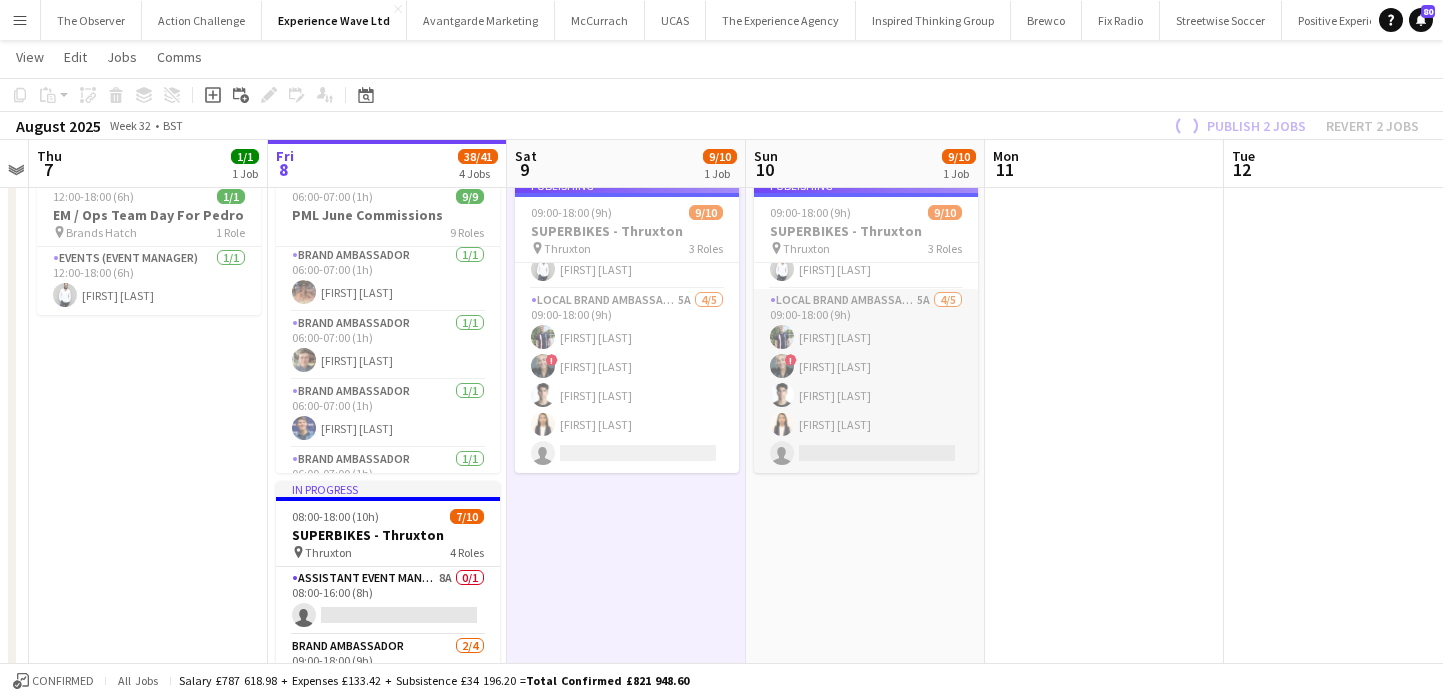 scroll, scrollTop: 181, scrollLeft: 0, axis: vertical 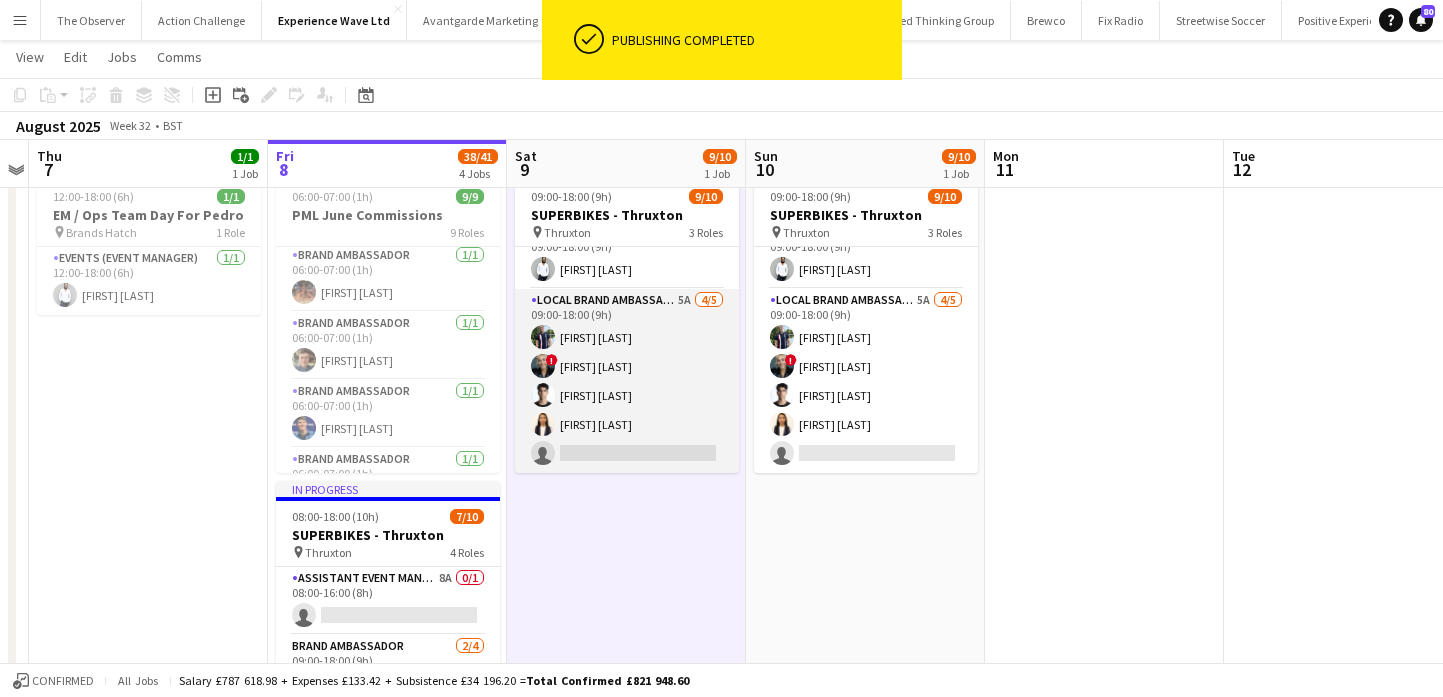 click on "Local Brand Ambassador   5A   4/5   09:00-18:00 (9h)
[FIRST] [LAST] ! [FIRST] [LAST] [FIRST] [LAST] [FIRST] [LAST]
single-neutral-actions" at bounding box center [627, 381] 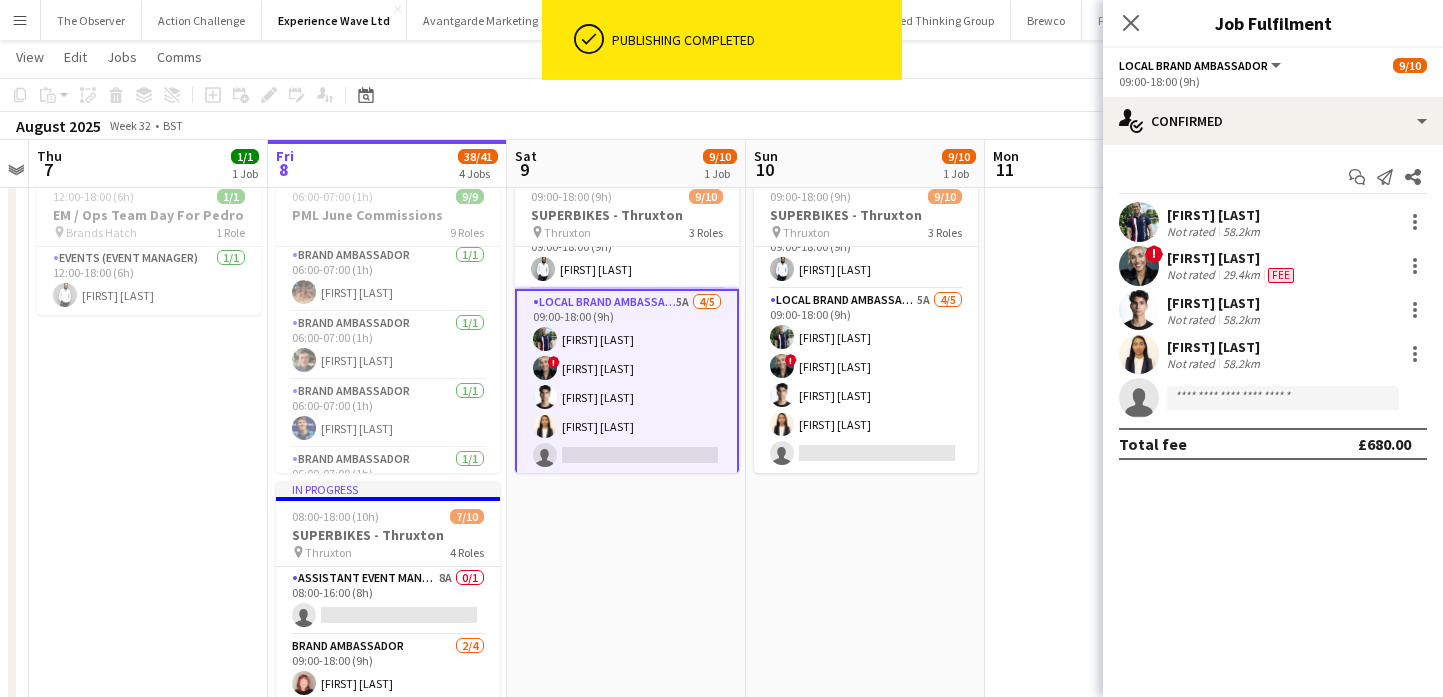 click on "single-neutral-actions" 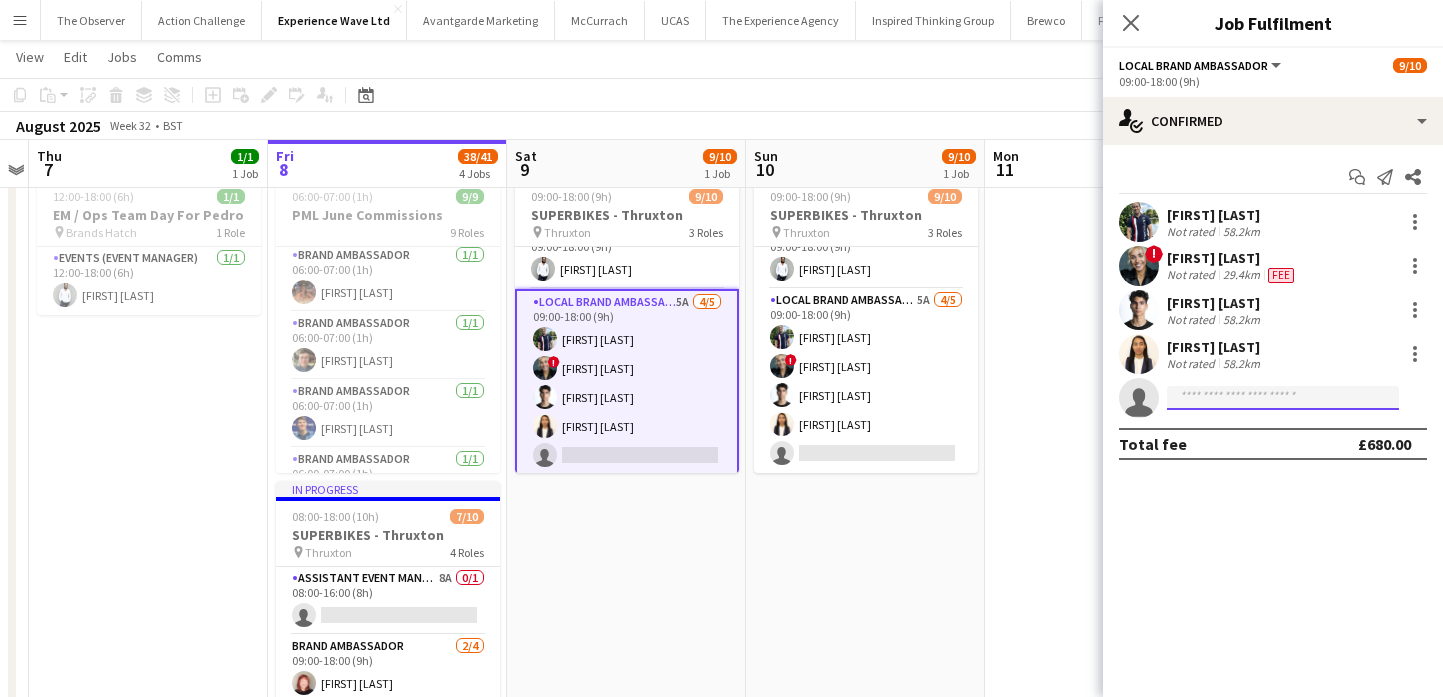 click 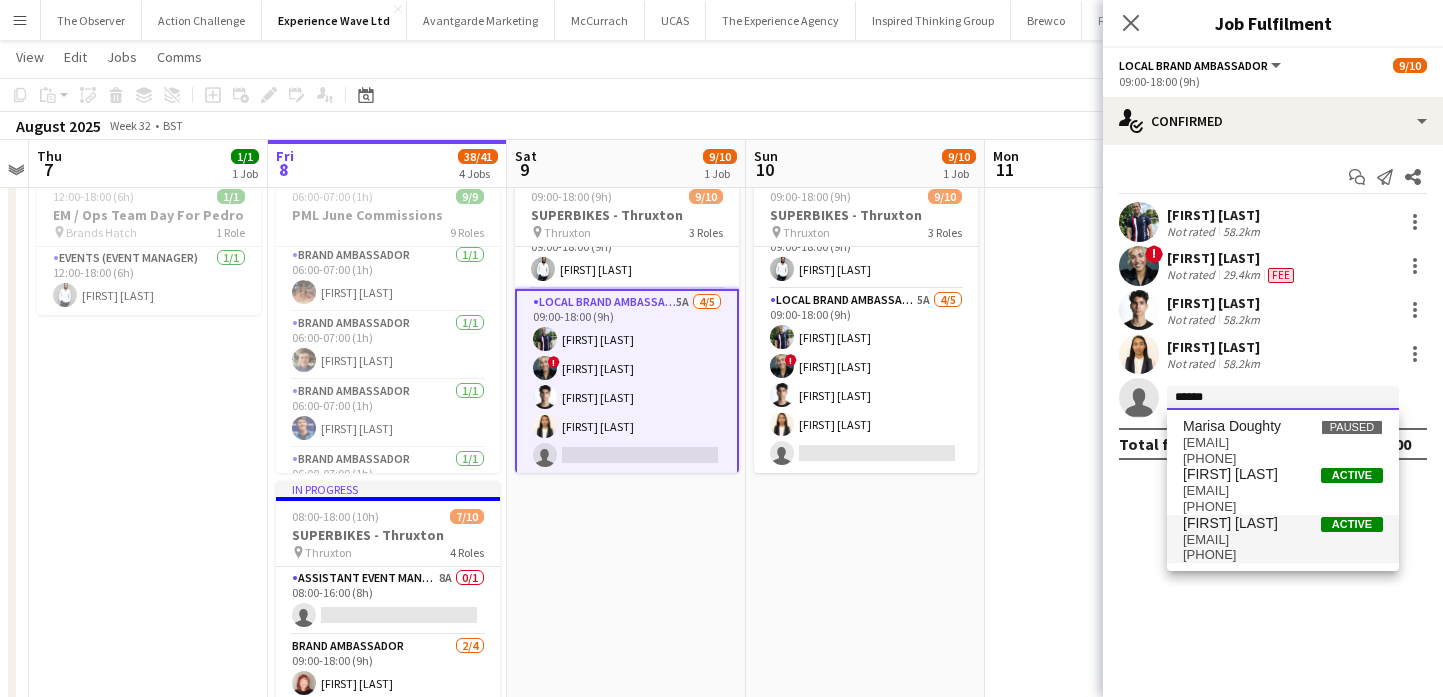 type on "******" 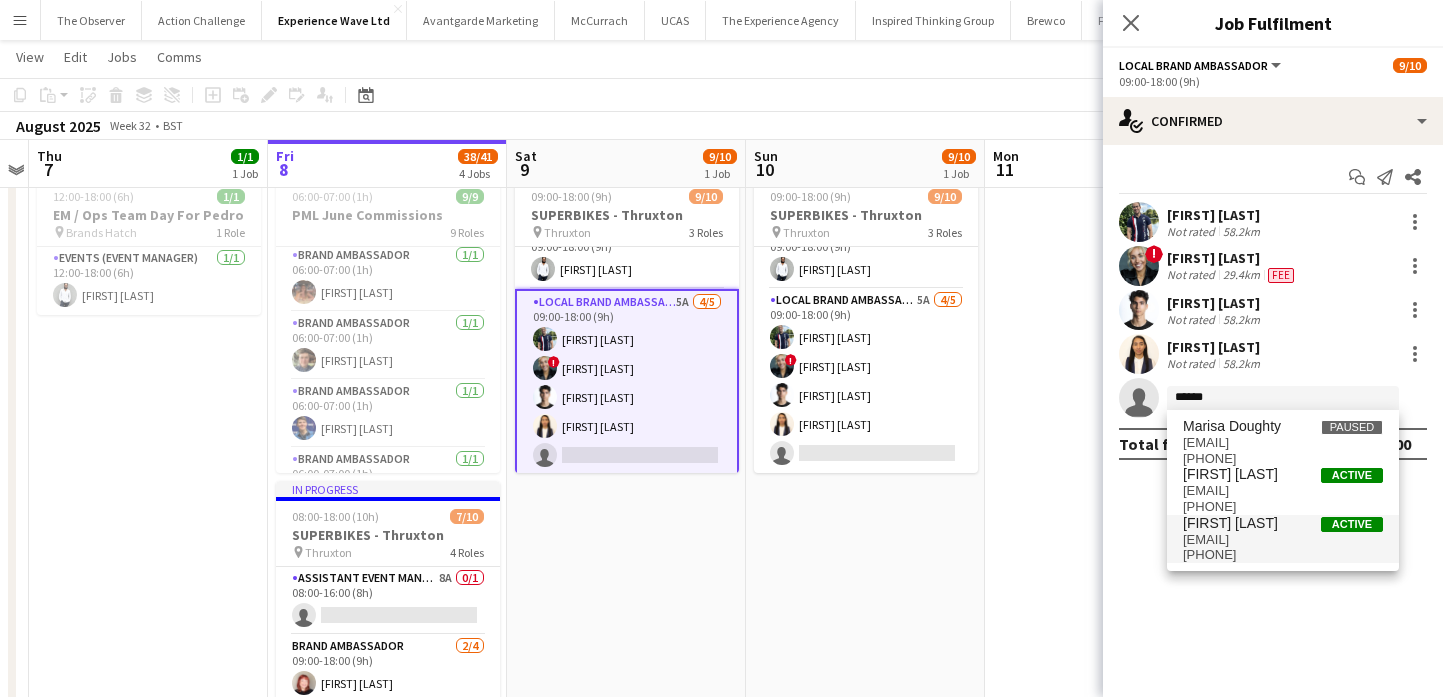 click on "[EMAIL]" at bounding box center [1283, 540] 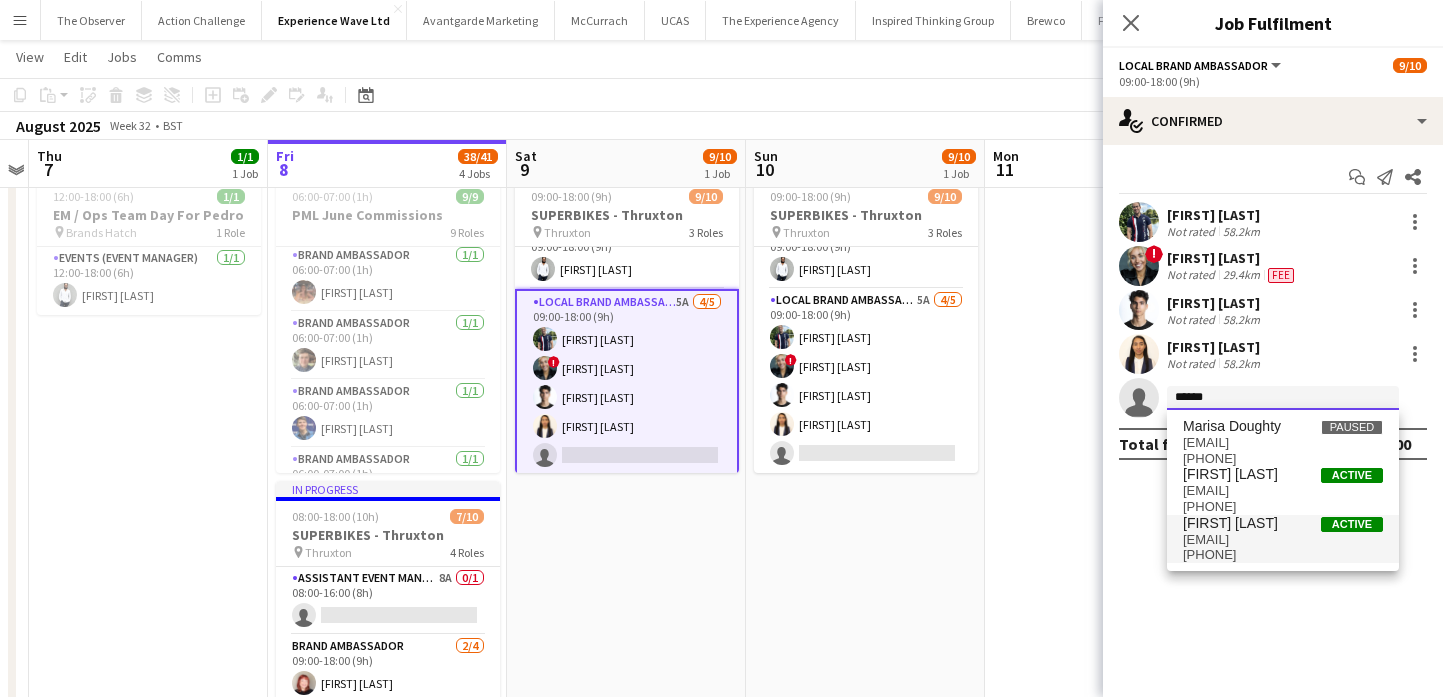 type 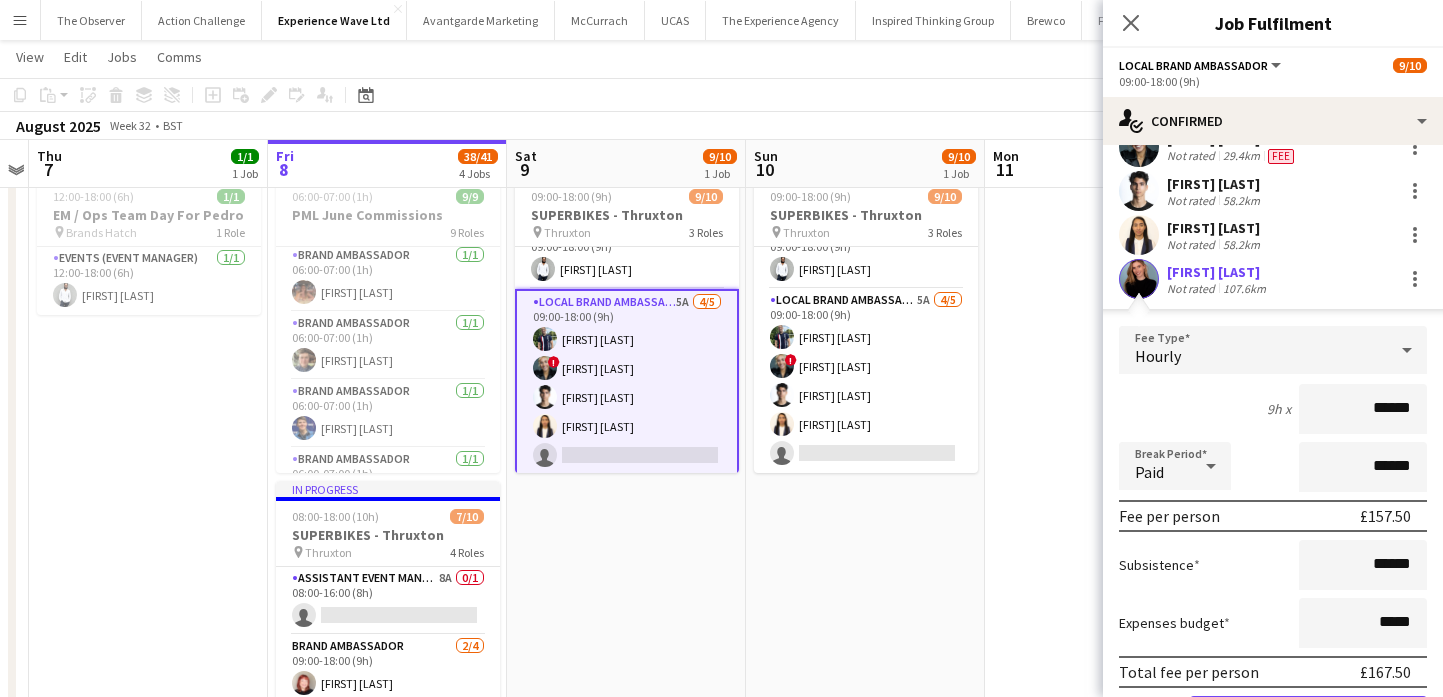 scroll, scrollTop: 233, scrollLeft: 0, axis: vertical 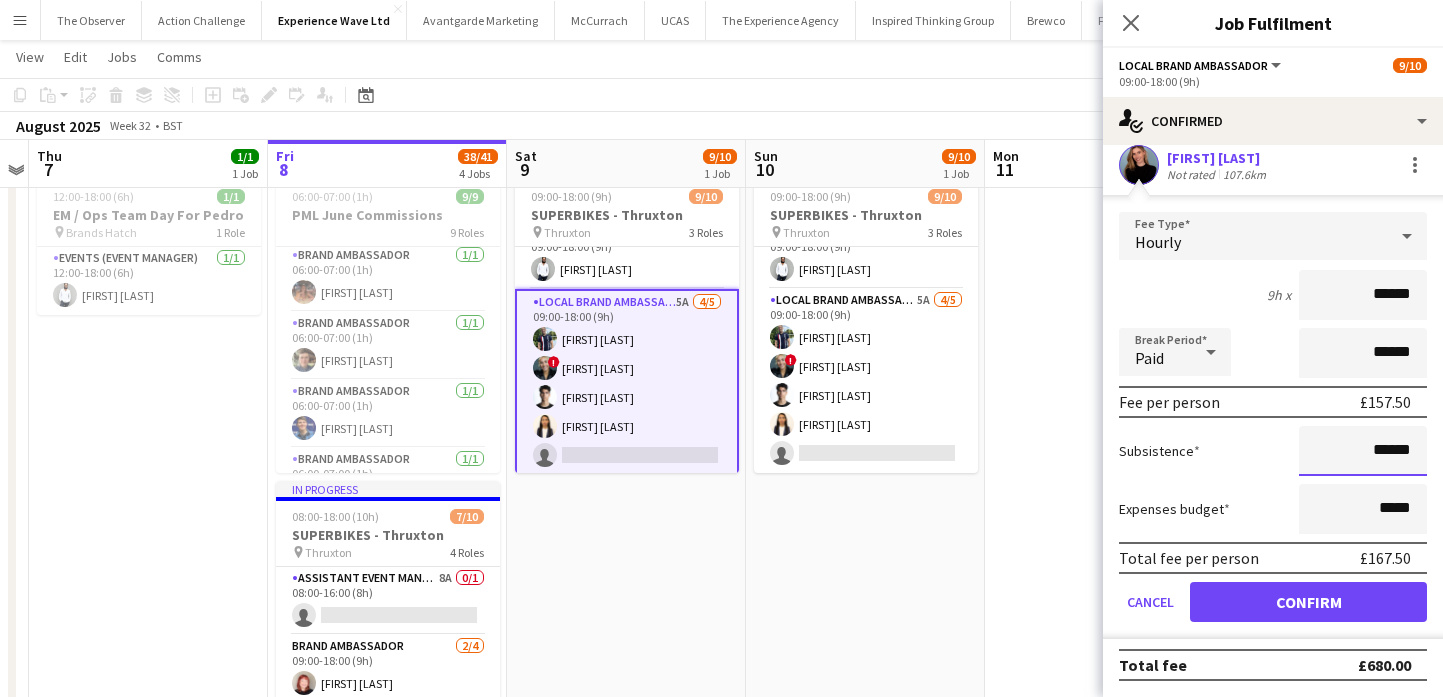 click on "******" at bounding box center [1363, 451] 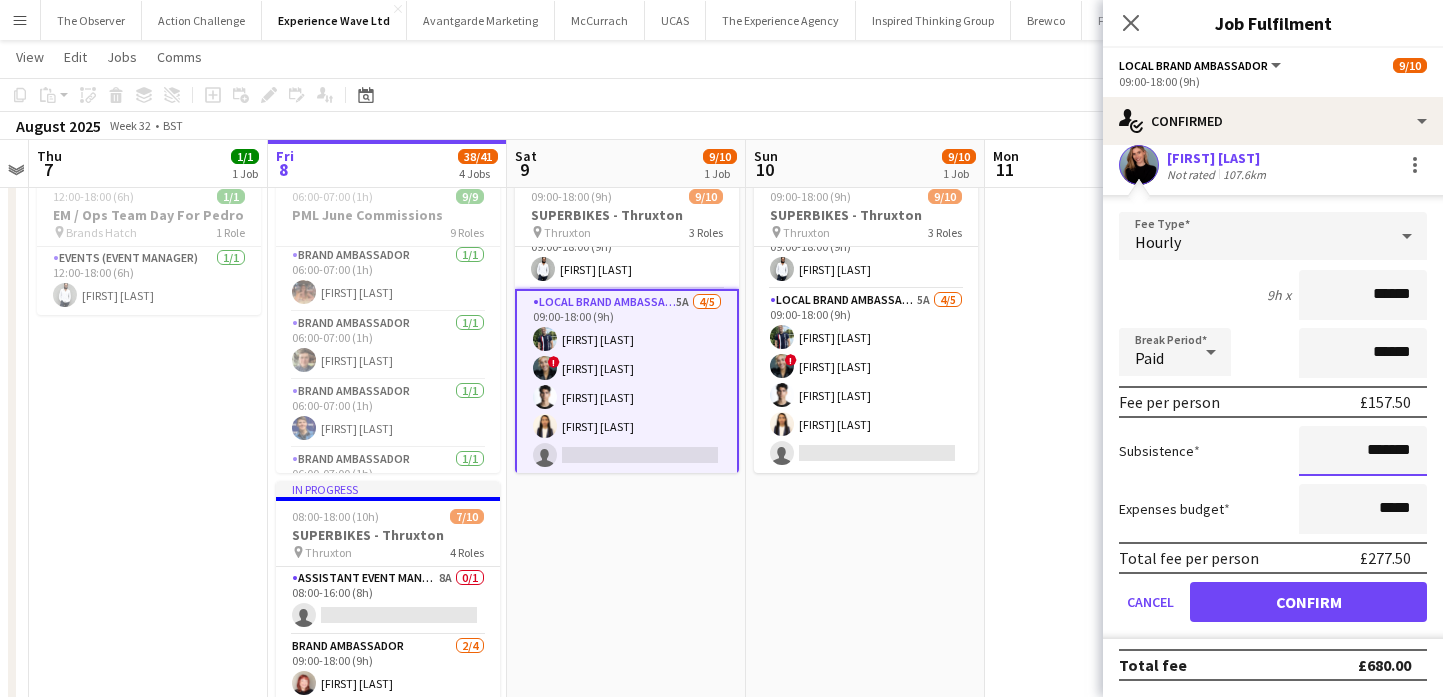type on "*******" 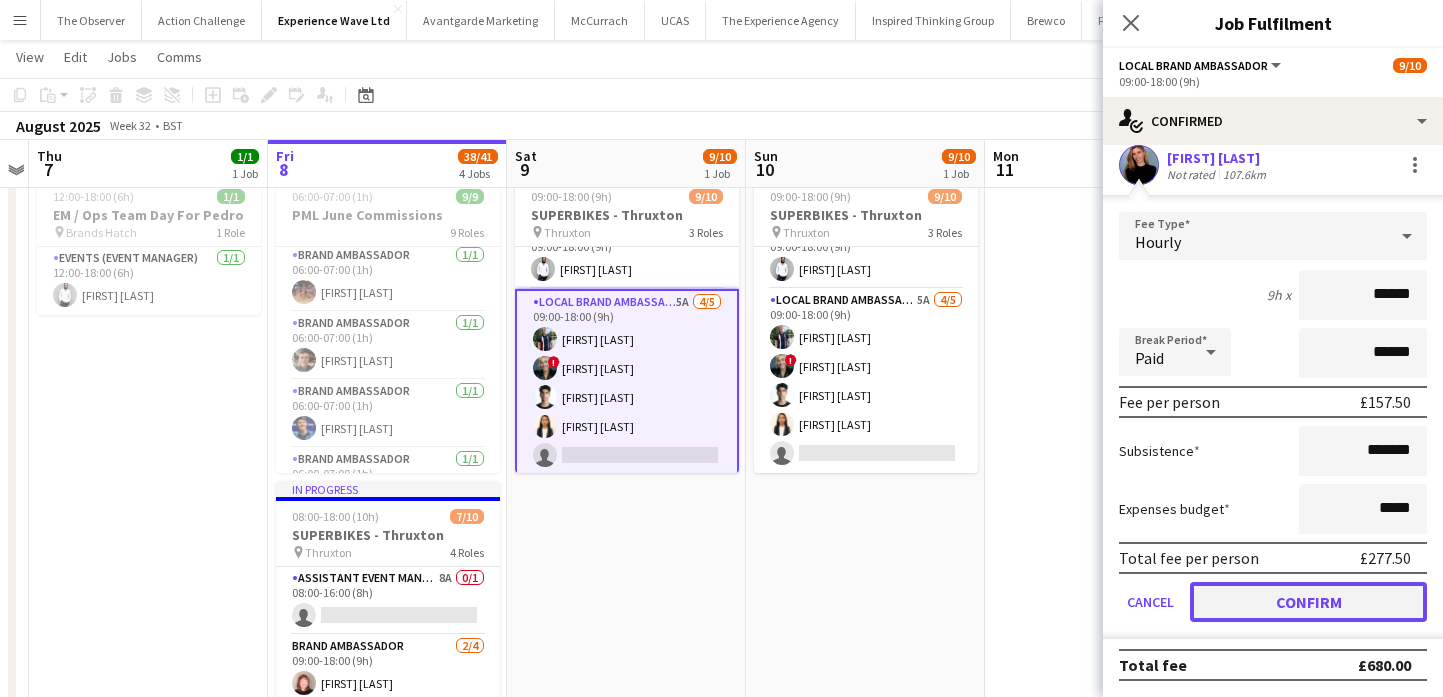 click on "Confirm" at bounding box center (1308, 602) 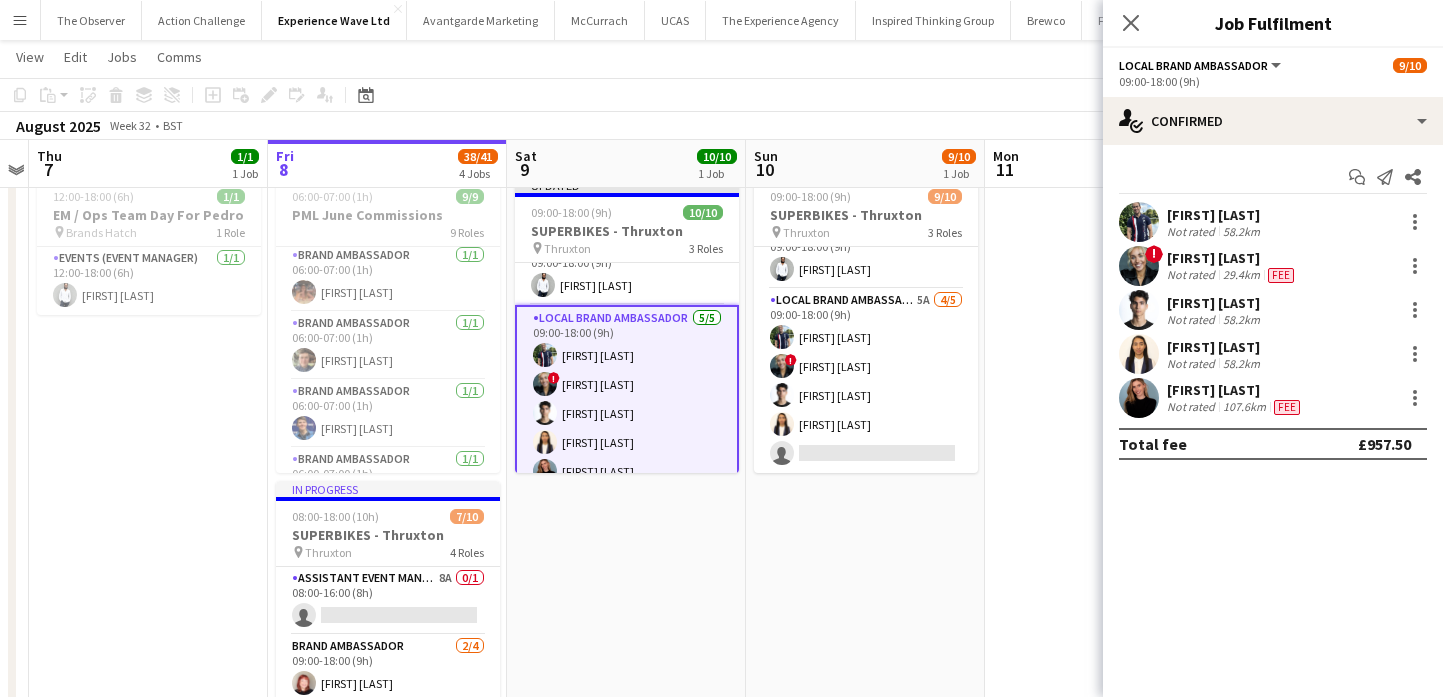 scroll, scrollTop: 0, scrollLeft: 0, axis: both 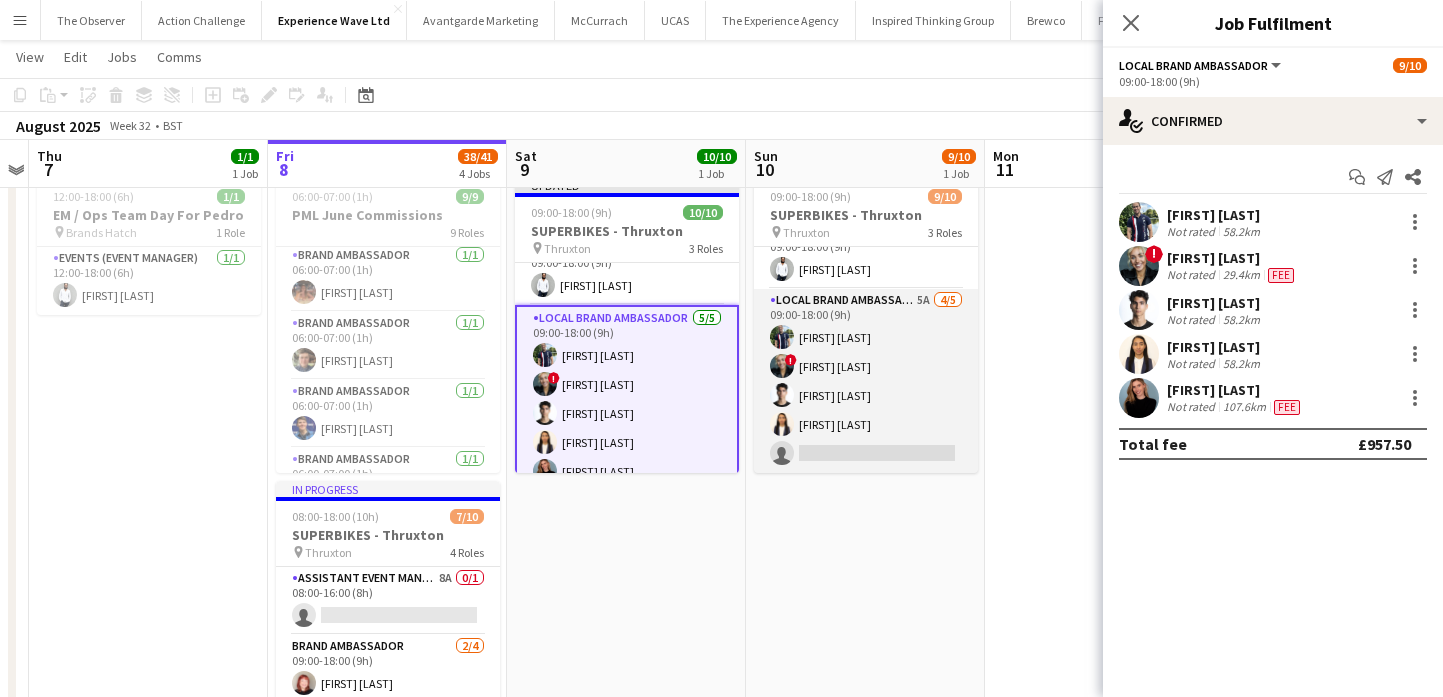 click on "Local Brand Ambassador   5A   4/5   09:00-18:00 (9h)
[FIRST] [LAST] ! [FIRST] [LAST] [FIRST] [LAST] [FIRST] [LAST]
single-neutral-actions" at bounding box center (866, 381) 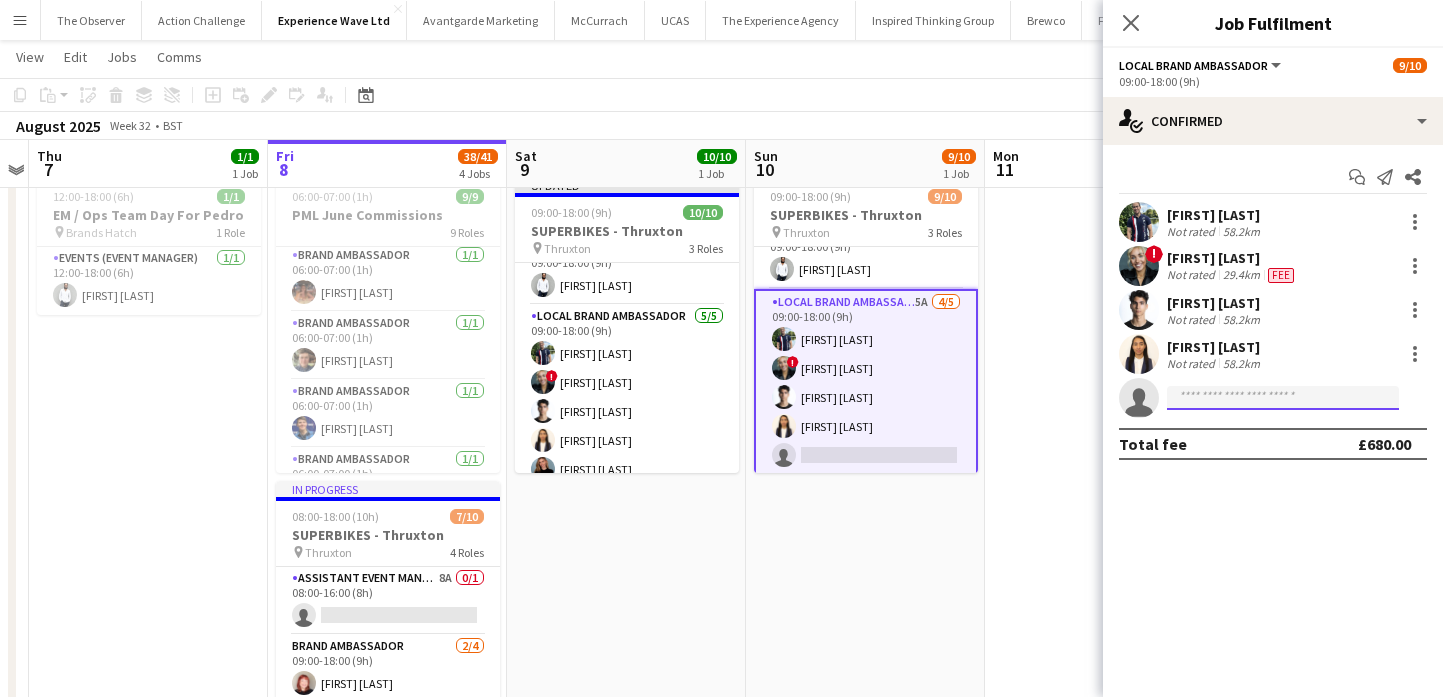 click 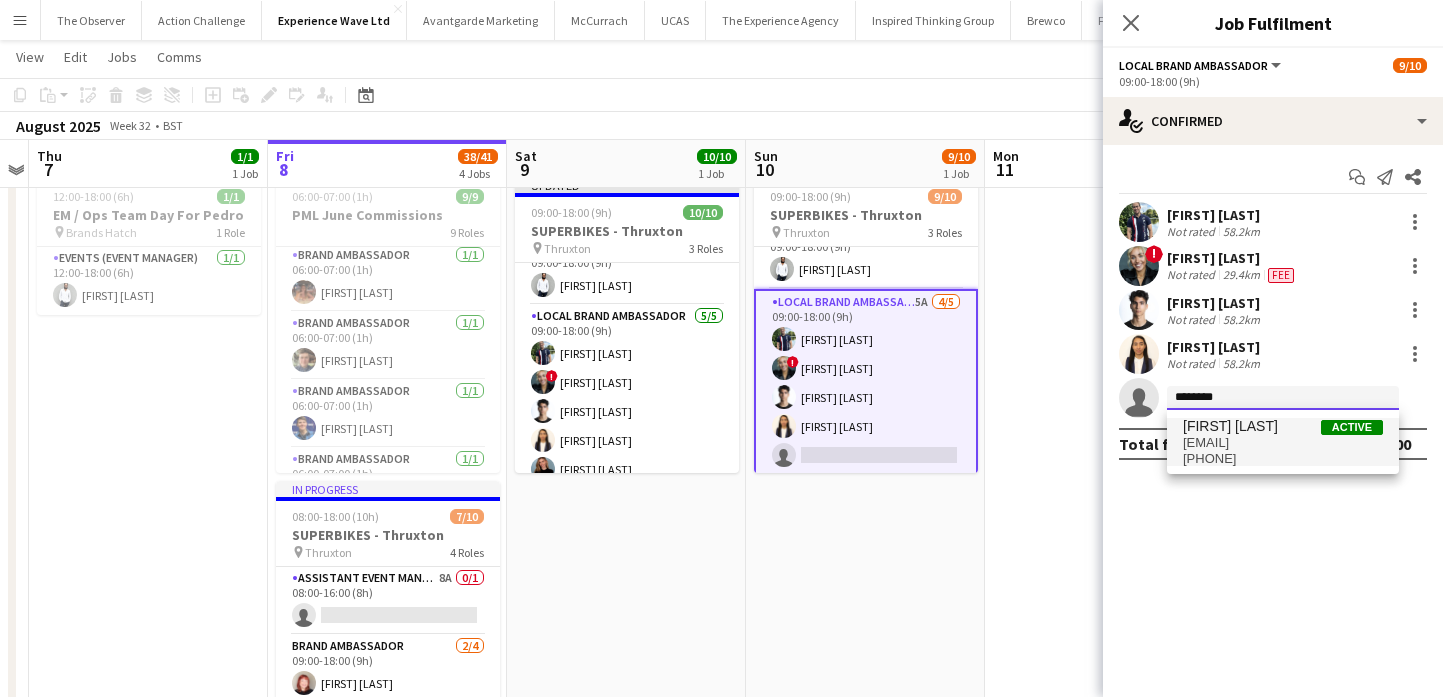 type on "********" 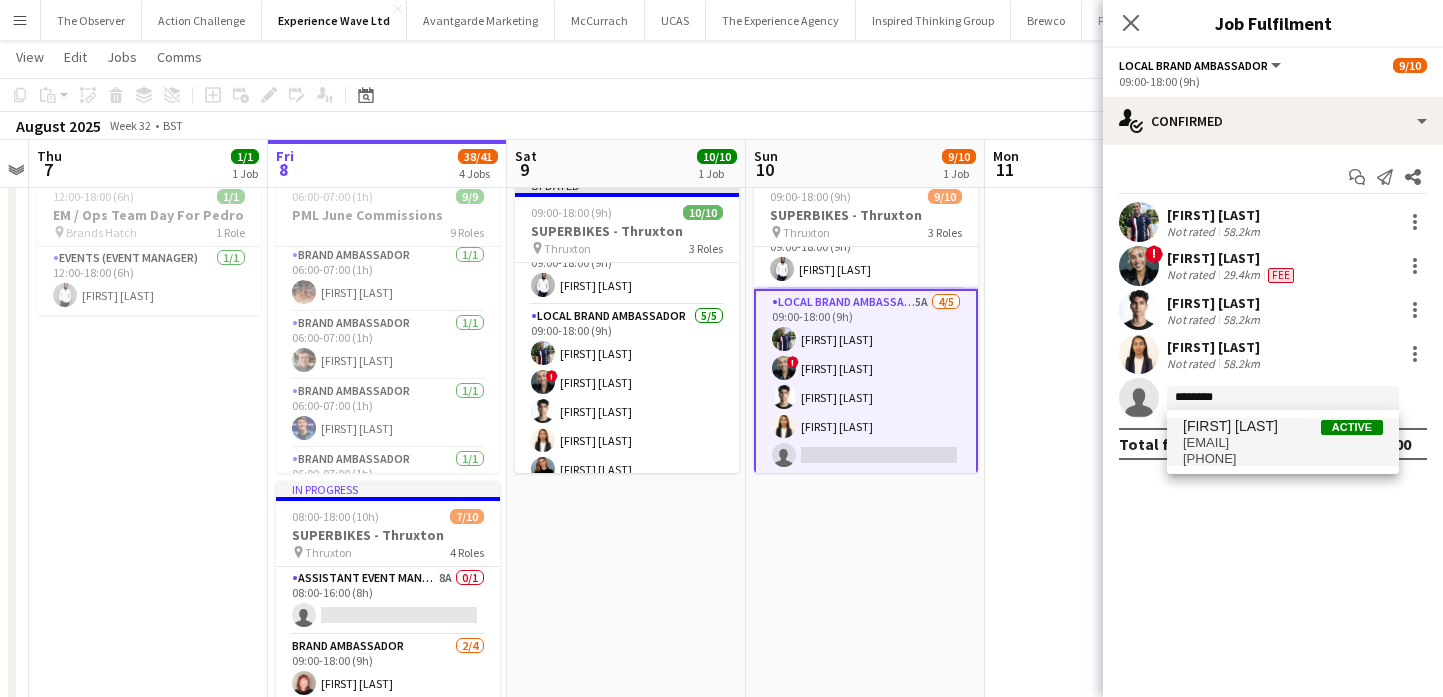 click on "[EMAIL]" at bounding box center (1283, 443) 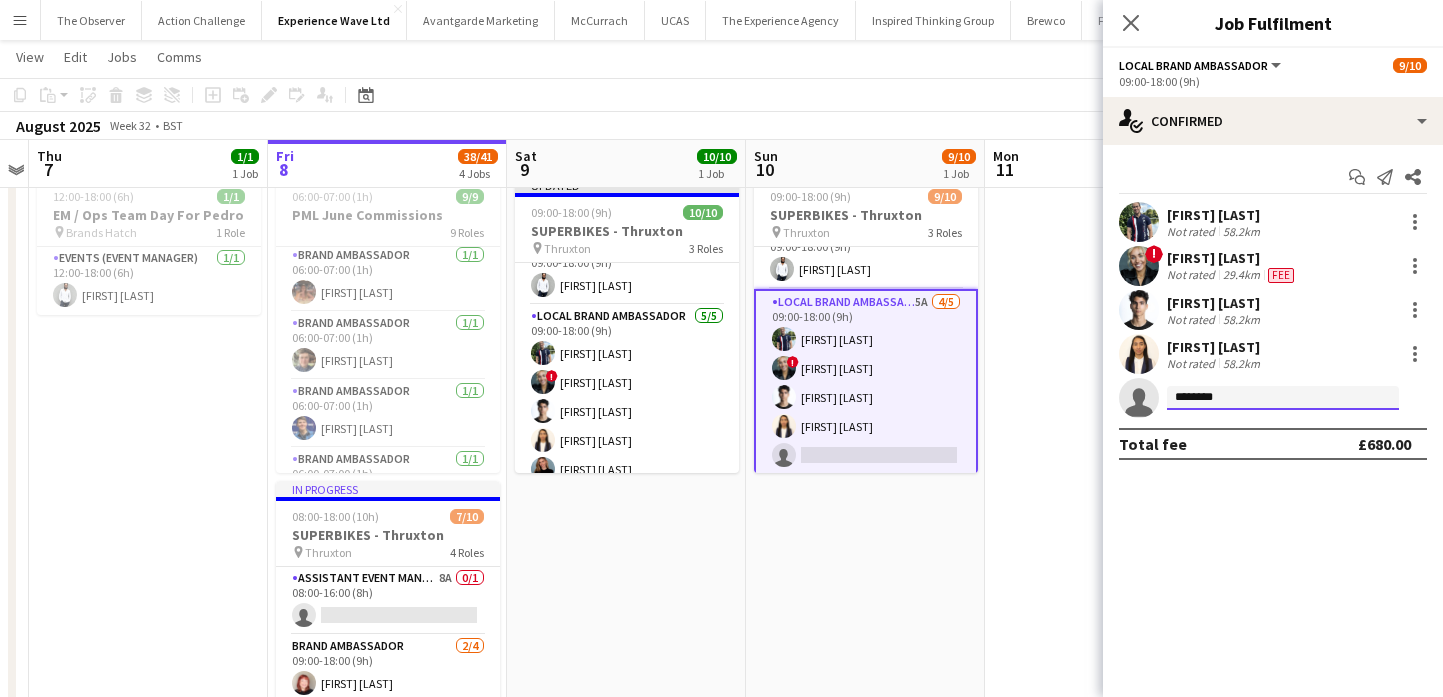 type 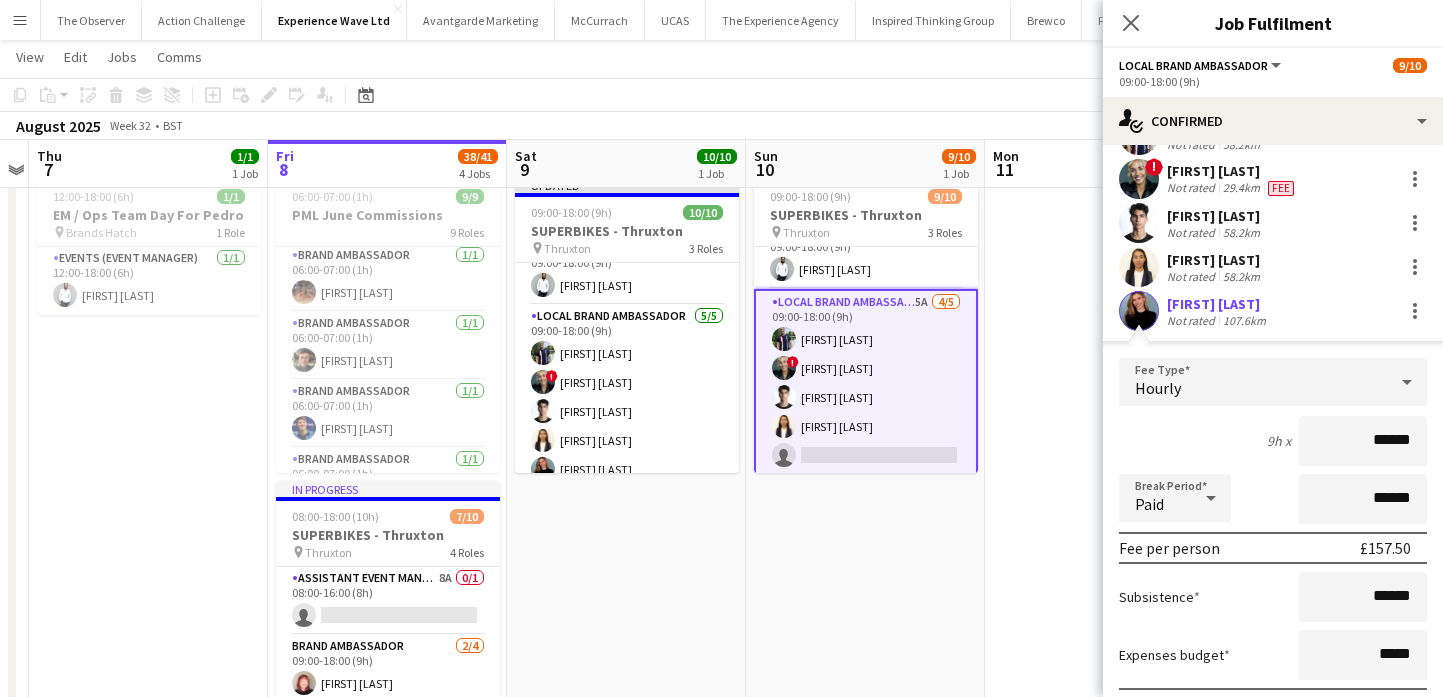 scroll, scrollTop: 191, scrollLeft: 0, axis: vertical 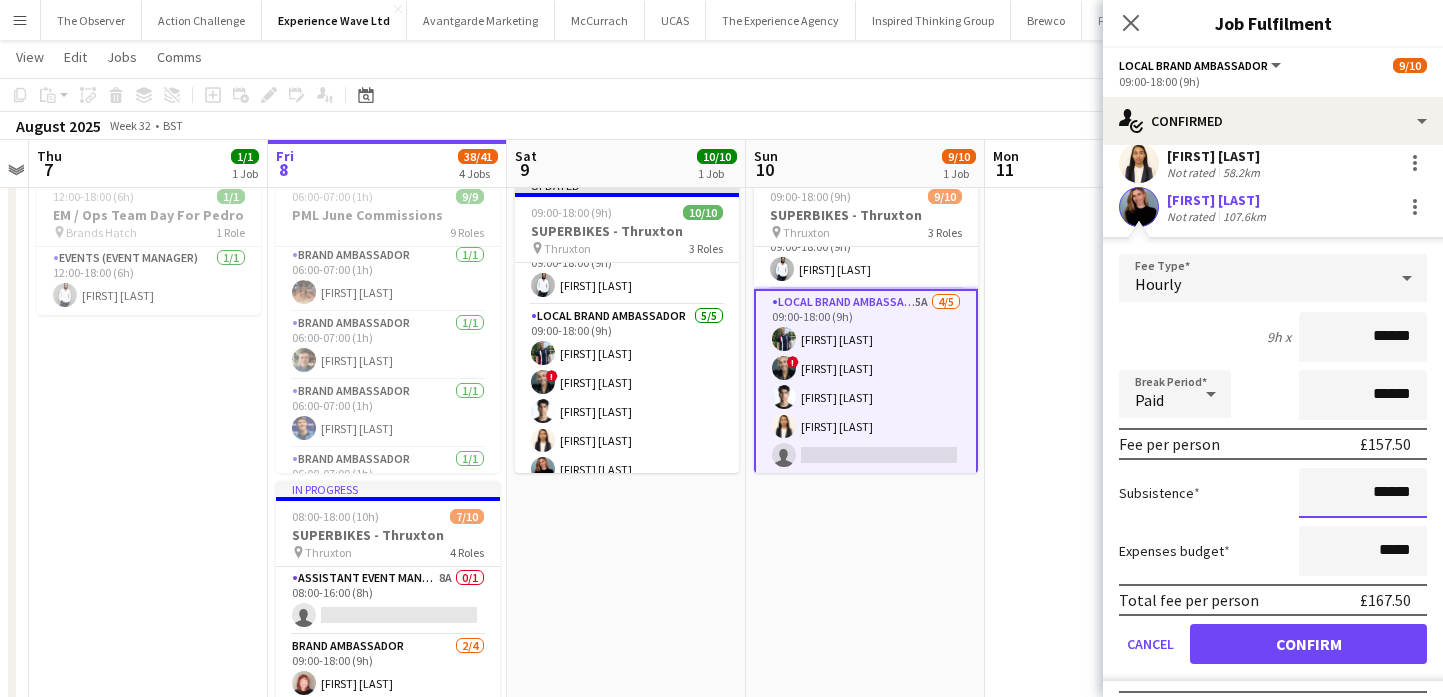 click on "******" at bounding box center [1363, 493] 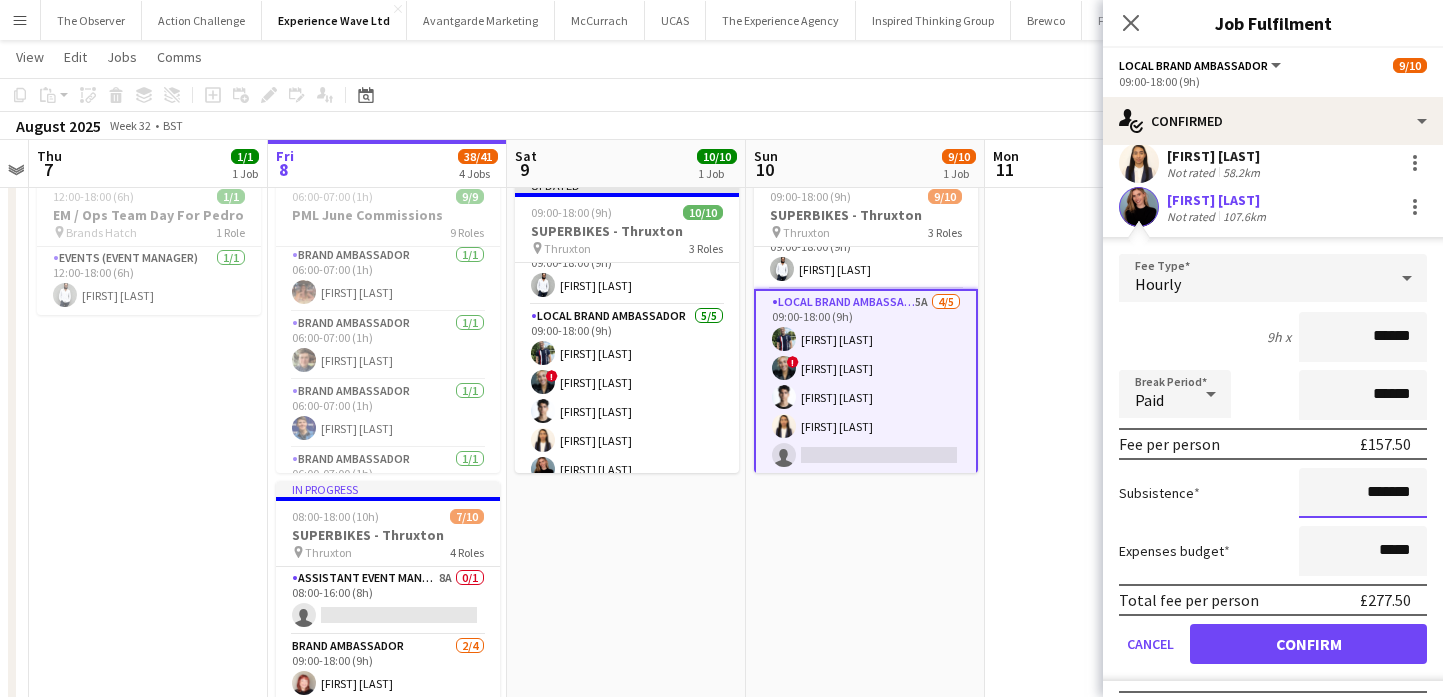 type on "*******" 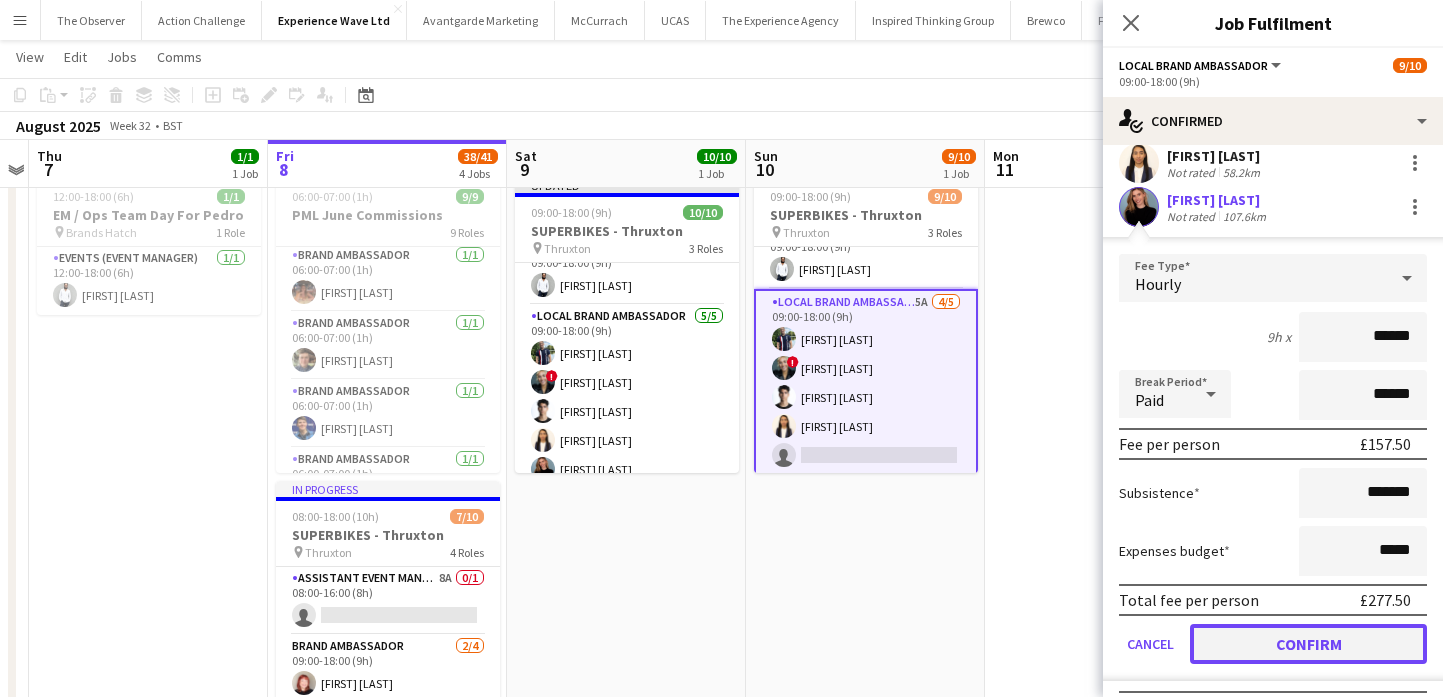 click on "Confirm" at bounding box center [1308, 644] 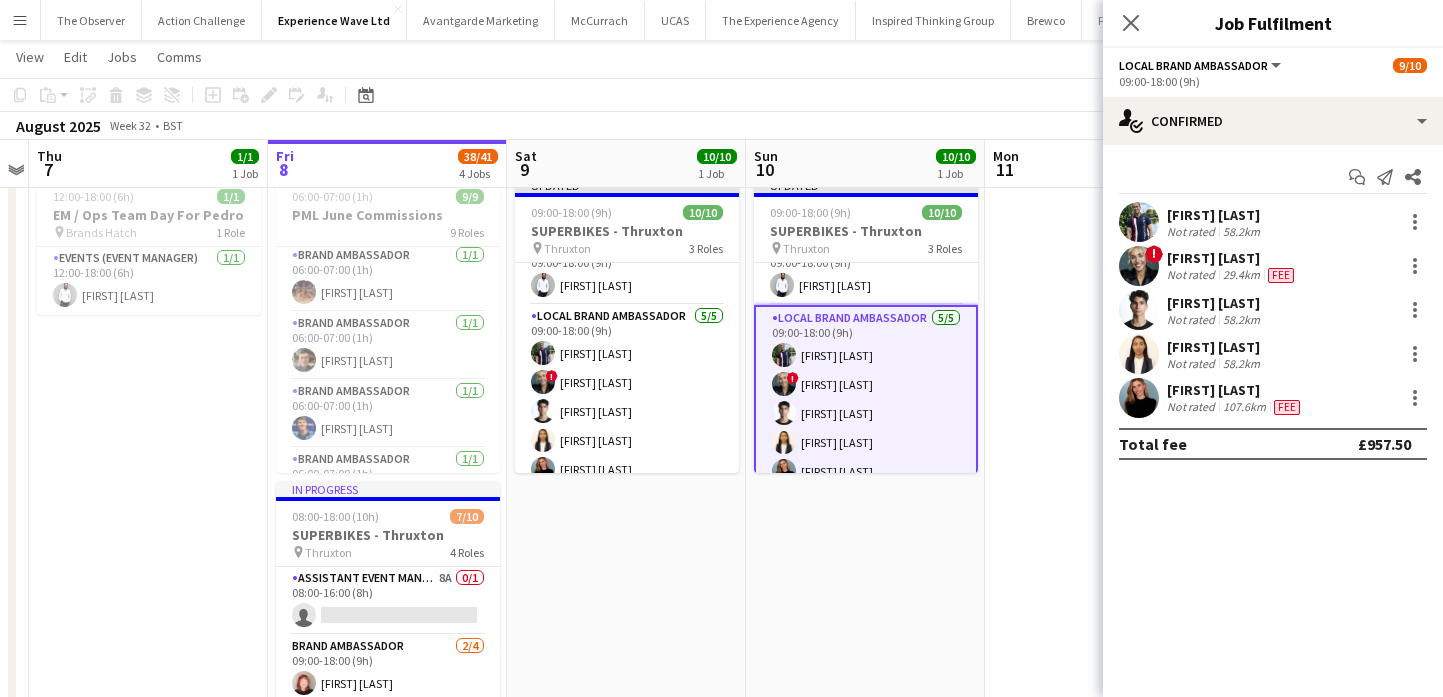 scroll, scrollTop: 0, scrollLeft: 0, axis: both 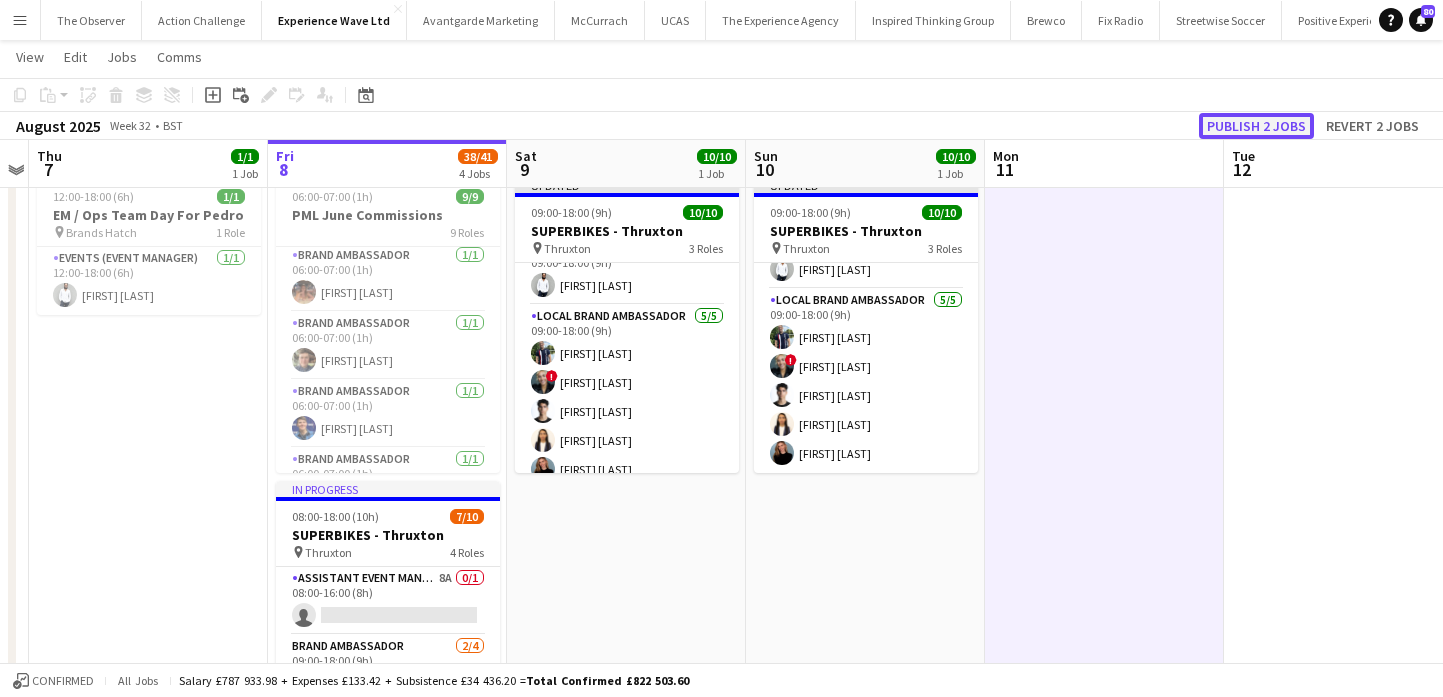 click on "Publish 2 jobs" 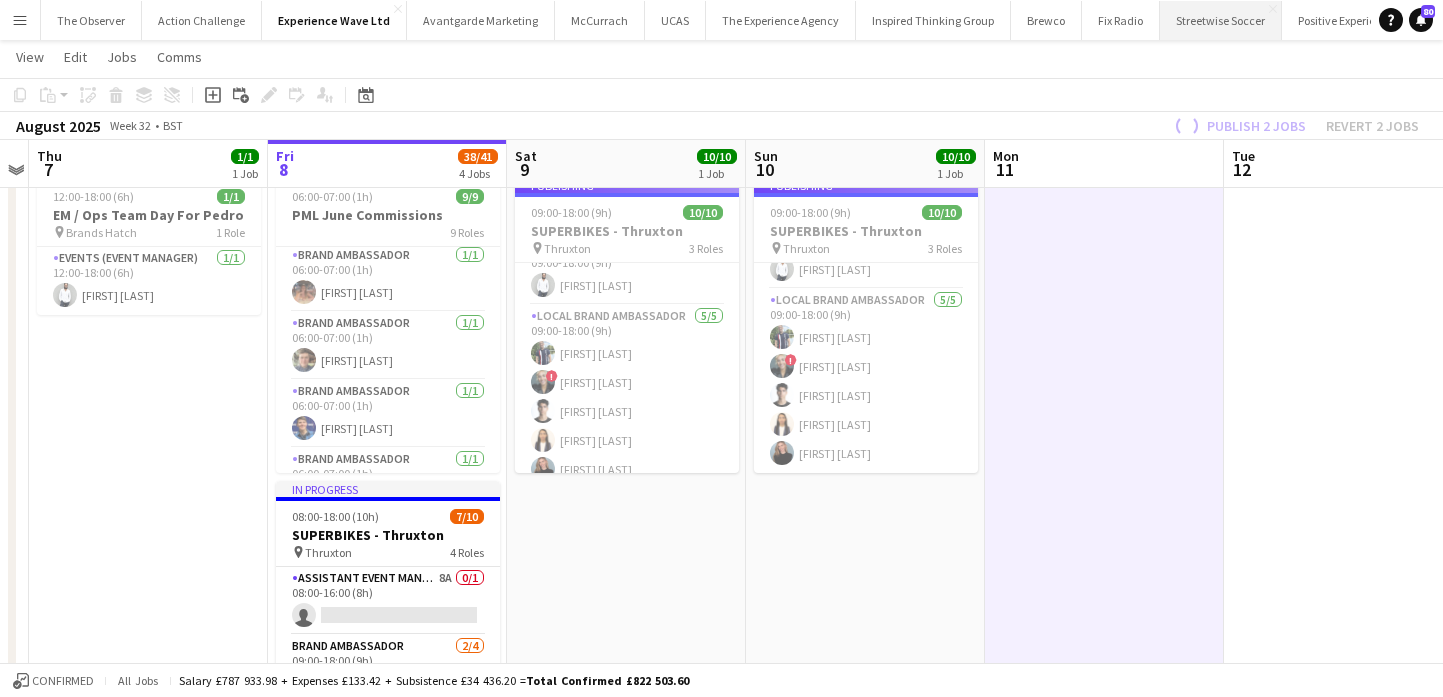 scroll, scrollTop: 181, scrollLeft: 0, axis: vertical 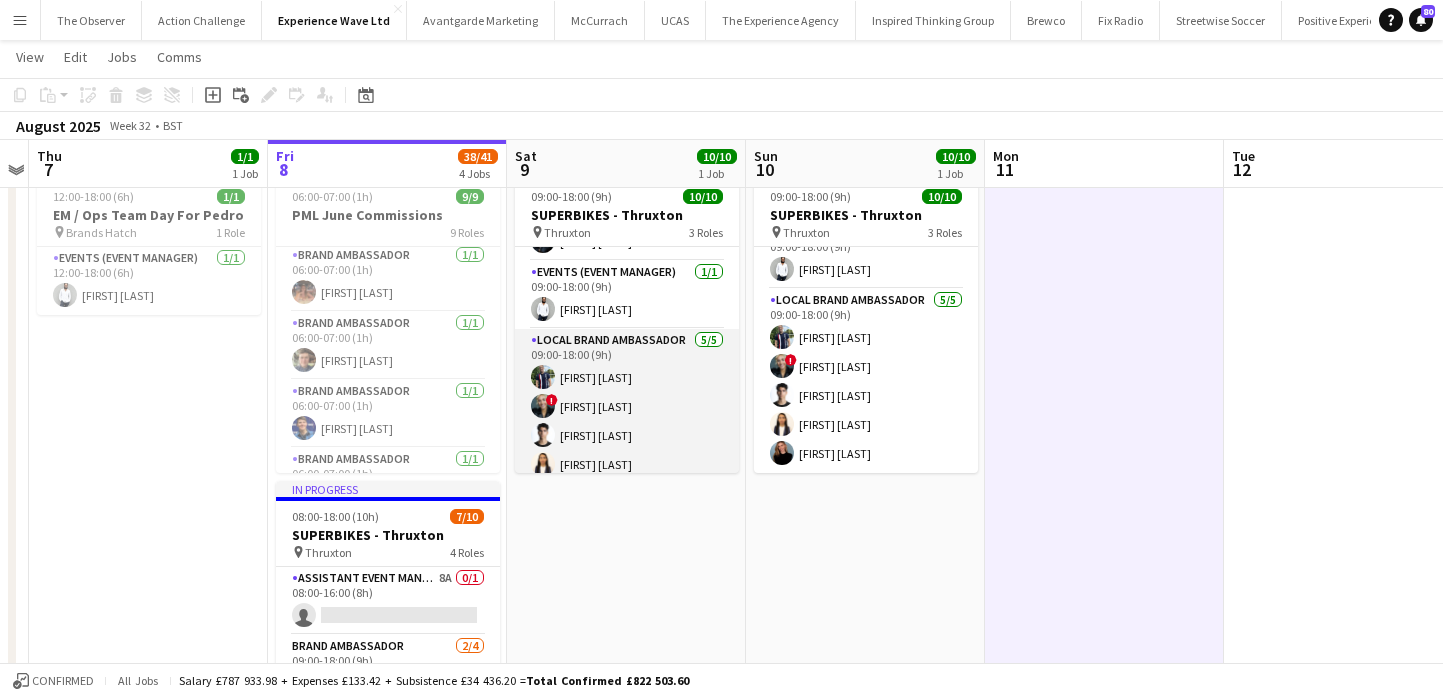 click on "Local Brand Ambassador   5/5   09:00-18:00 (9h)
[FIRST] [LAST] ! [FIRST] [LAST] [FIRST] [LAST] [FIRST] [LAST] [FIRST] [LAST]" at bounding box center (627, 421) 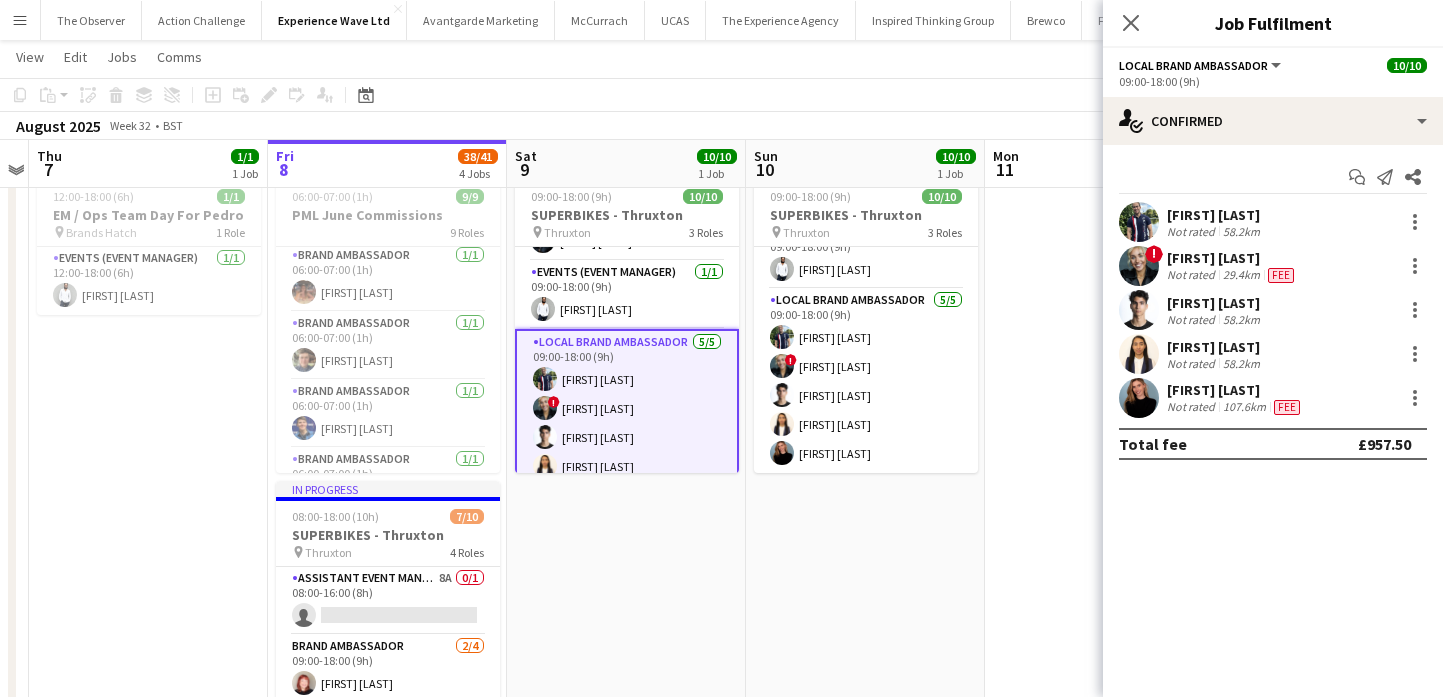 click on "[FIRST] [LAST]" at bounding box center [1235, 390] 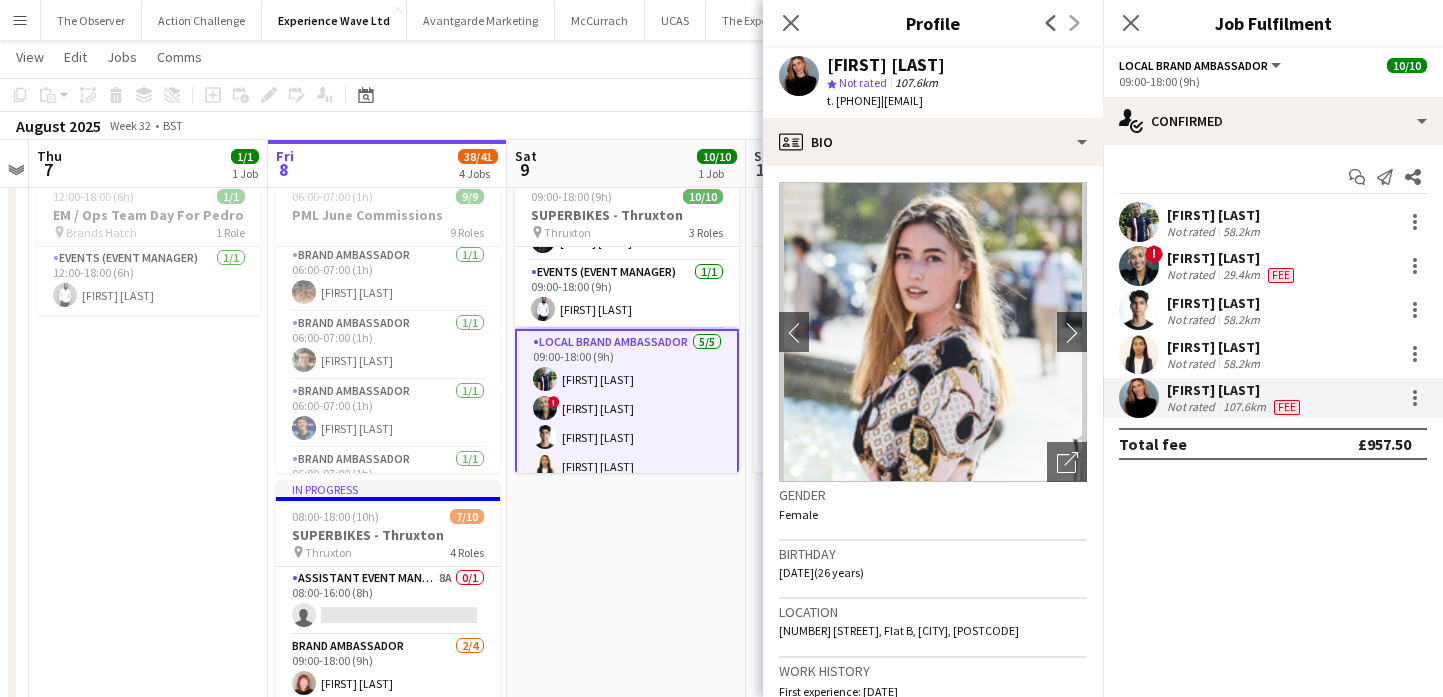 click on "09:00-18:00 (9h)    10/10   SUPERBIKES - Thruxton
pin
Thruxton   3 Roles   Brand Ambassador   4/4   09:00-18:00 (9h)
[FIRST] [LAST] [FIRST] [LAST] [FIRST] [LAST] [FIRST] [LAST]  Events (Event Manager)   1/1   09:00-18:00 (9h)
[FIRST] [LAST]  Local Brand Ambassador   5/5   09:00-18:00 (9h)
[FIRST] [LAST] ! [FIRST] [LAST] [FIRST] [LAST] [FIRST] [LAST] [FIRST] [LAST]" at bounding box center [626, 797] 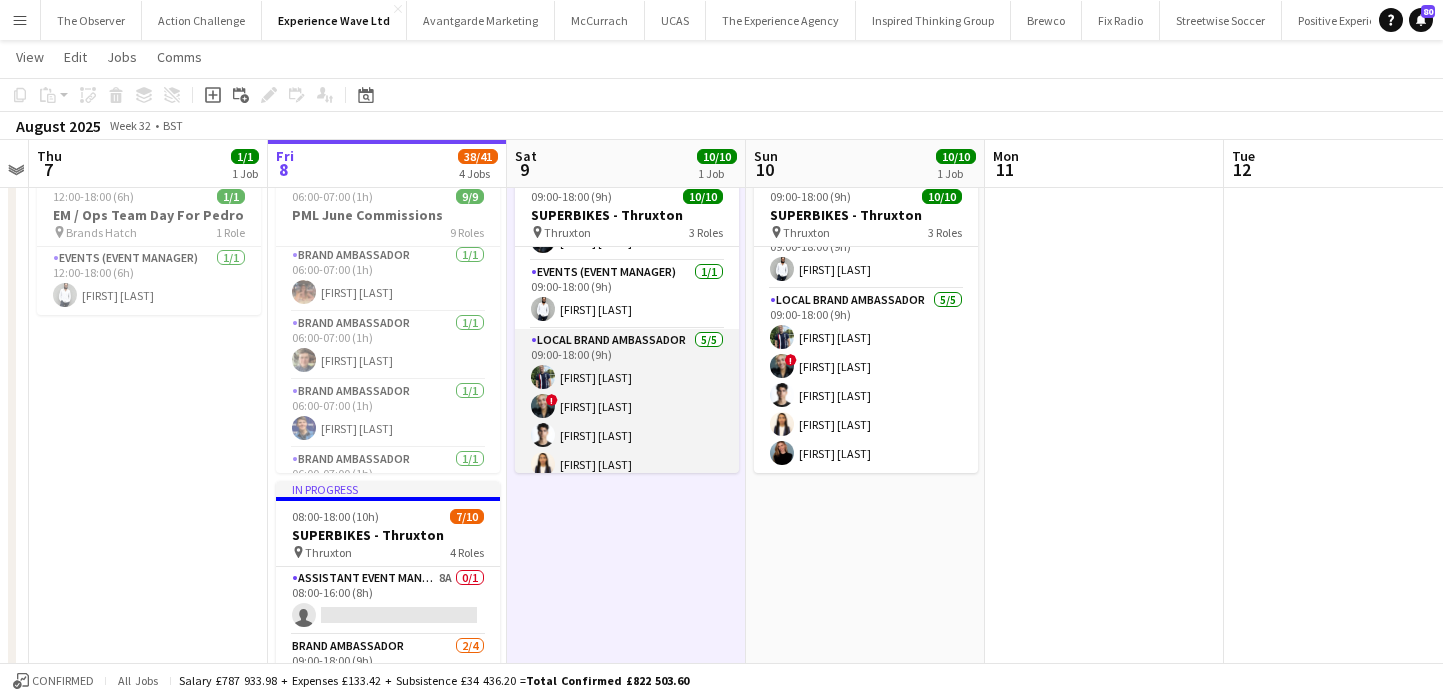 scroll, scrollTop: 181, scrollLeft: 0, axis: vertical 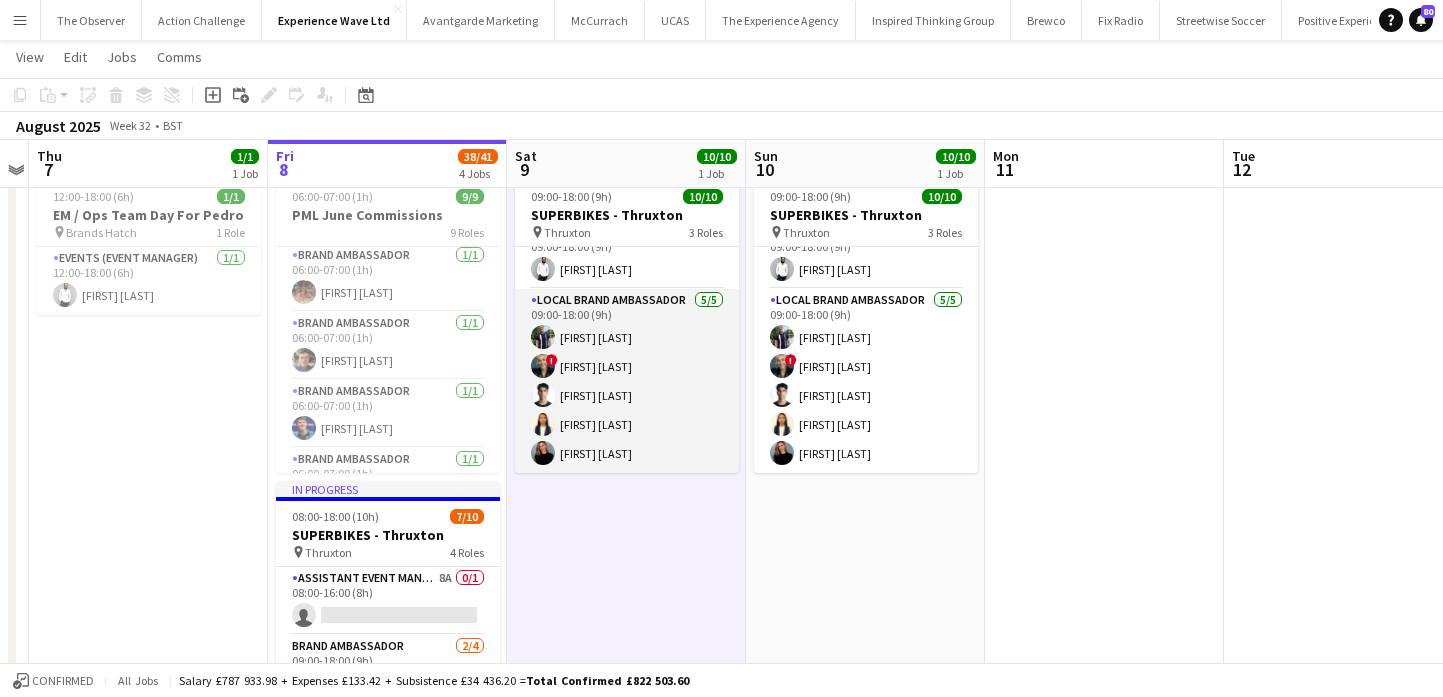 click on "Local Brand Ambassador   5/5   09:00-18:00 (9h)
[FIRST] [LAST] ! [FIRST] [LAST] [FIRST] [LAST] [FIRST] [LAST] [FIRST] [LAST]" at bounding box center [627, 381] 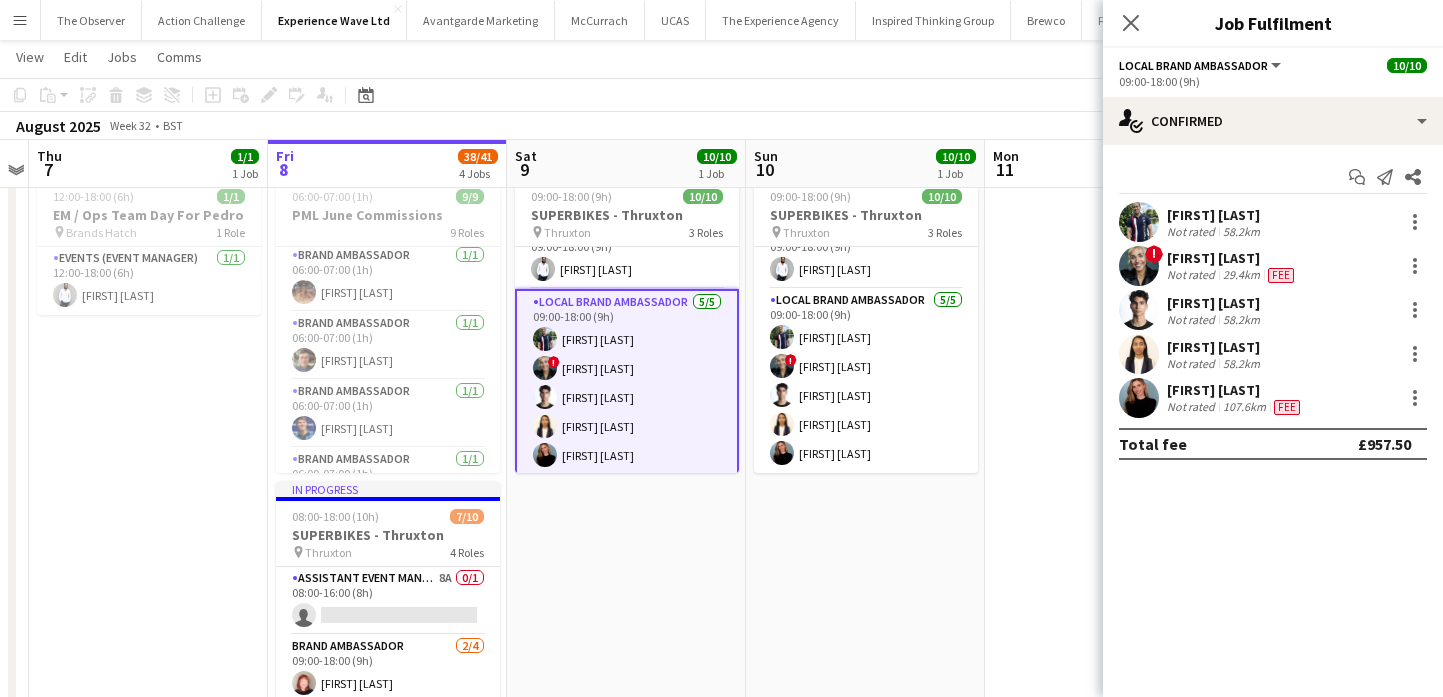 click on "Not rated" at bounding box center (1193, 407) 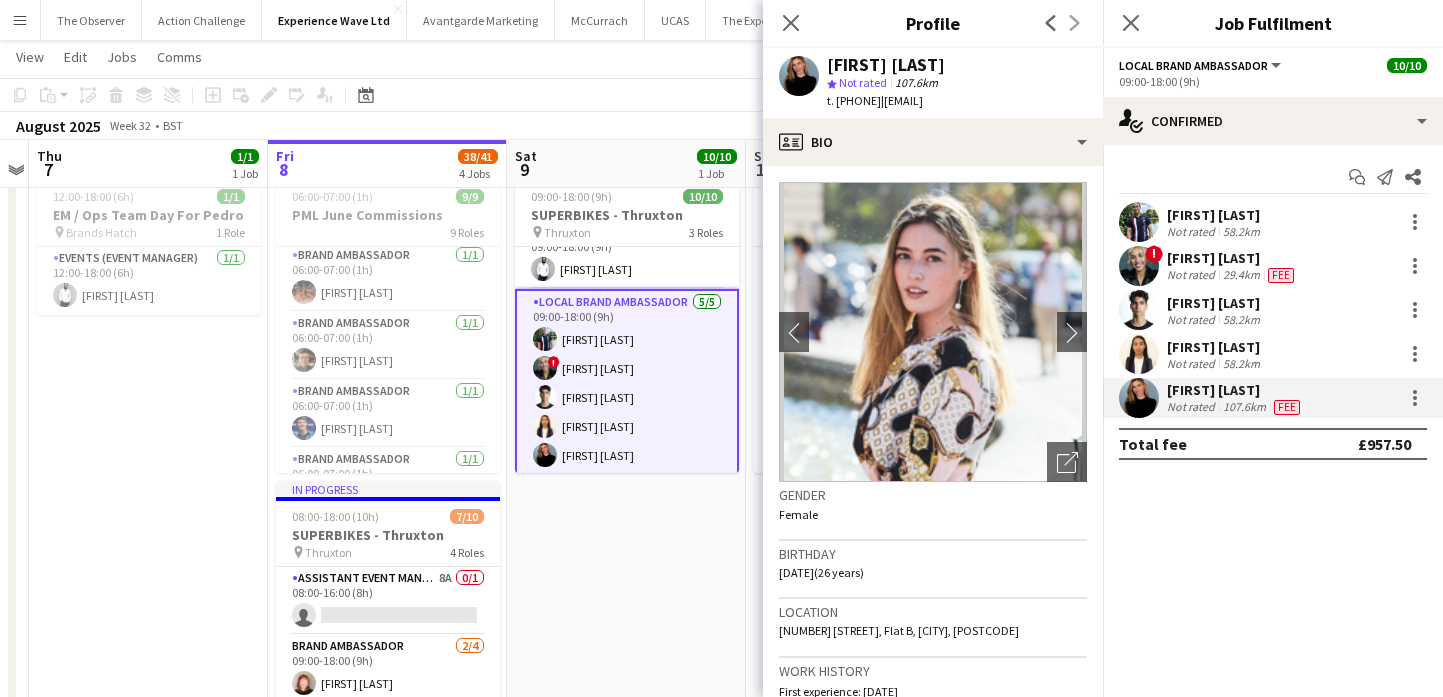 click on "09:00-18:00 (9h)    10/10   SUPERBIKES - Thruxton
pin
Thruxton   3 Roles   Brand Ambassador   4/4   09:00-18:00 (9h)
[FIRST] [LAST] [FIRST] [LAST] [FIRST] [LAST] [FIRST] [LAST]  Events (Event Manager)   1/1   09:00-18:00 (9h)
[FIRST] [LAST]  Local Brand Ambassador   5/5   09:00-18:00 (9h)
[FIRST] [LAST] ! [FIRST] [LAST] [FIRST] [LAST] [FIRST] [LAST] [FIRST] [LAST]" at bounding box center (626, 797) 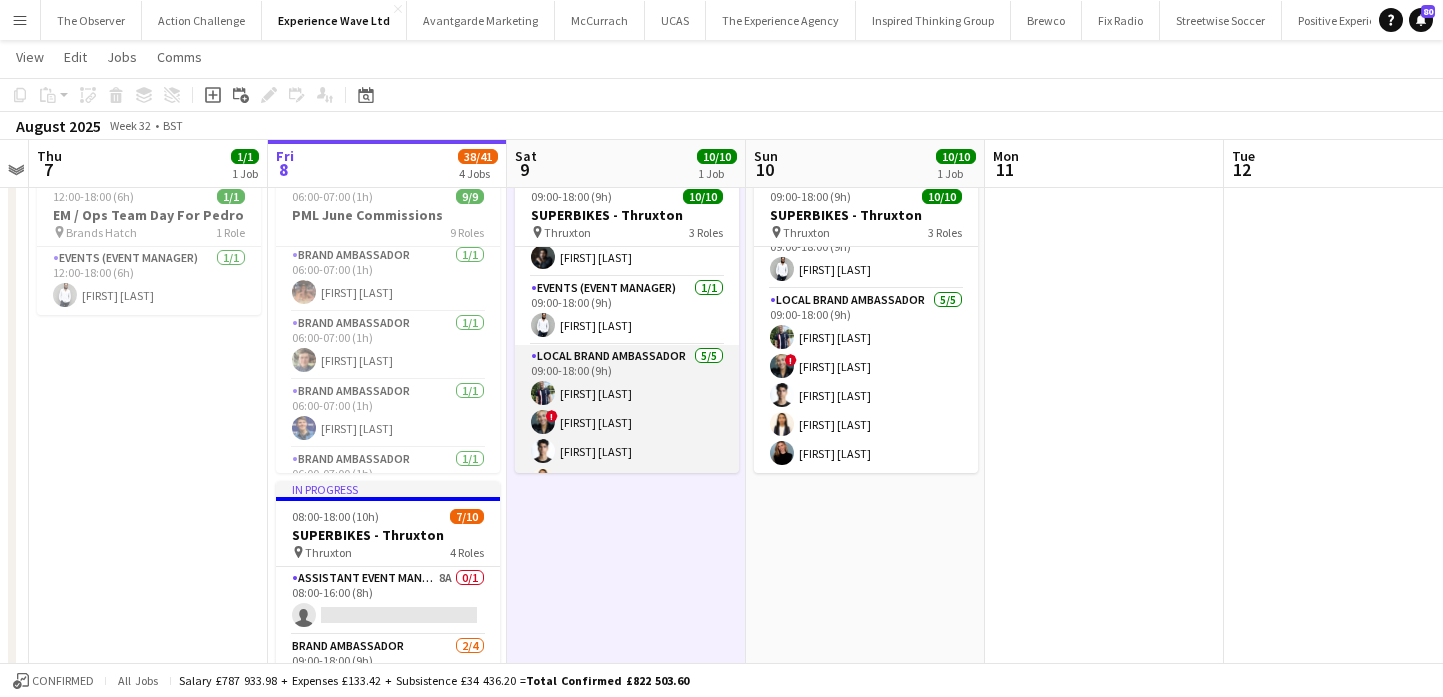 scroll, scrollTop: 114, scrollLeft: 0, axis: vertical 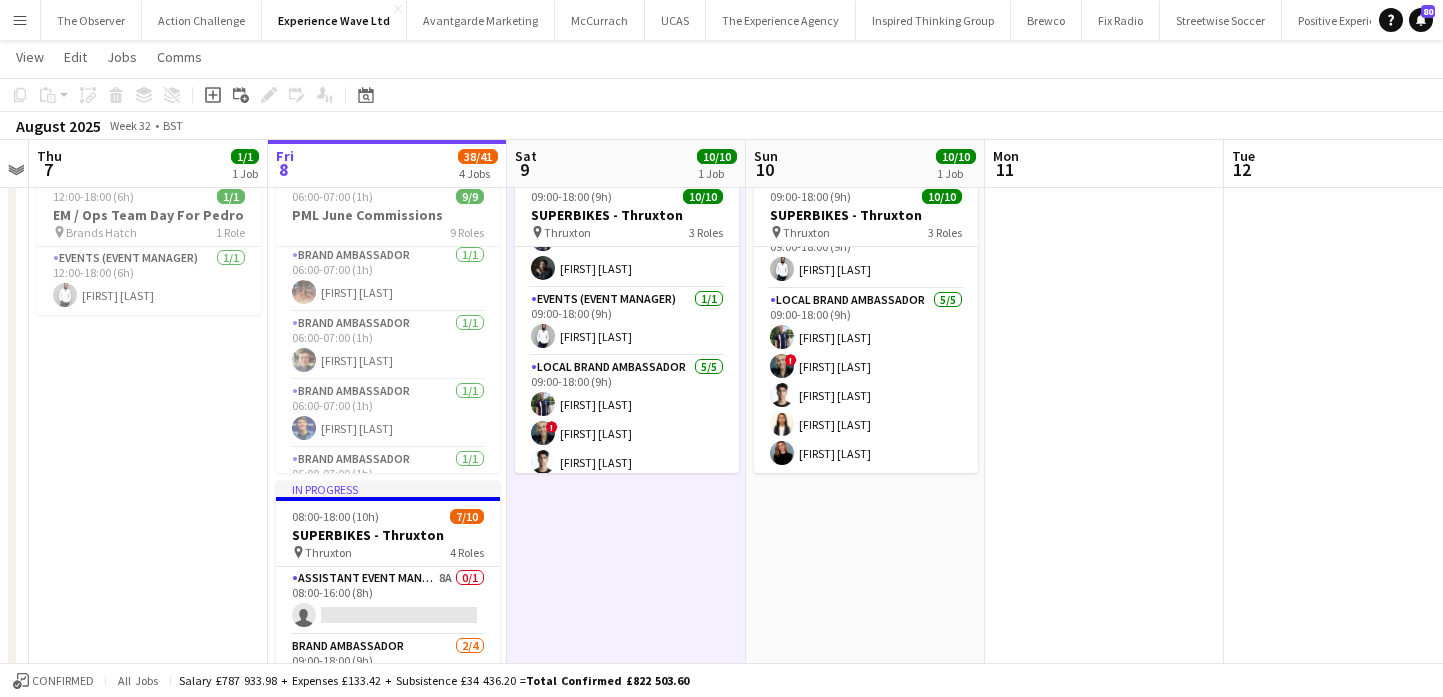 click on "Menu" at bounding box center [20, 20] 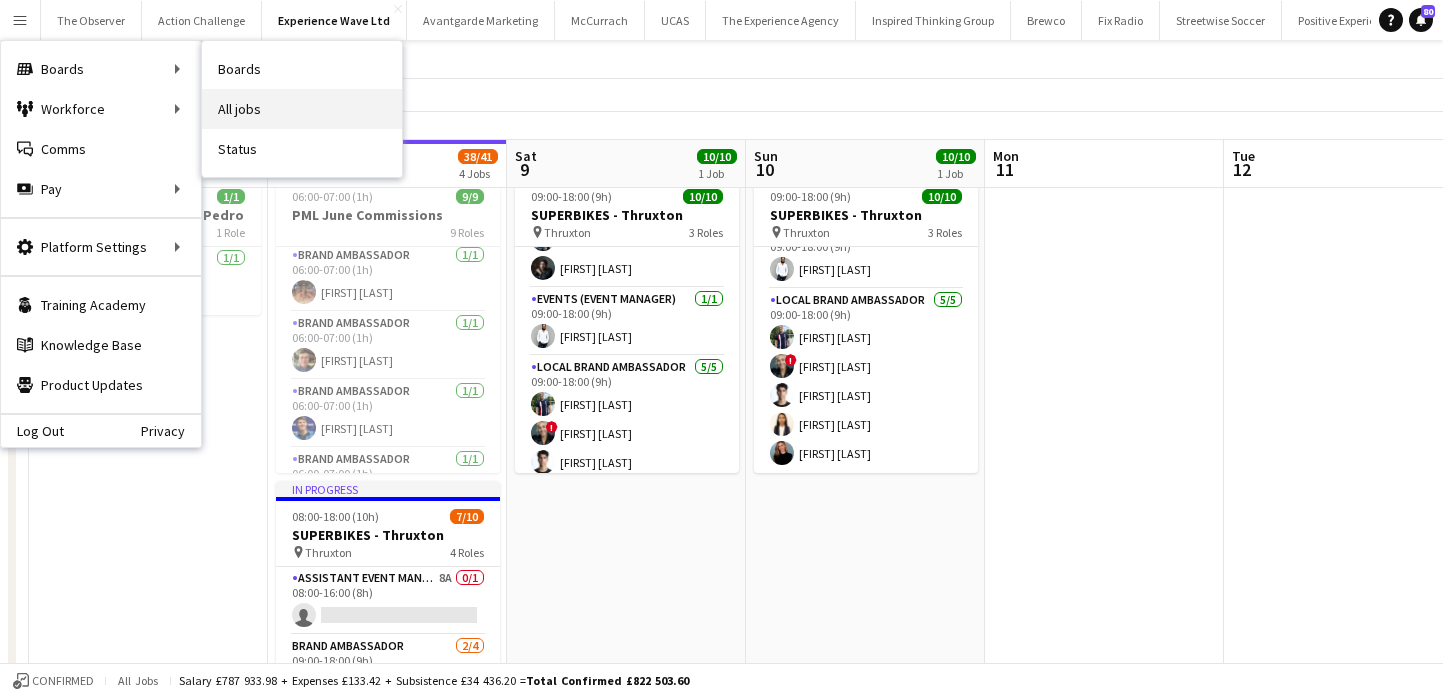 click on "All jobs" at bounding box center (302, 109) 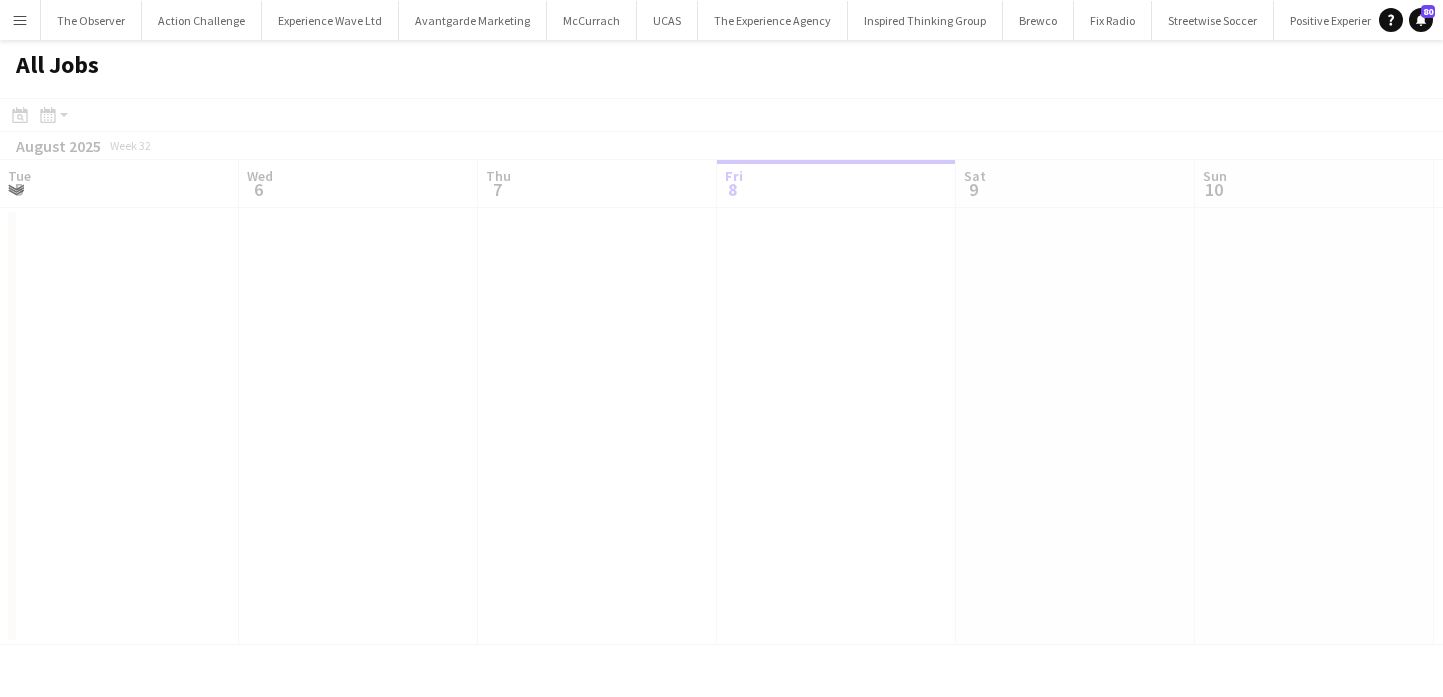 scroll, scrollTop: 0, scrollLeft: 0, axis: both 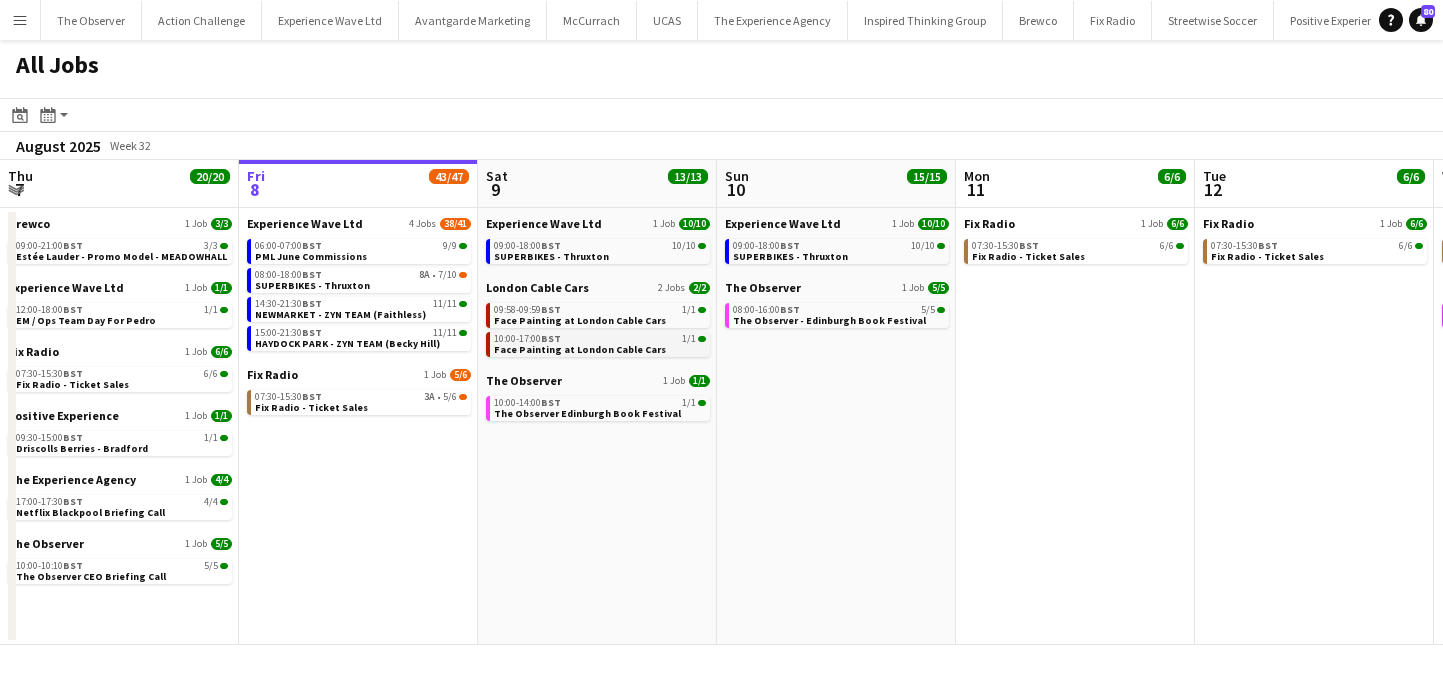 click on "10:00-17:00    BST   1/1" at bounding box center (600, 339) 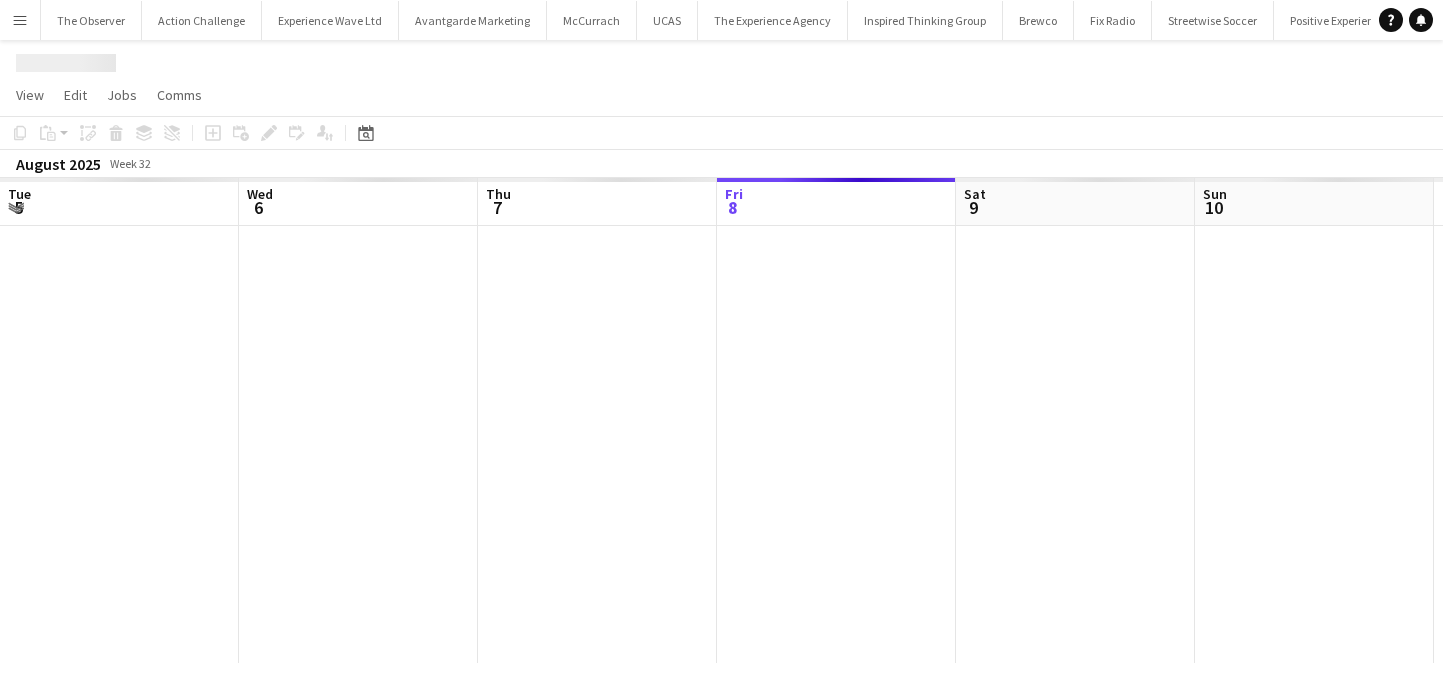 scroll, scrollTop: 0, scrollLeft: 0, axis: both 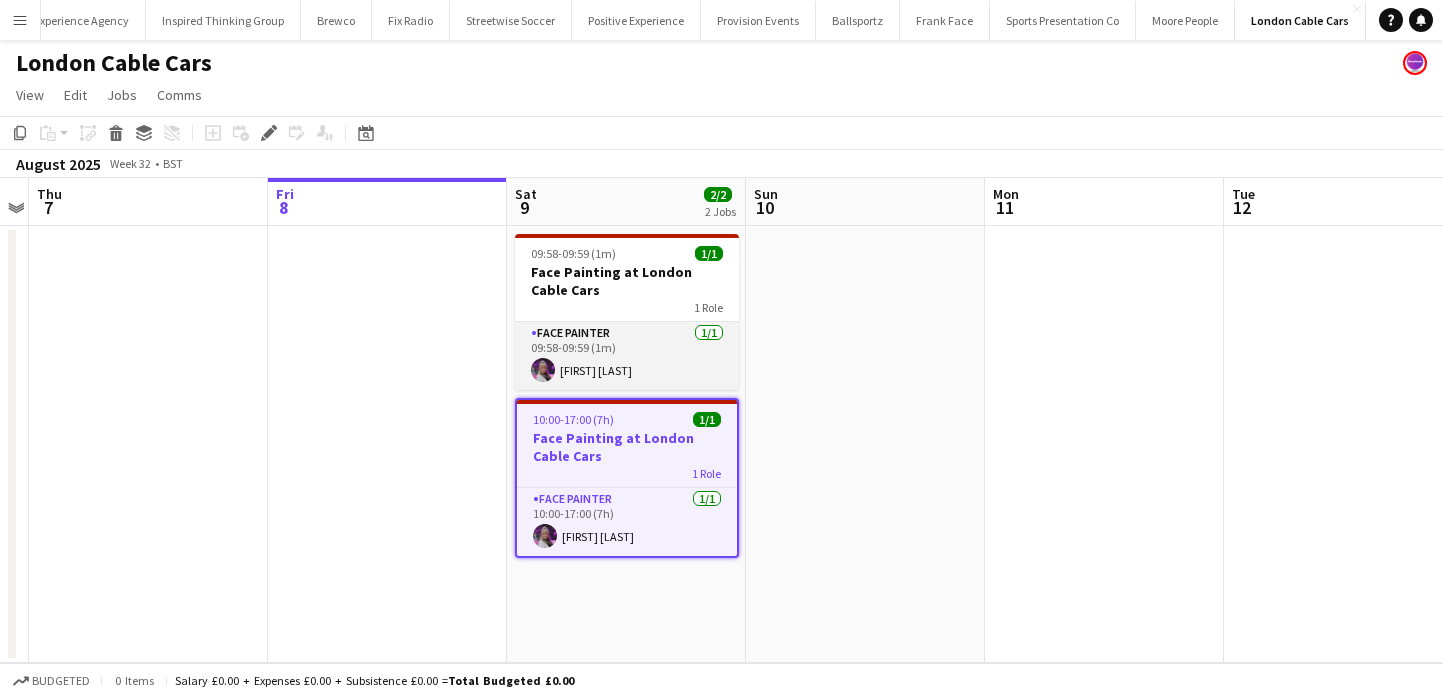 click on "Face Painter   1/1   09:58-09:59 (1m)
[FIRST] [LAST]" at bounding box center [627, 356] 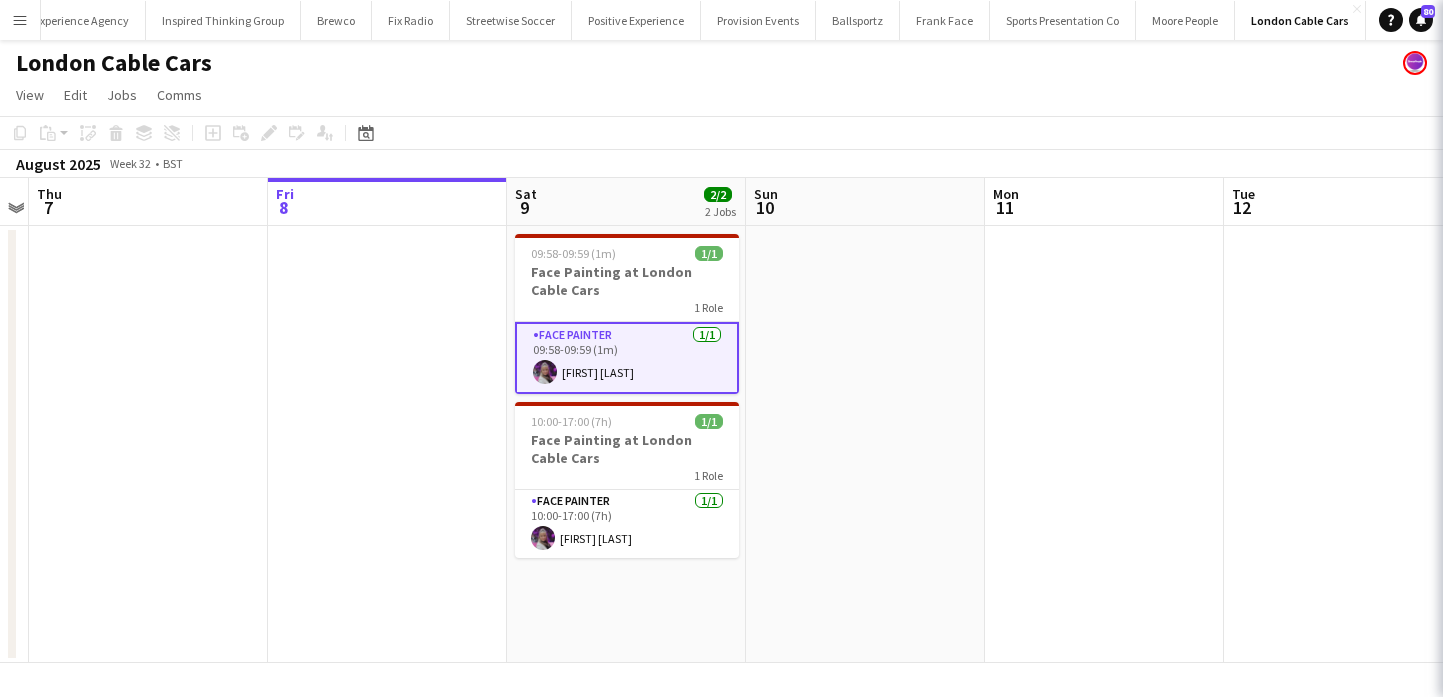 scroll, scrollTop: 0, scrollLeft: 689, axis: horizontal 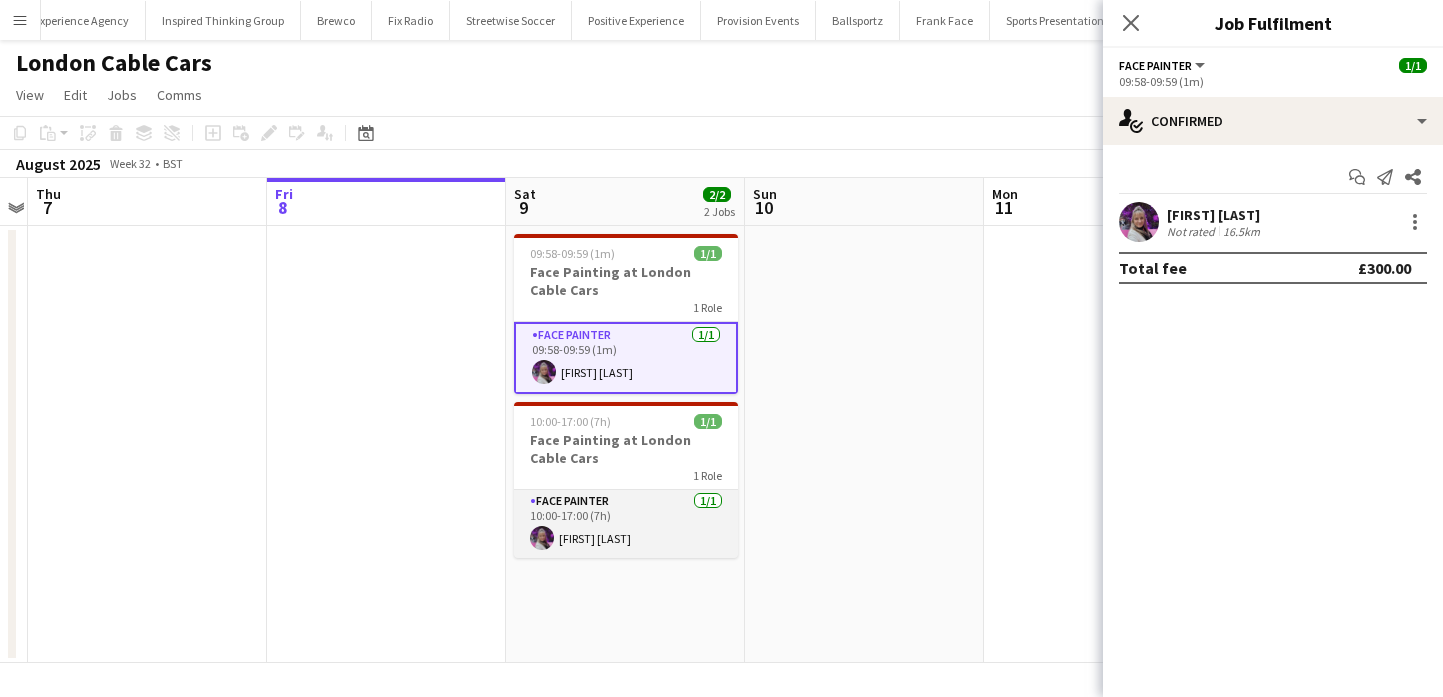 click on "Face Painter   1/1   10:00-17:00 (7h)
[FIRST] [LAST]" at bounding box center [626, 524] 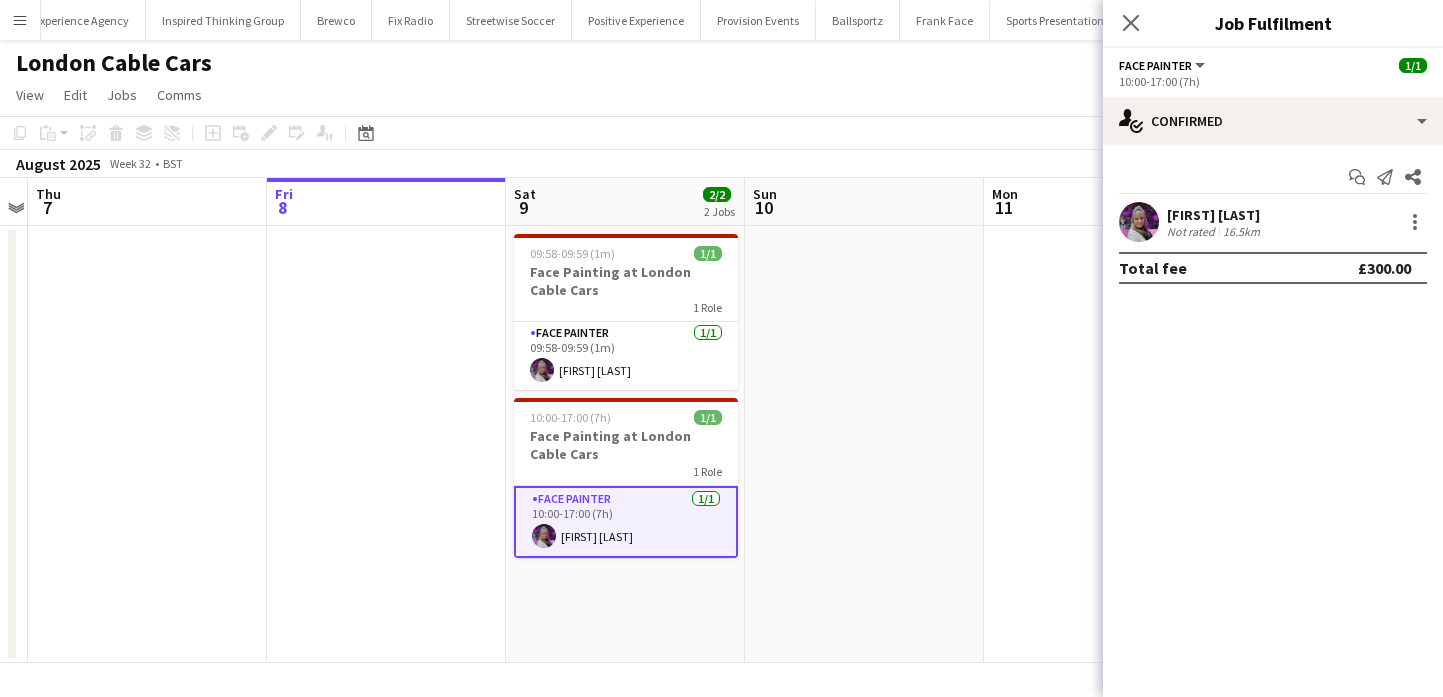 click on "Start chat
Send notification
Share" at bounding box center (1273, 177) 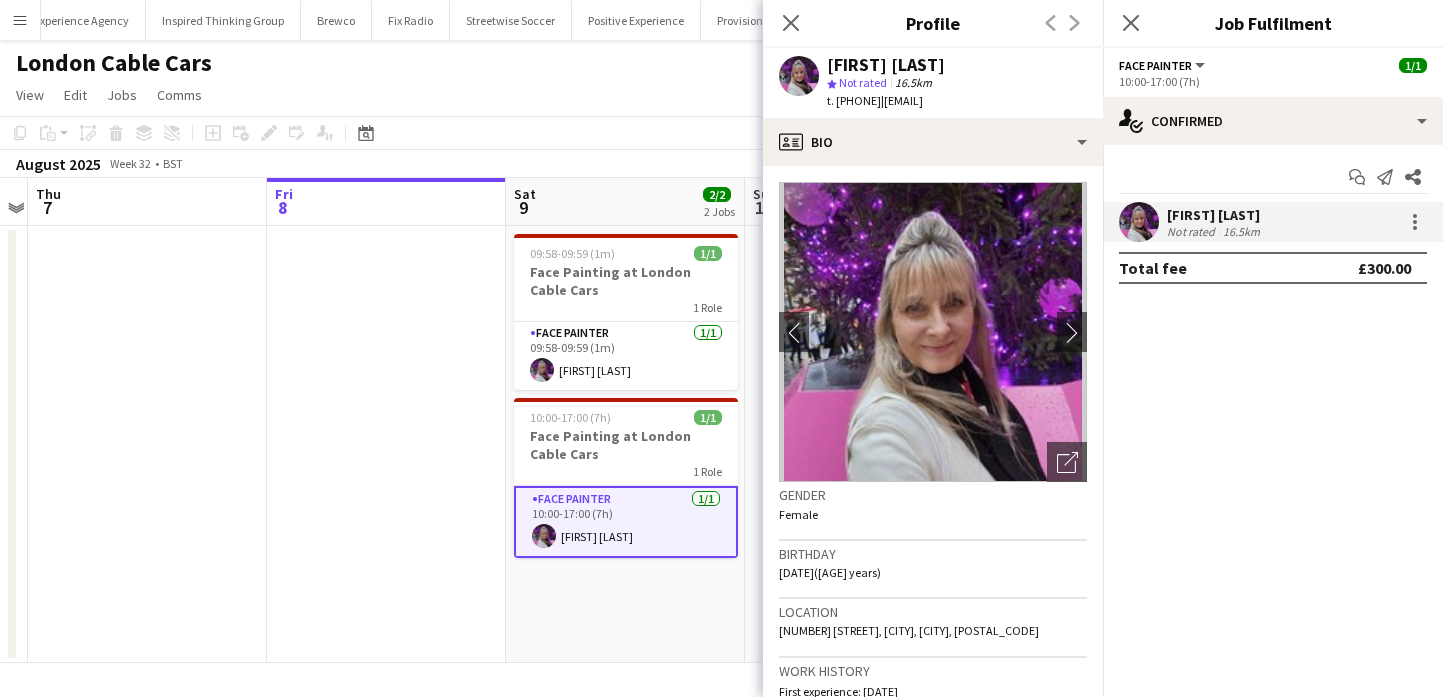 click on "London Cable Cars" 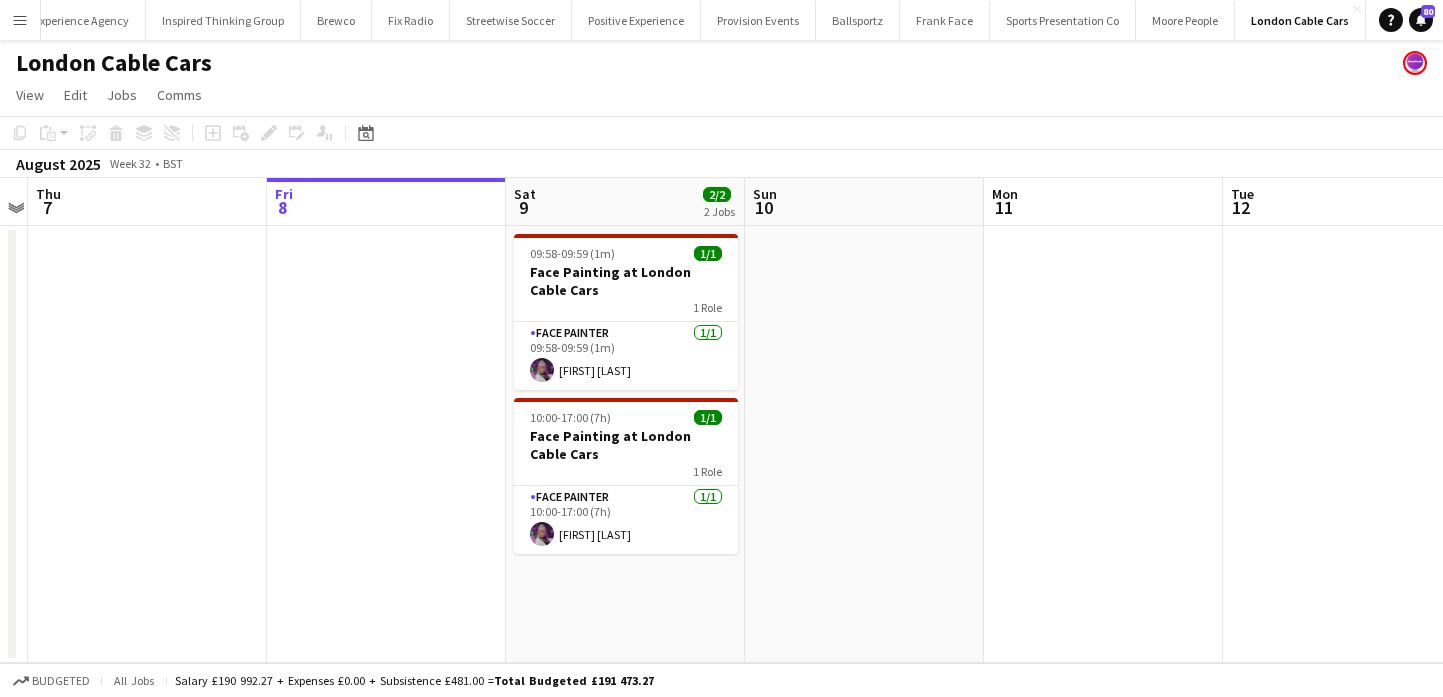 click on "Menu" at bounding box center [20, 20] 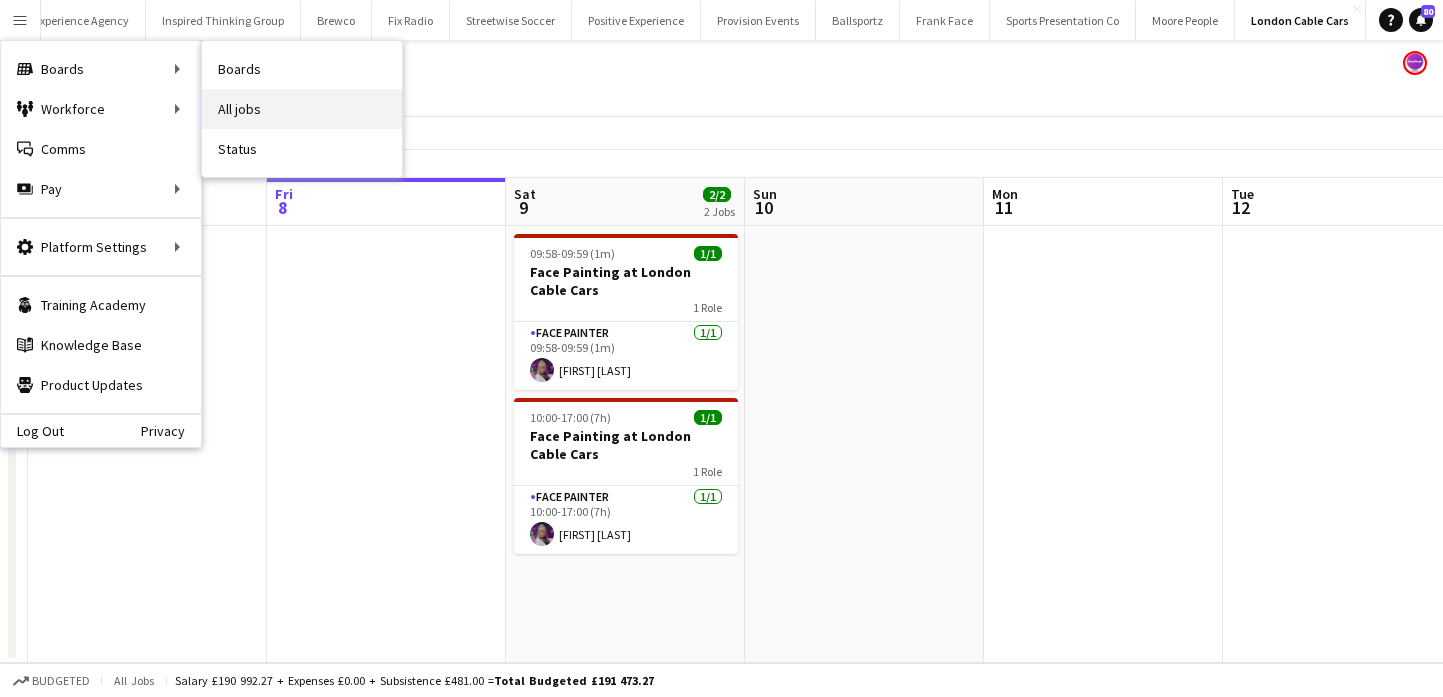 click on "All jobs" at bounding box center (302, 109) 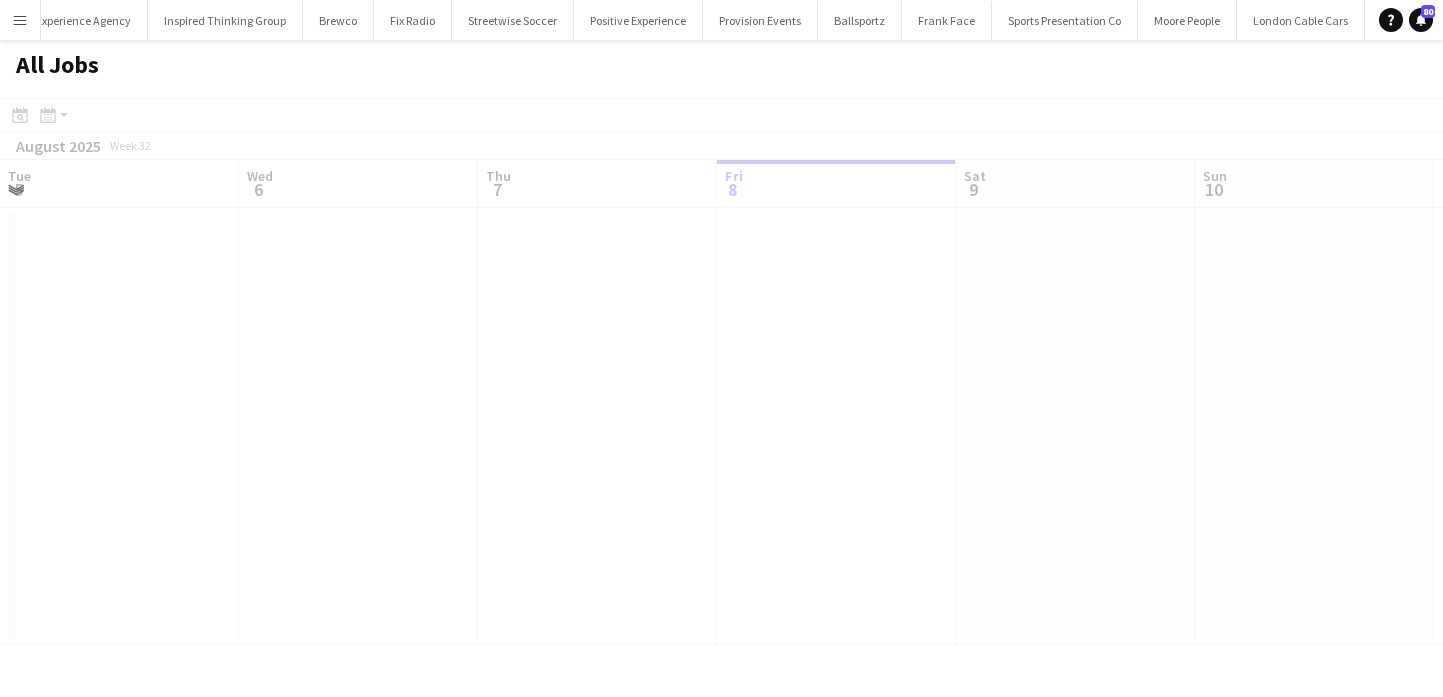 scroll, scrollTop: 0, scrollLeft: 478, axis: horizontal 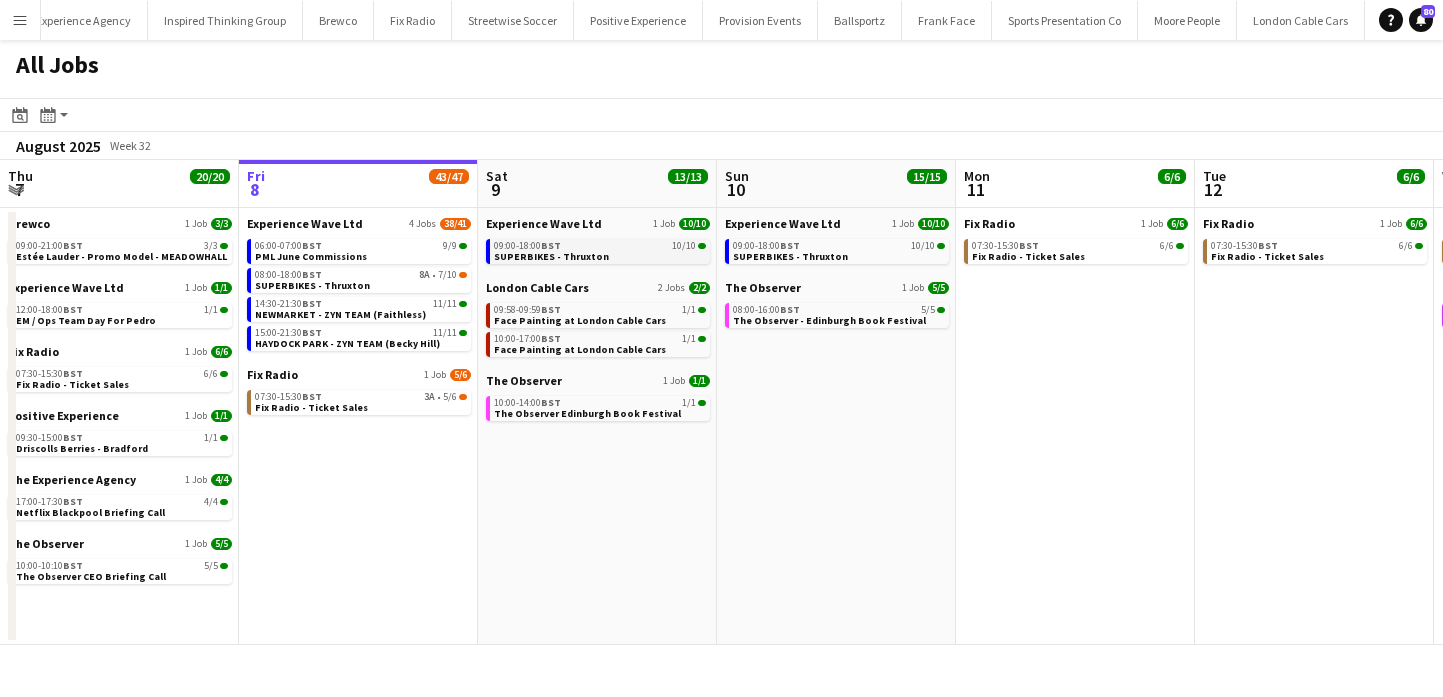 click on "09:00-18:00    BST   10/10   SUPERBIKES - Thruxton" at bounding box center (600, 250) 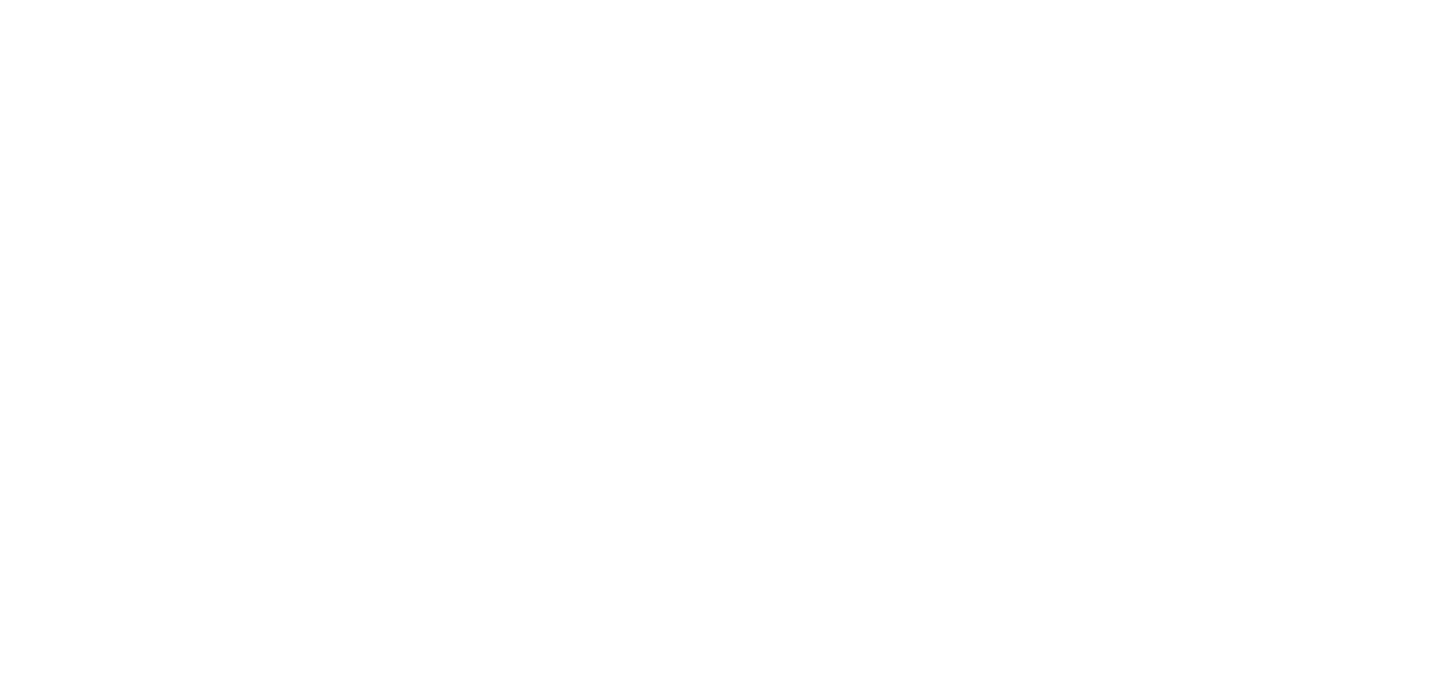 scroll, scrollTop: 0, scrollLeft: 0, axis: both 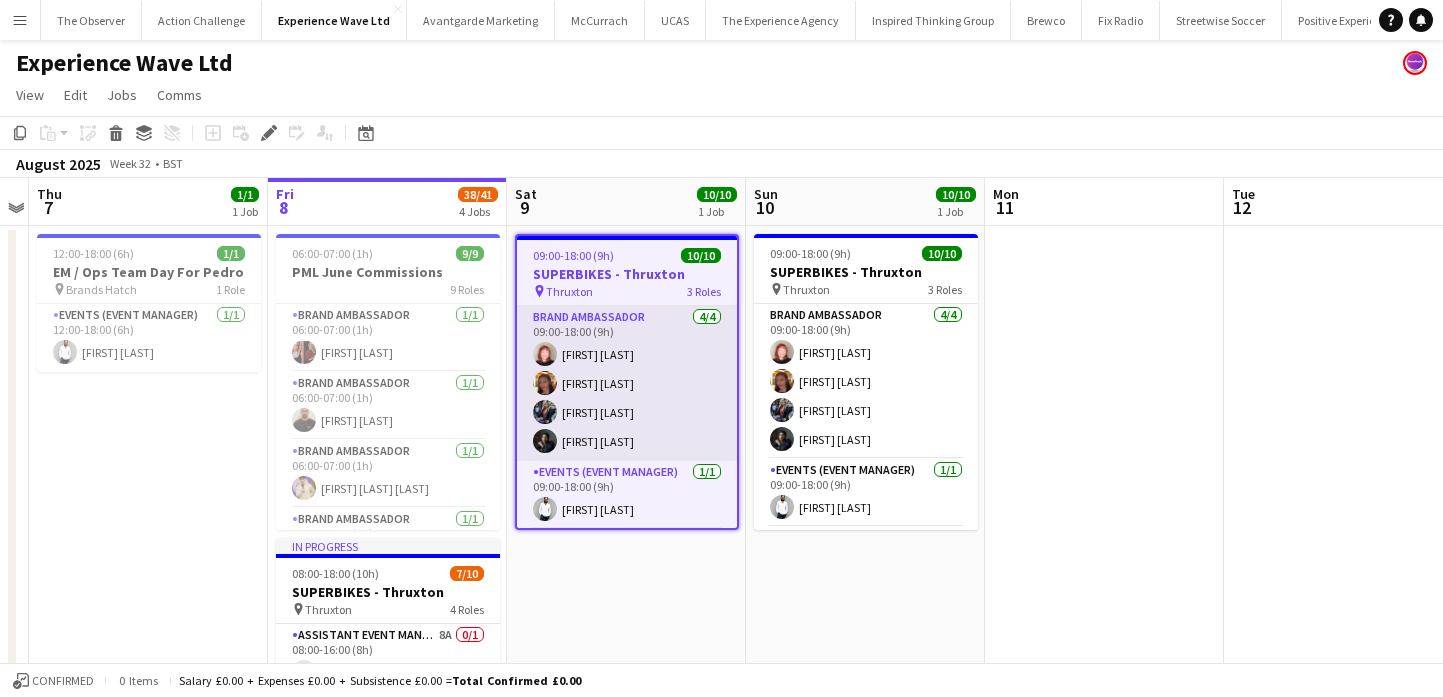 click on "Brand Ambassador   4/4   09:00-18:00 (9h)
Lily Exall Mollie NJOKU Chantelle Keung Channan Hanif" at bounding box center [627, 383] 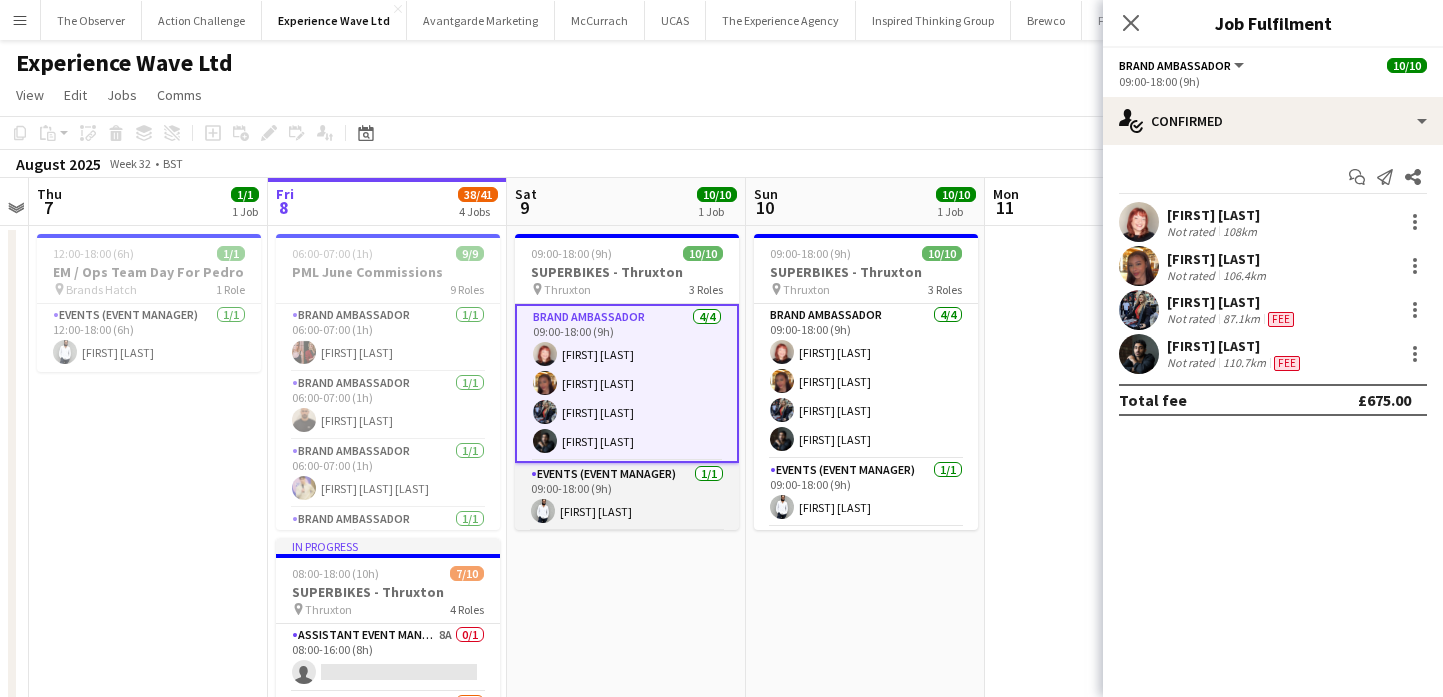 click on "Events (Event Manager)   1/1   09:00-18:00 (9h)
Pedro De Marchi" at bounding box center [627, 497] 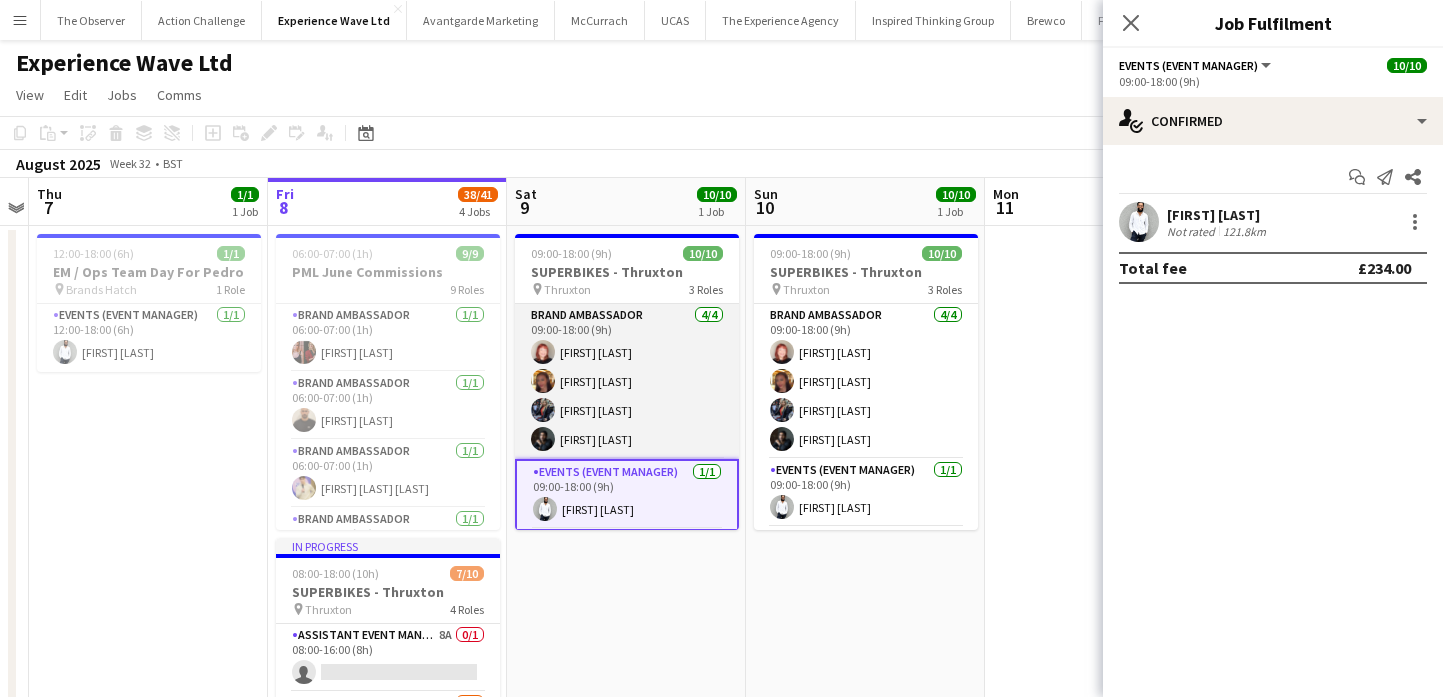 click on "Brand Ambassador   4/4   09:00-18:00 (9h)
Lily Exall Mollie NJOKU Chantelle Keung Channan Hanif" at bounding box center (627, 381) 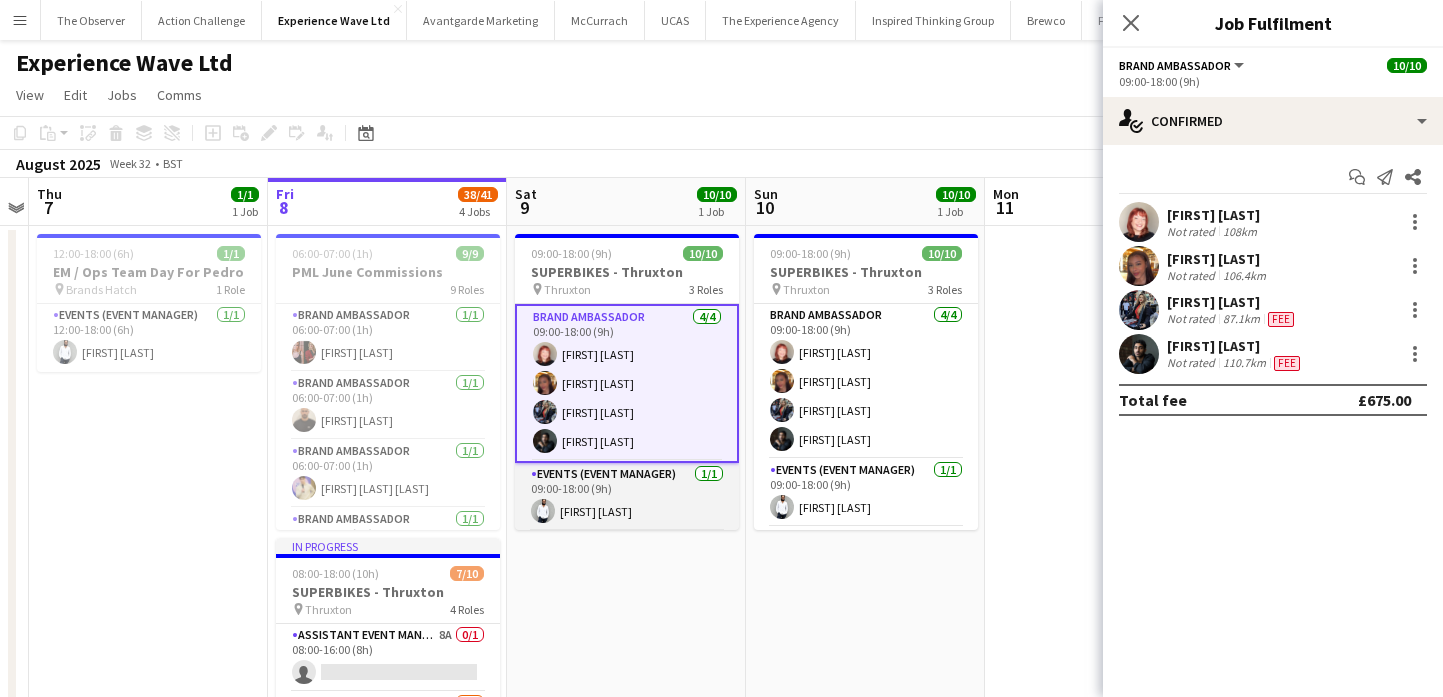 click on "Events (Event Manager)   1/1   09:00-18:00 (9h)
Pedro De Marchi" at bounding box center (627, 497) 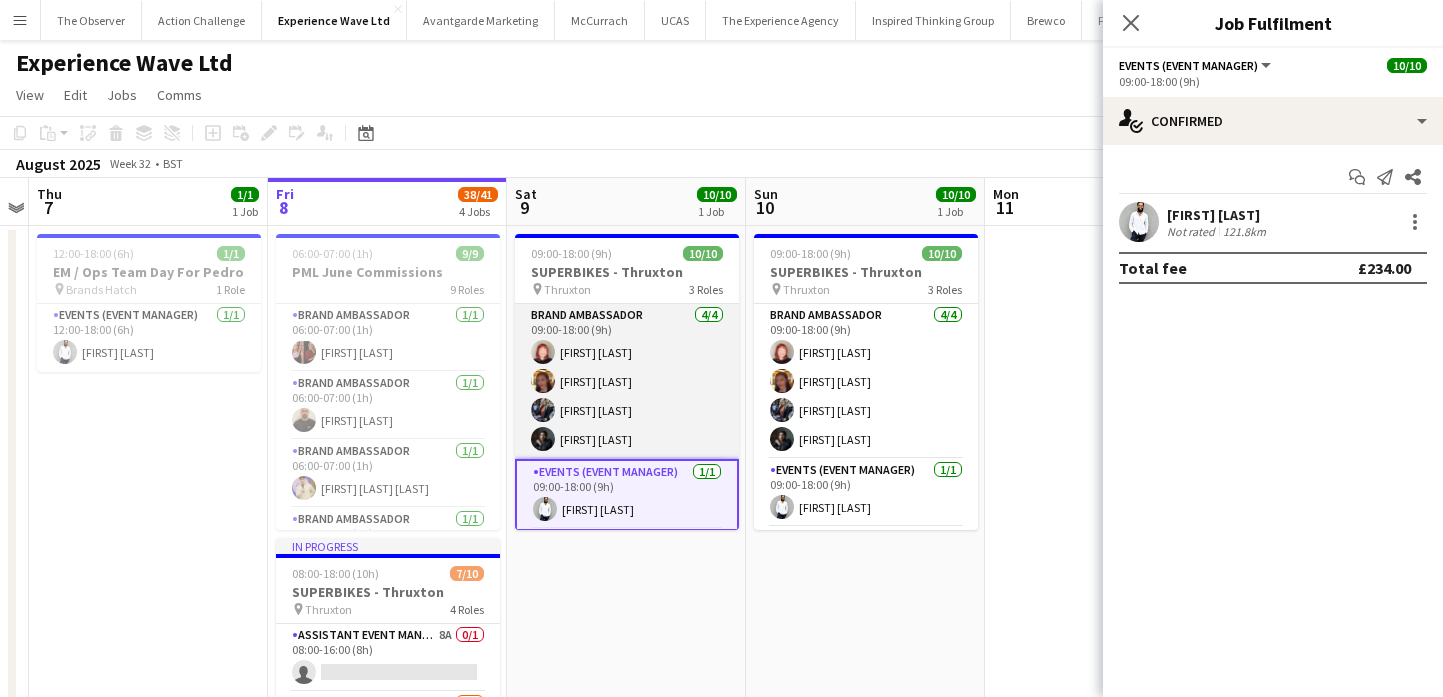 click on "Brand Ambassador   4/4   09:00-18:00 (9h)
Lily Exall Mollie NJOKU Chantelle Keung Channan Hanif" at bounding box center [627, 381] 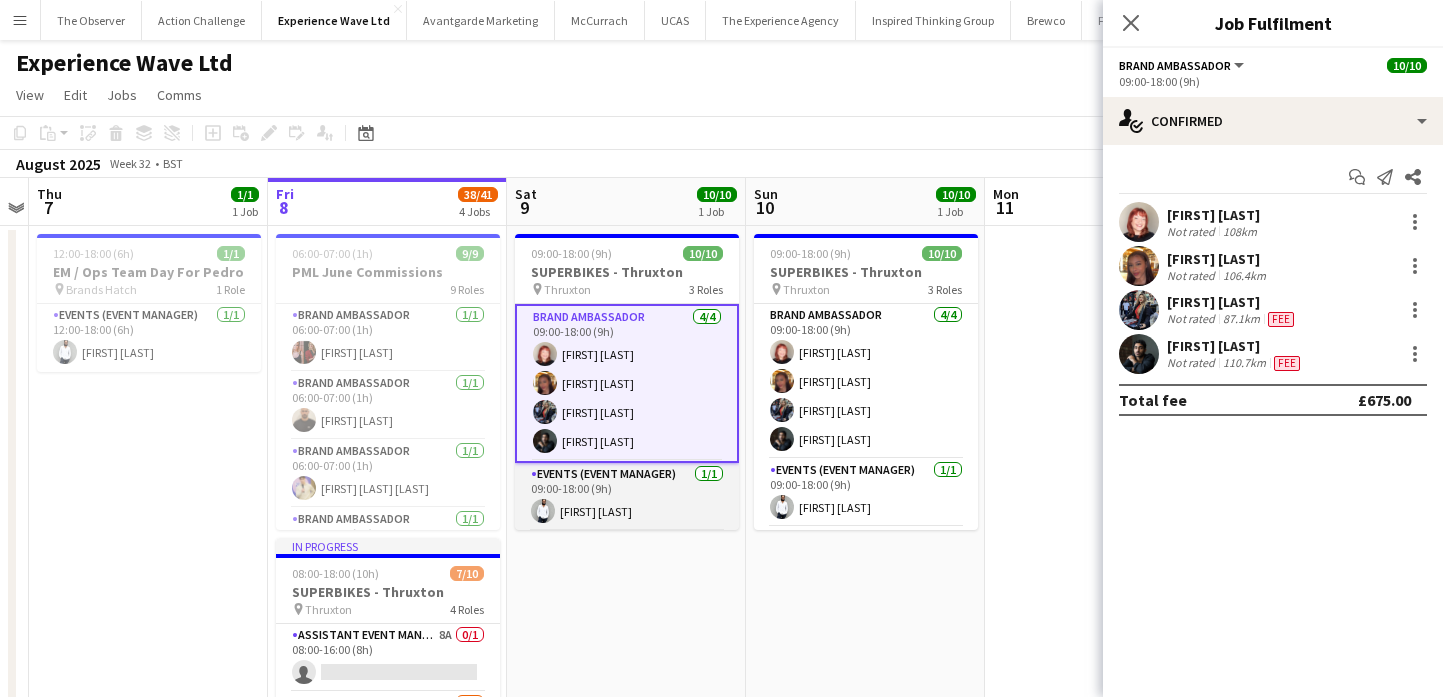 click on "Events (Event Manager)   1/1   09:00-18:00 (9h)
Pedro De Marchi" at bounding box center [627, 497] 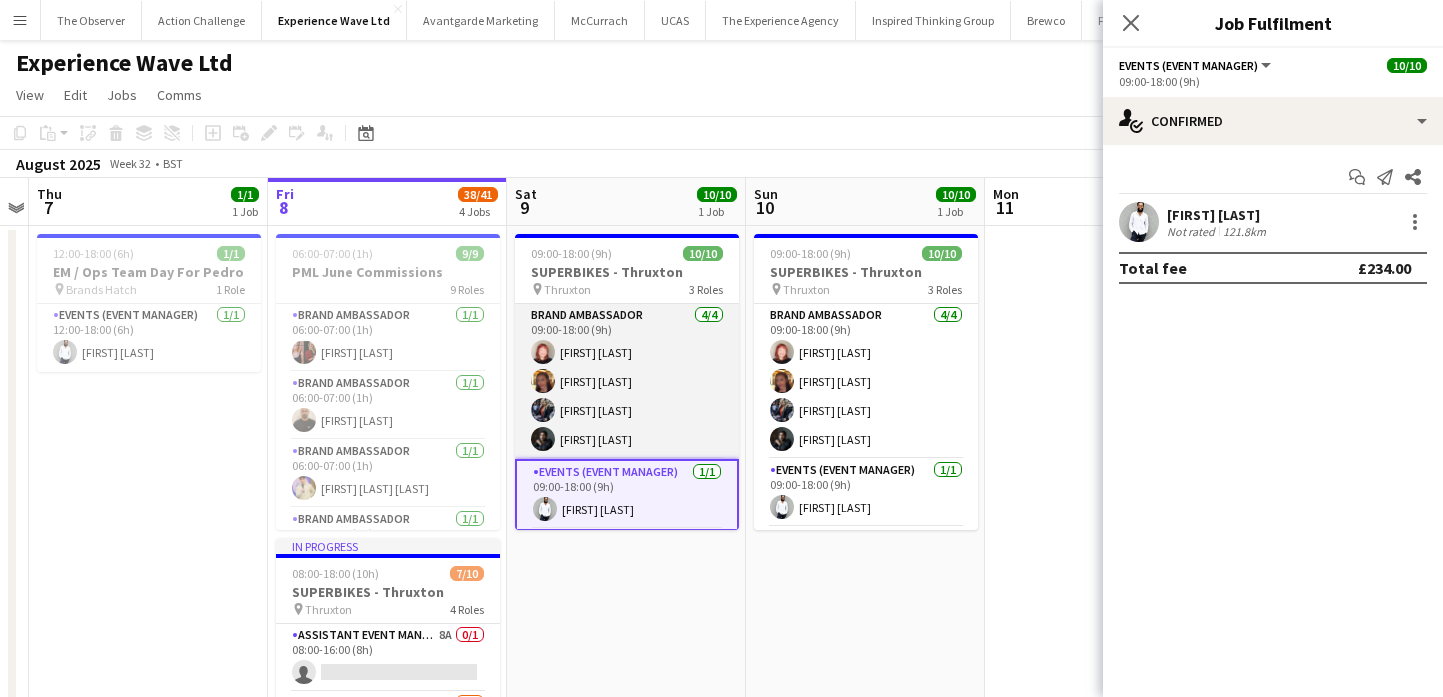 click on "Brand Ambassador   4/4   09:00-18:00 (9h)
Lily Exall Mollie NJOKU Chantelle Keung Channan Hanif" at bounding box center (627, 381) 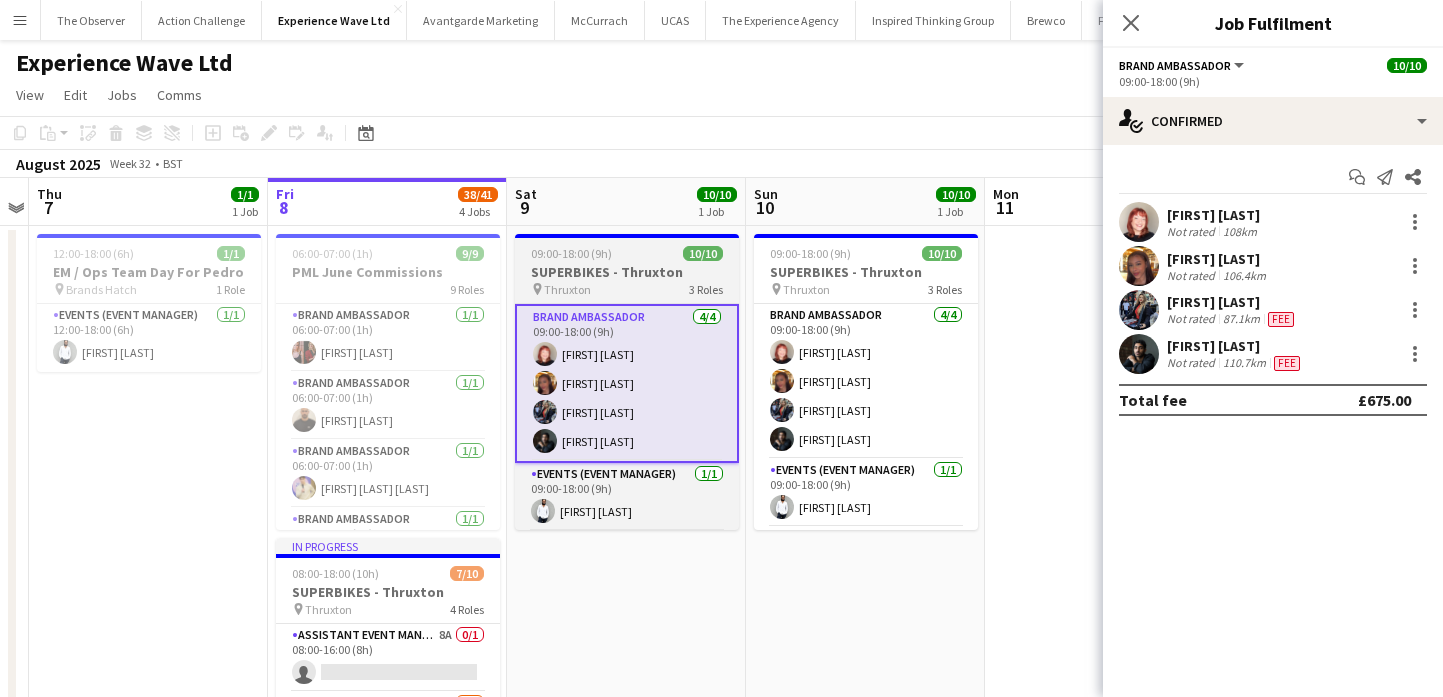 click on "SUPERBIKES - Thruxton" at bounding box center [627, 272] 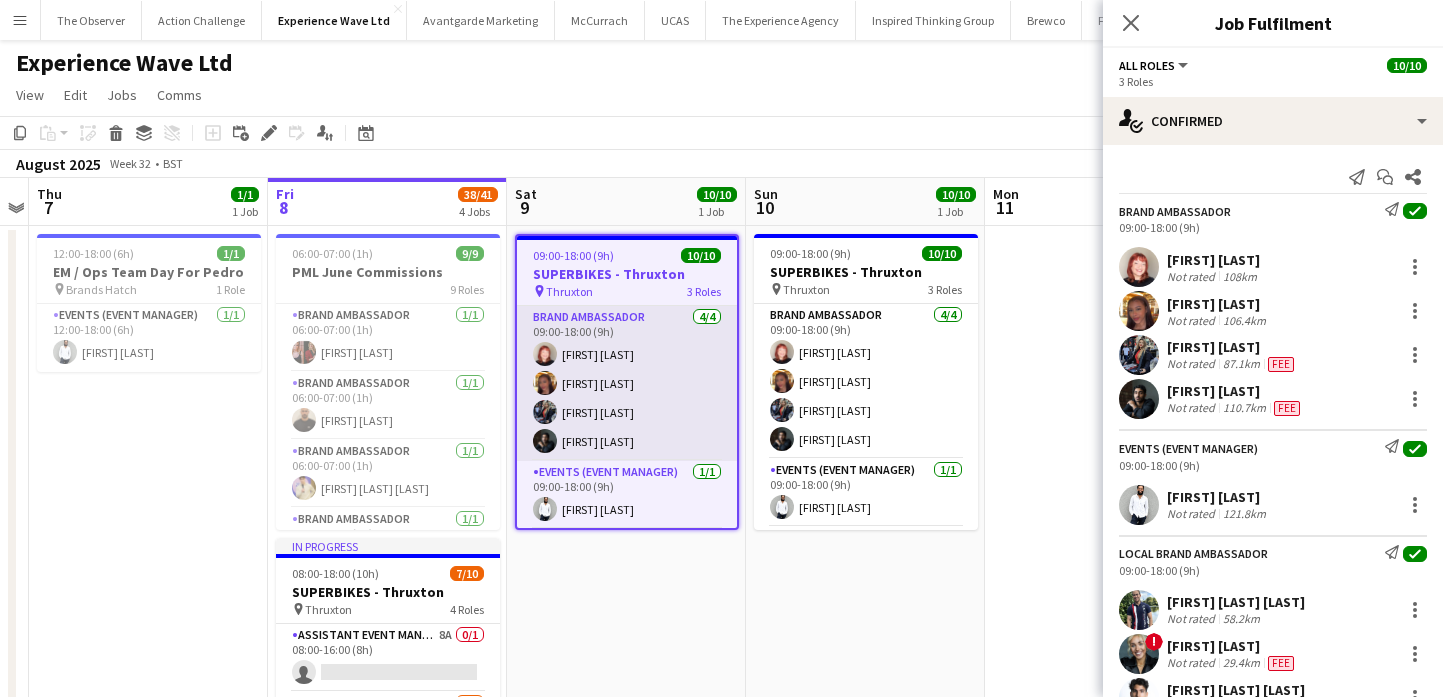 click on "Brand Ambassador   4/4   09:00-18:00 (9h)
Lily Exall Mollie NJOKU Chantelle Keung Channan Hanif" at bounding box center [627, 383] 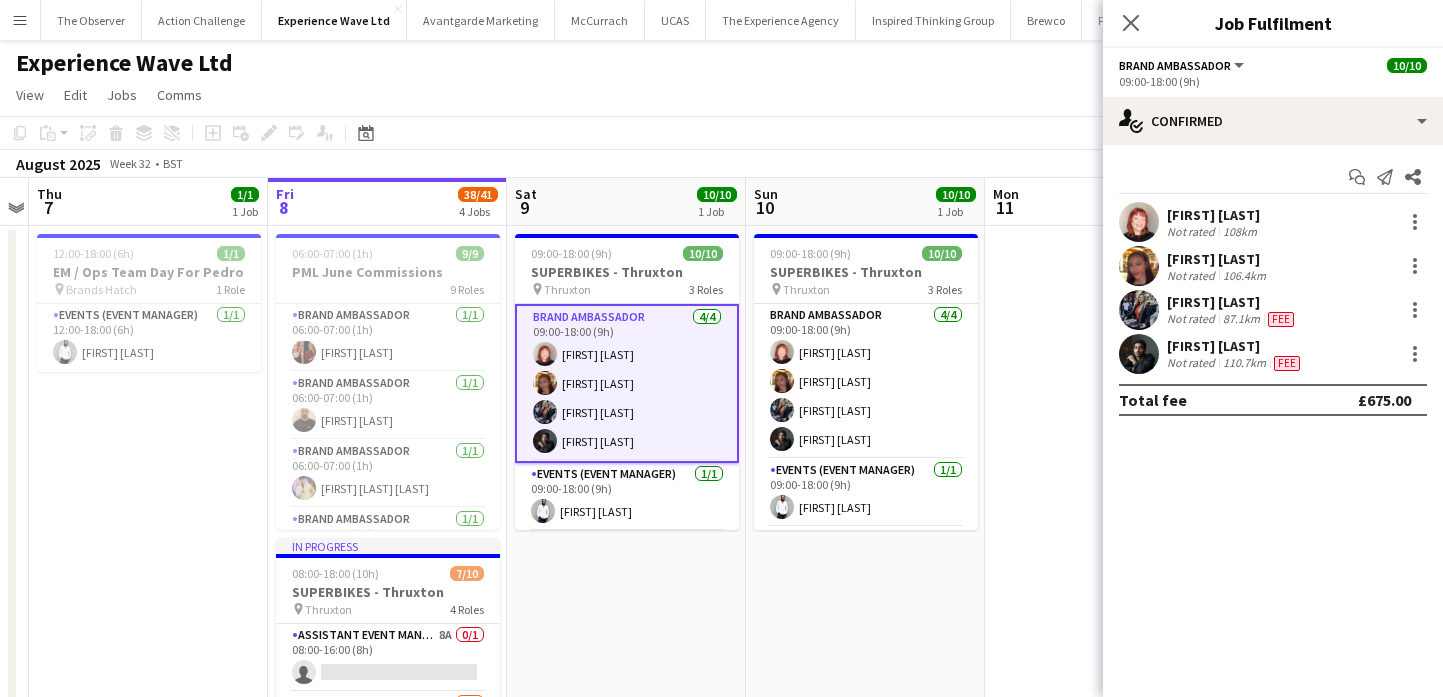 click on "Brand Ambassador   4/4   09:00-18:00 (9h)
Lily Exall Mollie NJOKU Chantelle Keung Channan Hanif" at bounding box center [627, 383] 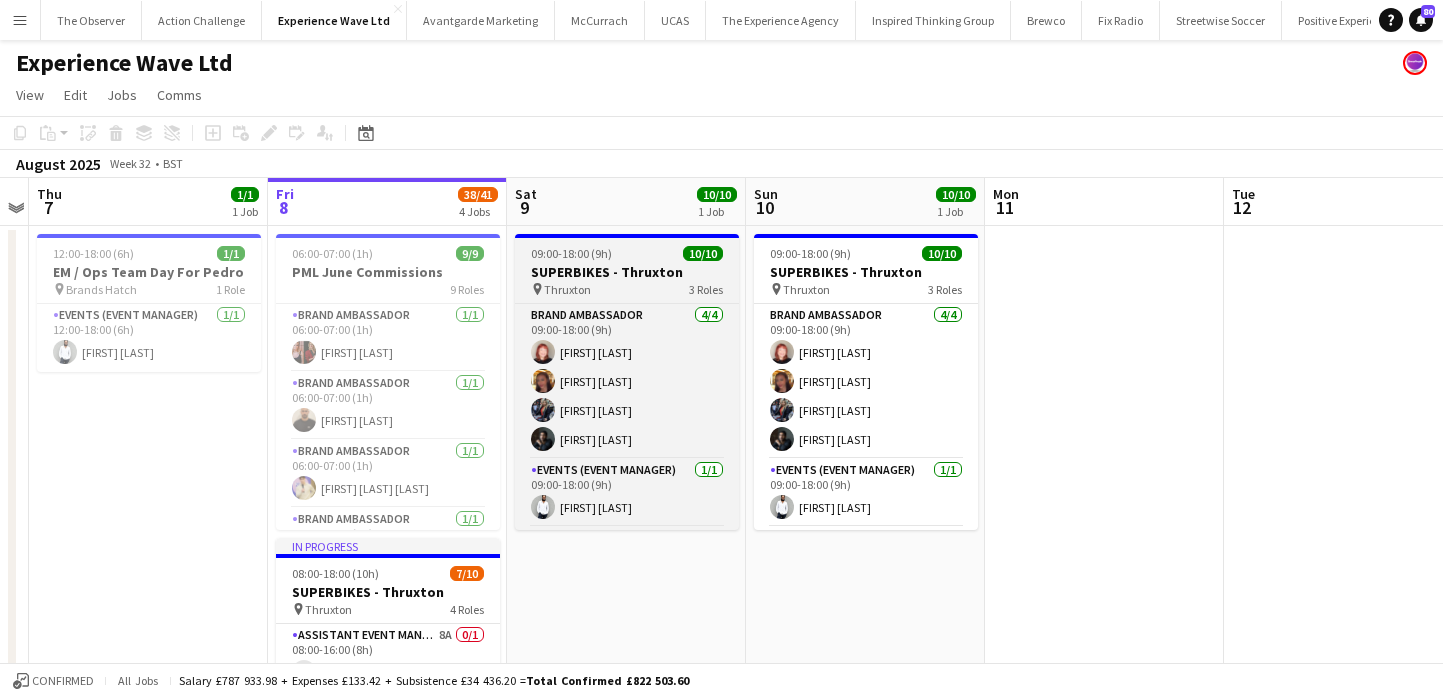 click on "3 Roles" at bounding box center [706, 289] 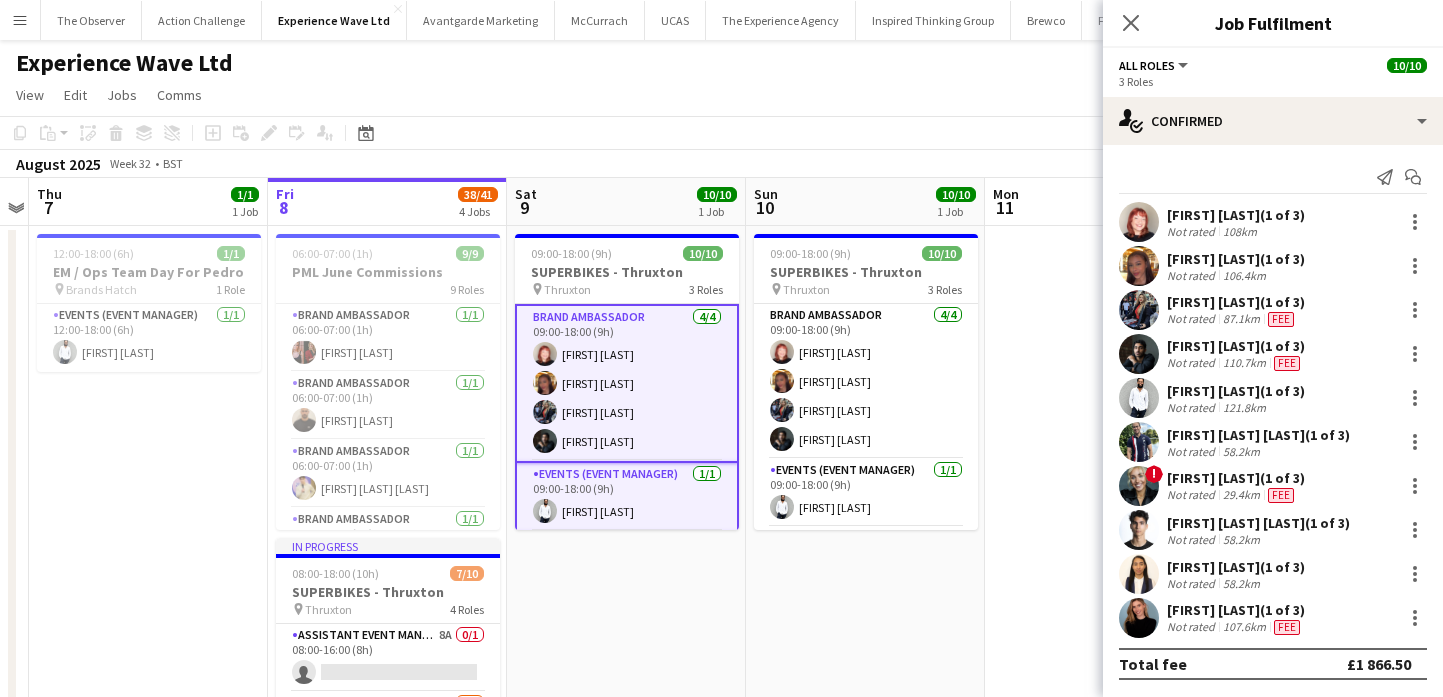 click on "Brand Ambassador   4/4   09:00-18:00 (9h)
Lily Exall Mollie NJOKU Chantelle Keung Channan Hanif" at bounding box center [627, 383] 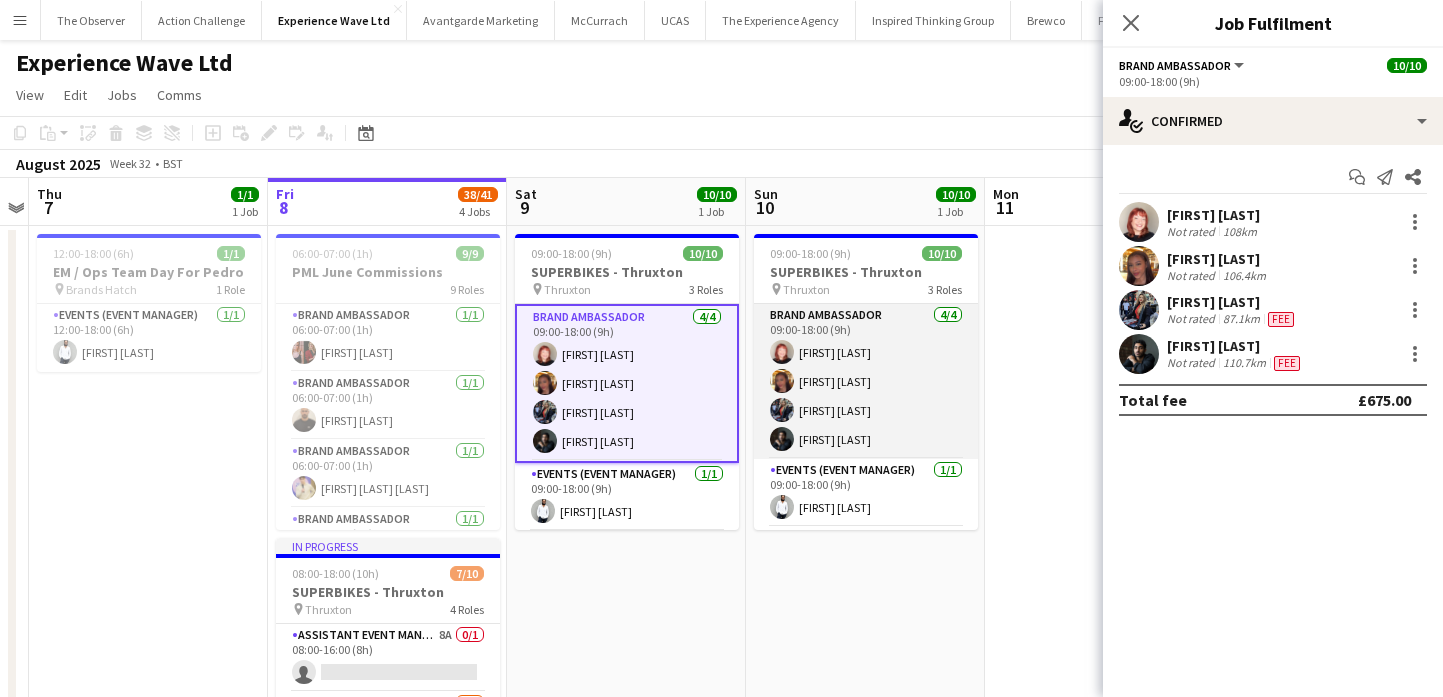 click on "Brand Ambassador   4/4   09:00-18:00 (9h)
Lily Exall Mollie NJOKU Chantelle Keung Channan Hanif" at bounding box center [866, 381] 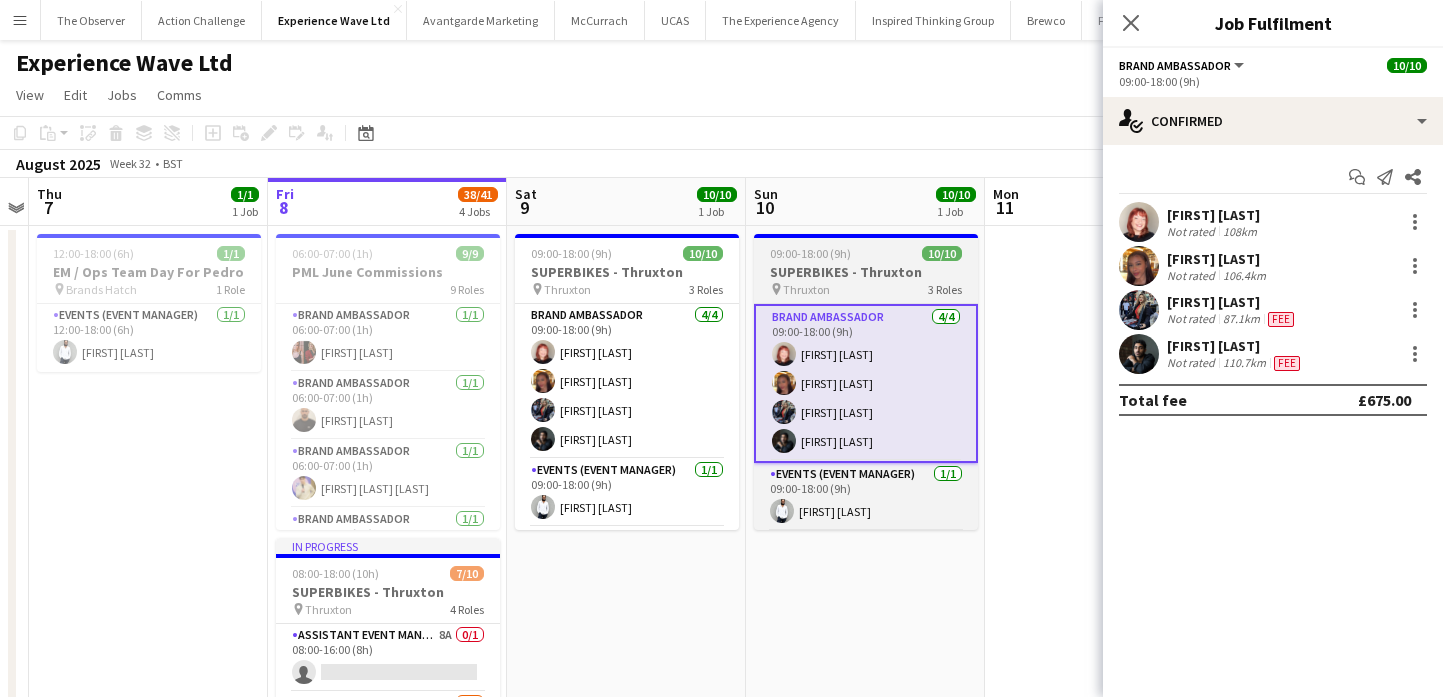 click on "SUPERBIKES - Thruxton" at bounding box center [866, 272] 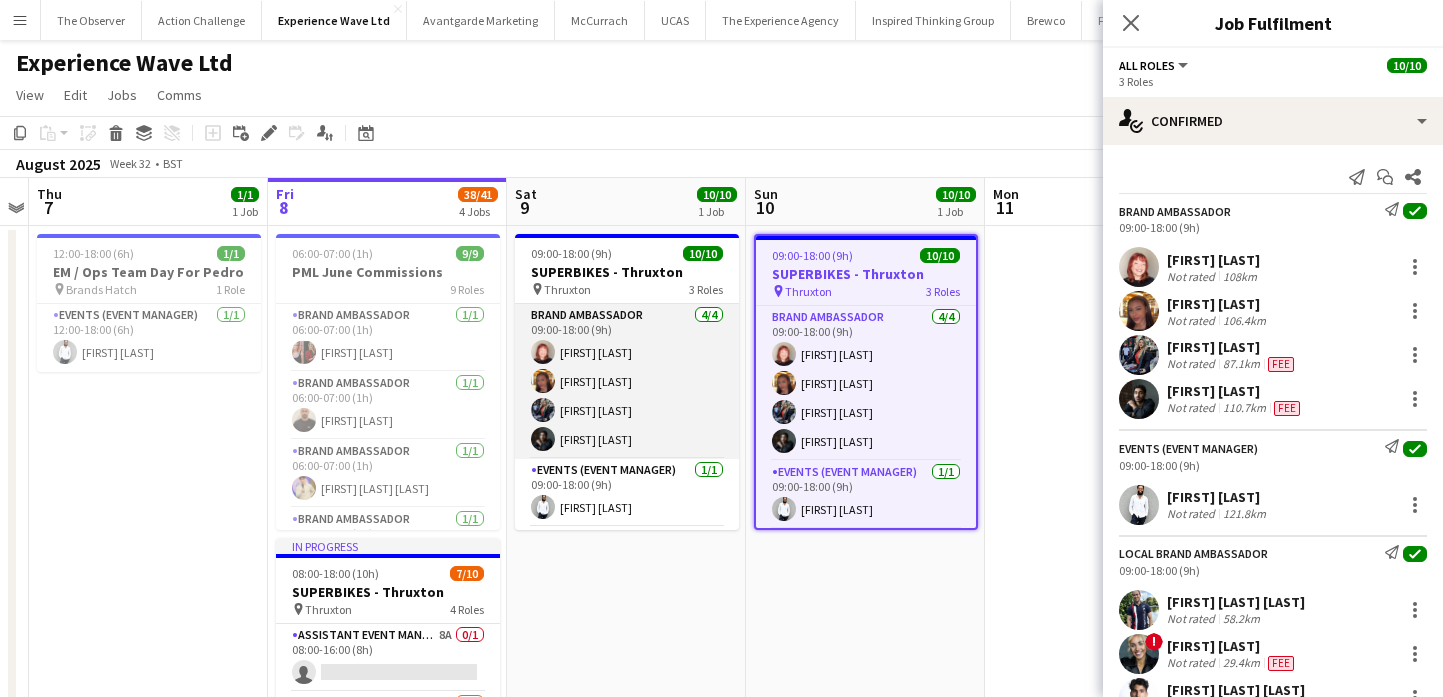 click on "Brand Ambassador   4/4   09:00-18:00 (9h)
Lily Exall Mollie NJOKU Chantelle Keung Channan Hanif" at bounding box center (627, 381) 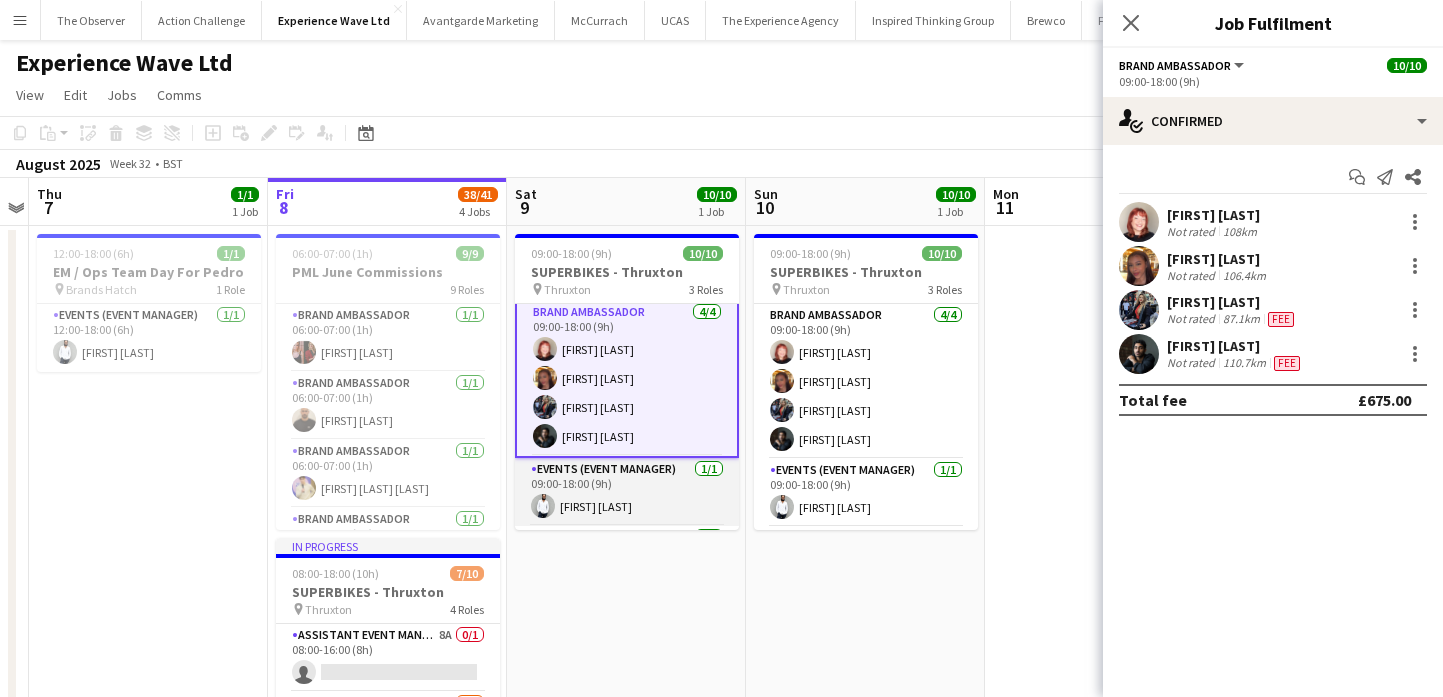scroll, scrollTop: 0, scrollLeft: 0, axis: both 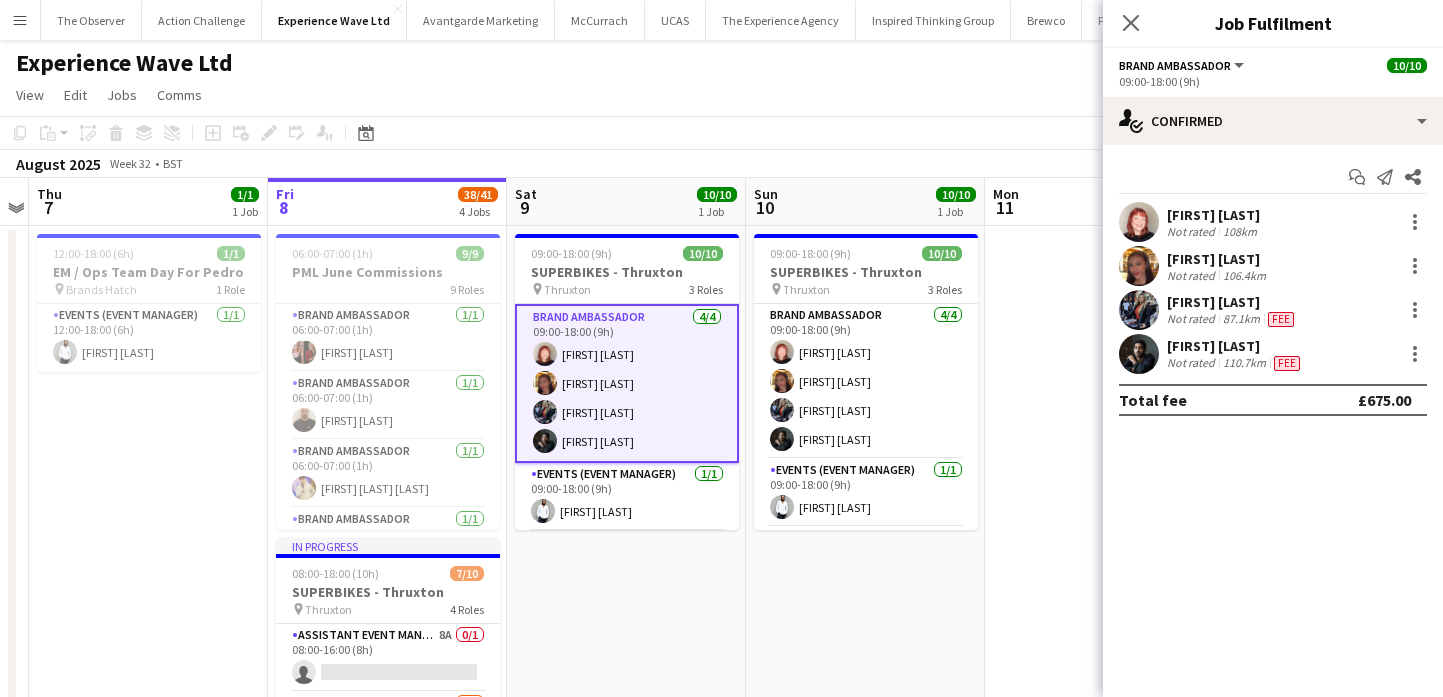 click on "09:00-18:00 (9h)    10/10   SUPERBIKES - Thruxton
pin
Thruxton   3 Roles   Brand Ambassador   4/4   09:00-18:00 (9h)
Lily Exall Mollie NJOKU Chantelle Keung Channan Hanif  Events (Event Manager)   1/1   09:00-18:00 (9h)
Pedro De Marchi  Local Brand Ambassador   5/5   09:00-18:00 (9h)
Angel Gervacio Bido ! Alicia Cummings Adrian De la Rosa Sanchez Astrid Ventura Marisa Orton" at bounding box center (626, 854) 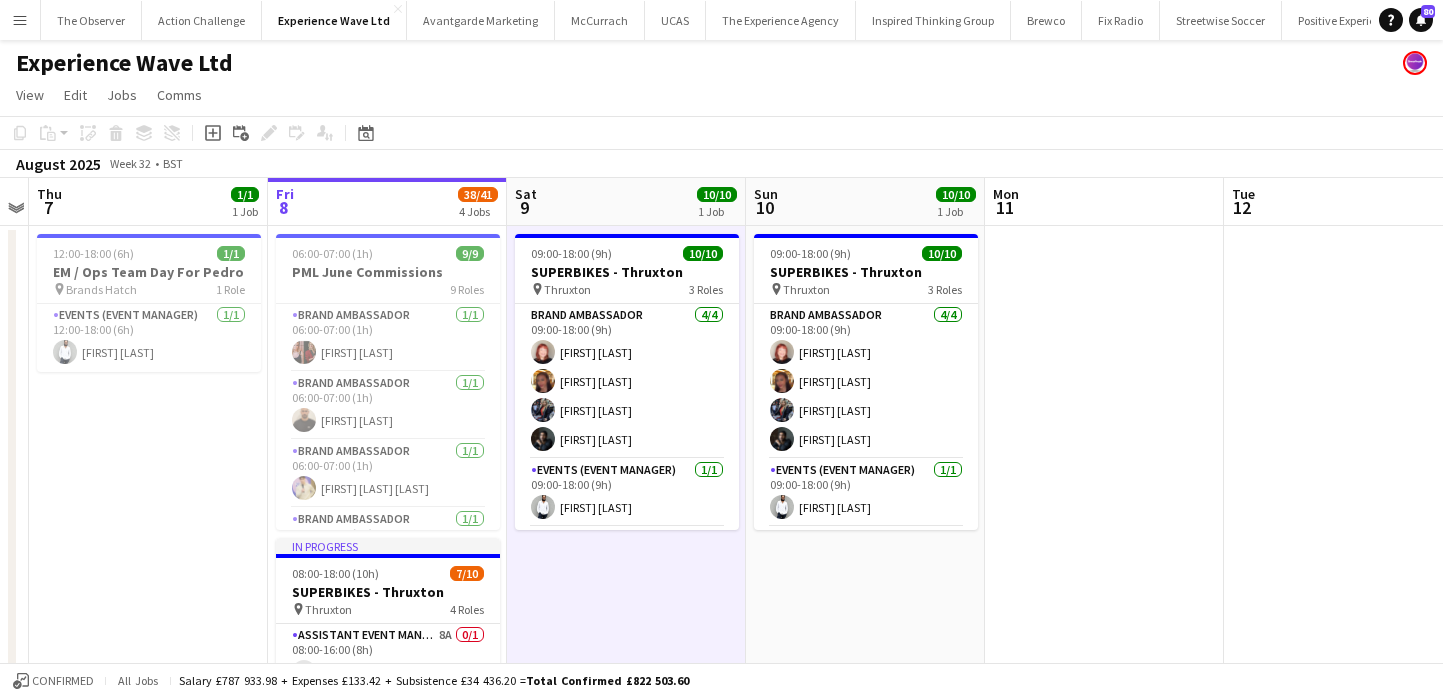 scroll, scrollTop: 0, scrollLeft: 695, axis: horizontal 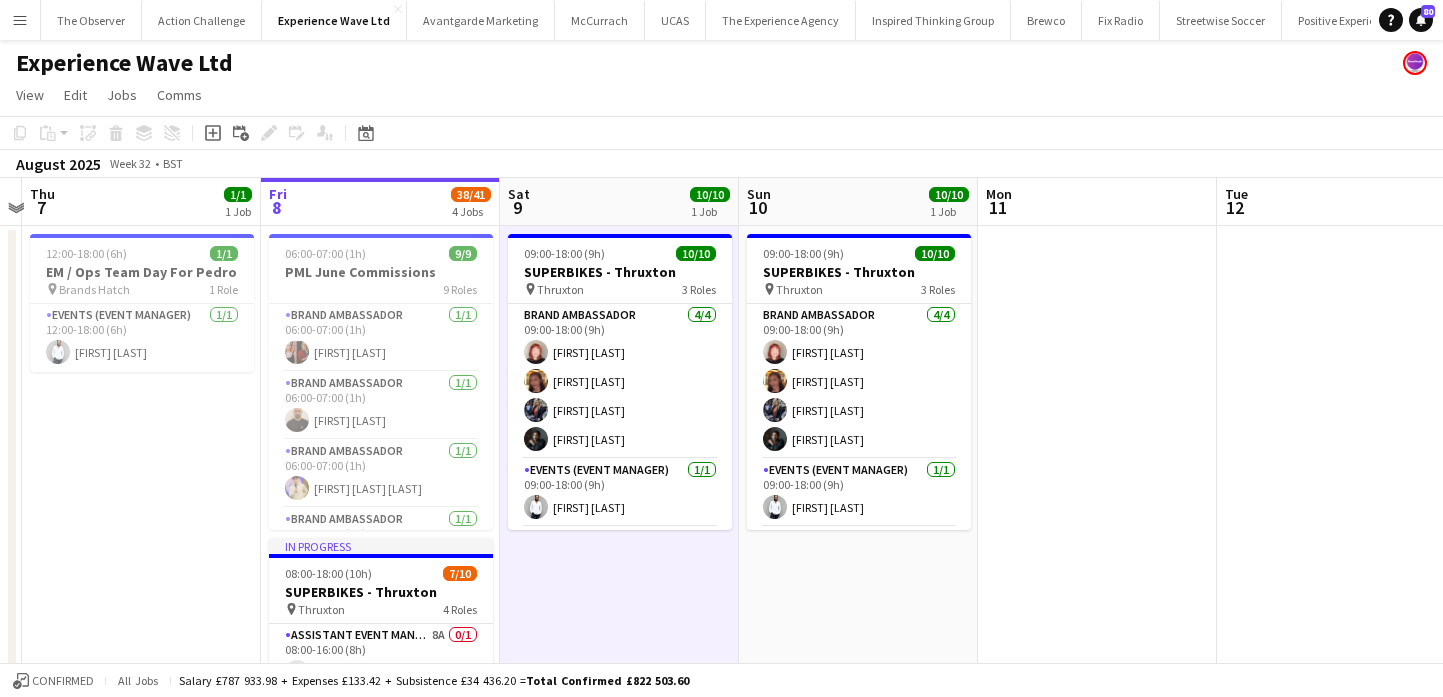 click on "Menu" at bounding box center [20, 20] 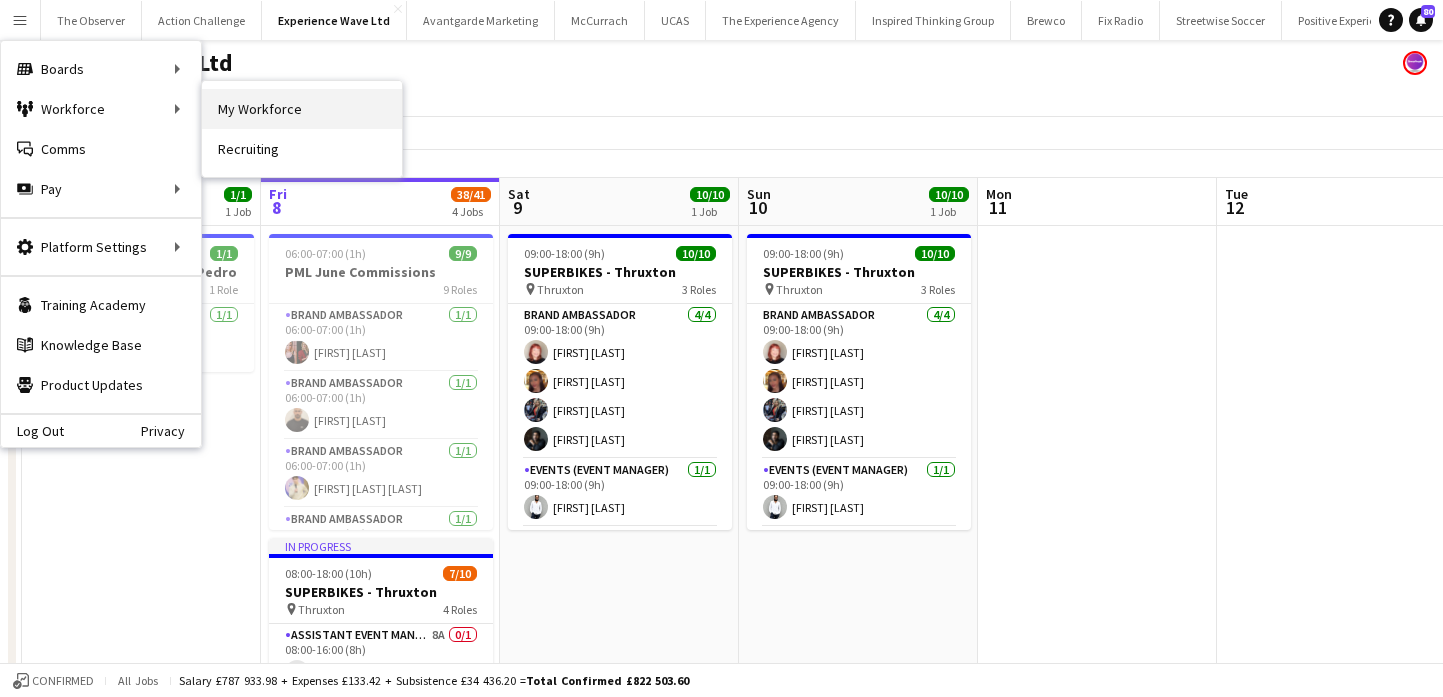 click on "My Workforce" at bounding box center [302, 109] 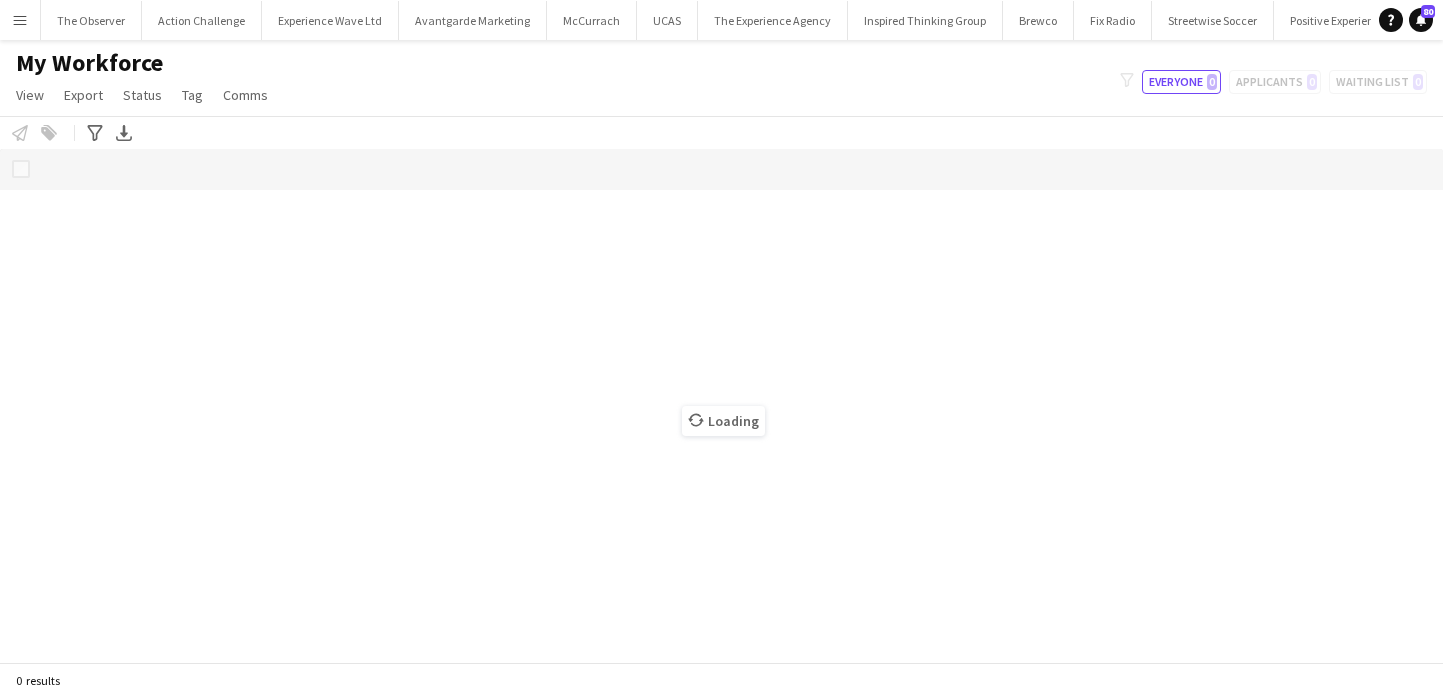 click on "Menu" at bounding box center (20, 20) 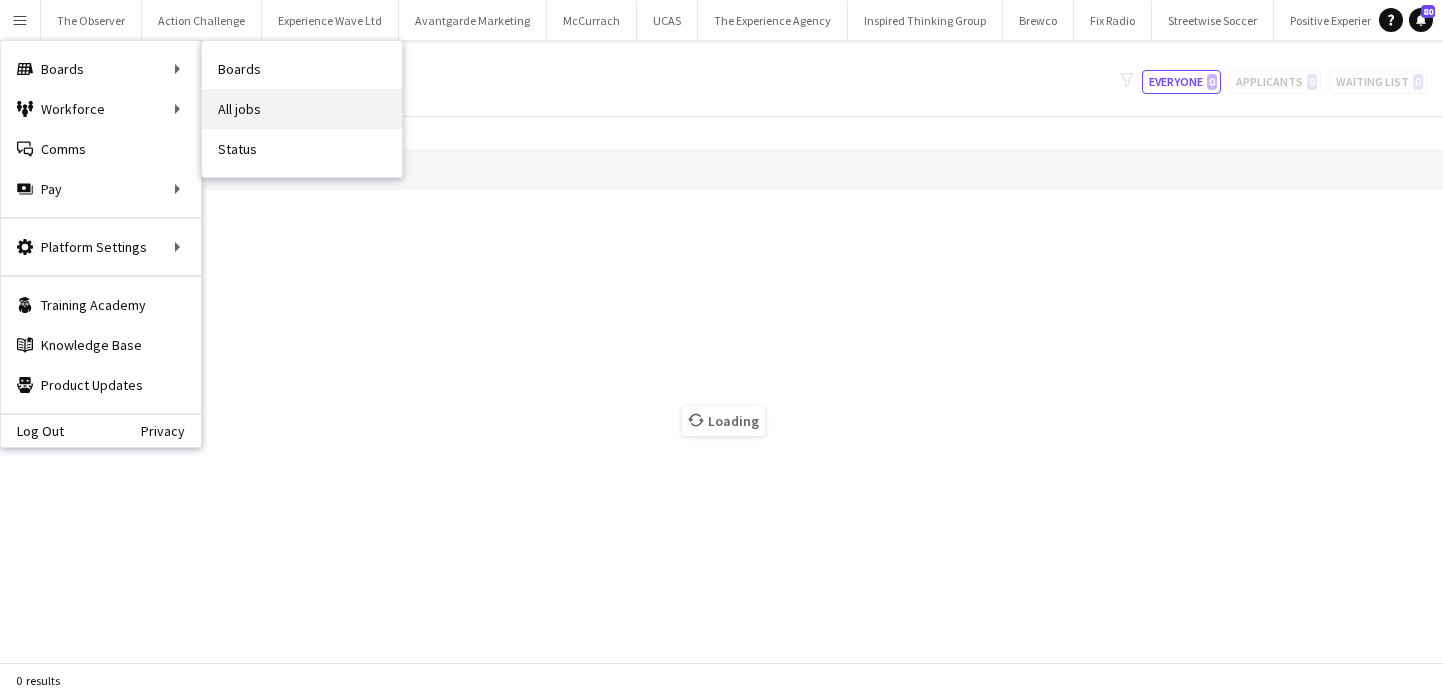 click on "All jobs" at bounding box center (302, 109) 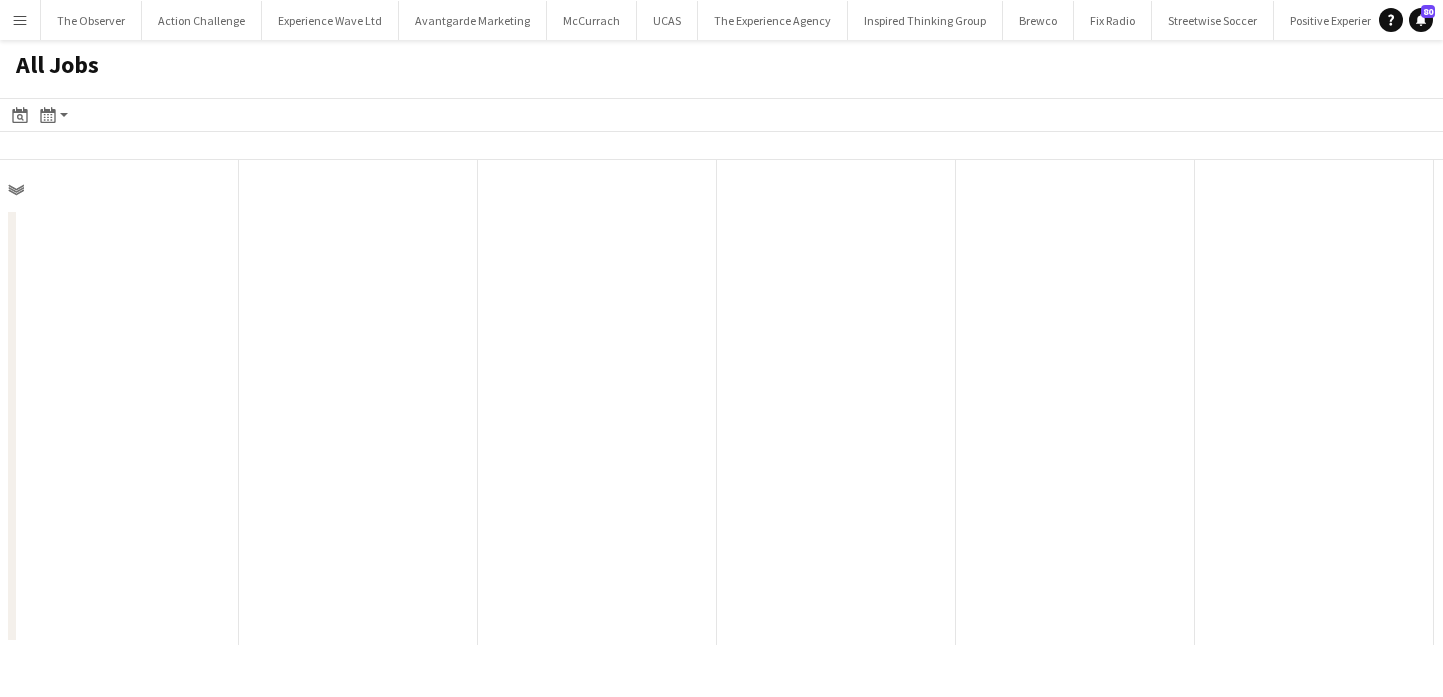 scroll, scrollTop: 0, scrollLeft: 478, axis: horizontal 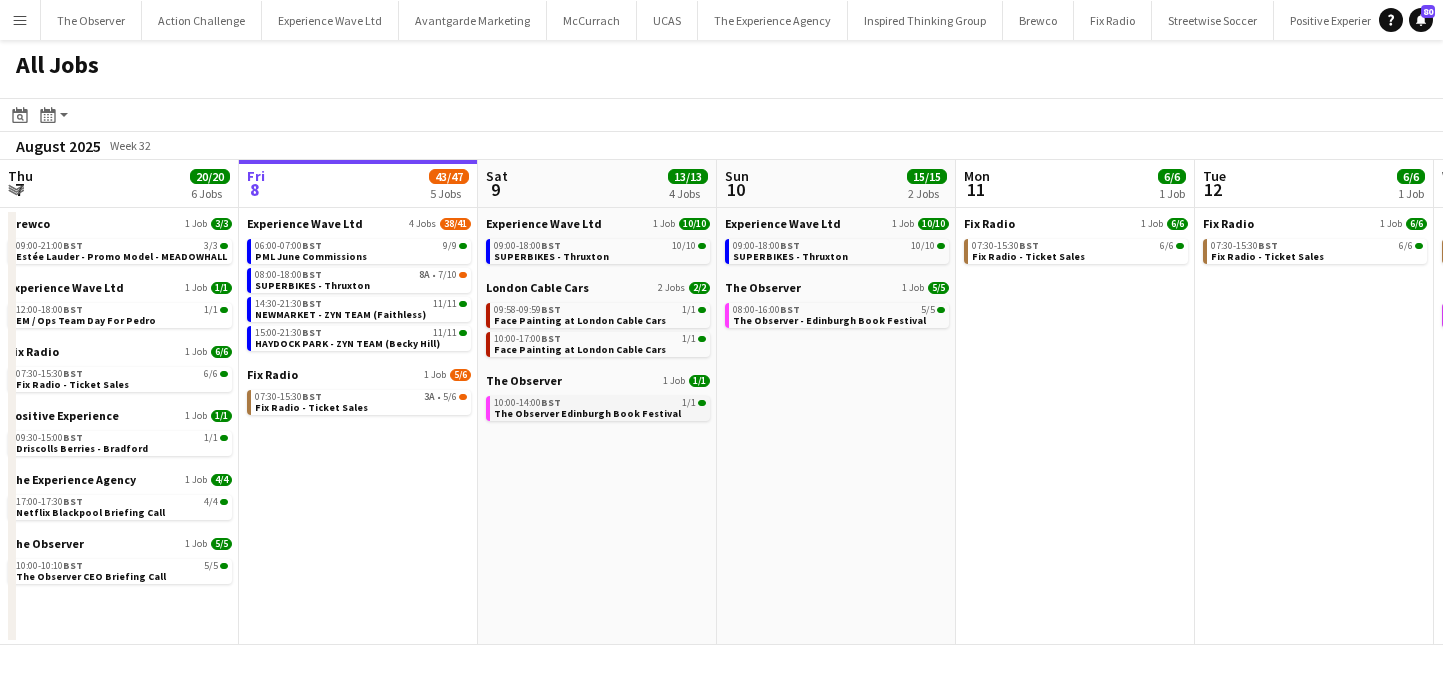 click on "The Observer Edinburgh Book Festival" at bounding box center [587, 413] 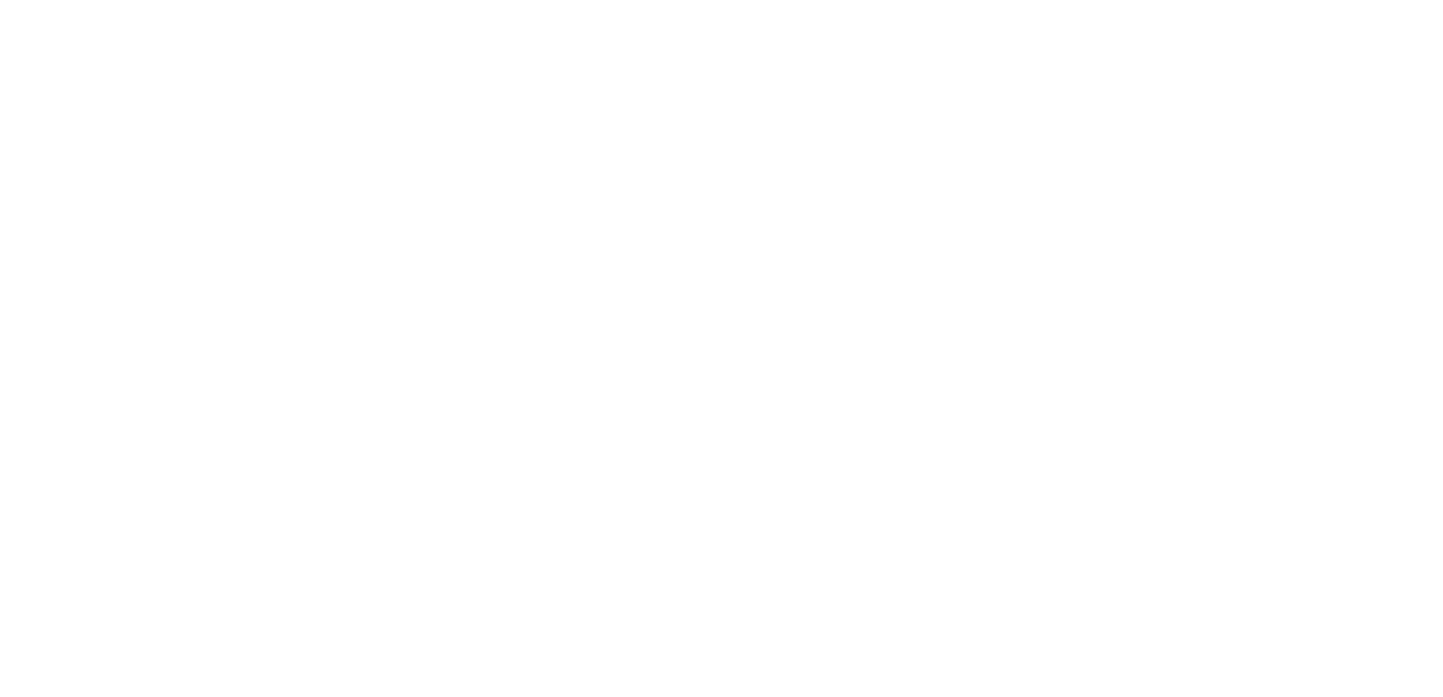 scroll, scrollTop: 0, scrollLeft: 0, axis: both 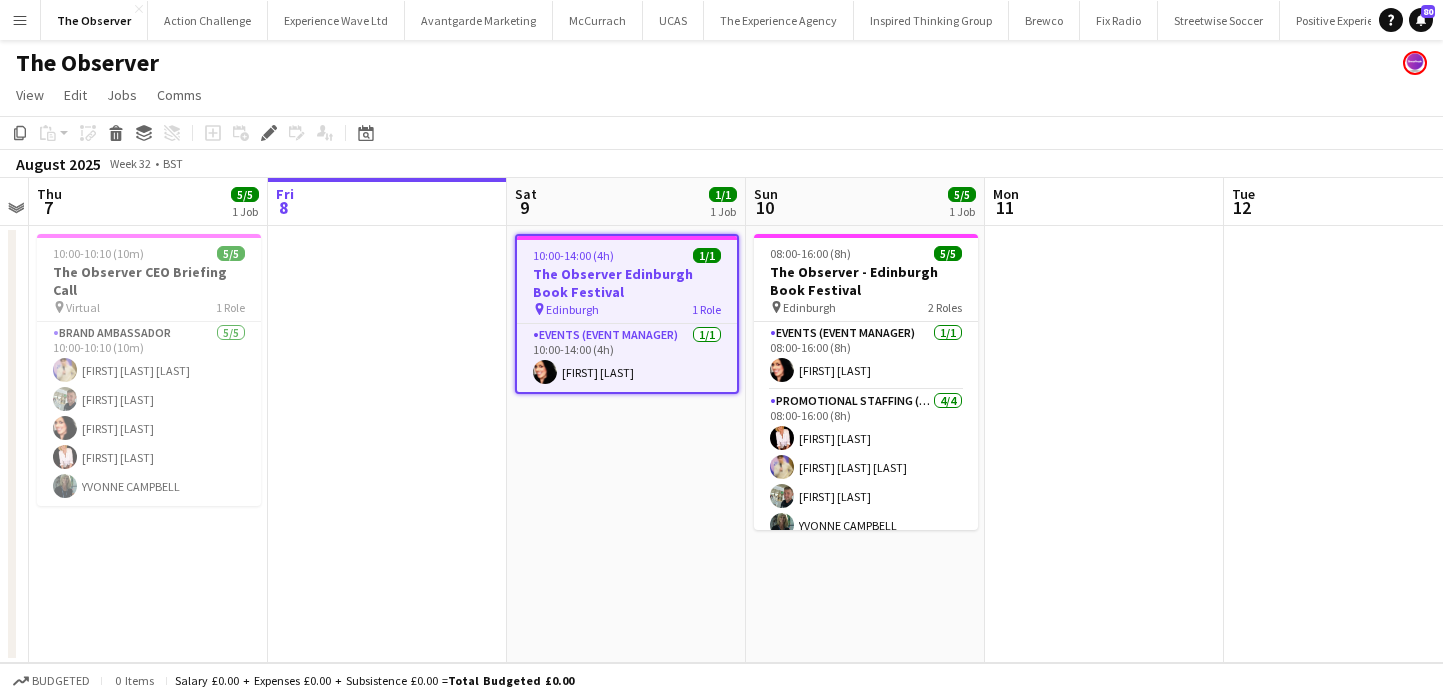 click on "Menu" at bounding box center (20, 20) 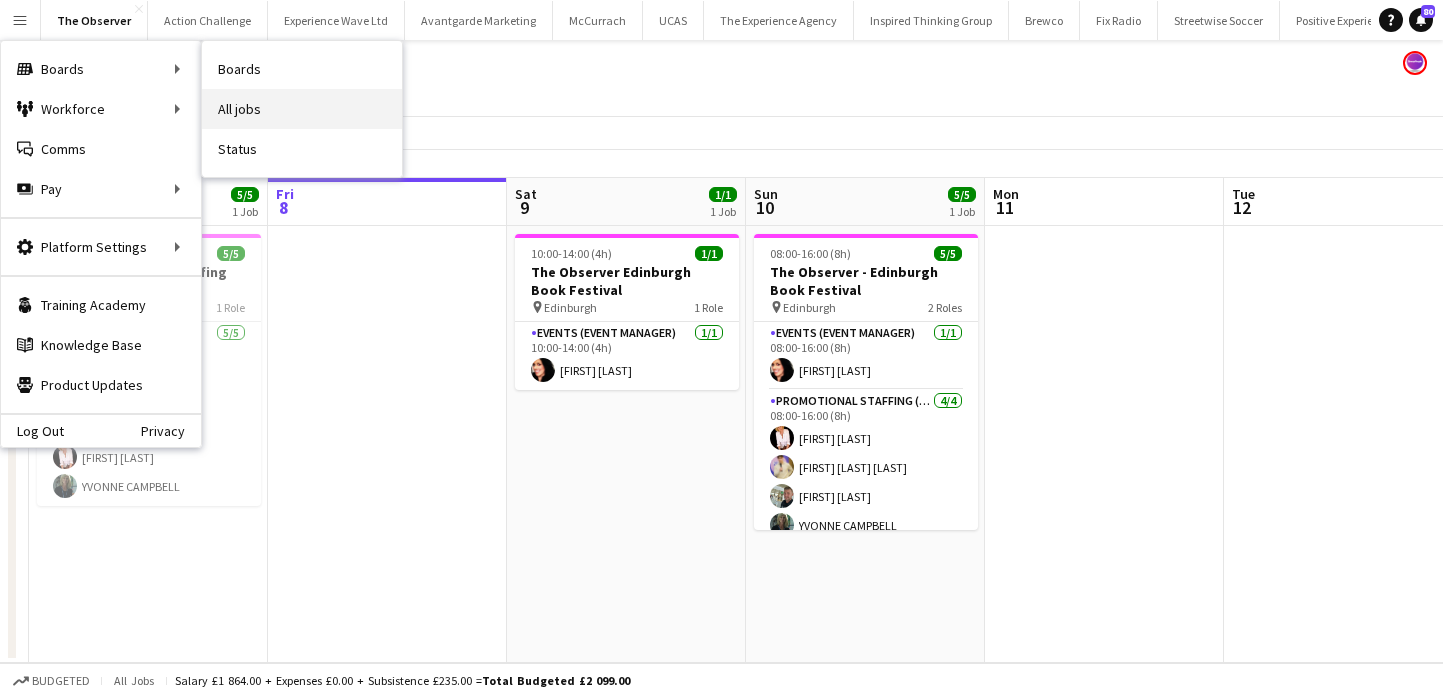 click on "All jobs" at bounding box center [302, 109] 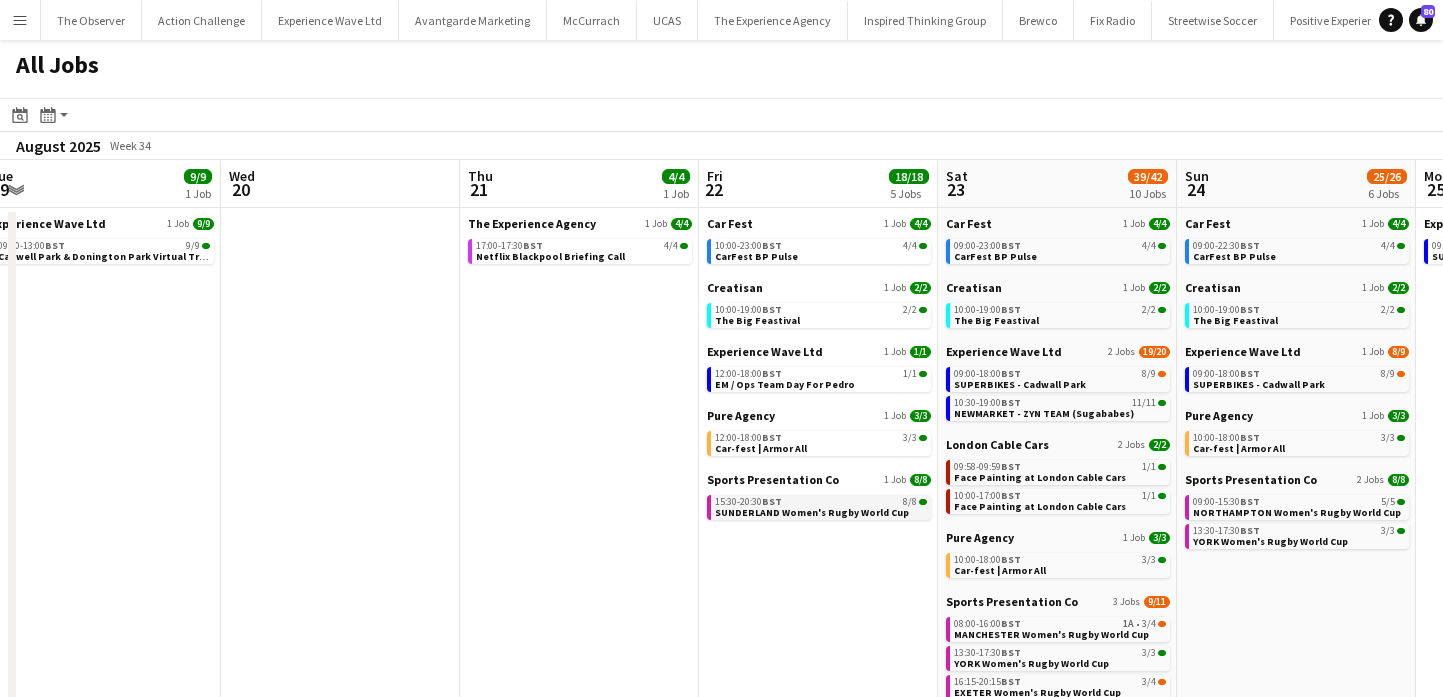 scroll, scrollTop: 0, scrollLeft: 1021, axis: horizontal 